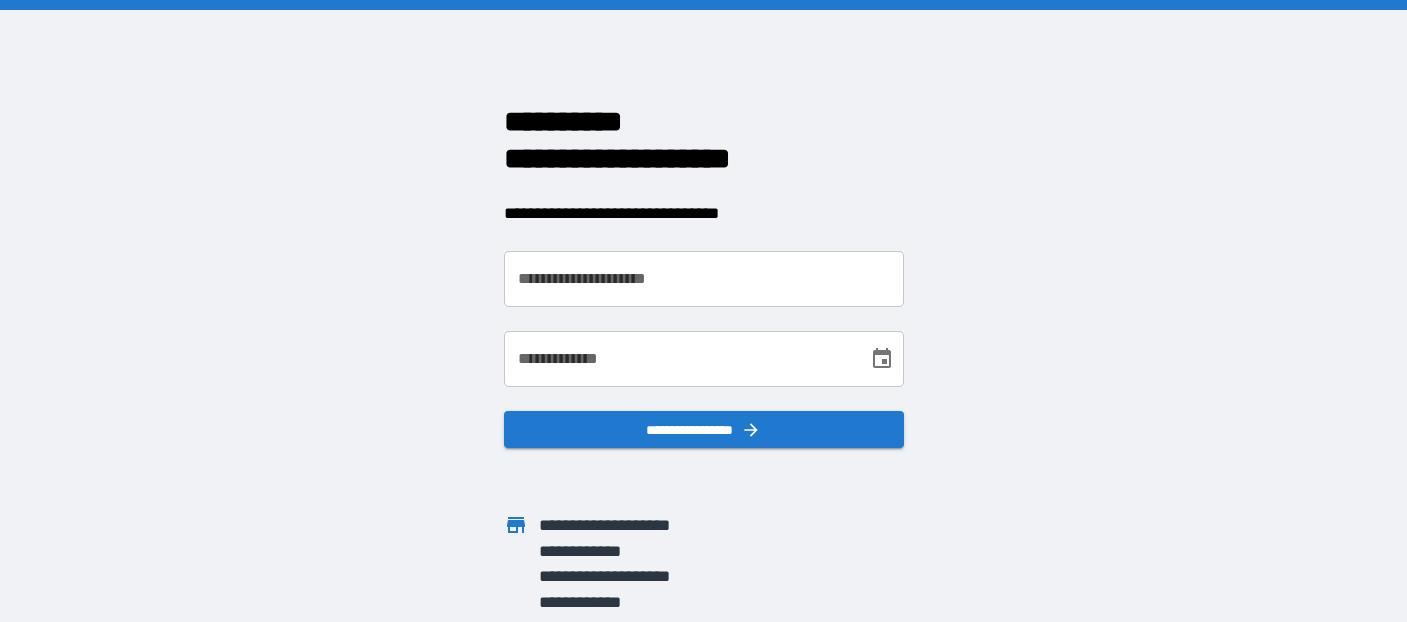 scroll, scrollTop: 0, scrollLeft: 0, axis: both 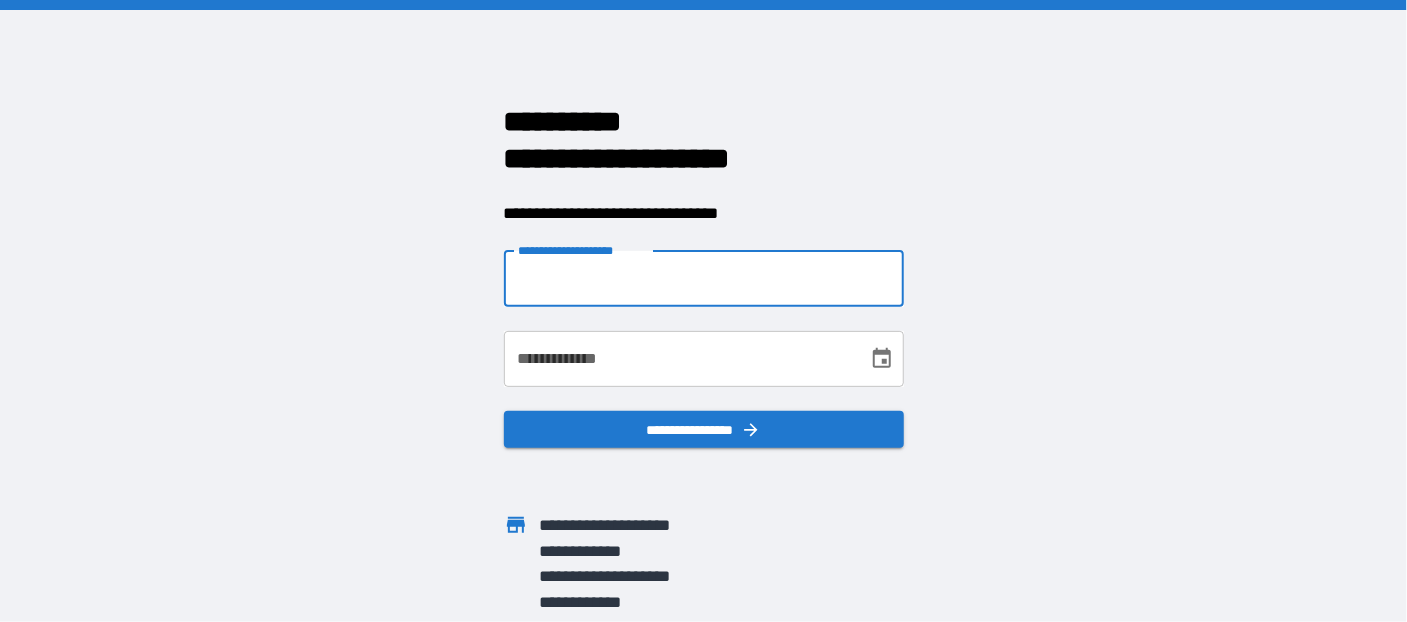 click on "**********" at bounding box center (704, 279) 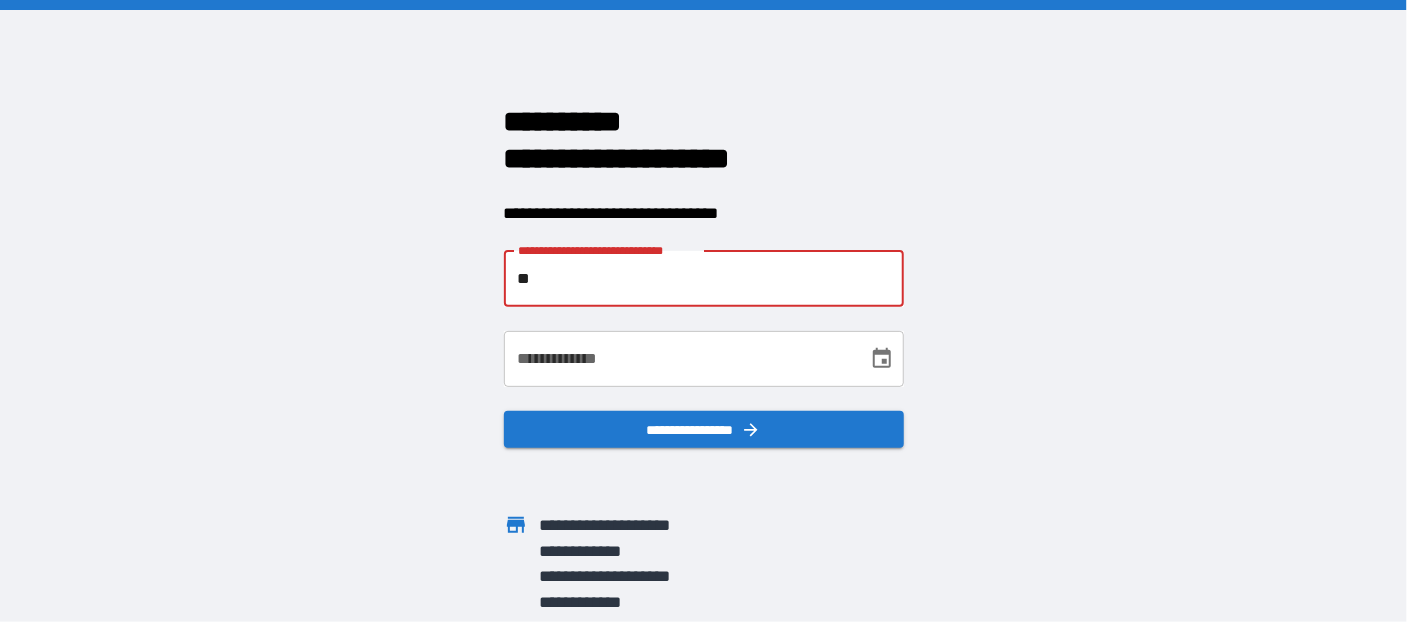 type on "*" 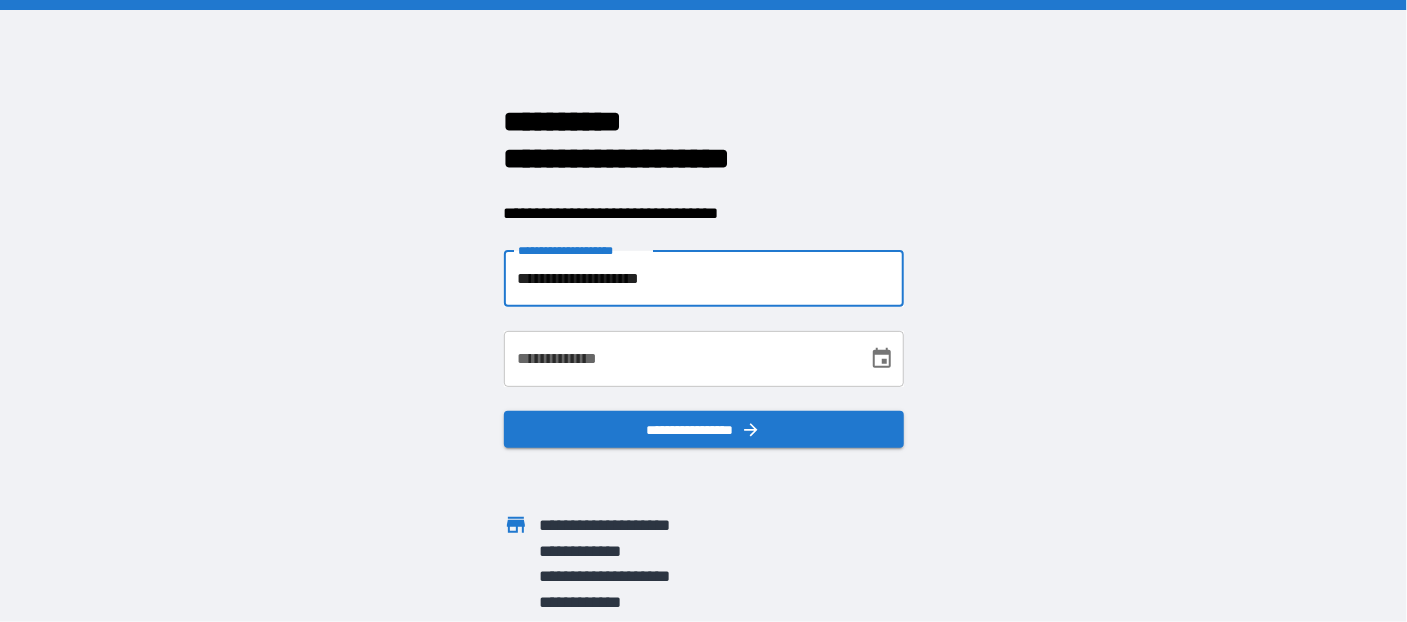 type on "**********" 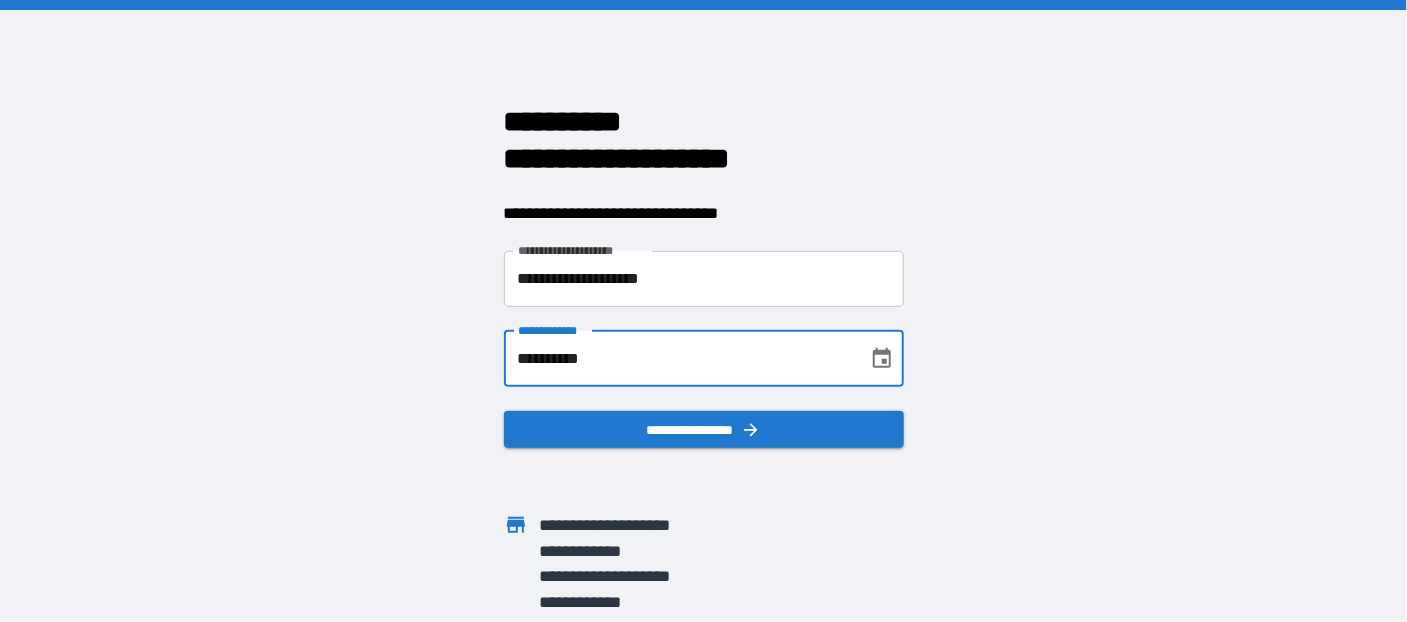 type on "**********" 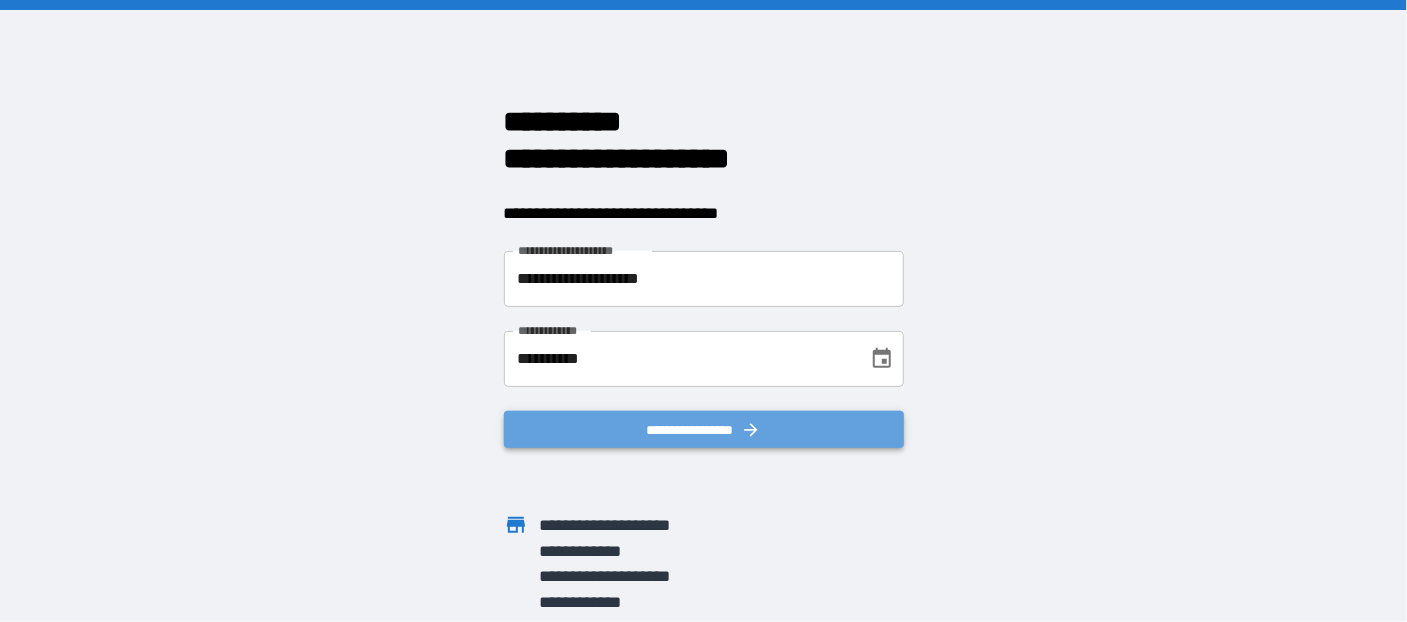 click on "**********" at bounding box center (704, 429) 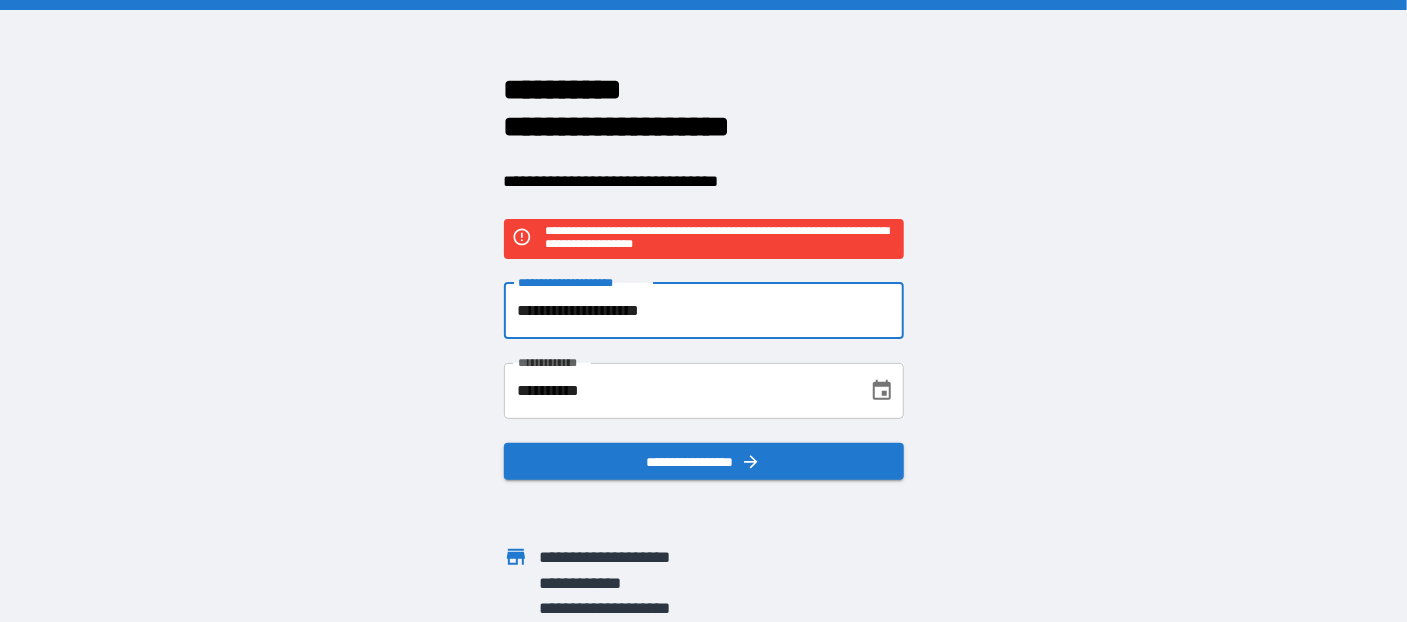 drag, startPoint x: 601, startPoint y: 308, endPoint x: 331, endPoint y: 308, distance: 270 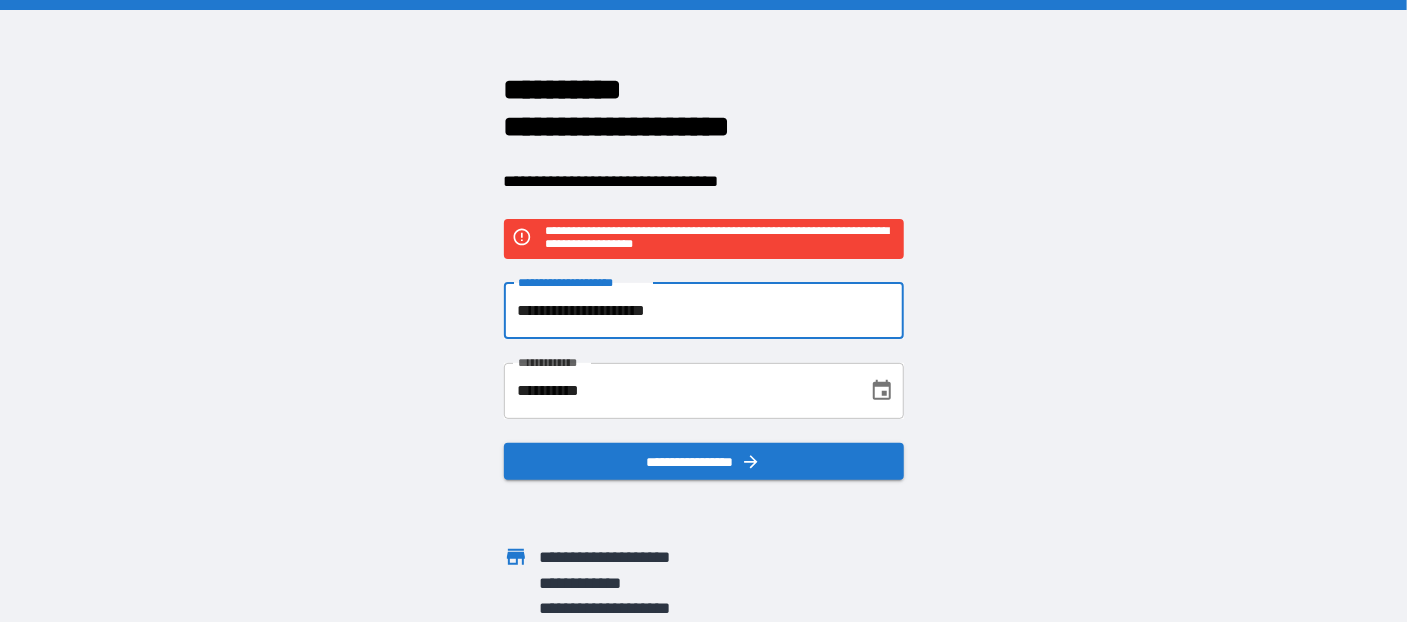 type on "**********" 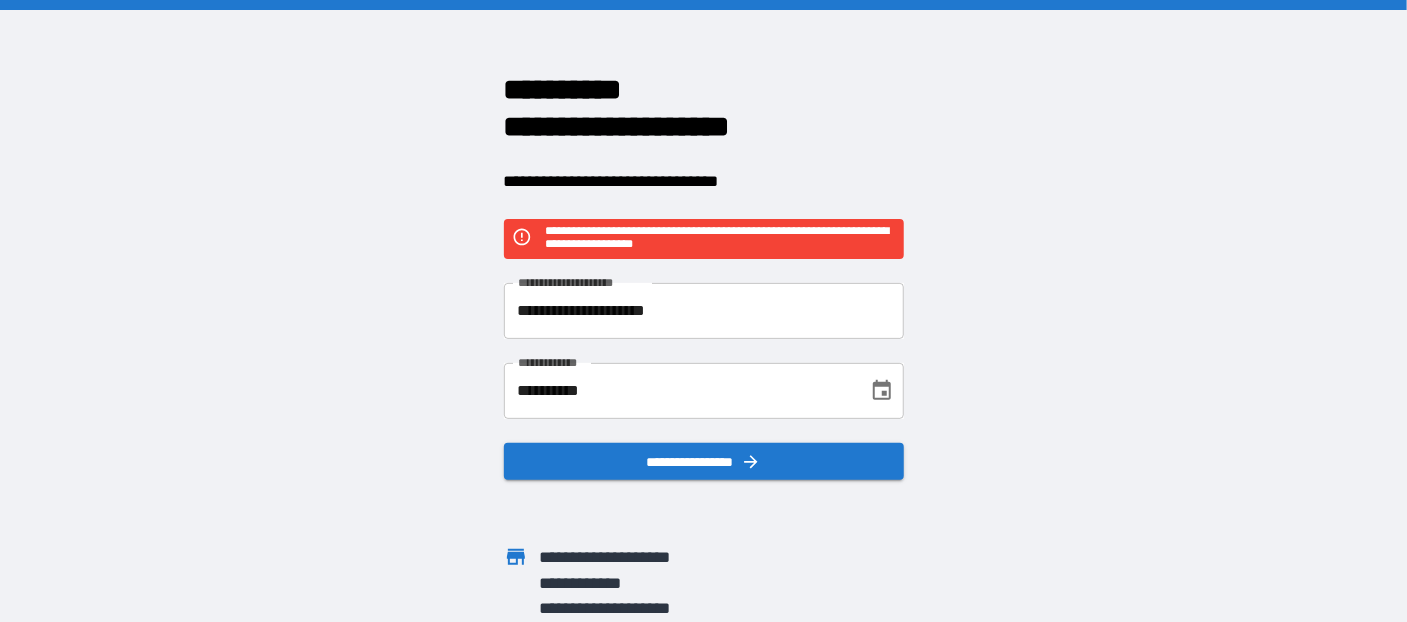 click on "**********" at bounding box center [703, 311] 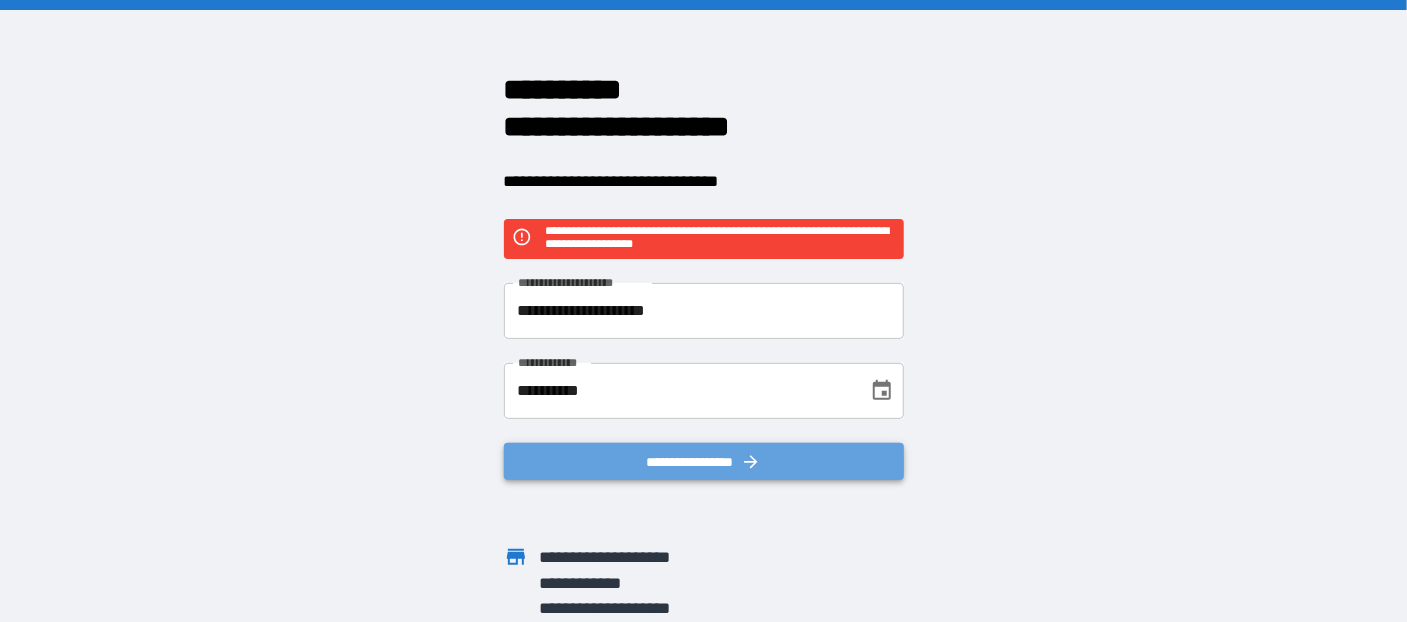 click on "**********" at bounding box center [704, 461] 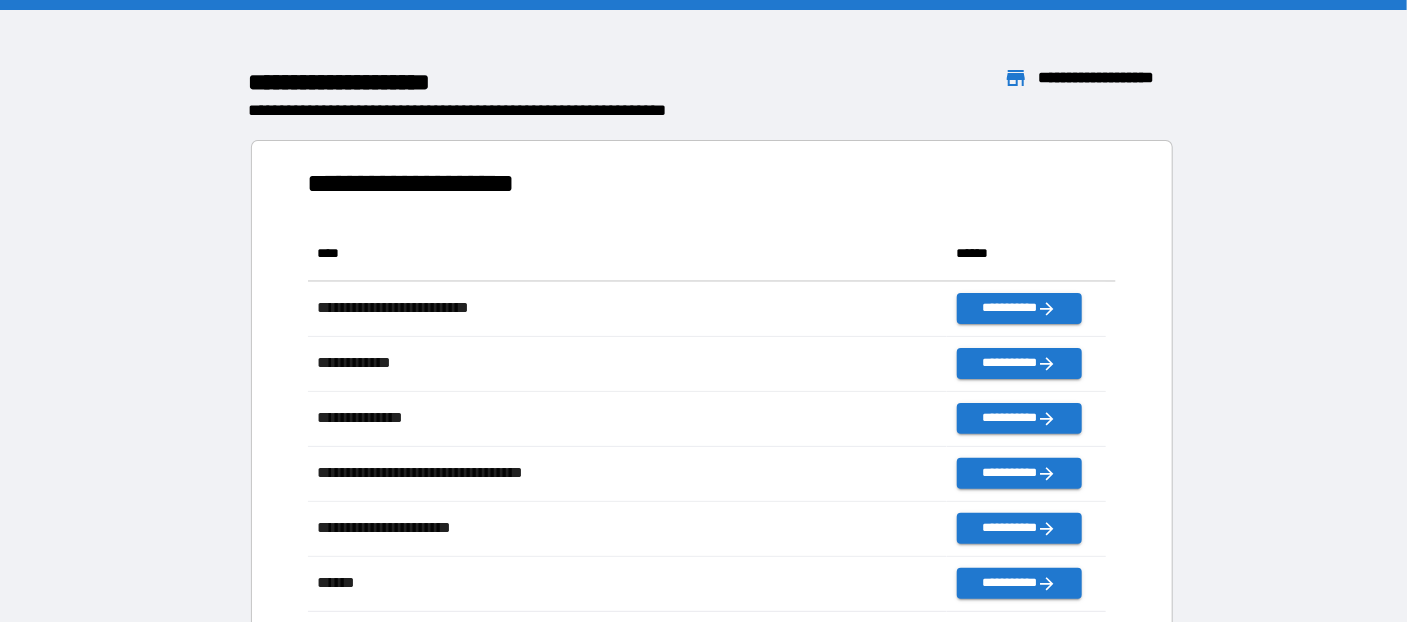 scroll, scrollTop: 14, scrollLeft: 13, axis: both 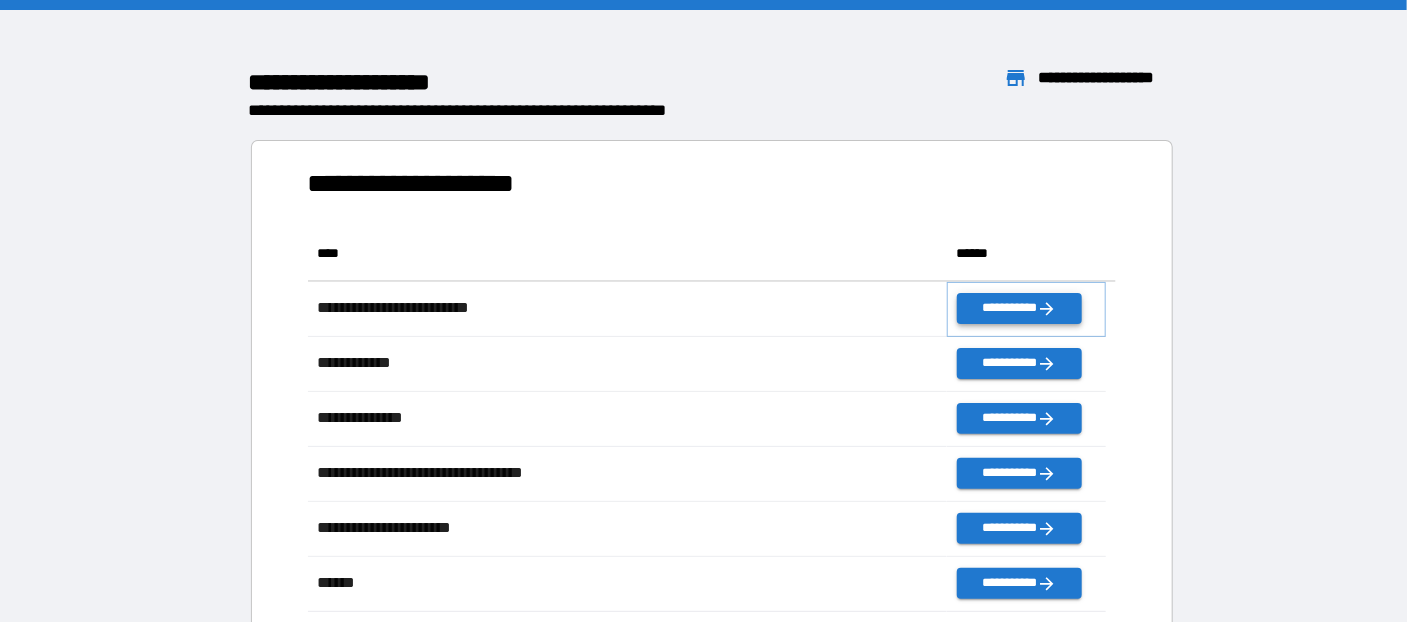 click on "**********" at bounding box center (1019, 308) 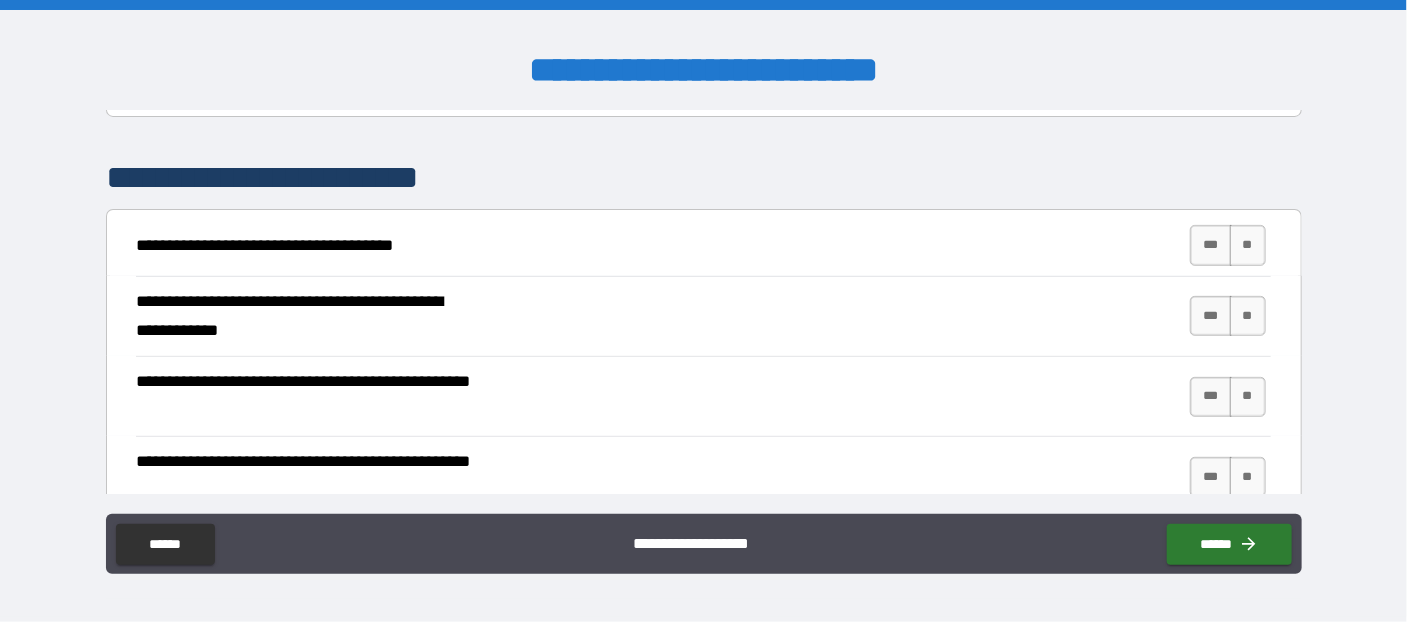 scroll, scrollTop: 326, scrollLeft: 0, axis: vertical 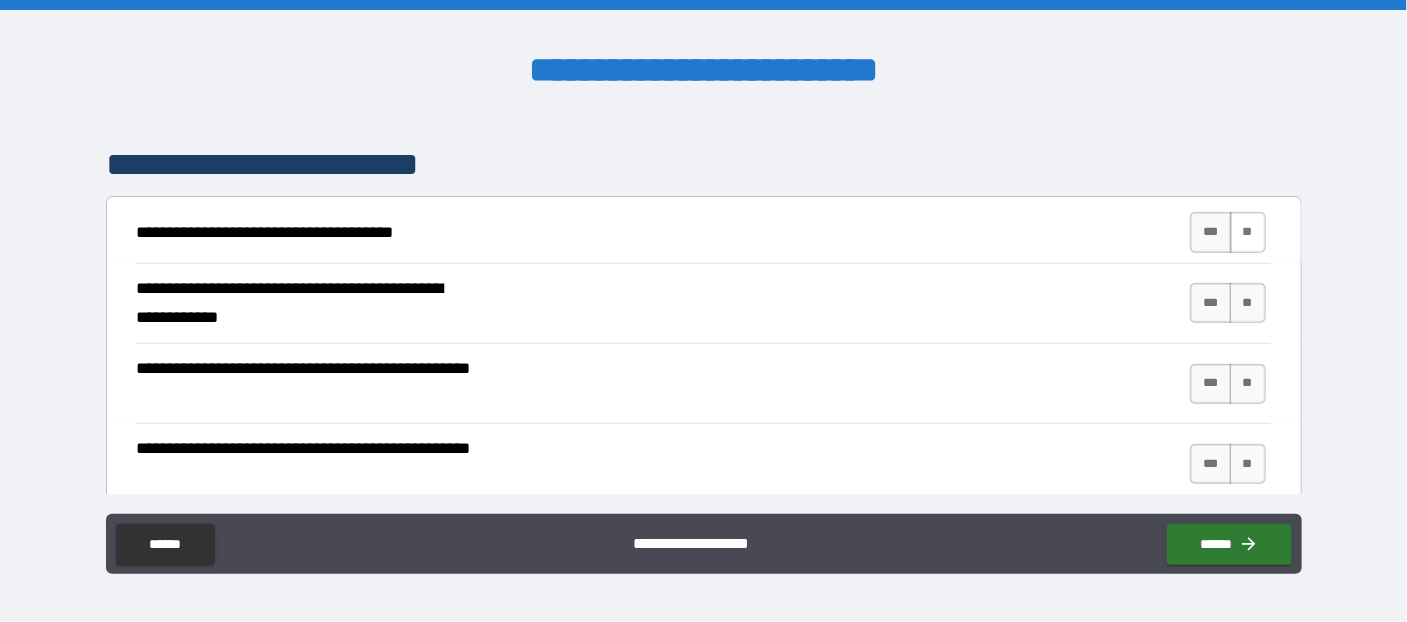 click on "**" at bounding box center [1248, 232] 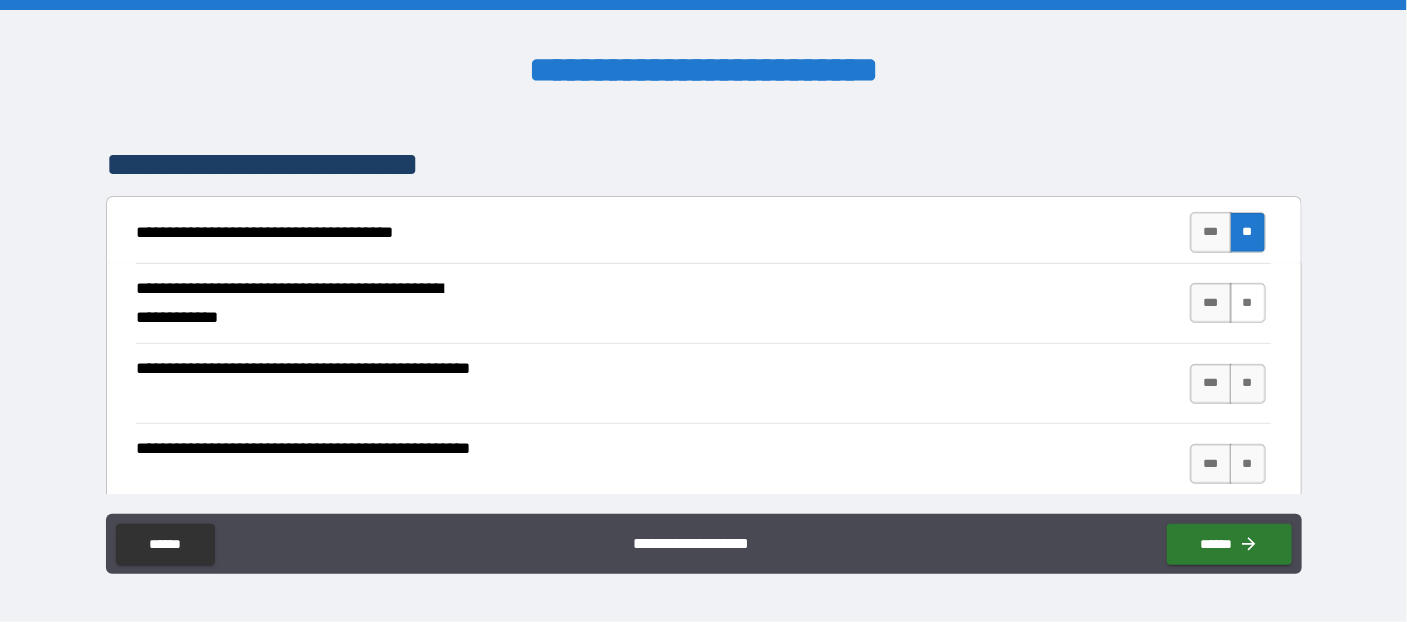 click on "**" at bounding box center [1248, 303] 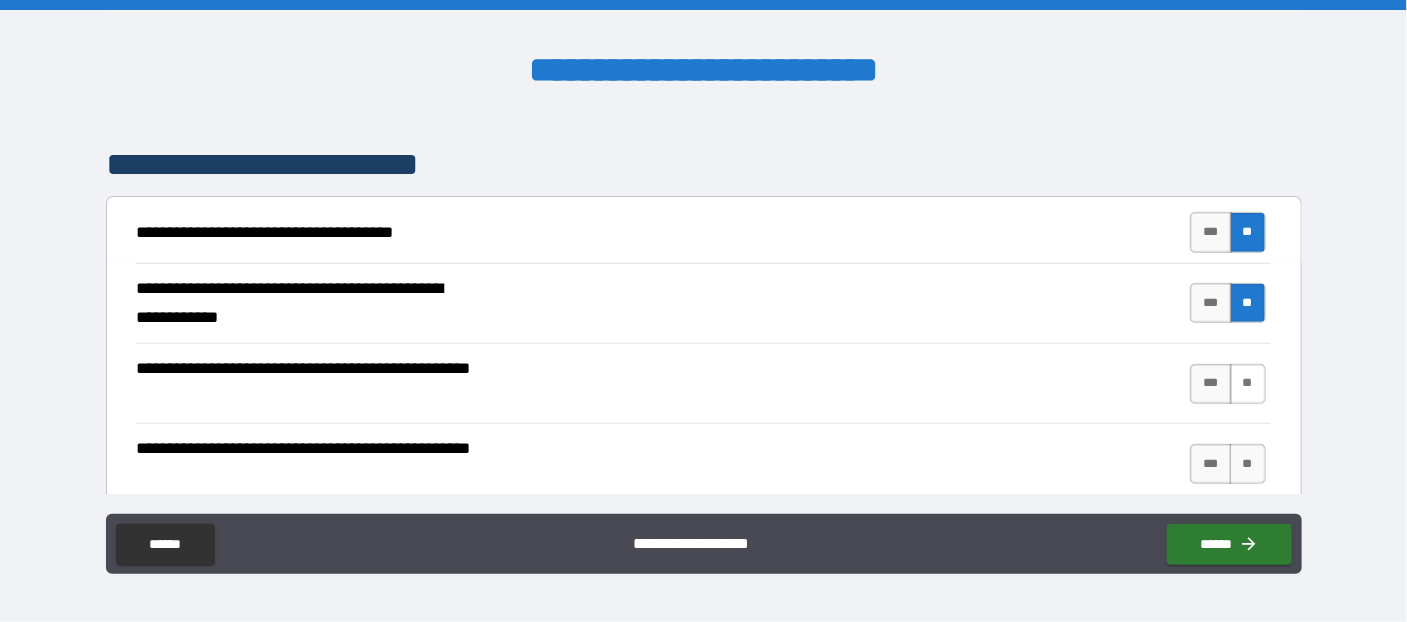 click on "**" at bounding box center (1248, 384) 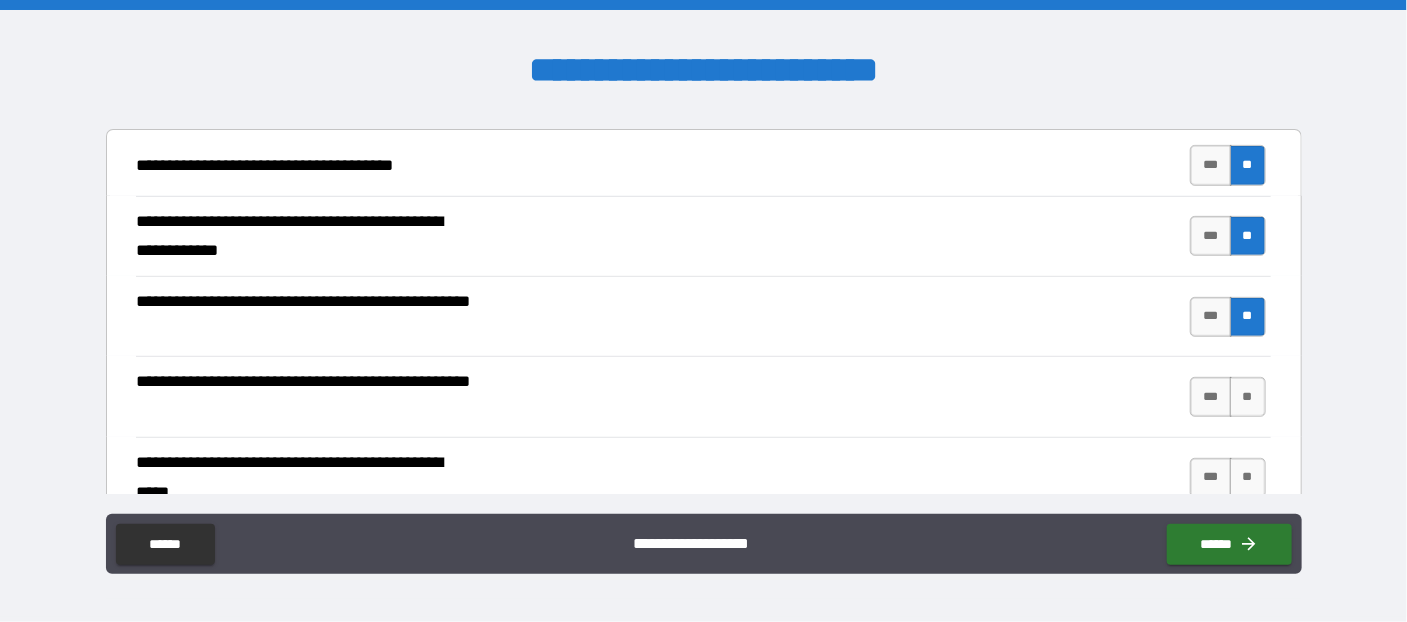 scroll, scrollTop: 436, scrollLeft: 0, axis: vertical 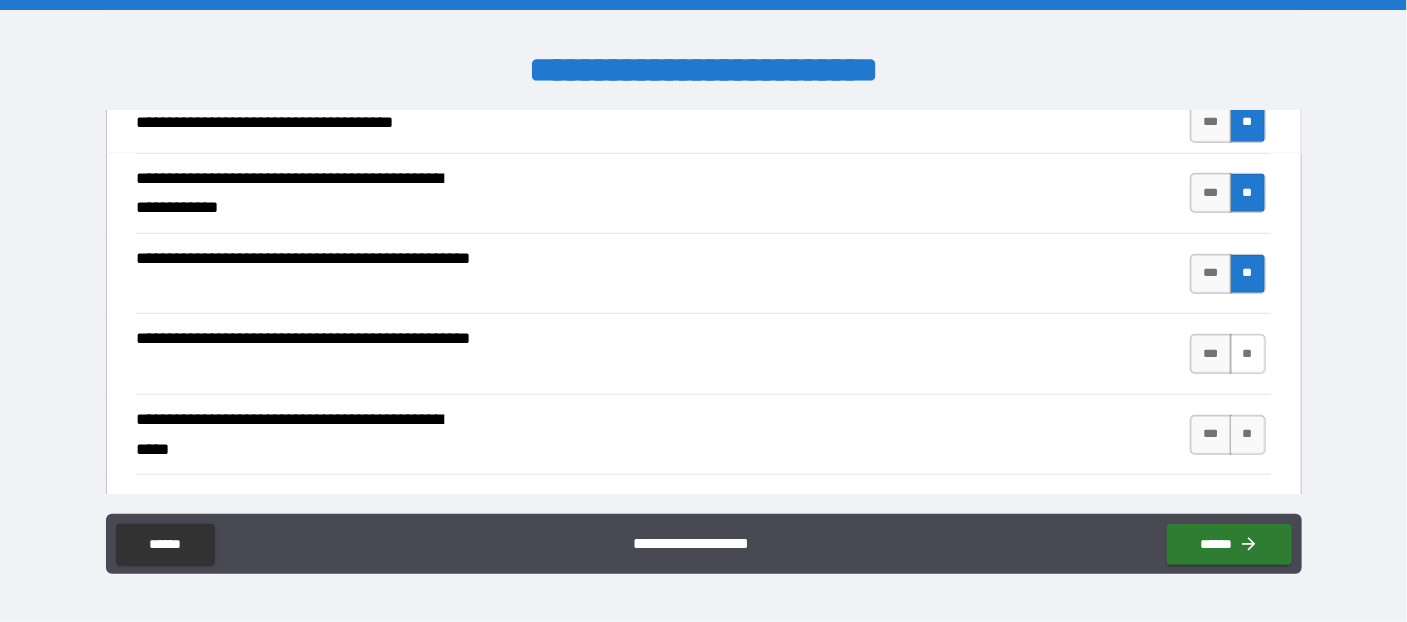 click on "**" at bounding box center (1248, 354) 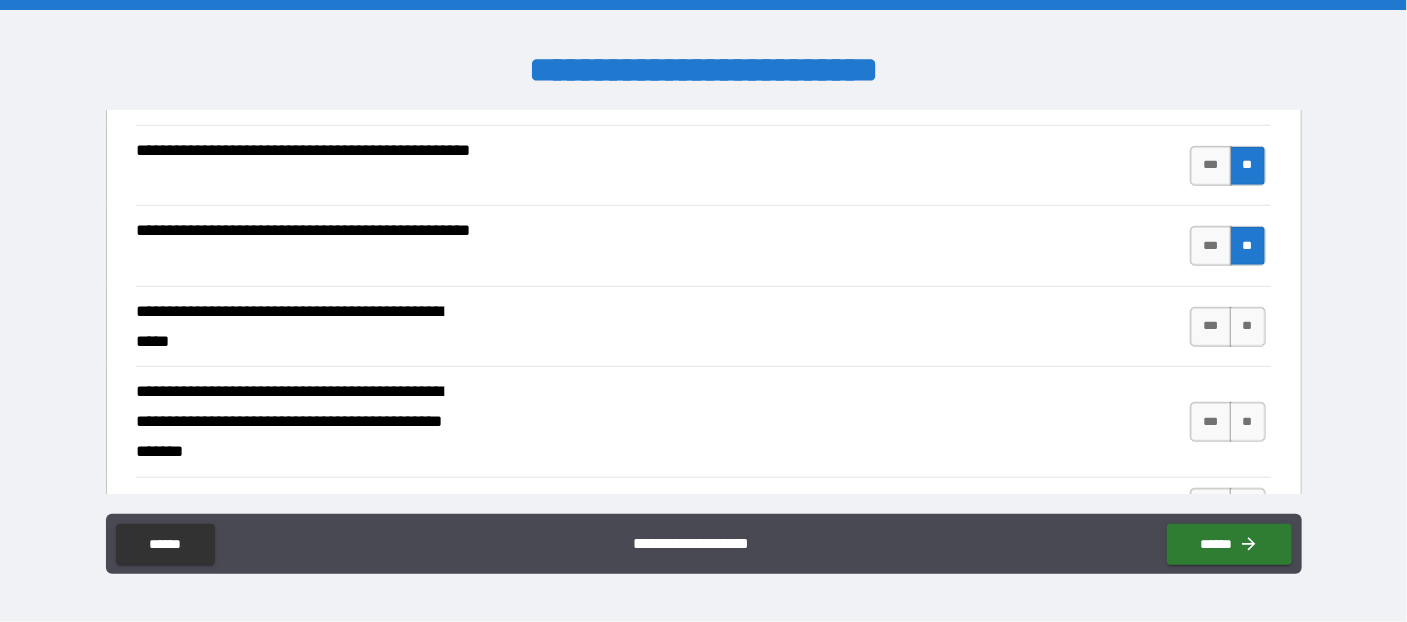 scroll, scrollTop: 545, scrollLeft: 0, axis: vertical 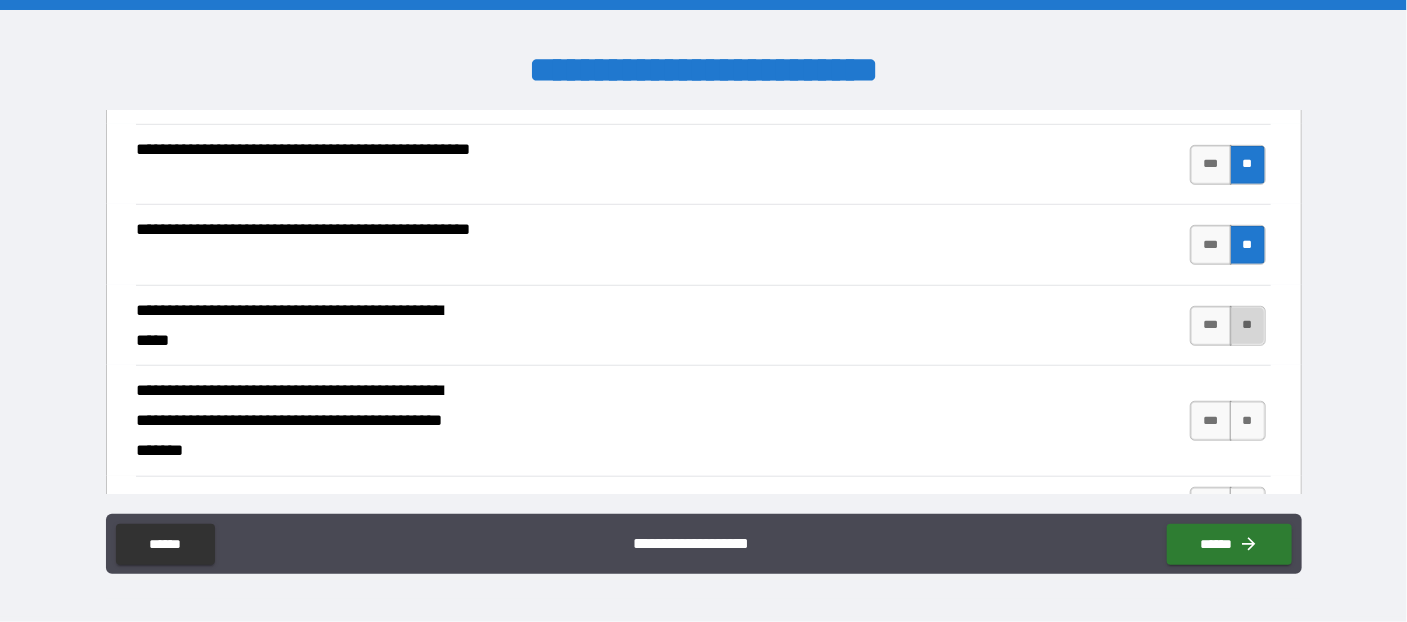click on "**" at bounding box center [1248, 326] 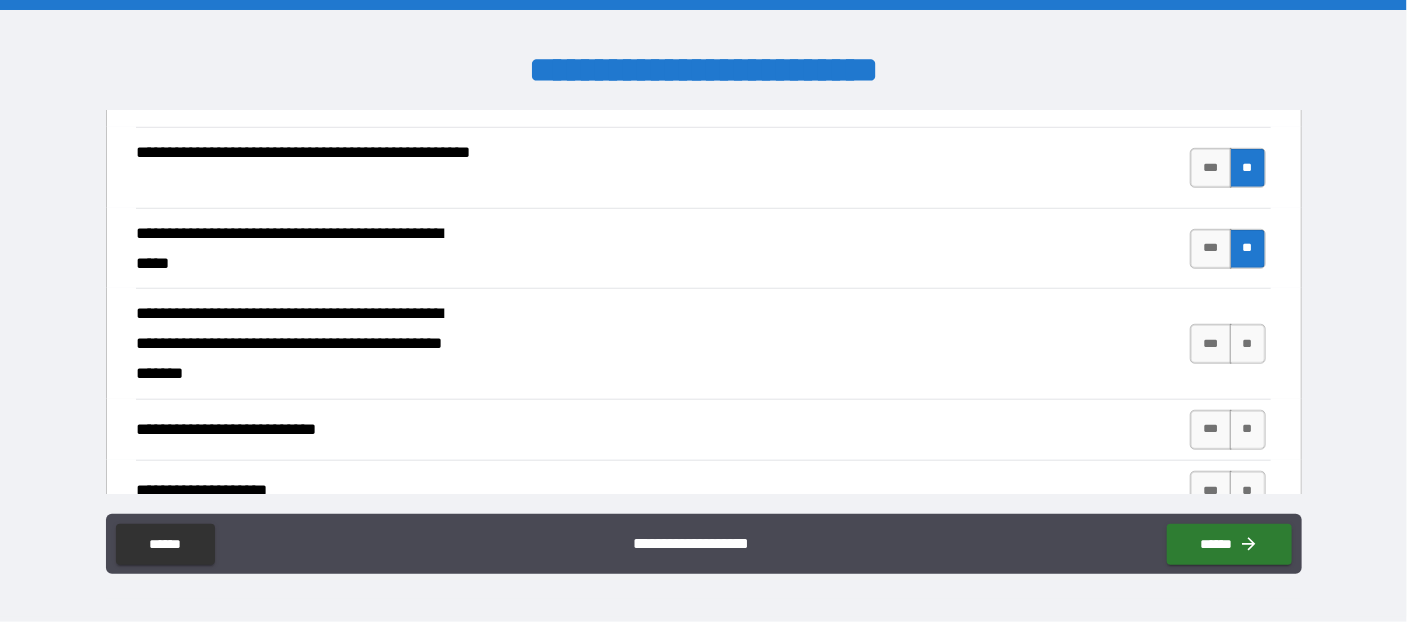 scroll, scrollTop: 654, scrollLeft: 0, axis: vertical 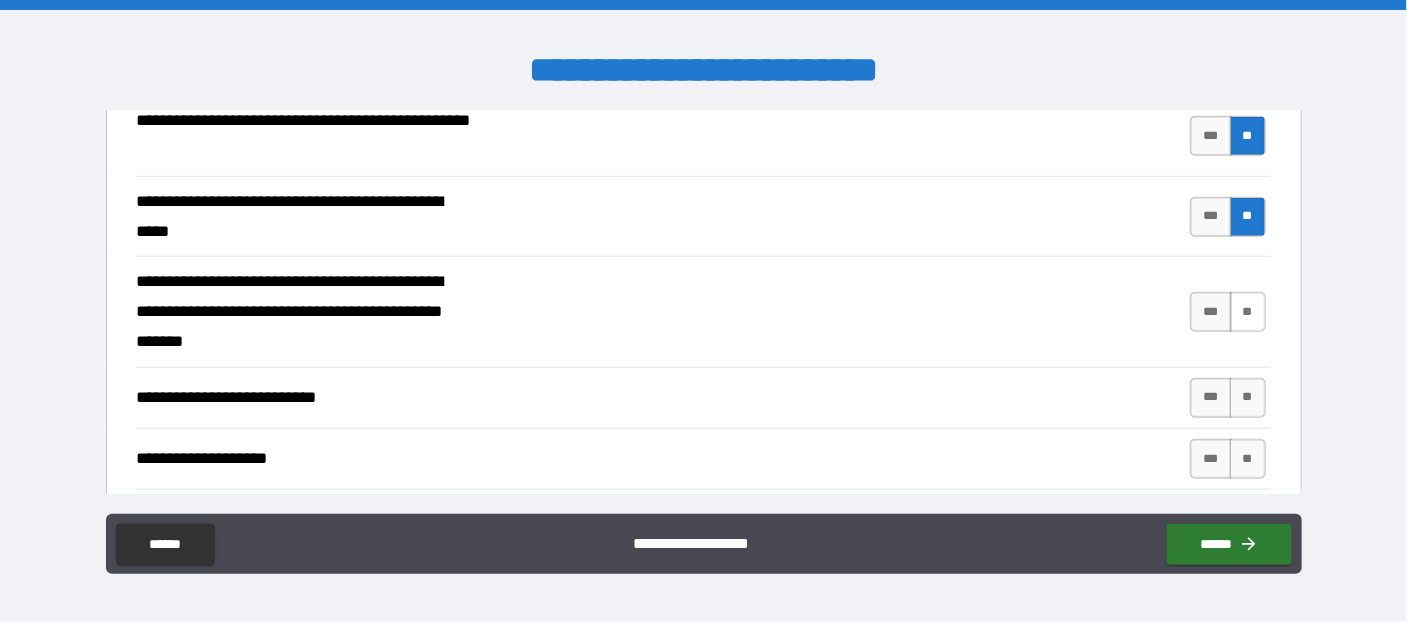 click on "**" at bounding box center (1248, 312) 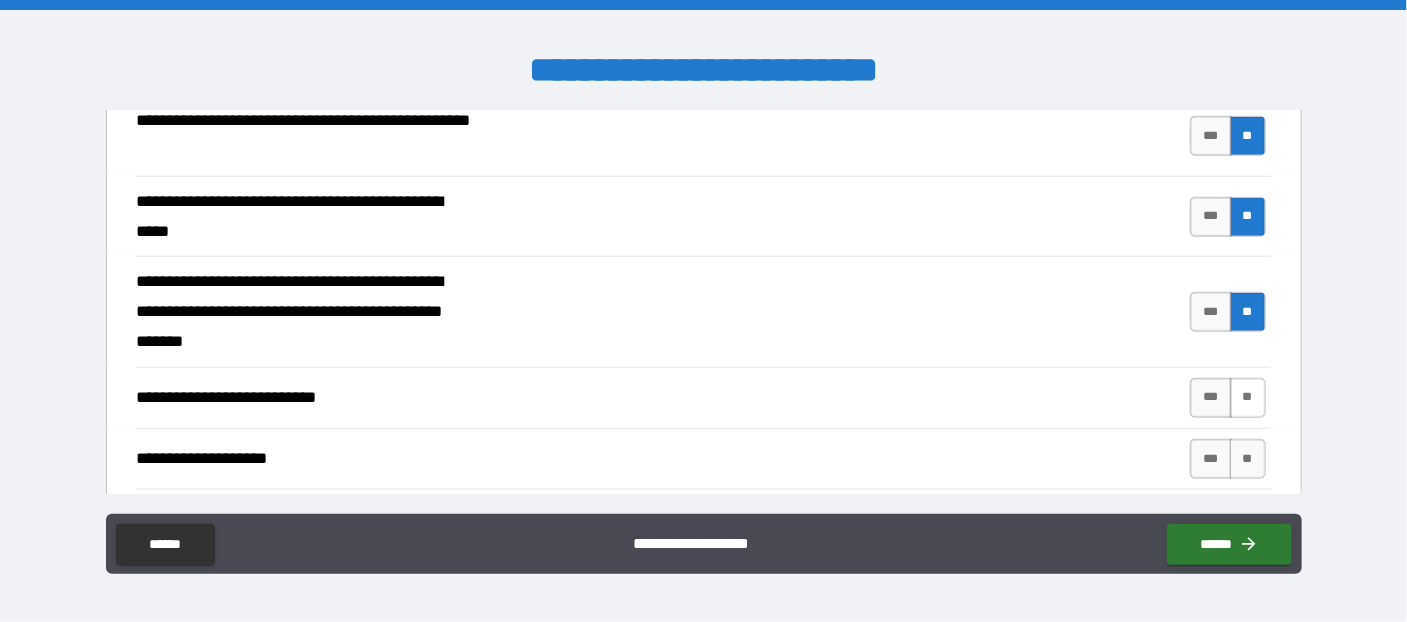 click on "**" at bounding box center [1248, 398] 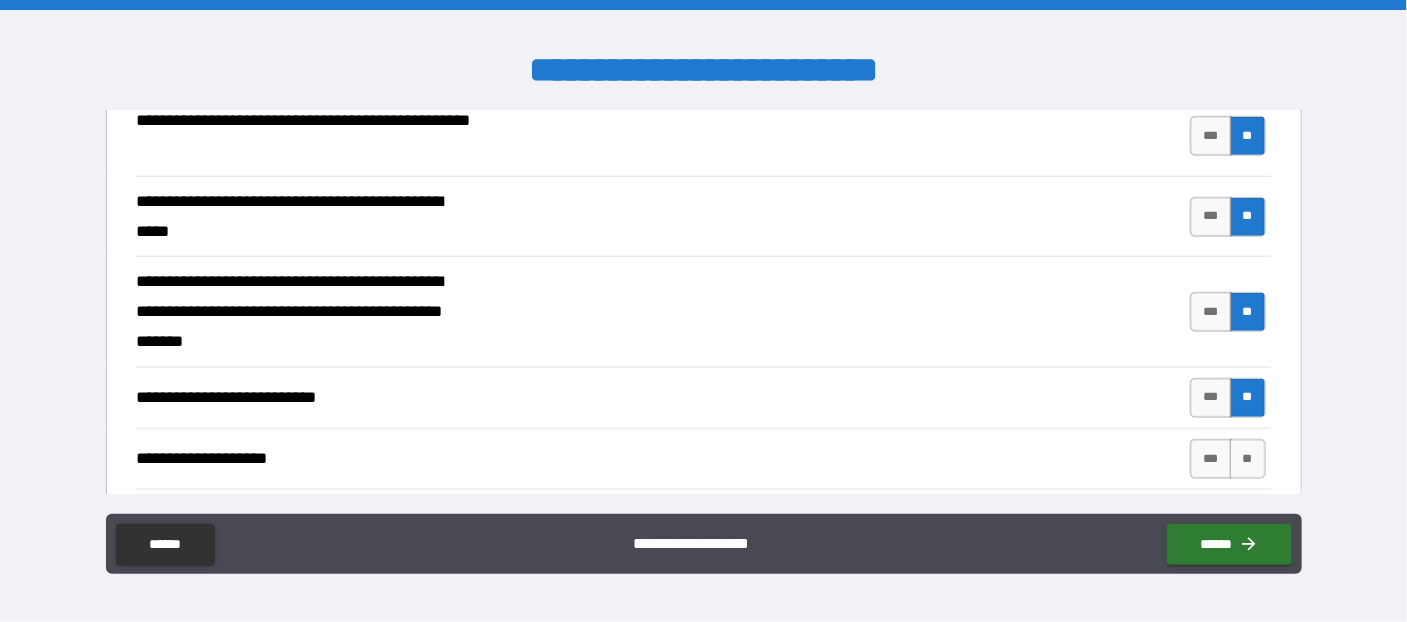 scroll, scrollTop: 763, scrollLeft: 0, axis: vertical 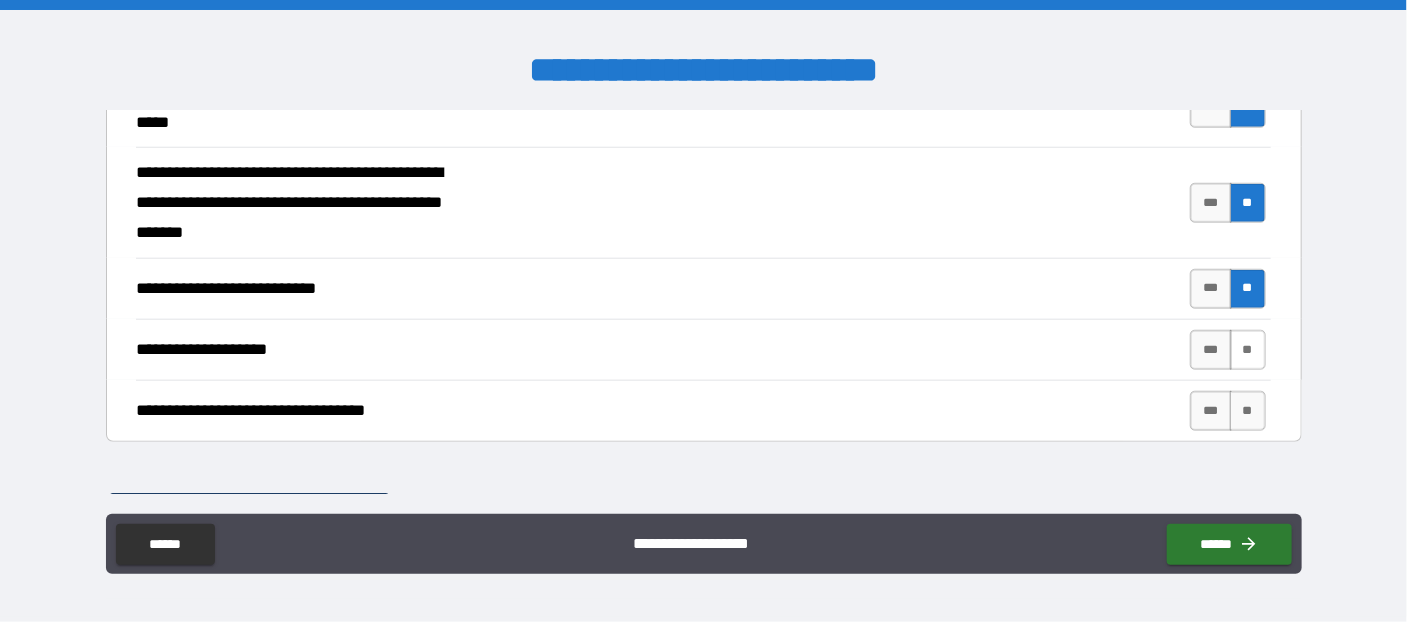 click on "**" at bounding box center [1248, 350] 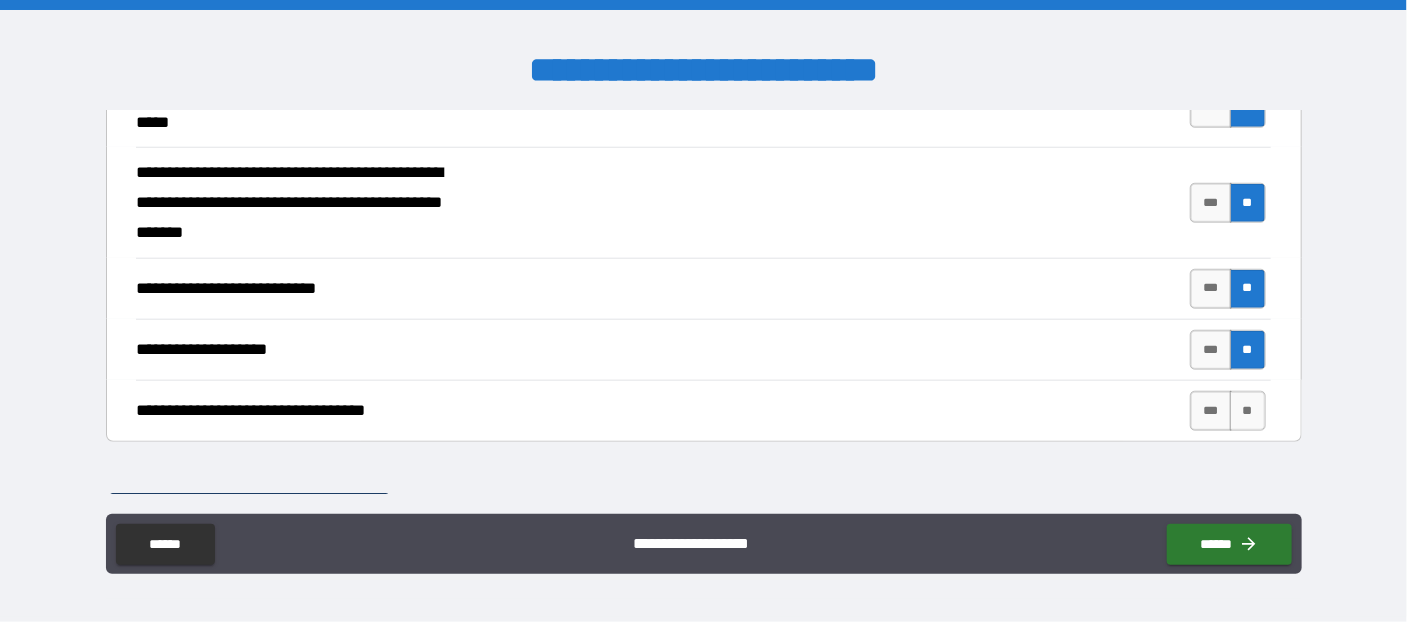 scroll, scrollTop: 872, scrollLeft: 0, axis: vertical 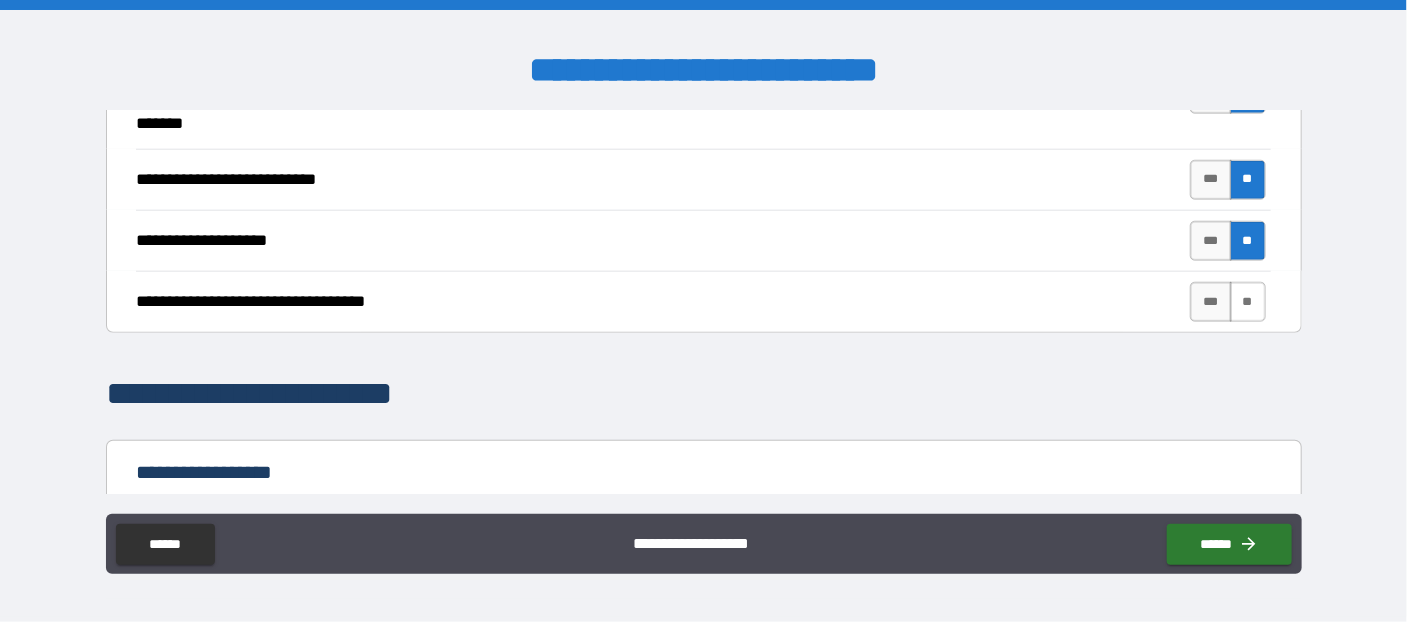 click on "**" at bounding box center (1248, 302) 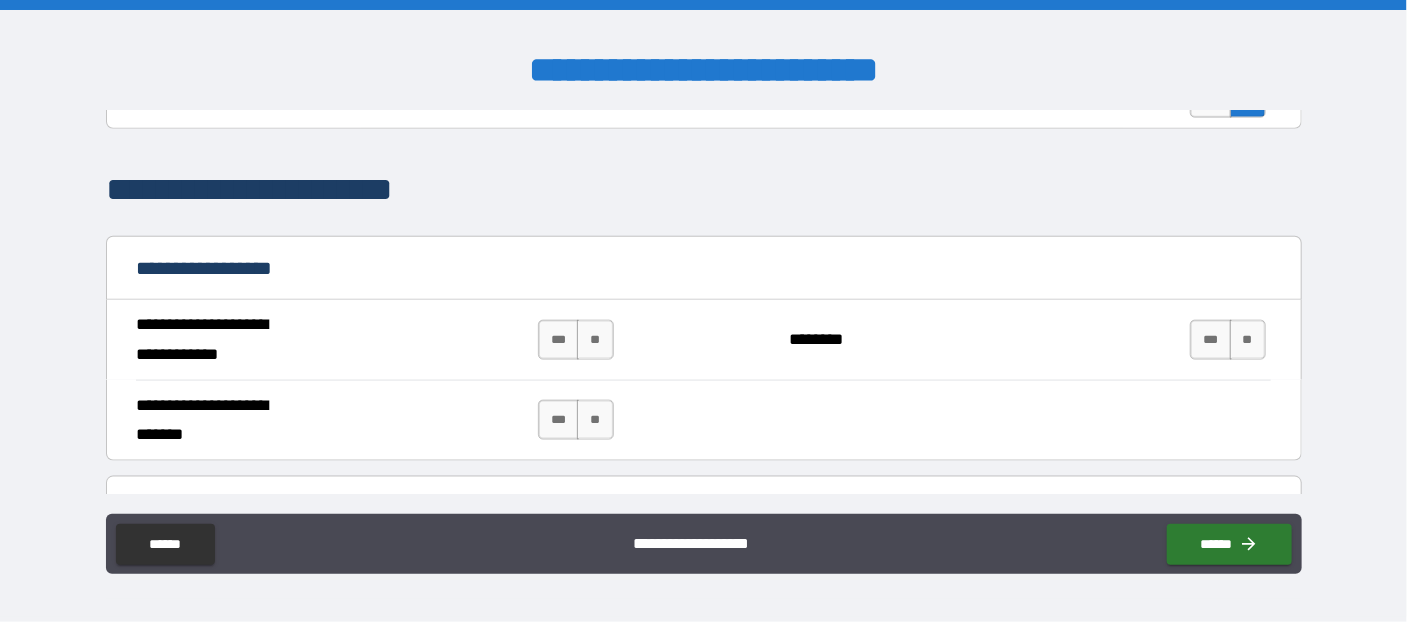 scroll, scrollTop: 1090, scrollLeft: 0, axis: vertical 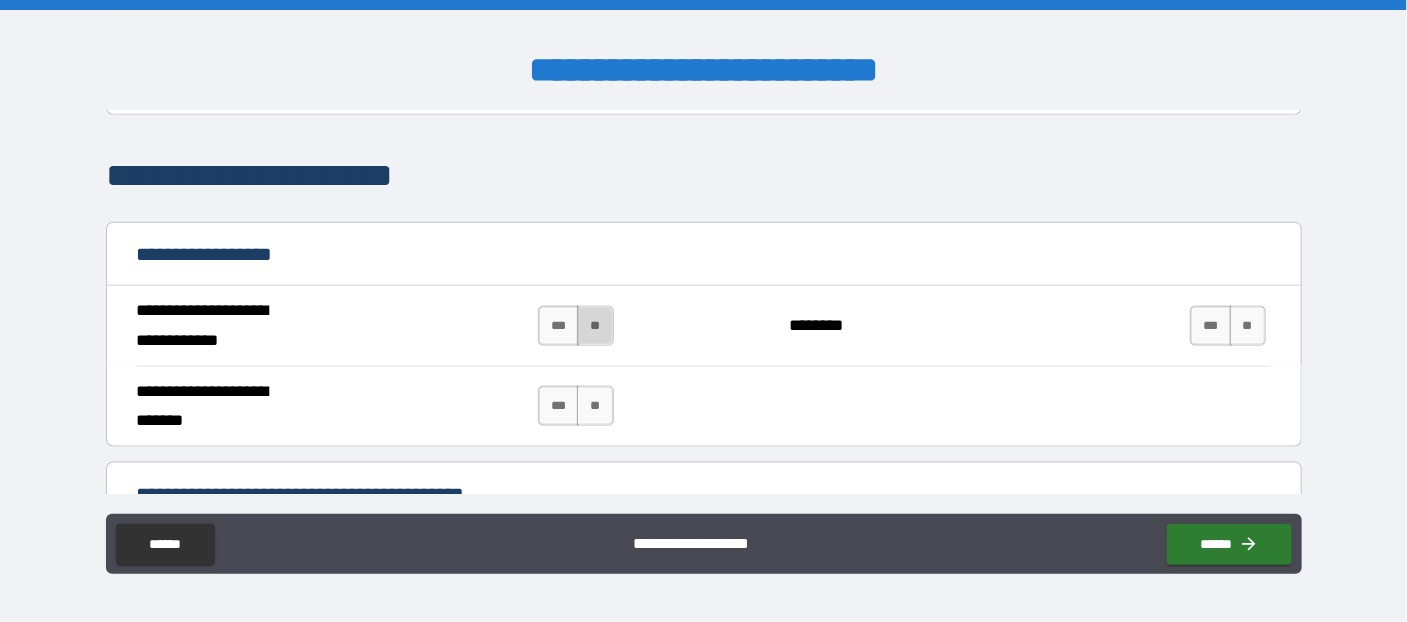 click on "**" at bounding box center (595, 326) 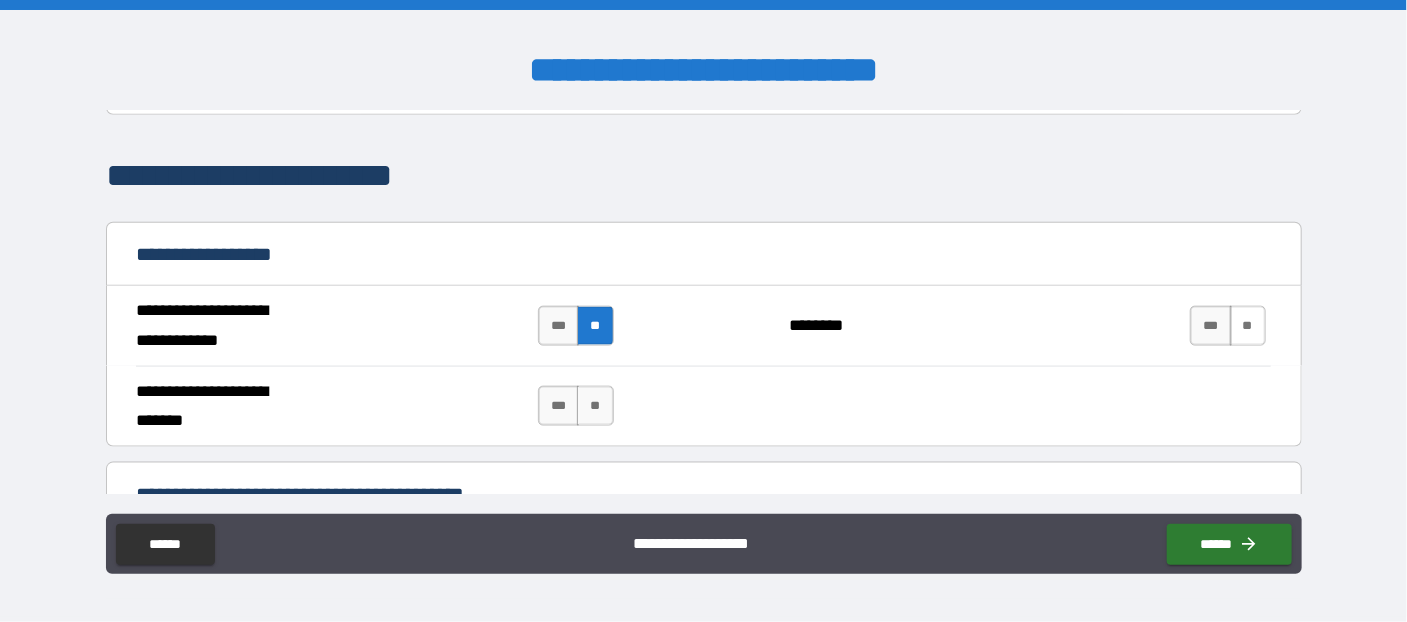 click on "**" at bounding box center (1248, 326) 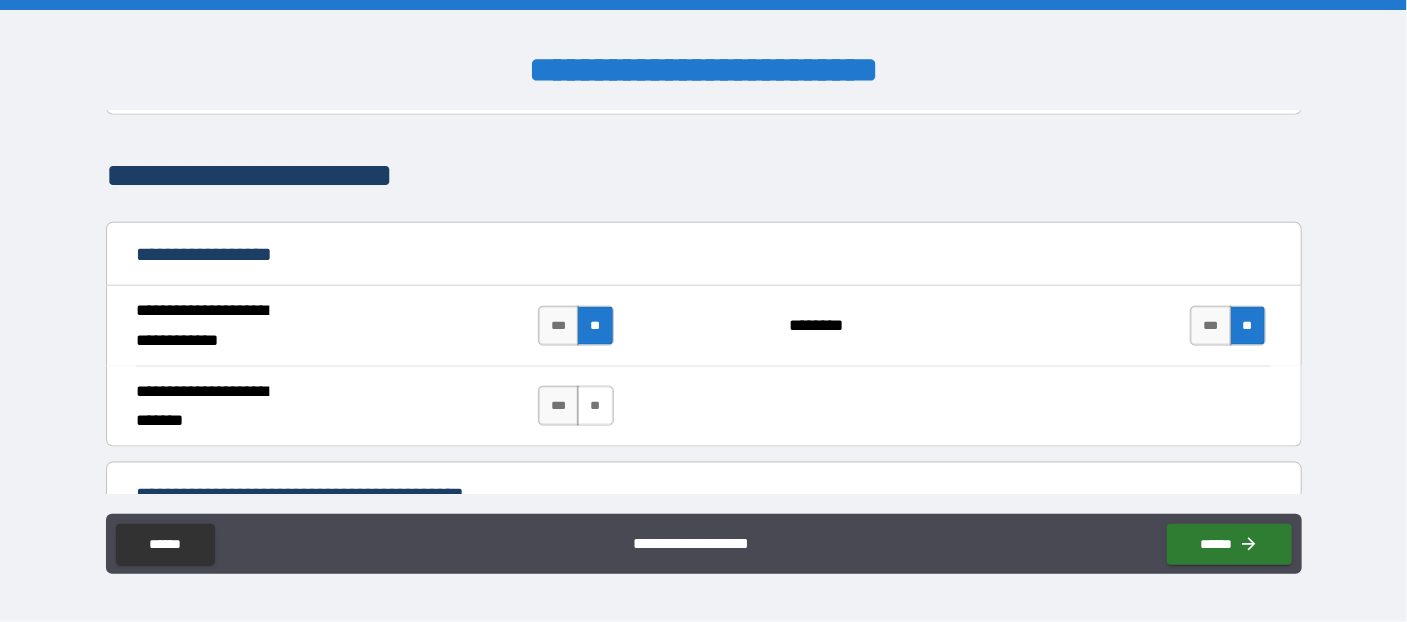 click on "**" at bounding box center (595, 406) 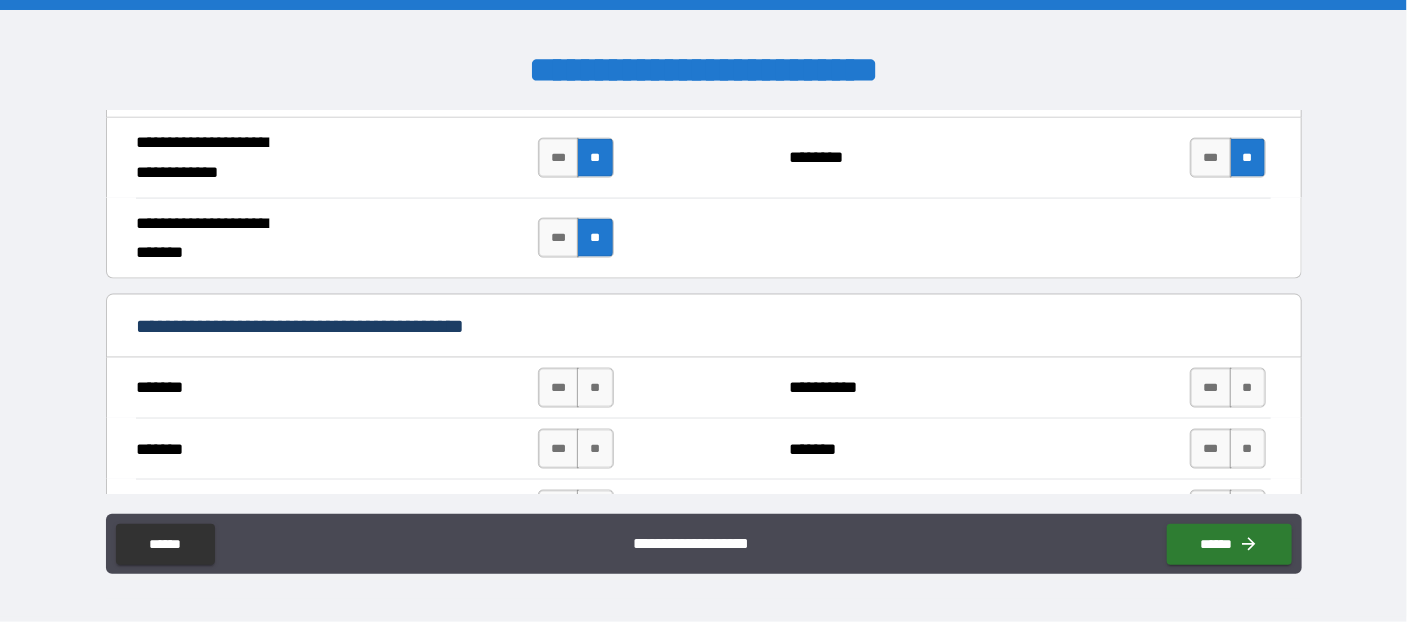 scroll, scrollTop: 1309, scrollLeft: 0, axis: vertical 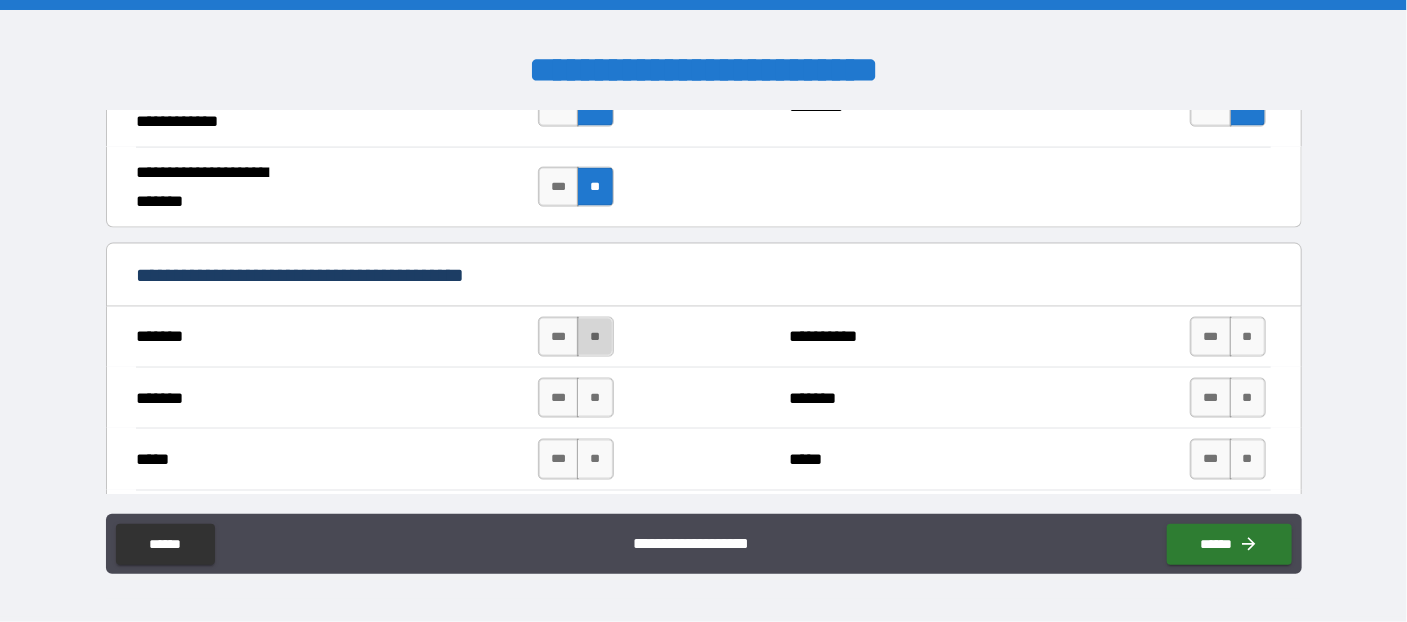 click on "**" at bounding box center (595, 337) 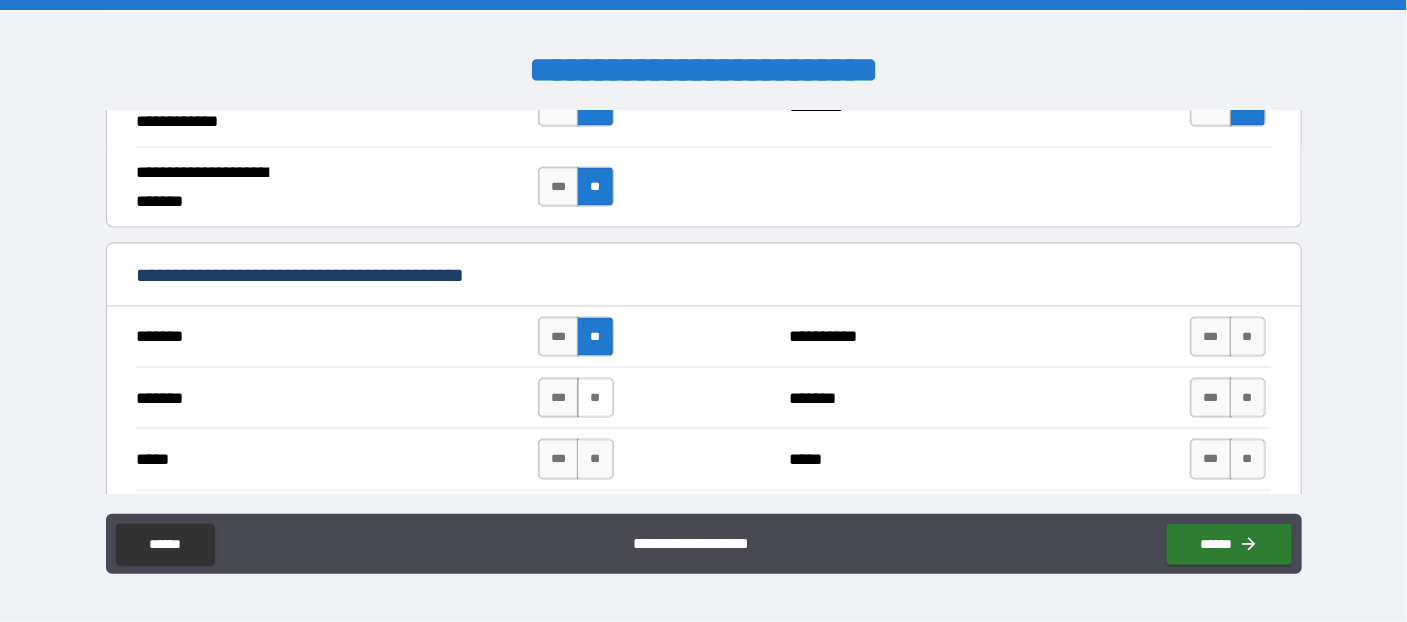 click on "**" at bounding box center (595, 398) 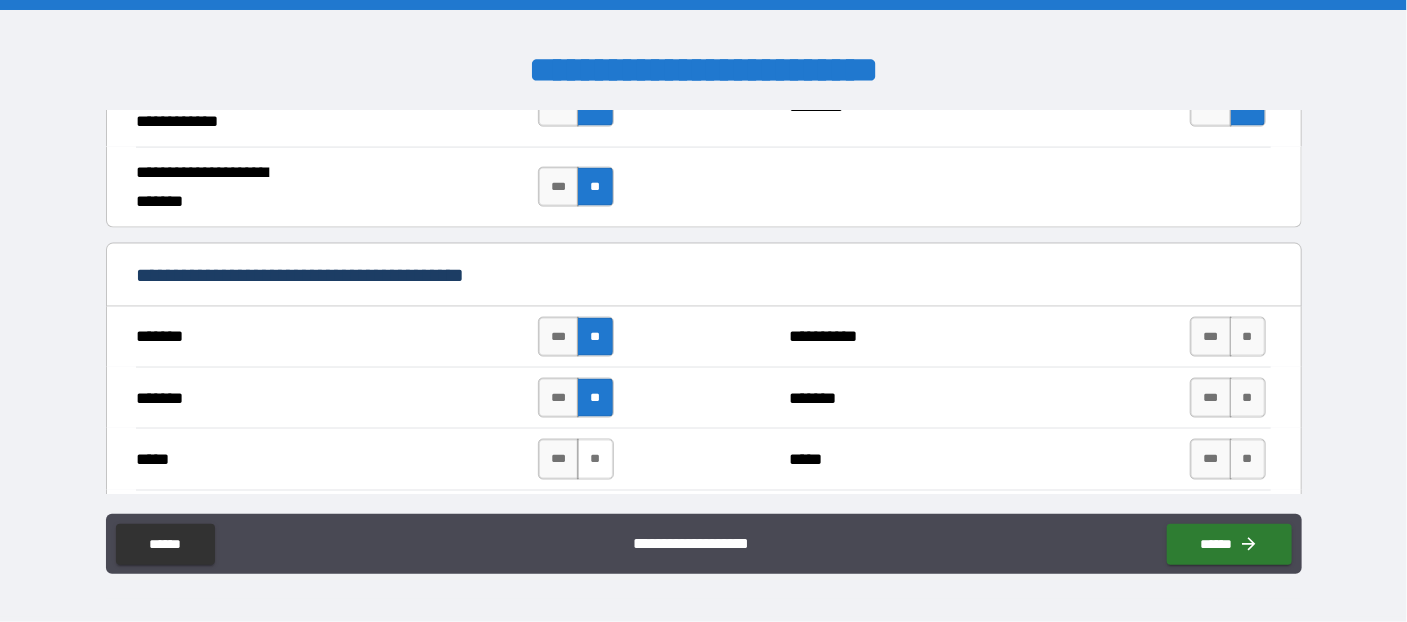 click on "**" at bounding box center (595, 459) 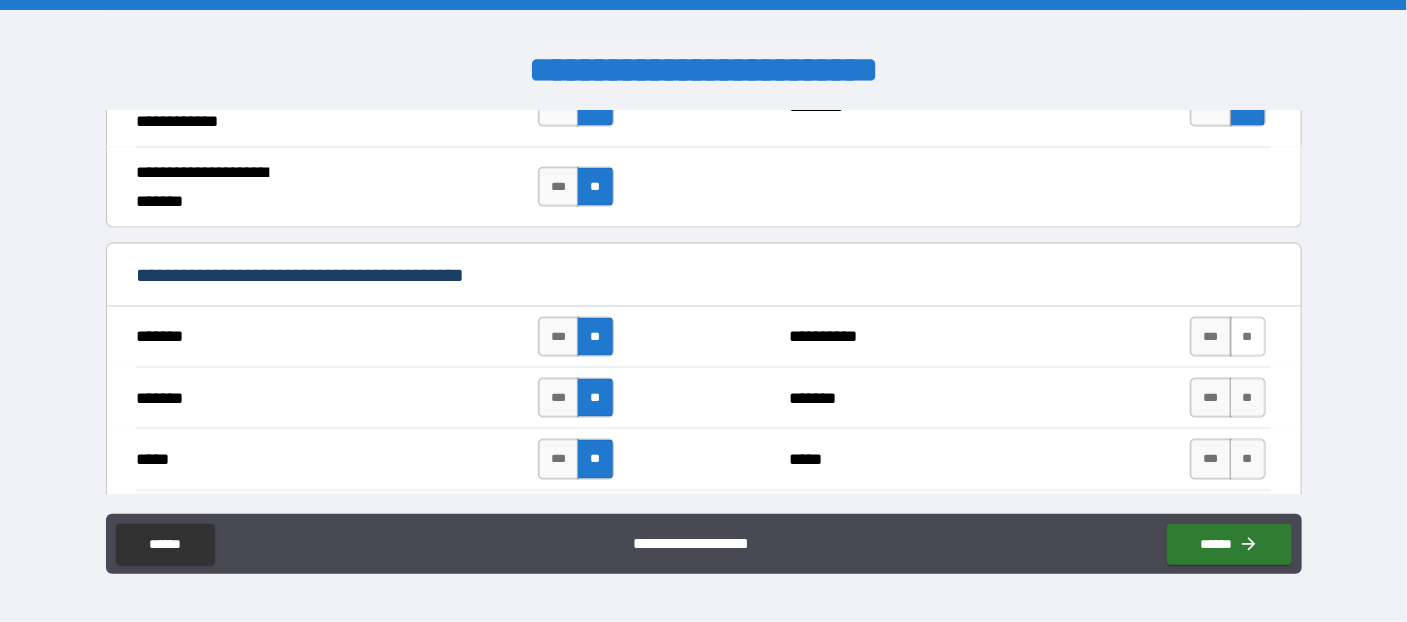 click on "**" at bounding box center [1248, 337] 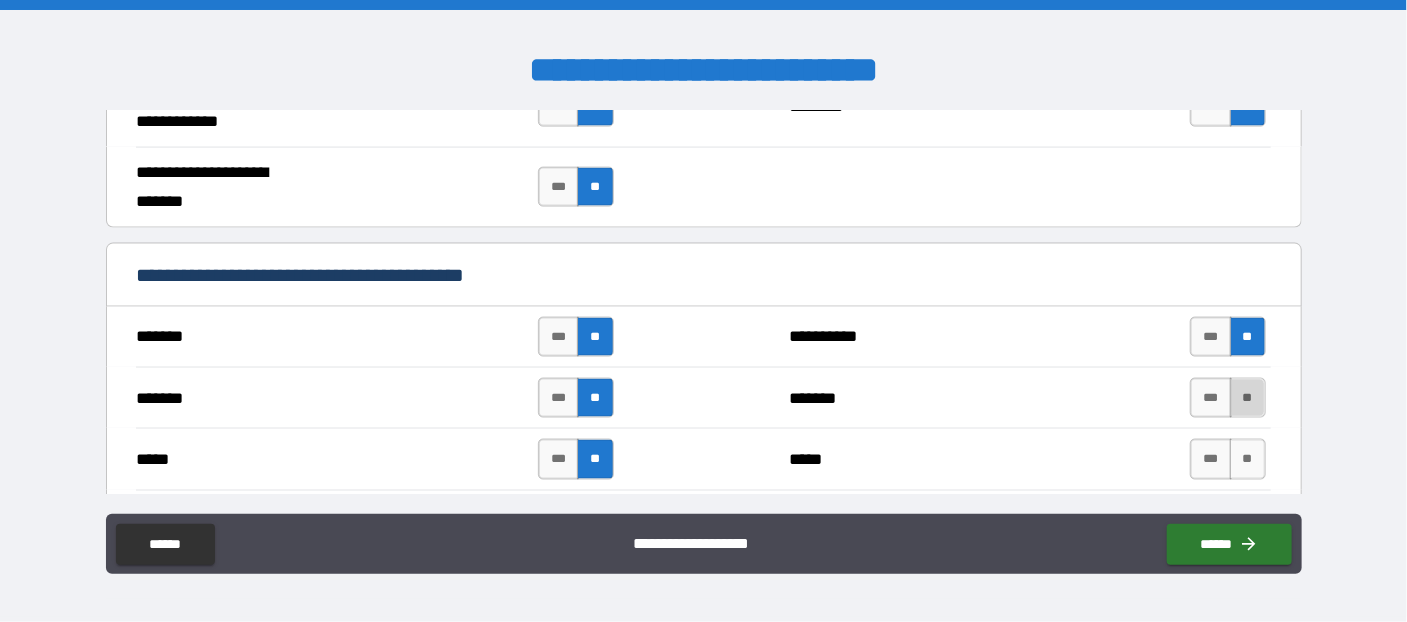 click on "**" at bounding box center [1248, 398] 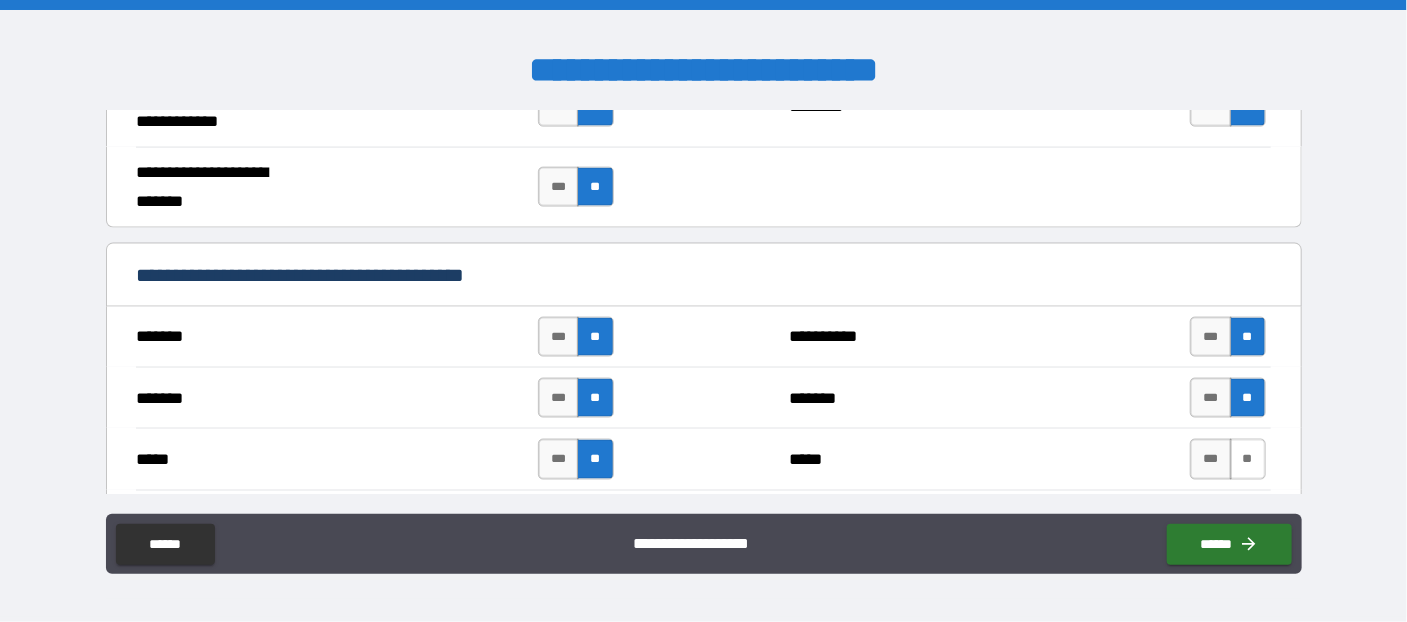 click on "**" at bounding box center (1248, 459) 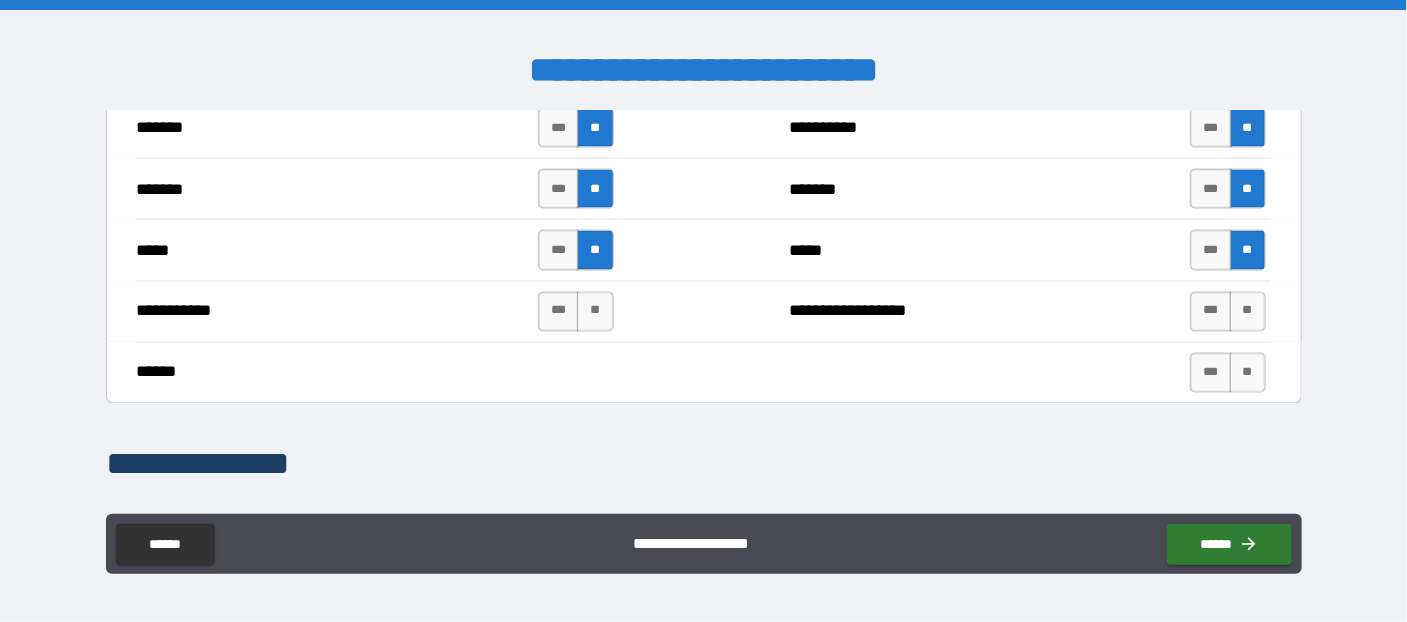 scroll, scrollTop: 1527, scrollLeft: 0, axis: vertical 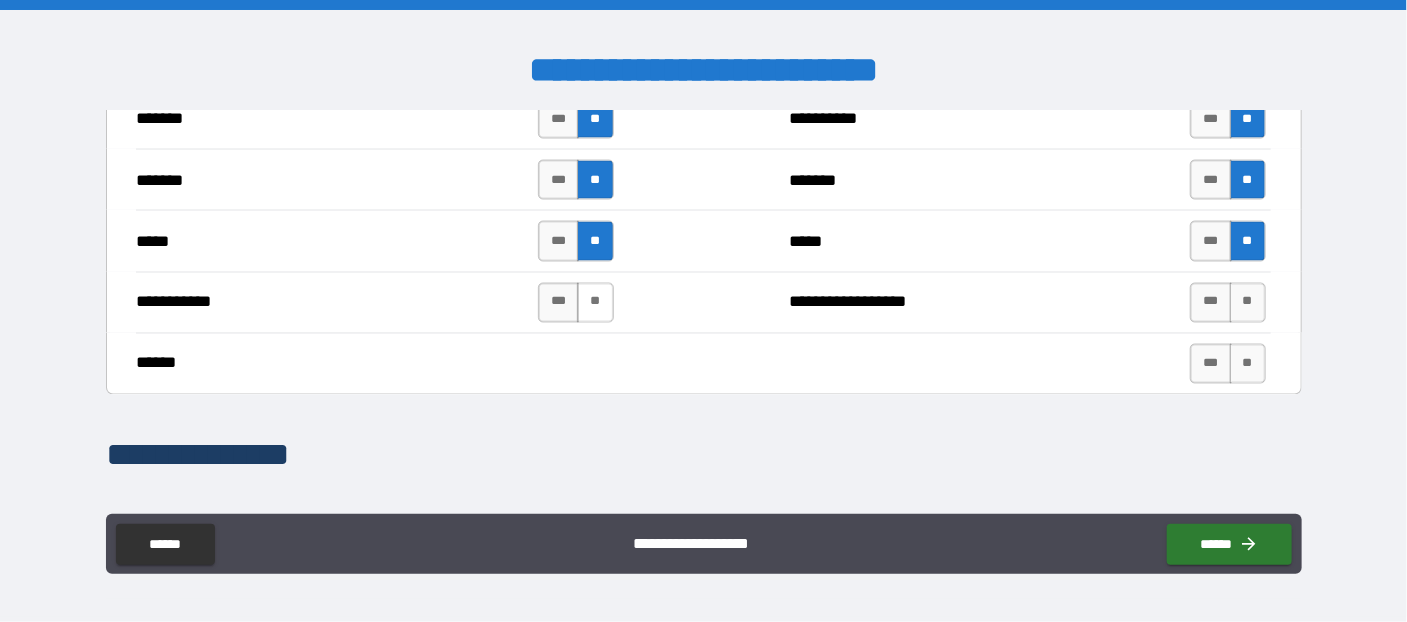 click on "**" at bounding box center [595, 303] 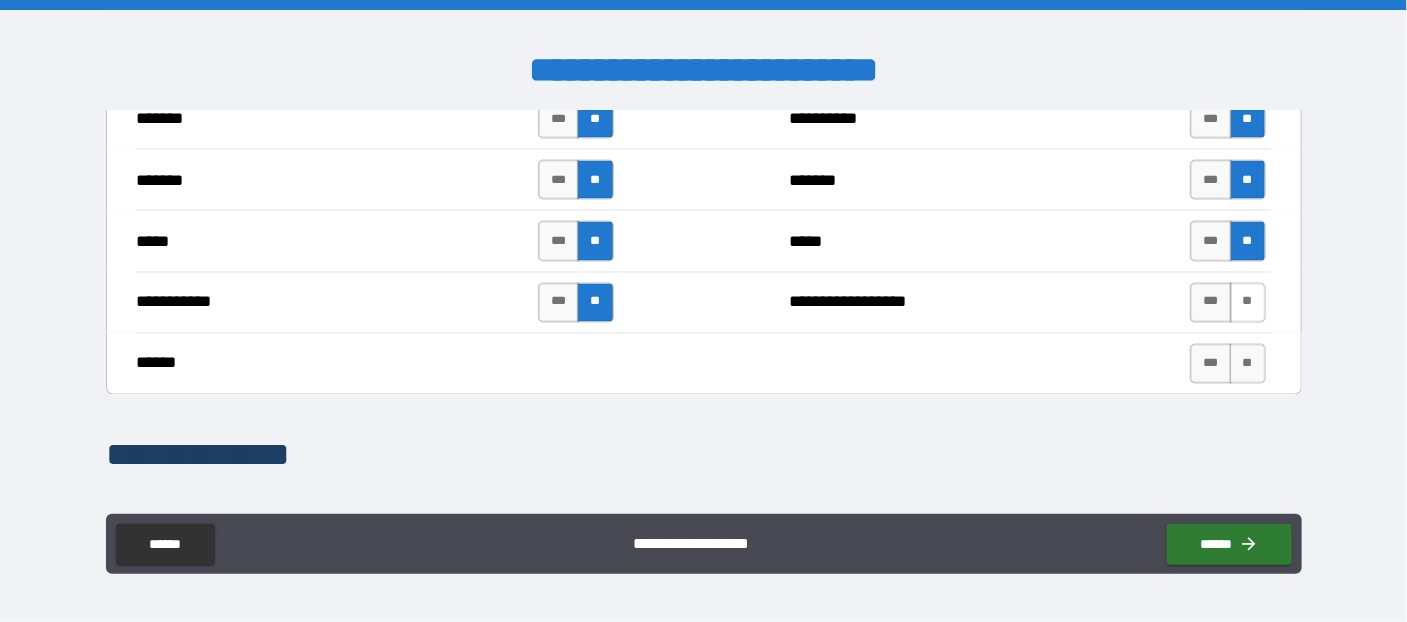 click on "**" at bounding box center (1248, 303) 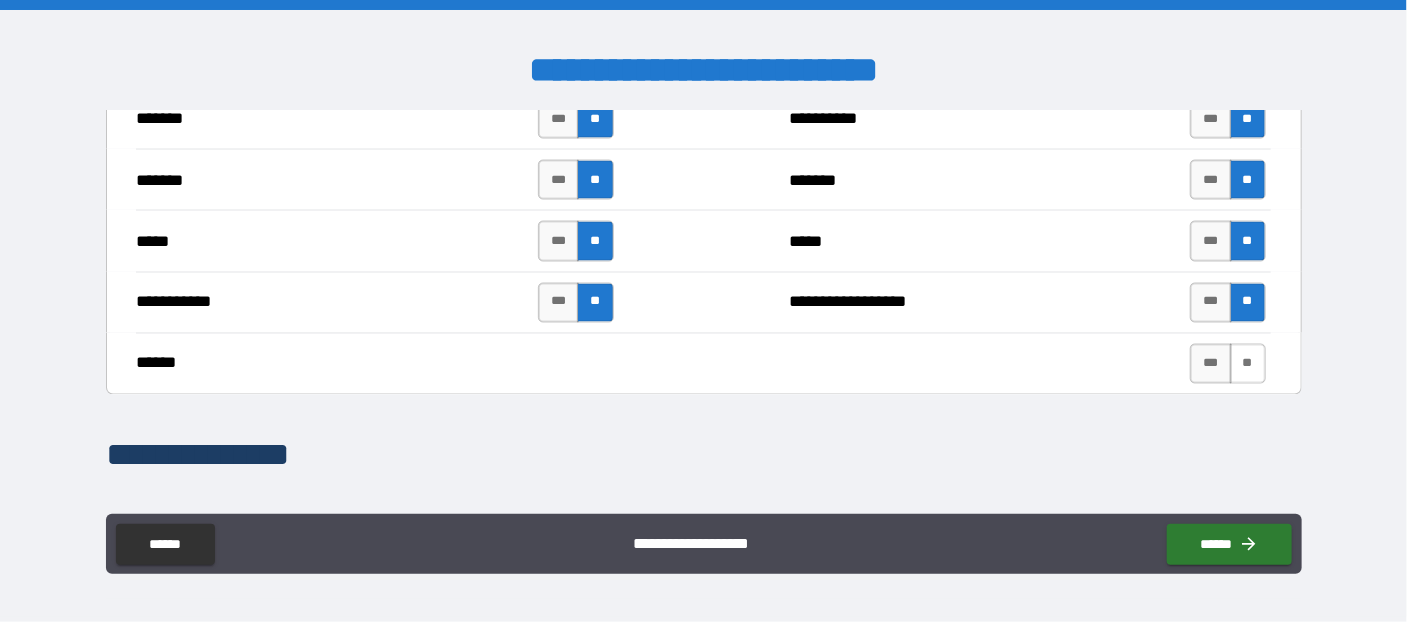 click on "**" at bounding box center [1248, 364] 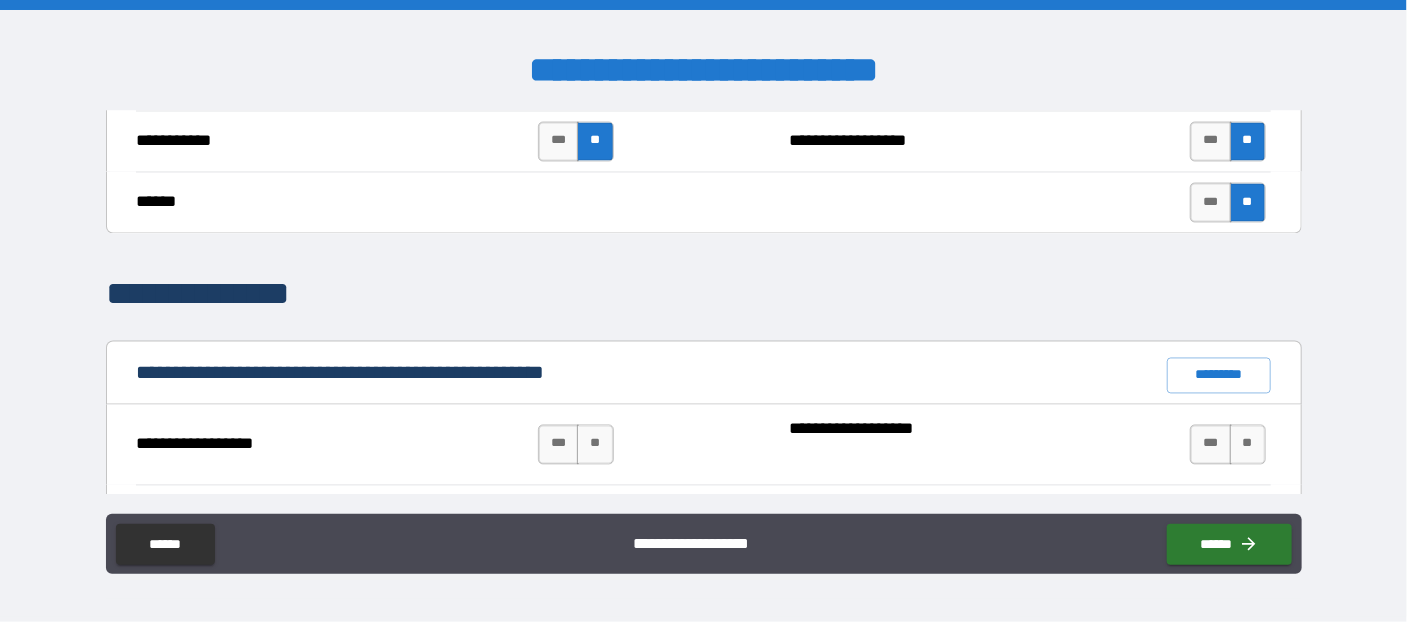 scroll, scrollTop: 1745, scrollLeft: 0, axis: vertical 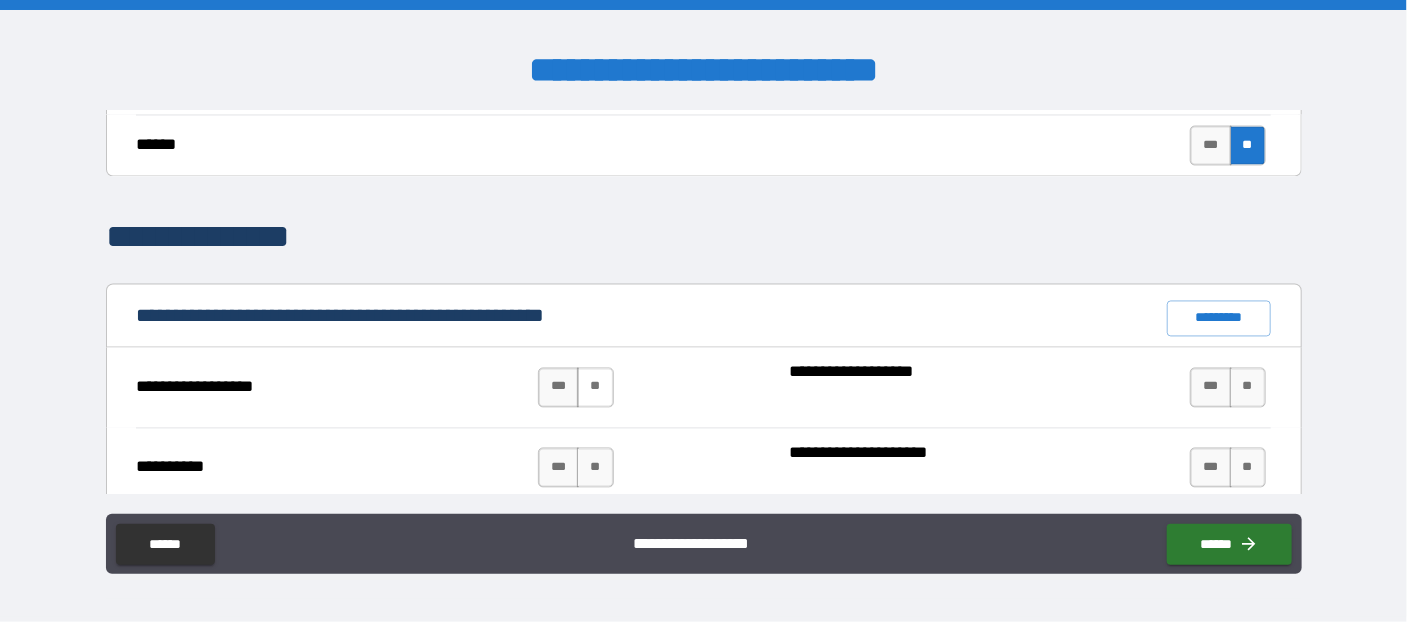 click on "**" at bounding box center (595, 388) 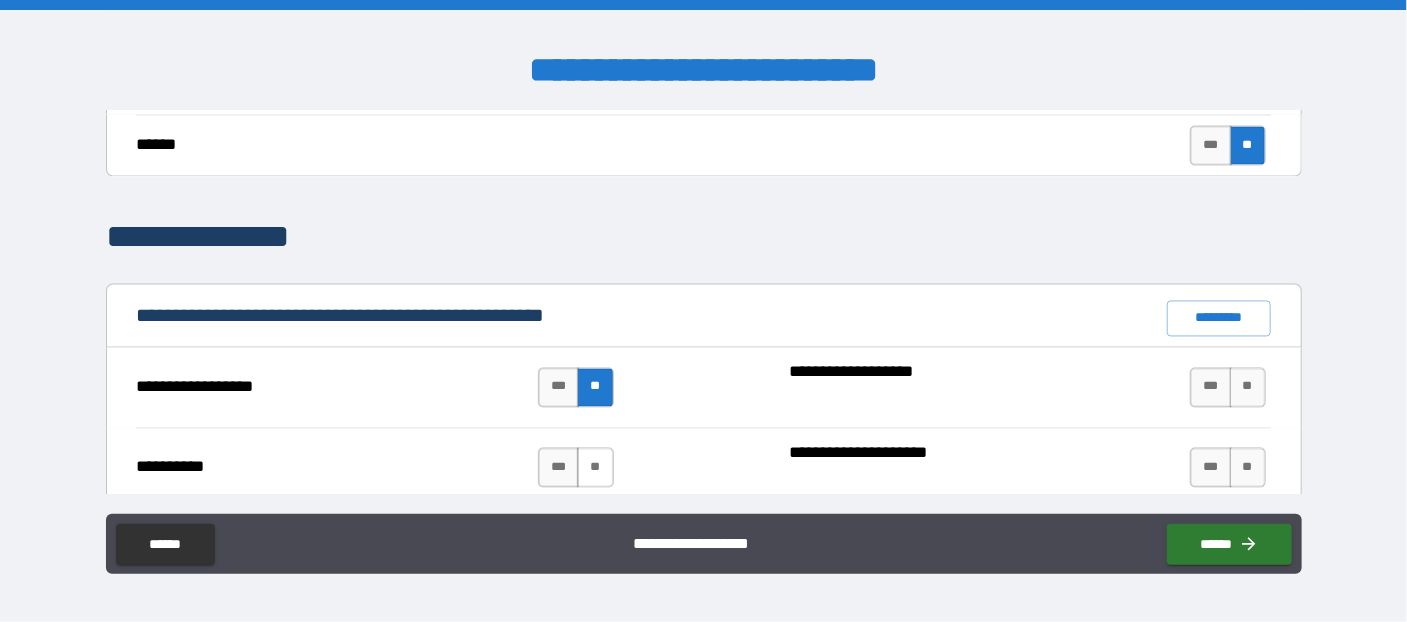 click on "**" at bounding box center [595, 468] 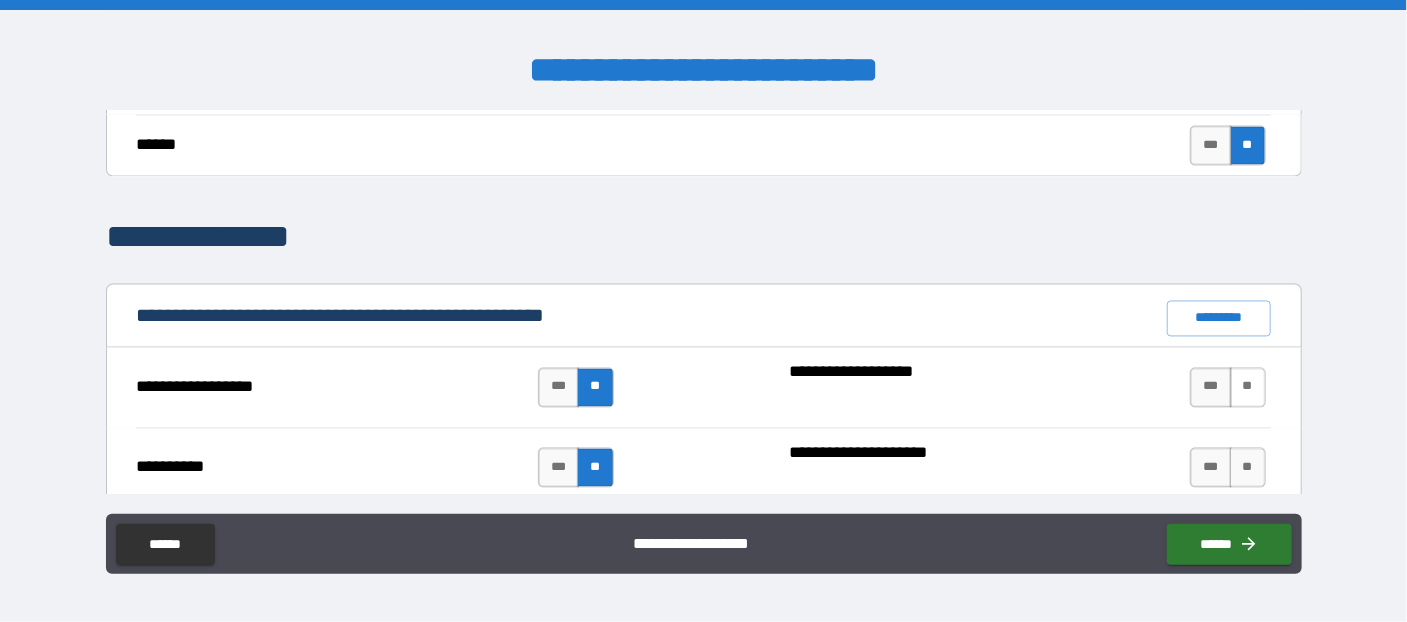 click on "**" at bounding box center (1248, 388) 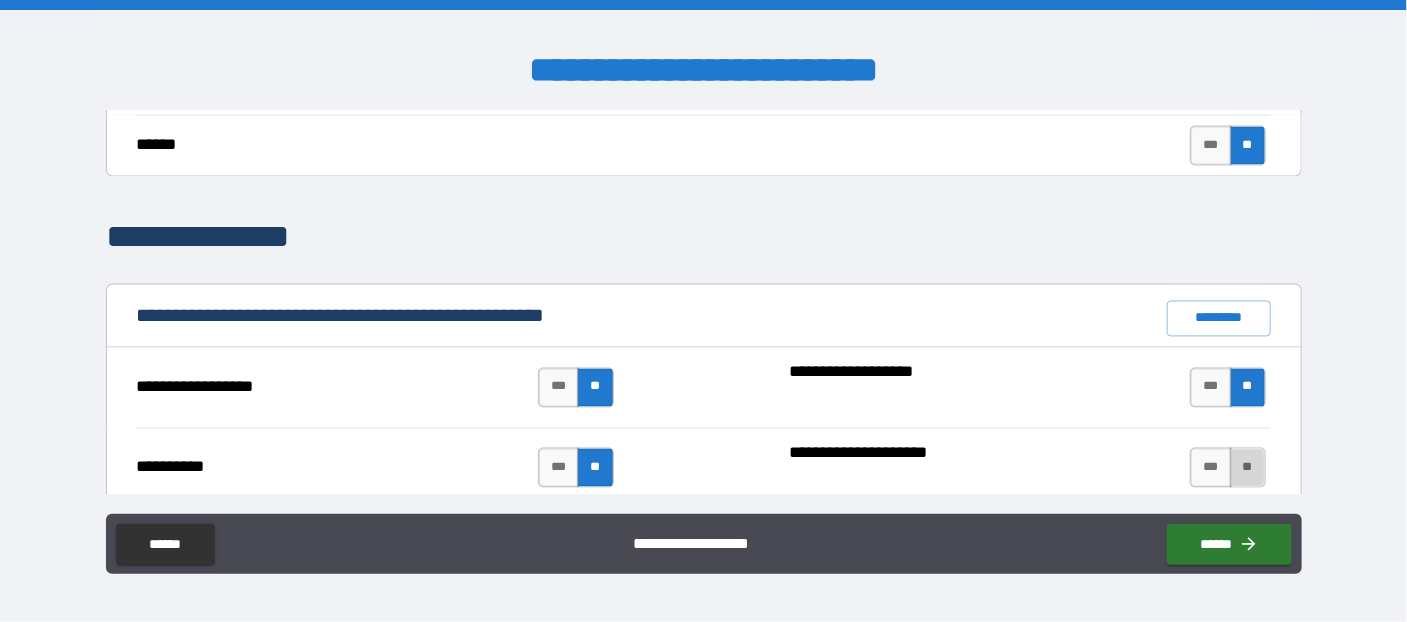 click on "**" at bounding box center [1248, 468] 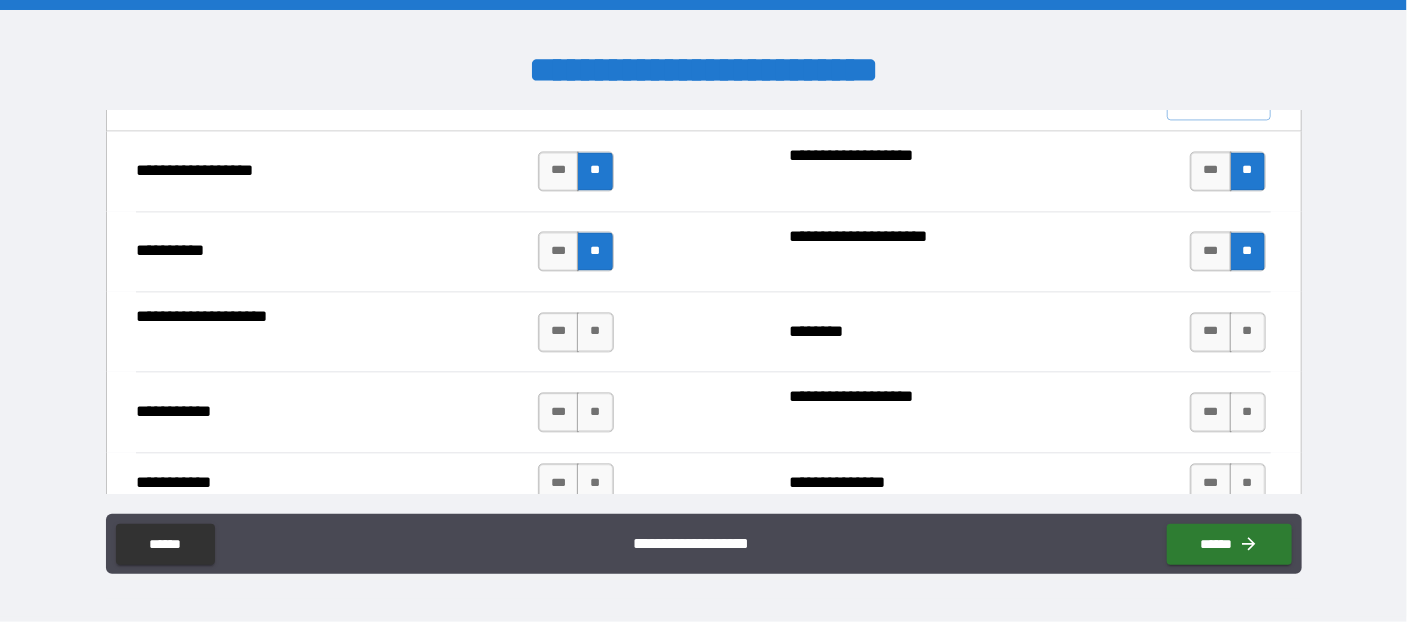 scroll, scrollTop: 1963, scrollLeft: 0, axis: vertical 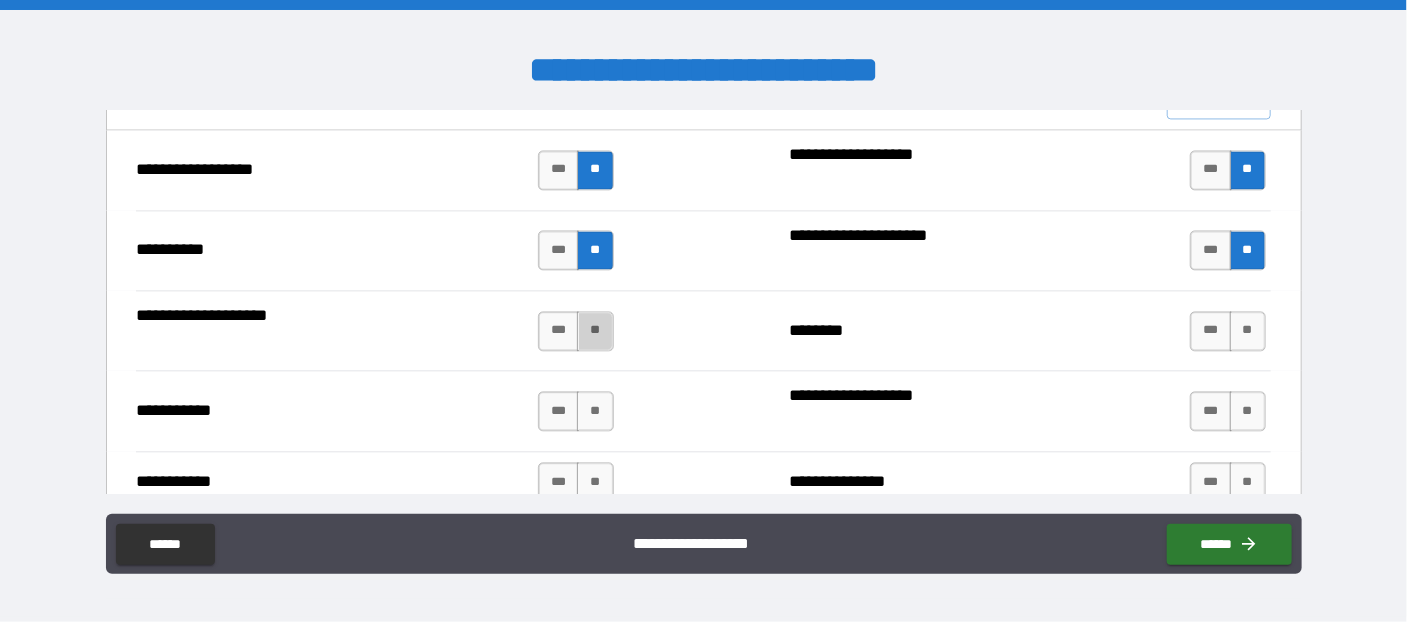 drag, startPoint x: 591, startPoint y: 322, endPoint x: 607, endPoint y: 390, distance: 69.856995 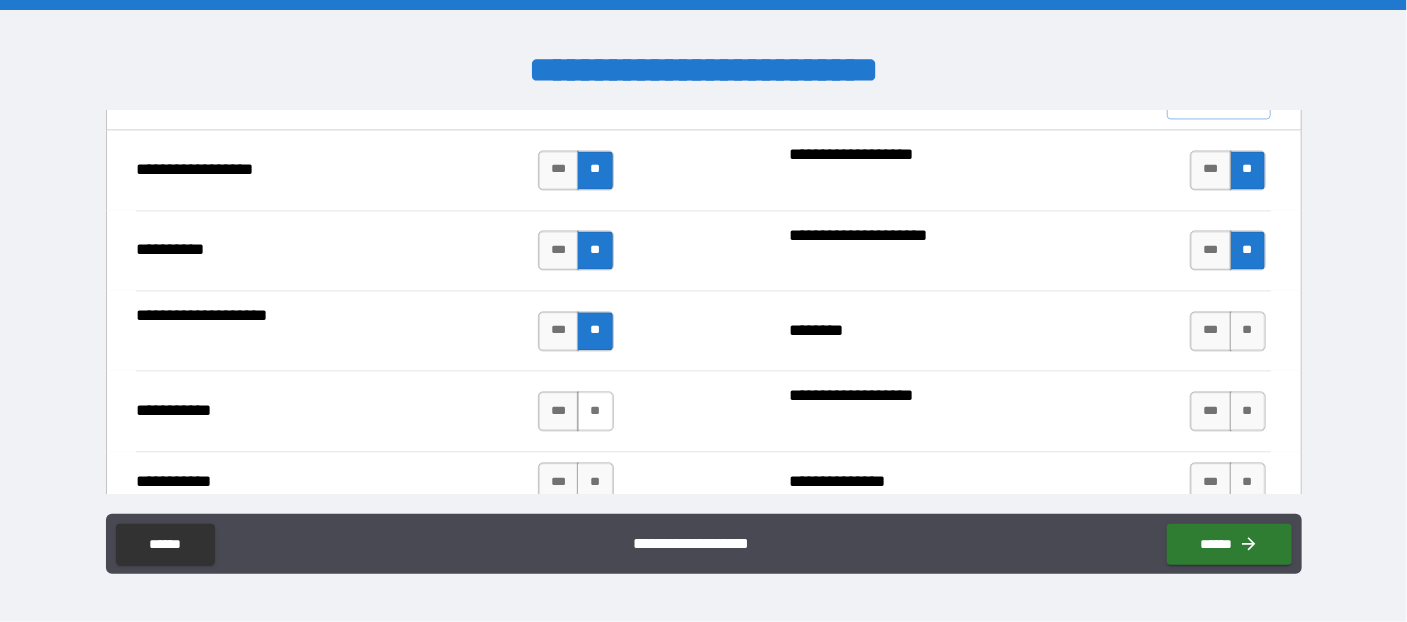 click on "**" at bounding box center [595, 411] 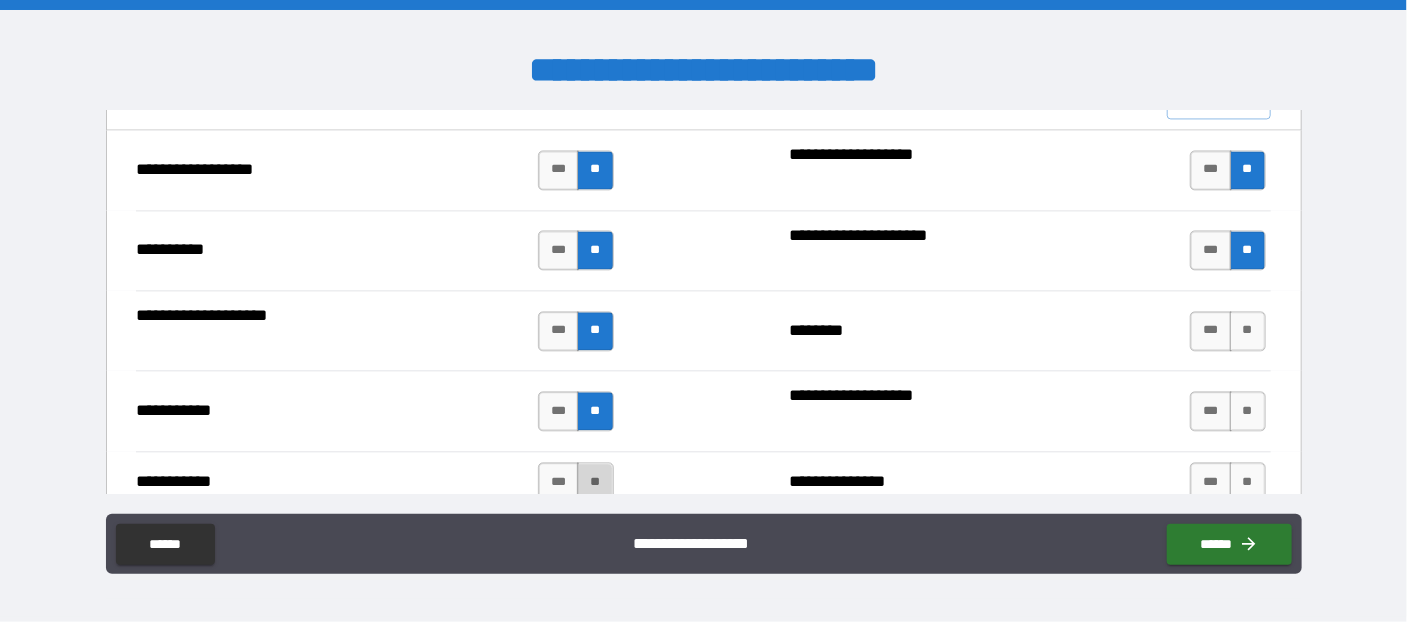 click on "**" at bounding box center [595, 482] 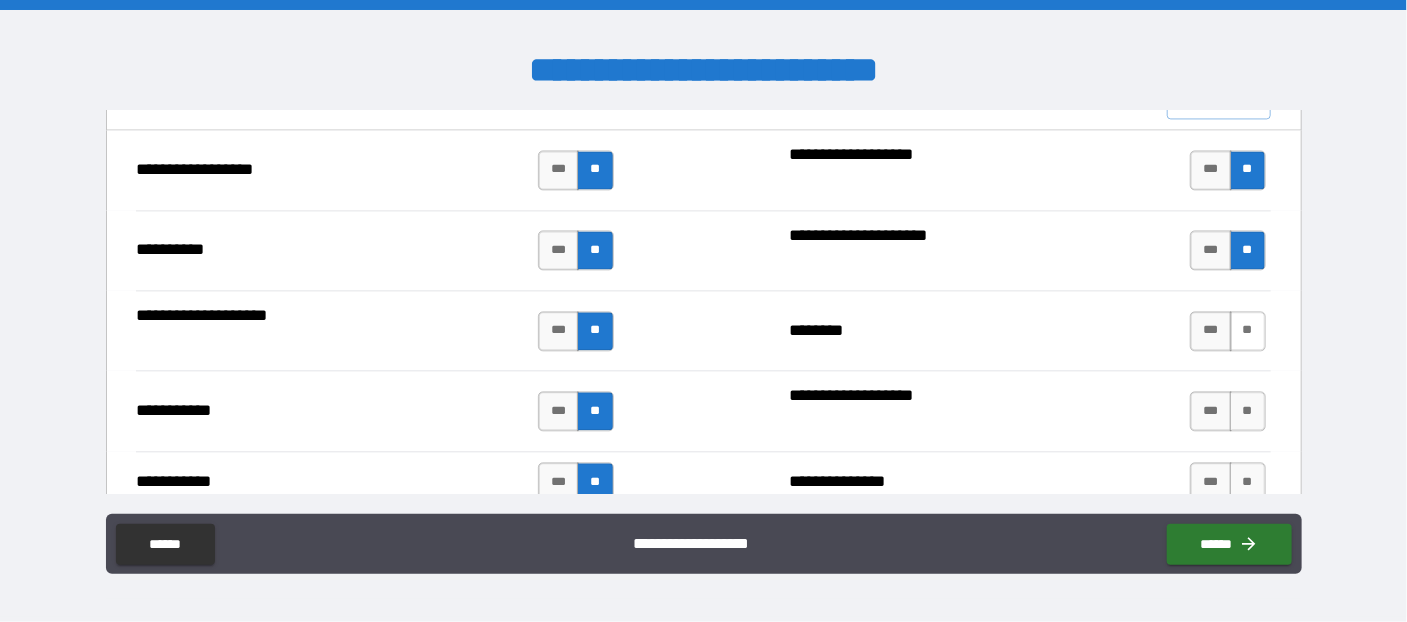 click on "**" at bounding box center (1248, 331) 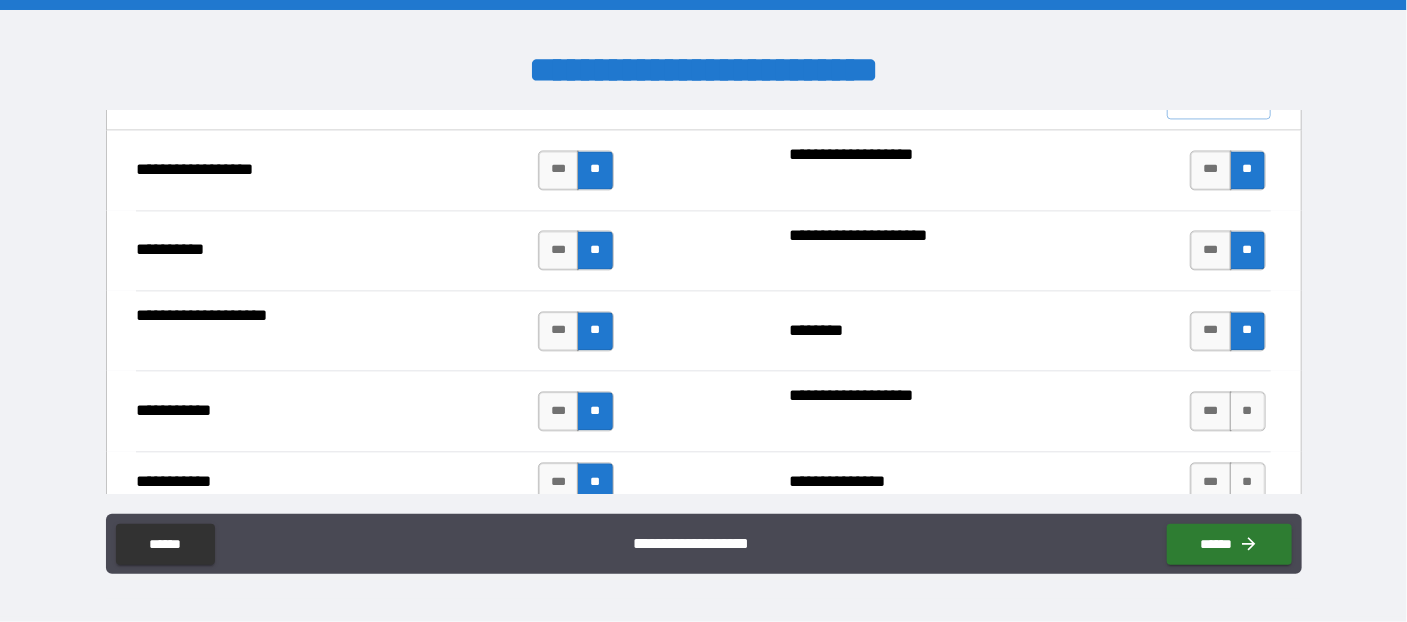 click on "**" at bounding box center [1248, 411] 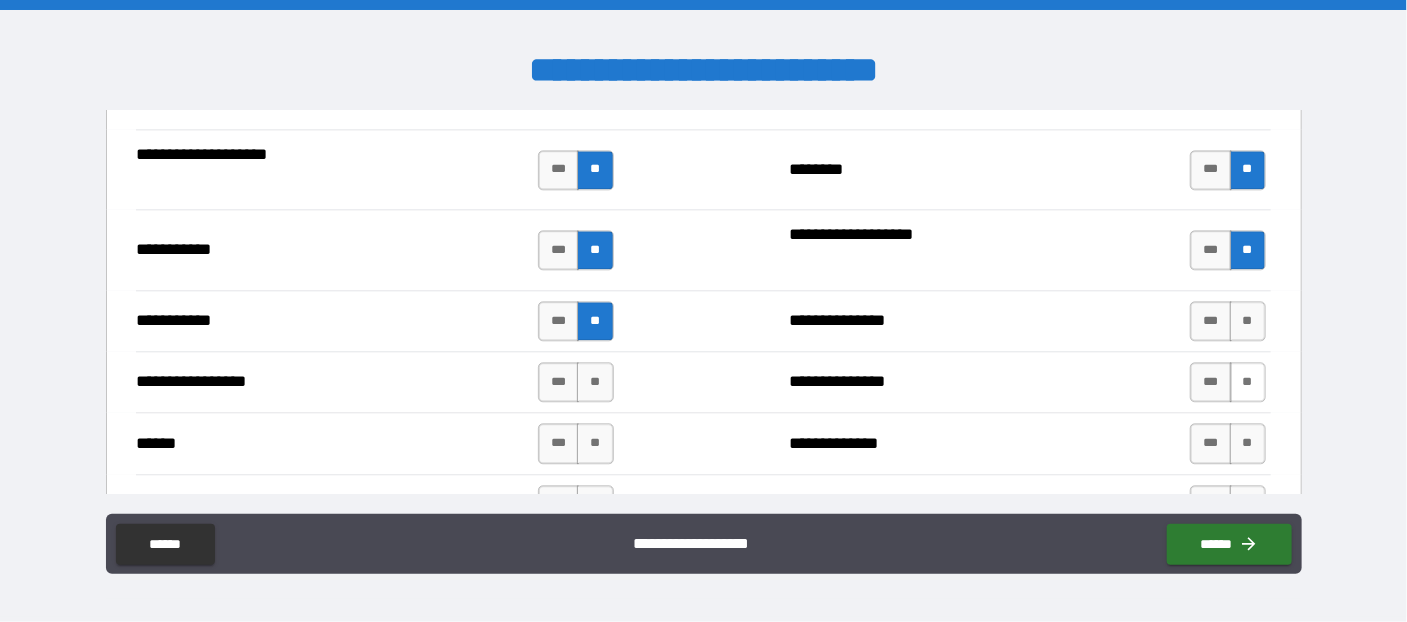 scroll, scrollTop: 2182, scrollLeft: 0, axis: vertical 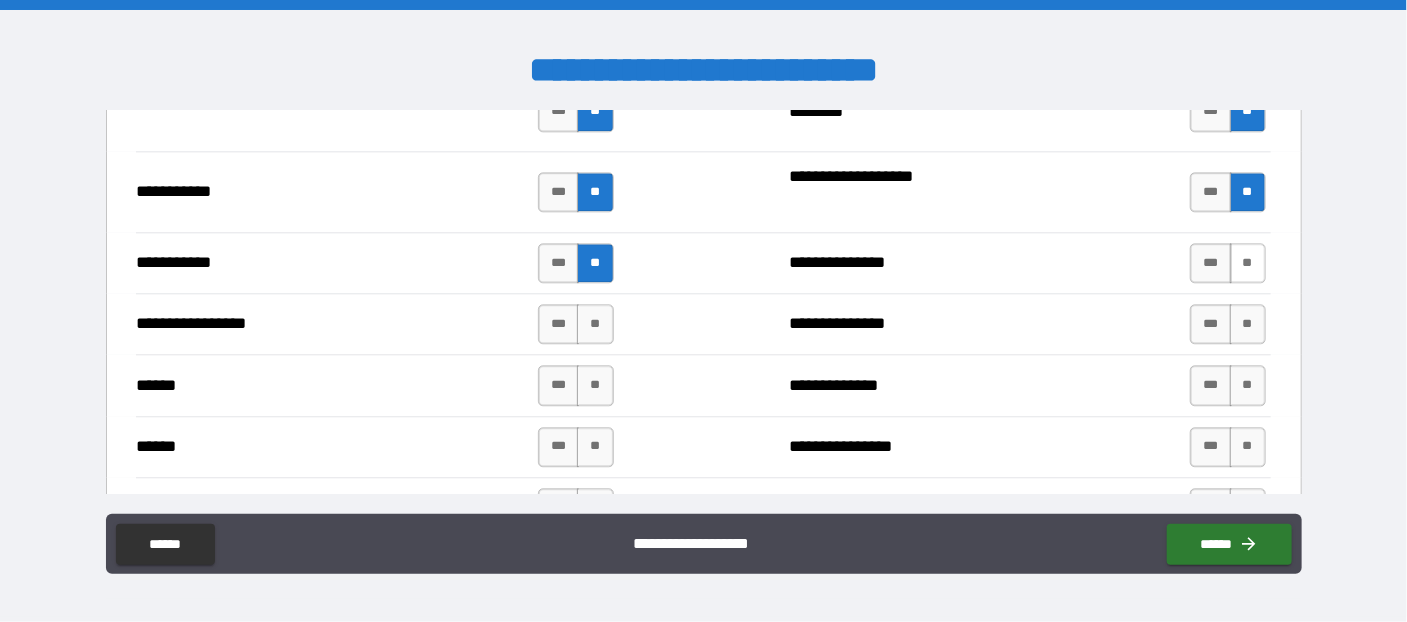 click on "**" at bounding box center (1248, 263) 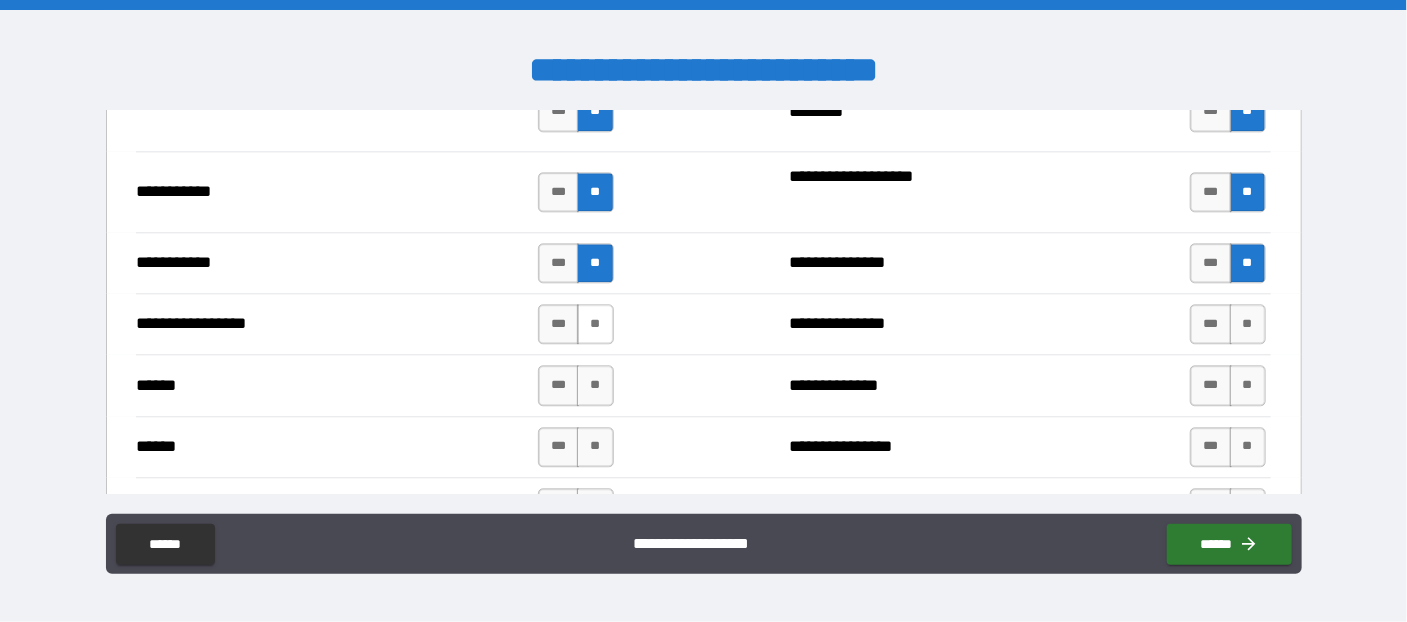 click on "**" at bounding box center (595, 324) 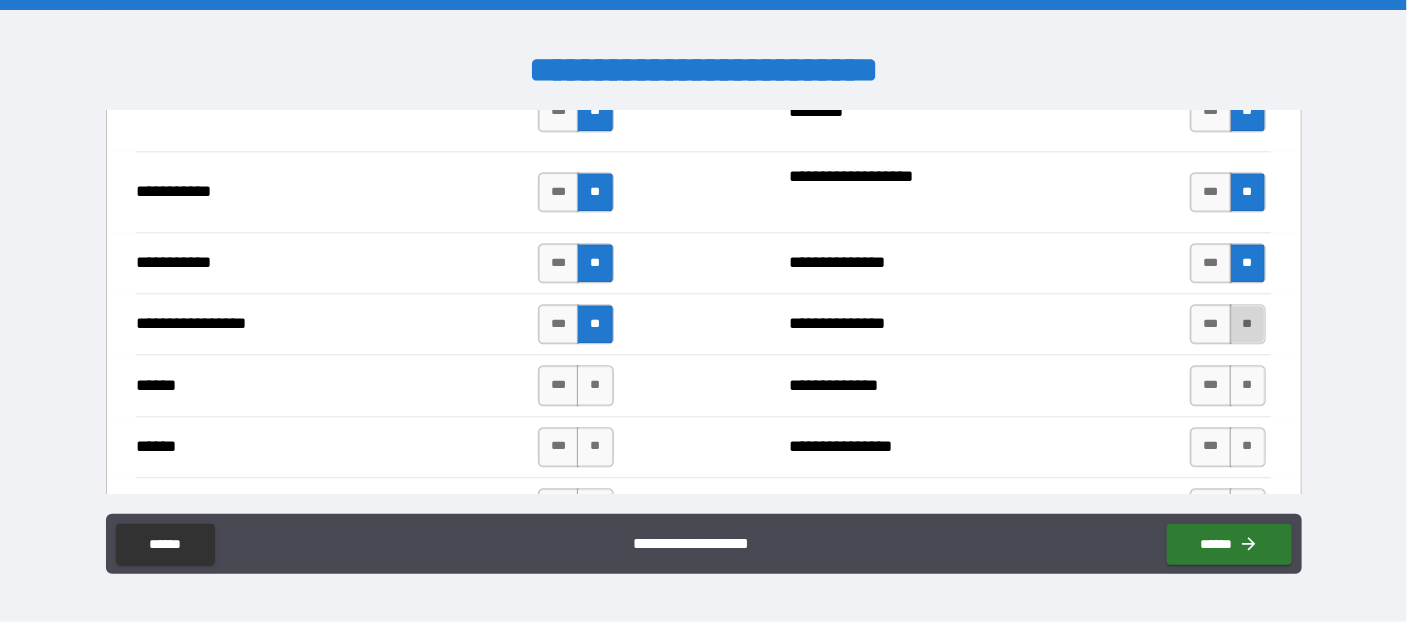 click on "**" at bounding box center [1248, 324] 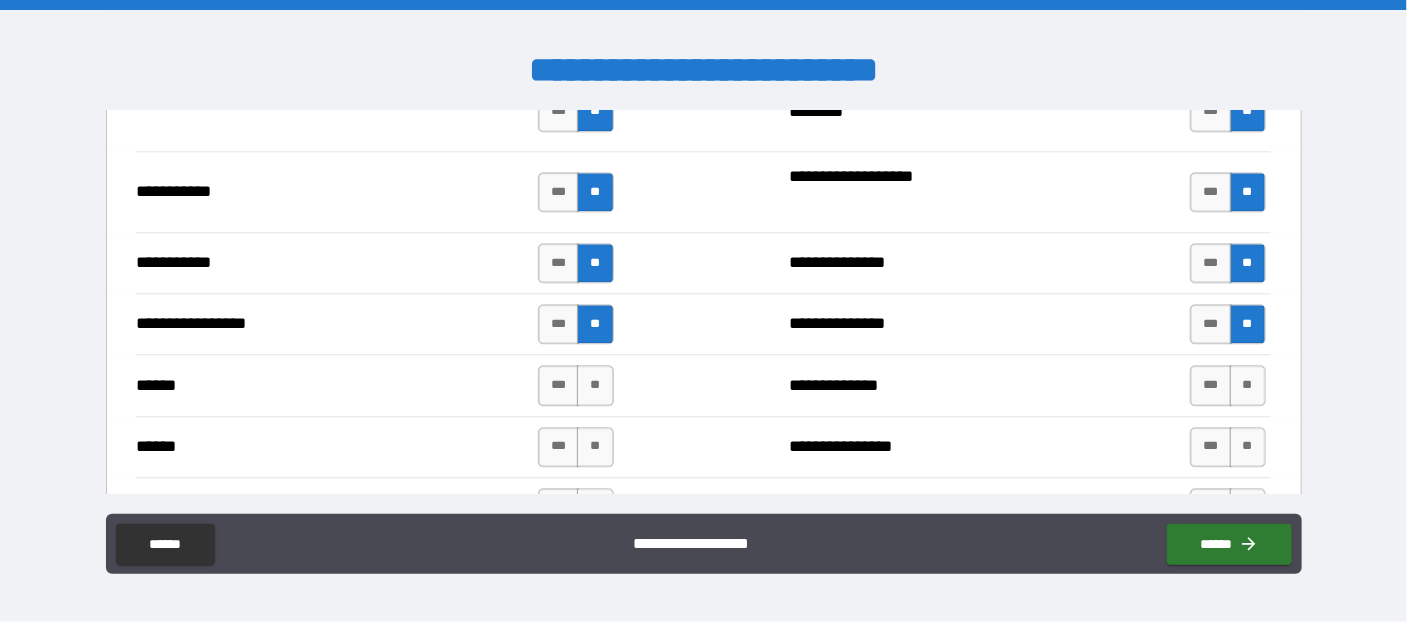 click on "*** **" at bounding box center [578, 385] 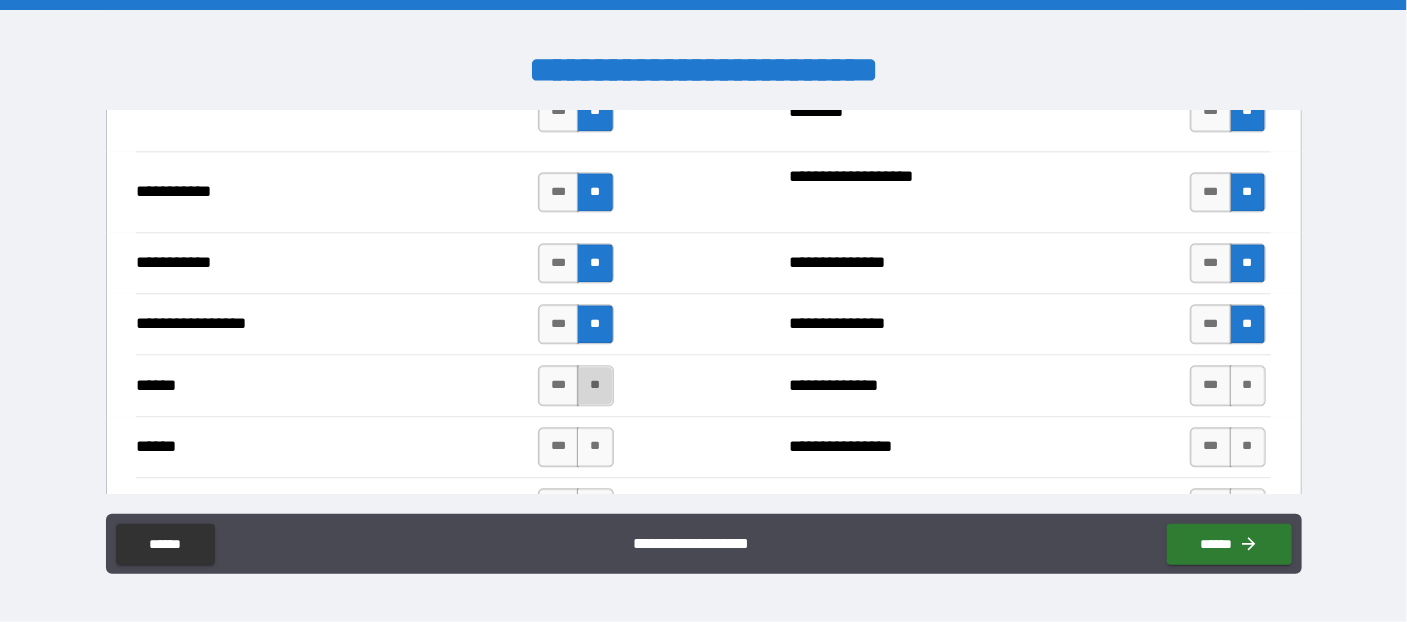 click on "**" at bounding box center [595, 385] 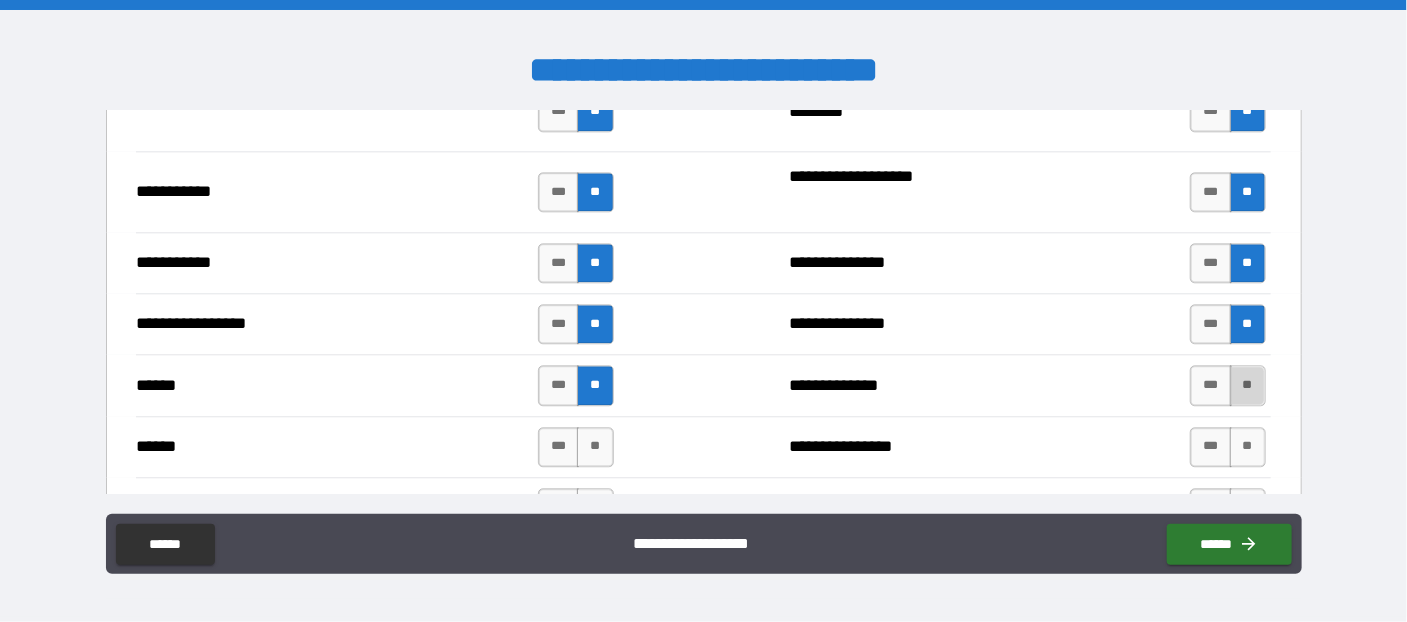 click on "**" at bounding box center (1248, 385) 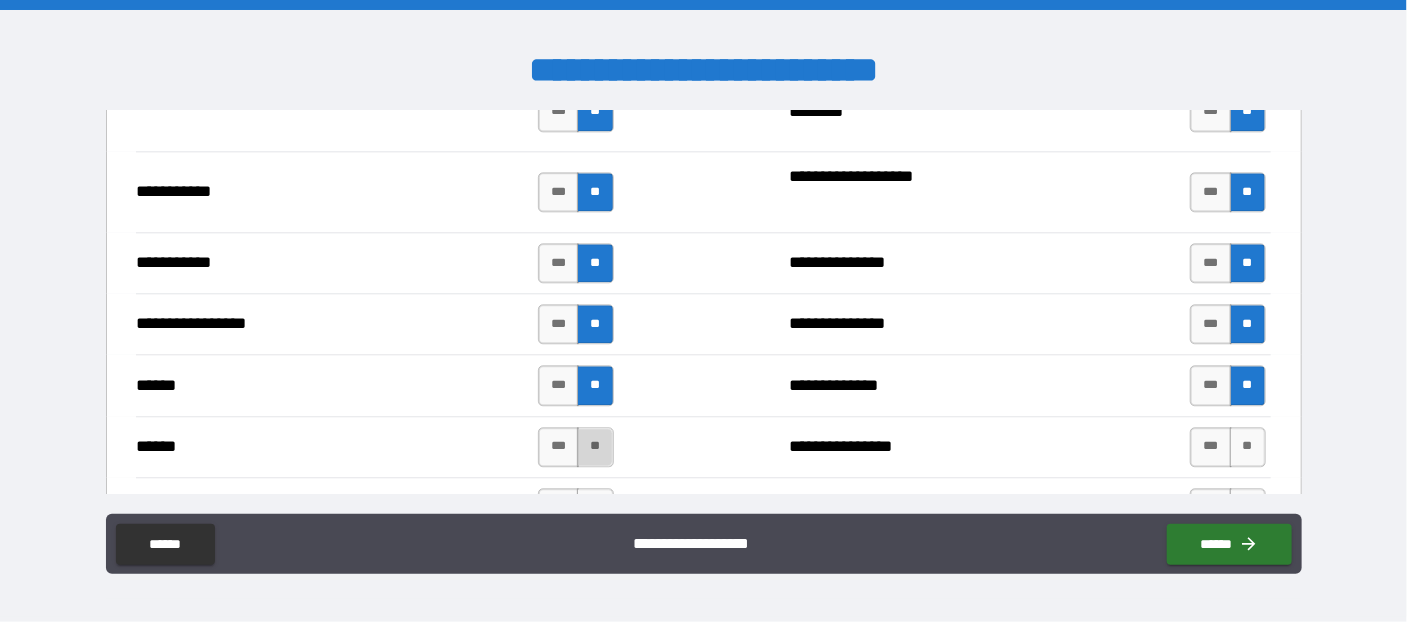 click on "**" at bounding box center [595, 447] 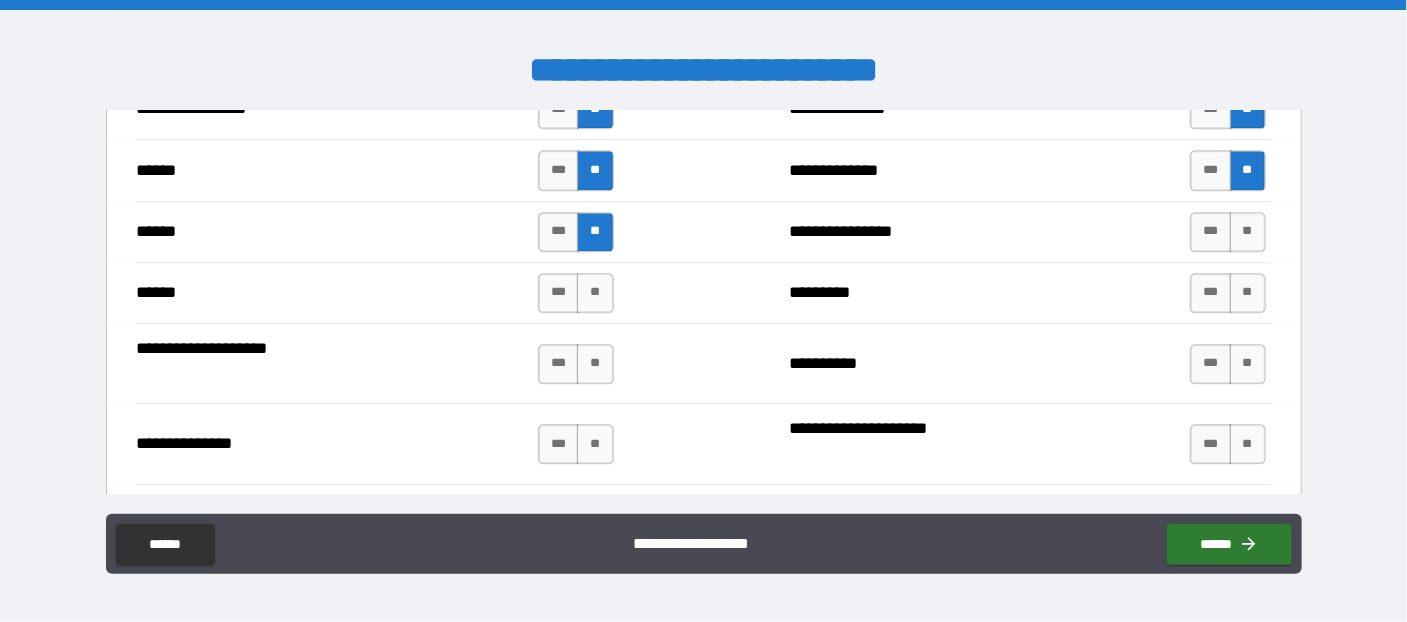 scroll, scrollTop: 2400, scrollLeft: 0, axis: vertical 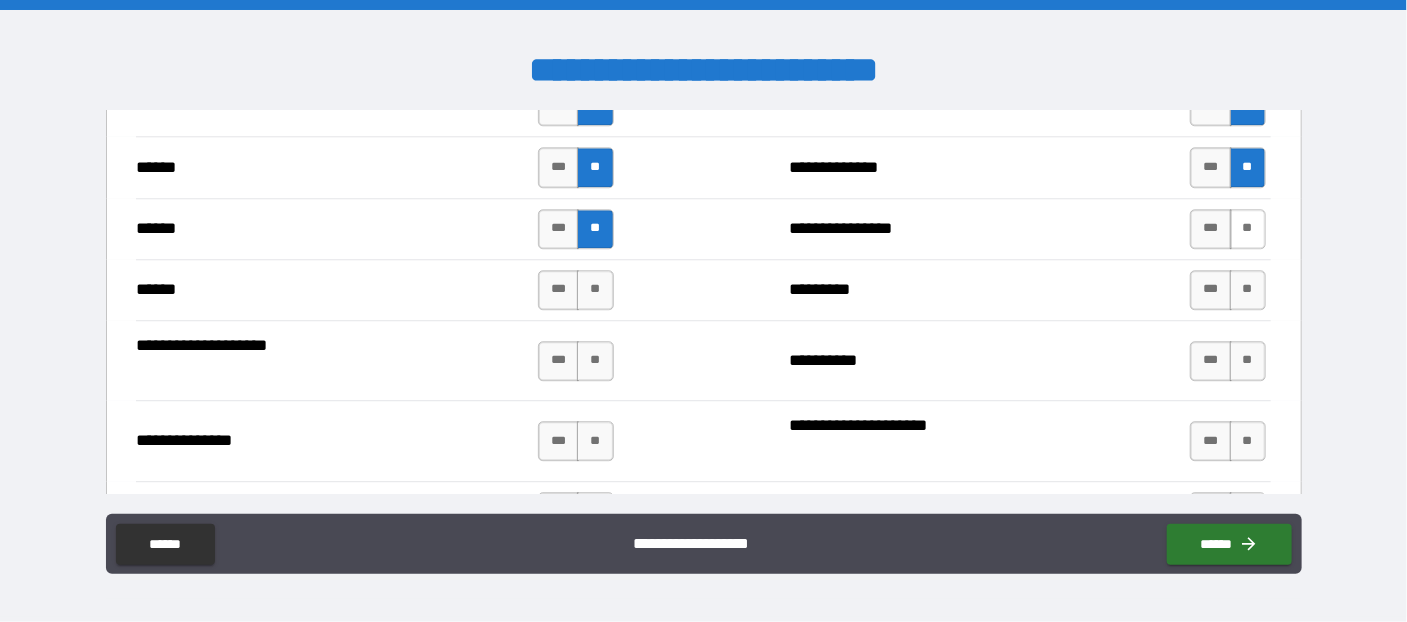 click on "**" at bounding box center (1248, 229) 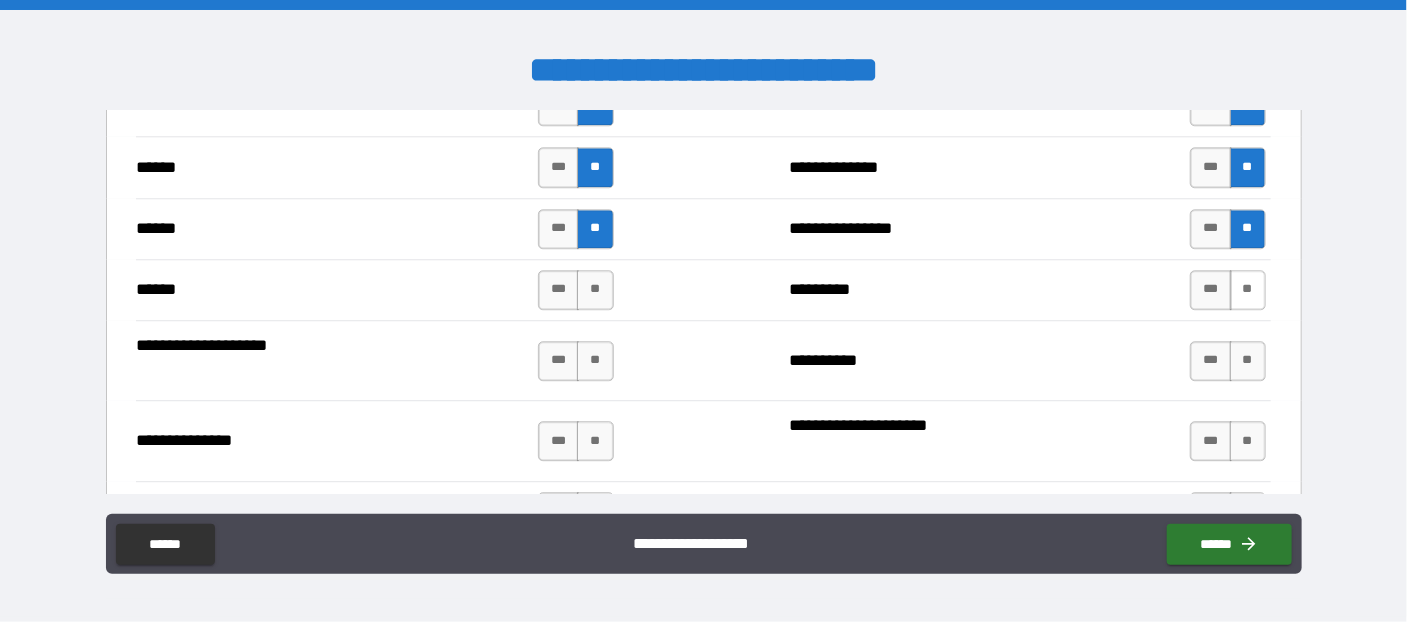click on "**" at bounding box center [1248, 290] 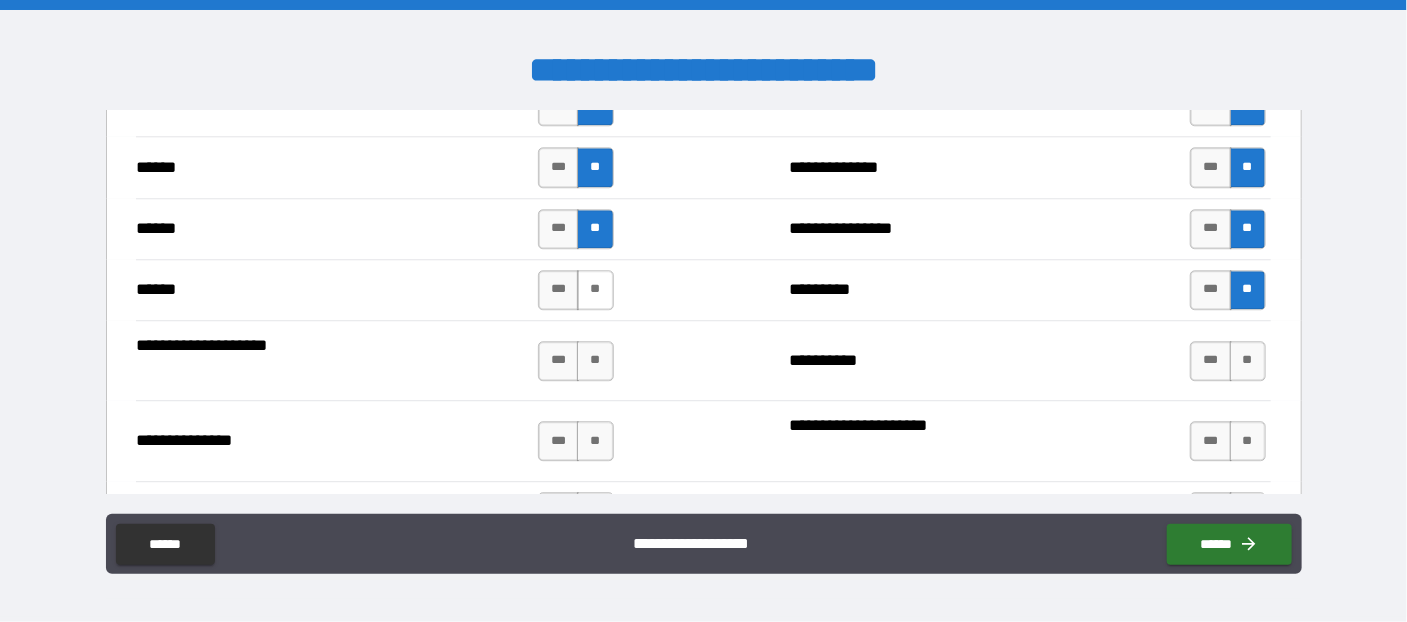 click on "**" at bounding box center [595, 290] 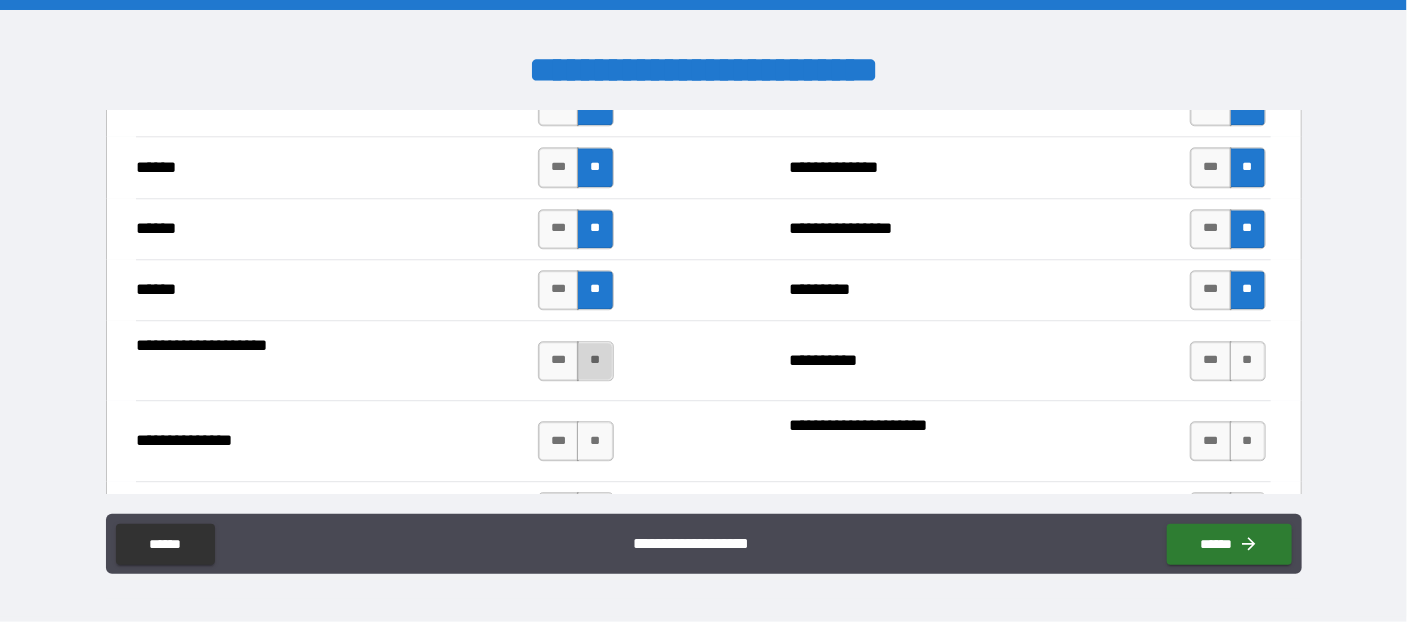 click on "**" at bounding box center [595, 361] 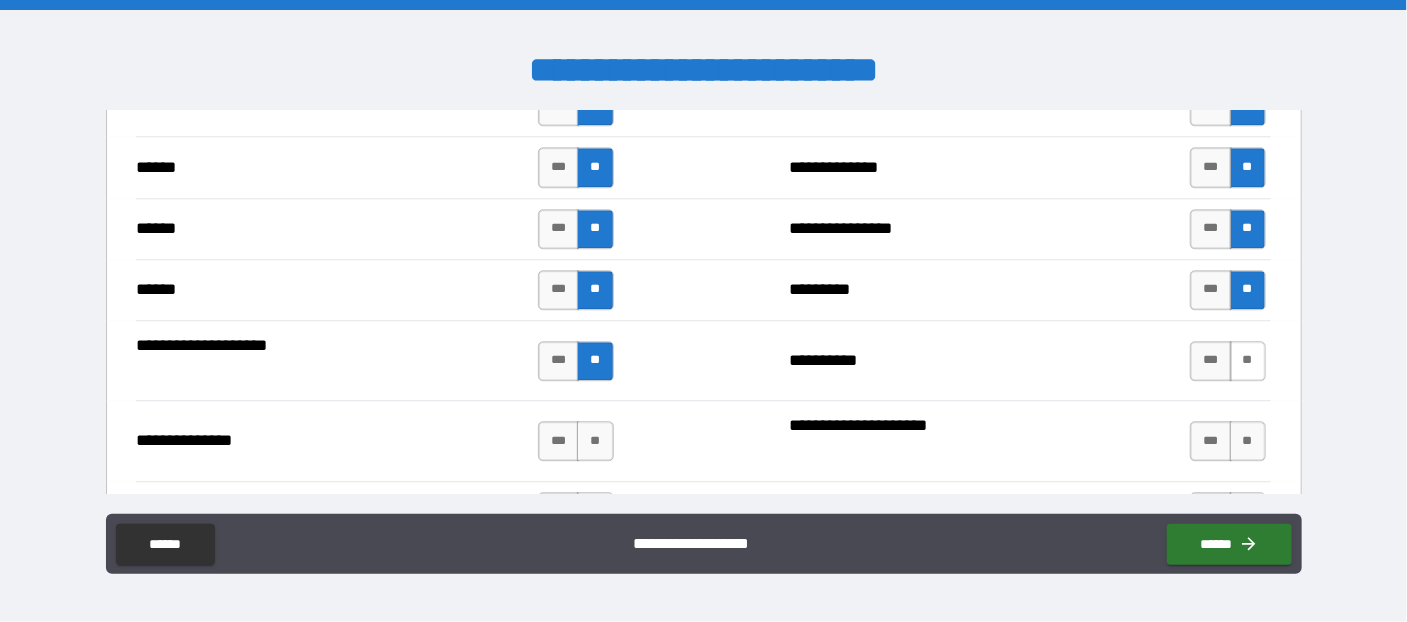 click on "**" at bounding box center [1248, 361] 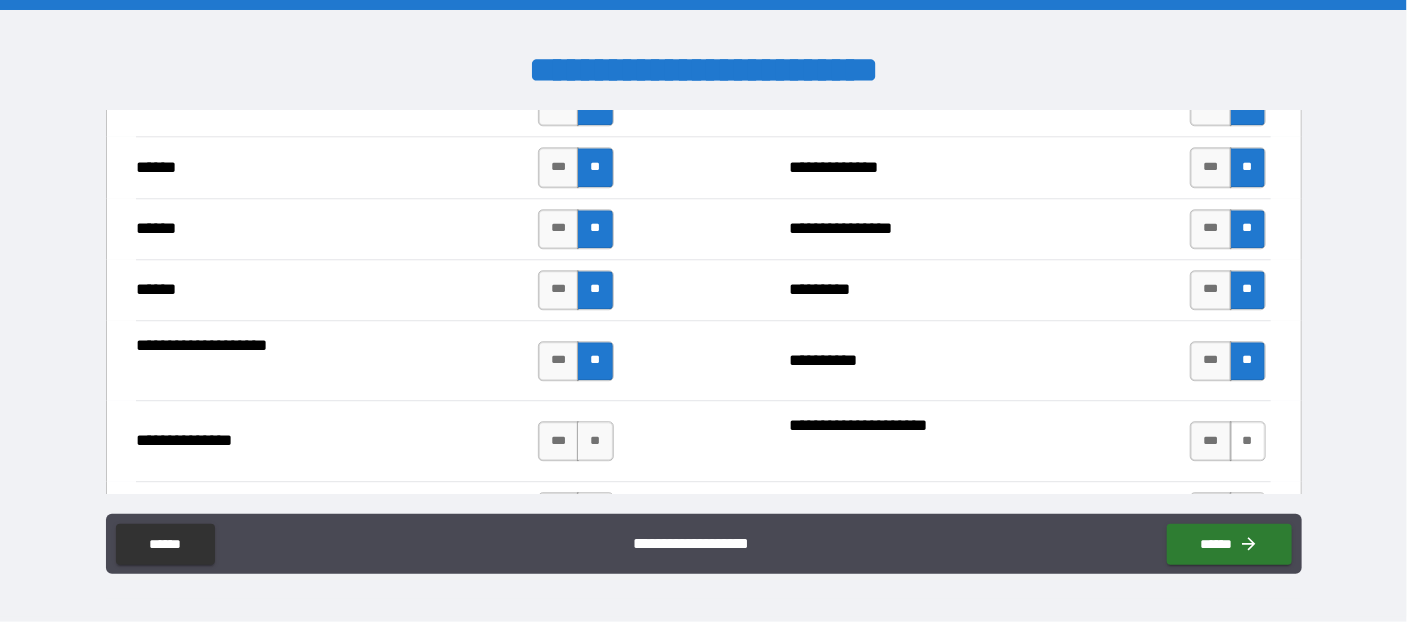 click on "**" at bounding box center [1248, 441] 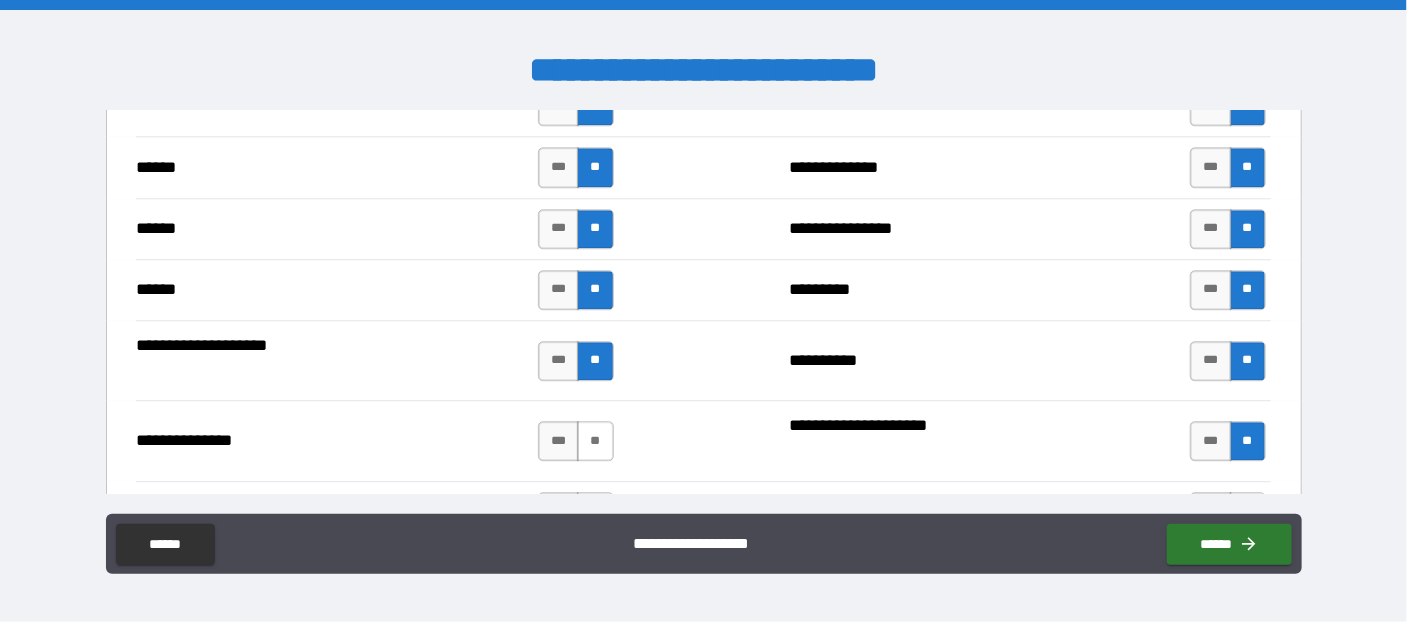 click on "**" at bounding box center [595, 441] 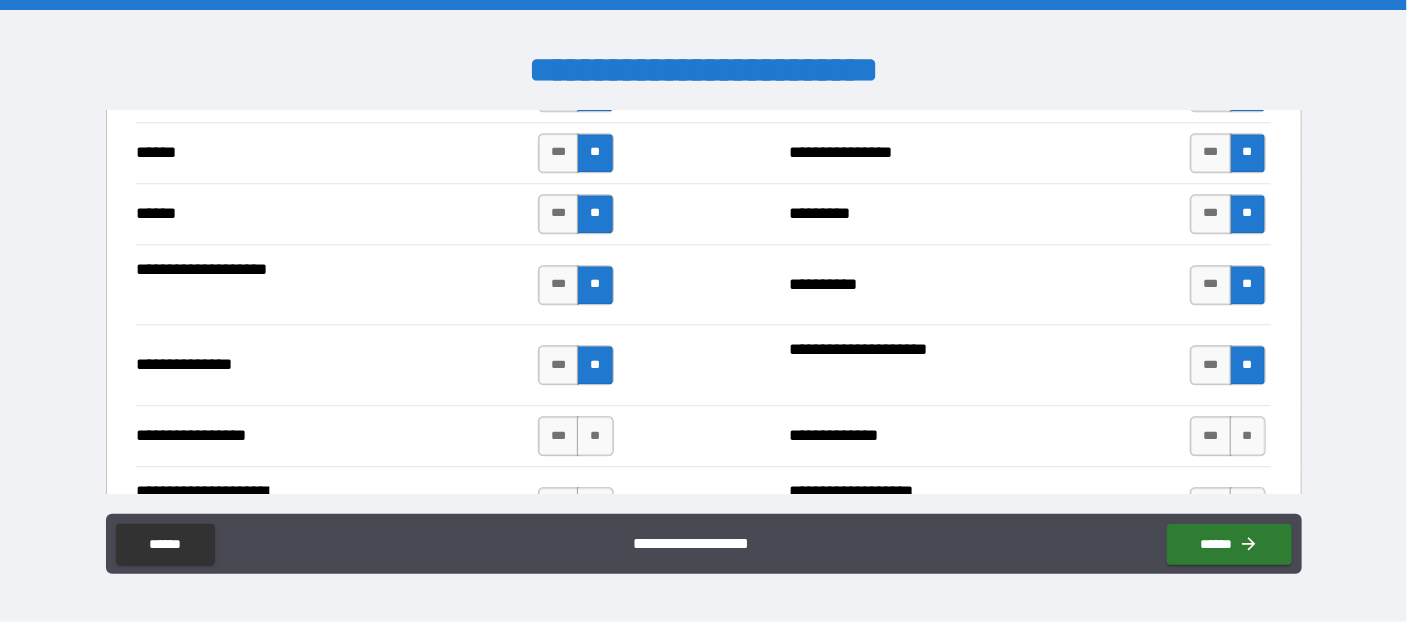 scroll, scrollTop: 2509, scrollLeft: 0, axis: vertical 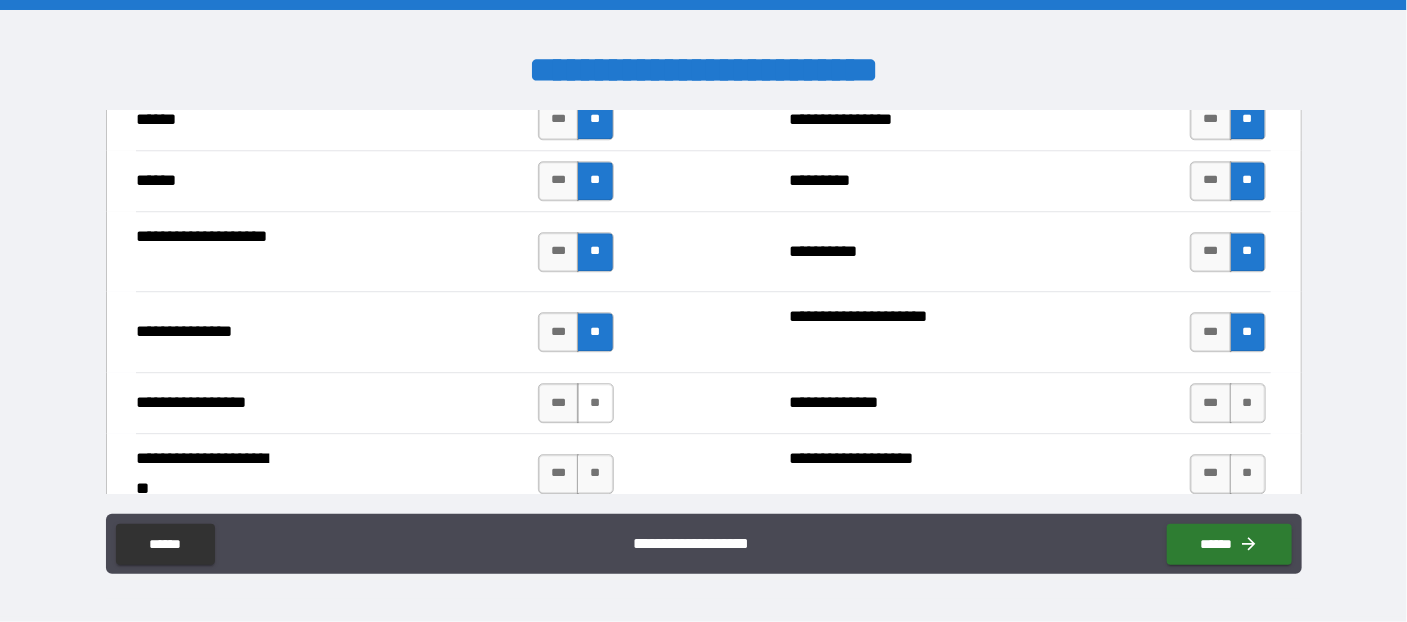 click on "**" at bounding box center [595, 403] 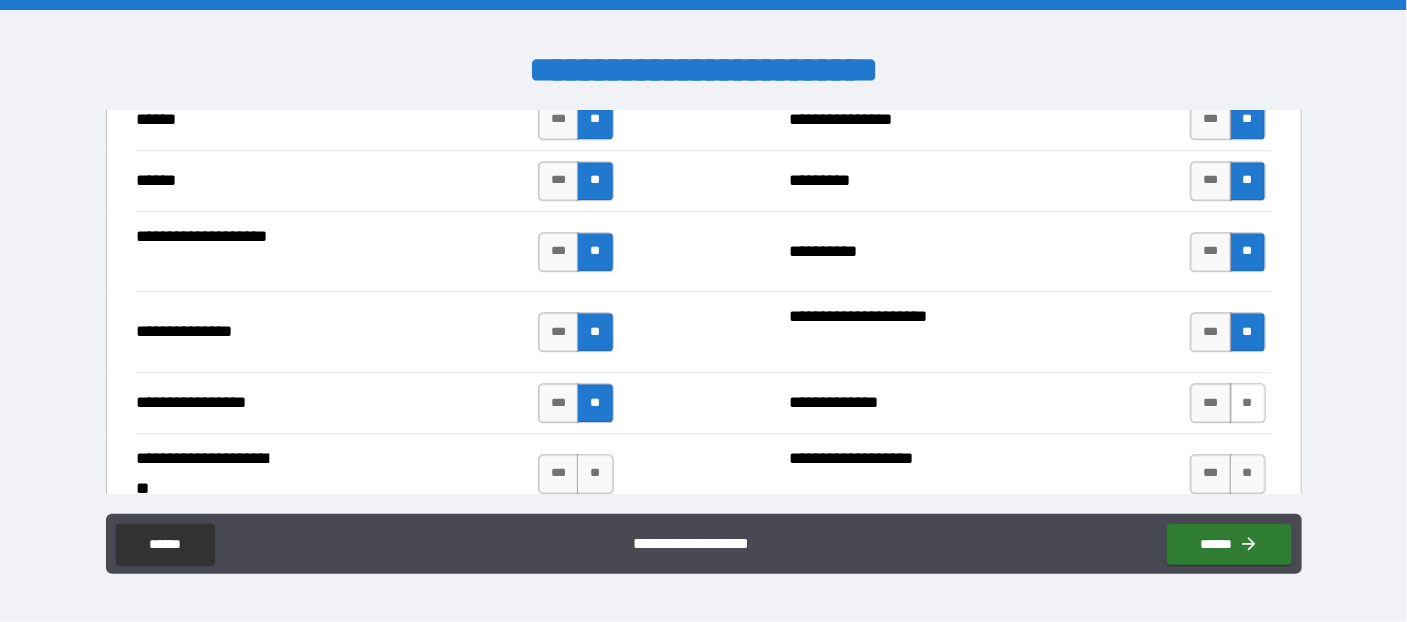 click on "**" at bounding box center (1248, 403) 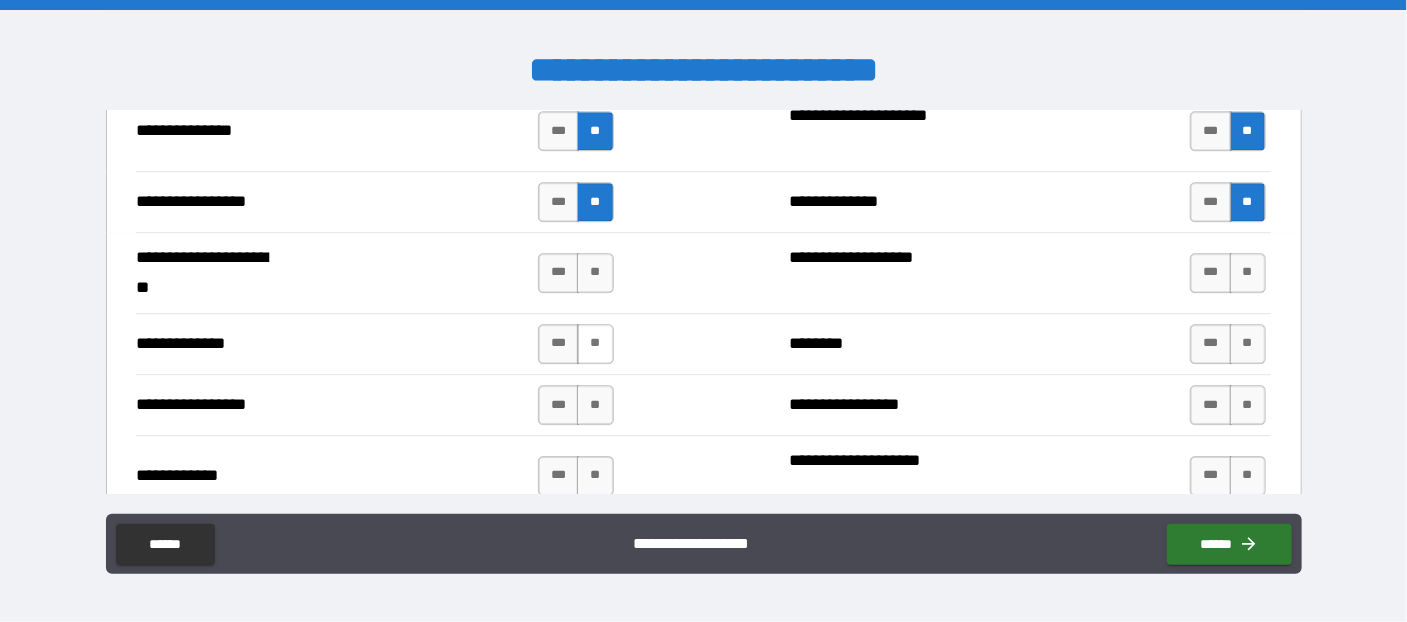 scroll, scrollTop: 2727, scrollLeft: 0, axis: vertical 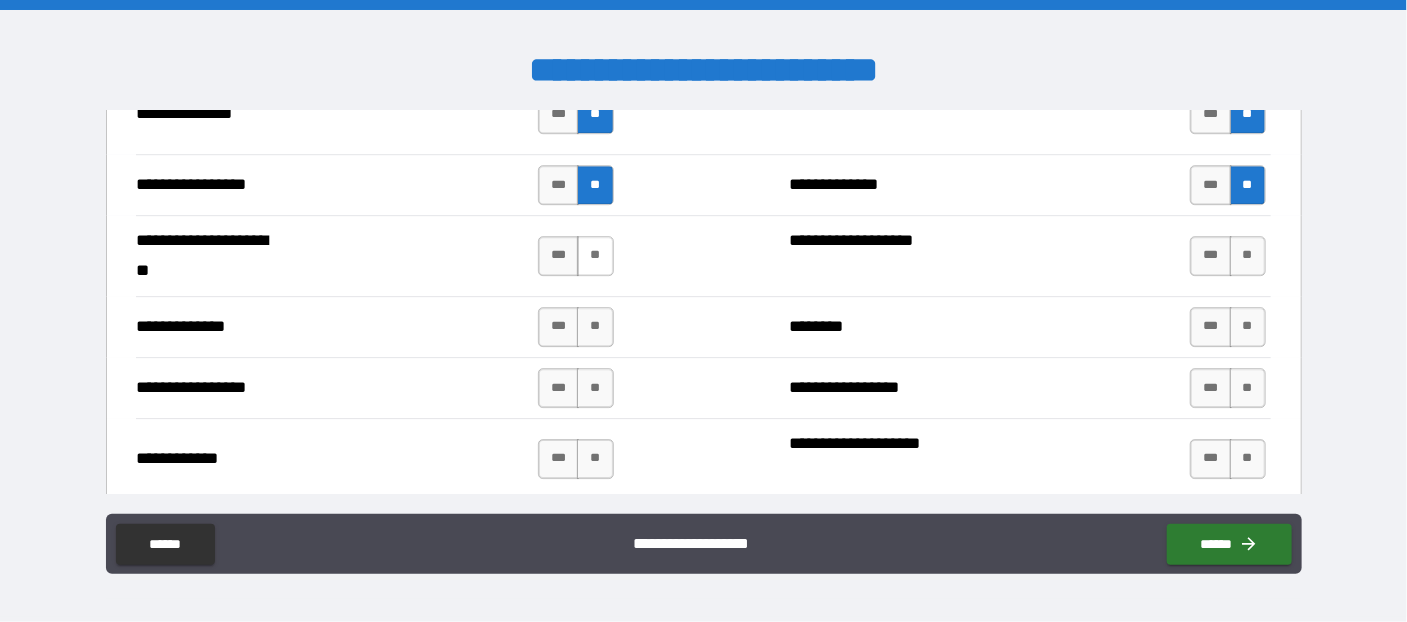click on "**" at bounding box center [595, 256] 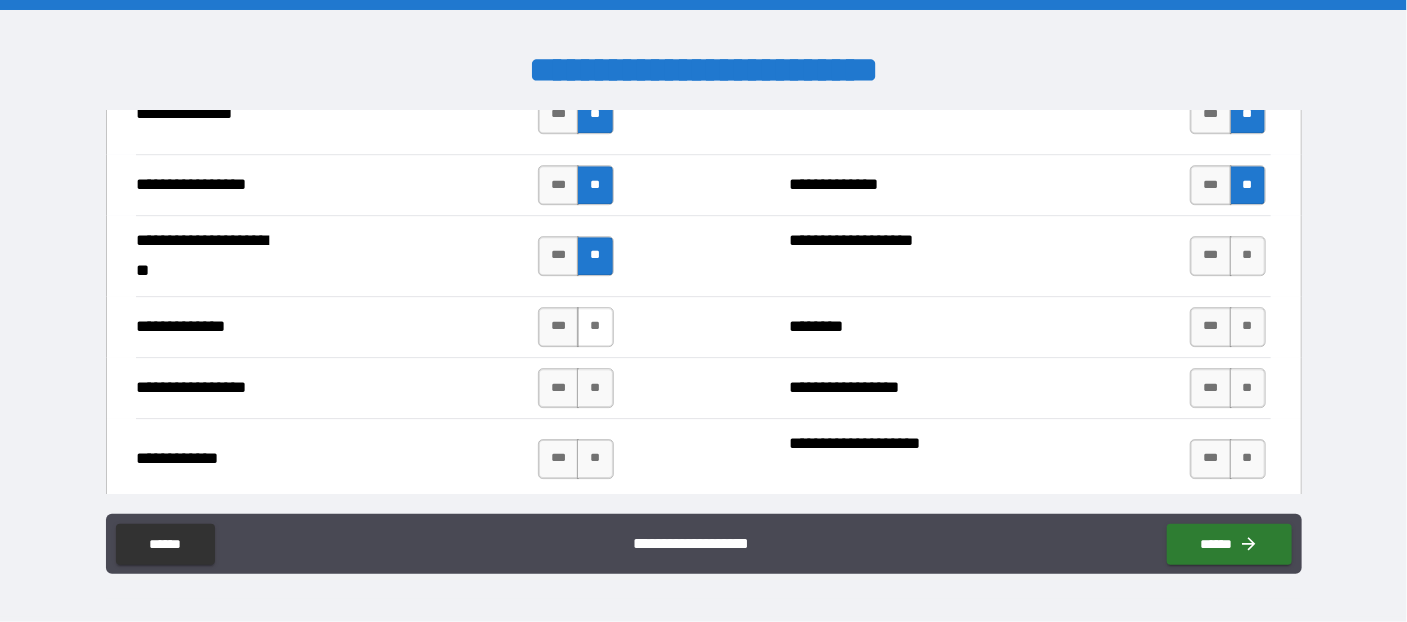 click on "**" at bounding box center [595, 327] 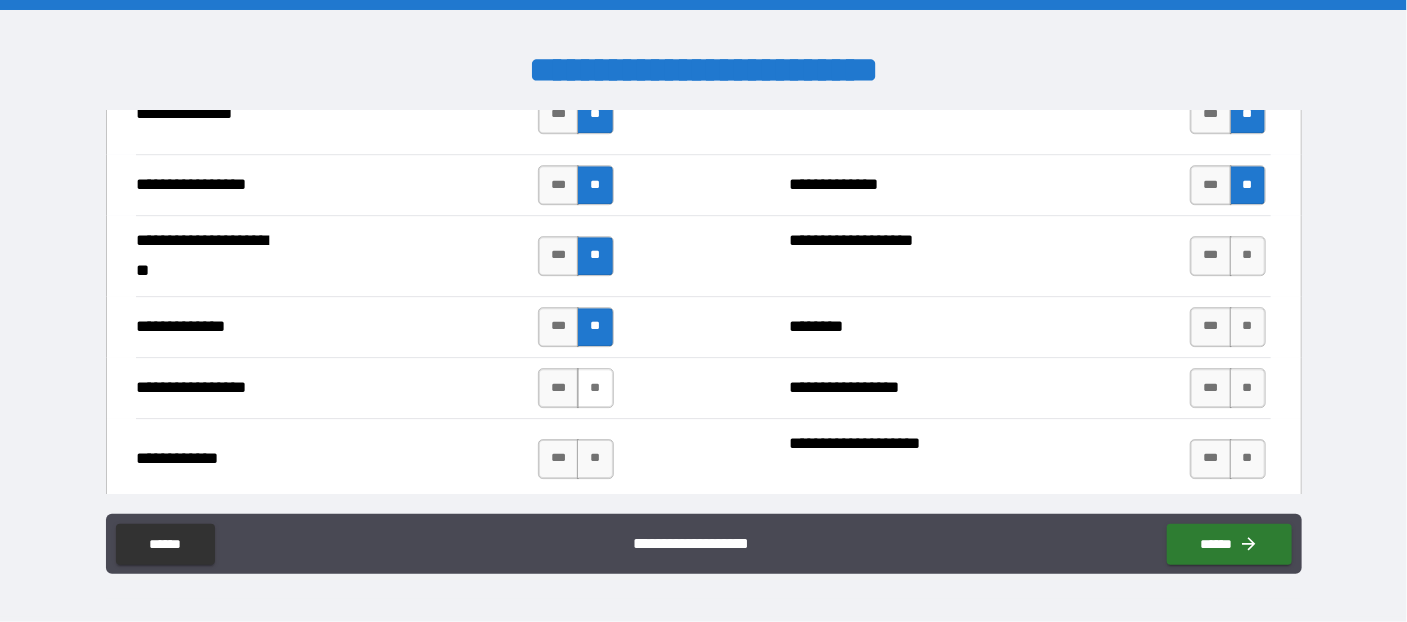 click on "**" at bounding box center [595, 388] 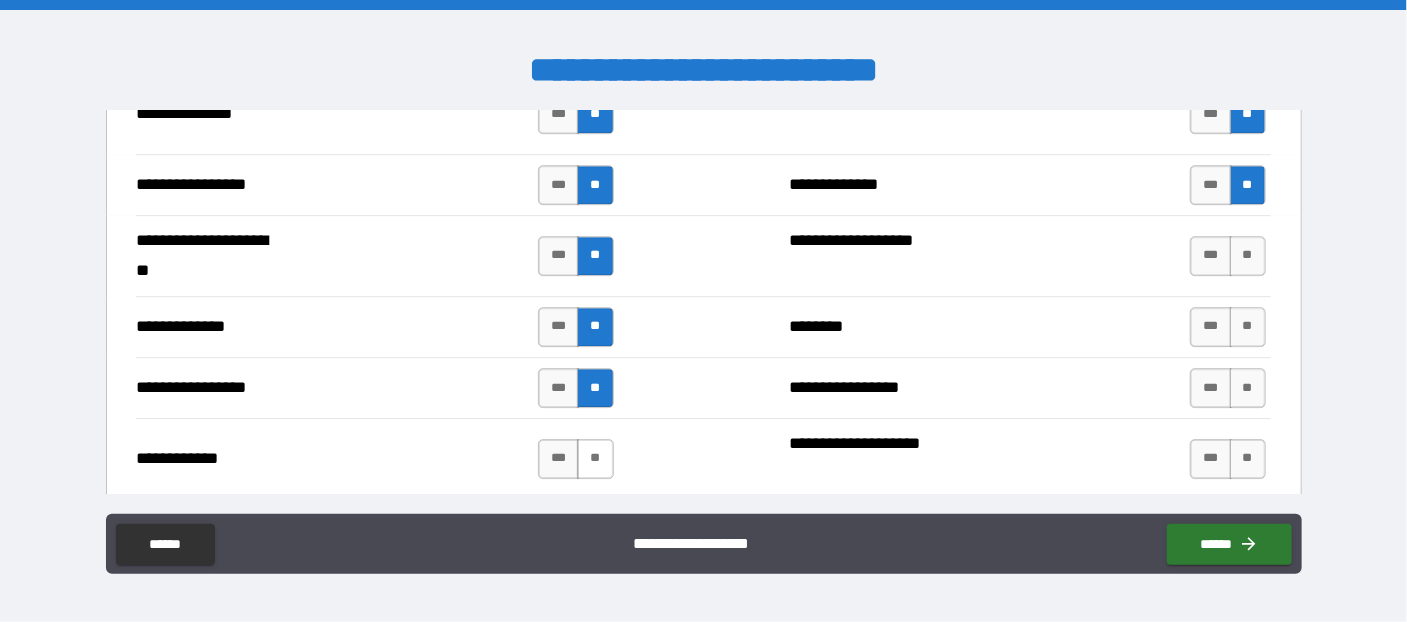 click on "**" at bounding box center [595, 459] 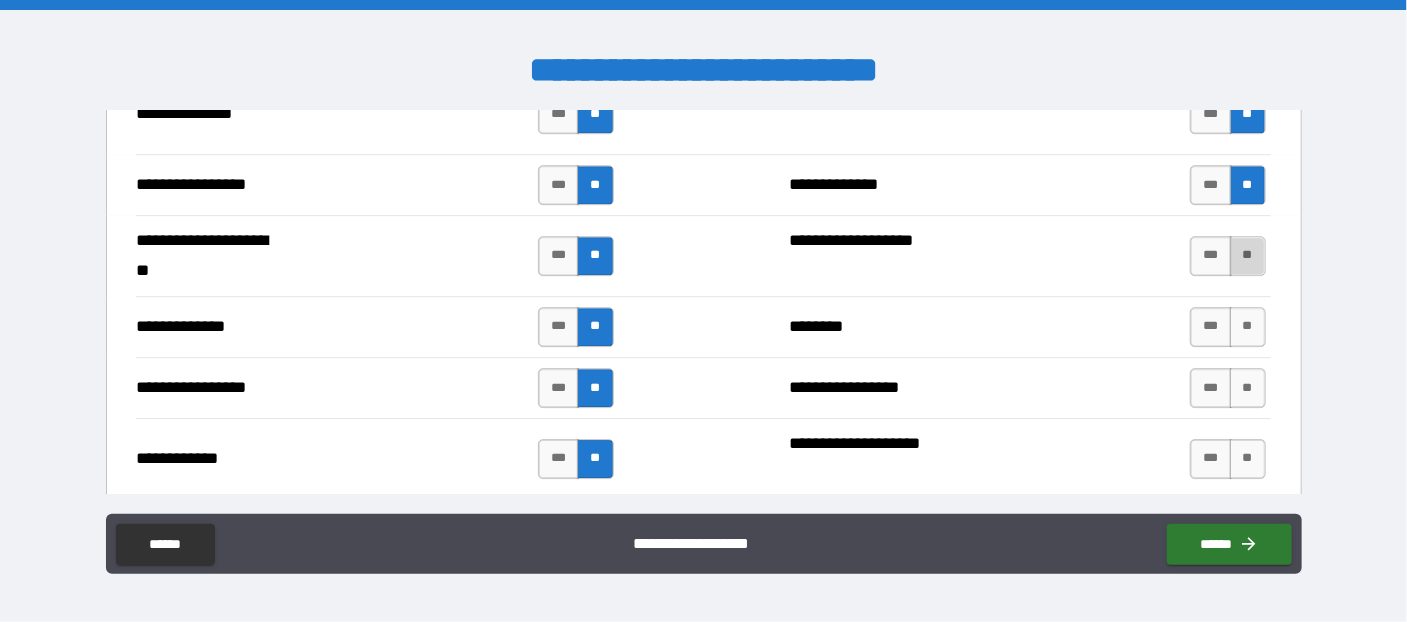 click on "**" at bounding box center [1248, 256] 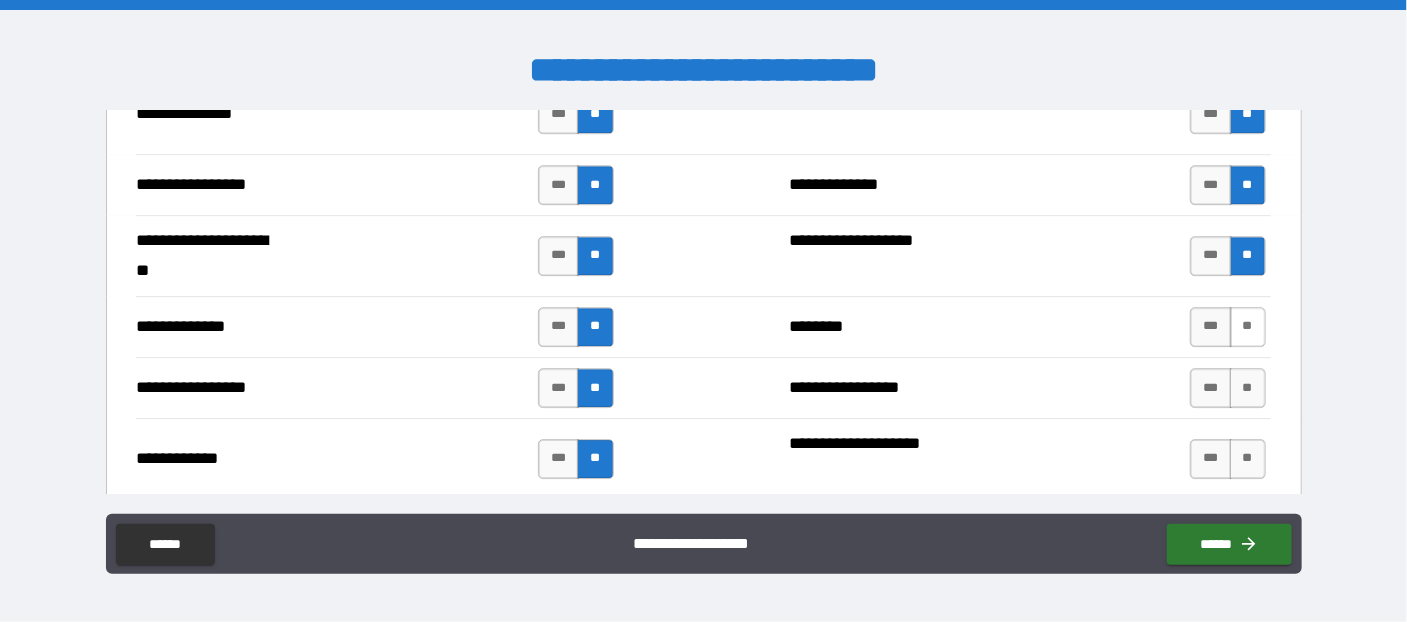 click on "**" at bounding box center [1248, 327] 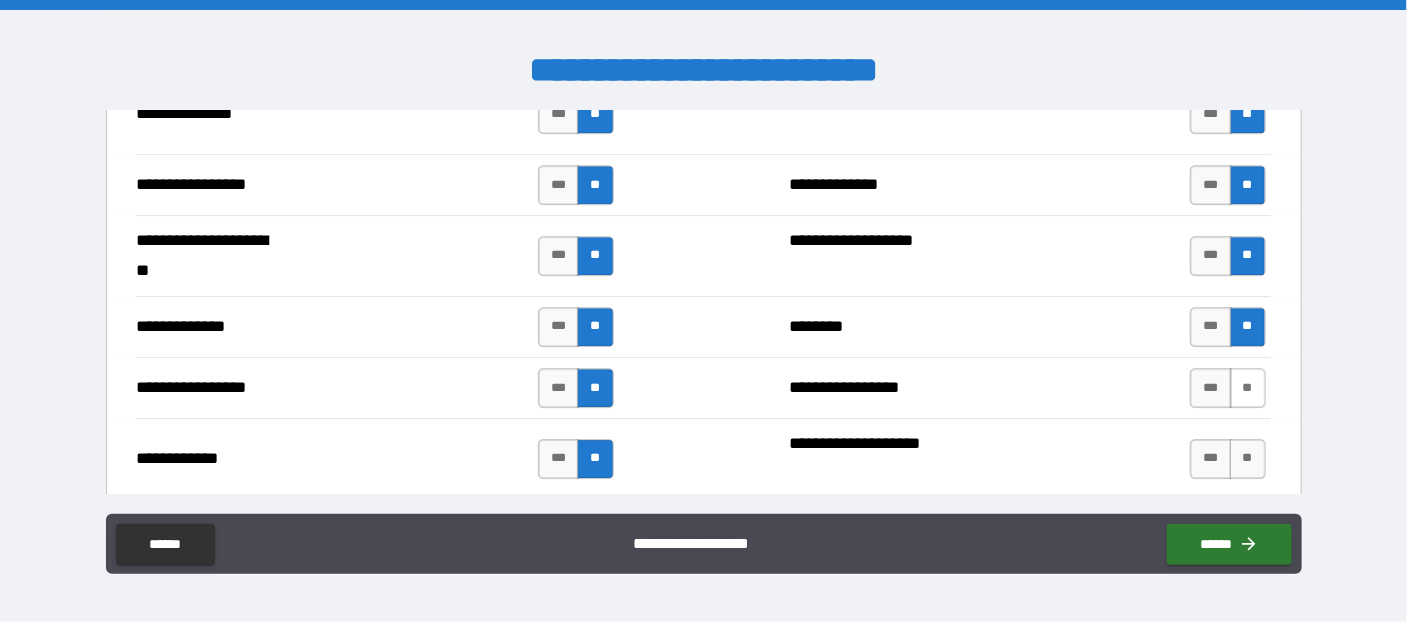 click on "**" at bounding box center (1248, 388) 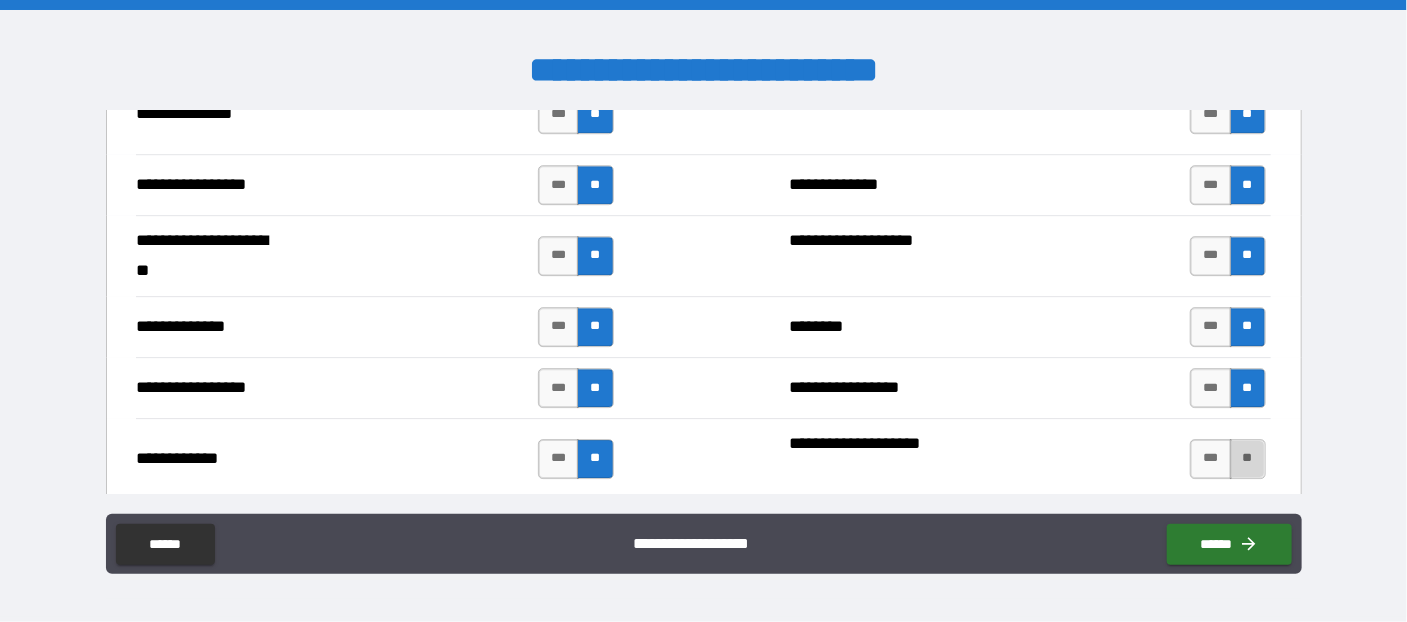 click on "**" at bounding box center [1248, 459] 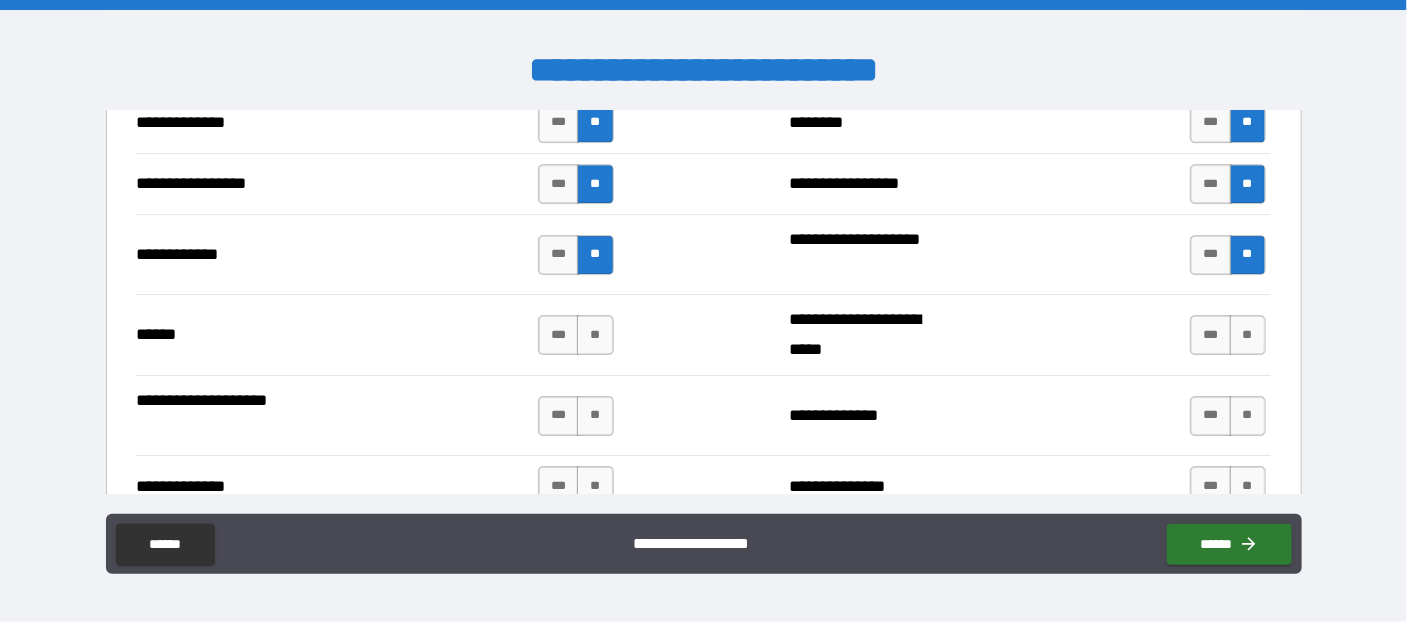 scroll, scrollTop: 2945, scrollLeft: 0, axis: vertical 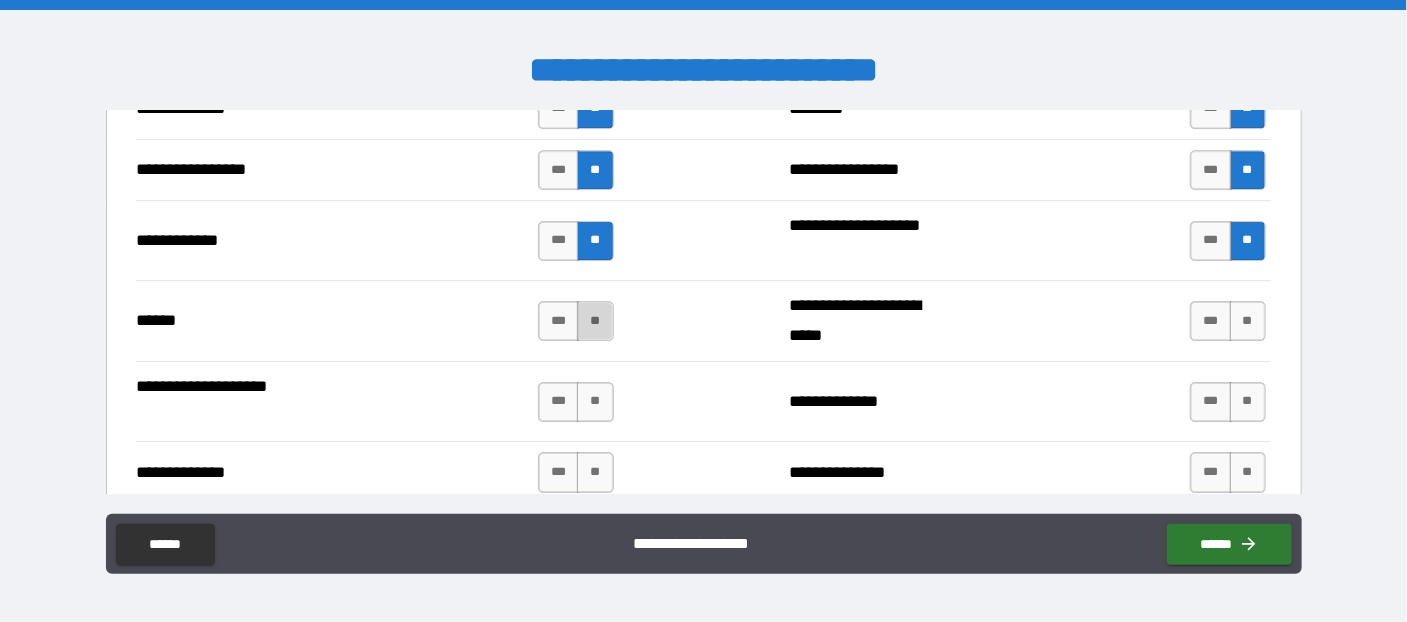 click on "**" at bounding box center [595, 321] 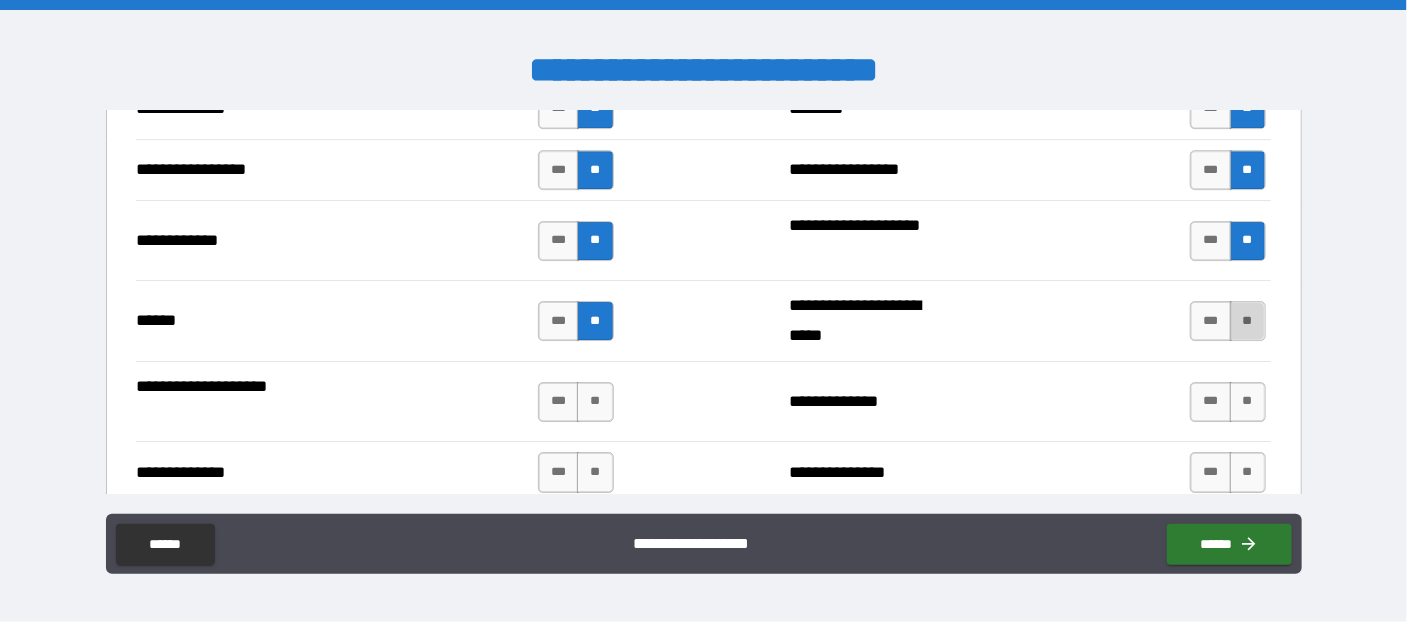 click on "**" at bounding box center [1248, 321] 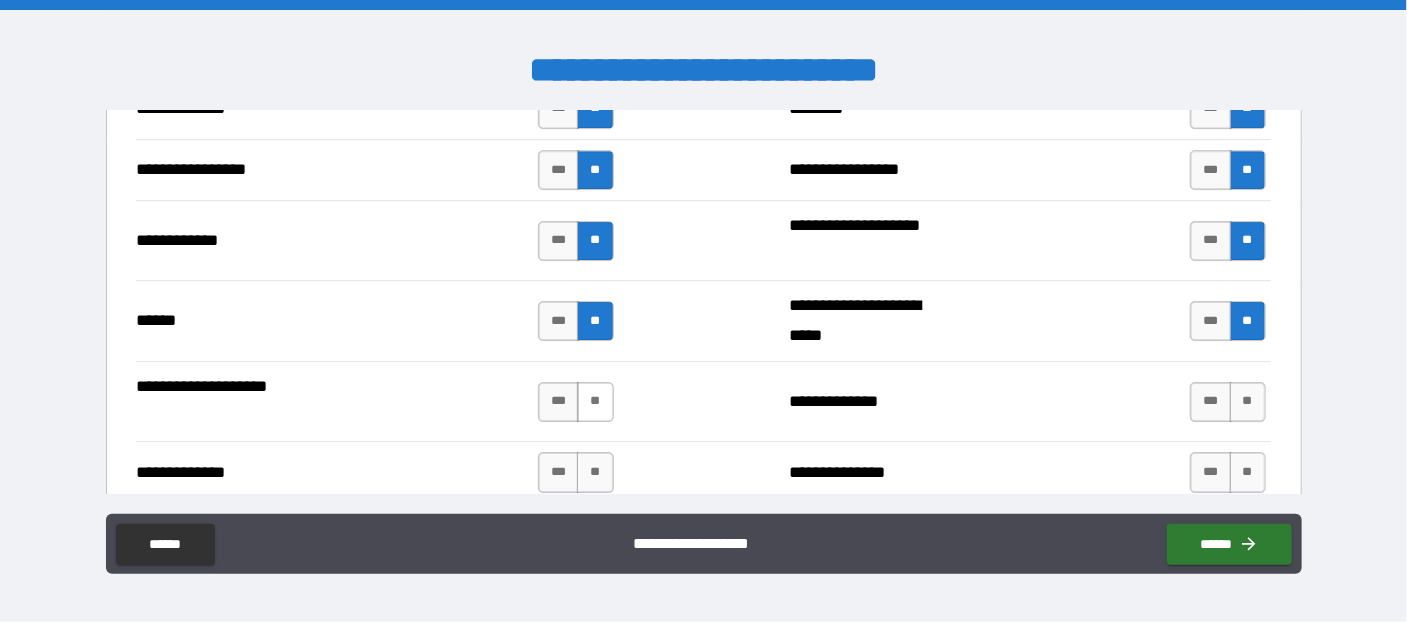 click on "**" at bounding box center (595, 402) 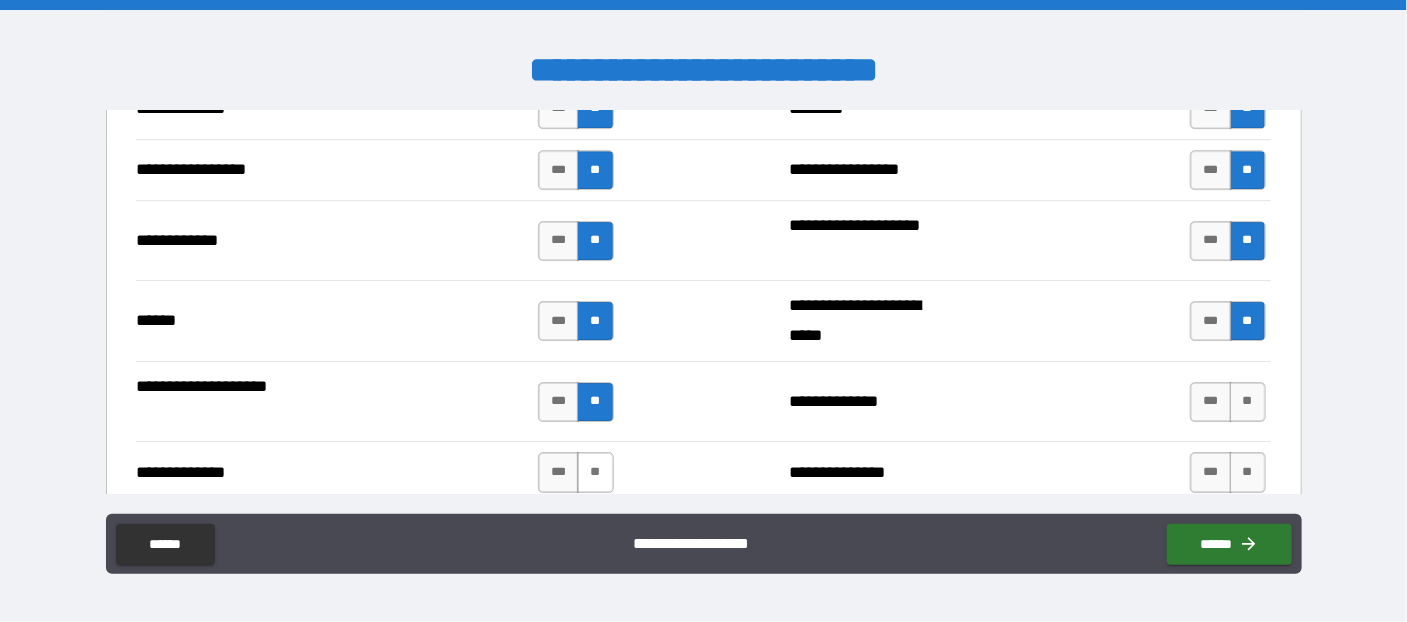 click on "**" at bounding box center [595, 472] 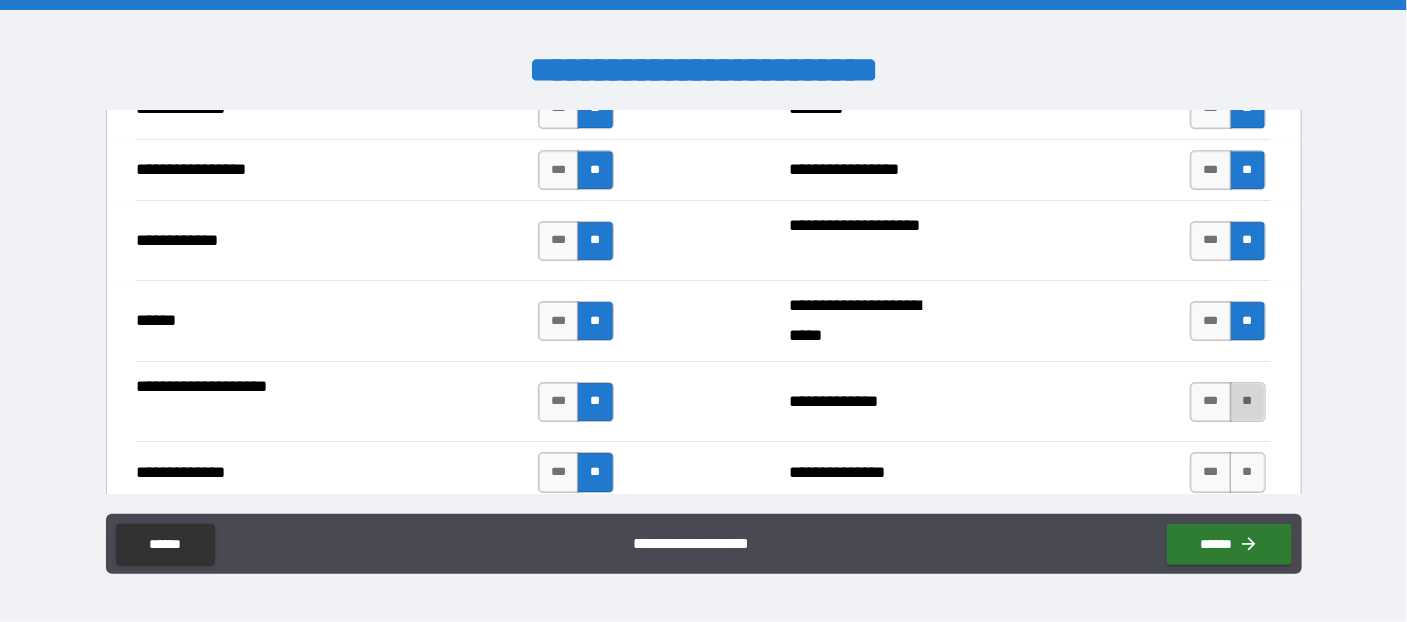 click on "**" at bounding box center (1248, 402) 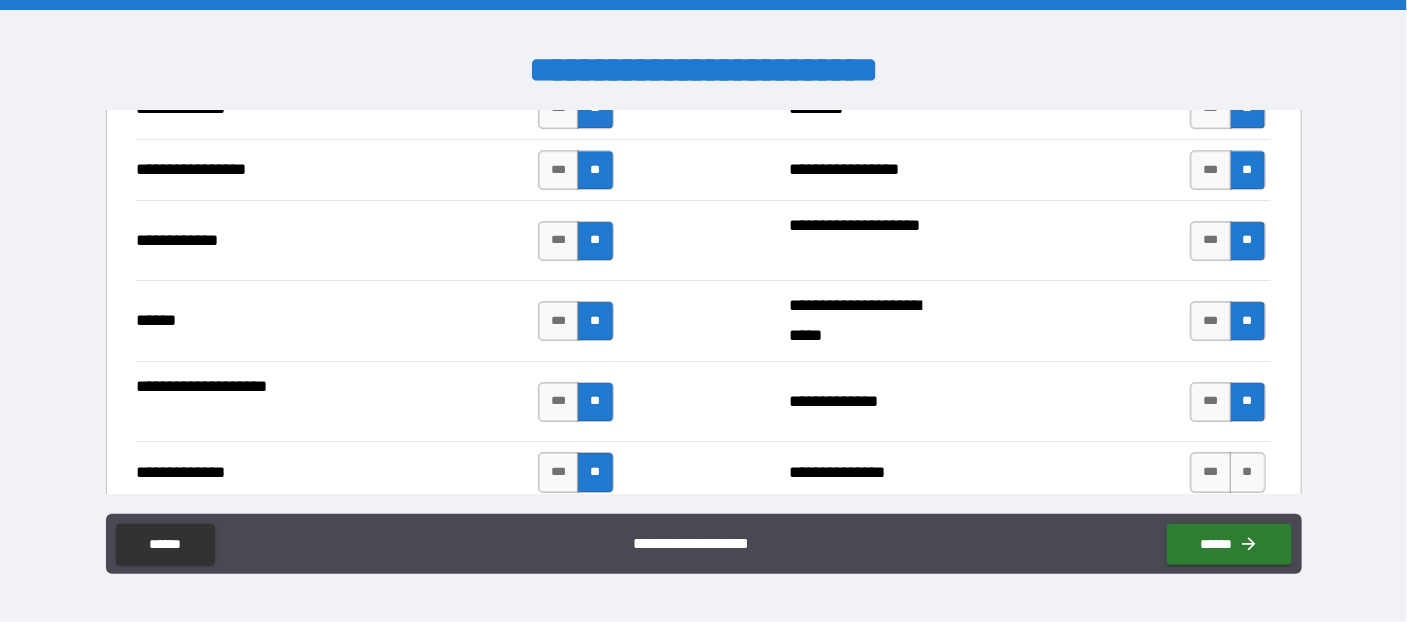 drag, startPoint x: 1238, startPoint y: 456, endPoint x: 894, endPoint y: 274, distance: 389.17862 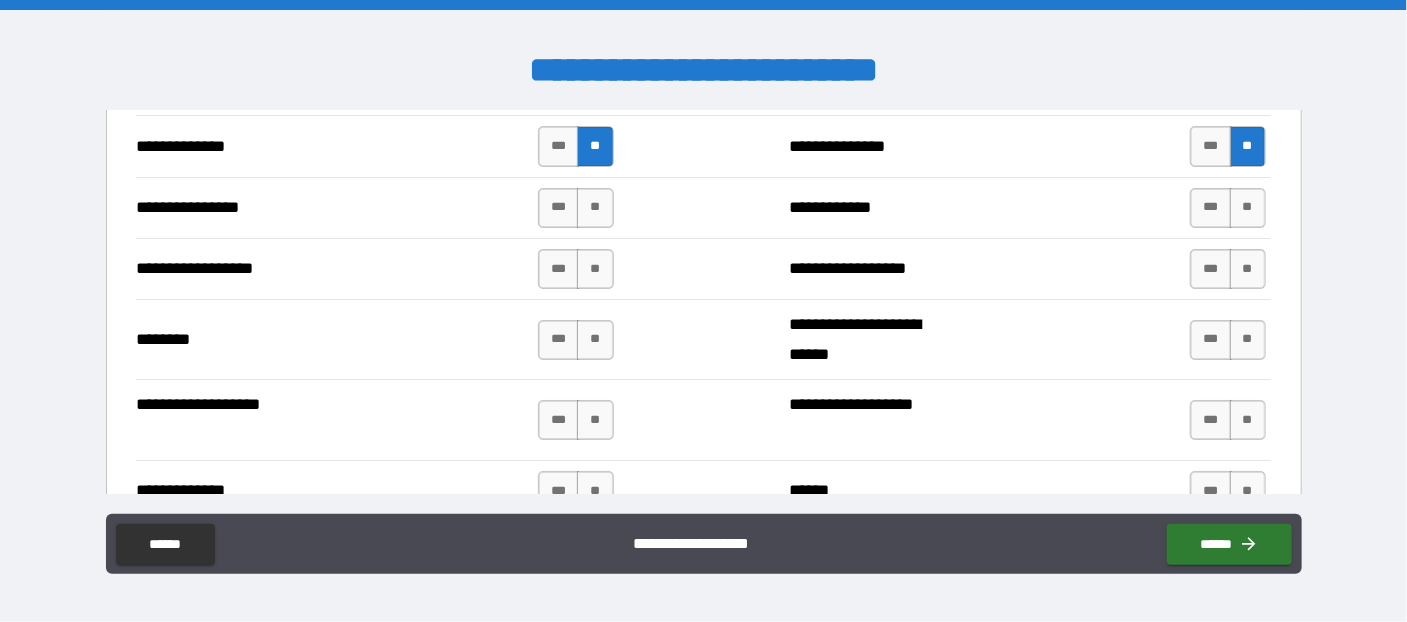 scroll, scrollTop: 3272, scrollLeft: 0, axis: vertical 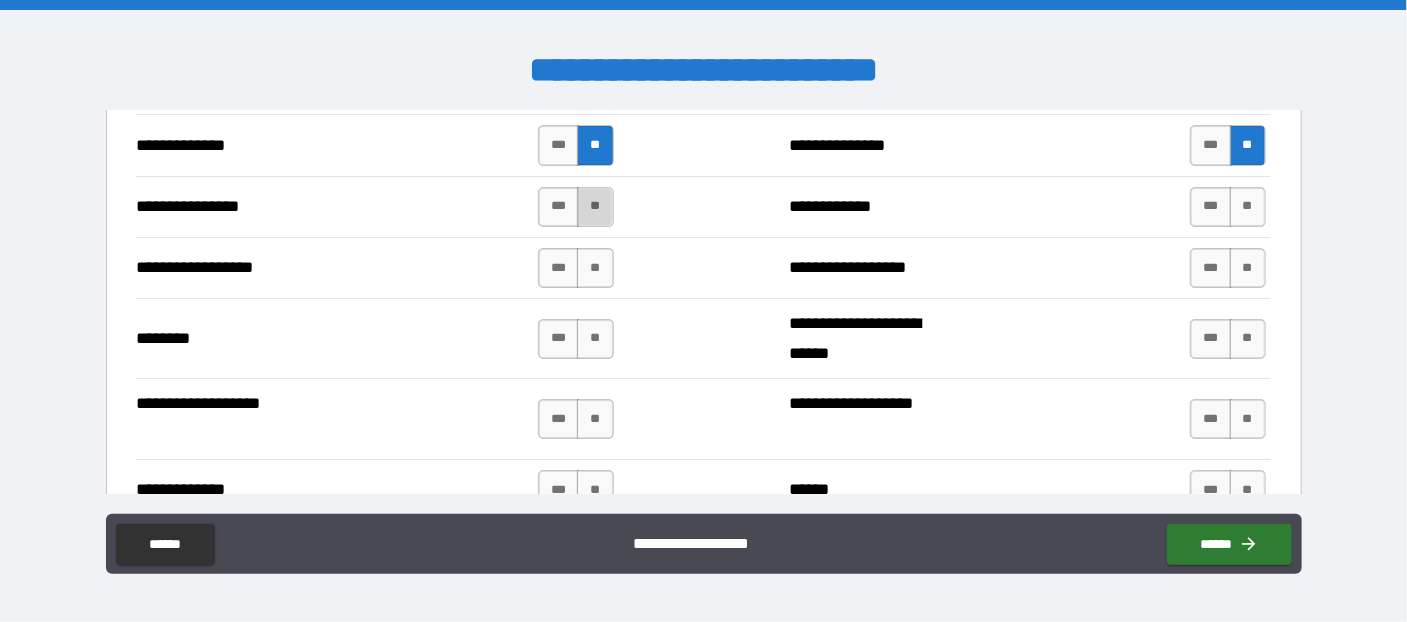 click on "**" at bounding box center (595, 207) 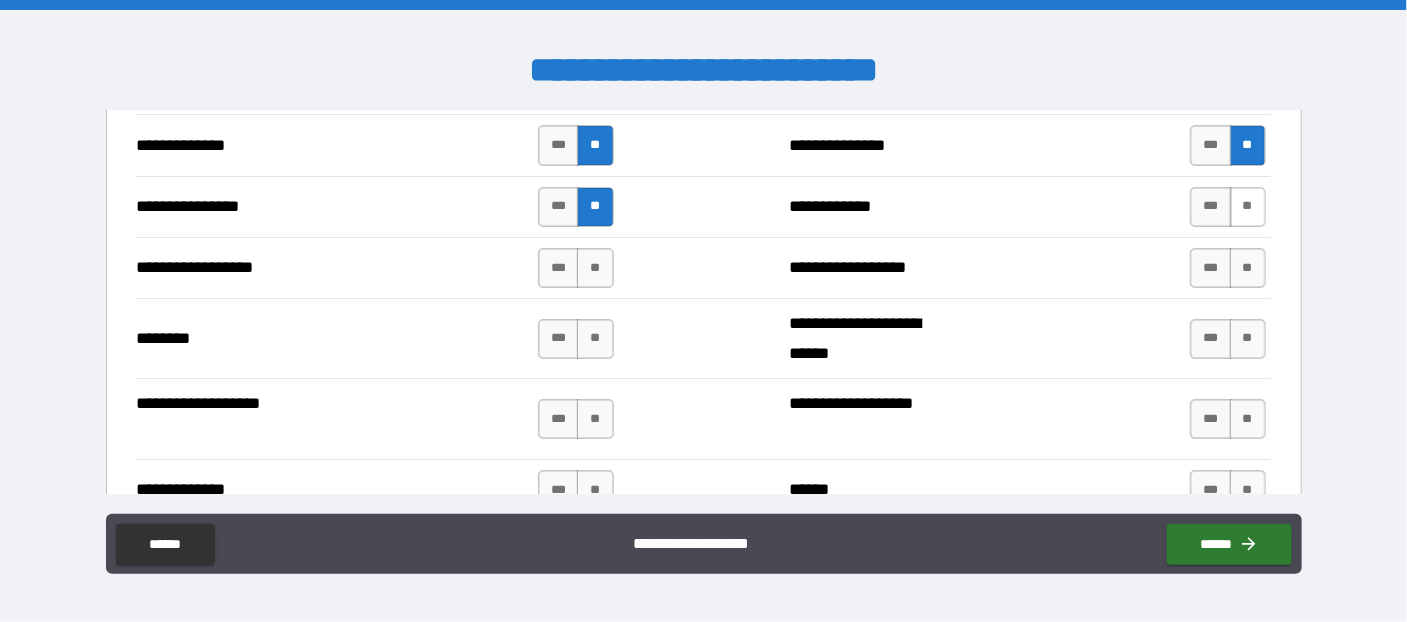 click on "**" at bounding box center [1248, 207] 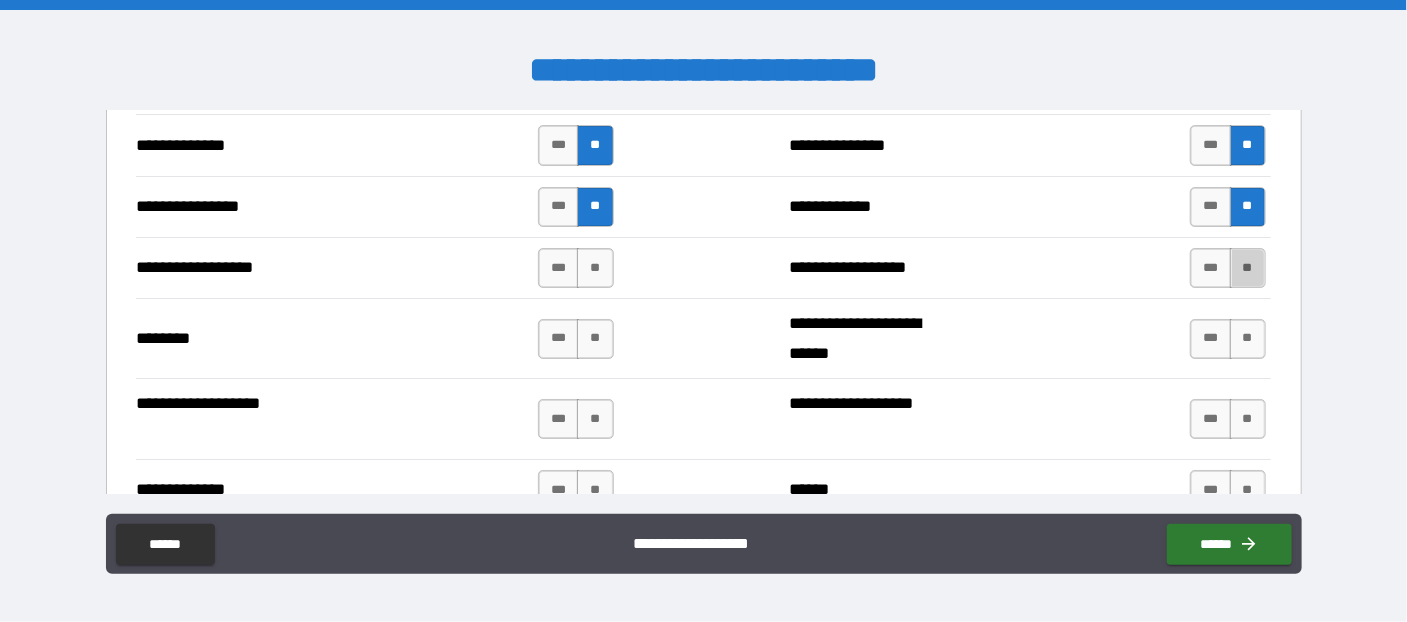drag, startPoint x: 1238, startPoint y: 245, endPoint x: 788, endPoint y: 288, distance: 452.04977 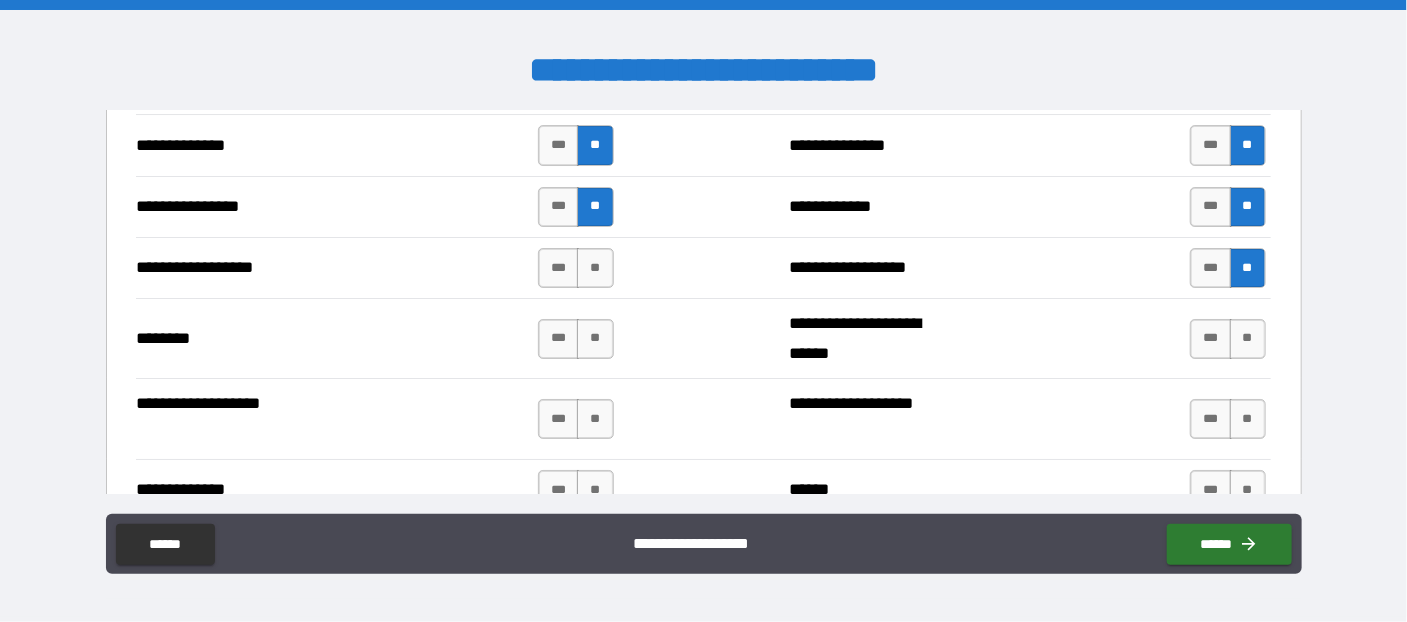 drag, startPoint x: 593, startPoint y: 253, endPoint x: 595, endPoint y: 288, distance: 35.057095 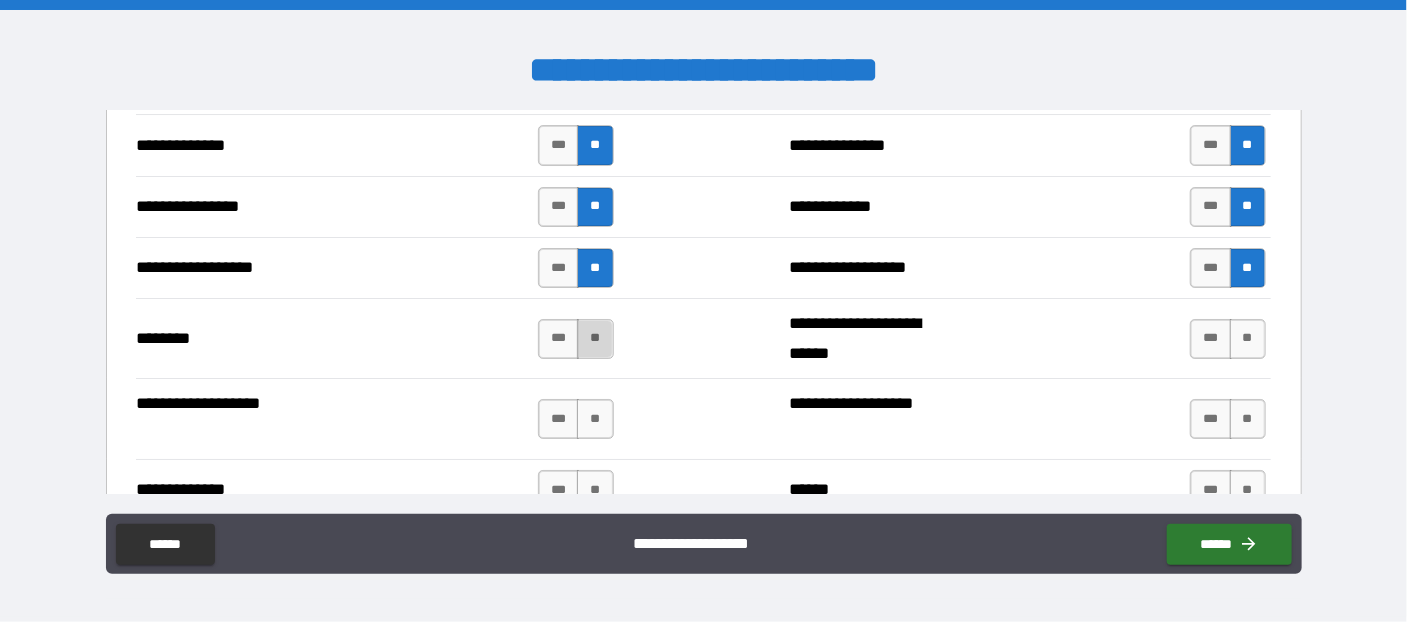 click on "**" at bounding box center [595, 339] 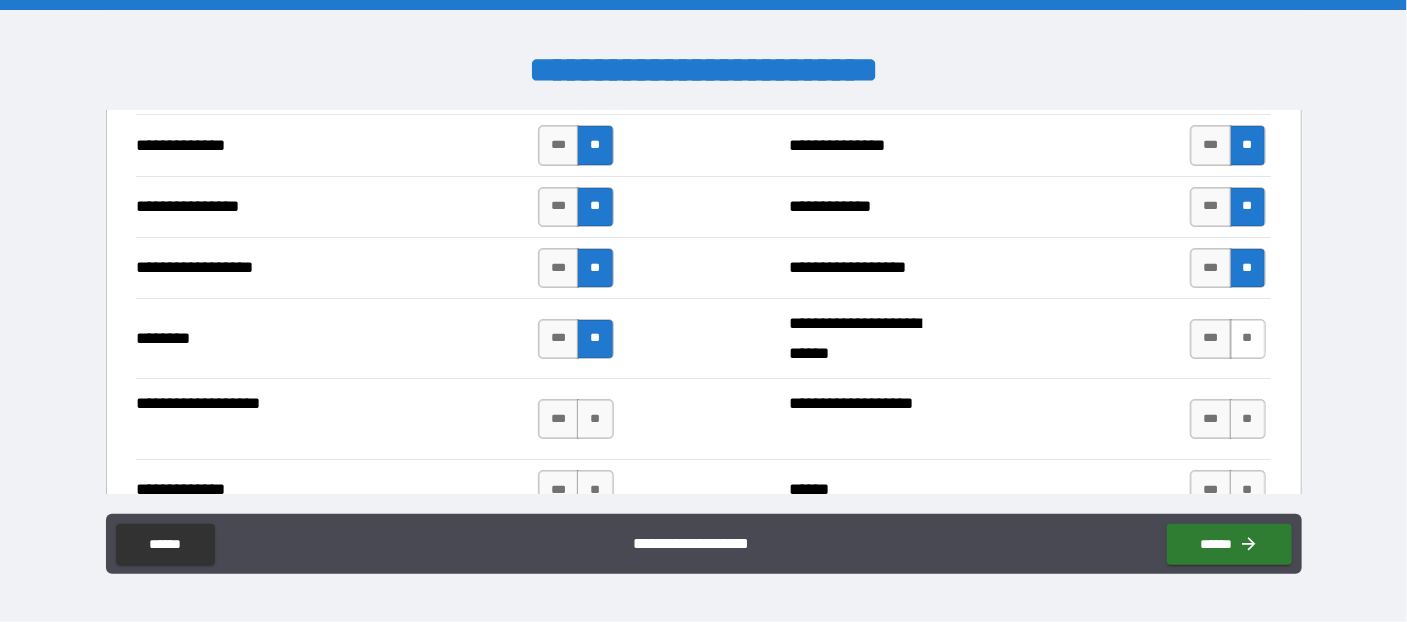 click on "**" at bounding box center [1248, 339] 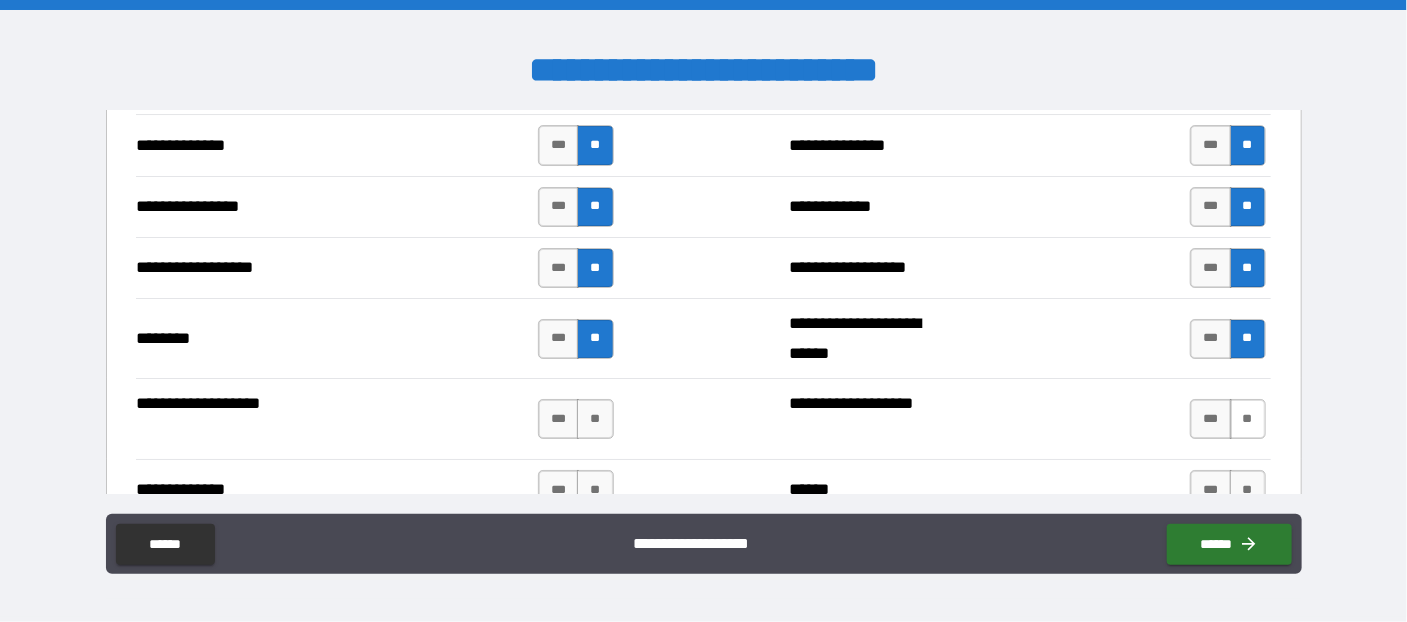 click on "**" at bounding box center (1248, 419) 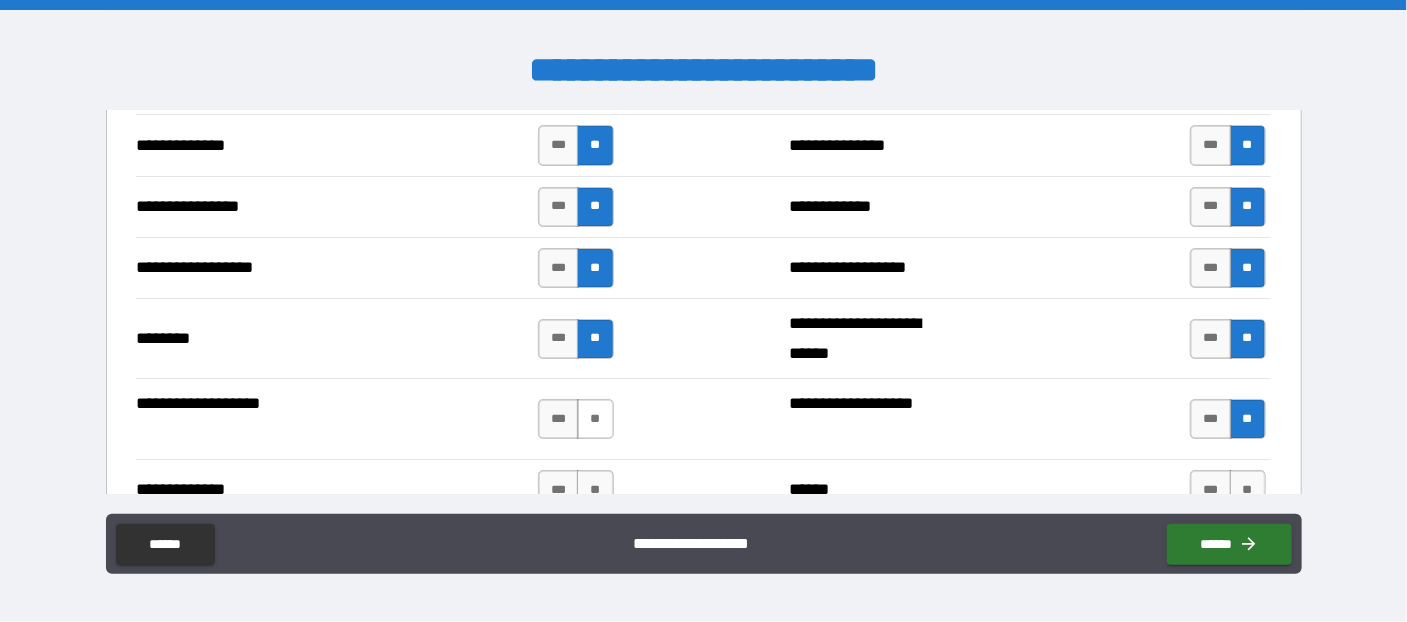 click on "**" at bounding box center (595, 419) 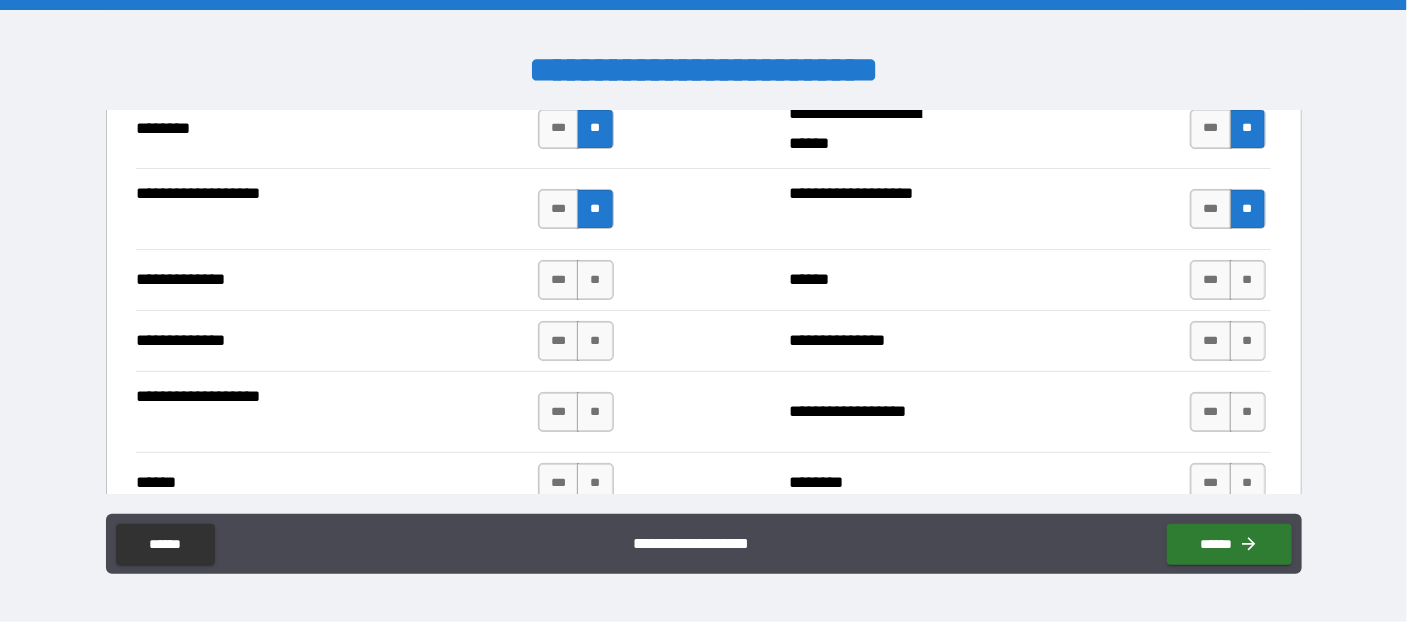 scroll, scrollTop: 3490, scrollLeft: 0, axis: vertical 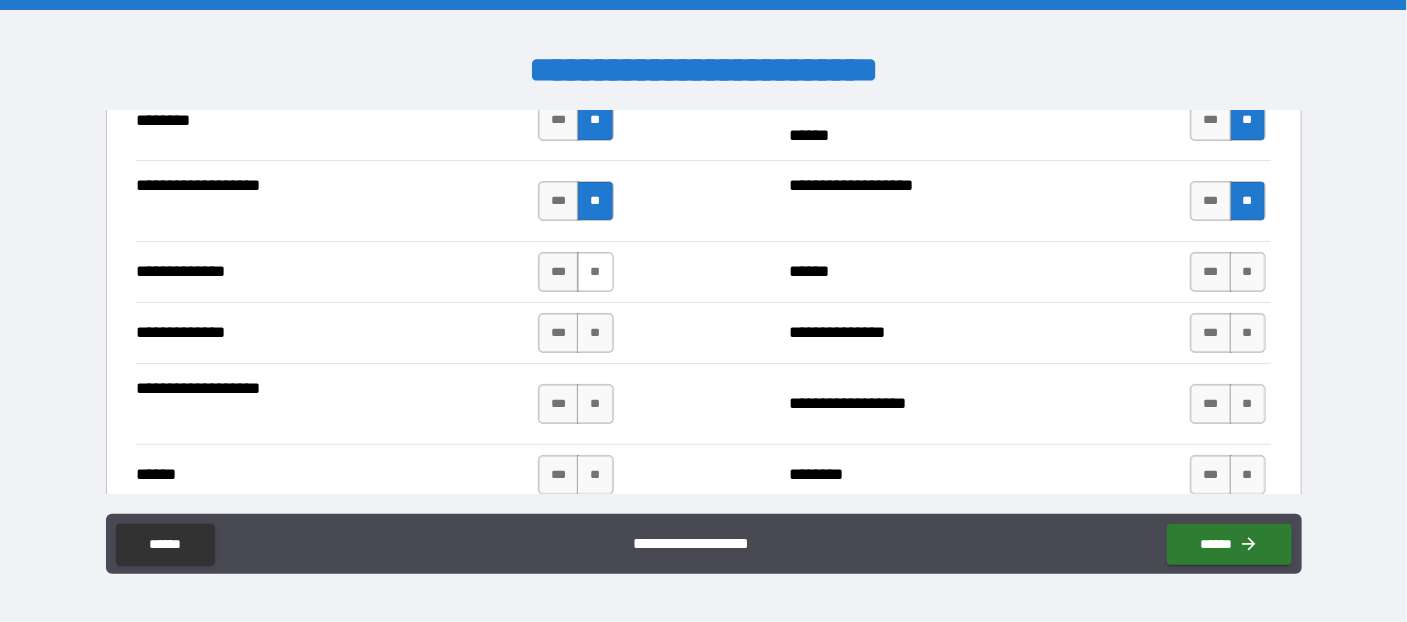 click on "**" at bounding box center (595, 272) 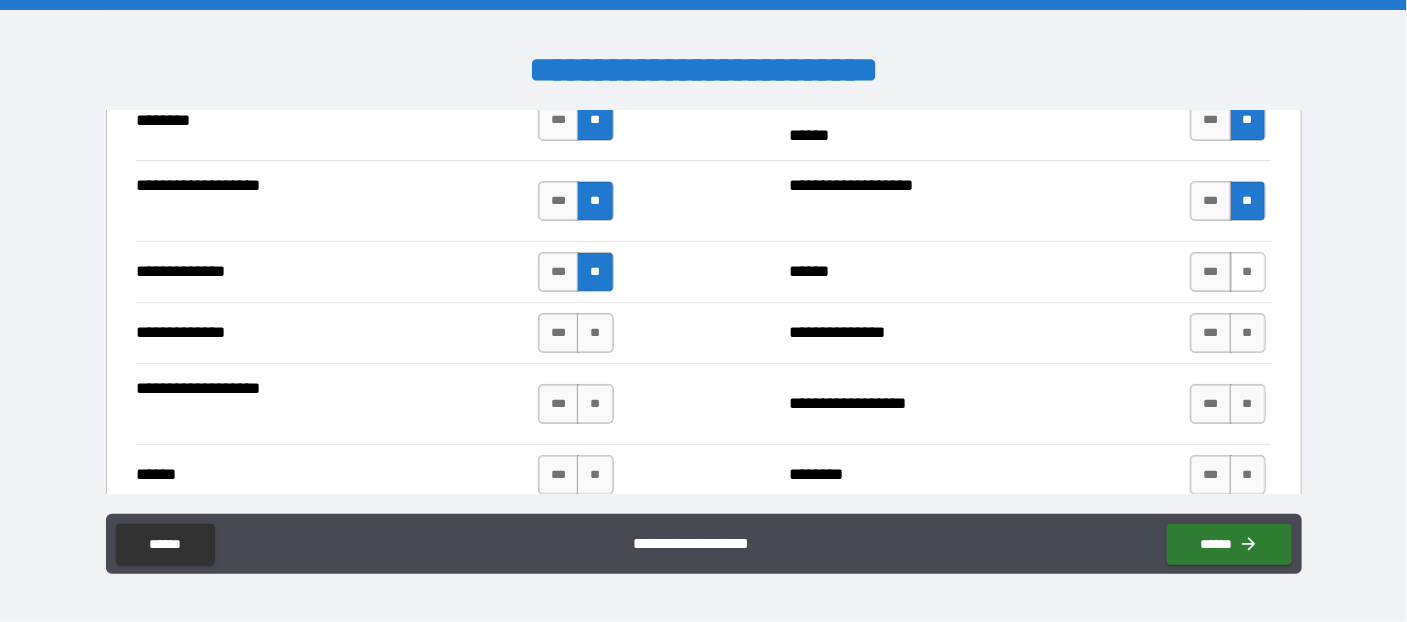 click on "**" at bounding box center [1248, 272] 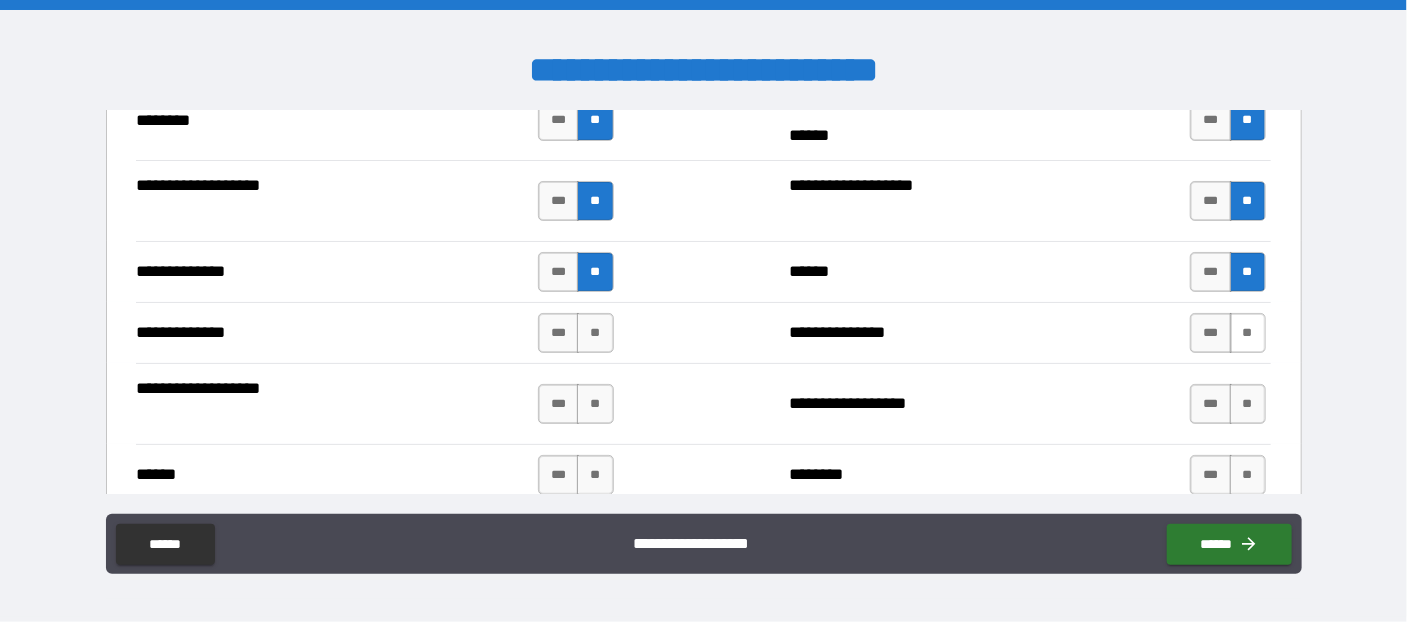 click on "**" at bounding box center [1248, 333] 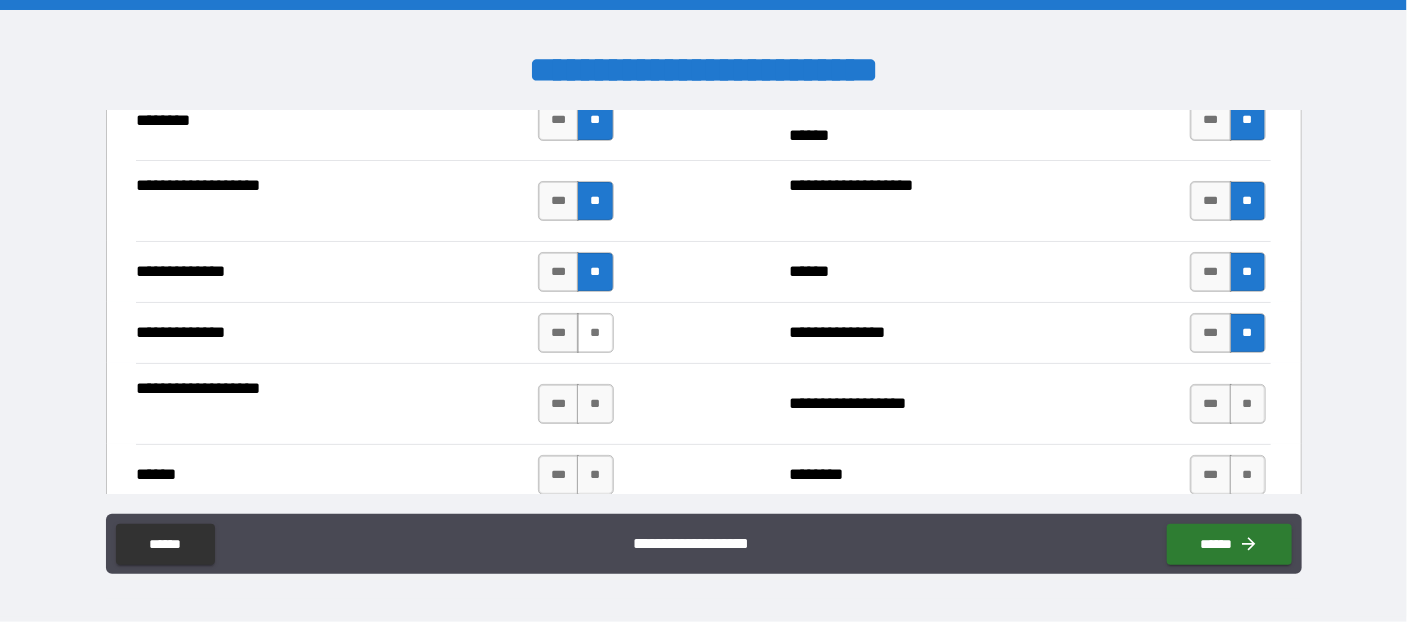 click on "**" at bounding box center (595, 333) 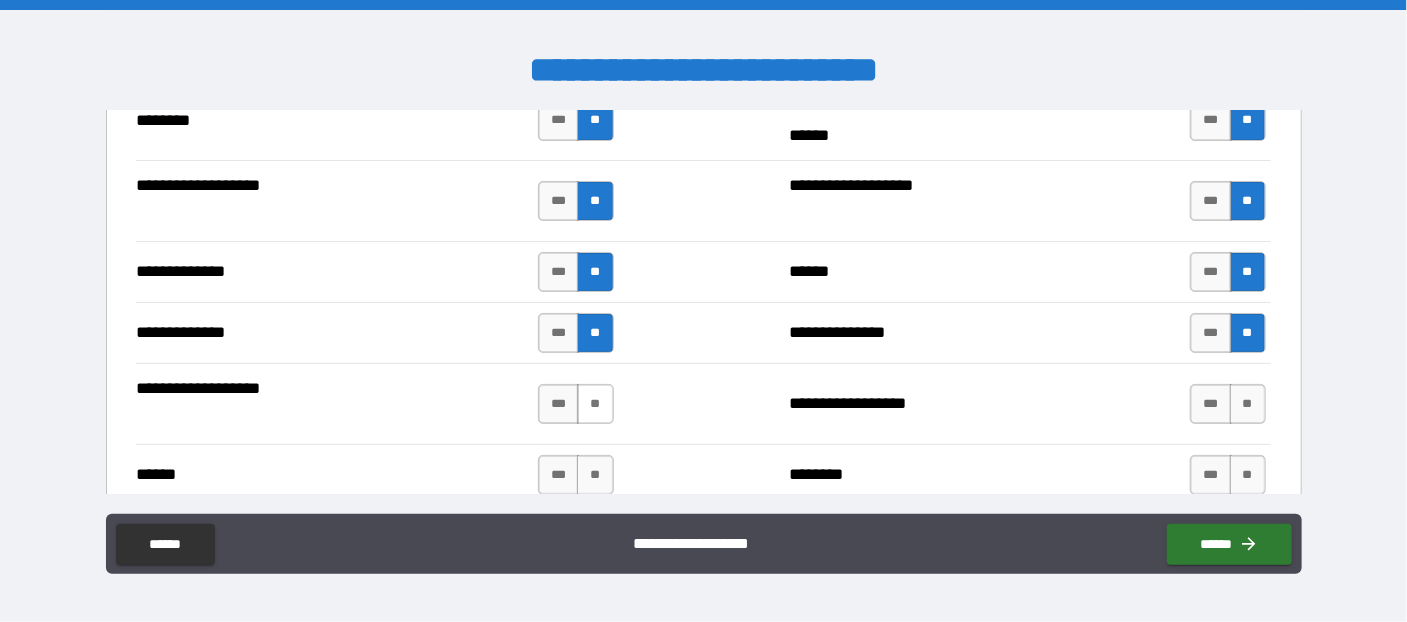 click on "**" at bounding box center (595, 404) 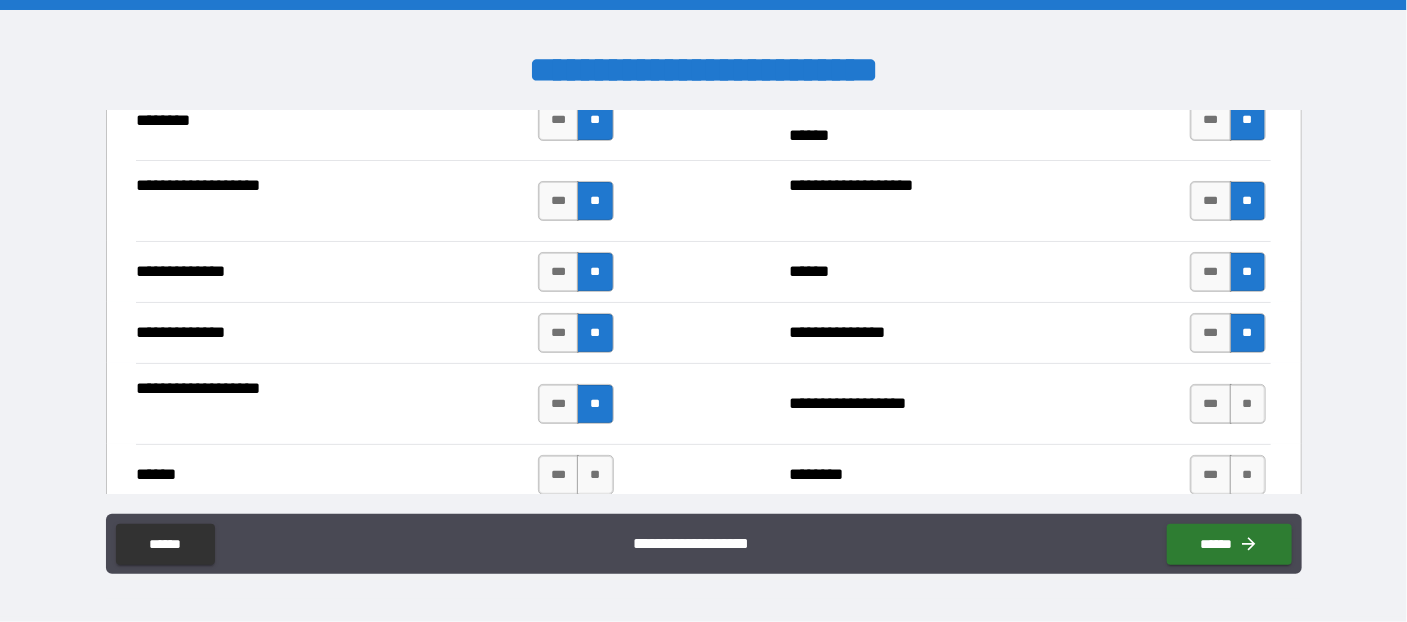 click on "*** **" at bounding box center [1230, 404] 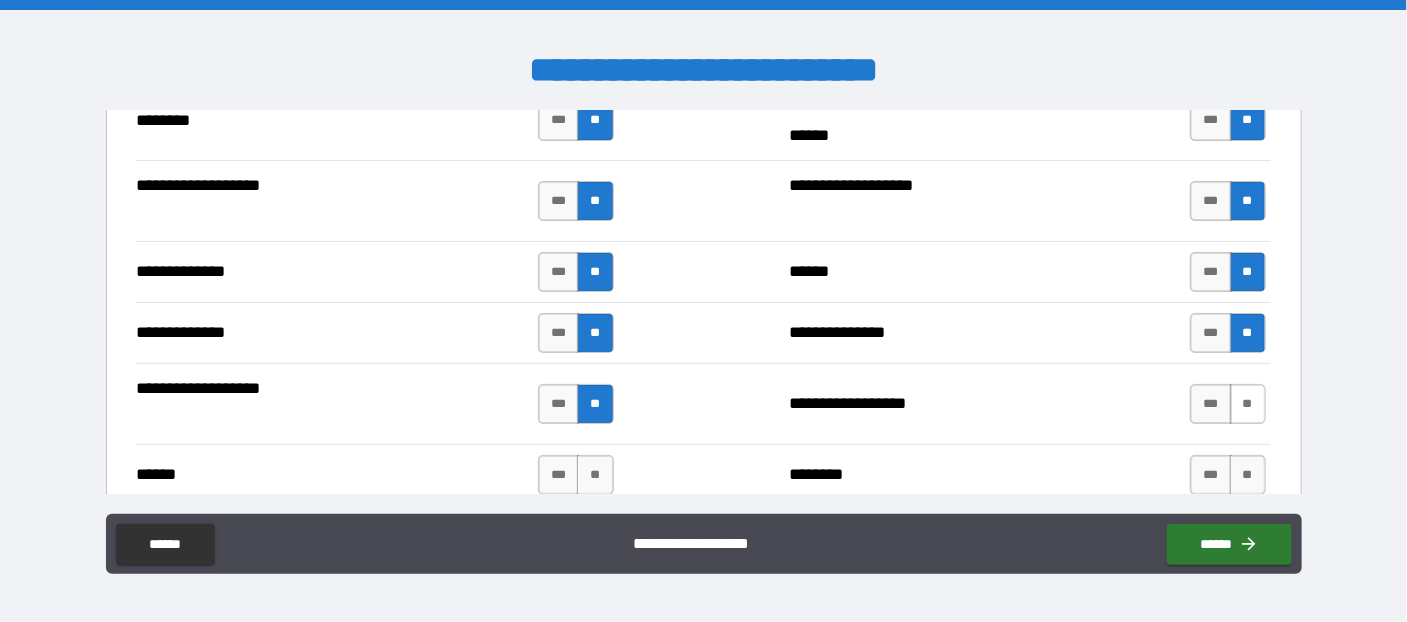 click on "**" at bounding box center [1248, 404] 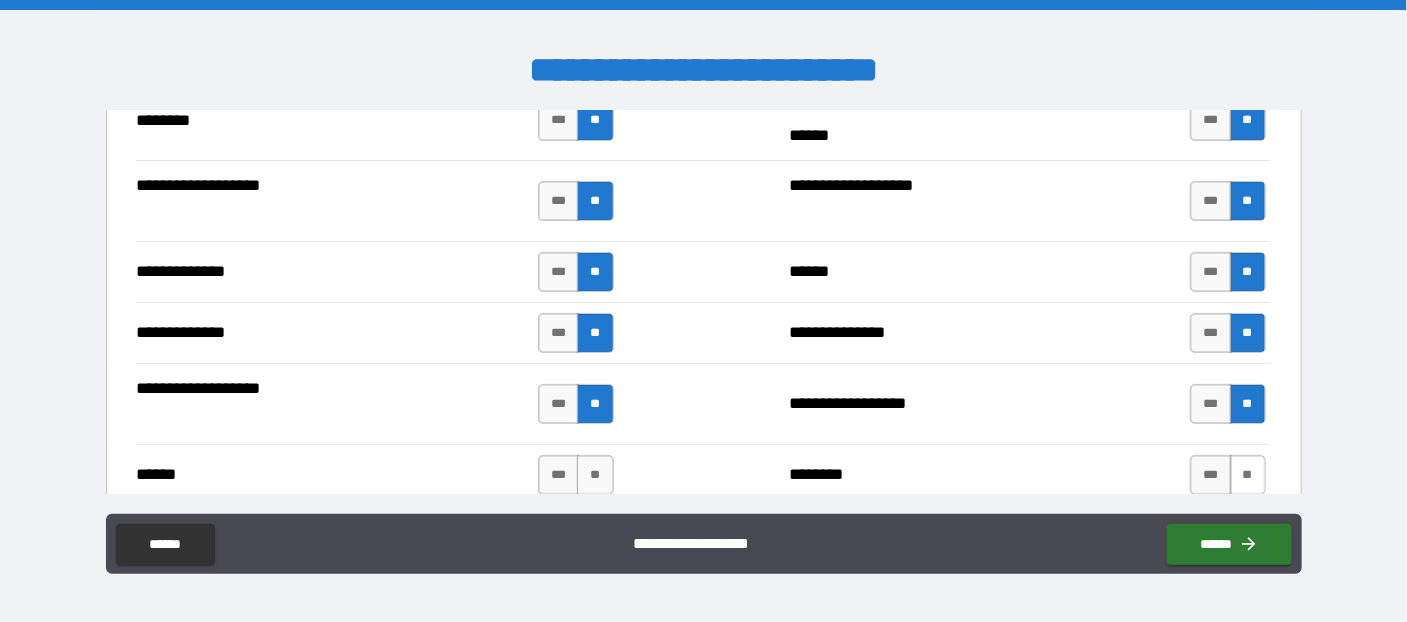 click on "**" at bounding box center (1248, 475) 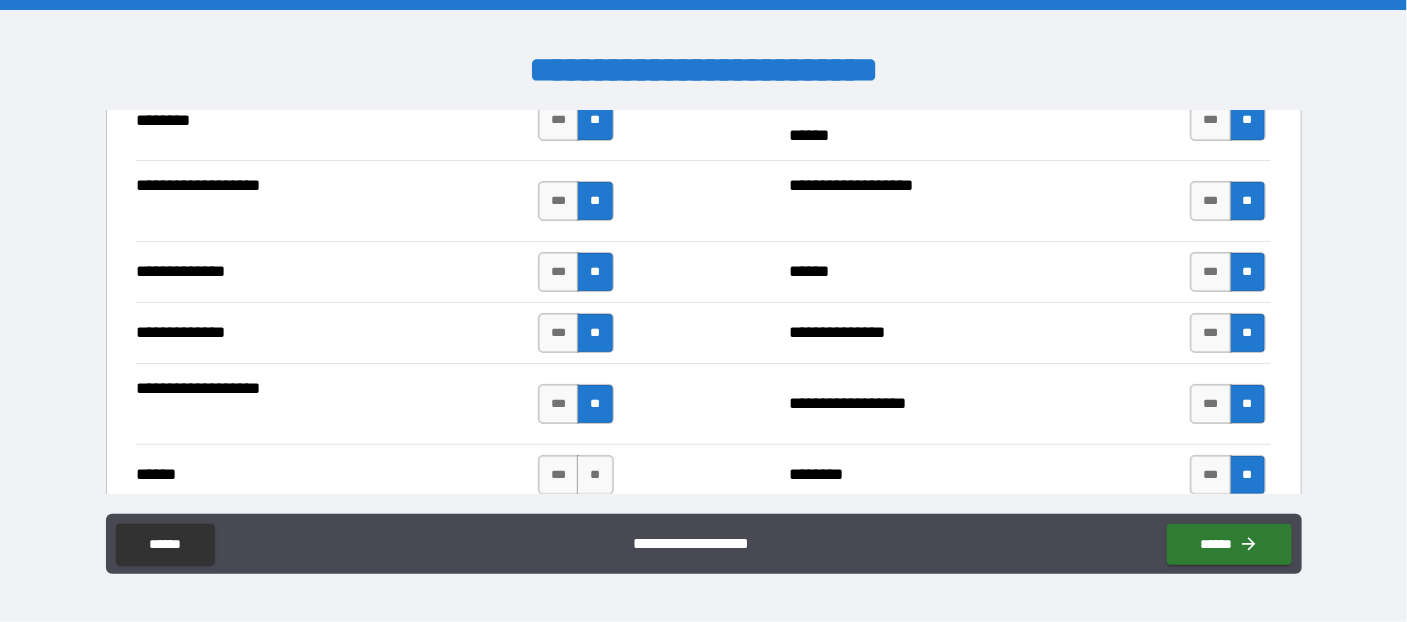 drag, startPoint x: 589, startPoint y: 458, endPoint x: 721, endPoint y: 364, distance: 162.04938 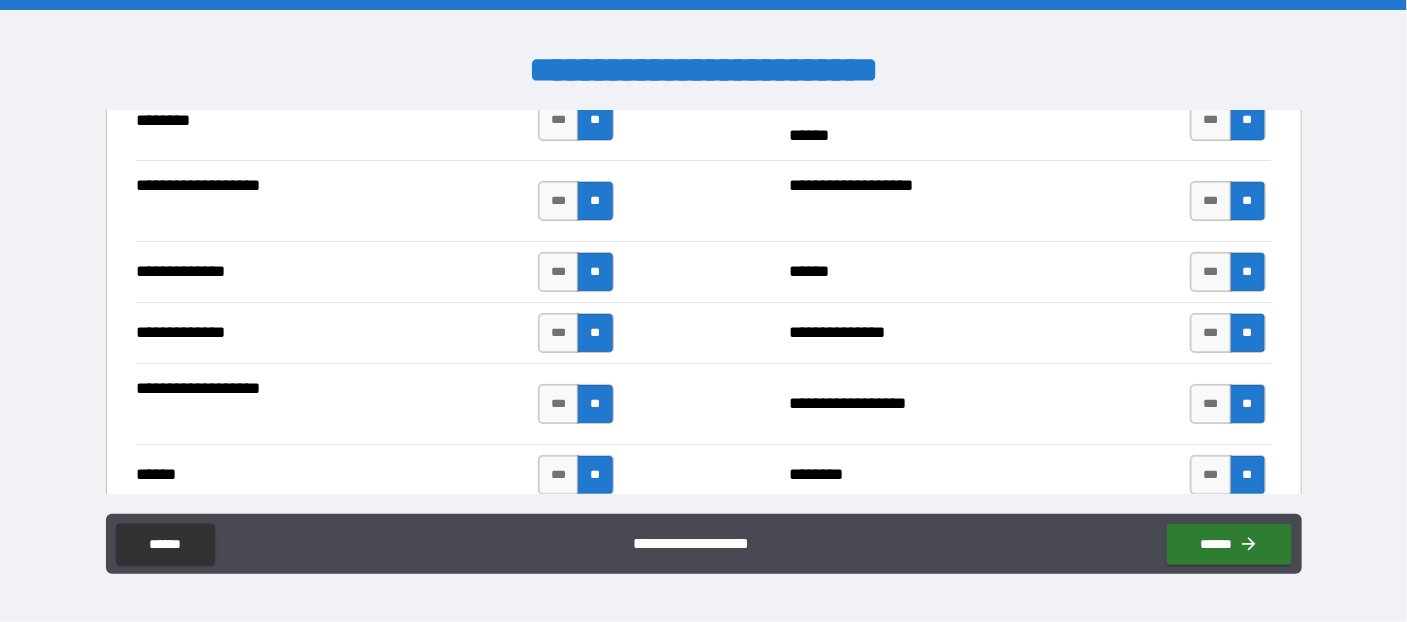 scroll, scrollTop: 3708, scrollLeft: 0, axis: vertical 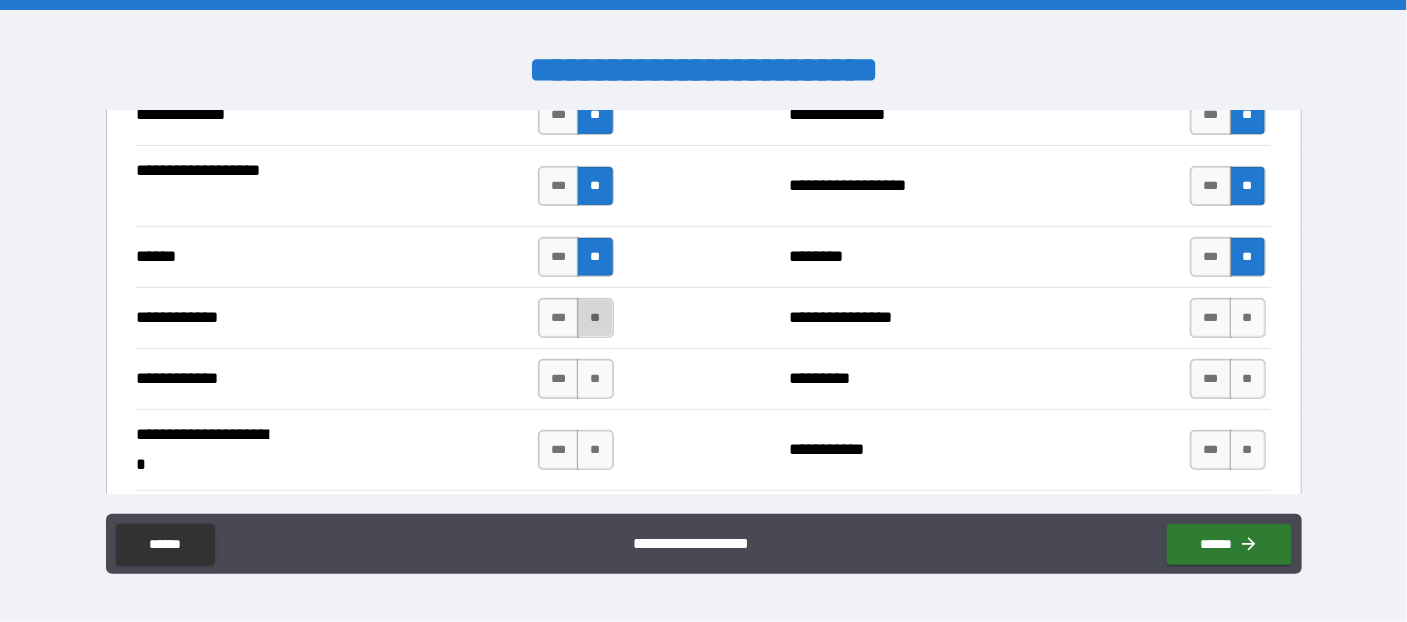 click on "**" at bounding box center (595, 318) 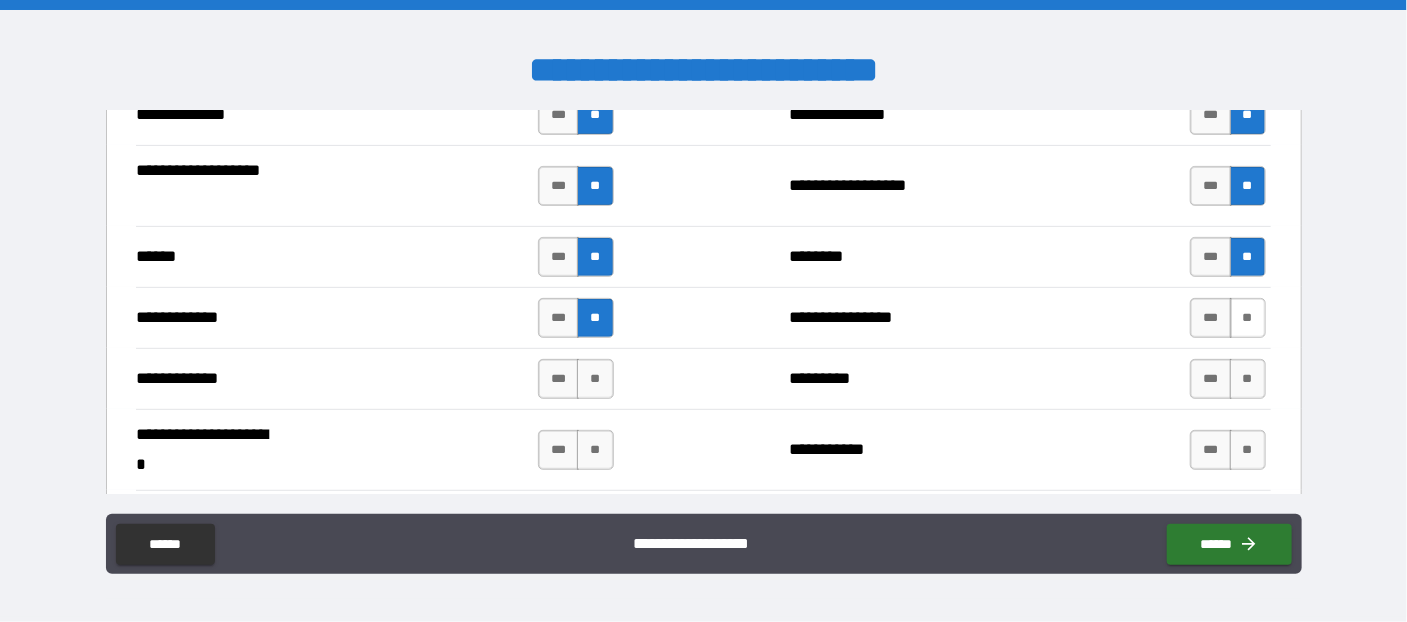 click on "**" at bounding box center [1248, 318] 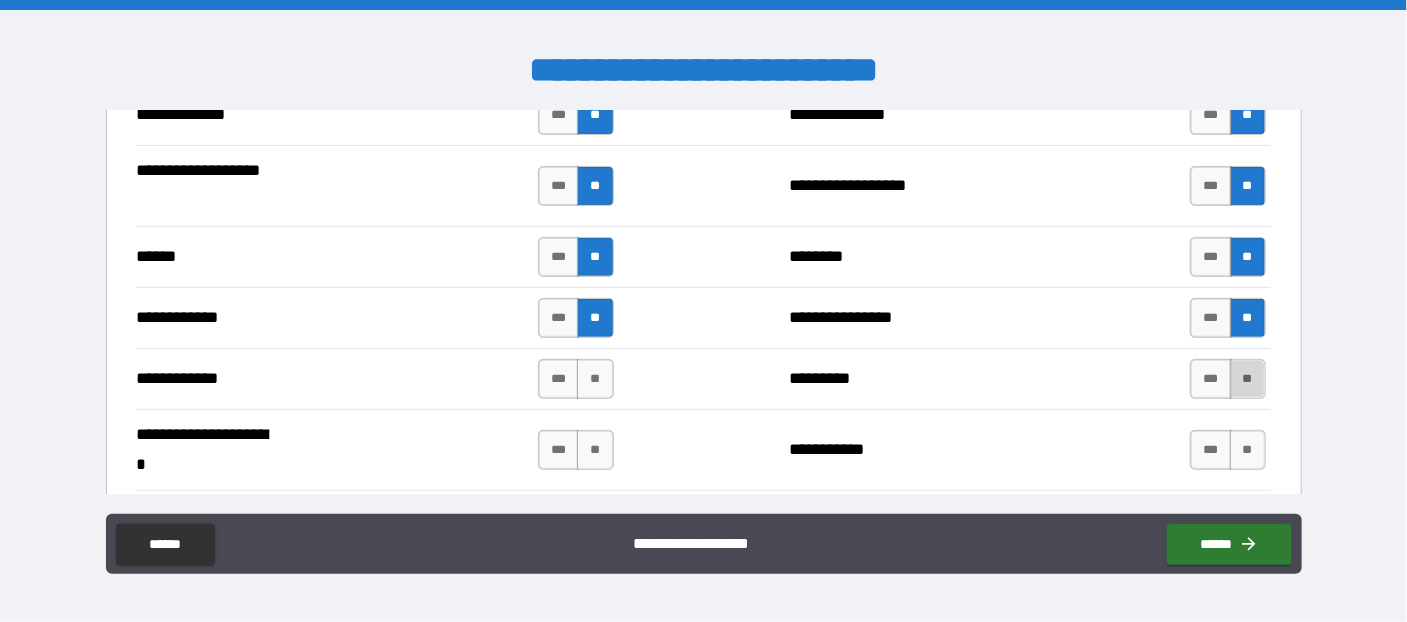 click on "**" at bounding box center (1248, 379) 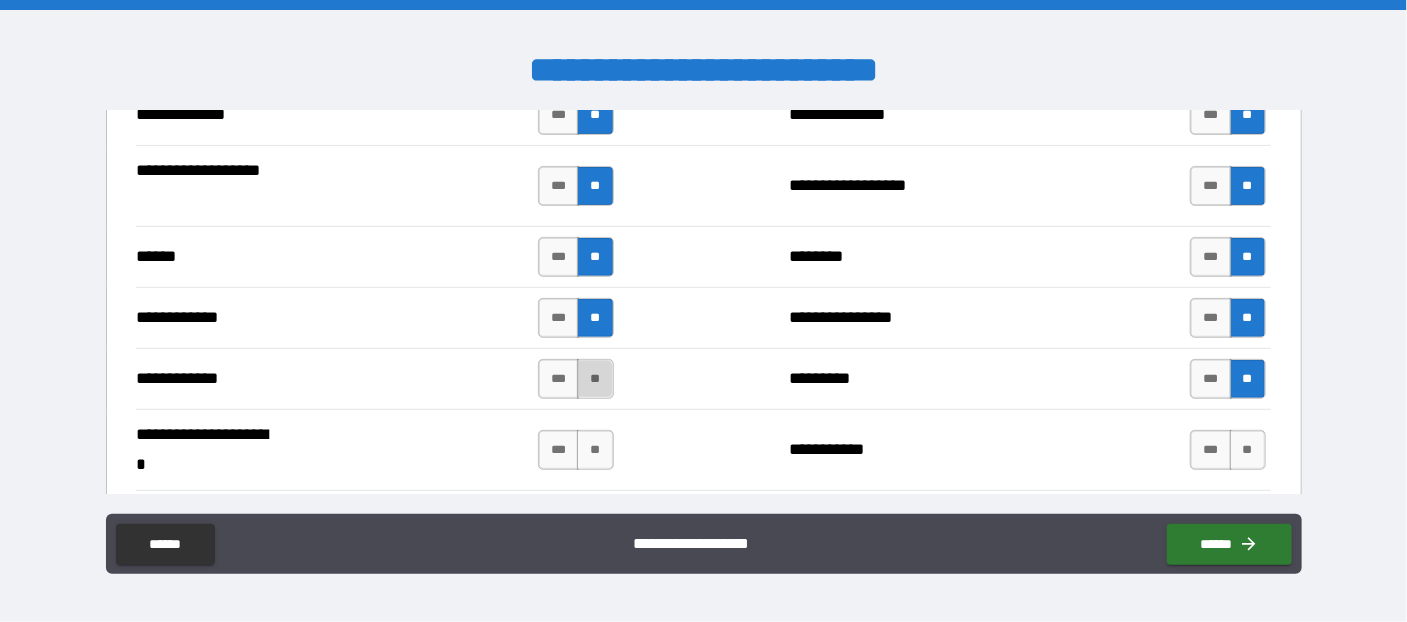 click on "**" at bounding box center (595, 379) 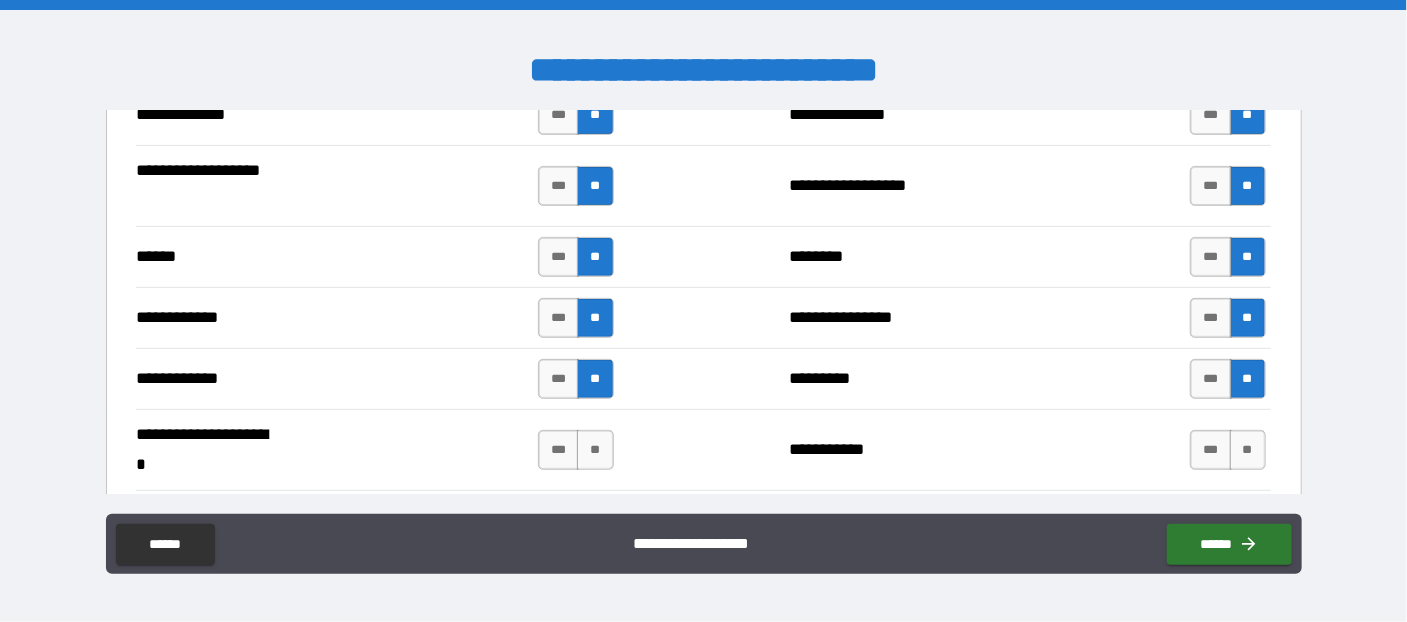 drag, startPoint x: 591, startPoint y: 430, endPoint x: 763, endPoint y: 419, distance: 172.35138 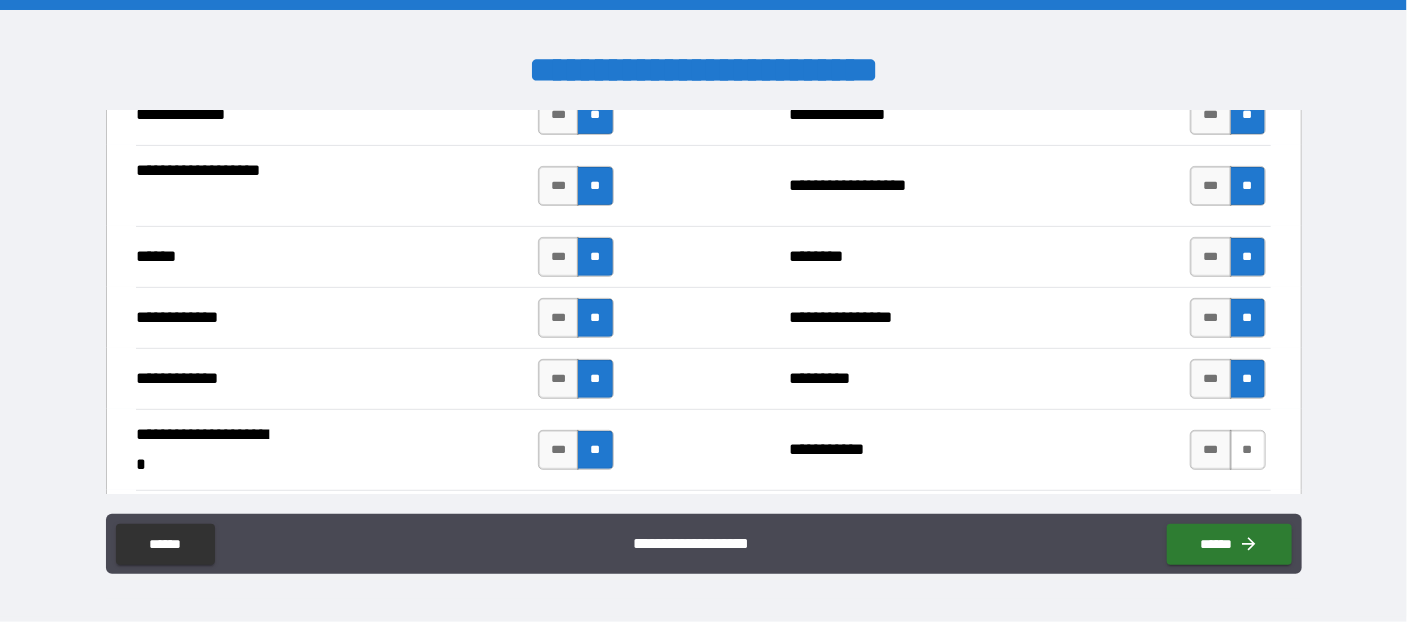 click on "**" at bounding box center (1248, 450) 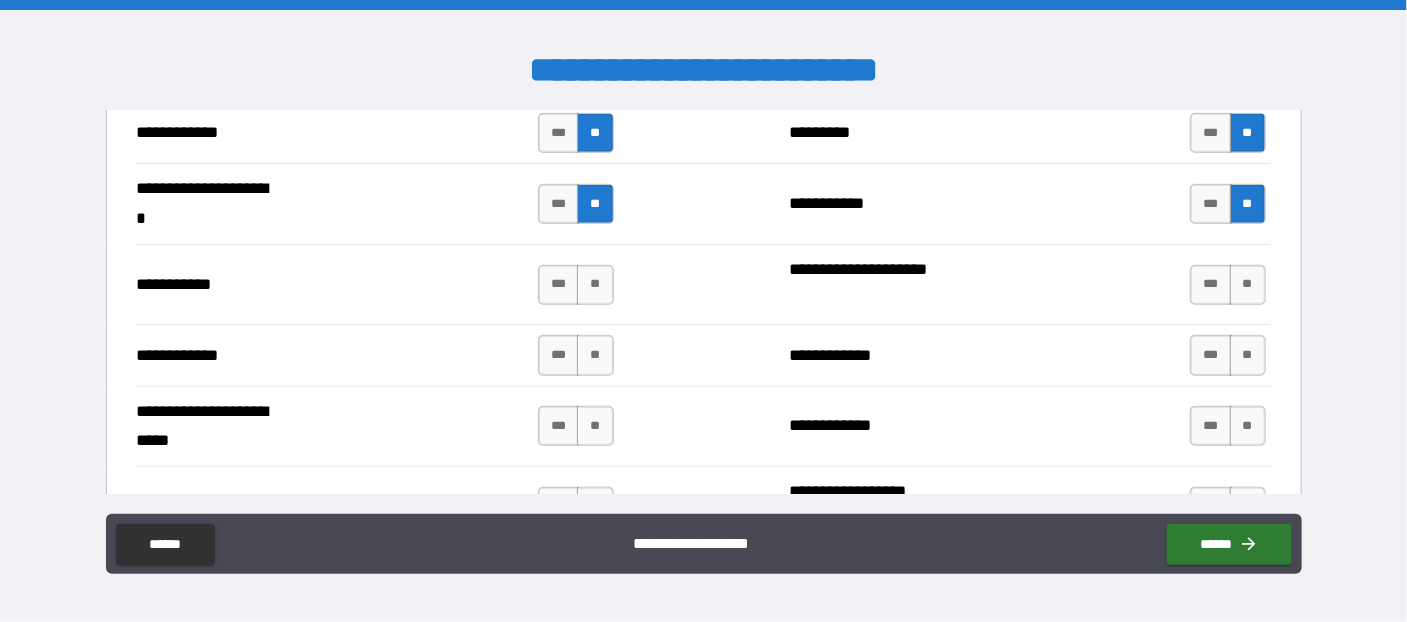 scroll, scrollTop: 4036, scrollLeft: 0, axis: vertical 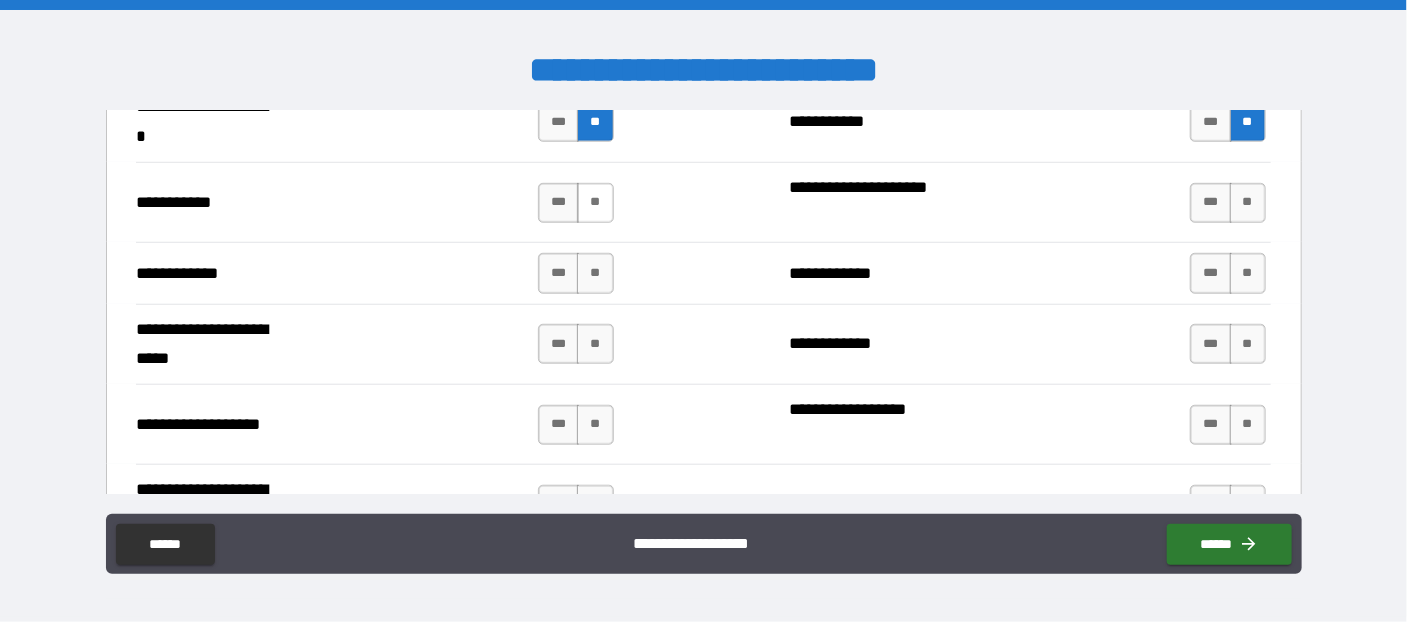 click on "**" at bounding box center (595, 203) 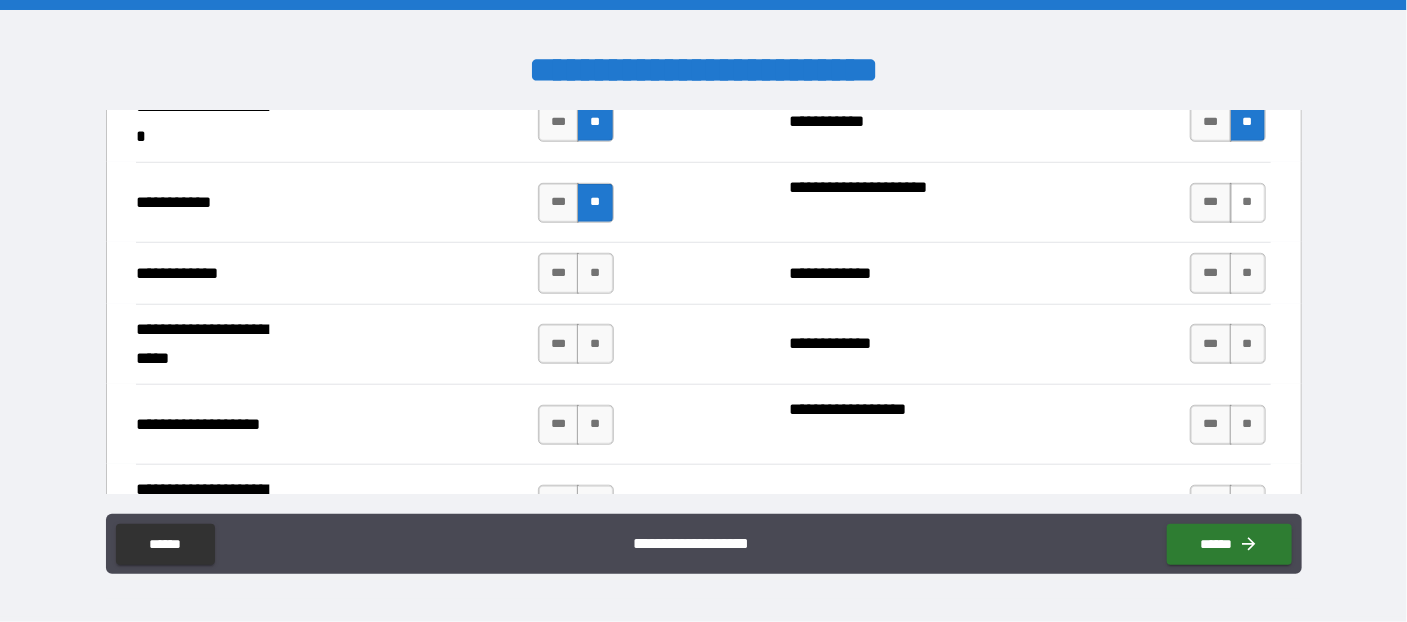 click on "**" at bounding box center [1248, 203] 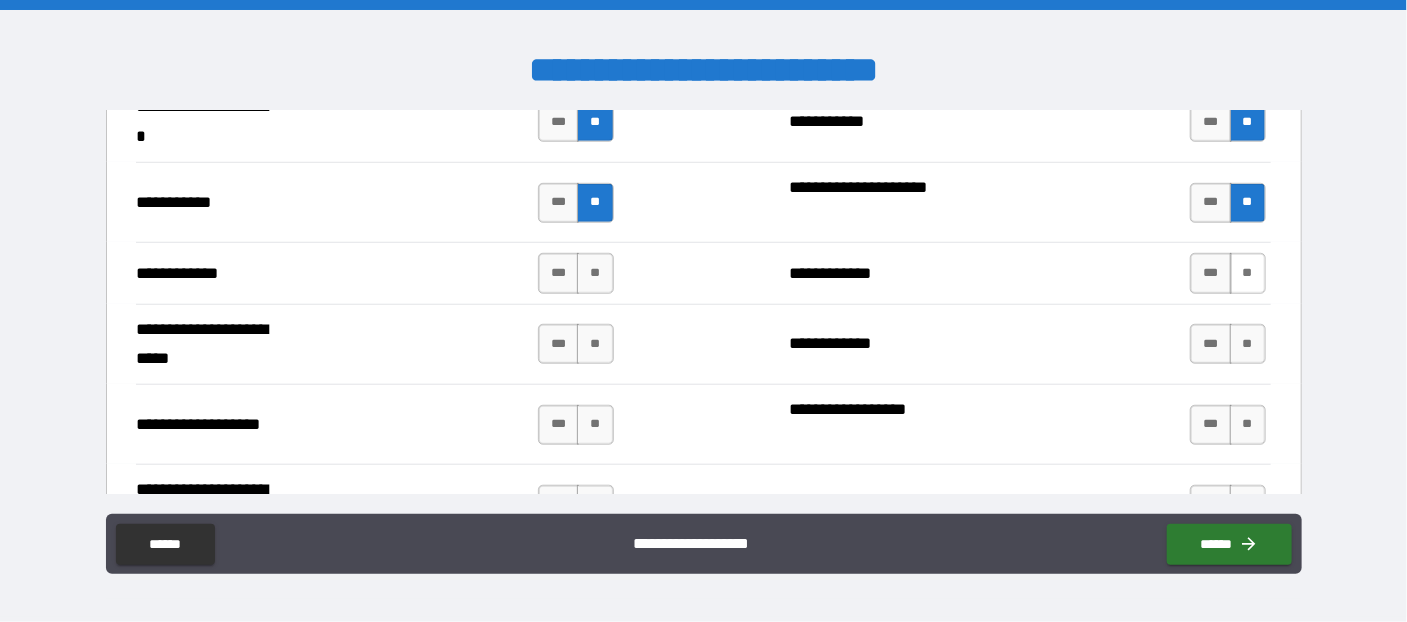 click on "**" at bounding box center (1248, 273) 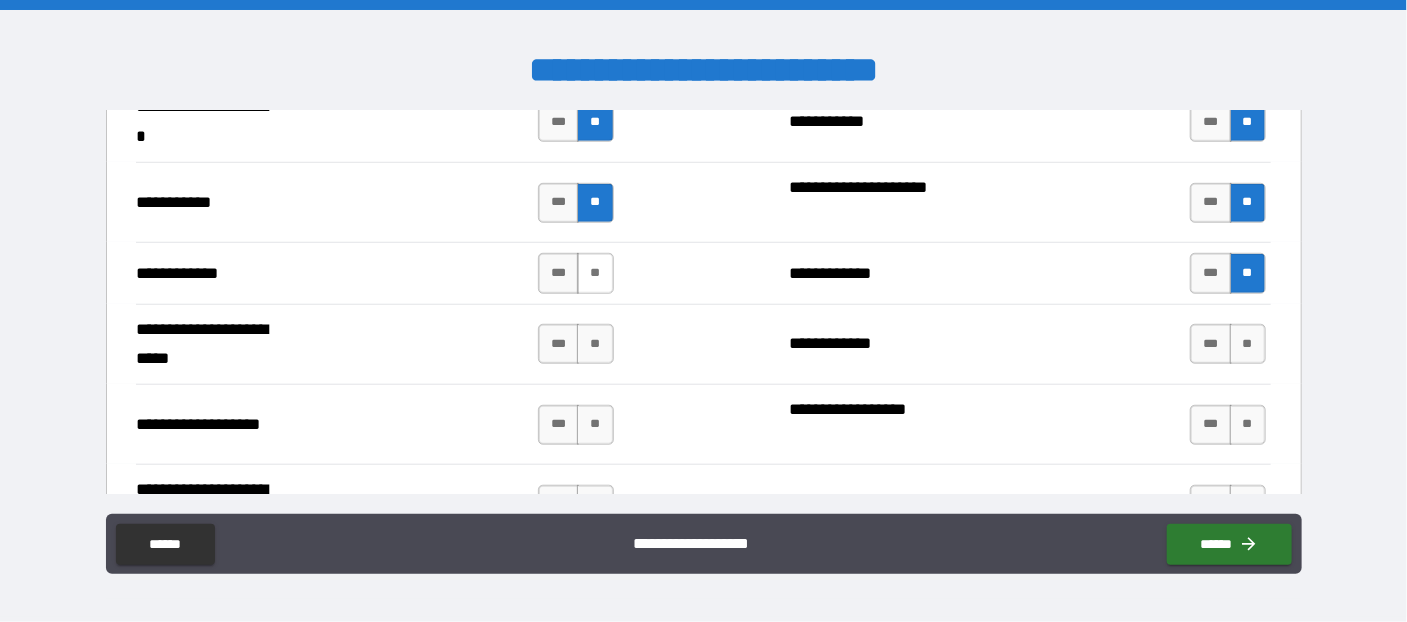 click on "**" at bounding box center (595, 273) 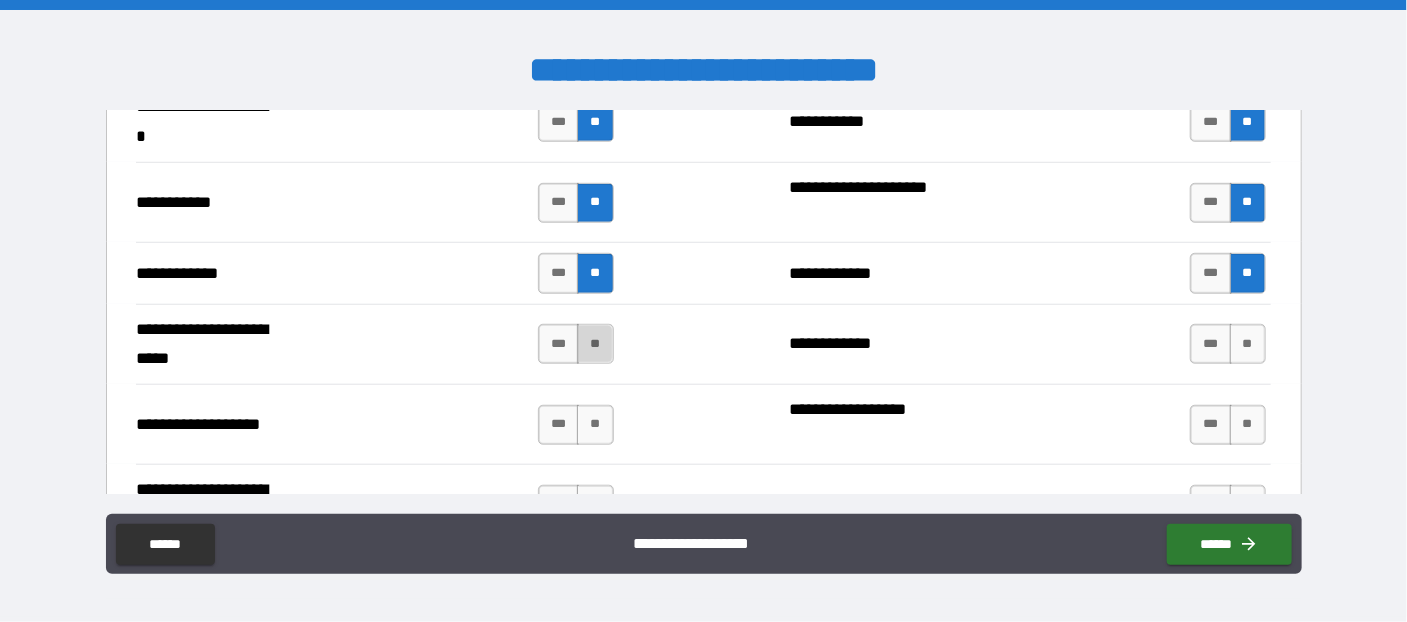 click on "**" at bounding box center [595, 344] 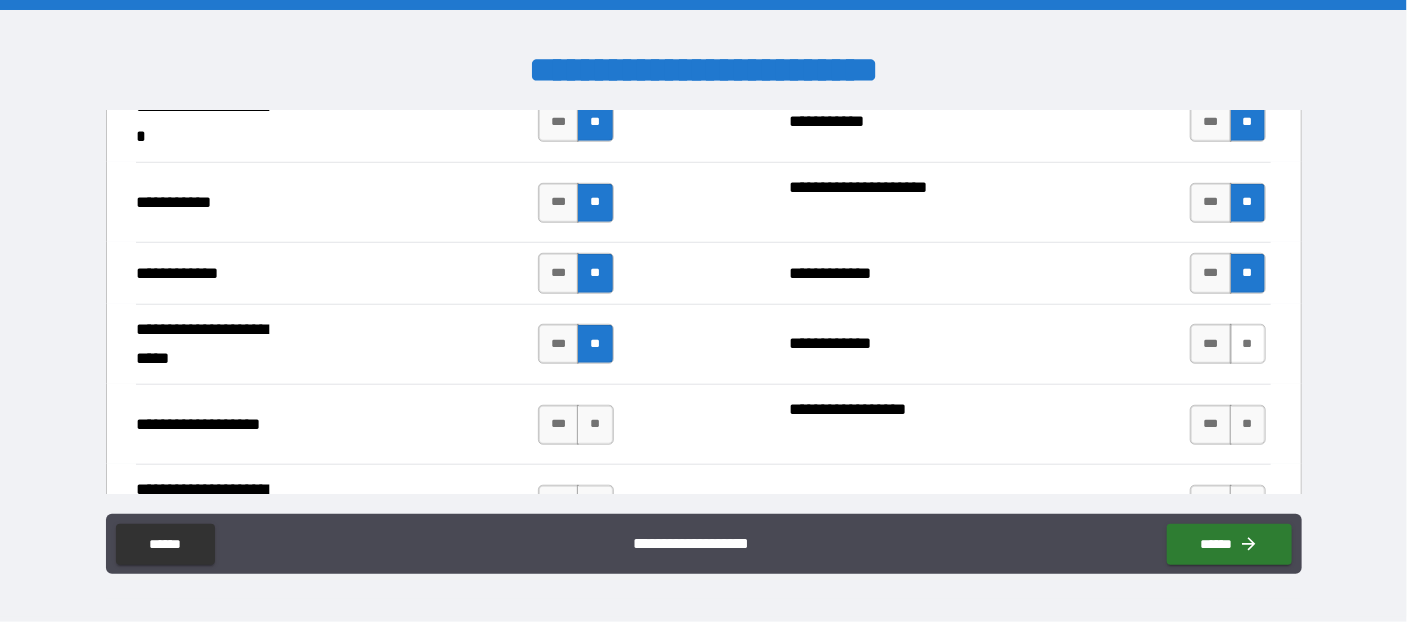 click on "**" at bounding box center (1248, 344) 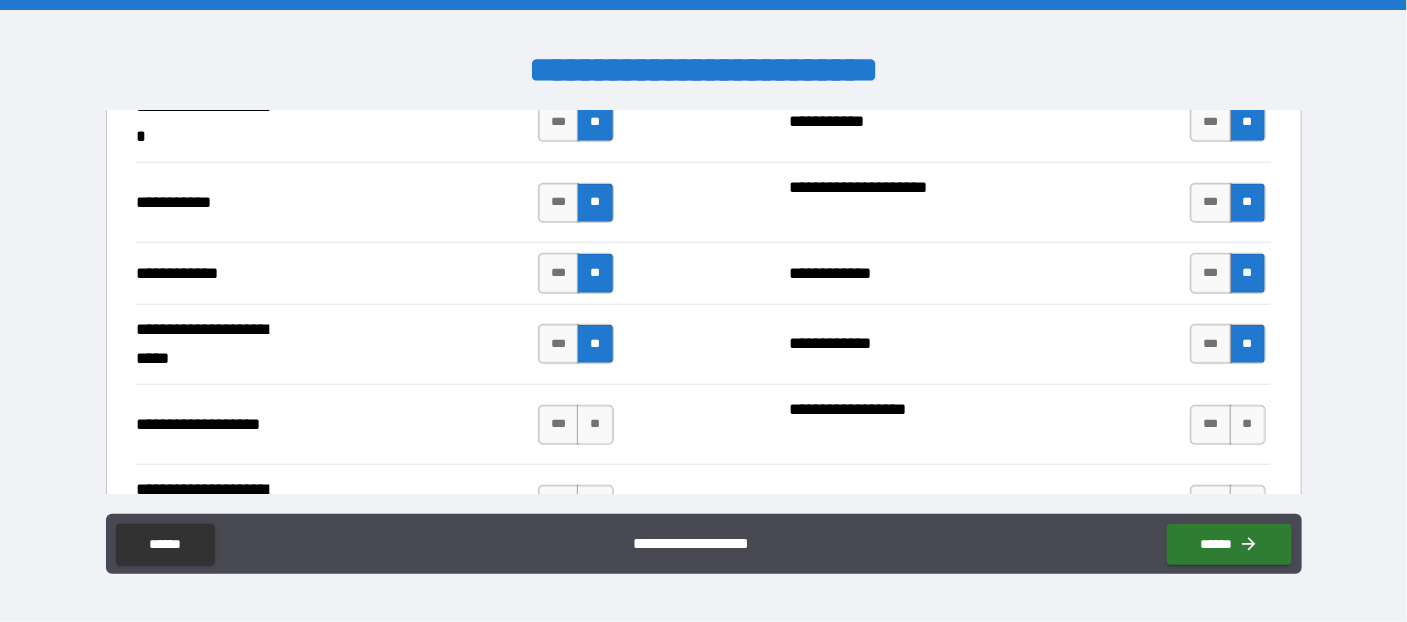 click on "**" at bounding box center [1248, 425] 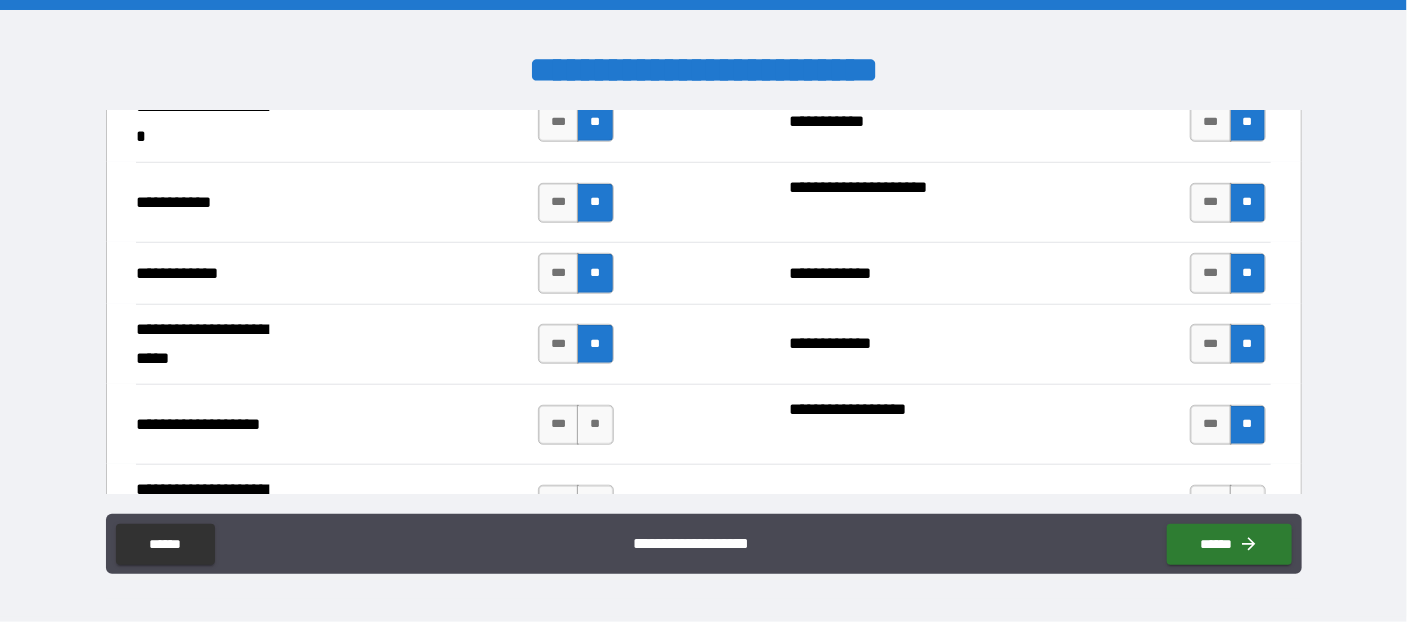 drag, startPoint x: 594, startPoint y: 408, endPoint x: 665, endPoint y: 355, distance: 88.60023 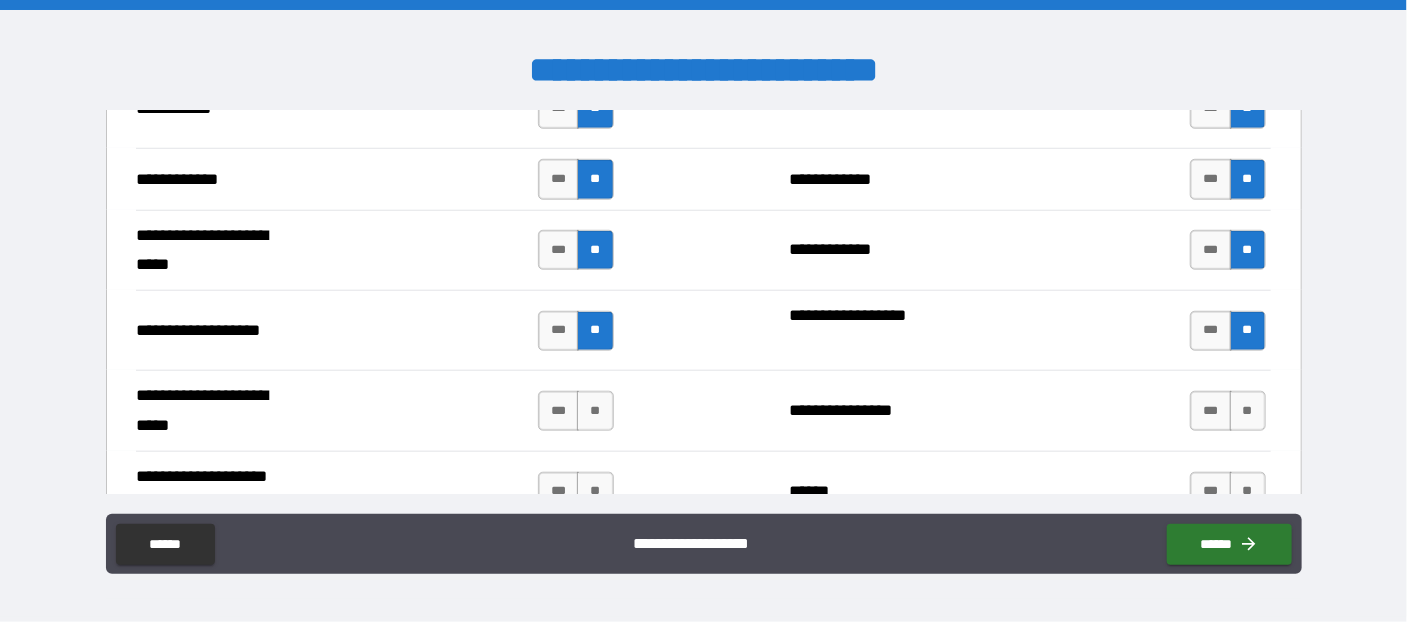 scroll, scrollTop: 4254, scrollLeft: 0, axis: vertical 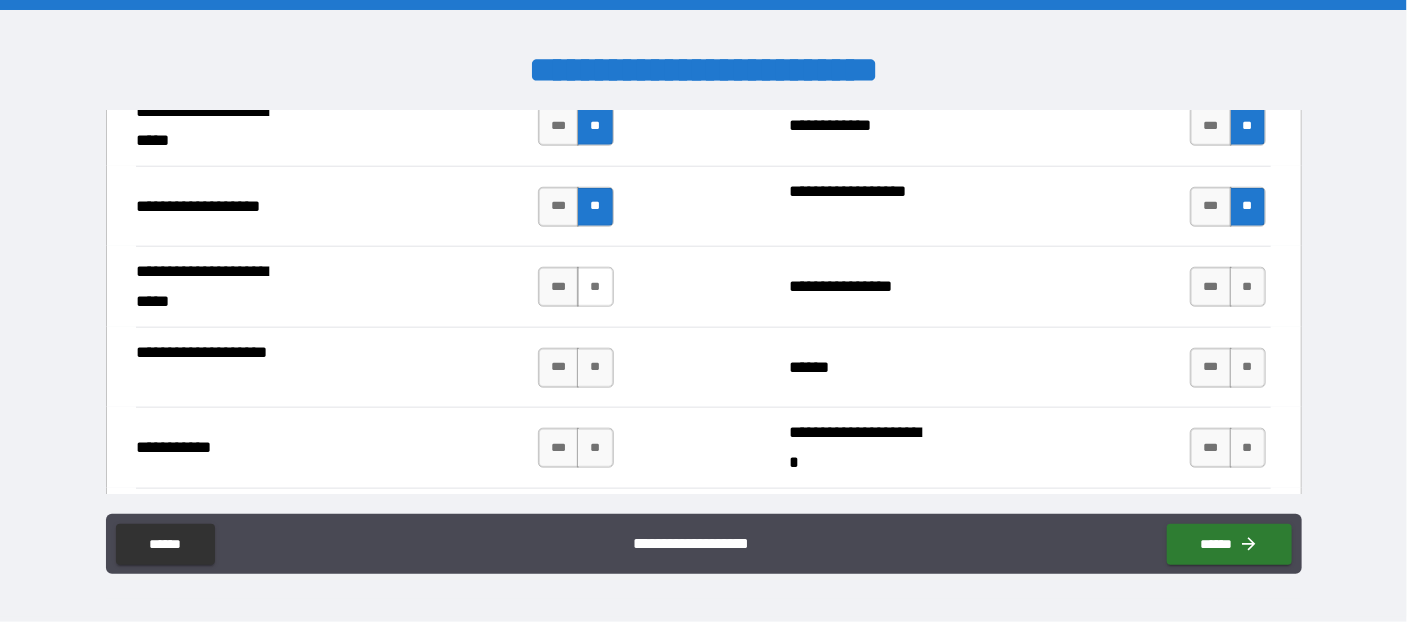 click on "**" at bounding box center (595, 287) 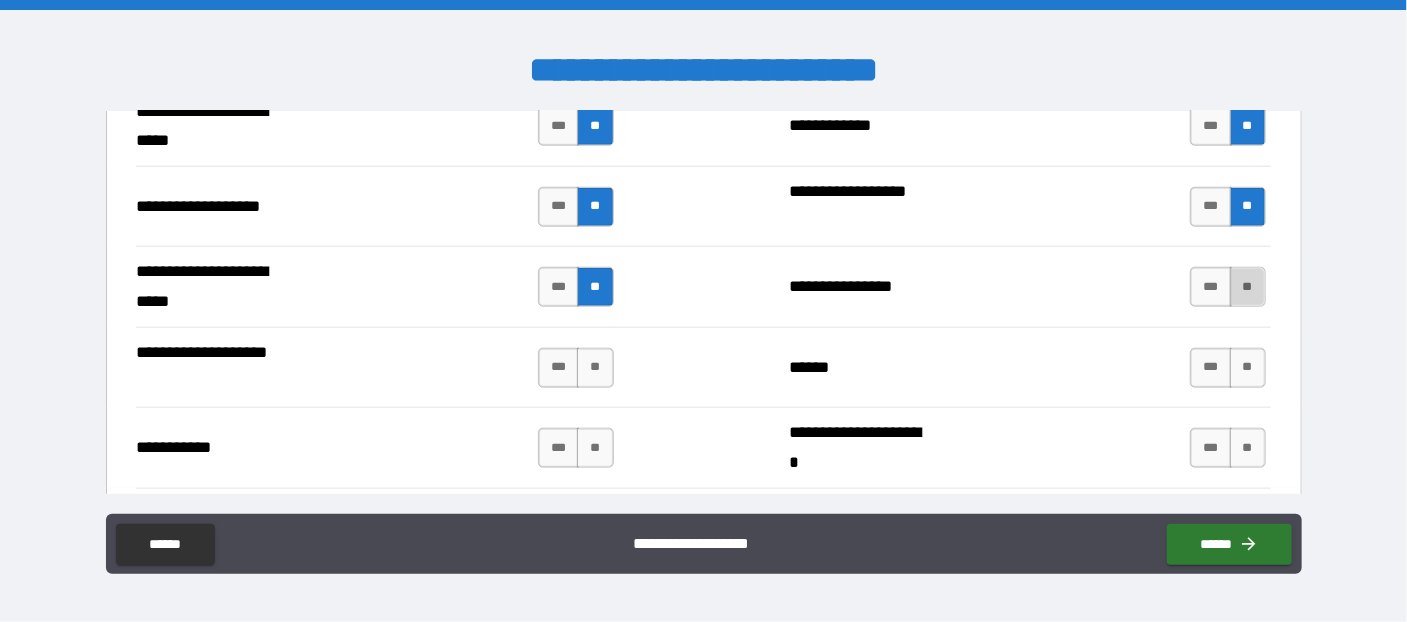 click on "**" at bounding box center [1248, 287] 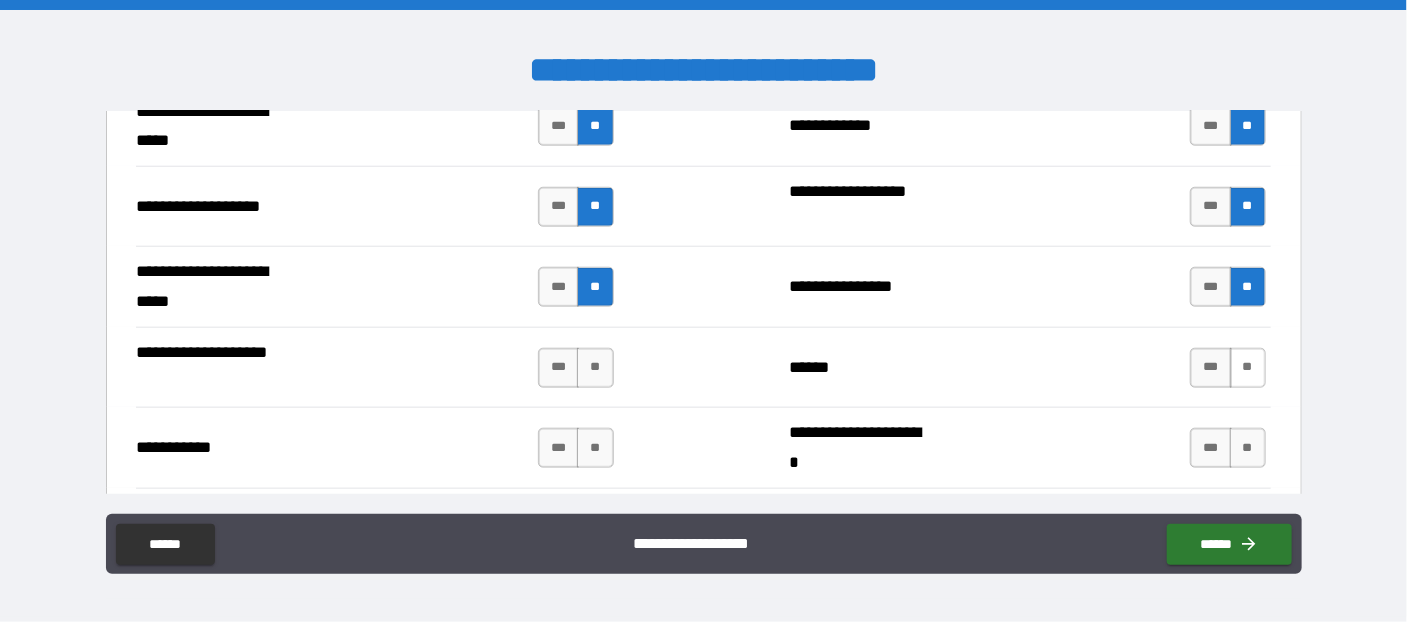 click on "**" at bounding box center (1248, 368) 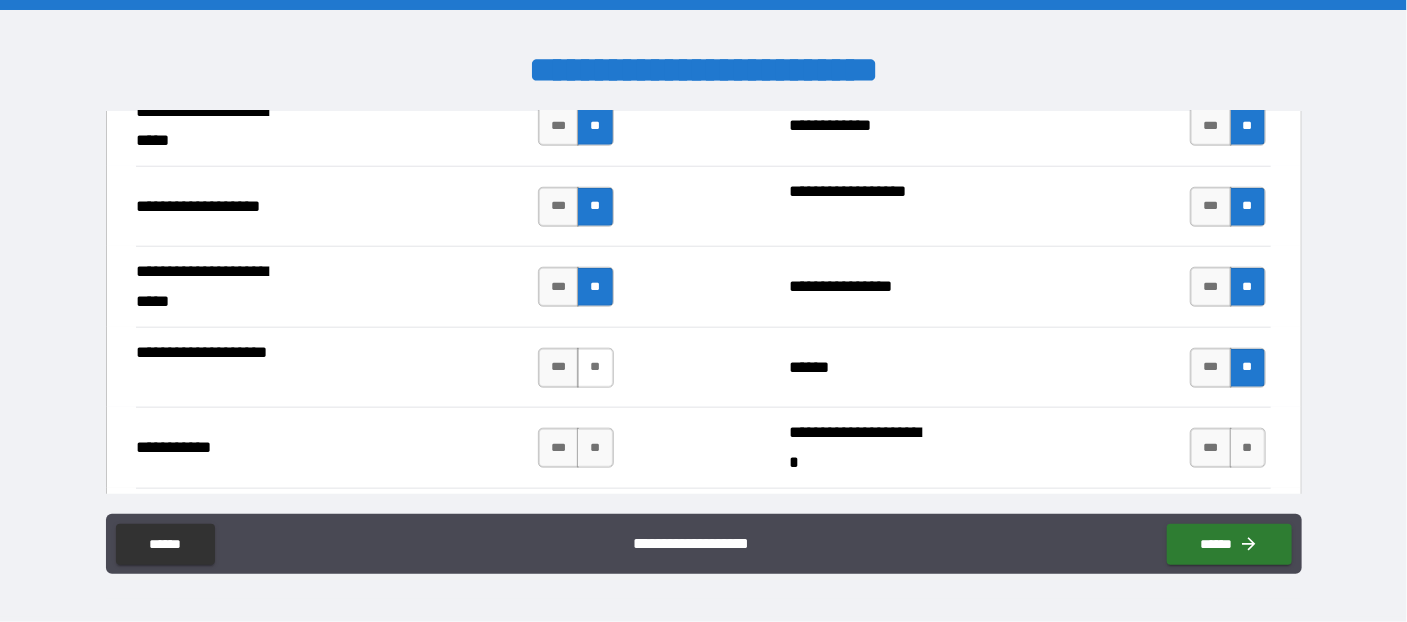 click on "**" at bounding box center (595, 368) 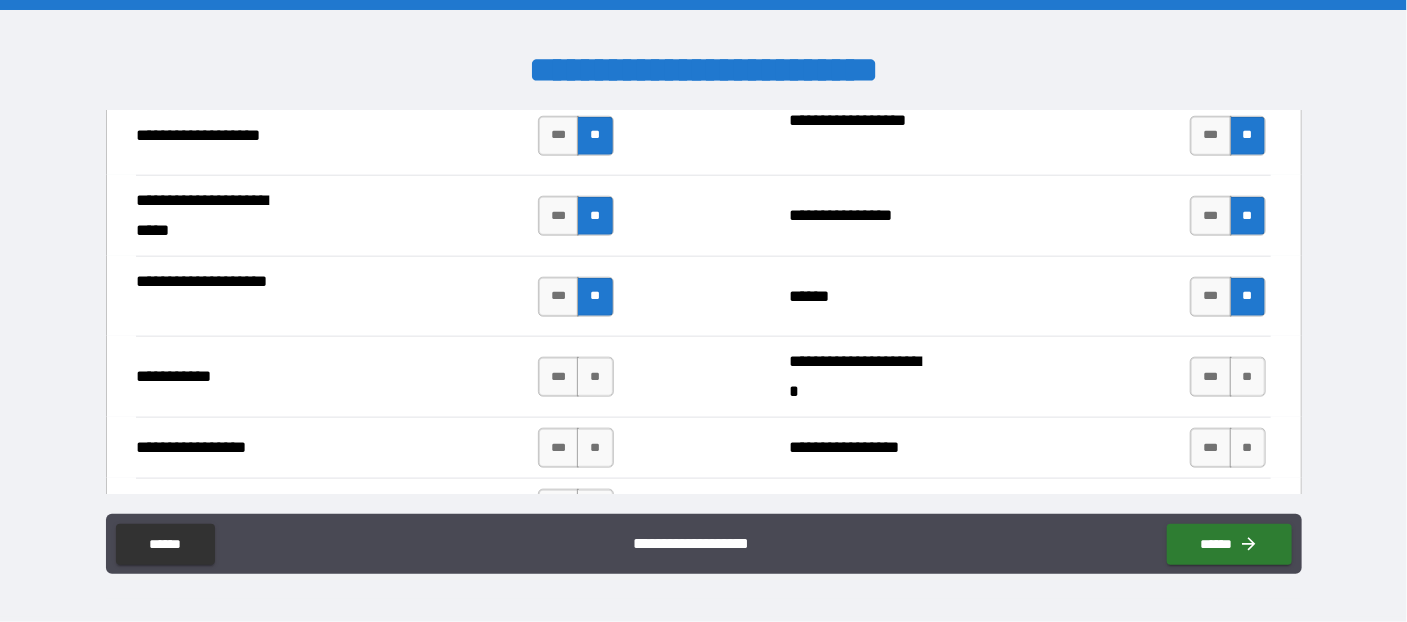 scroll, scrollTop: 4363, scrollLeft: 0, axis: vertical 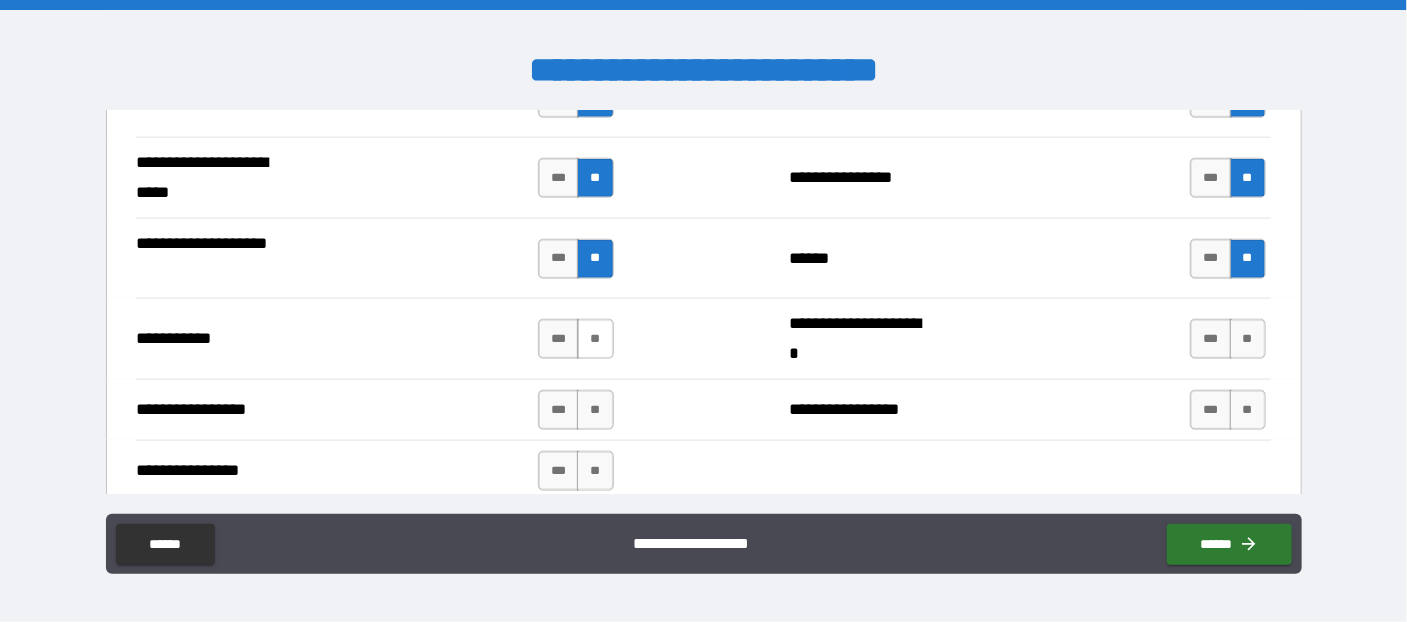 click on "**" at bounding box center [595, 339] 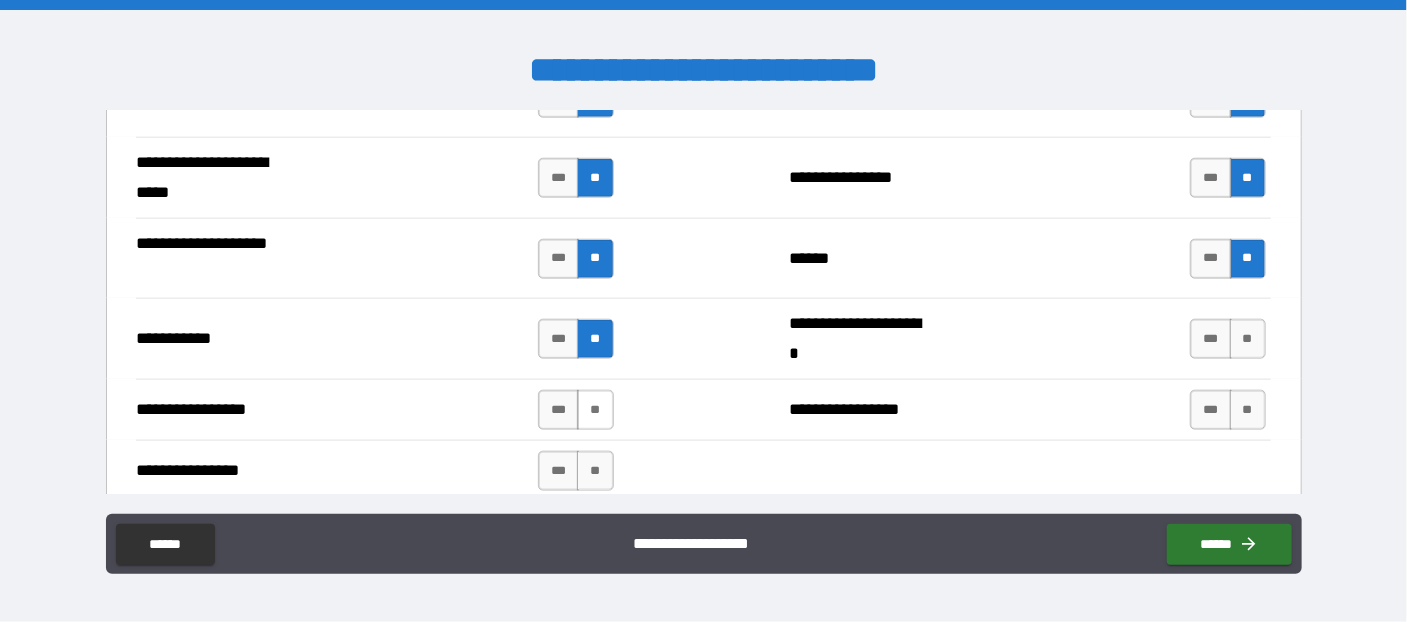 click on "**" at bounding box center (595, 410) 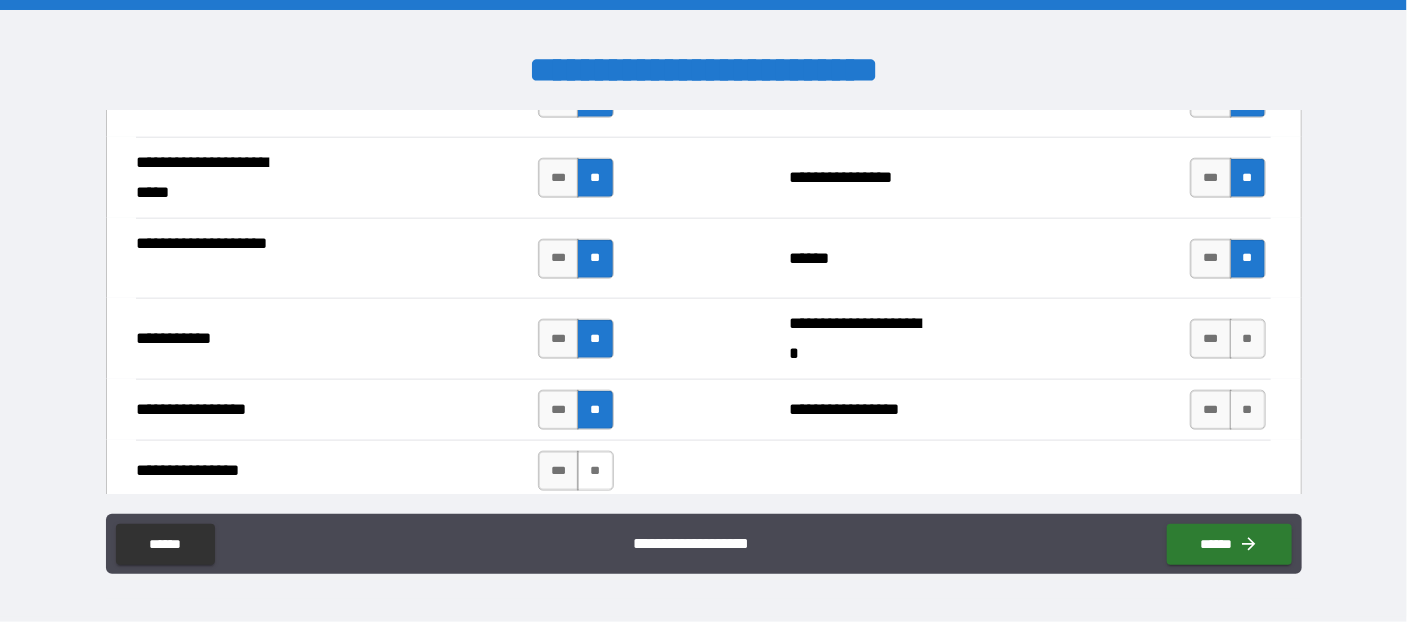click on "**" at bounding box center [595, 471] 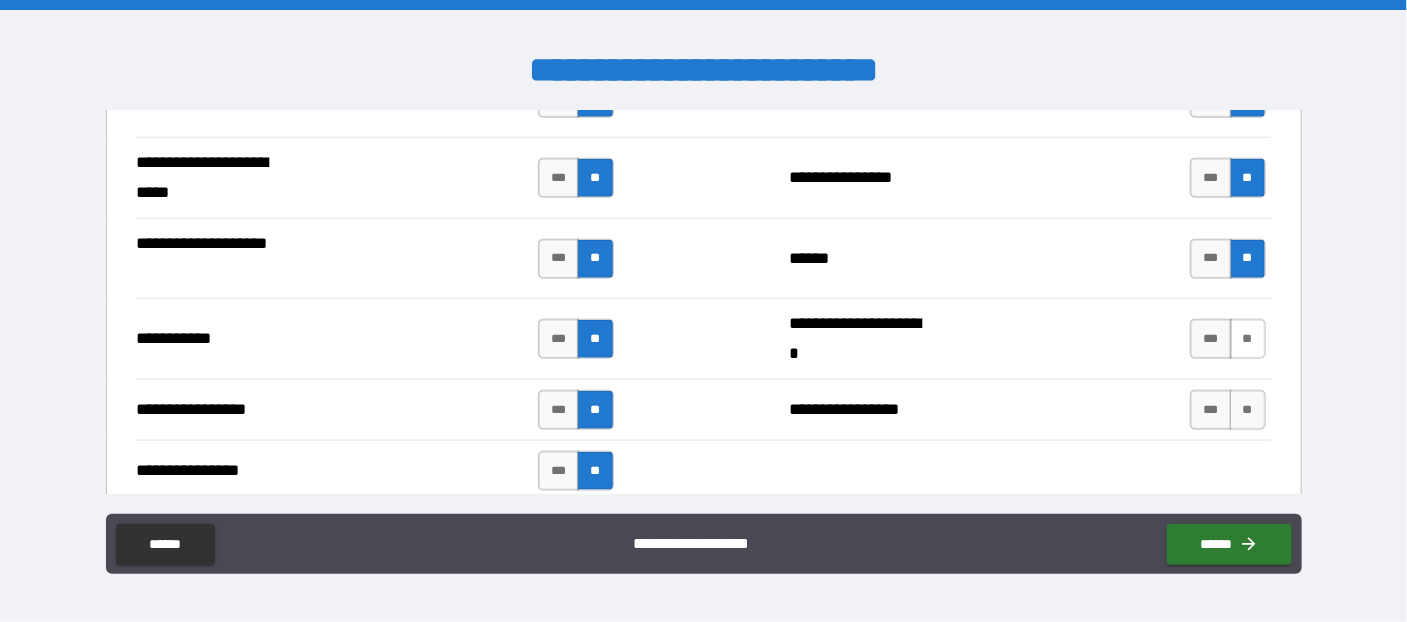 click on "**" at bounding box center [1248, 339] 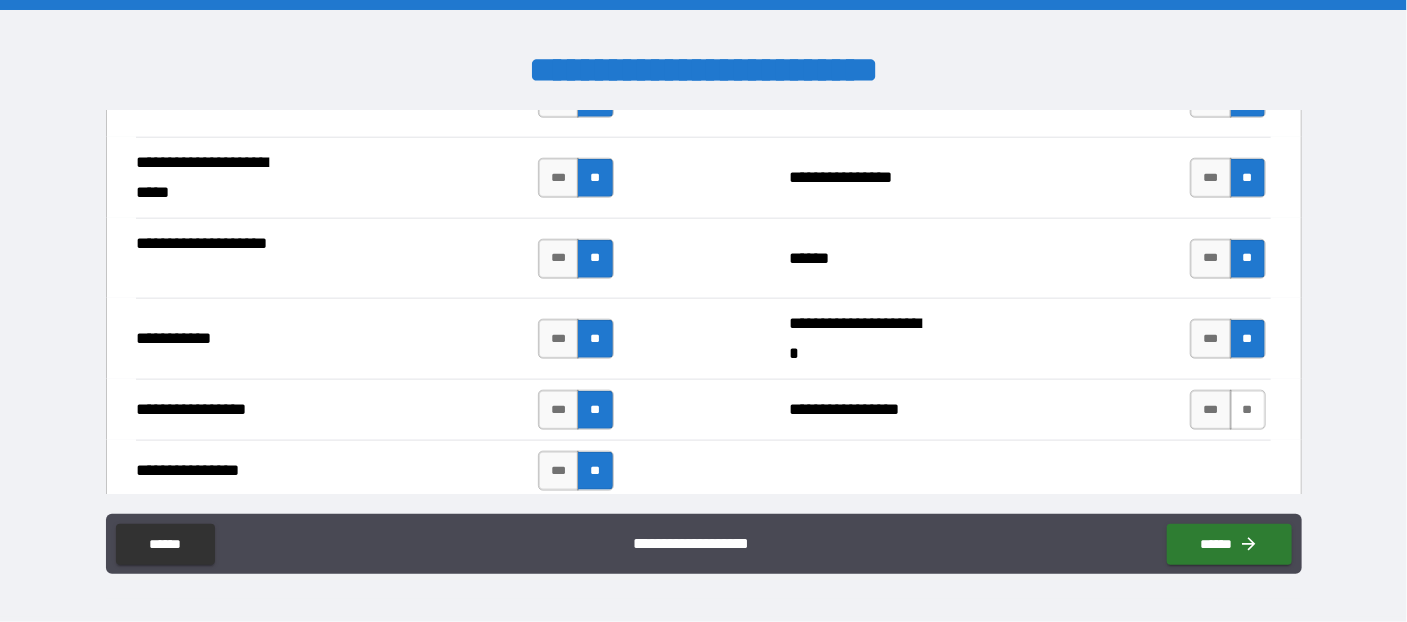 click on "**" at bounding box center [1248, 410] 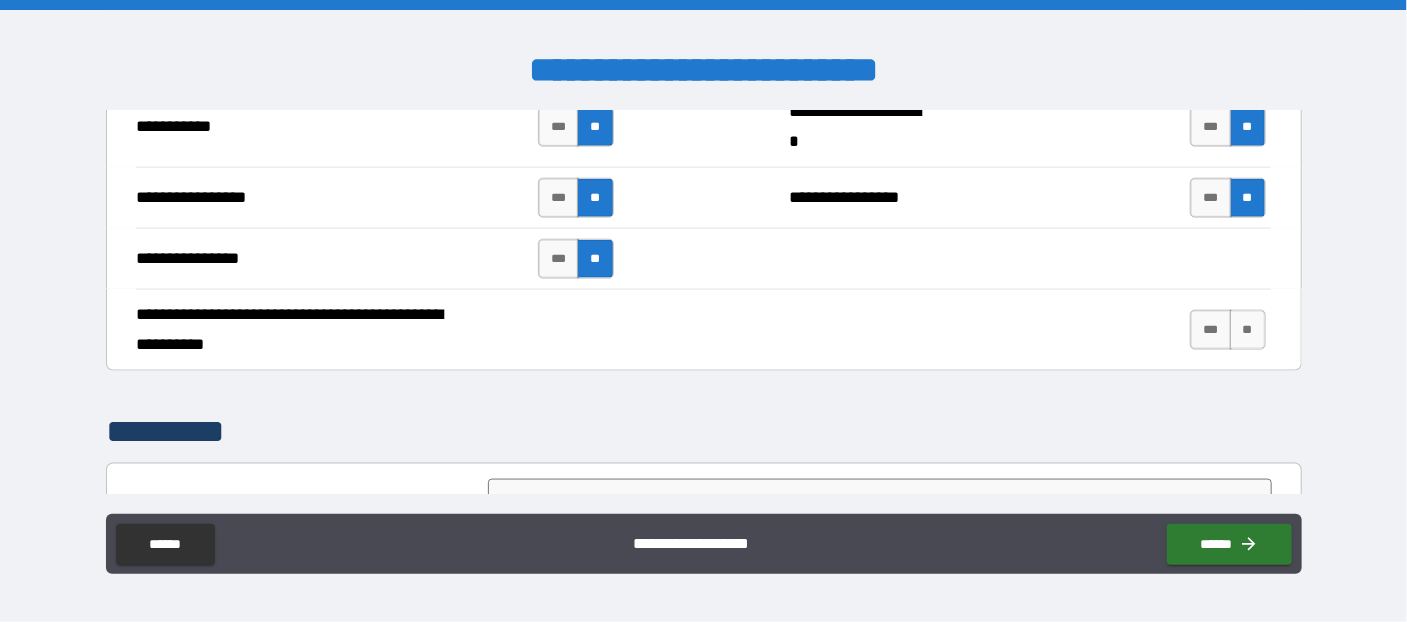 scroll, scrollTop: 4581, scrollLeft: 0, axis: vertical 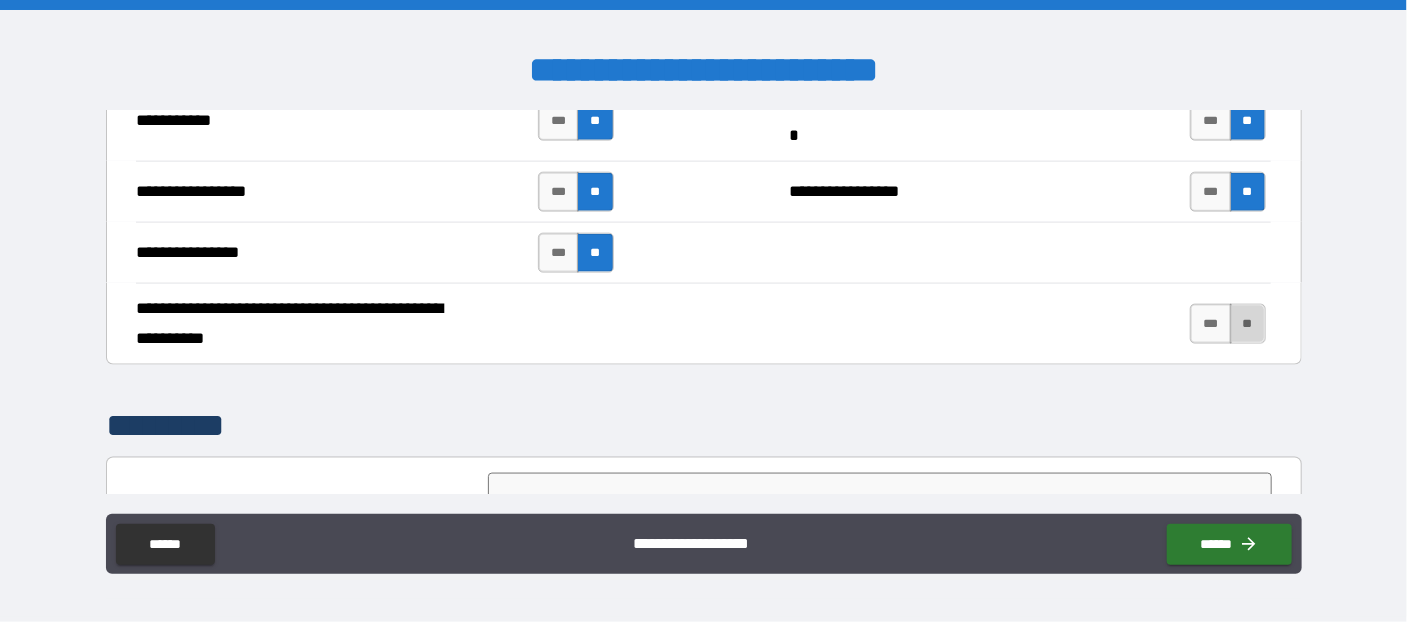 click on "**" at bounding box center (1248, 324) 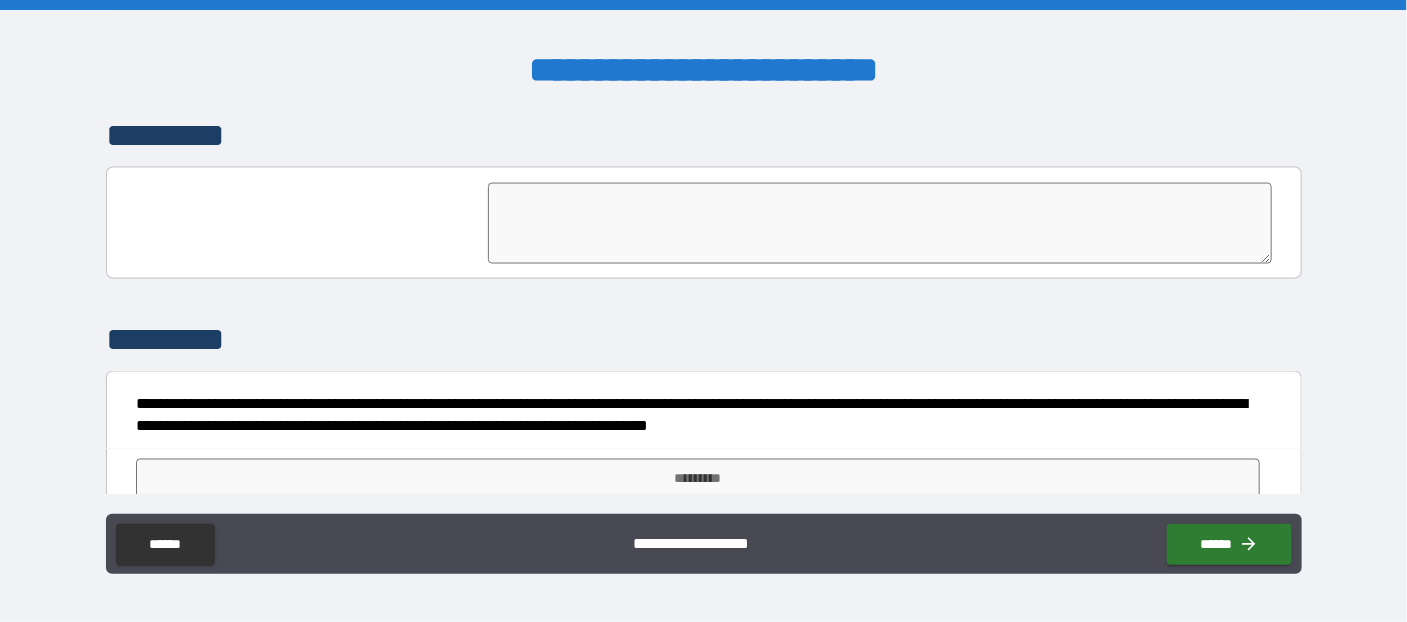 scroll, scrollTop: 4887, scrollLeft: 0, axis: vertical 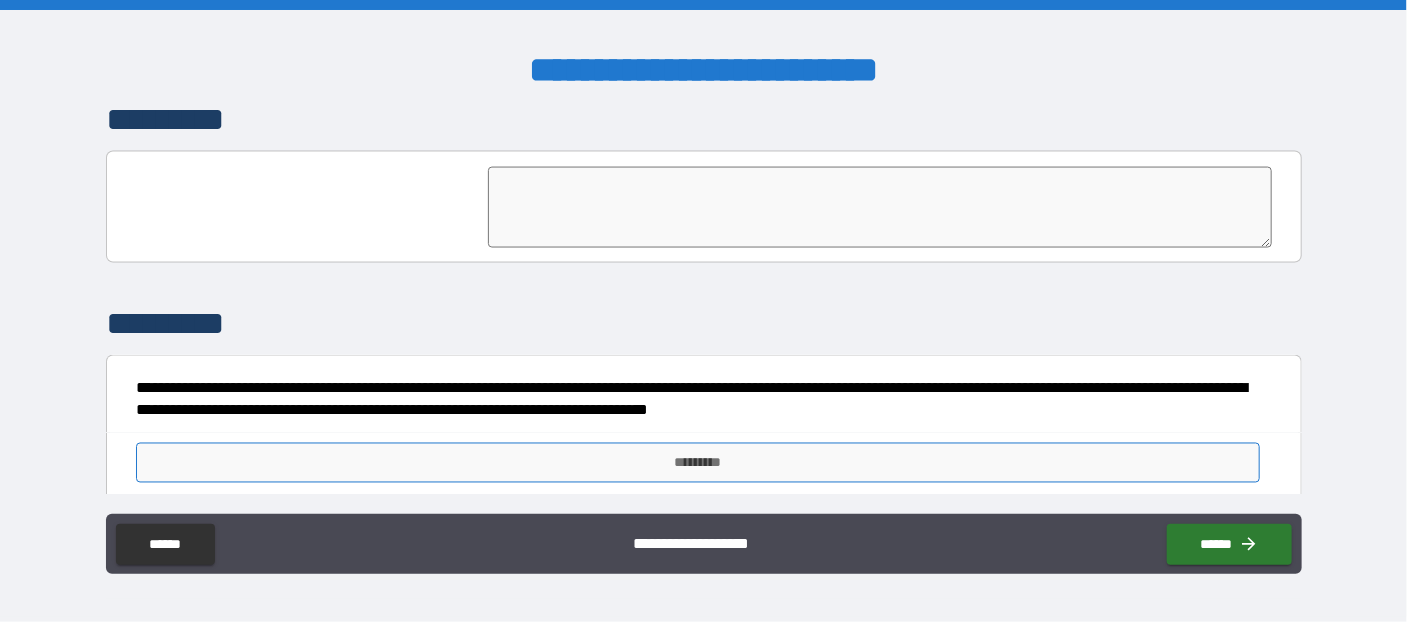 click on "*********" at bounding box center [697, 463] 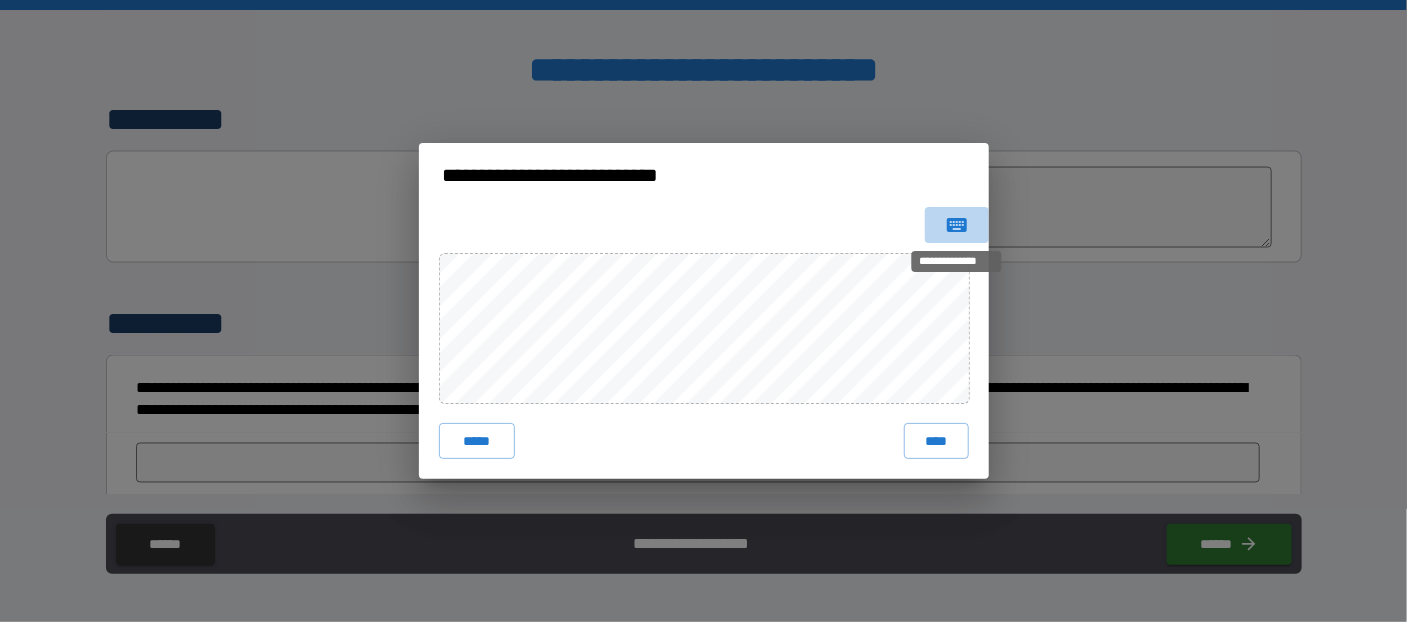 click 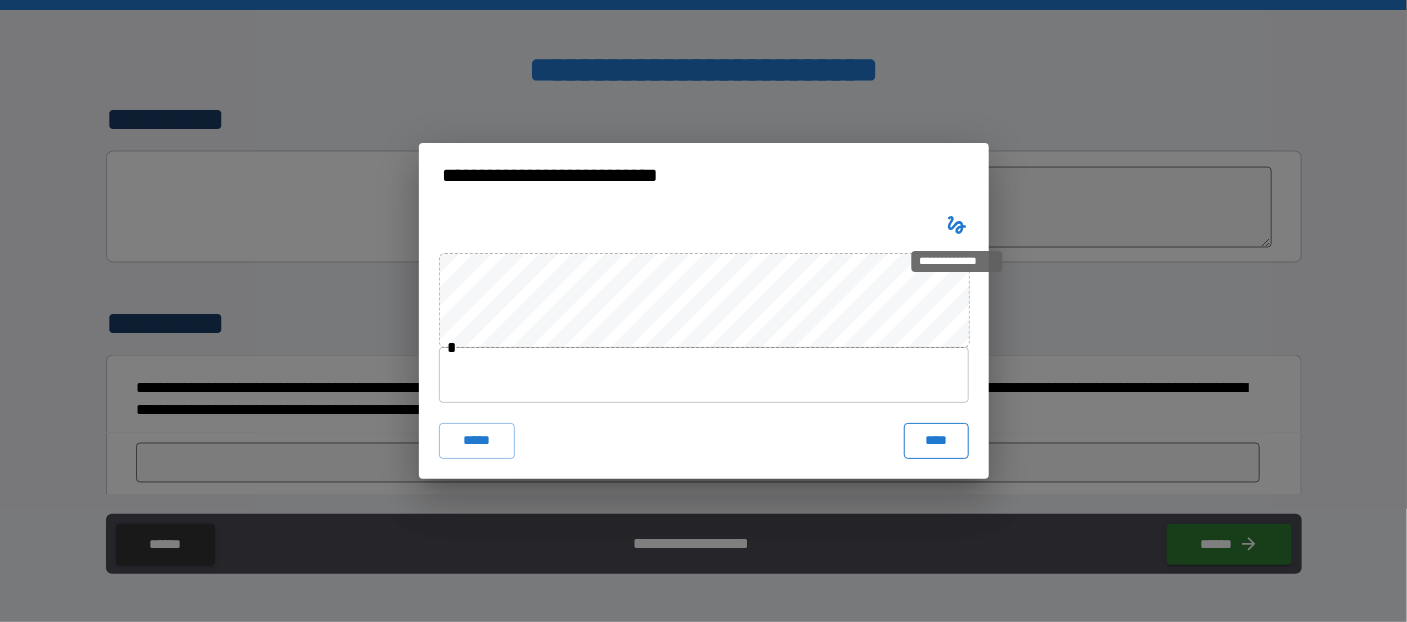 click on "****" at bounding box center (936, 441) 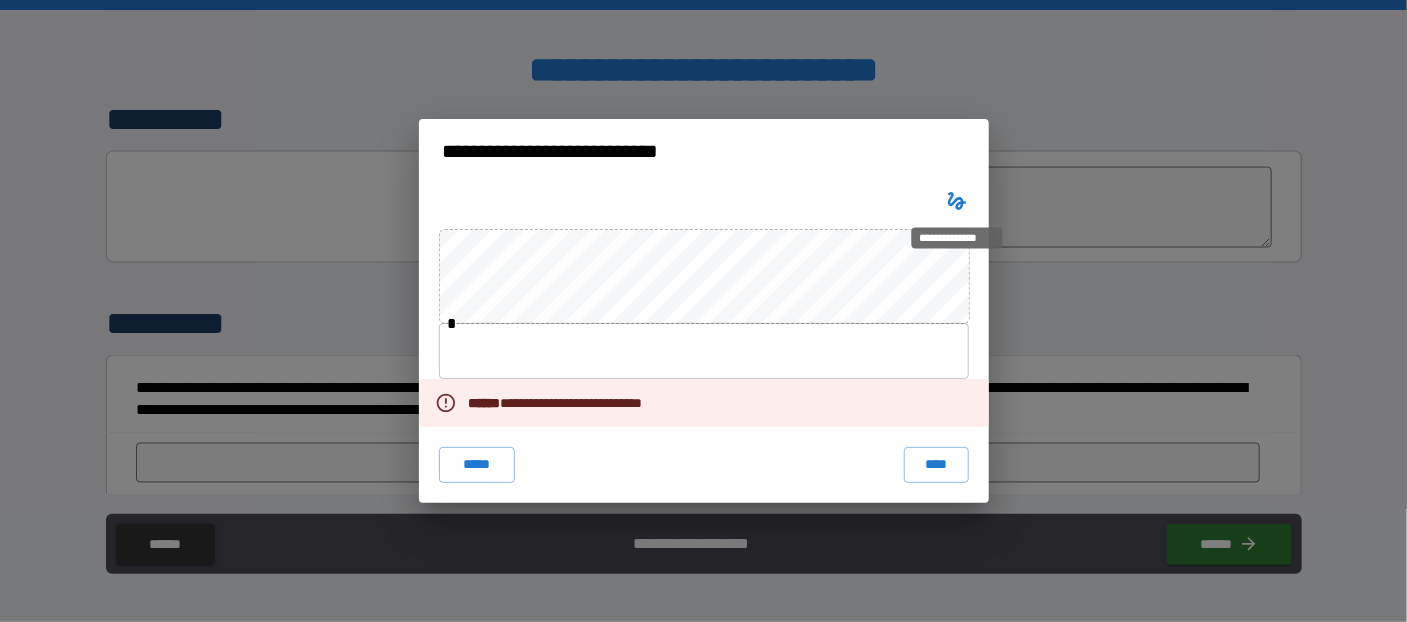 drag, startPoint x: 484, startPoint y: 454, endPoint x: 514, endPoint y: 425, distance: 41.725292 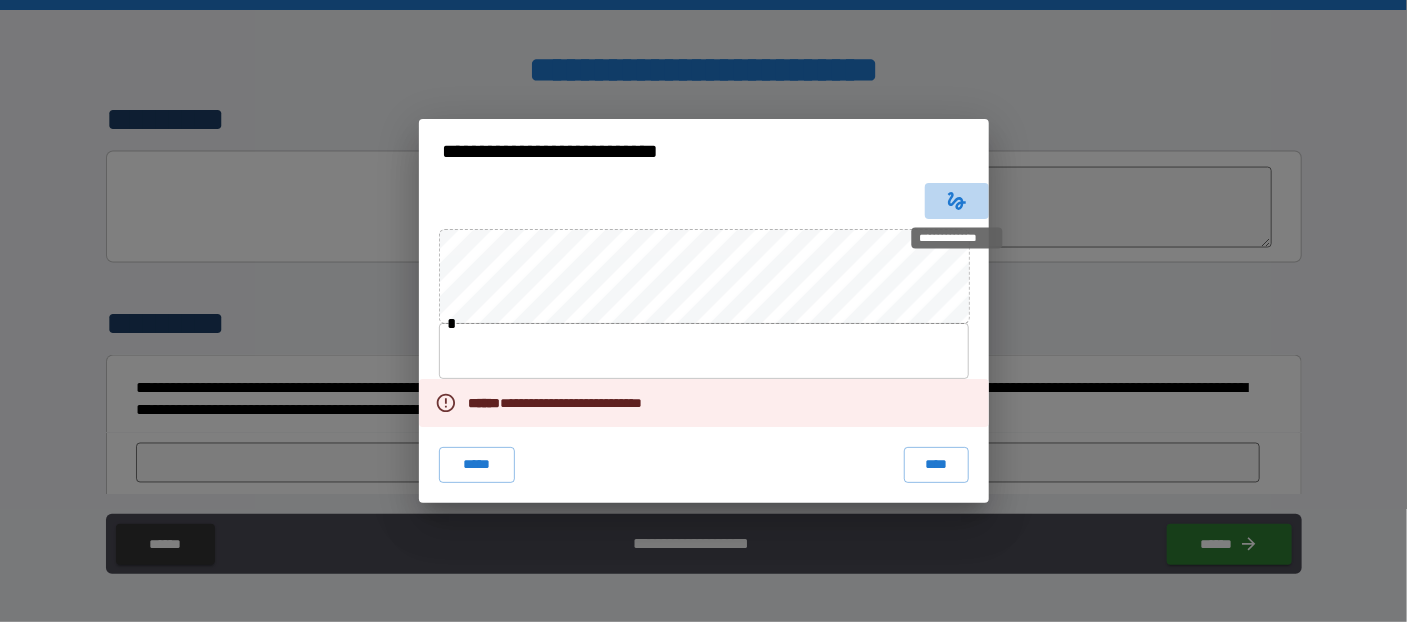click 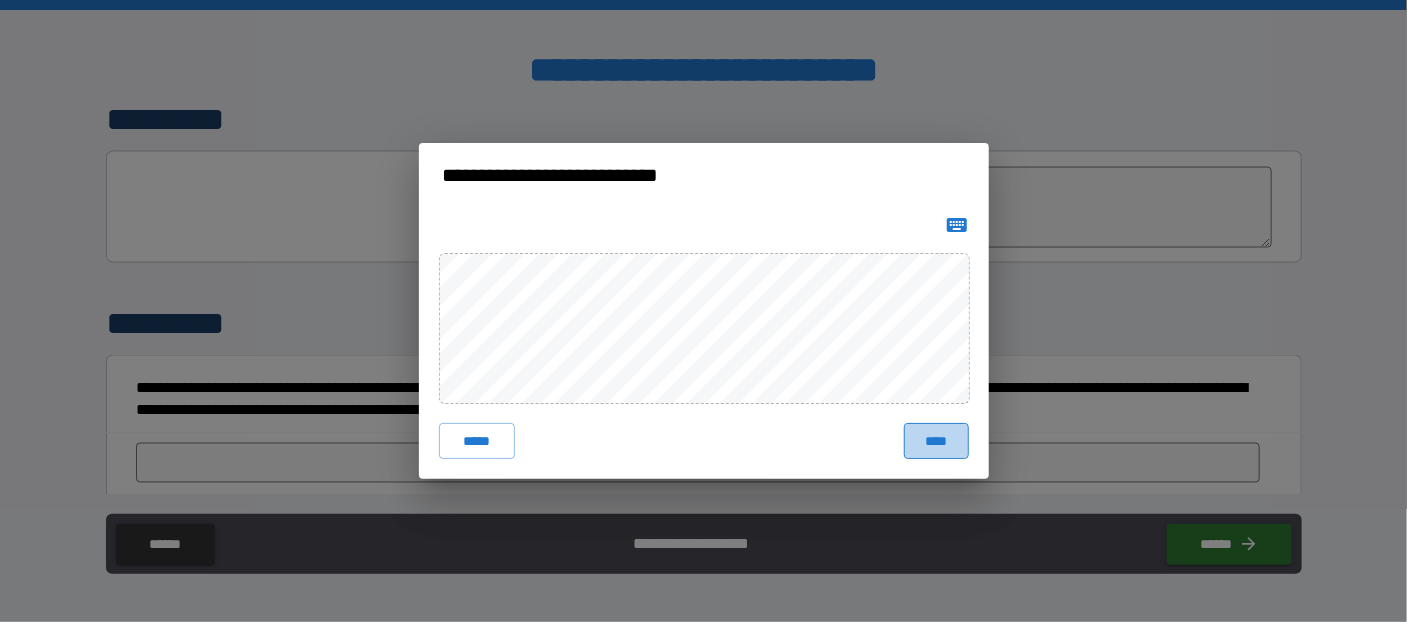 click on "****" at bounding box center (936, 441) 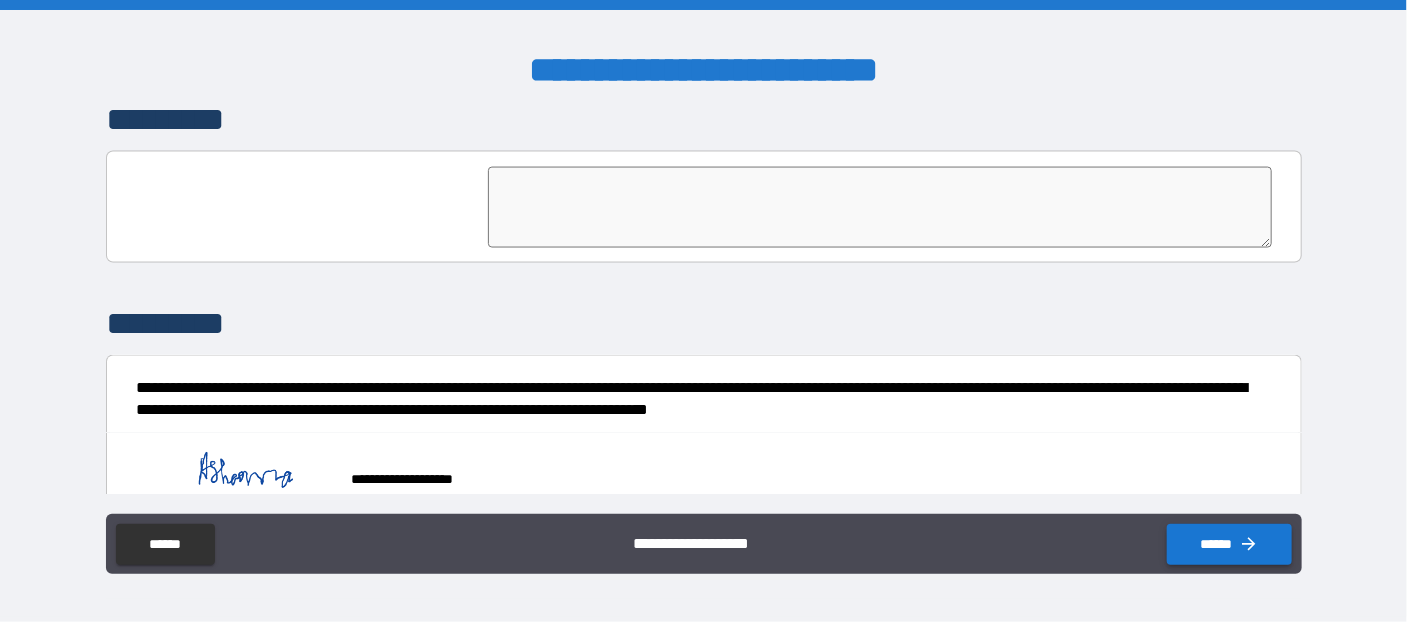 click on "******" at bounding box center (1229, 544) 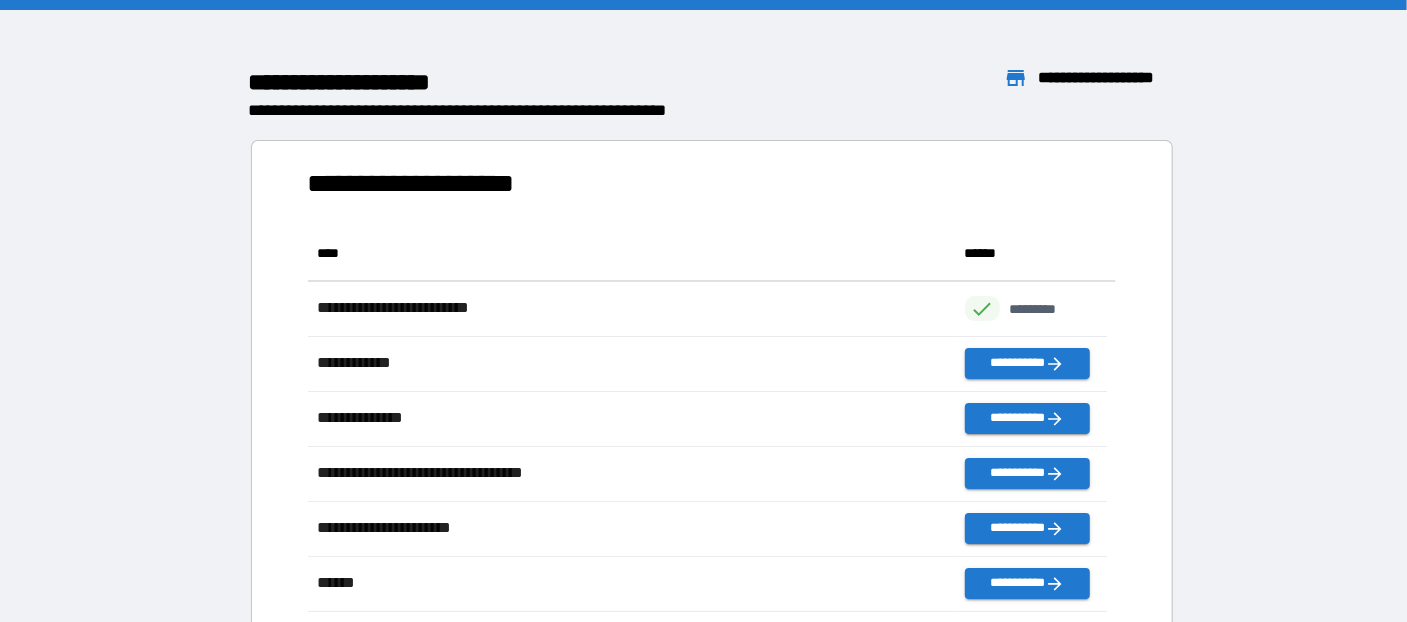 scroll, scrollTop: 14, scrollLeft: 13, axis: both 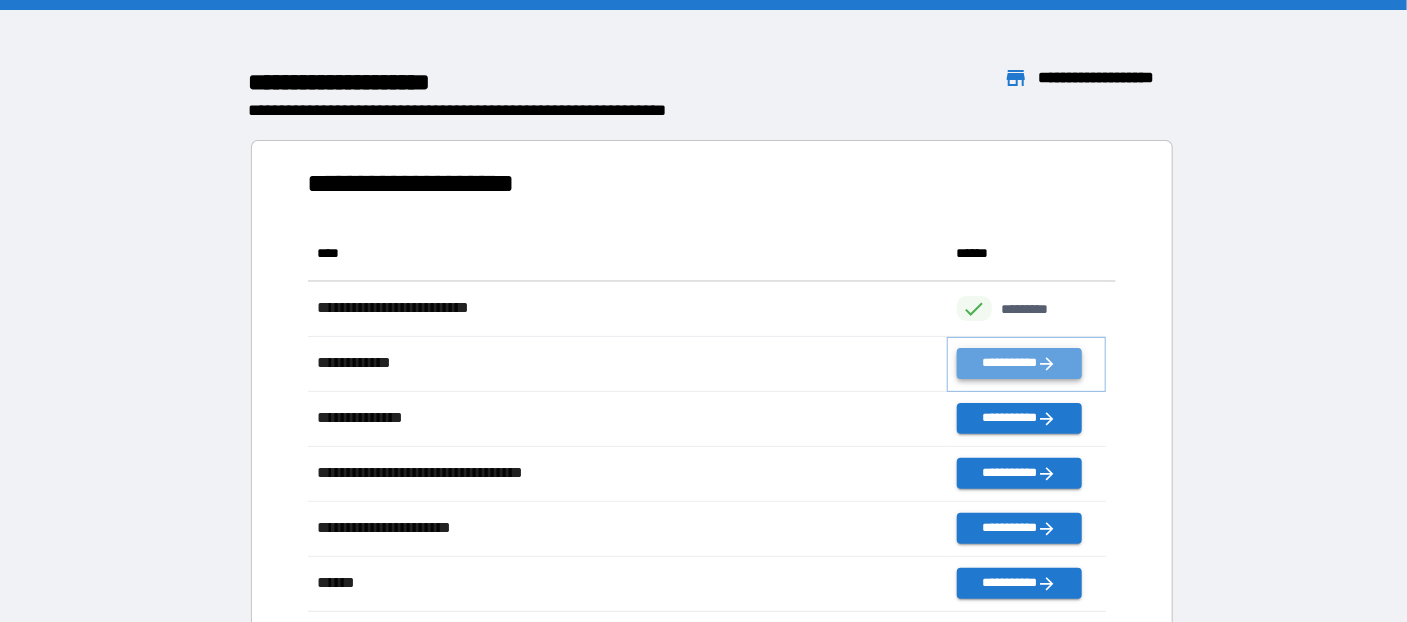 click on "**********" at bounding box center [1019, 363] 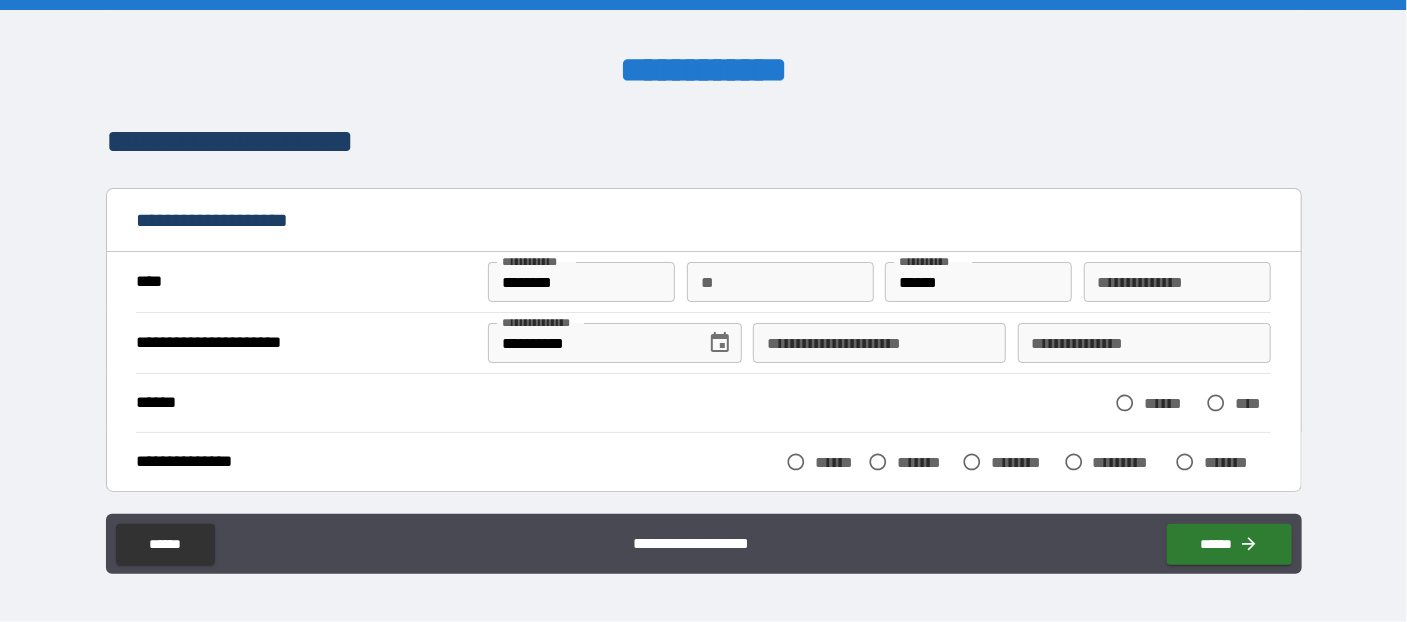 scroll, scrollTop: 217, scrollLeft: 0, axis: vertical 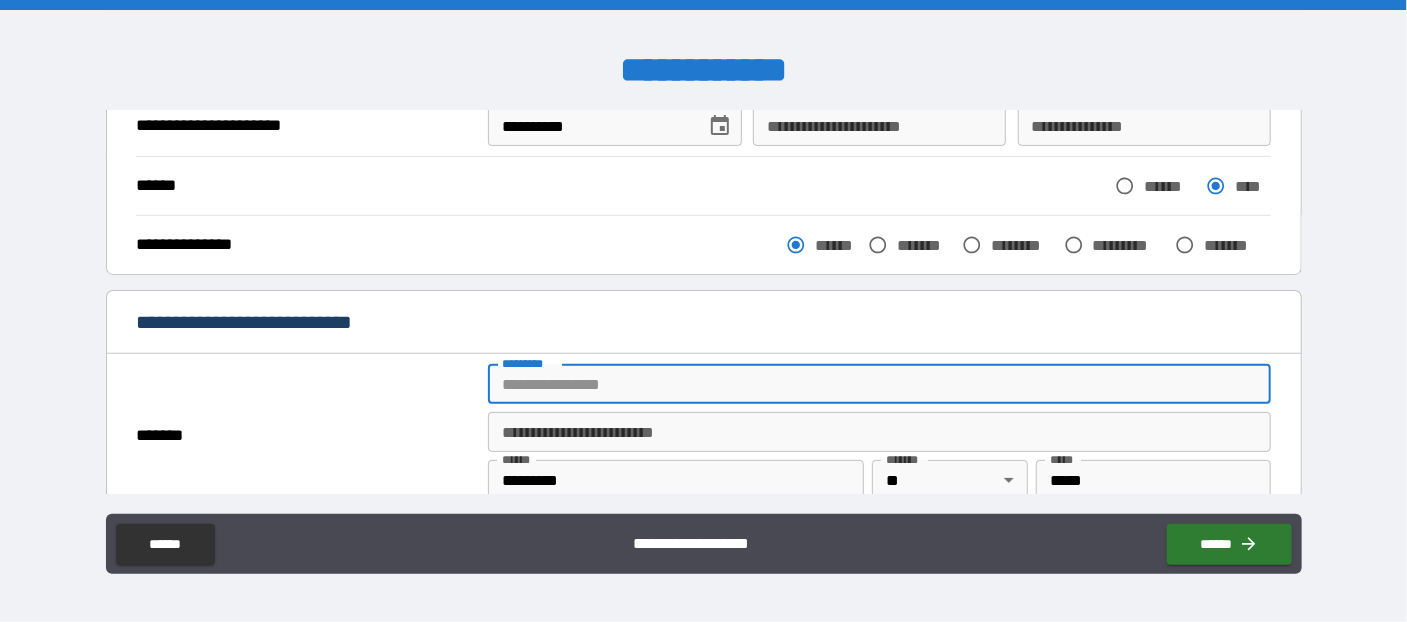 click on "*******   *" at bounding box center (879, 384) 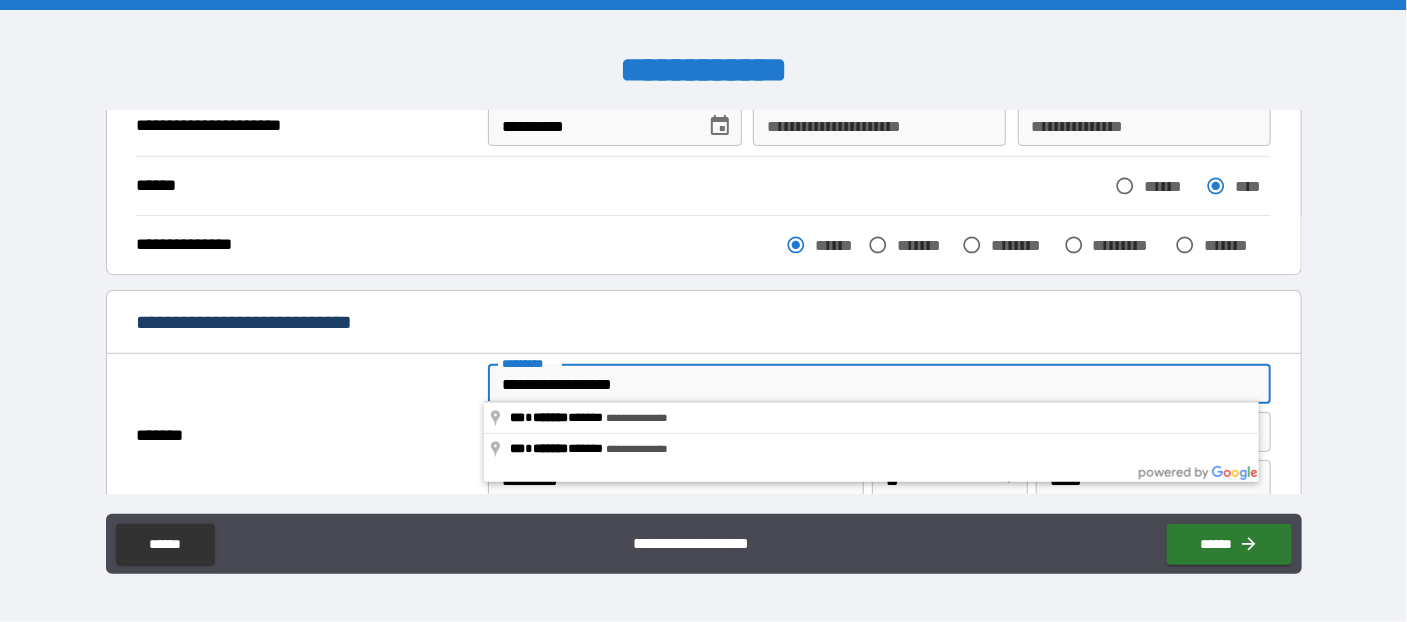 type on "**********" 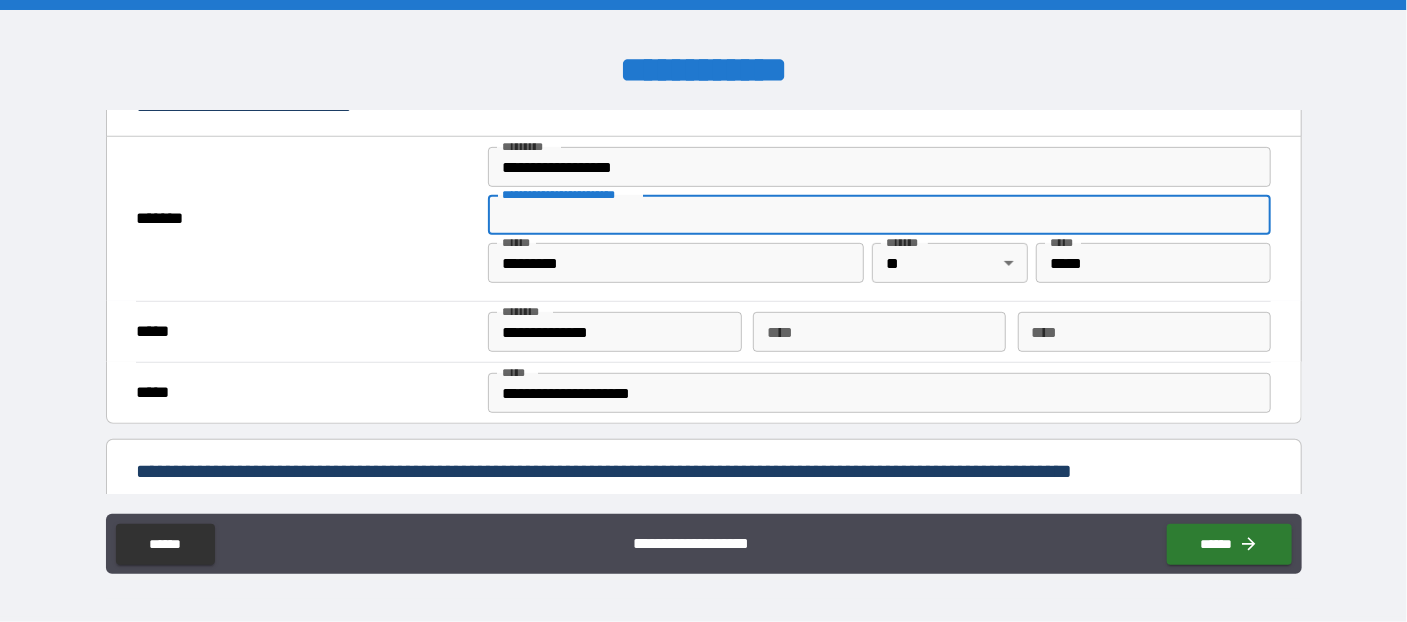 scroll, scrollTop: 436, scrollLeft: 0, axis: vertical 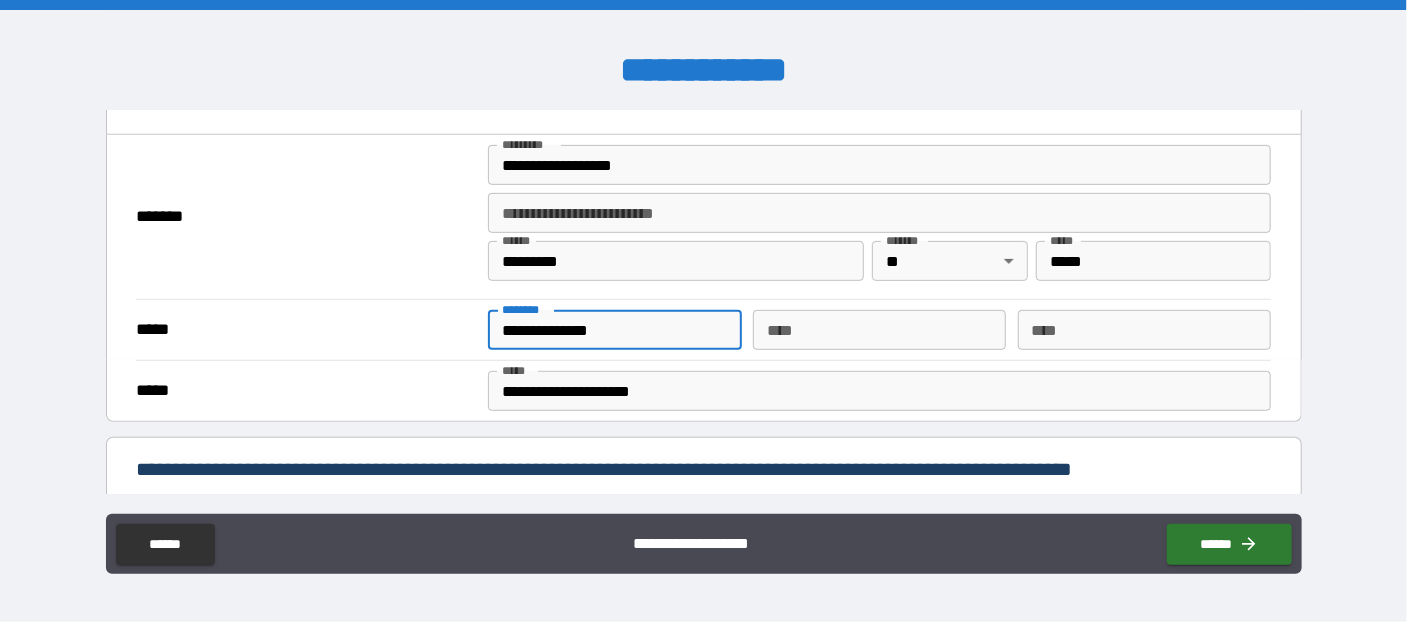 drag, startPoint x: 542, startPoint y: 322, endPoint x: 715, endPoint y: 322, distance: 173 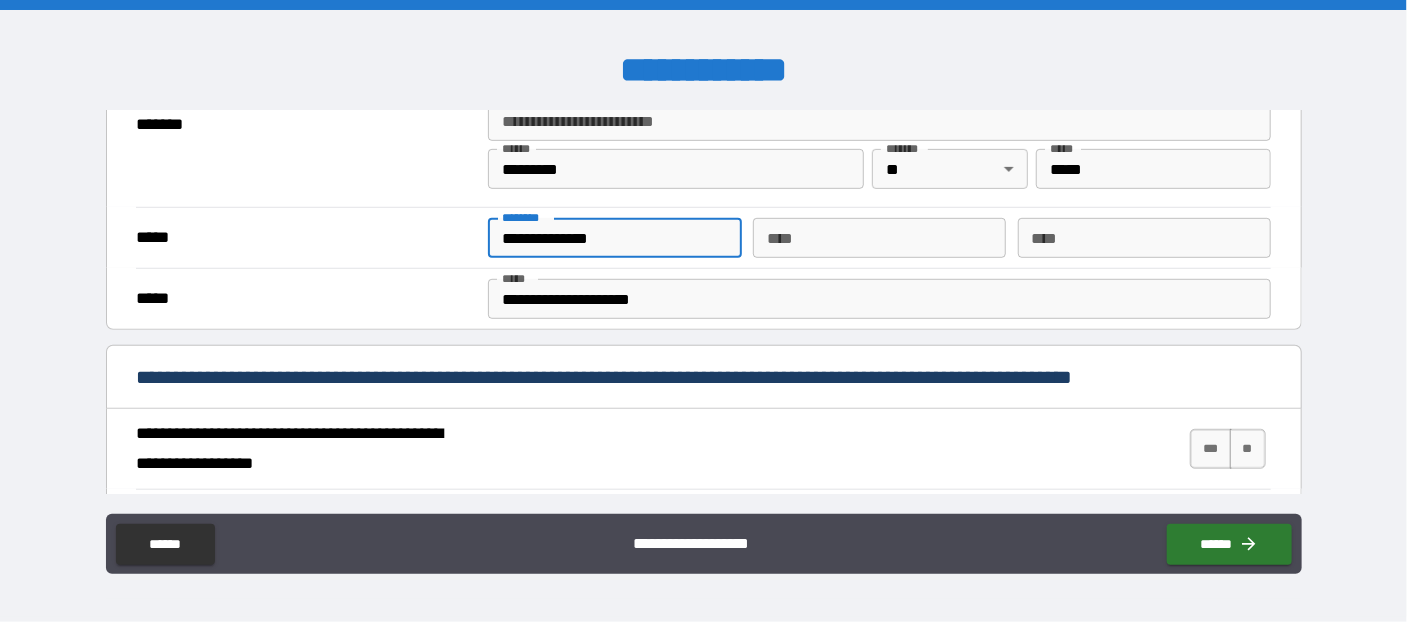 scroll, scrollTop: 654, scrollLeft: 0, axis: vertical 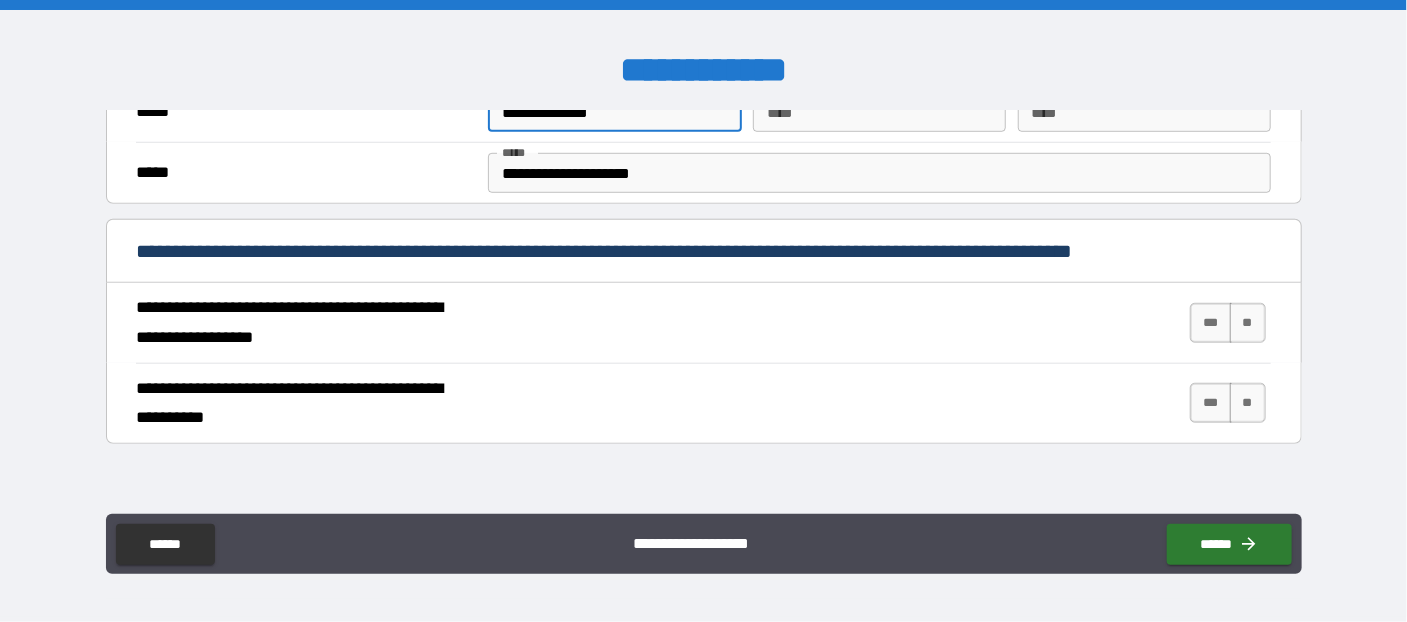 type on "**********" 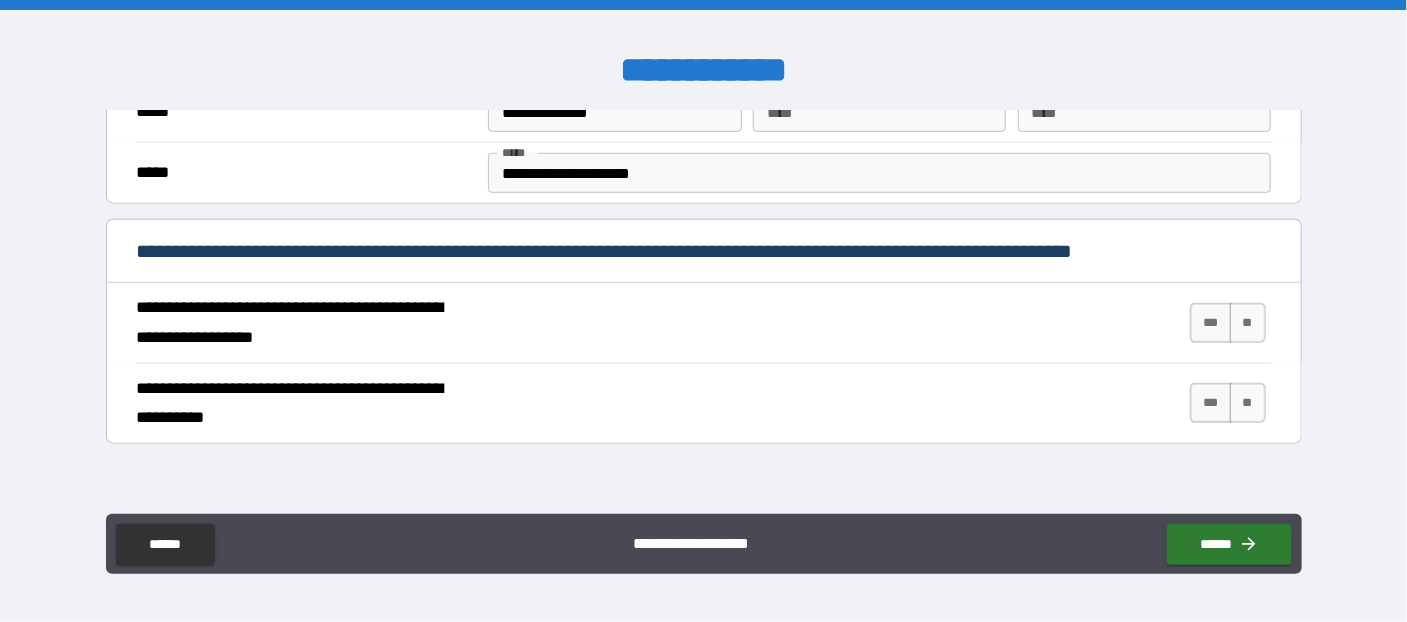 click on "*** **" at bounding box center [1228, 323] 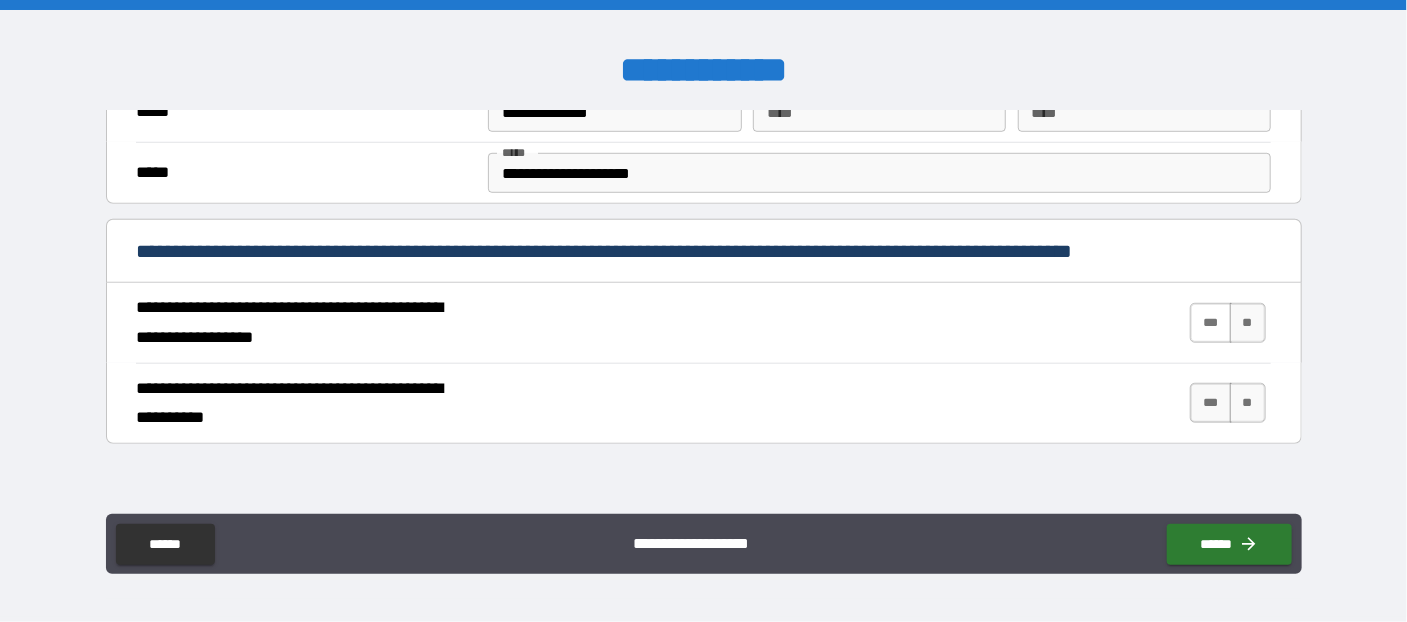 click on "***" at bounding box center [1211, 323] 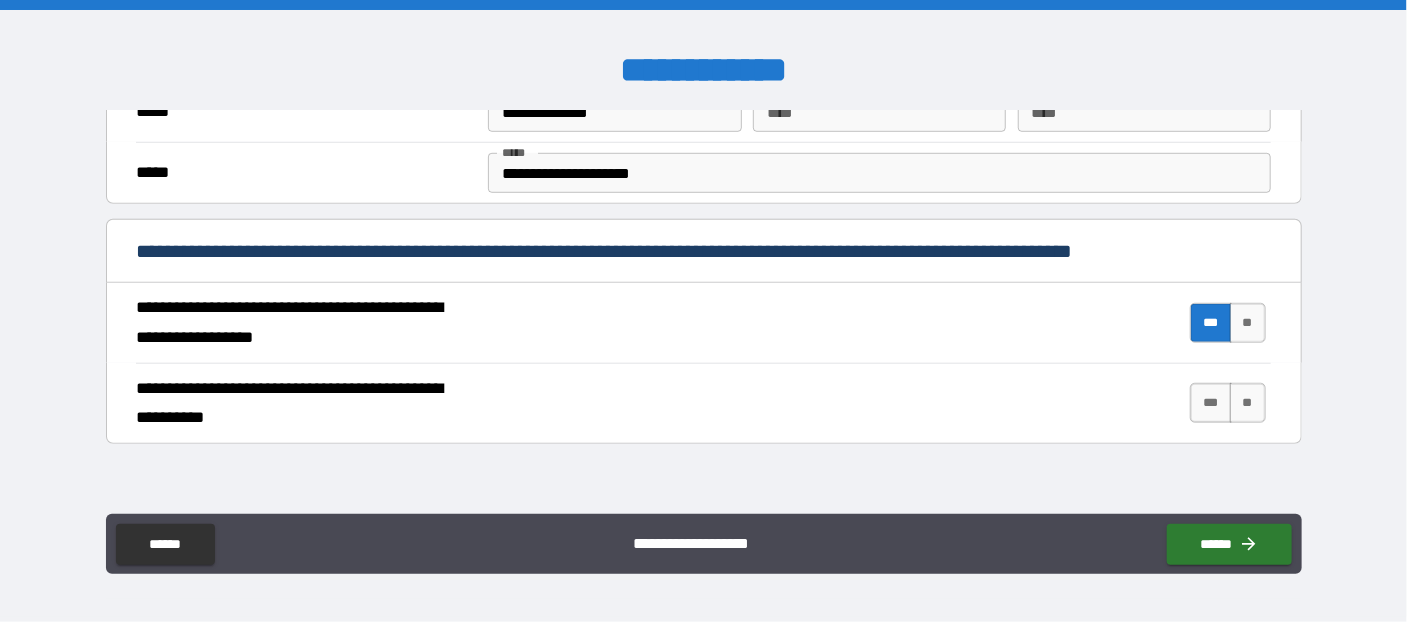 scroll, scrollTop: 763, scrollLeft: 0, axis: vertical 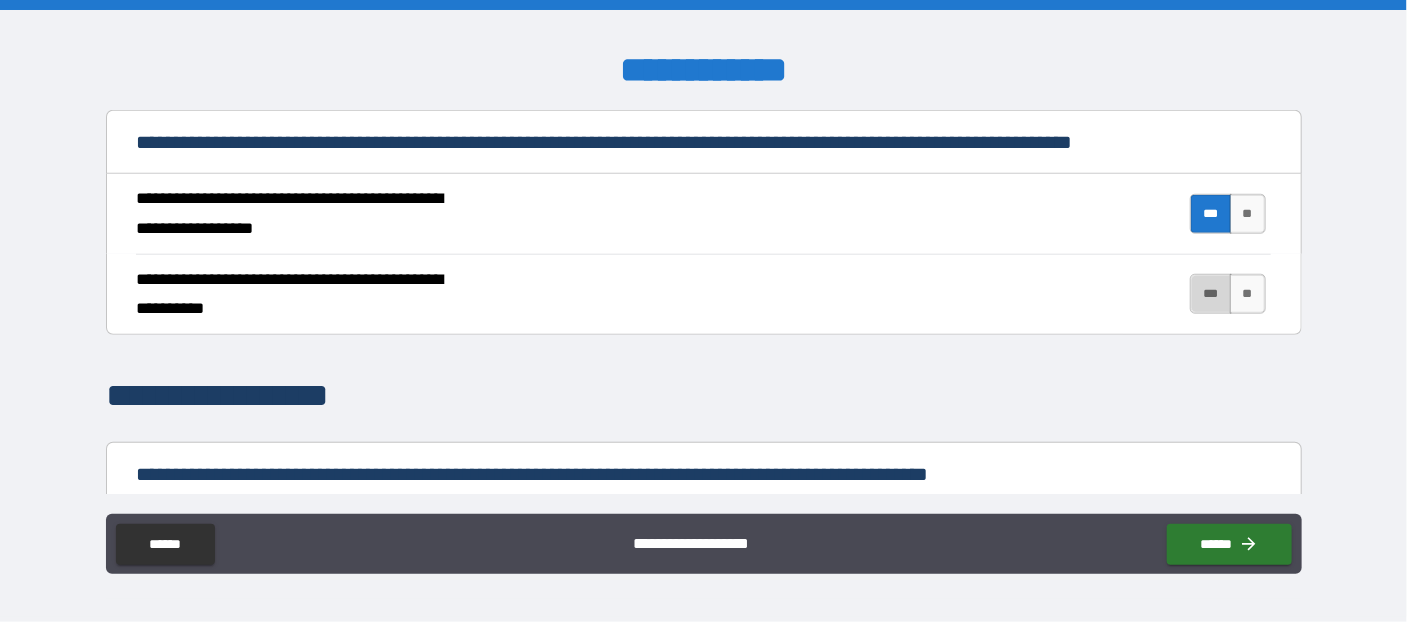 click on "***" at bounding box center (1211, 294) 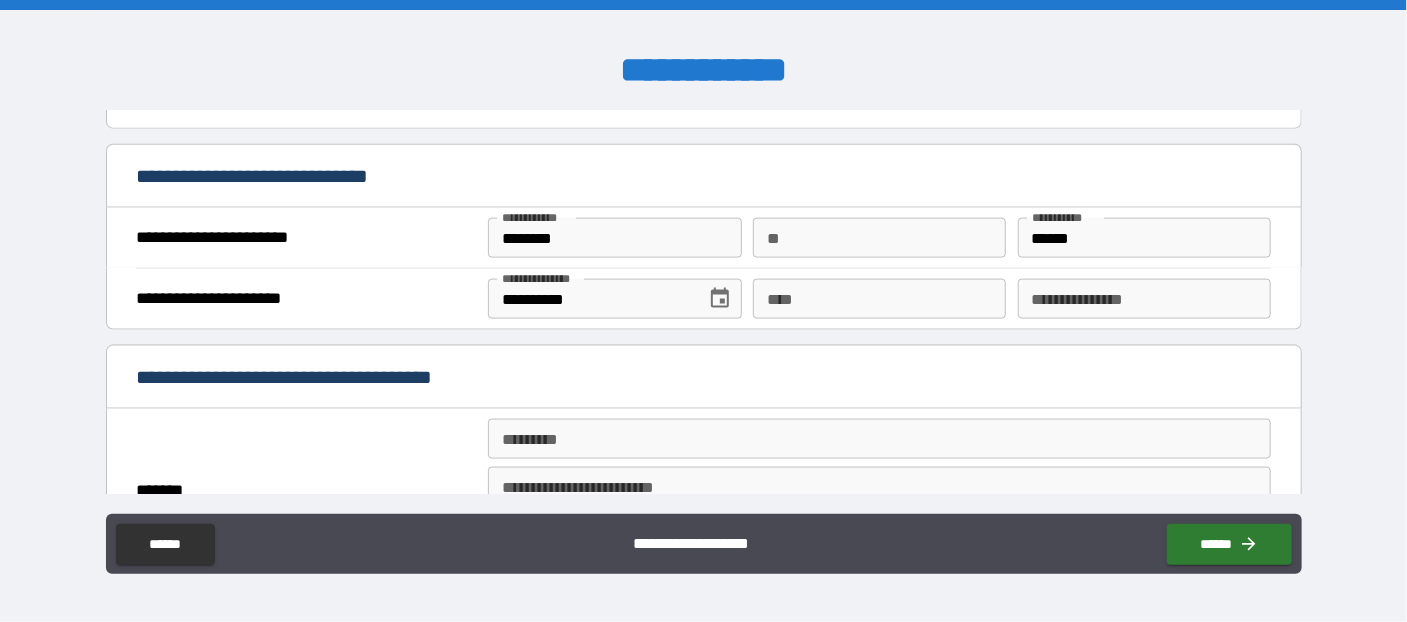scroll, scrollTop: 981, scrollLeft: 0, axis: vertical 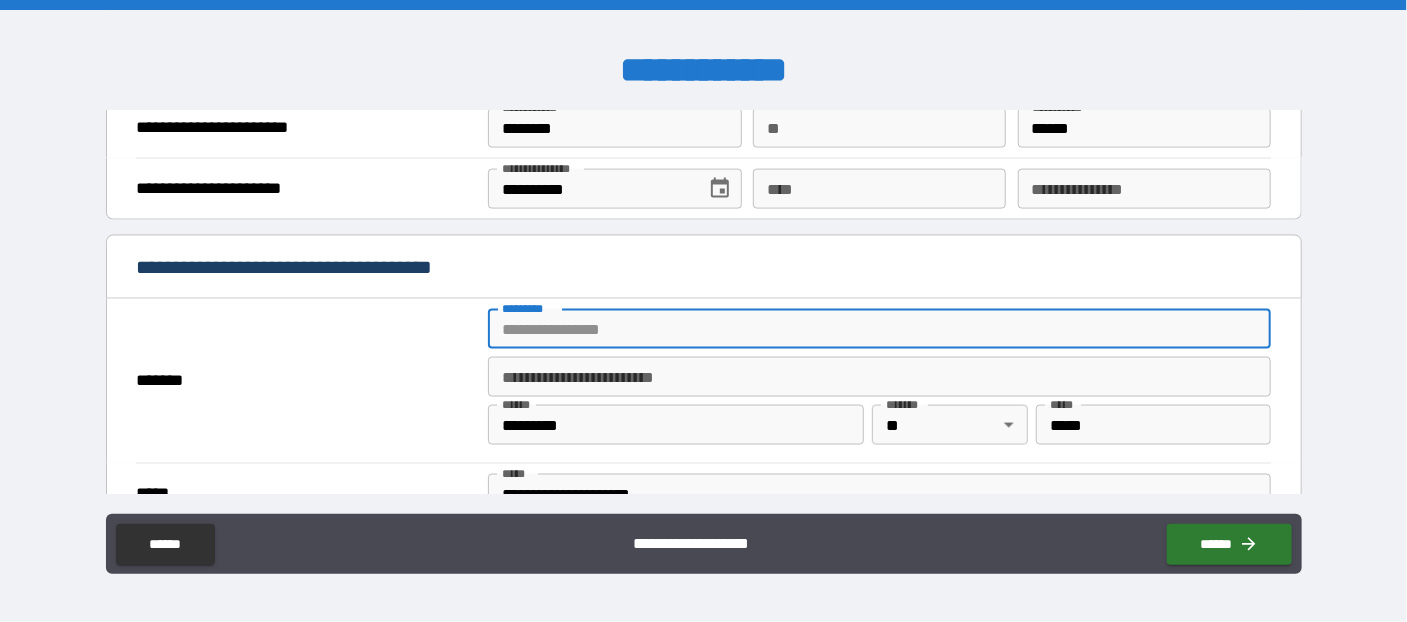 click on "*******   *" at bounding box center (879, 329) 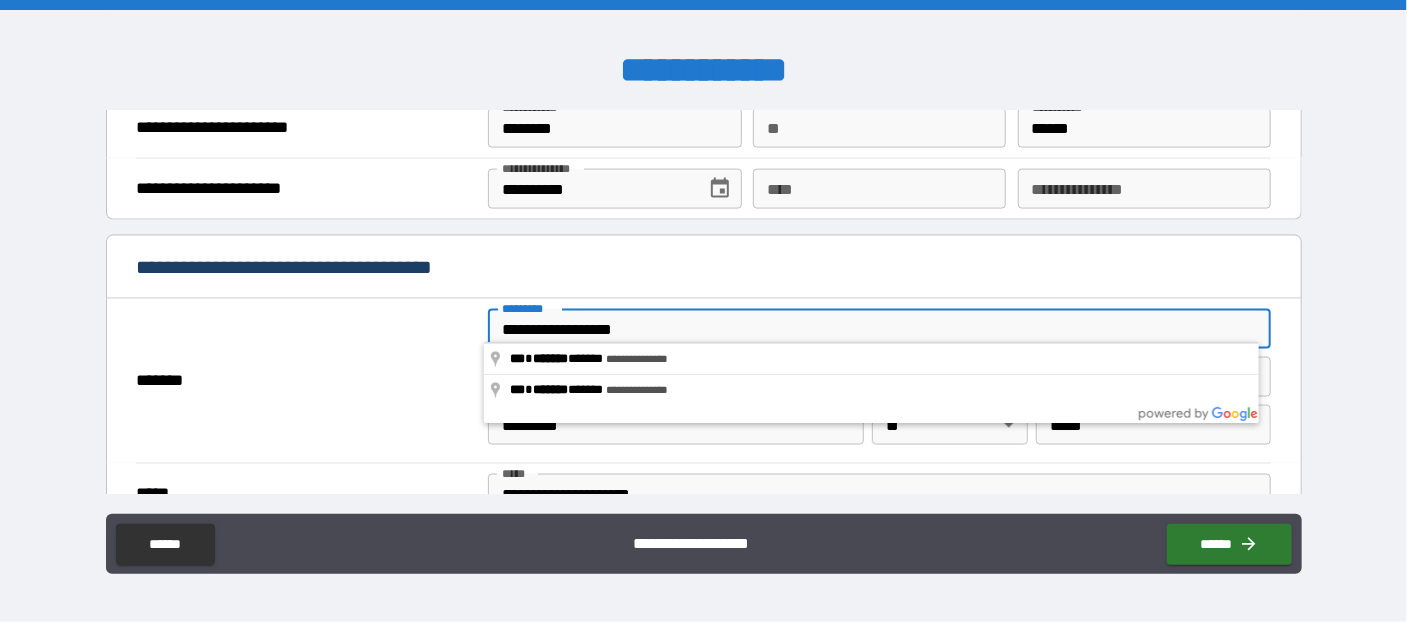 type on "**********" 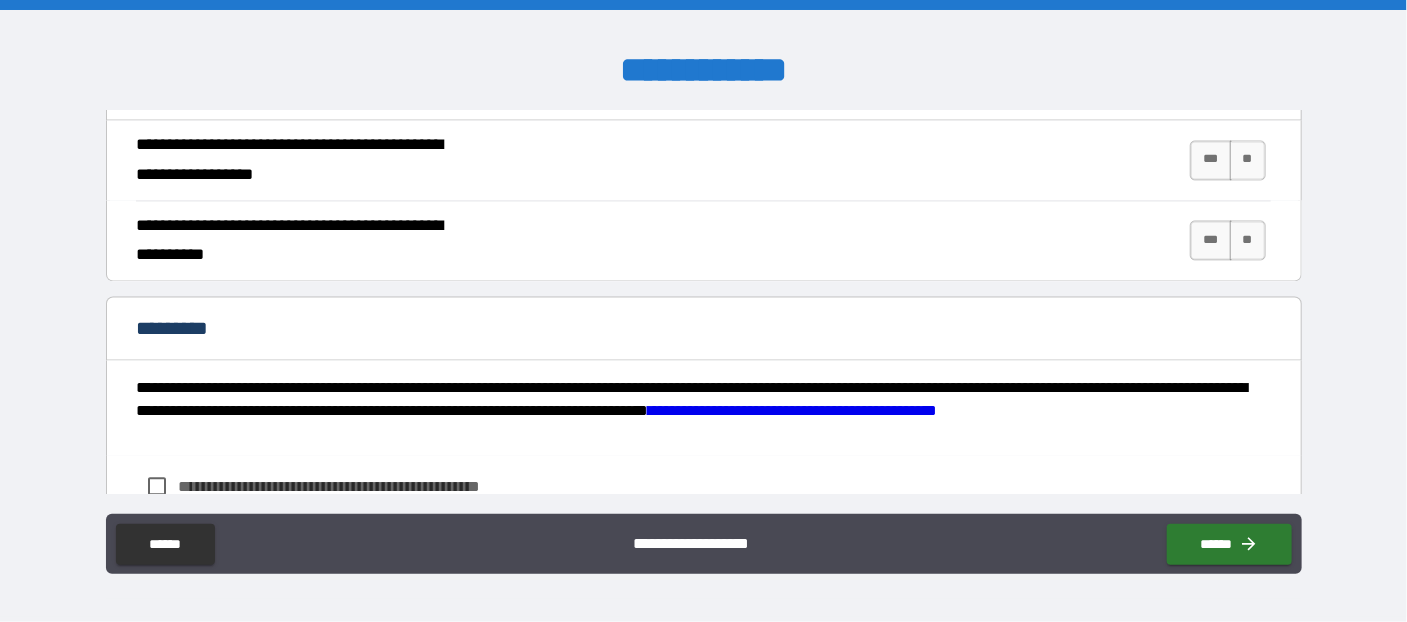 scroll, scrollTop: 1745, scrollLeft: 0, axis: vertical 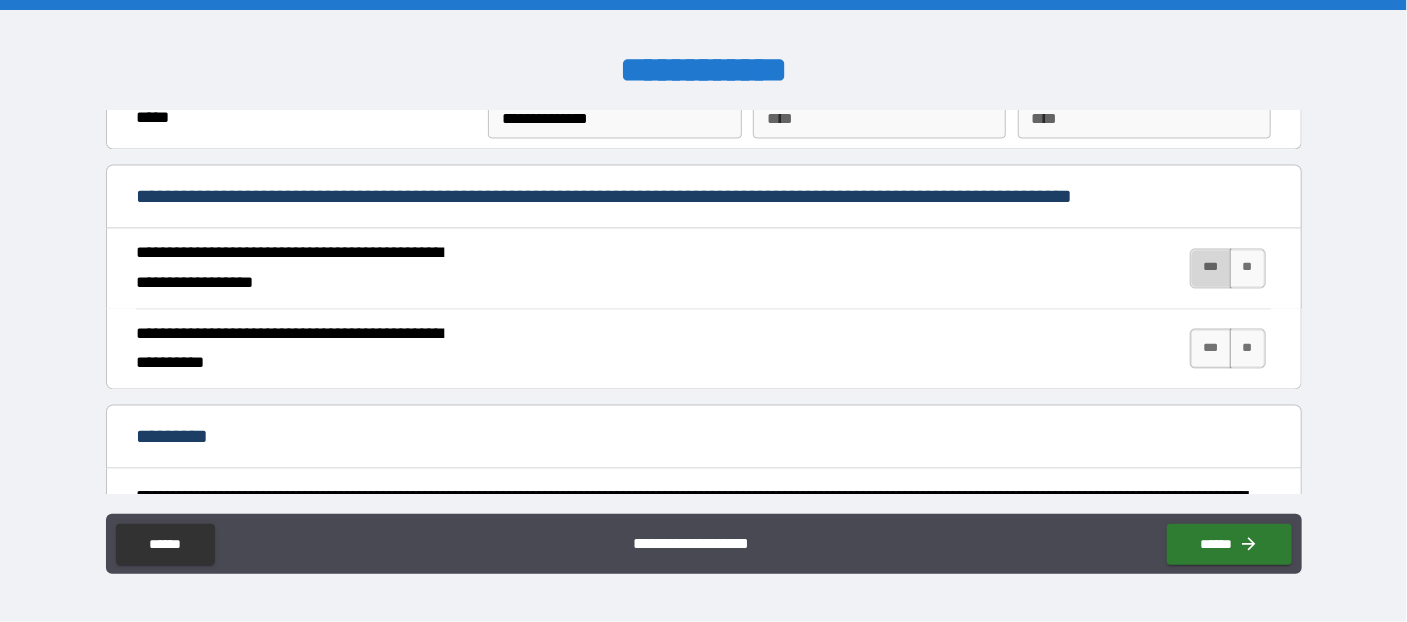 click on "***" at bounding box center (1211, 269) 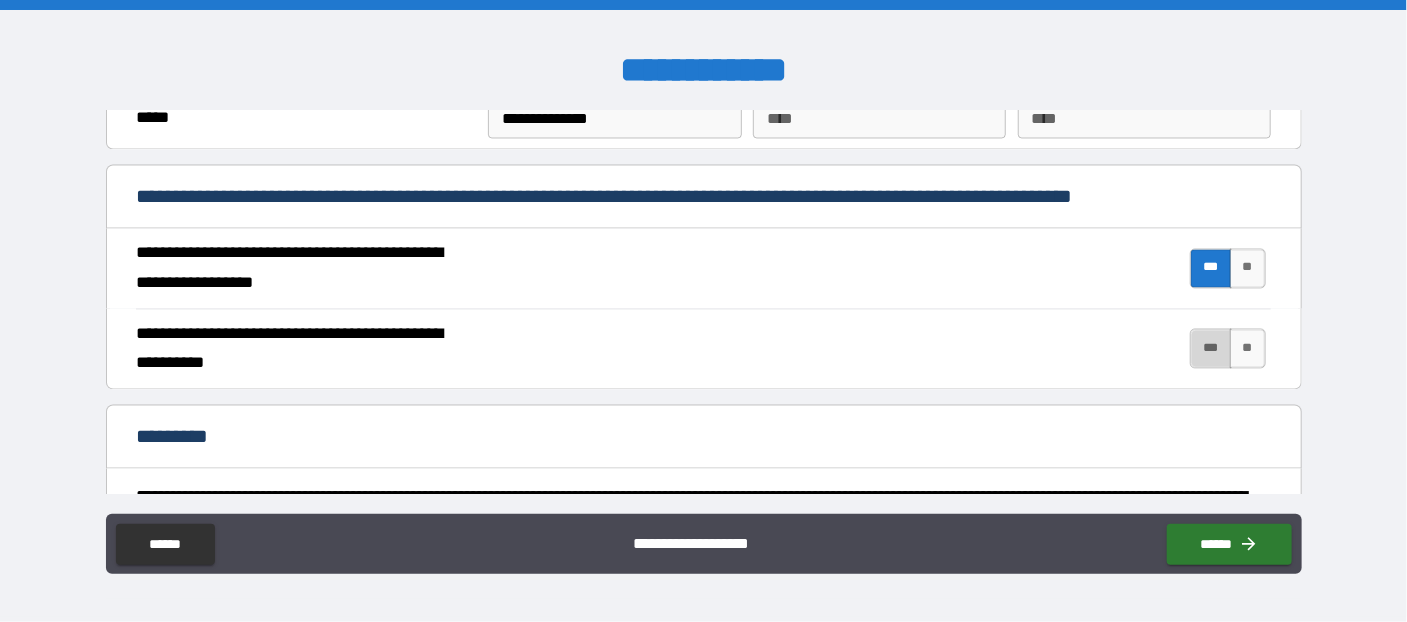 click on "***" at bounding box center (1211, 349) 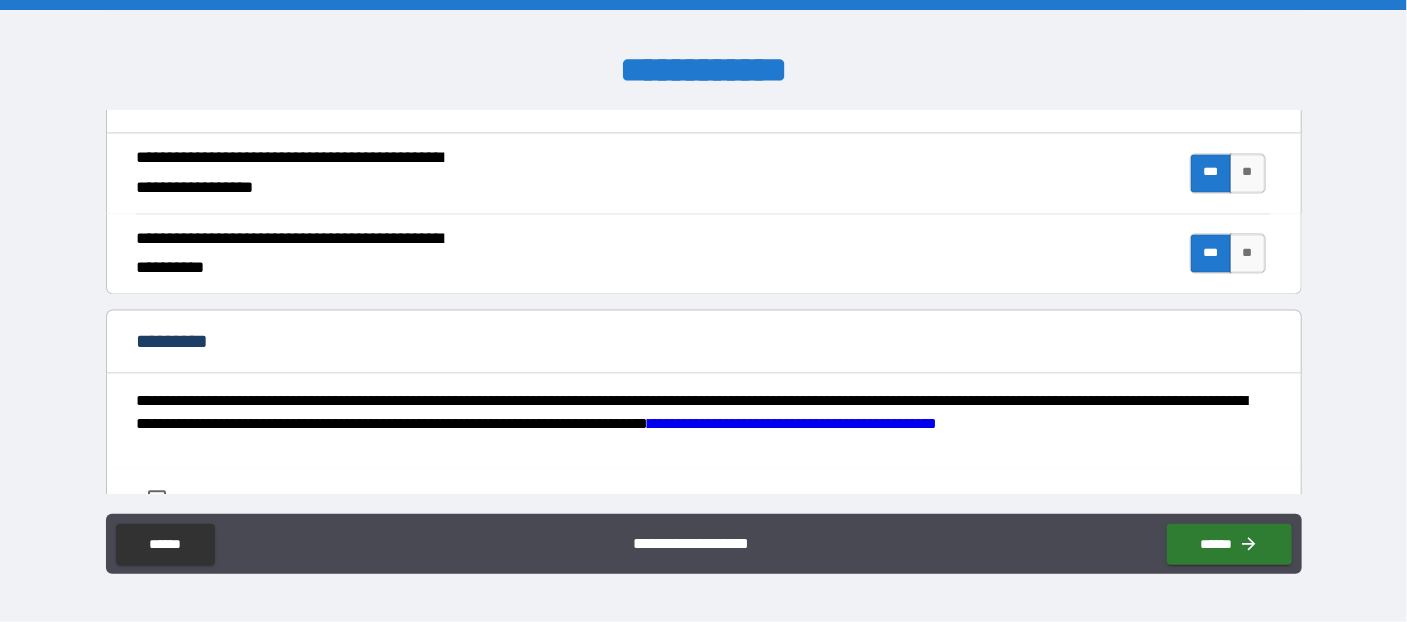 scroll, scrollTop: 1963, scrollLeft: 0, axis: vertical 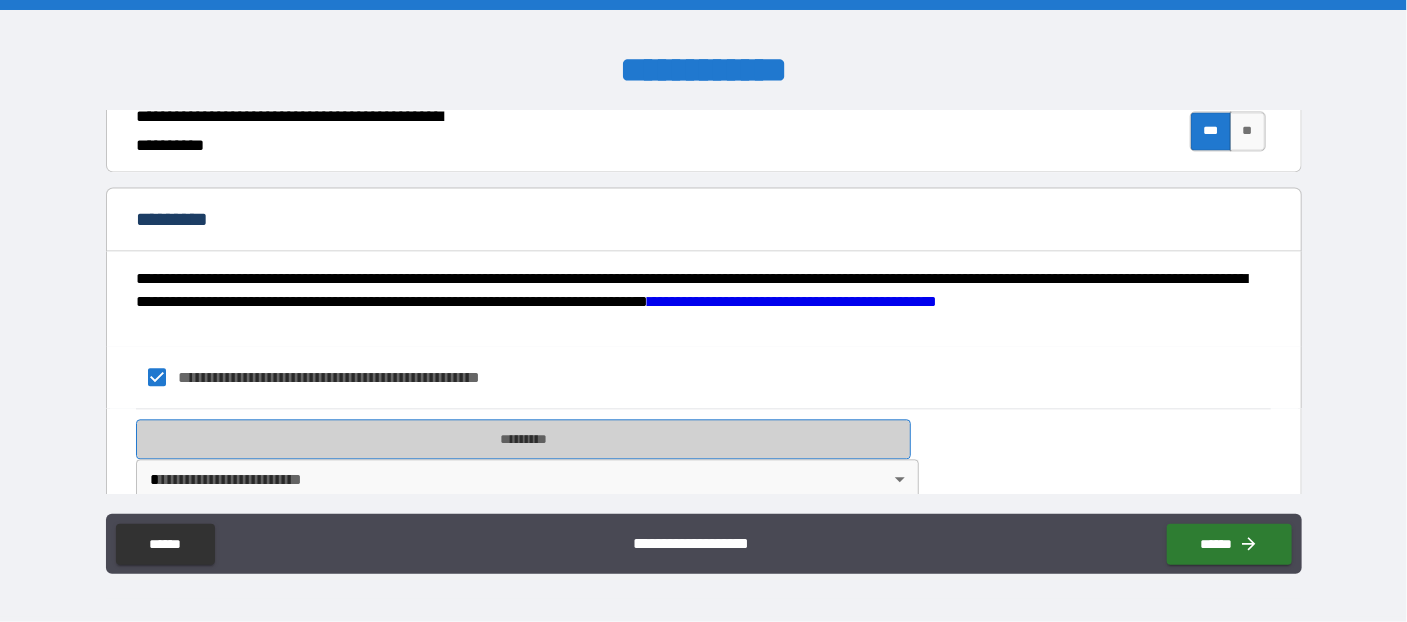 click on "*********" at bounding box center (523, 439) 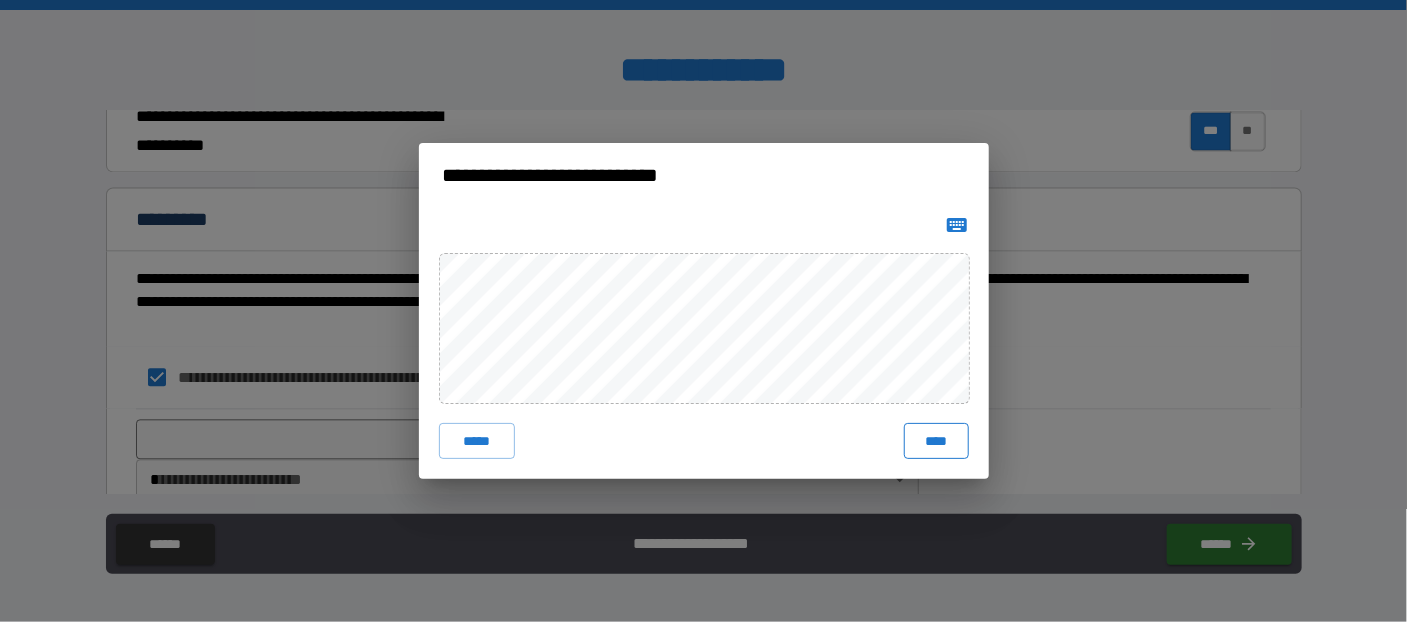 click on "****" at bounding box center [936, 441] 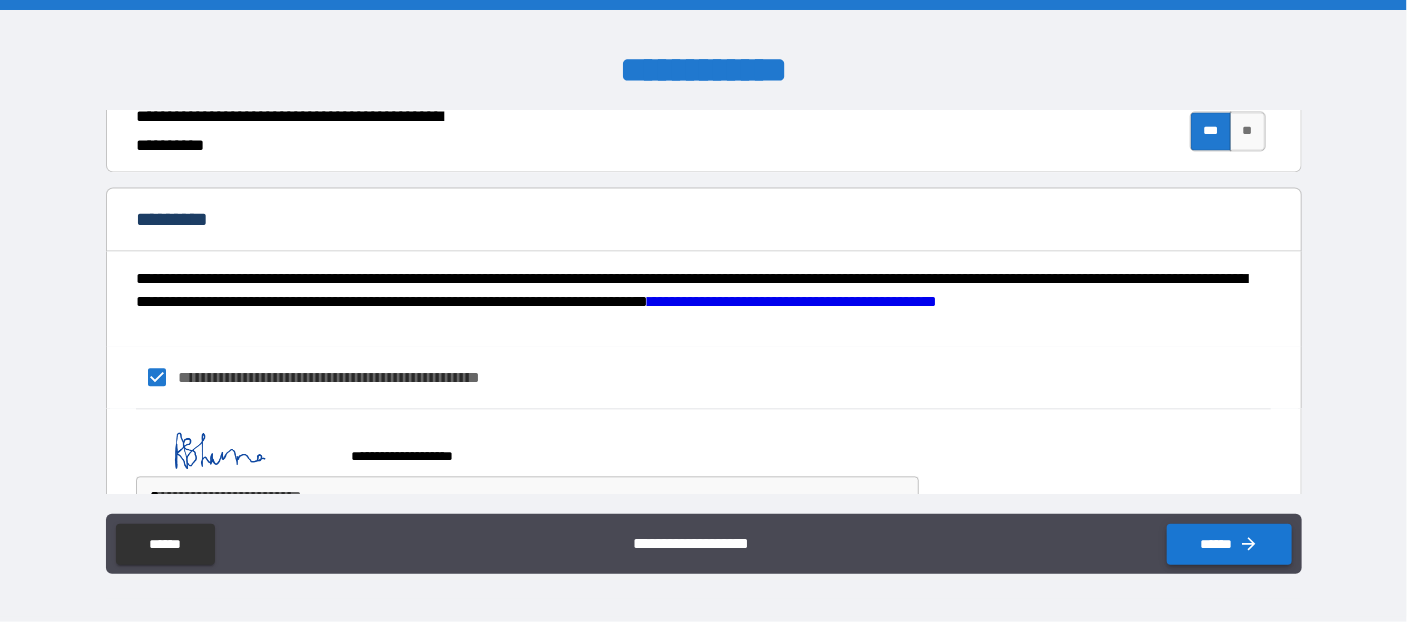 click on "******" at bounding box center [1229, 544] 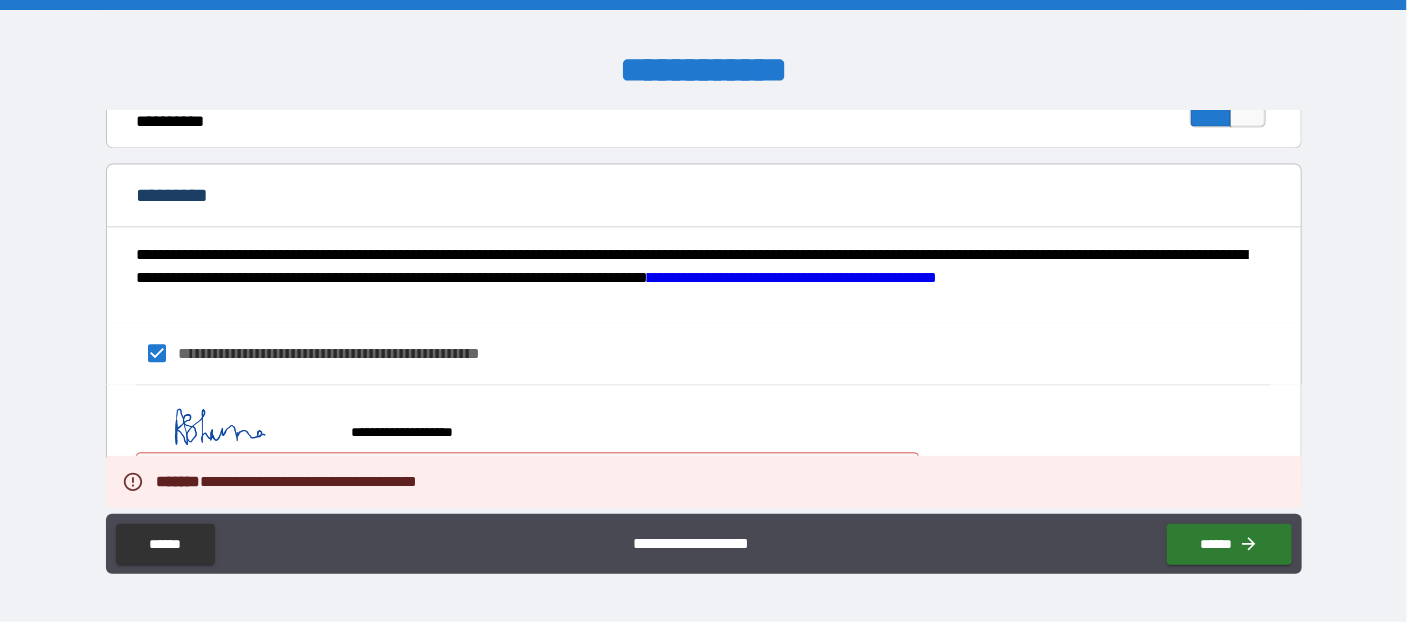 scroll, scrollTop: 2006, scrollLeft: 0, axis: vertical 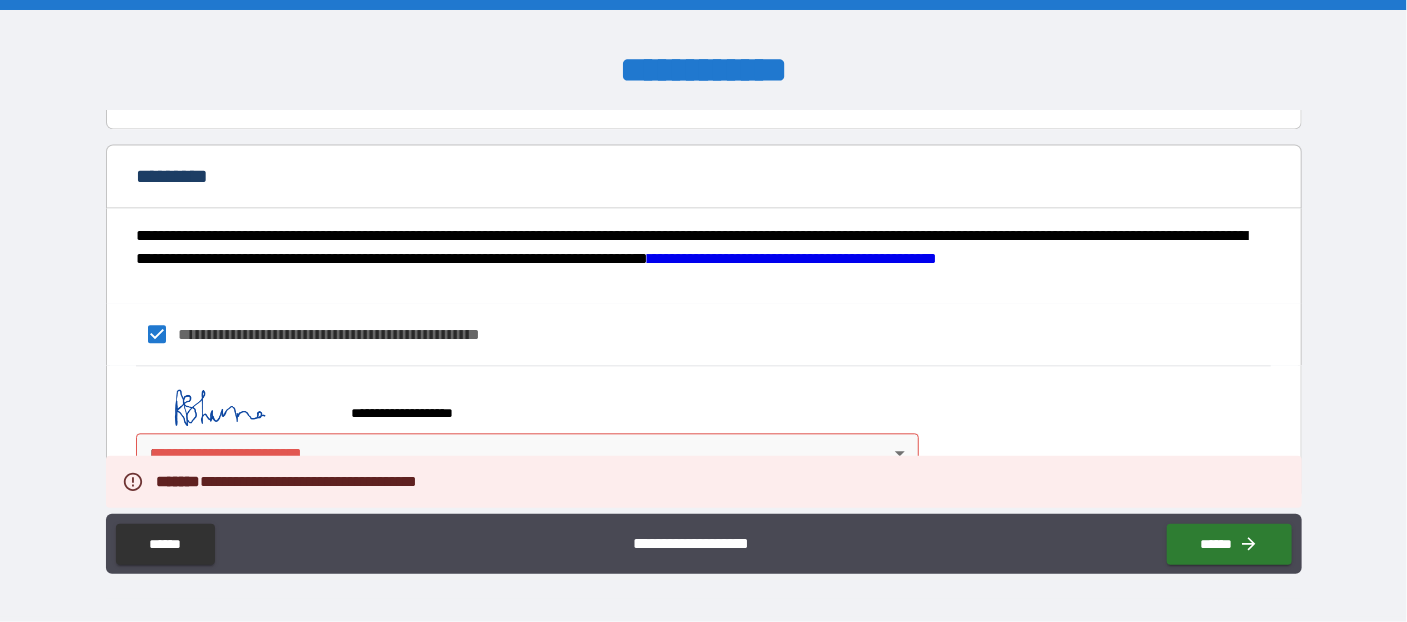 click on "**********" at bounding box center (703, 311) 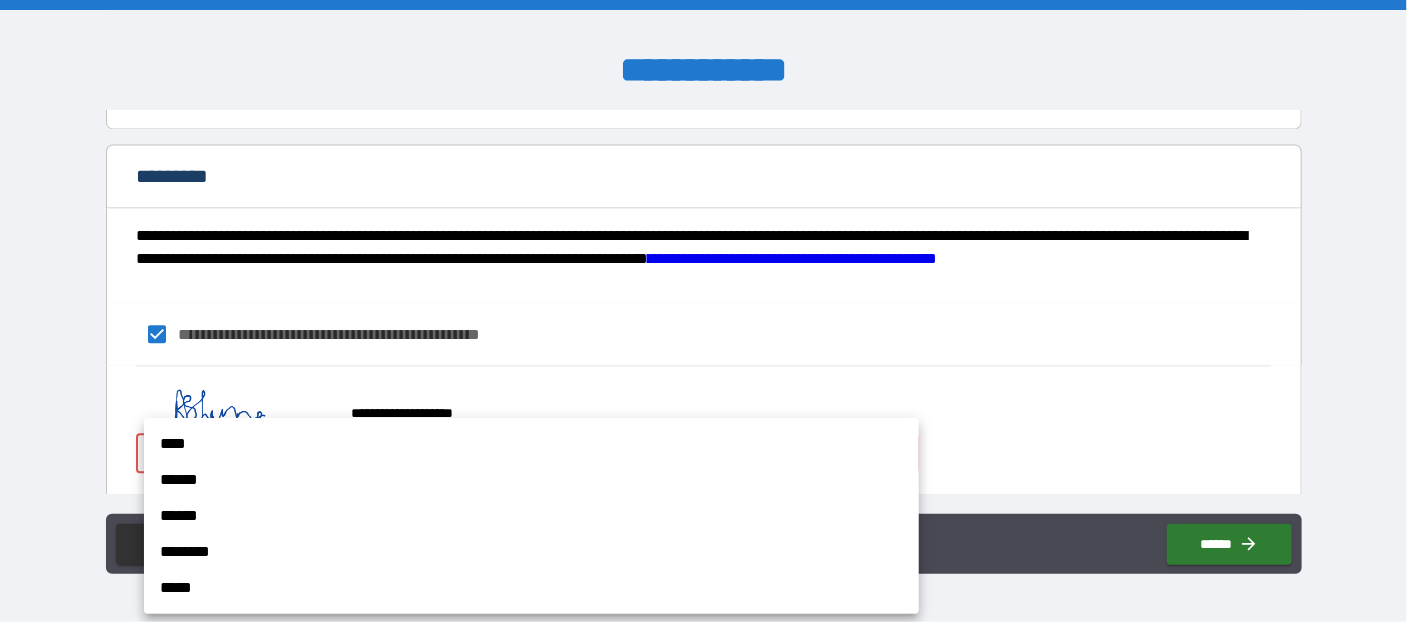 click on "****" at bounding box center [531, 444] 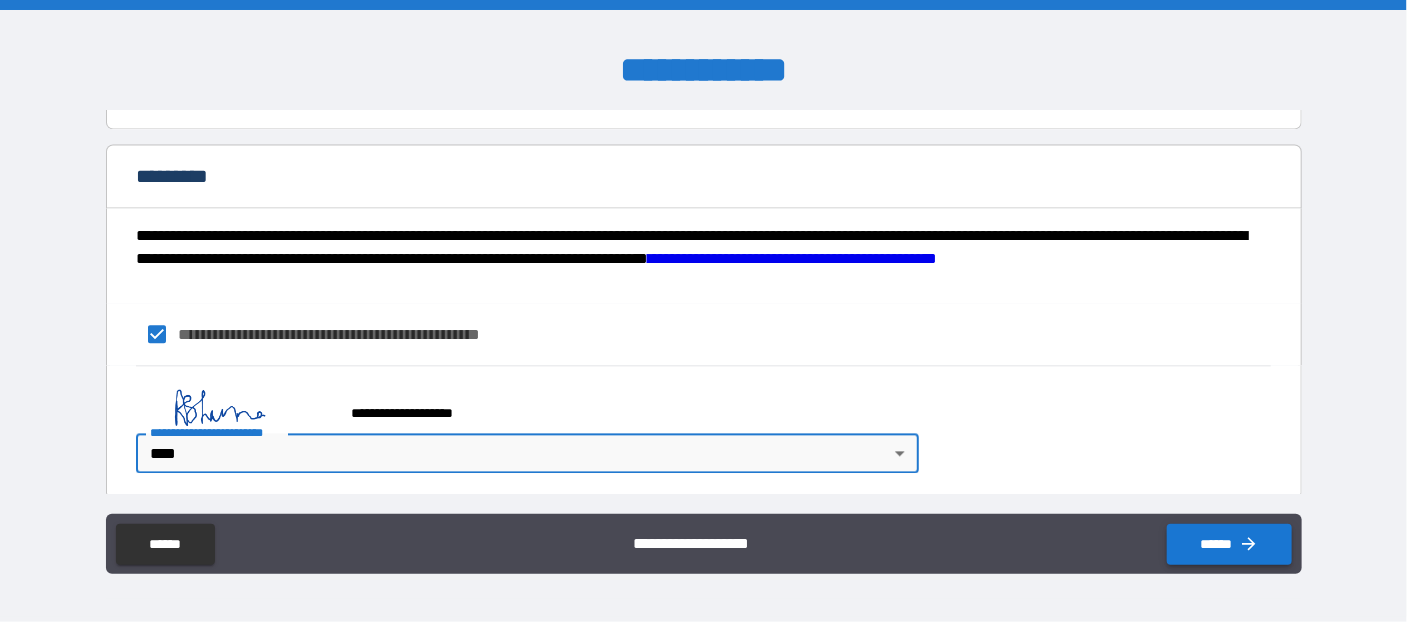click on "******" at bounding box center [1229, 544] 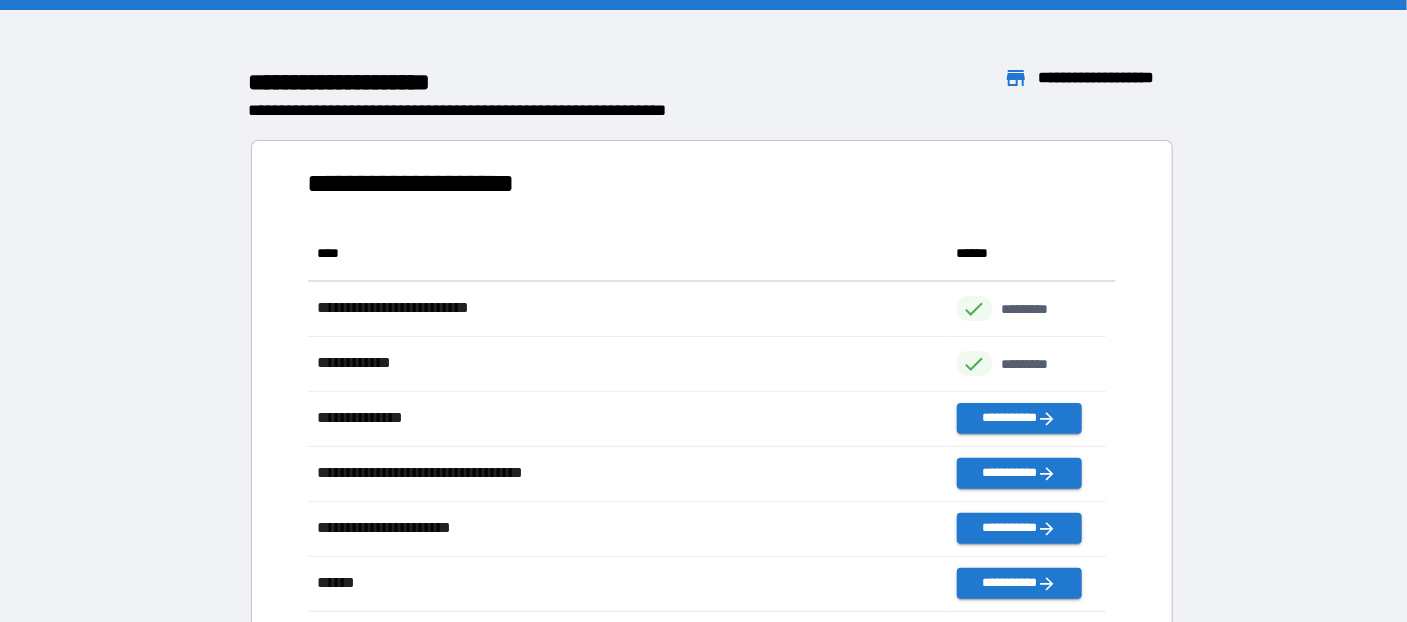 scroll, scrollTop: 14, scrollLeft: 13, axis: both 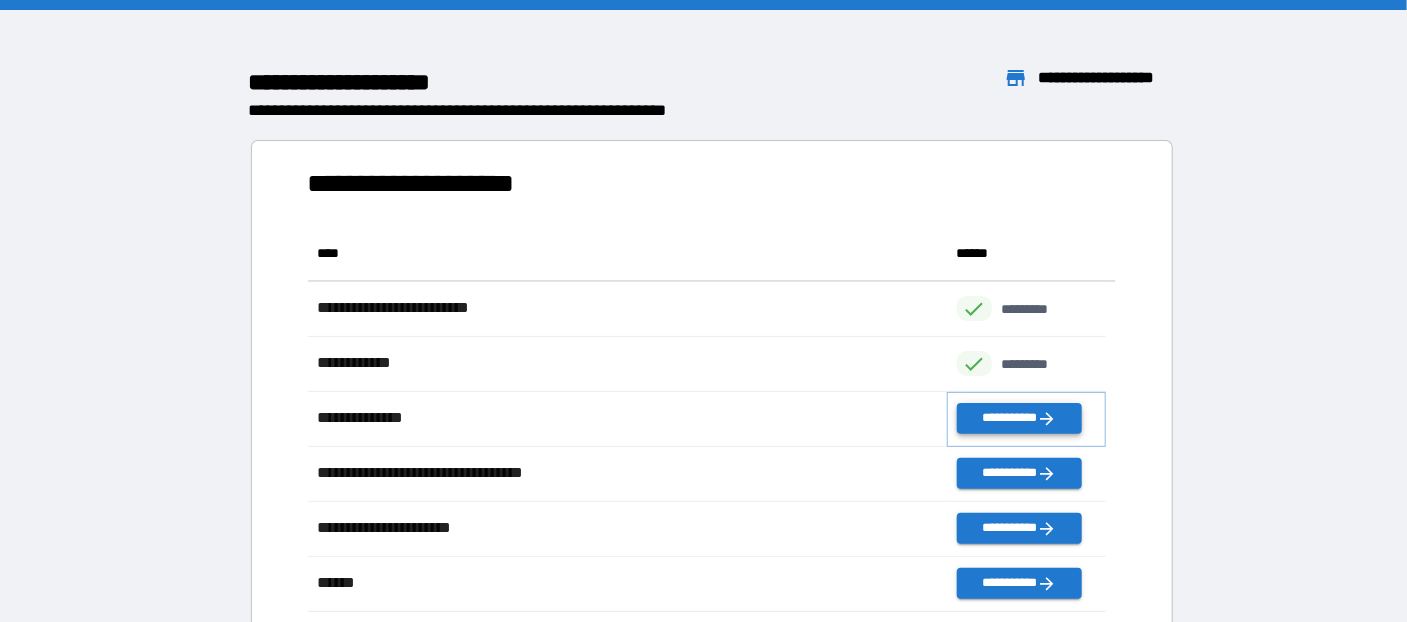 click on "**********" at bounding box center [1019, 418] 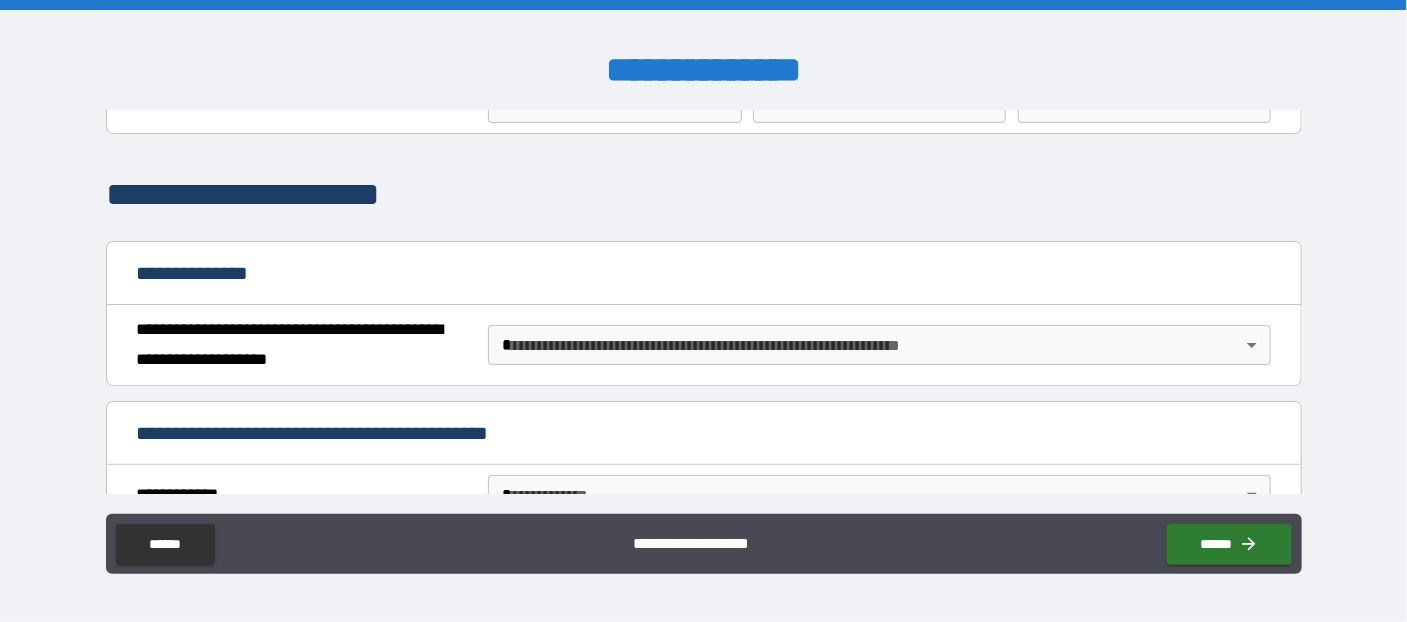 scroll, scrollTop: 108, scrollLeft: 0, axis: vertical 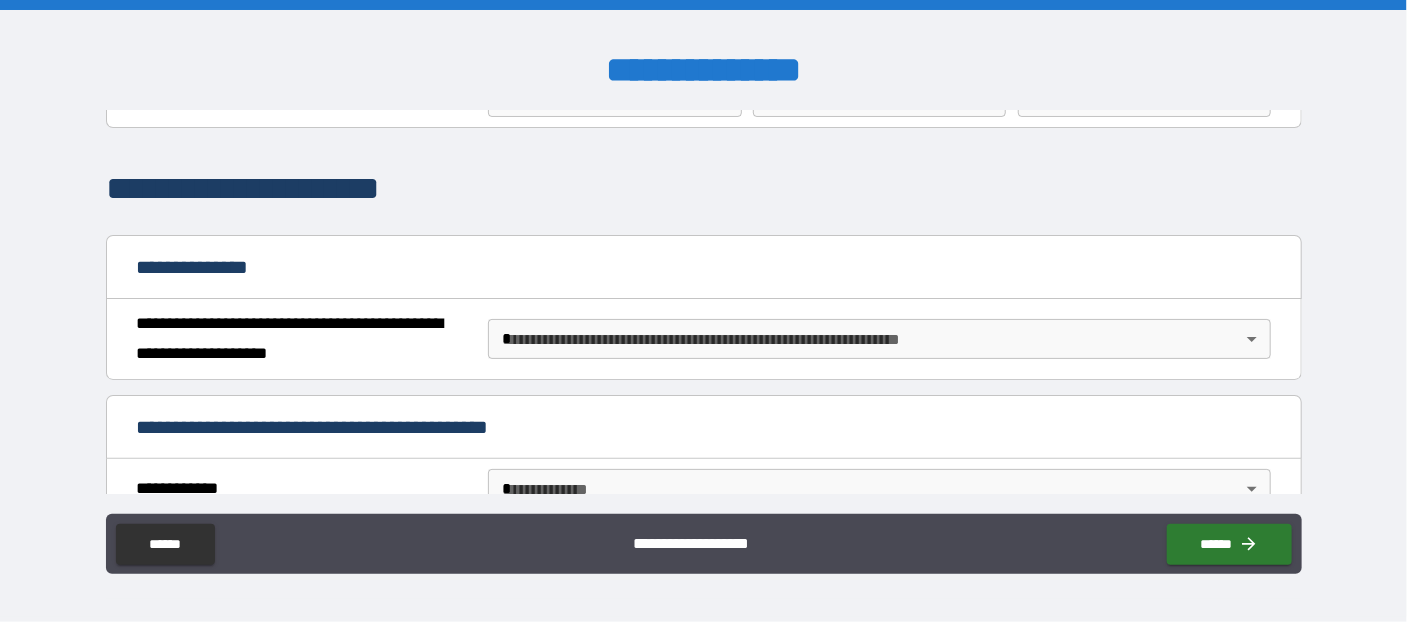 click on "**********" at bounding box center (703, 311) 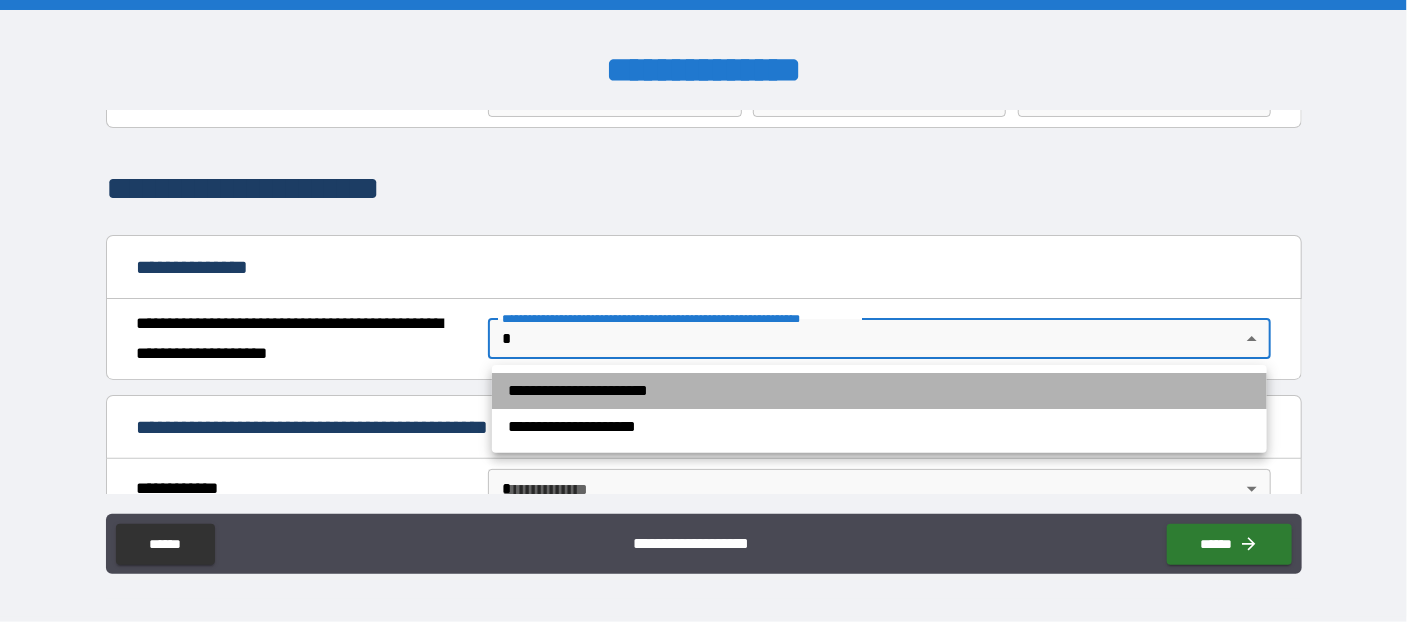 click on "**********" at bounding box center (879, 391) 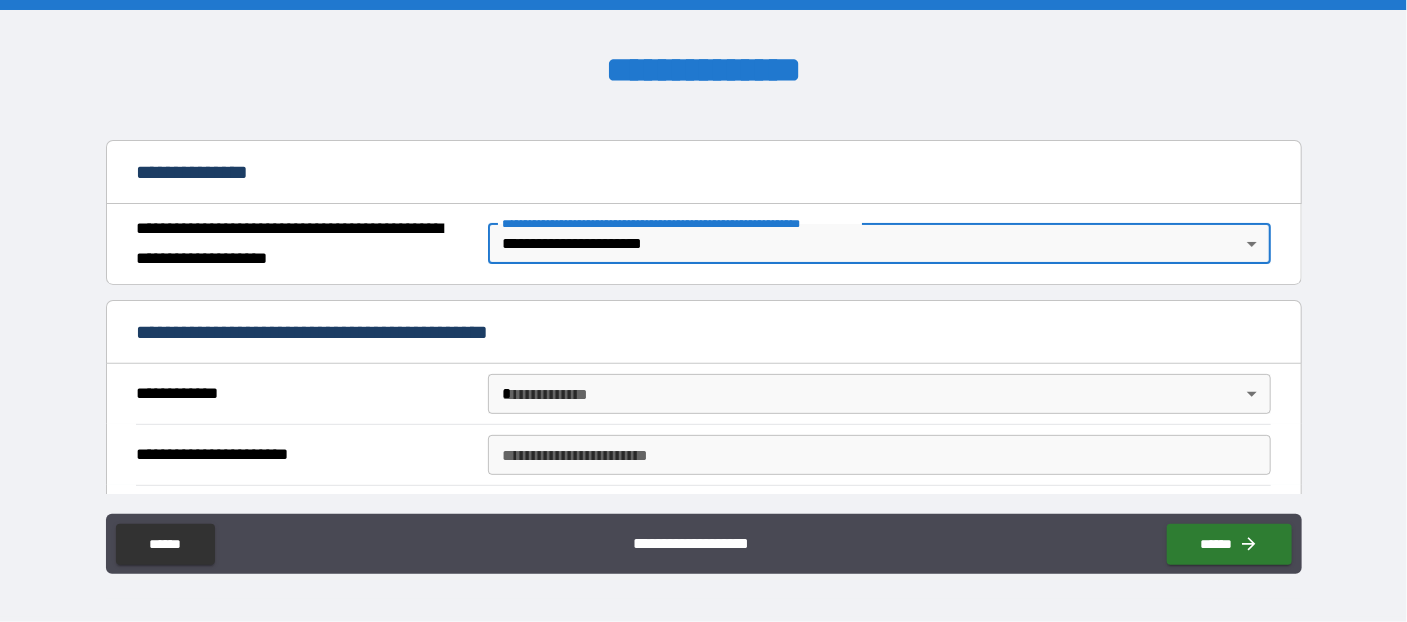scroll, scrollTop: 326, scrollLeft: 0, axis: vertical 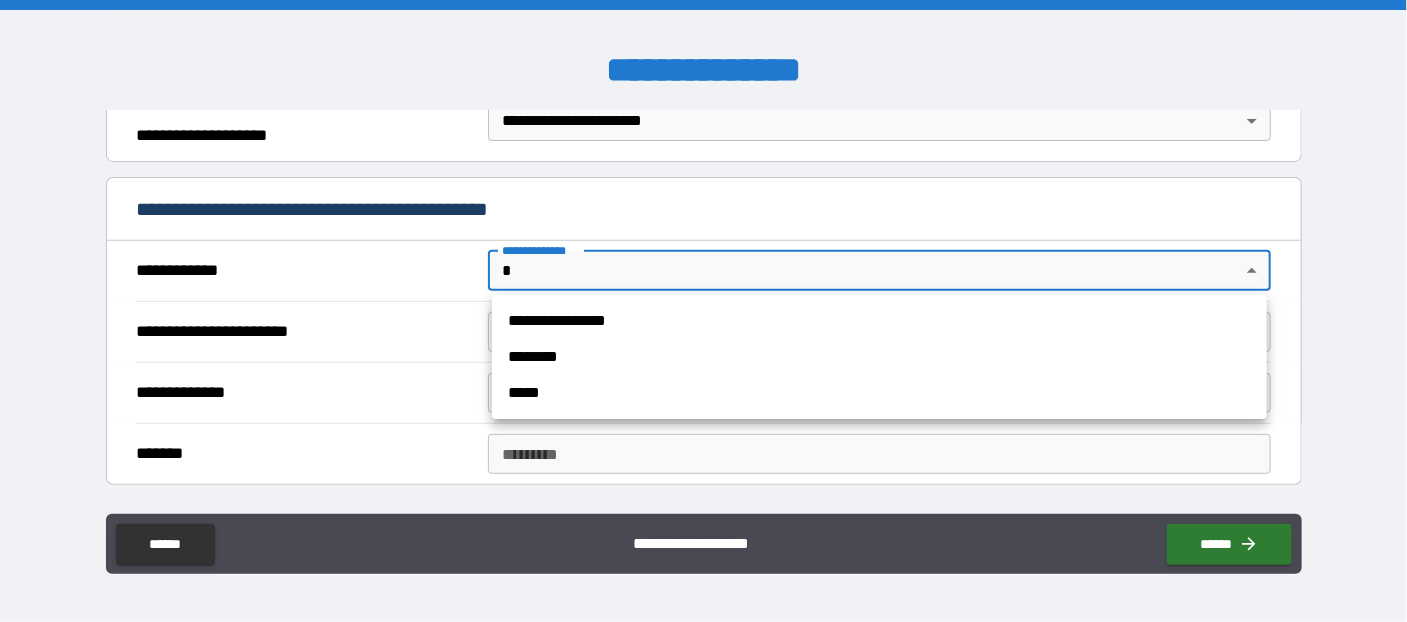 click on "**********" at bounding box center (703, 311) 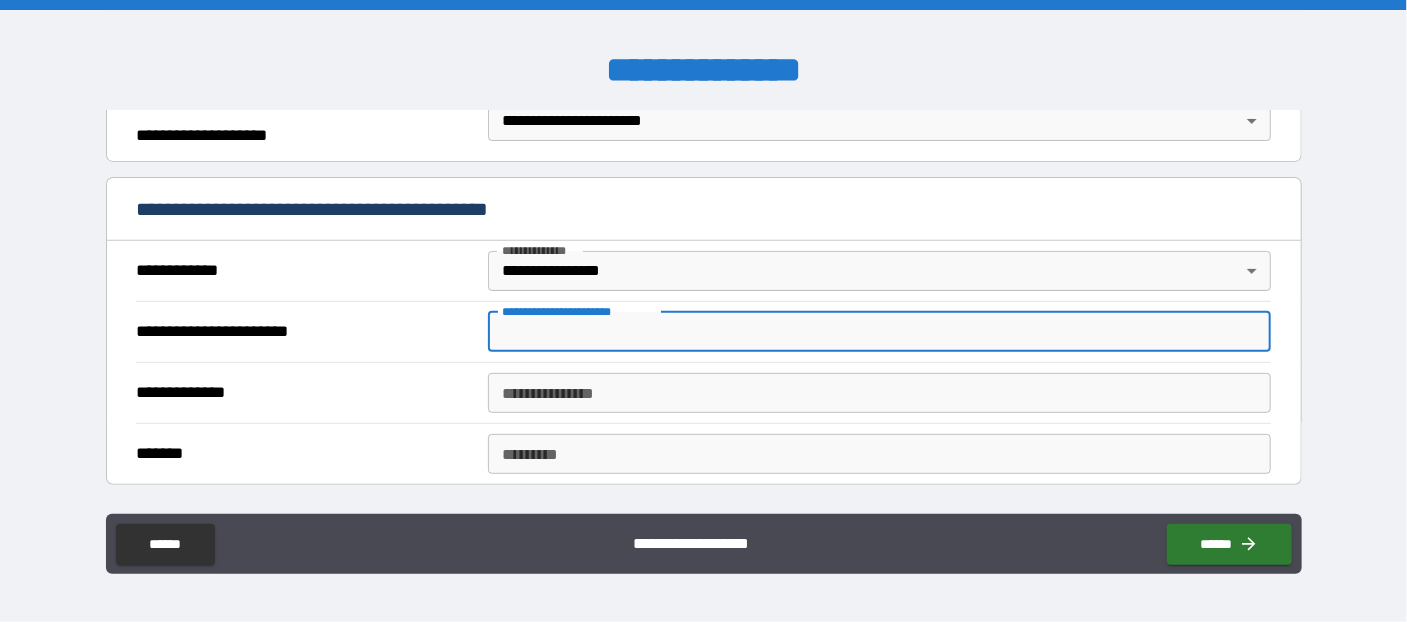 click on "**********" at bounding box center (879, 332) 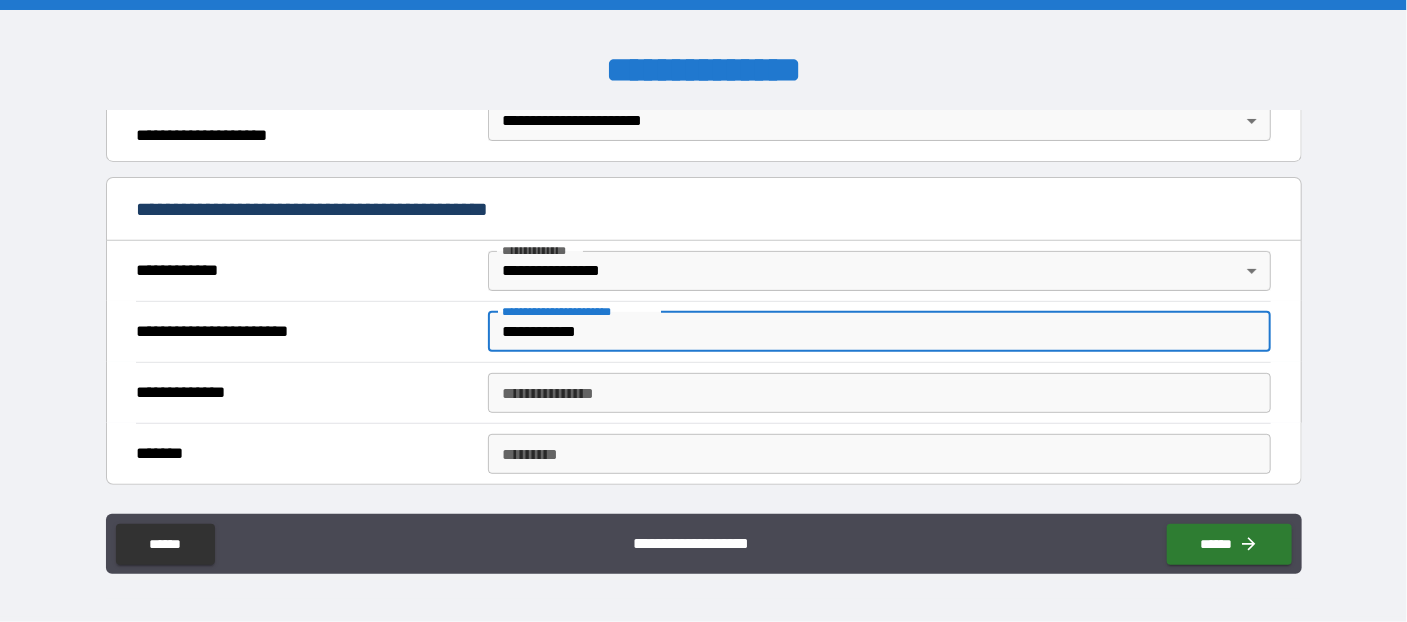 type on "**********" 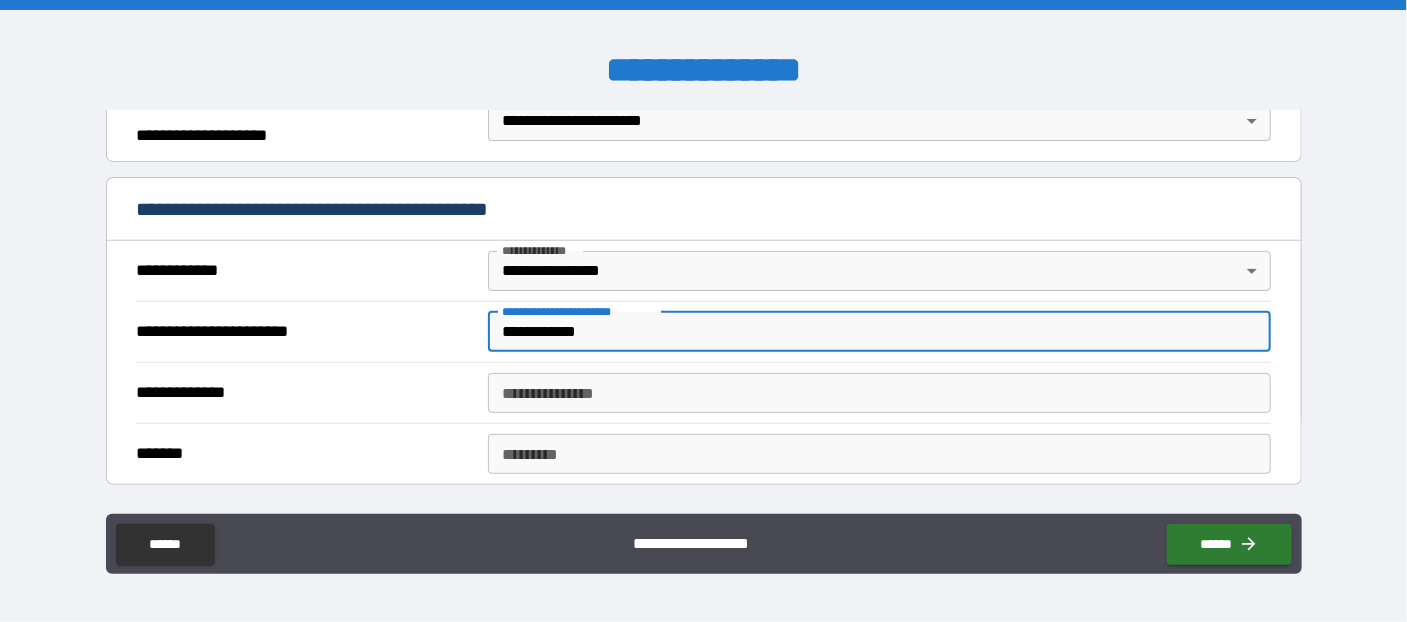 click on "*******   *" at bounding box center (879, 454) 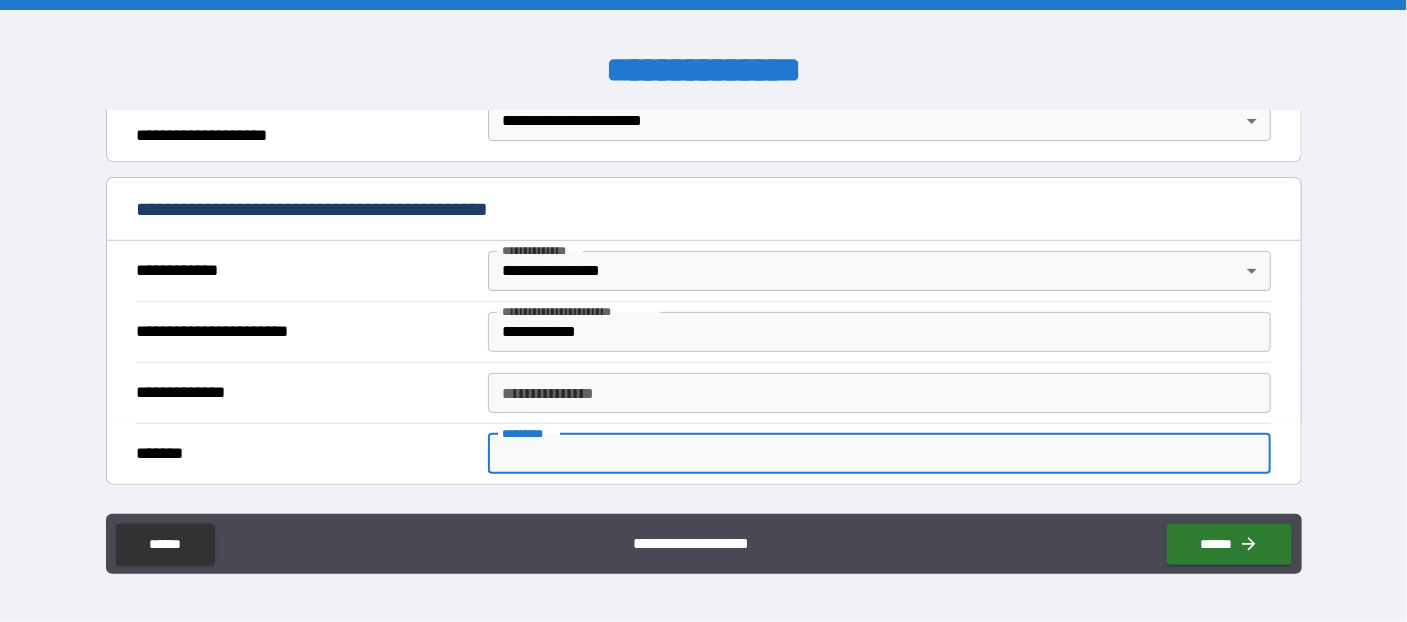 paste on "**********" 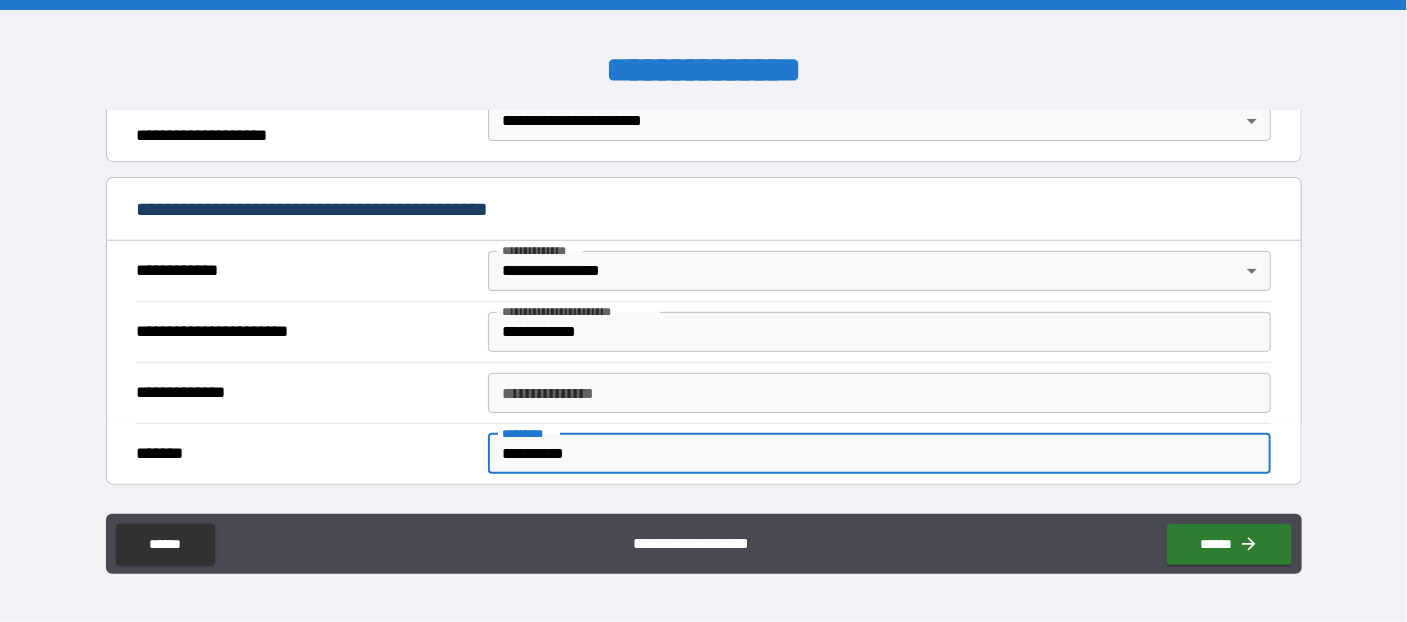 type on "**********" 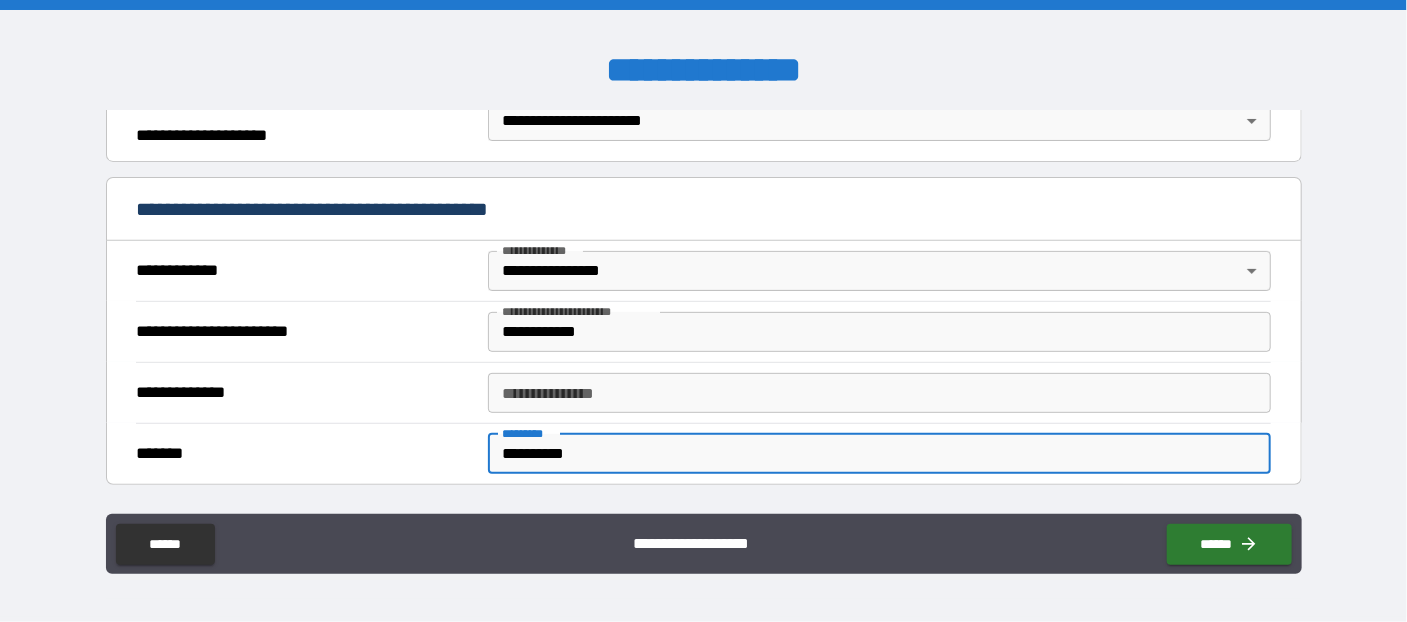 click on "**********" at bounding box center (879, 393) 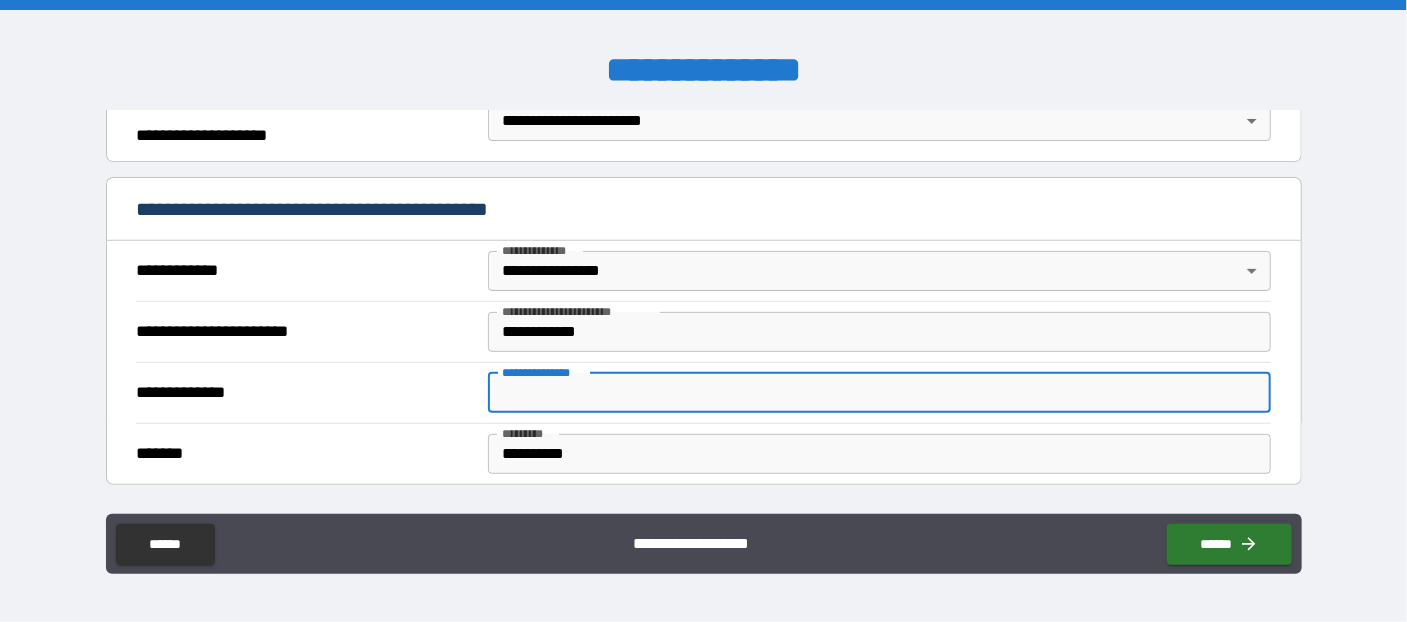 paste on "*********" 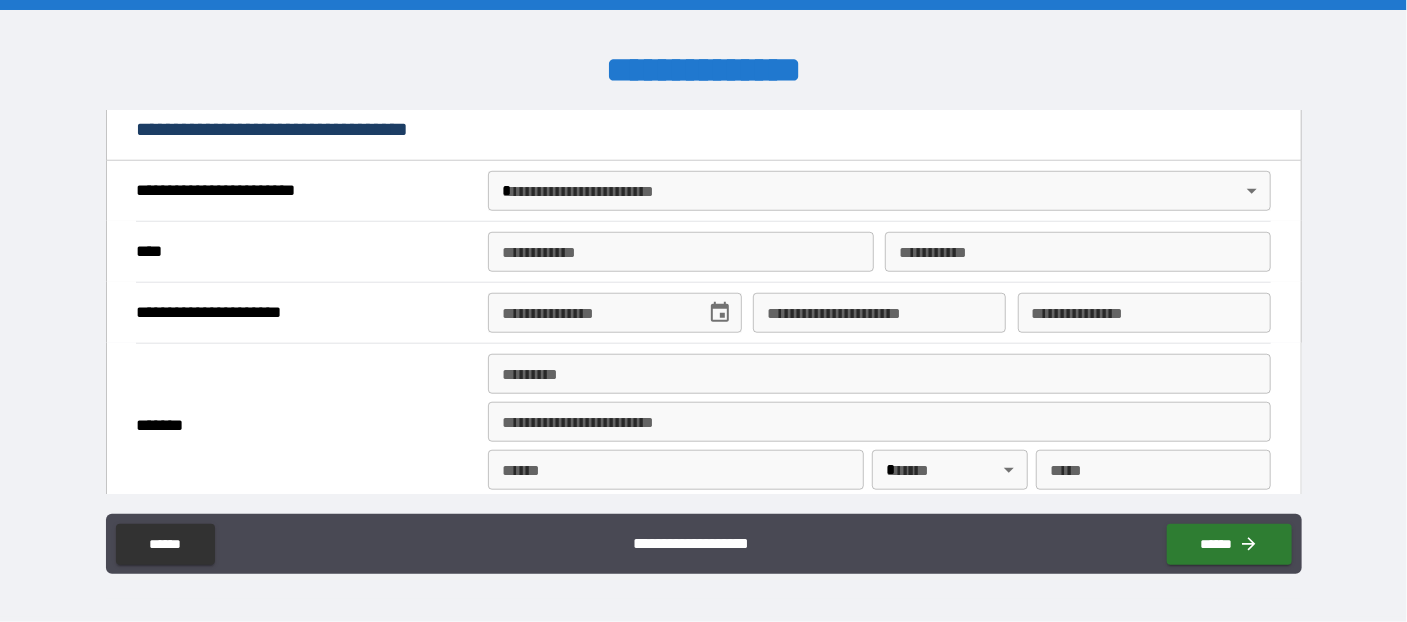 scroll, scrollTop: 763, scrollLeft: 0, axis: vertical 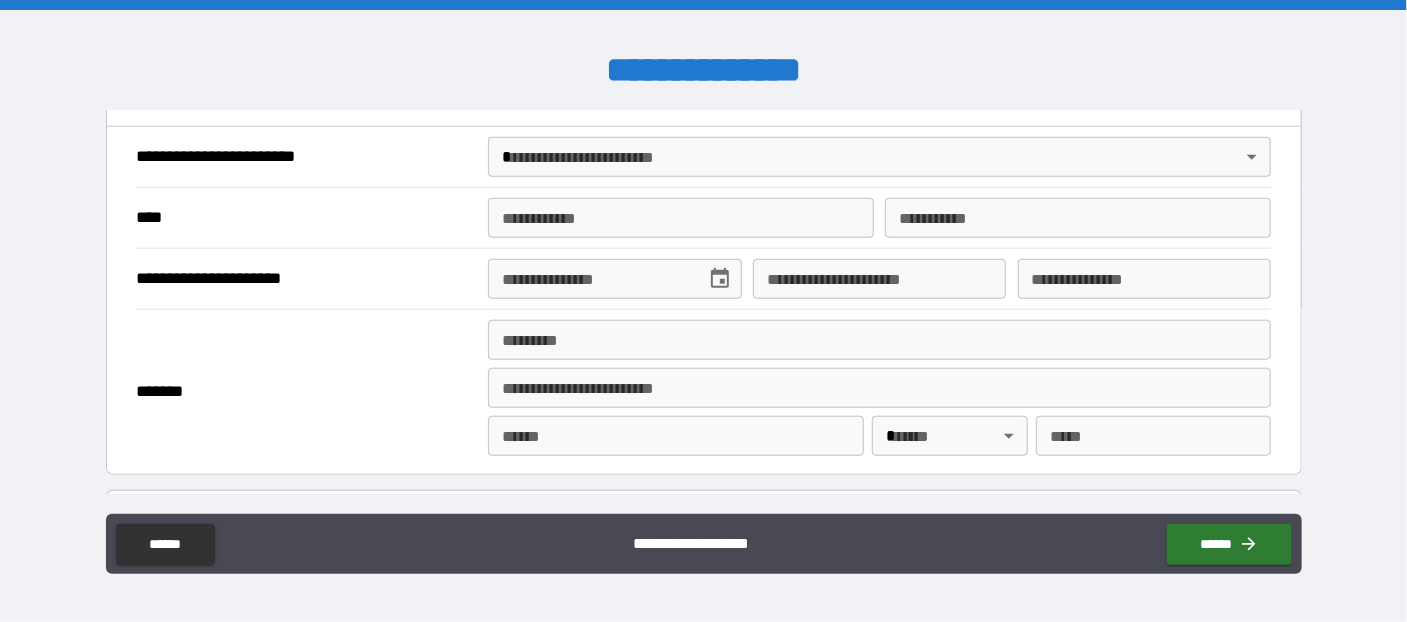 type on "*********" 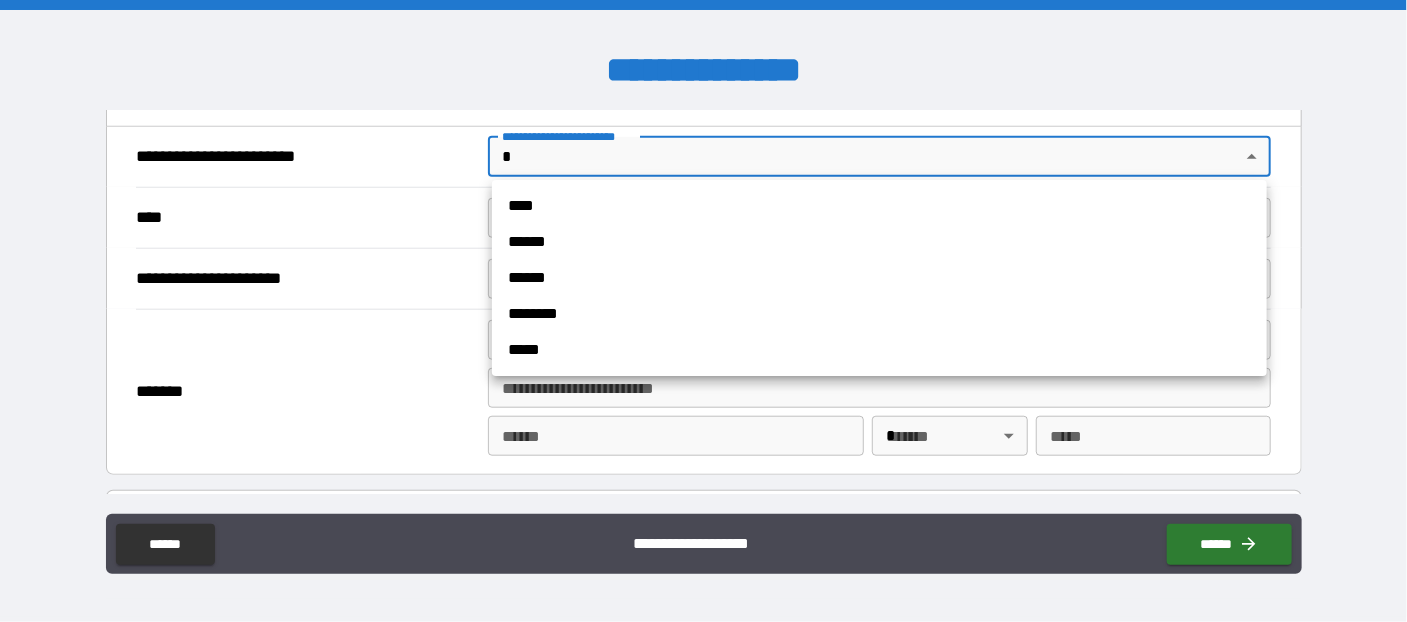 click on "**********" at bounding box center [703, 311] 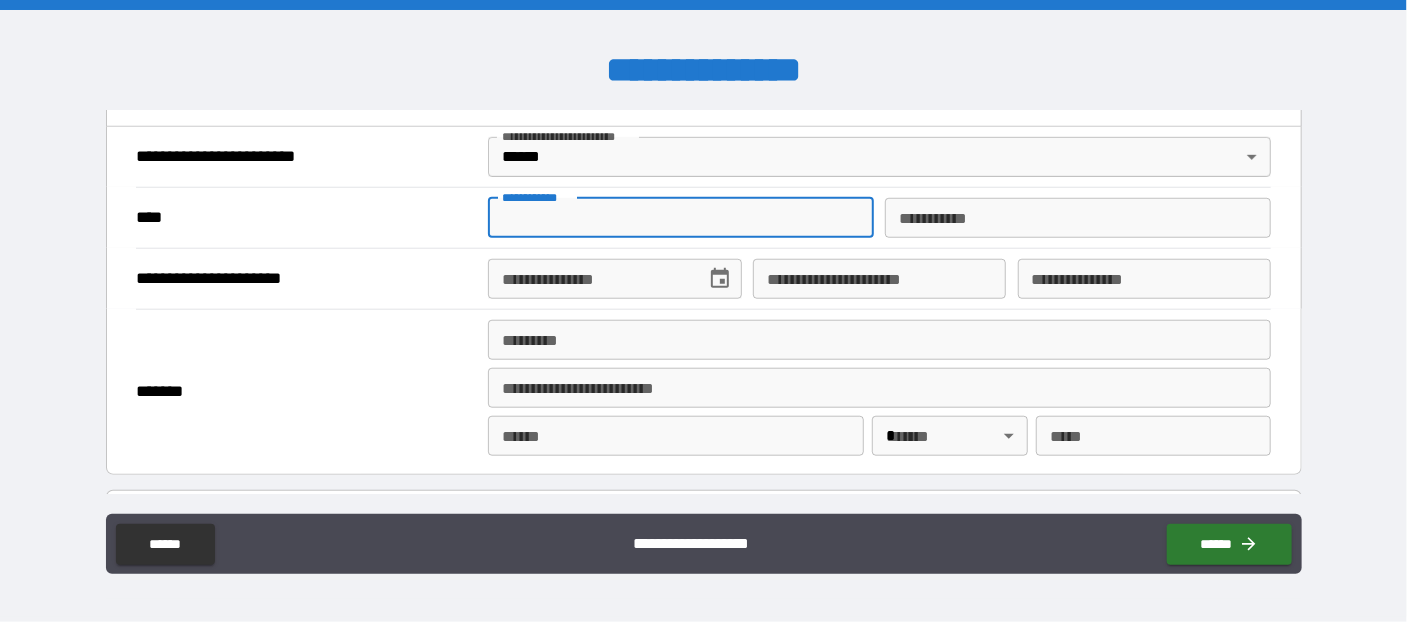 click on "**********" at bounding box center (681, 218) 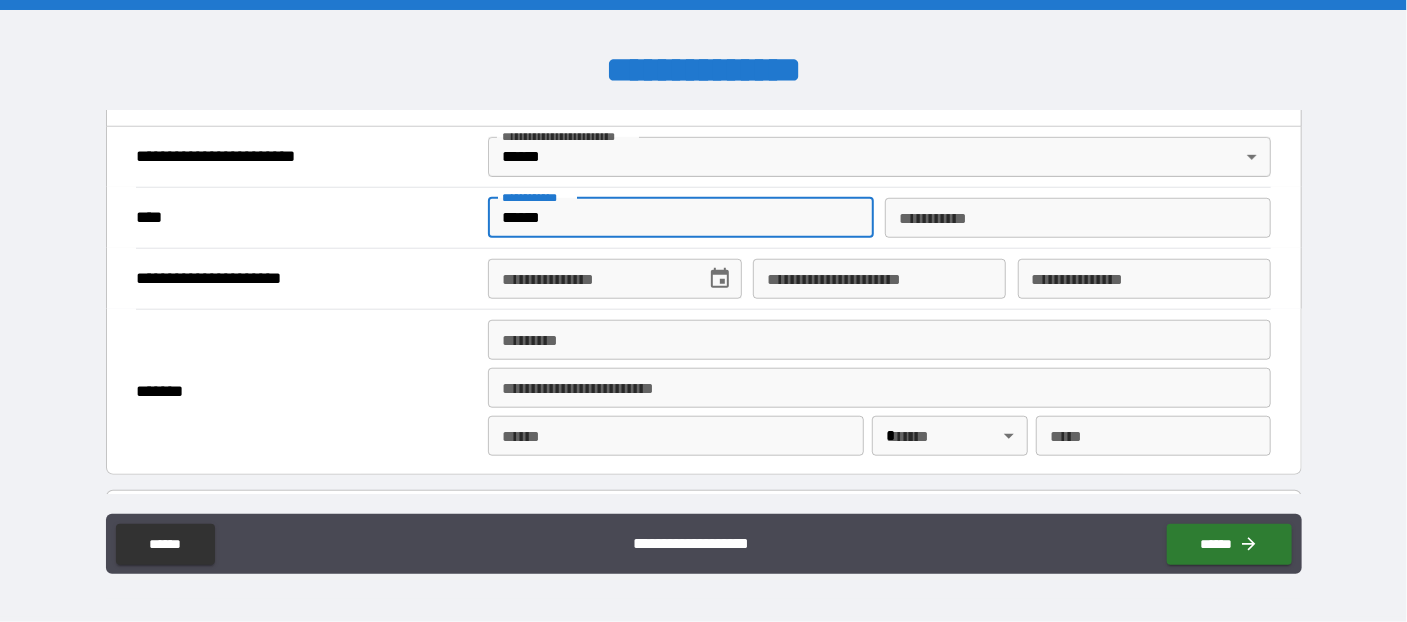 type on "******" 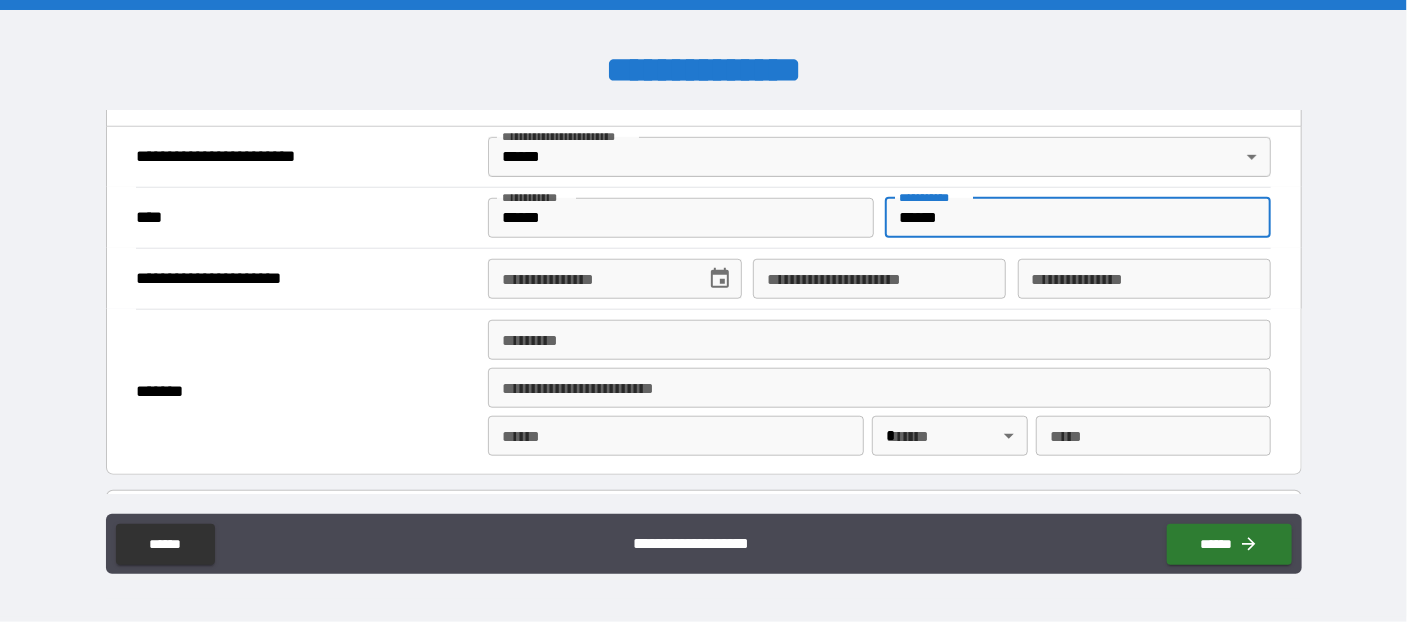 type on "******" 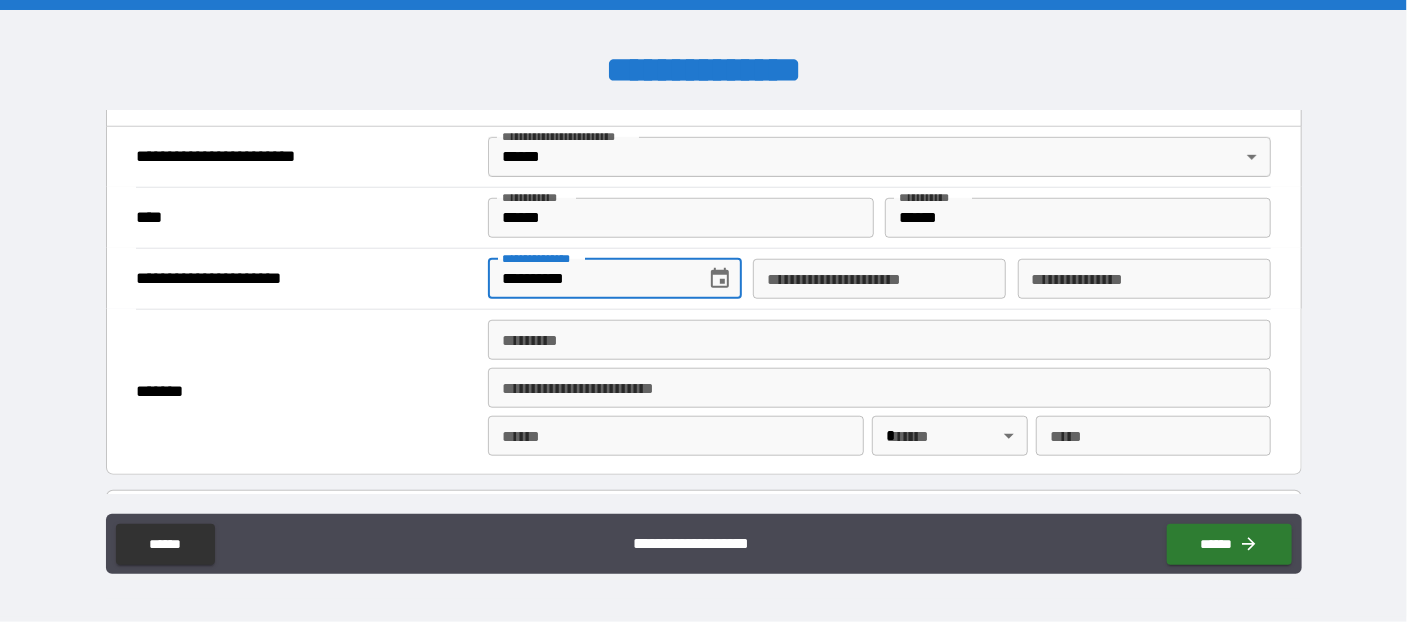 type on "**********" 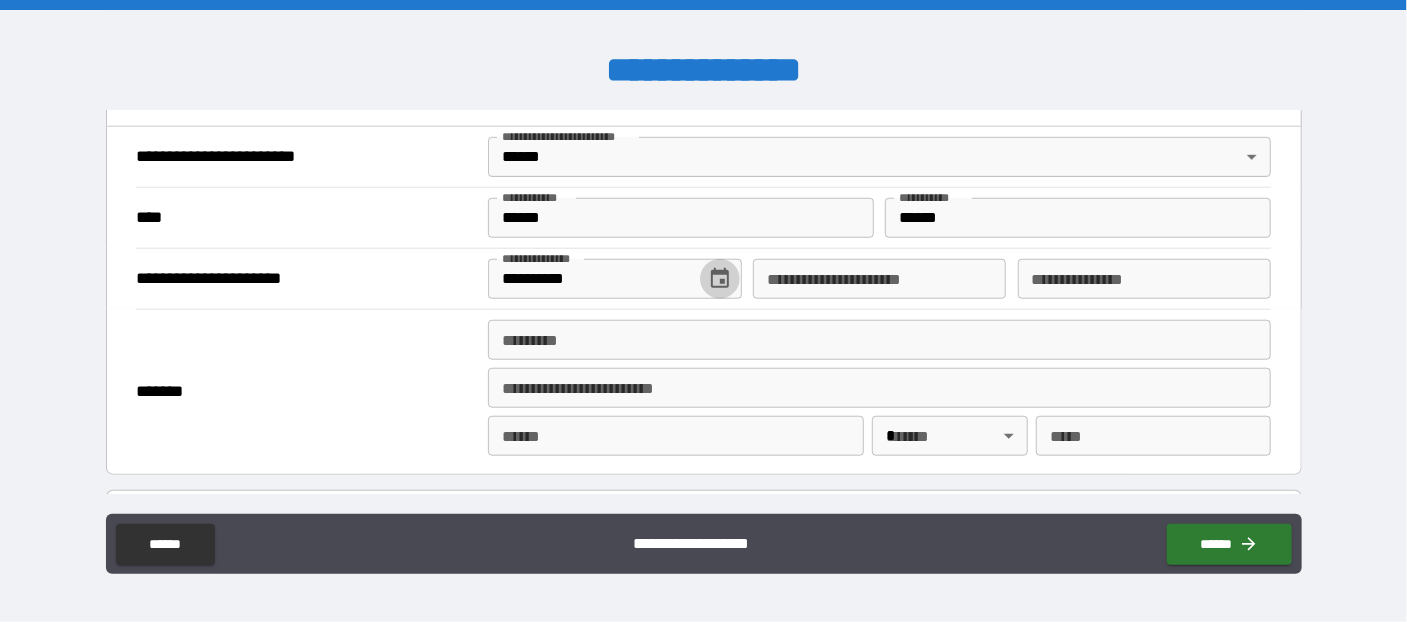 type 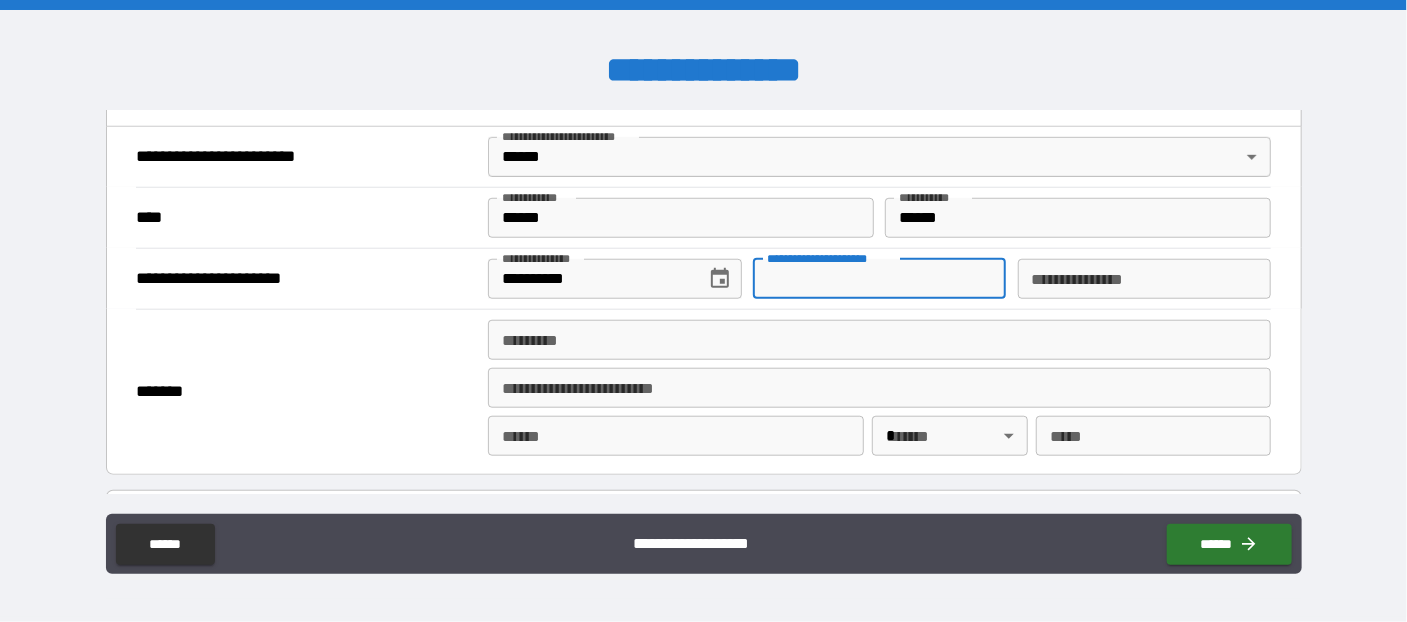 click on "*******   *" at bounding box center (879, 340) 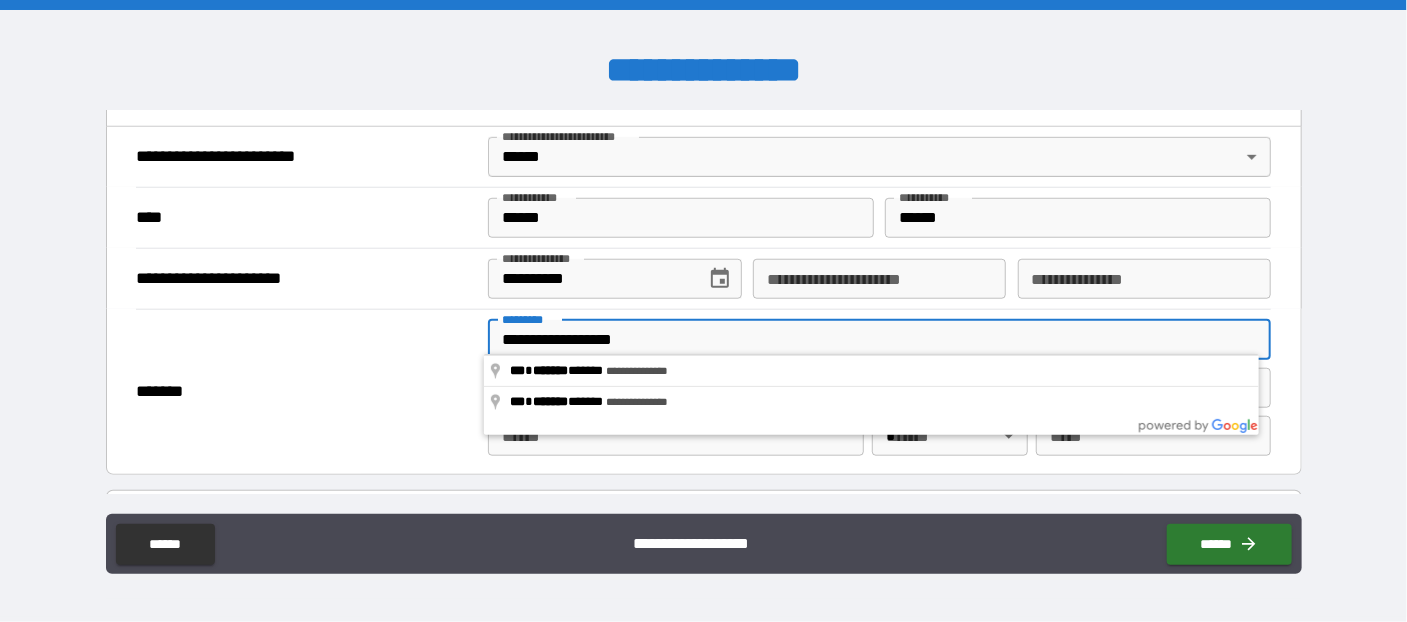type on "**********" 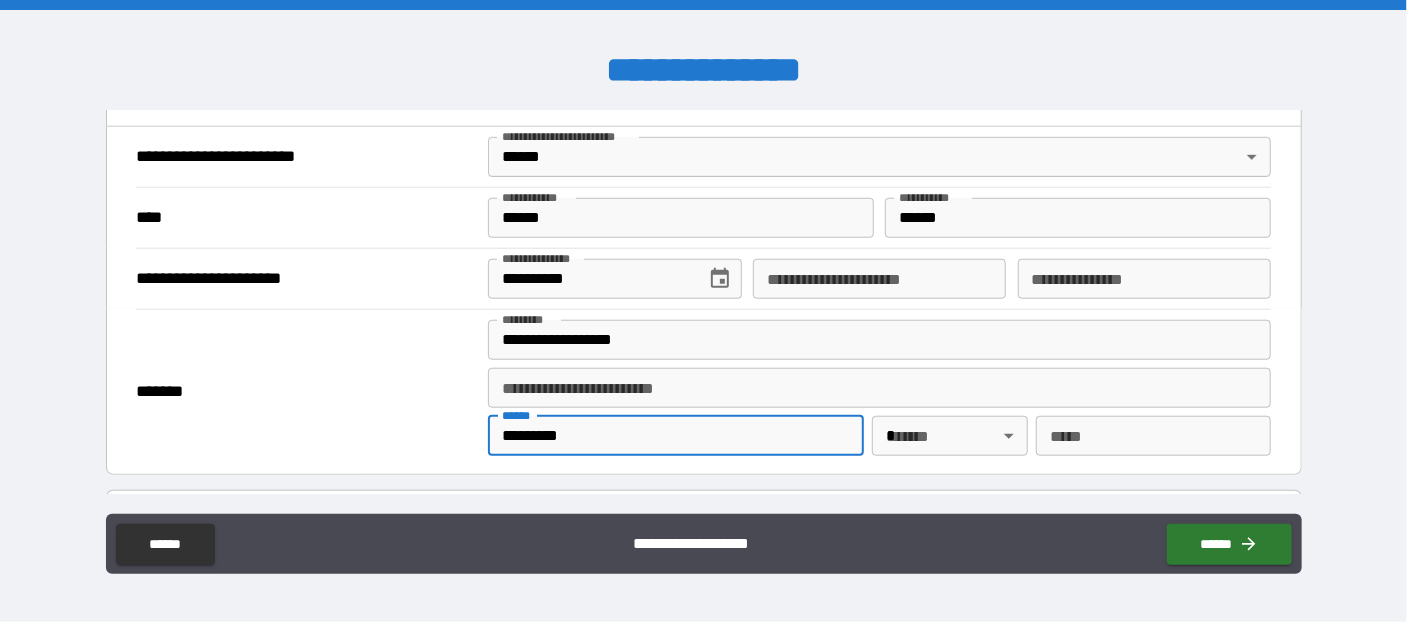 type on "*********" 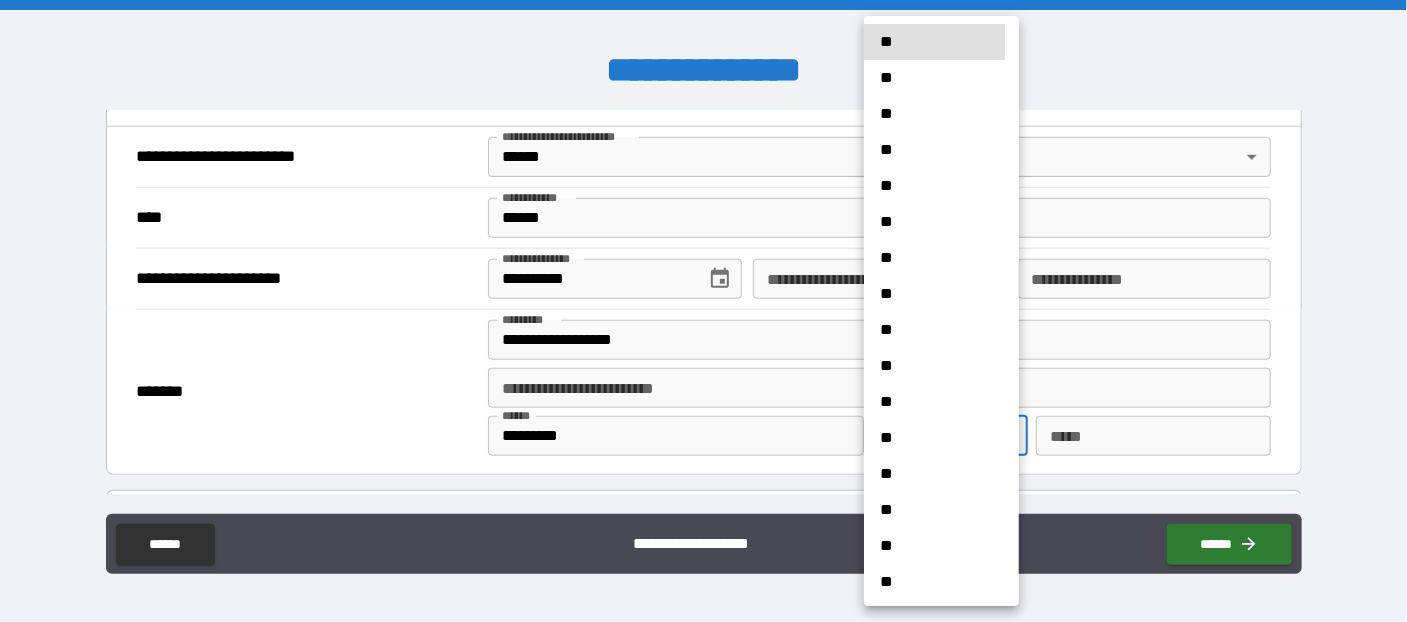 type 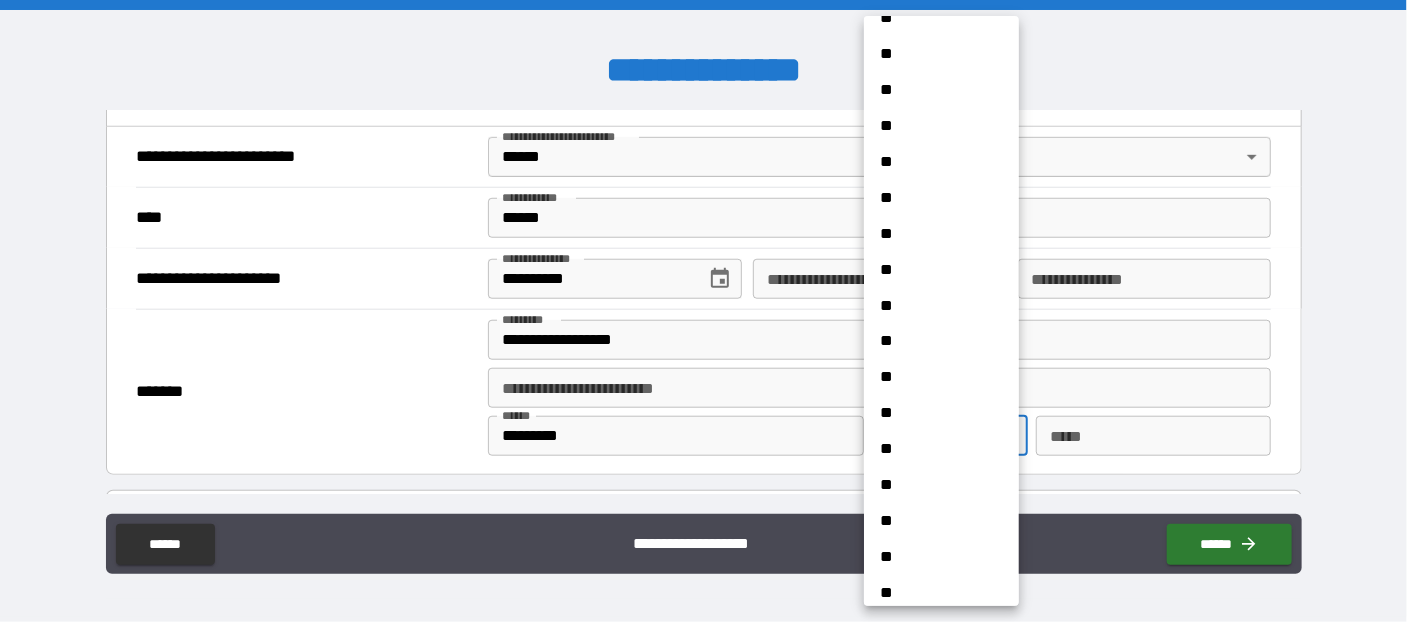 scroll, scrollTop: 436, scrollLeft: 0, axis: vertical 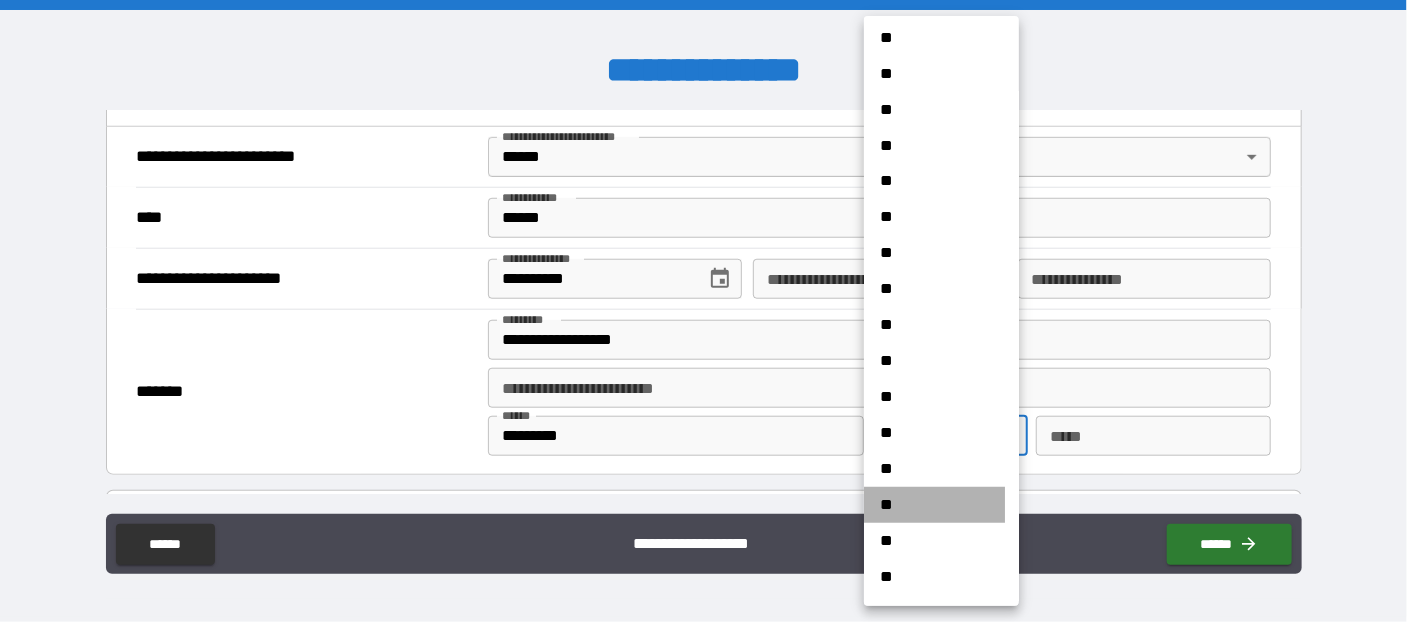 click on "**" at bounding box center (934, 505) 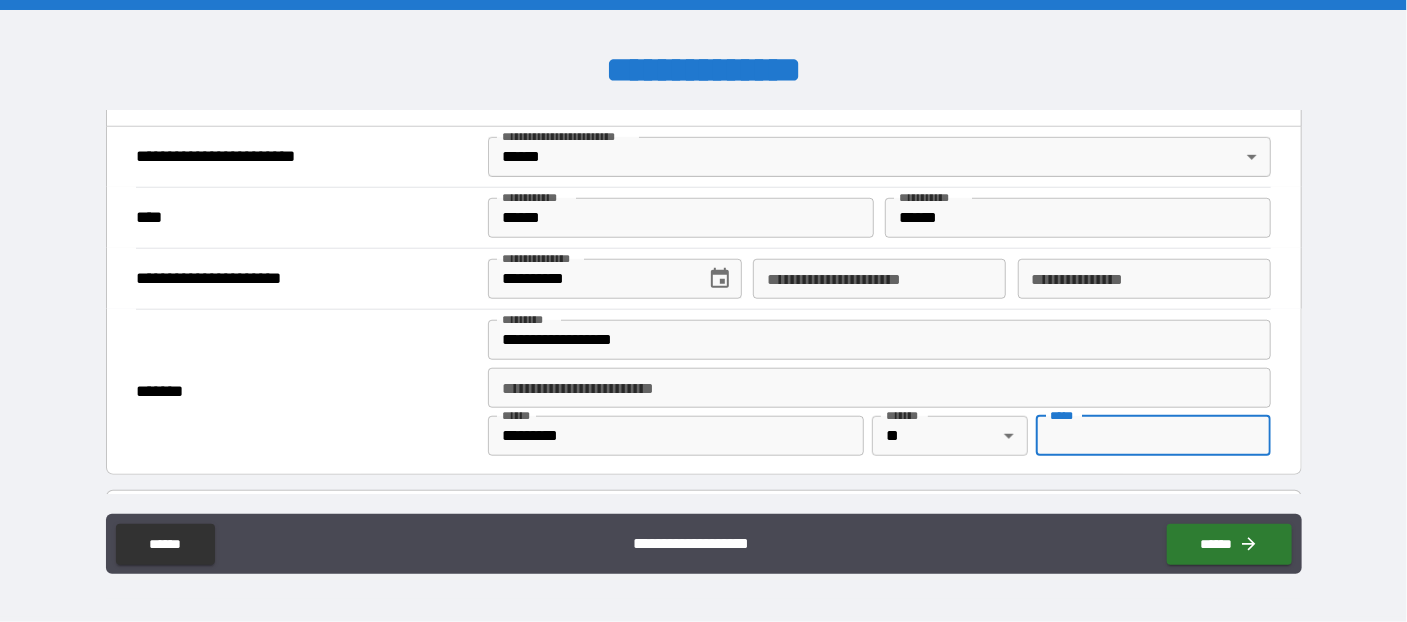 click on "***   *" at bounding box center (1153, 436) 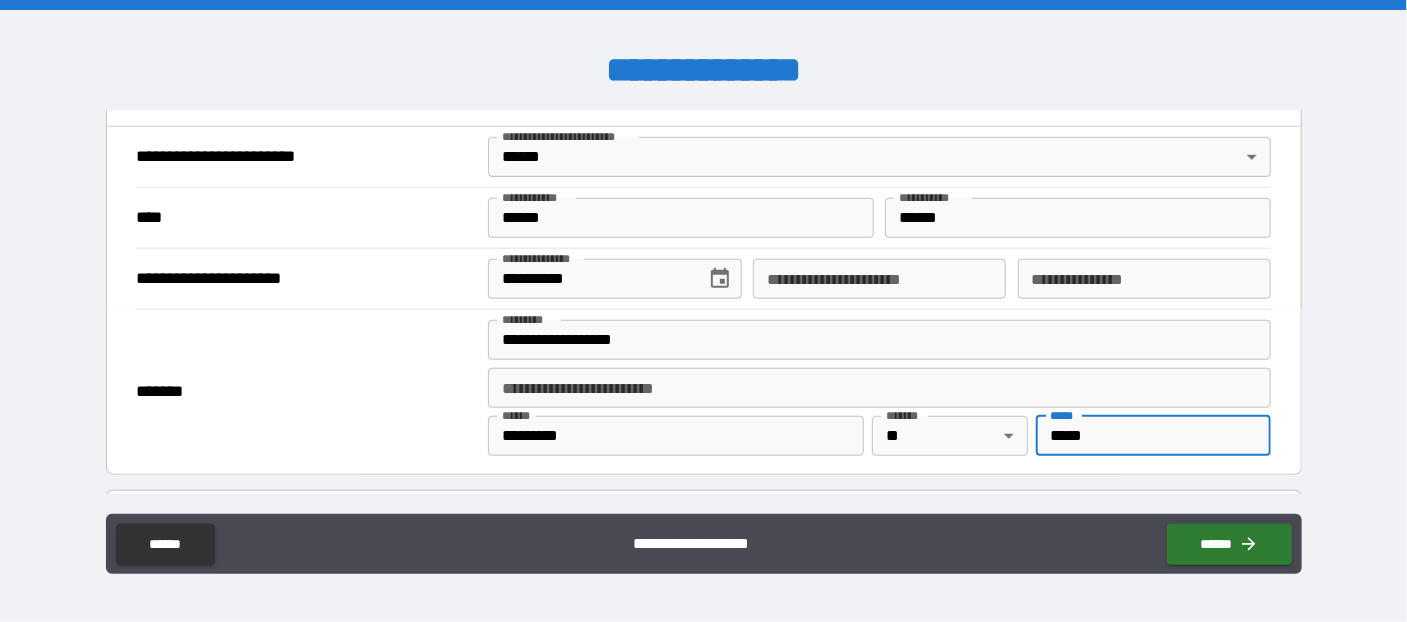 type on "*****" 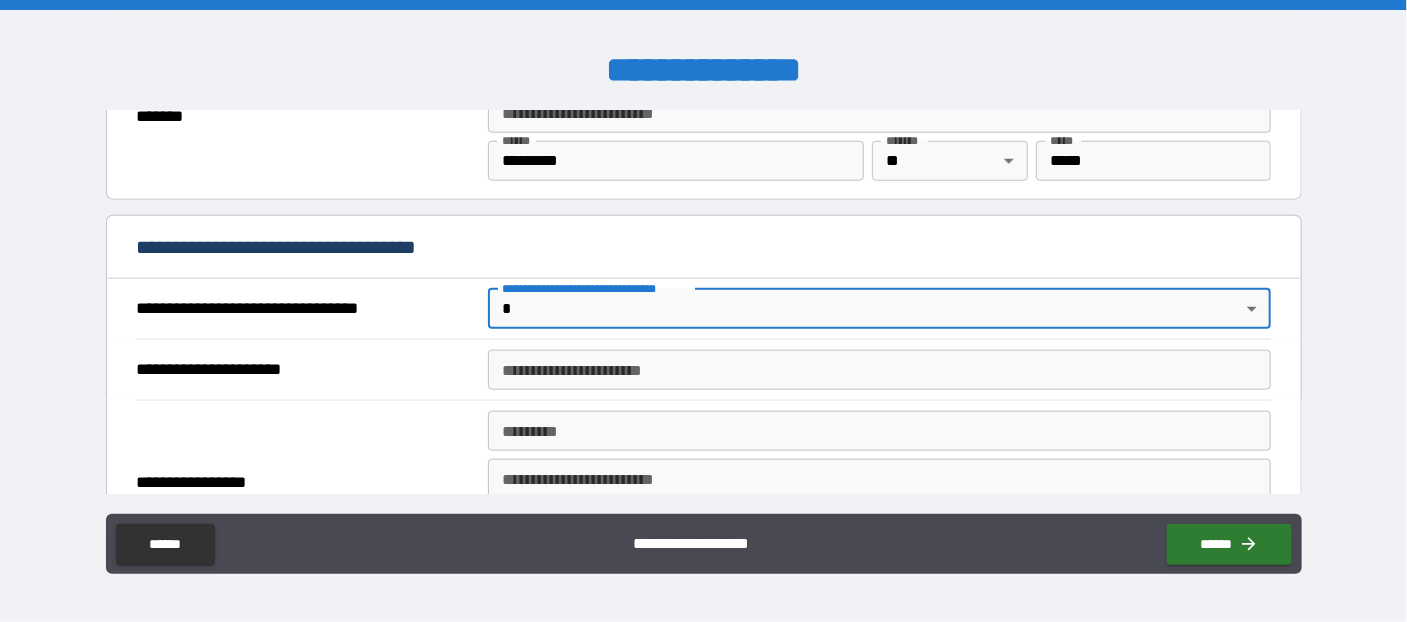 click on "**********" at bounding box center (703, 311) 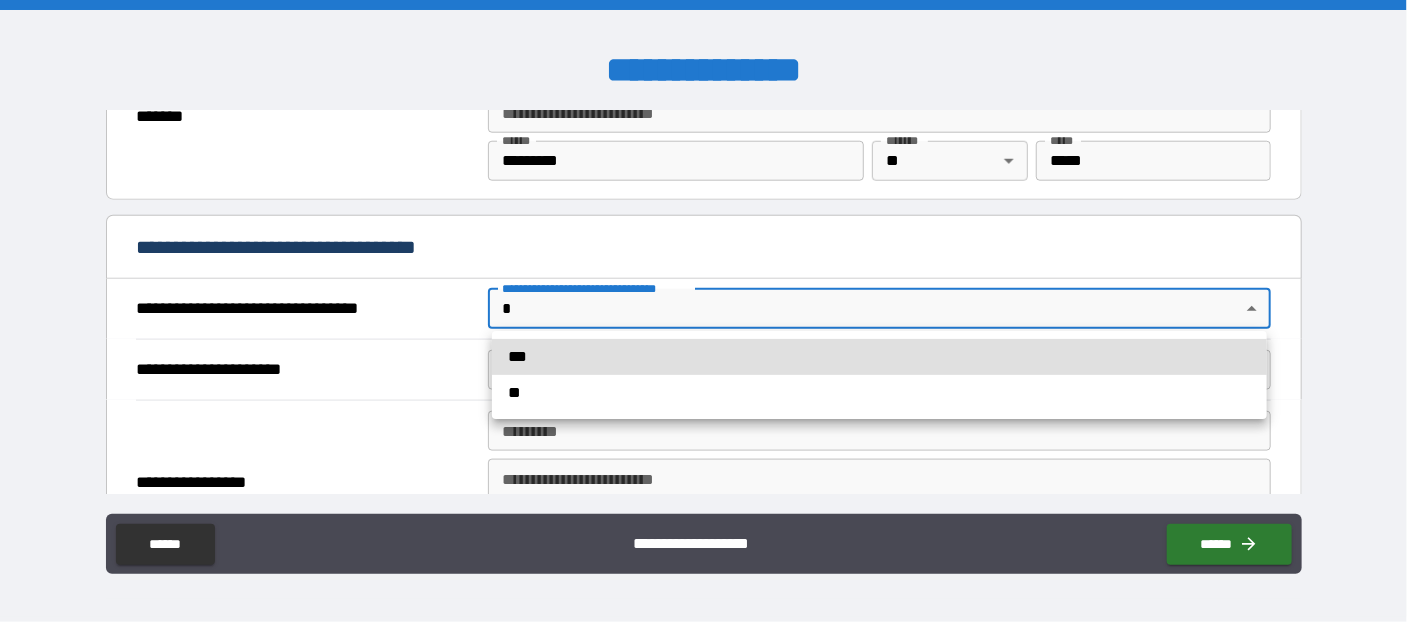 click on "***" at bounding box center (879, 357) 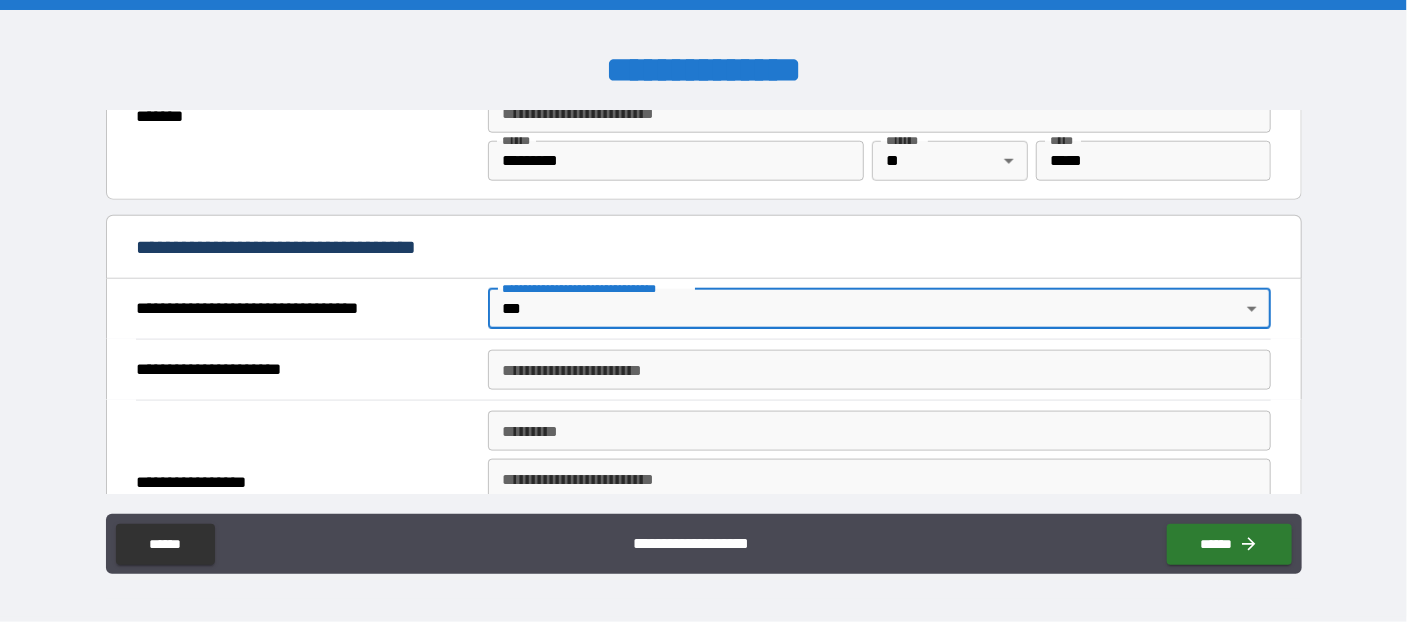 click on "**********" at bounding box center (879, 370) 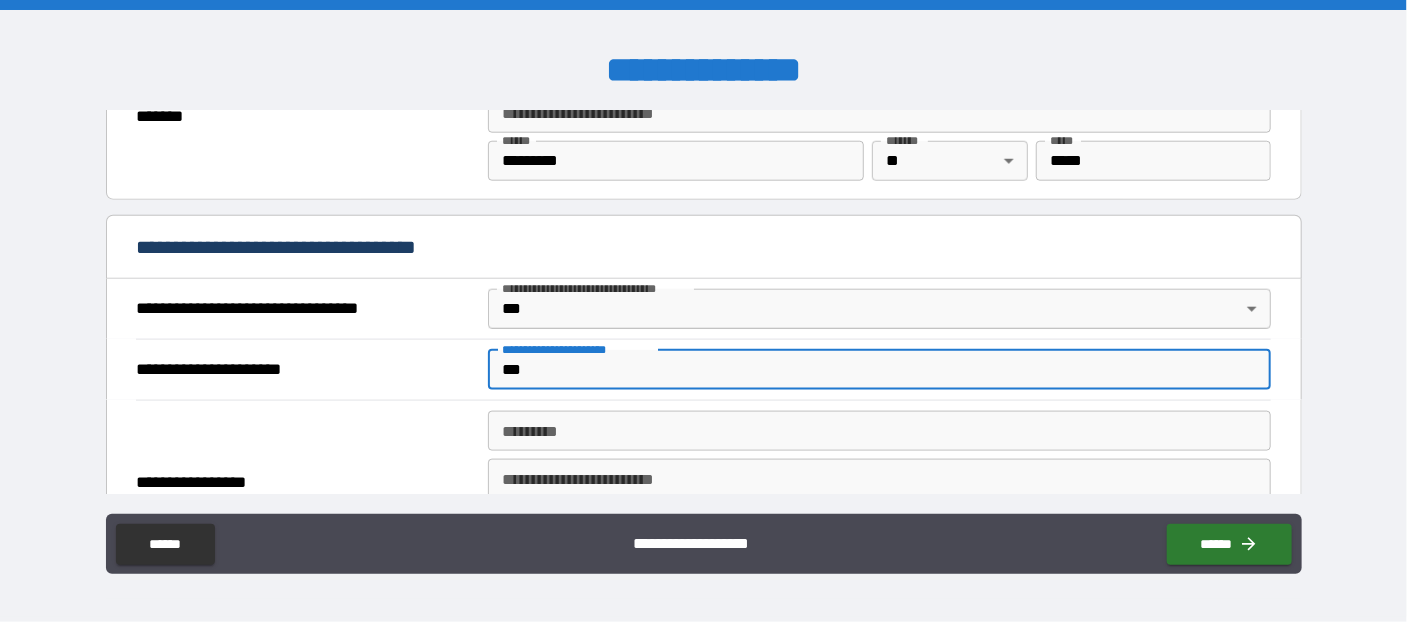 type on "***" 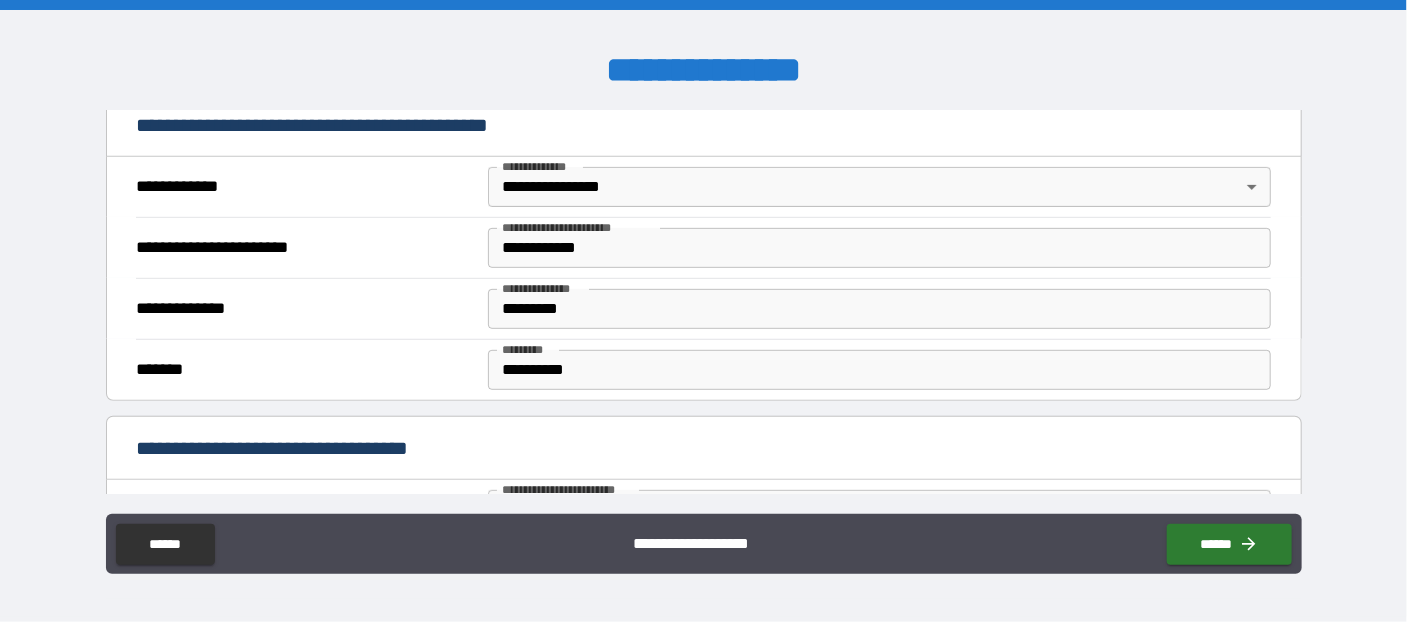 scroll, scrollTop: 383, scrollLeft: 0, axis: vertical 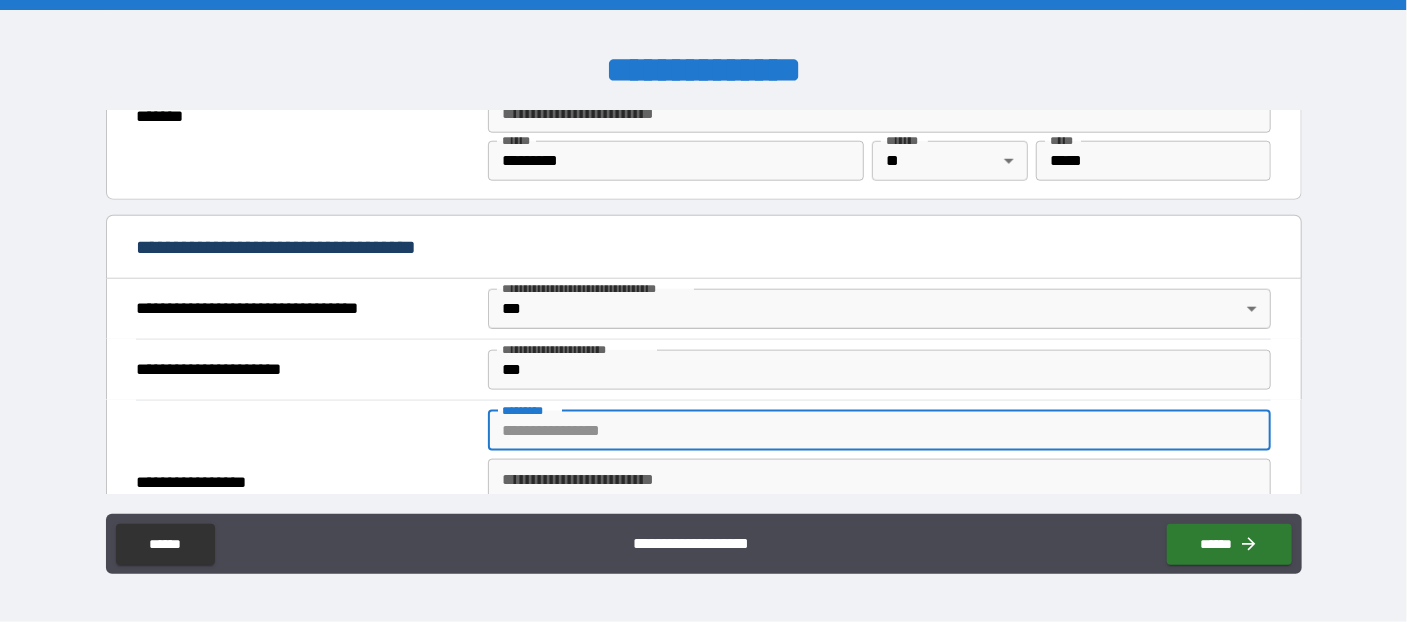 click on "*******   *" at bounding box center [879, 431] 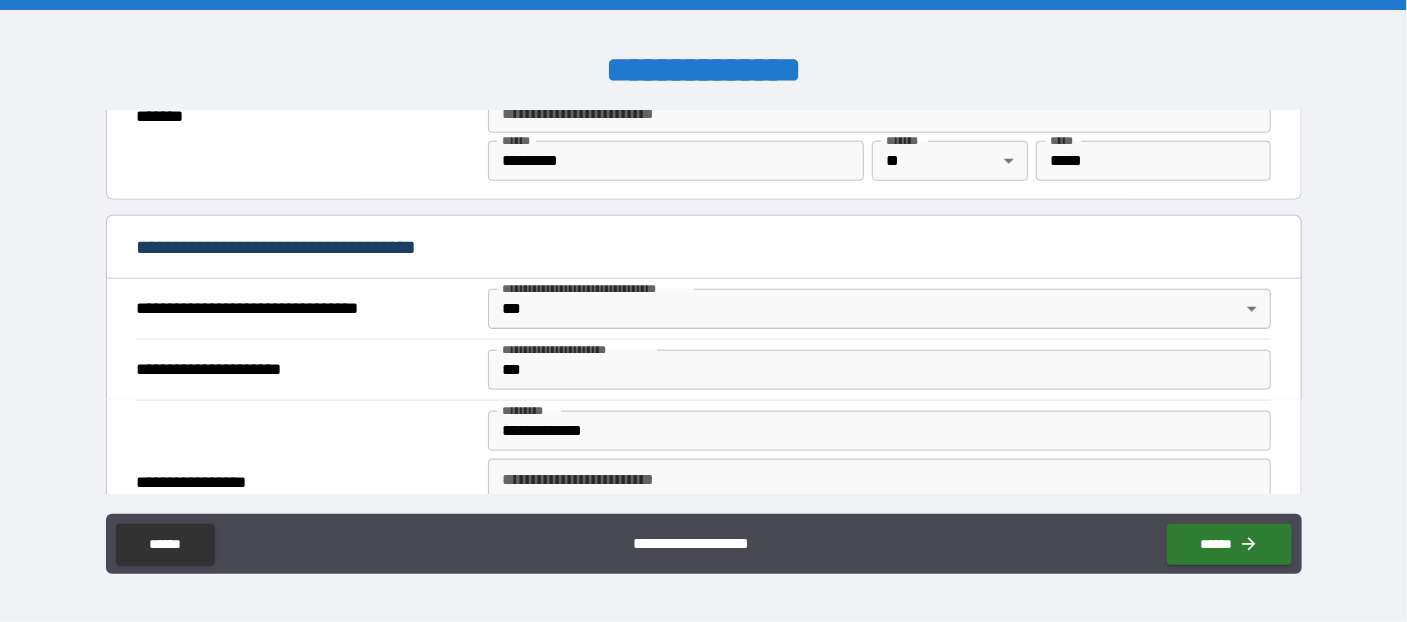 type on "**********" 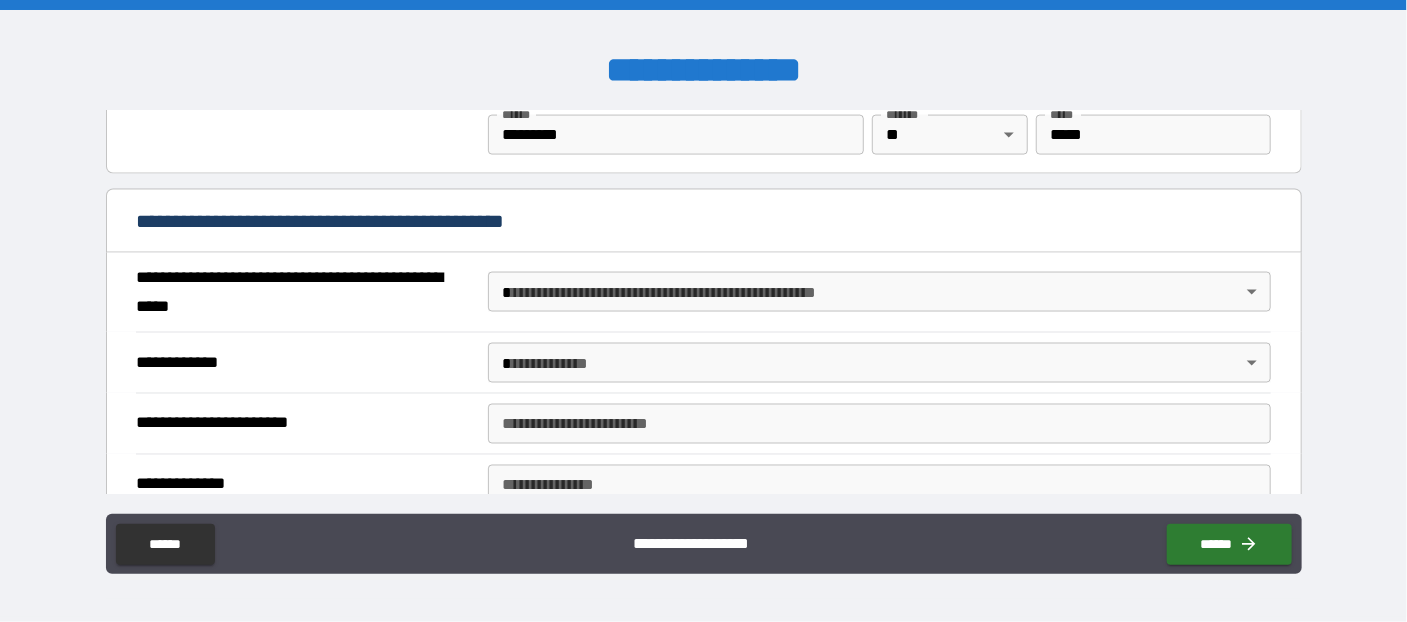 scroll, scrollTop: 1474, scrollLeft: 0, axis: vertical 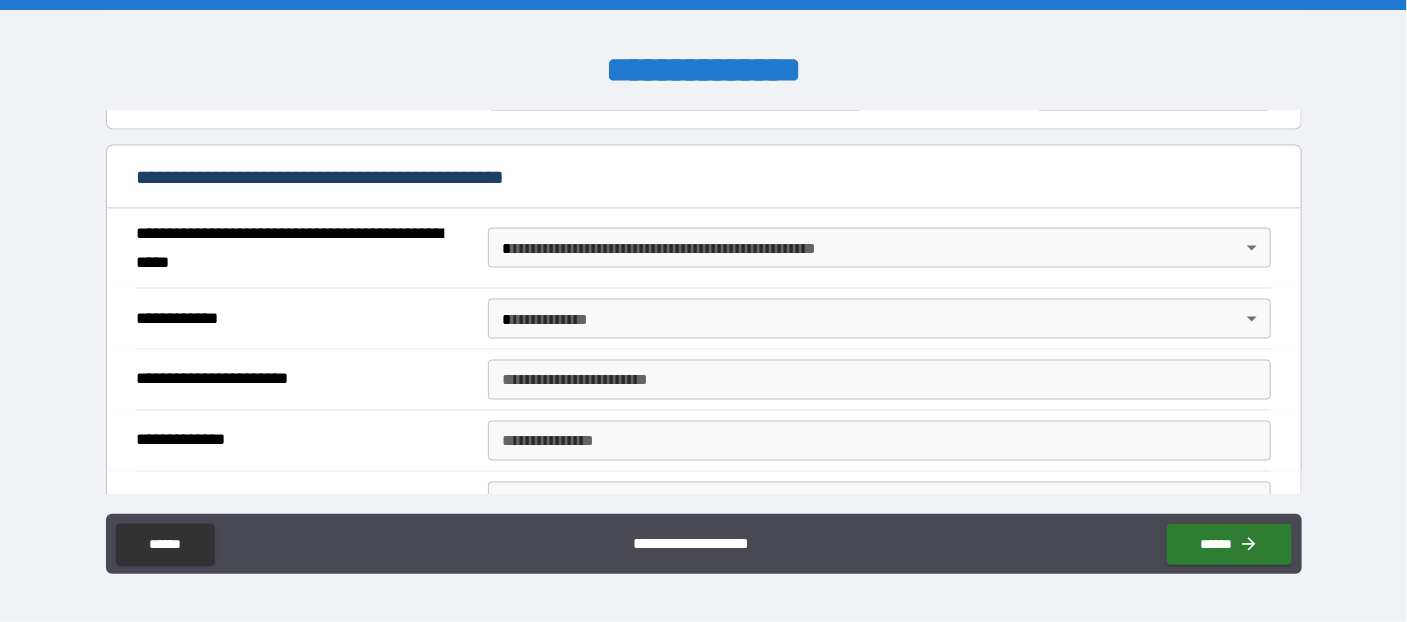click on "**********" at bounding box center [703, 311] 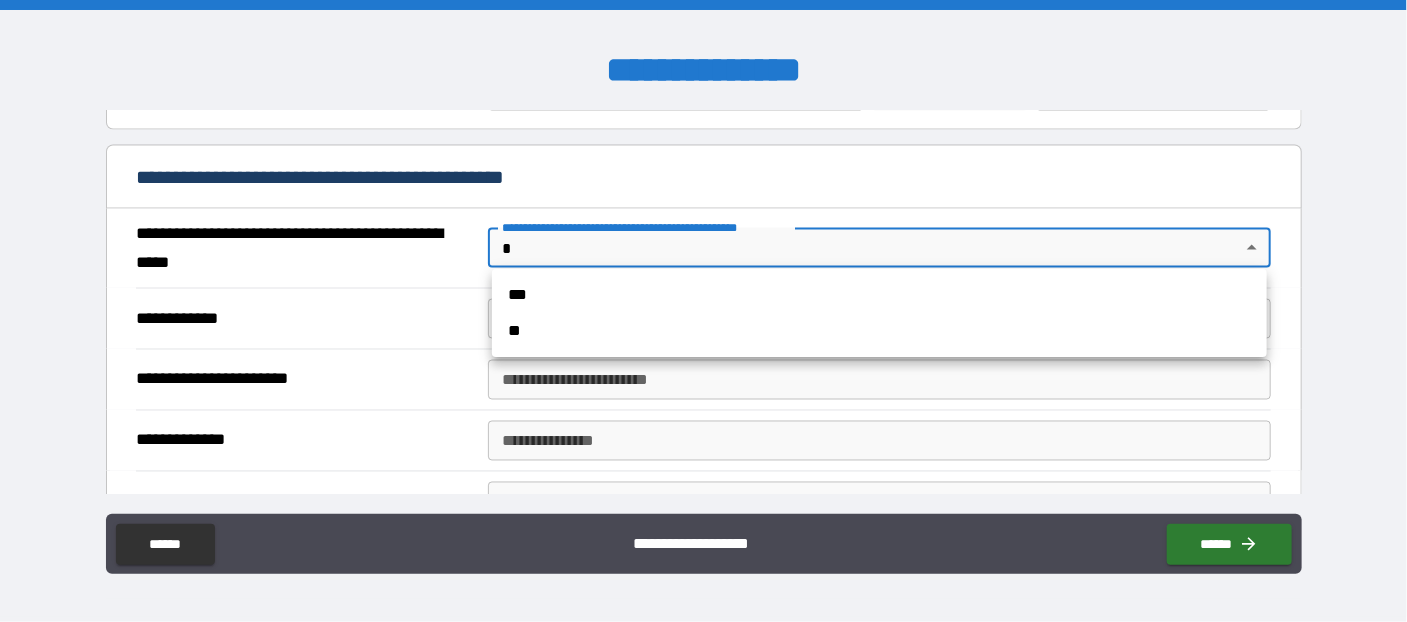 click on "**" at bounding box center (879, 331) 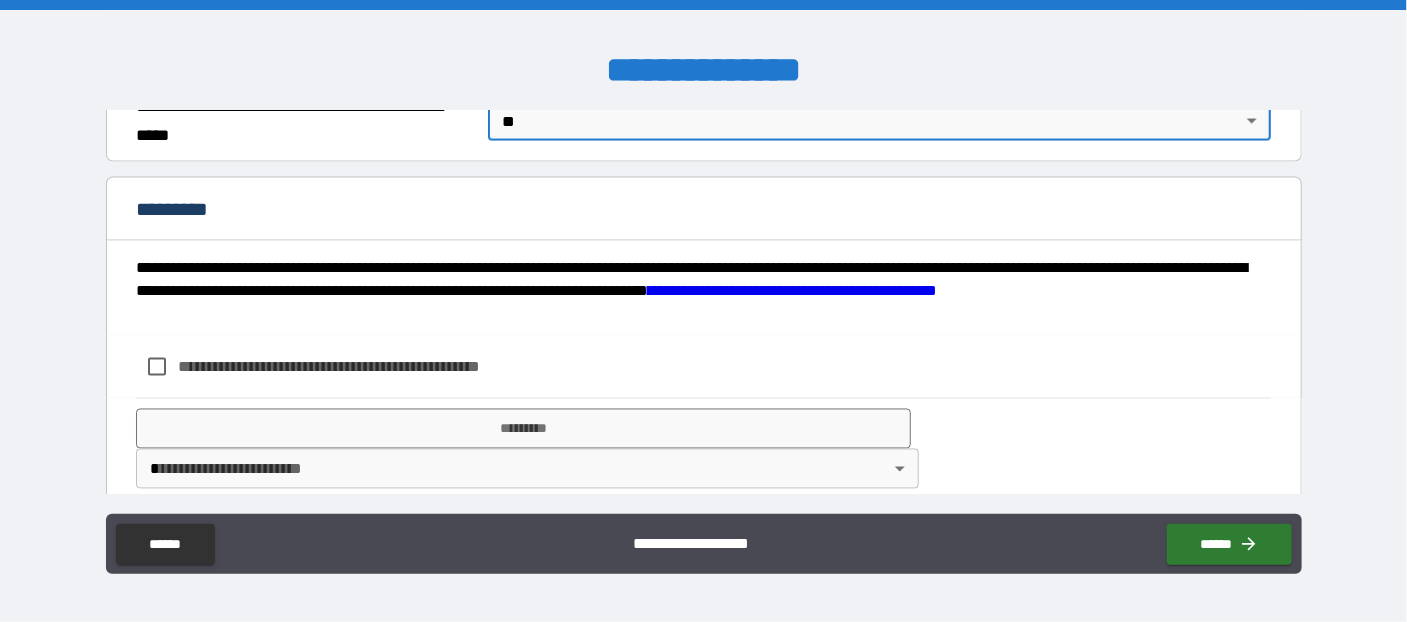 scroll, scrollTop: 1618, scrollLeft: 0, axis: vertical 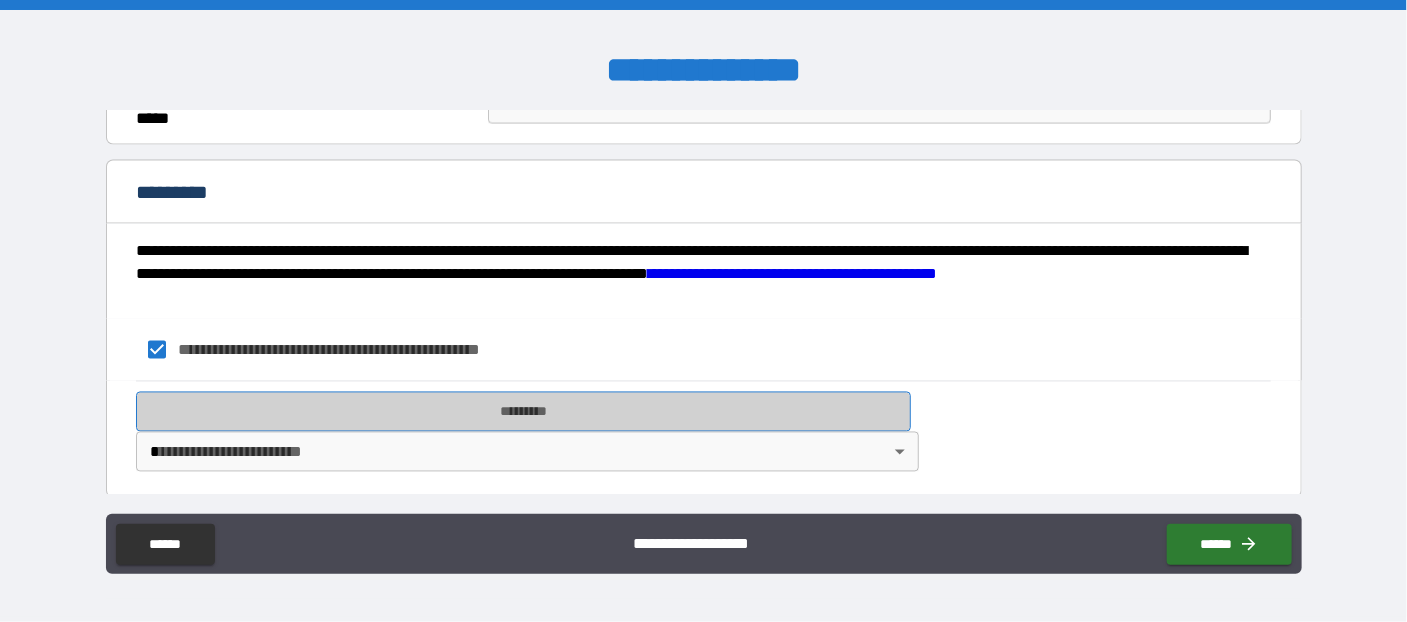 click on "*********" at bounding box center [523, 412] 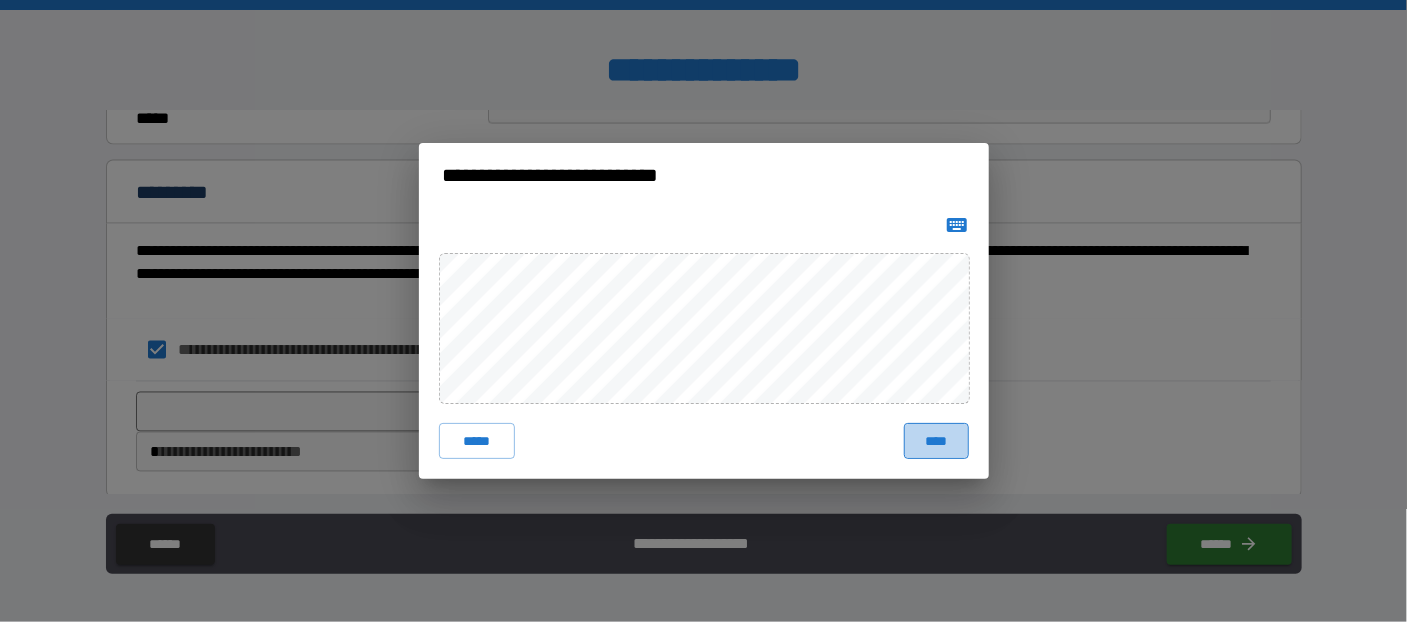 click on "****" at bounding box center (936, 441) 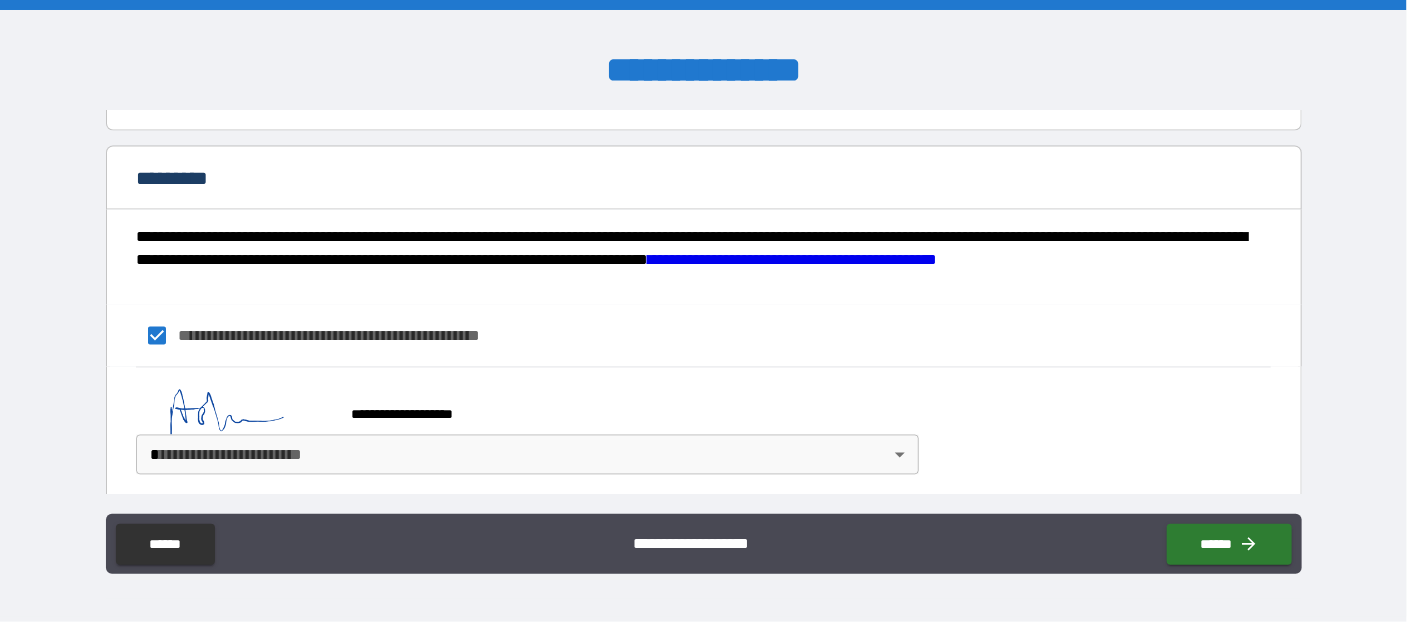 scroll, scrollTop: 1635, scrollLeft: 0, axis: vertical 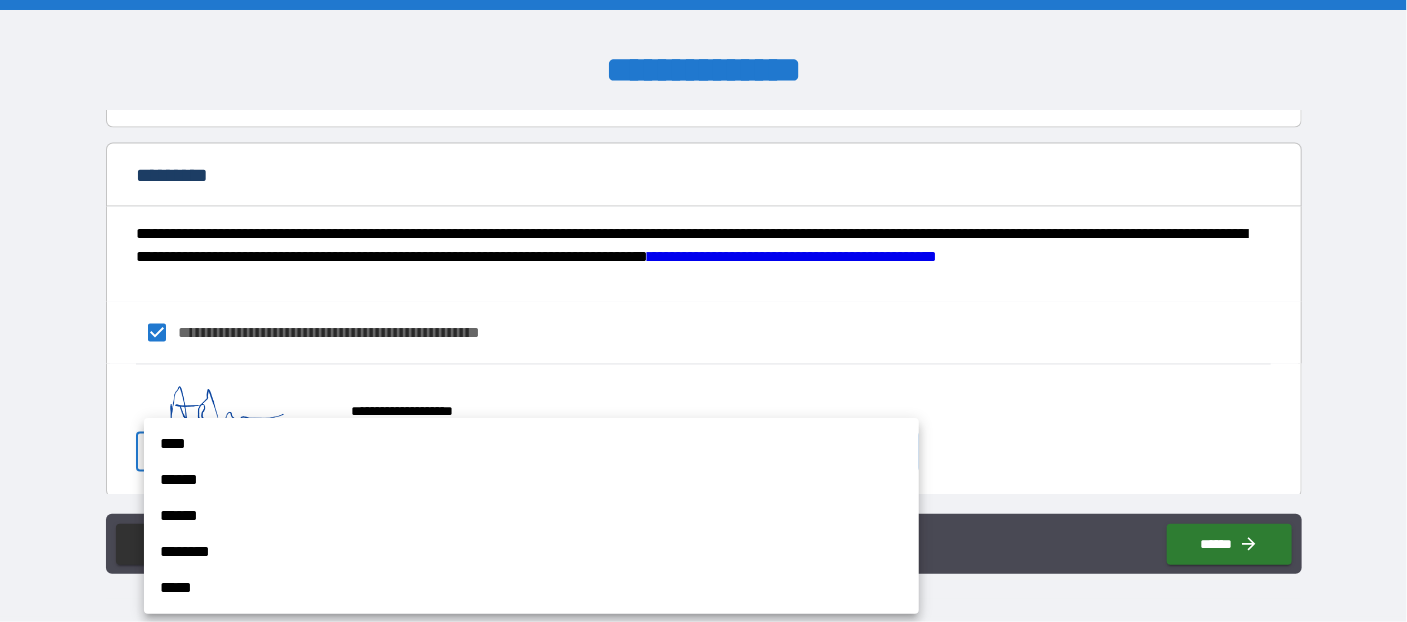 click on "**********" at bounding box center (703, 311) 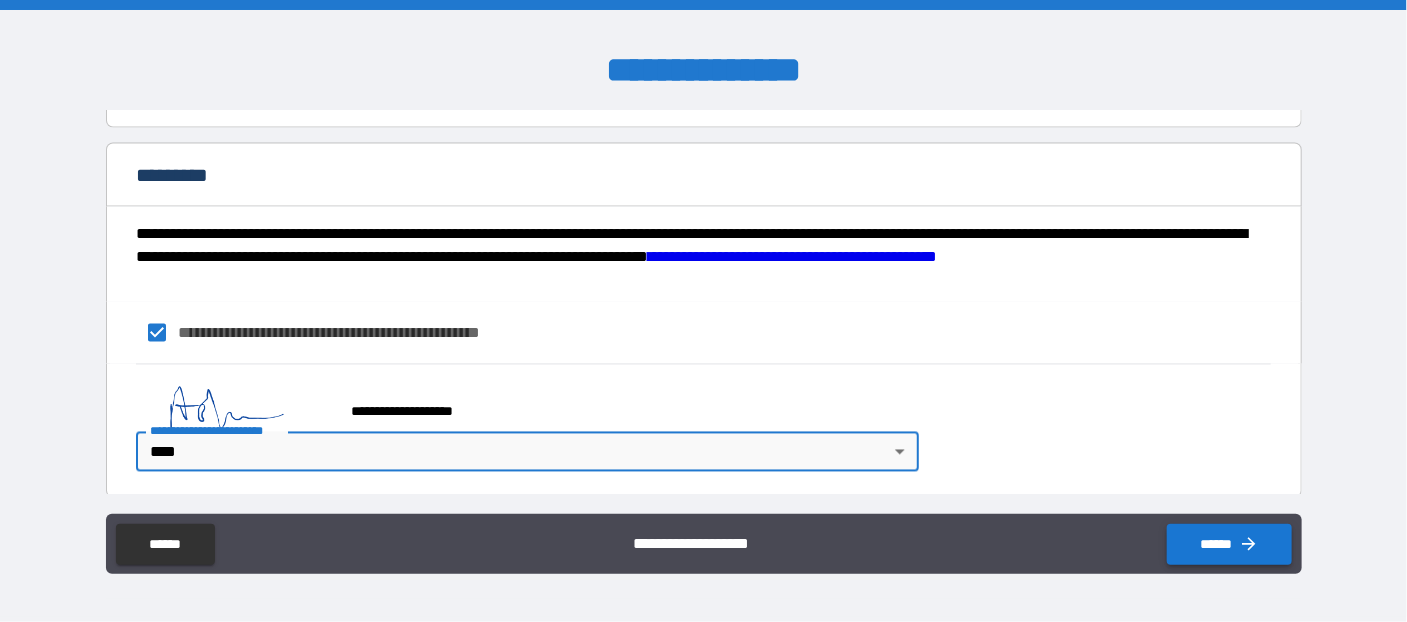 click on "******" at bounding box center (1229, 544) 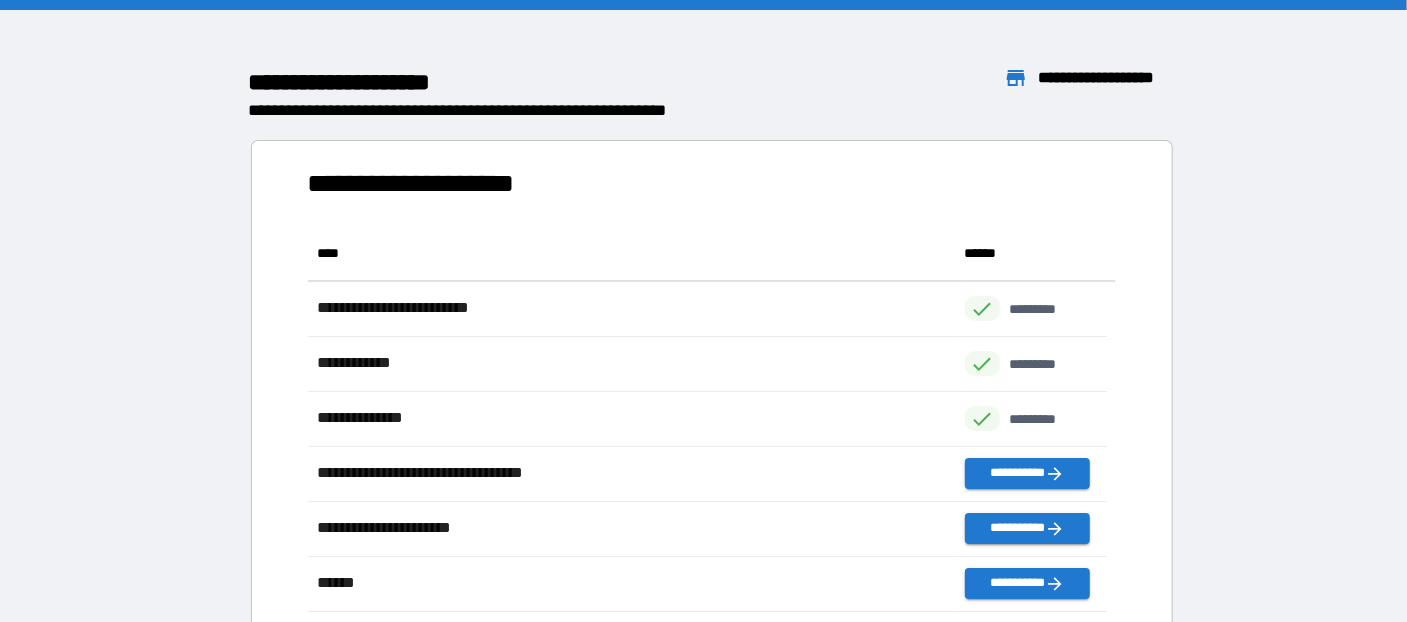 scroll, scrollTop: 371, scrollLeft: 785, axis: both 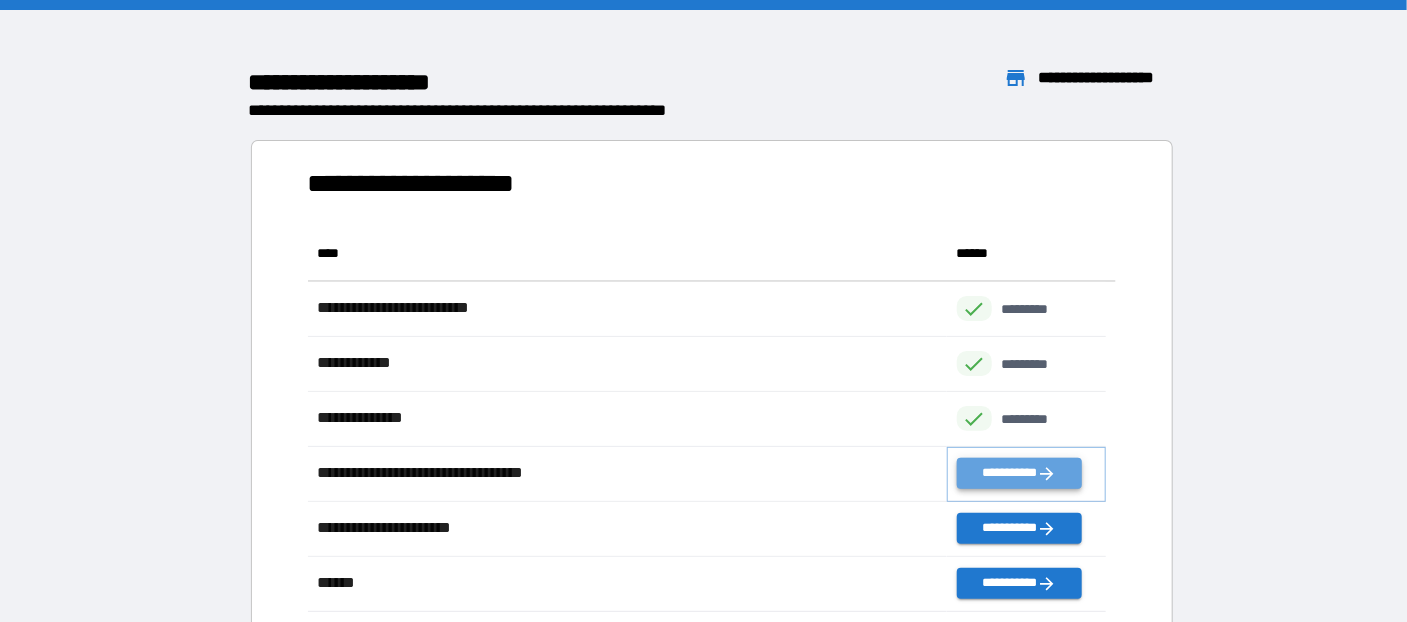 click on "**********" at bounding box center (1019, 473) 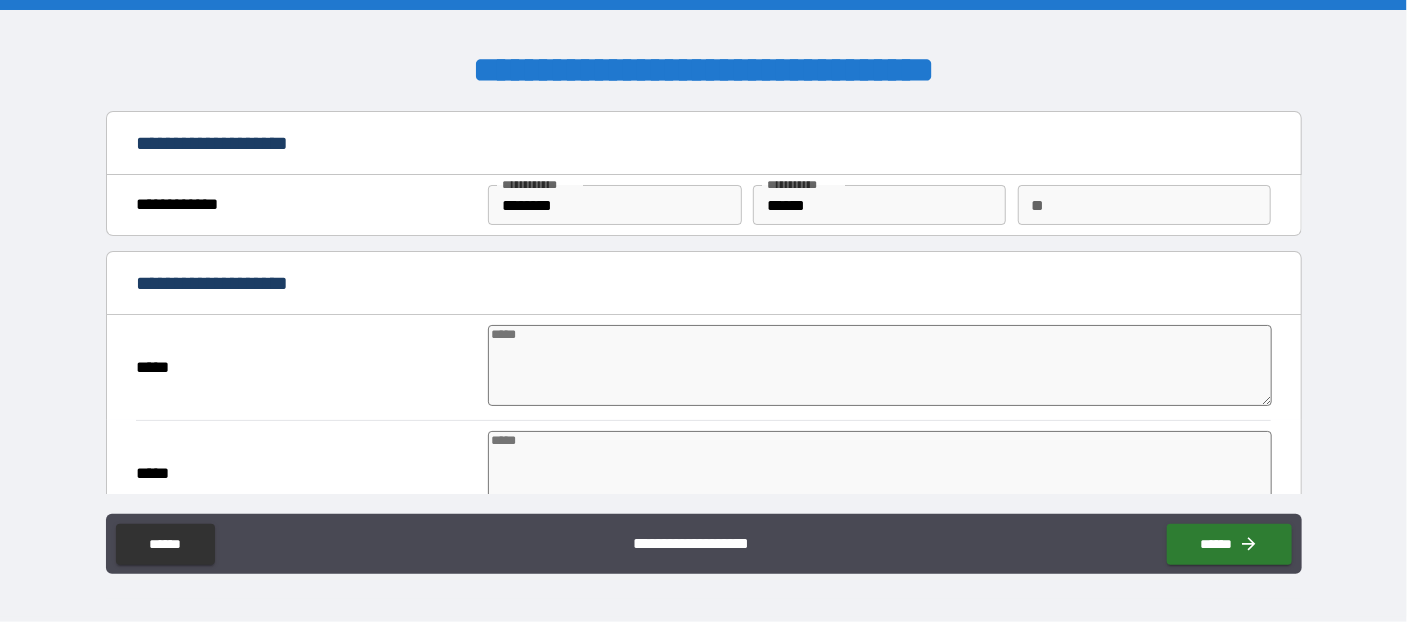type on "*" 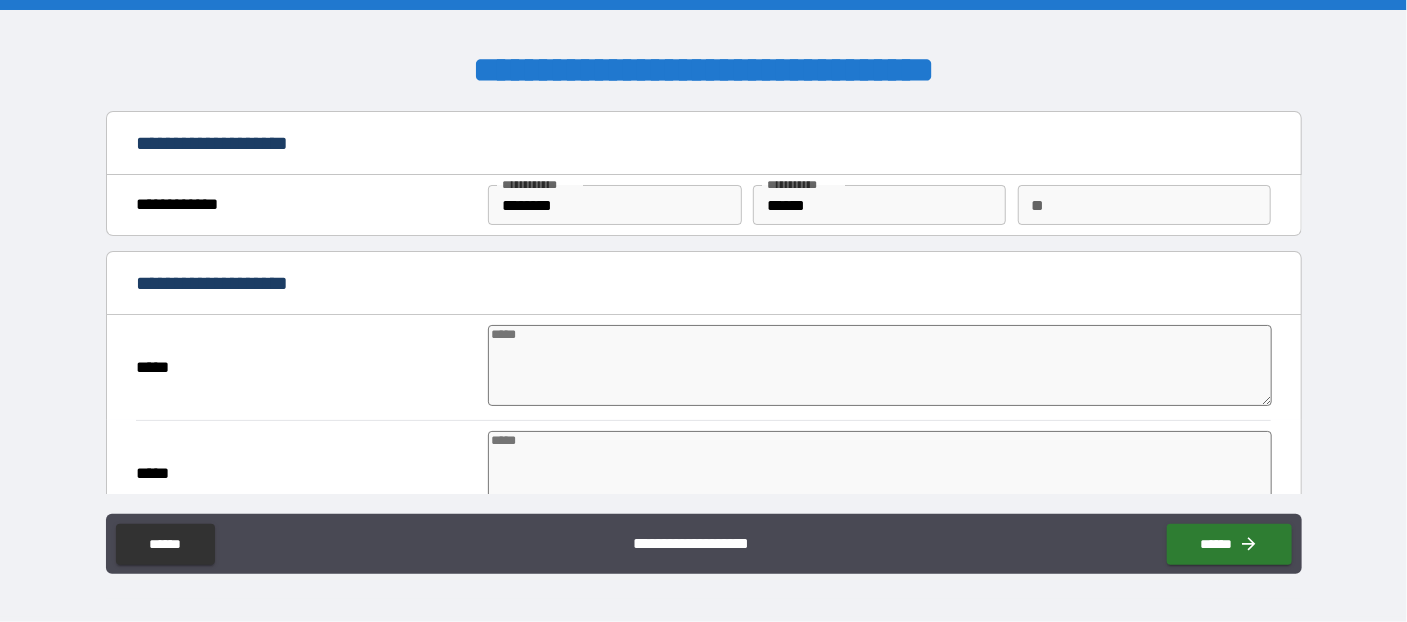 type on "*" 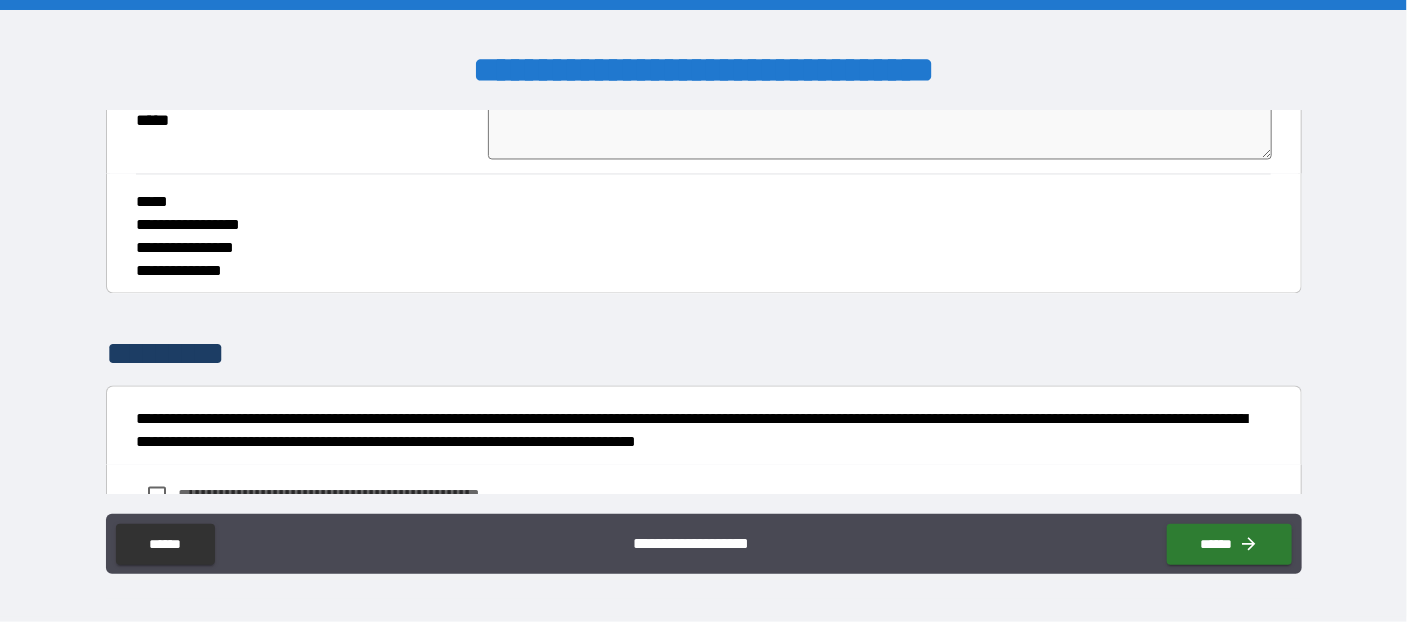 scroll, scrollTop: 1906, scrollLeft: 0, axis: vertical 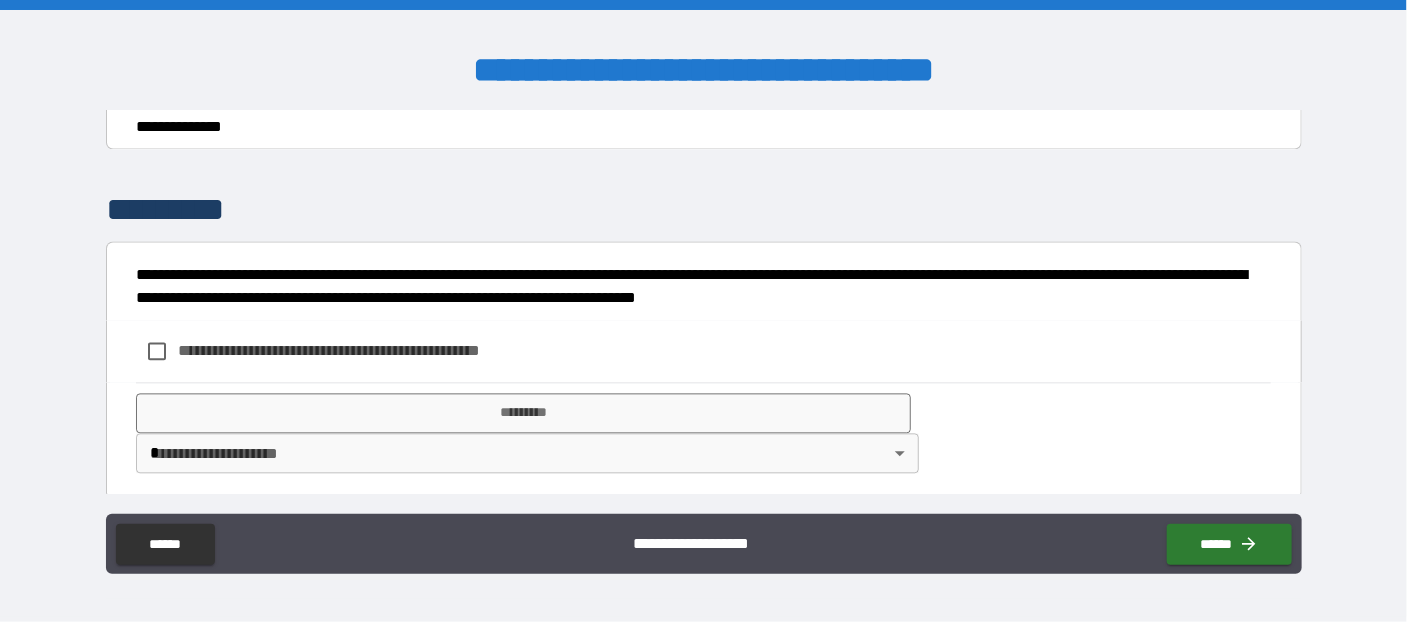 type on "*" 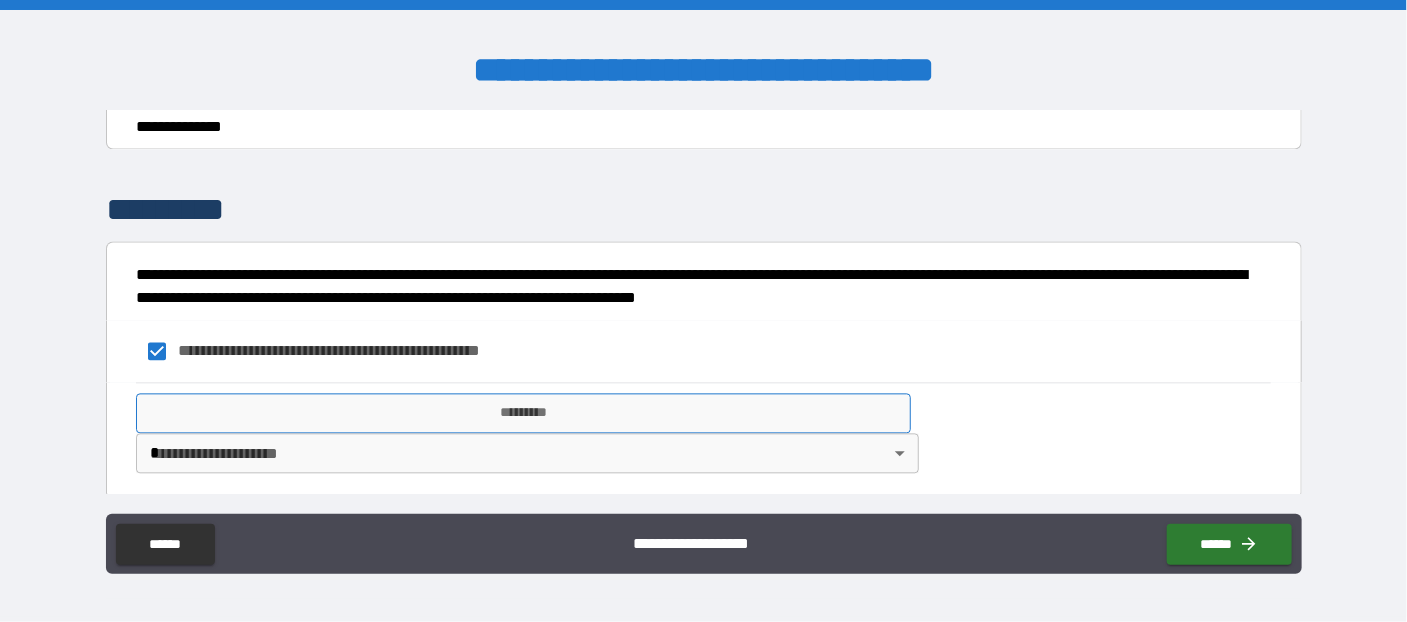 type on "*" 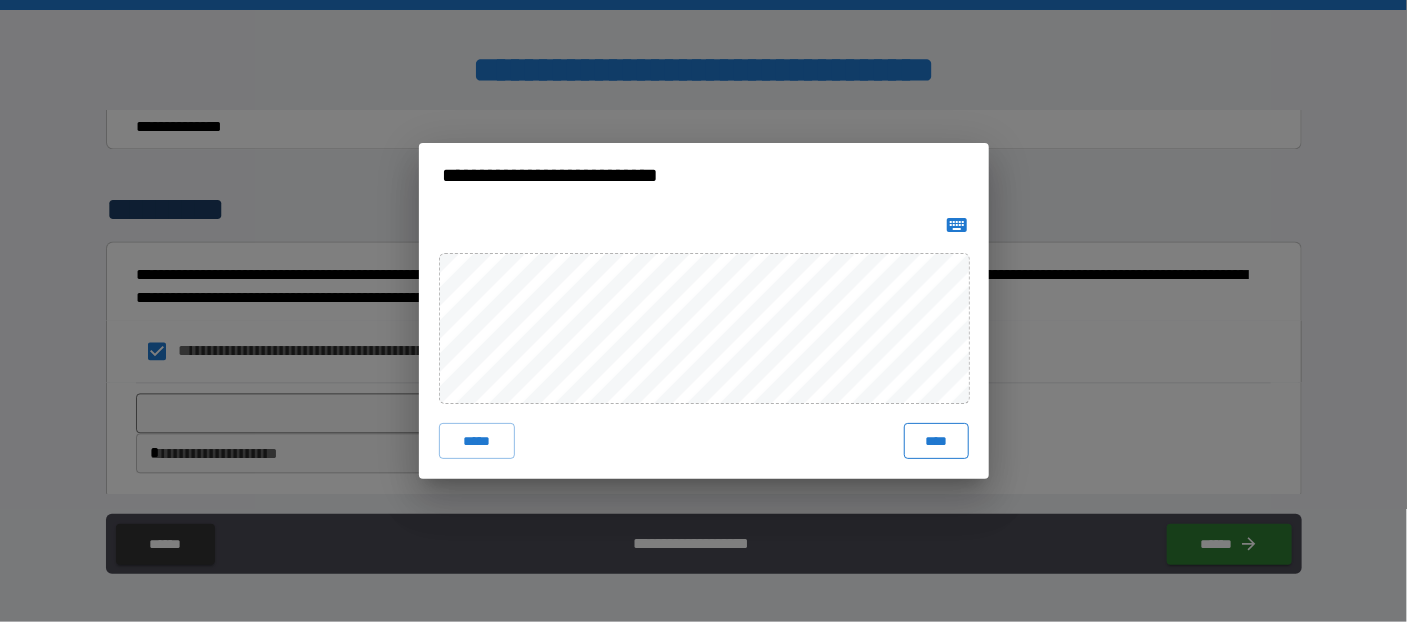 click on "****" at bounding box center (936, 441) 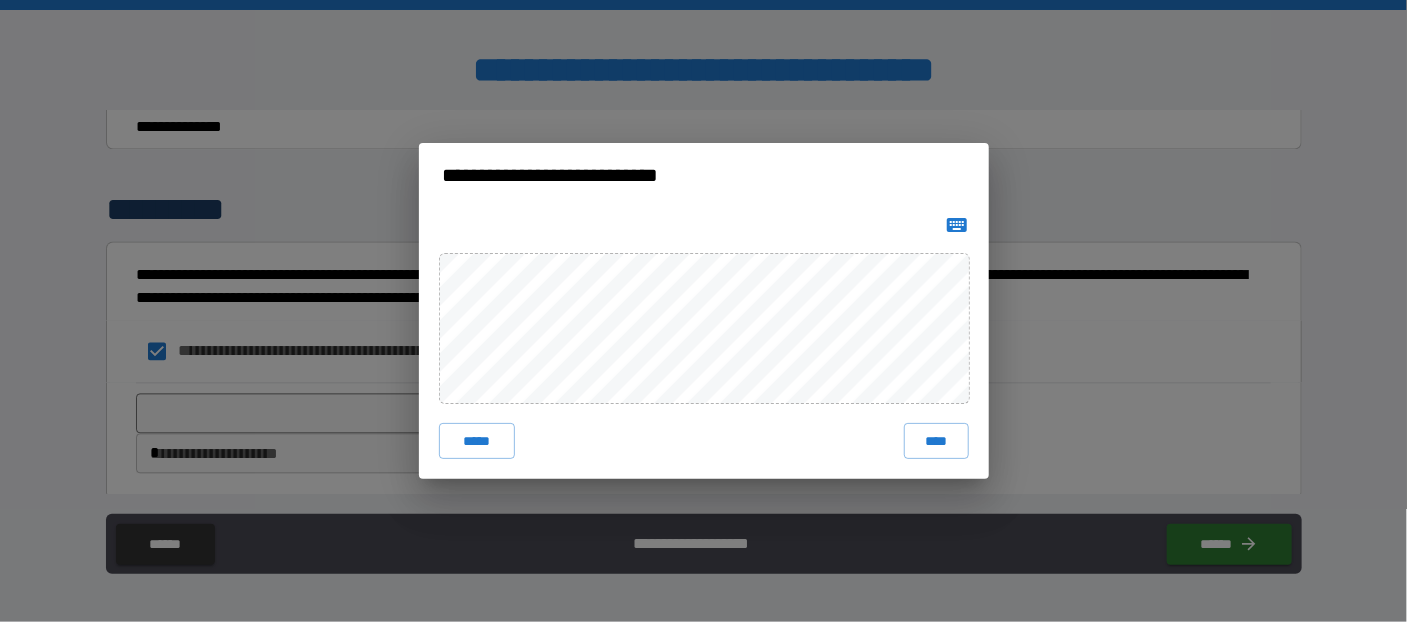 type on "*" 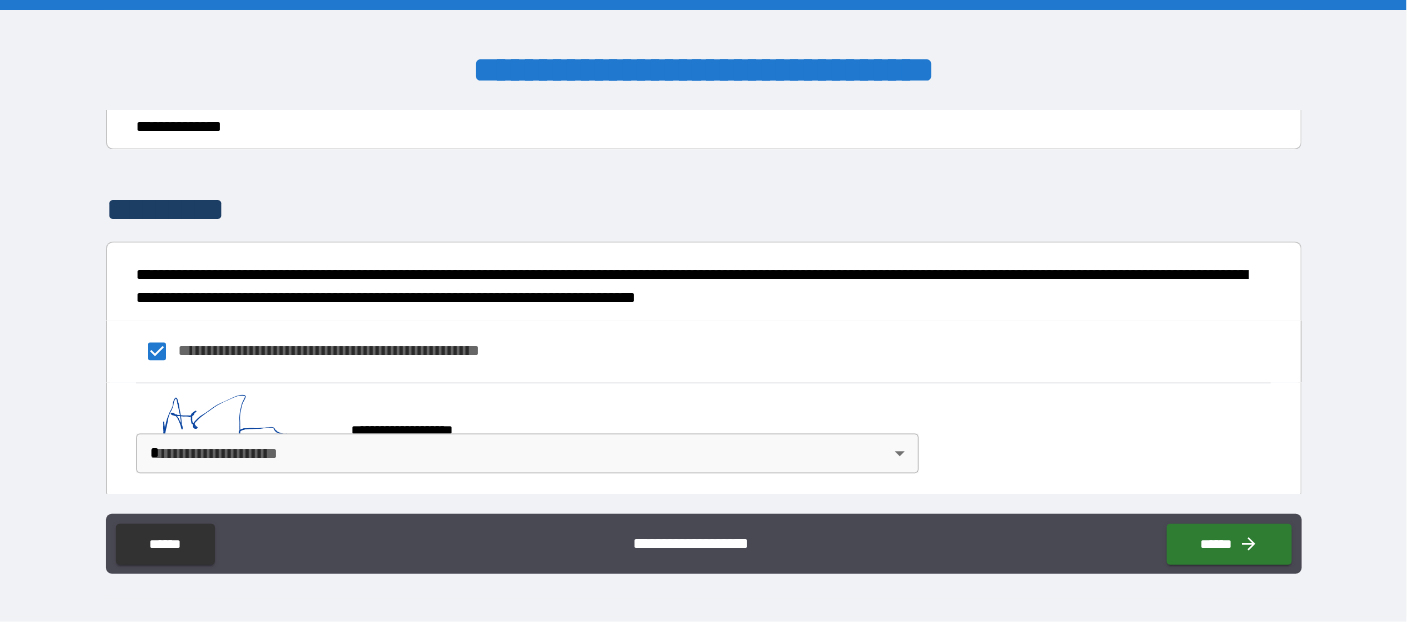 type on "*" 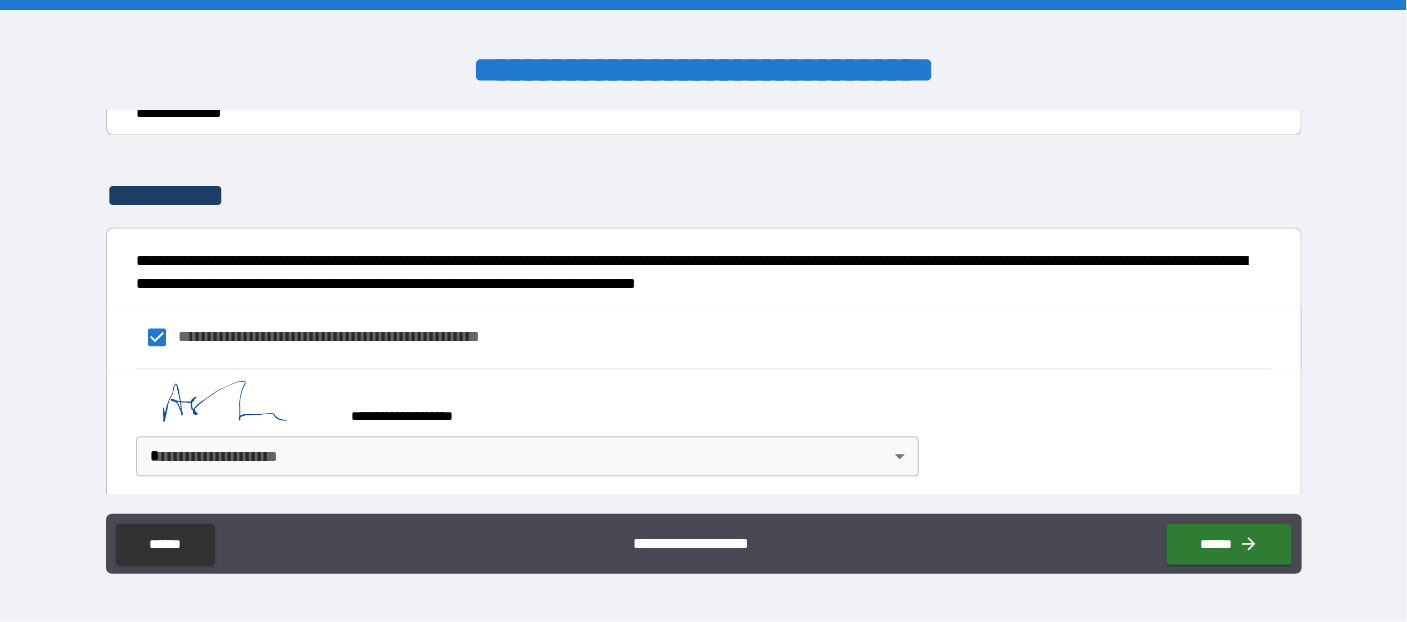 scroll, scrollTop: 1923, scrollLeft: 0, axis: vertical 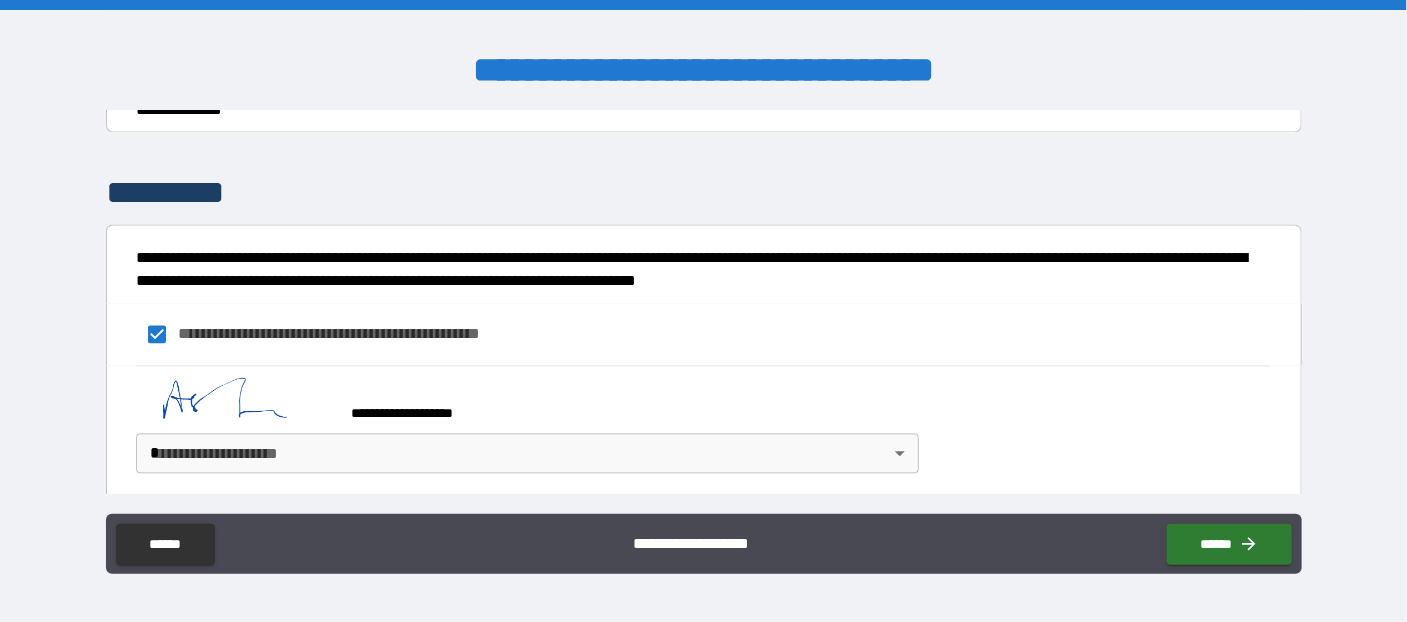 click on "**********" at bounding box center (703, 311) 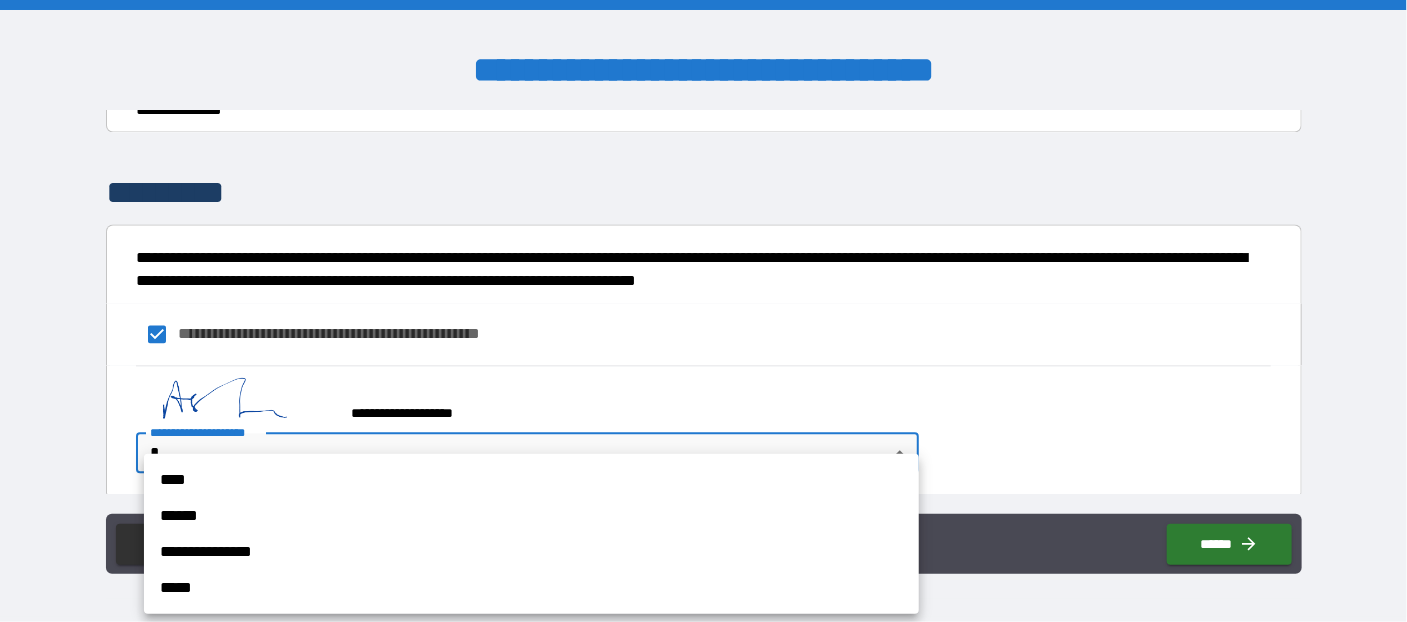 click on "****" at bounding box center (531, 480) 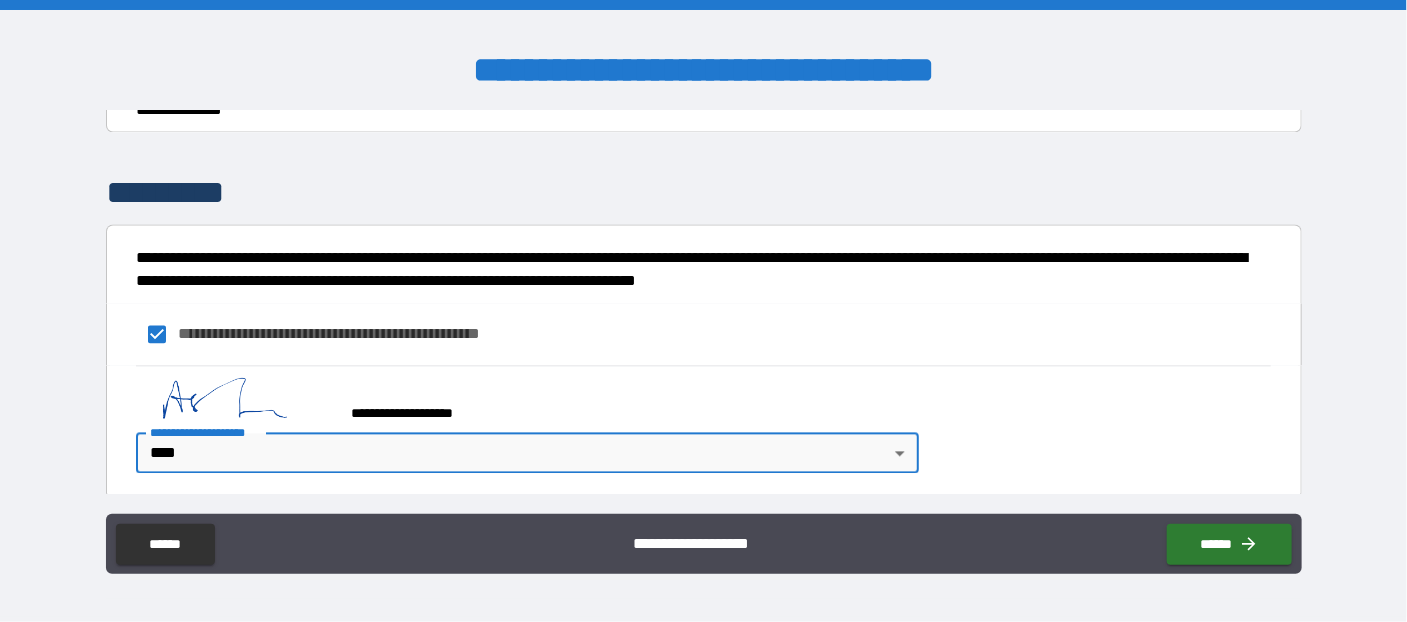 type on "*" 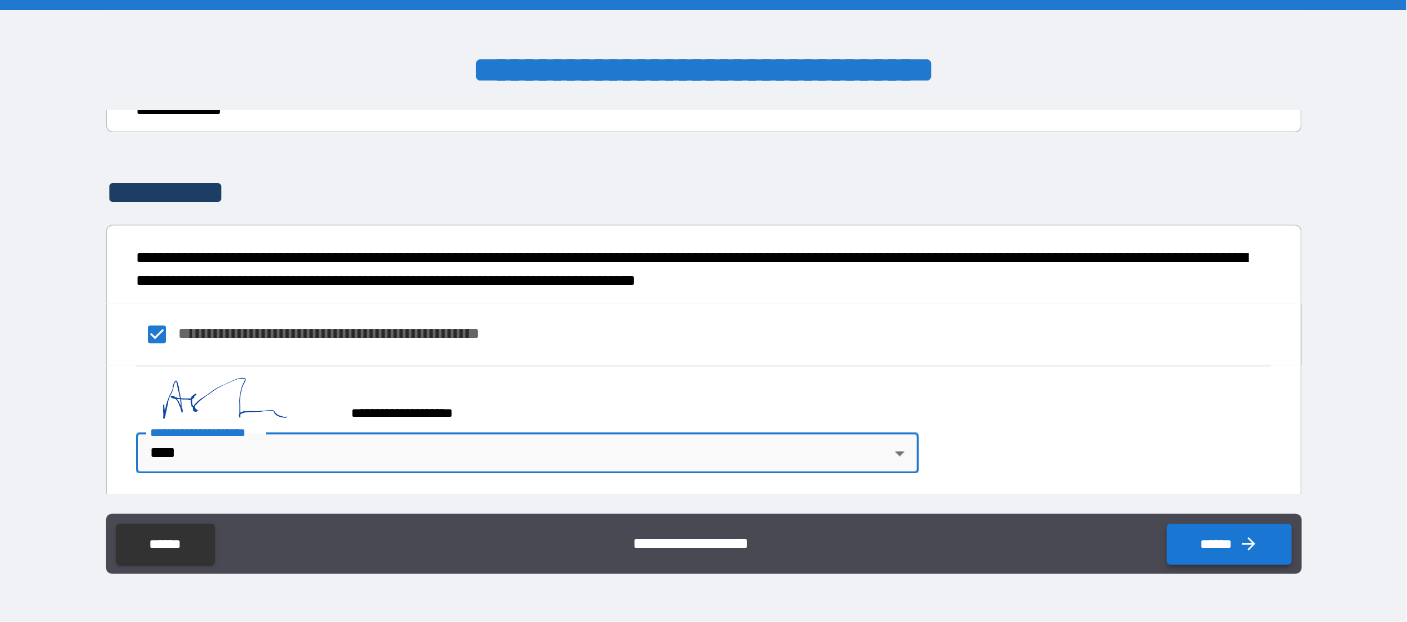 click on "******" at bounding box center [1229, 544] 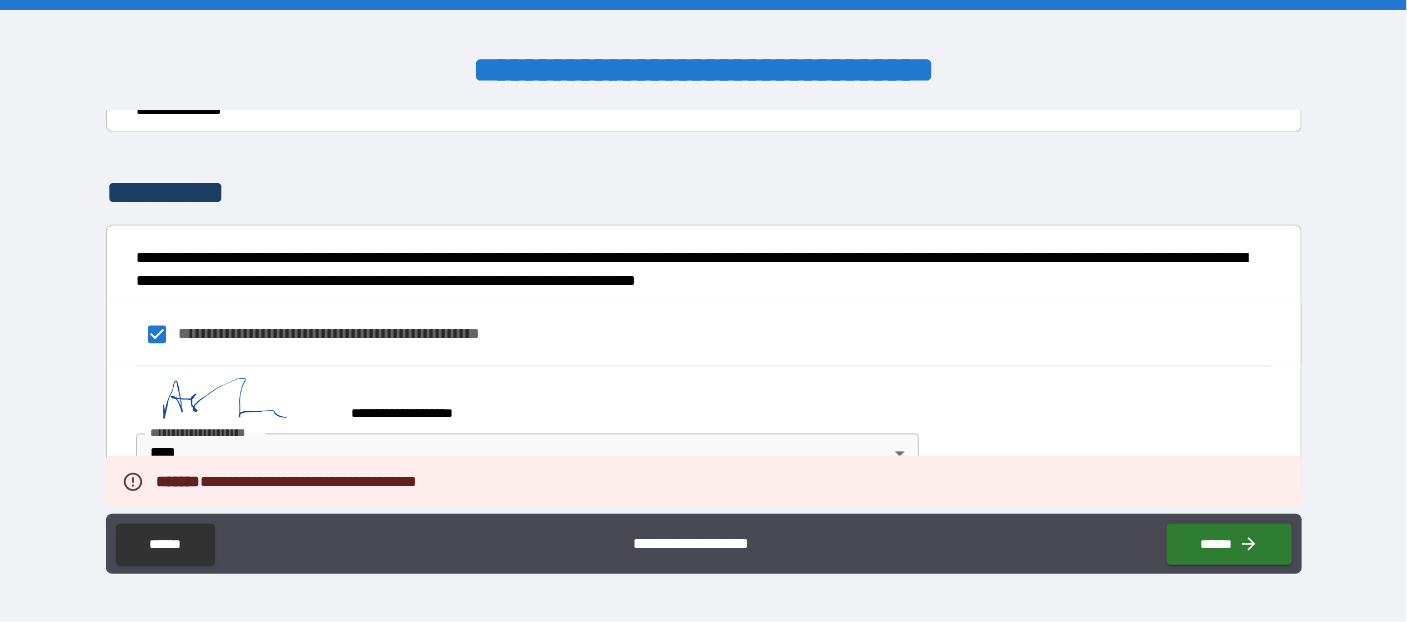type on "*" 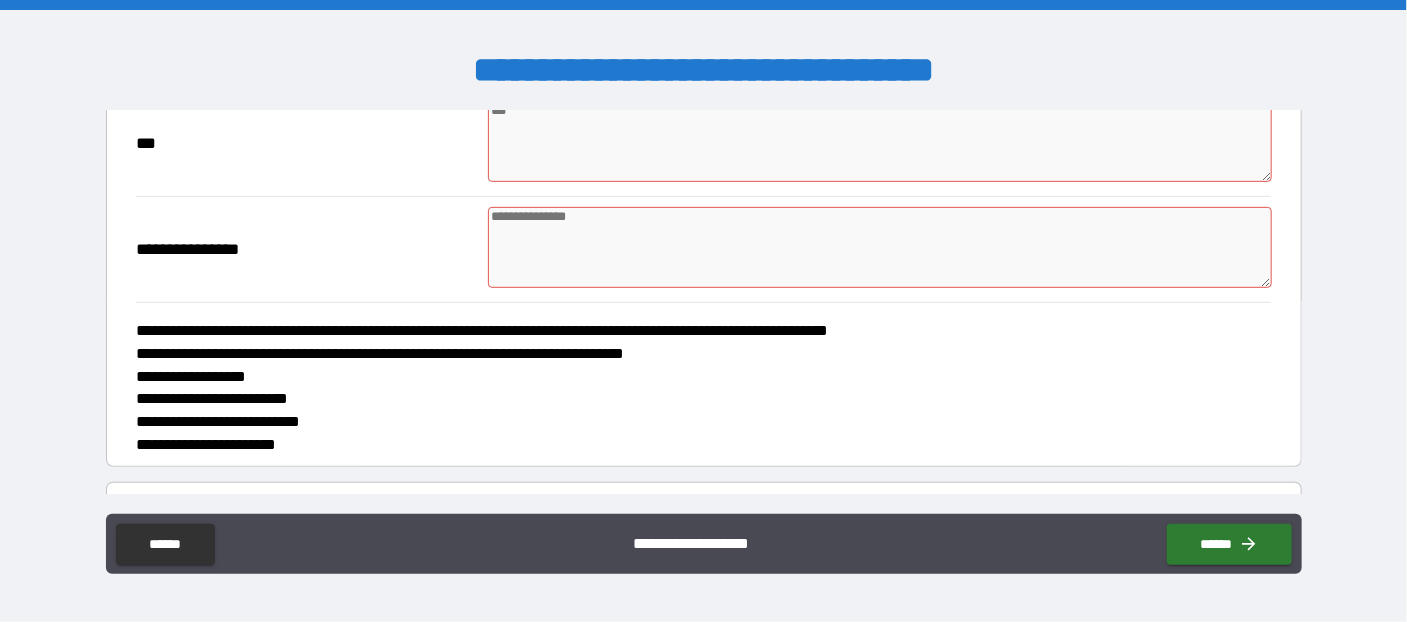 scroll, scrollTop: 0, scrollLeft: 0, axis: both 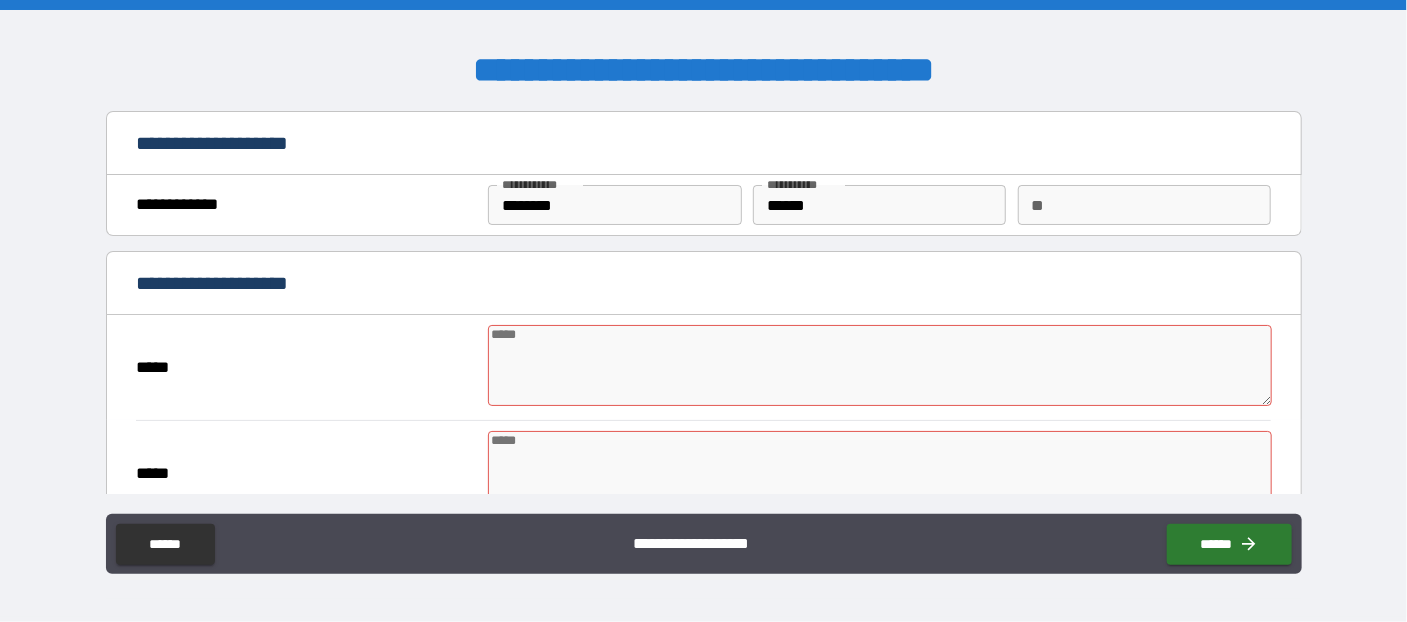 click at bounding box center (880, 365) 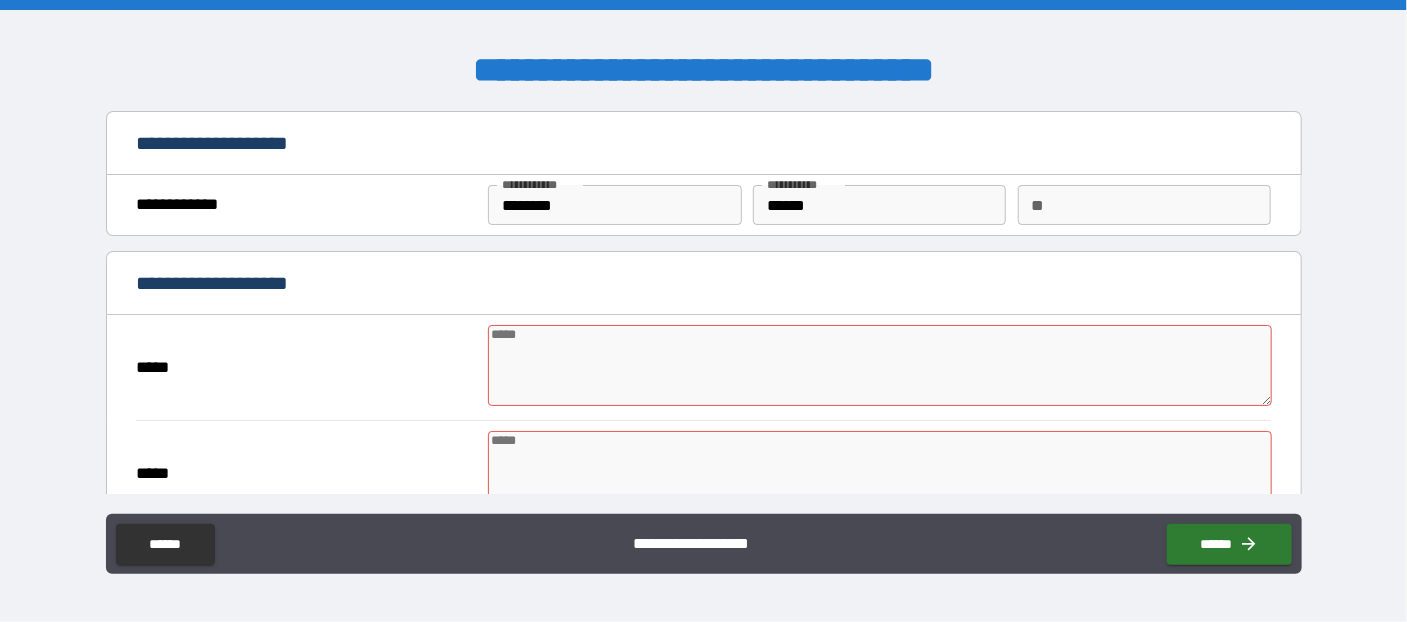 type on "*" 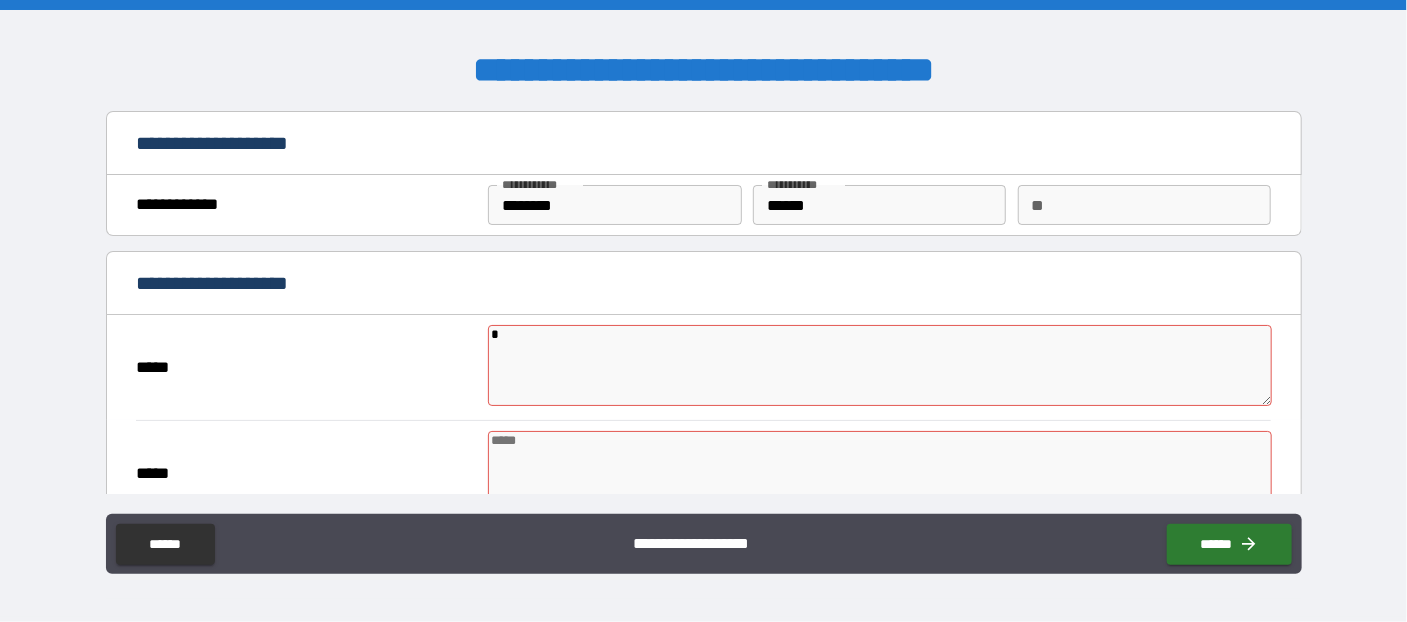 type on "*" 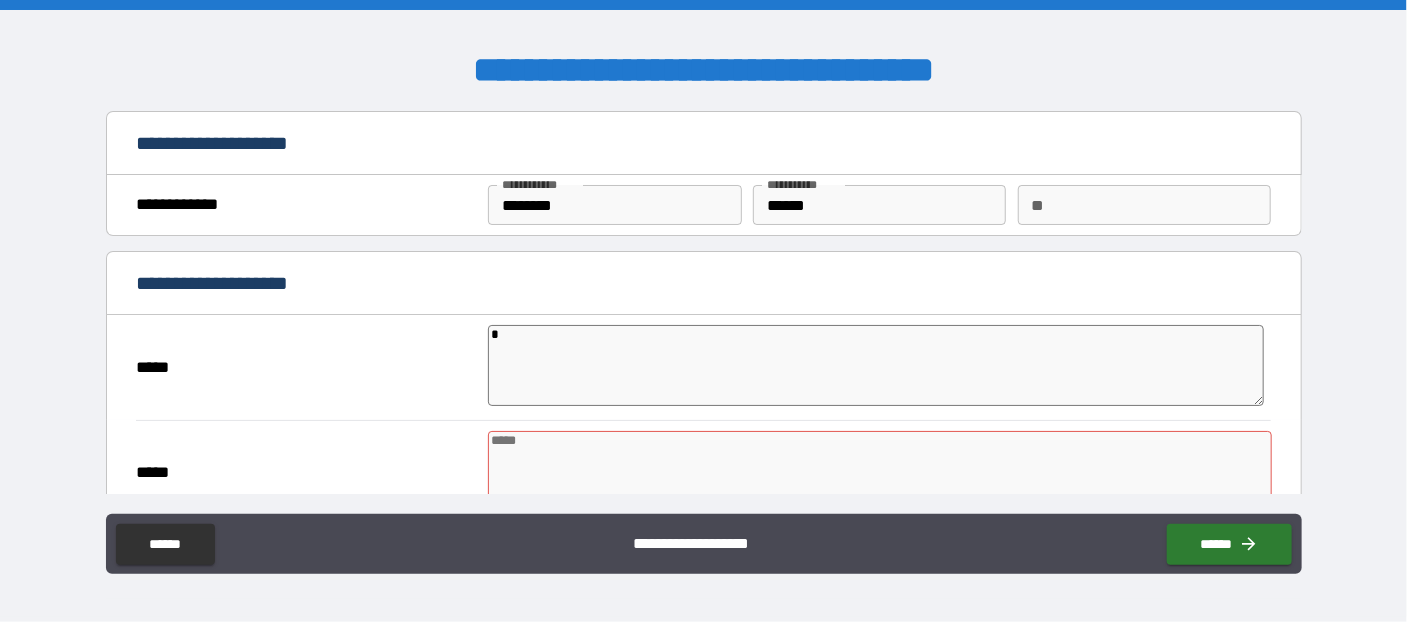 type on "**" 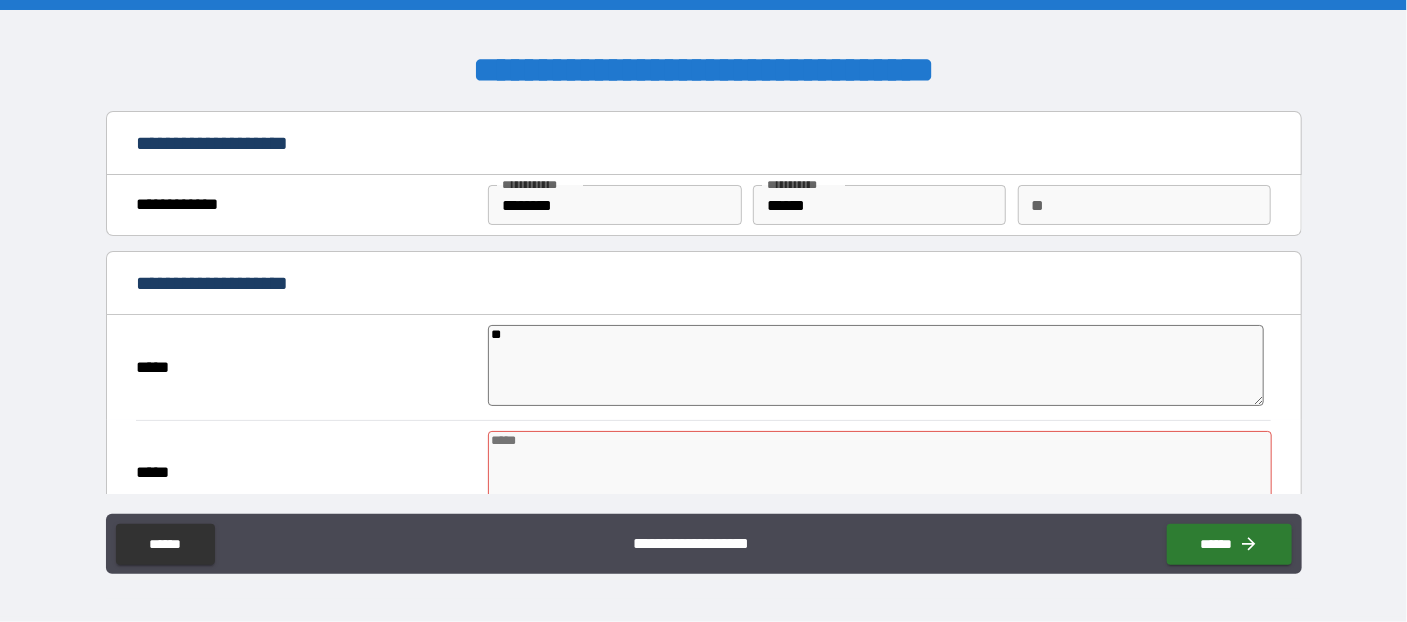 type on "*" 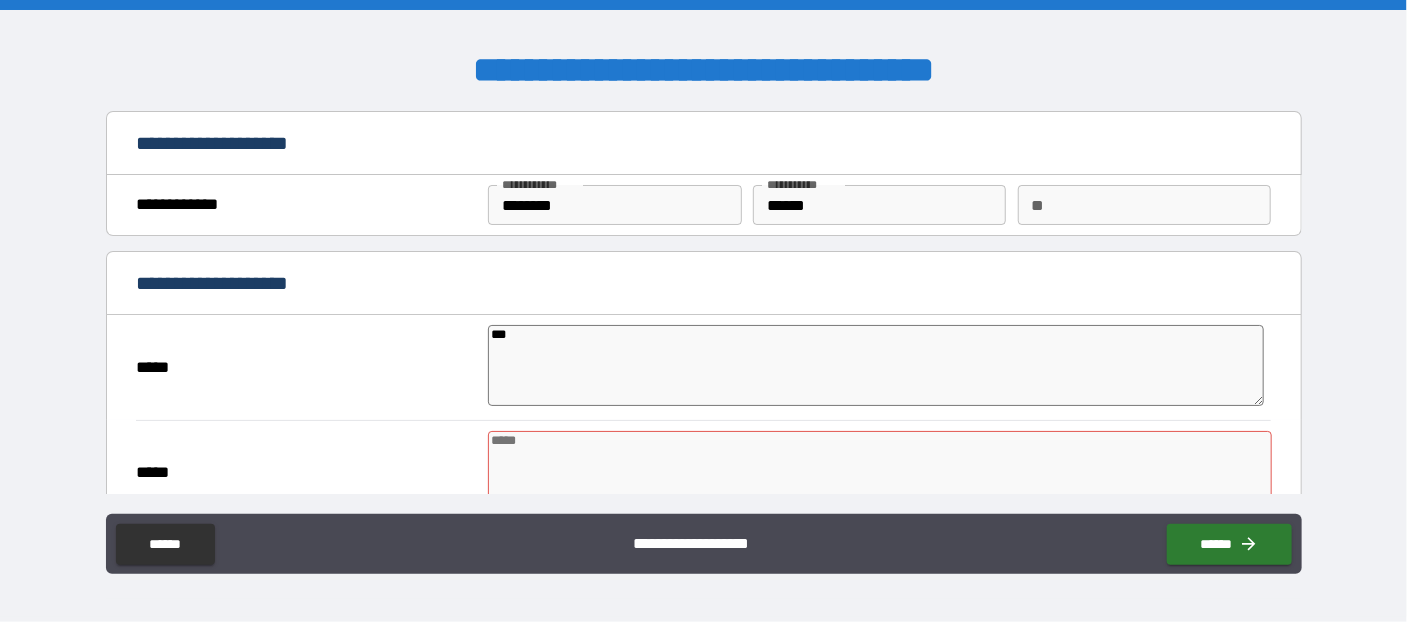 type on "****" 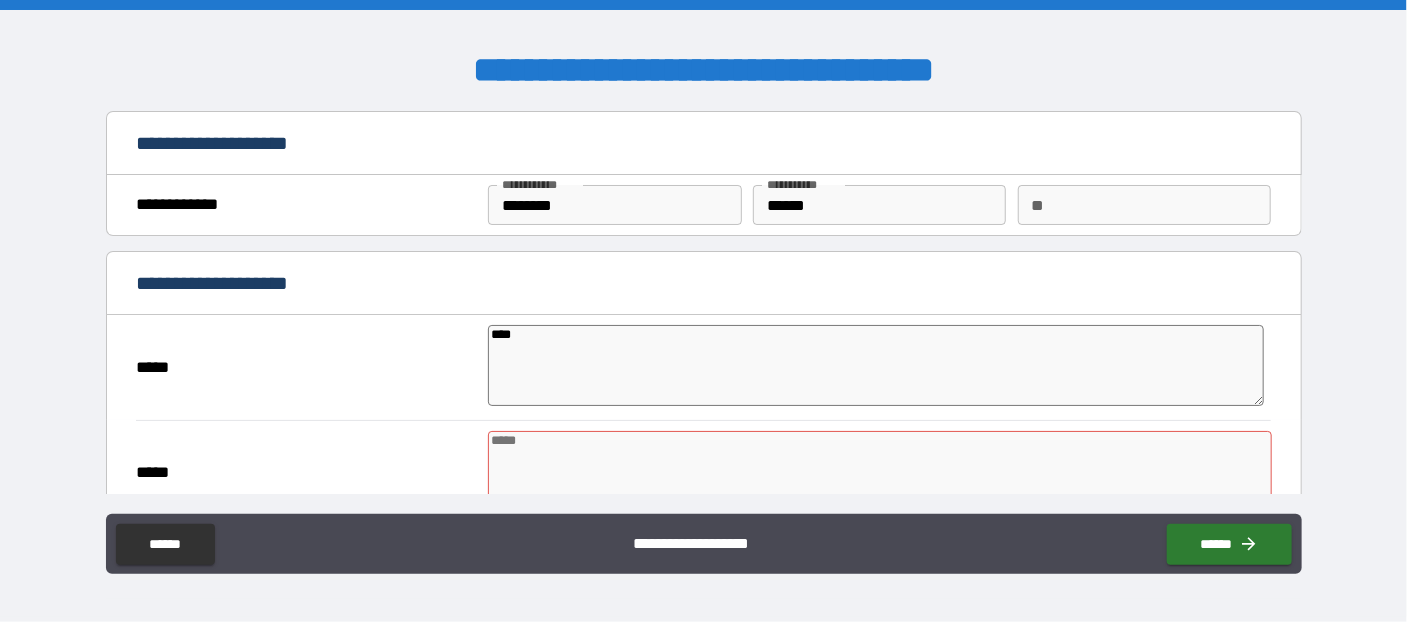 type on "*" 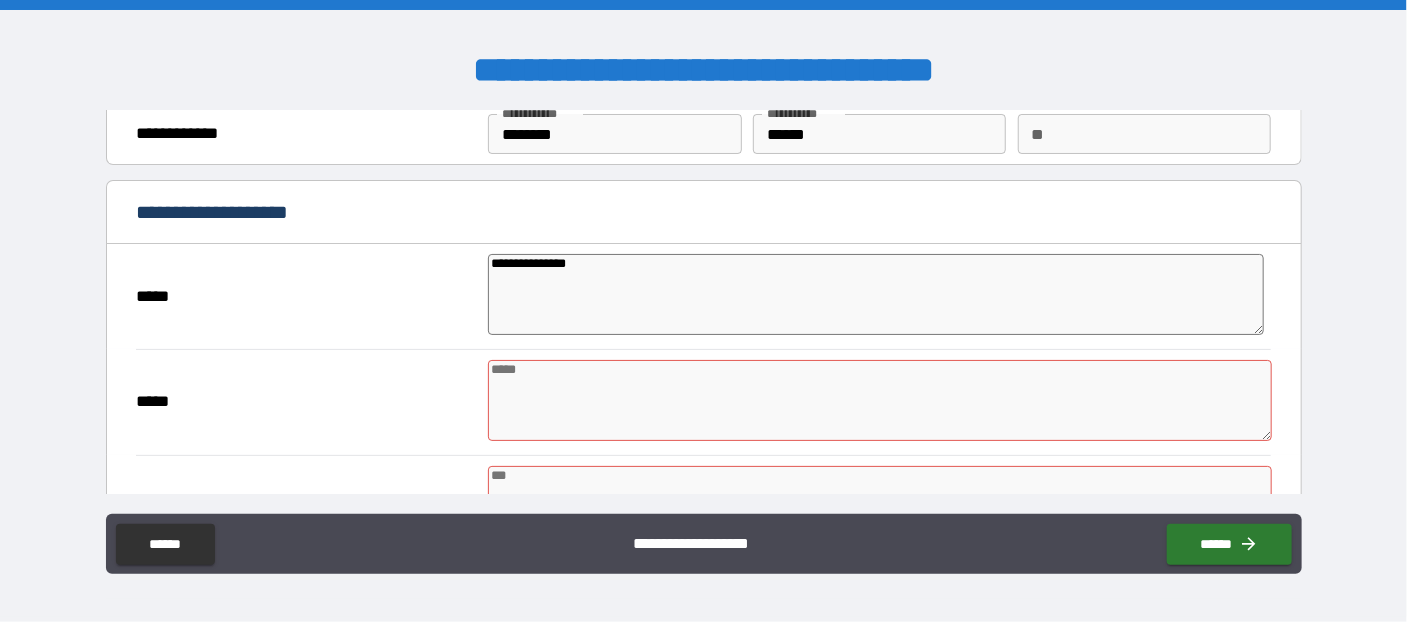 scroll, scrollTop: 217, scrollLeft: 0, axis: vertical 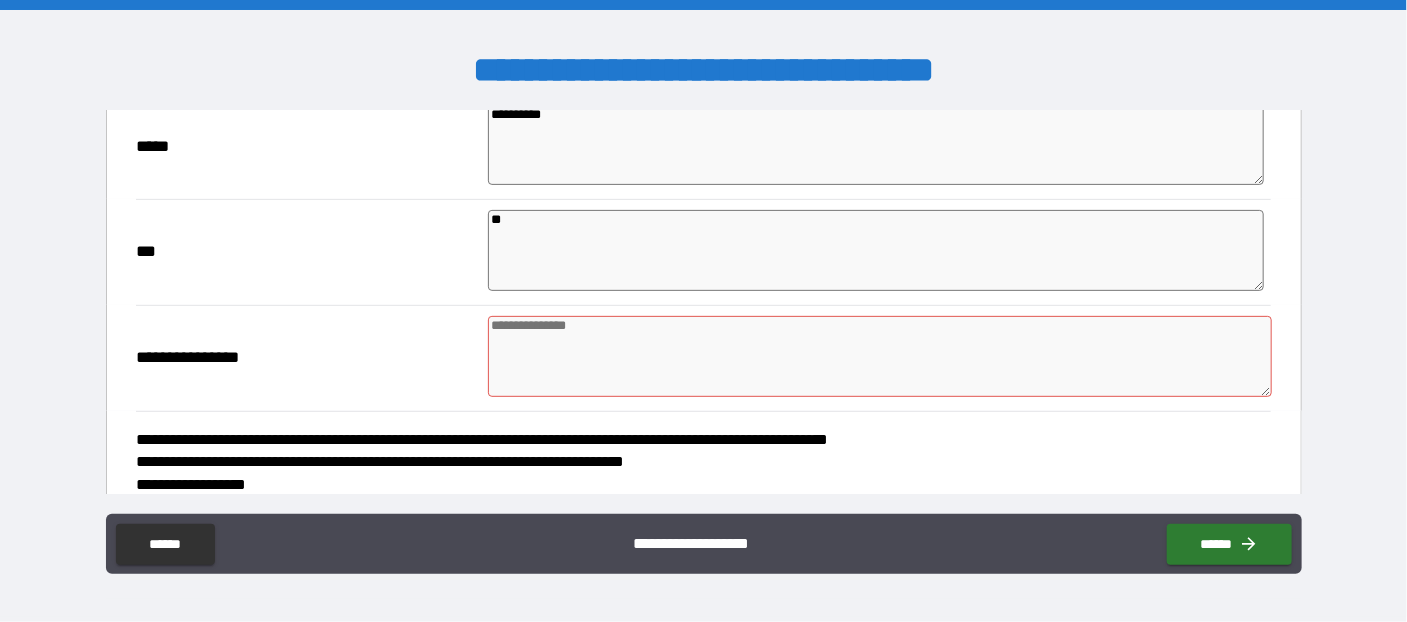click at bounding box center (880, 356) 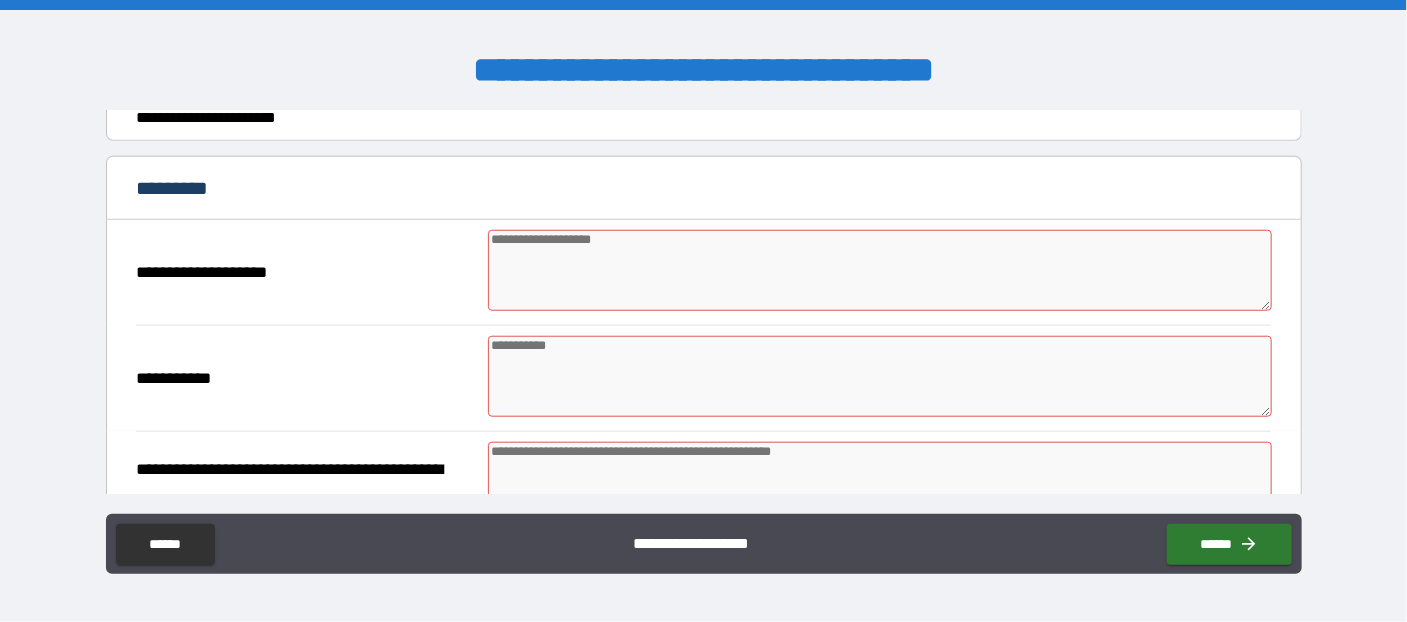 scroll, scrollTop: 763, scrollLeft: 0, axis: vertical 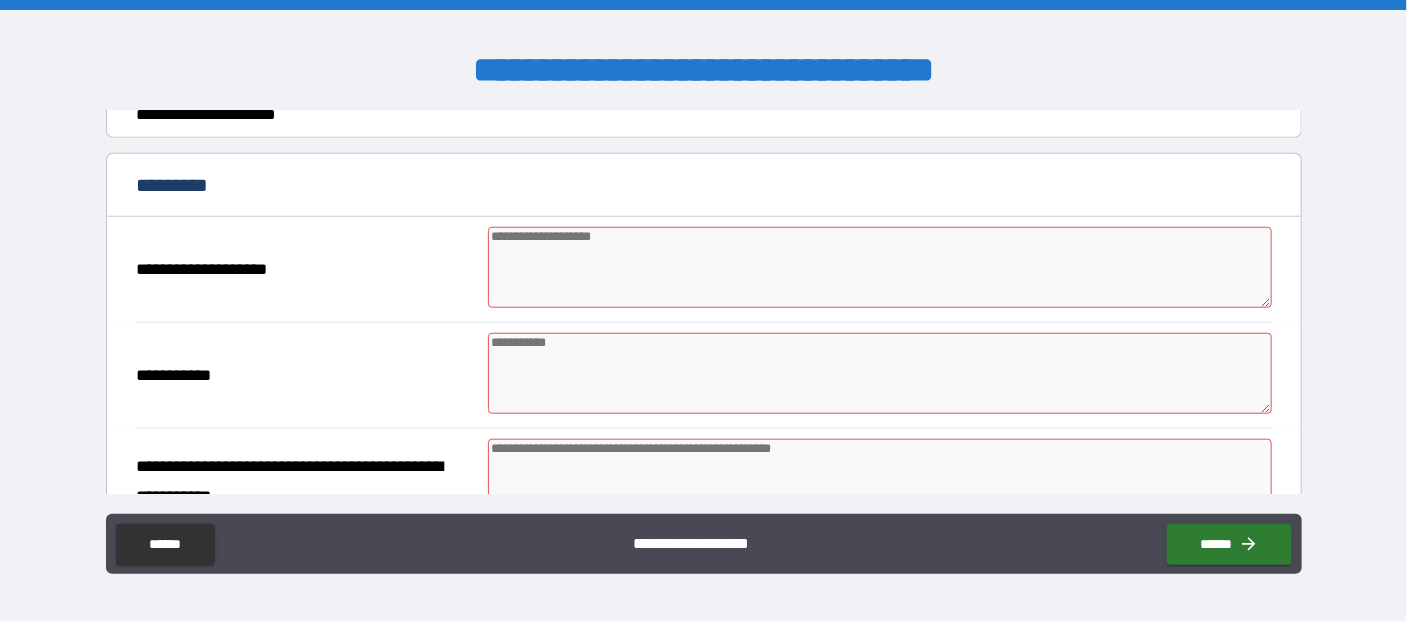 click at bounding box center [880, 267] 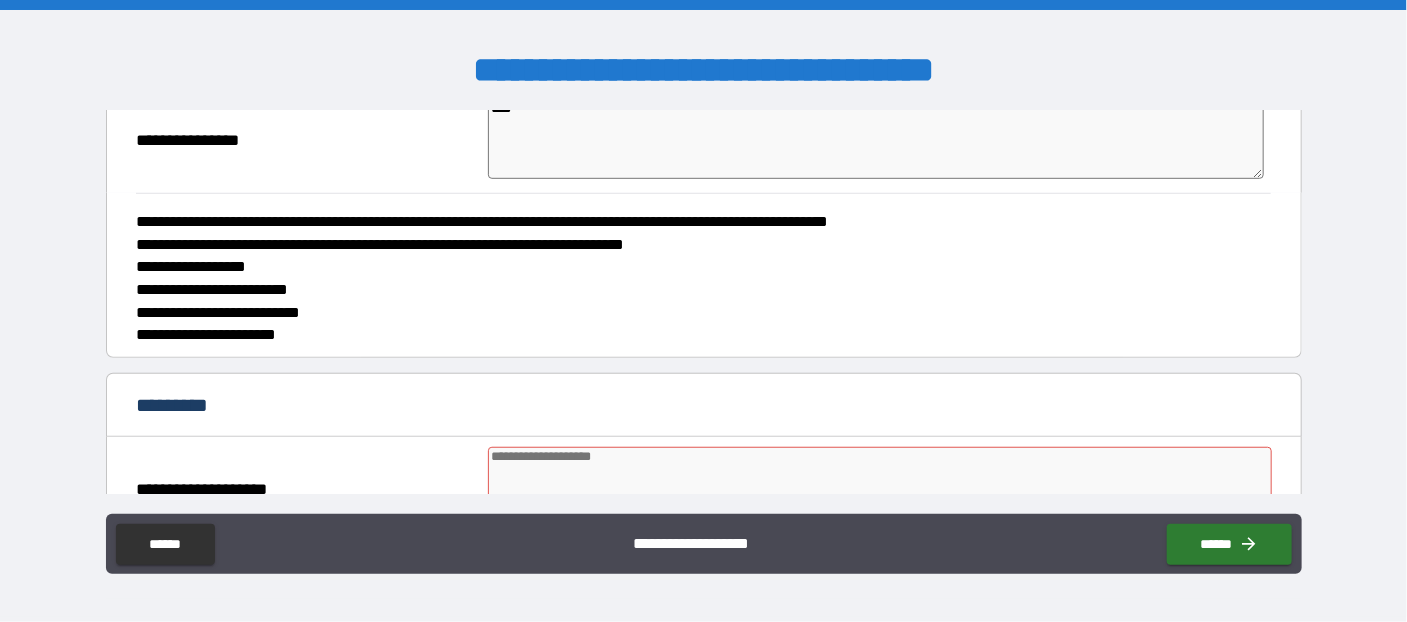 scroll, scrollTop: 763, scrollLeft: 0, axis: vertical 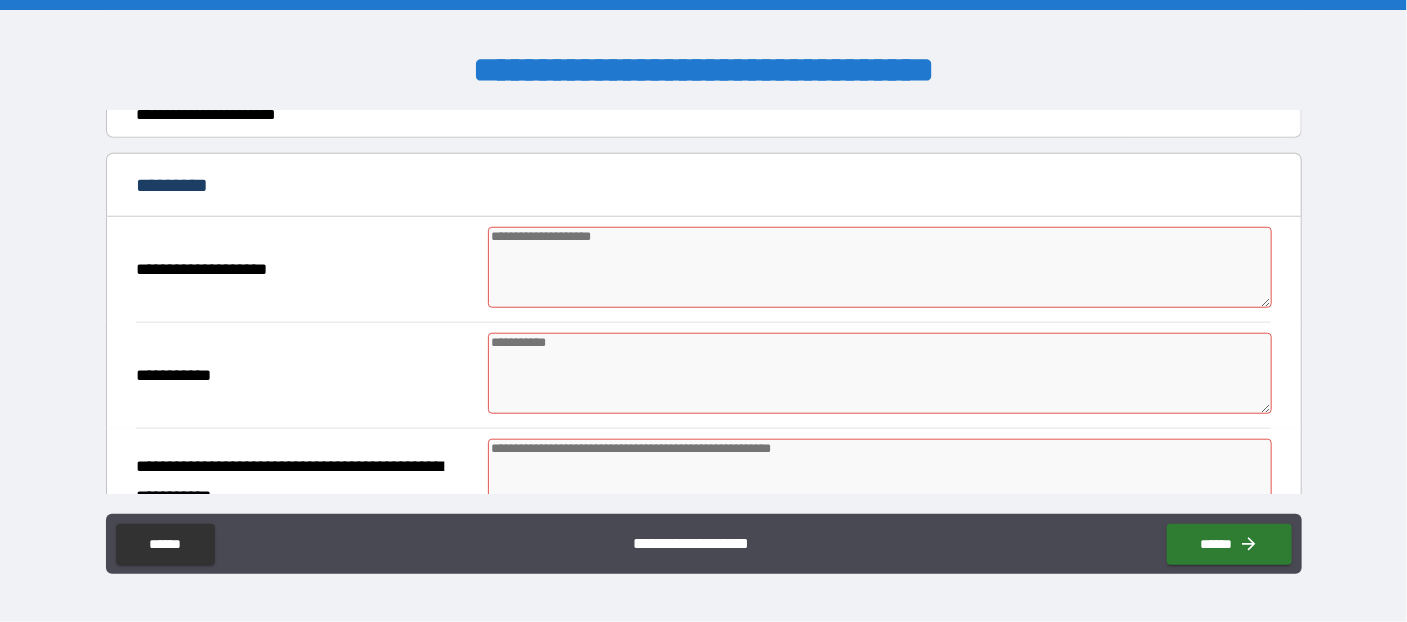 click at bounding box center (880, 267) 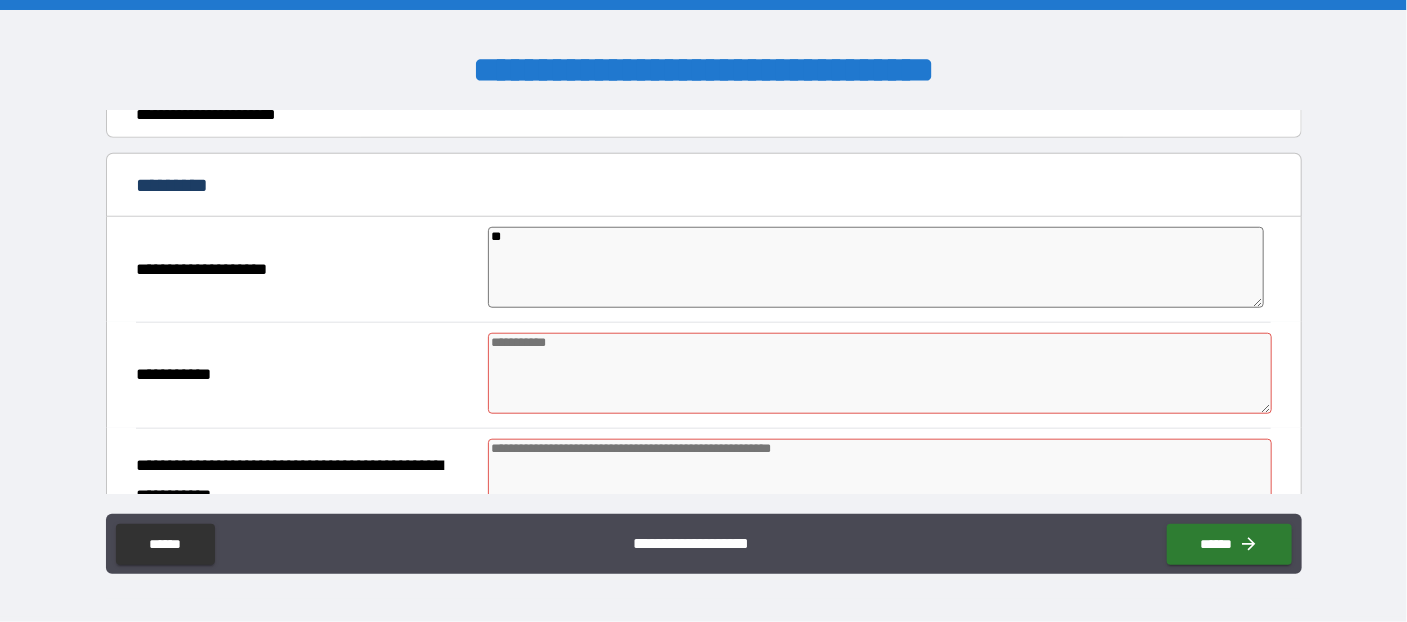 click at bounding box center [880, 373] 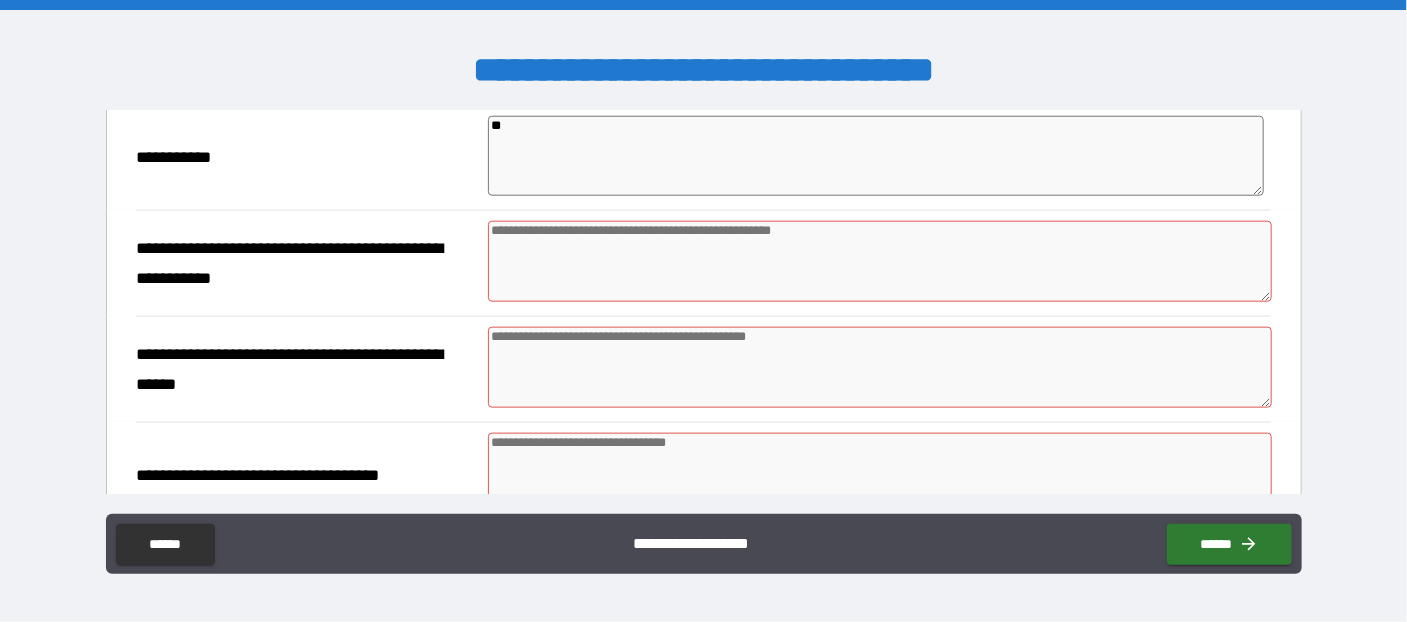 scroll, scrollTop: 981, scrollLeft: 0, axis: vertical 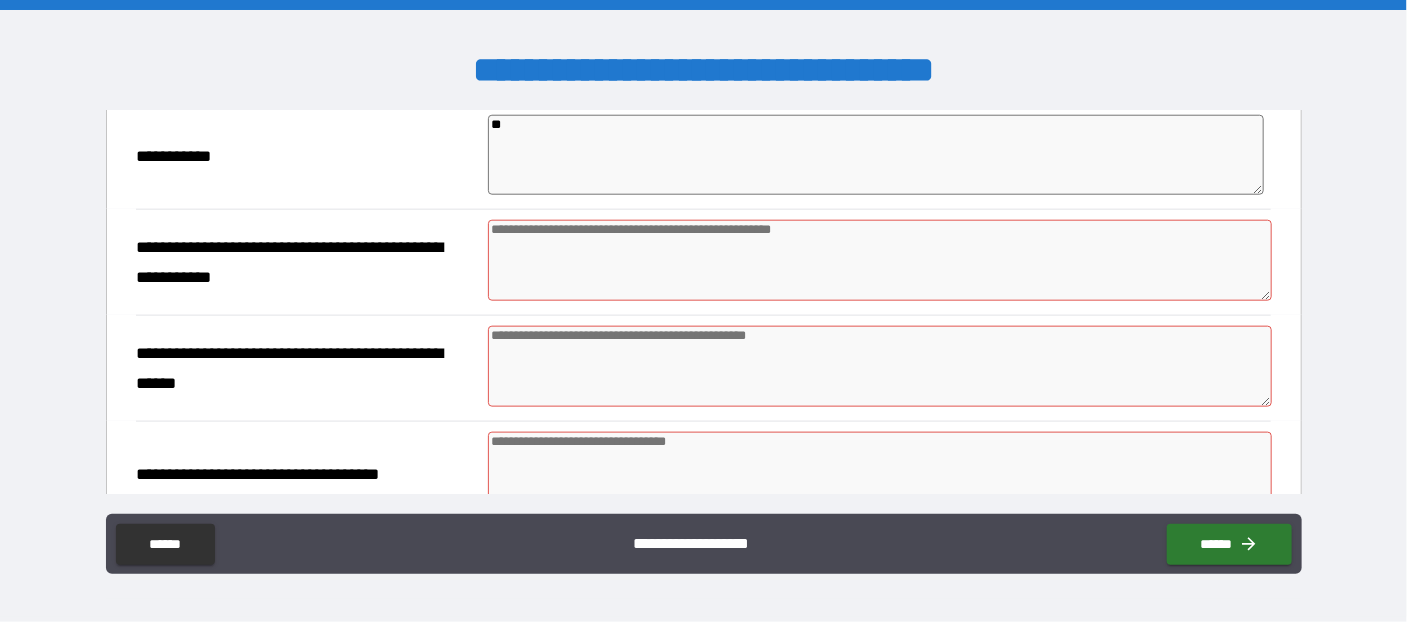 click at bounding box center [880, 260] 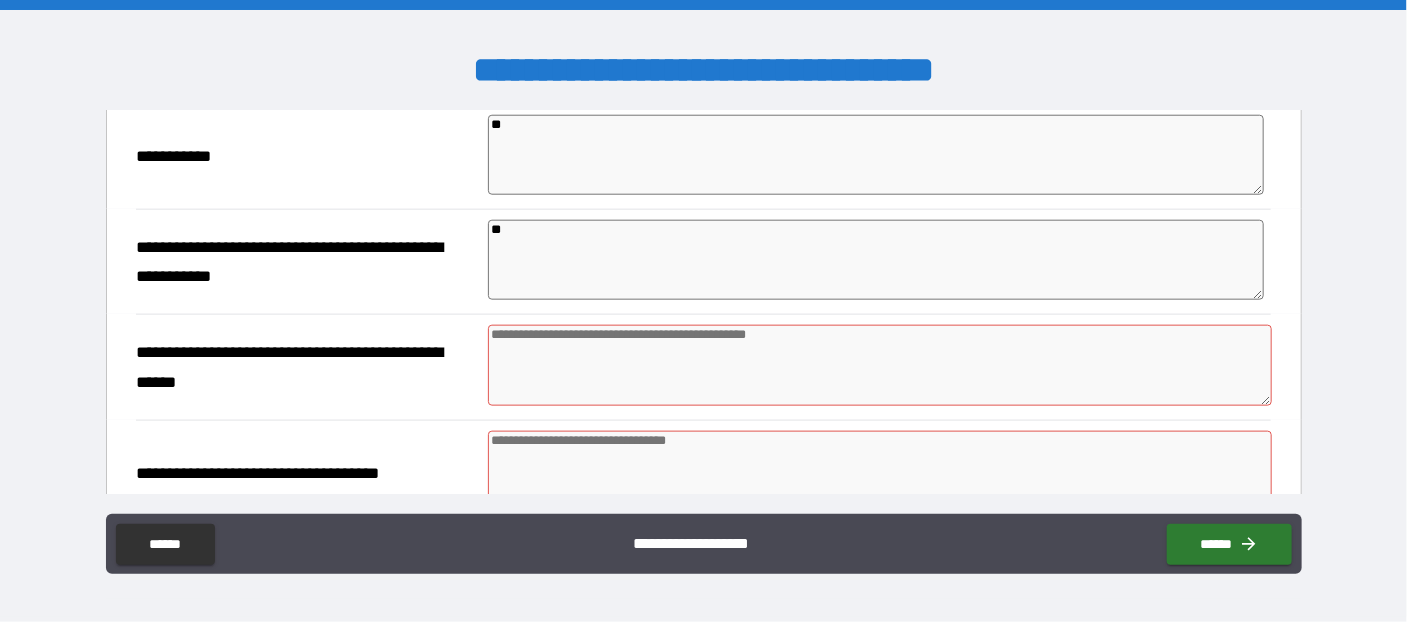 click at bounding box center [880, 365] 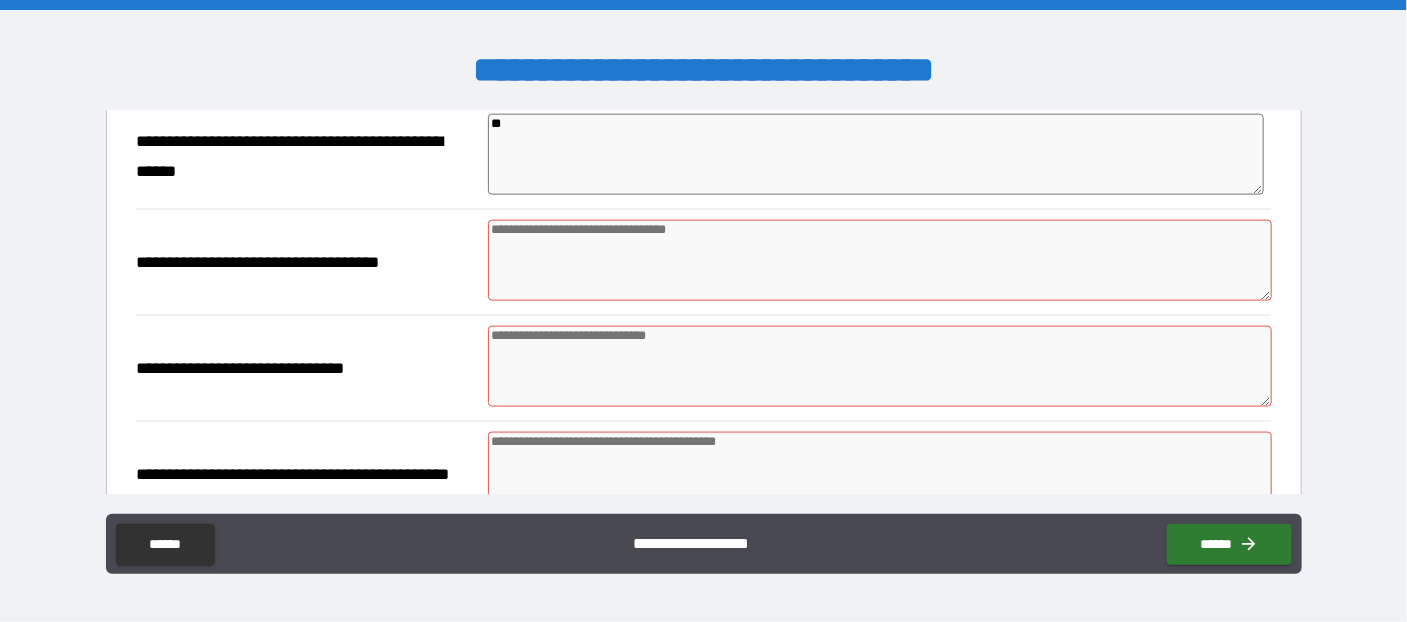 scroll, scrollTop: 1199, scrollLeft: 0, axis: vertical 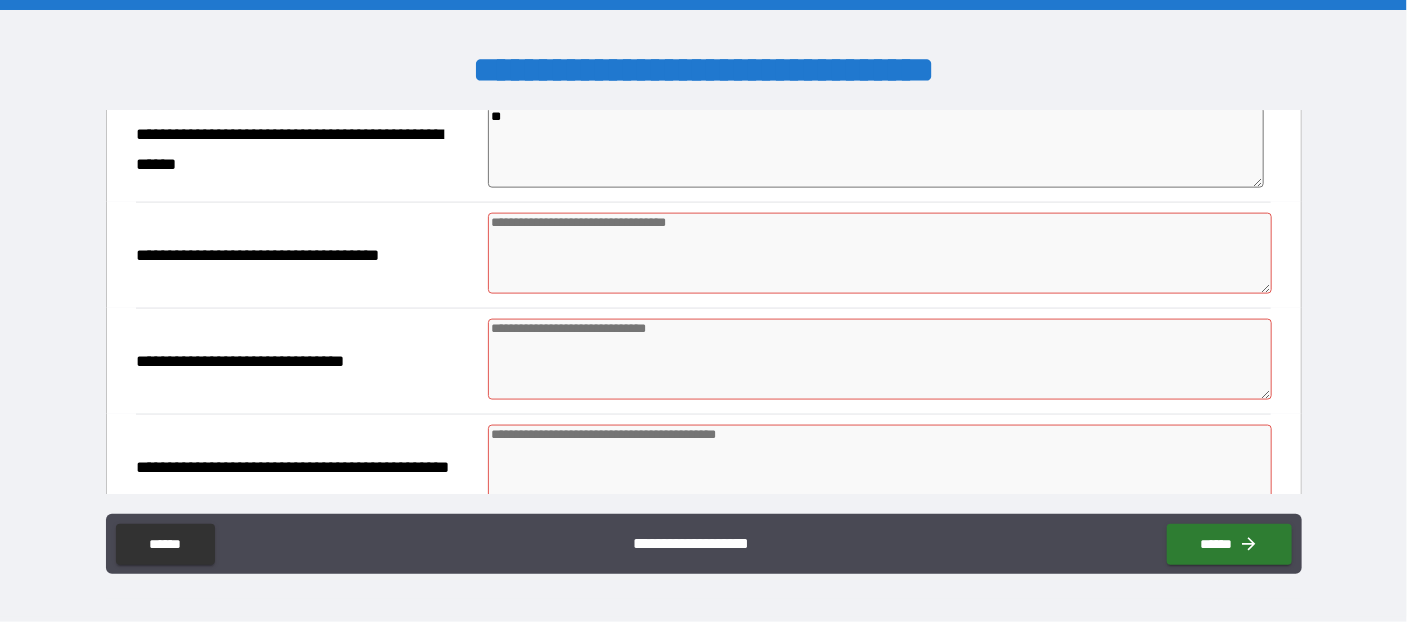 click at bounding box center (880, 253) 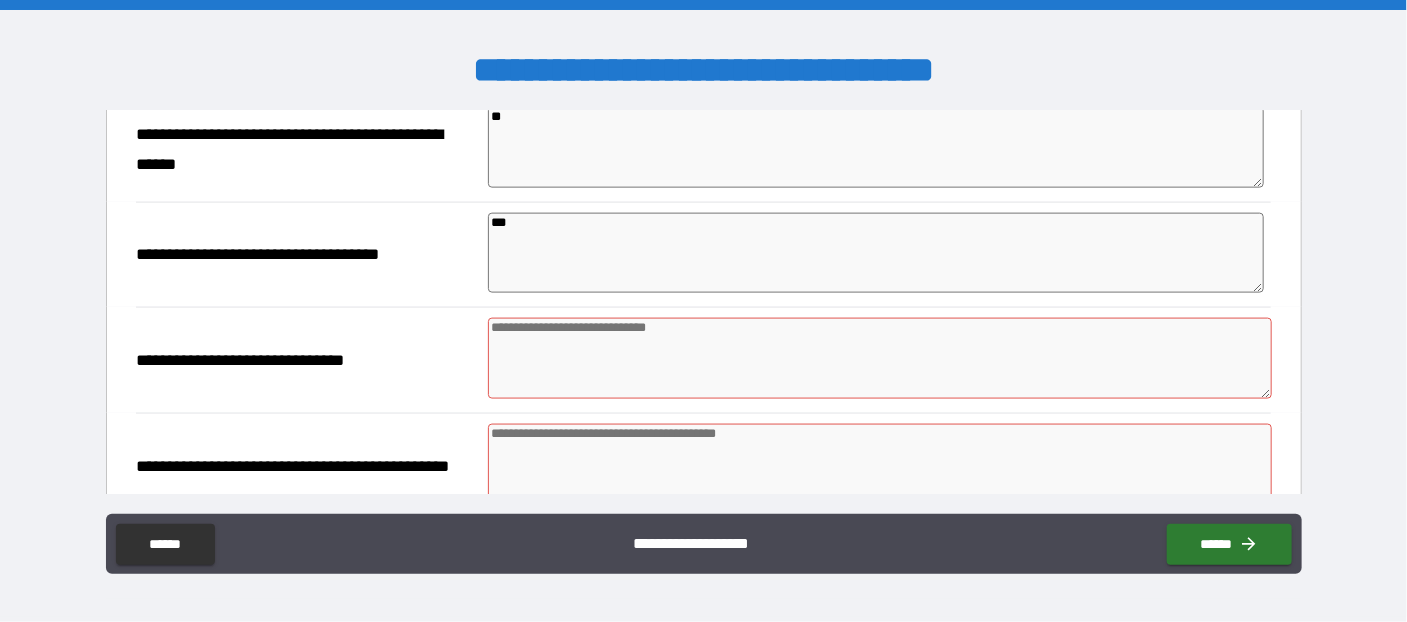 click at bounding box center (880, 358) 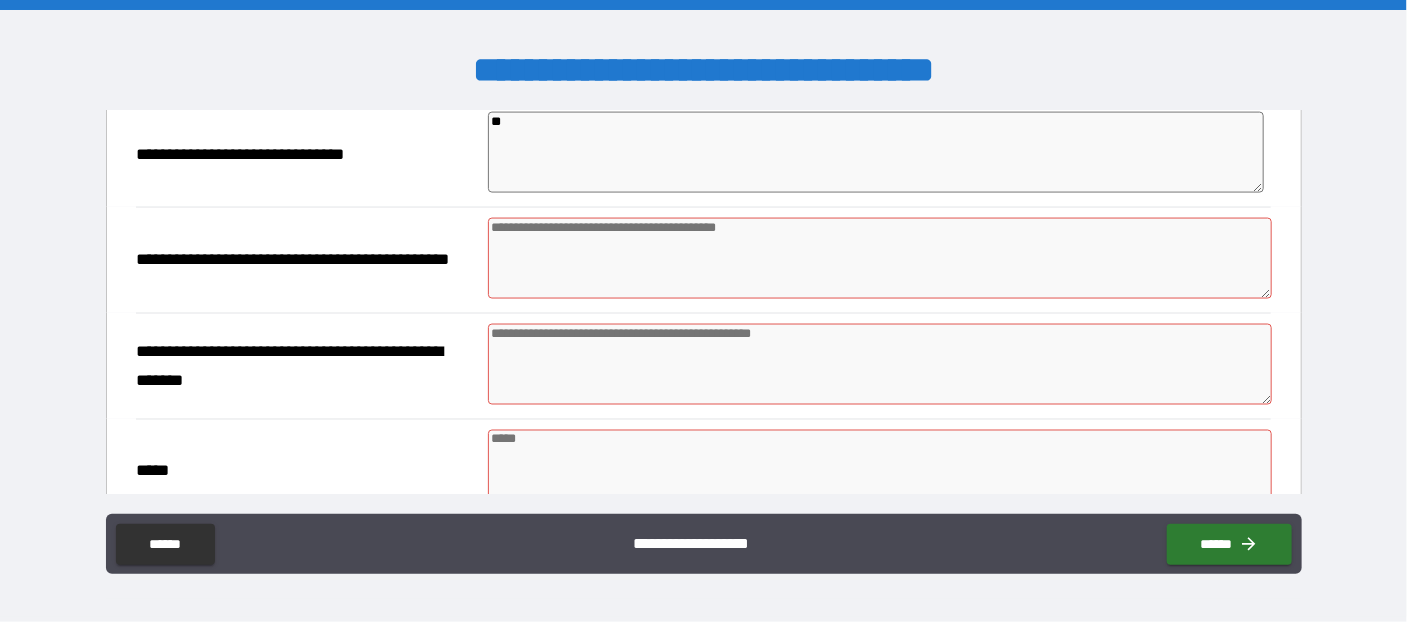 scroll, scrollTop: 1418, scrollLeft: 0, axis: vertical 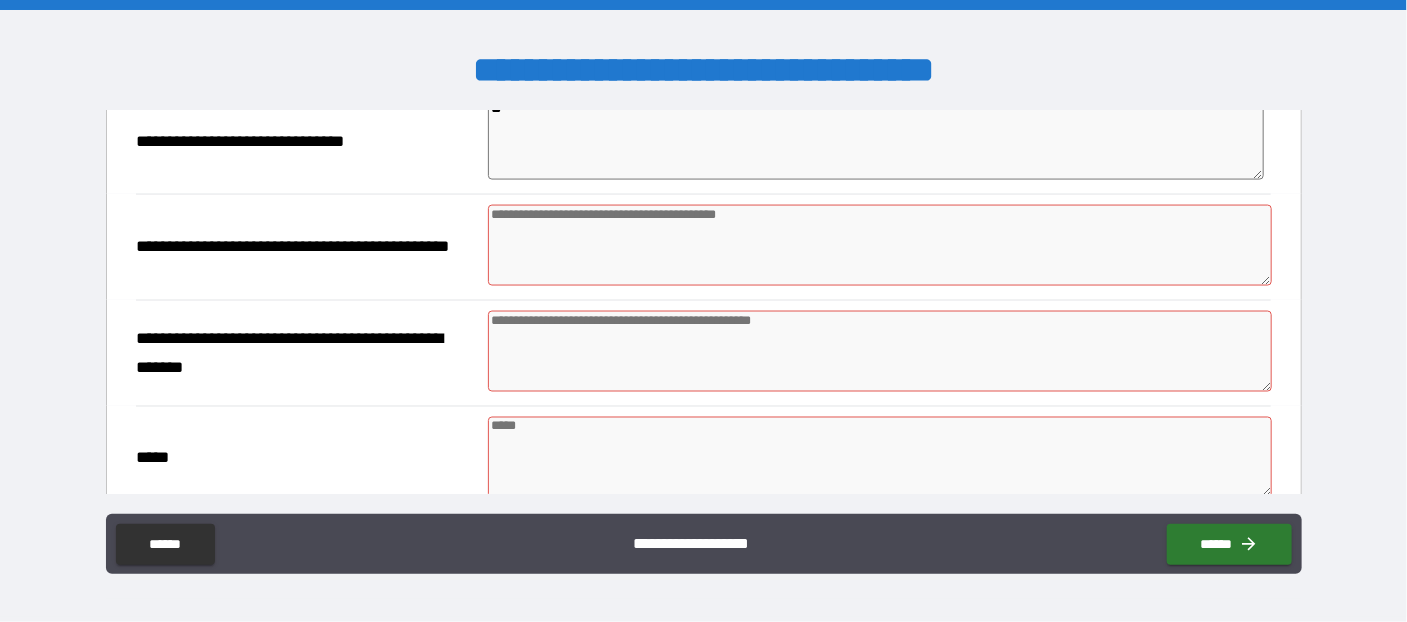 click at bounding box center (880, 245) 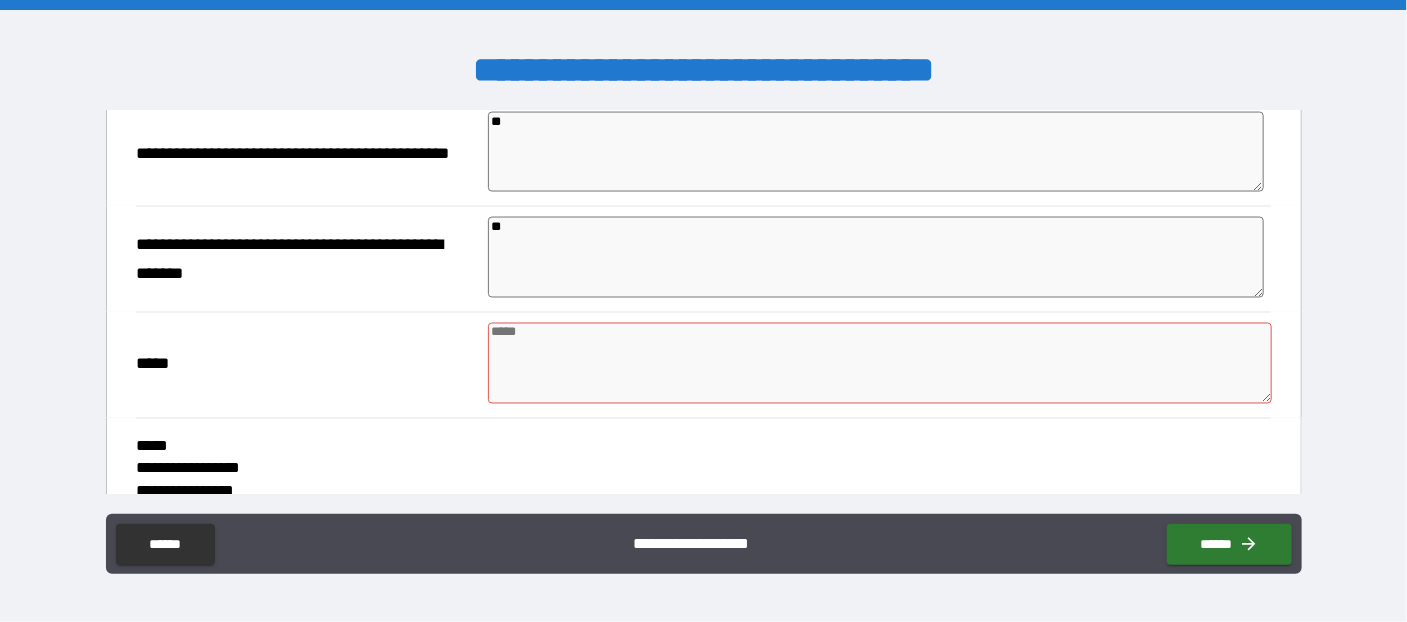 scroll, scrollTop: 1636, scrollLeft: 0, axis: vertical 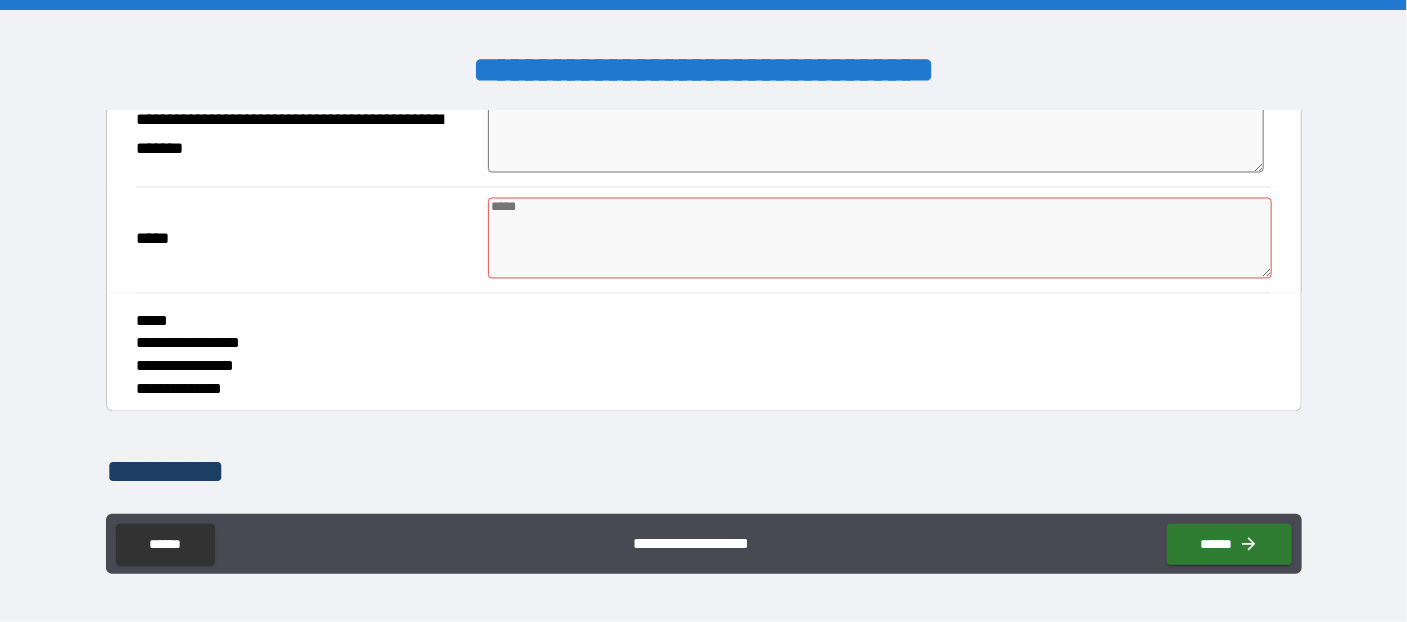 click at bounding box center (880, 238) 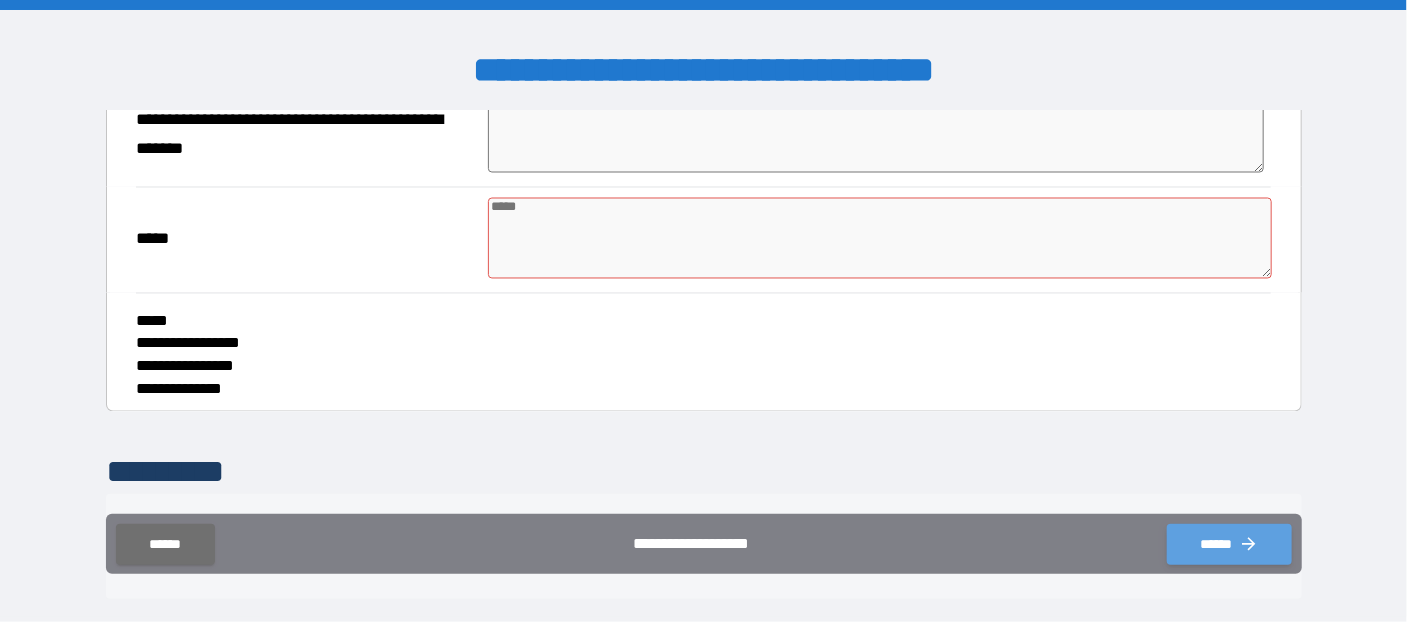 click on "******" at bounding box center (1229, 544) 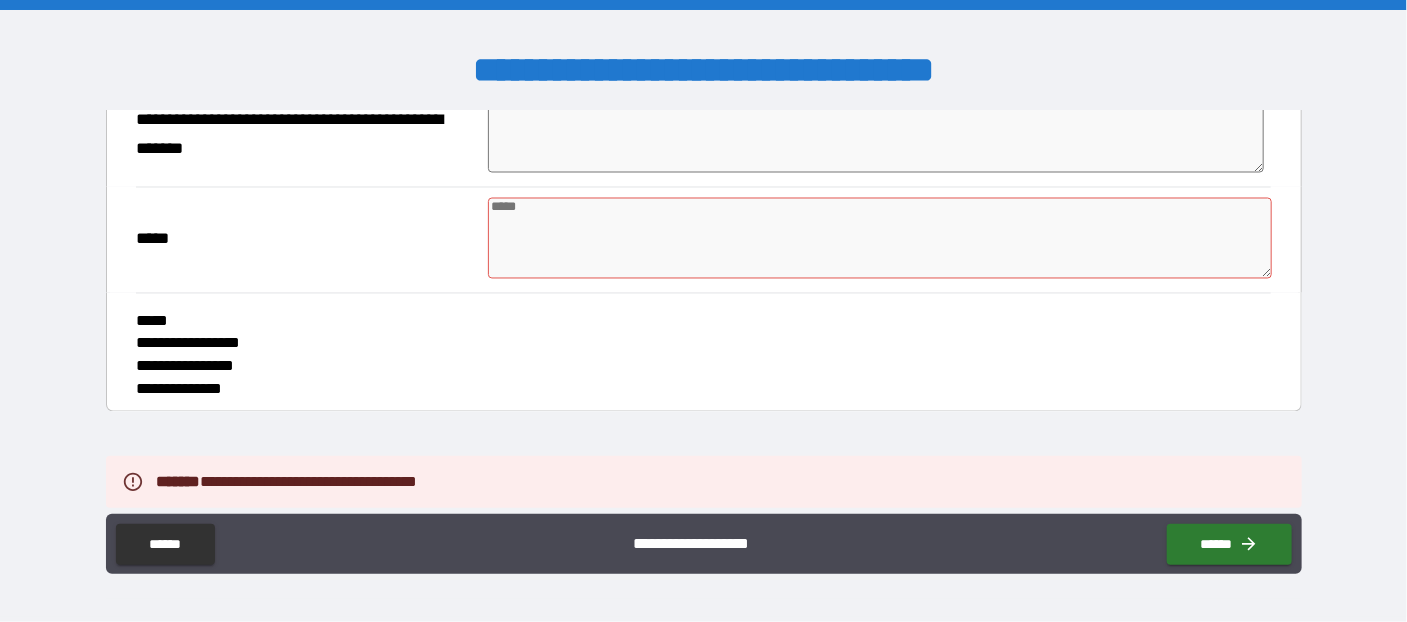 click at bounding box center [880, 238] 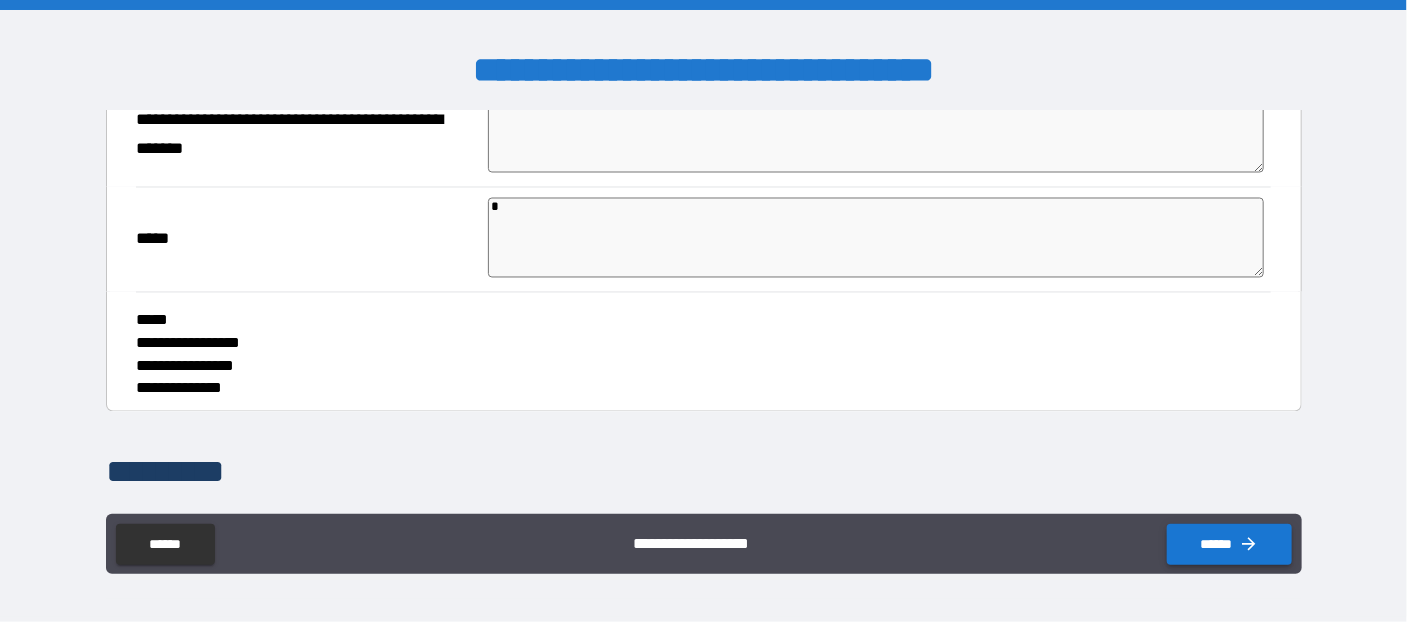 click on "******" at bounding box center (1229, 544) 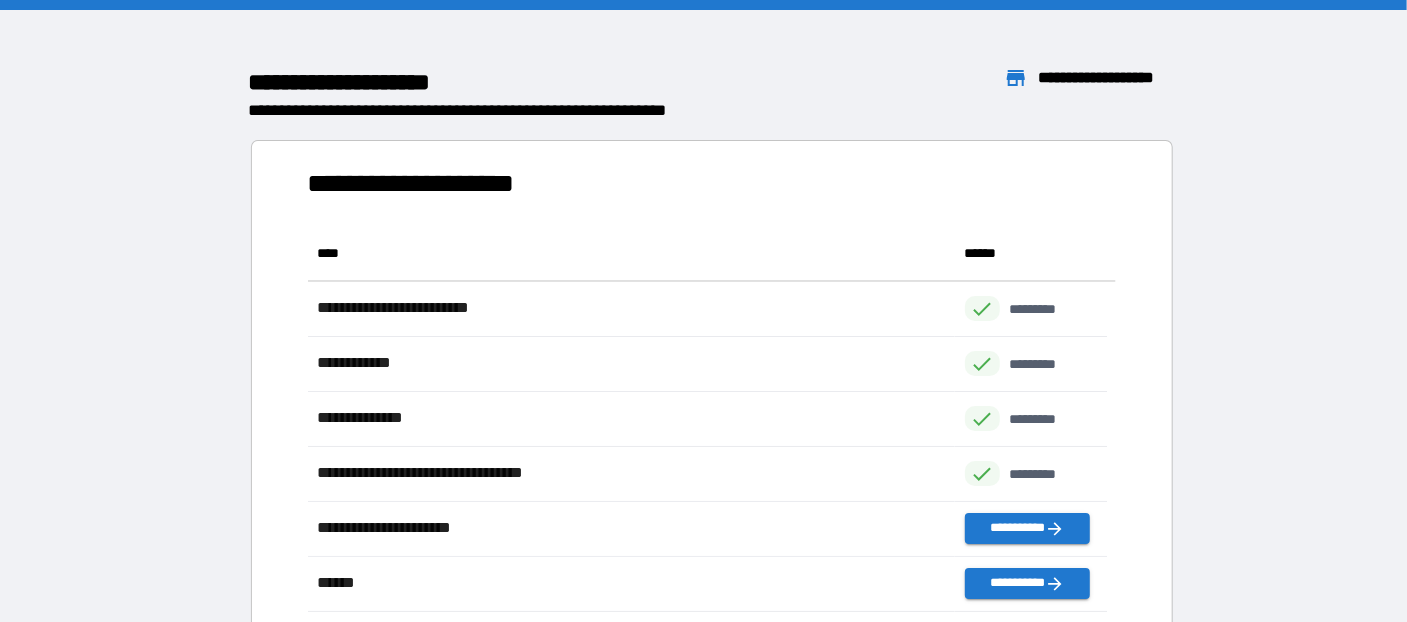 scroll, scrollTop: 371, scrollLeft: 785, axis: both 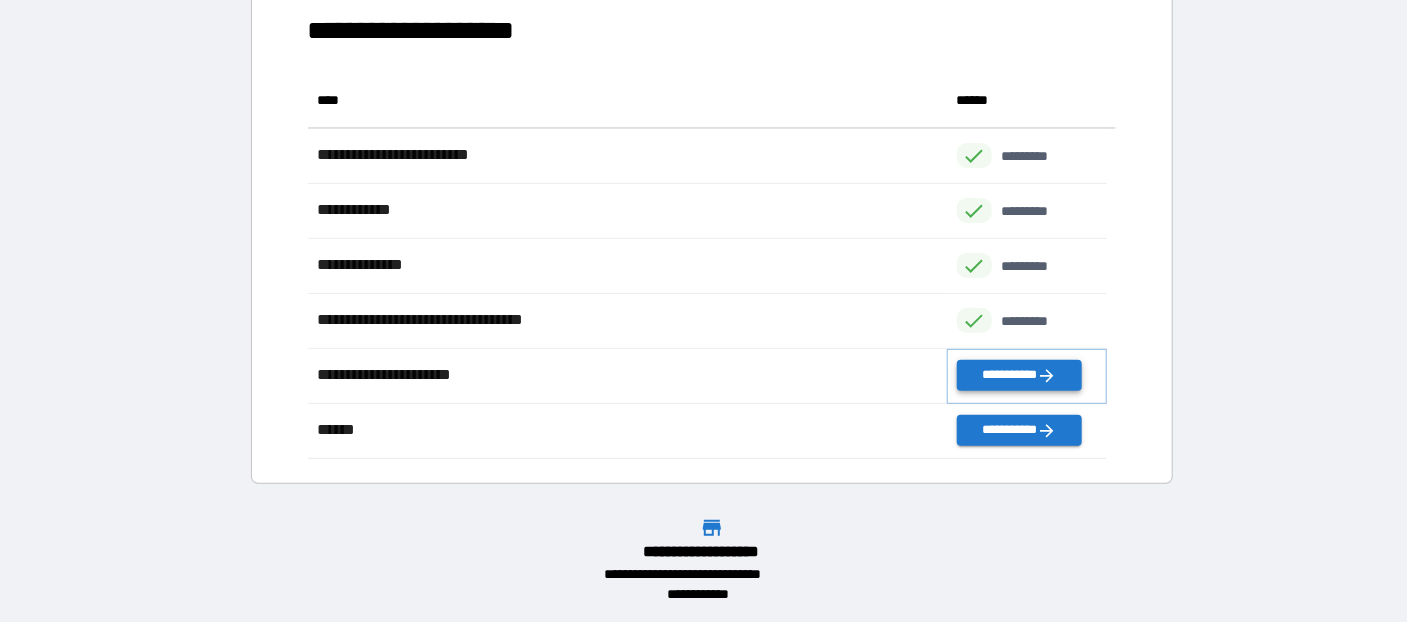 click on "**********" at bounding box center (1019, 375) 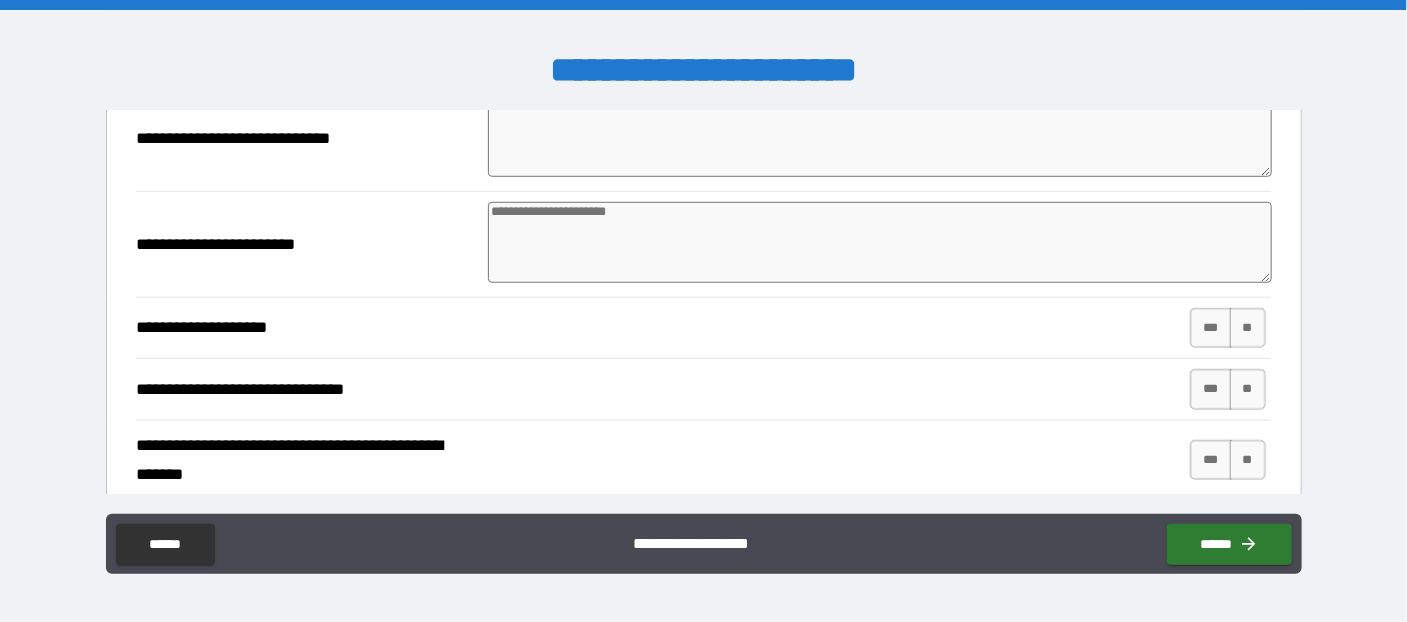 scroll, scrollTop: 654, scrollLeft: 0, axis: vertical 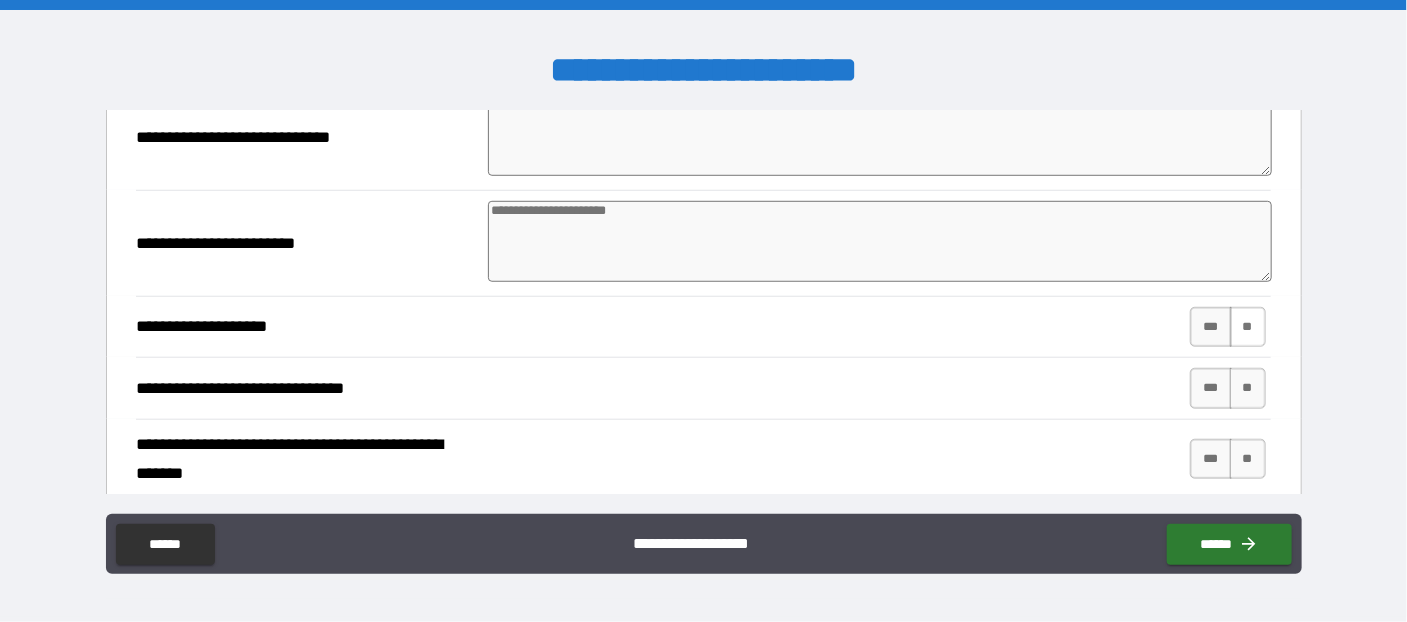 click on "**" at bounding box center (1248, 327) 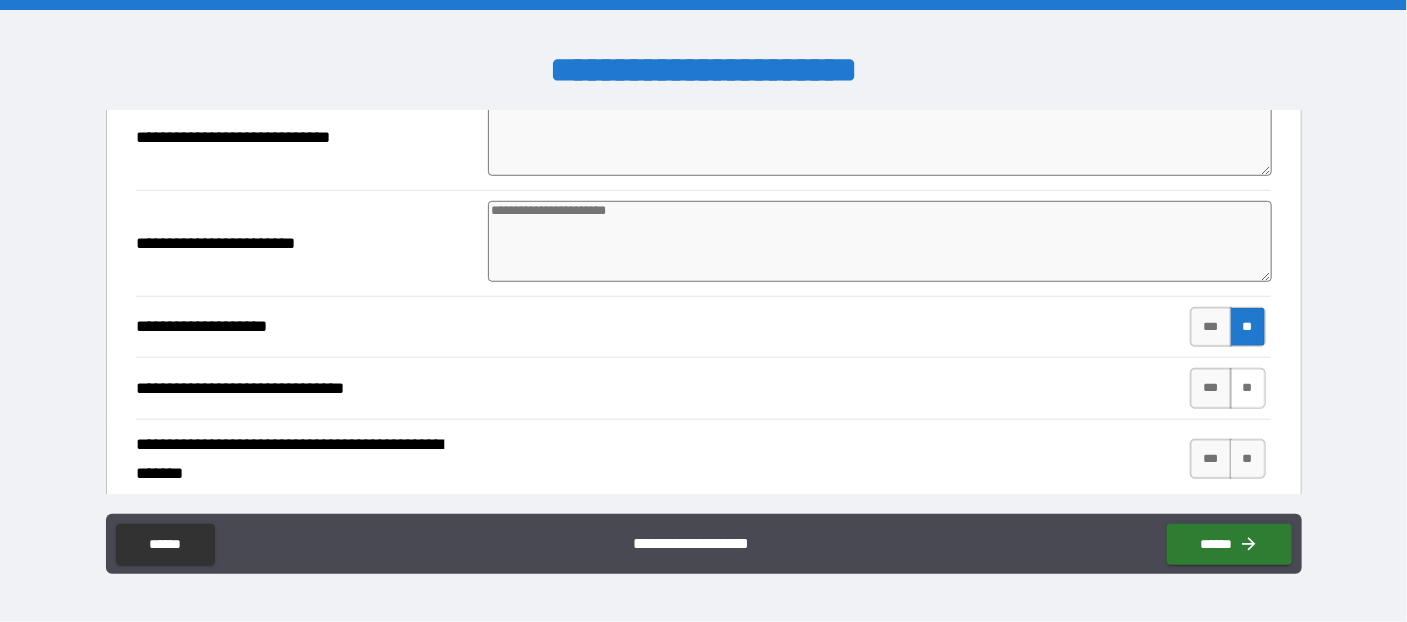 click on "**" at bounding box center [1248, 388] 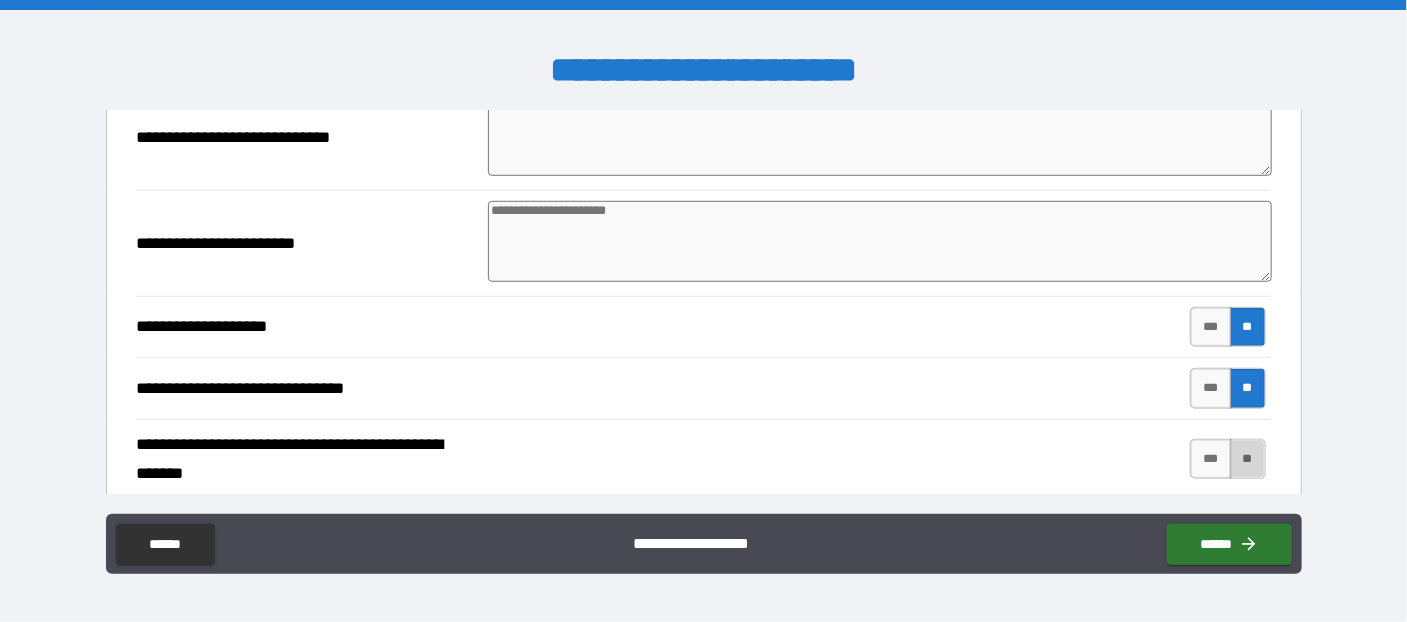 click on "**" at bounding box center (1248, 459) 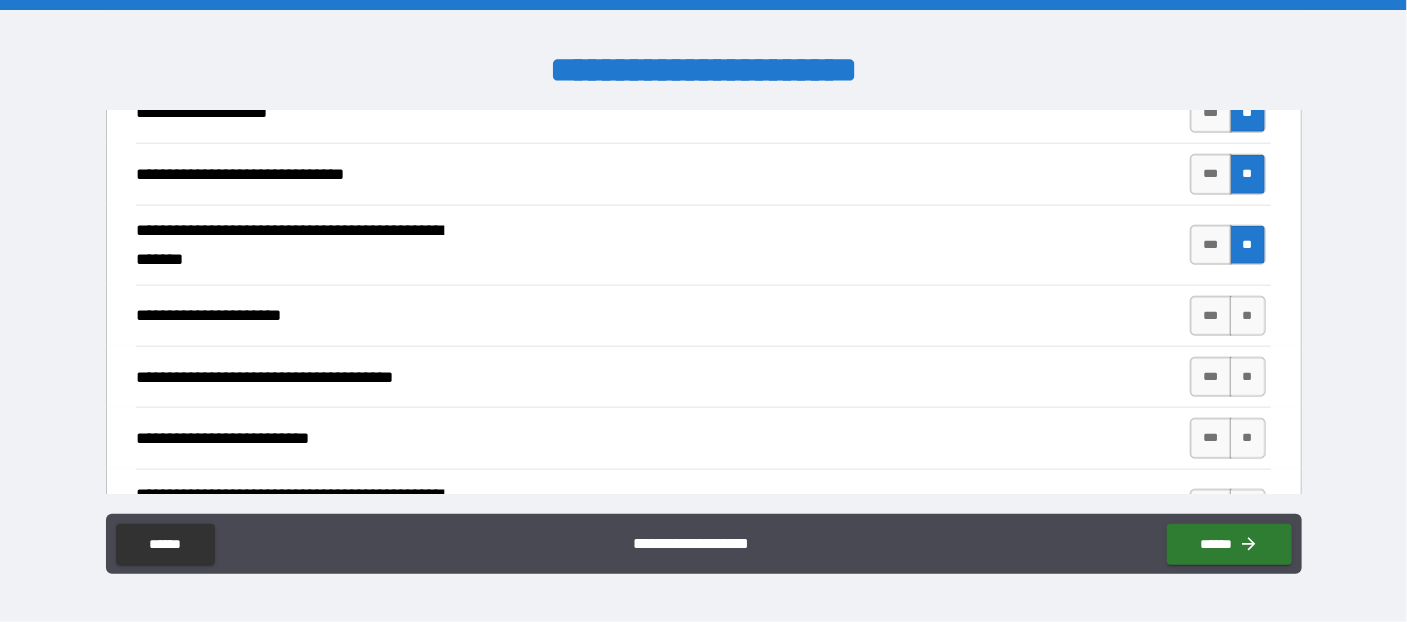scroll, scrollTop: 872, scrollLeft: 0, axis: vertical 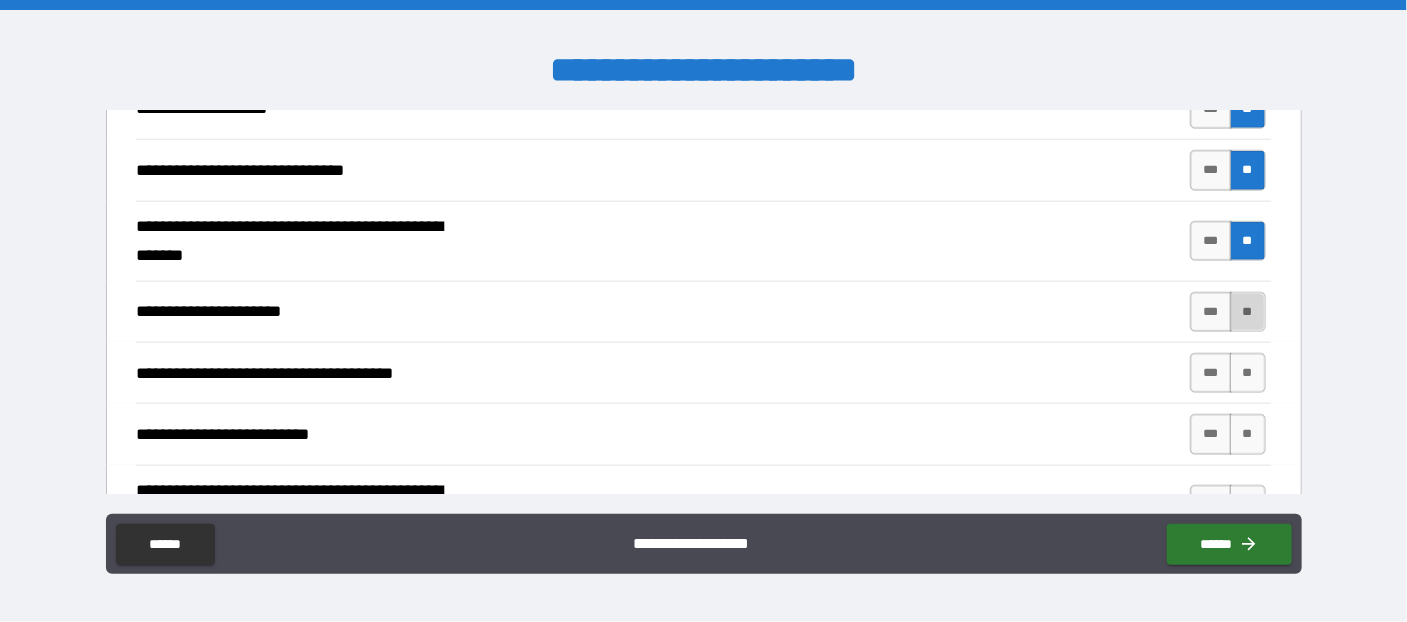 click on "**" at bounding box center (1248, 312) 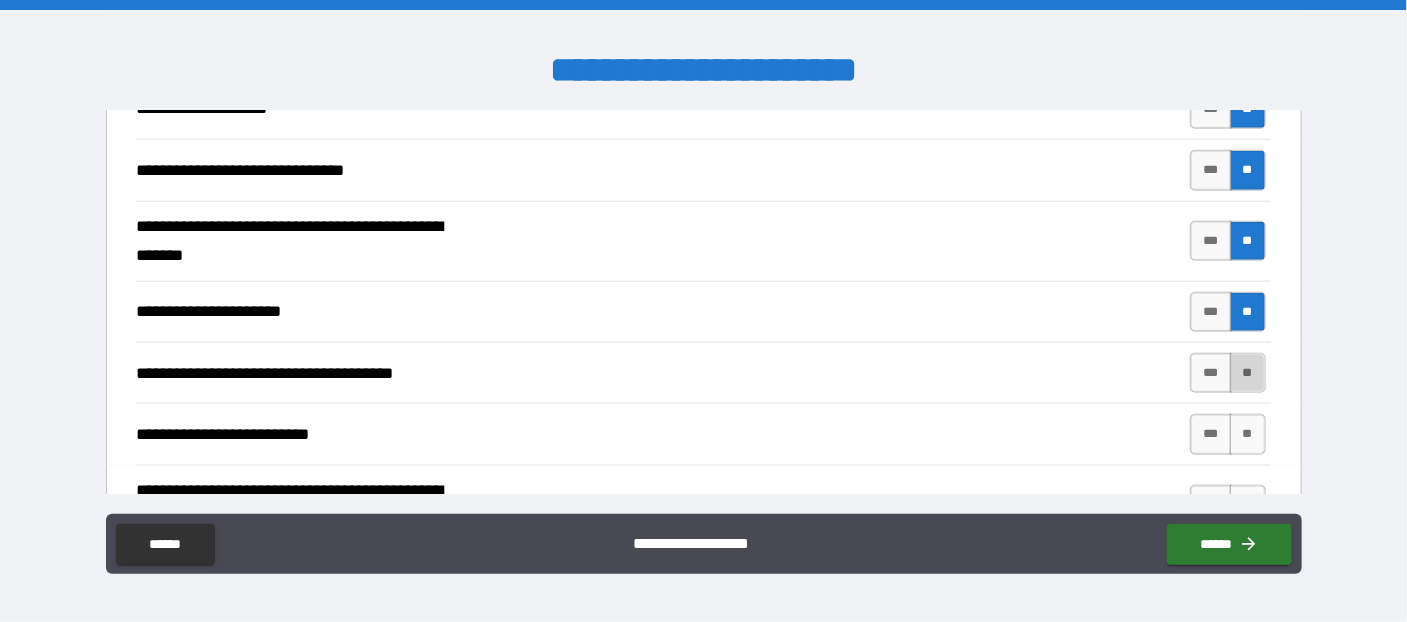click on "**" at bounding box center [1248, 373] 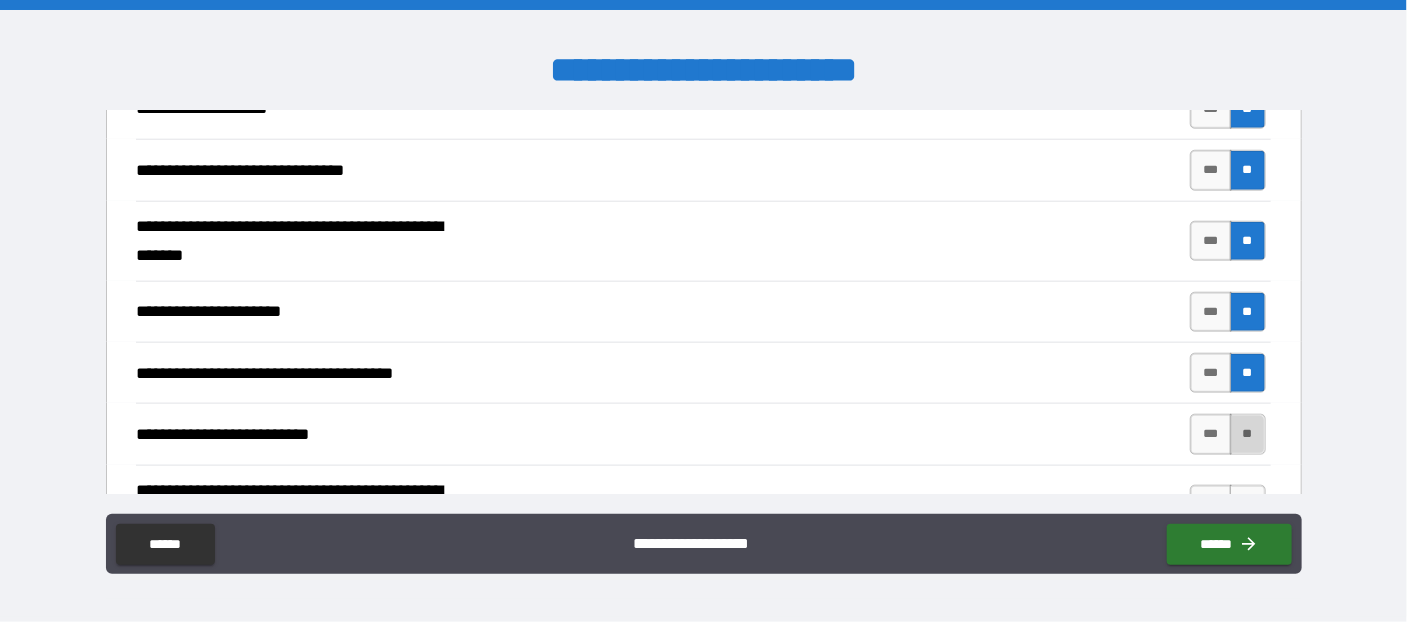 click on "**" at bounding box center [1248, 434] 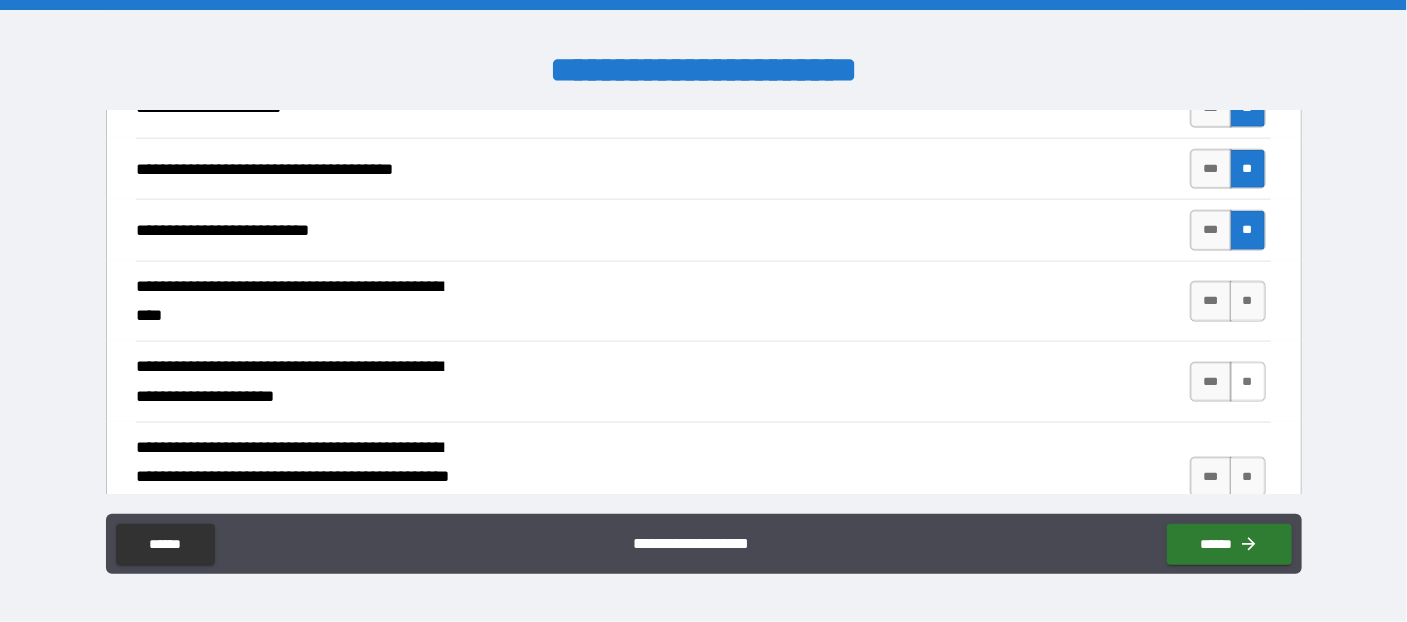 scroll, scrollTop: 1090, scrollLeft: 0, axis: vertical 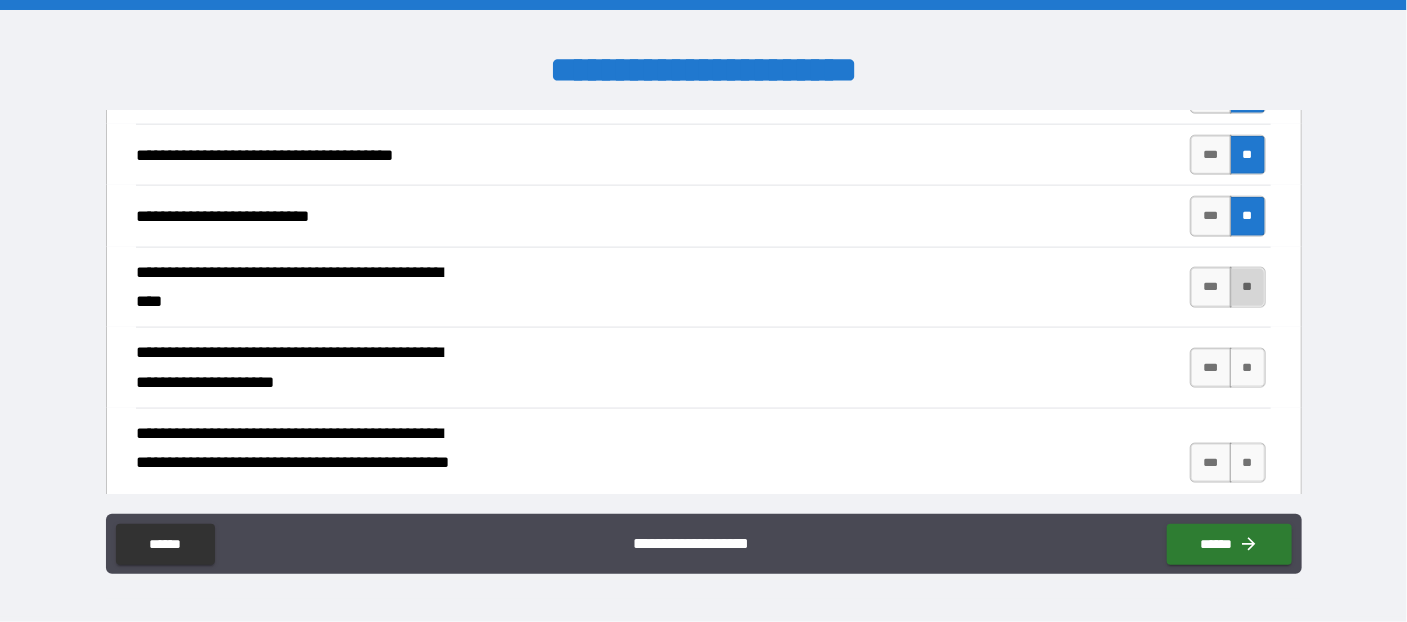click on "**" at bounding box center [1248, 287] 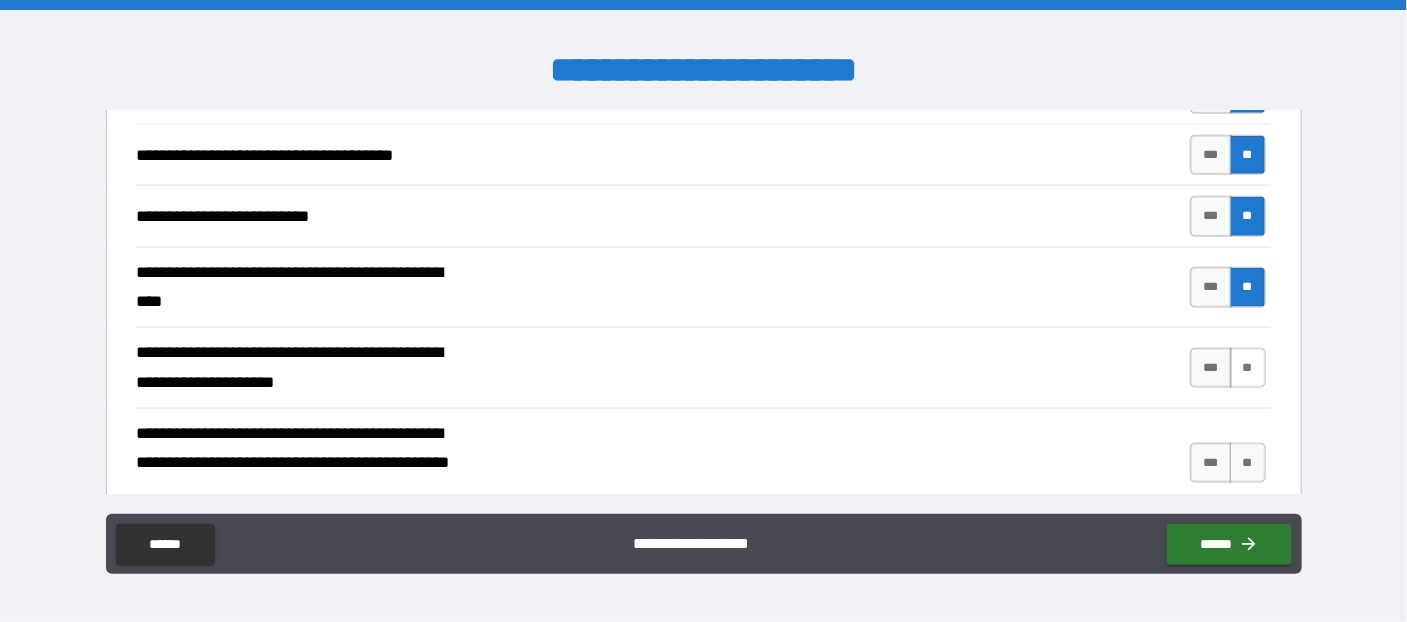 click on "**" at bounding box center [1248, 368] 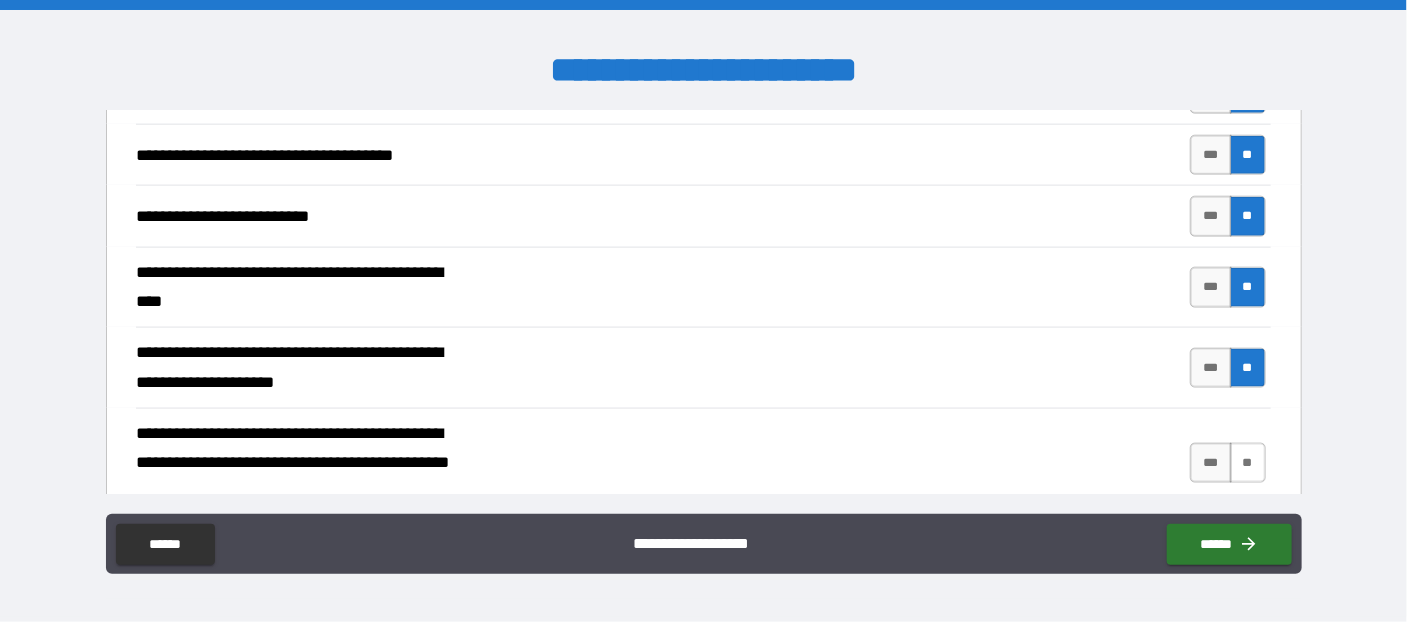 click on "**" at bounding box center [1248, 463] 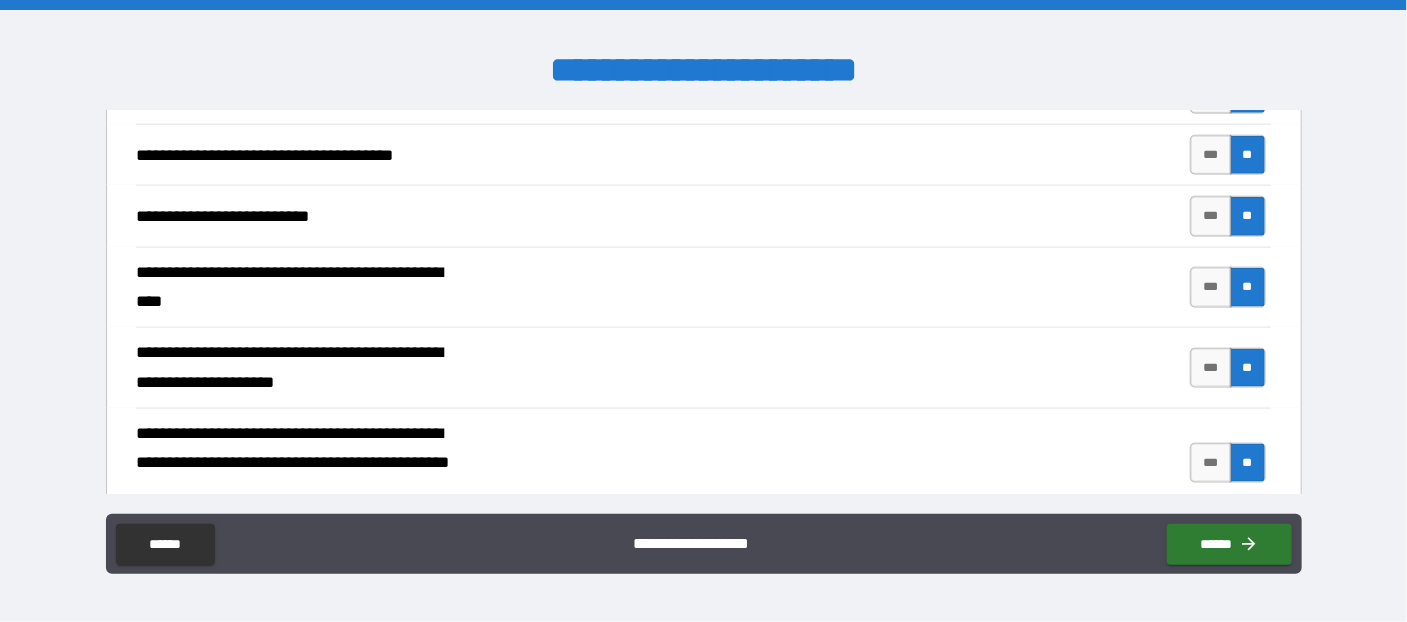 scroll, scrollTop: 1309, scrollLeft: 0, axis: vertical 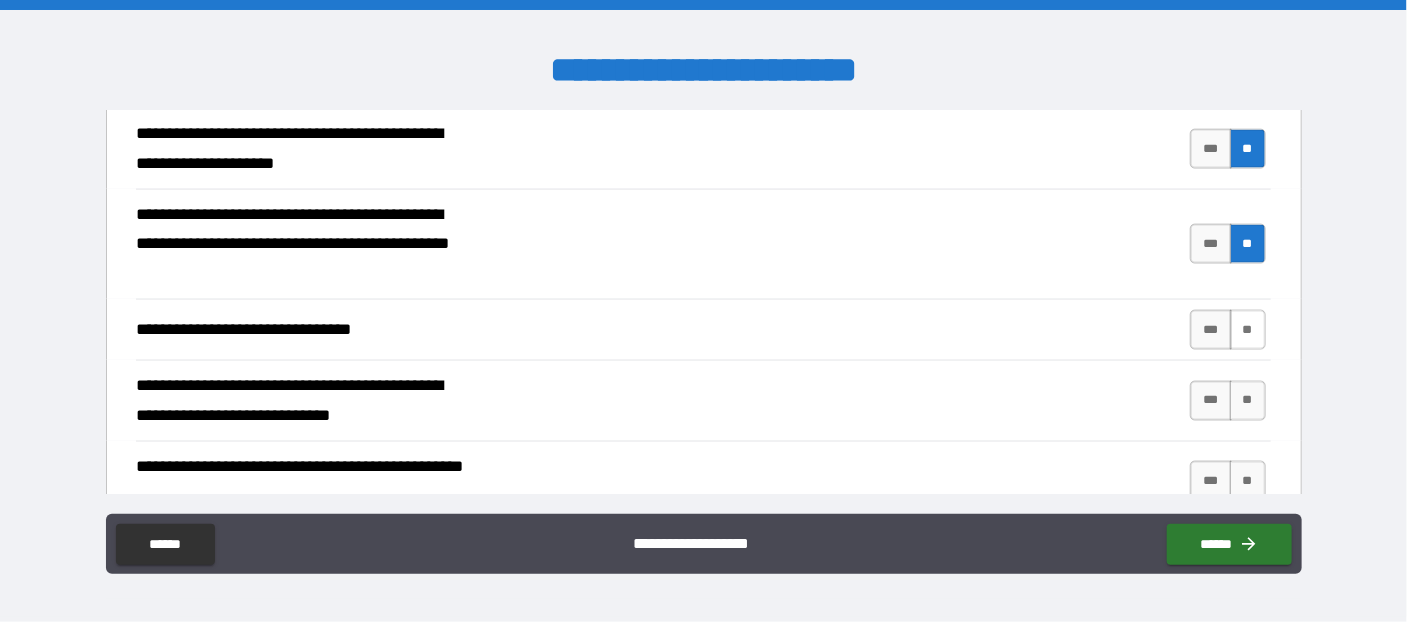 click on "**" at bounding box center [1248, 330] 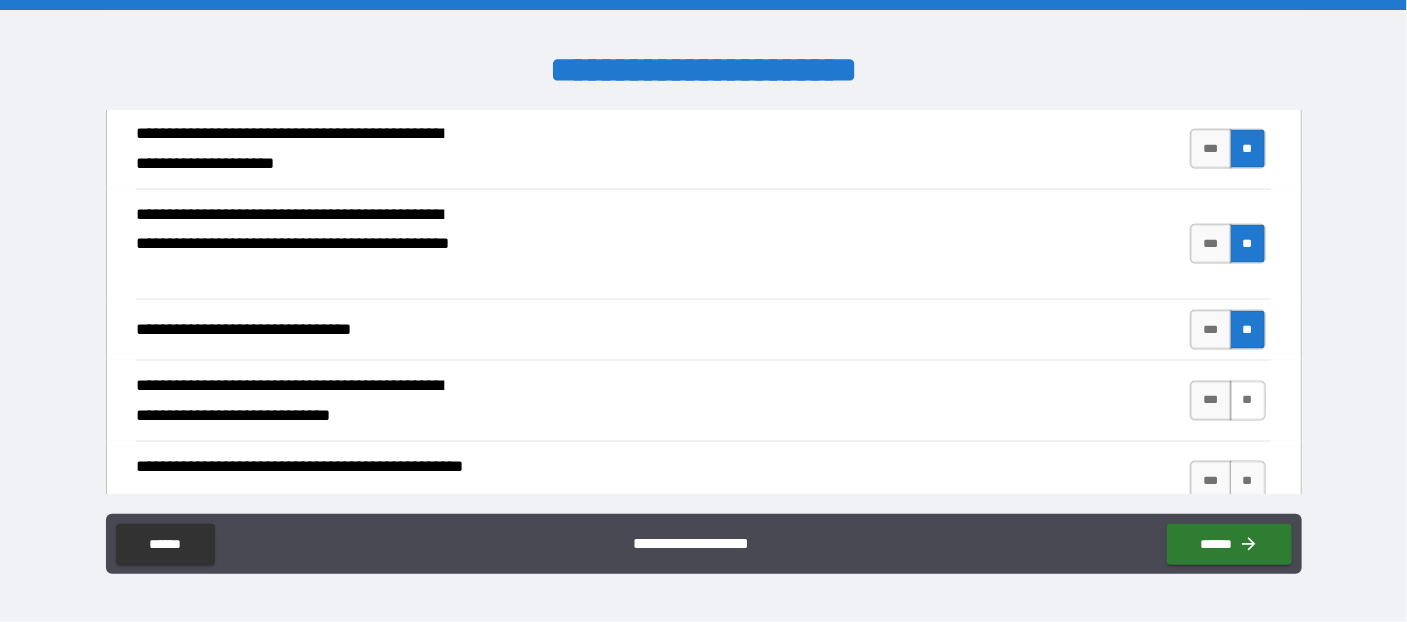click on "**" at bounding box center (1248, 401) 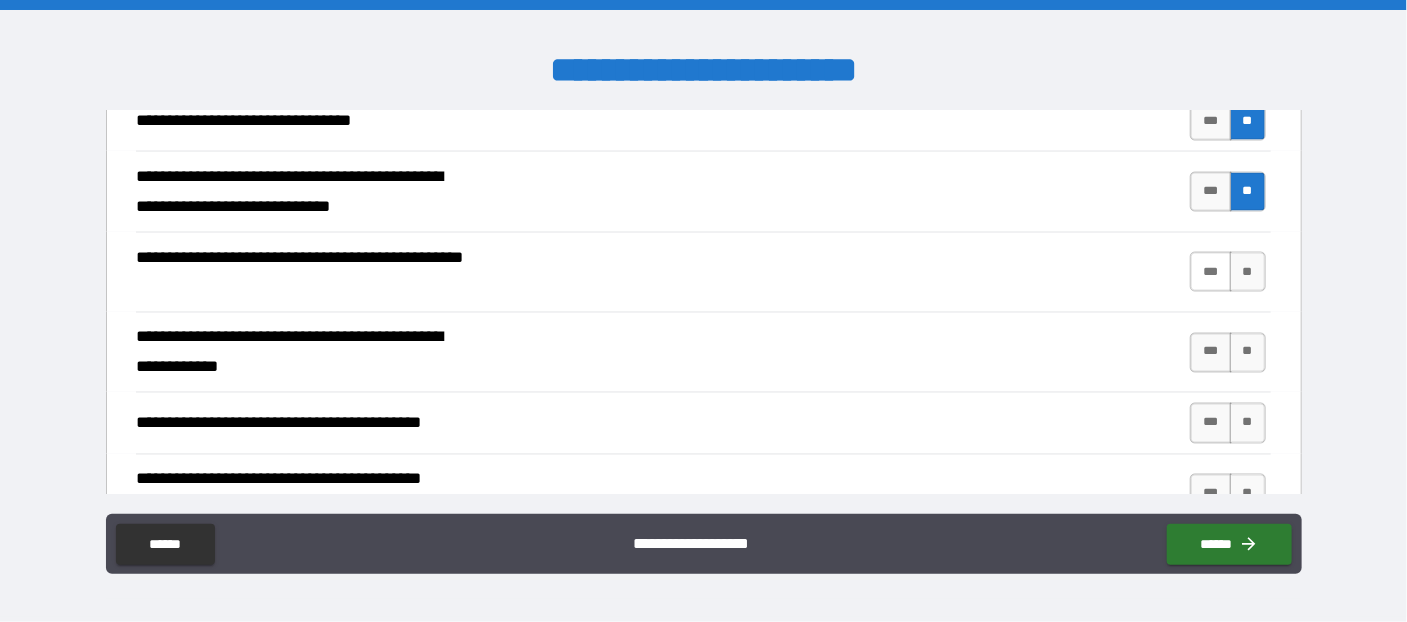 scroll, scrollTop: 1527, scrollLeft: 0, axis: vertical 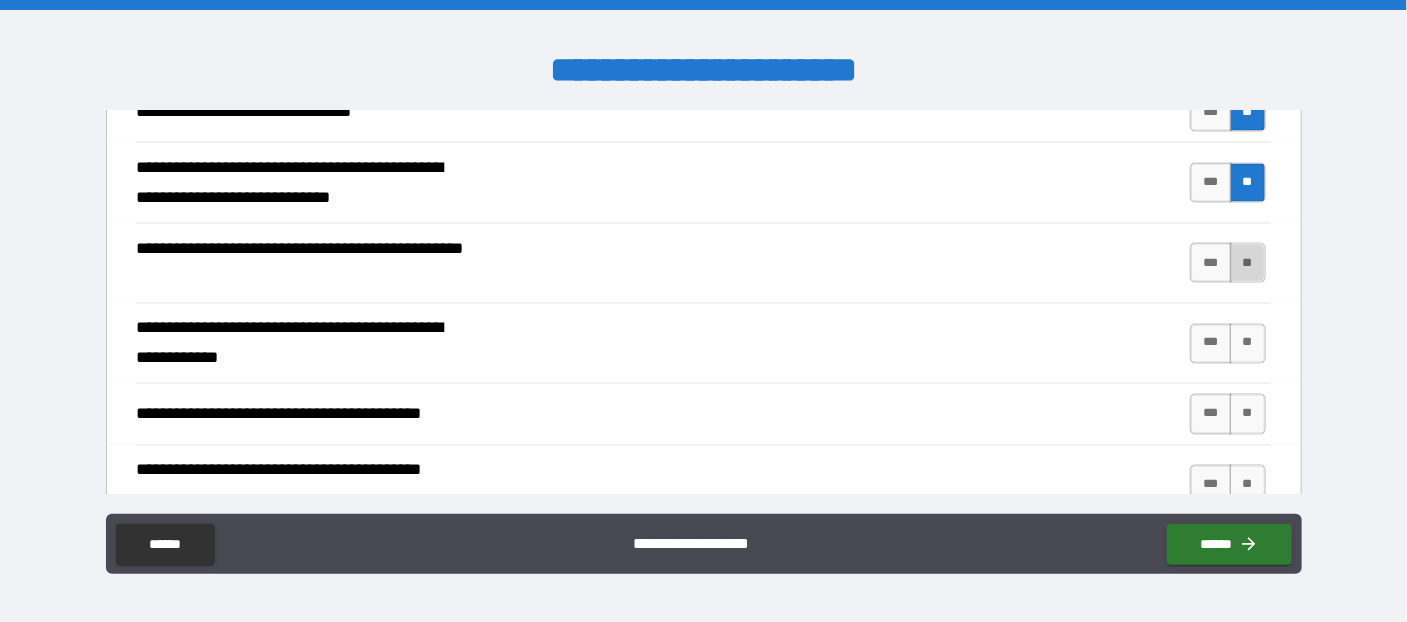 click on "**" at bounding box center (1248, 263) 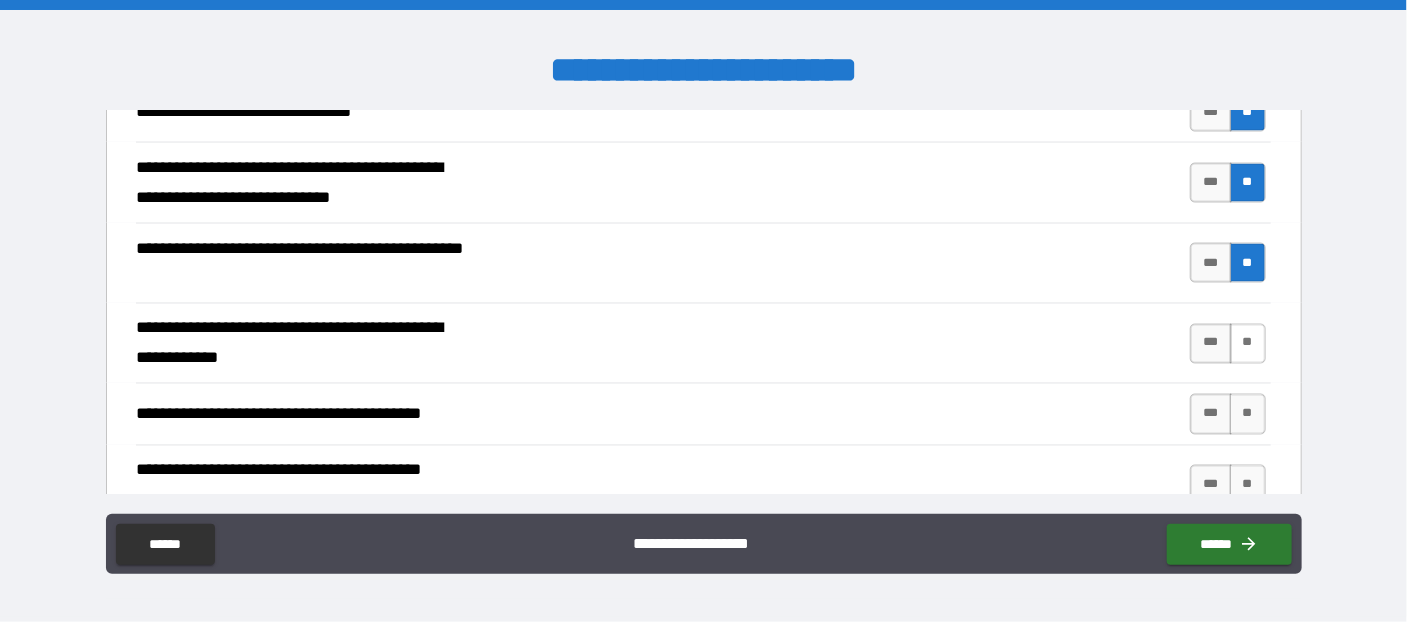 click on "**" at bounding box center (1248, 344) 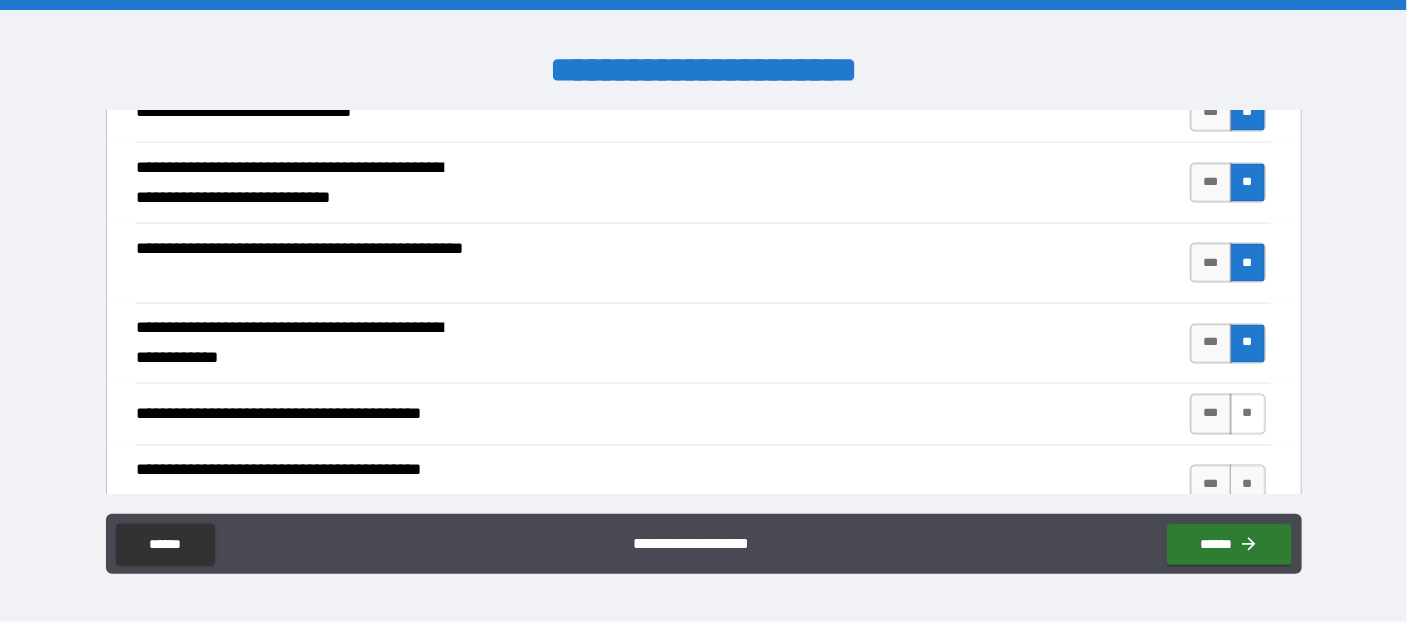 click on "**" at bounding box center (1248, 414) 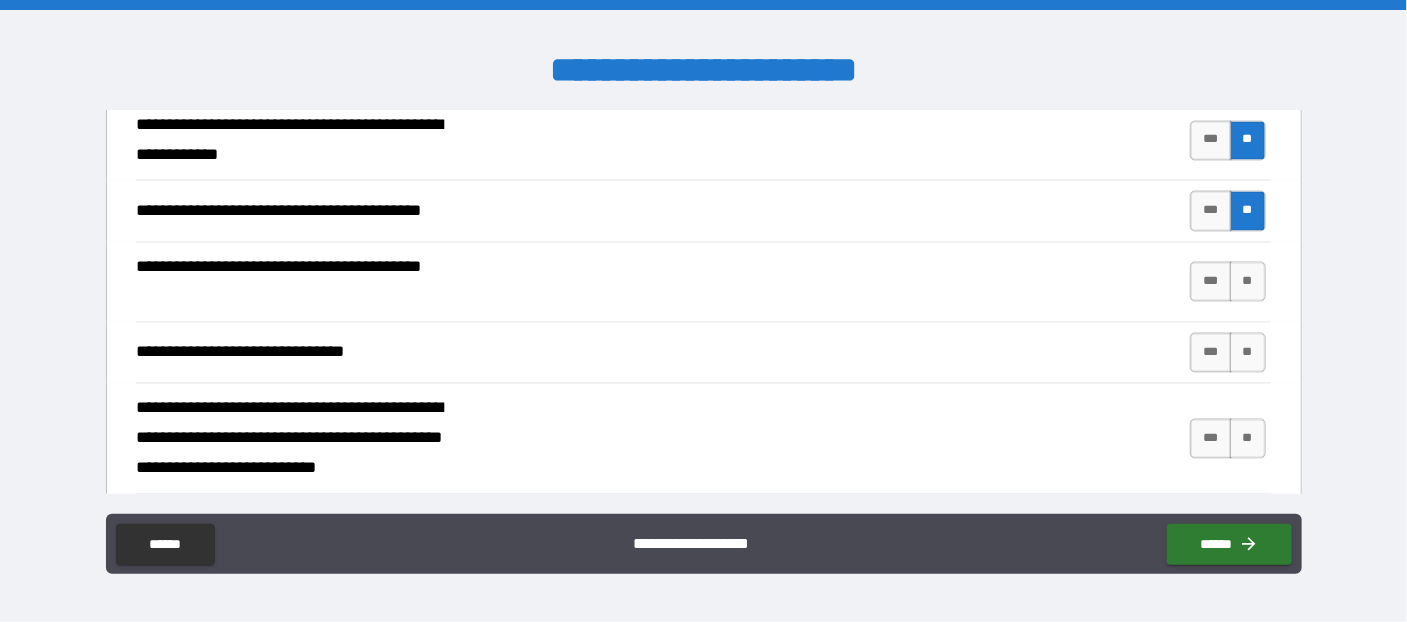 scroll, scrollTop: 1745, scrollLeft: 0, axis: vertical 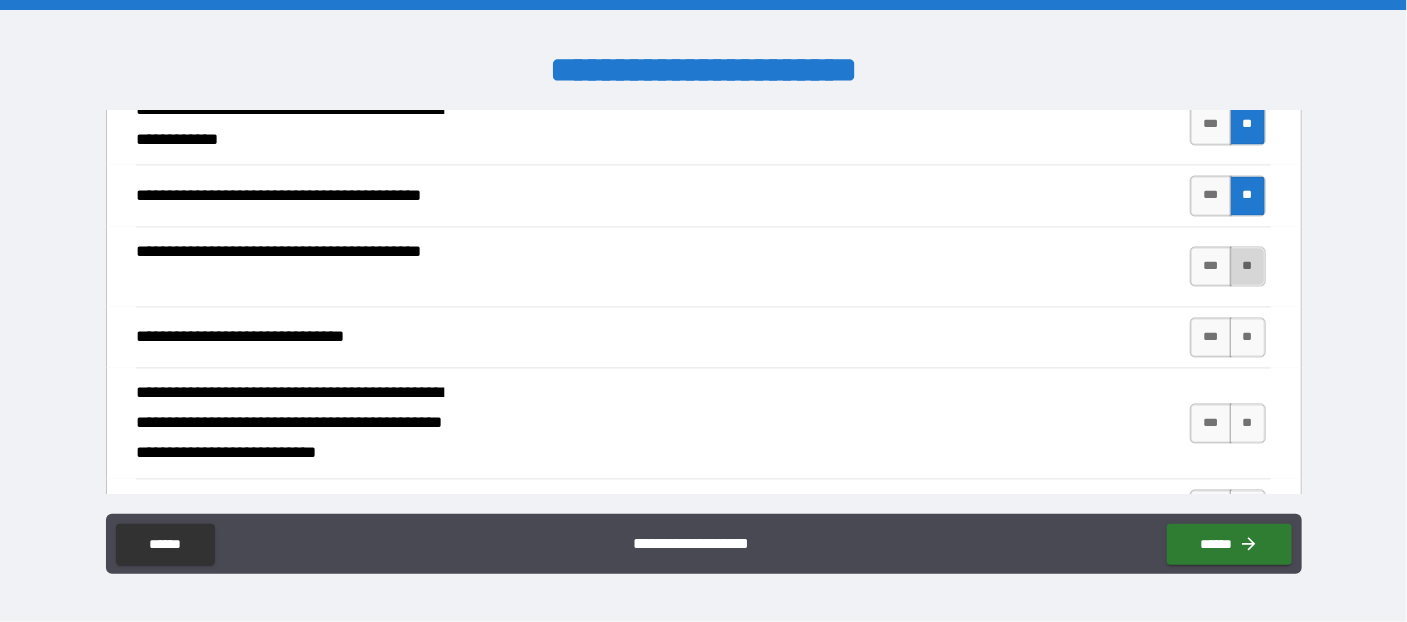 click on "**" at bounding box center [1248, 267] 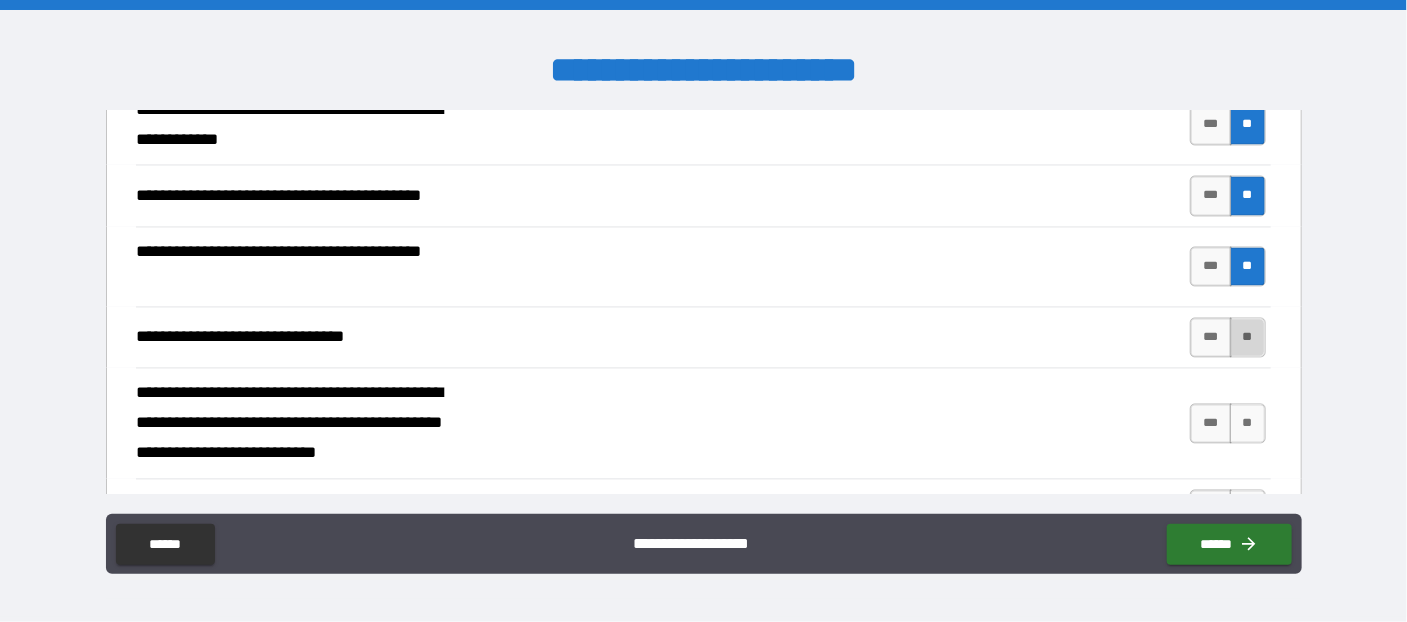 click on "**" at bounding box center [1248, 338] 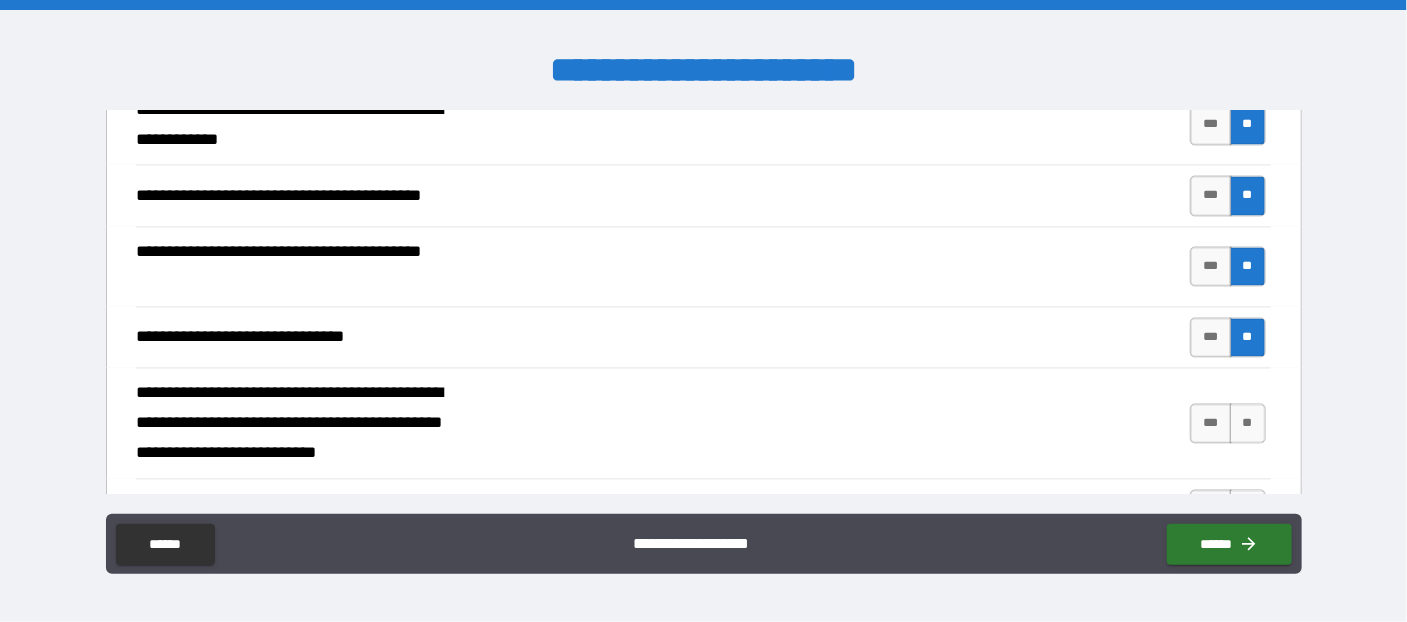 click on "**" at bounding box center [1248, 424] 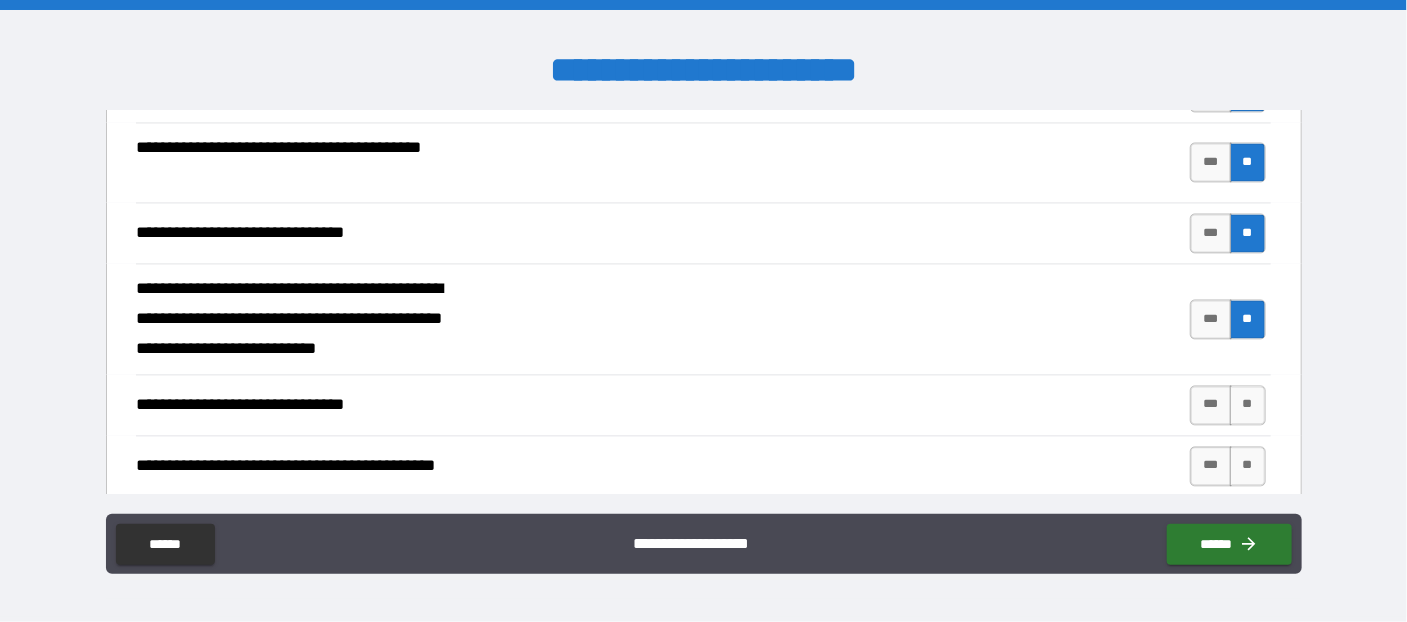 scroll, scrollTop: 1963, scrollLeft: 0, axis: vertical 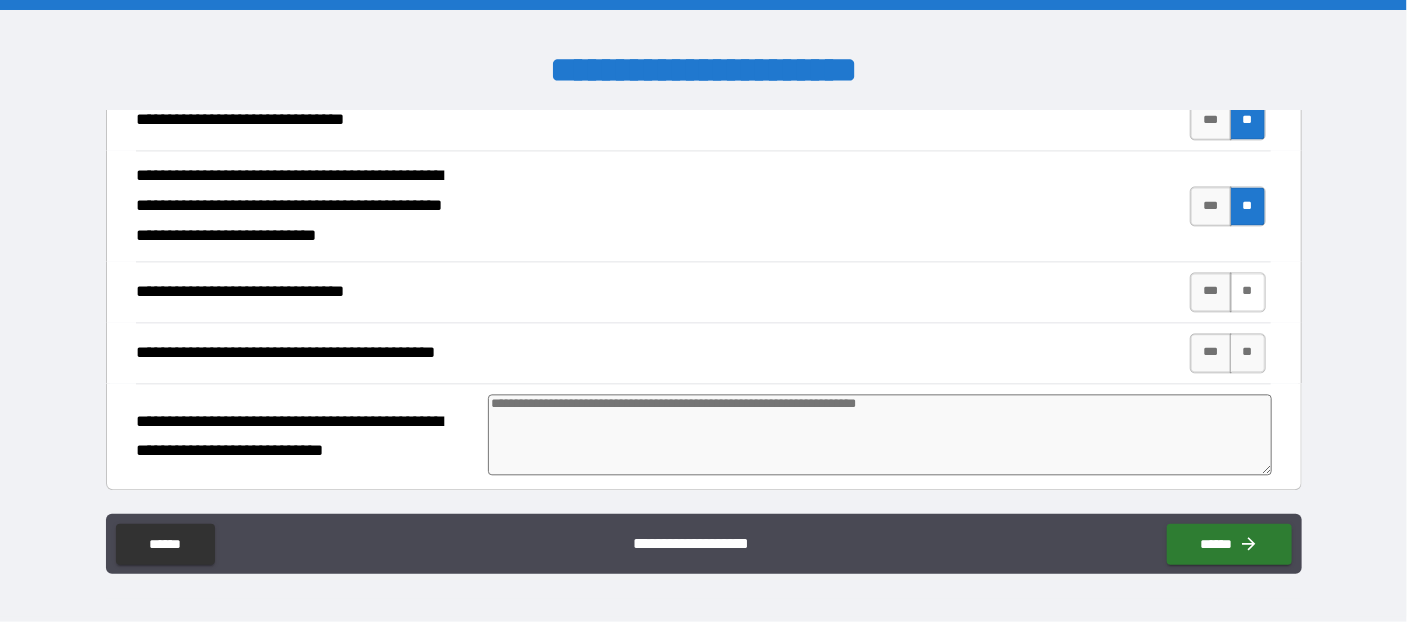 click on "**" at bounding box center [1248, 292] 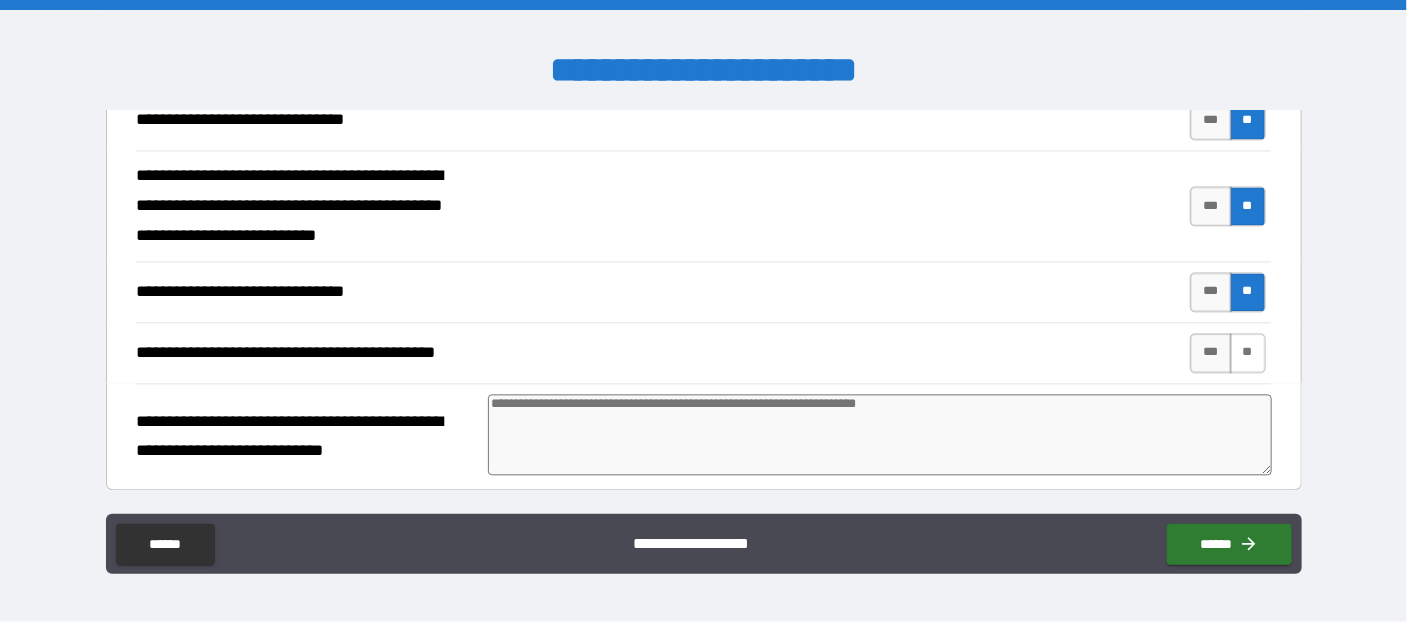 click on "**" at bounding box center (1248, 353) 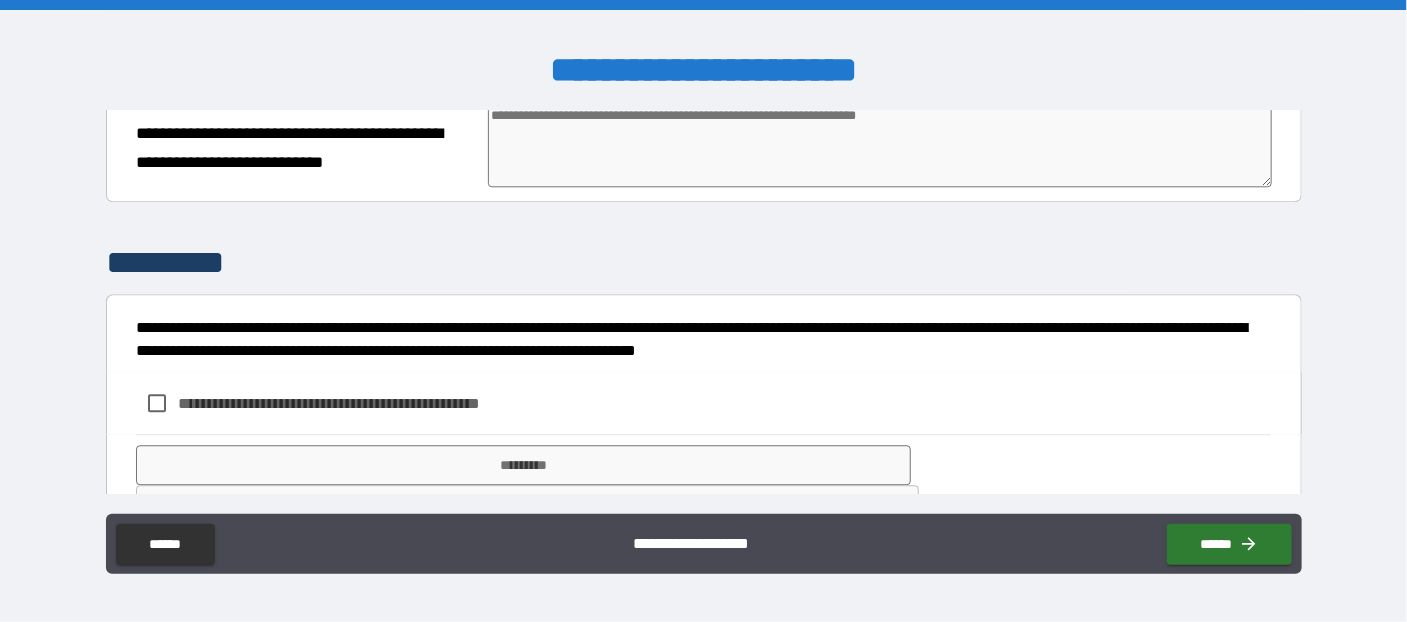 scroll, scrollTop: 2291, scrollLeft: 0, axis: vertical 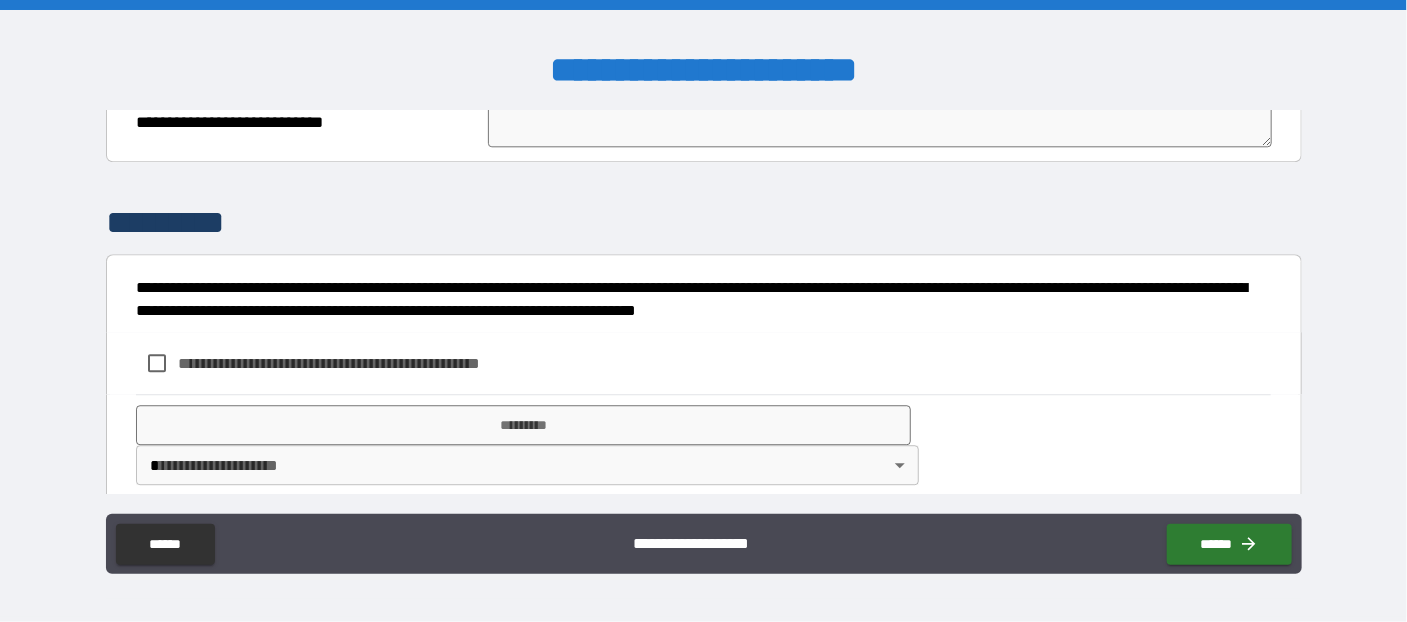click on "**********" at bounding box center [362, 363] 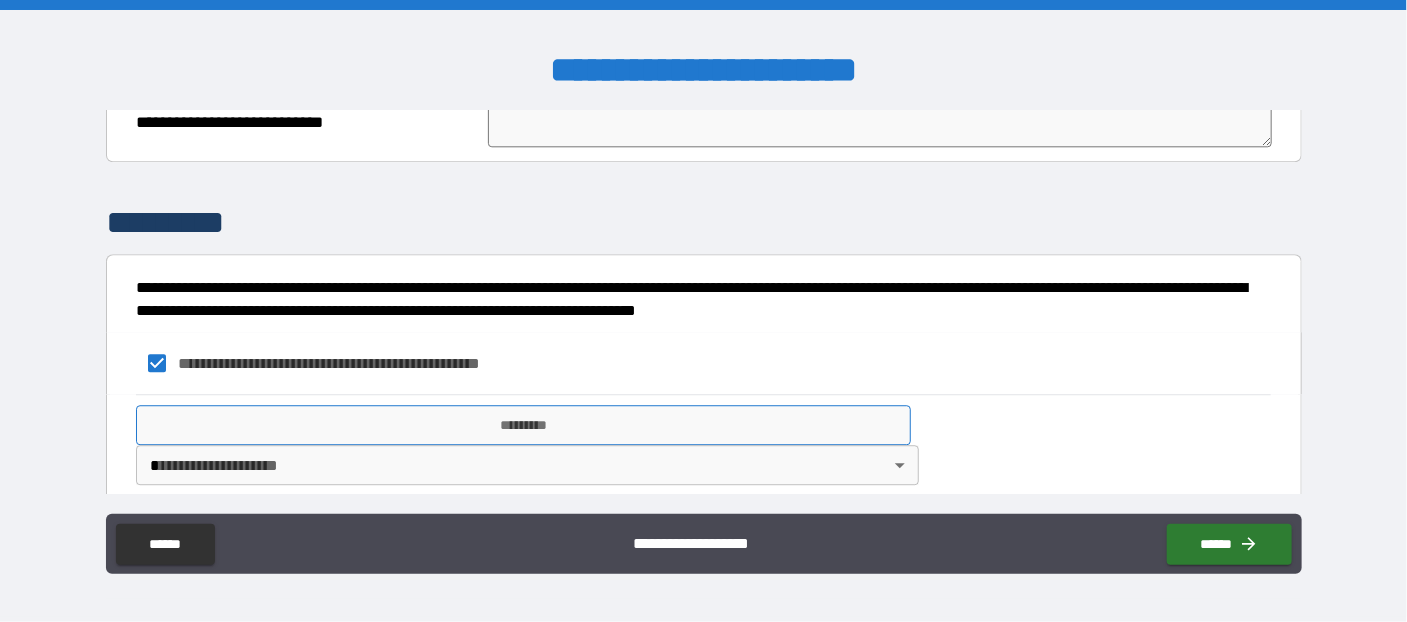 click on "*********" at bounding box center [523, 425] 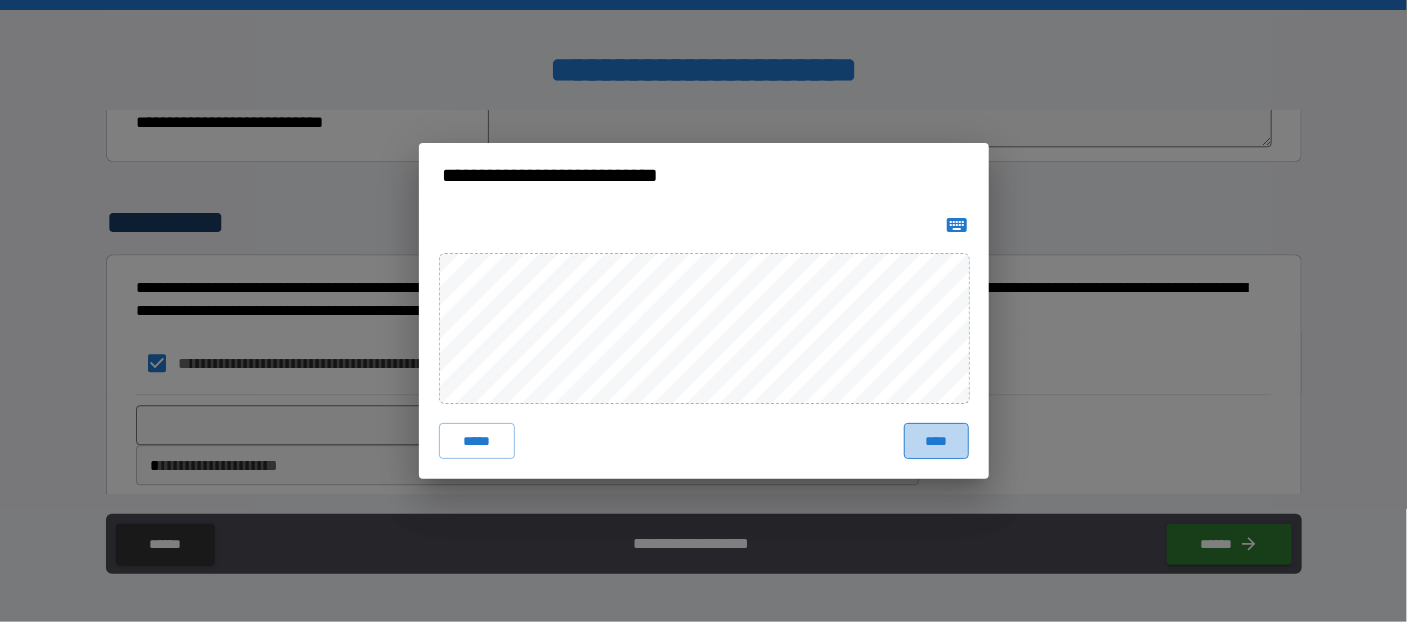 click on "****" at bounding box center (936, 441) 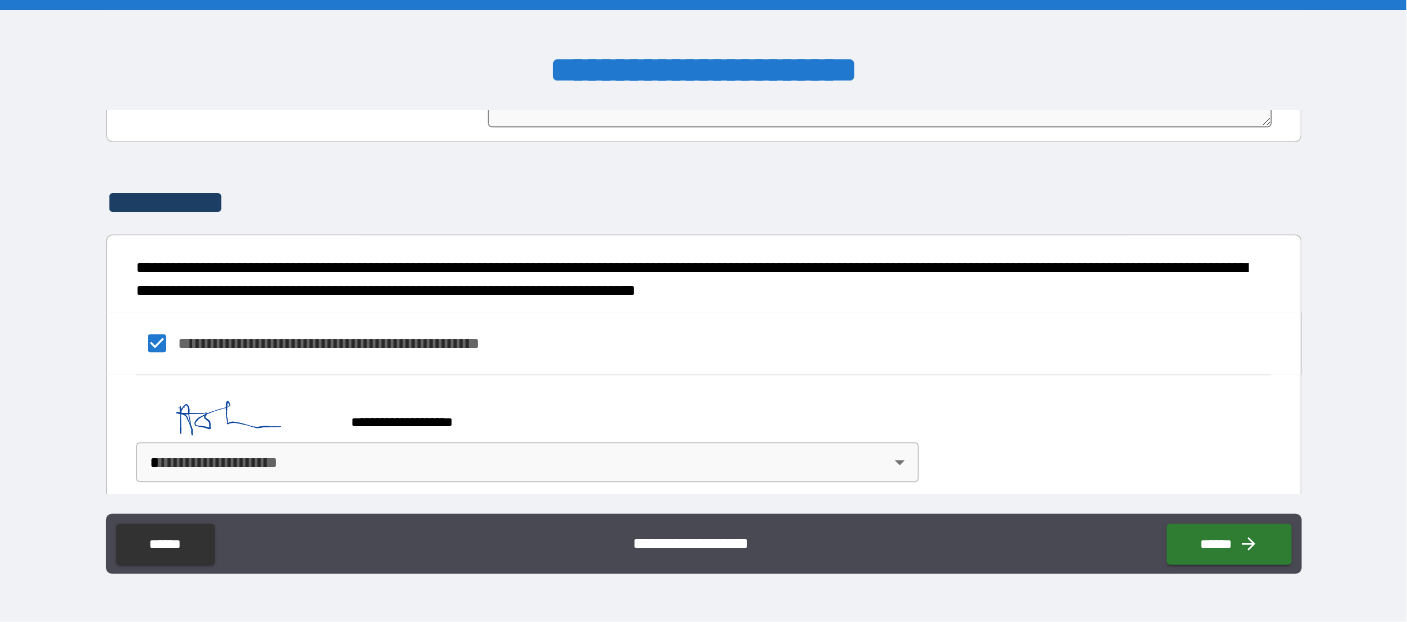 scroll, scrollTop: 2319, scrollLeft: 0, axis: vertical 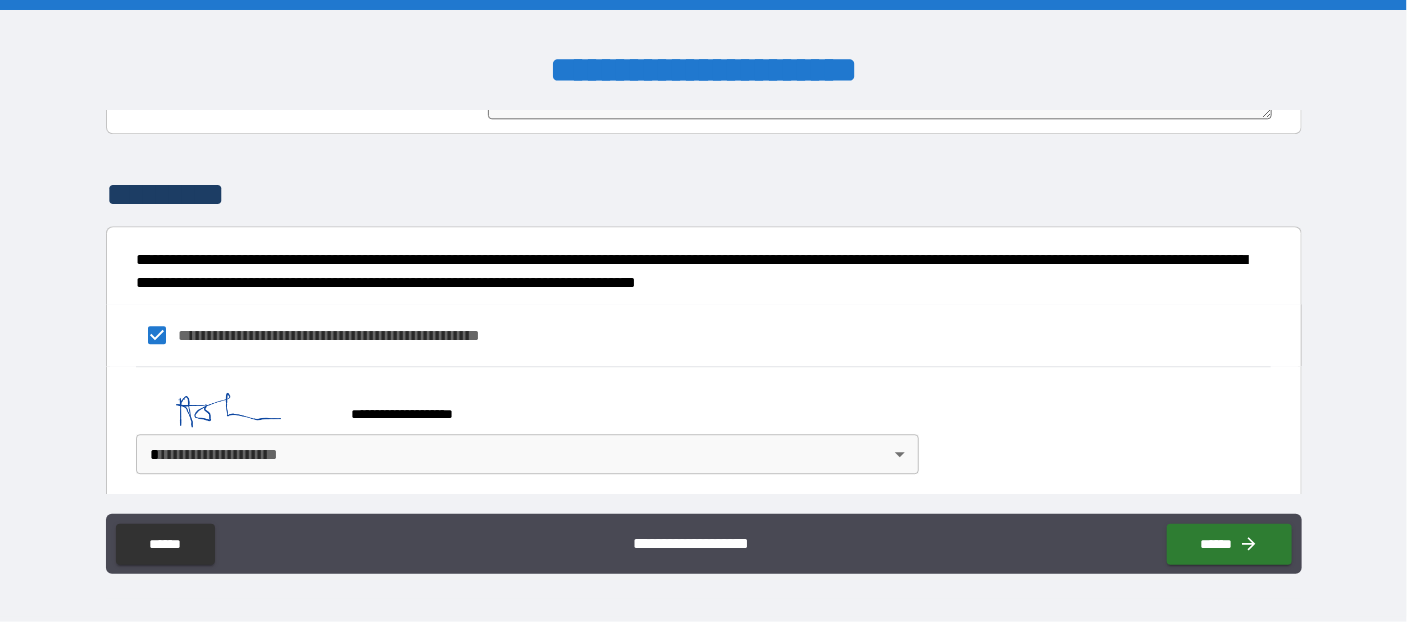 click on "**********" at bounding box center (703, 311) 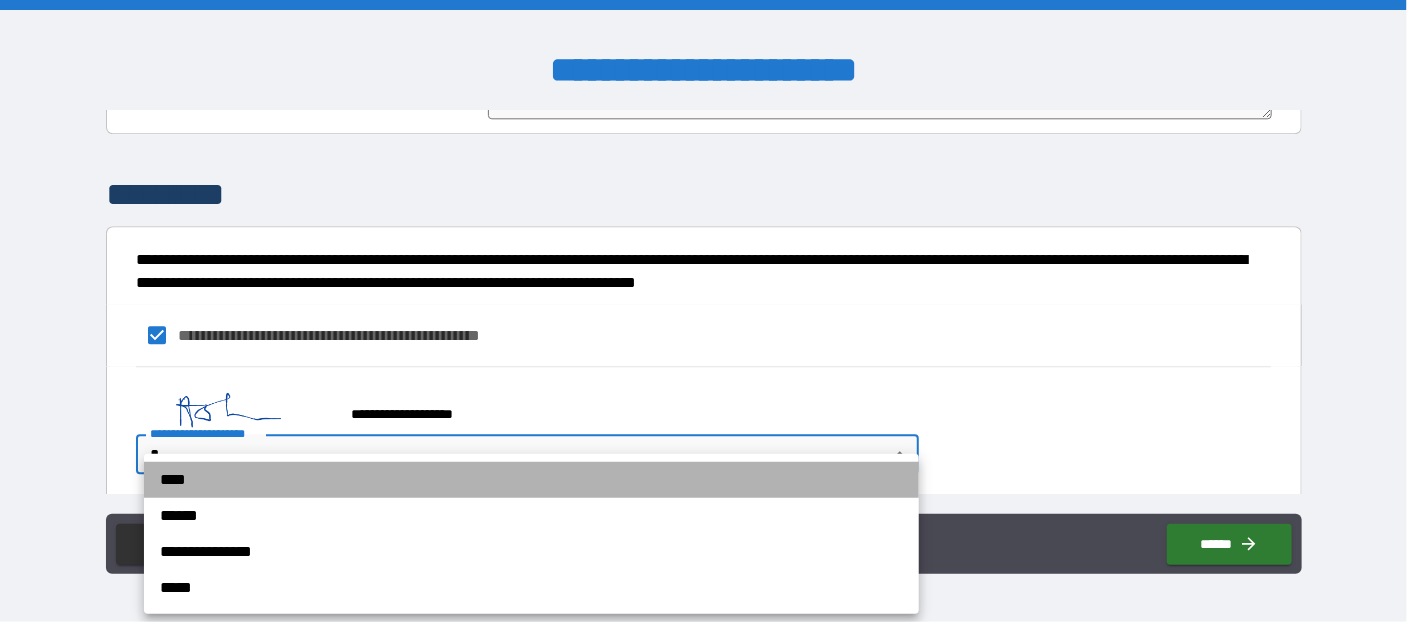 click on "****" at bounding box center [531, 480] 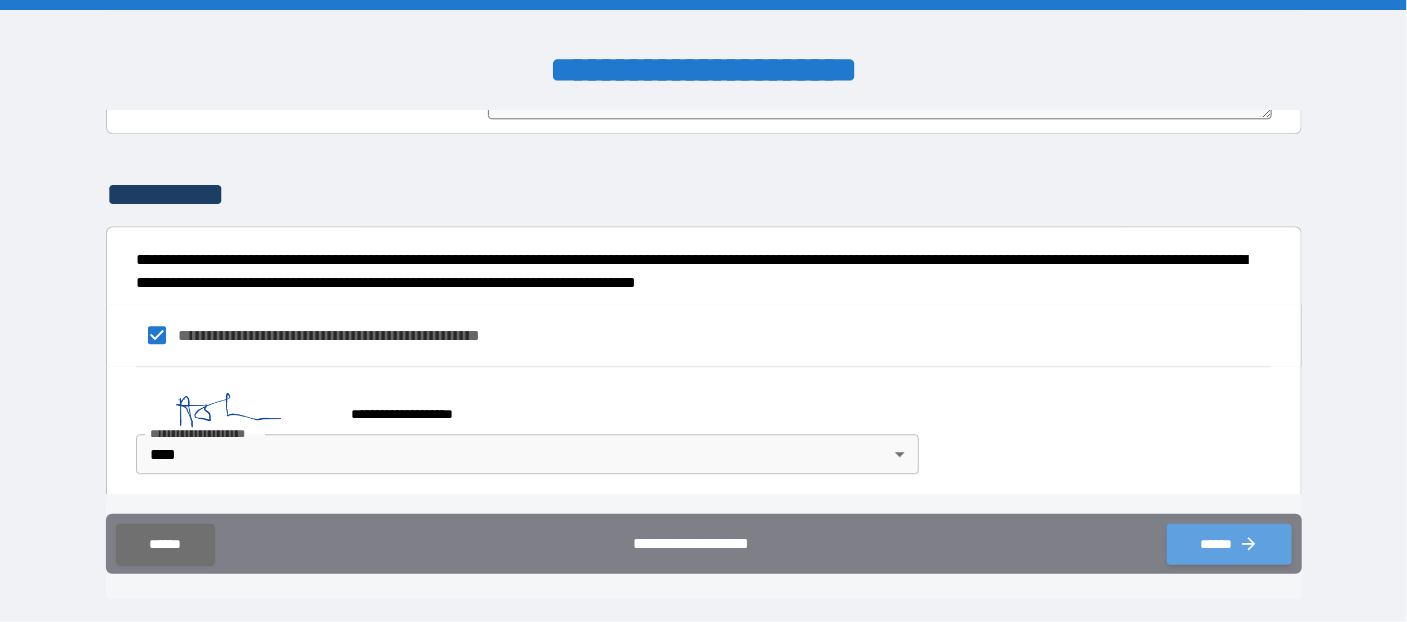 click 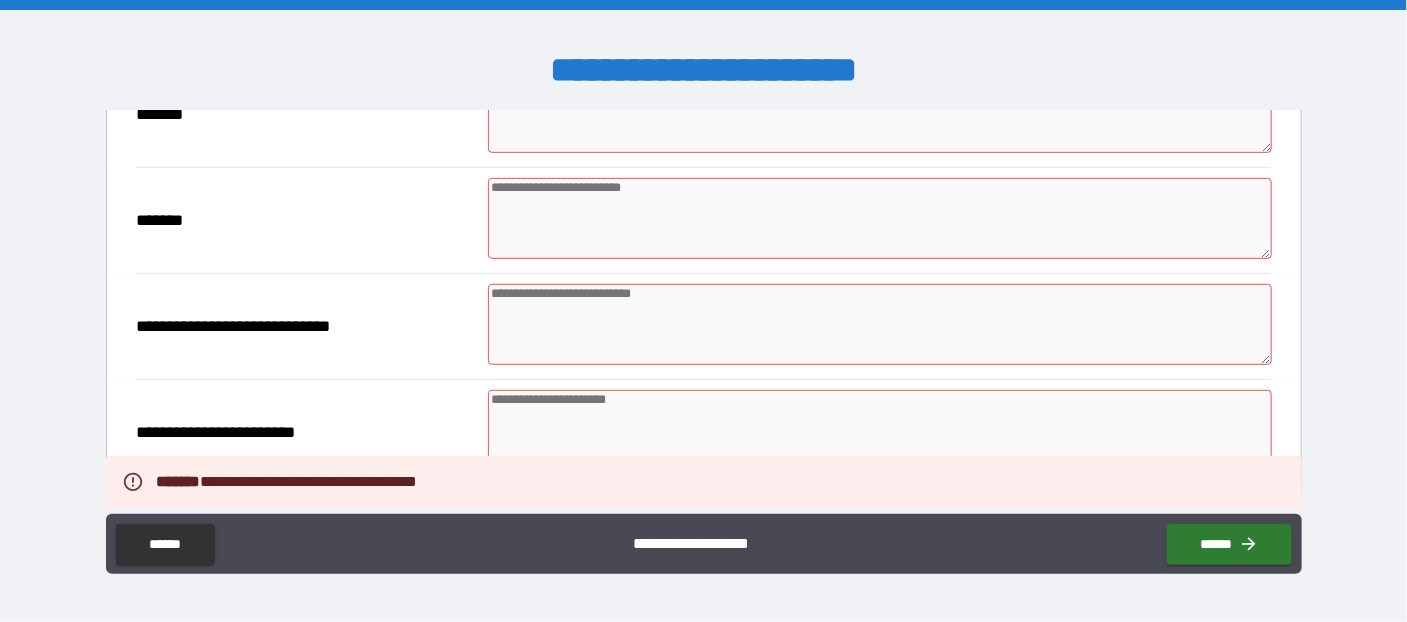 scroll, scrollTop: 28, scrollLeft: 0, axis: vertical 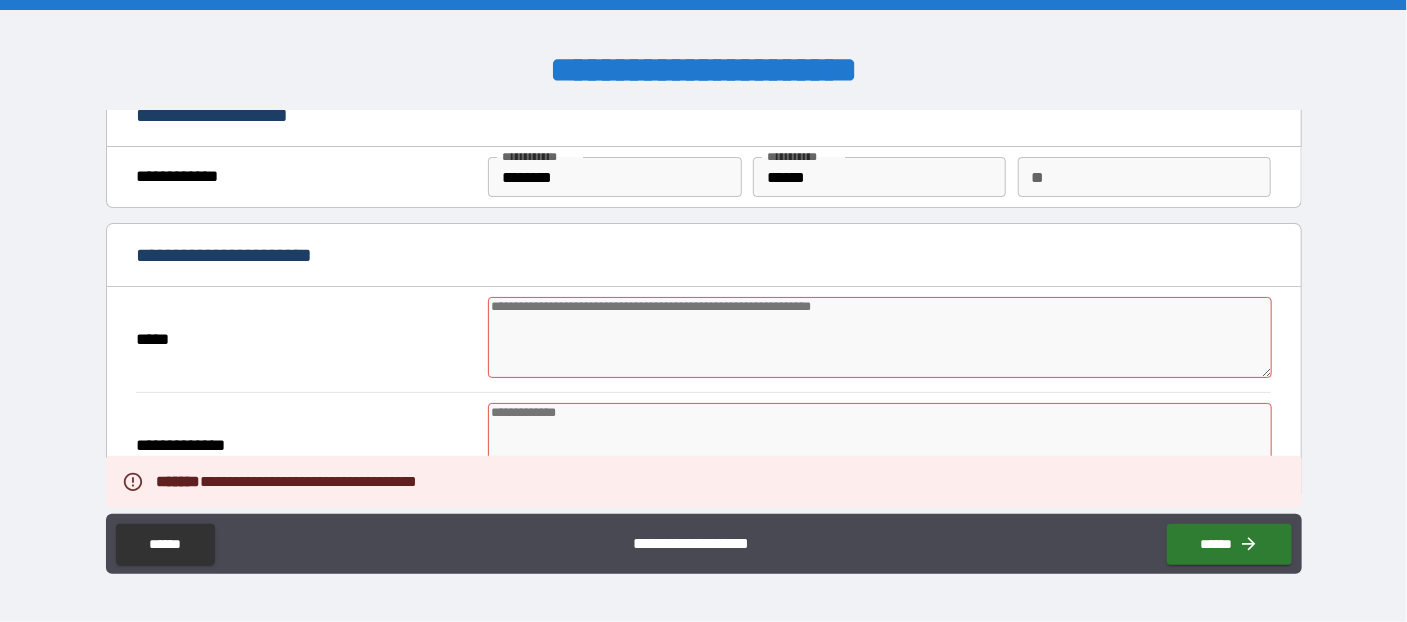 click at bounding box center [880, 337] 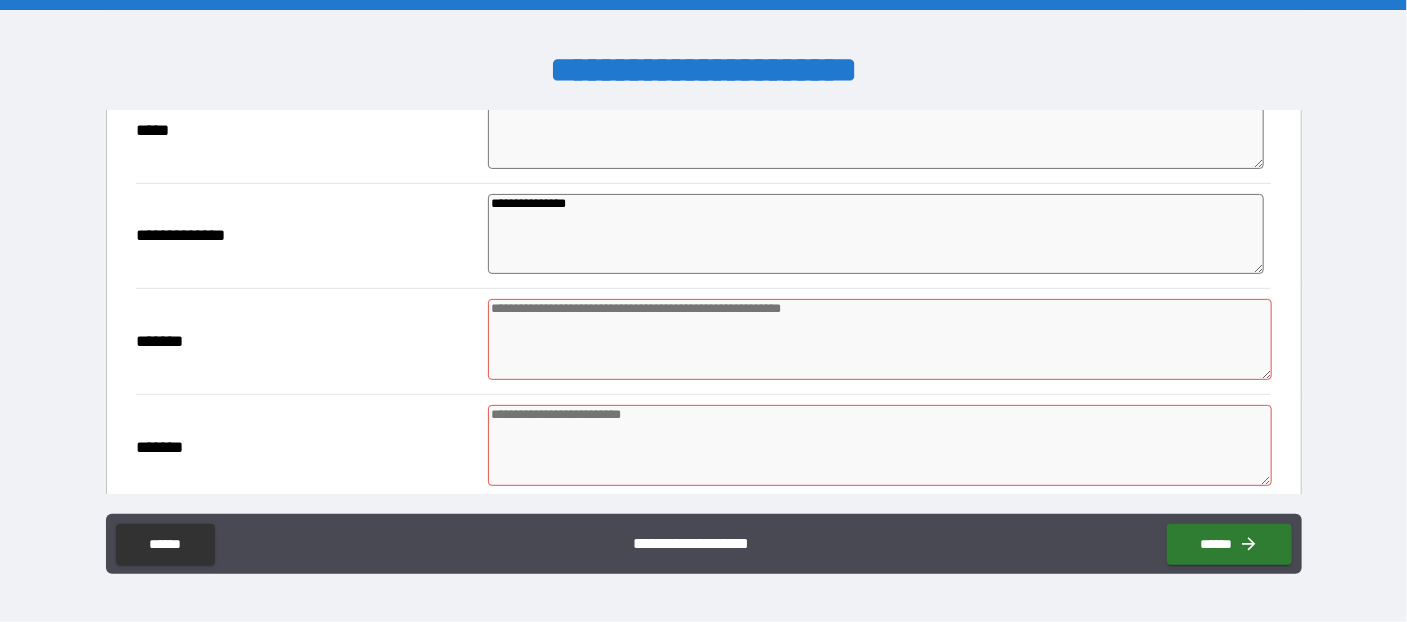 scroll, scrollTop: 356, scrollLeft: 0, axis: vertical 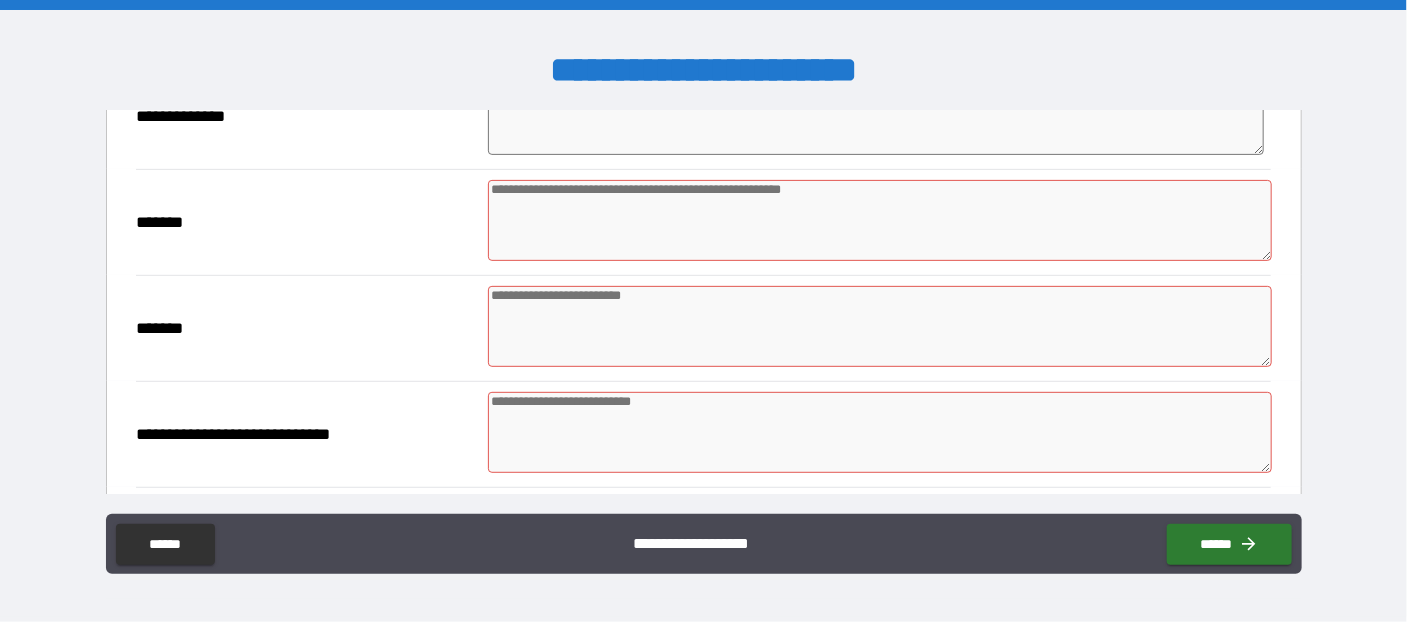 click at bounding box center (880, 220) 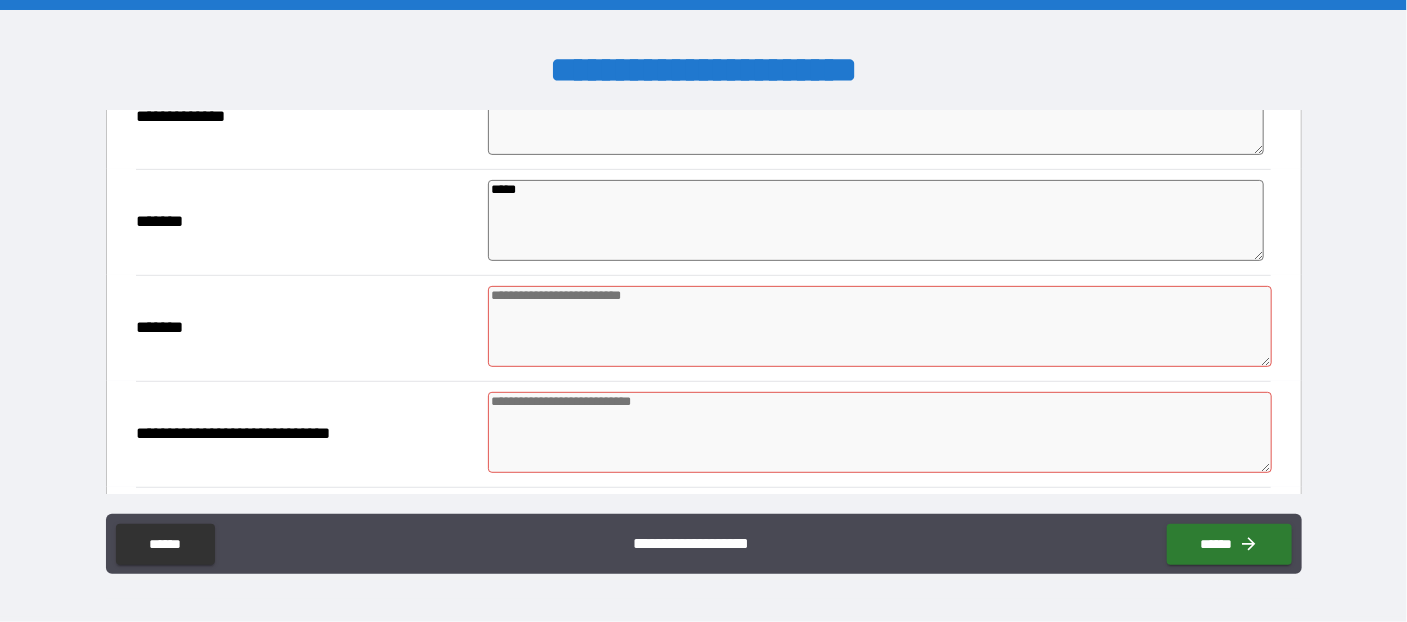 click at bounding box center (880, 326) 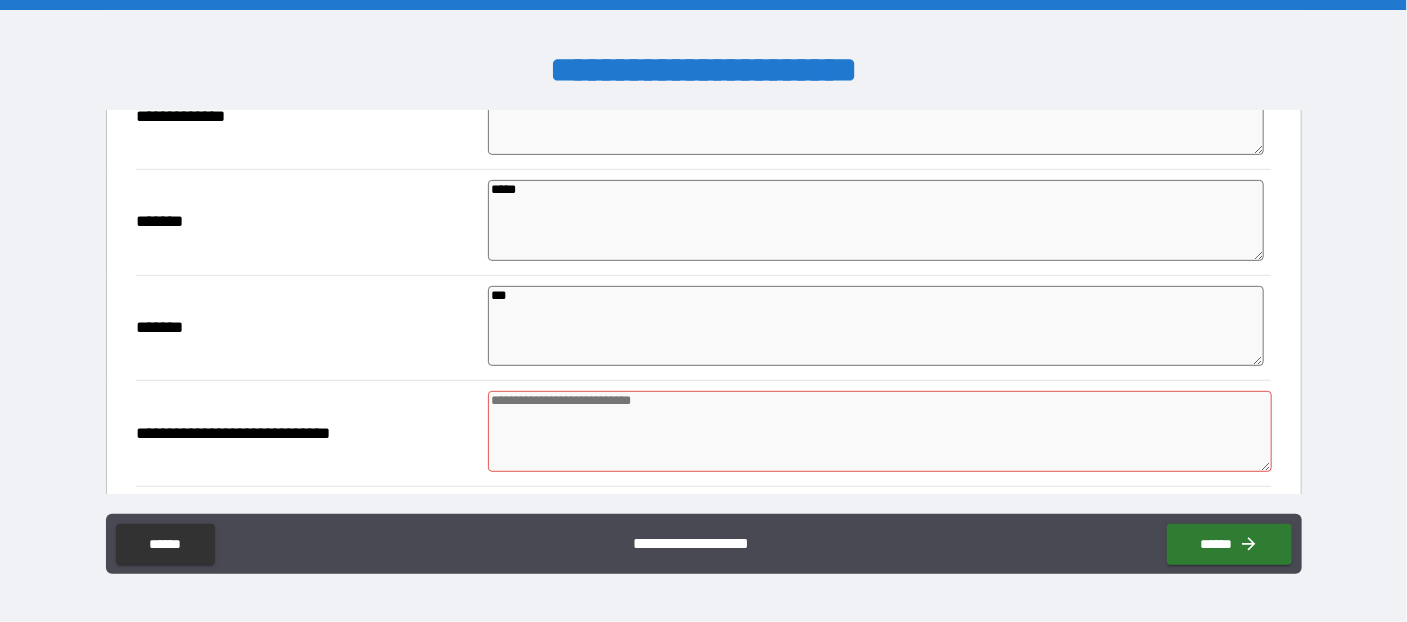 click at bounding box center (880, 431) 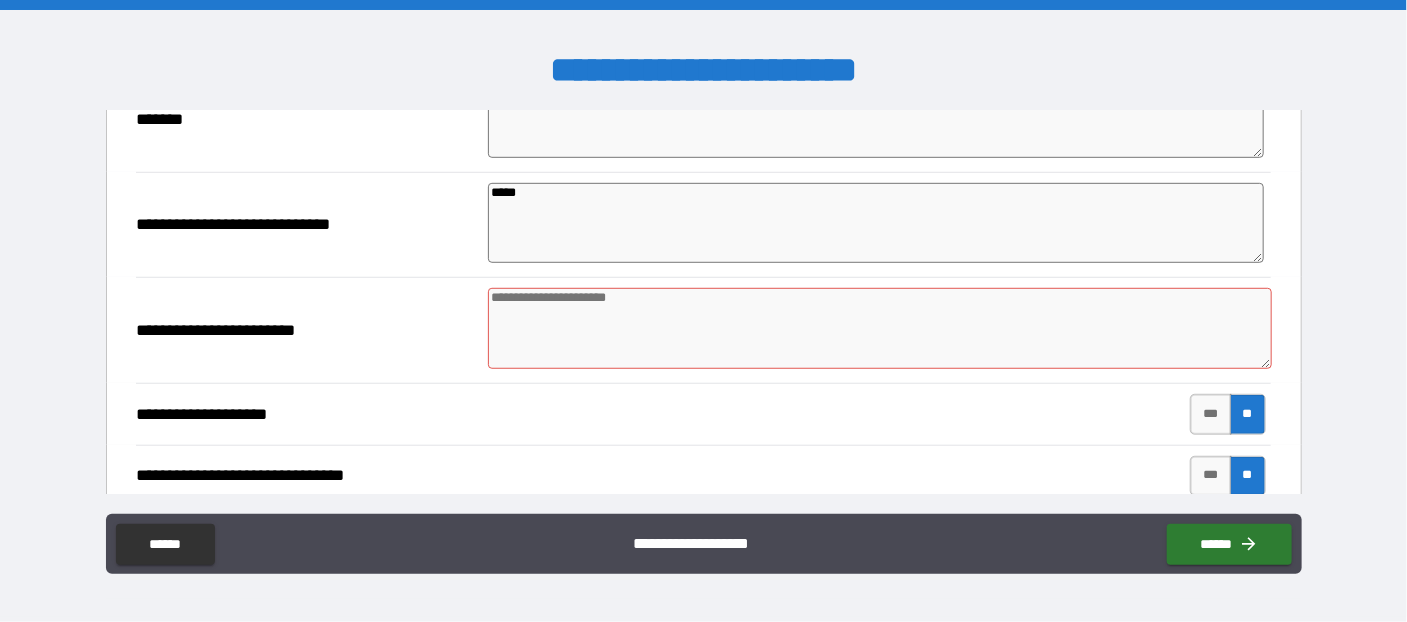 scroll, scrollTop: 574, scrollLeft: 0, axis: vertical 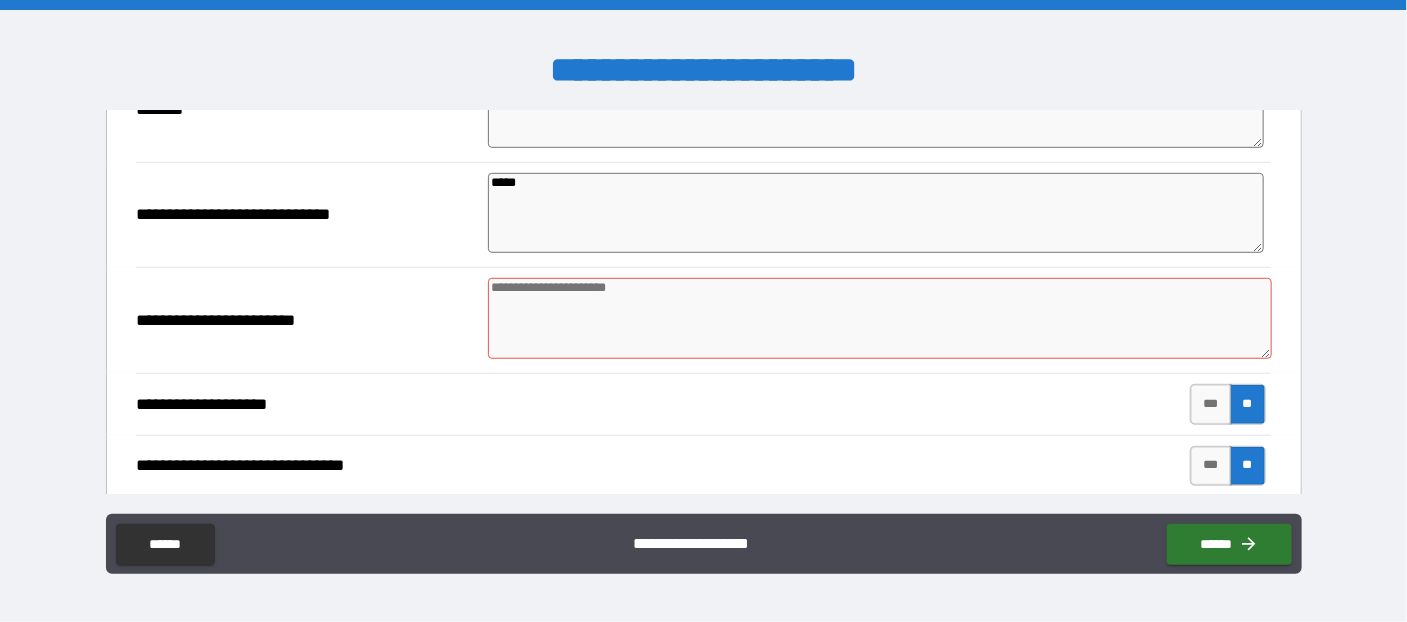click at bounding box center [880, 318] 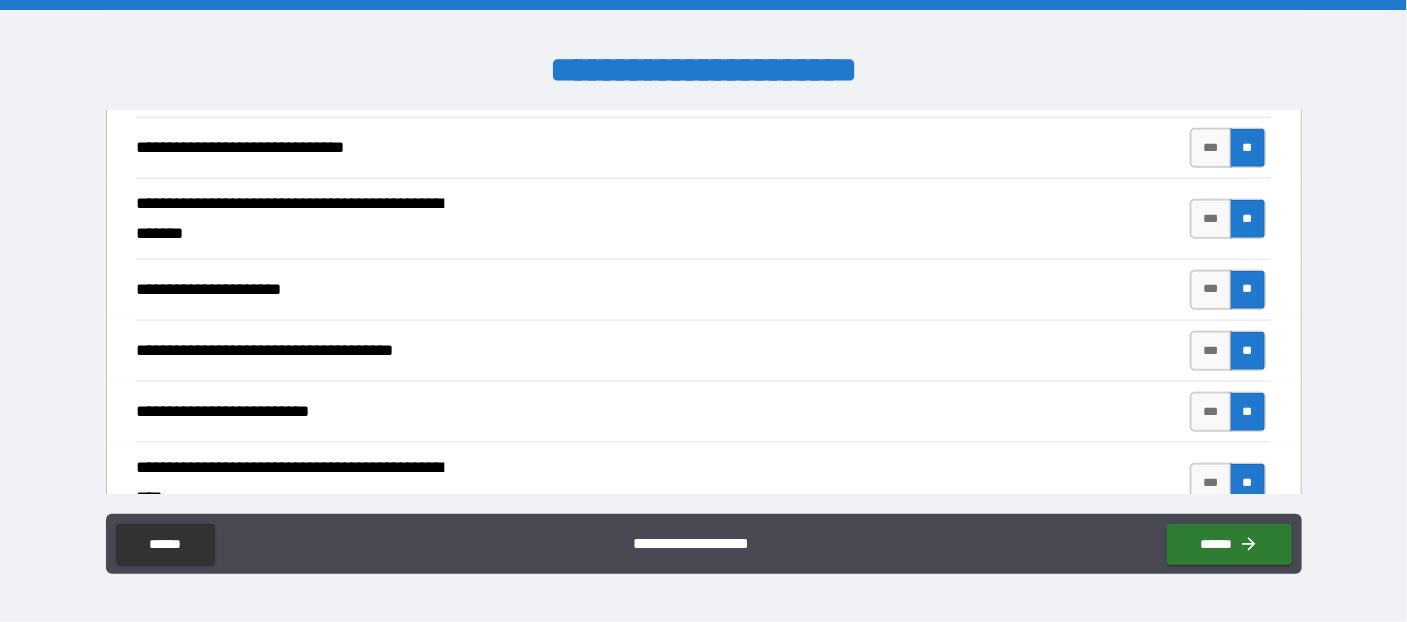 scroll, scrollTop: 901, scrollLeft: 0, axis: vertical 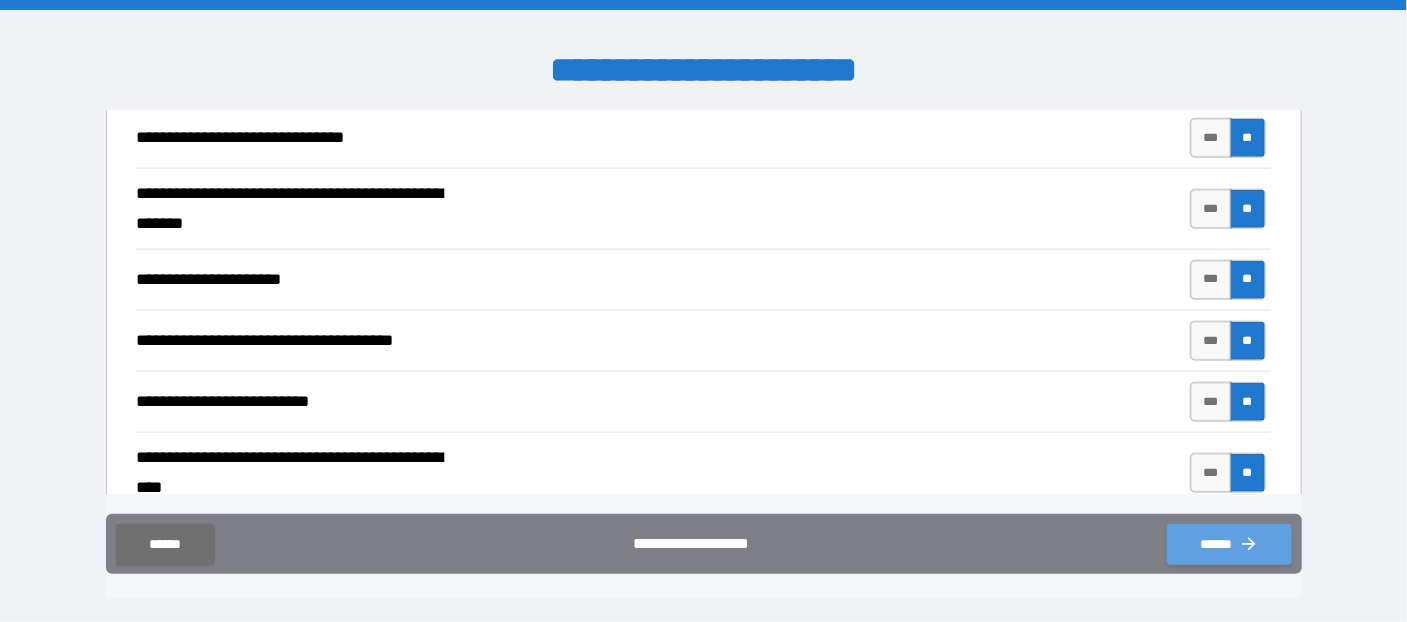 click on "******" at bounding box center (1229, 544) 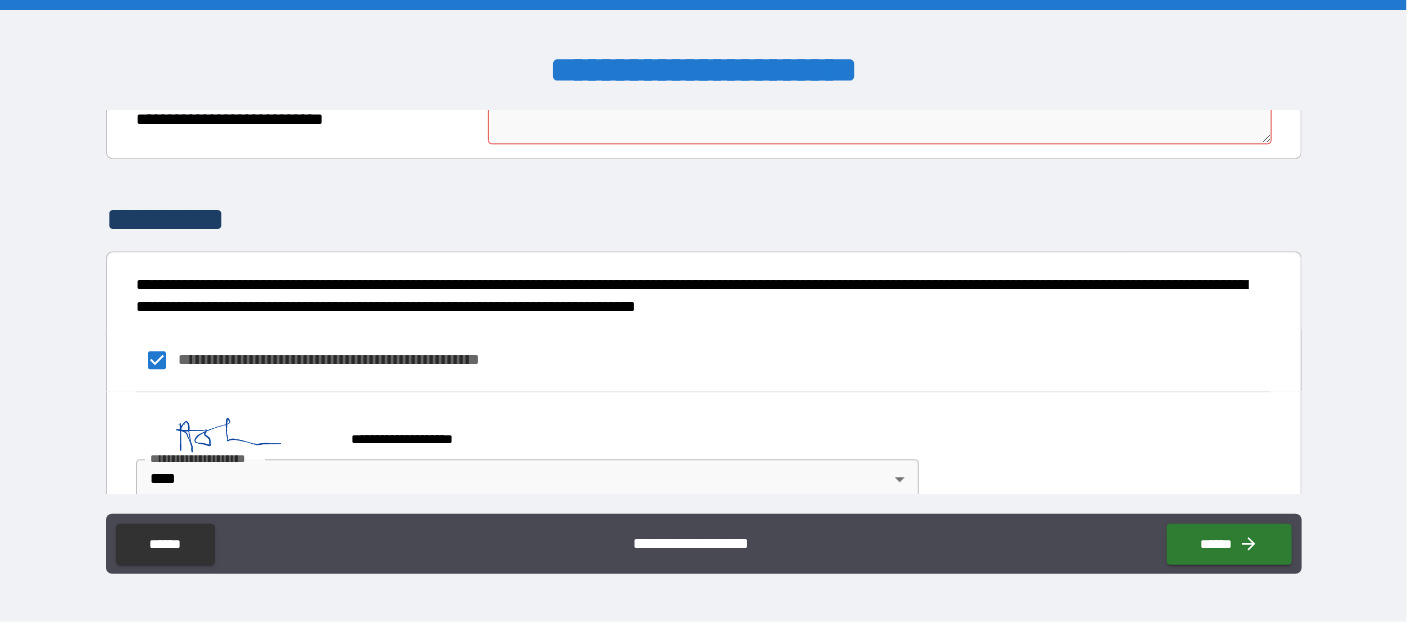 scroll, scrollTop: 2072, scrollLeft: 0, axis: vertical 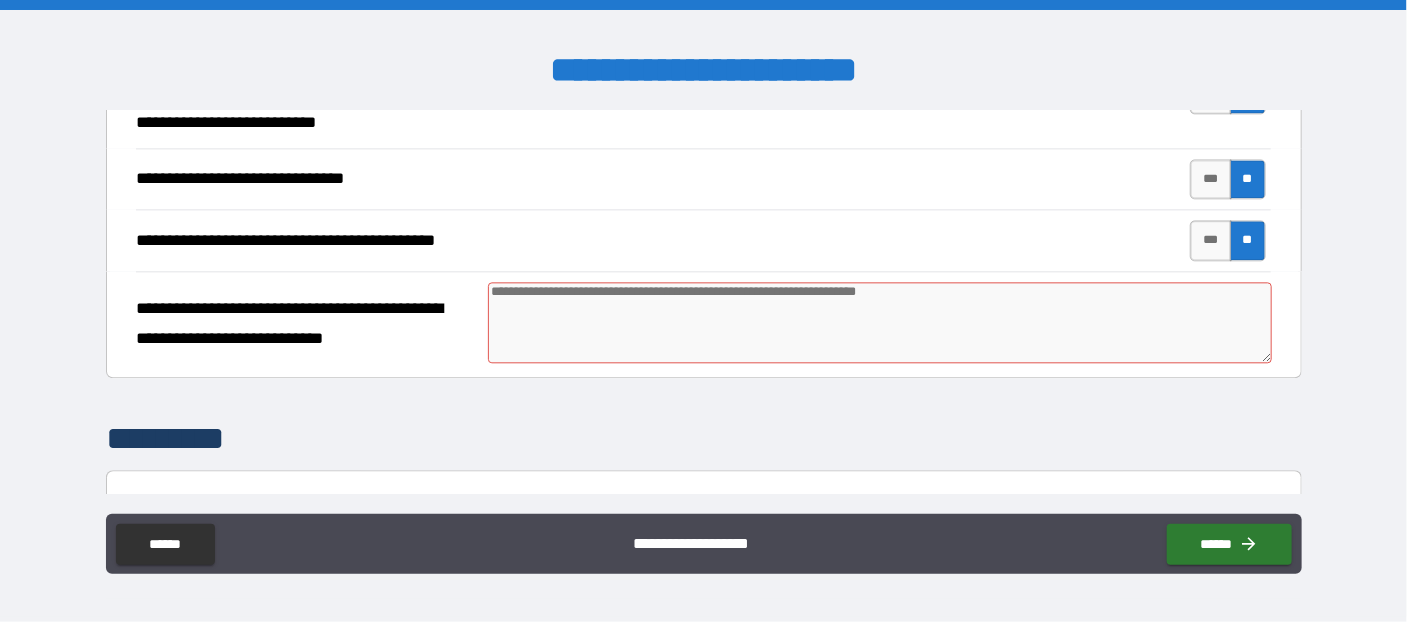 click at bounding box center (880, 322) 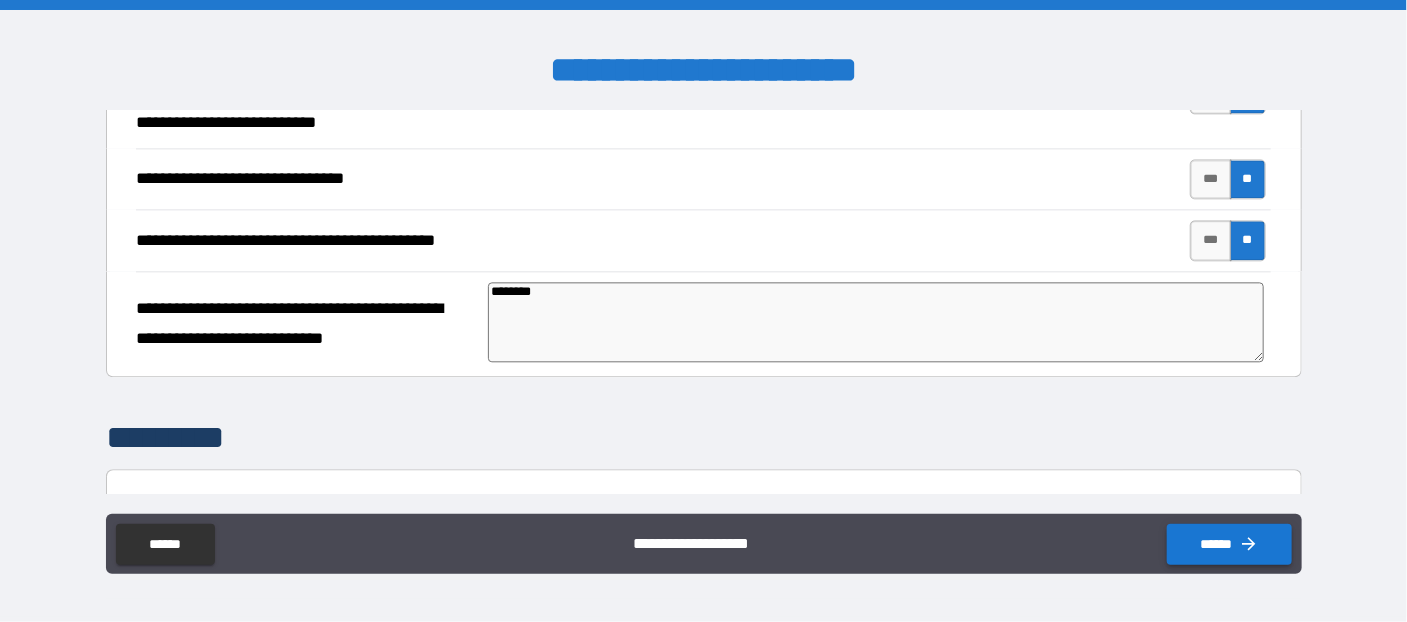 click on "******" at bounding box center (1229, 544) 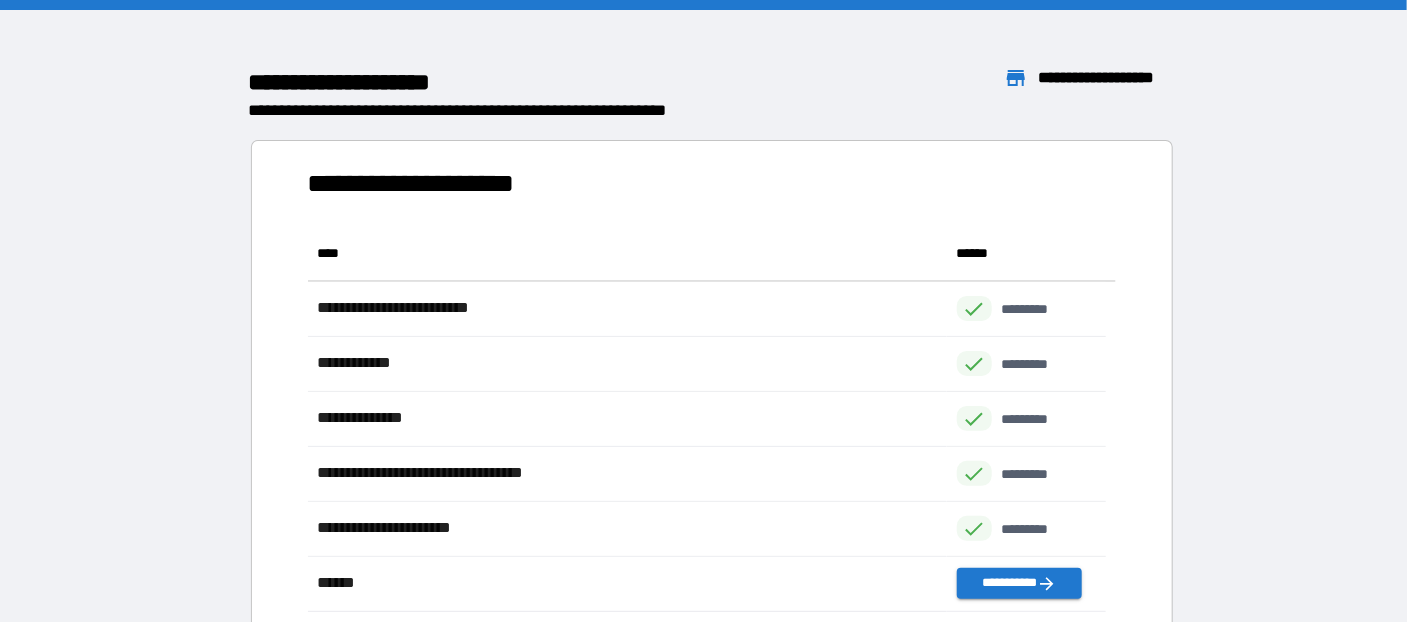 scroll, scrollTop: 14, scrollLeft: 13, axis: both 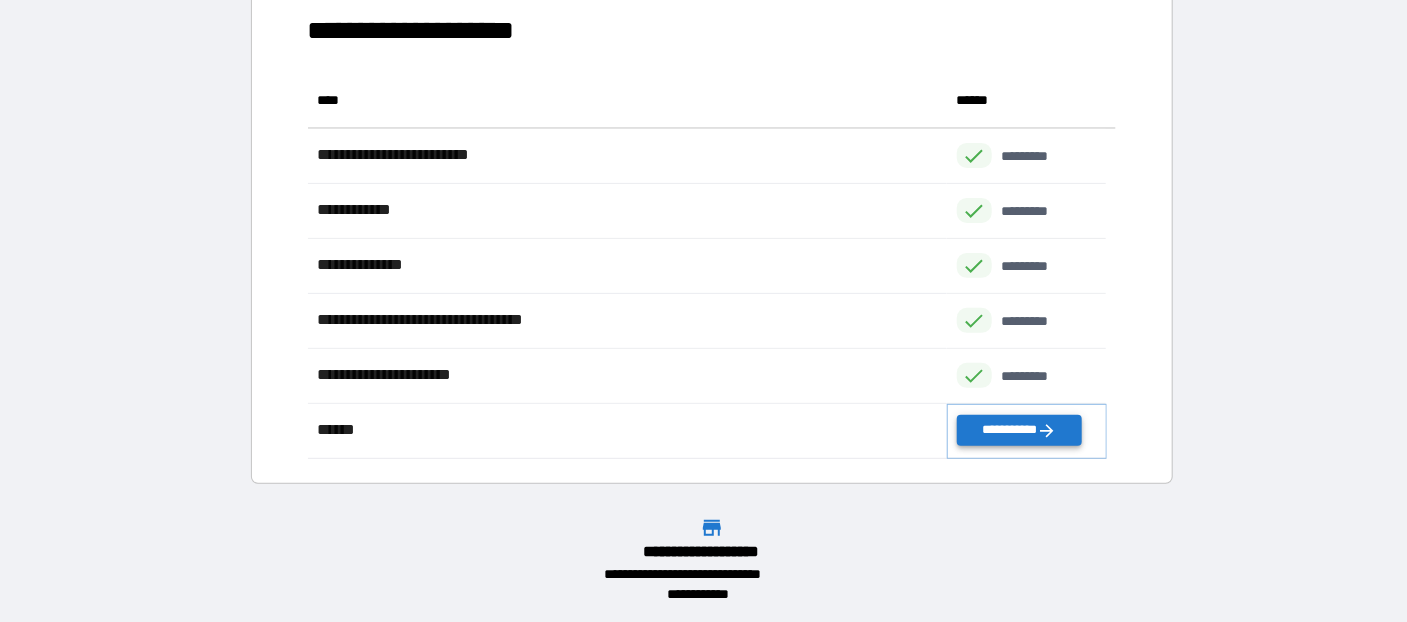 click on "**********" at bounding box center [1019, 430] 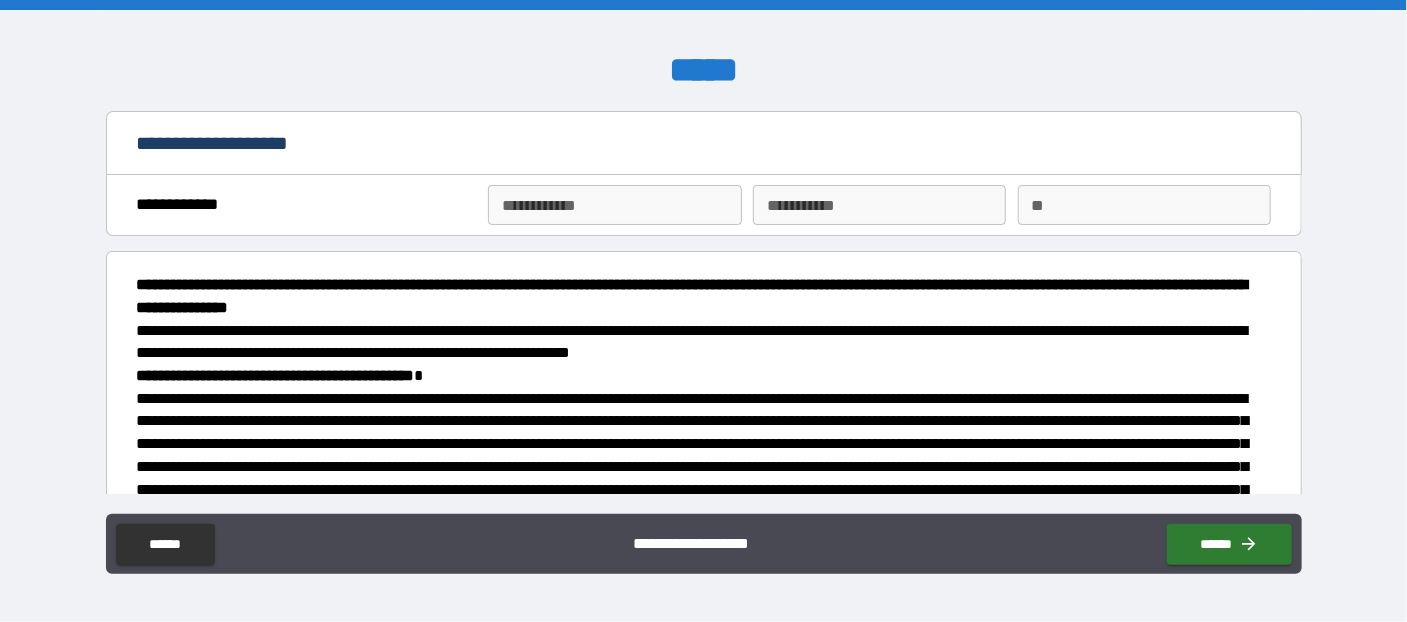 click on "**********" at bounding box center (614, 205) 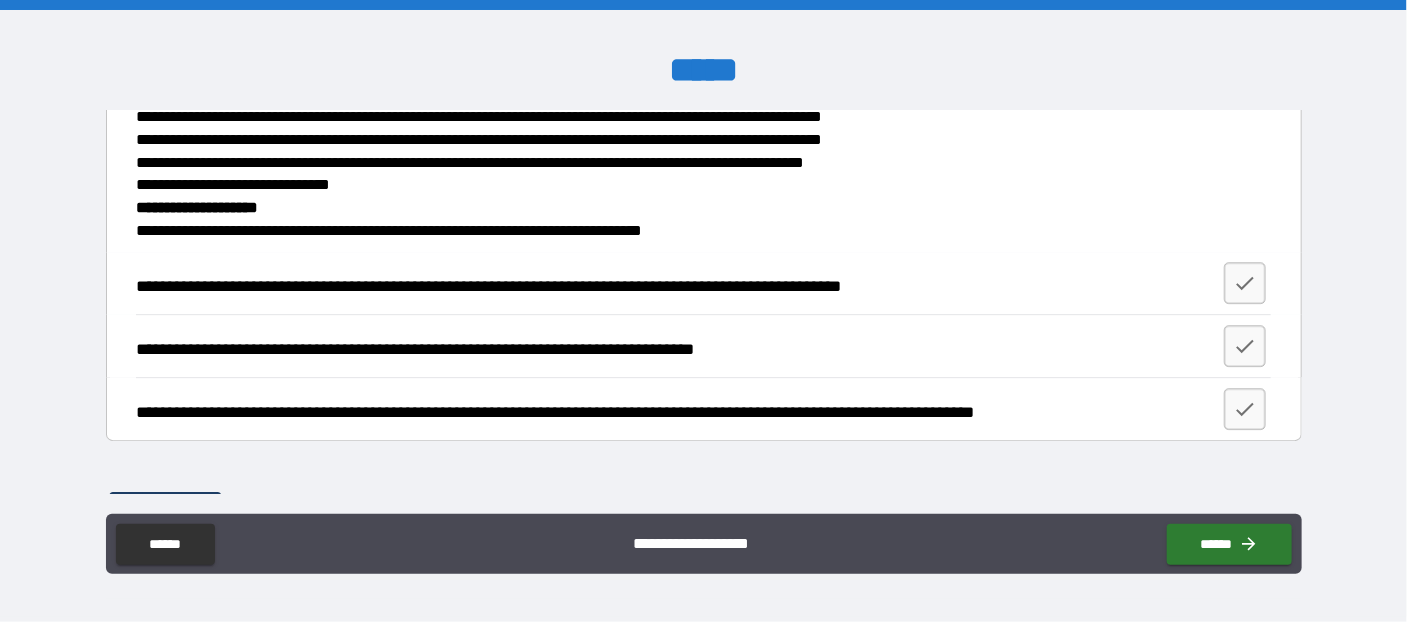 scroll, scrollTop: 2944, scrollLeft: 0, axis: vertical 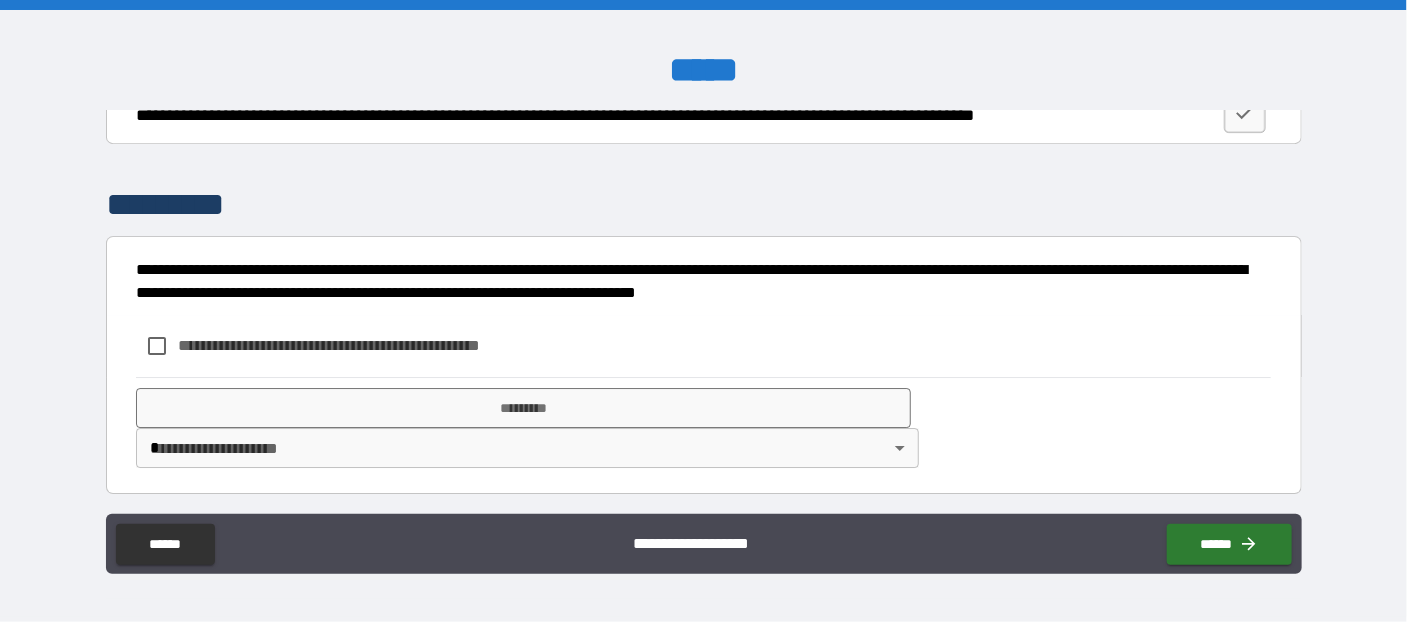 click on "**********" at bounding box center [362, 345] 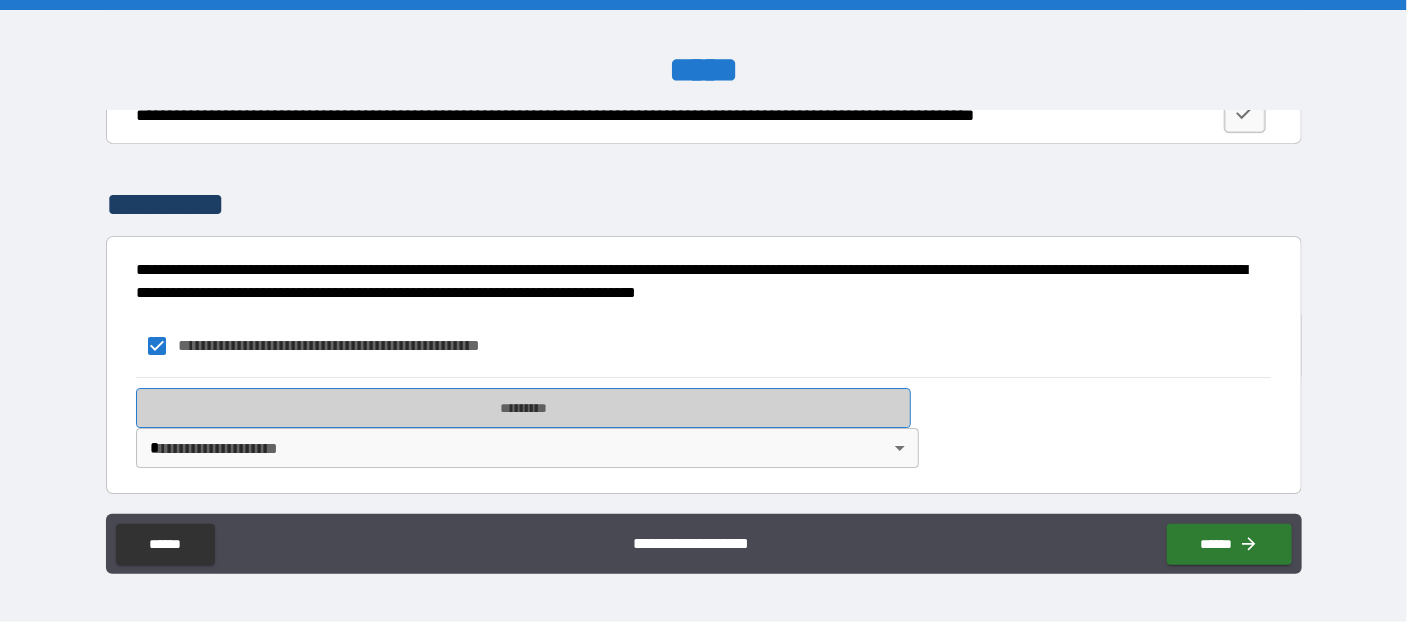 click on "*********" at bounding box center [523, 408] 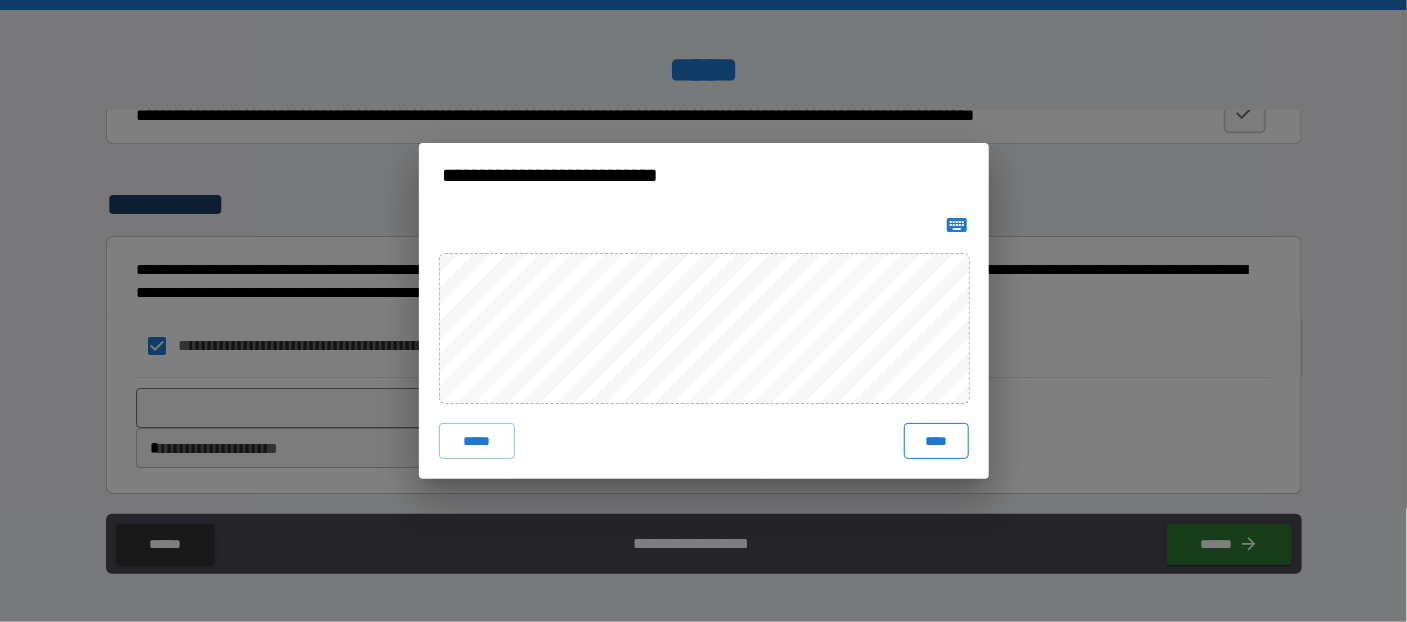 click on "****" at bounding box center (936, 441) 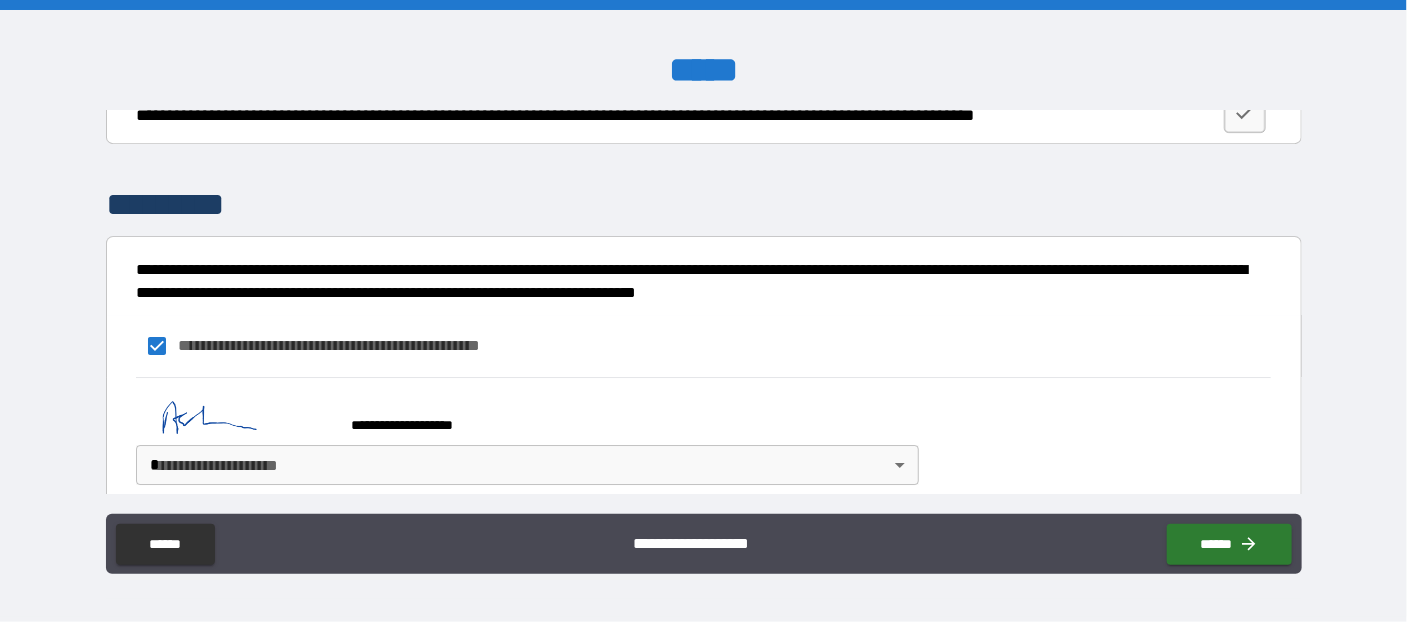scroll, scrollTop: 2961, scrollLeft: 0, axis: vertical 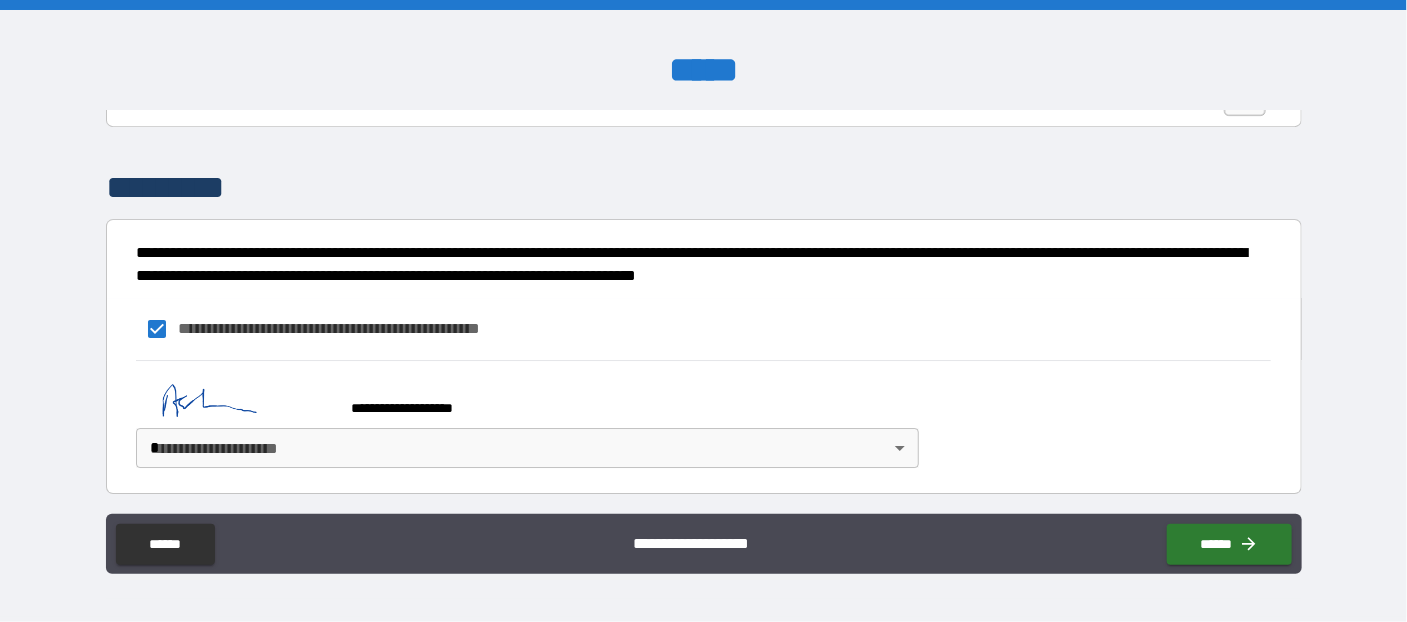 click on "**********" at bounding box center (703, 311) 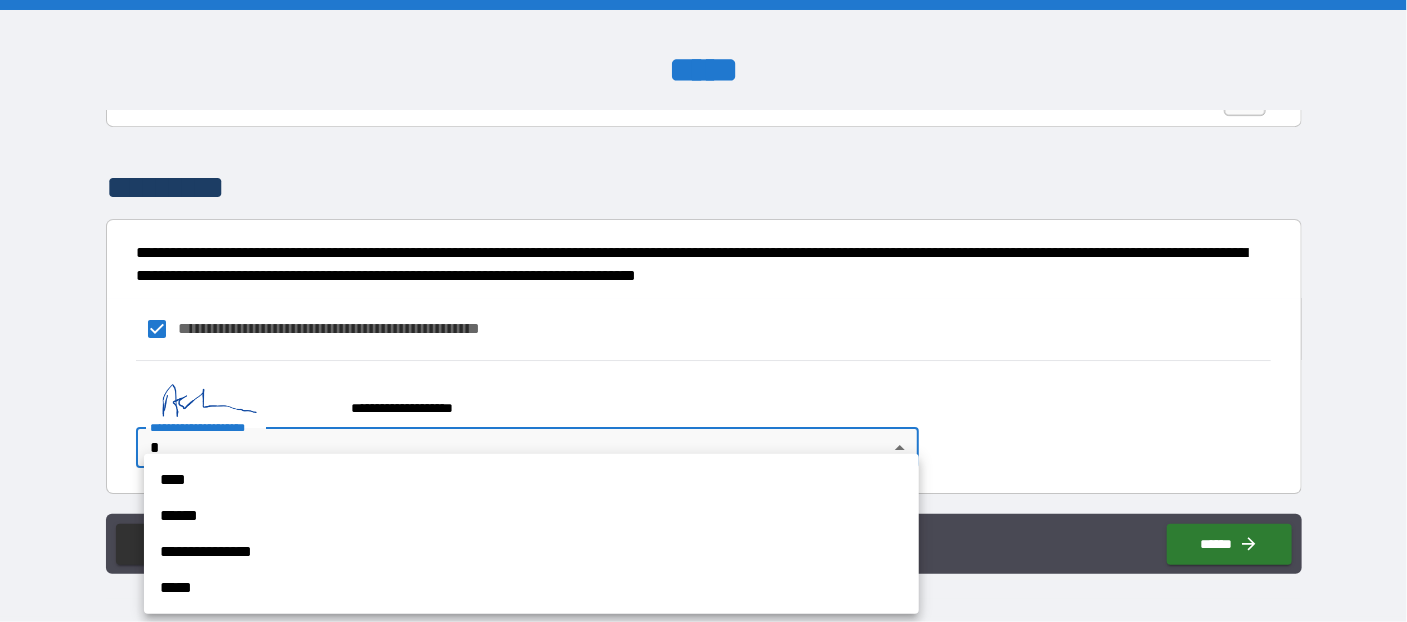 click on "**********" at bounding box center [531, 534] 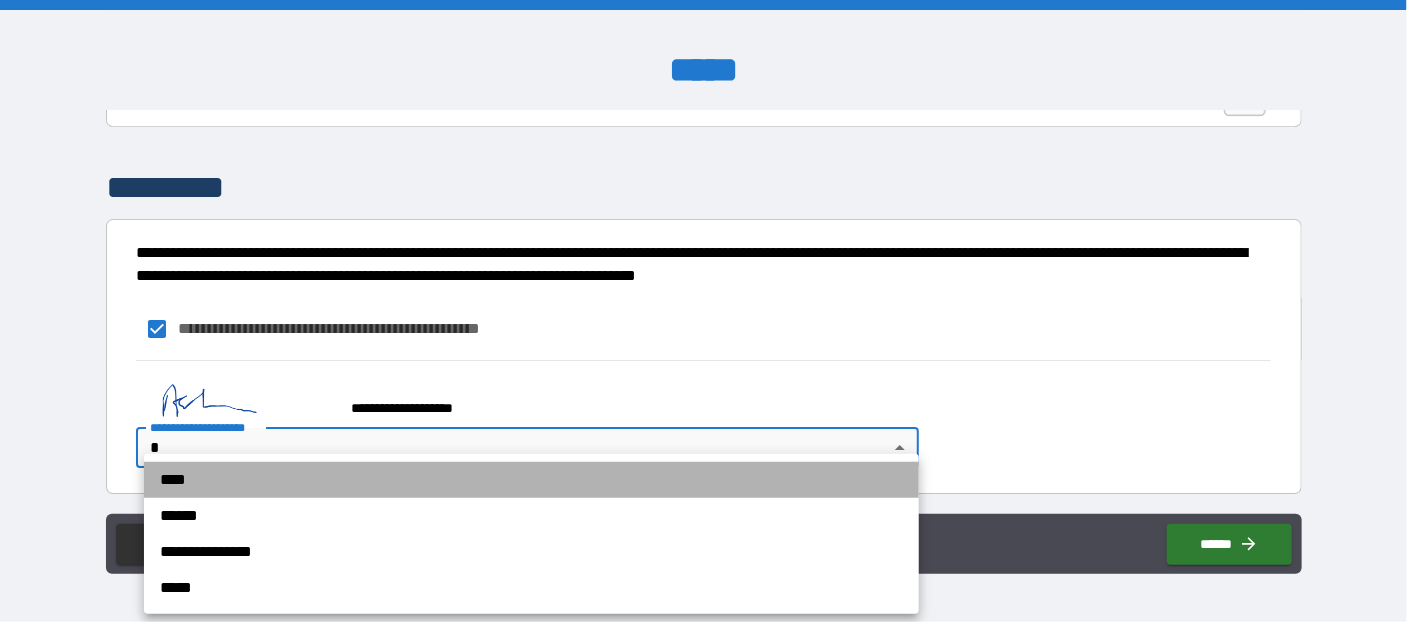 click on "****" at bounding box center (531, 480) 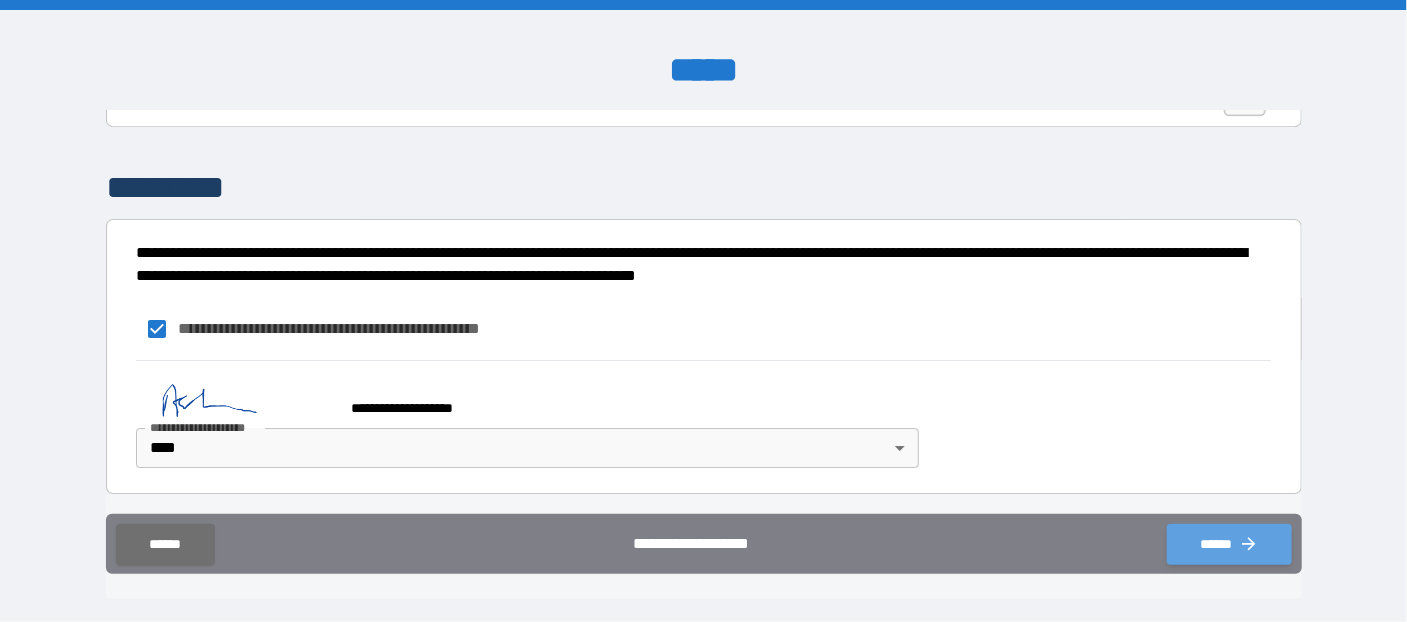 click 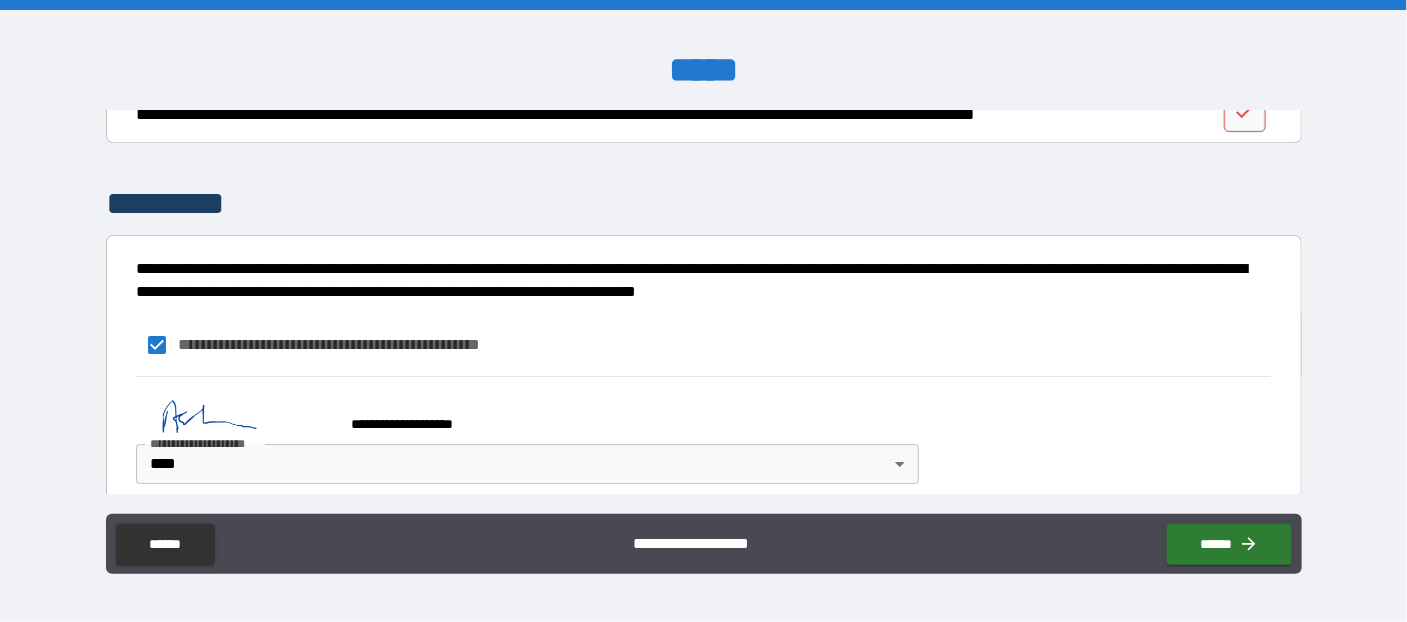 scroll, scrollTop: 2727, scrollLeft: 0, axis: vertical 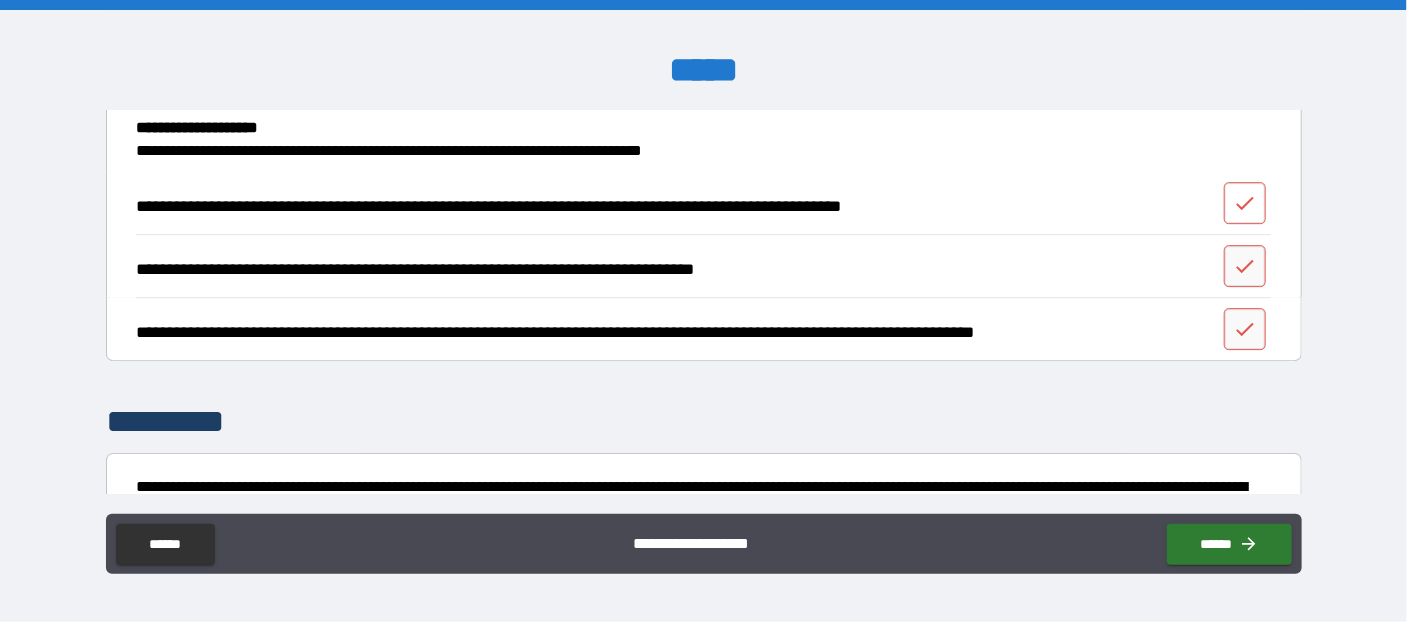 click at bounding box center [1245, 203] 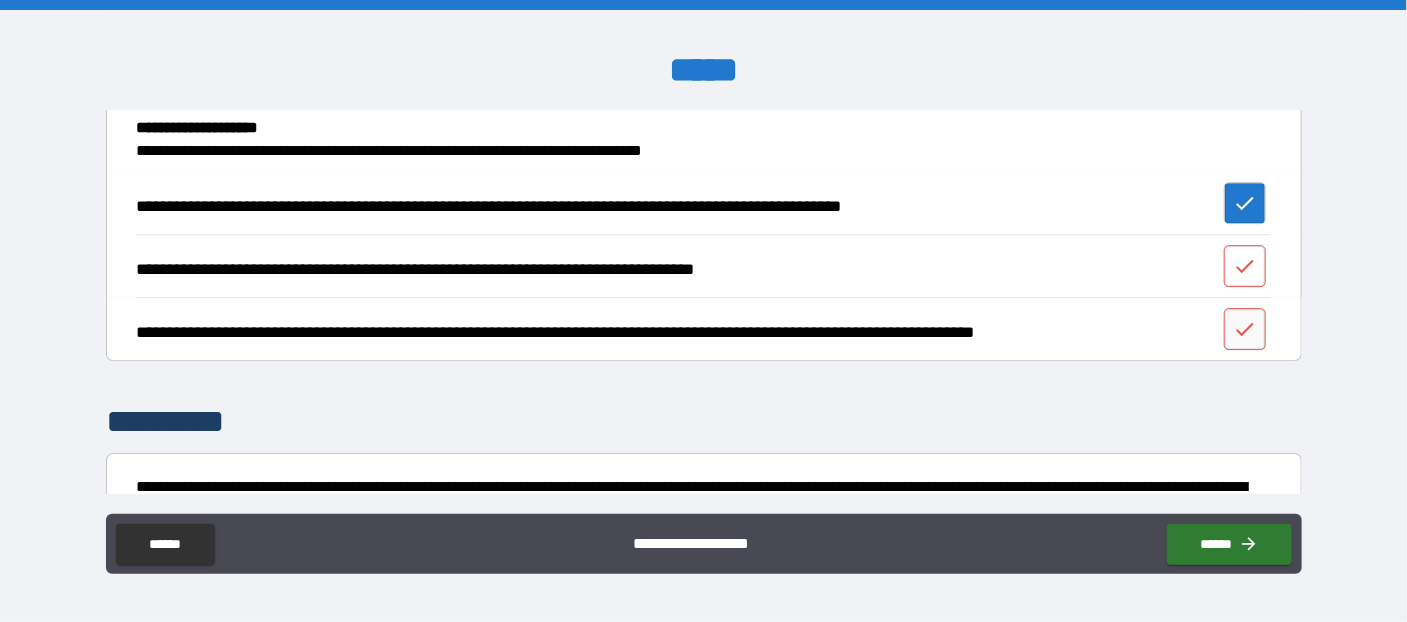 click 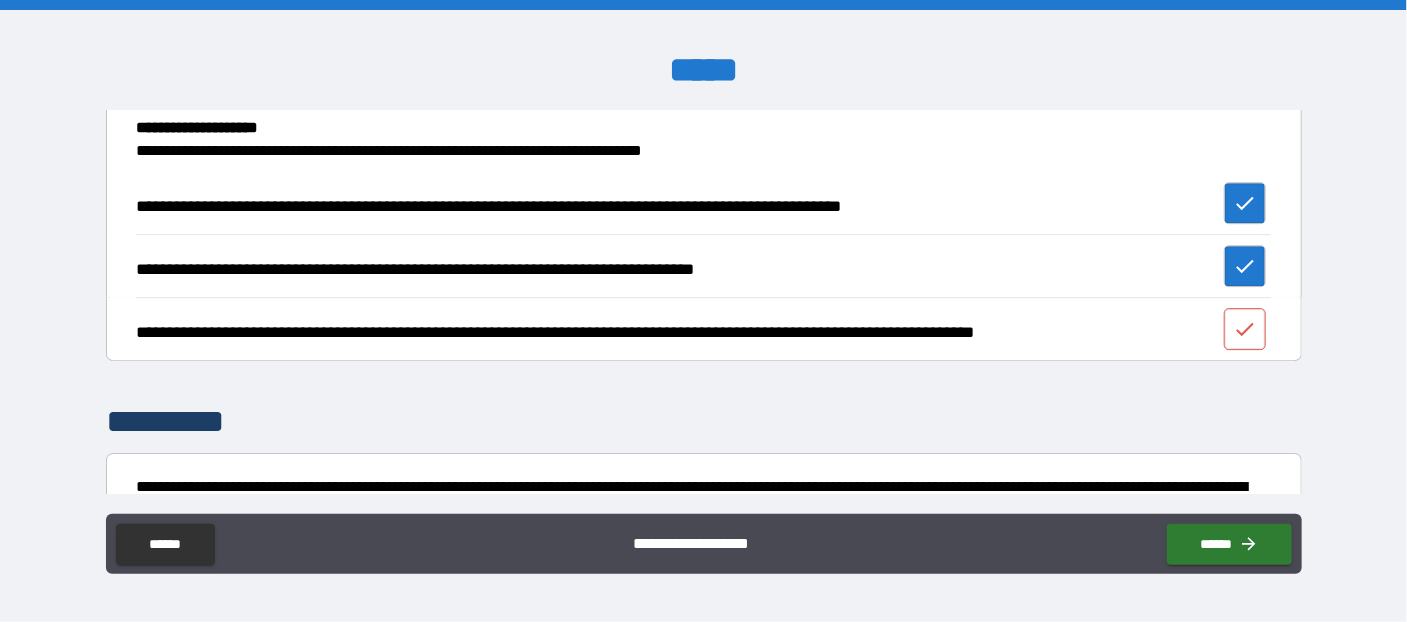 click 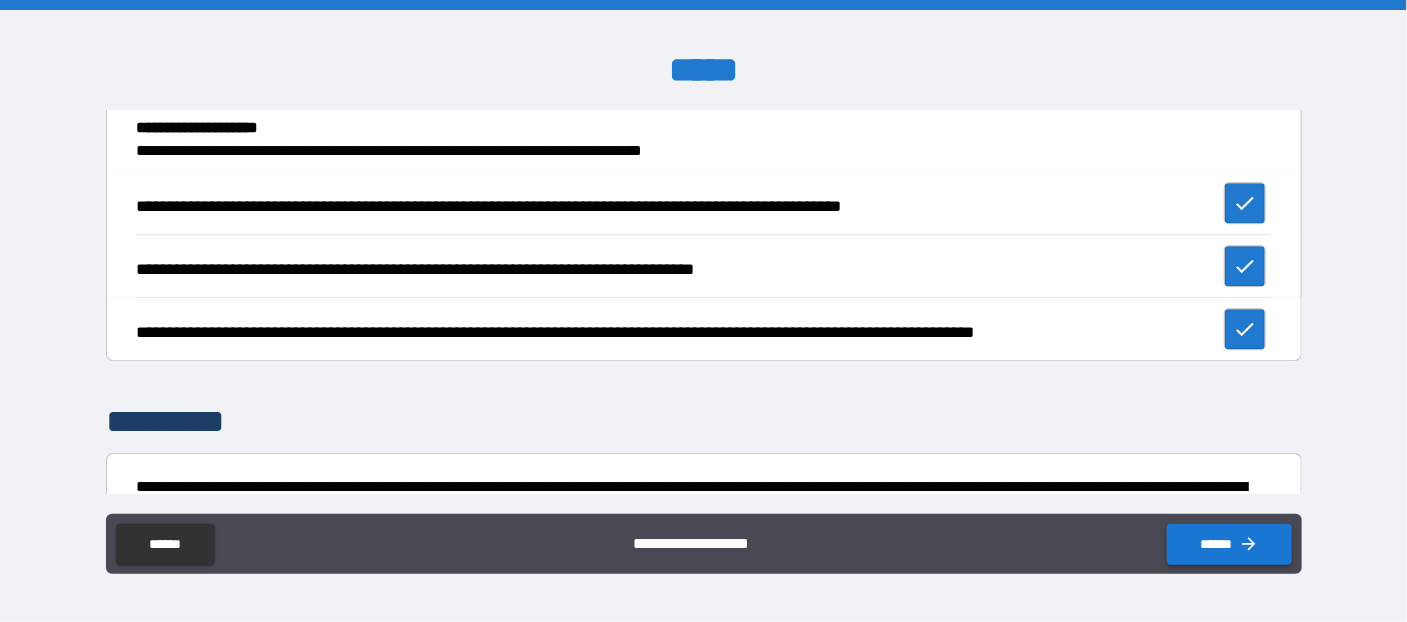 click on "******" at bounding box center [1229, 544] 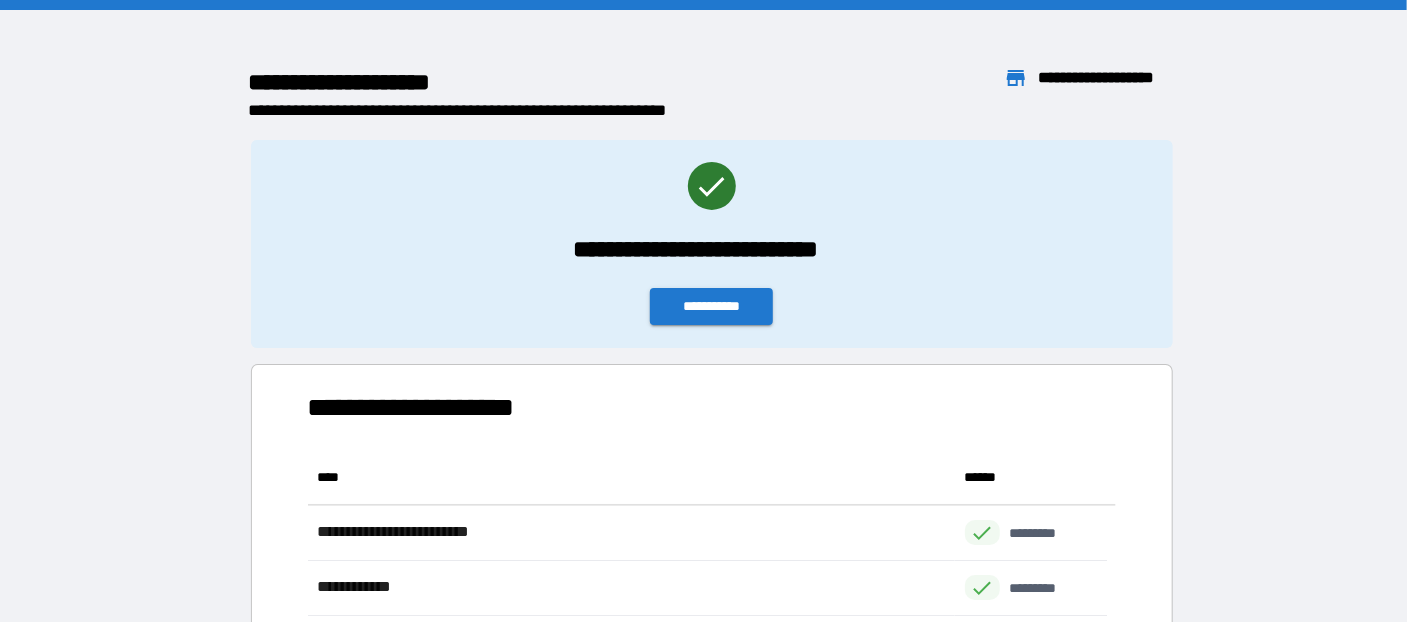 scroll, scrollTop: 14, scrollLeft: 13, axis: both 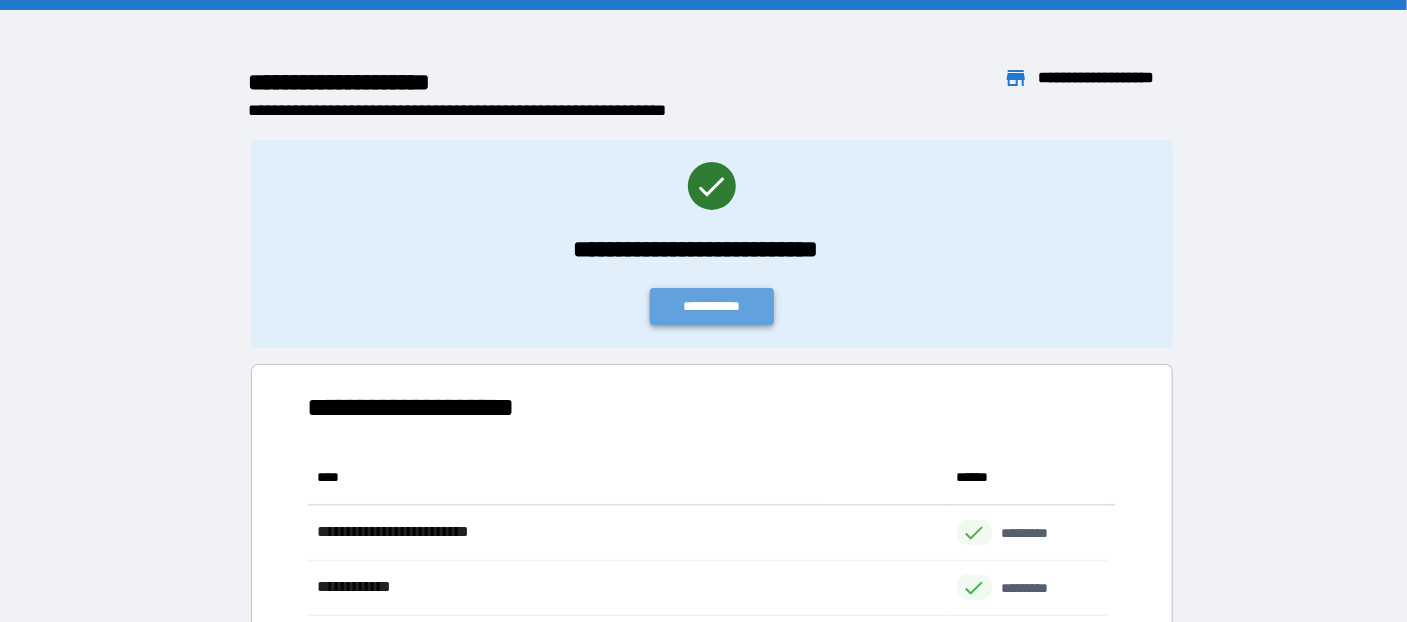 click on "**********" at bounding box center [712, 306] 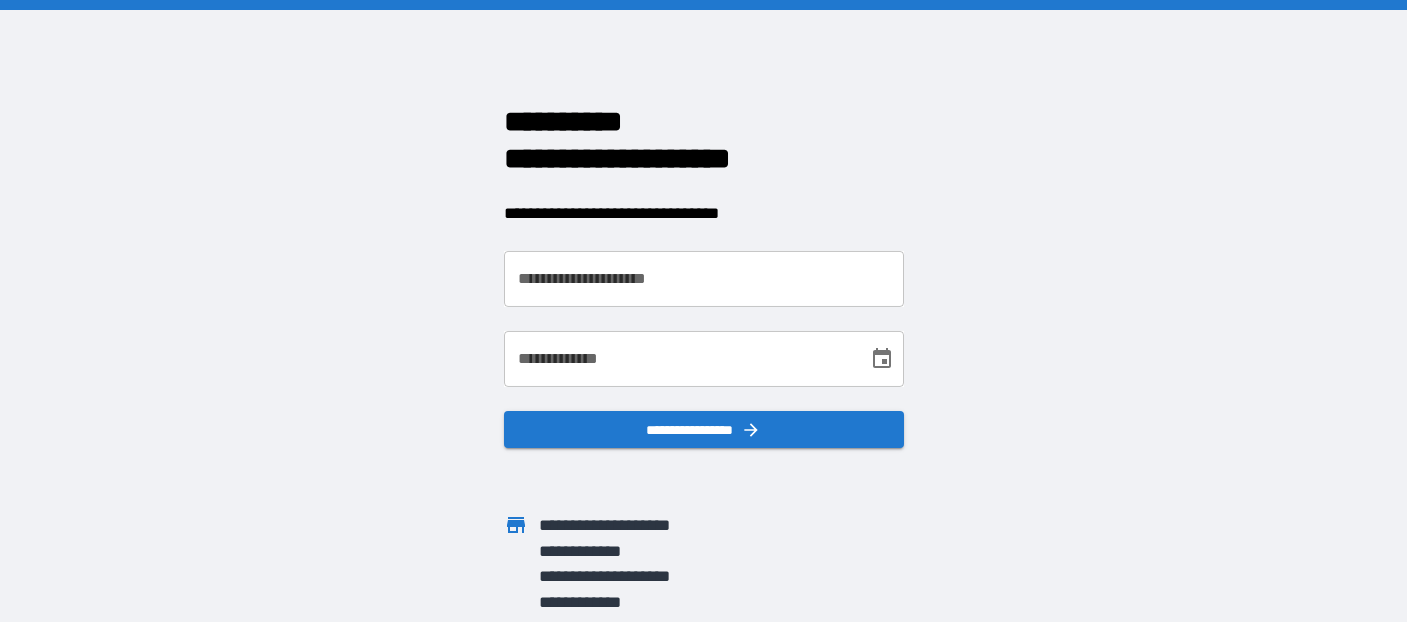 scroll, scrollTop: 0, scrollLeft: 0, axis: both 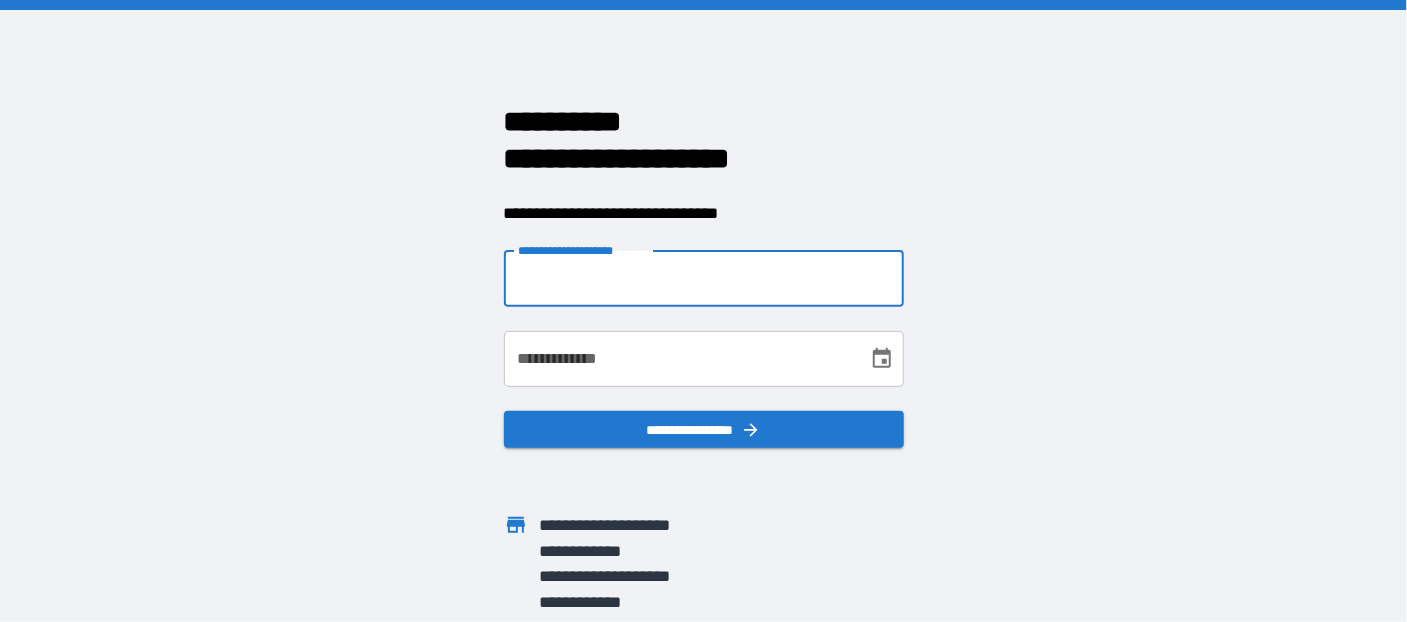 click on "**********" at bounding box center (704, 279) 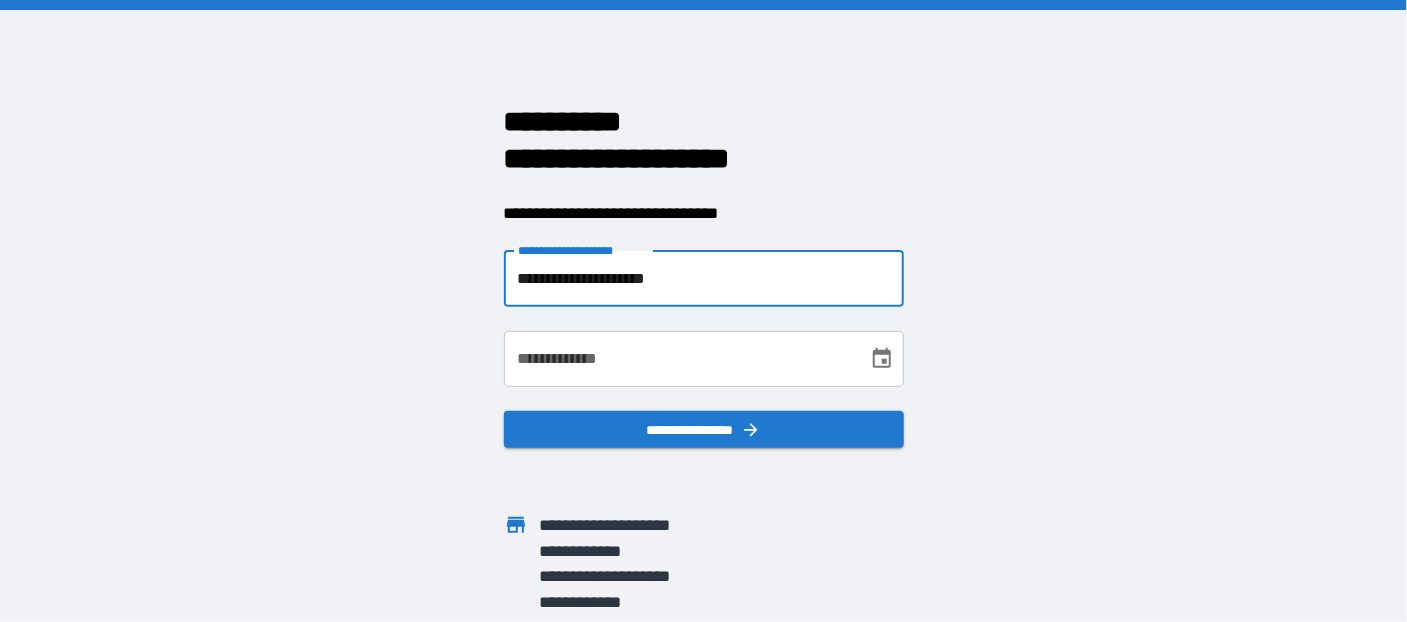 type on "**********" 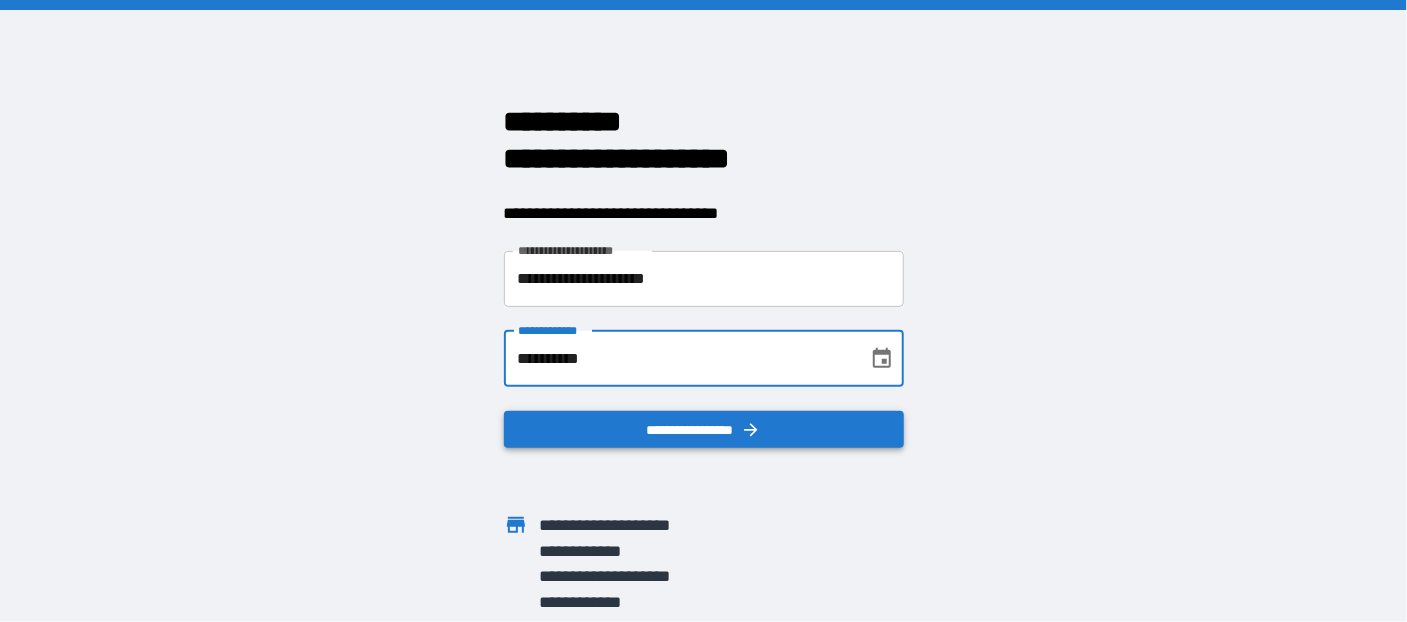 type on "**********" 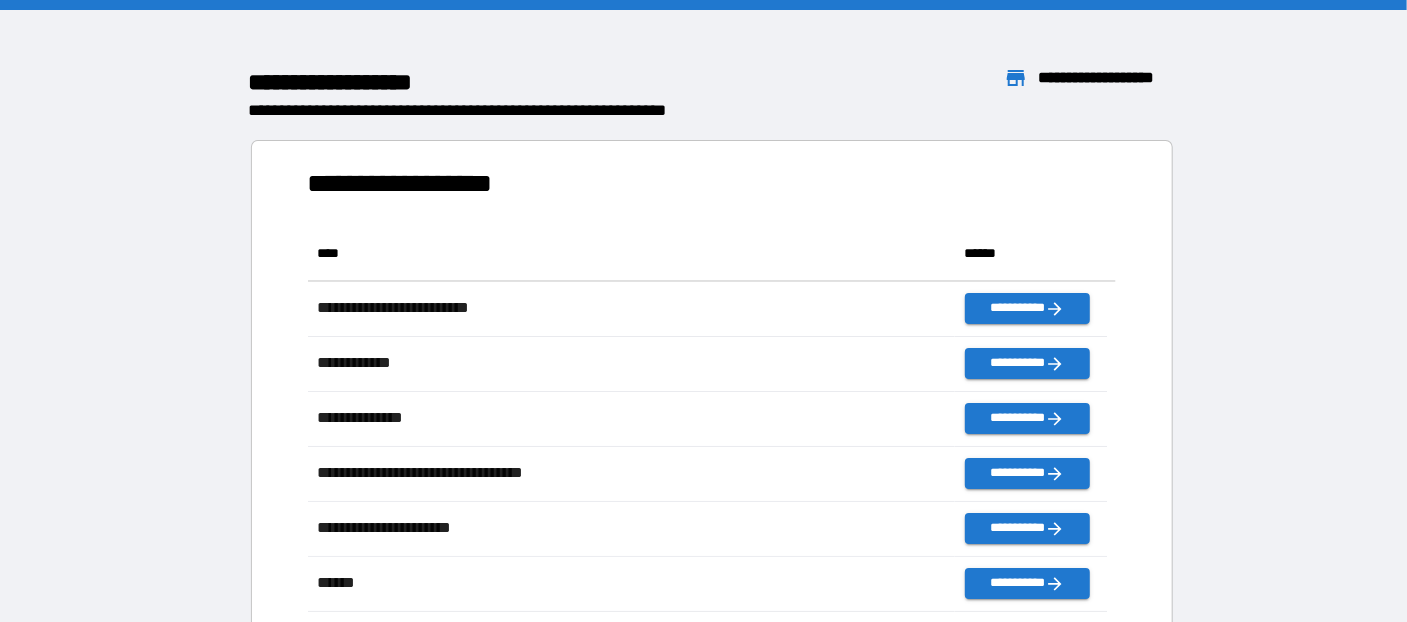 scroll, scrollTop: 14, scrollLeft: 13, axis: both 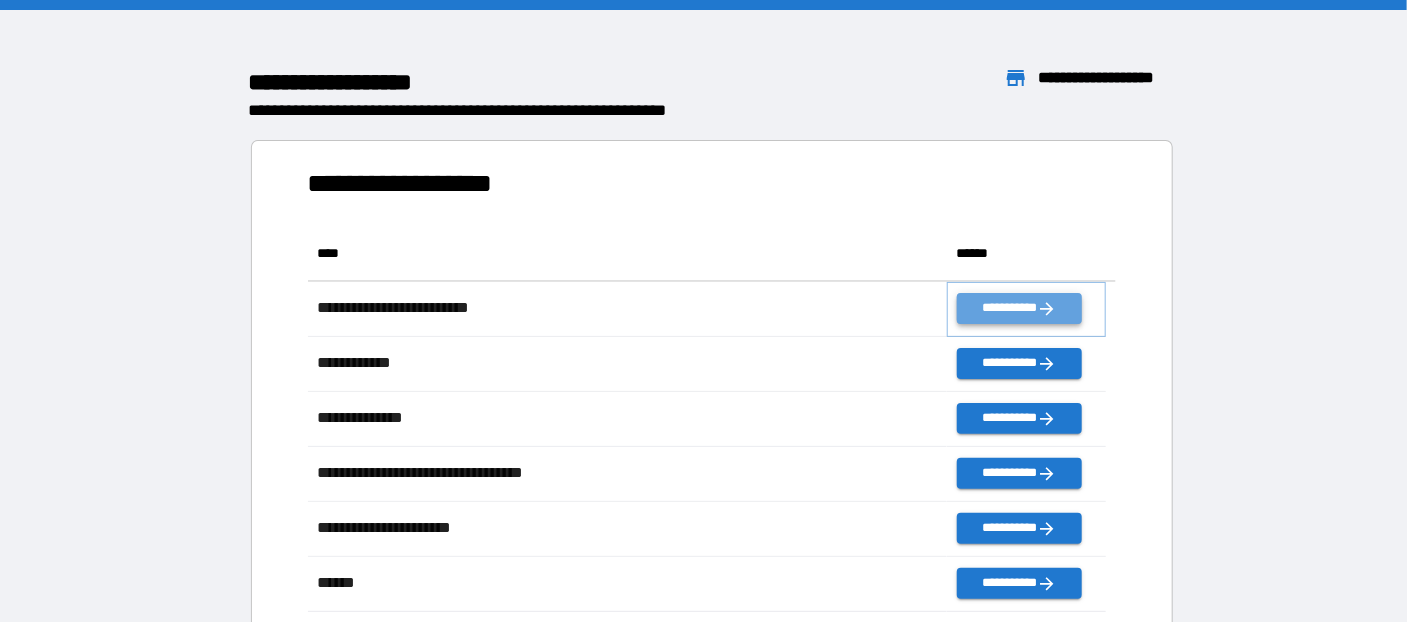 click on "**********" at bounding box center (1019, 308) 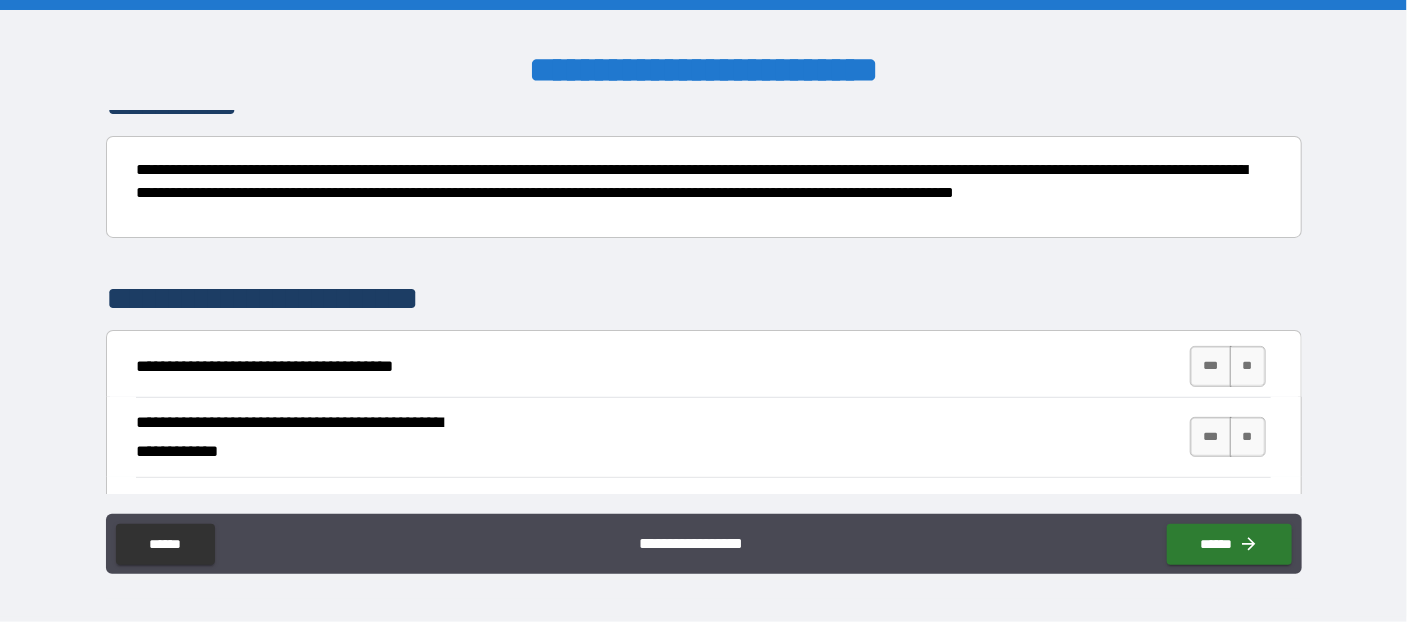 scroll, scrollTop: 326, scrollLeft: 0, axis: vertical 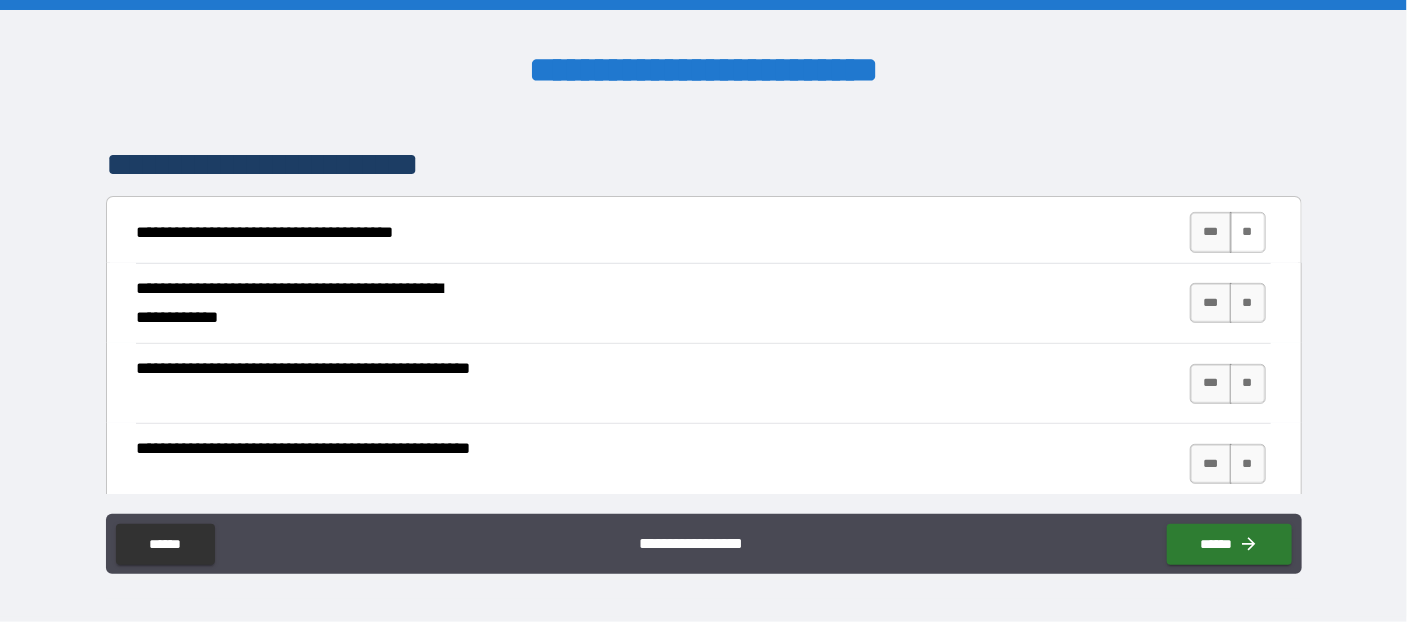 click on "**" at bounding box center [1248, 232] 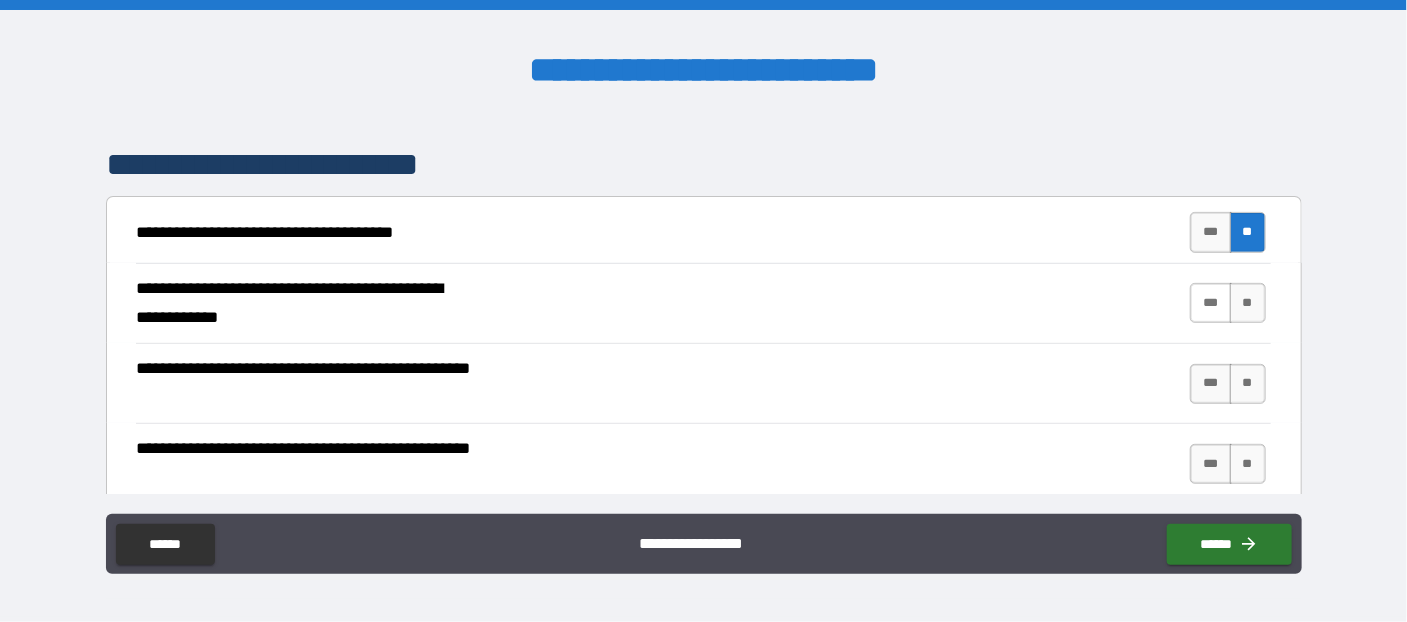 click on "***" at bounding box center (1211, 303) 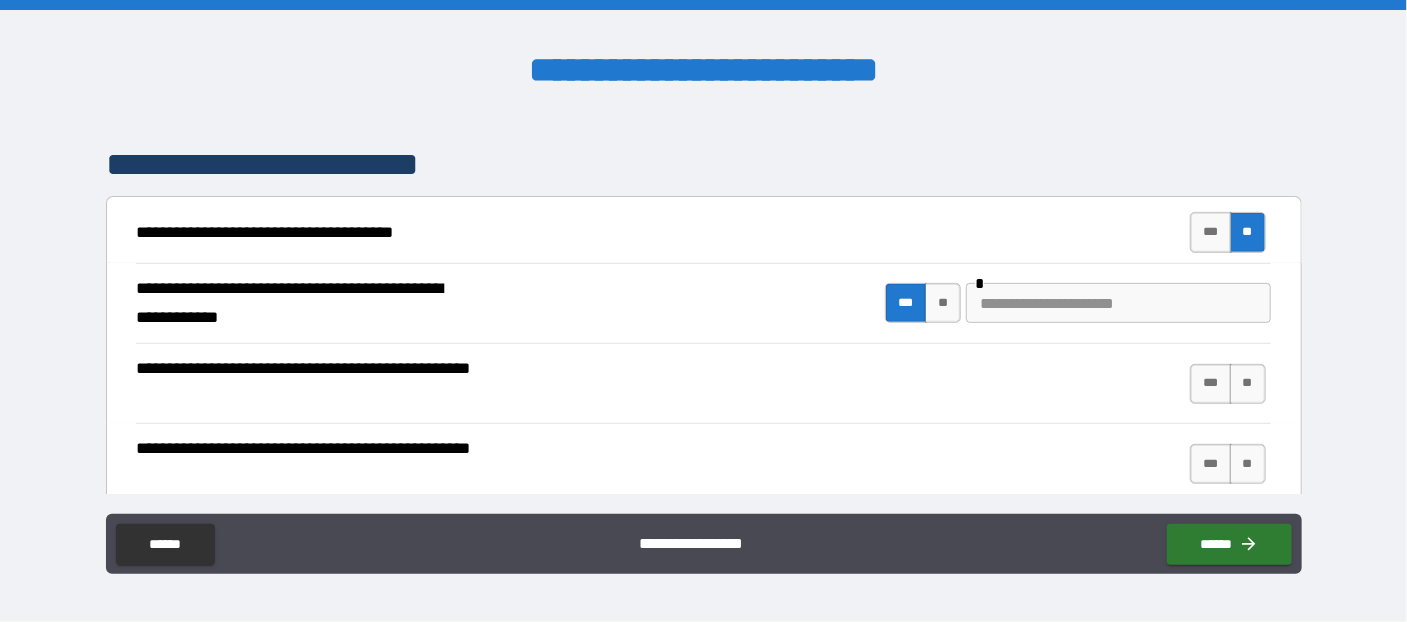 click at bounding box center (1118, 303) 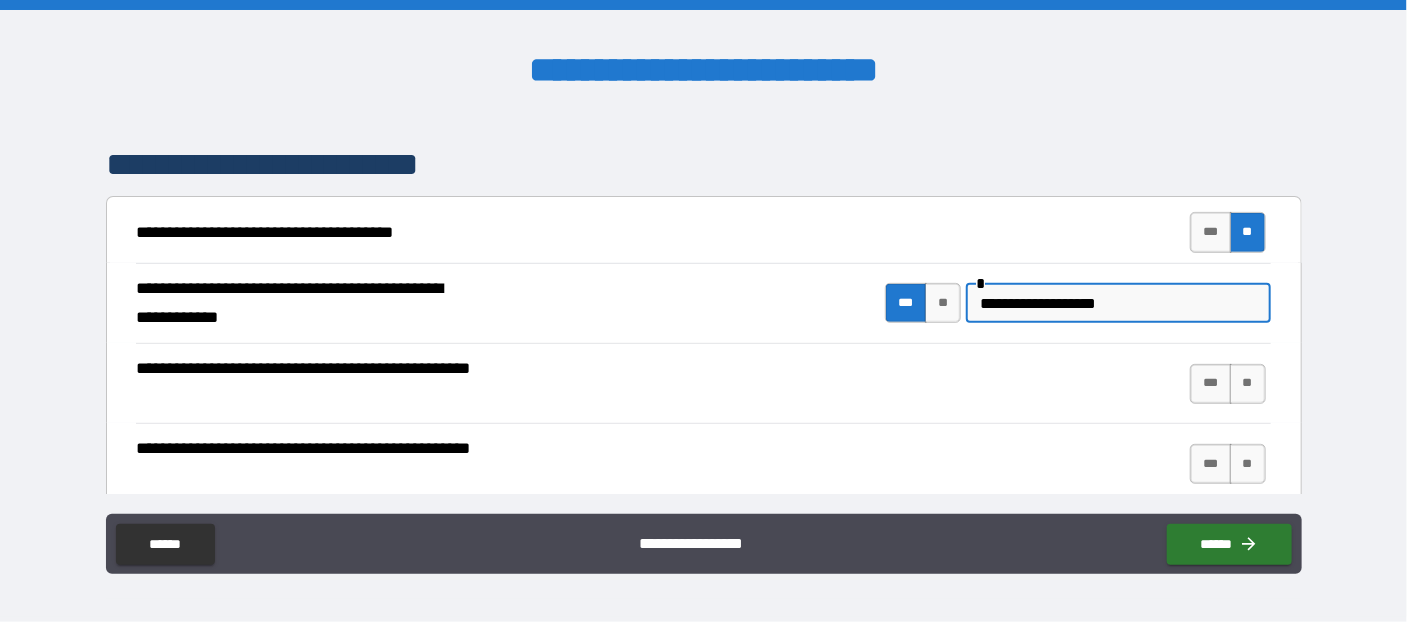 type on "**********" 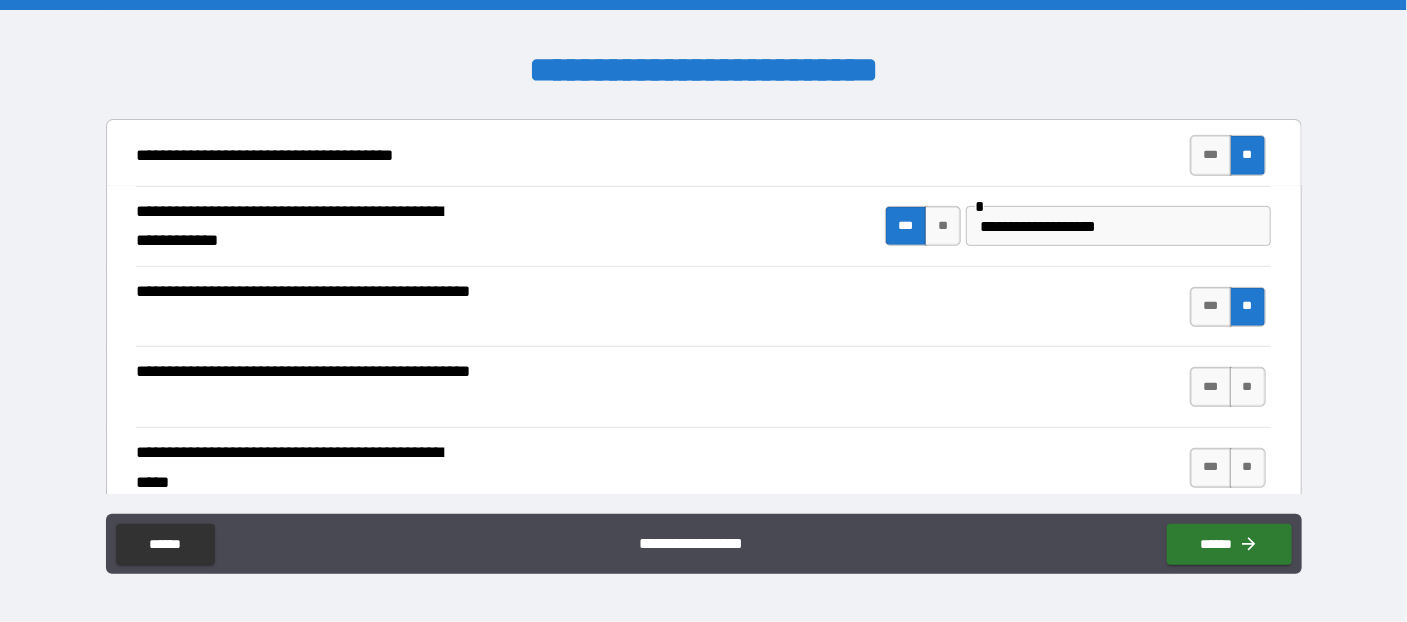 scroll, scrollTop: 436, scrollLeft: 0, axis: vertical 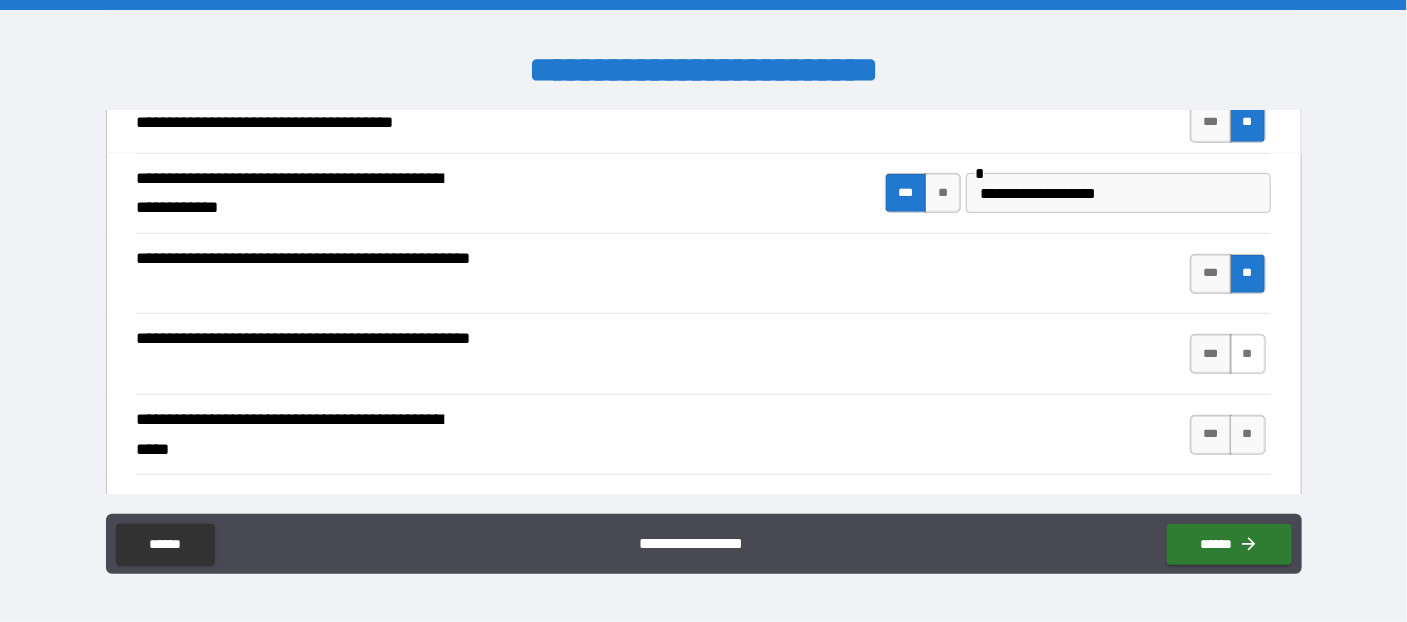 click on "**" at bounding box center (1248, 354) 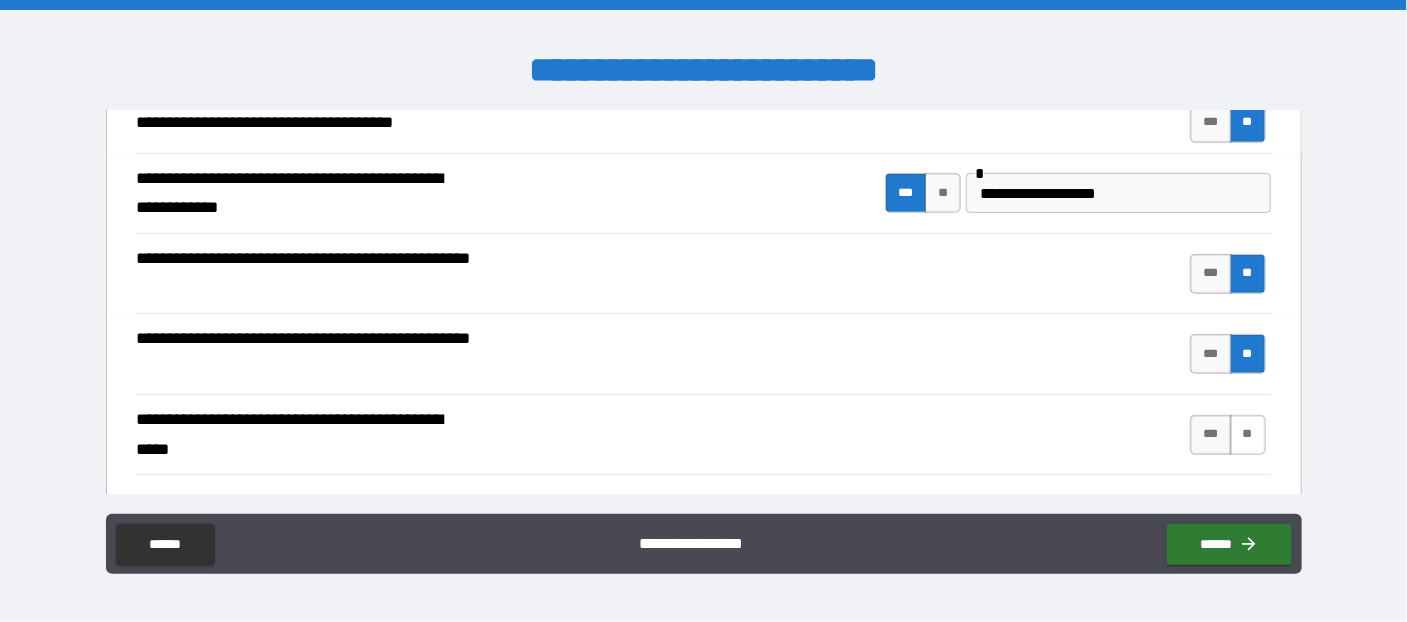 click on "**" at bounding box center (1248, 435) 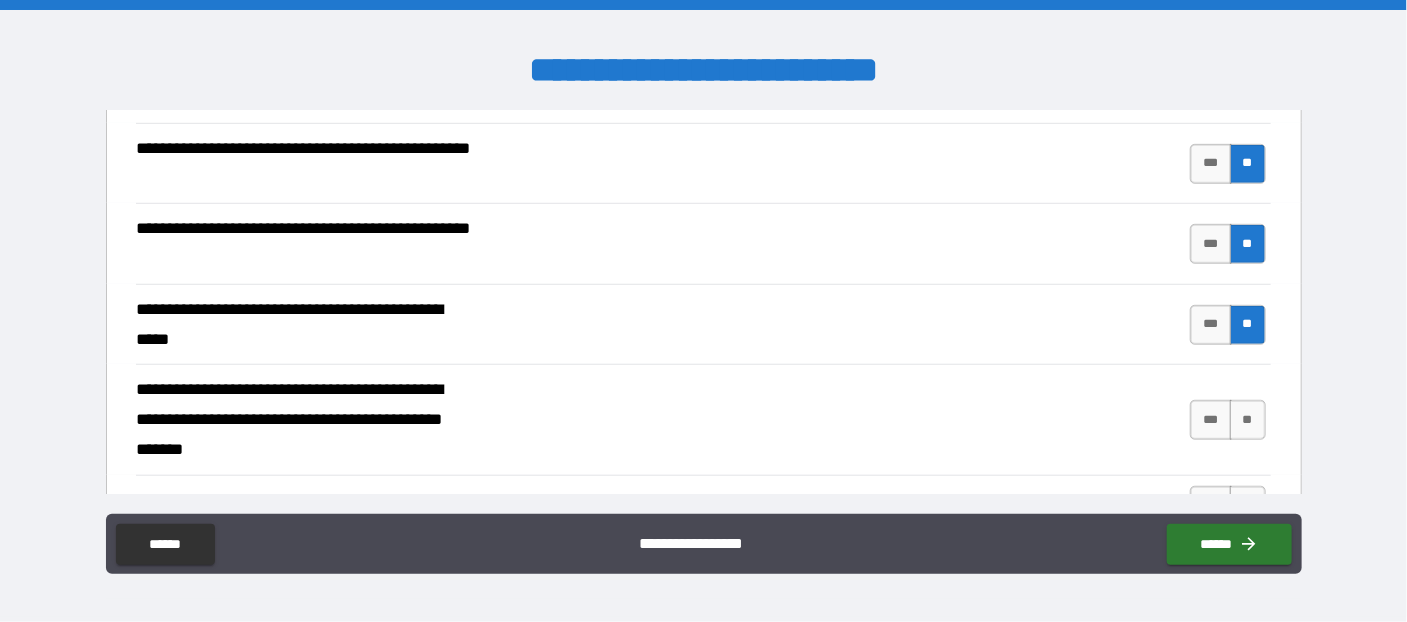 scroll, scrollTop: 654, scrollLeft: 0, axis: vertical 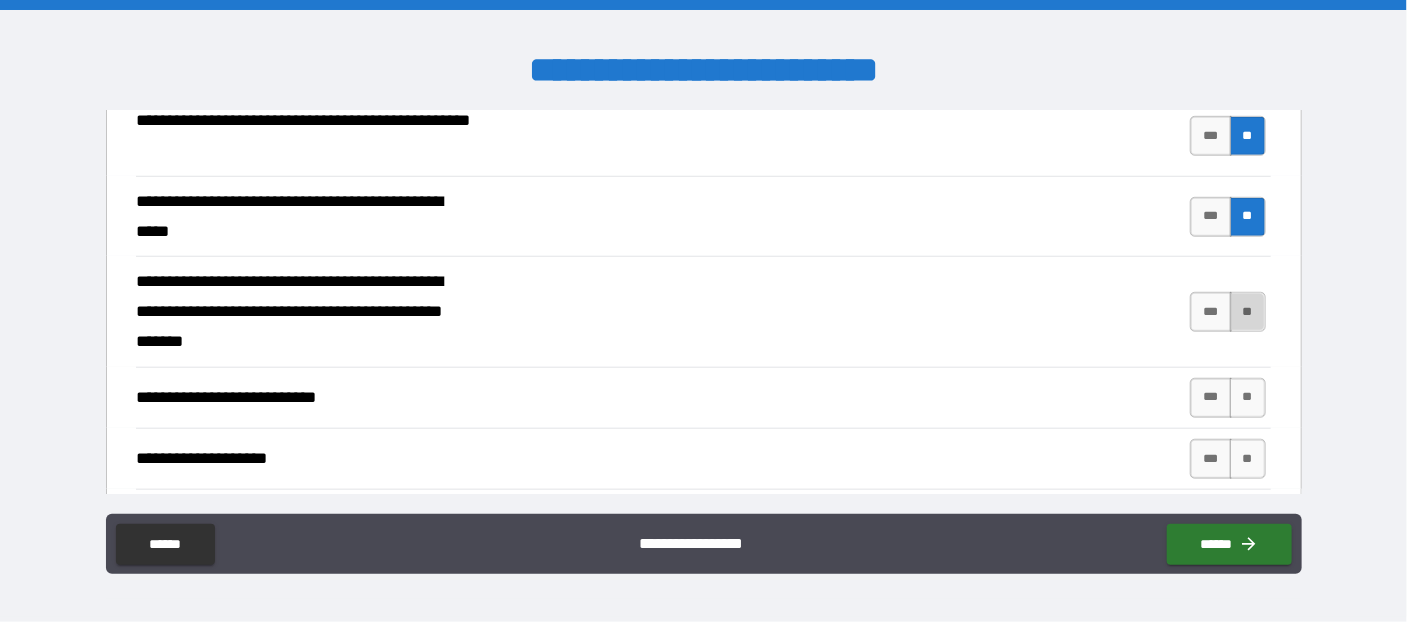 click on "**" at bounding box center [1248, 312] 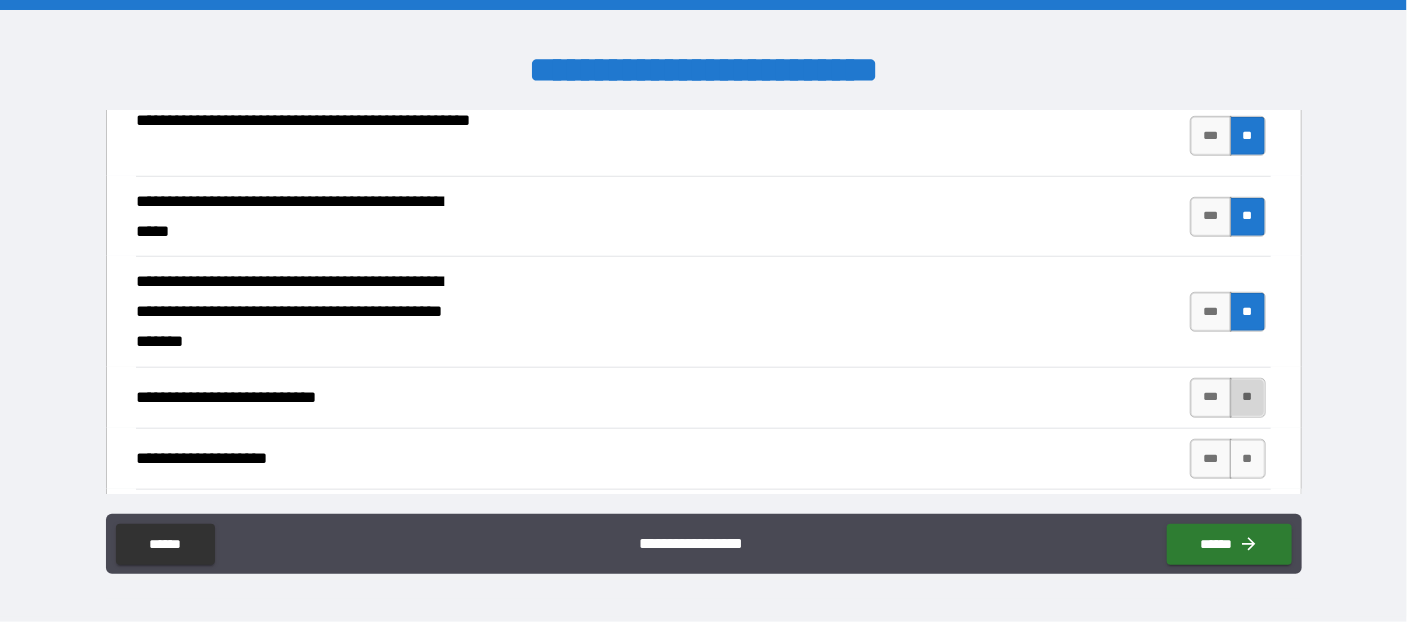 click on "**" at bounding box center (1248, 398) 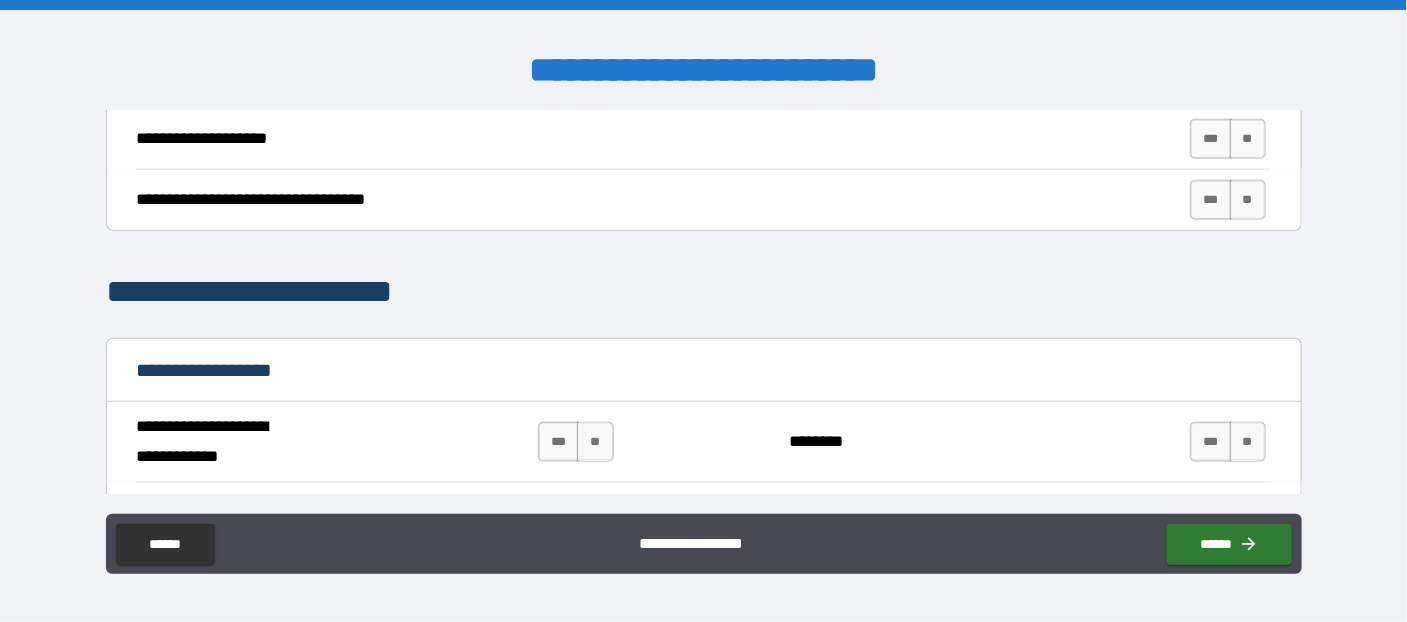 scroll, scrollTop: 981, scrollLeft: 0, axis: vertical 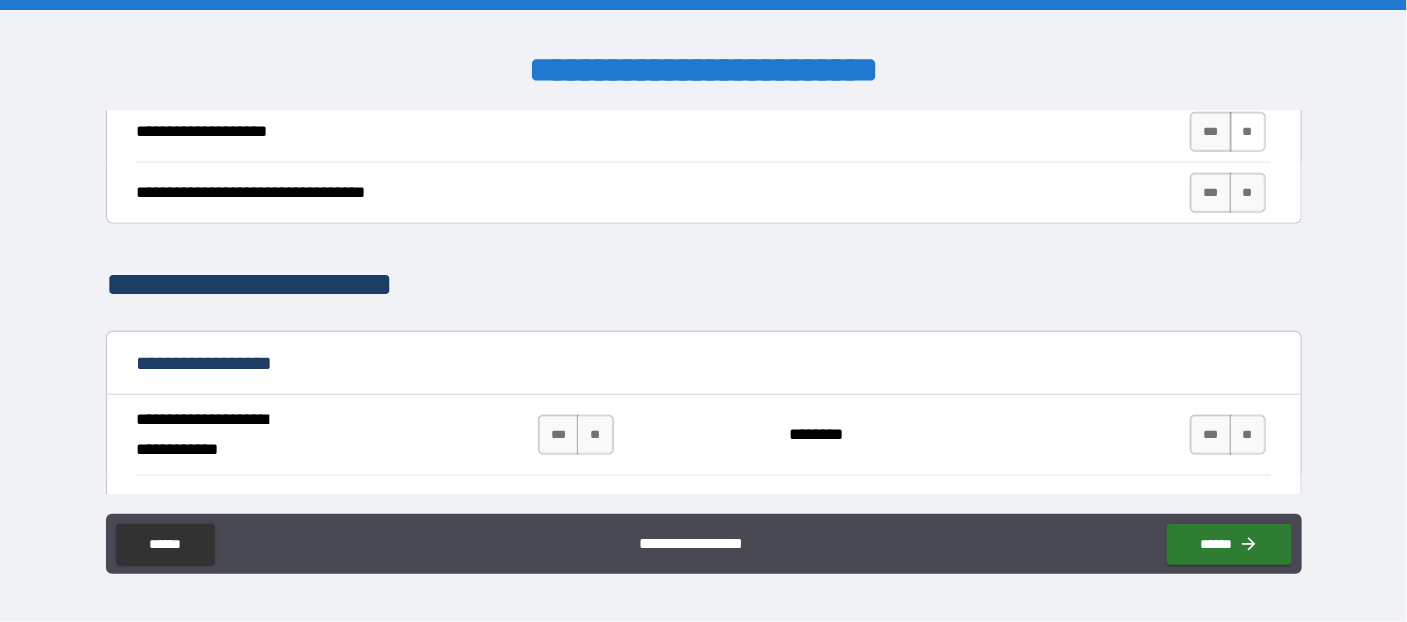 click on "**" at bounding box center (1248, 132) 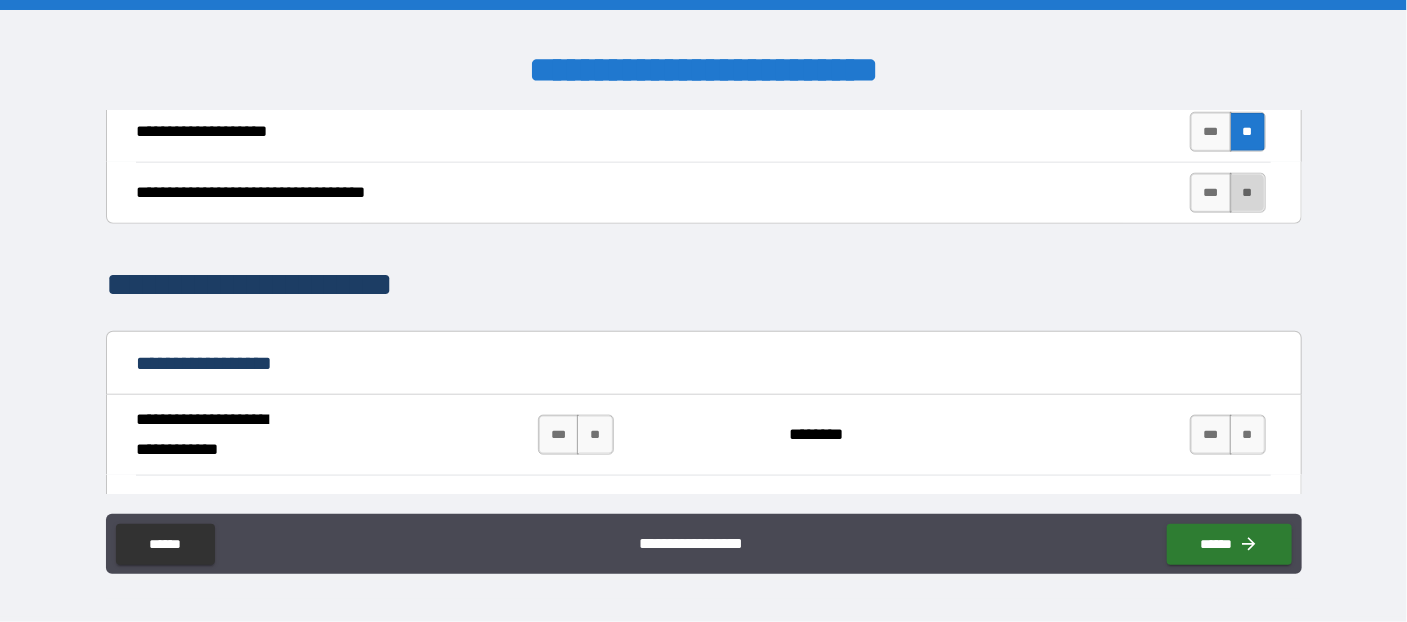 click on "**" at bounding box center (1248, 193) 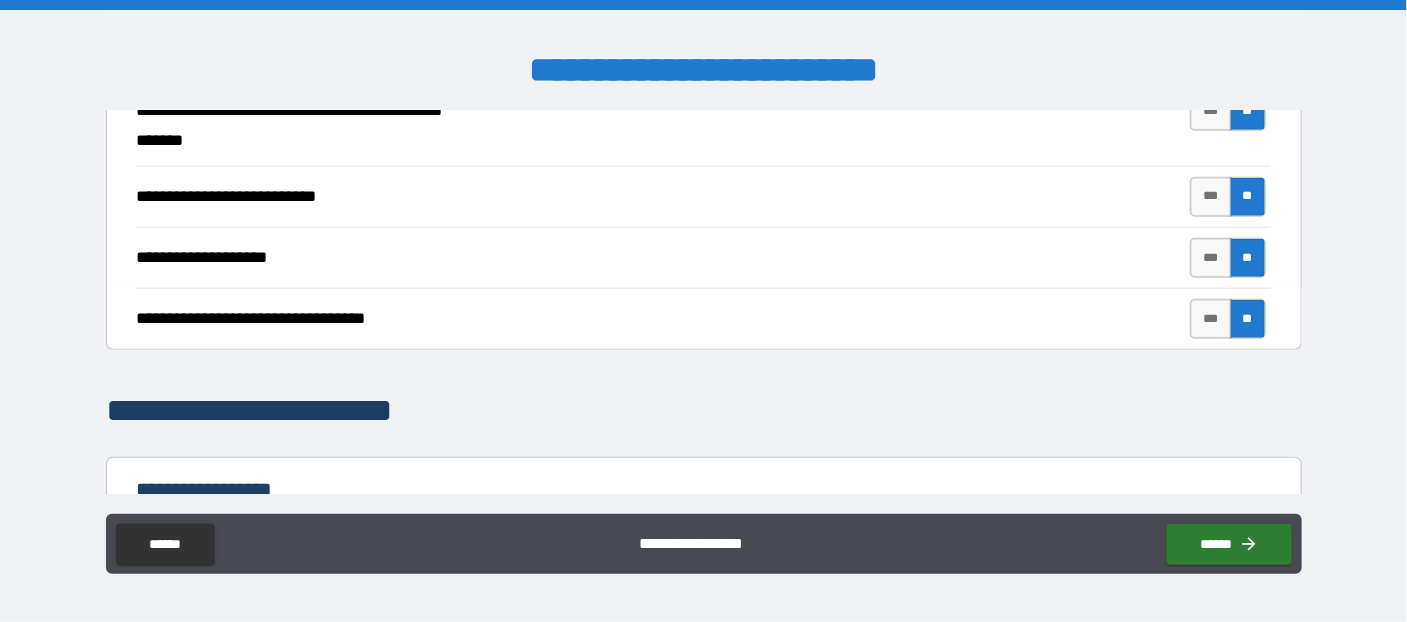 scroll, scrollTop: 981, scrollLeft: 0, axis: vertical 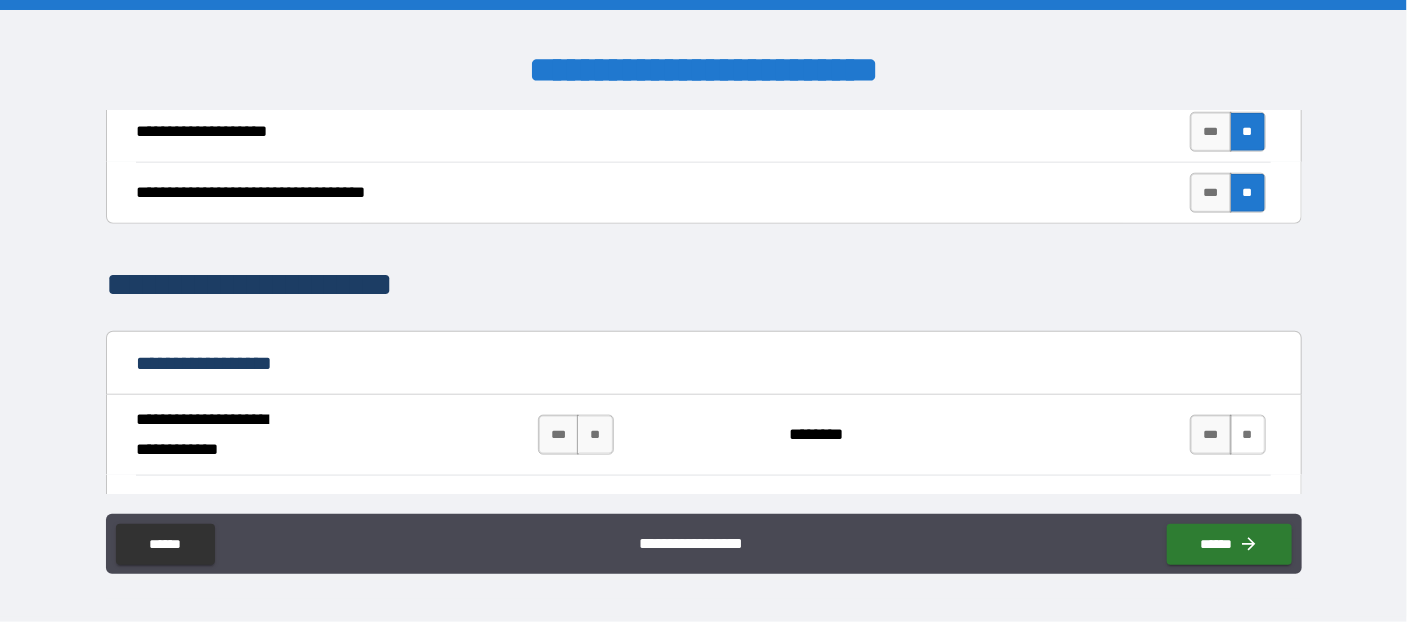 click on "**" at bounding box center [1248, 435] 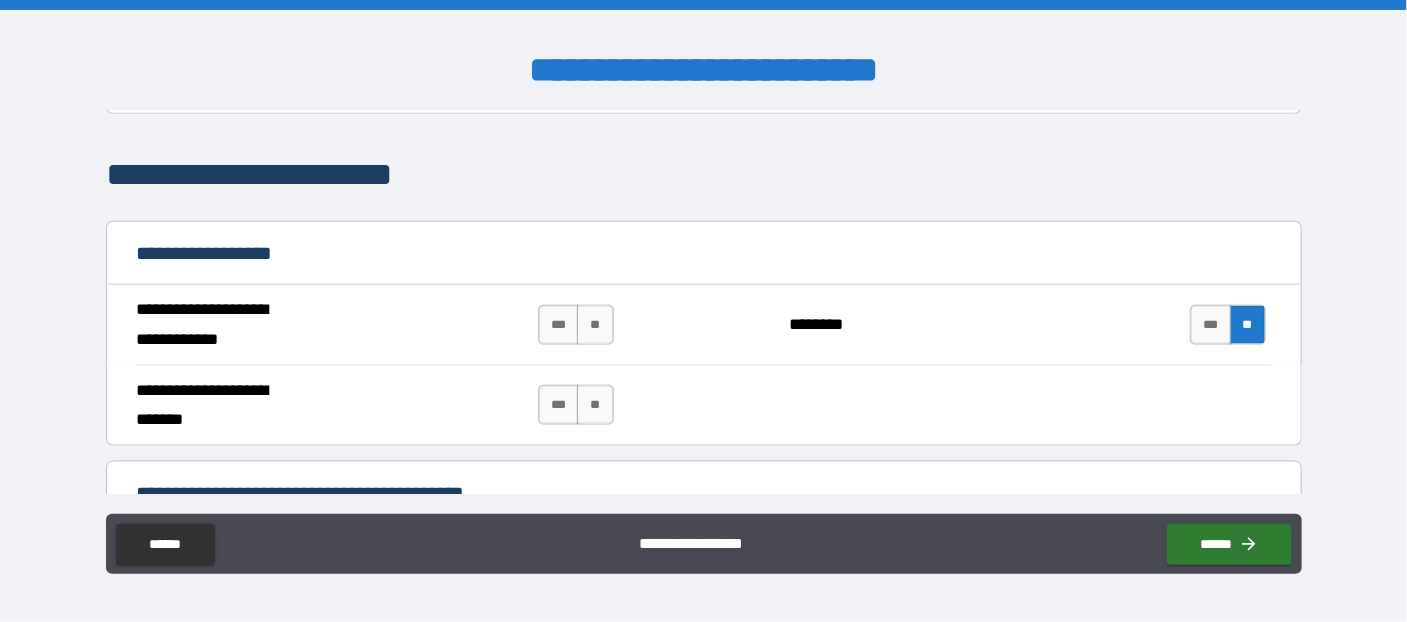 scroll, scrollTop: 1199, scrollLeft: 0, axis: vertical 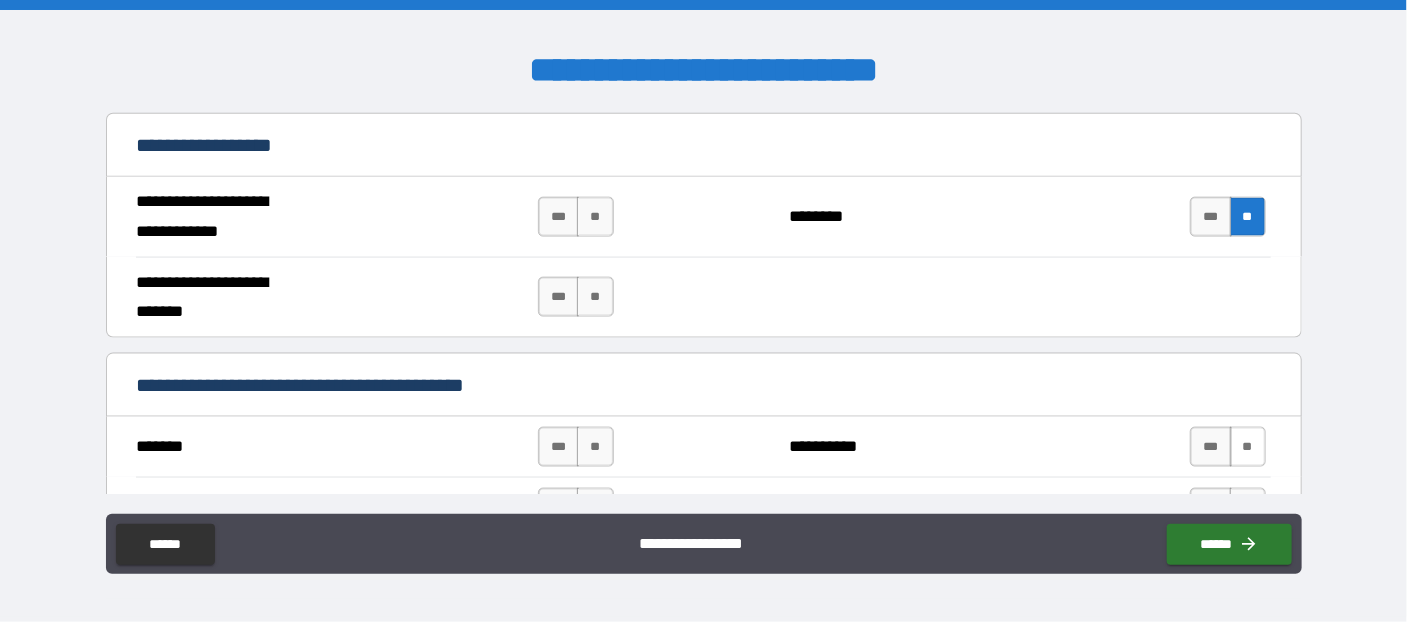 click on "**" at bounding box center [1248, 447] 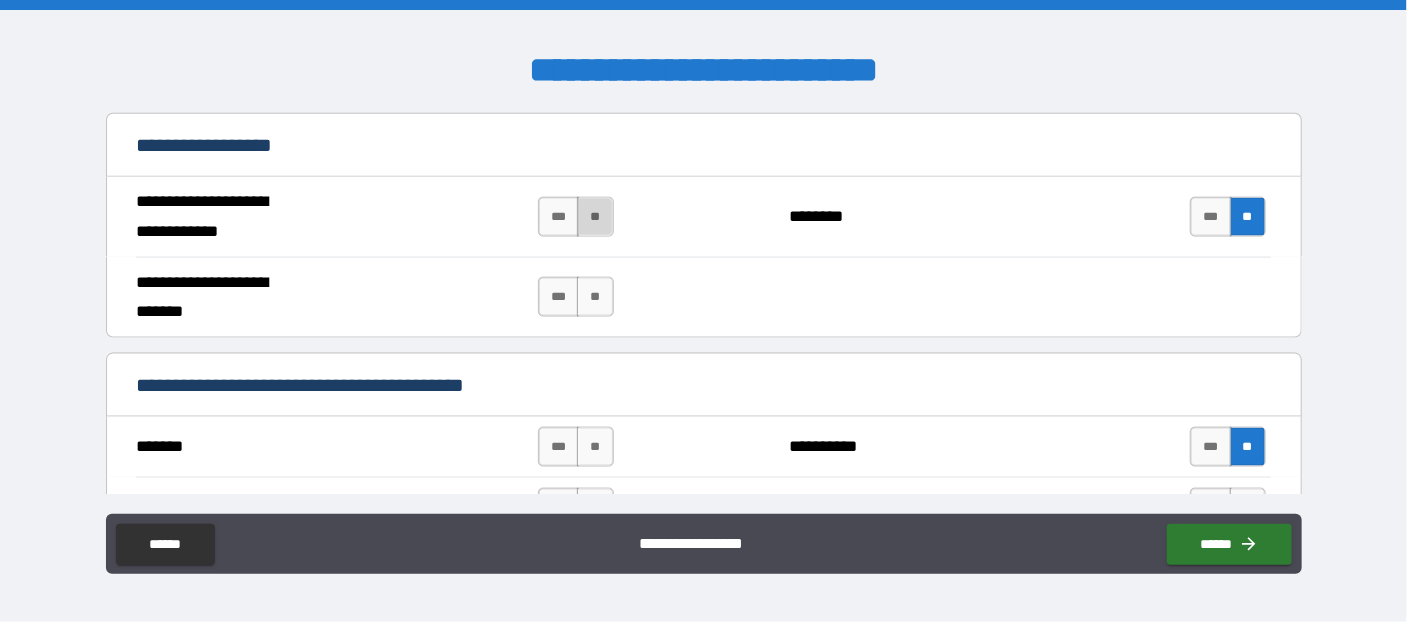 click on "**" at bounding box center (595, 217) 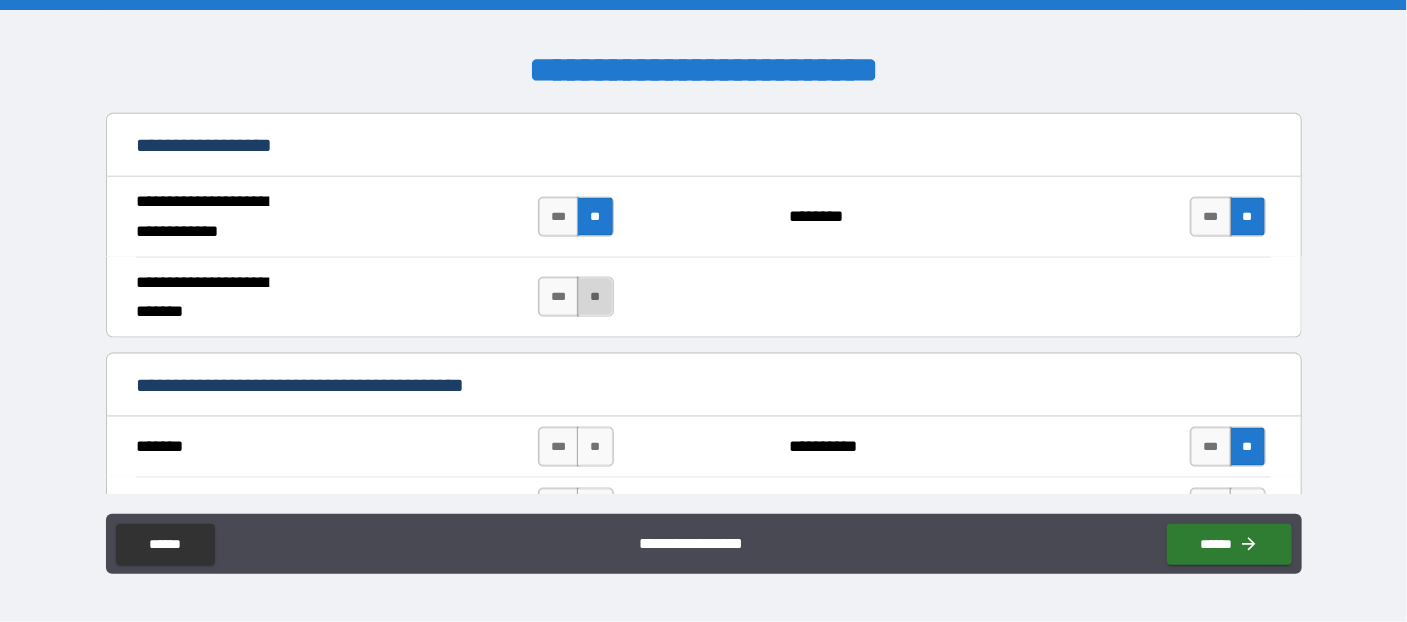 click on "**" at bounding box center (595, 297) 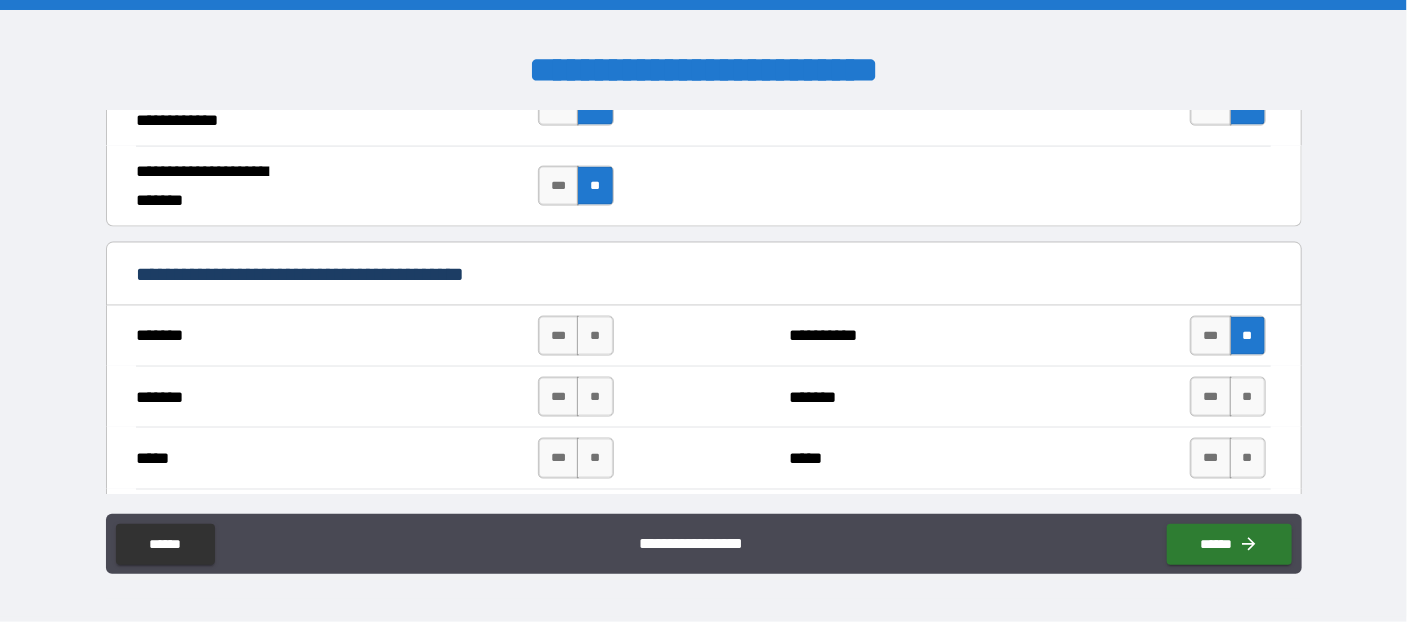 scroll, scrollTop: 1418, scrollLeft: 0, axis: vertical 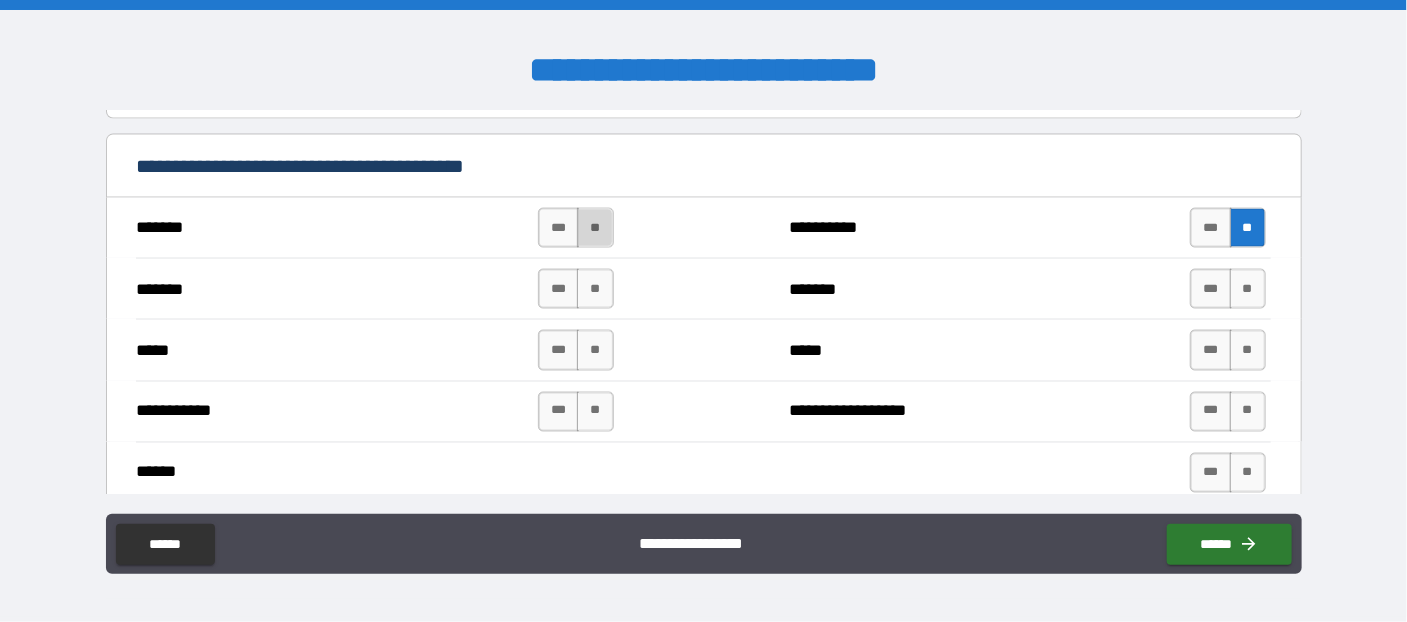 click on "**" at bounding box center (595, 228) 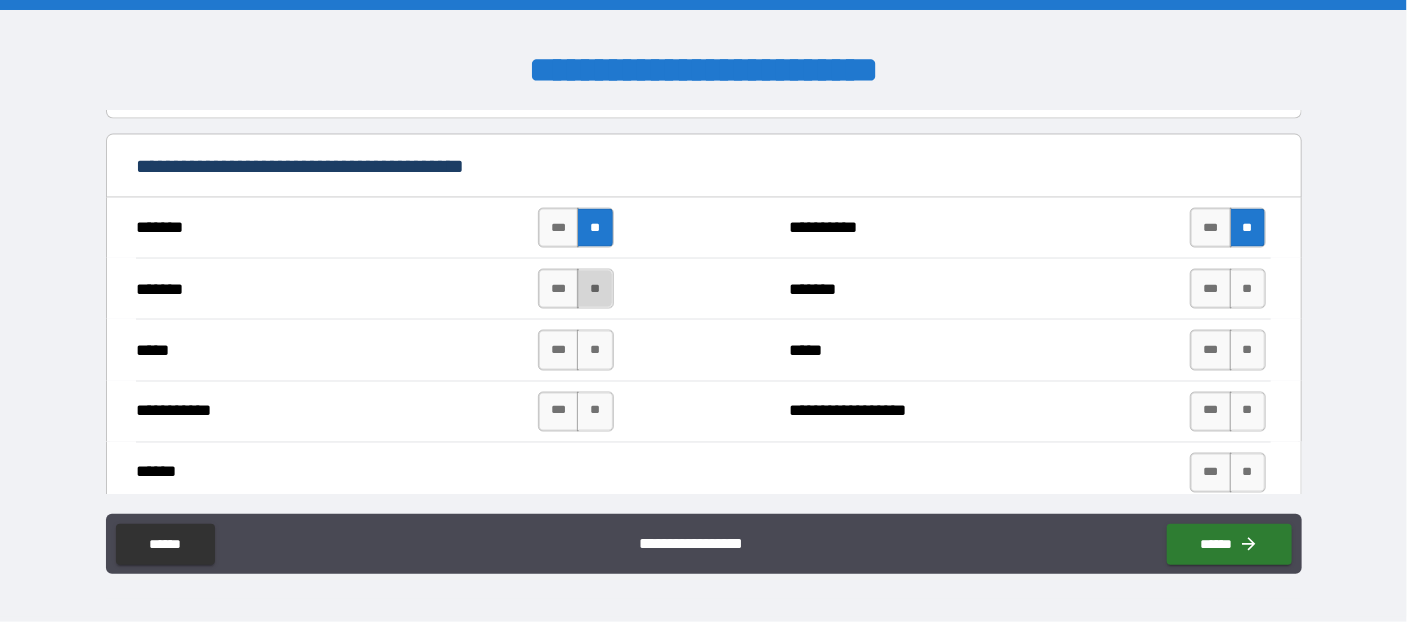 click on "**" at bounding box center (595, 289) 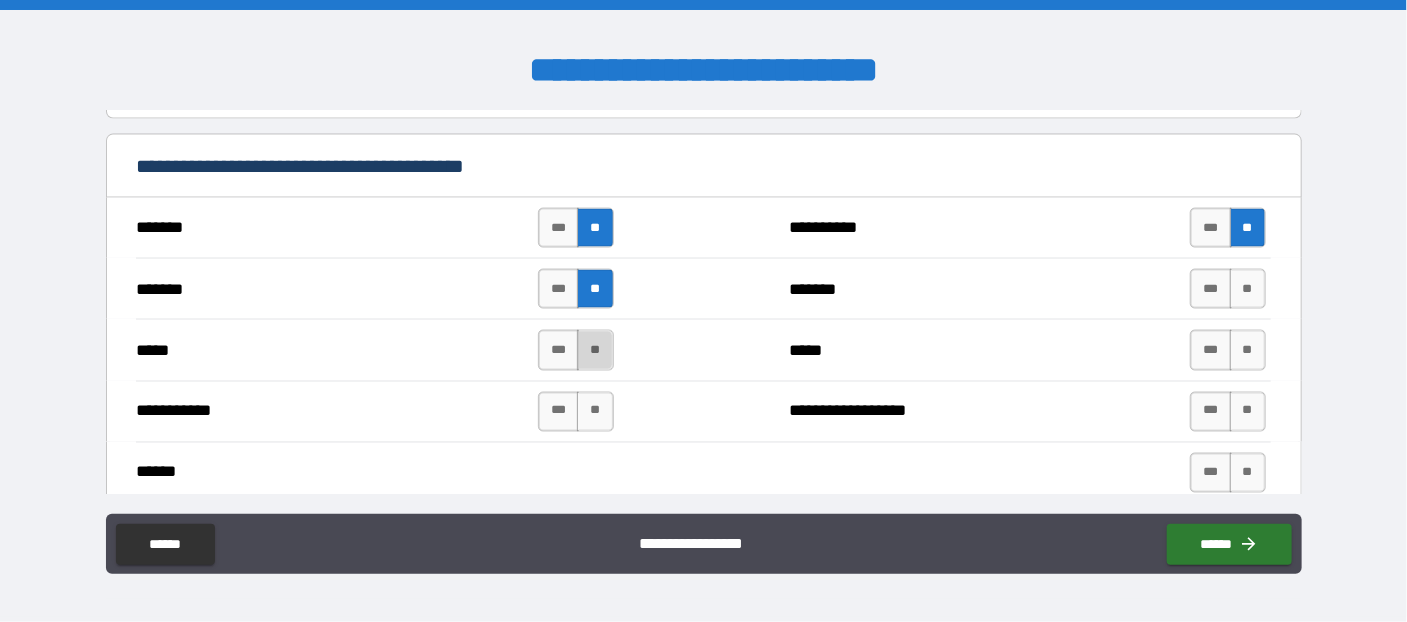 click on "**" at bounding box center (595, 350) 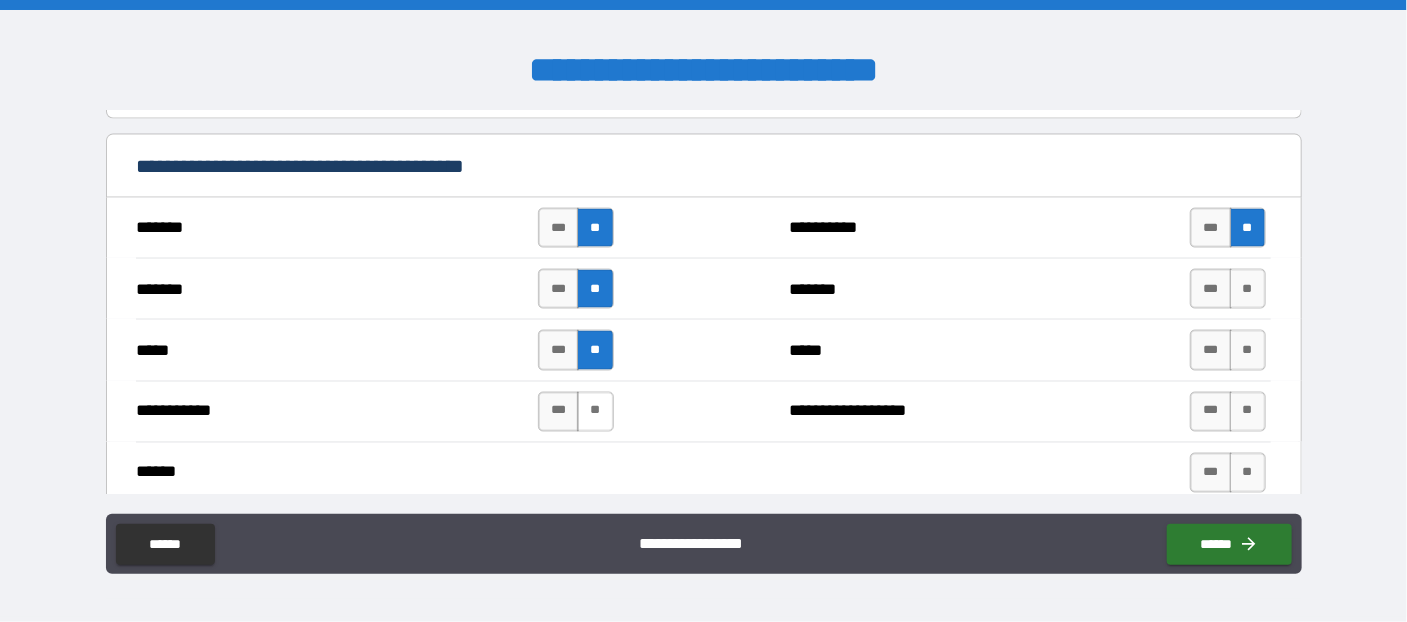 click on "**" at bounding box center [595, 412] 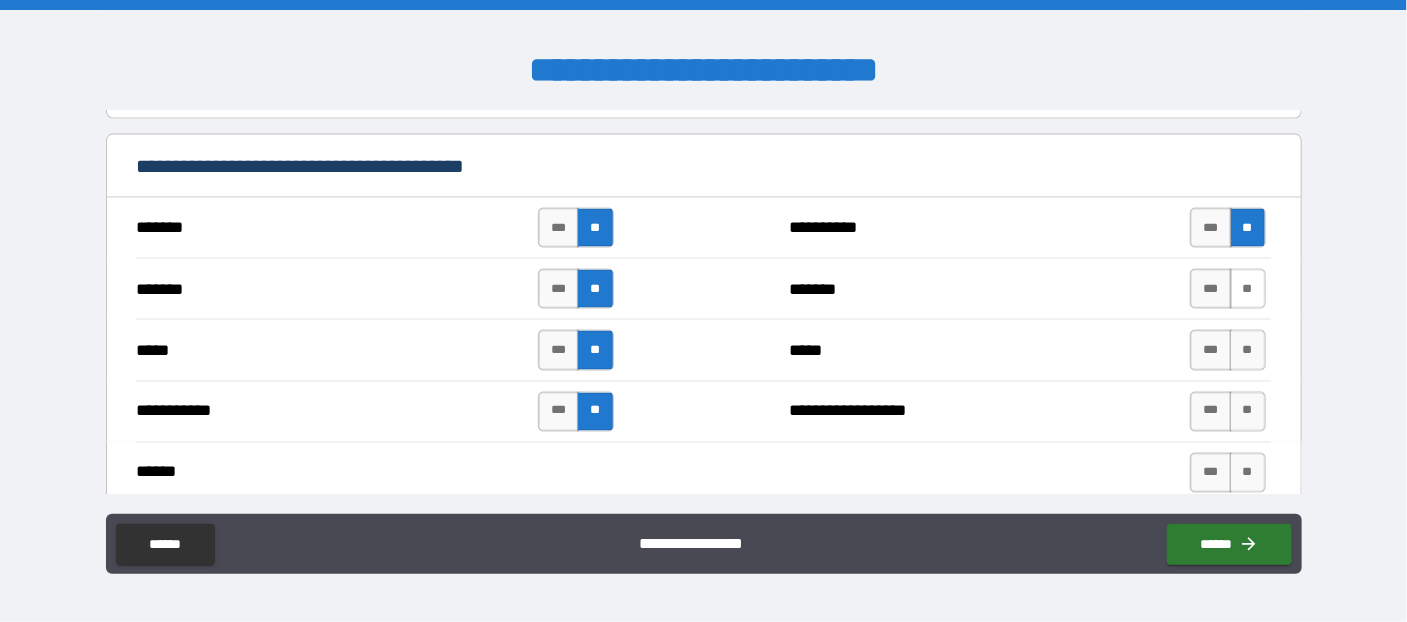 click on "**" at bounding box center (1248, 289) 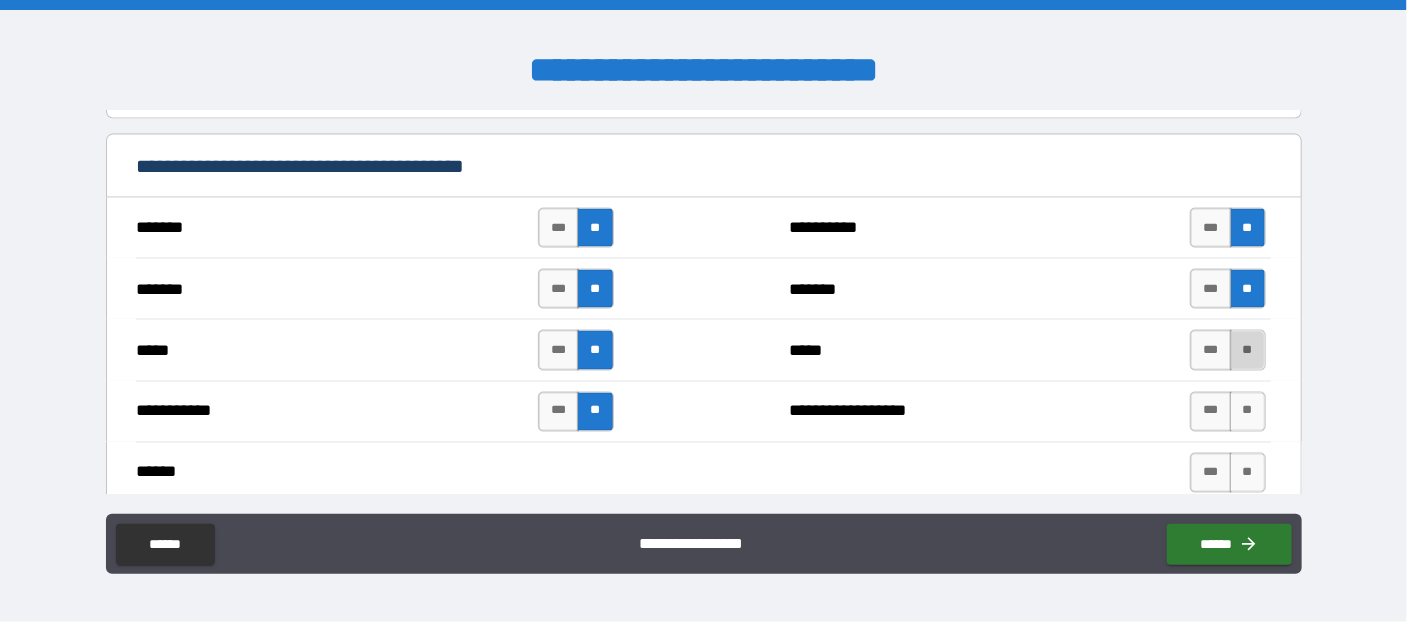 click on "**" at bounding box center (1248, 350) 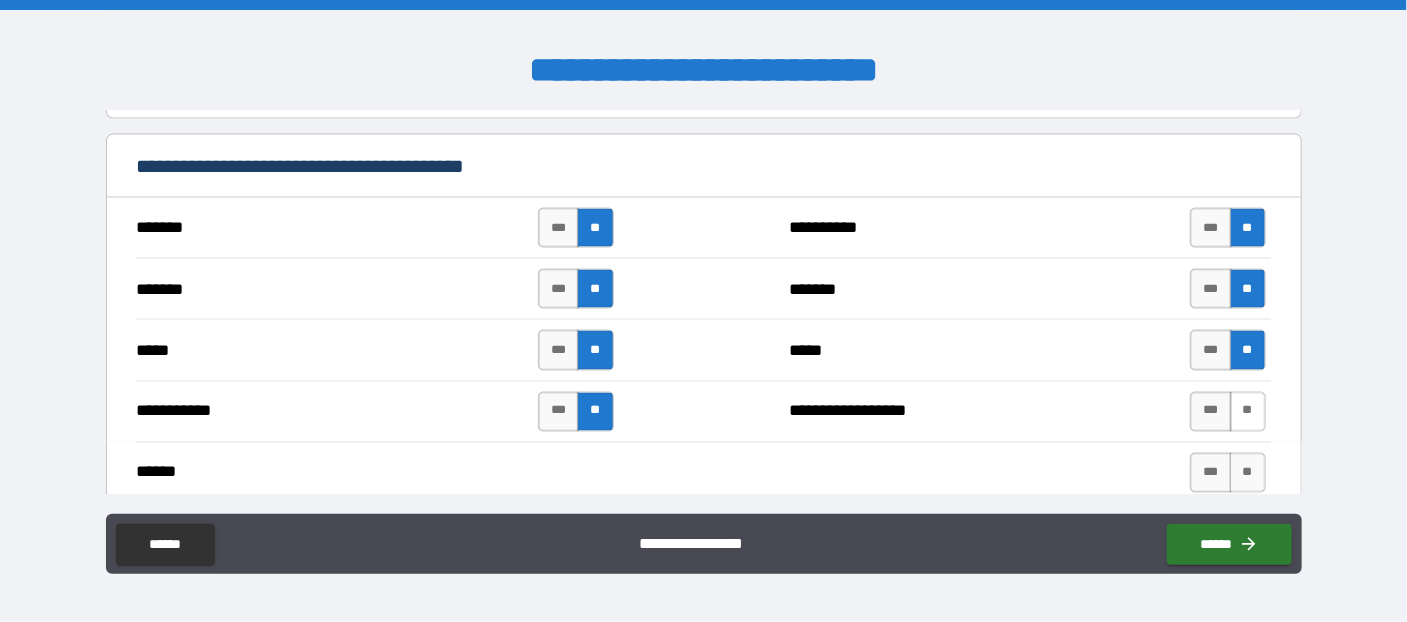click on "**" at bounding box center [1248, 412] 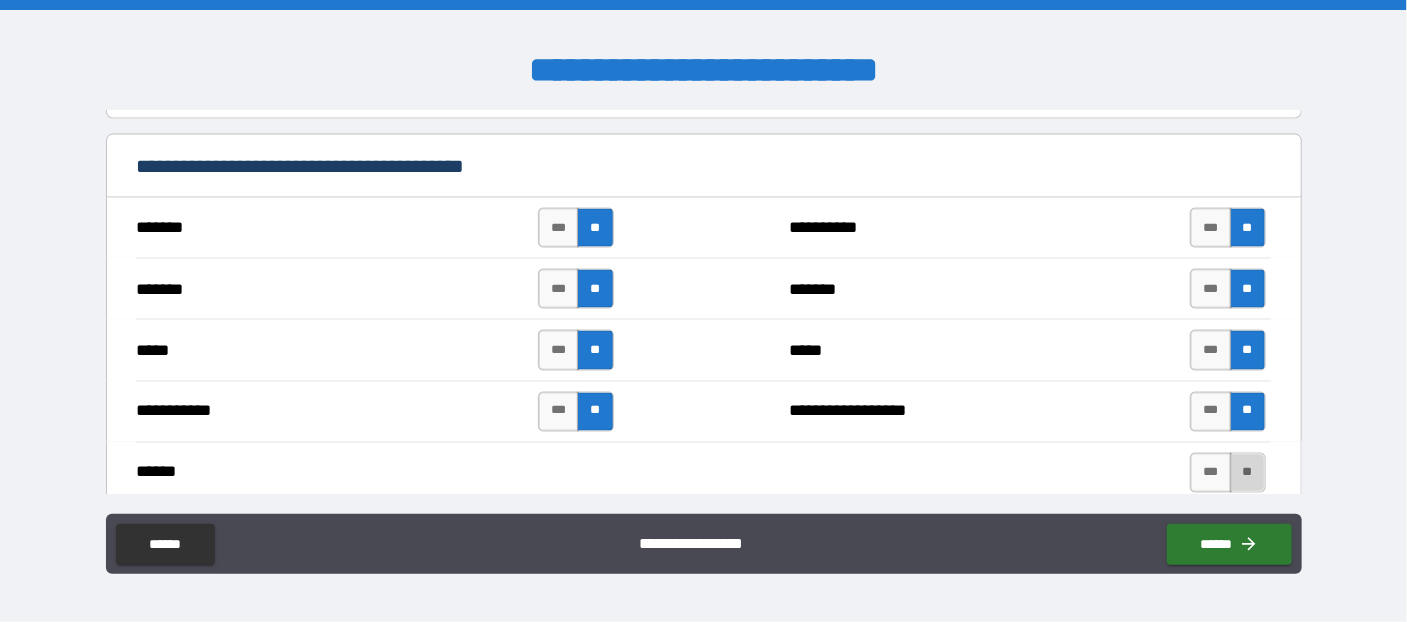 click on "**" at bounding box center (1248, 473) 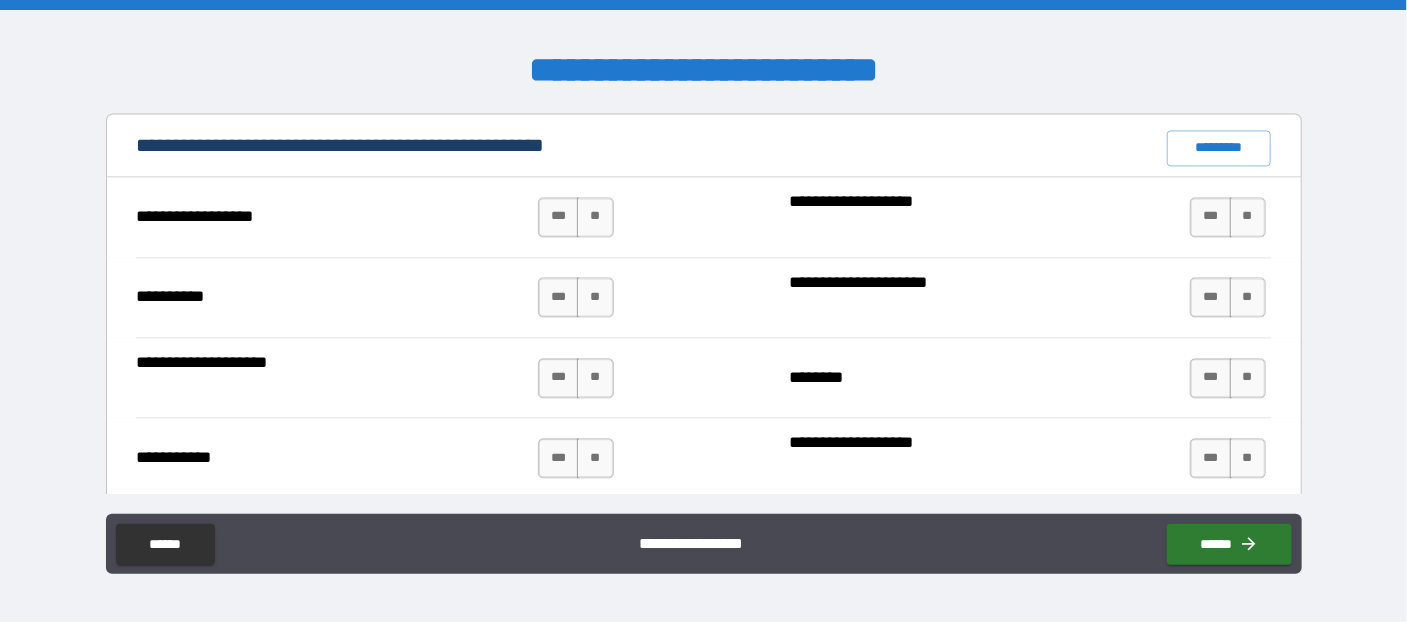 scroll, scrollTop: 1963, scrollLeft: 0, axis: vertical 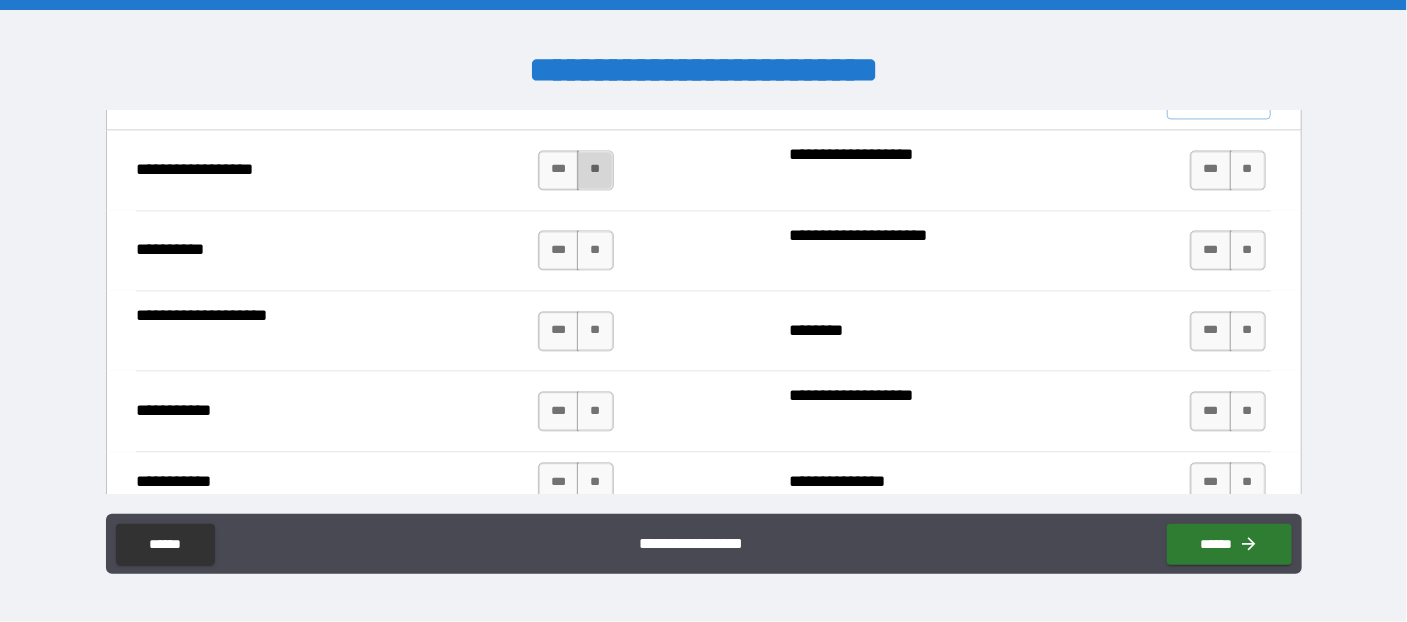 click on "**" at bounding box center (595, 170) 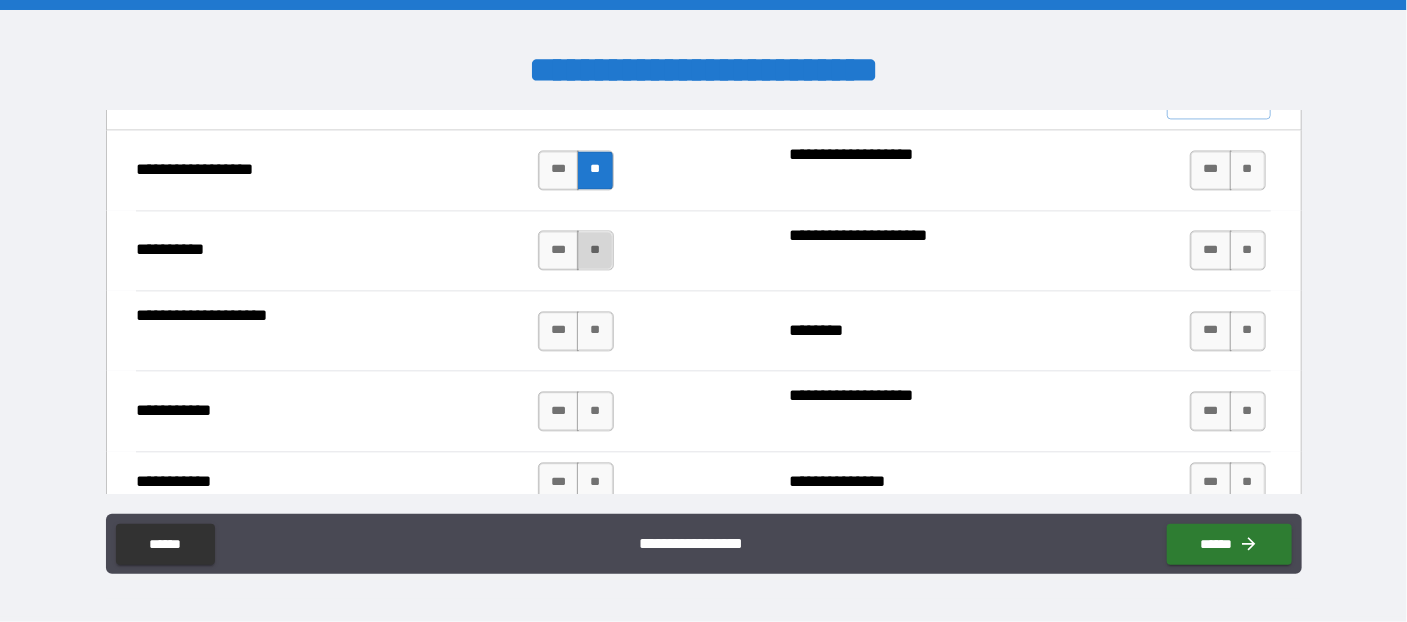 click on "**" at bounding box center [595, 250] 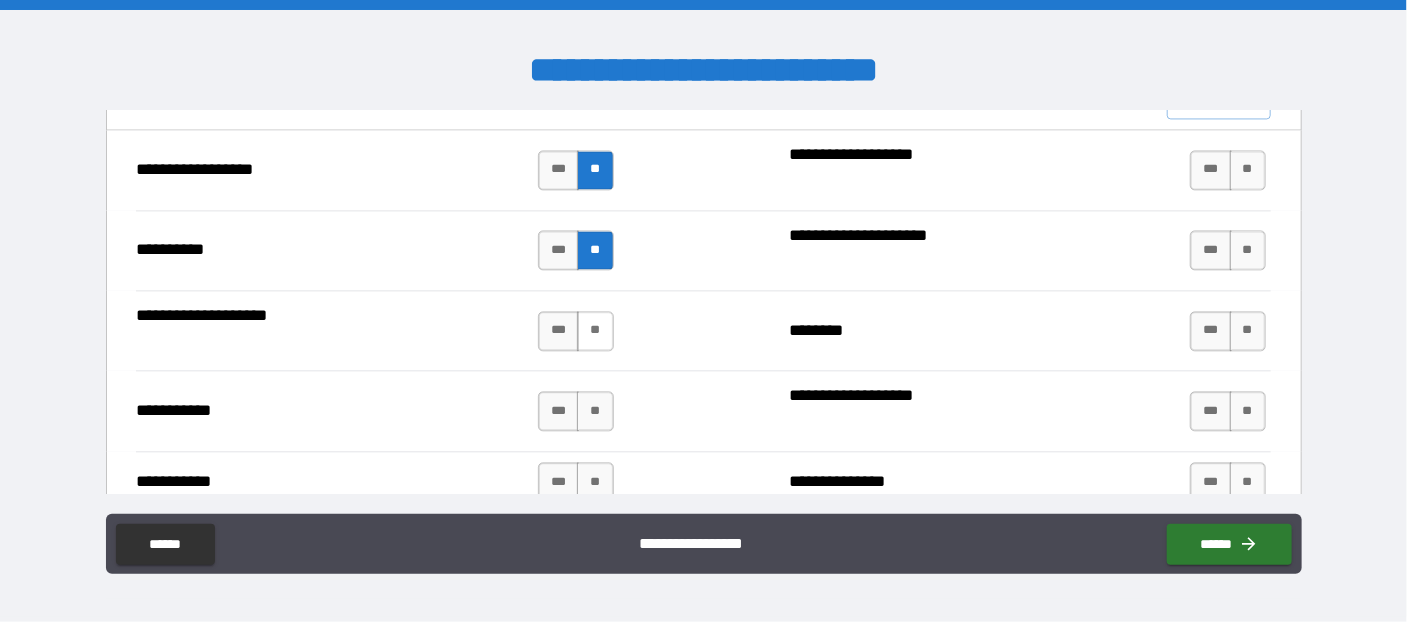 click on "**" at bounding box center (595, 331) 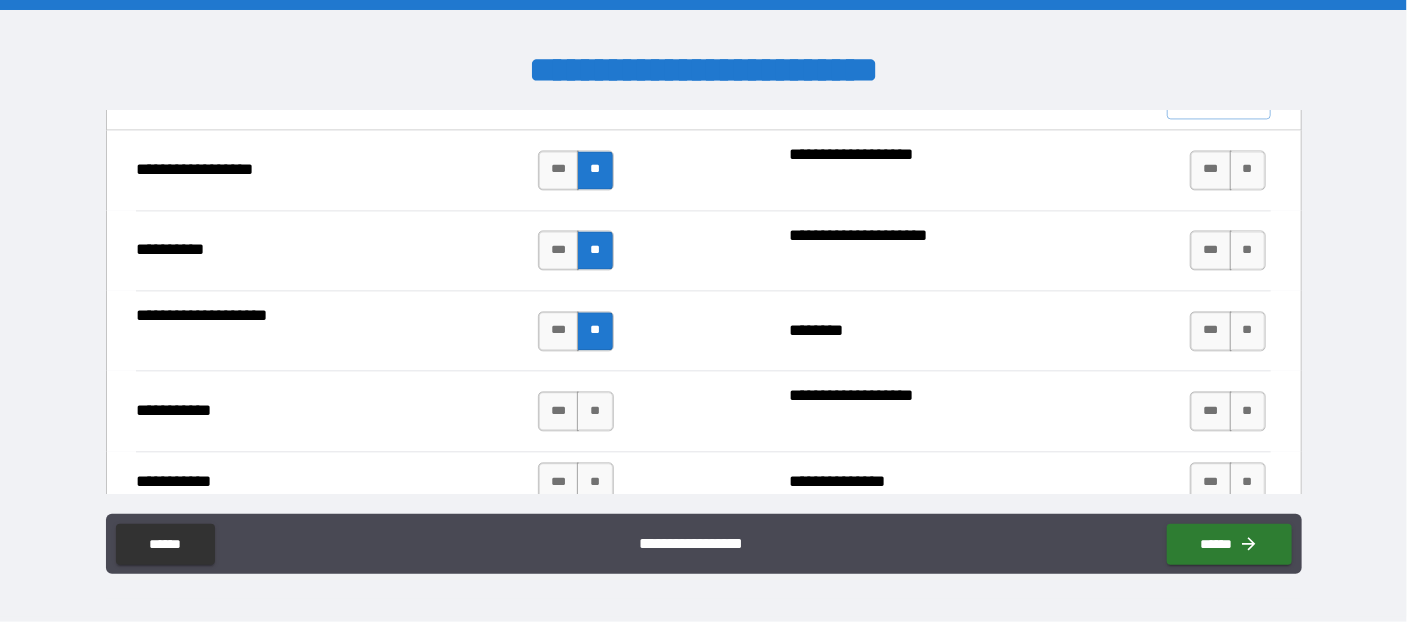 drag, startPoint x: 1235, startPoint y: 319, endPoint x: 1247, endPoint y: 220, distance: 99.724625 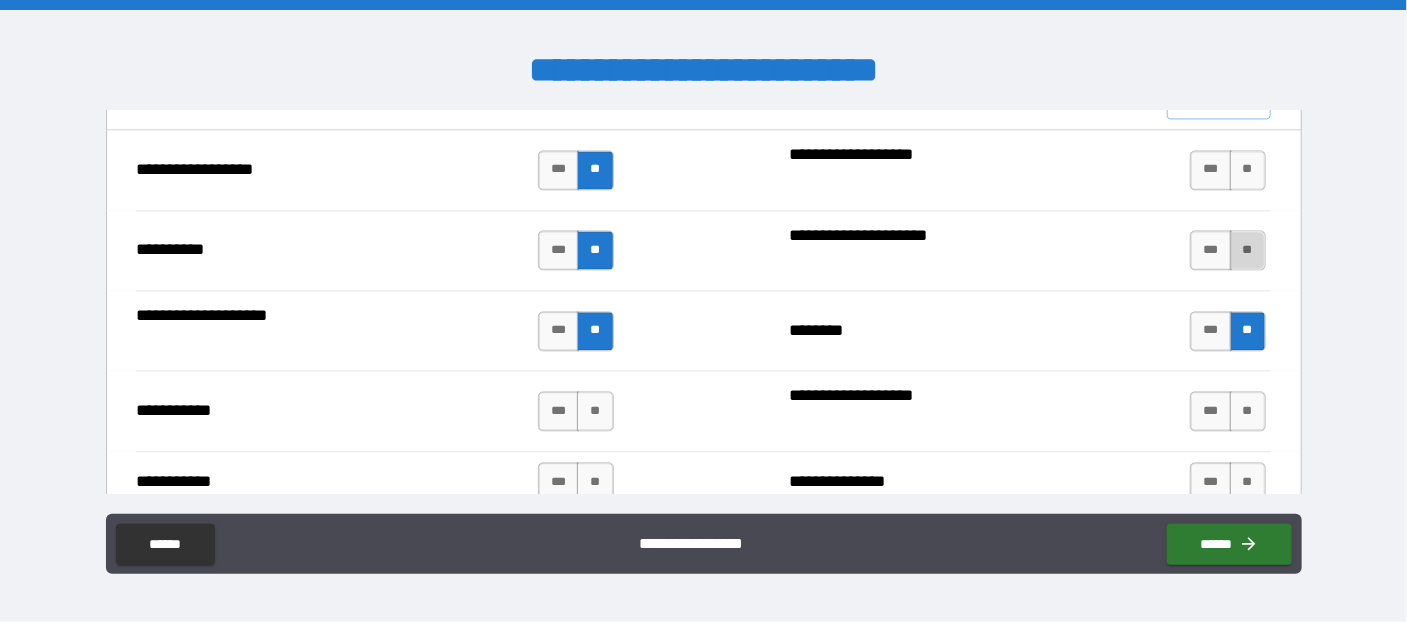 click on "**" at bounding box center [1248, 250] 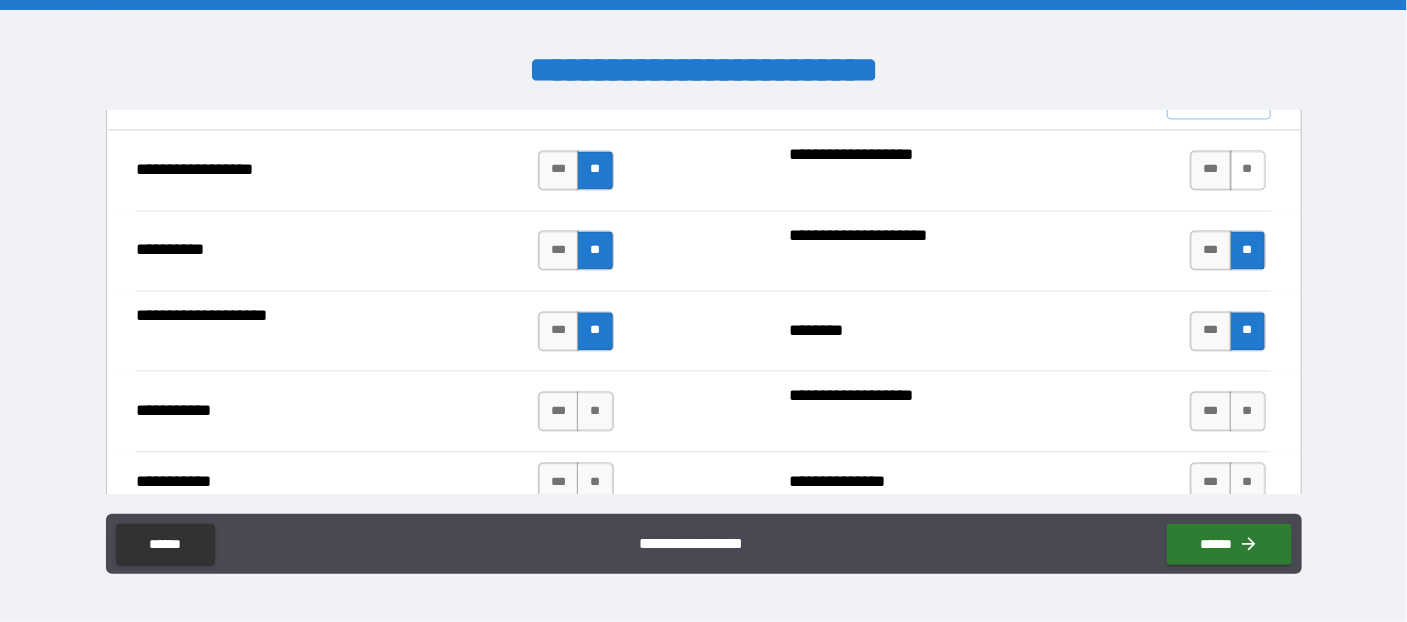 click on "**" at bounding box center (1248, 170) 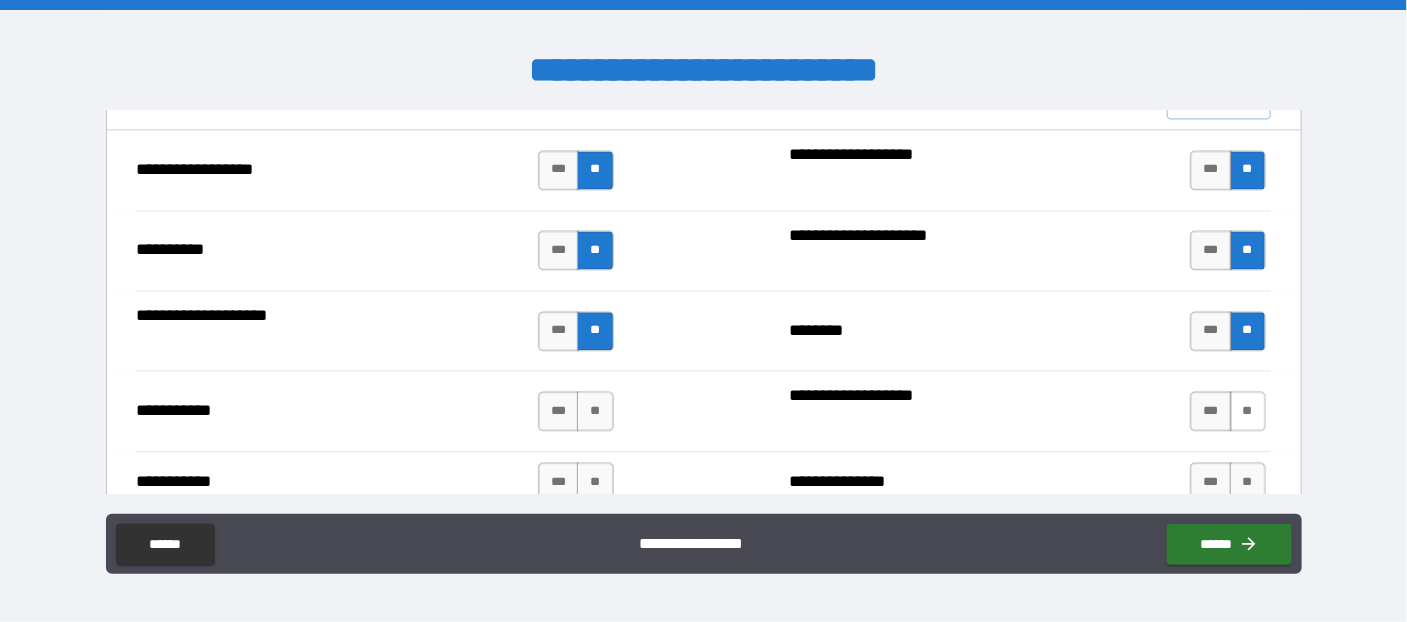 click on "**" at bounding box center [1248, 411] 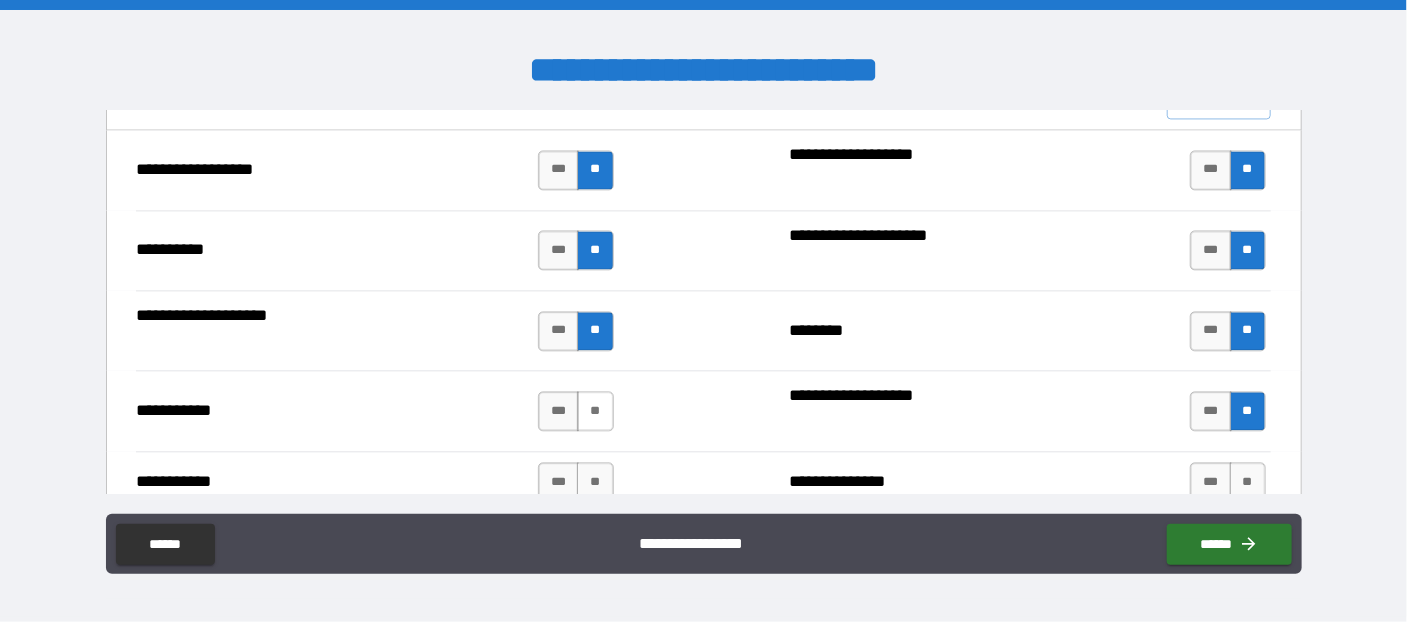 click on "**" at bounding box center (595, 411) 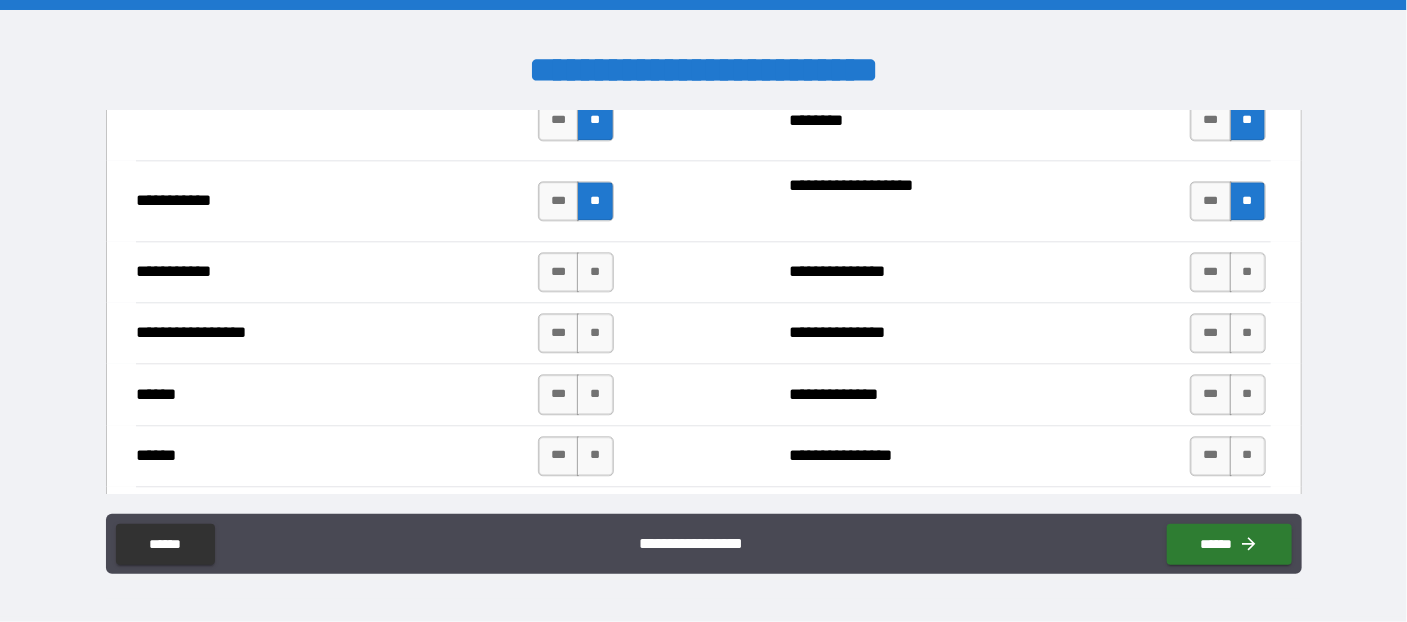 scroll, scrollTop: 2182, scrollLeft: 0, axis: vertical 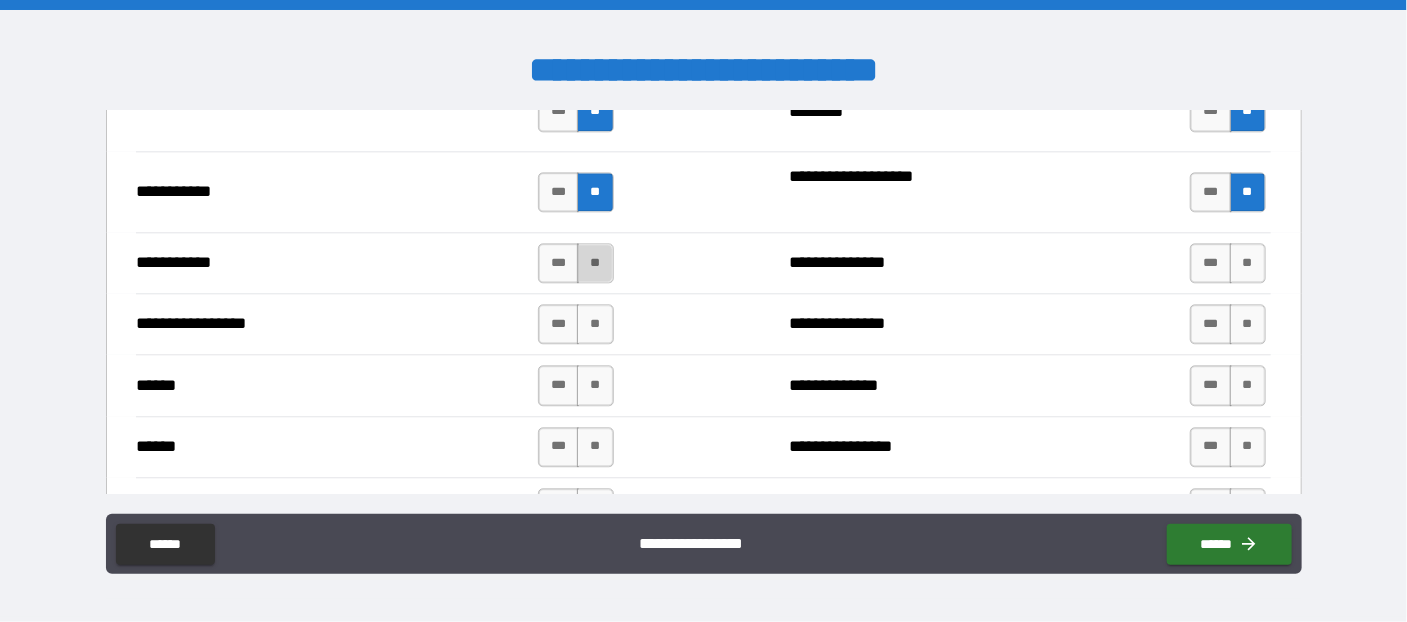 click on "**" at bounding box center [595, 263] 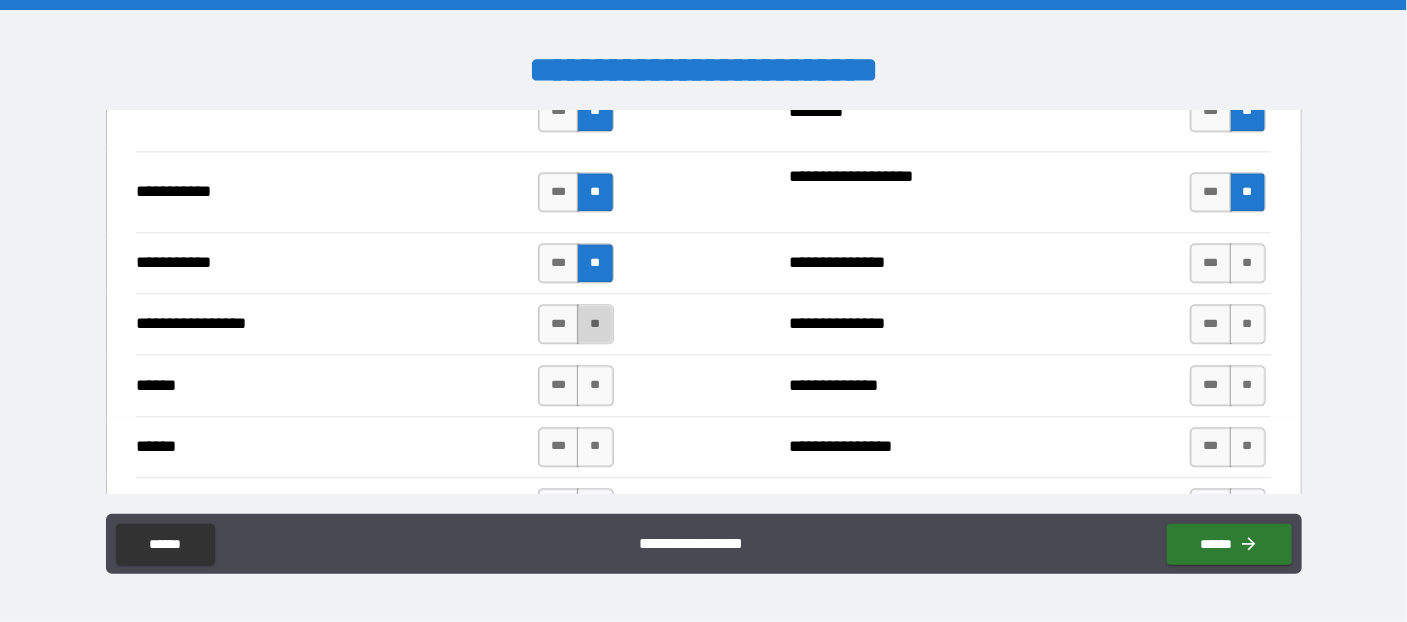 click on "**" at bounding box center (595, 324) 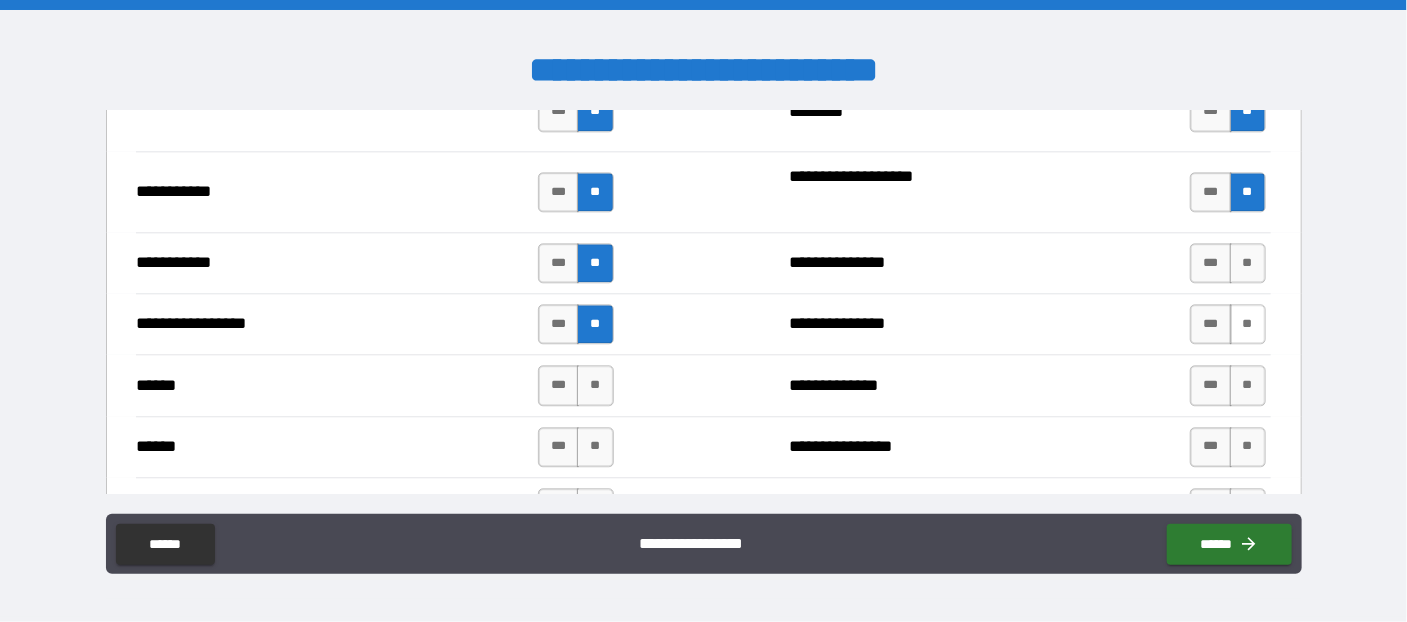 drag, startPoint x: 1231, startPoint y: 260, endPoint x: 1235, endPoint y: 313, distance: 53.15073 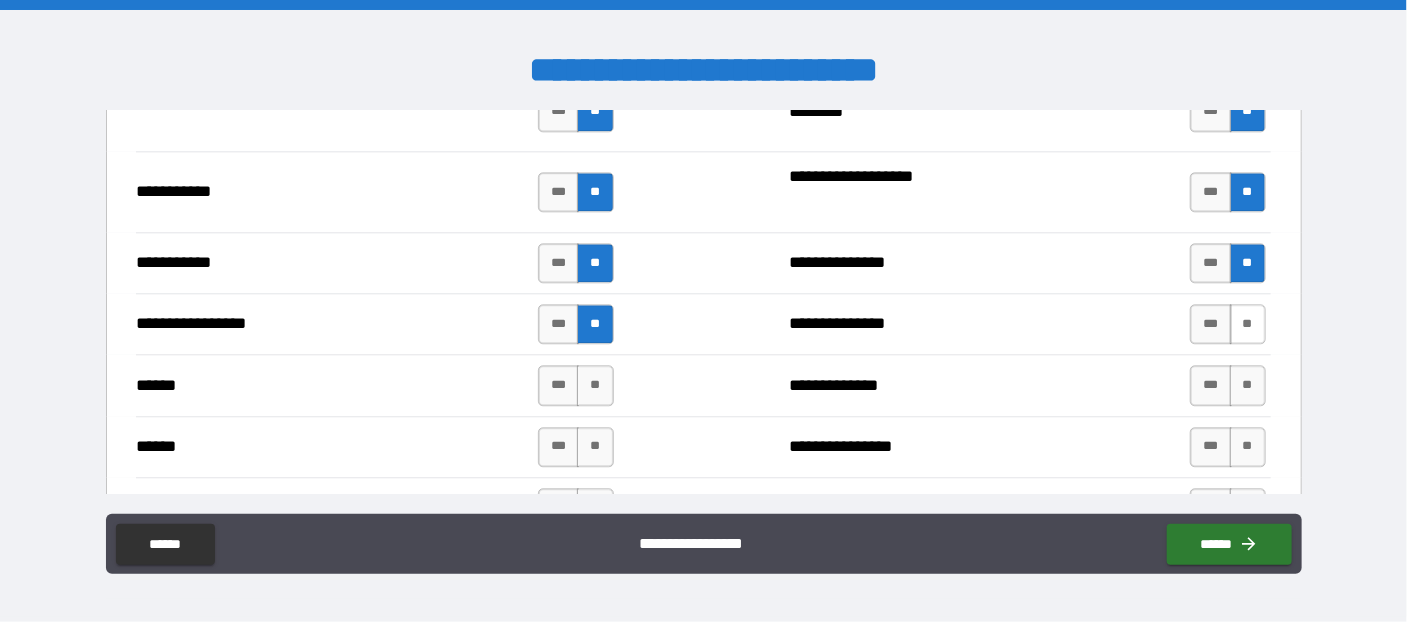 click on "**" at bounding box center [1248, 324] 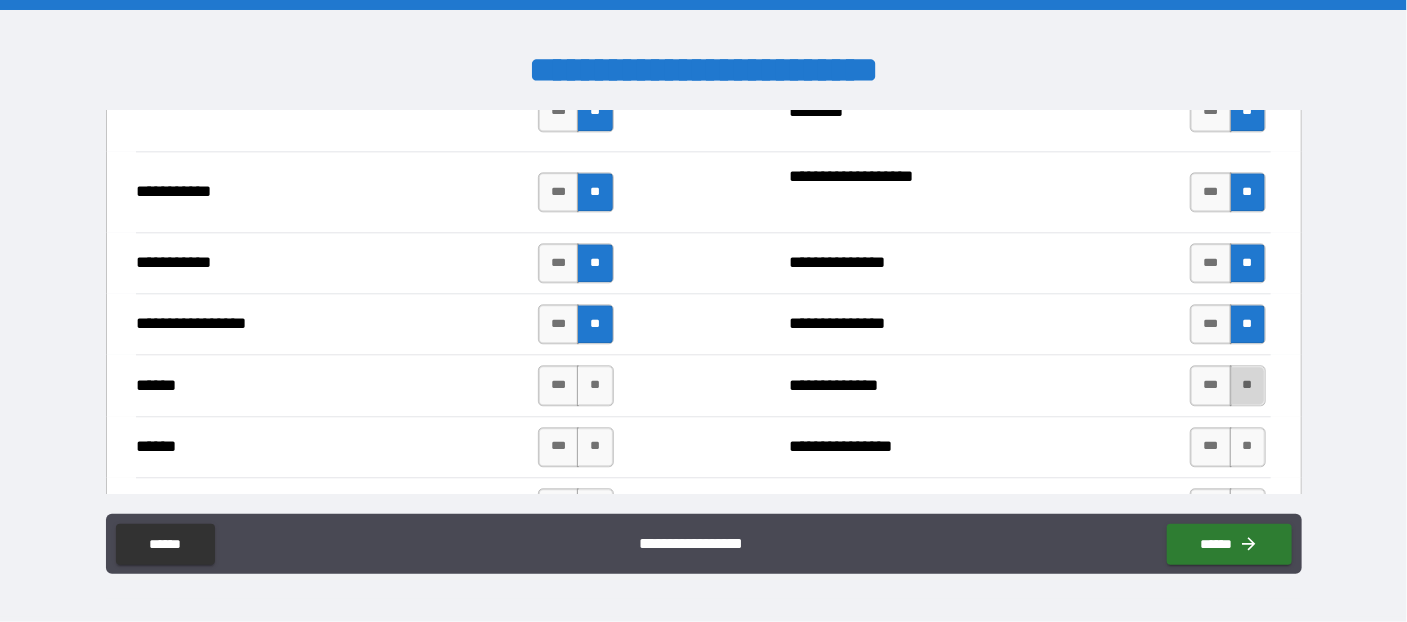 click on "**" at bounding box center (1248, 385) 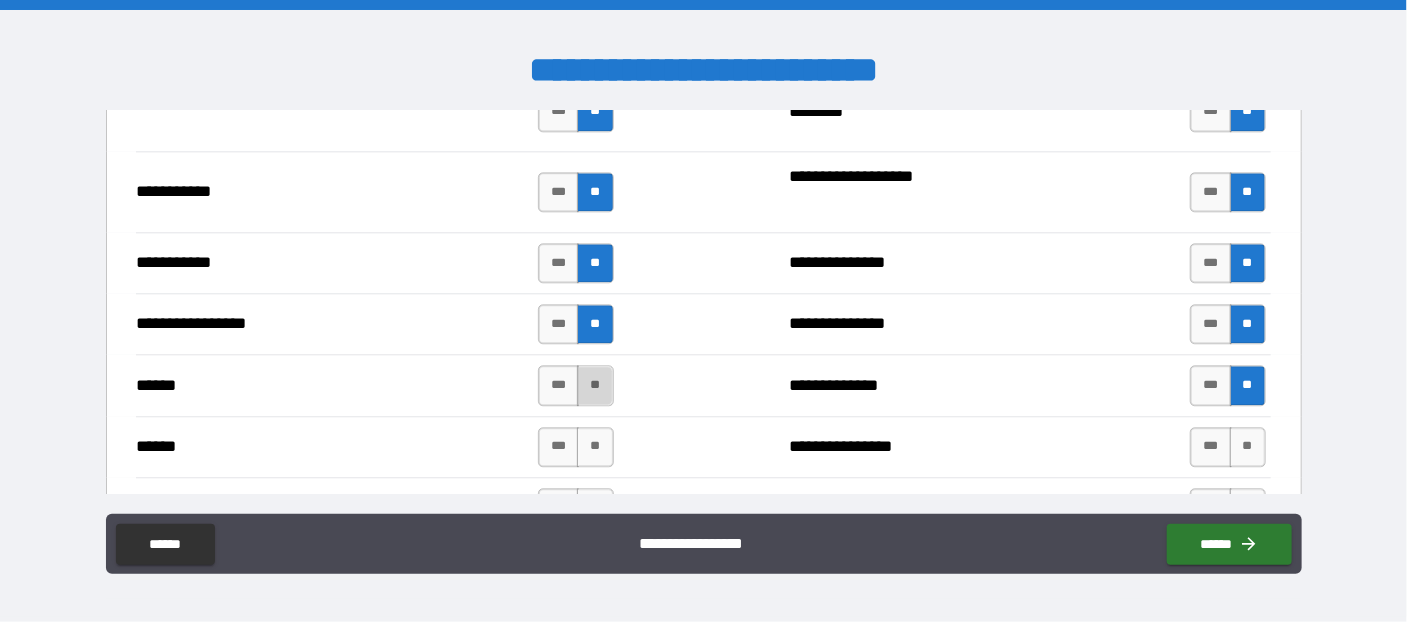 click on "**" at bounding box center (595, 385) 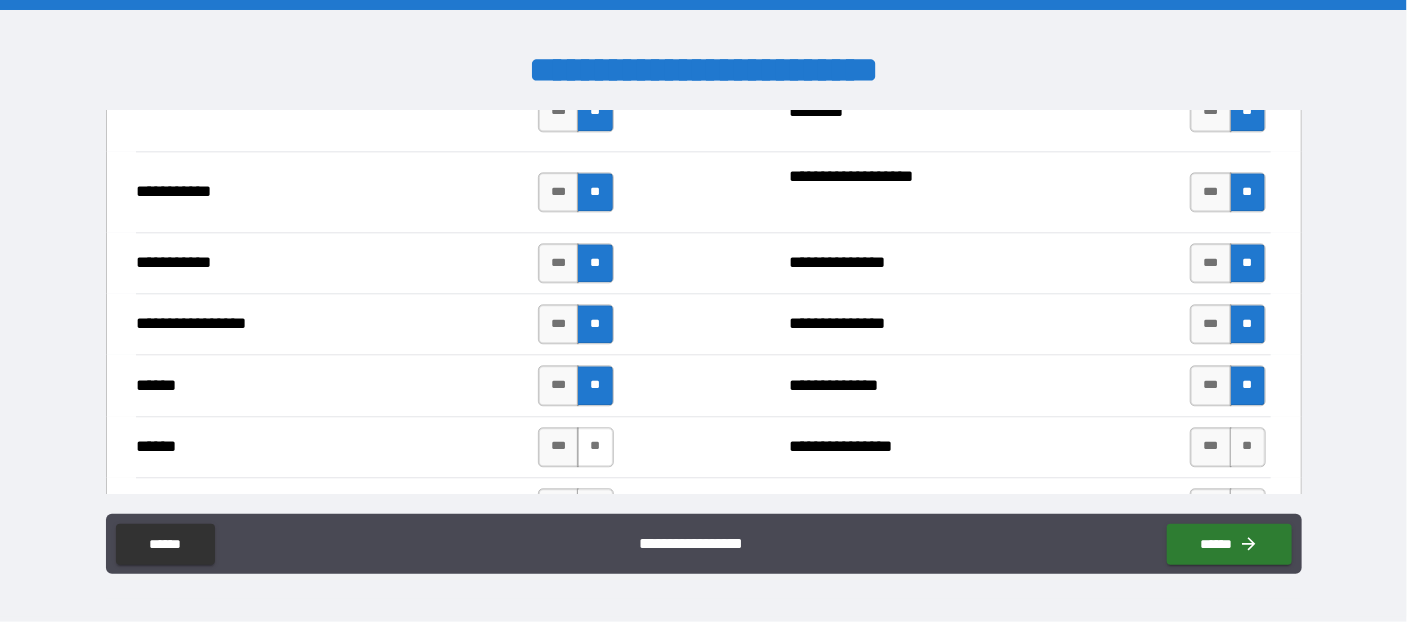 click on "**" at bounding box center (595, 447) 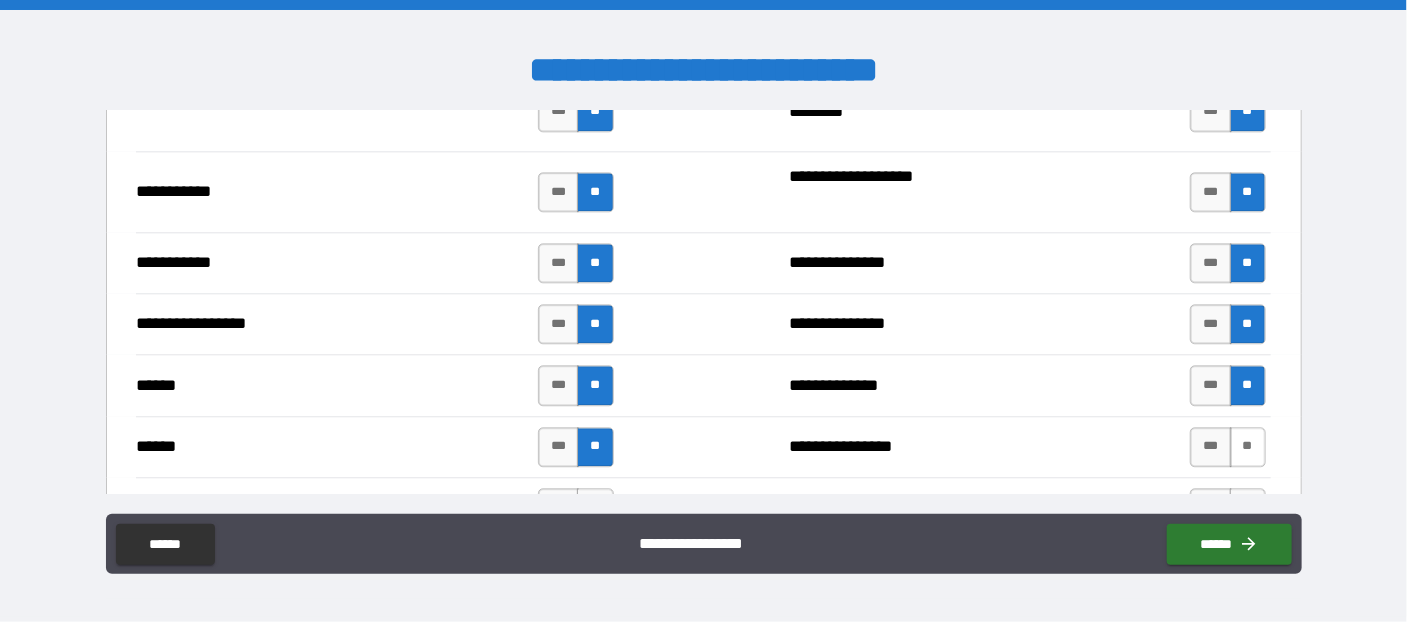click on "**" at bounding box center [1248, 447] 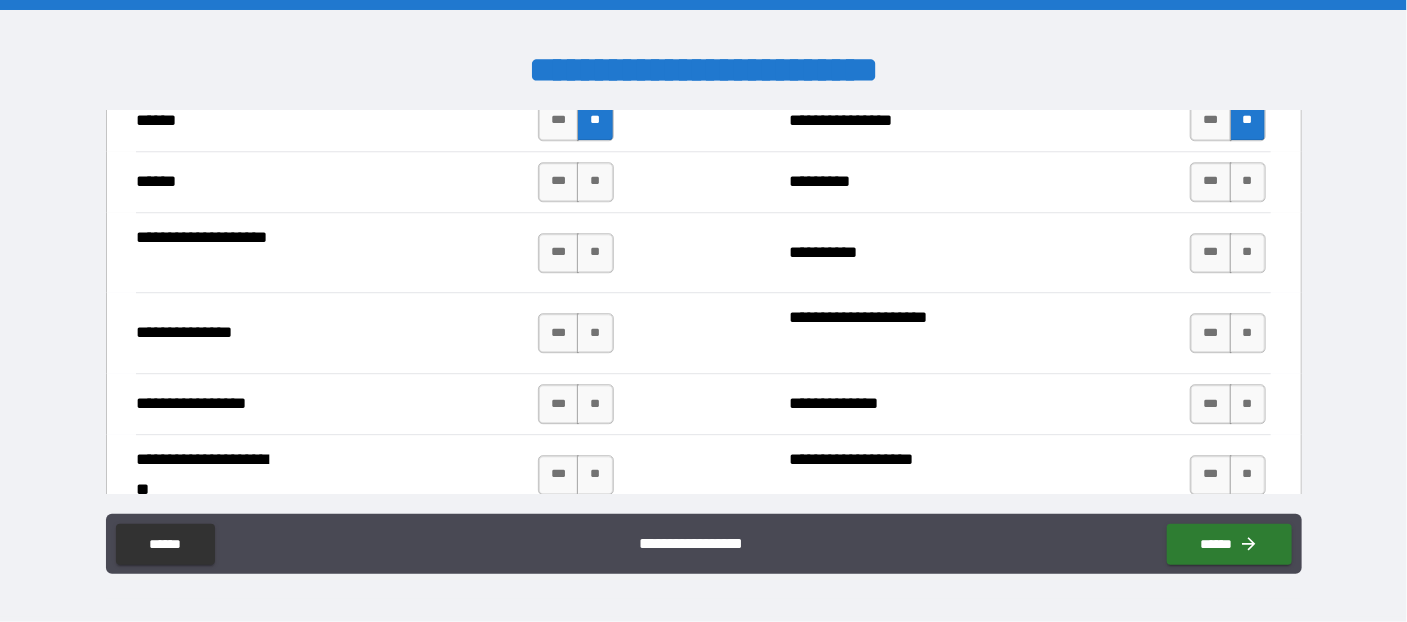 scroll, scrollTop: 2509, scrollLeft: 0, axis: vertical 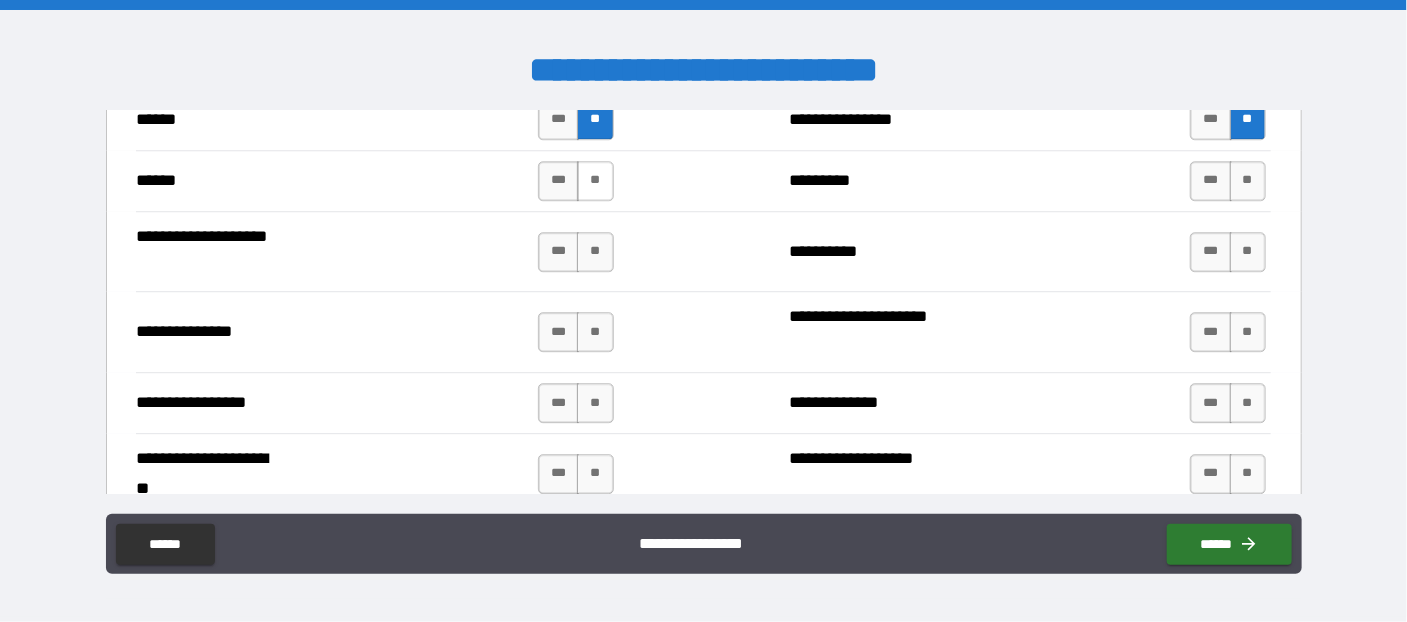 click on "**" at bounding box center [595, 181] 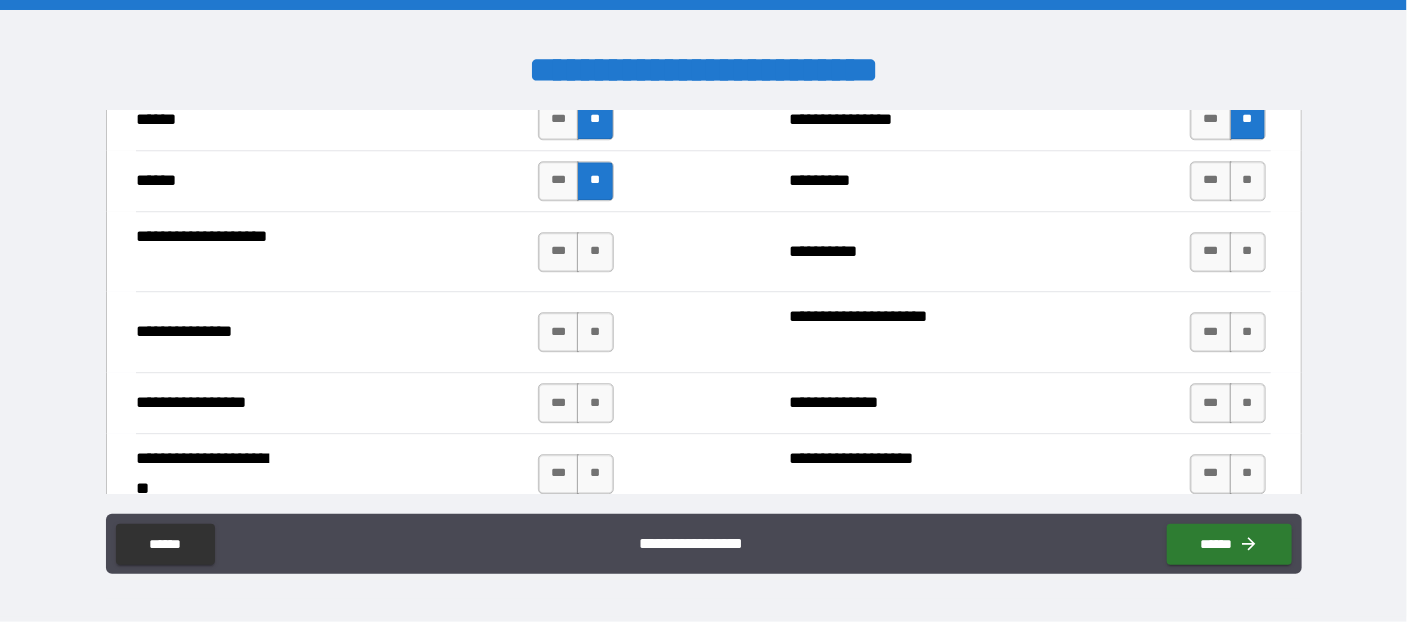 click on "**" at bounding box center [595, 252] 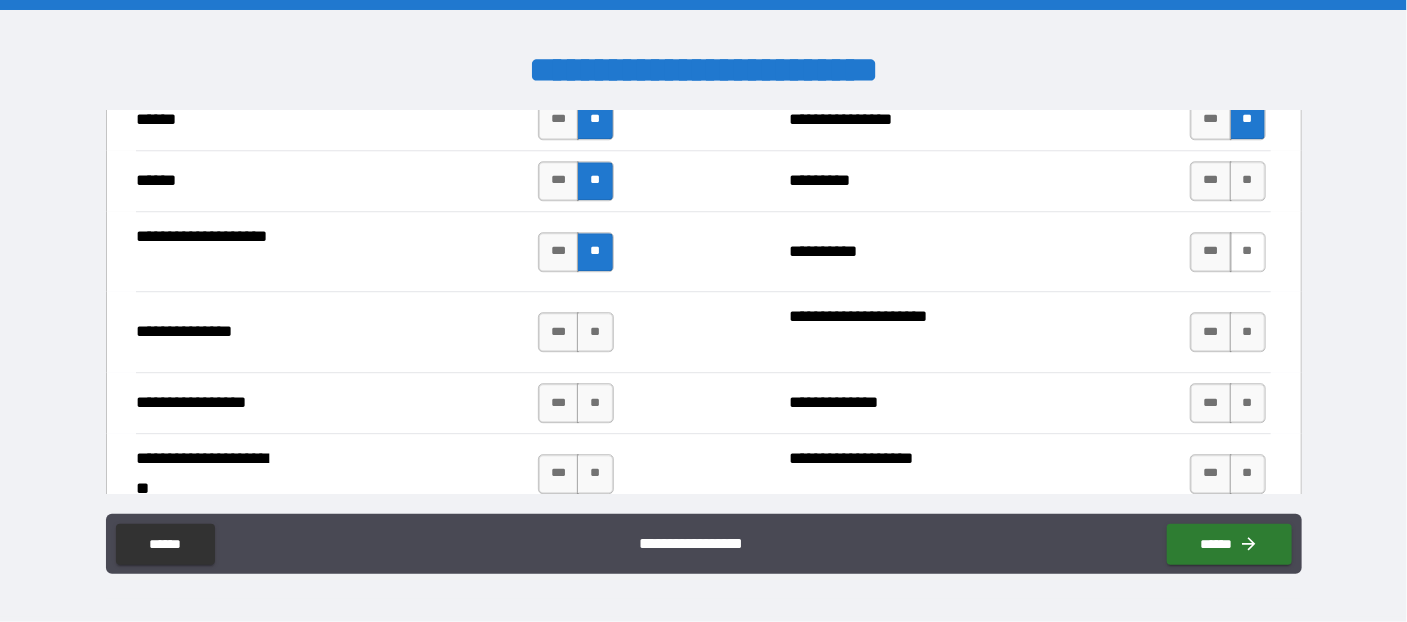 click on "**" at bounding box center [1248, 181] 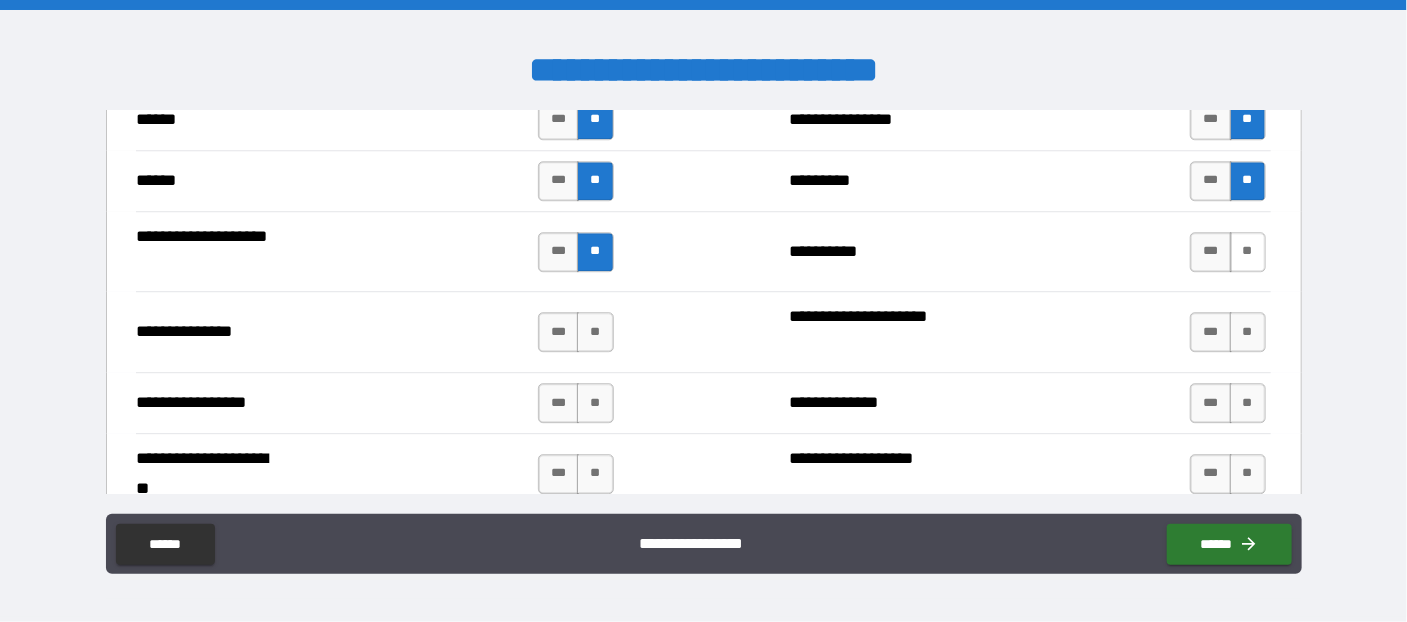 click on "**" at bounding box center (1248, 252) 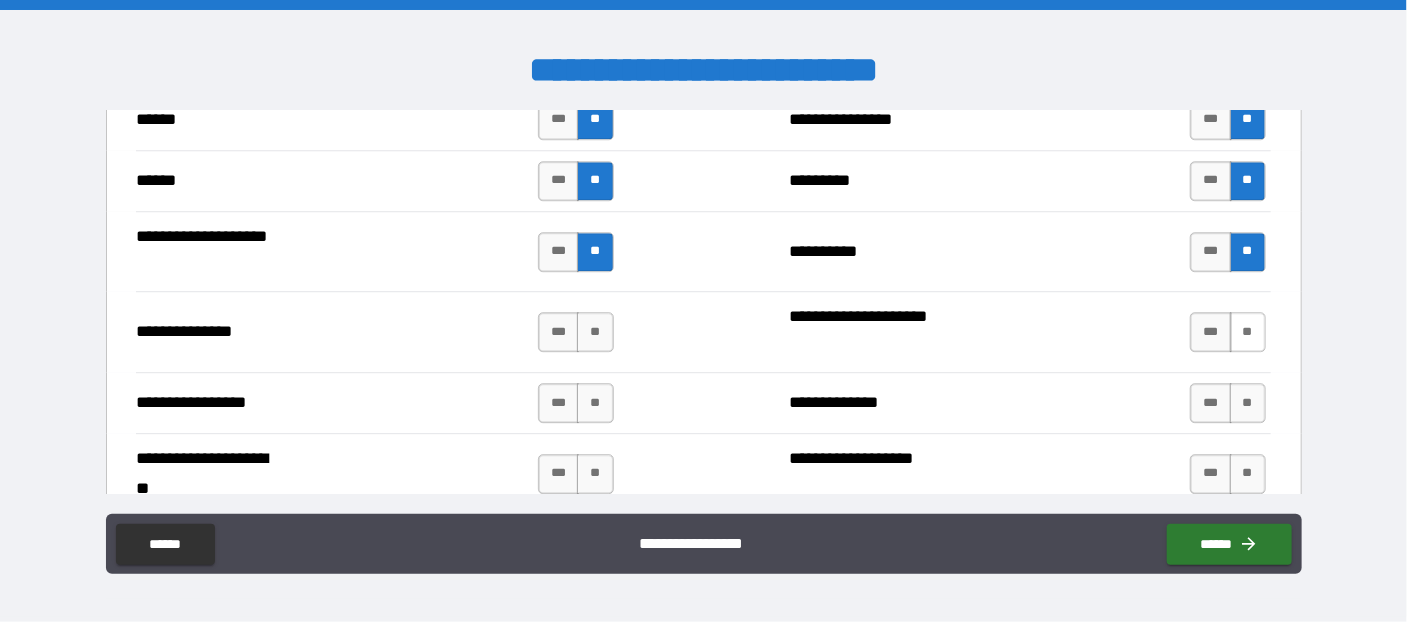 click on "**" at bounding box center (1248, 332) 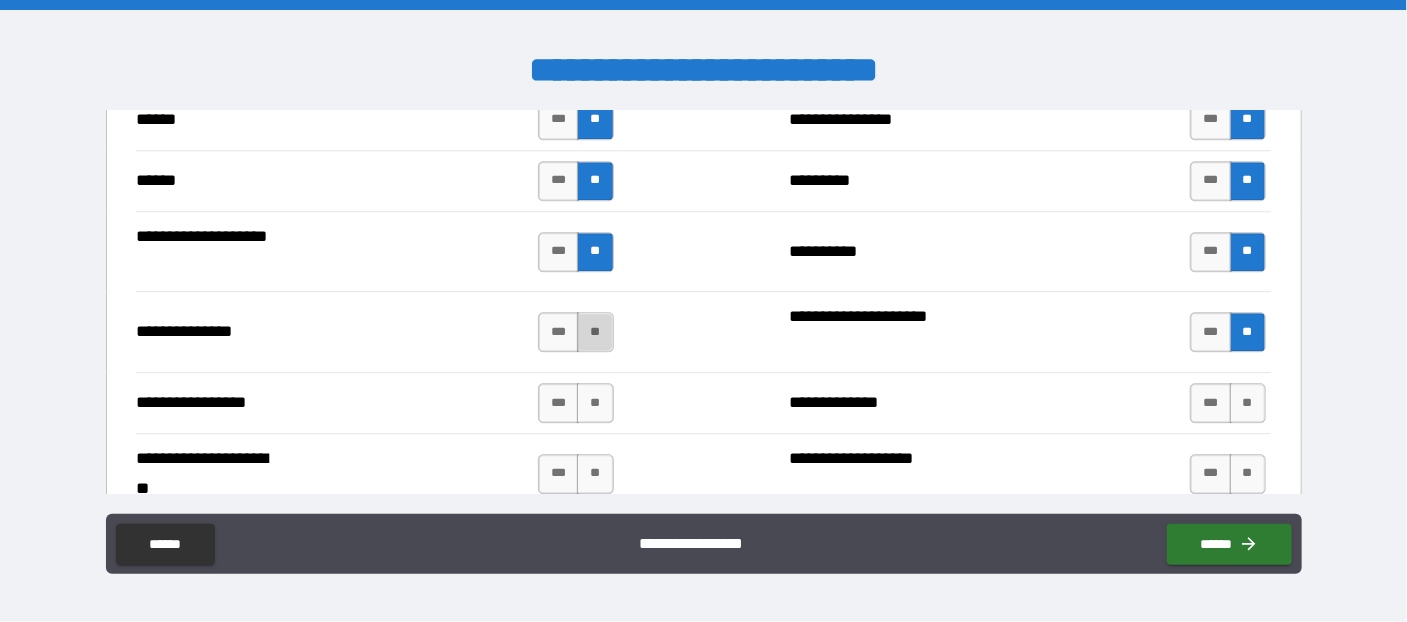 click on "**" at bounding box center (595, 332) 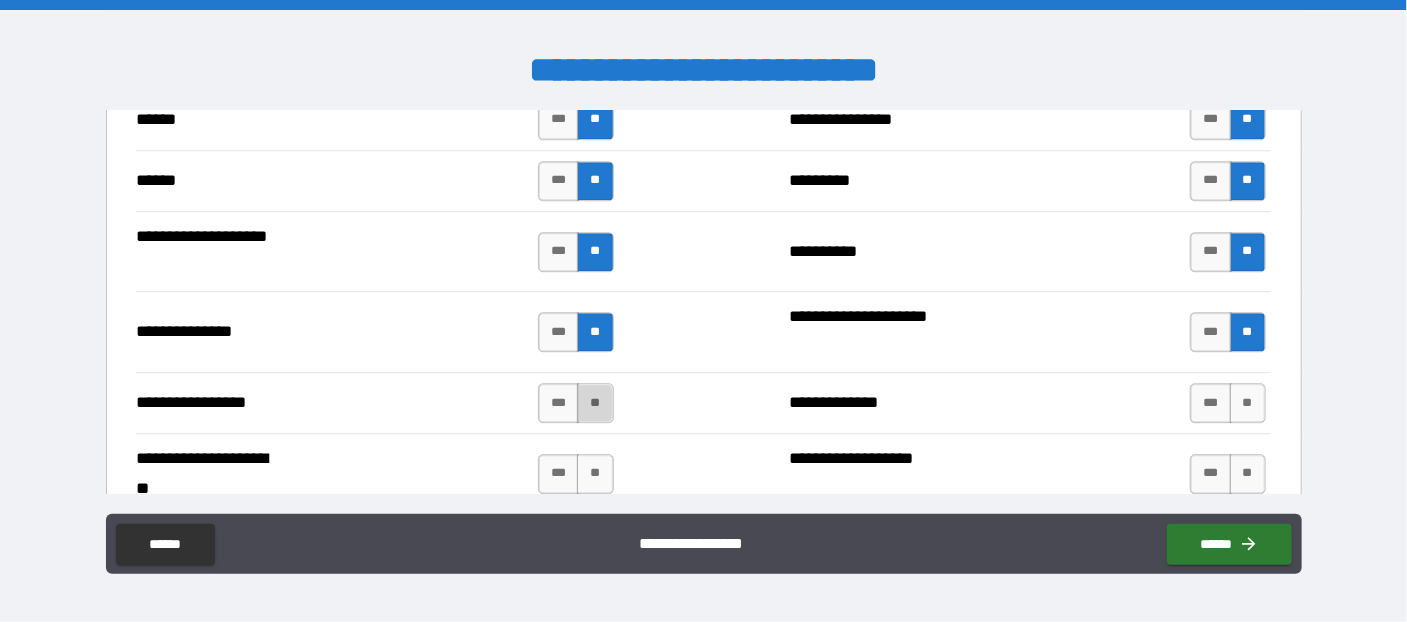 click on "**" at bounding box center (595, 403) 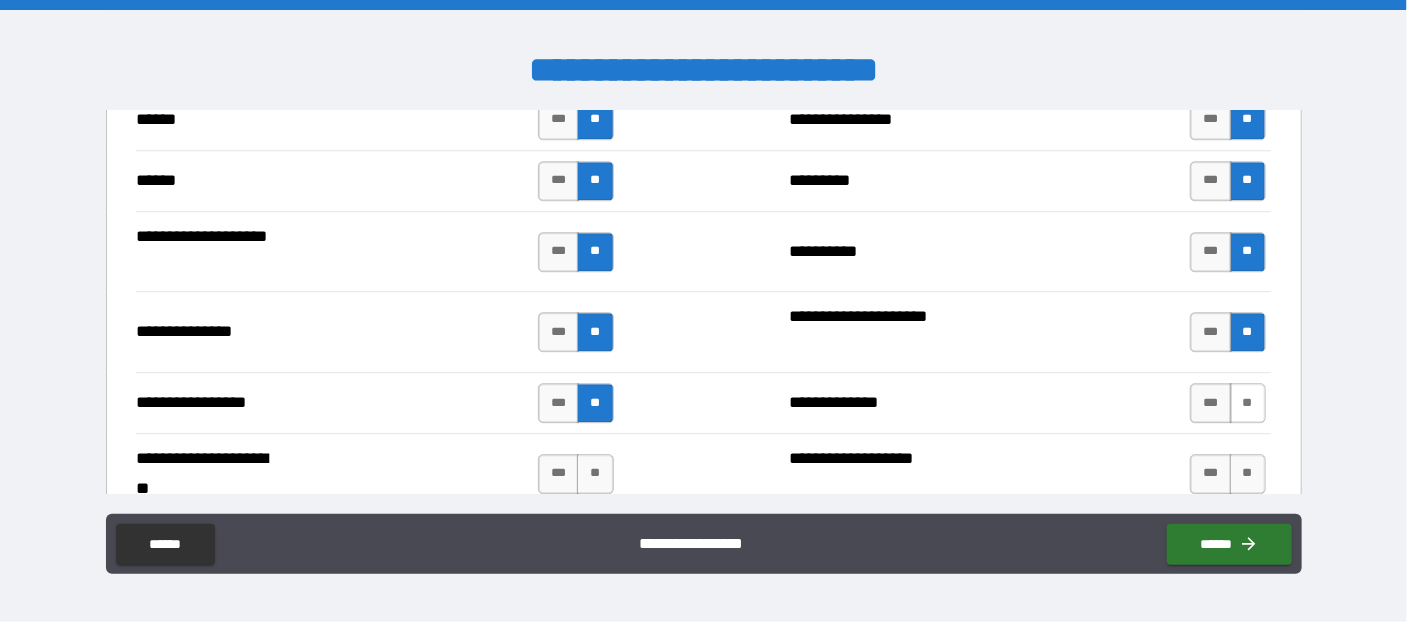 click on "**" at bounding box center (1248, 403) 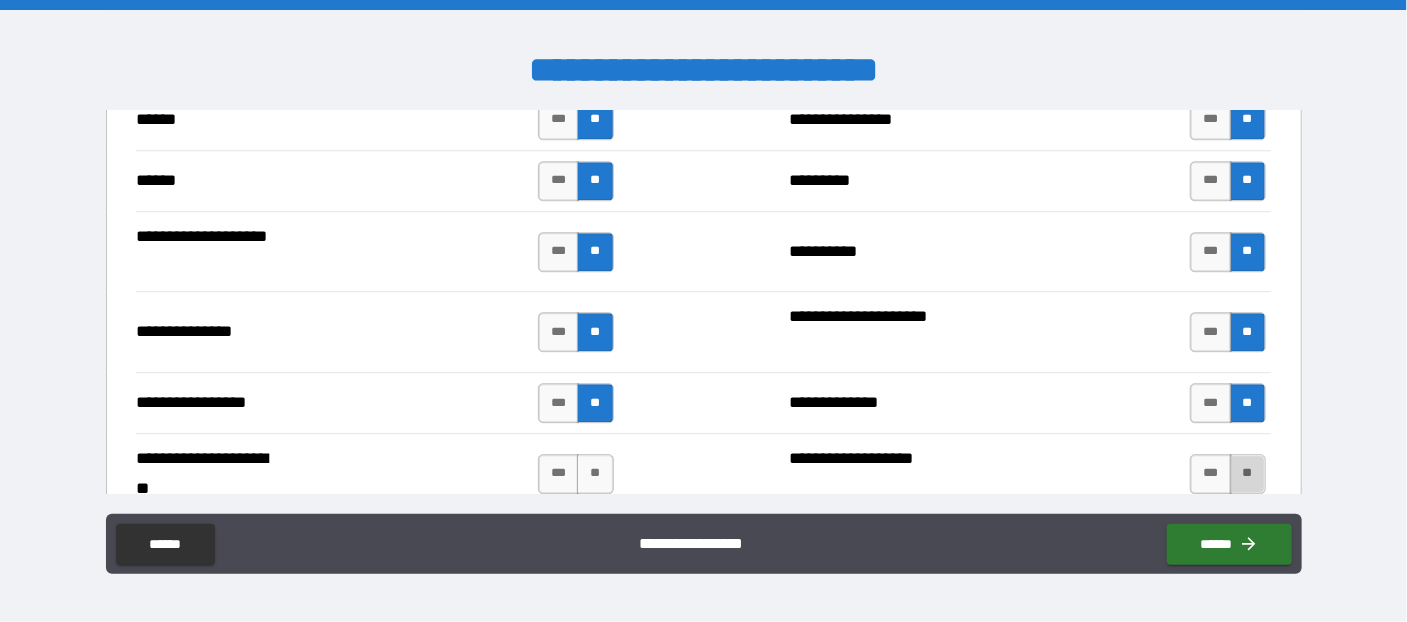 click on "**" at bounding box center [1248, 474] 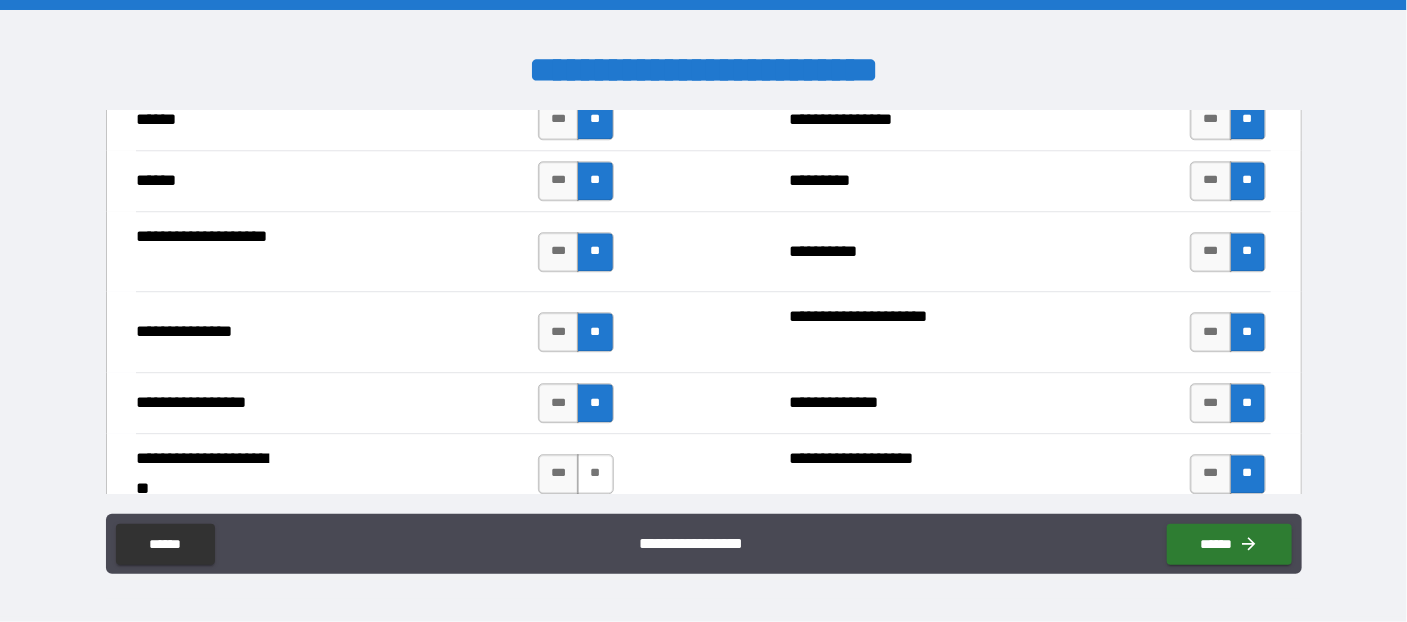 click on "**" at bounding box center [595, 474] 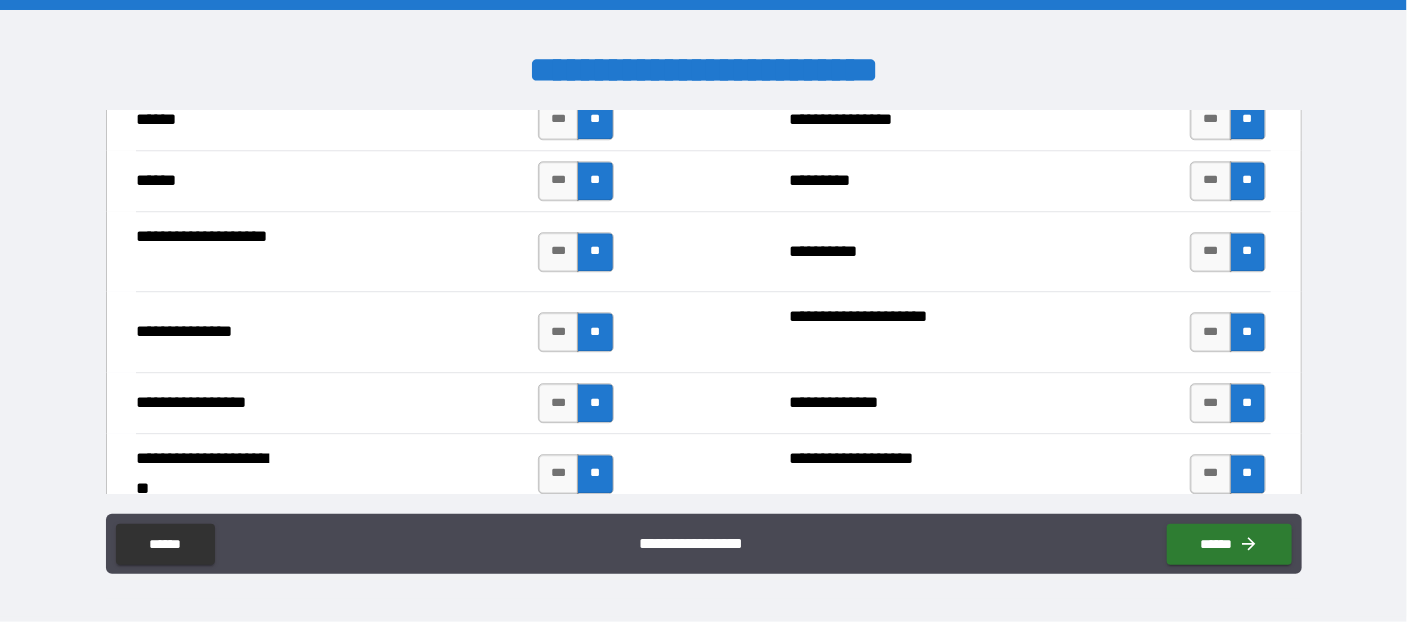 scroll, scrollTop: 2727, scrollLeft: 0, axis: vertical 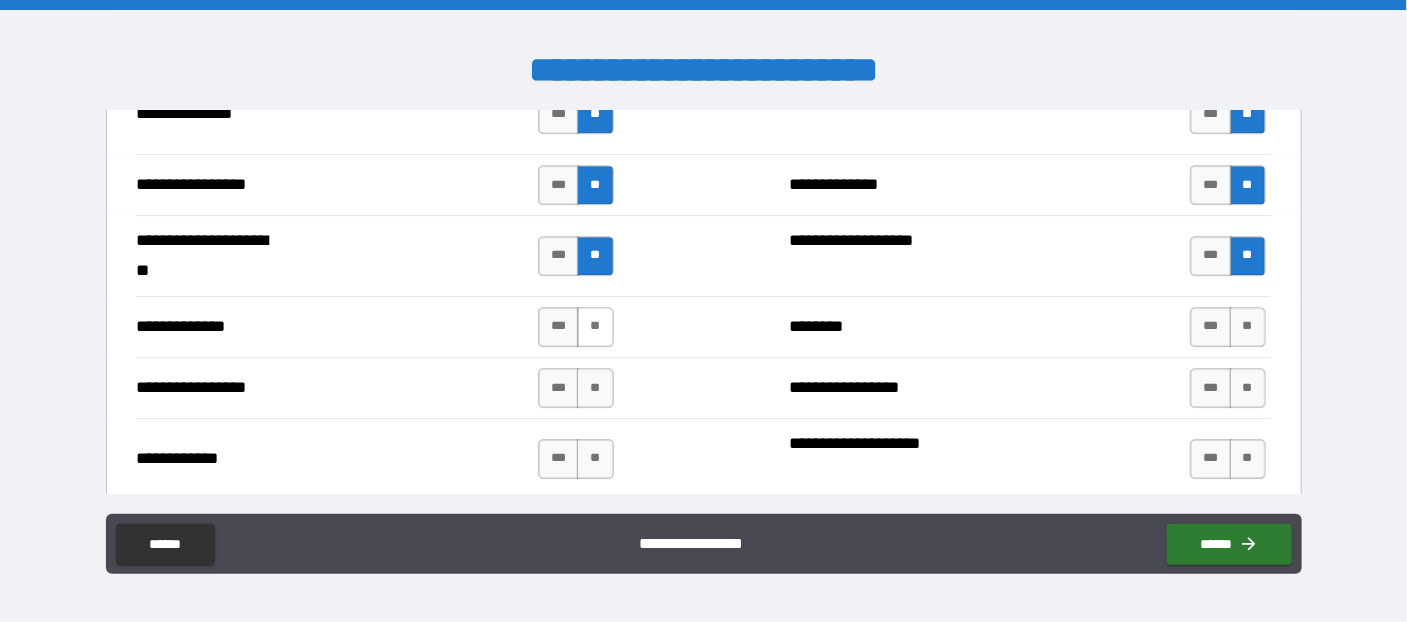 click on "**" at bounding box center [595, 327] 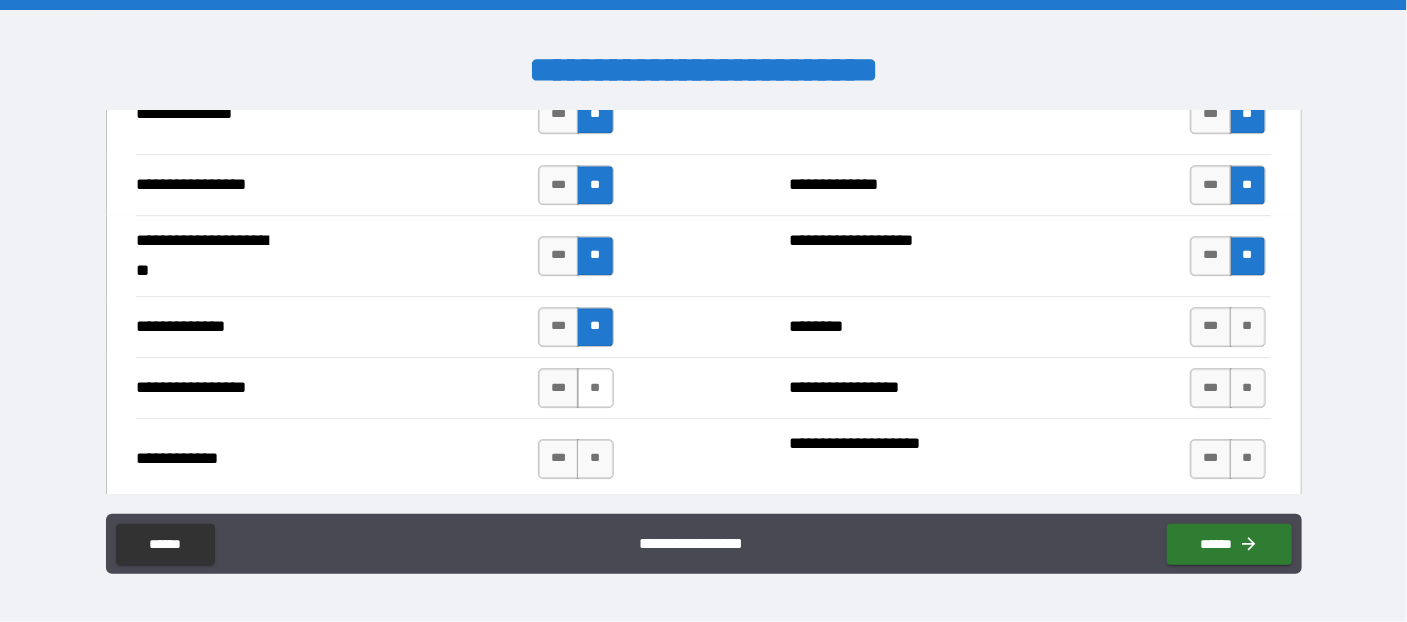 click on "**" at bounding box center [595, 388] 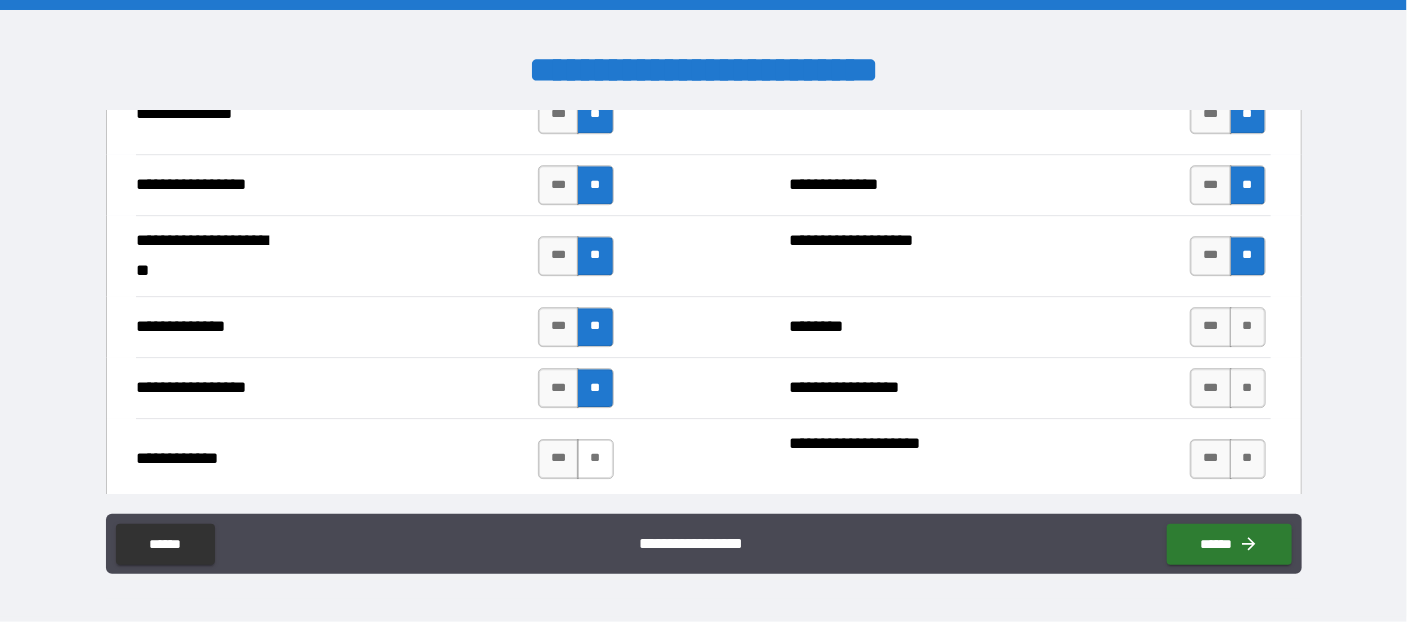 click on "**" at bounding box center (595, 459) 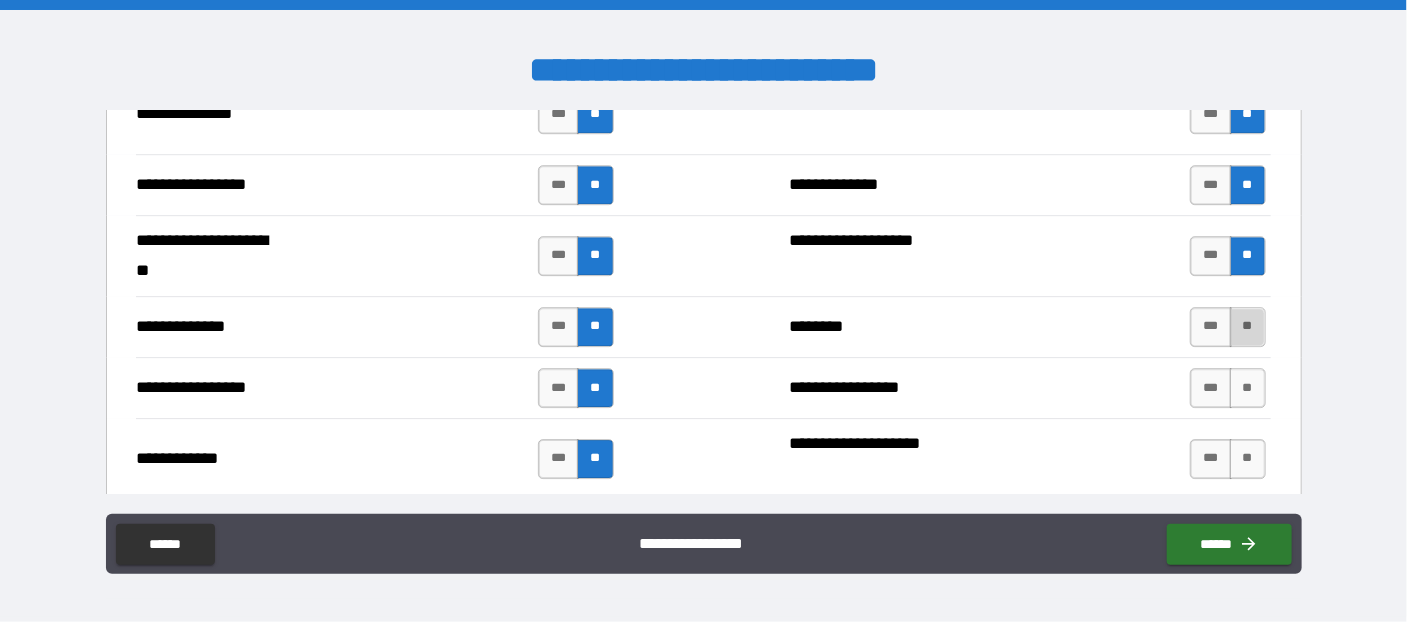 click on "**" at bounding box center (1248, 327) 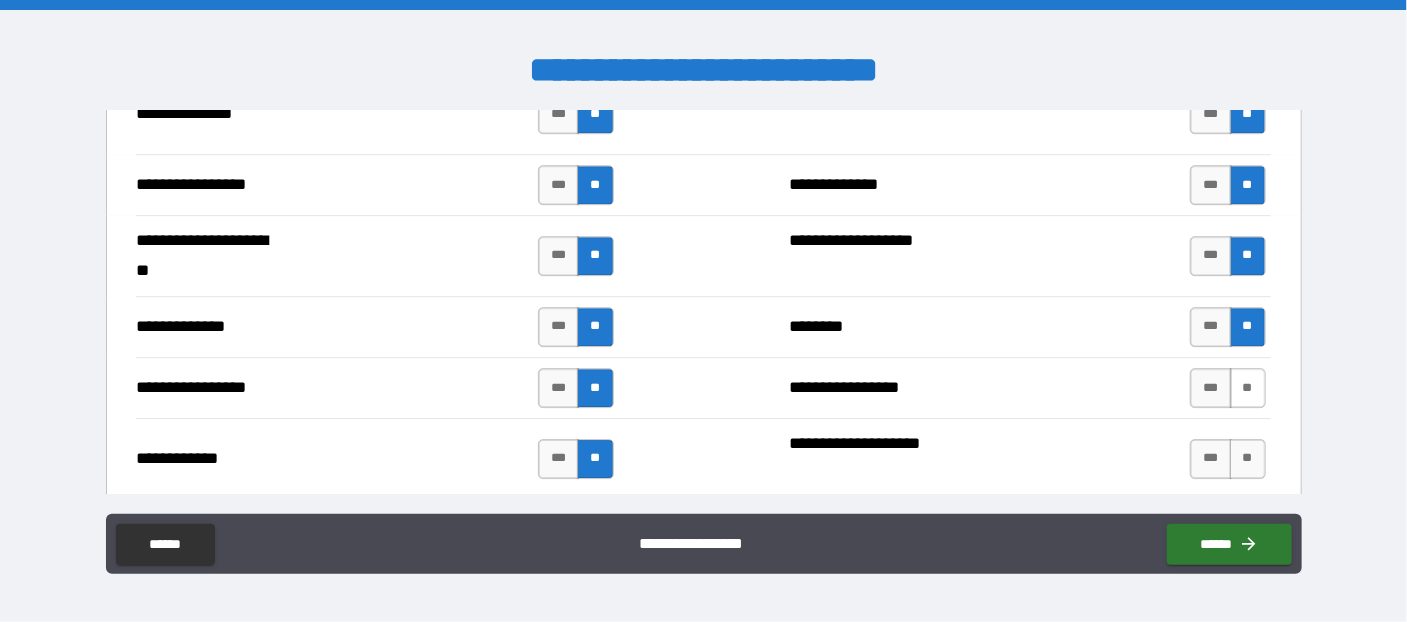 click on "**" at bounding box center [1248, 388] 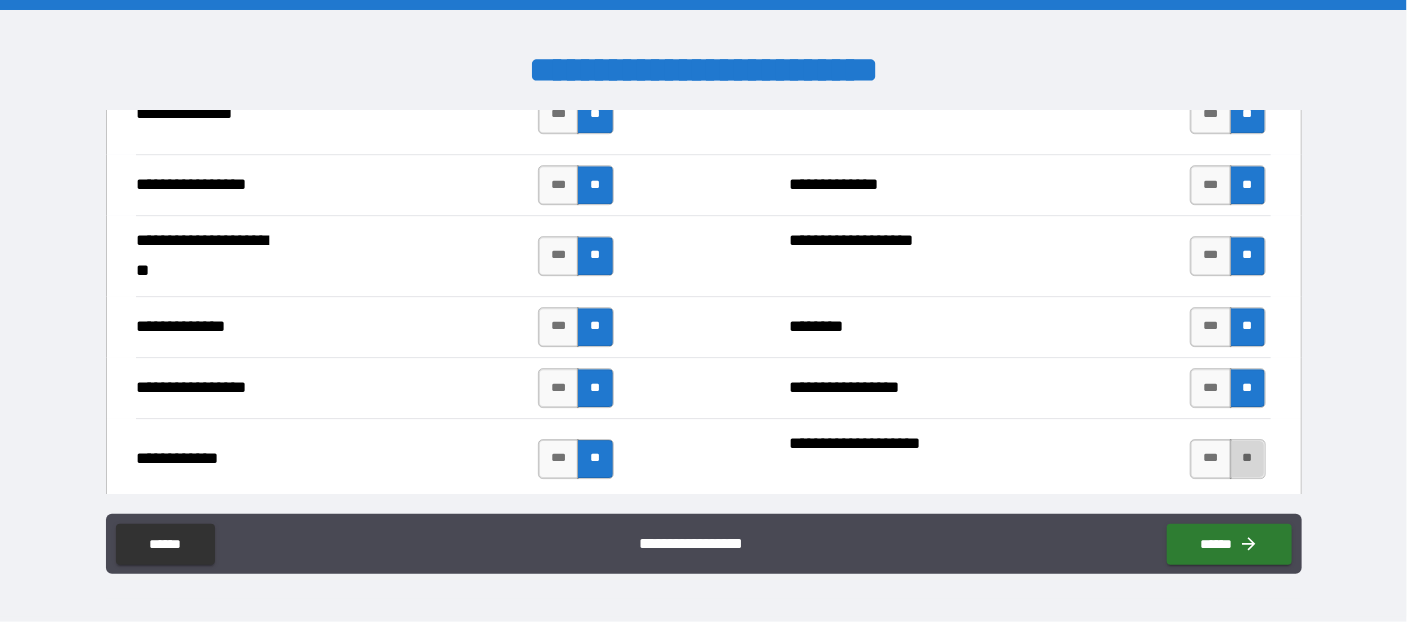 click on "**" at bounding box center [1248, 459] 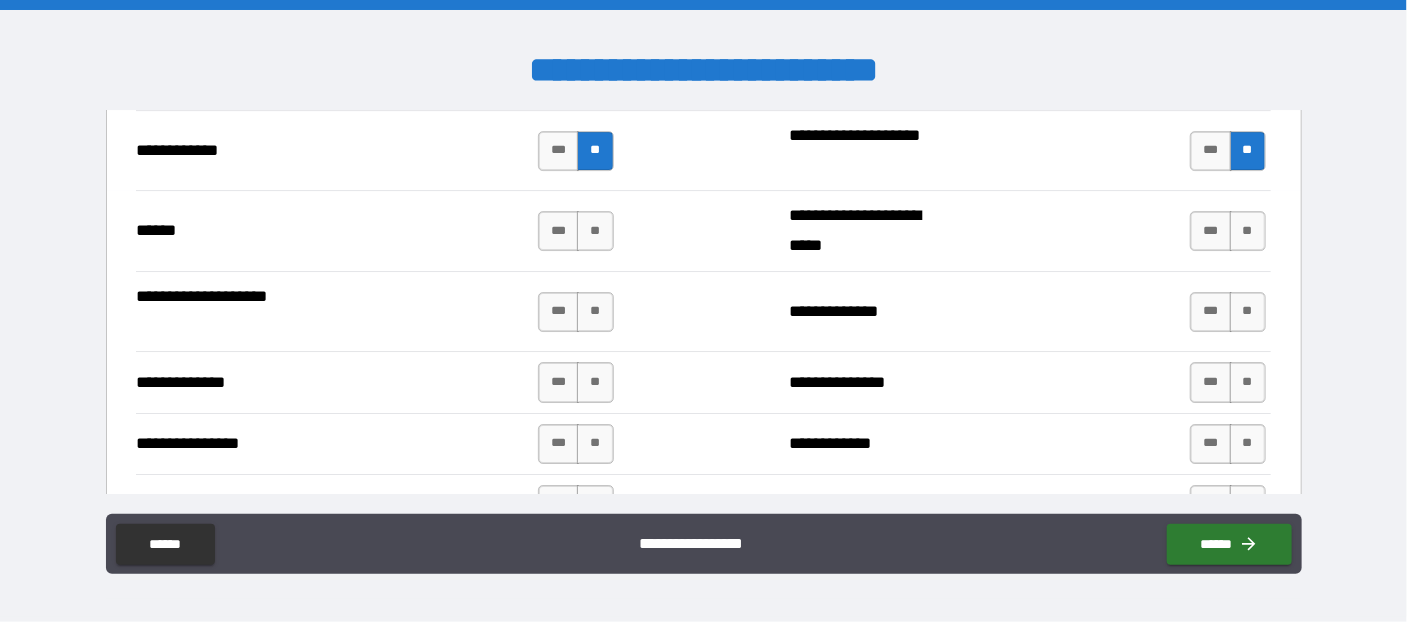 scroll, scrollTop: 3054, scrollLeft: 0, axis: vertical 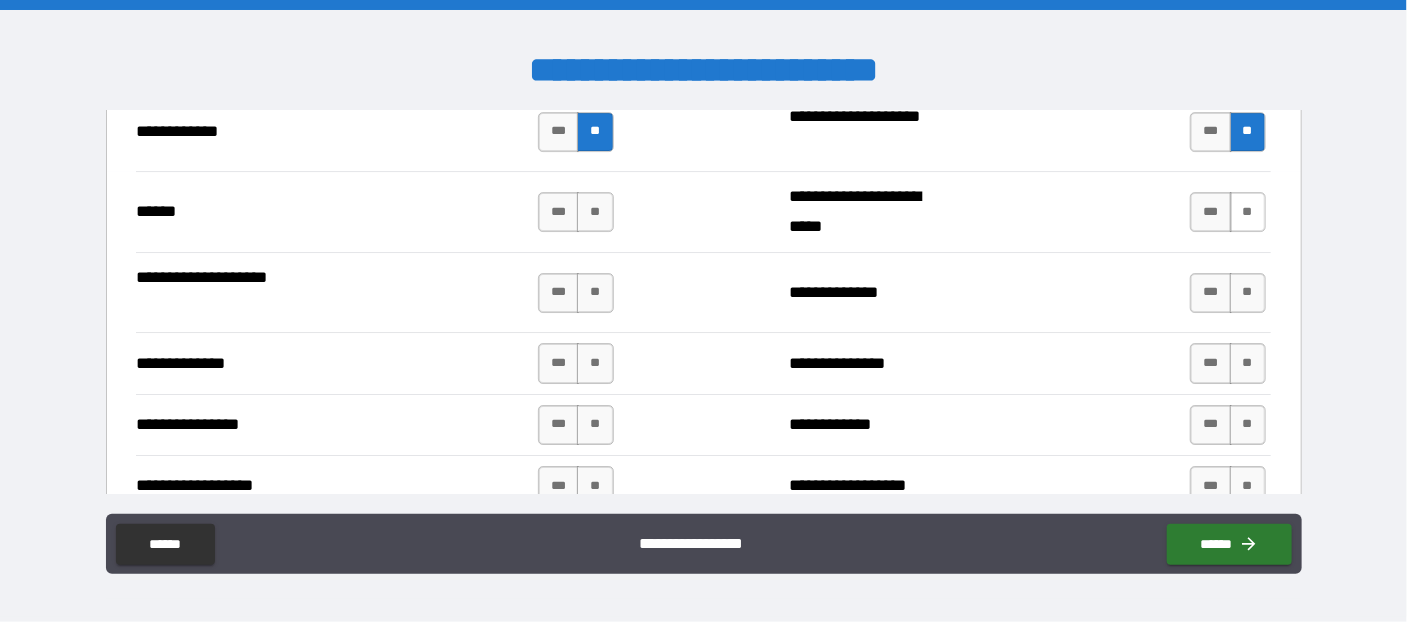 click on "**" at bounding box center (1248, 212) 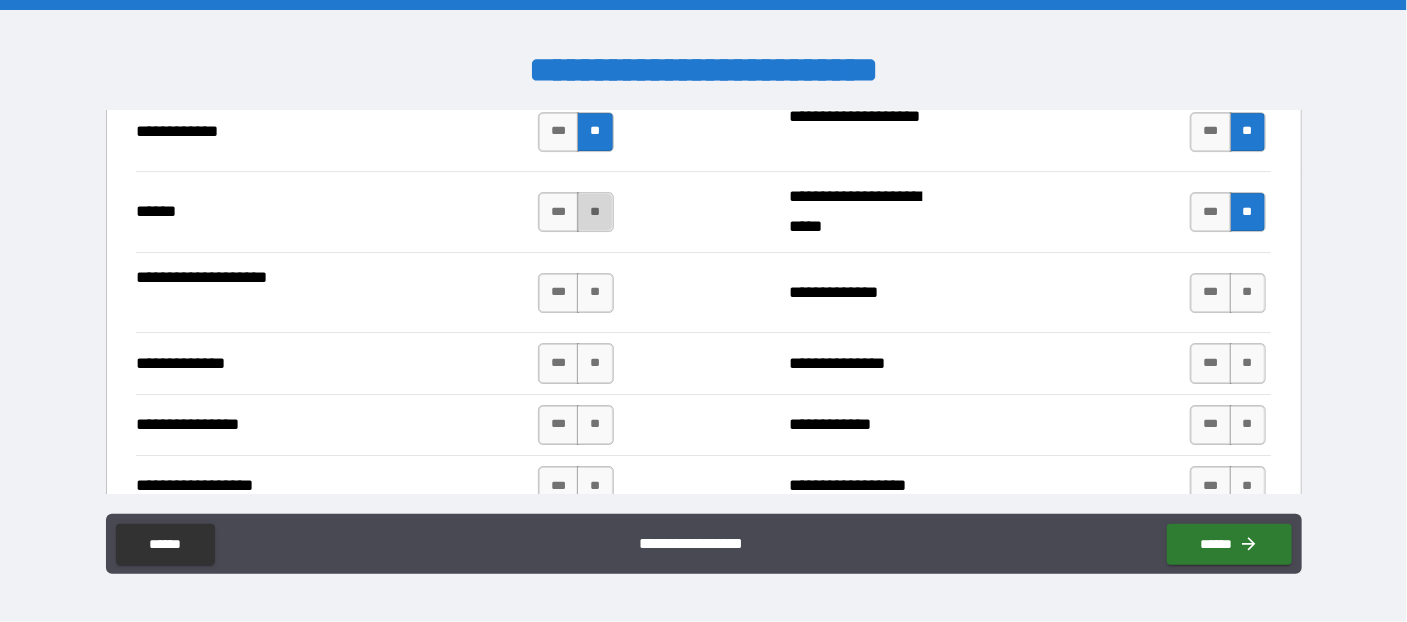 click on "**" at bounding box center (595, 212) 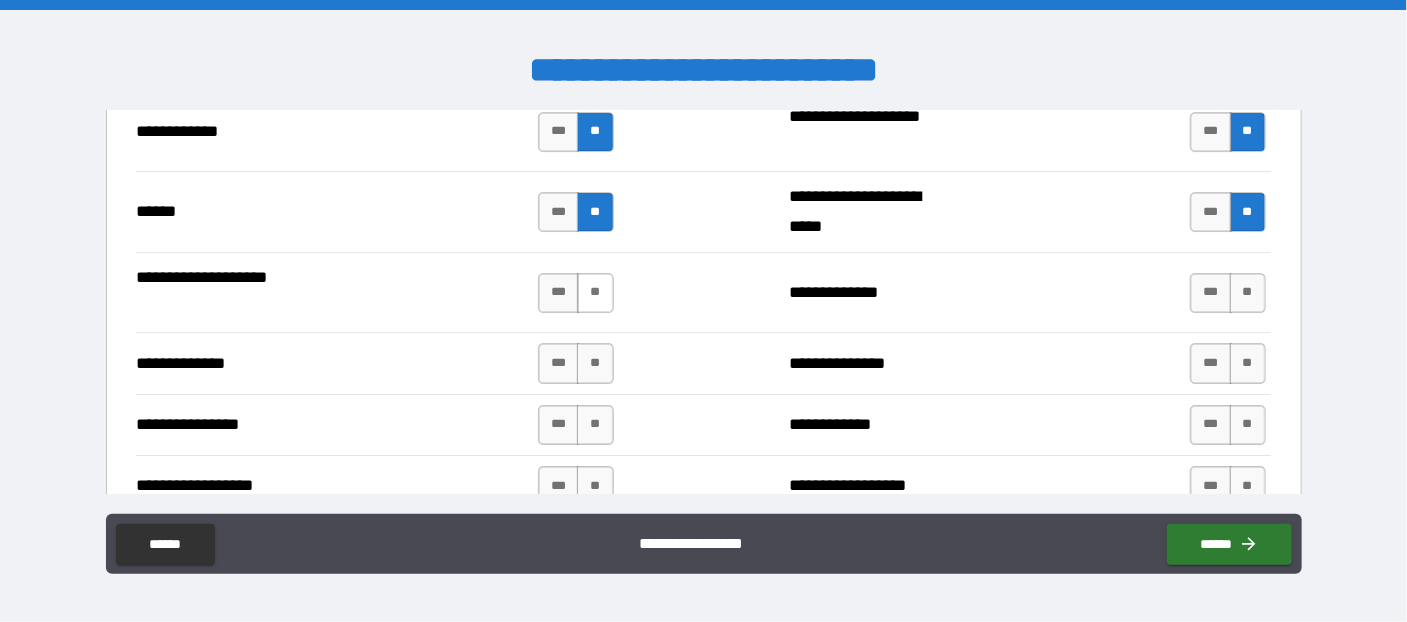 click on "**" at bounding box center (595, 293) 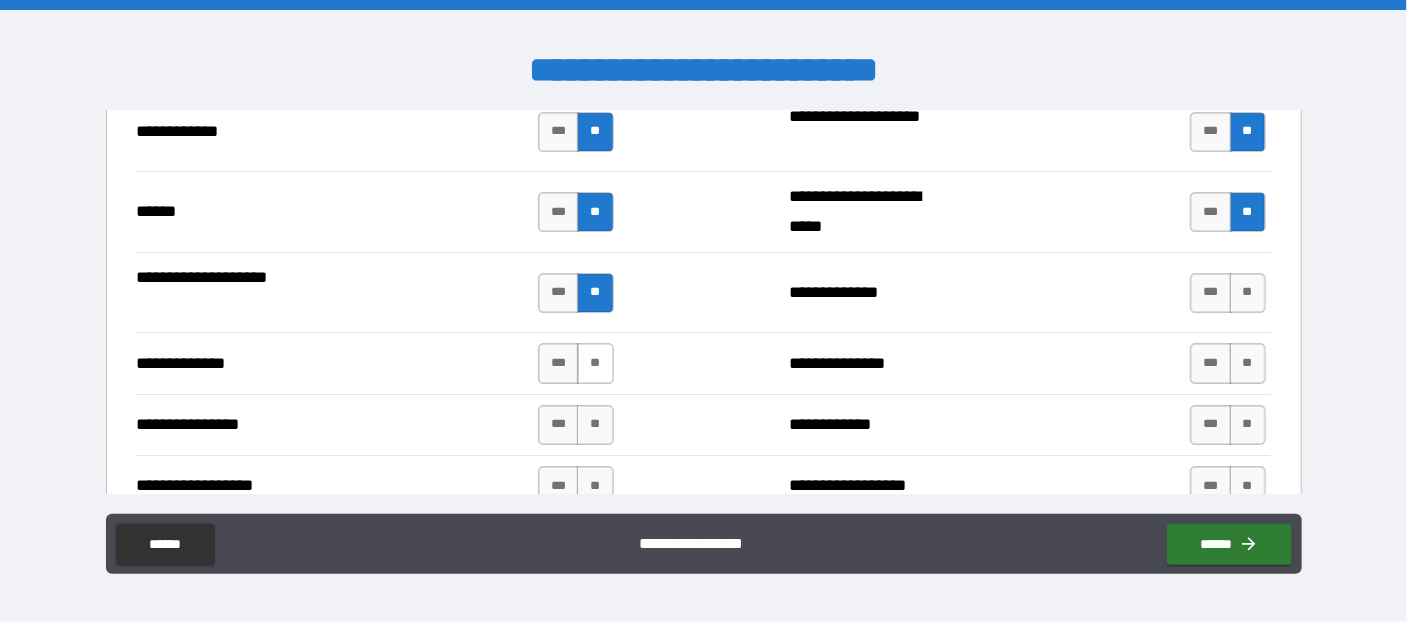click on "**" at bounding box center [595, 363] 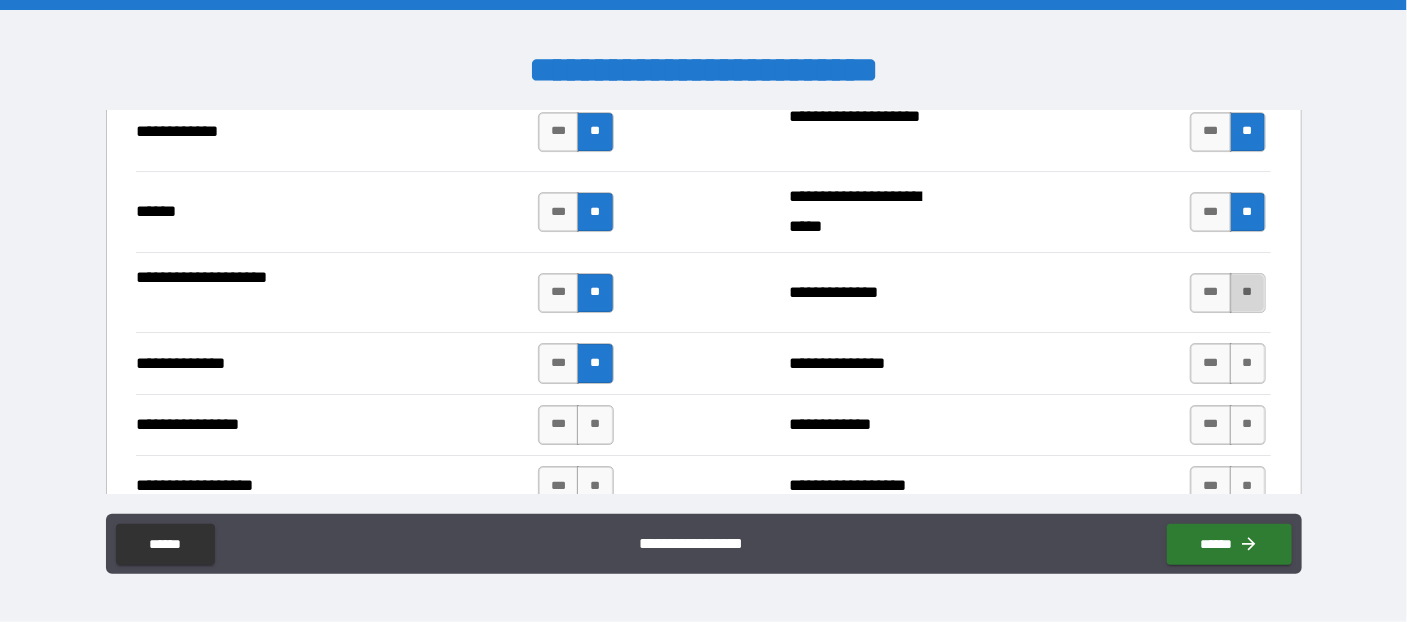 click on "**" at bounding box center (1248, 293) 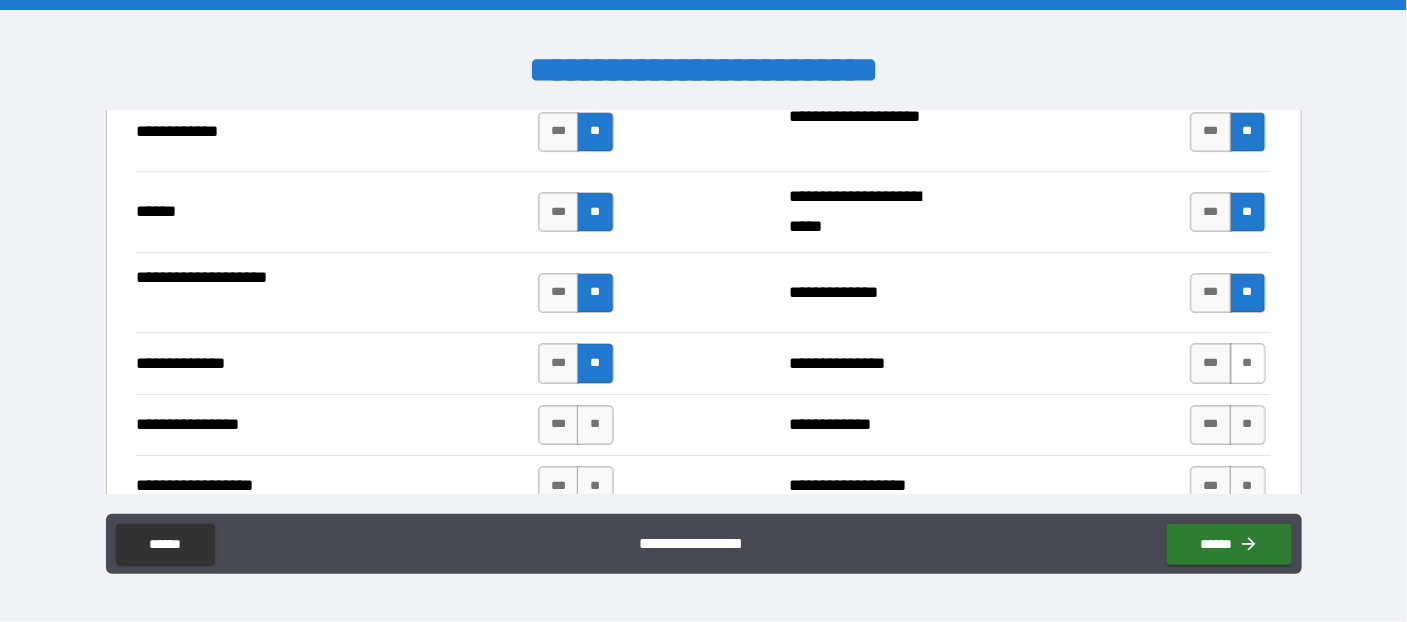 click on "**" at bounding box center [1248, 363] 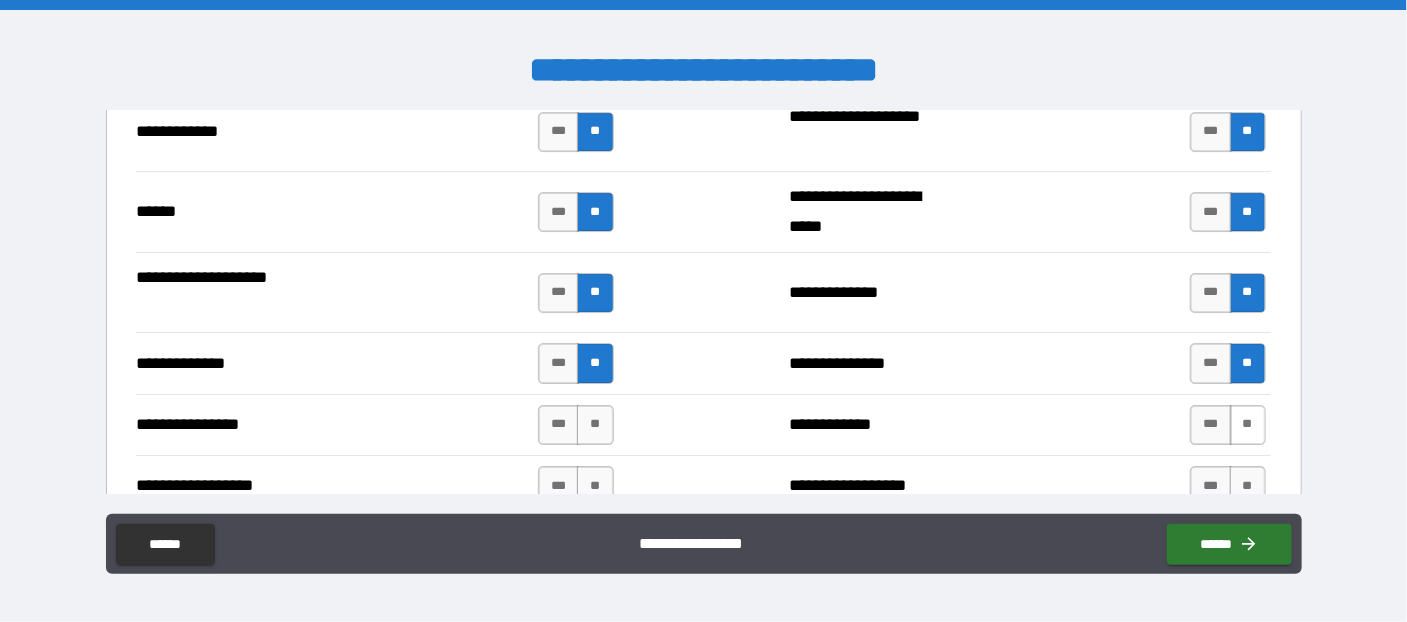 click on "**" at bounding box center [1248, 425] 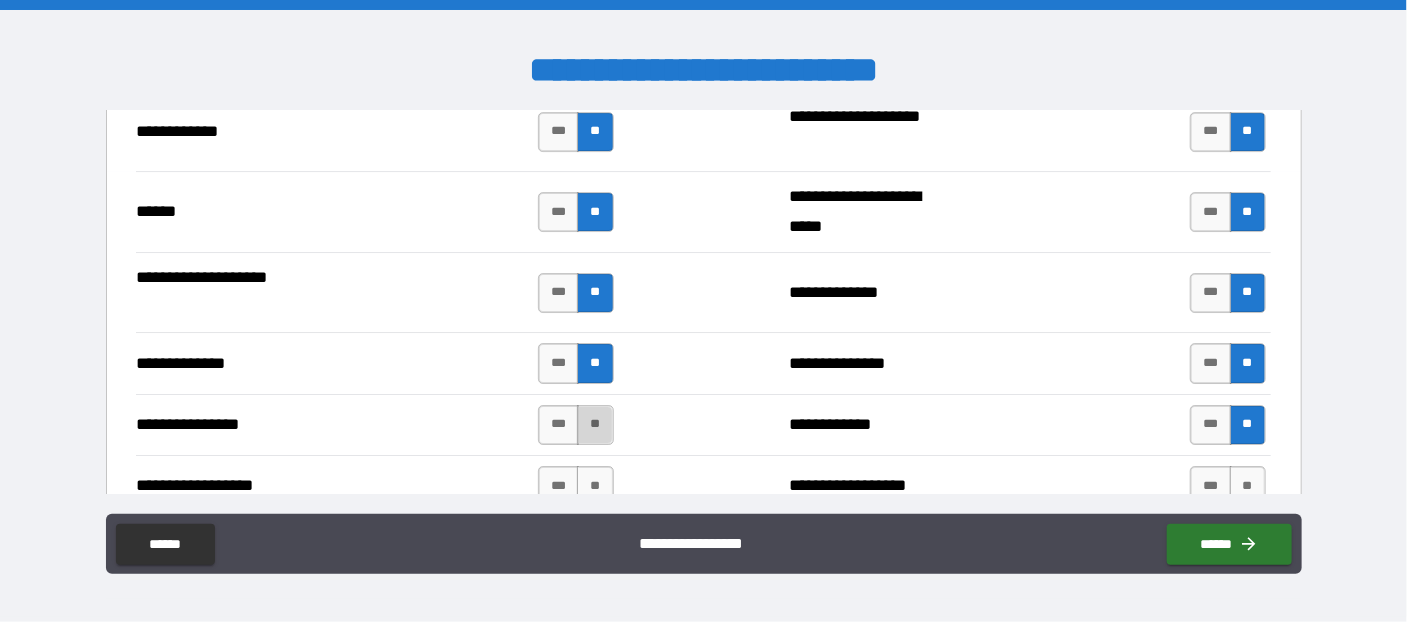 click on "**" at bounding box center (595, 425) 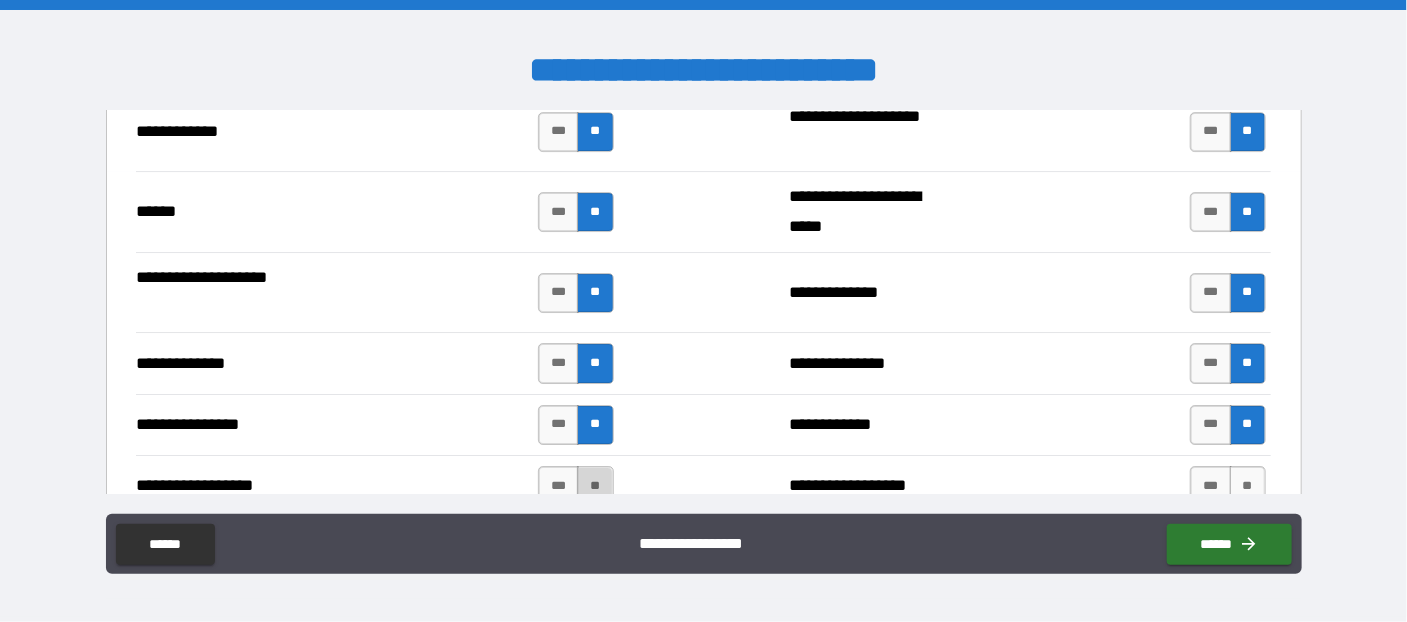 click on "**" at bounding box center (595, 486) 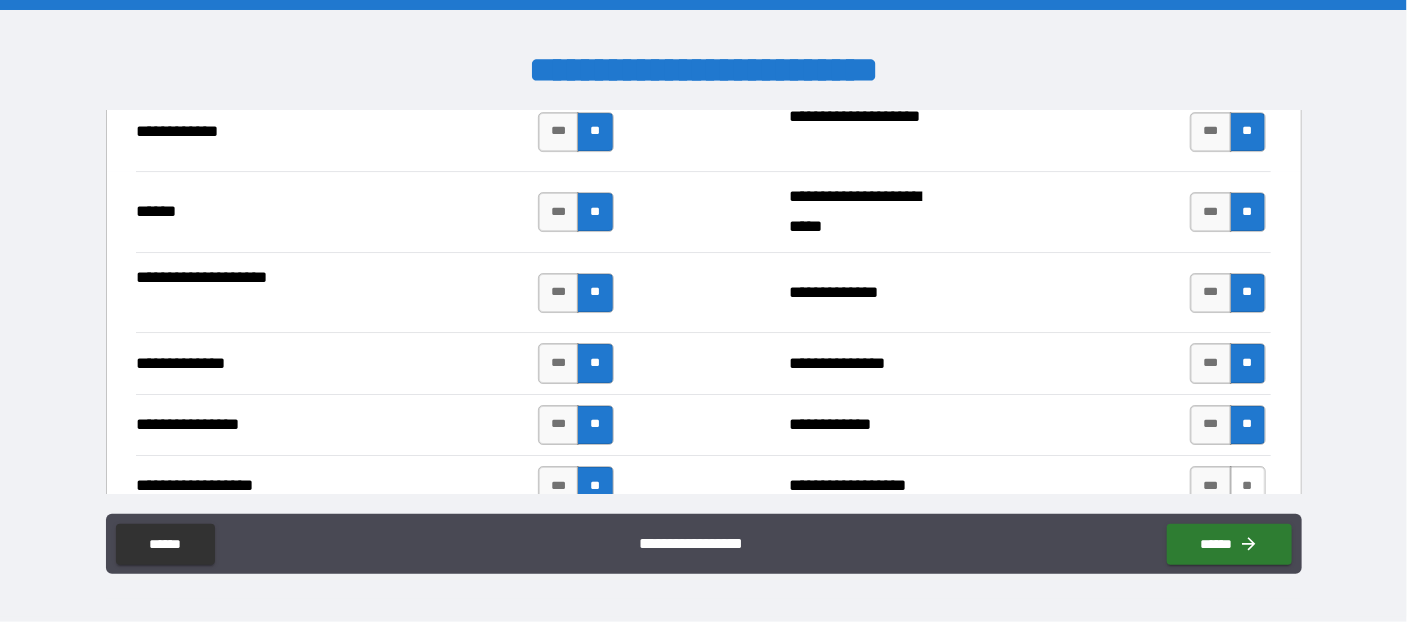 click on "**" at bounding box center (1248, 486) 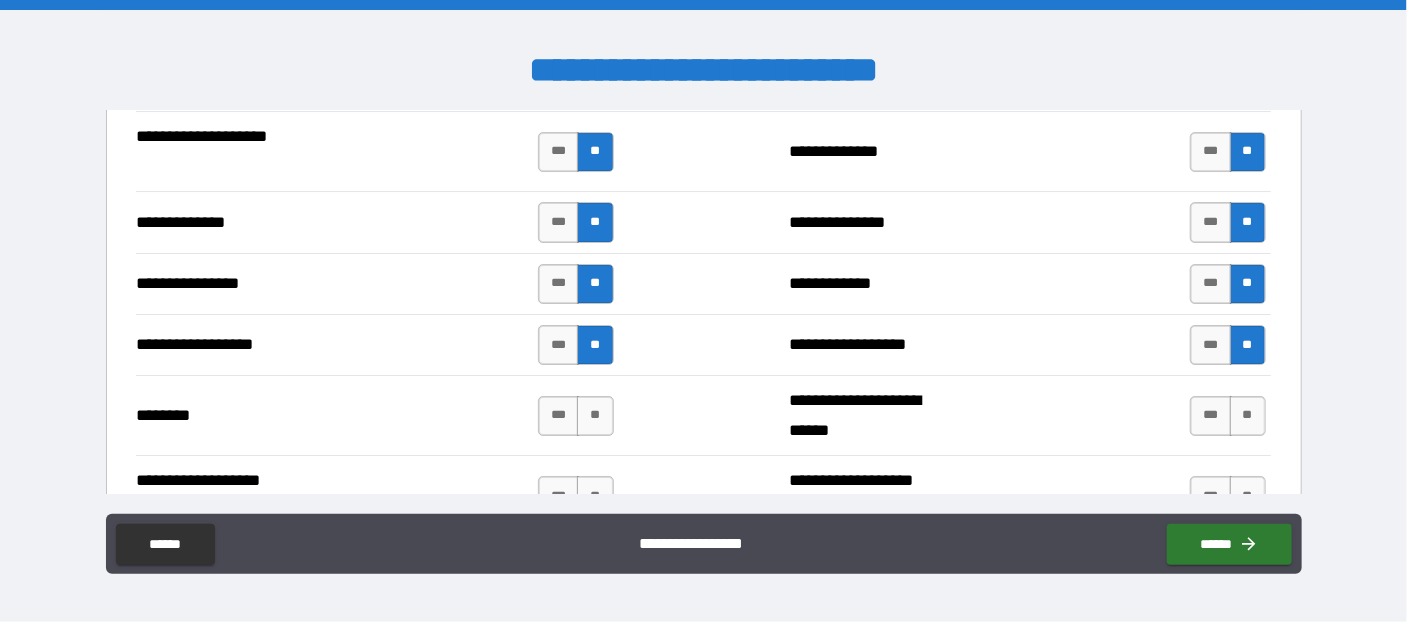scroll, scrollTop: 3272, scrollLeft: 0, axis: vertical 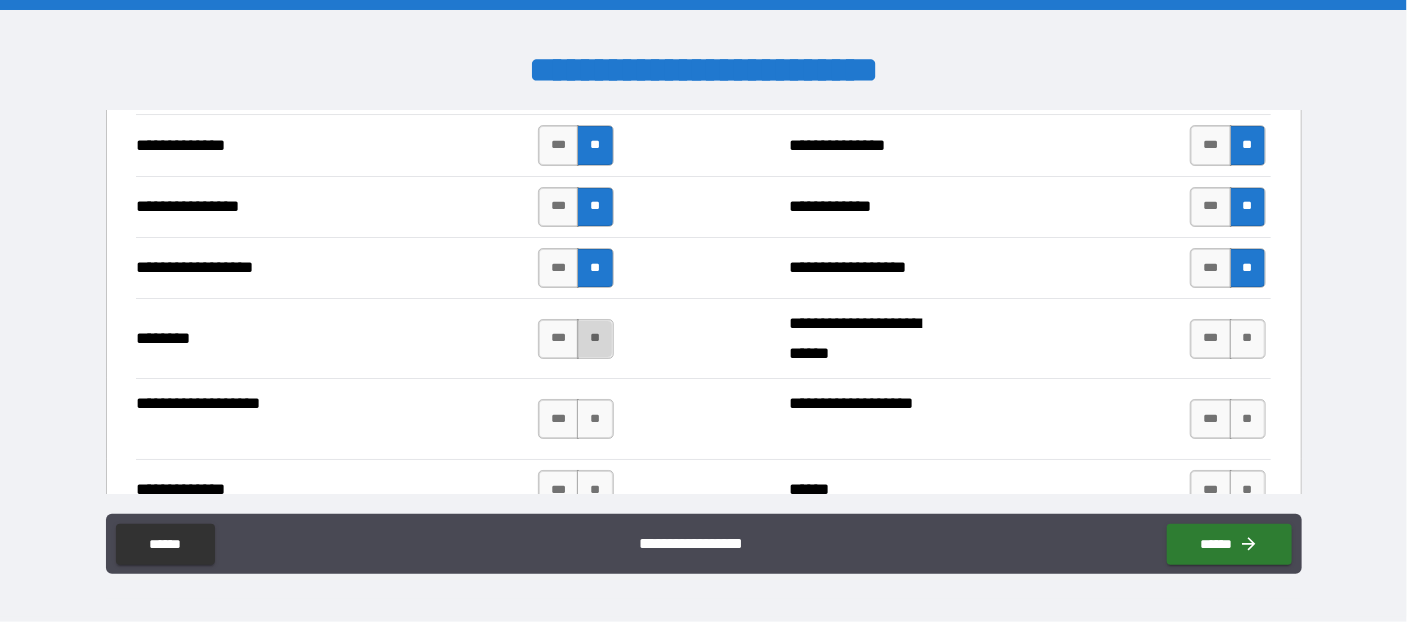 click on "**" at bounding box center [595, 339] 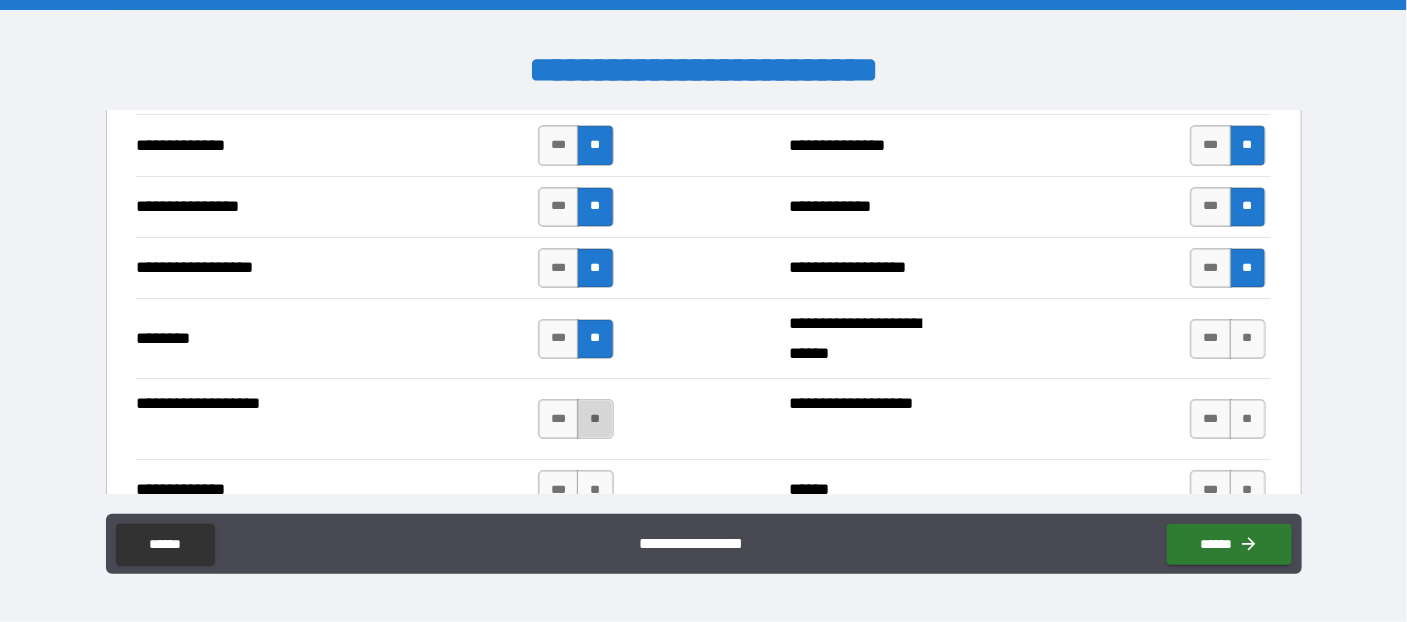 click on "**" at bounding box center [595, 419] 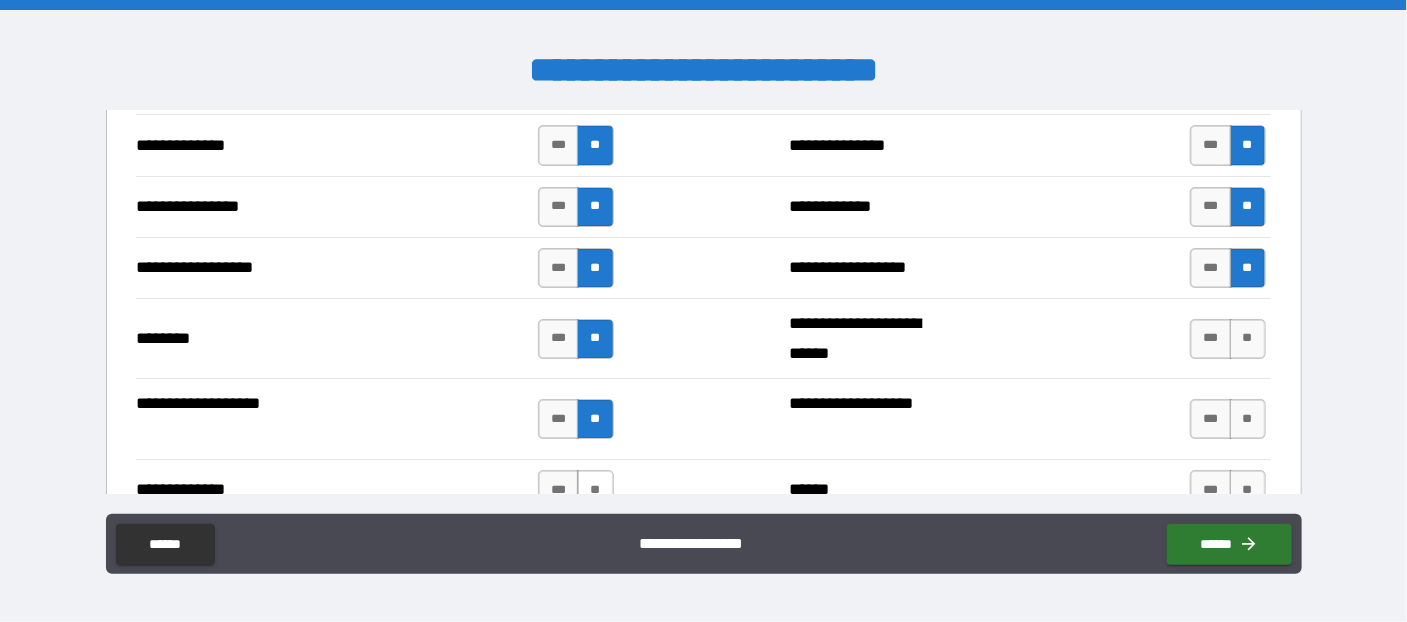 click on "**" at bounding box center (595, 490) 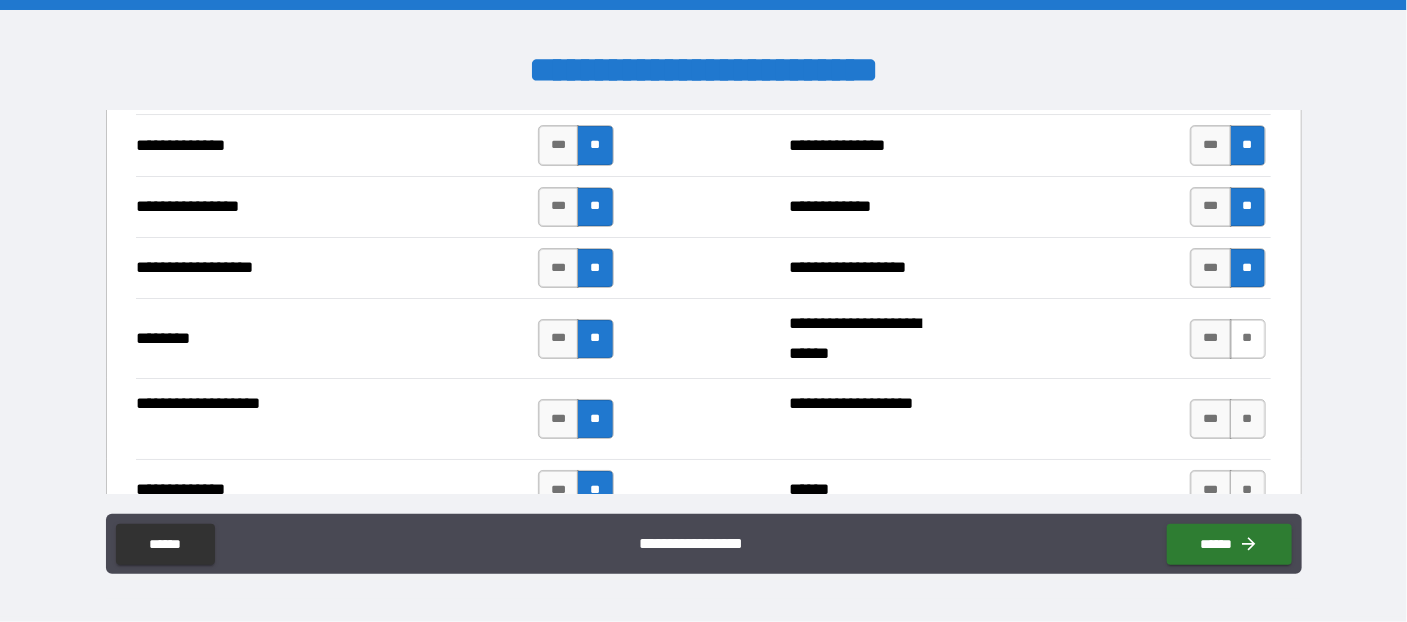 click on "**" at bounding box center (1248, 339) 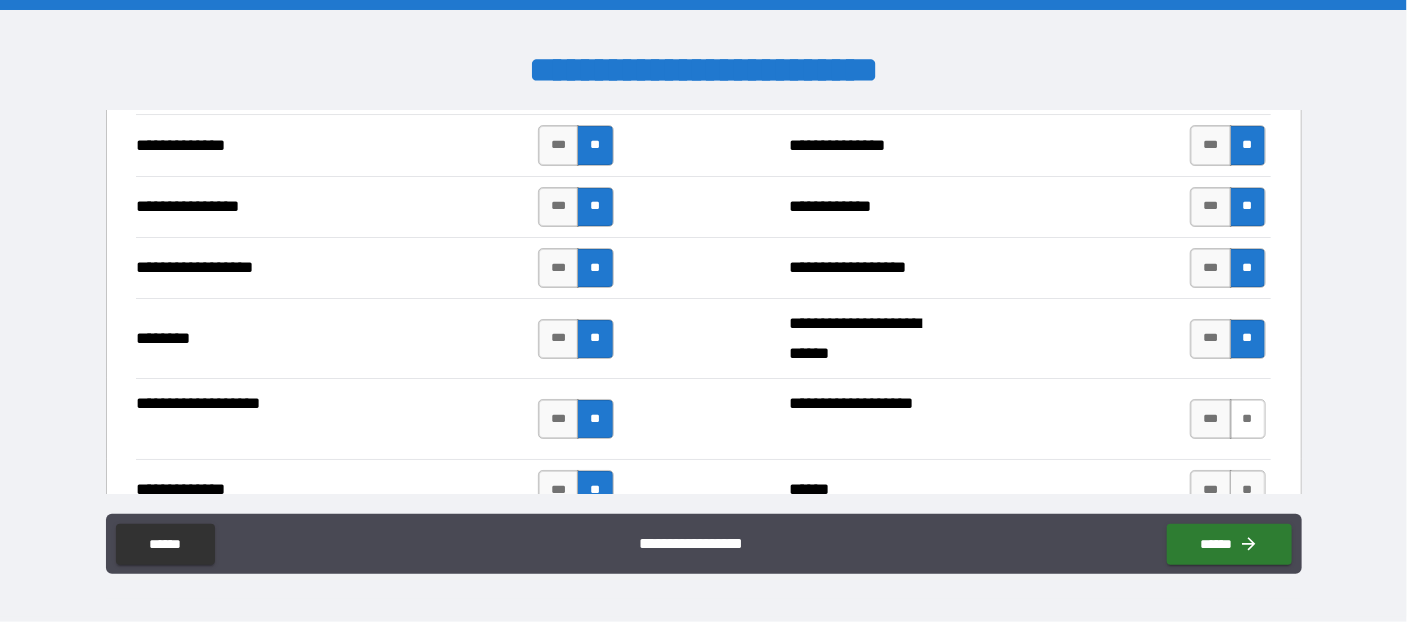 click on "**" at bounding box center [1248, 419] 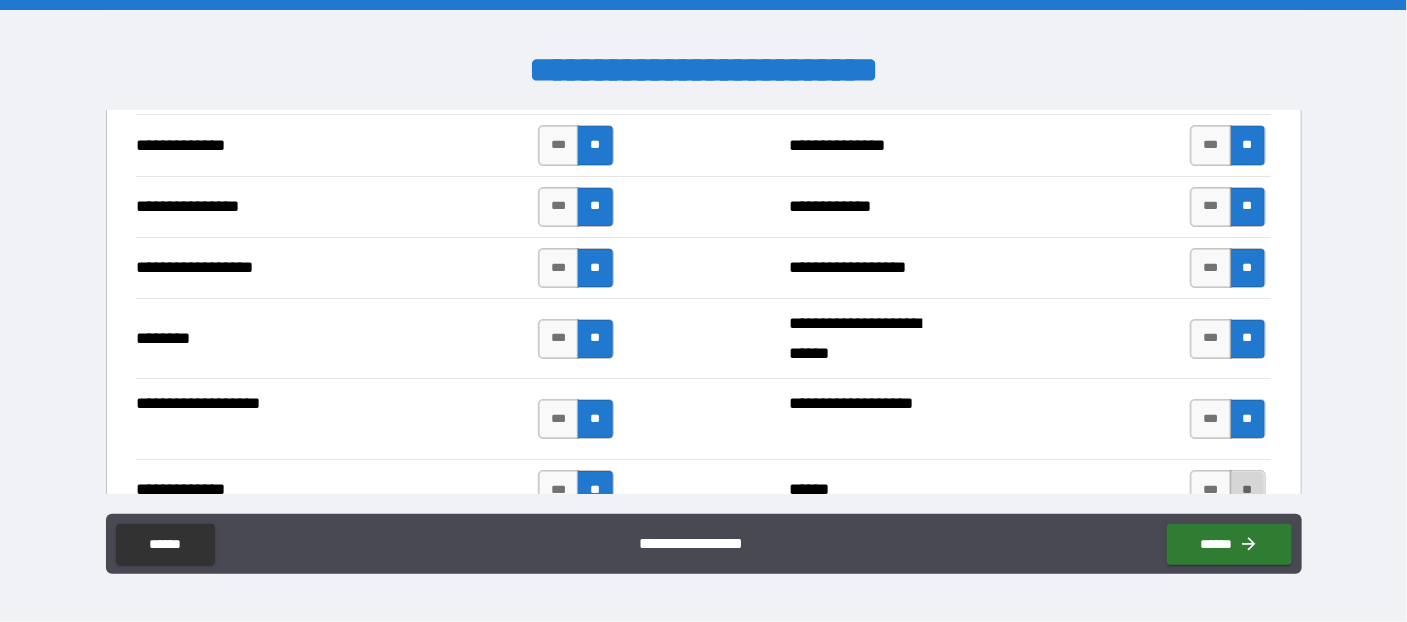 click on "**" at bounding box center (1248, 490) 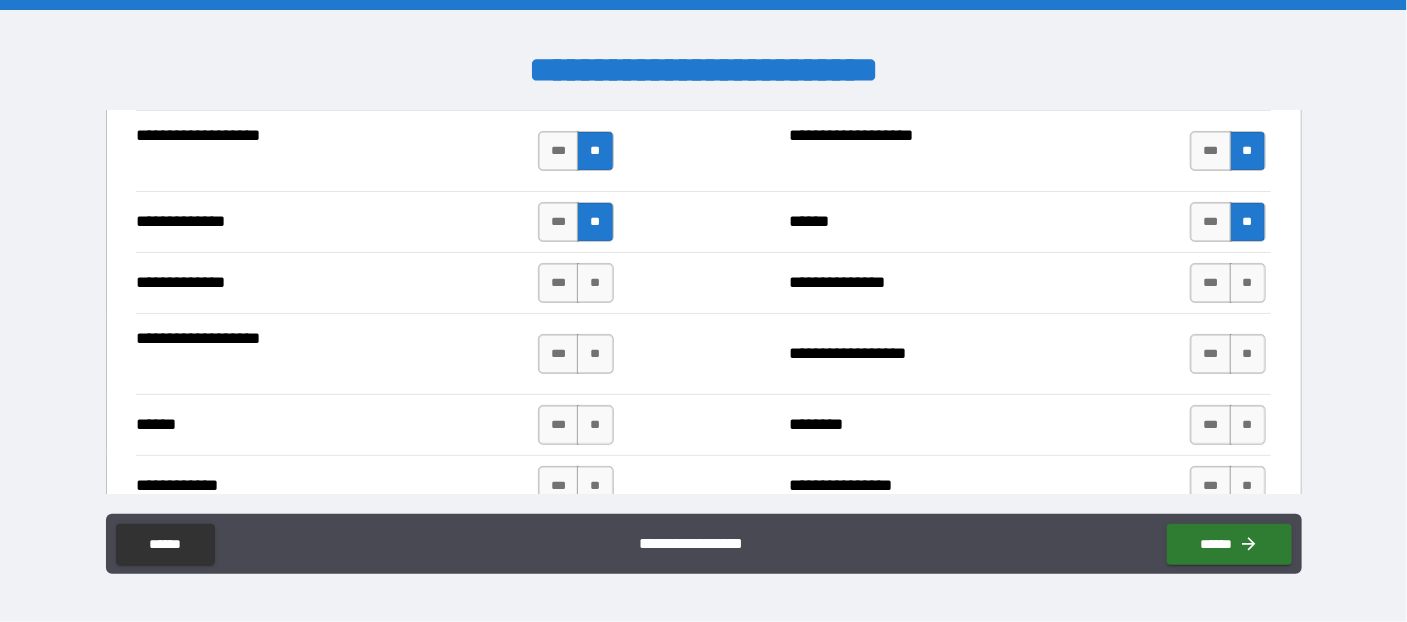scroll, scrollTop: 3599, scrollLeft: 0, axis: vertical 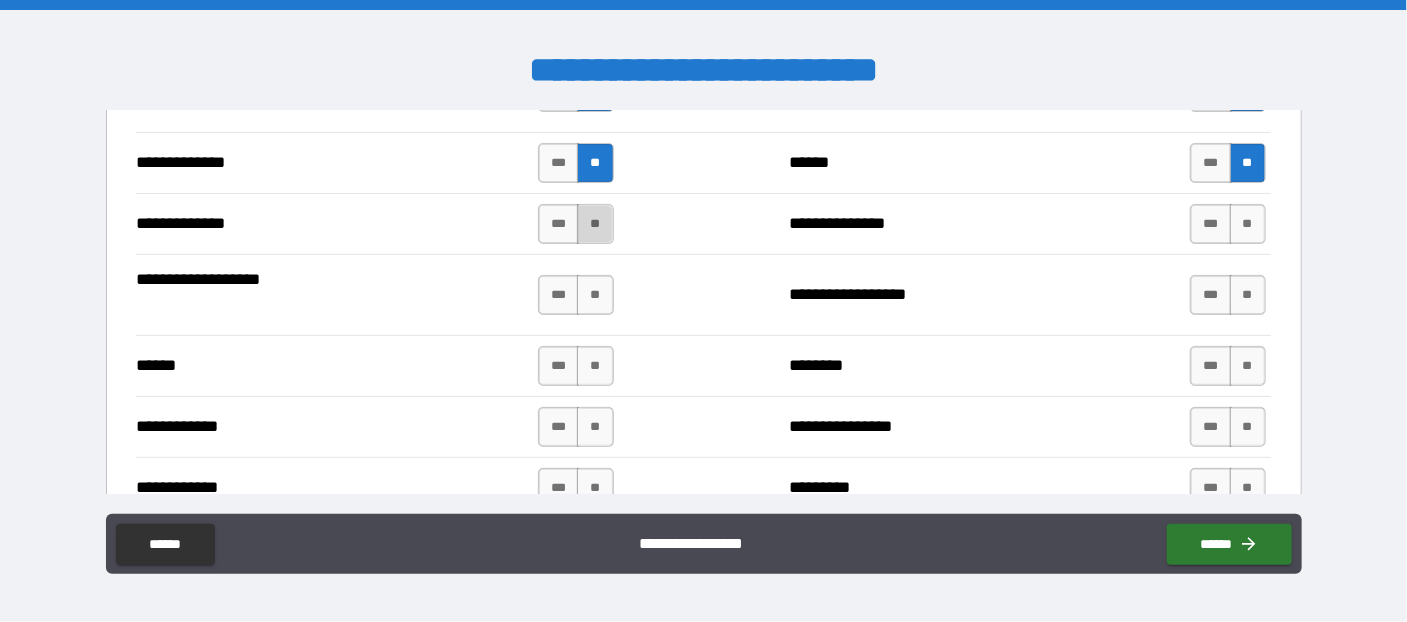 click on "**" at bounding box center [595, 224] 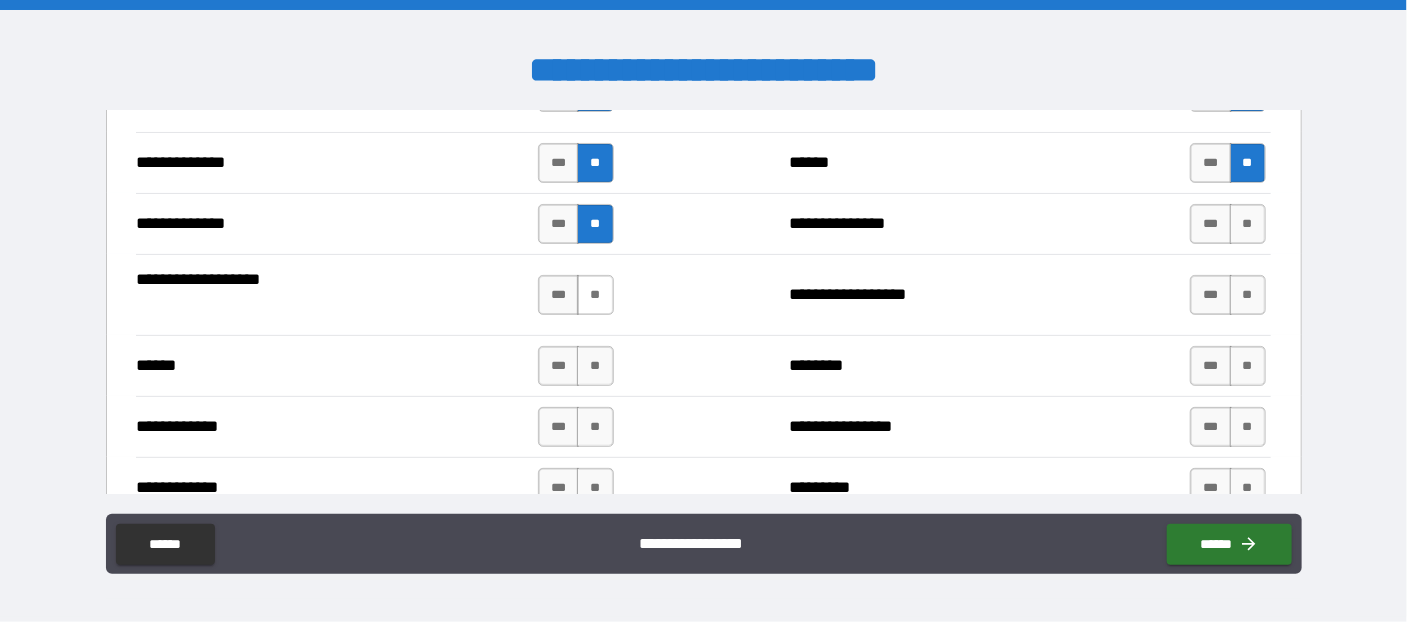 click on "**" at bounding box center [595, 295] 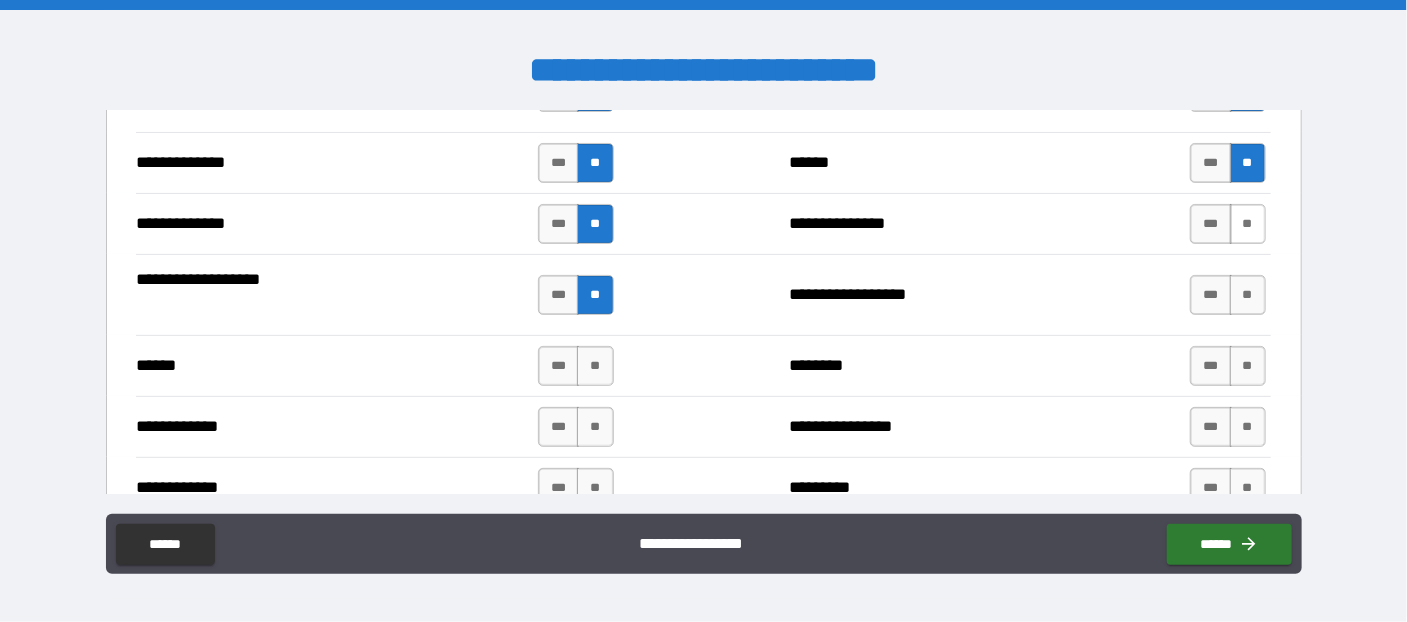 click on "**" at bounding box center (1248, 224) 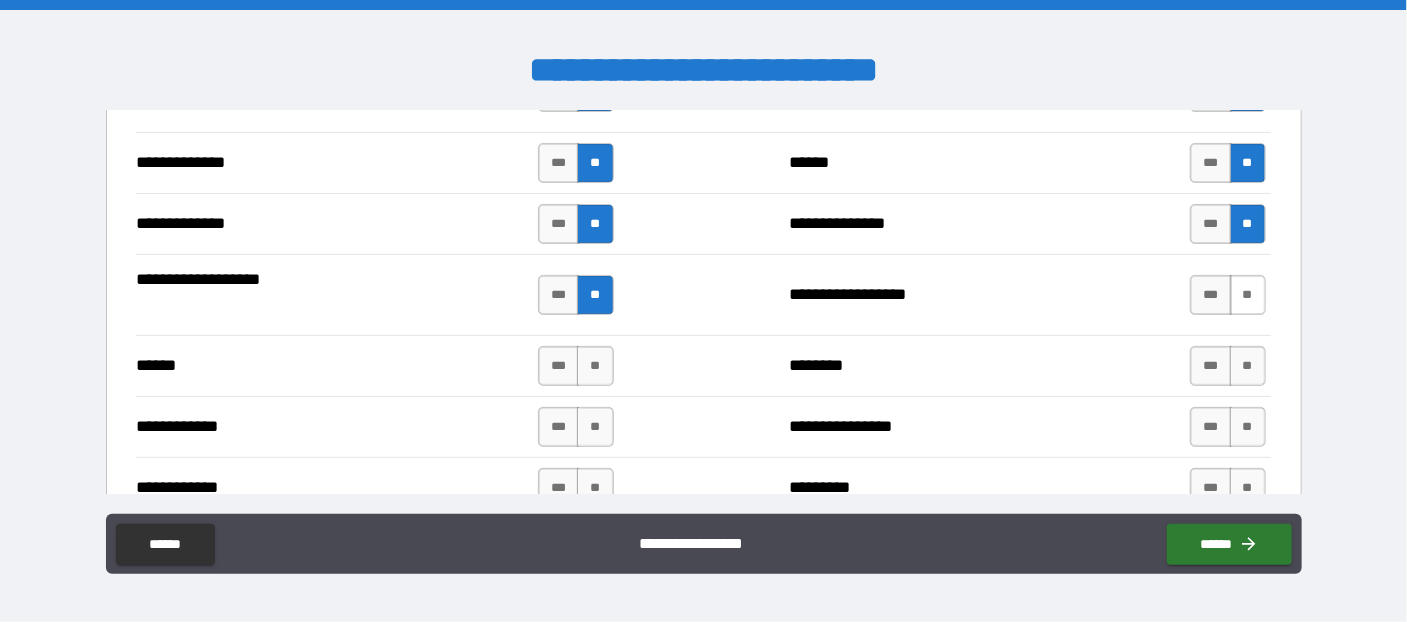 click on "**" at bounding box center (1248, 295) 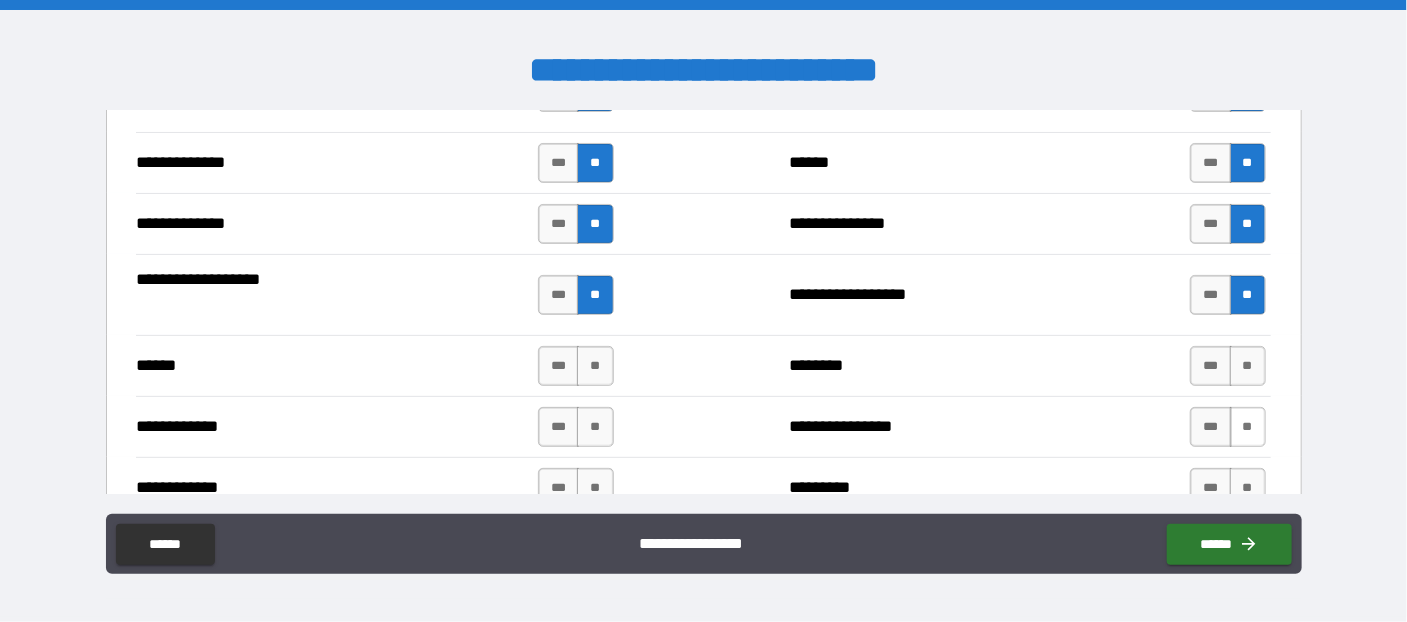 click on "**" at bounding box center (1248, 366) 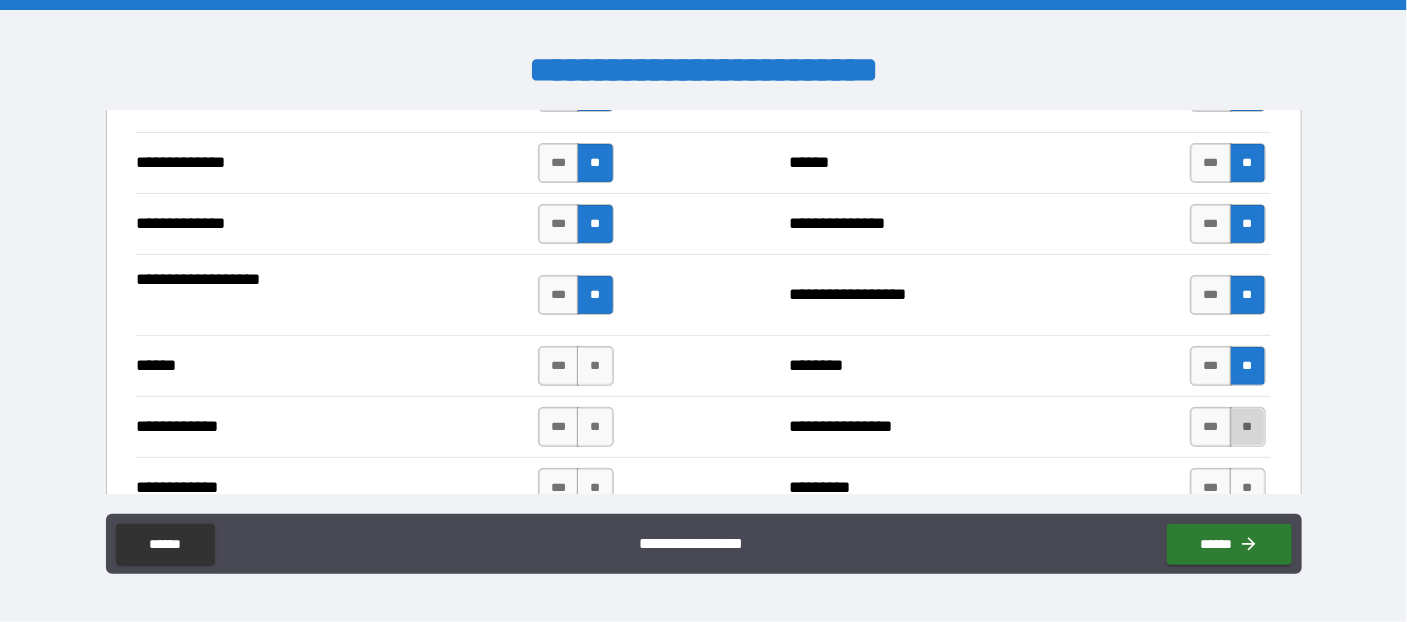 click on "**" at bounding box center [1248, 427] 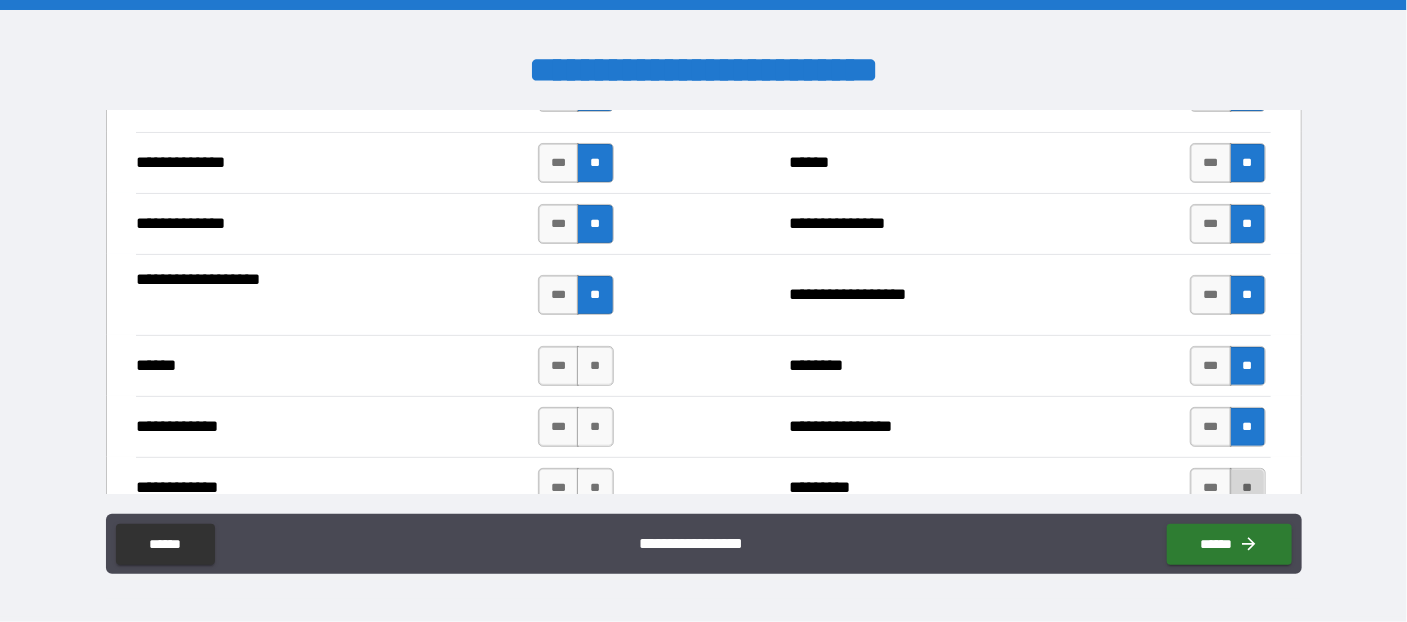 click on "**" at bounding box center [1248, 488] 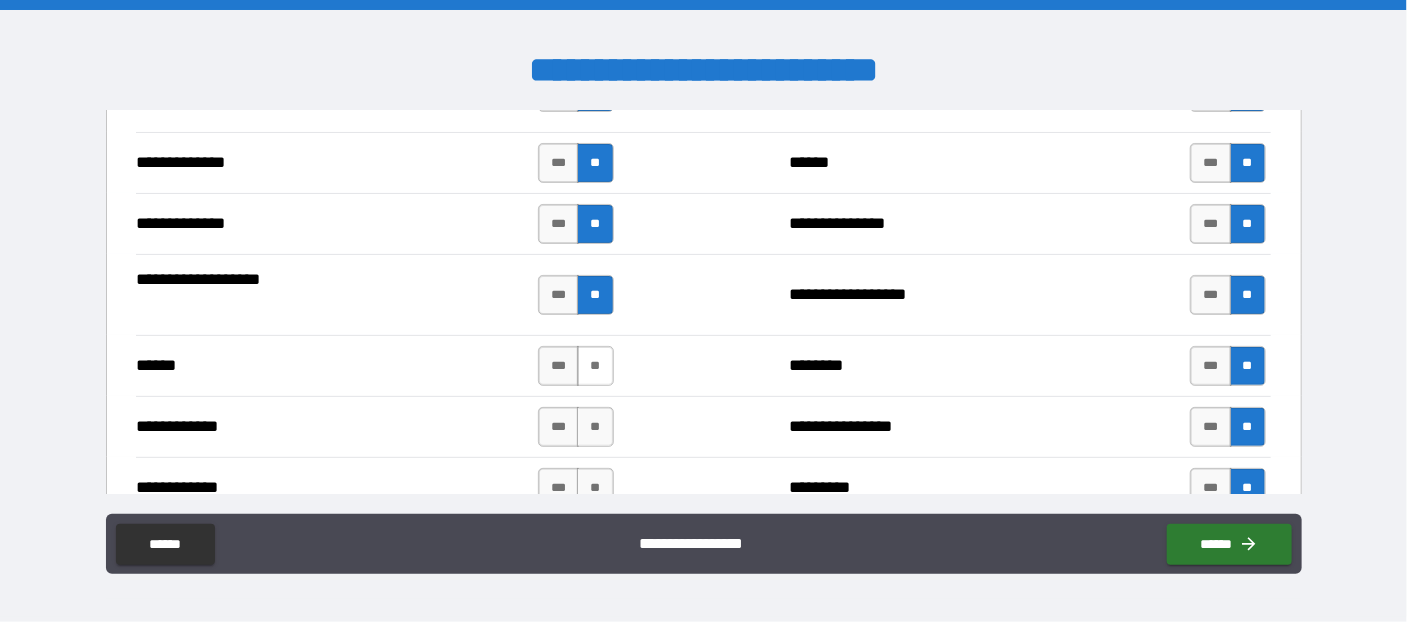 click on "**" at bounding box center [595, 366] 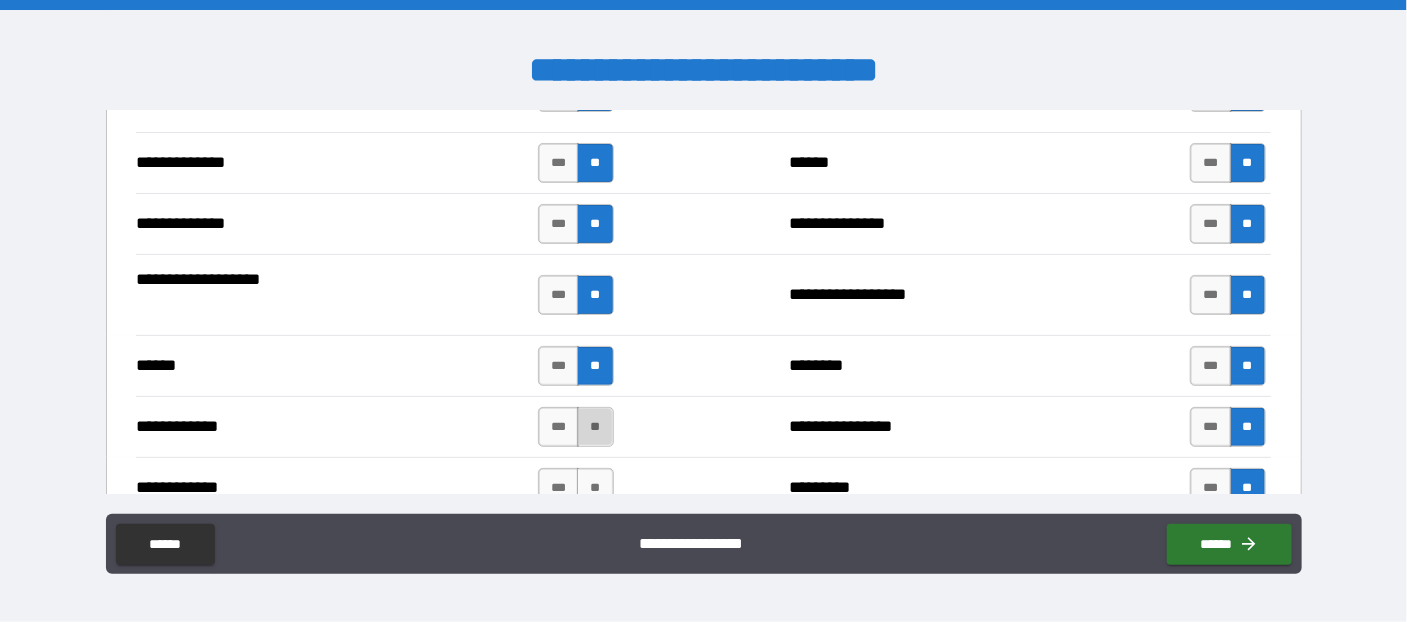 click on "**" at bounding box center [595, 427] 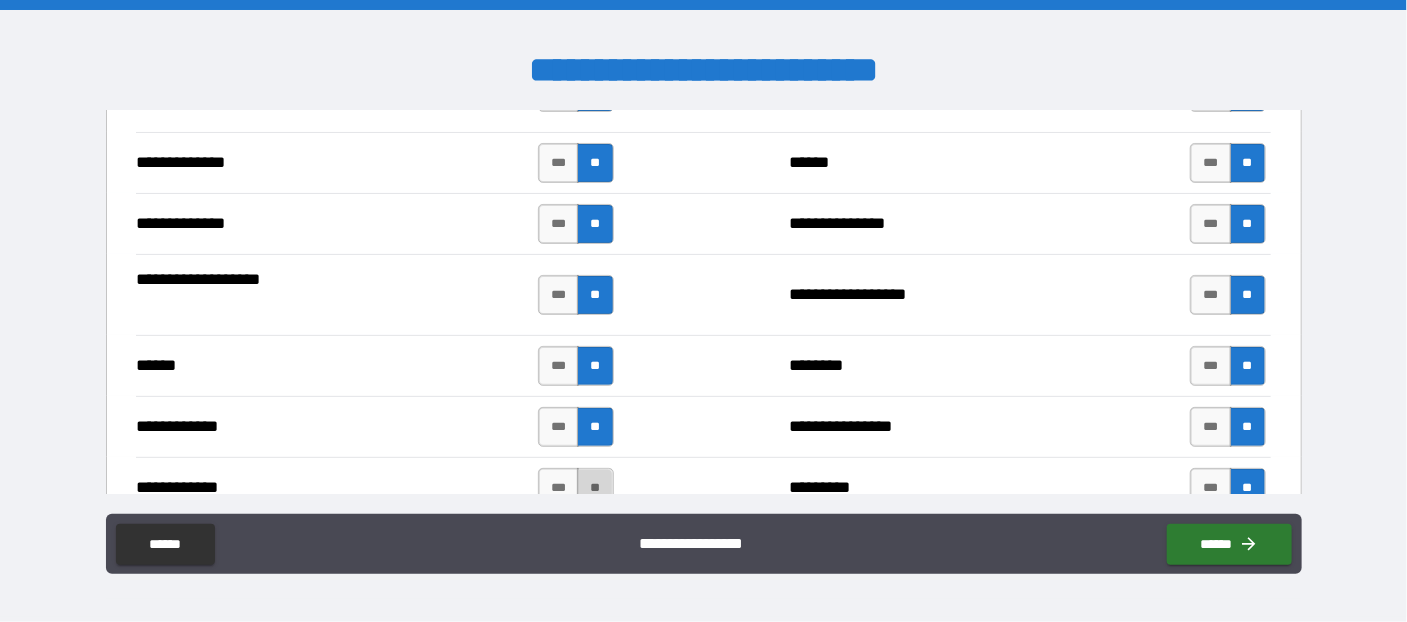 click on "**" at bounding box center (595, 488) 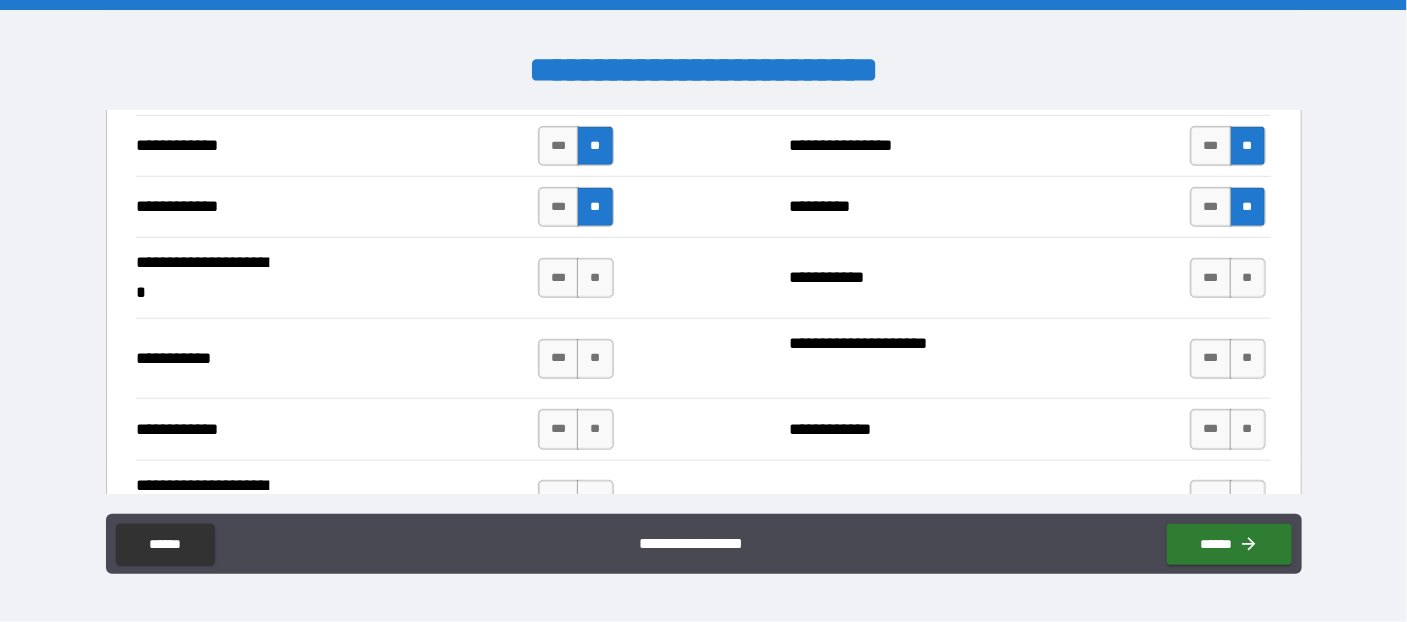 scroll, scrollTop: 3927, scrollLeft: 0, axis: vertical 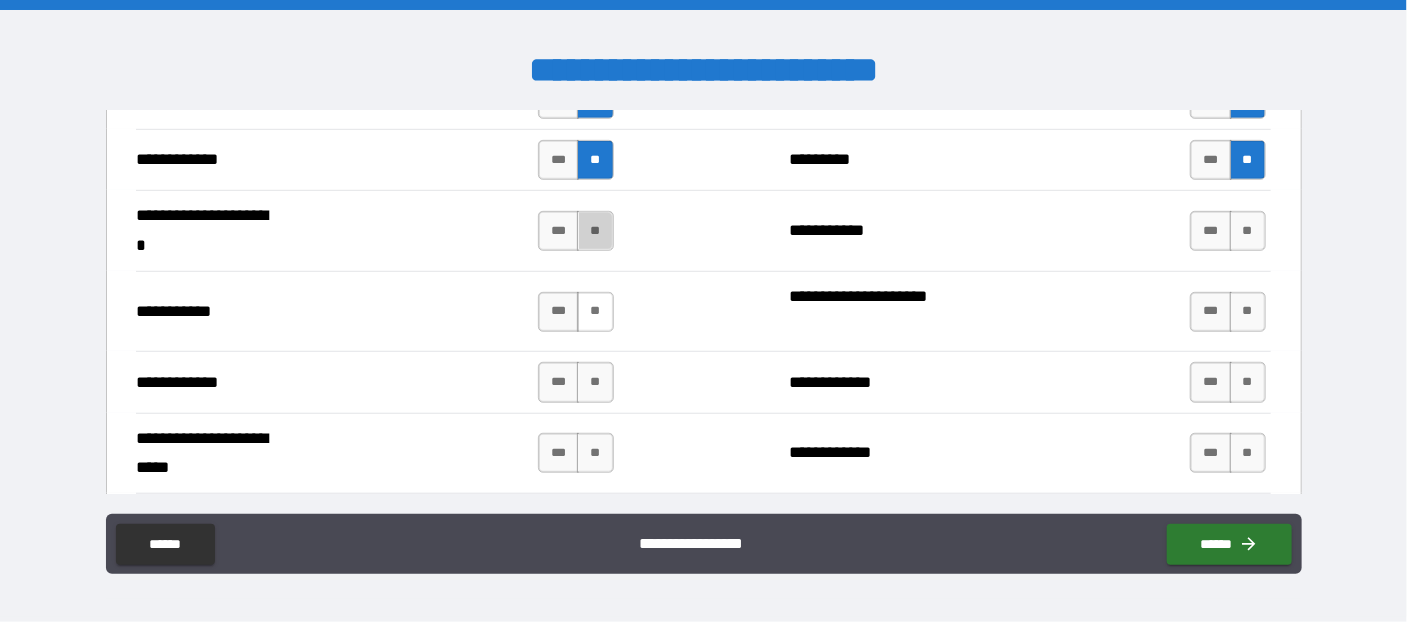 drag, startPoint x: 599, startPoint y: 217, endPoint x: 591, endPoint y: 282, distance: 65.490456 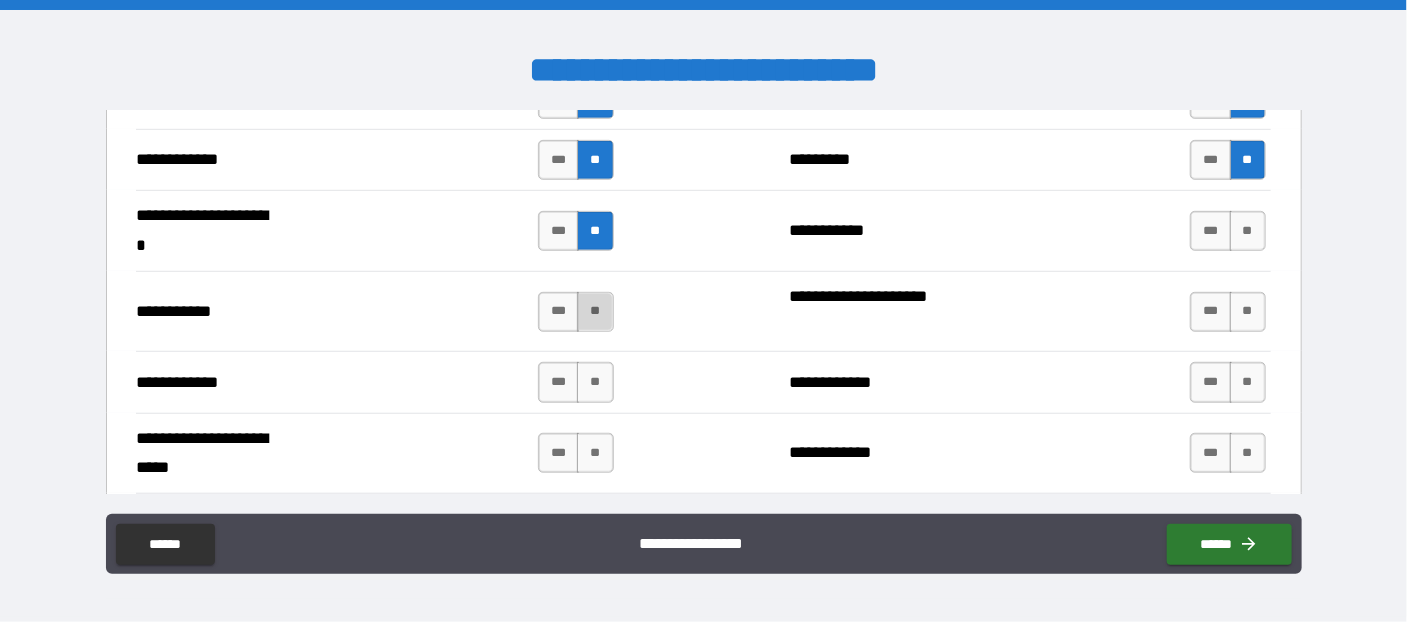 click on "**" at bounding box center (595, 312) 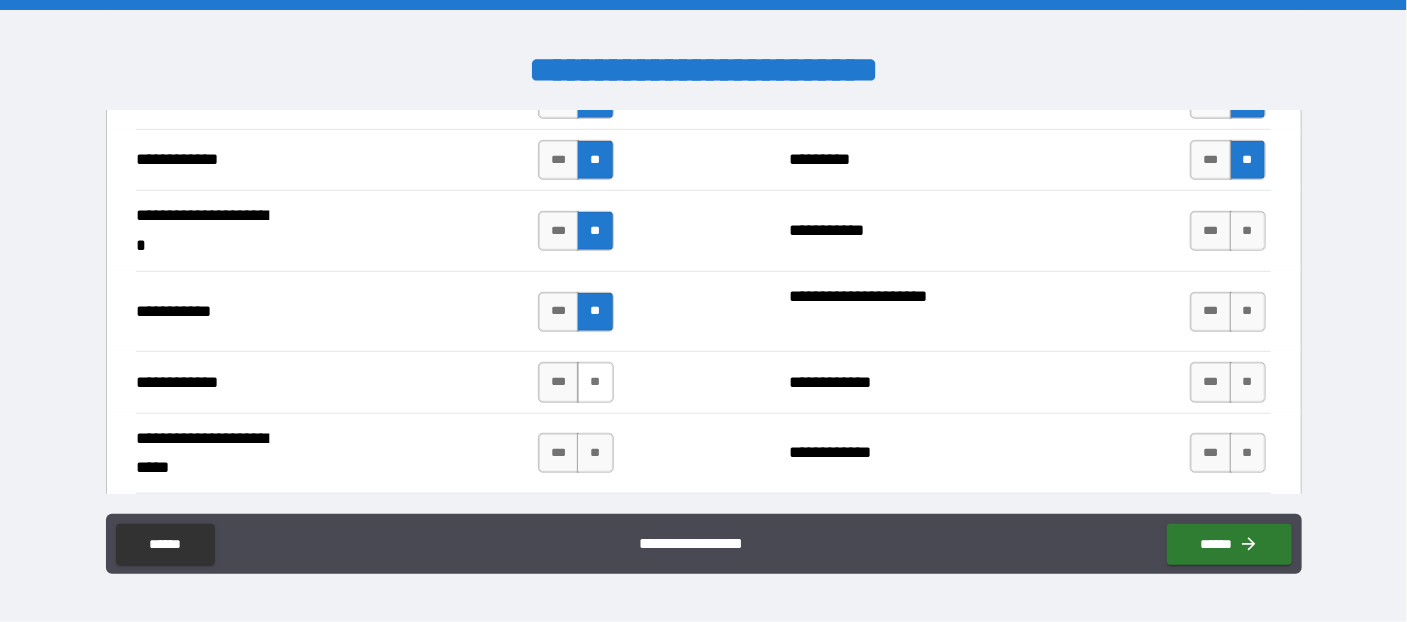 click on "**" at bounding box center [595, 382] 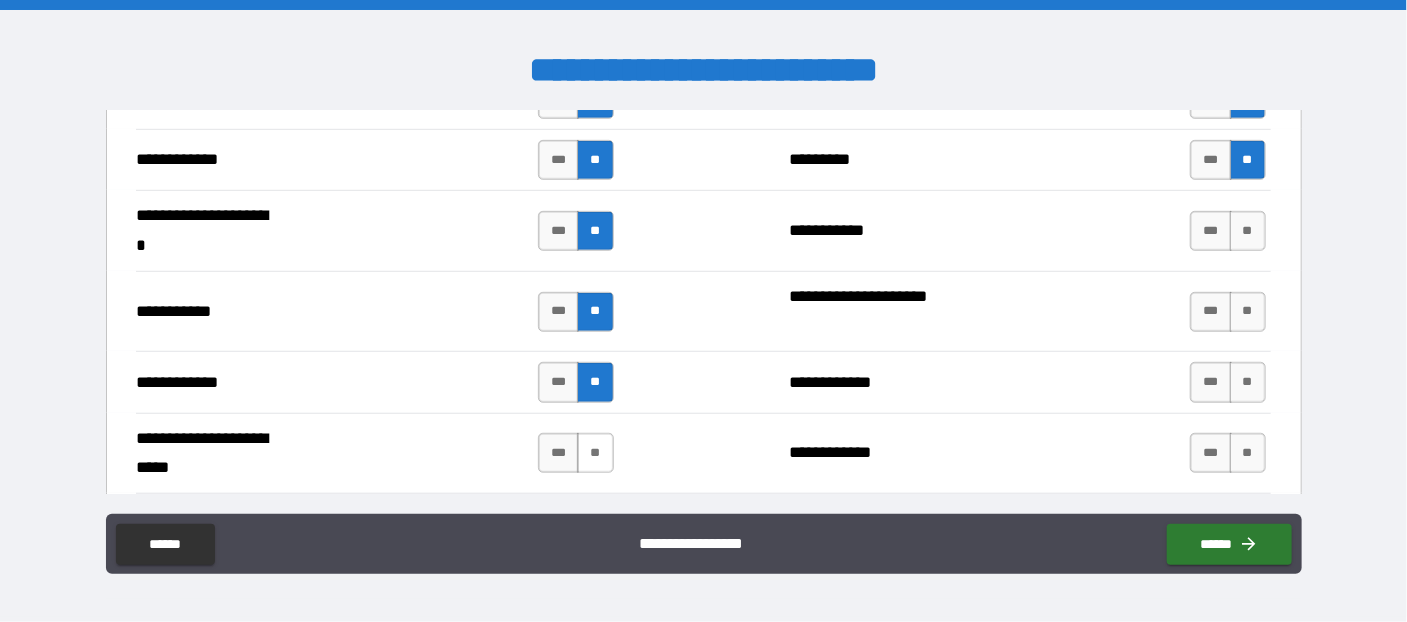 click on "**" at bounding box center [595, 453] 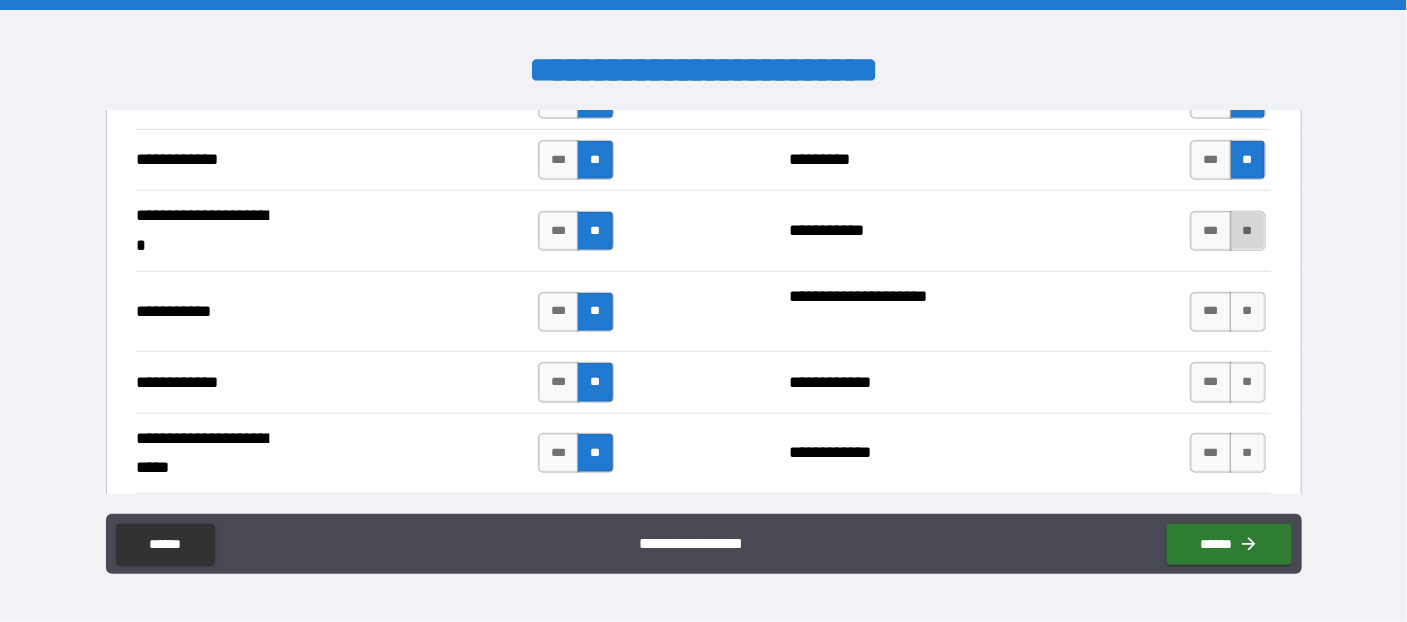 click on "**" at bounding box center (1248, 231) 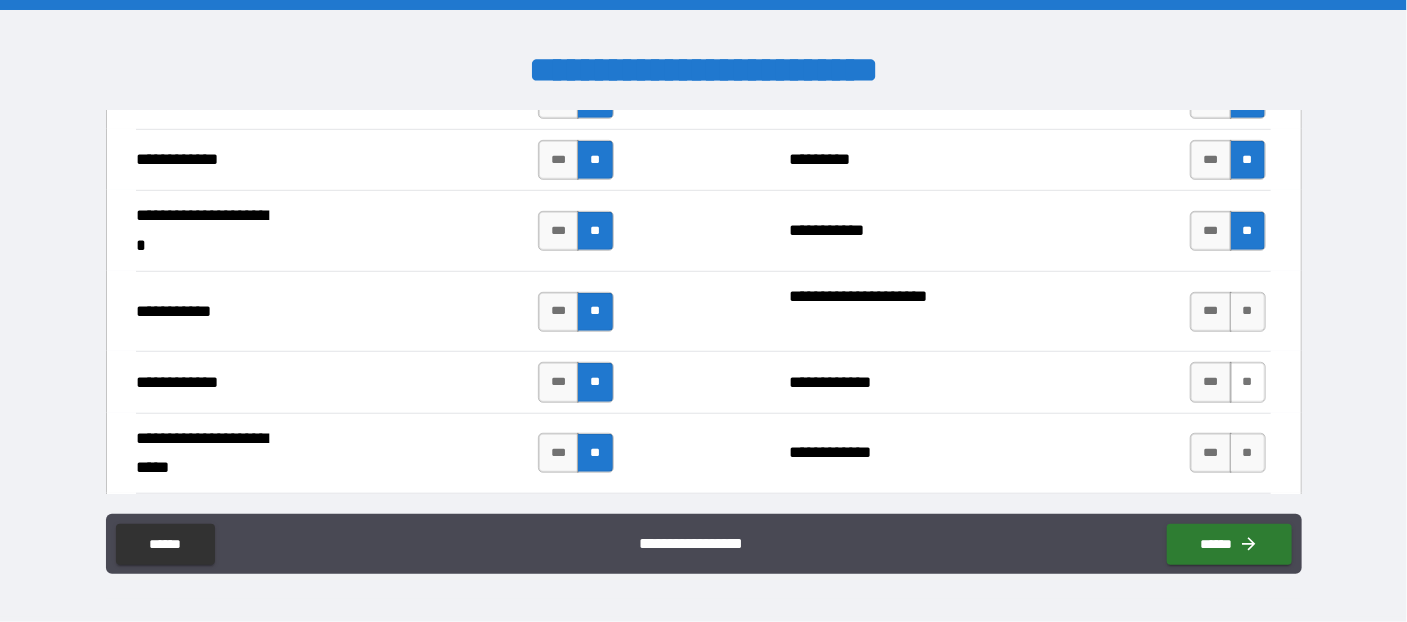 drag, startPoint x: 1241, startPoint y: 299, endPoint x: 1241, endPoint y: 346, distance: 47 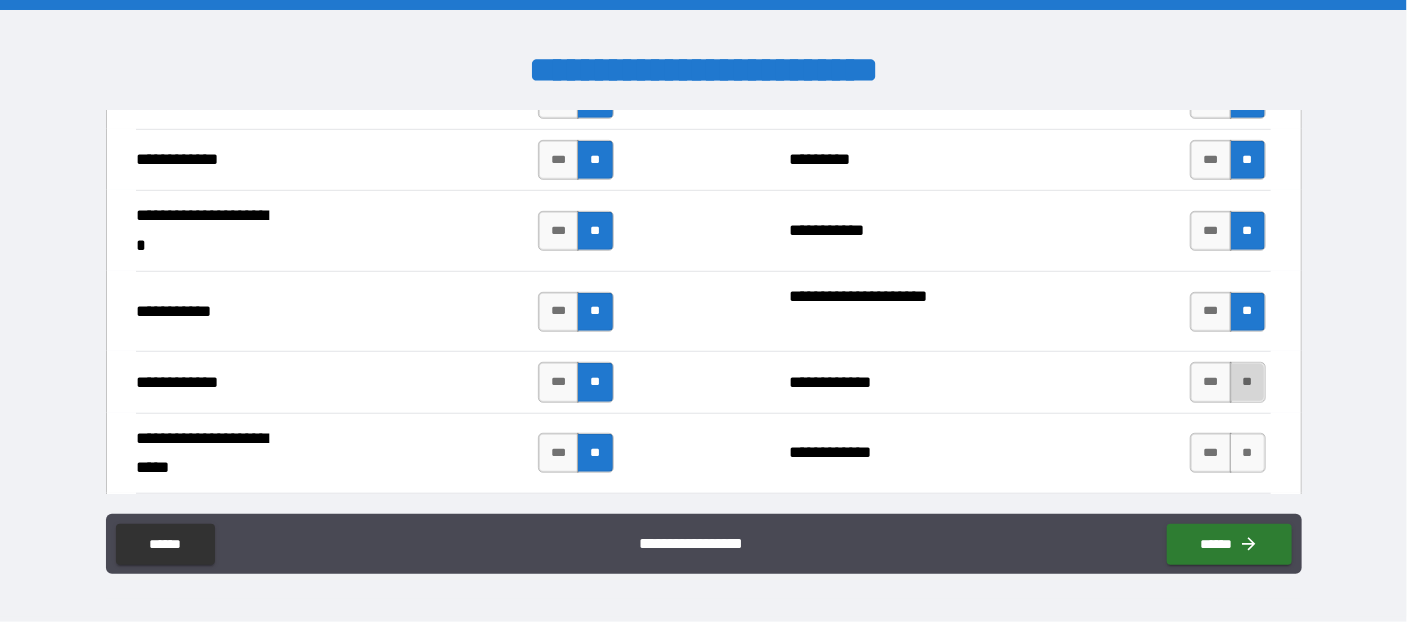 click on "**" at bounding box center (1248, 382) 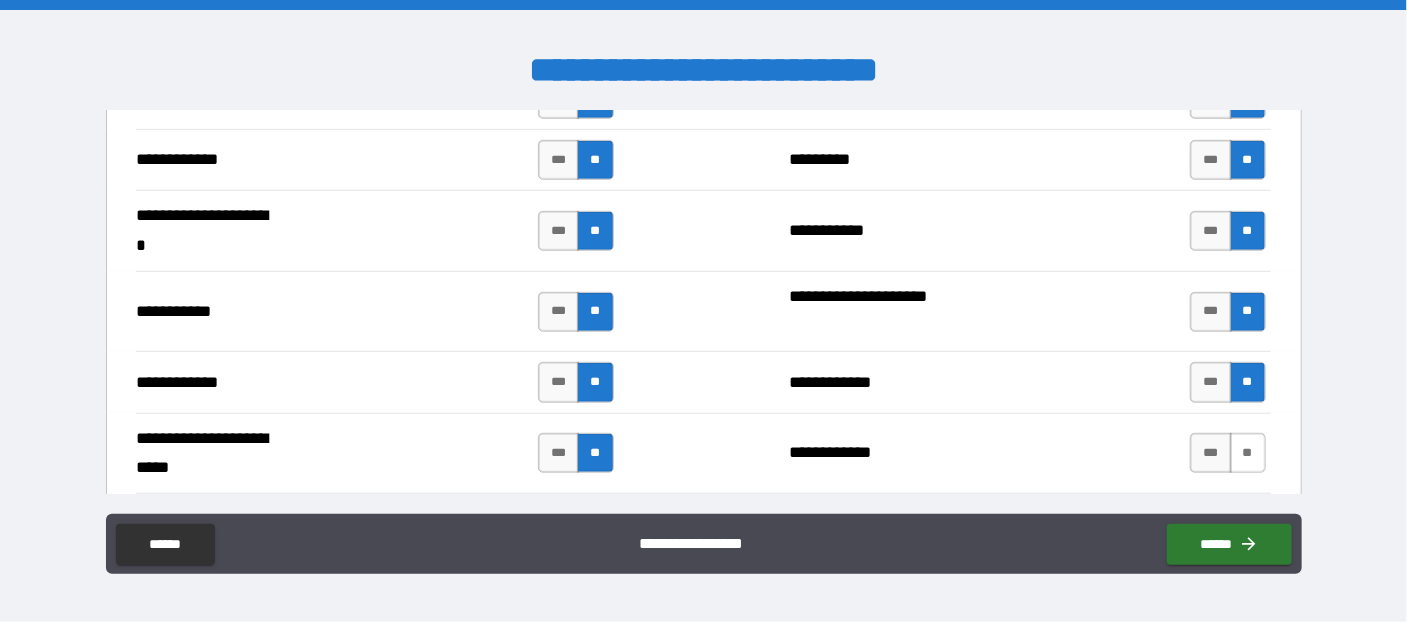click on "**" at bounding box center [1248, 453] 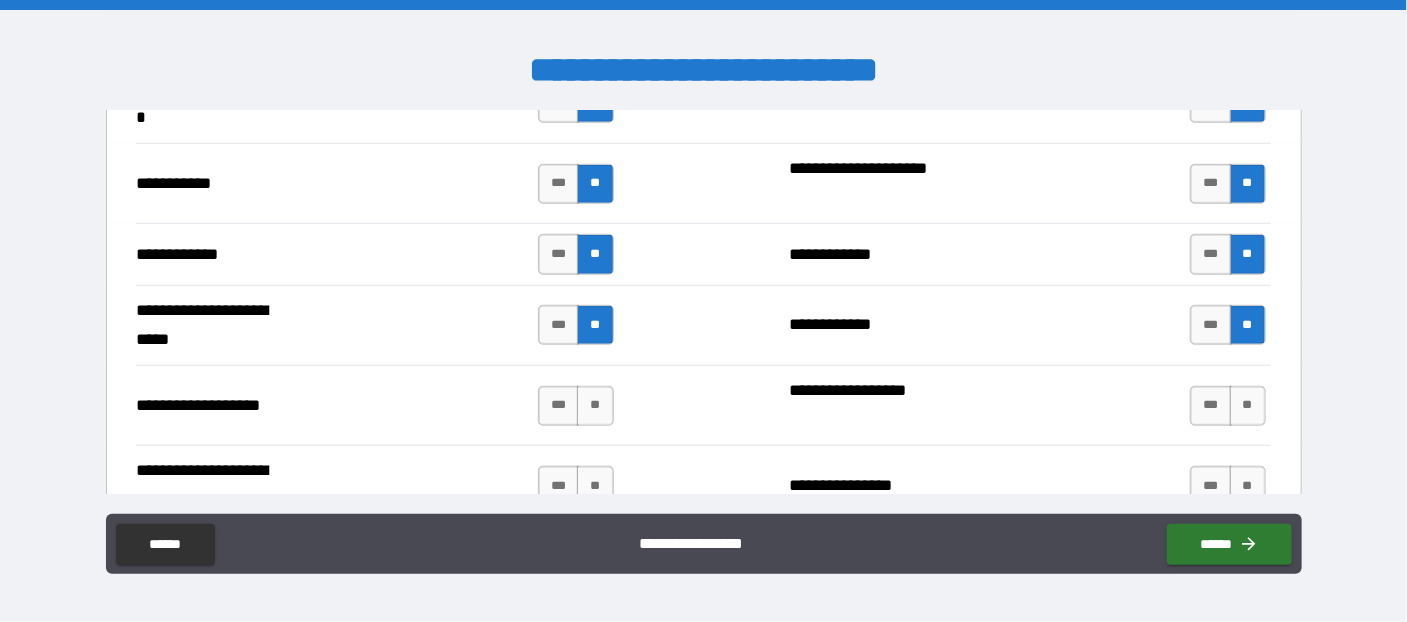 scroll, scrollTop: 4145, scrollLeft: 0, axis: vertical 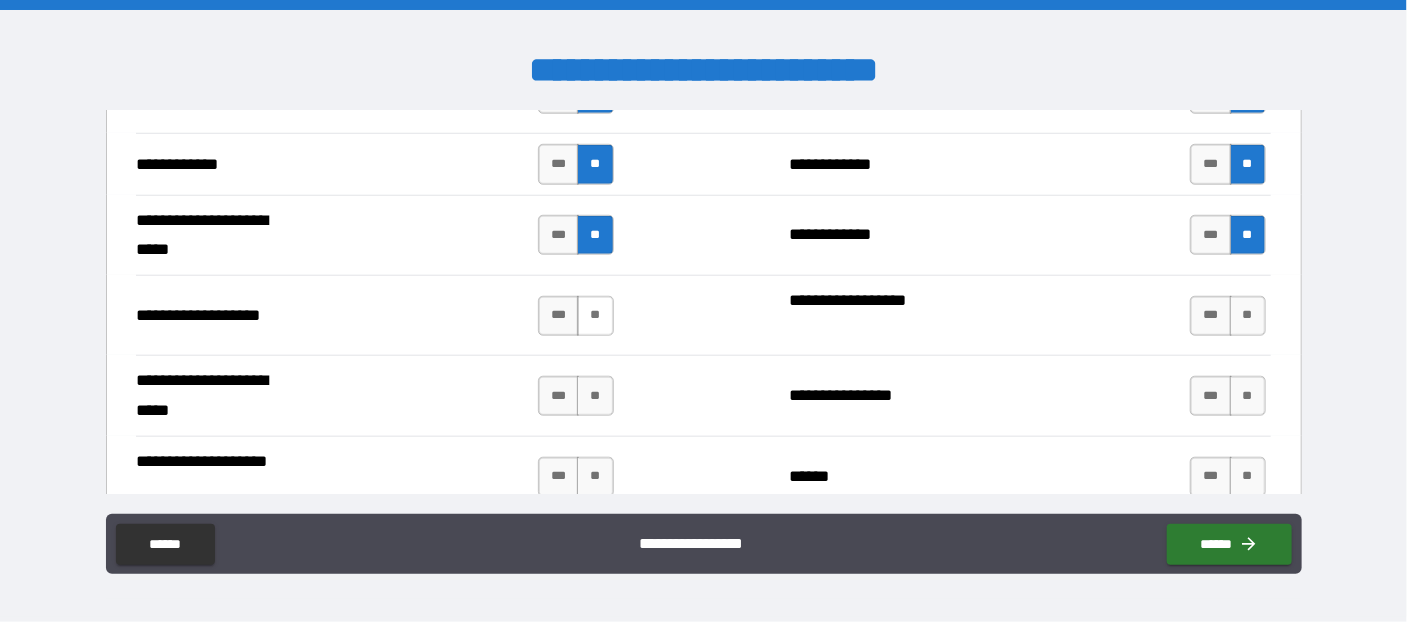 click on "**" at bounding box center [595, 316] 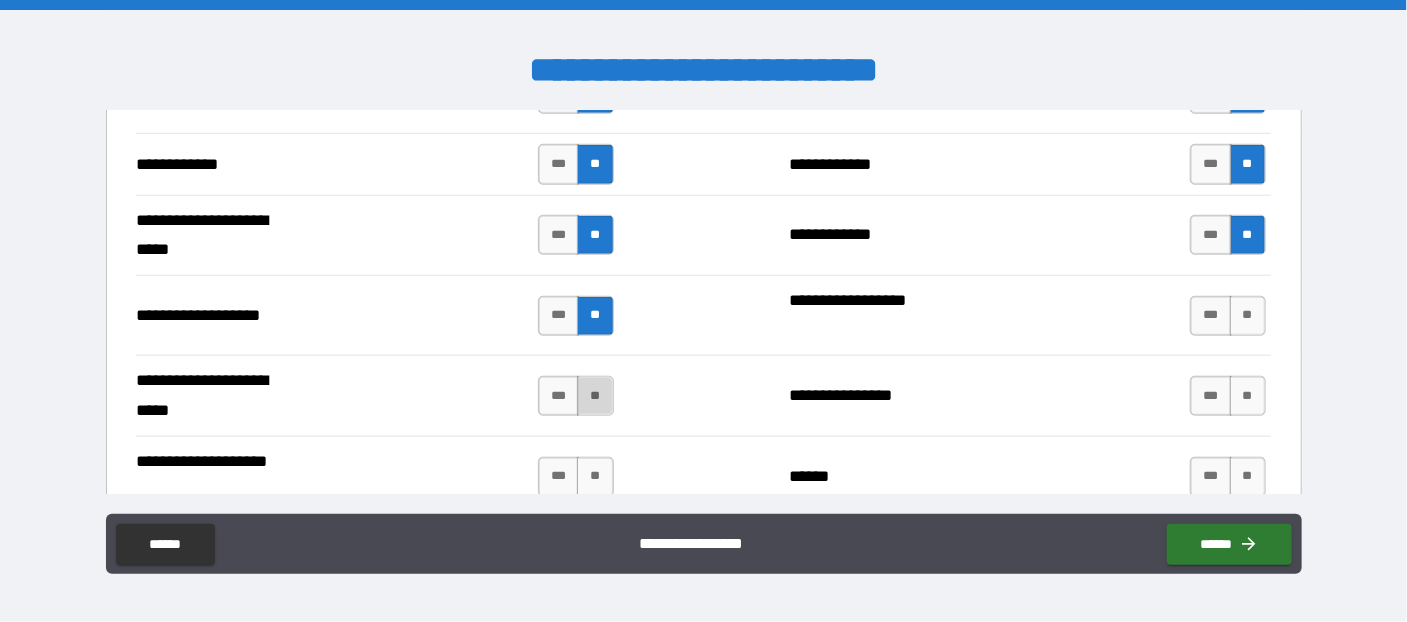 click on "**" at bounding box center (595, 396) 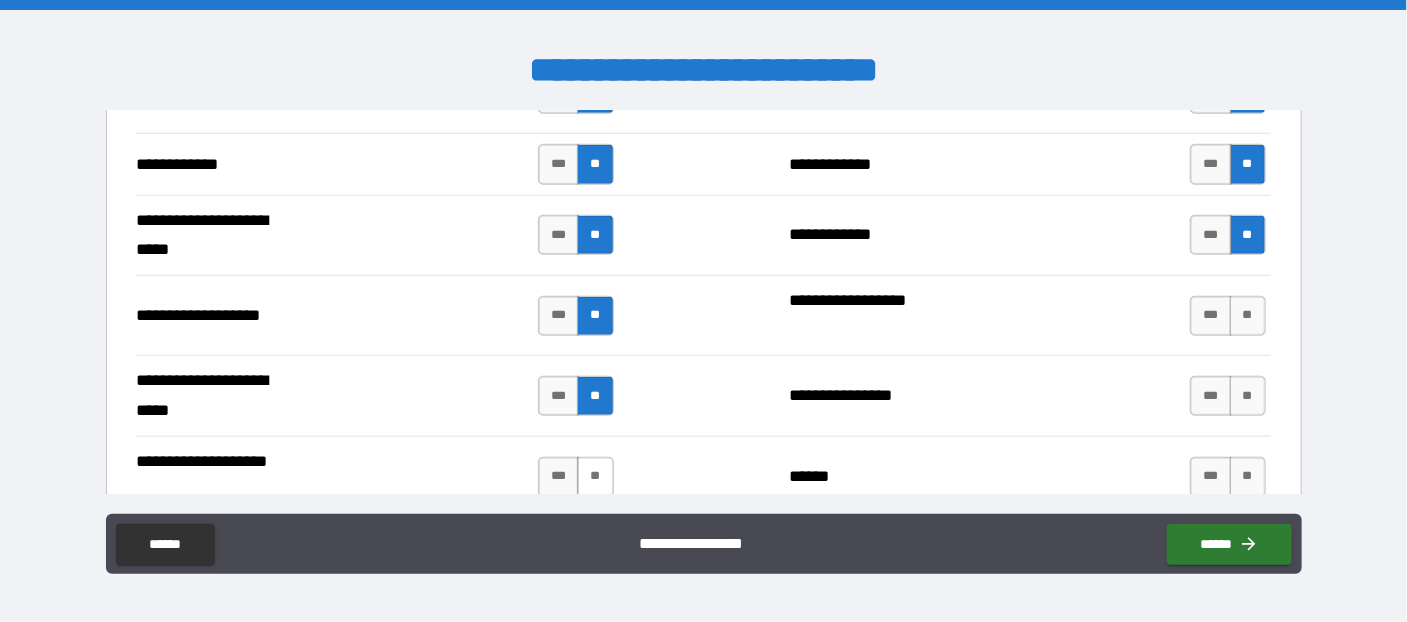 click on "**" at bounding box center (595, 477) 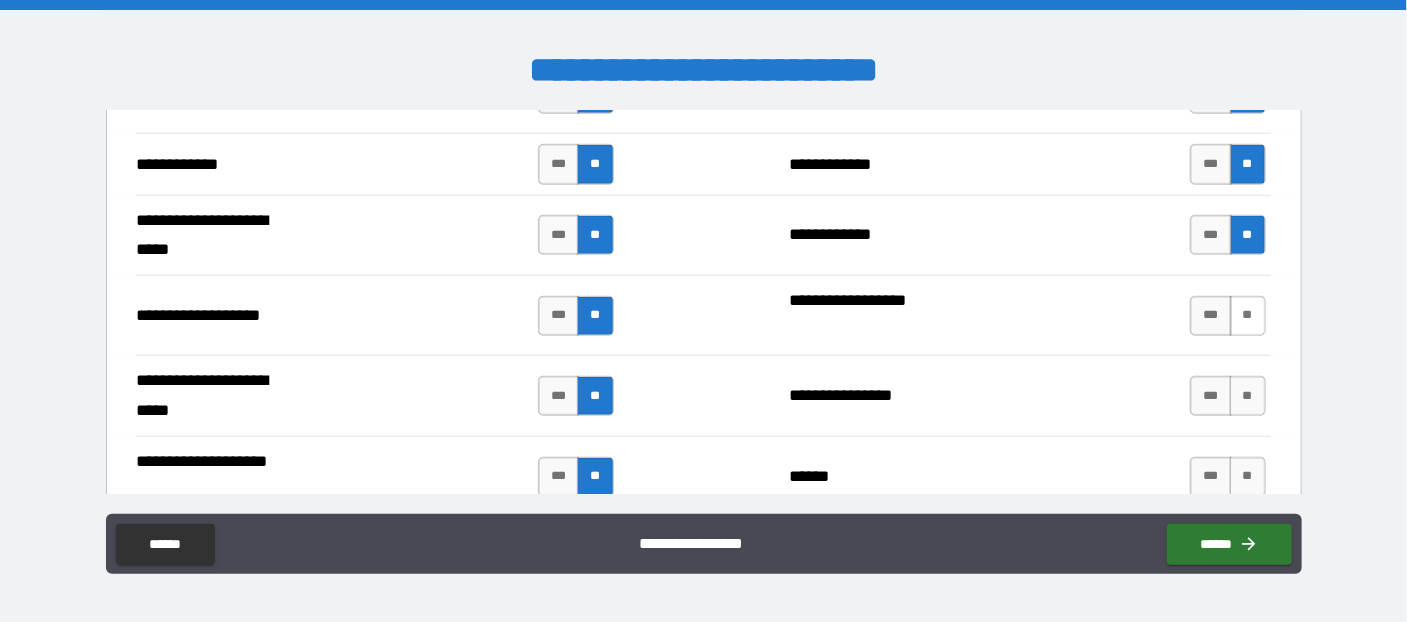 click on "**" at bounding box center [1248, 316] 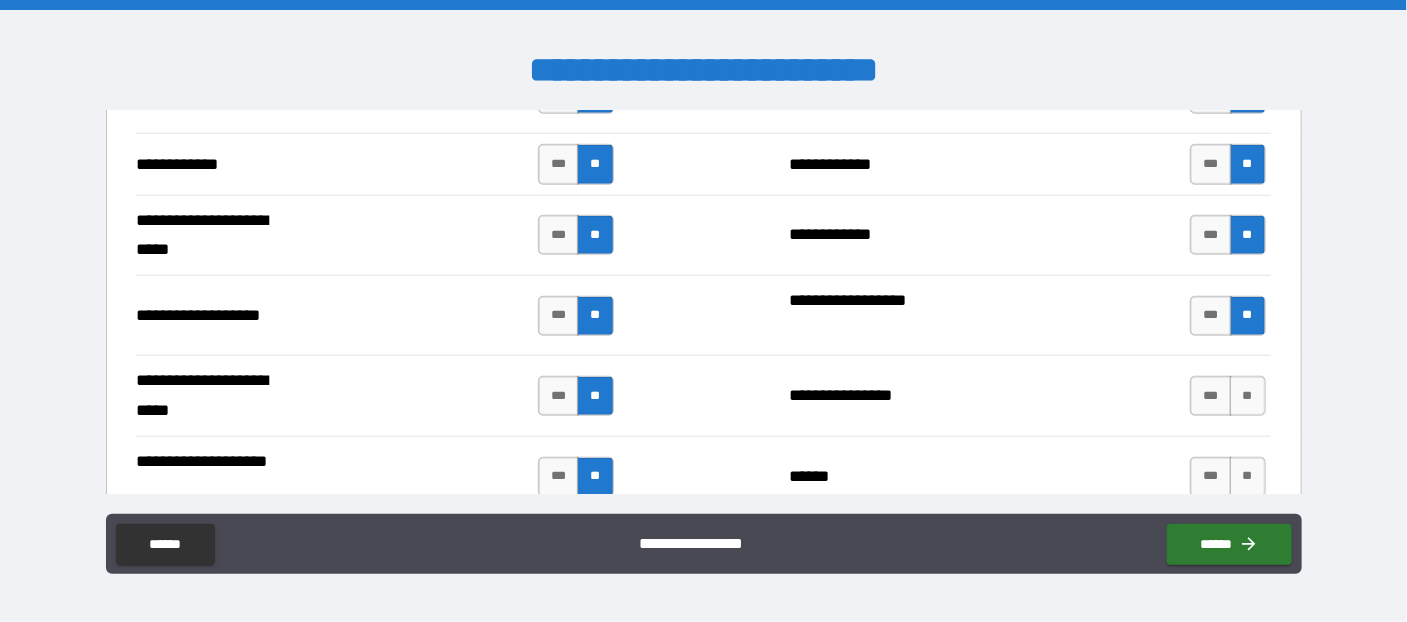 click on "**********" at bounding box center (703, 395) 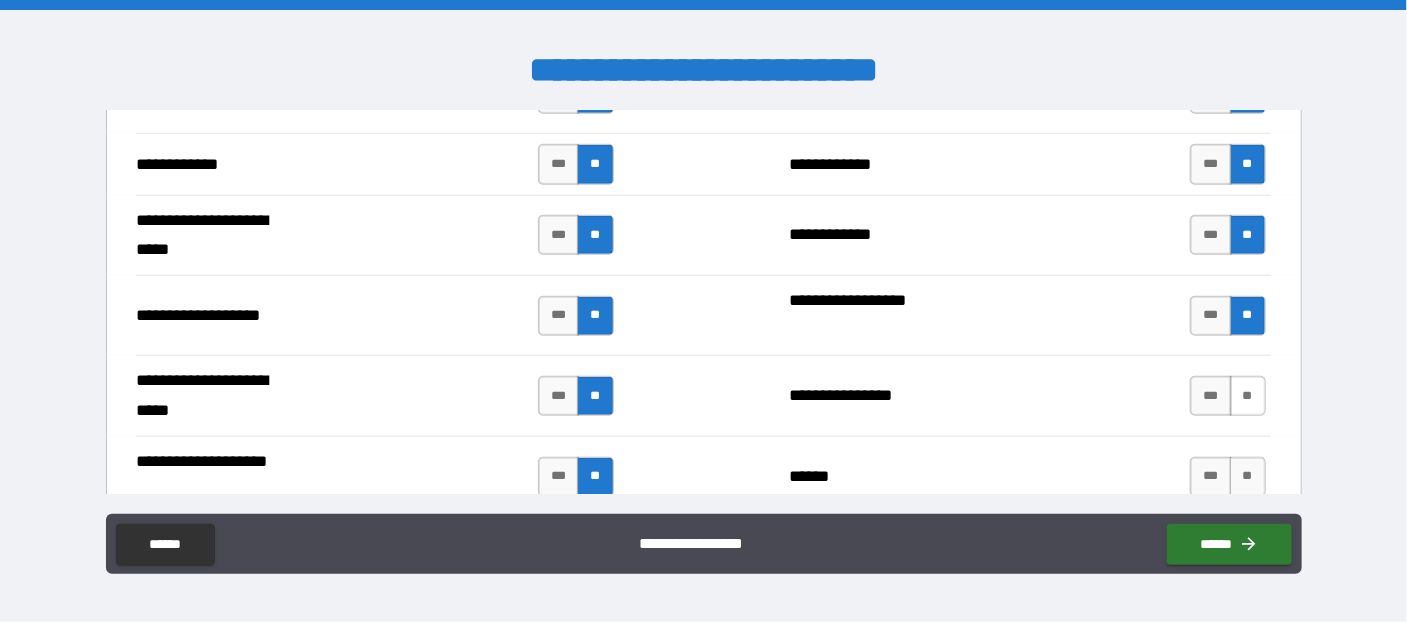 click on "**" at bounding box center (1248, 396) 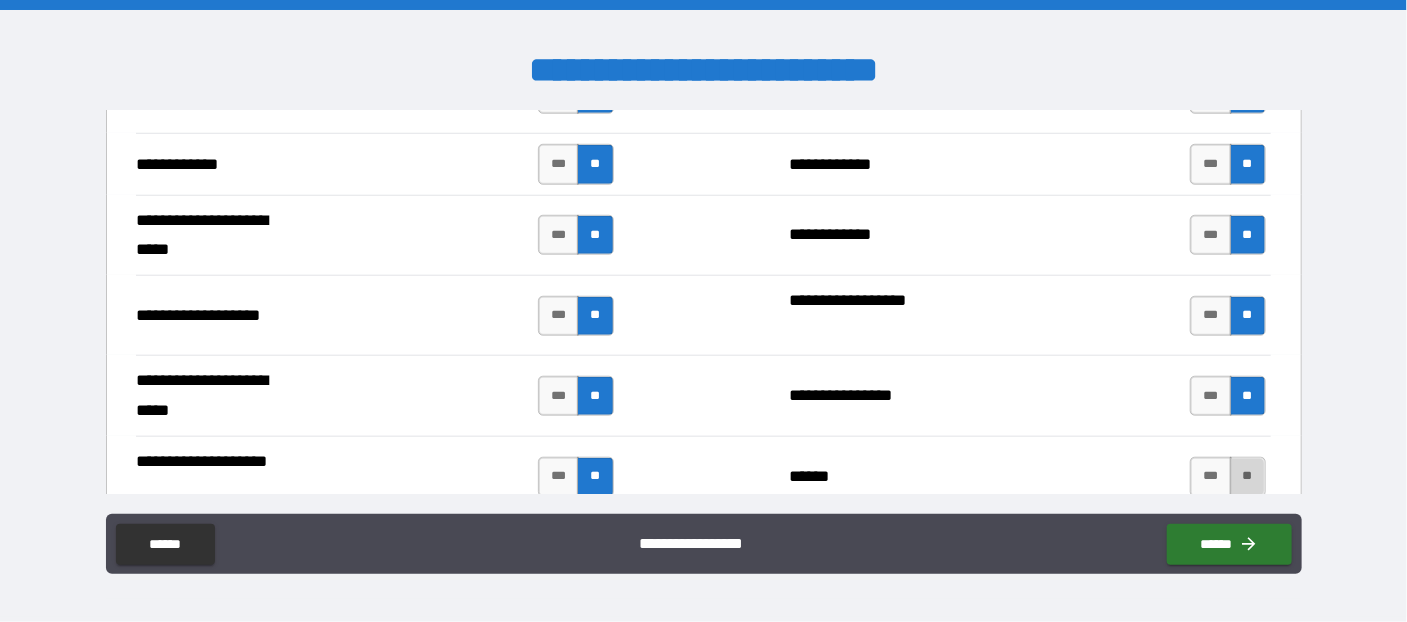 click on "**" at bounding box center [1248, 477] 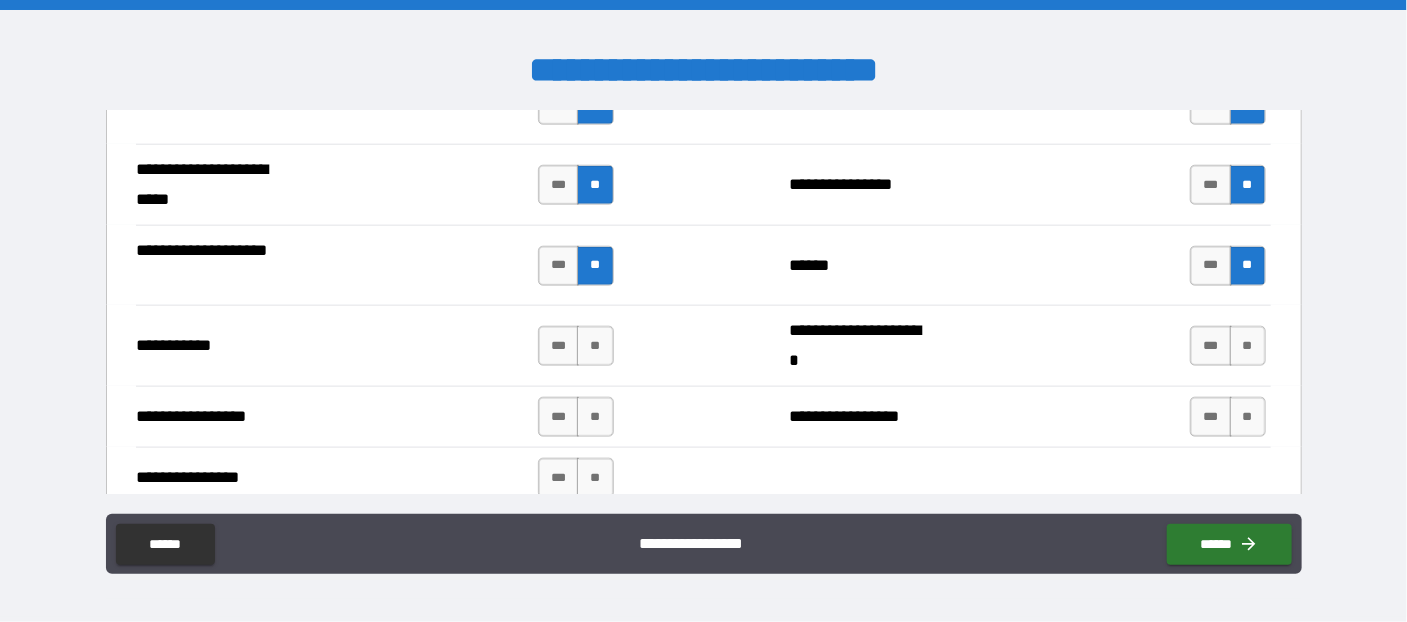 scroll, scrollTop: 4363, scrollLeft: 0, axis: vertical 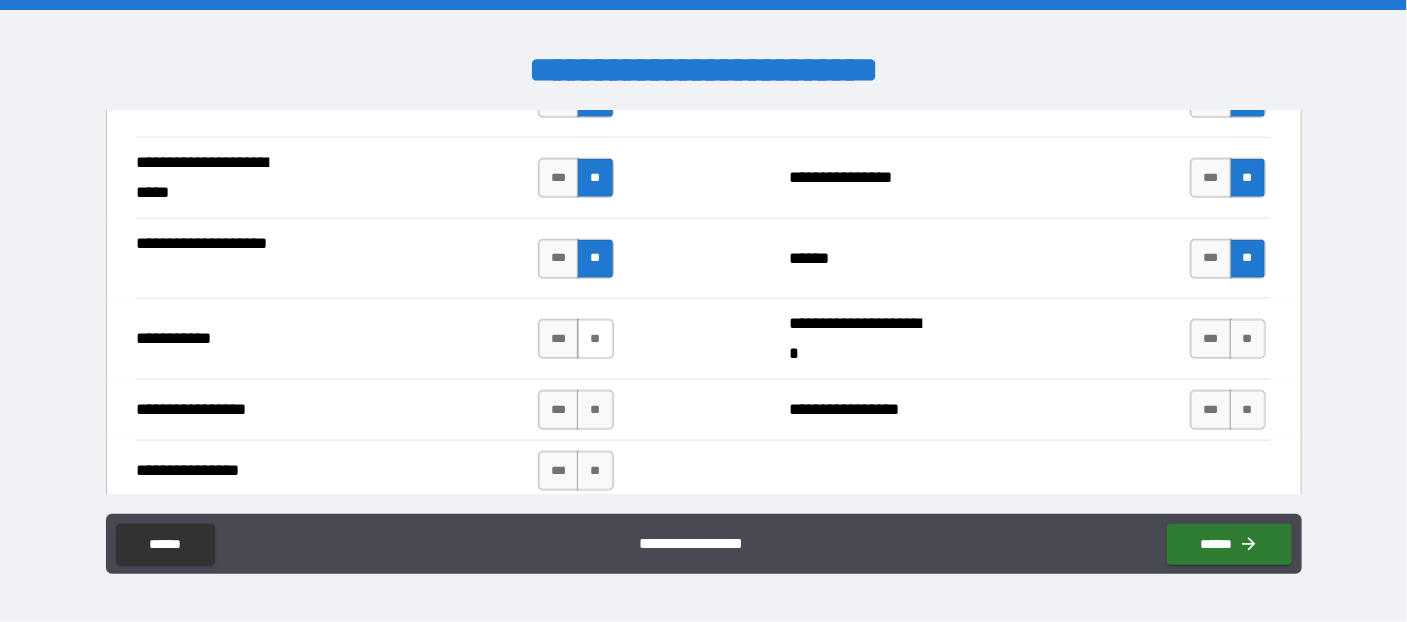 click on "**" at bounding box center (595, 339) 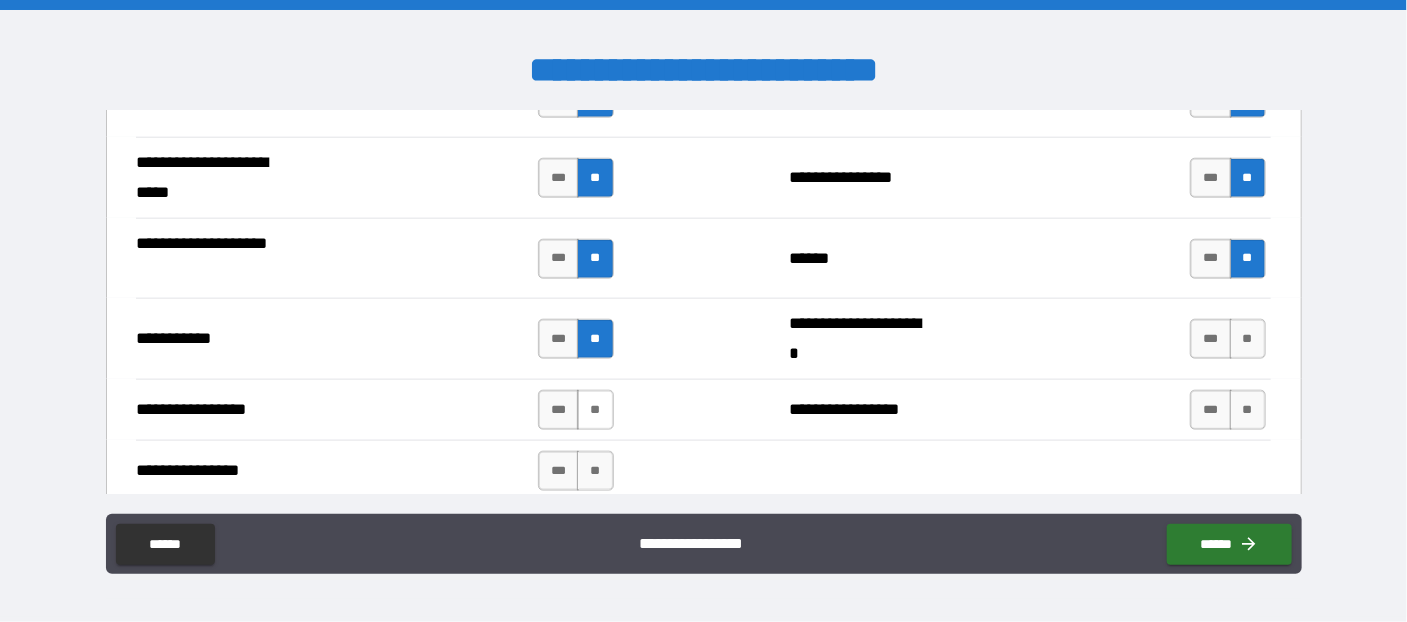 click on "**" at bounding box center [595, 410] 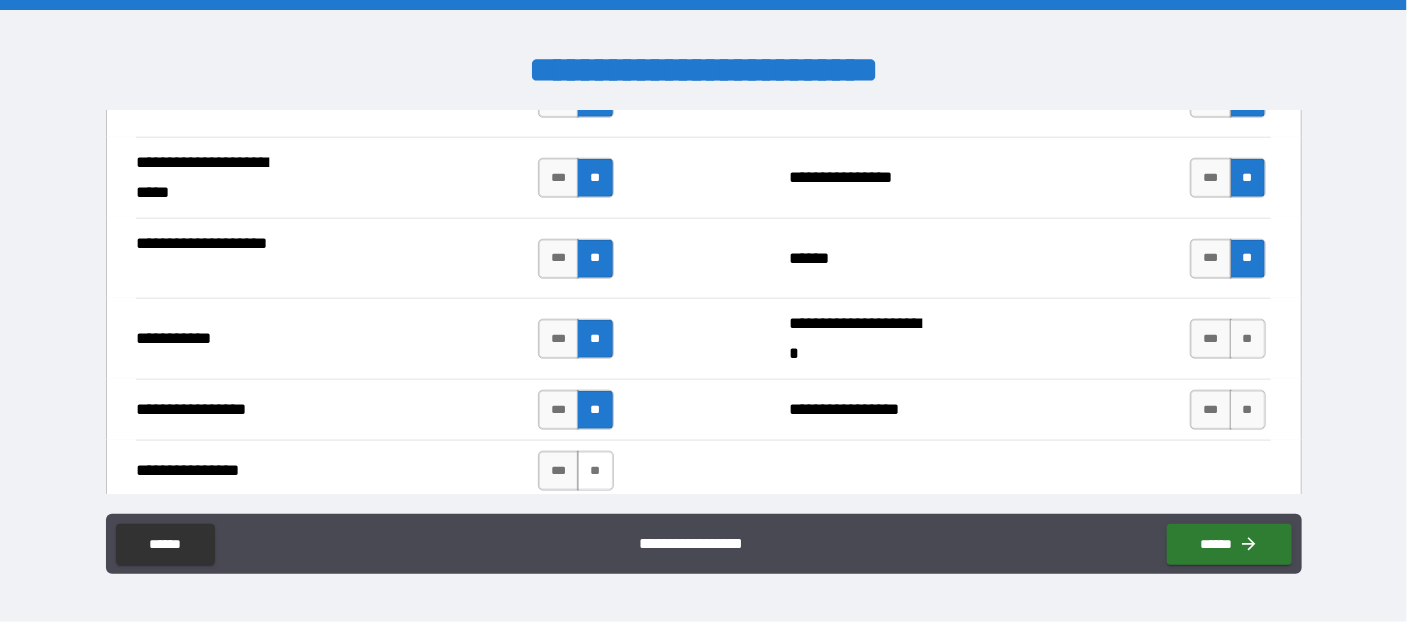 click on "**" at bounding box center [595, 471] 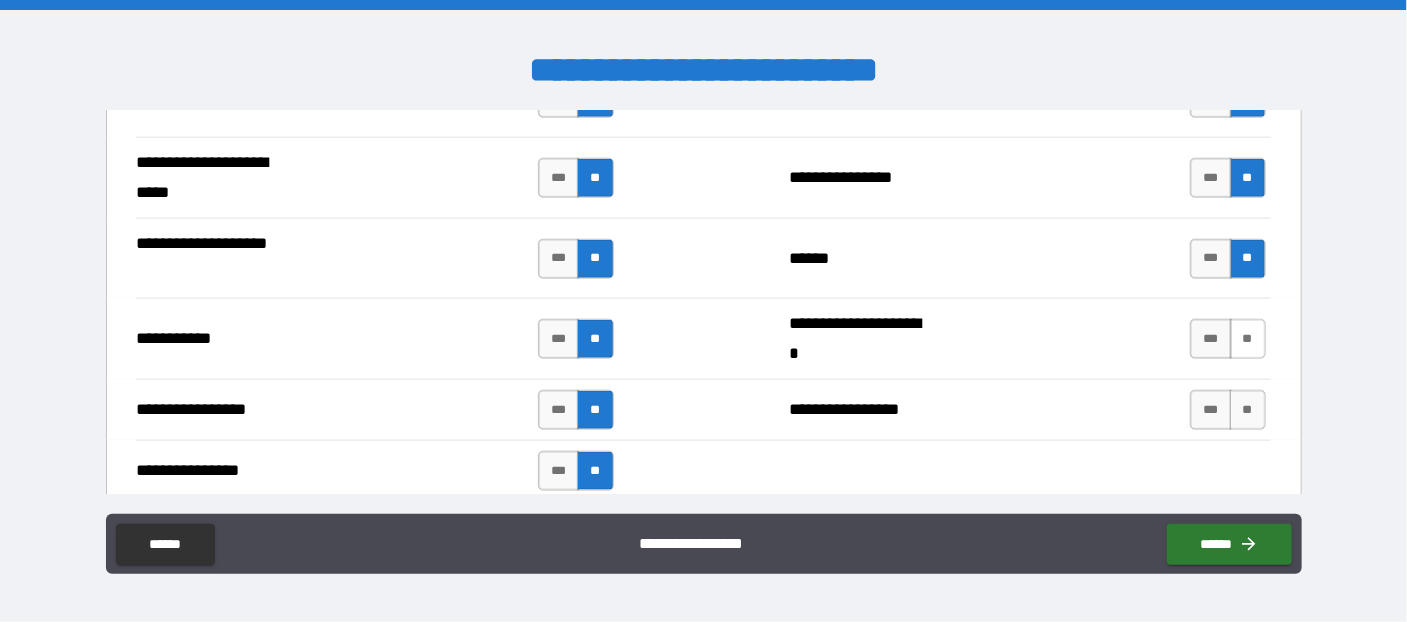 click on "**" at bounding box center (1248, 339) 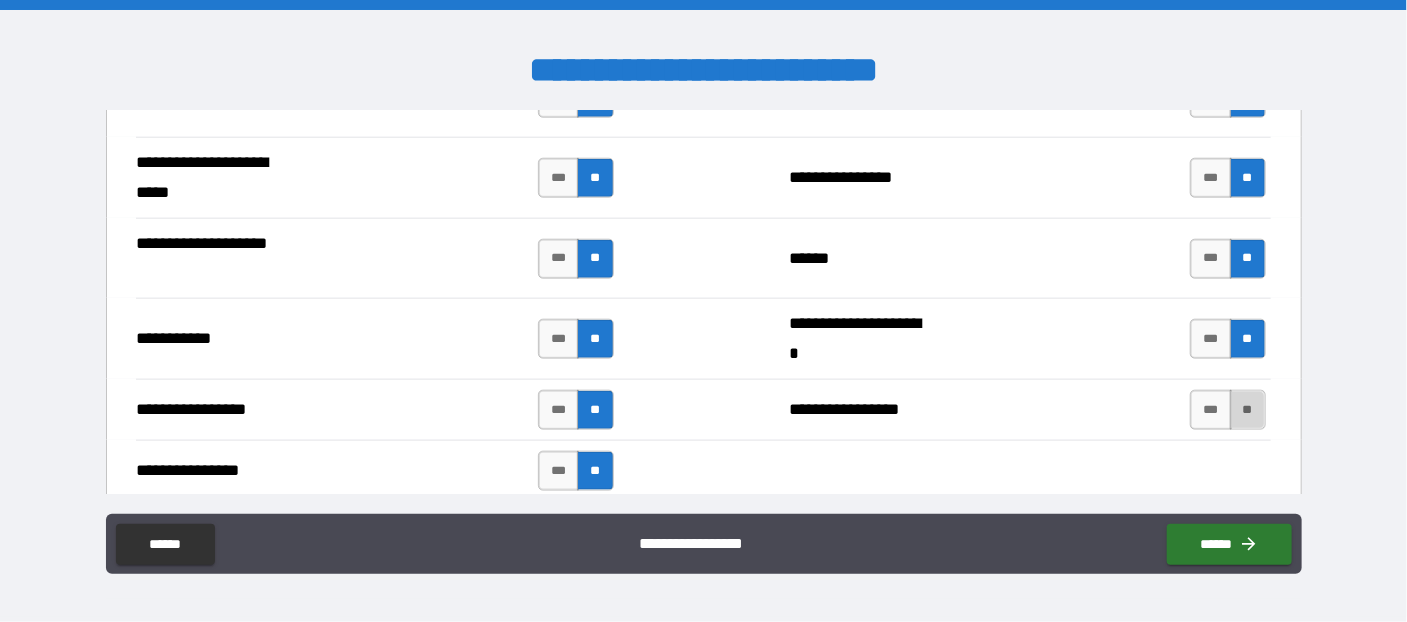 click on "**" at bounding box center [1248, 410] 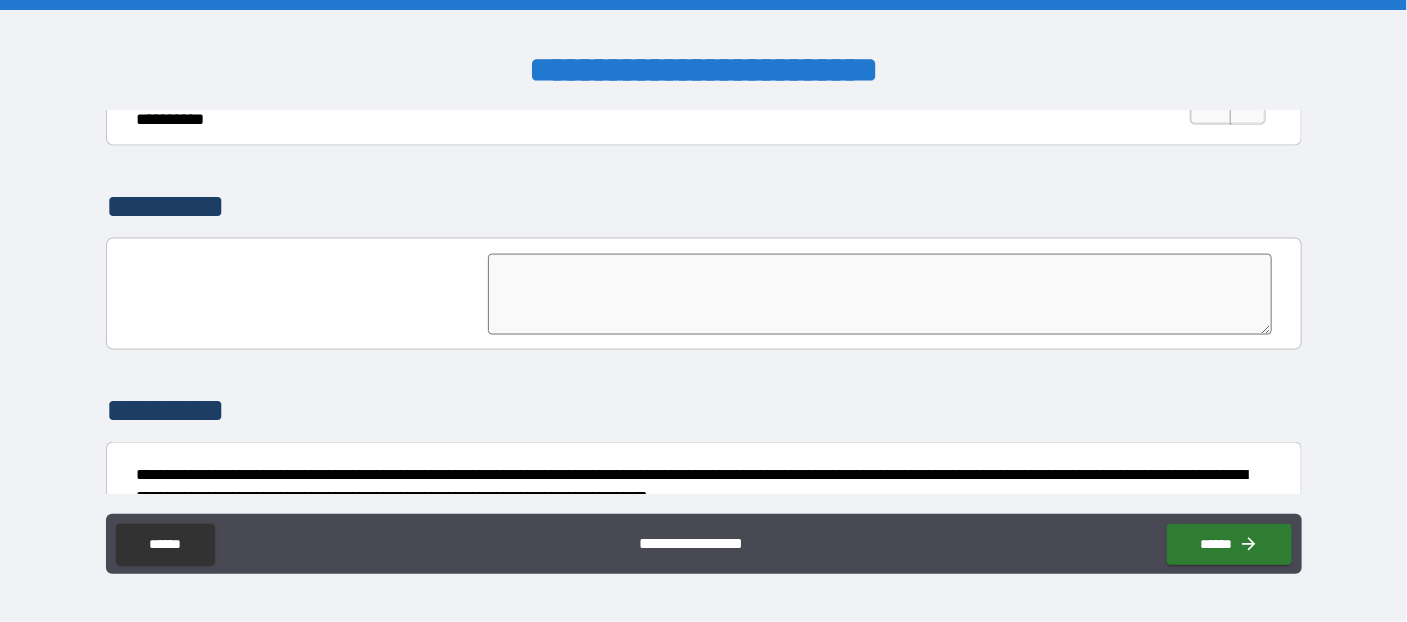 scroll, scrollTop: 4887, scrollLeft: 0, axis: vertical 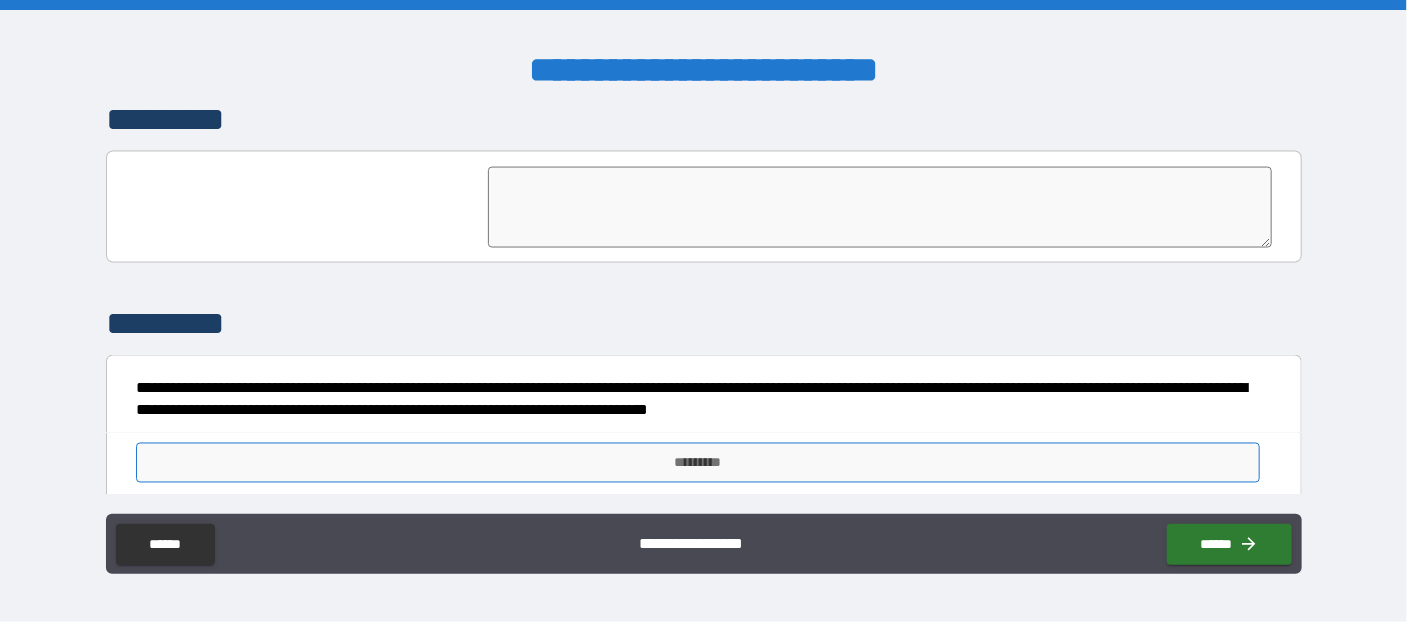 click on "*********" at bounding box center [697, 463] 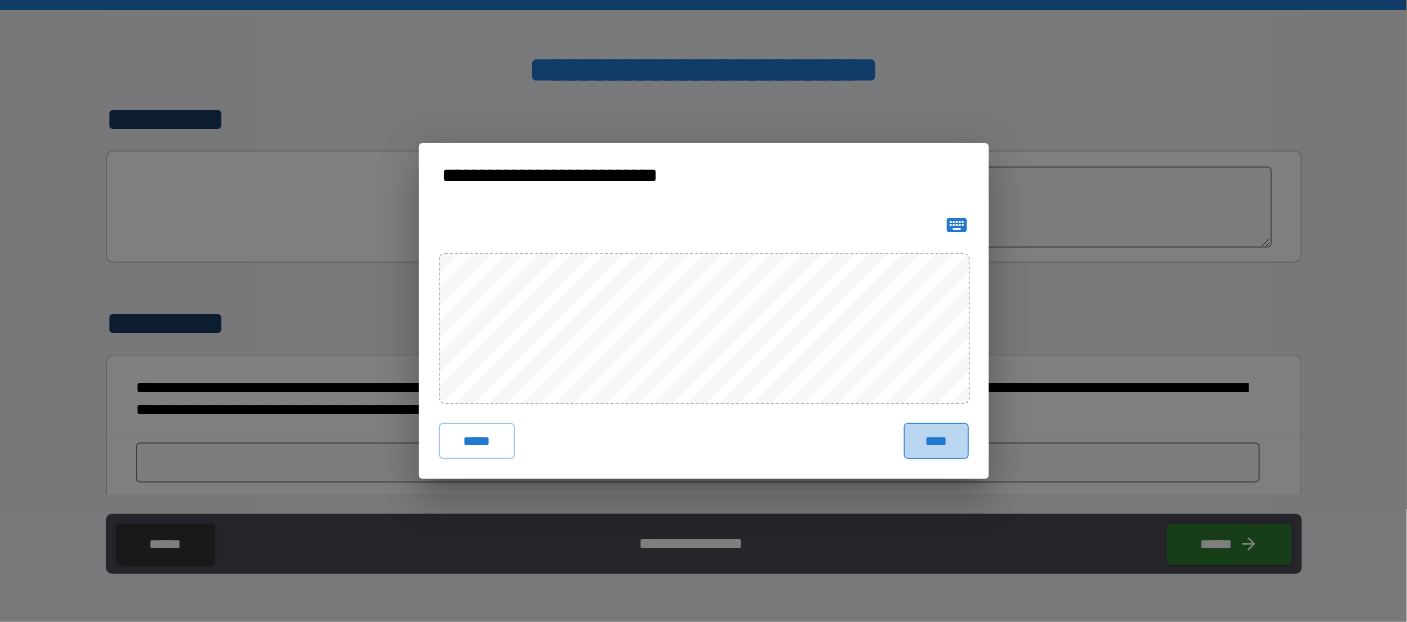 click on "****" at bounding box center (936, 441) 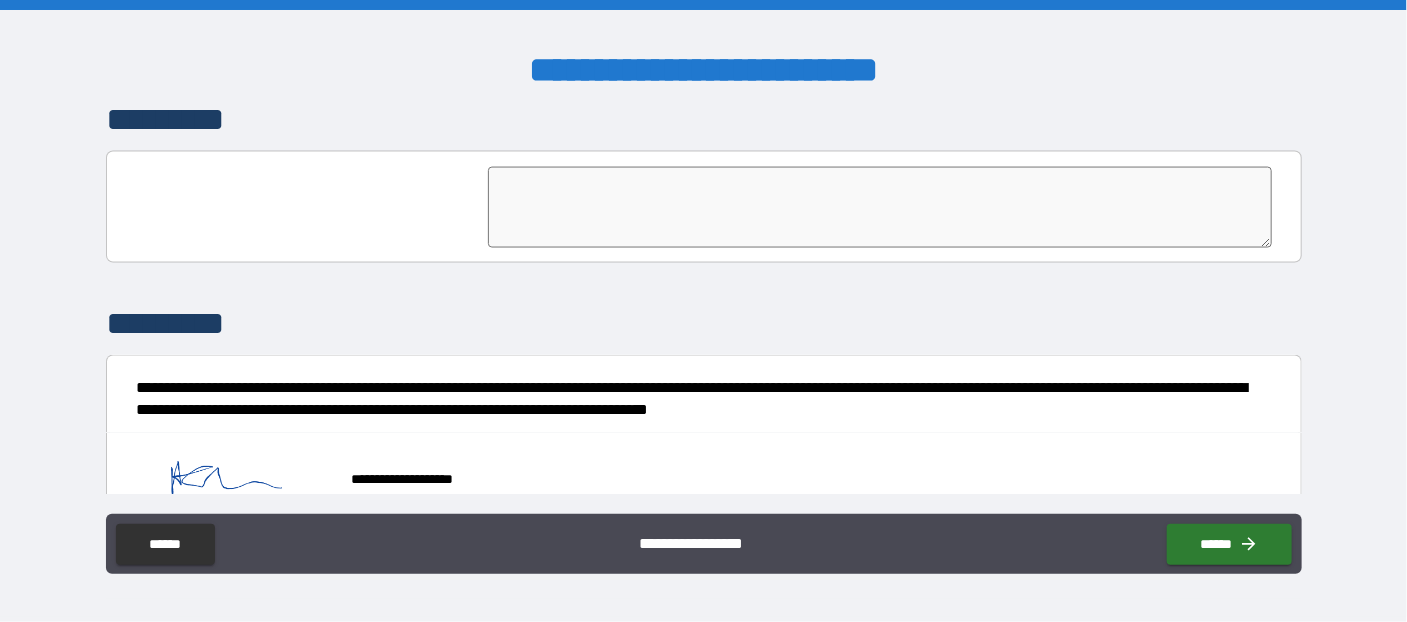 scroll, scrollTop: 4904, scrollLeft: 0, axis: vertical 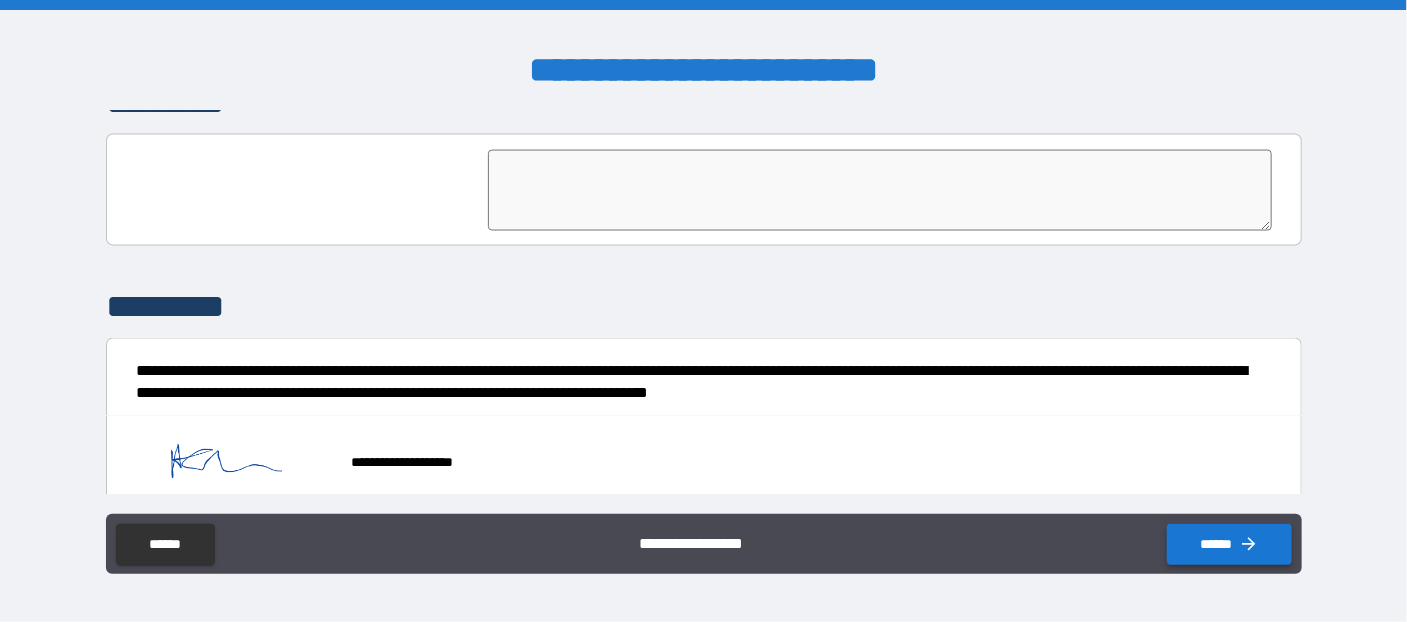 click on "******" at bounding box center [1229, 544] 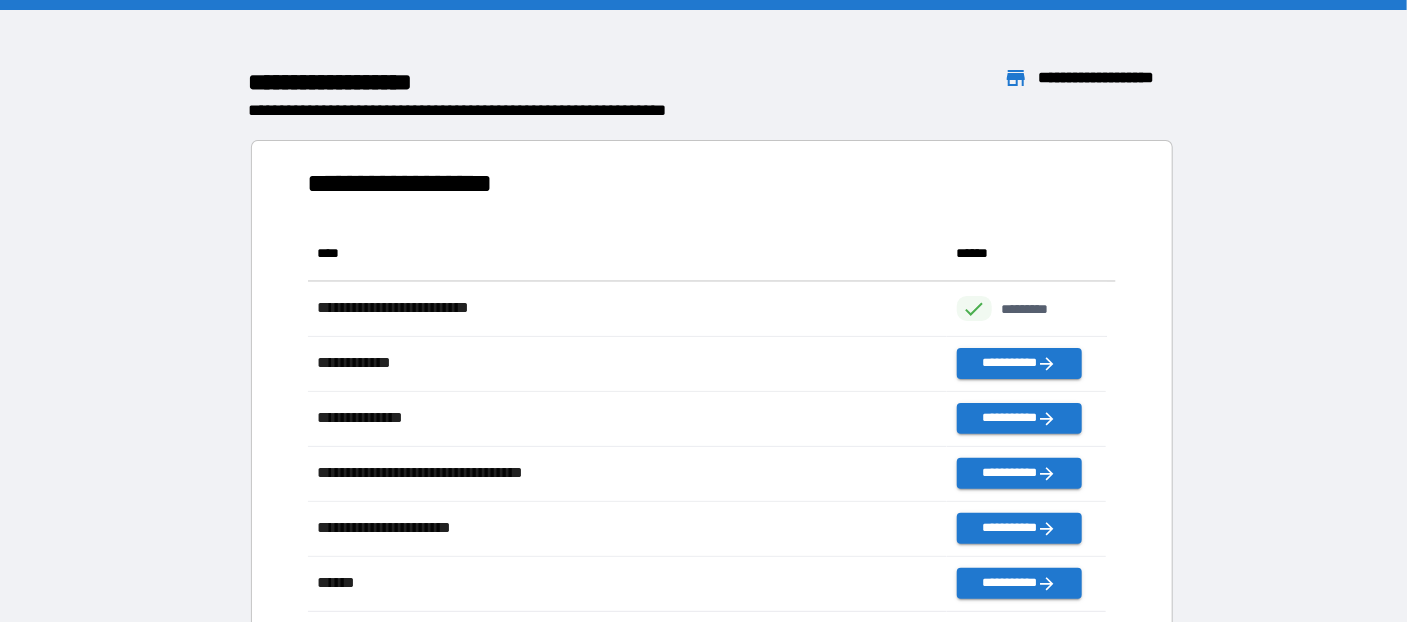 scroll, scrollTop: 14, scrollLeft: 13, axis: both 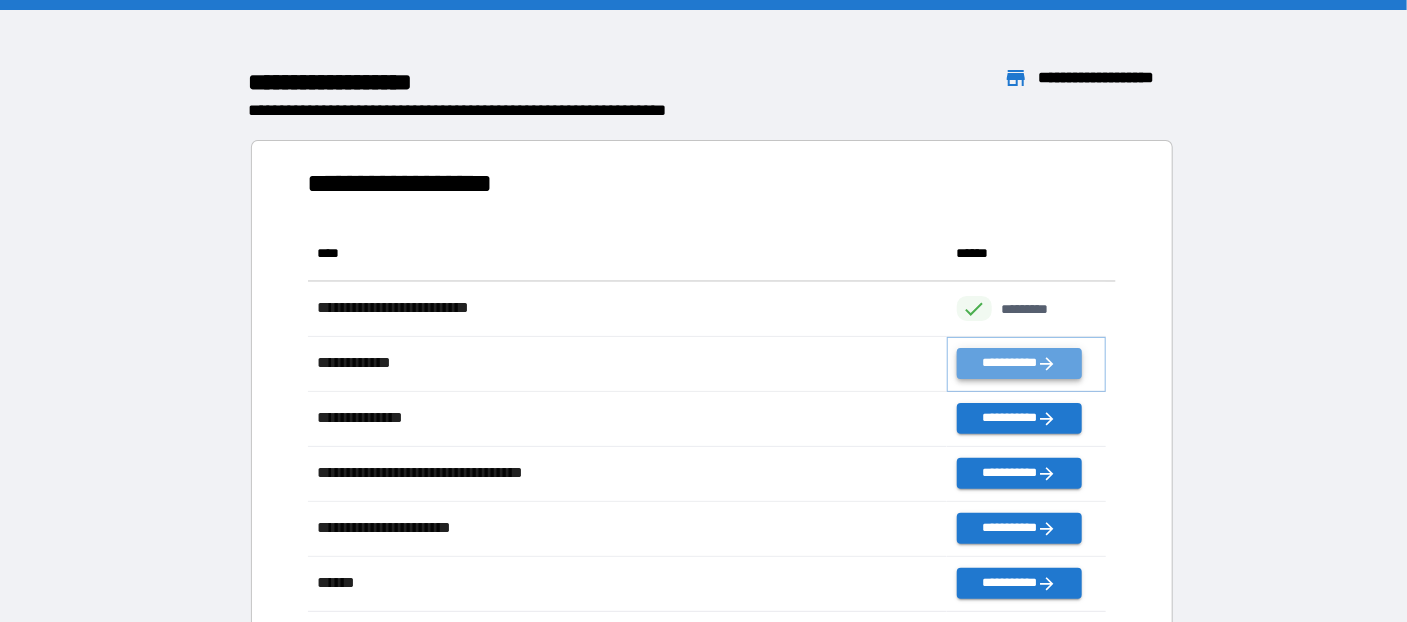 click on "**********" at bounding box center (1019, 363) 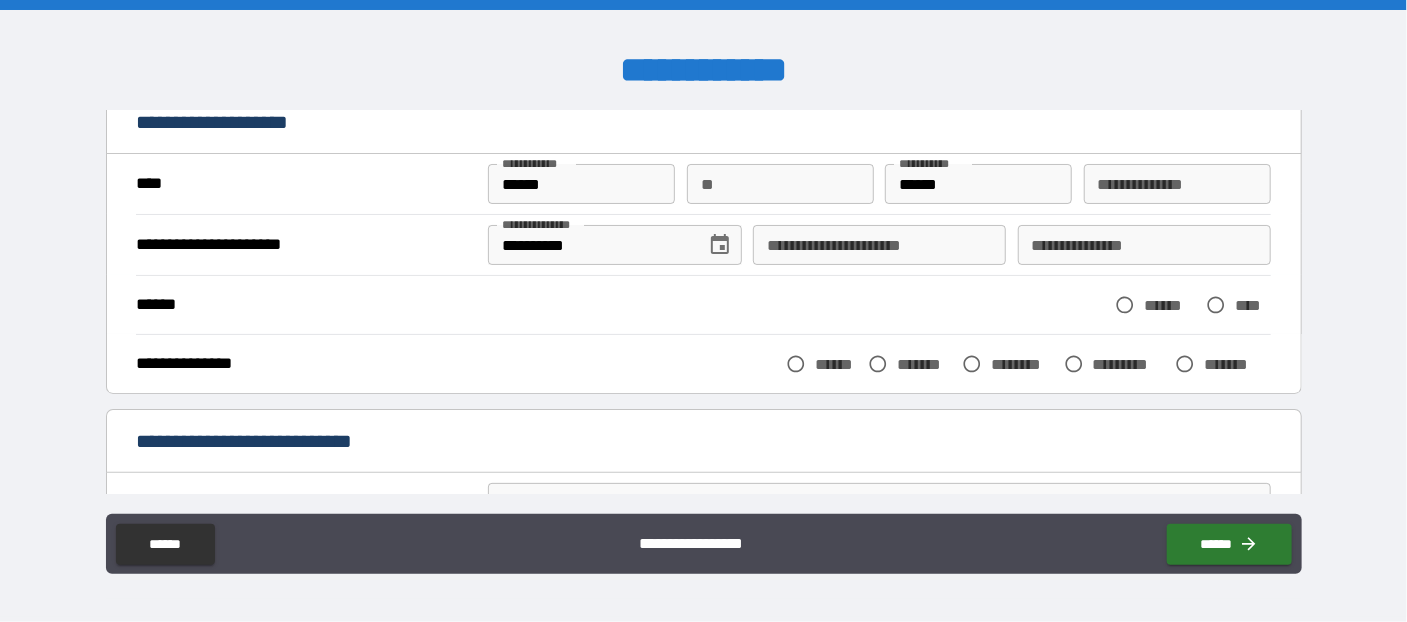 scroll, scrollTop: 217, scrollLeft: 0, axis: vertical 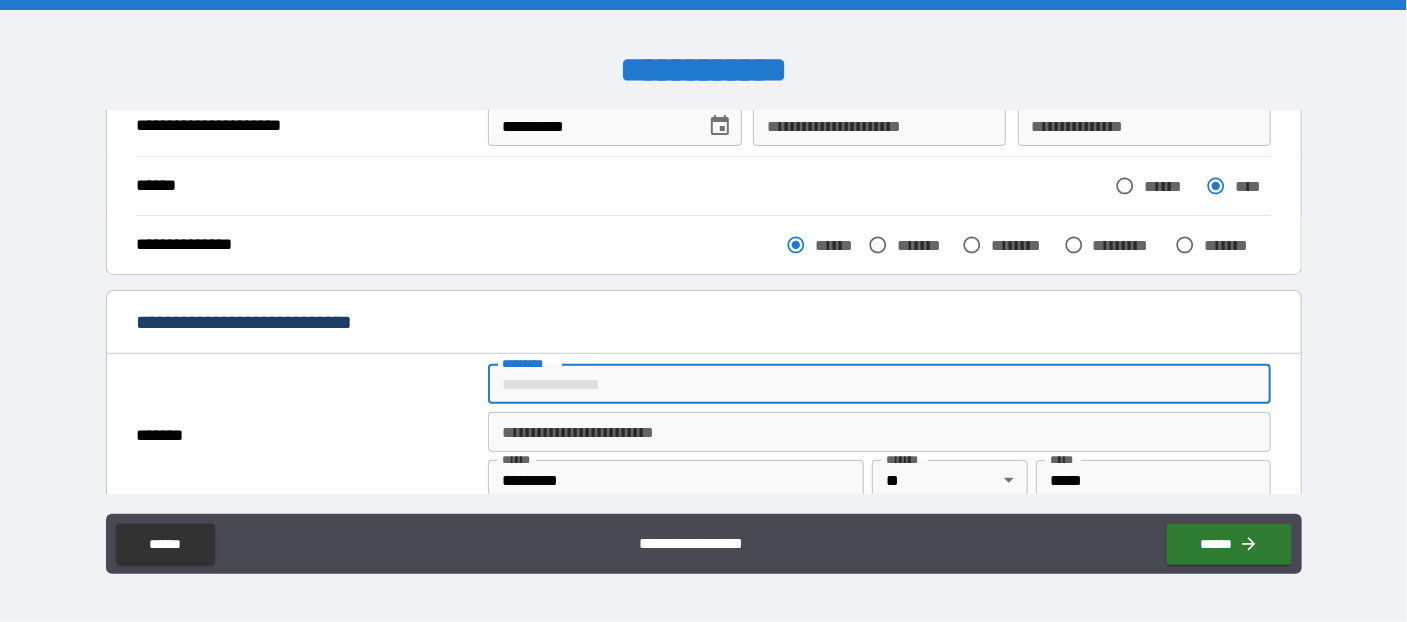 click on "*******   *" at bounding box center (879, 384) 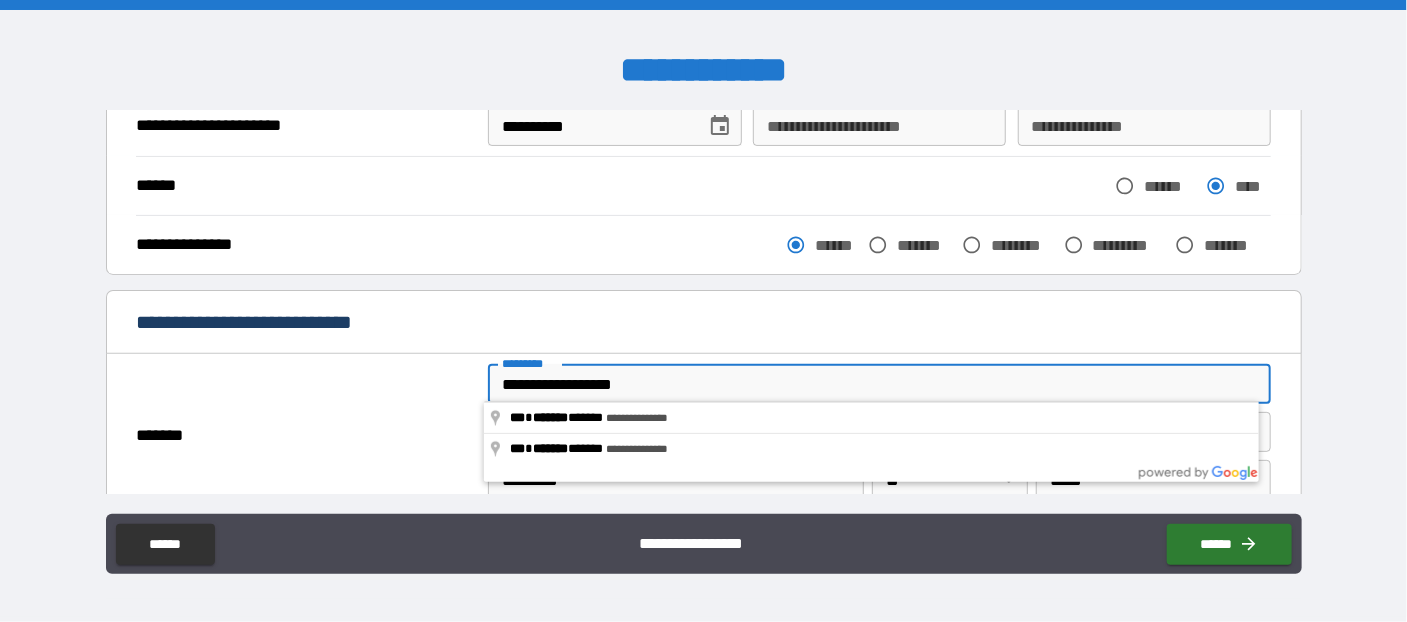 type on "**********" 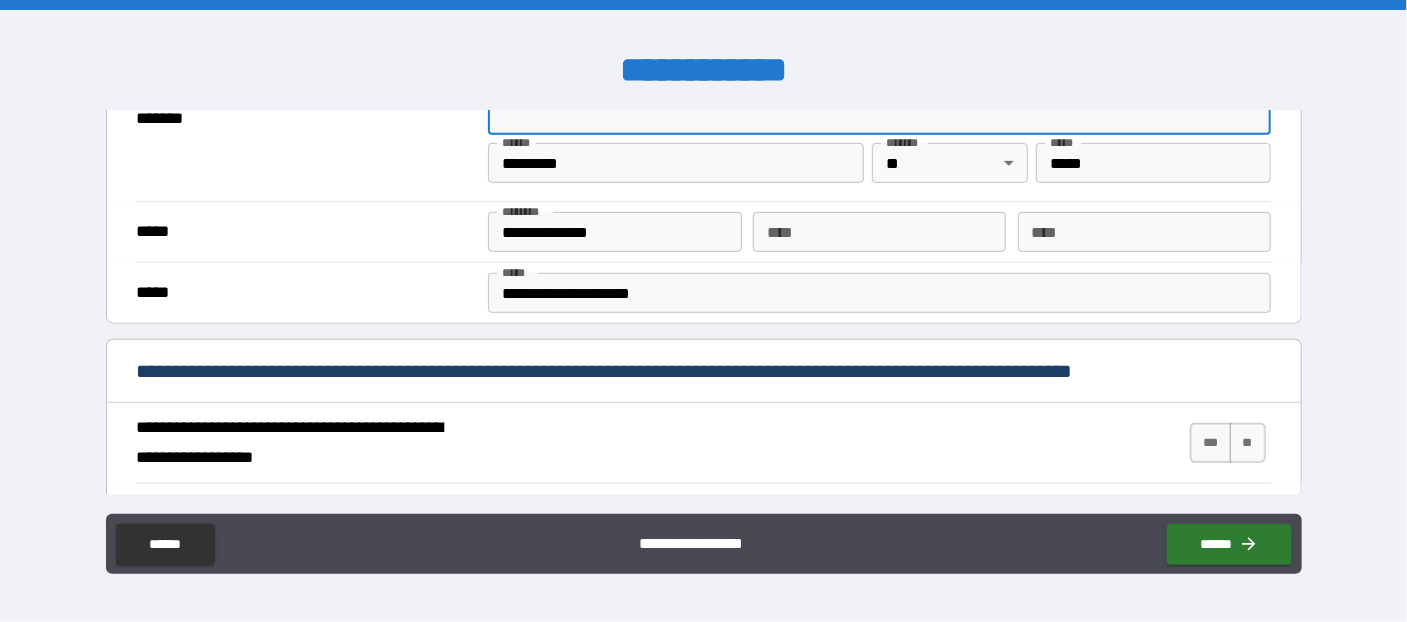 scroll, scrollTop: 545, scrollLeft: 0, axis: vertical 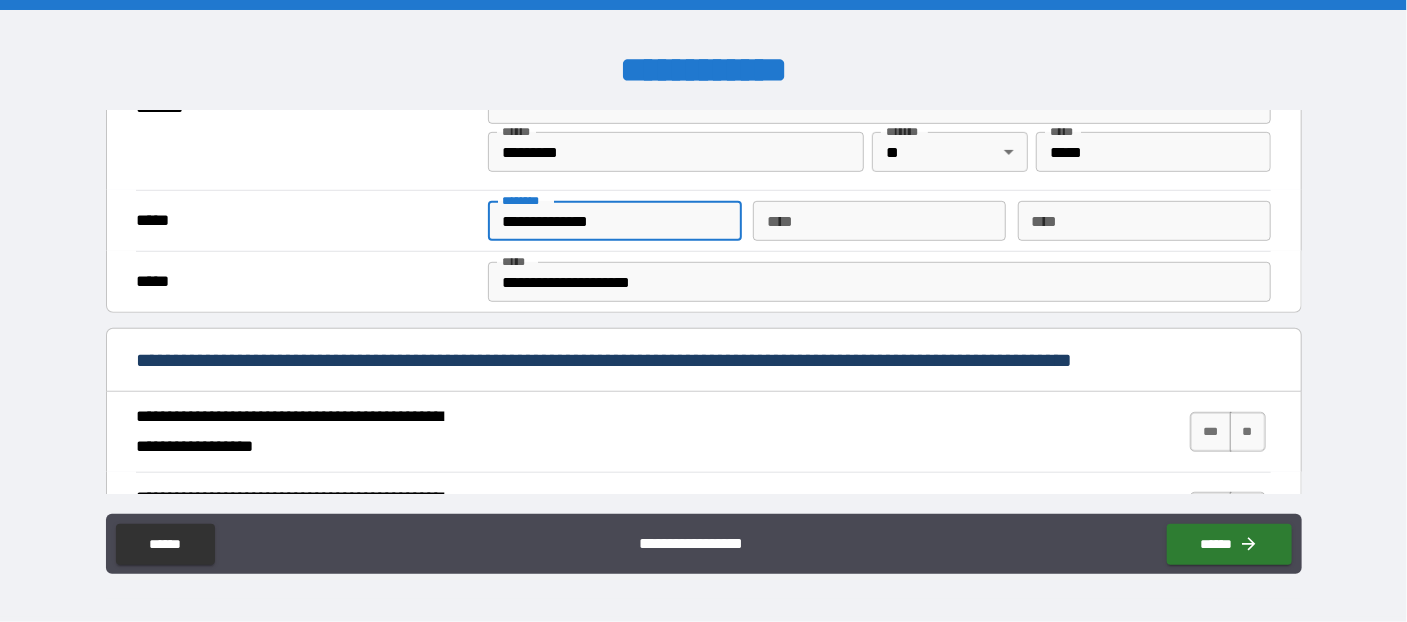 drag, startPoint x: 544, startPoint y: 214, endPoint x: 620, endPoint y: 216, distance: 76.02631 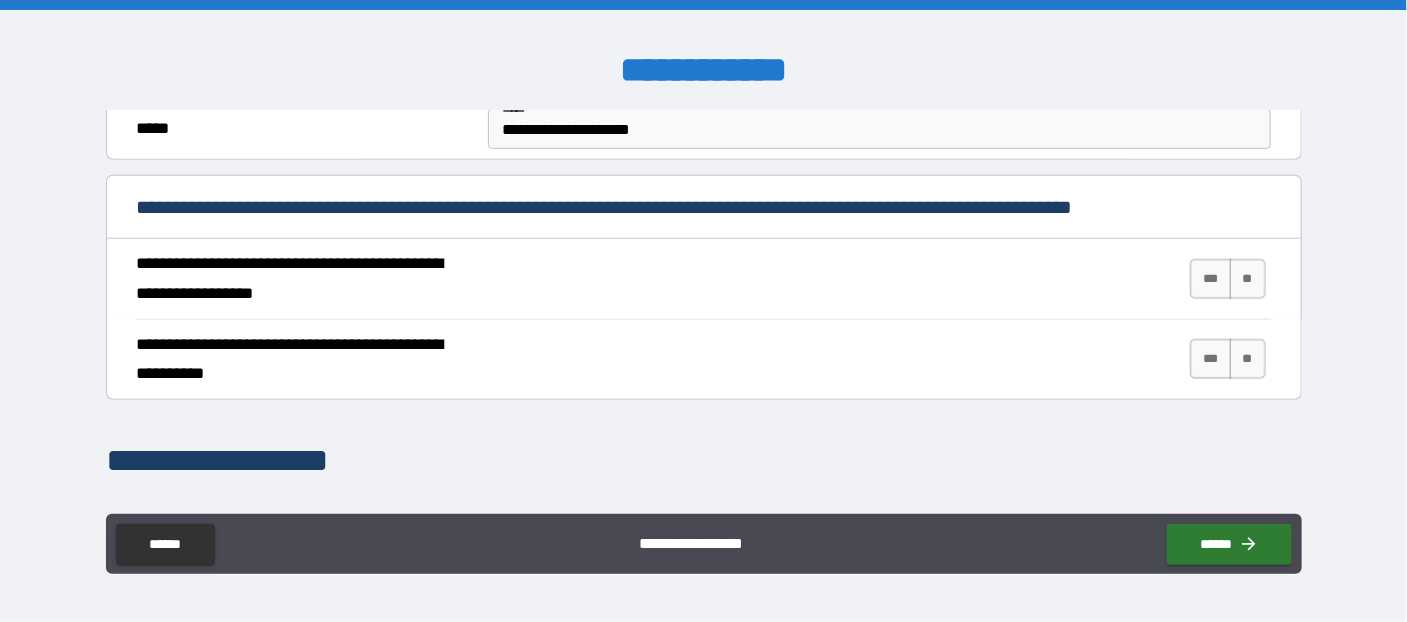 scroll, scrollTop: 763, scrollLeft: 0, axis: vertical 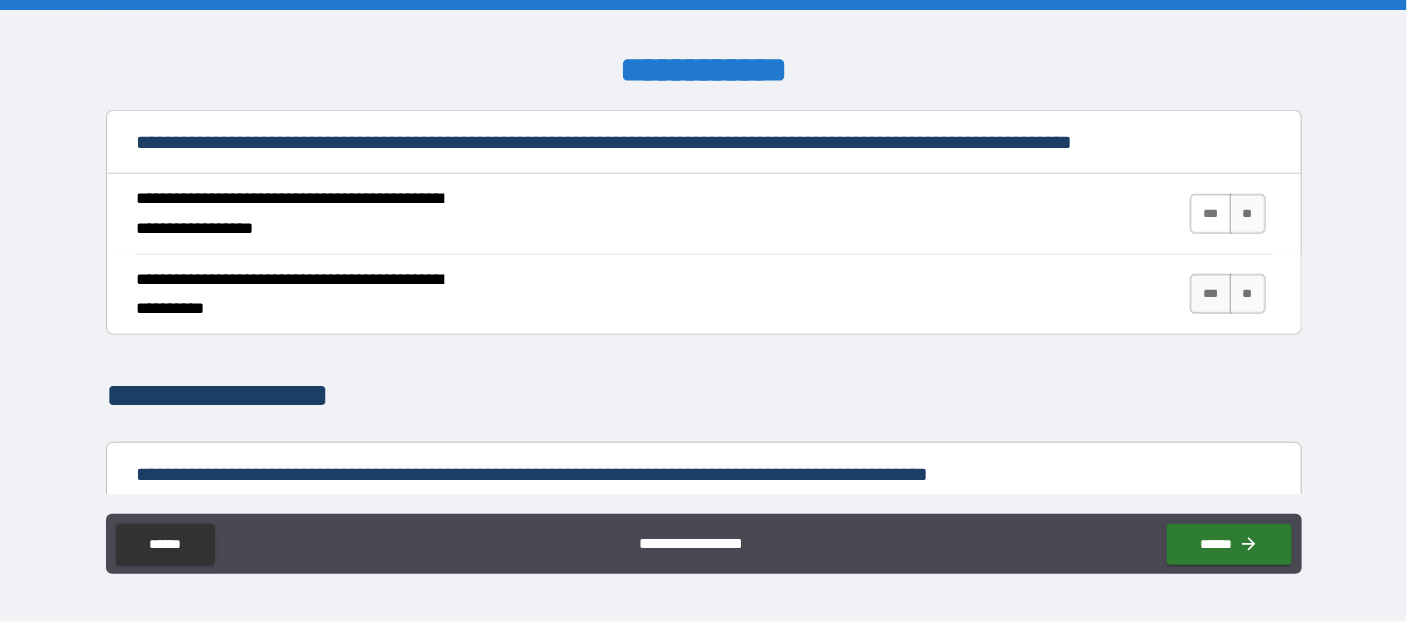 type on "**********" 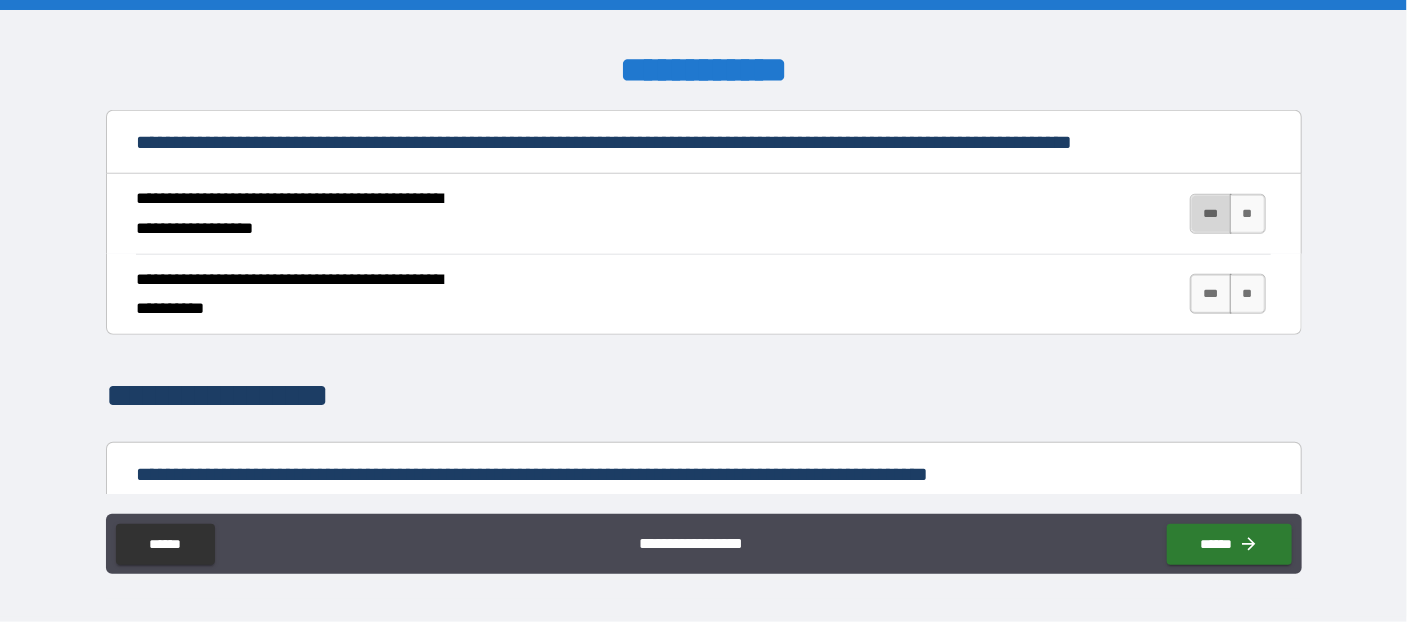 click on "***" at bounding box center [1211, 214] 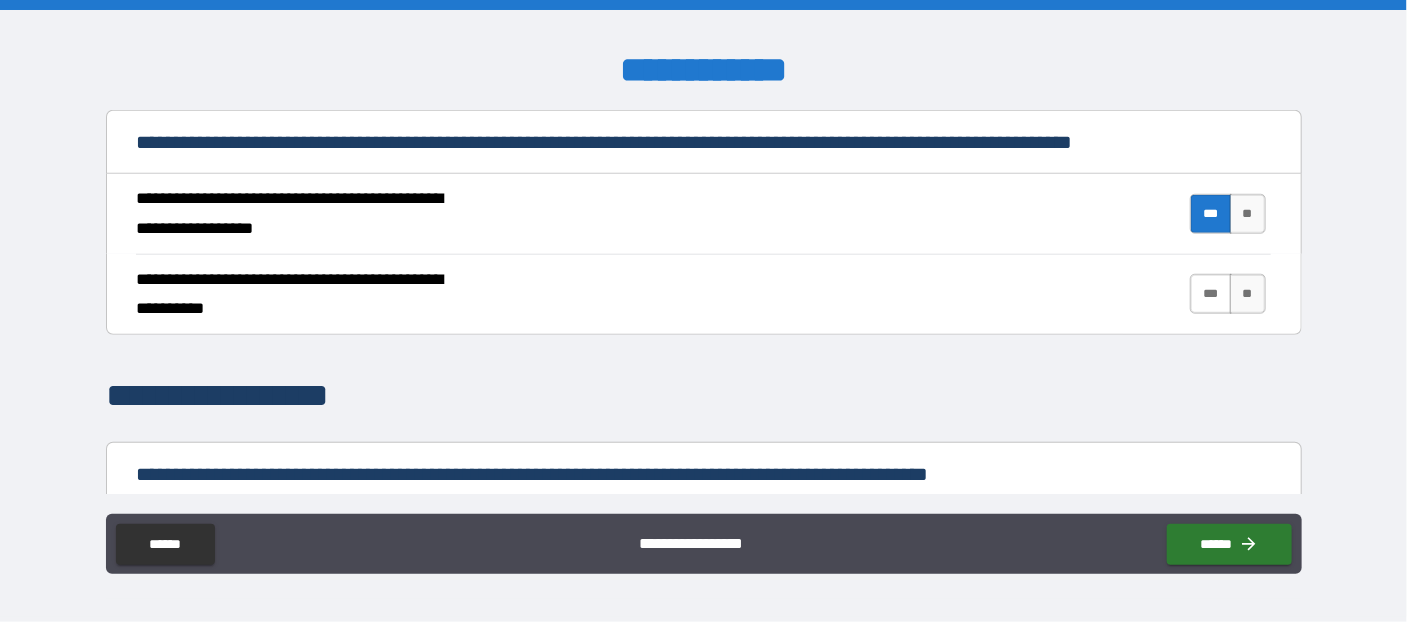 click on "***" at bounding box center (1211, 294) 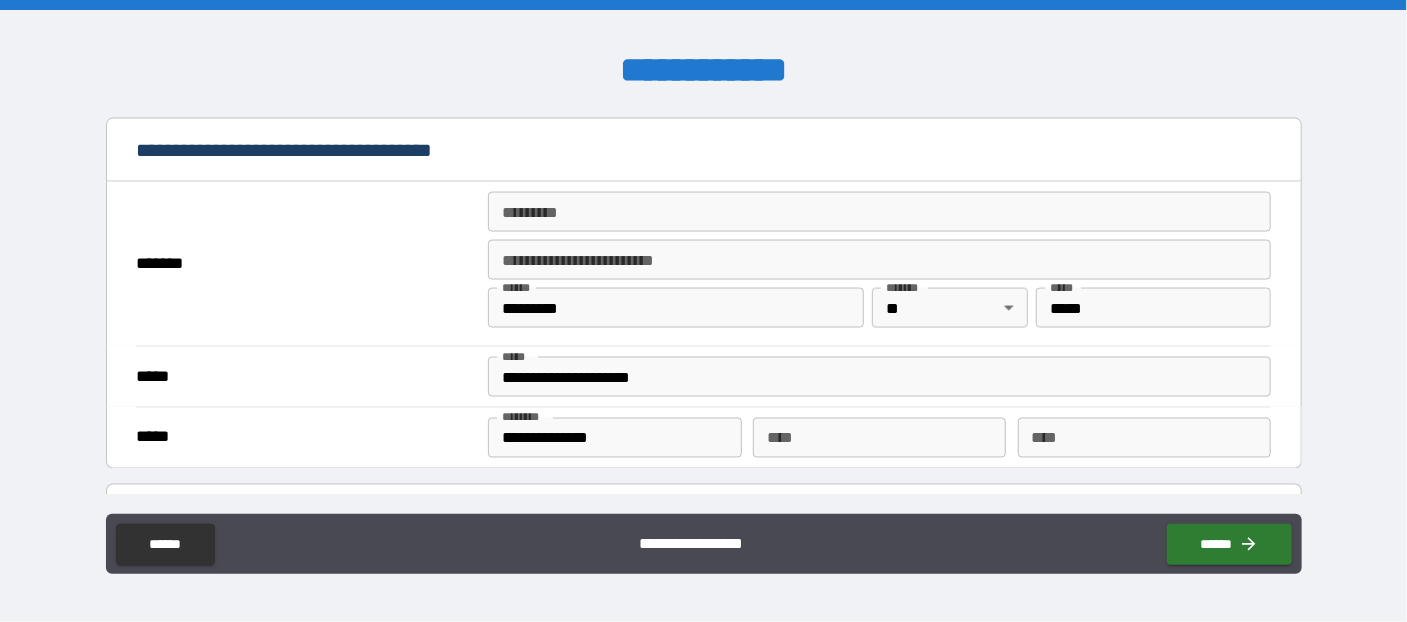 scroll, scrollTop: 1309, scrollLeft: 0, axis: vertical 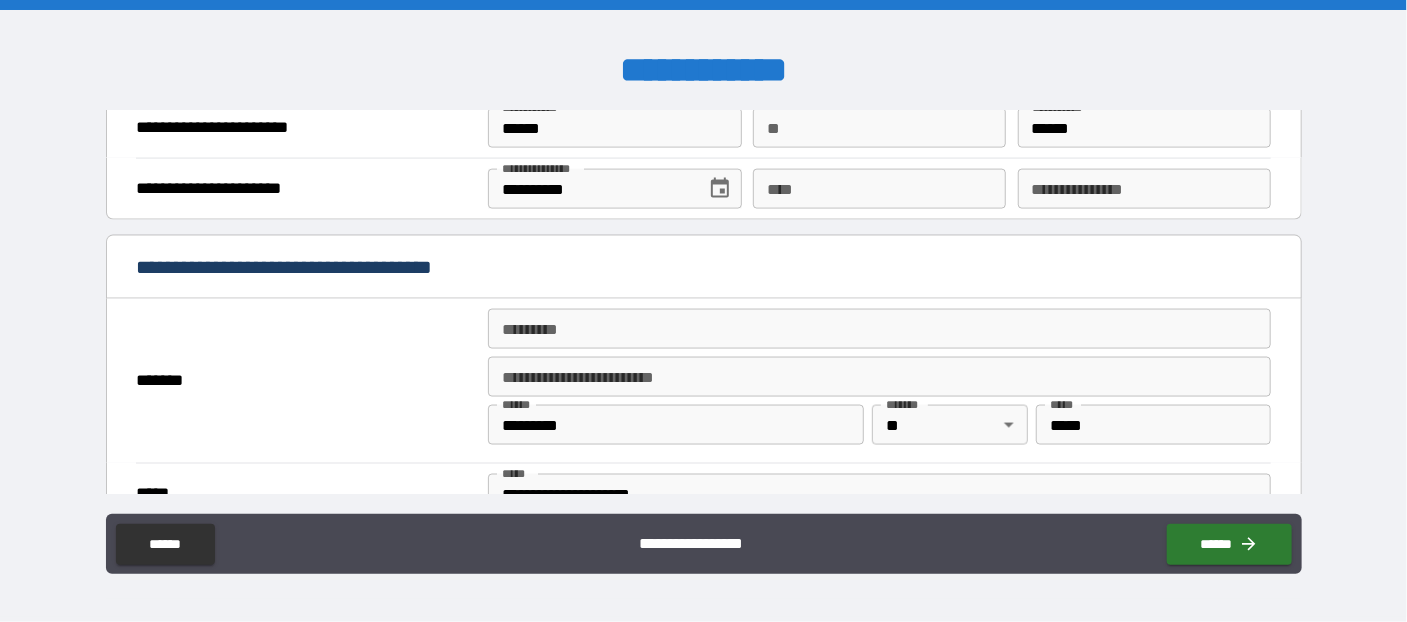click on "*******   *" at bounding box center (879, 329) 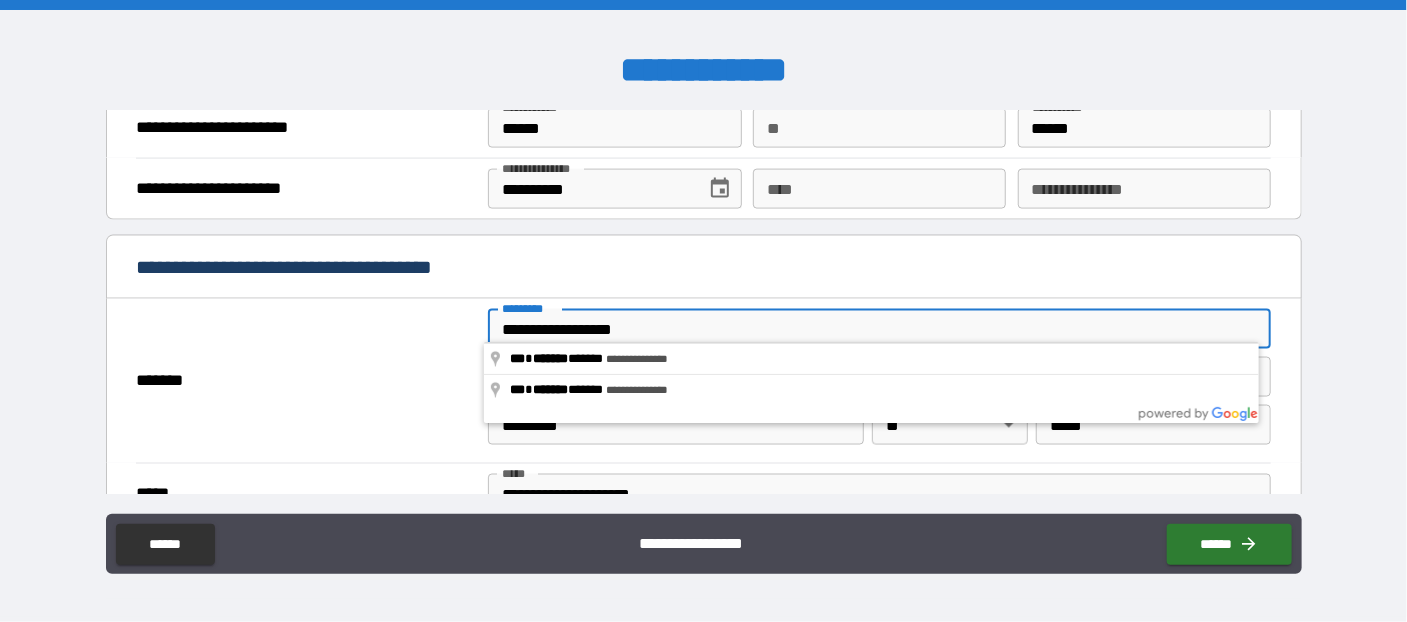 type on "**********" 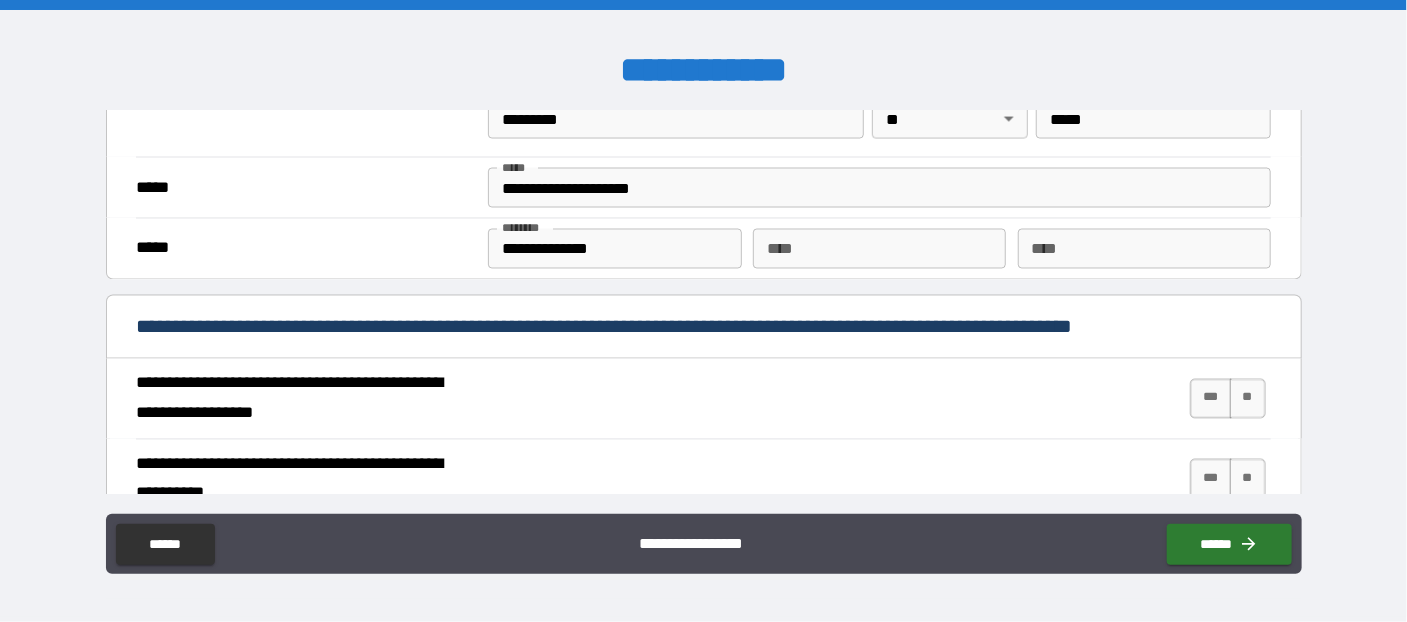 scroll, scrollTop: 1745, scrollLeft: 0, axis: vertical 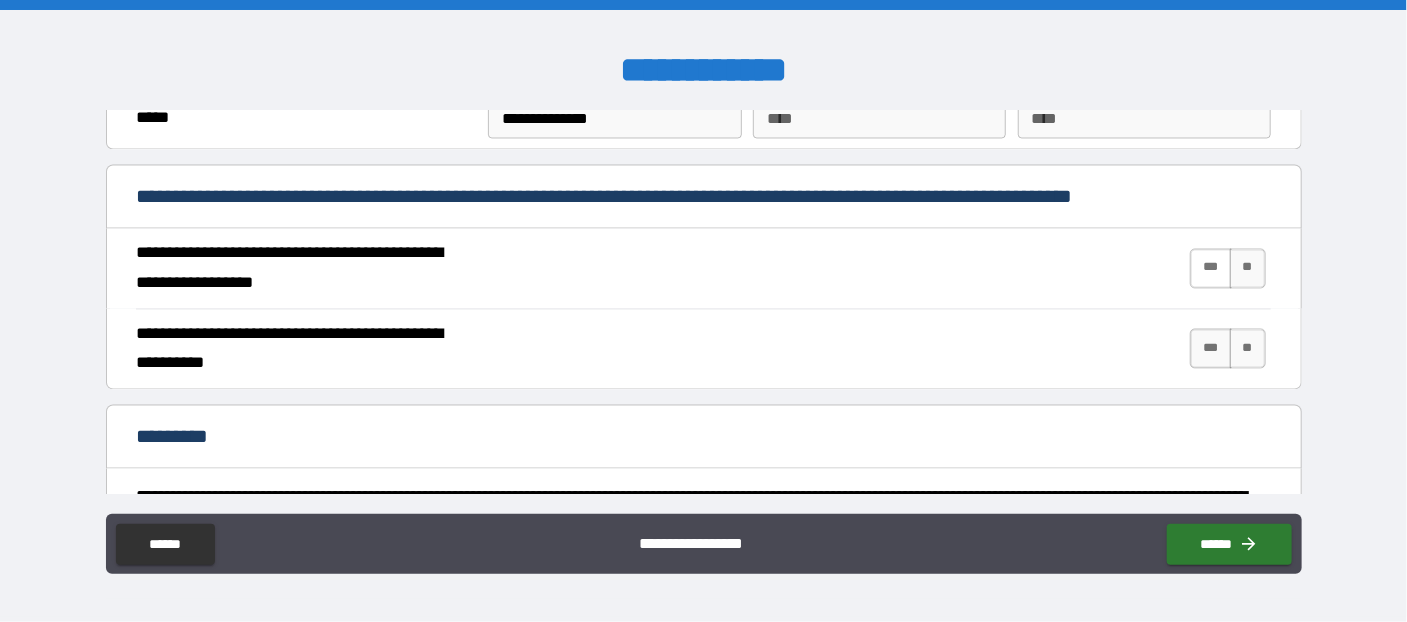 click on "***" at bounding box center [1211, 269] 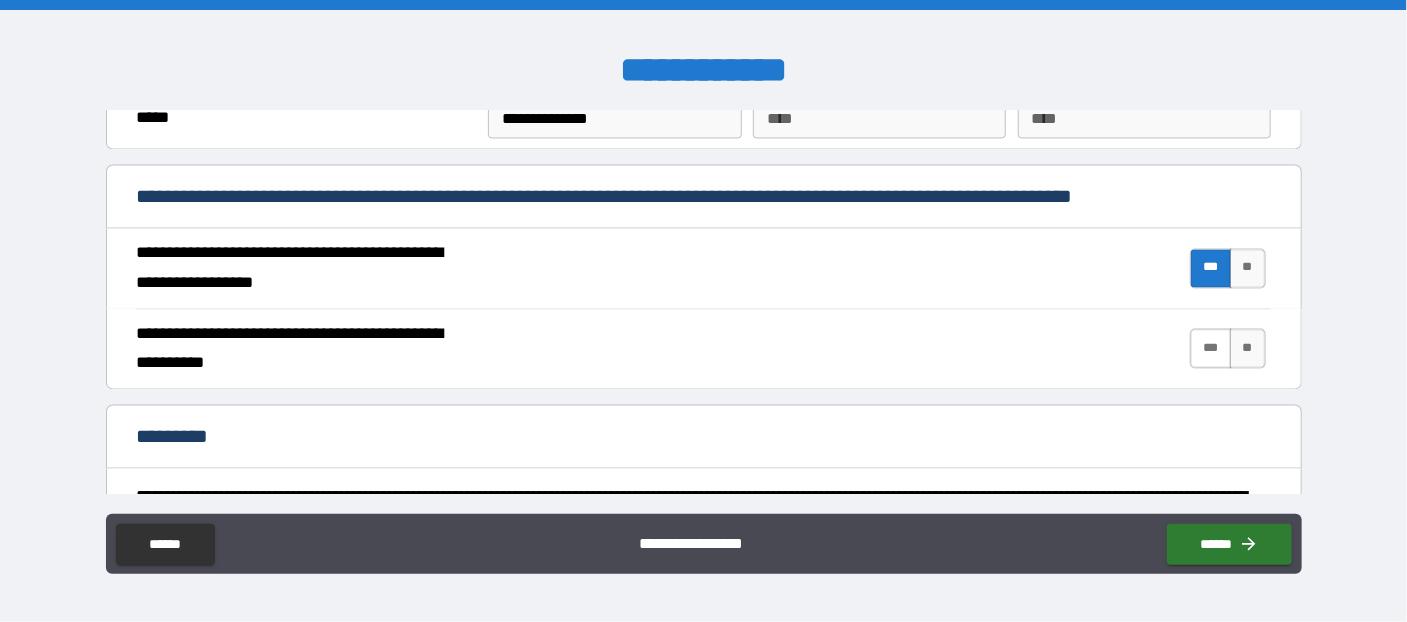 click on "***" at bounding box center (1211, 349) 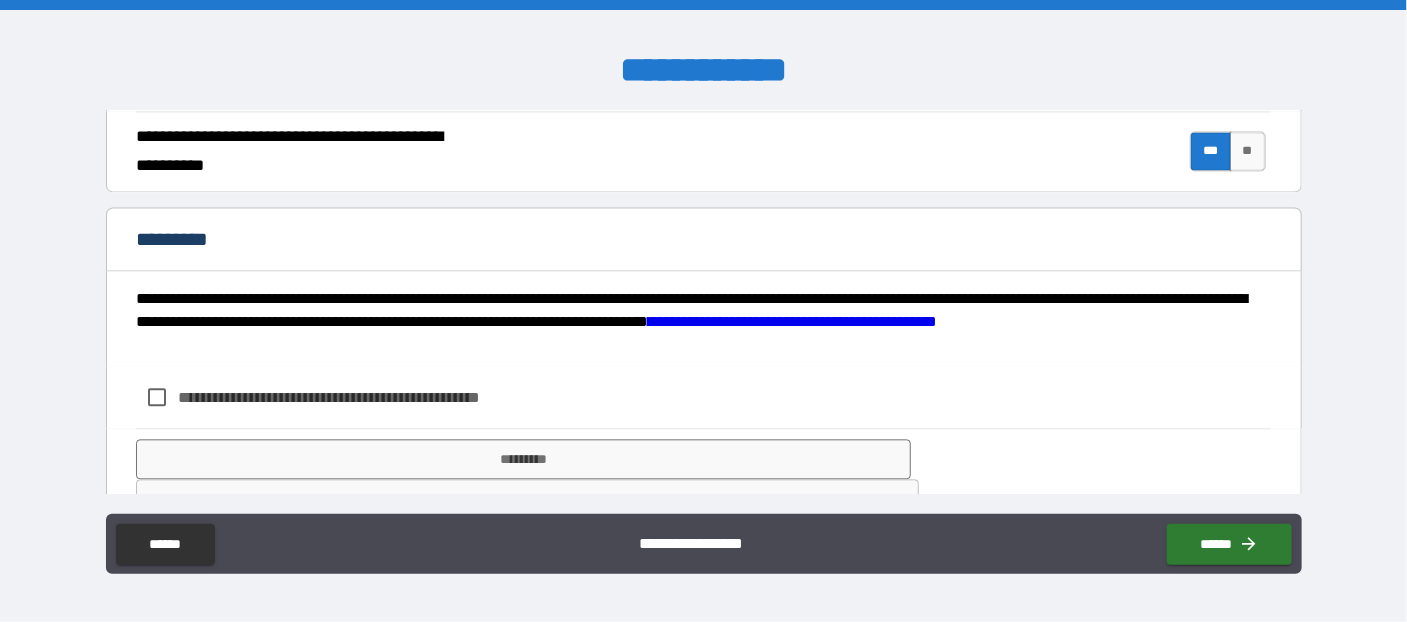 scroll, scrollTop: 1963, scrollLeft: 0, axis: vertical 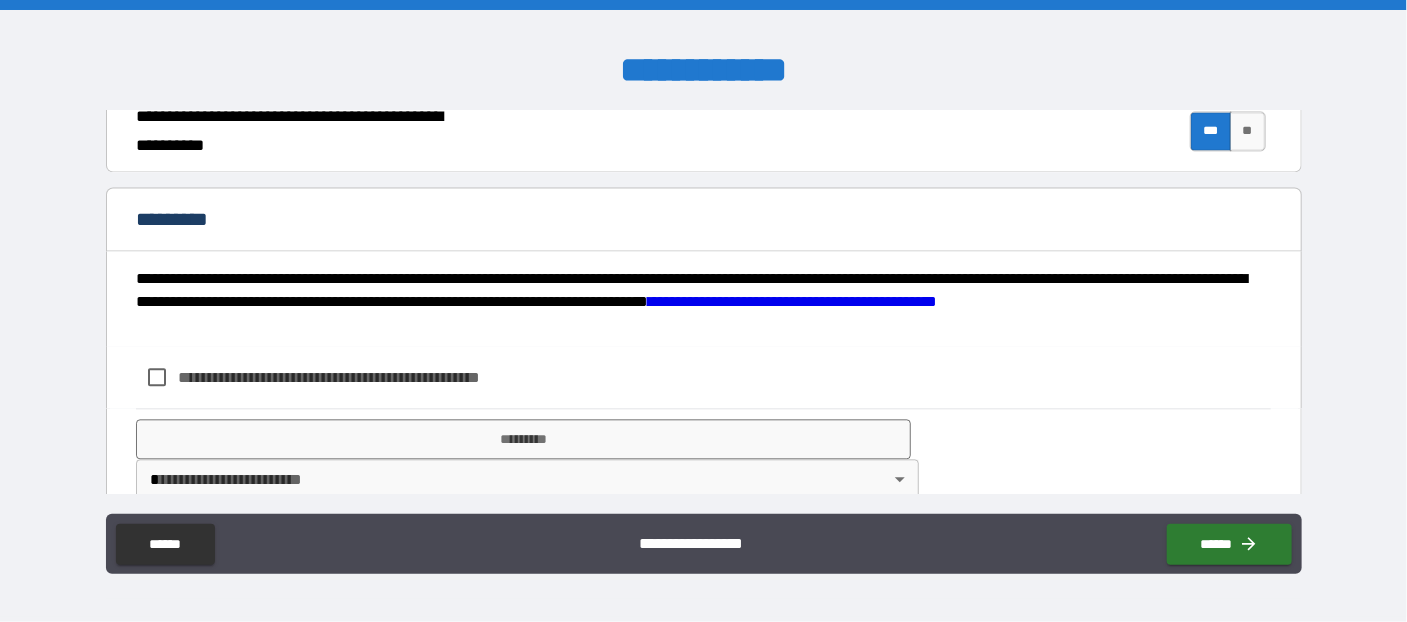 click on "**********" at bounding box center (341, 377) 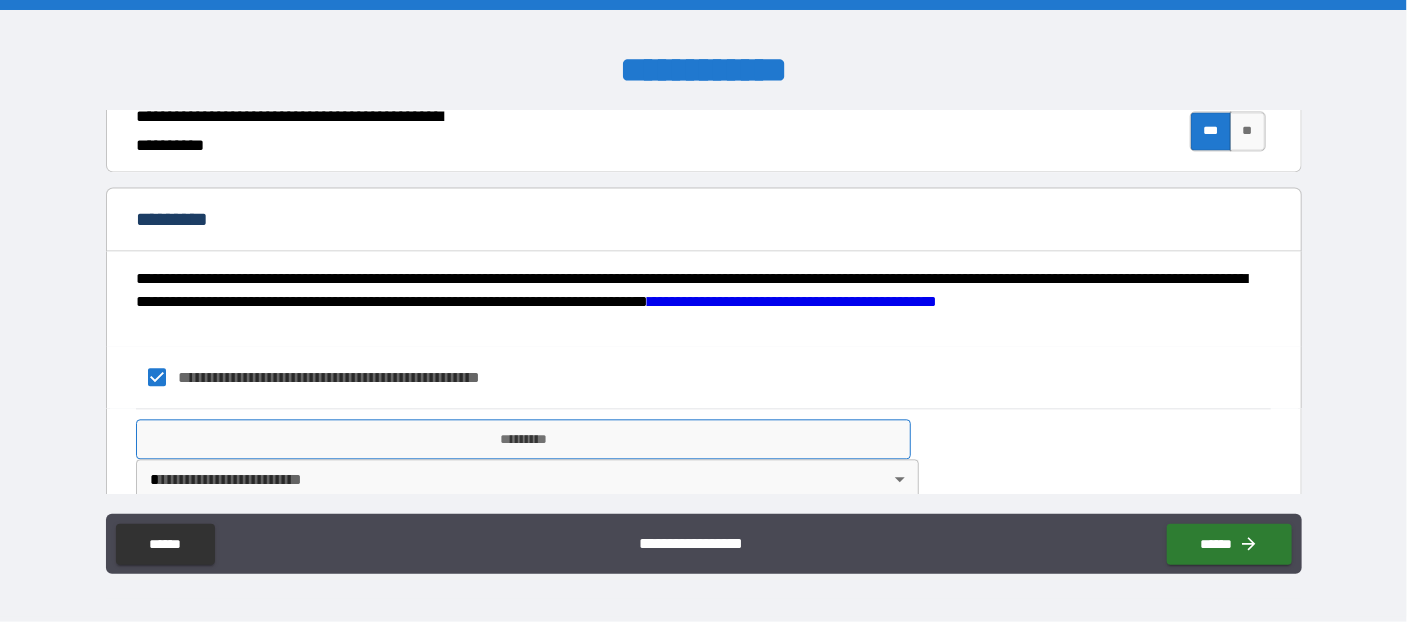 click on "*********" at bounding box center (523, 439) 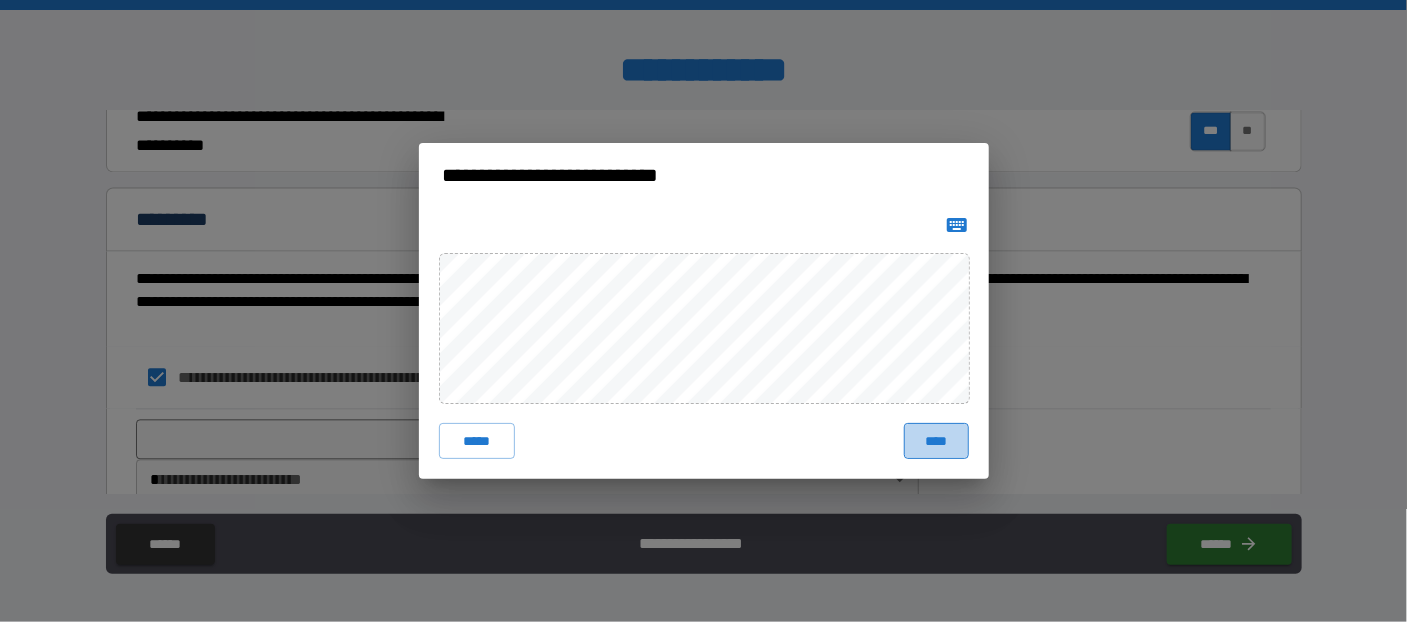 click on "****" at bounding box center [936, 441] 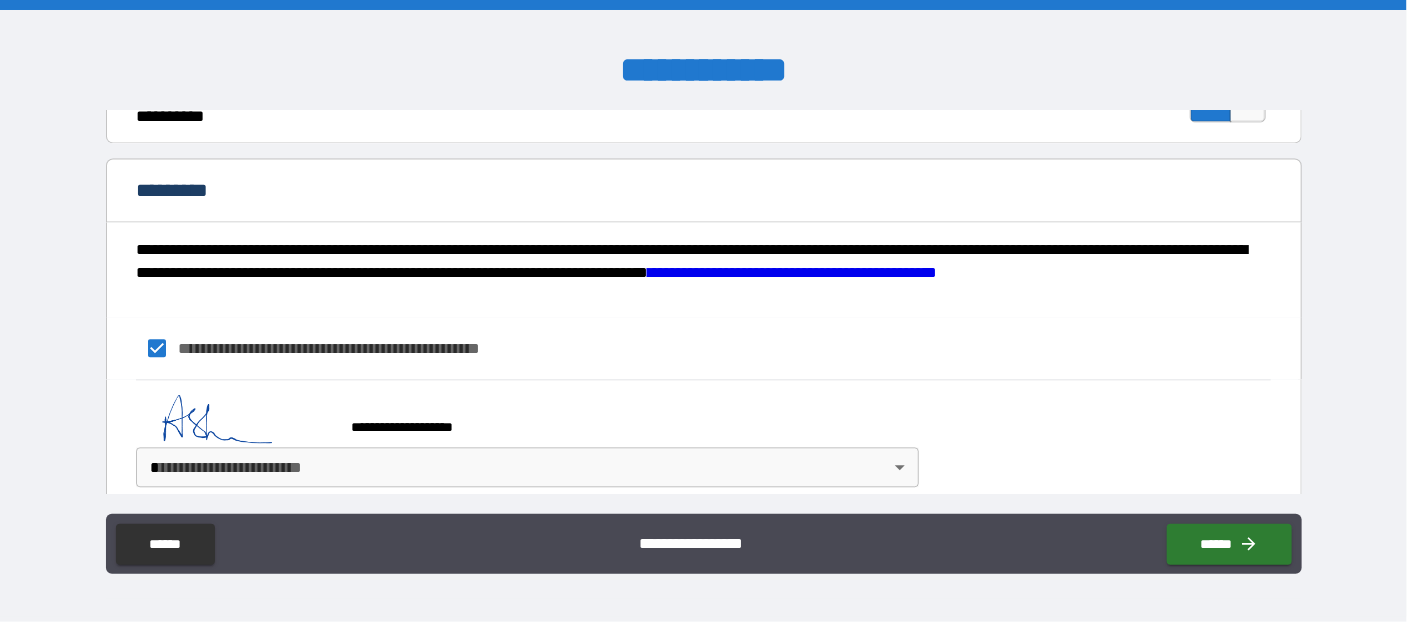 scroll, scrollTop: 2006, scrollLeft: 0, axis: vertical 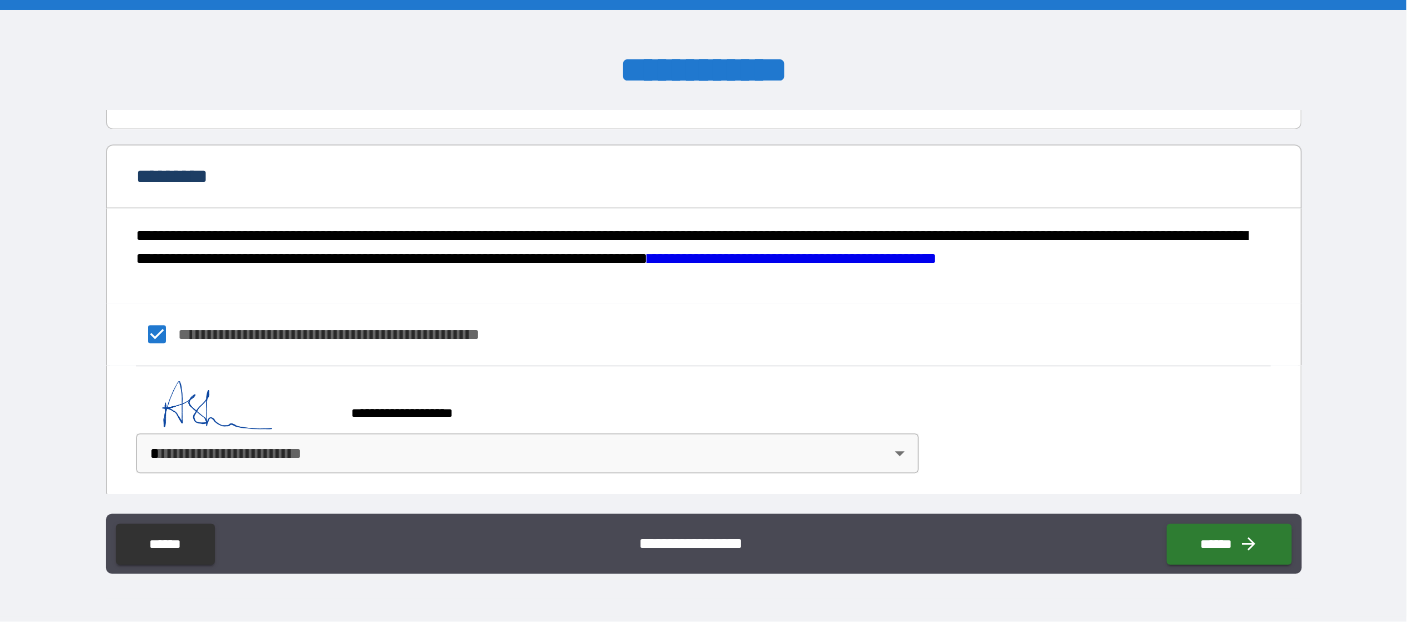 click on "**********" at bounding box center (703, 311) 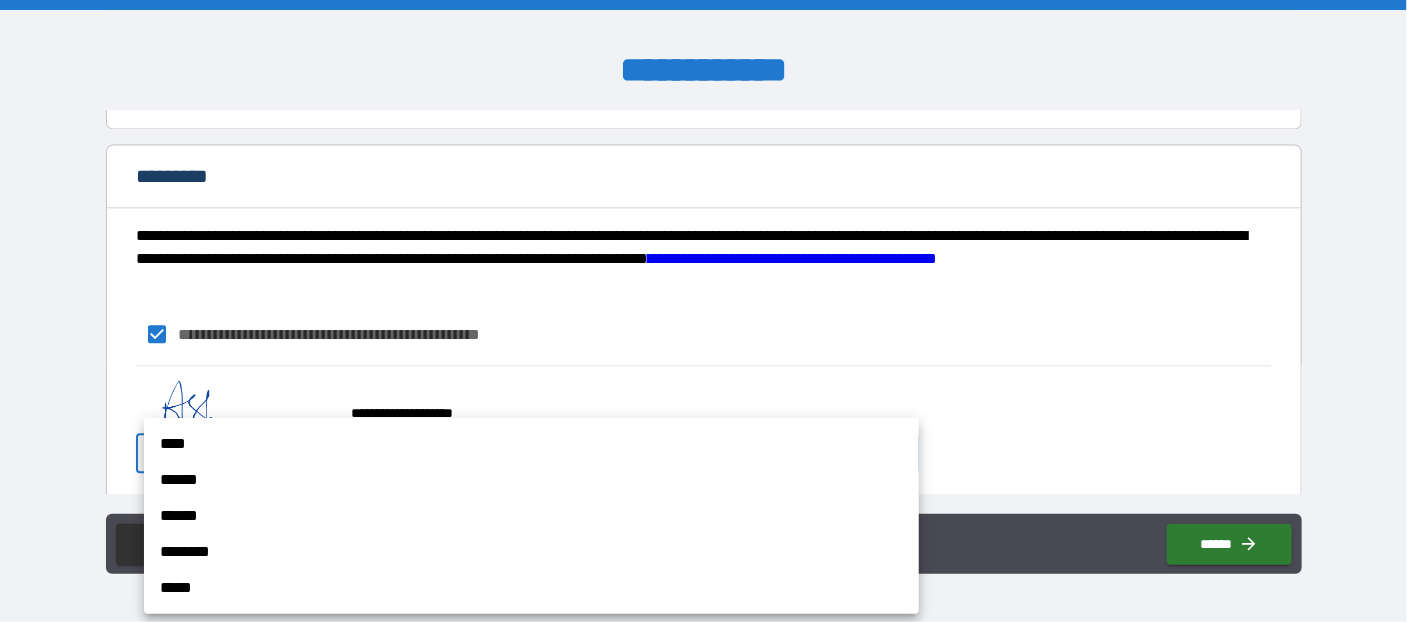 click on "******" at bounding box center (531, 480) 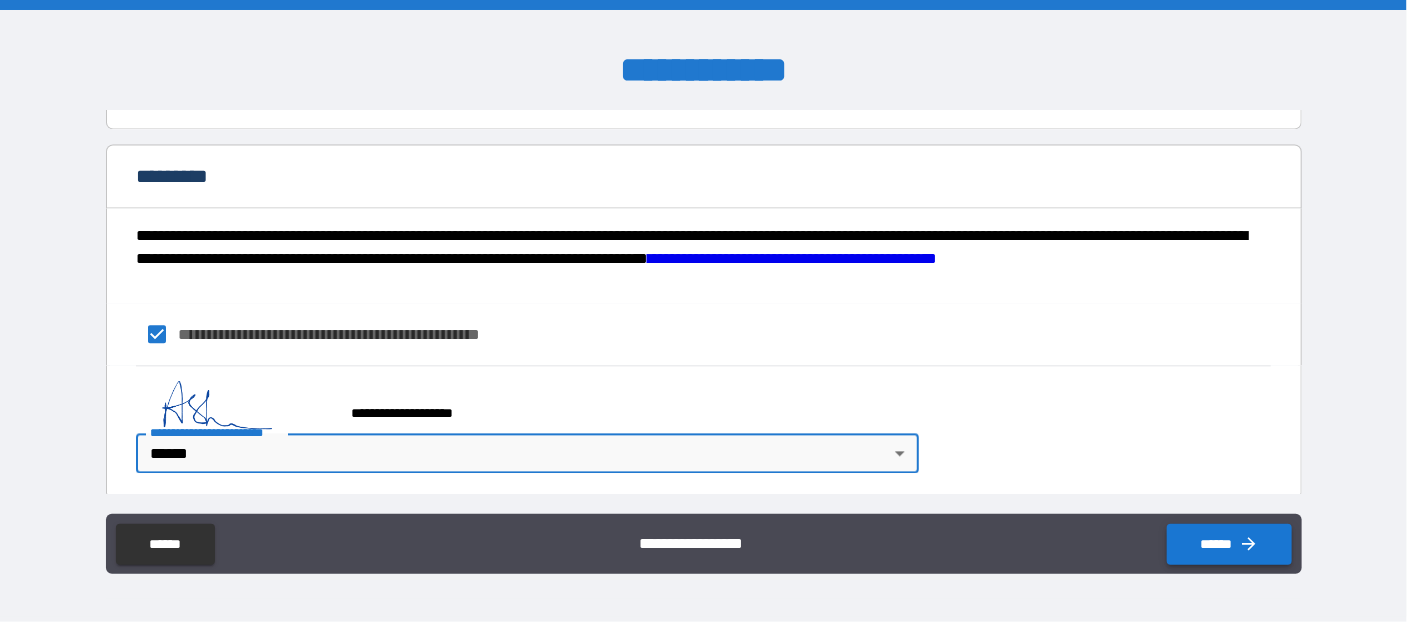 click on "******" at bounding box center [1229, 544] 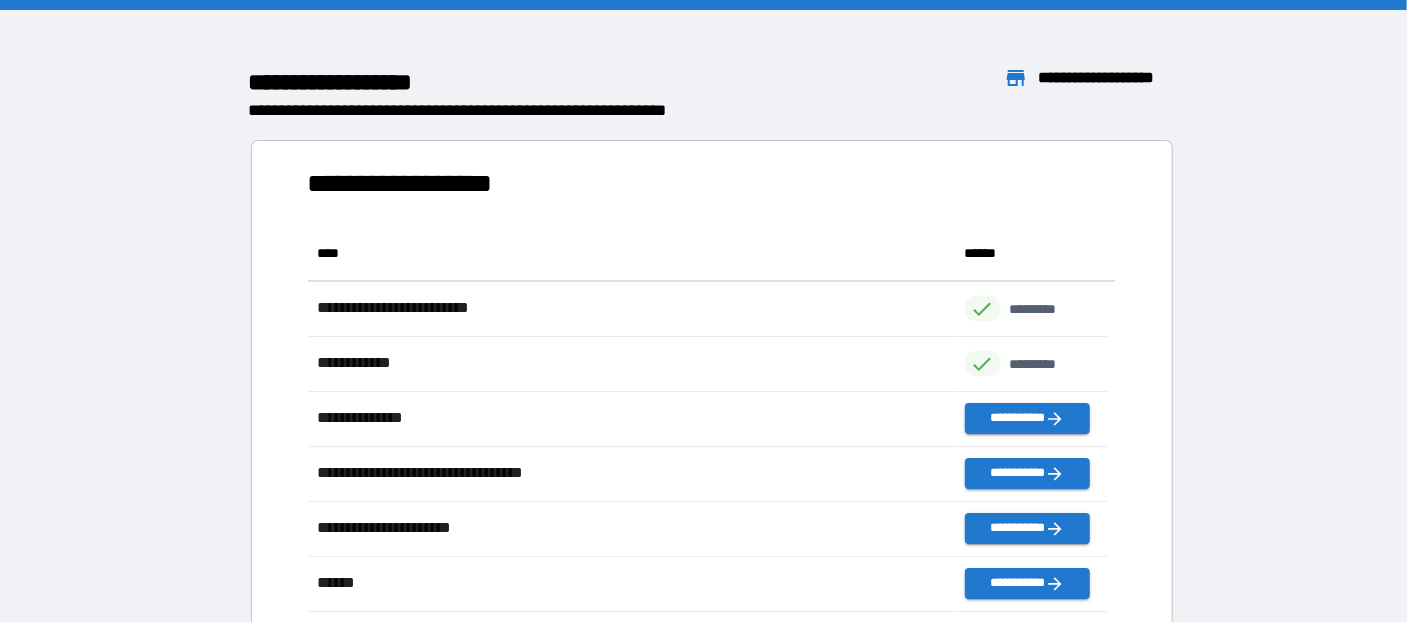 scroll, scrollTop: 14, scrollLeft: 13, axis: both 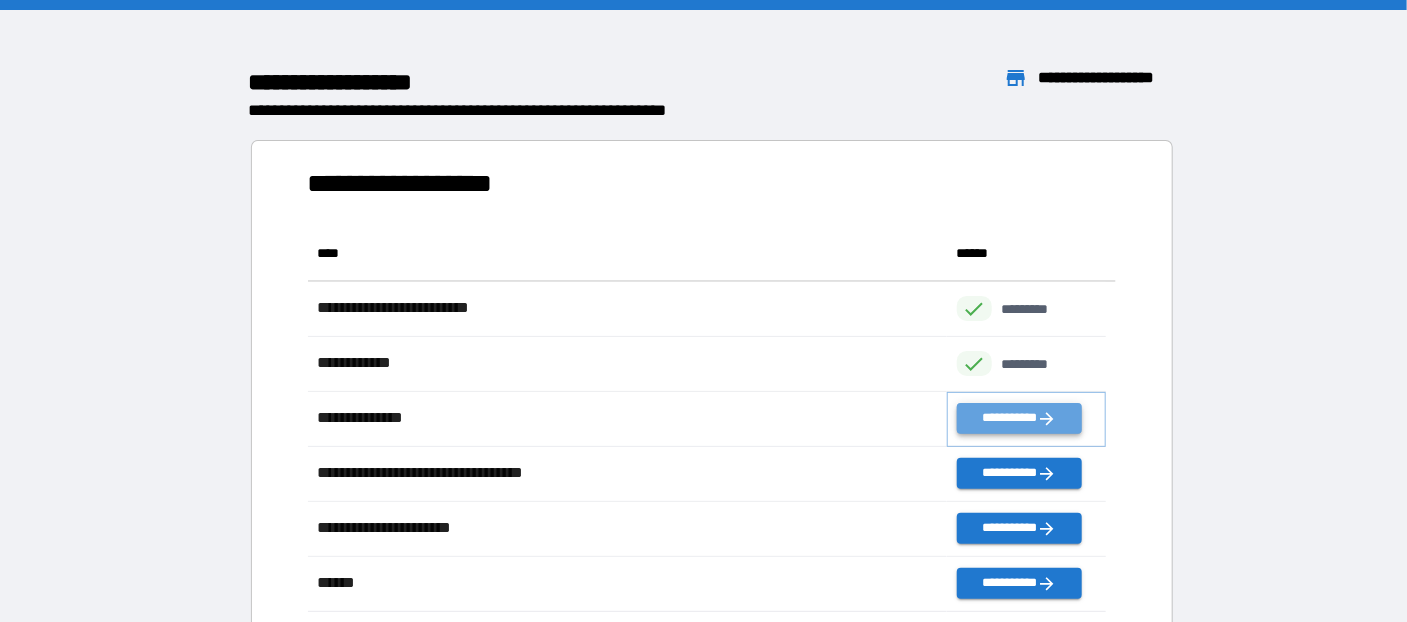 click on "**********" at bounding box center [1019, 418] 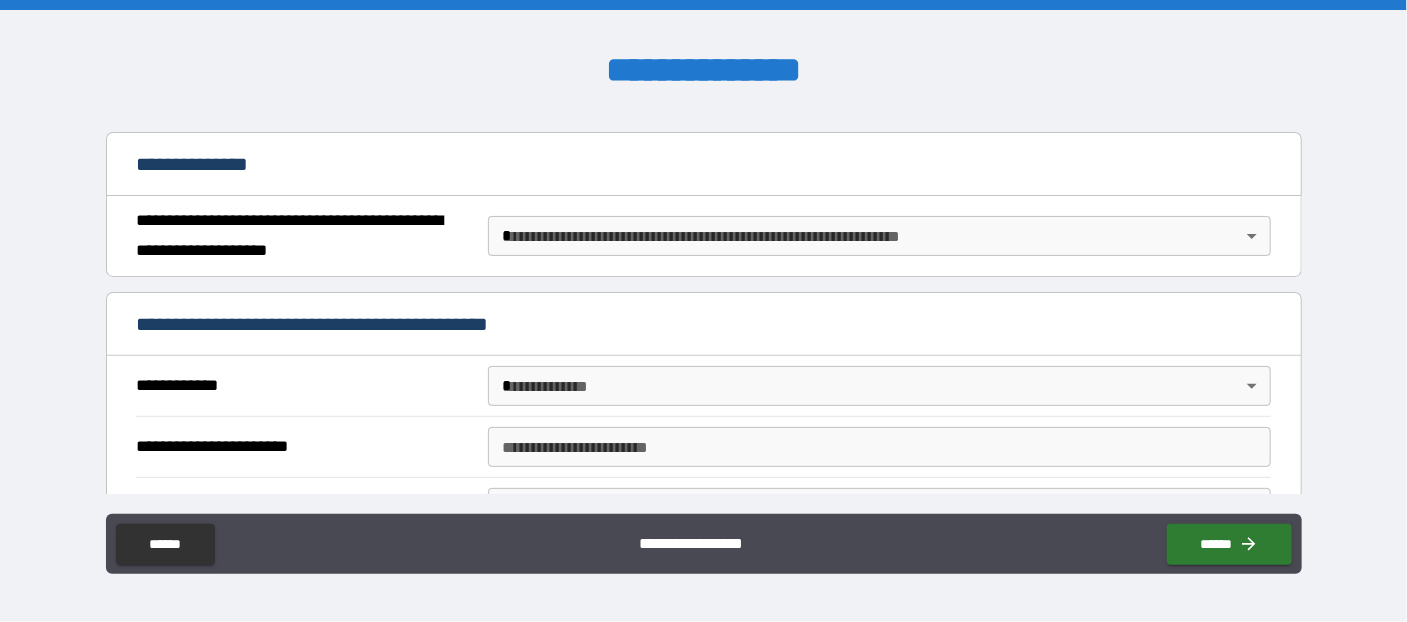 scroll, scrollTop: 217, scrollLeft: 0, axis: vertical 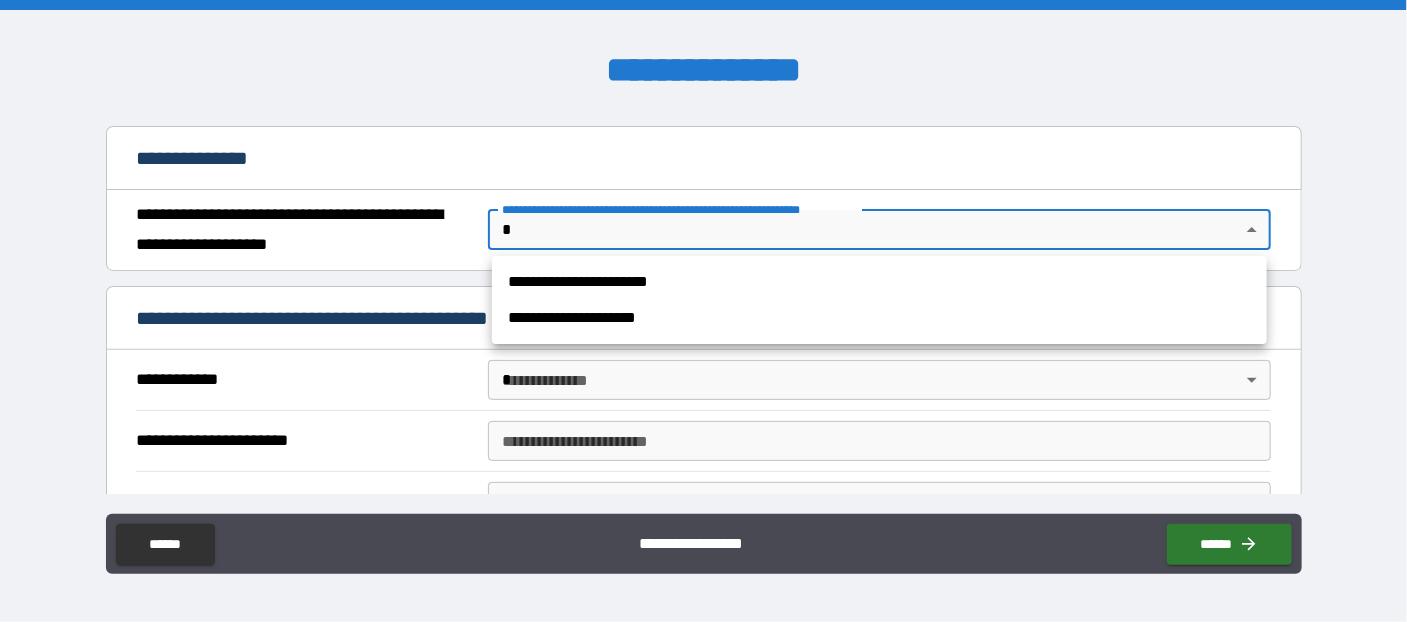click on "**********" at bounding box center [703, 311] 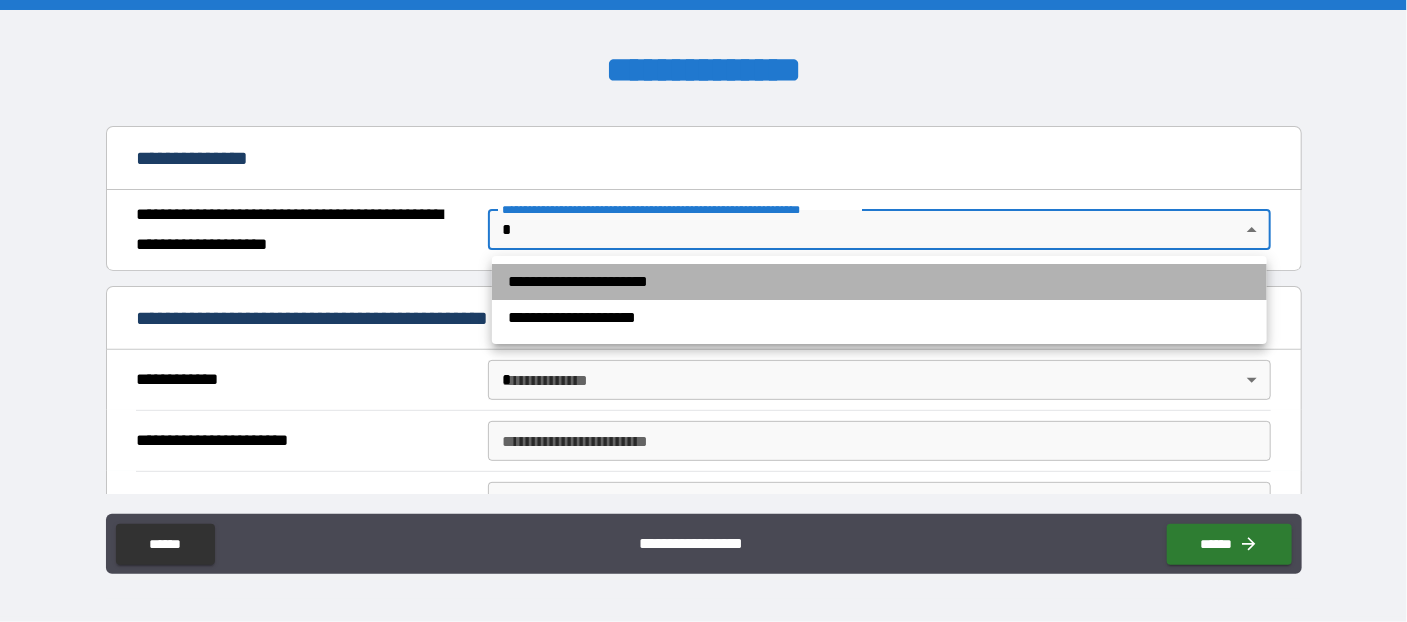 click on "**********" at bounding box center (879, 282) 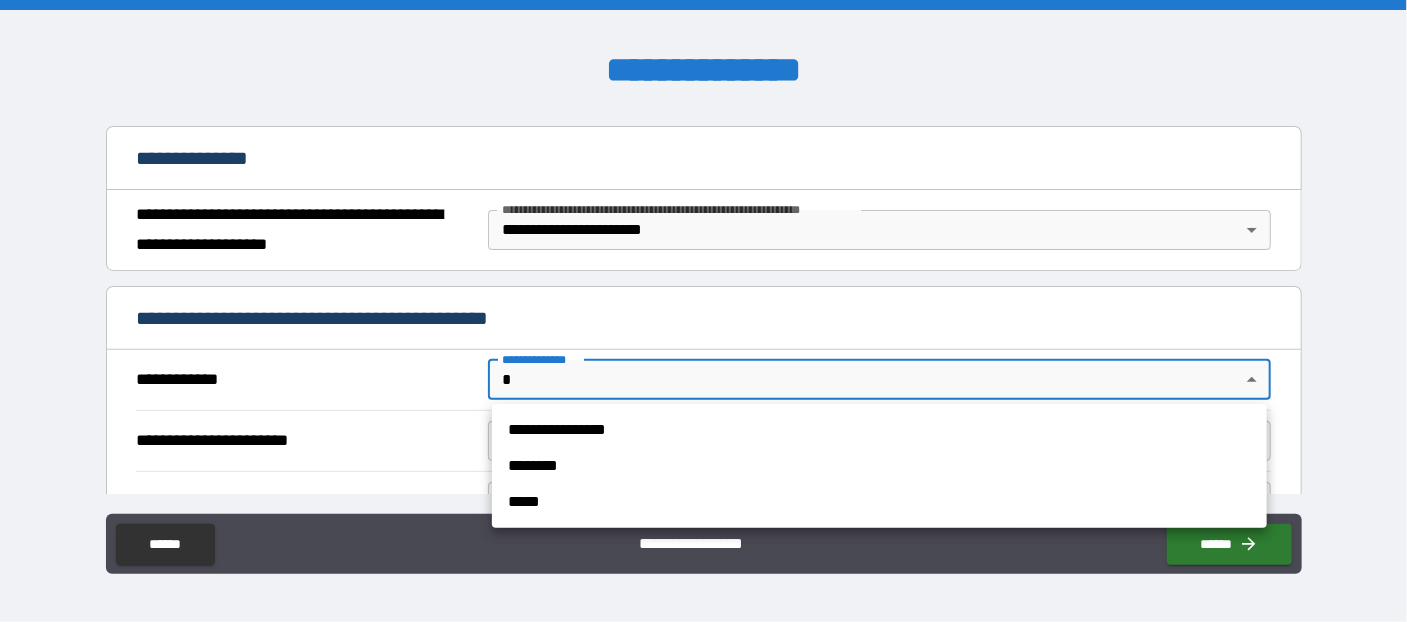 click on "**********" at bounding box center (703, 311) 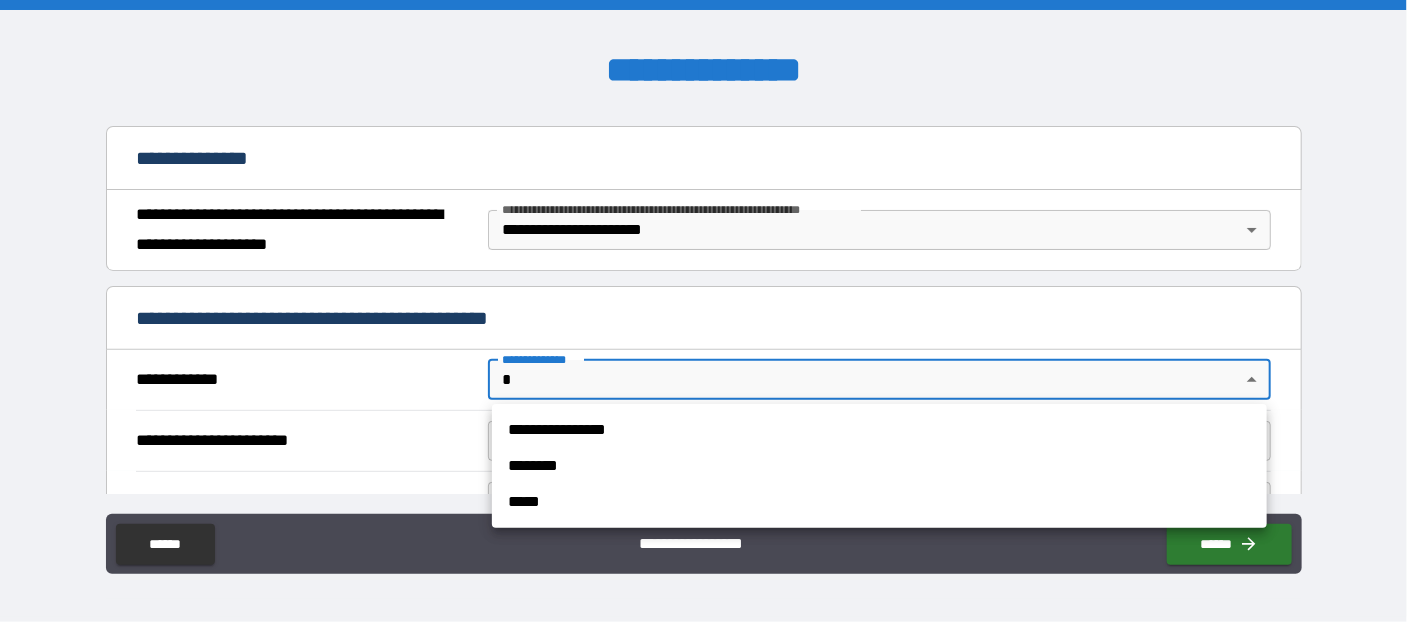 click on "**********" at bounding box center (879, 430) 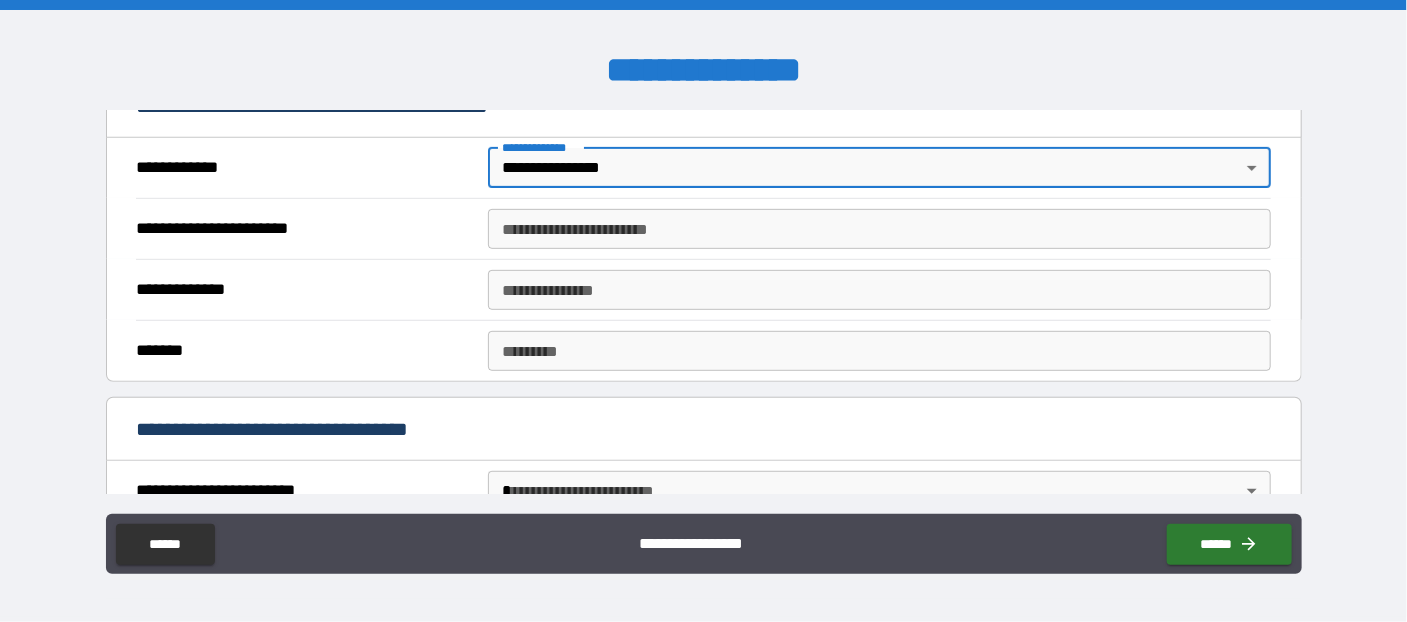 scroll, scrollTop: 436, scrollLeft: 0, axis: vertical 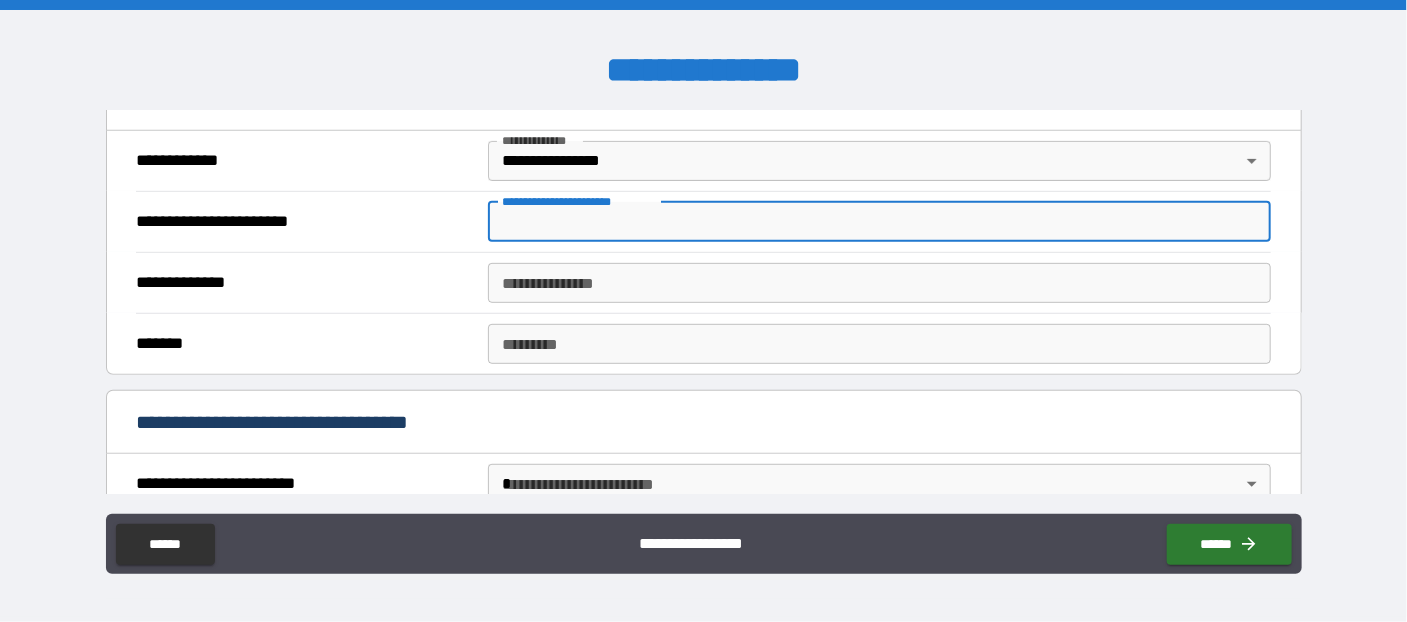 click on "**********" at bounding box center (879, 222) 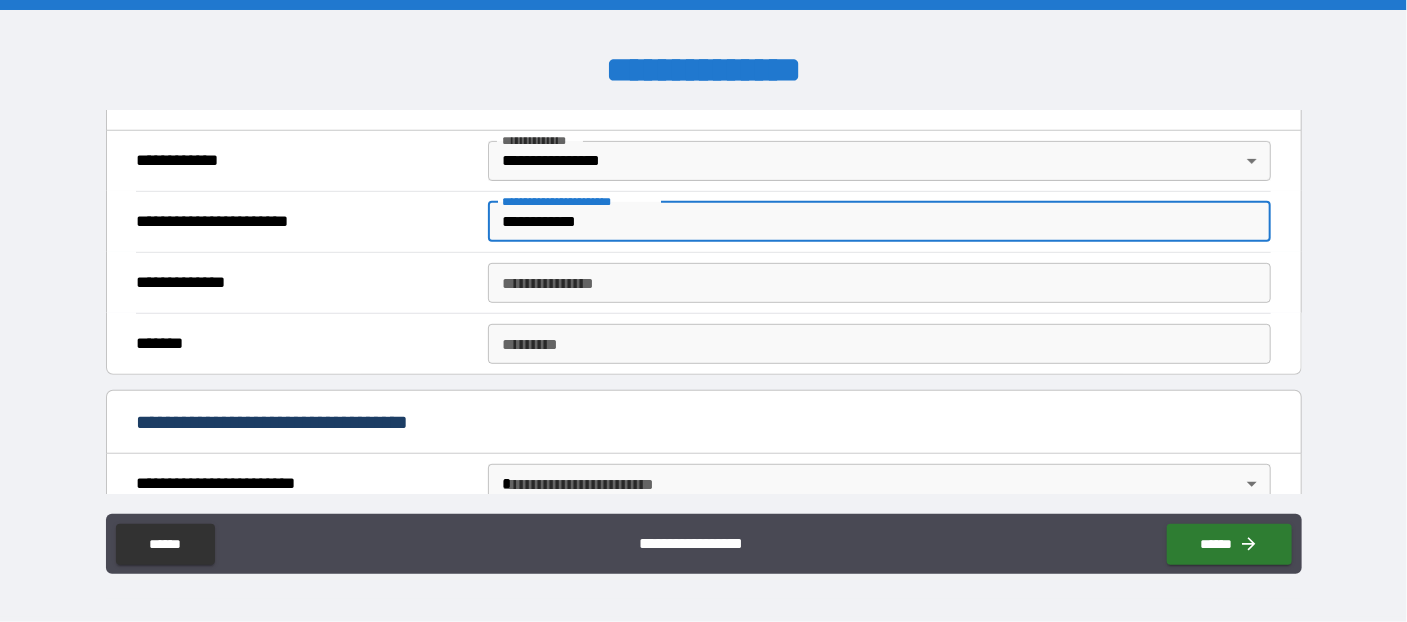 type on "**********" 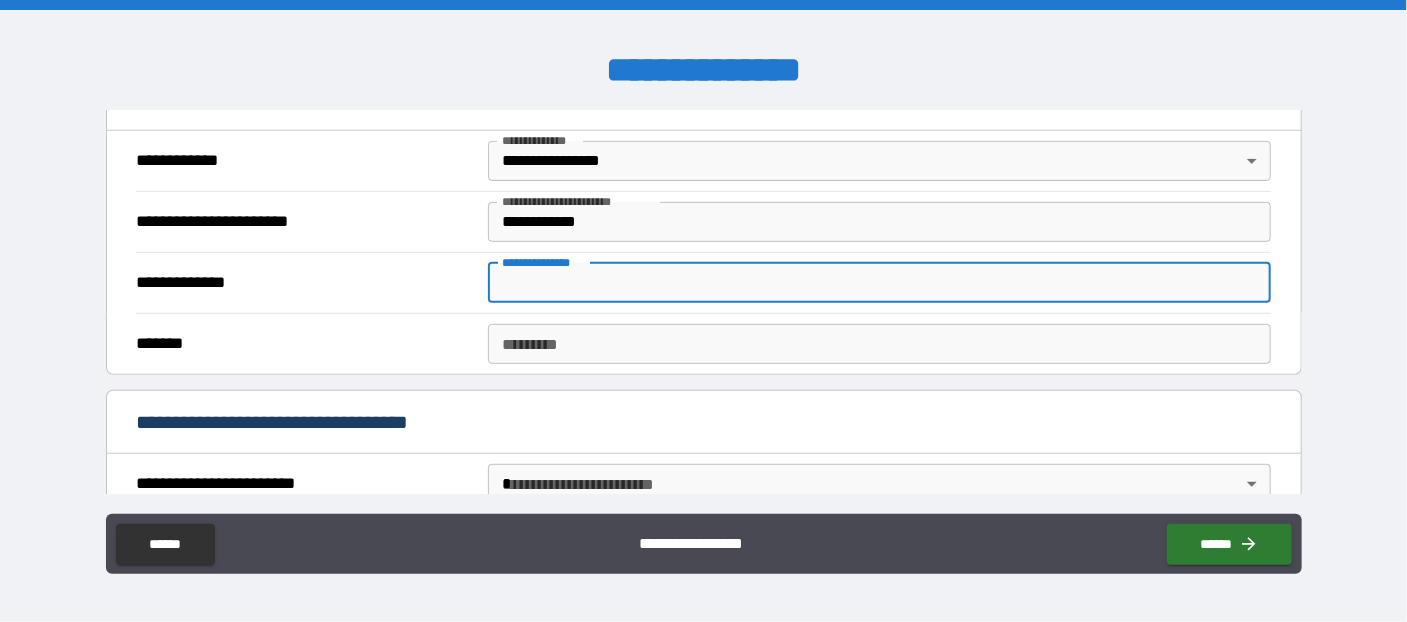 paste on "*********" 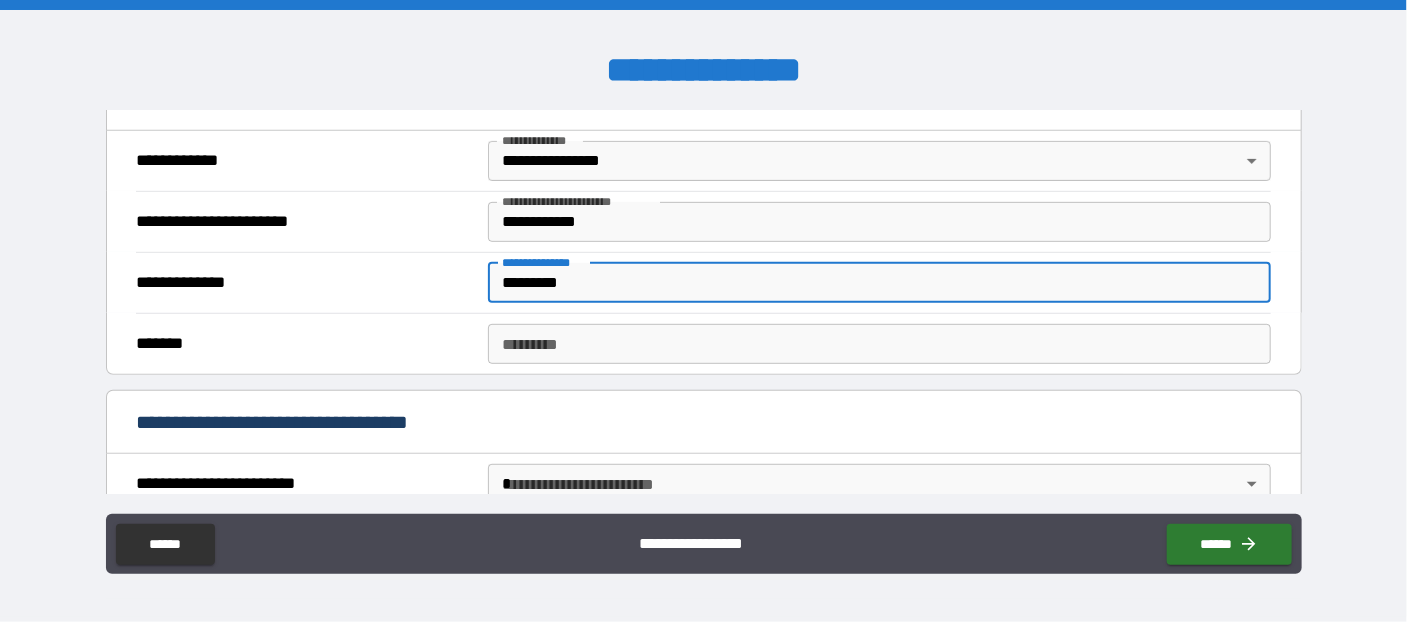 type on "*********" 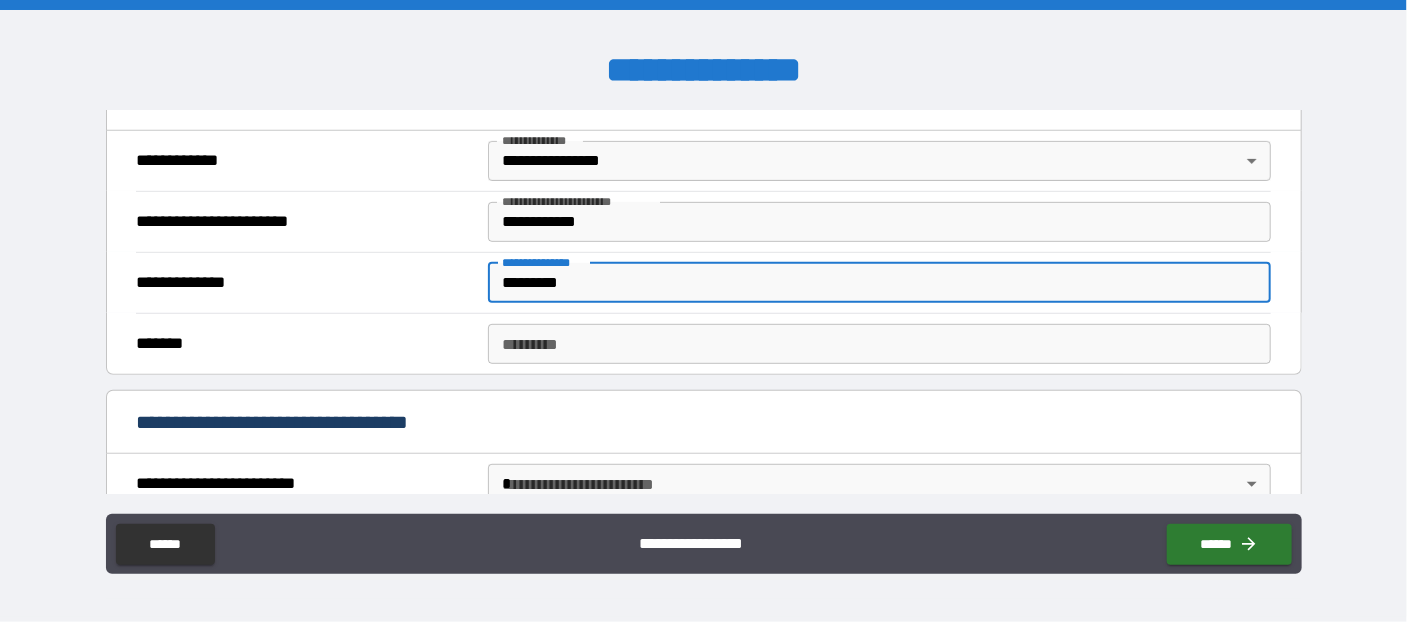 click on "*******   *" at bounding box center (879, 344) 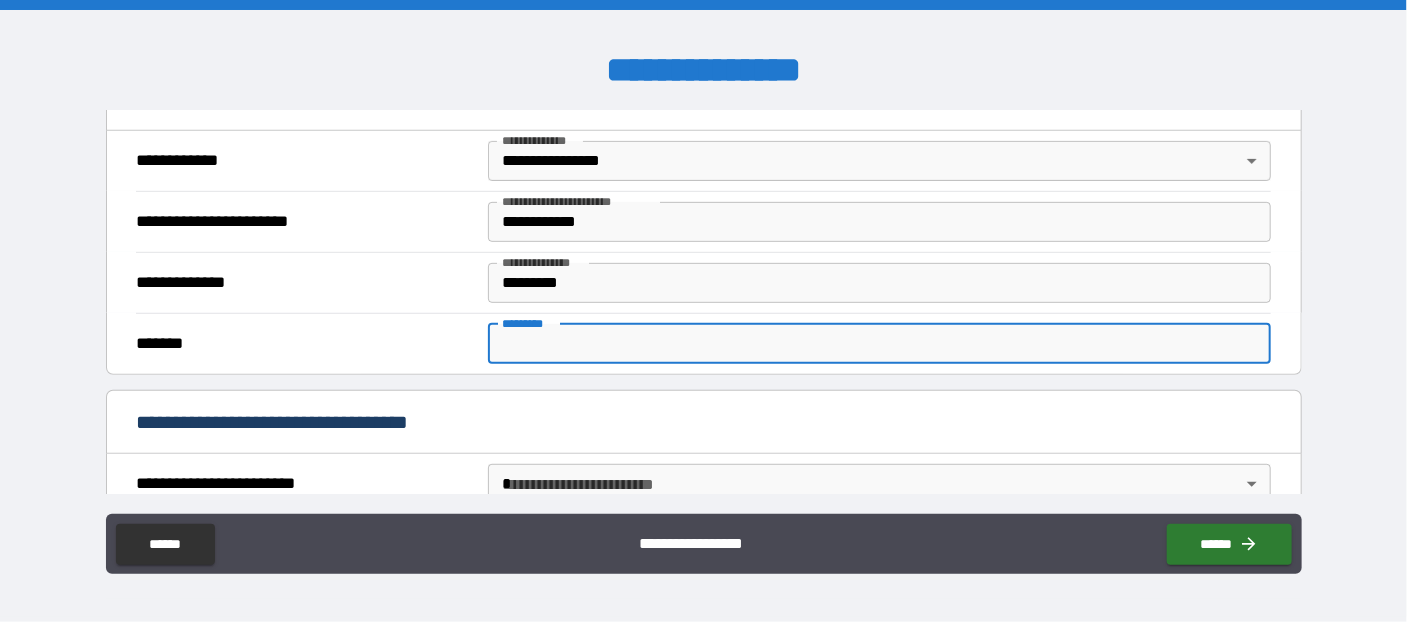 paste on "**********" 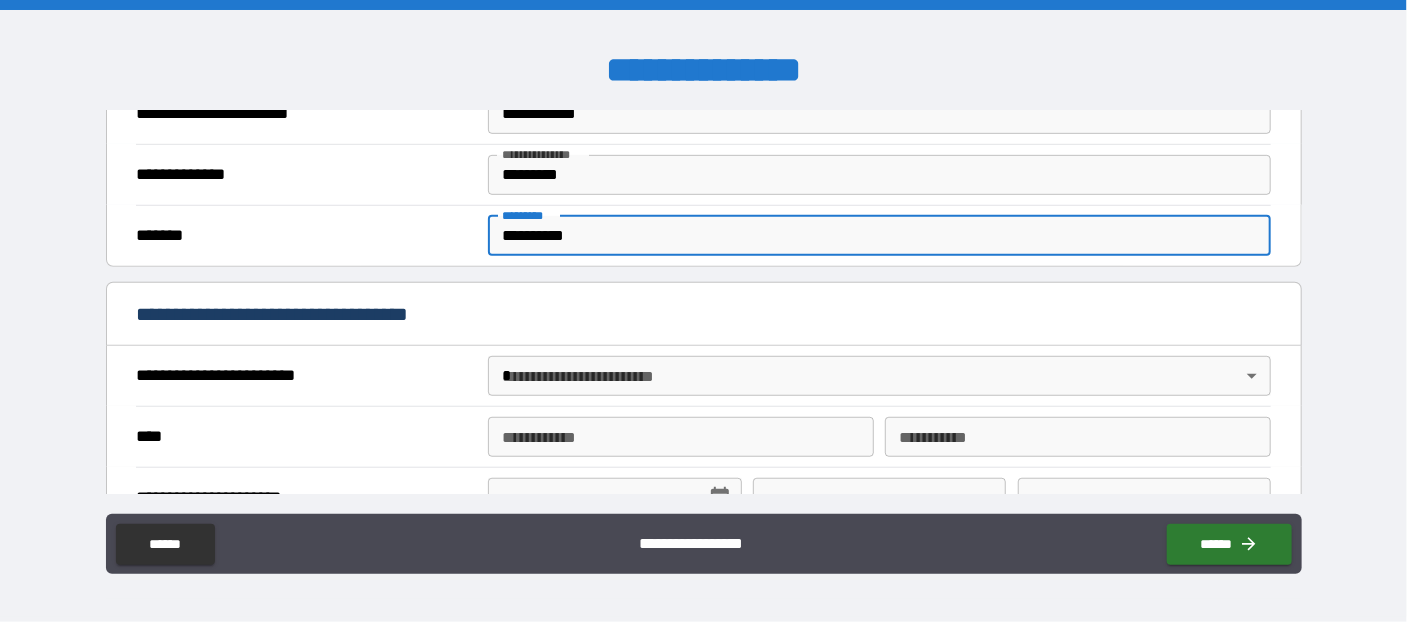 scroll, scrollTop: 654, scrollLeft: 0, axis: vertical 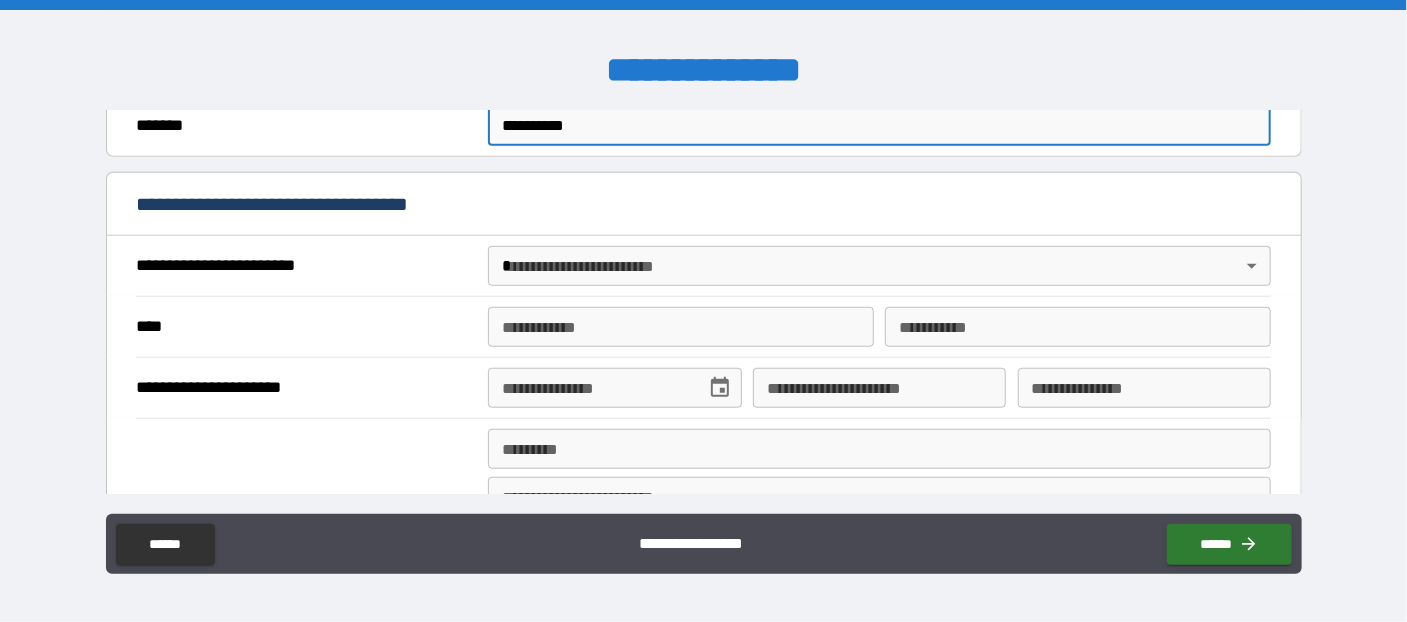 type on "**********" 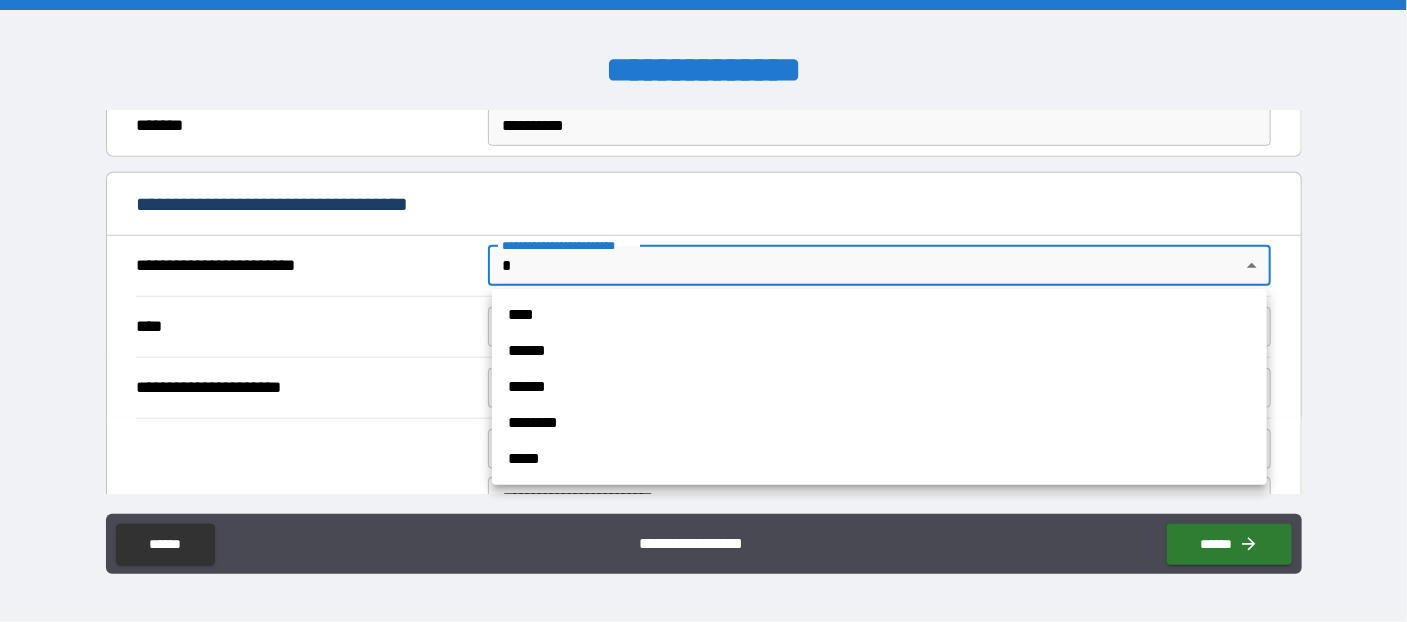 click on "******" at bounding box center (879, 351) 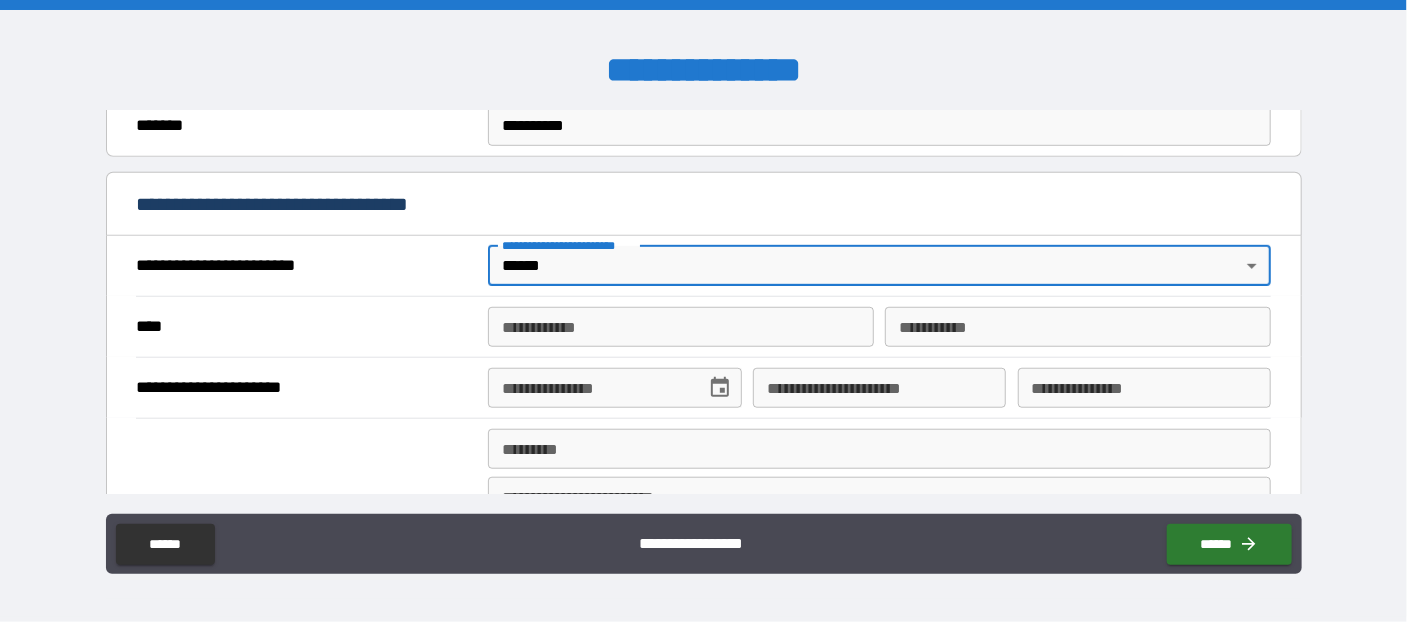 click on "**********" at bounding box center [681, 327] 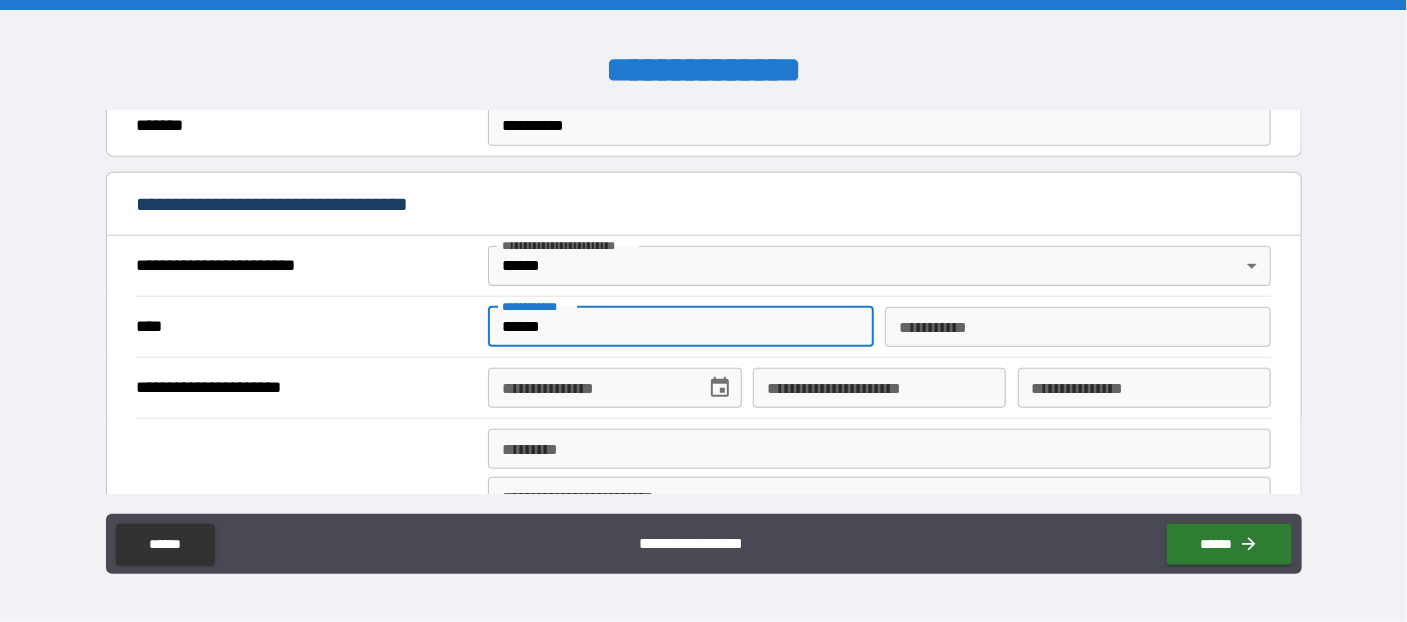 type on "******" 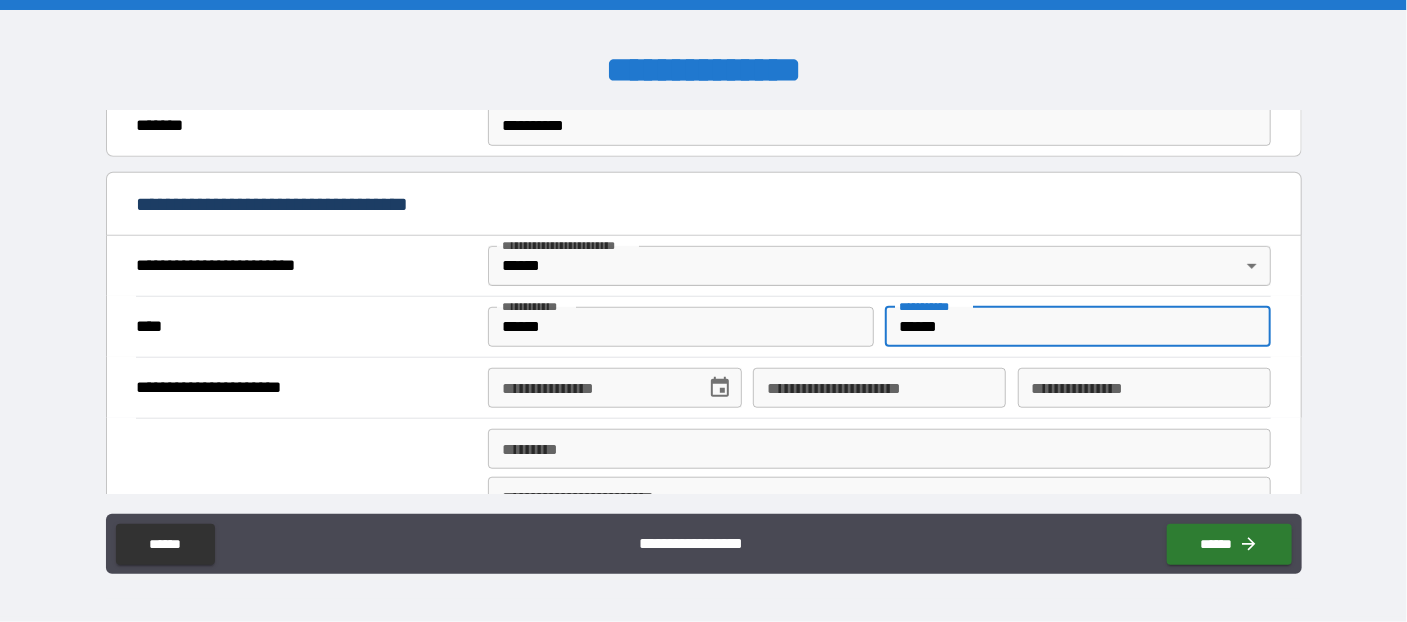 type on "******" 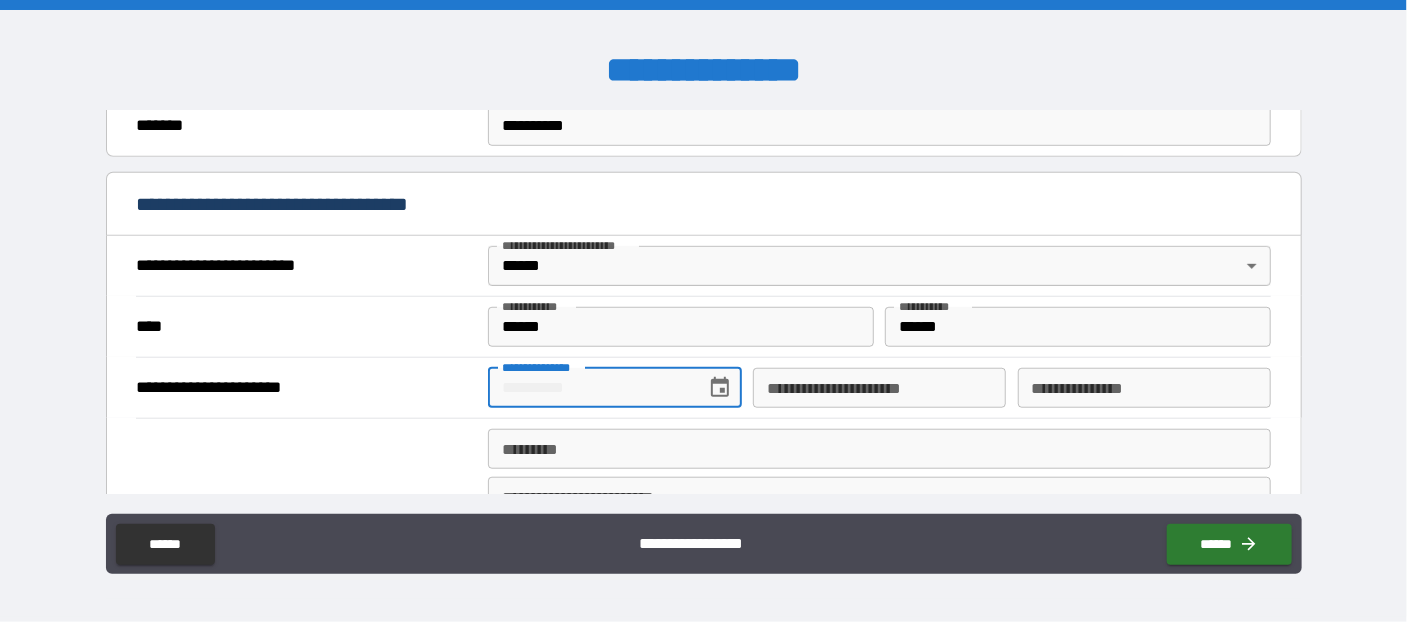 click on "**********" at bounding box center [589, 388] 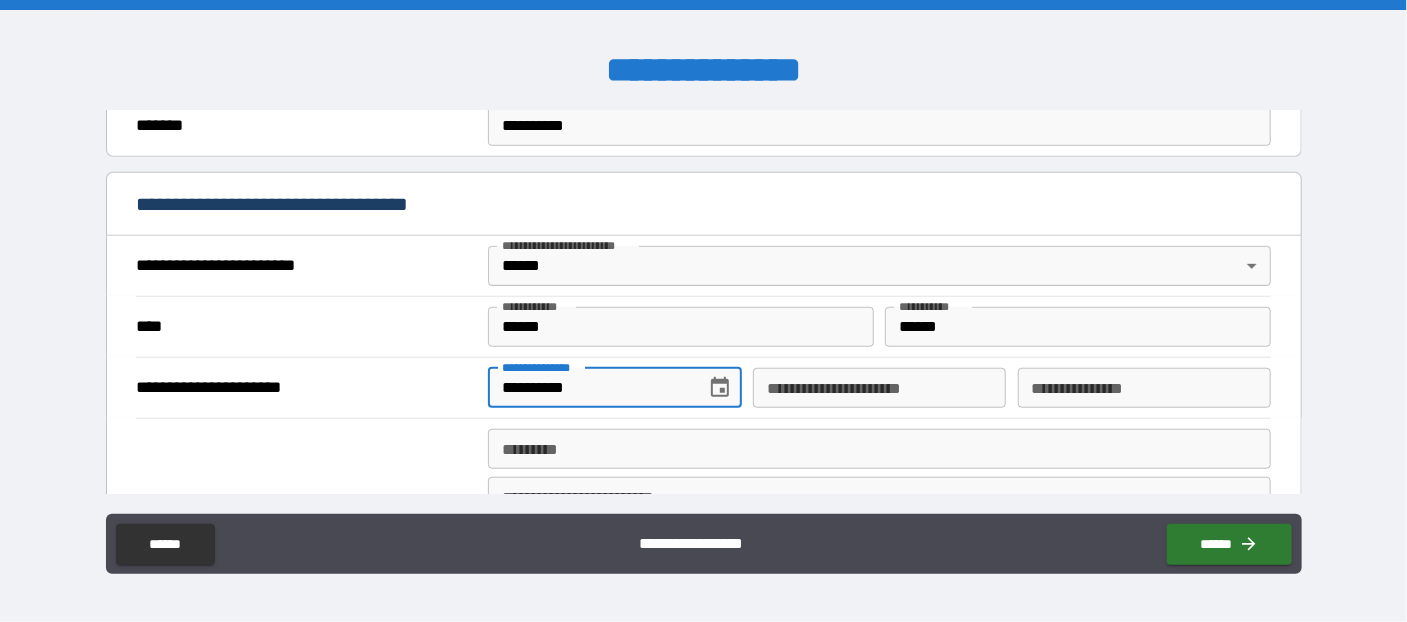 type on "**********" 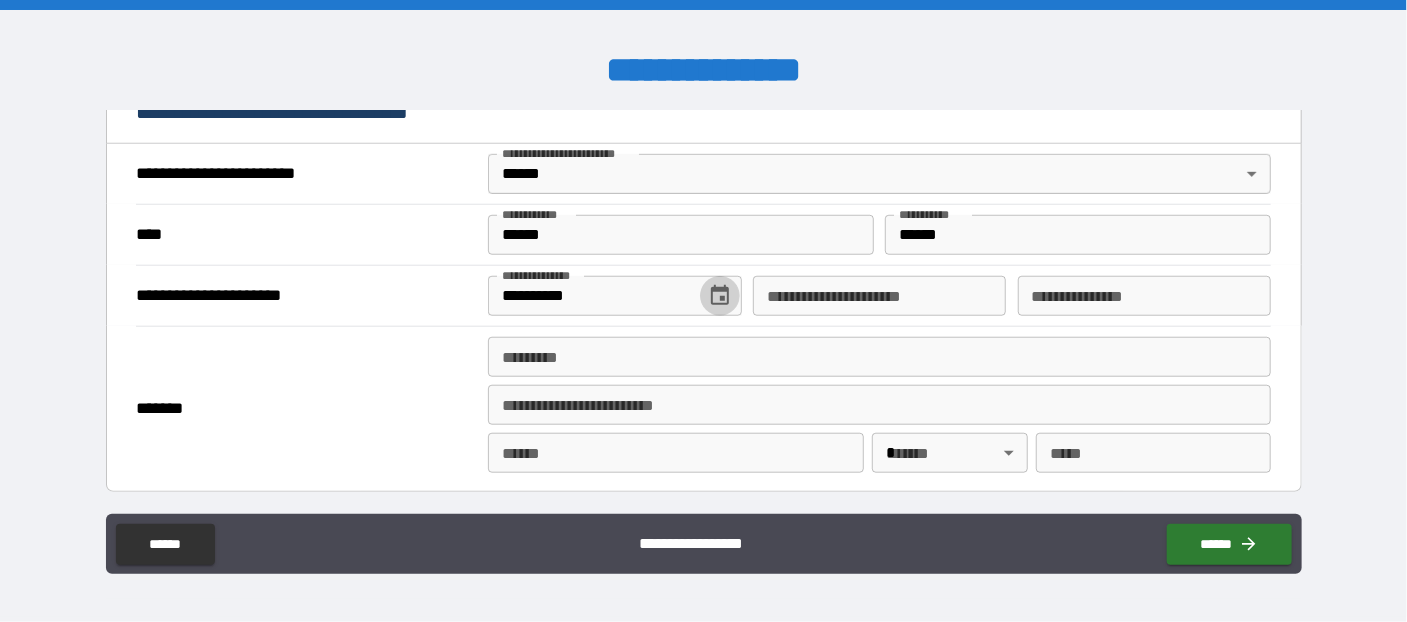scroll, scrollTop: 763, scrollLeft: 0, axis: vertical 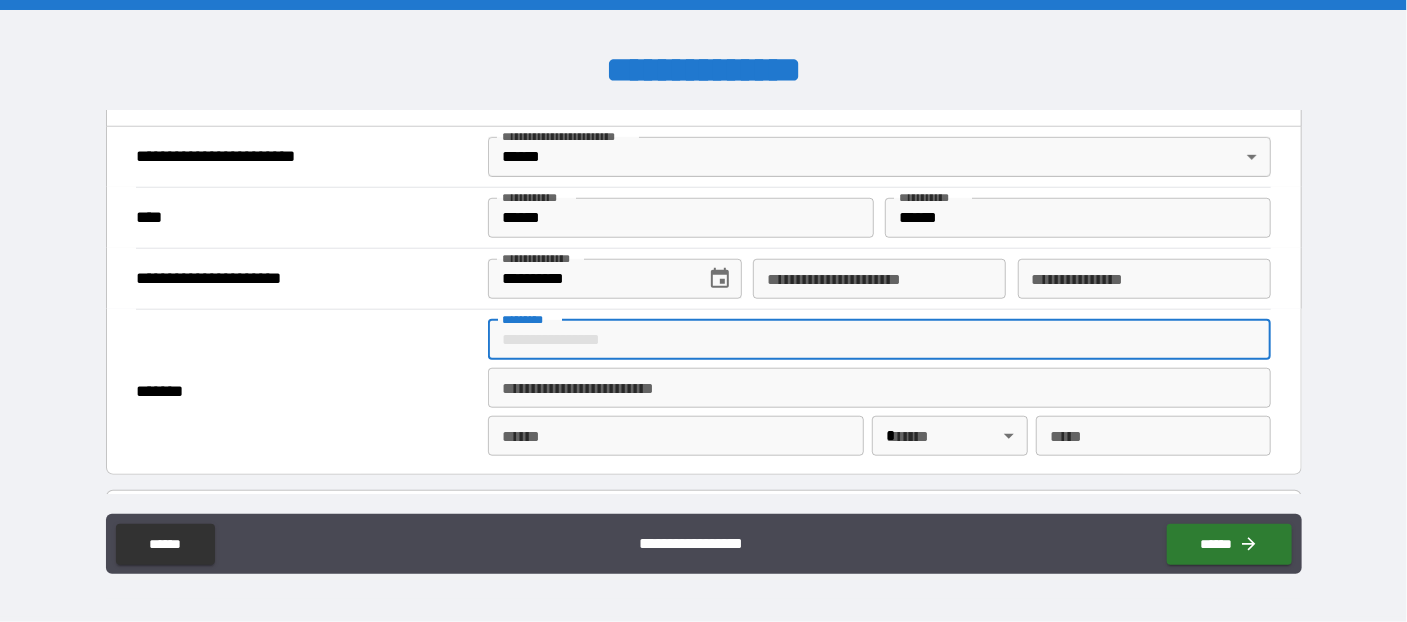 click on "*******   *" at bounding box center (879, 340) 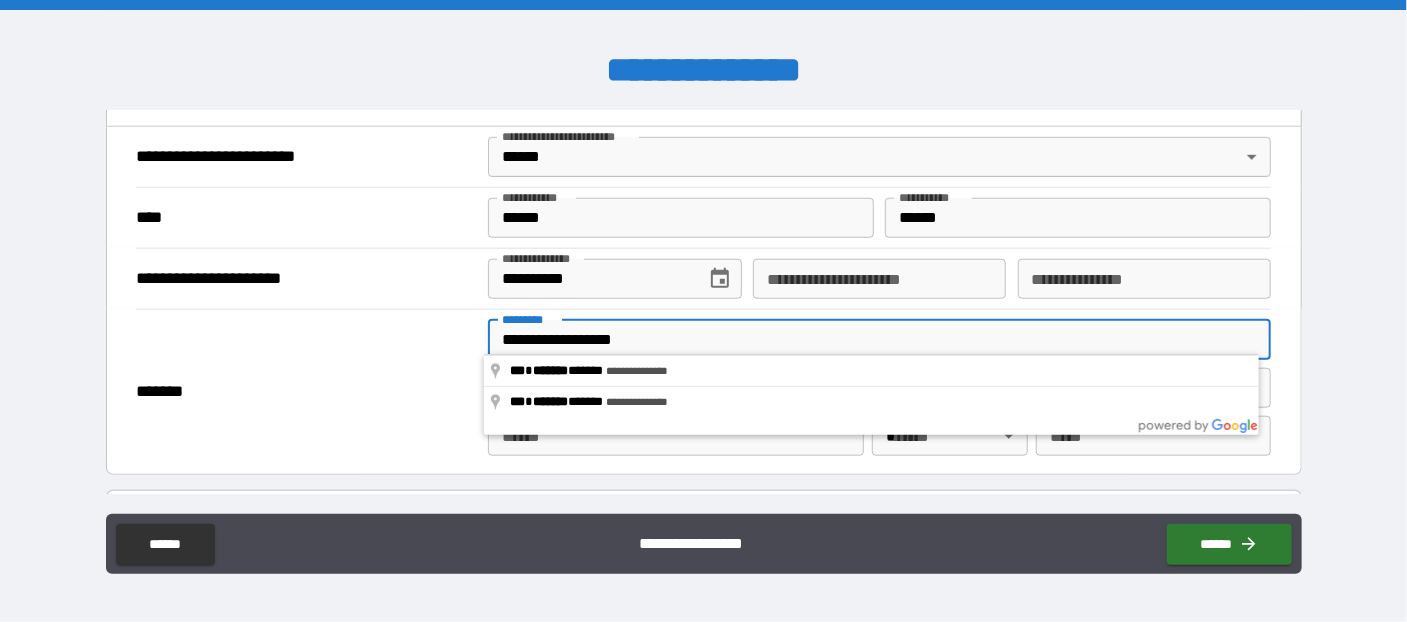 type on "**********" 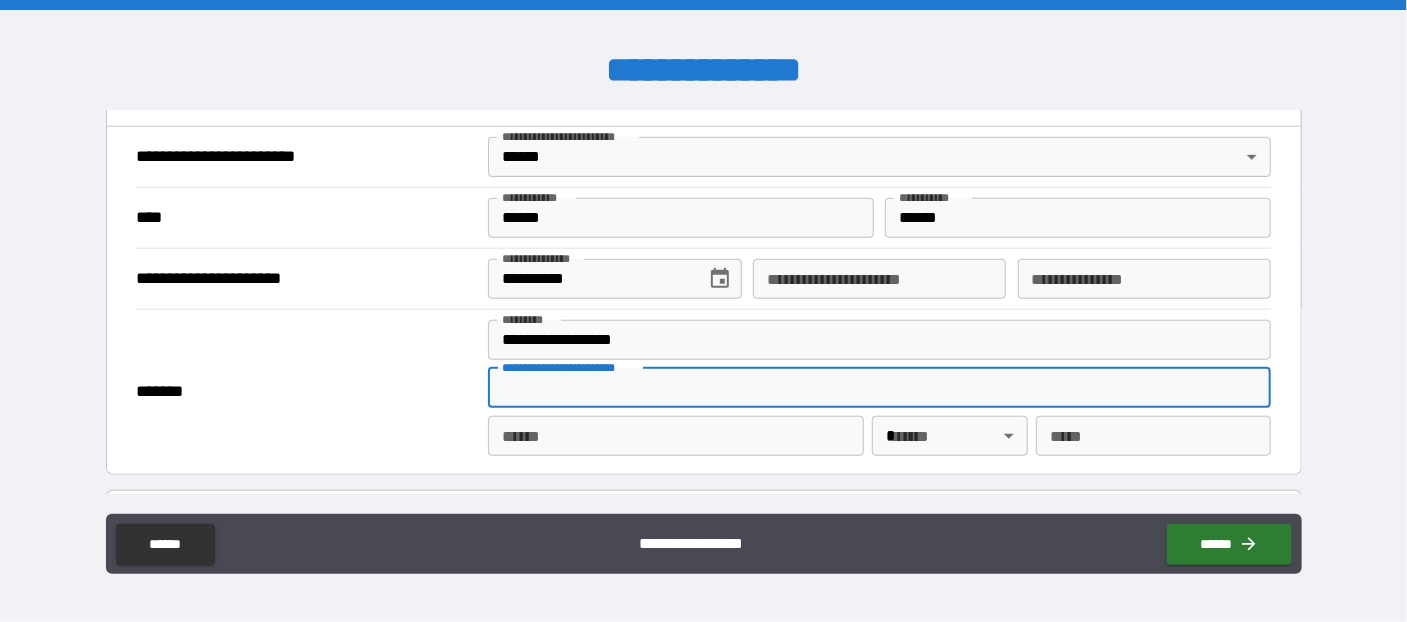 click on "****   *" at bounding box center [676, 436] 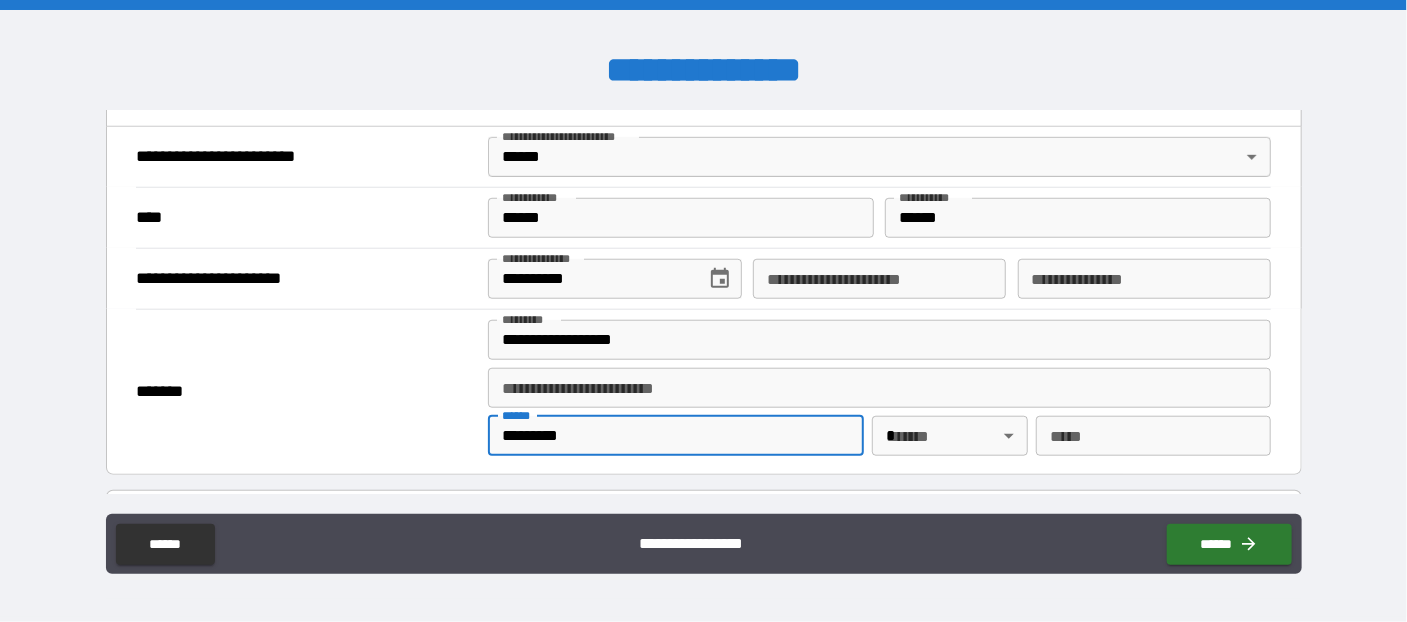type on "*********" 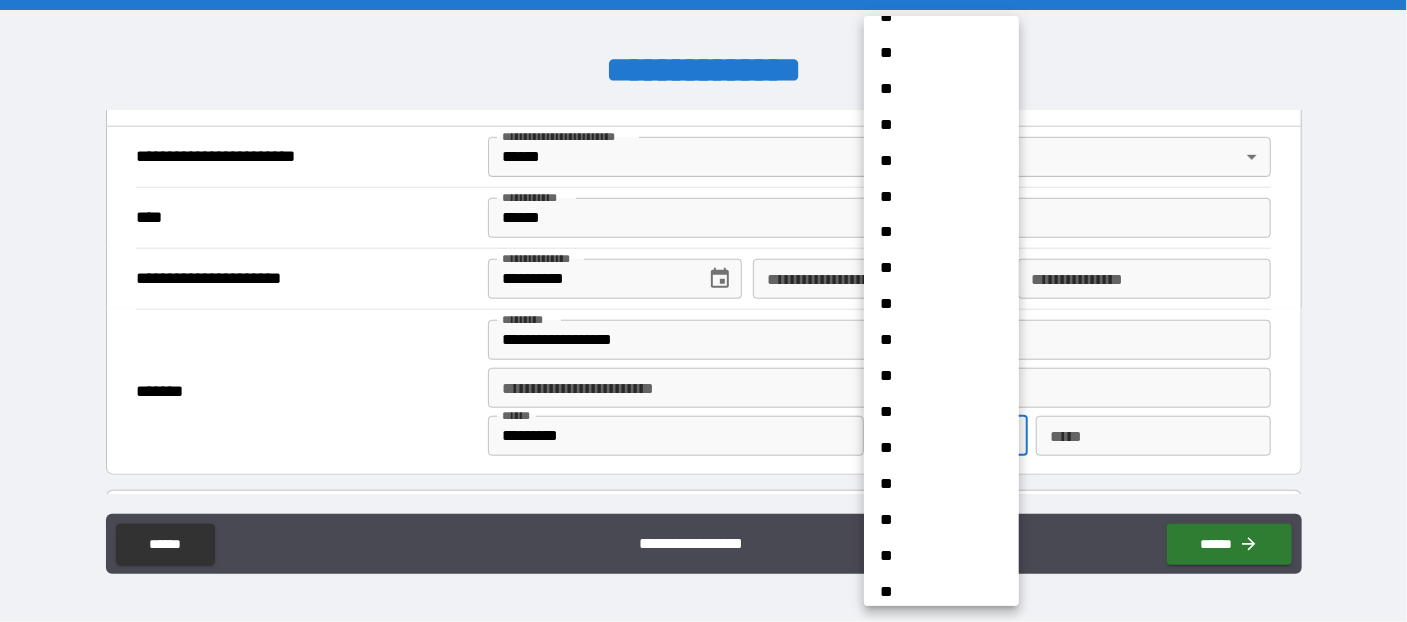 scroll, scrollTop: 436, scrollLeft: 0, axis: vertical 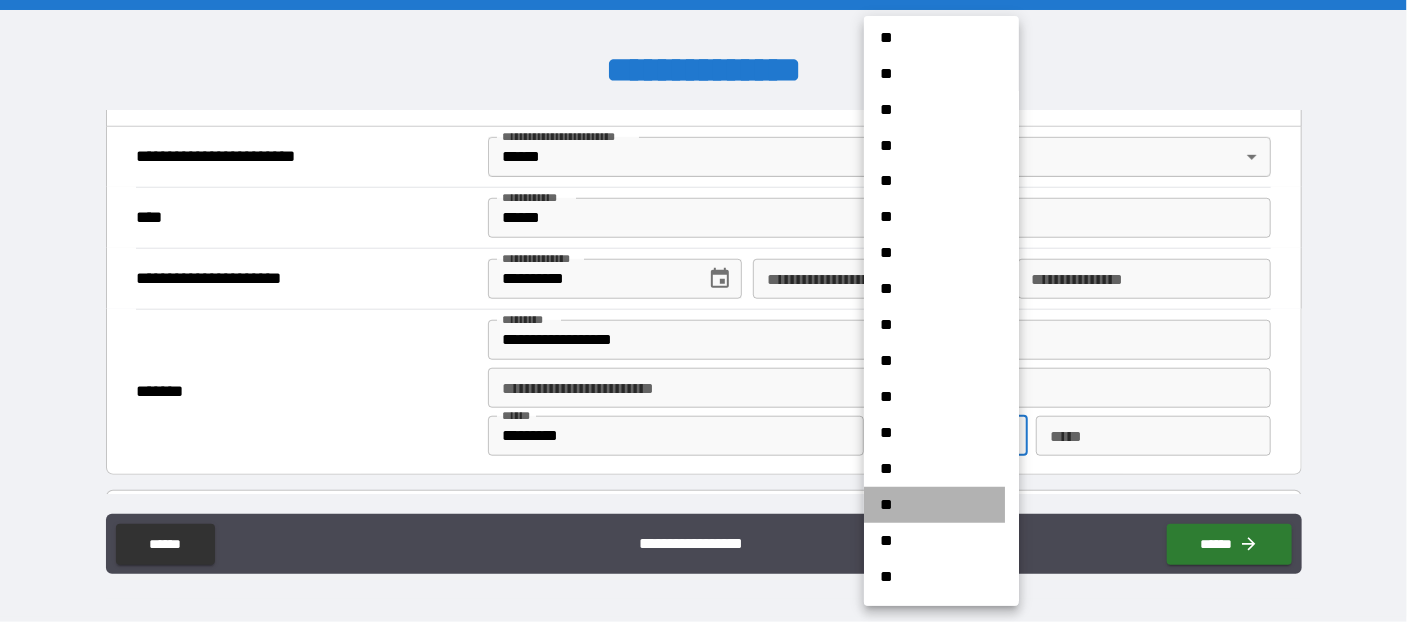 click on "**" at bounding box center [934, 505] 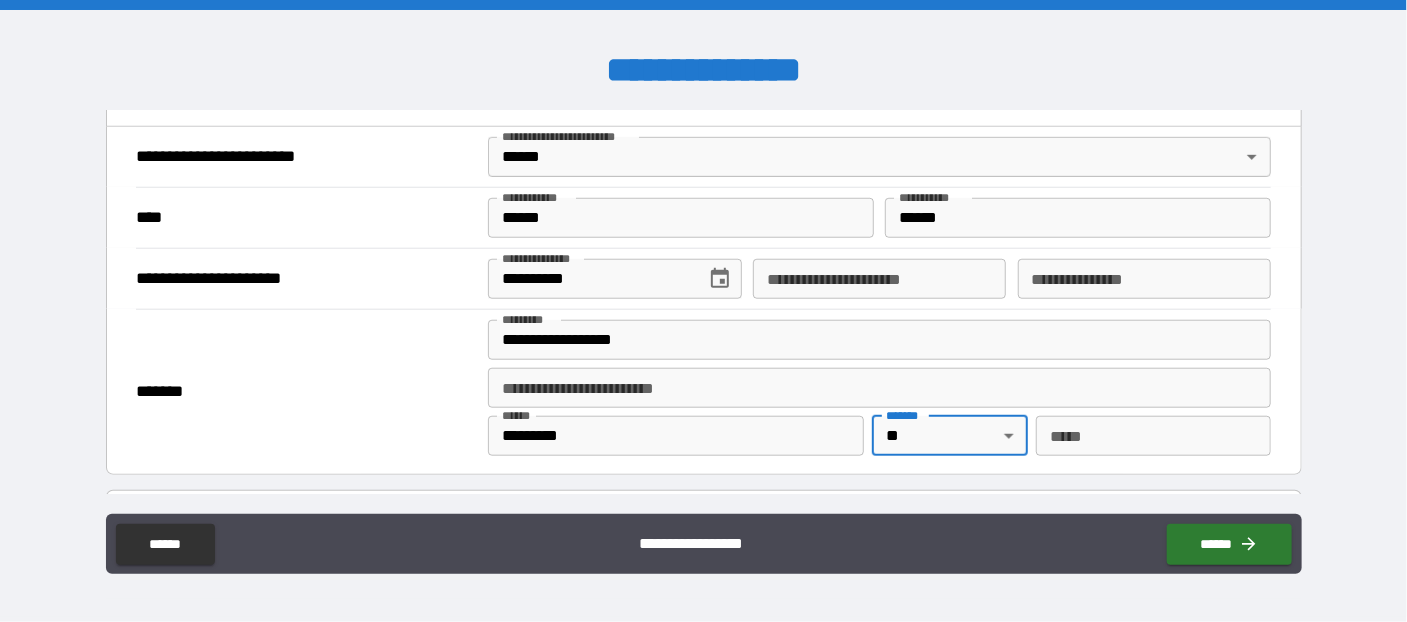 click on "***   *" at bounding box center [1153, 436] 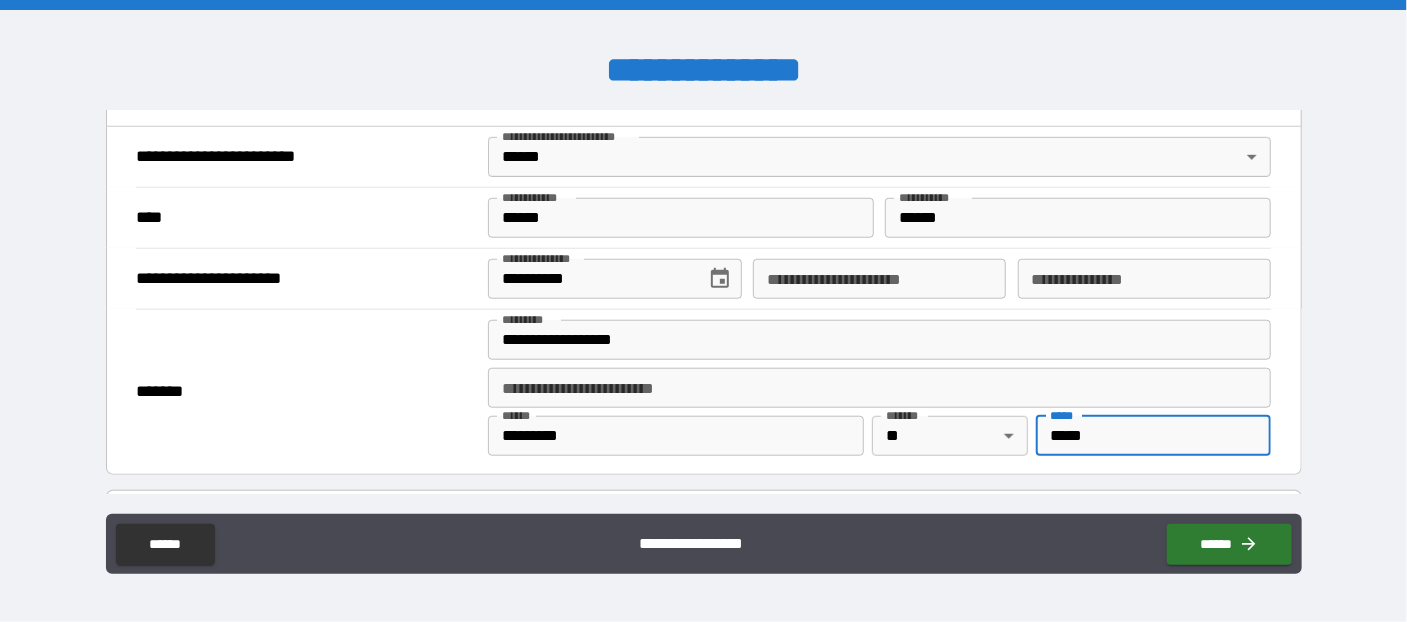 type on "*****" 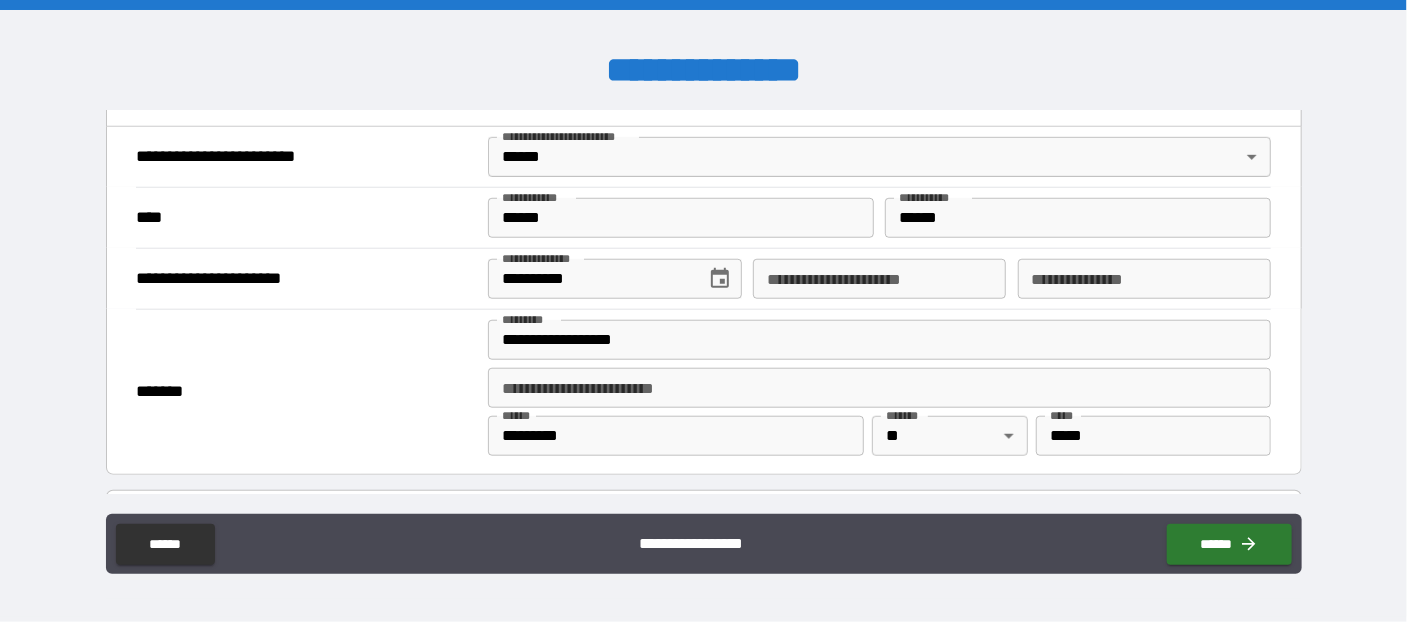 scroll, scrollTop: 1038, scrollLeft: 0, axis: vertical 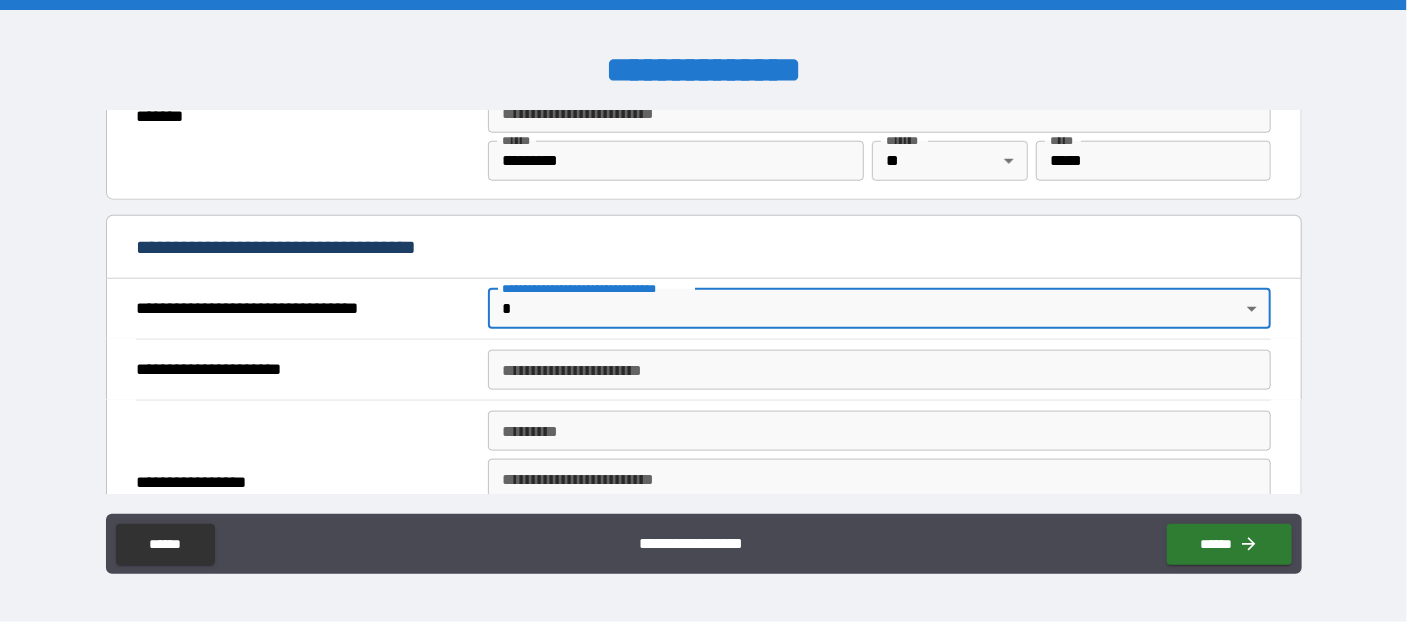click on "**********" at bounding box center (703, 314) 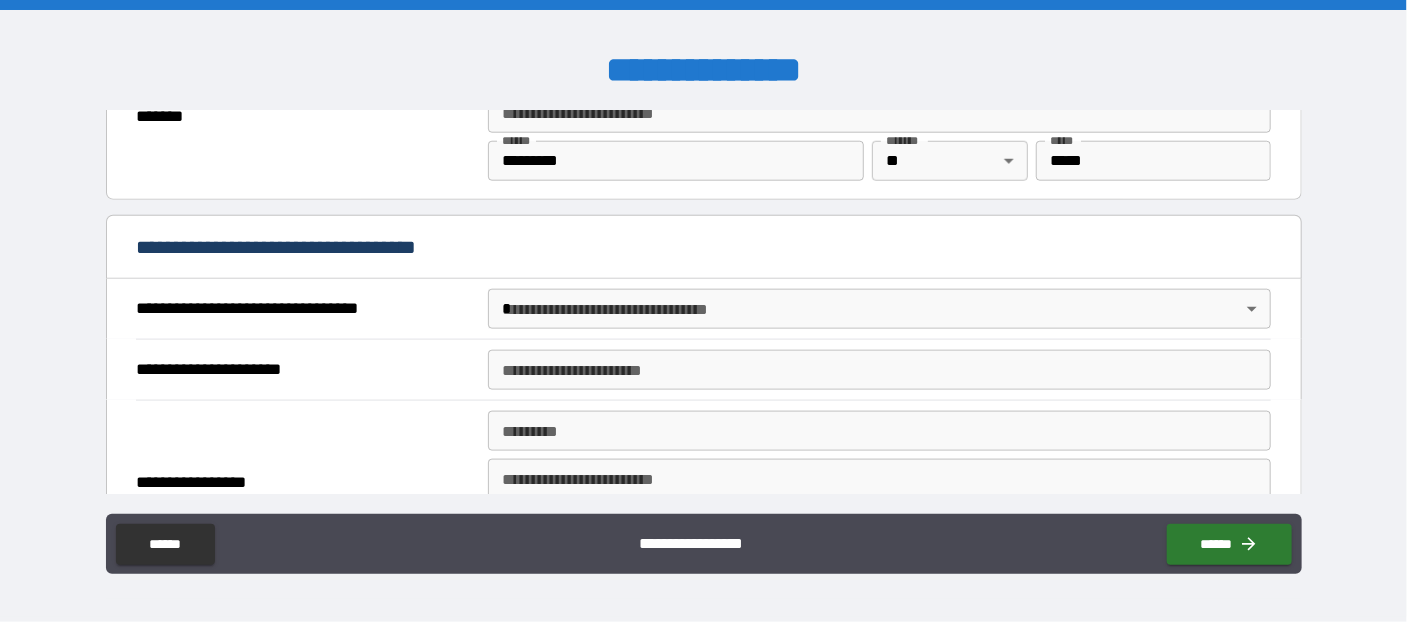 click on "**********" at bounding box center [703, 311] 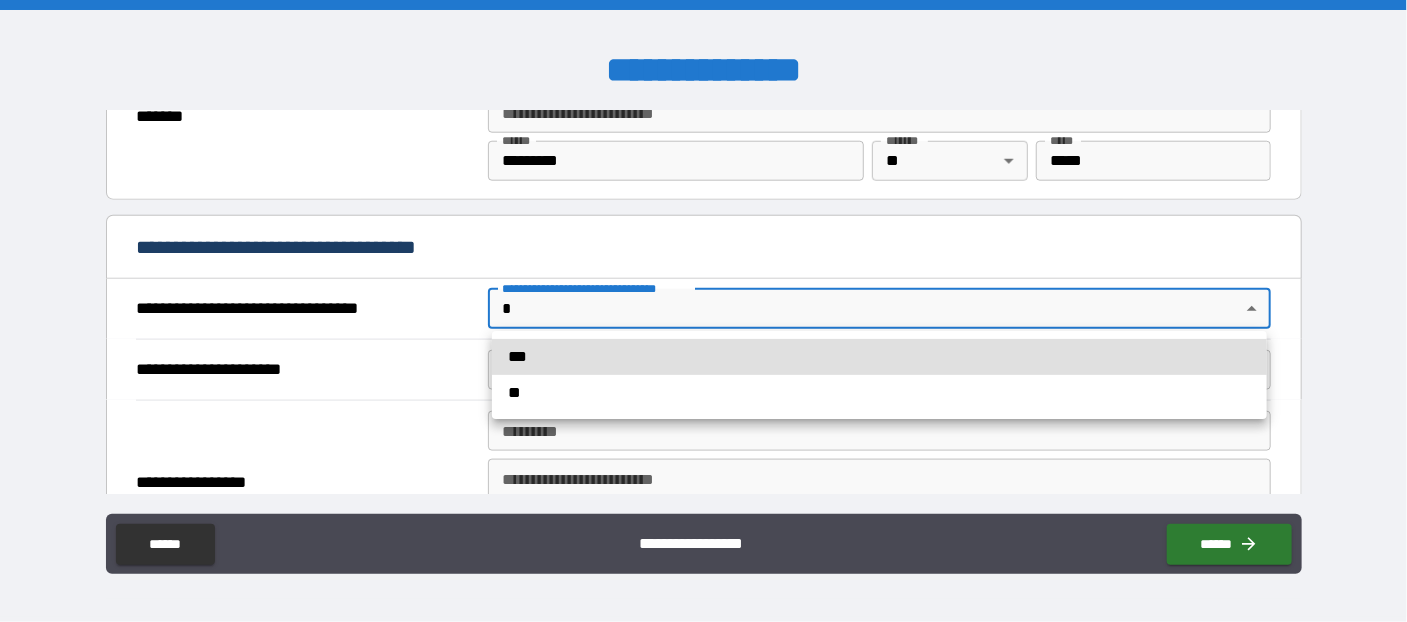 click on "***" at bounding box center (879, 357) 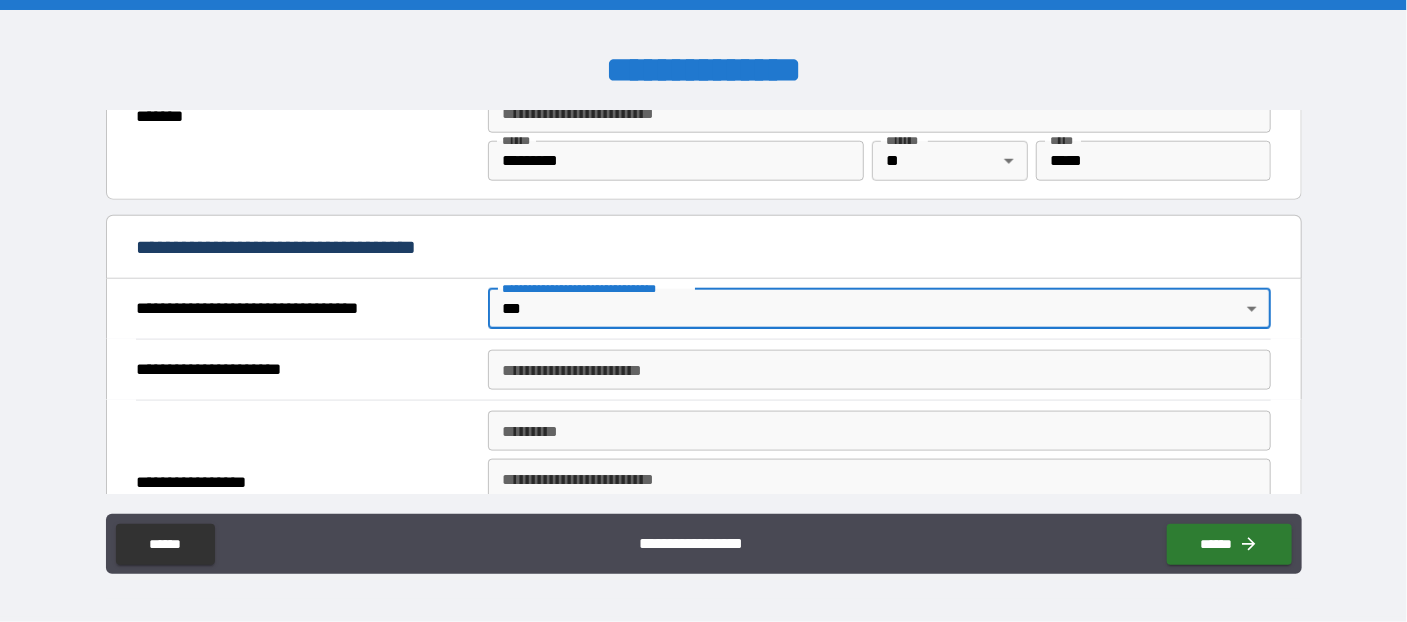 click on "**********" at bounding box center [879, 370] 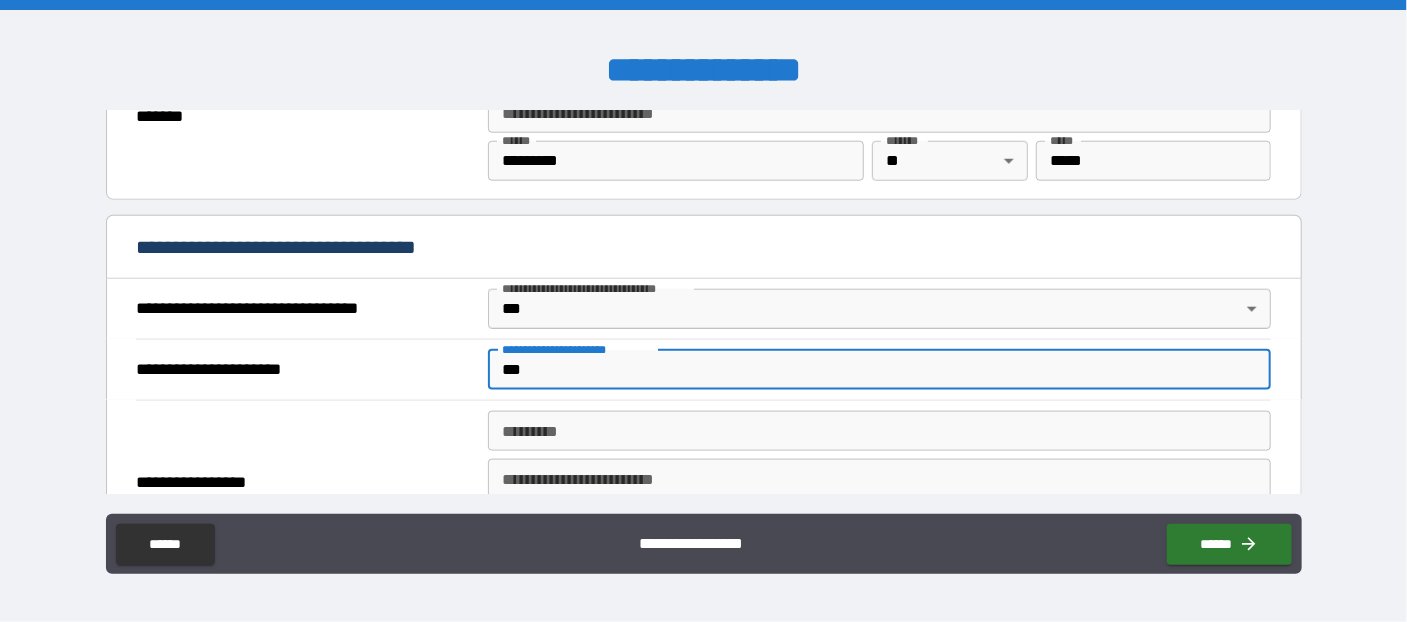 type on "***" 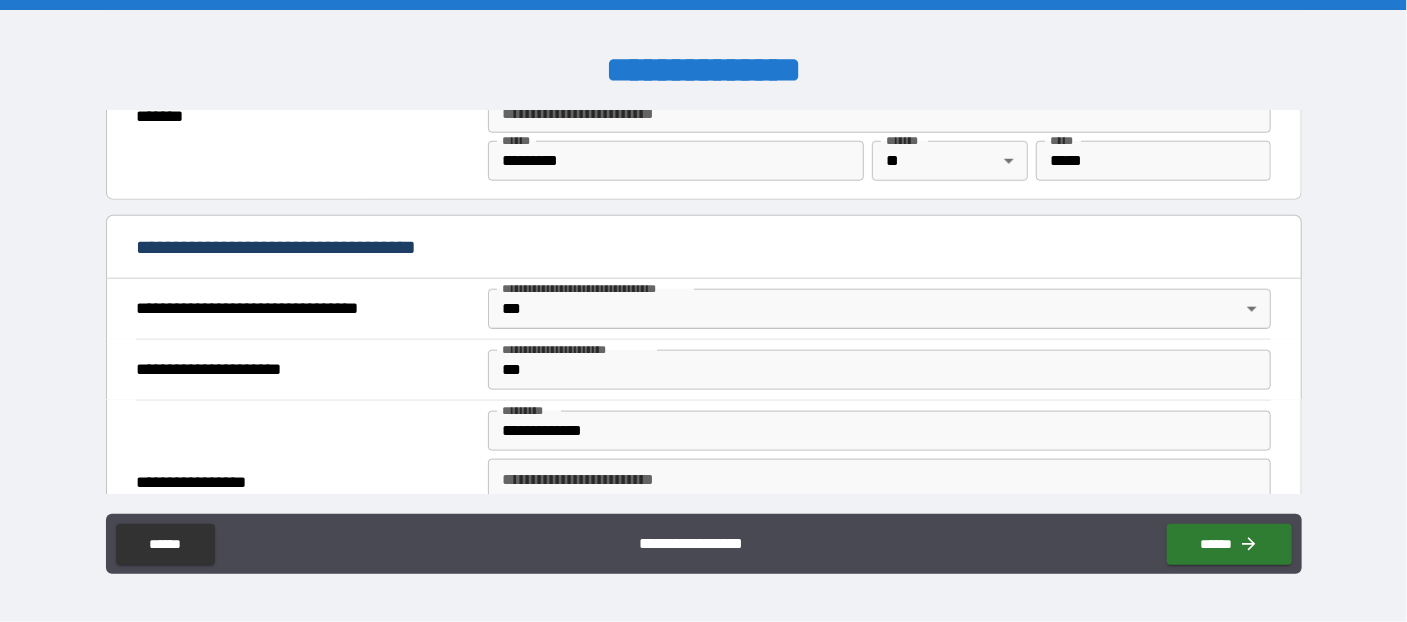 type on "**********" 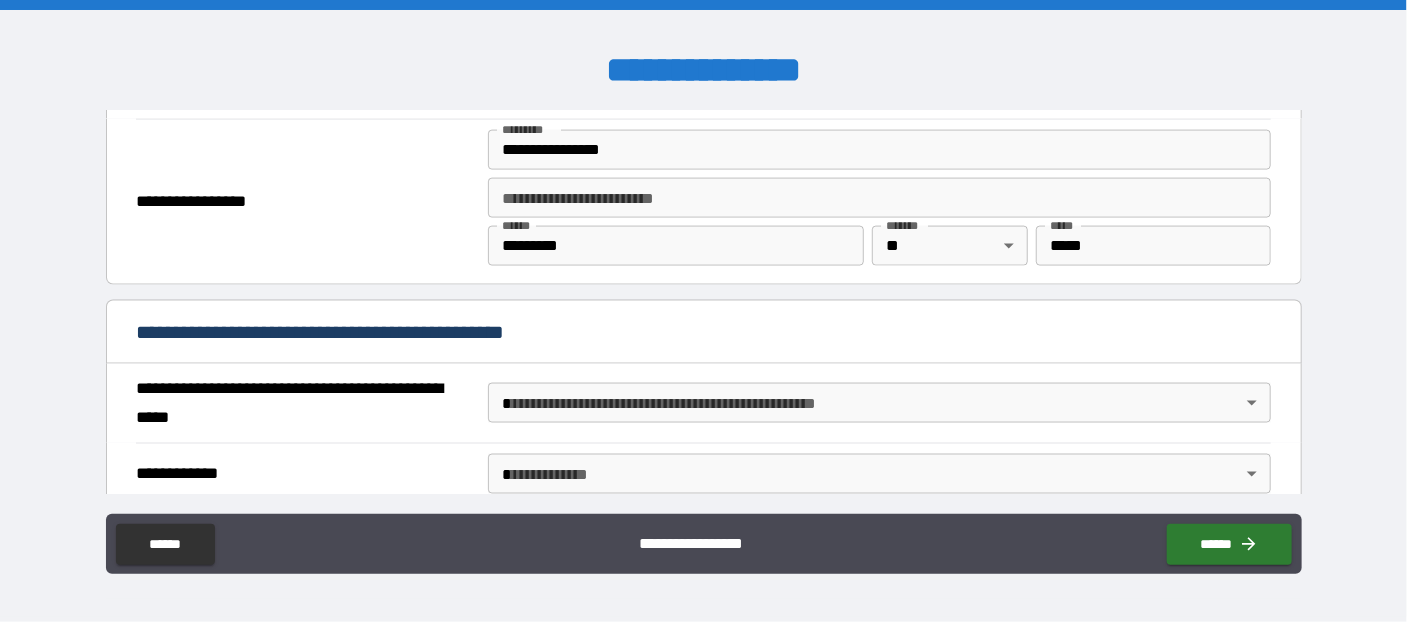 scroll, scrollTop: 1365, scrollLeft: 0, axis: vertical 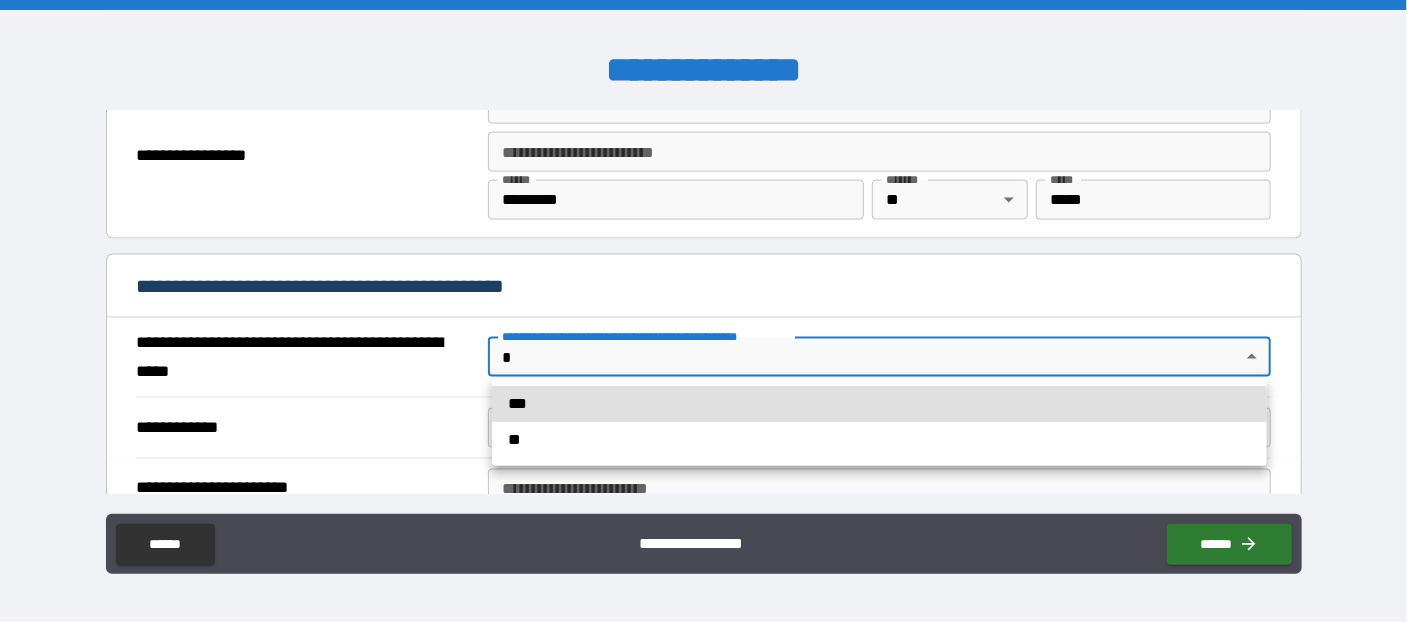 click on "**********" at bounding box center (703, 311) 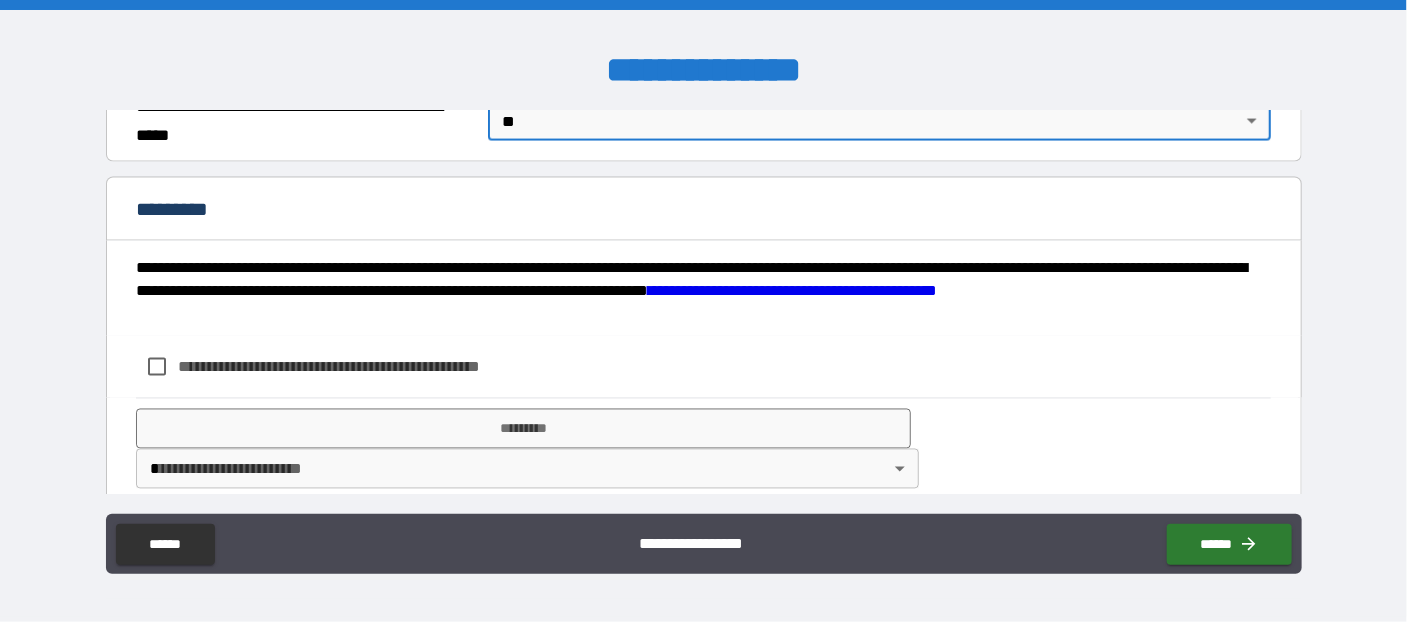 scroll, scrollTop: 1618, scrollLeft: 0, axis: vertical 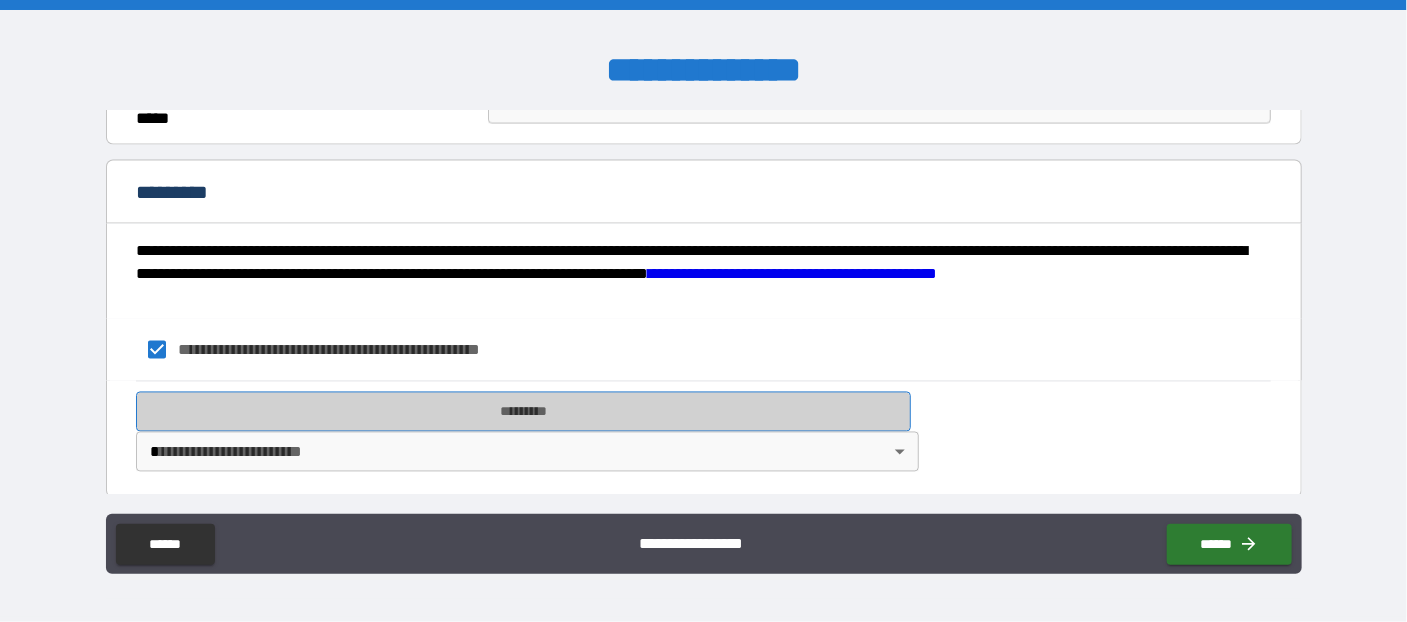 click on "*********" at bounding box center (523, 412) 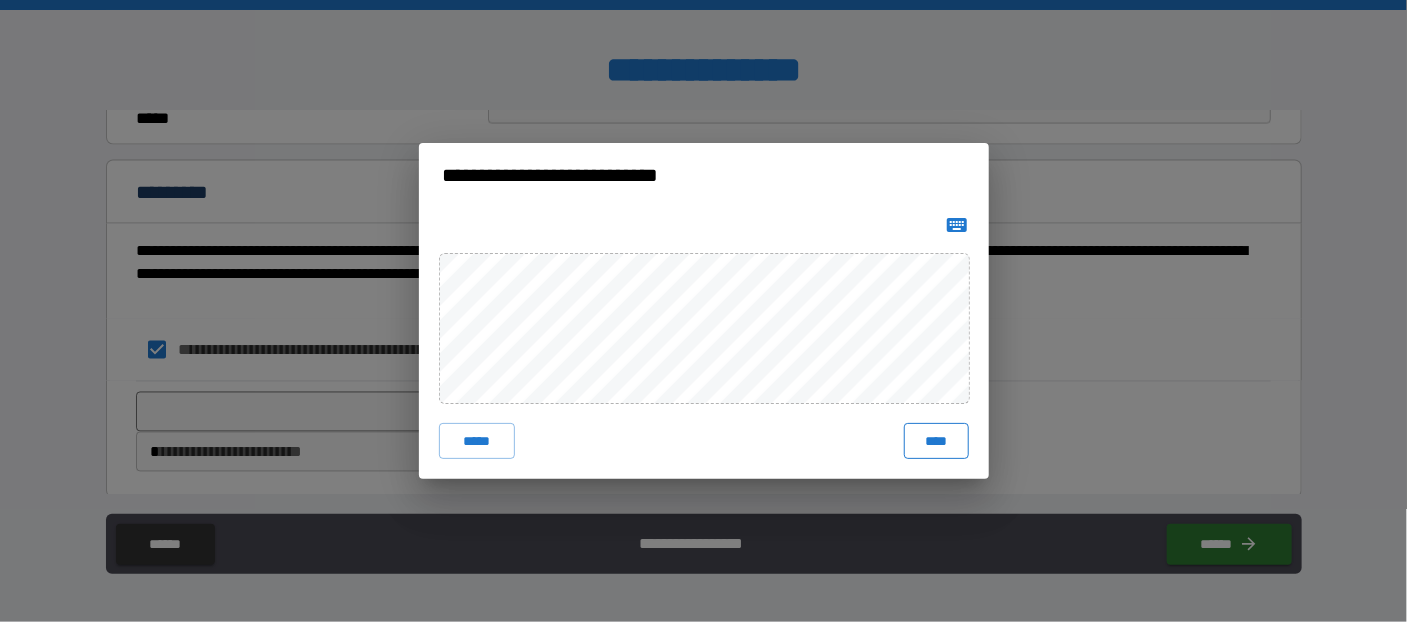 click on "****" at bounding box center [936, 441] 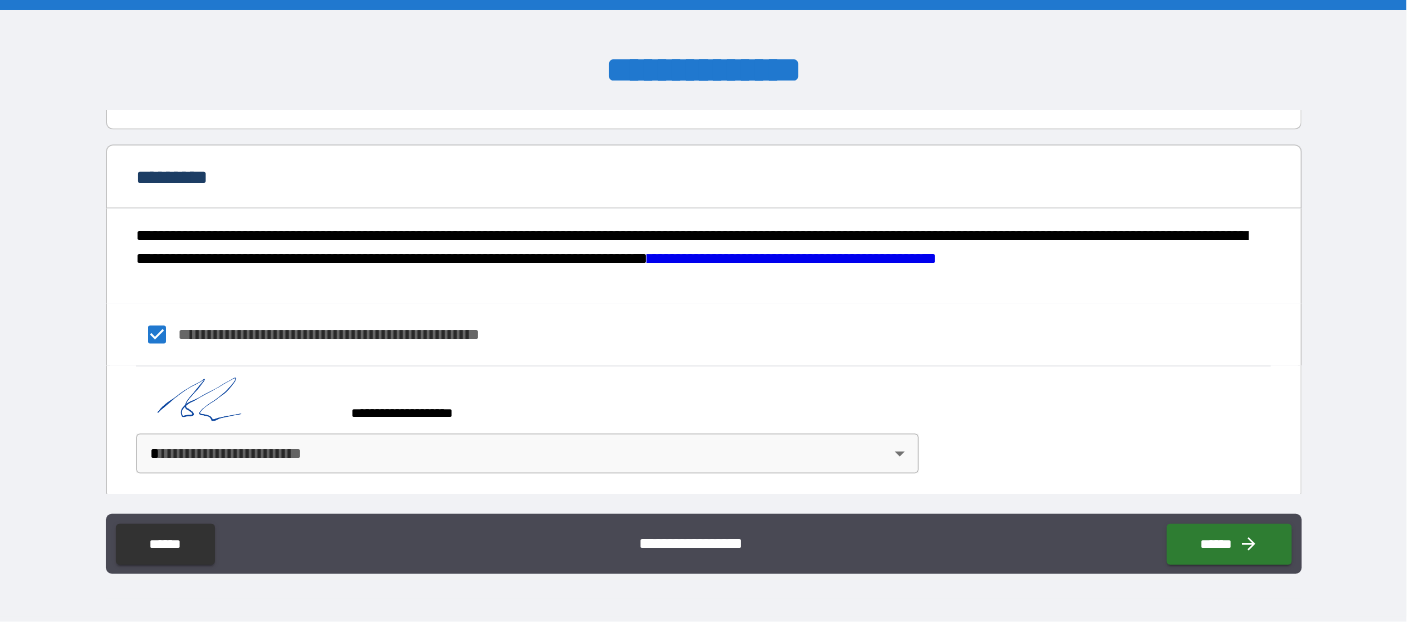 scroll, scrollTop: 1635, scrollLeft: 0, axis: vertical 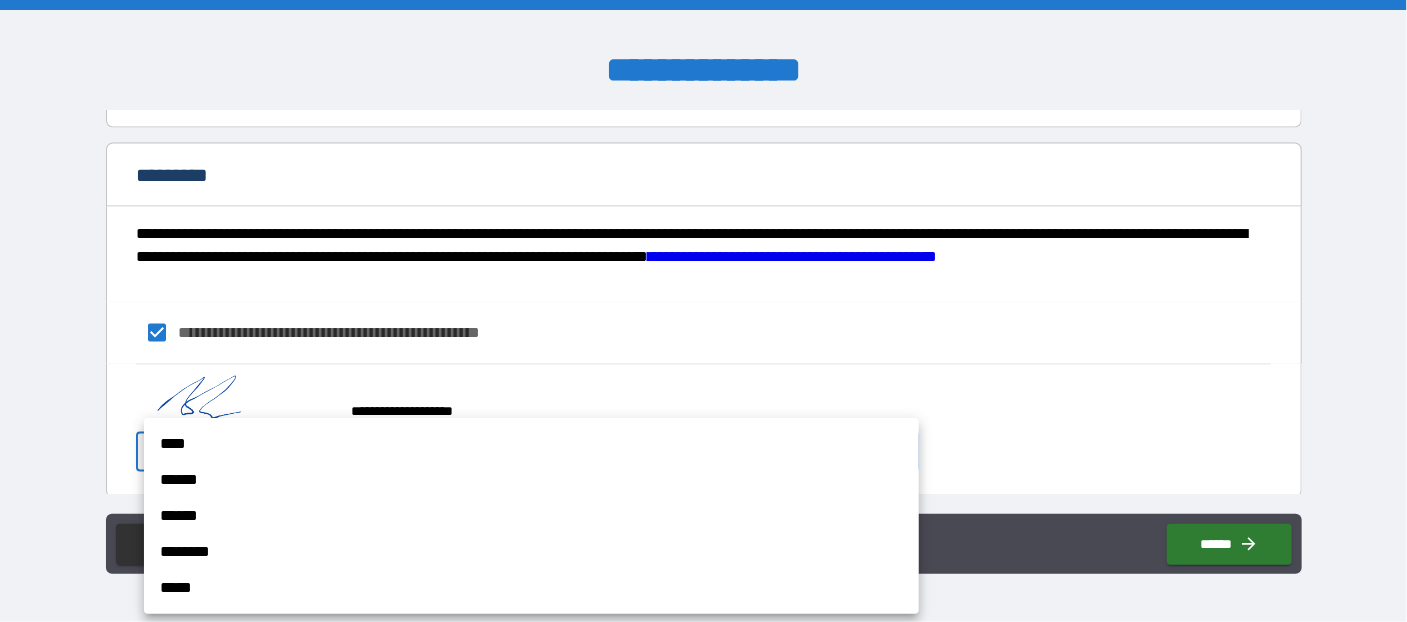 click on "**********" at bounding box center (703, 311) 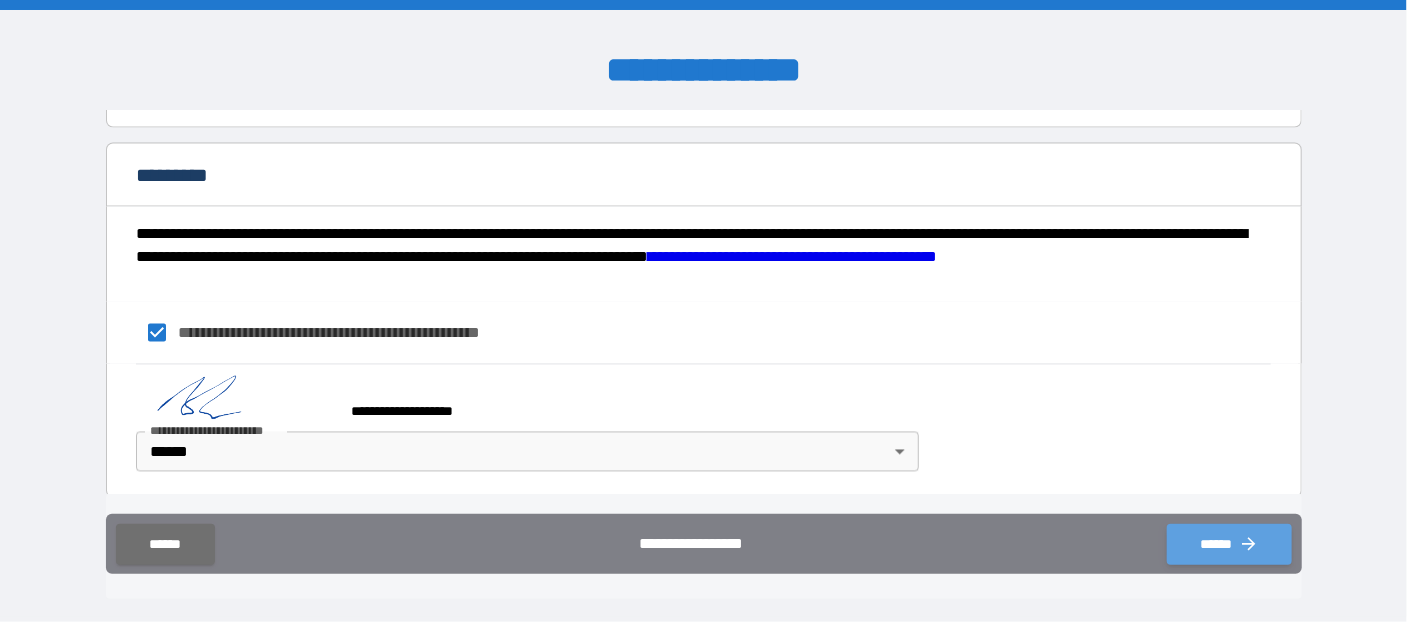 click on "******" at bounding box center (1229, 544) 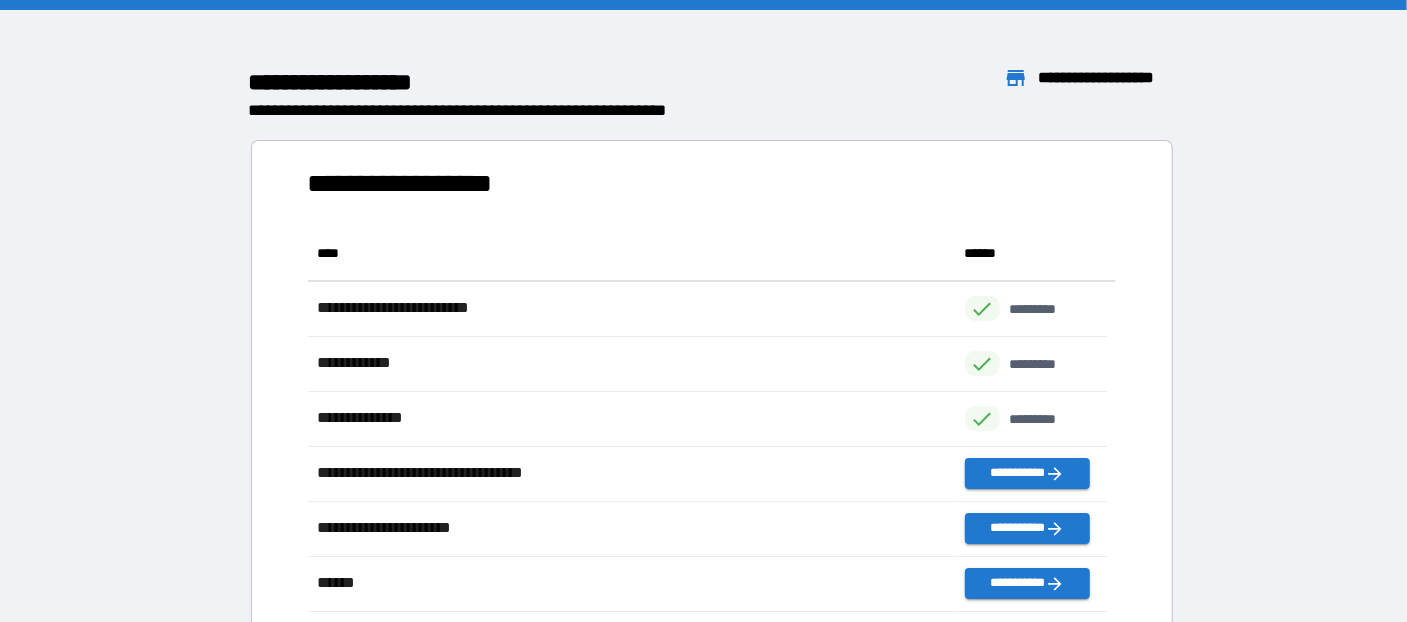 scroll, scrollTop: 14, scrollLeft: 13, axis: both 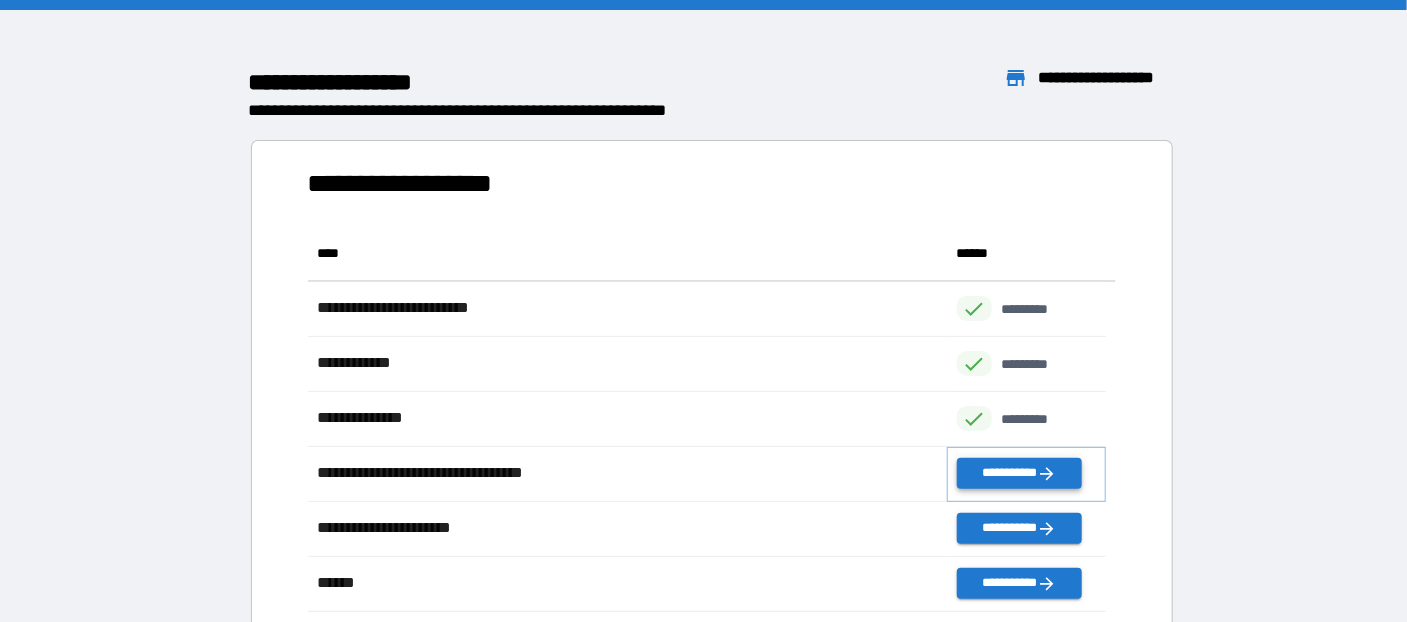click on "**********" at bounding box center [1019, 473] 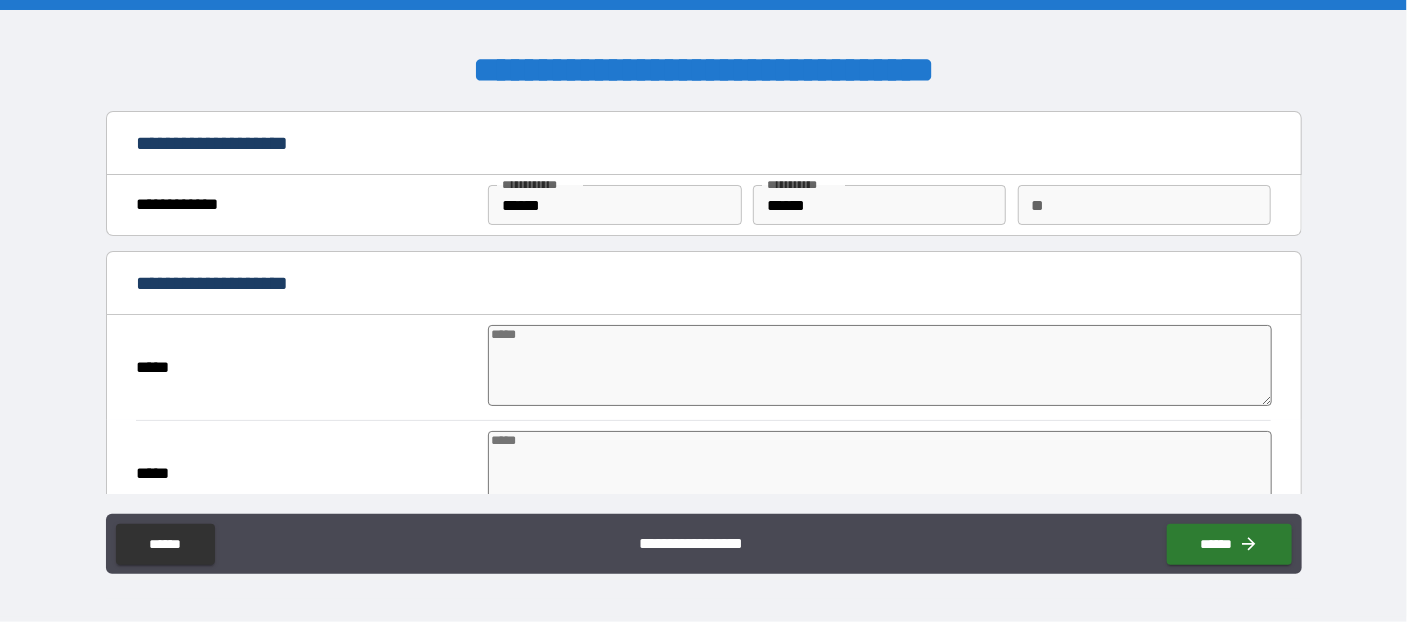 type on "*" 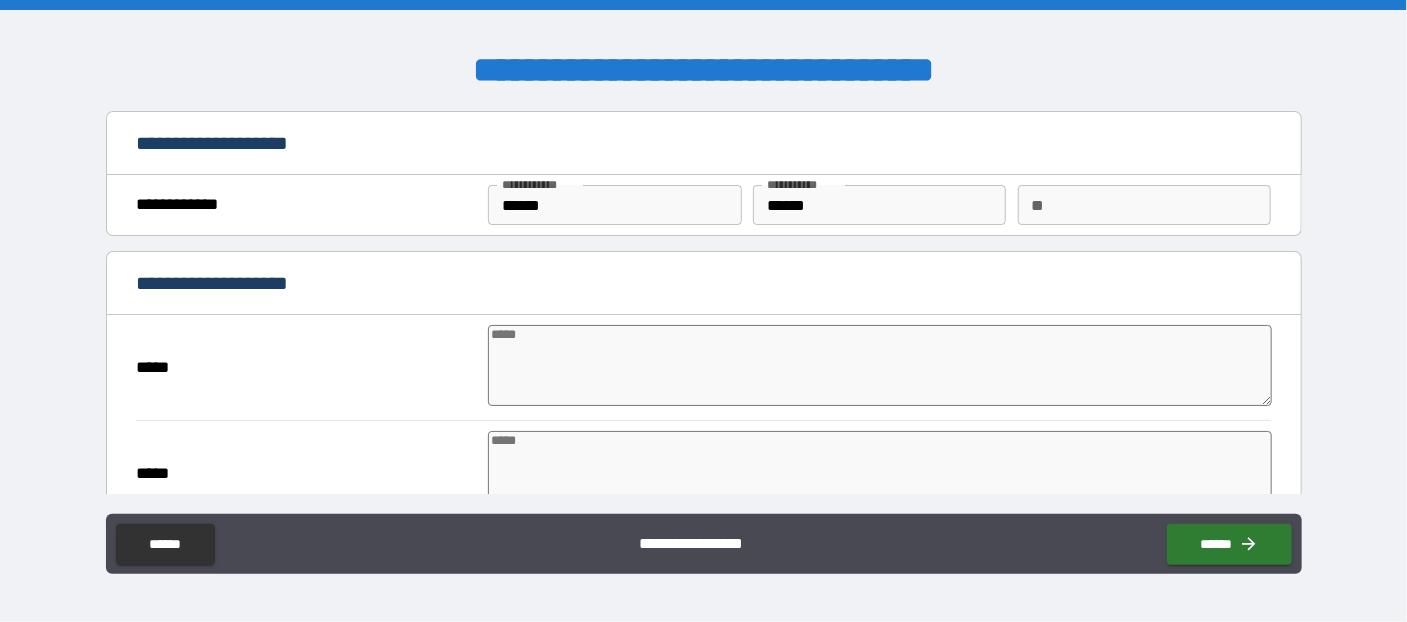 type on "*" 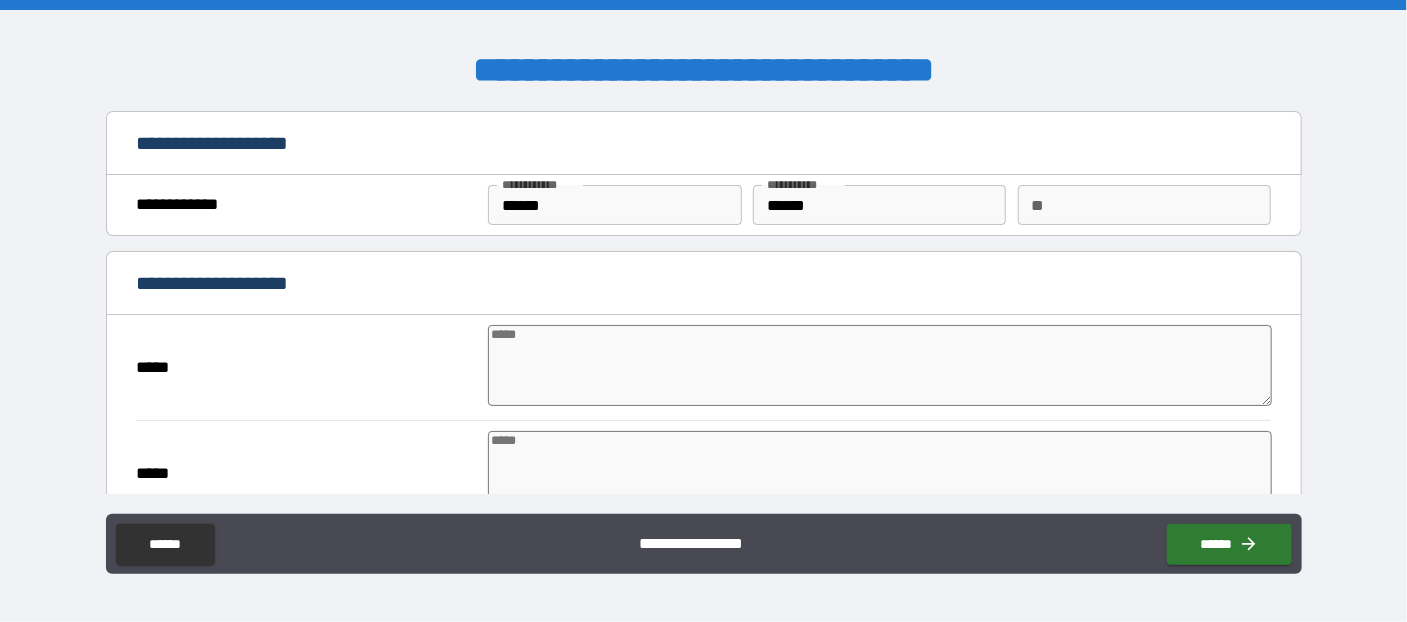 click at bounding box center [880, 365] 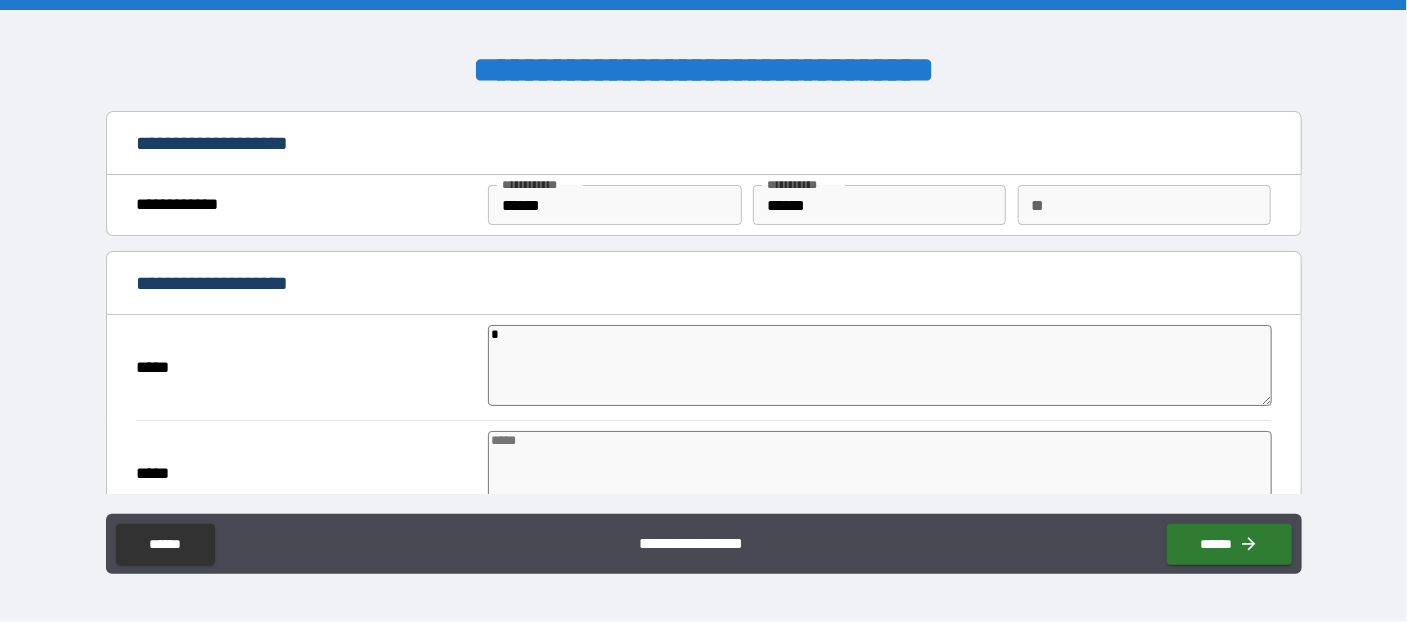 type on "*" 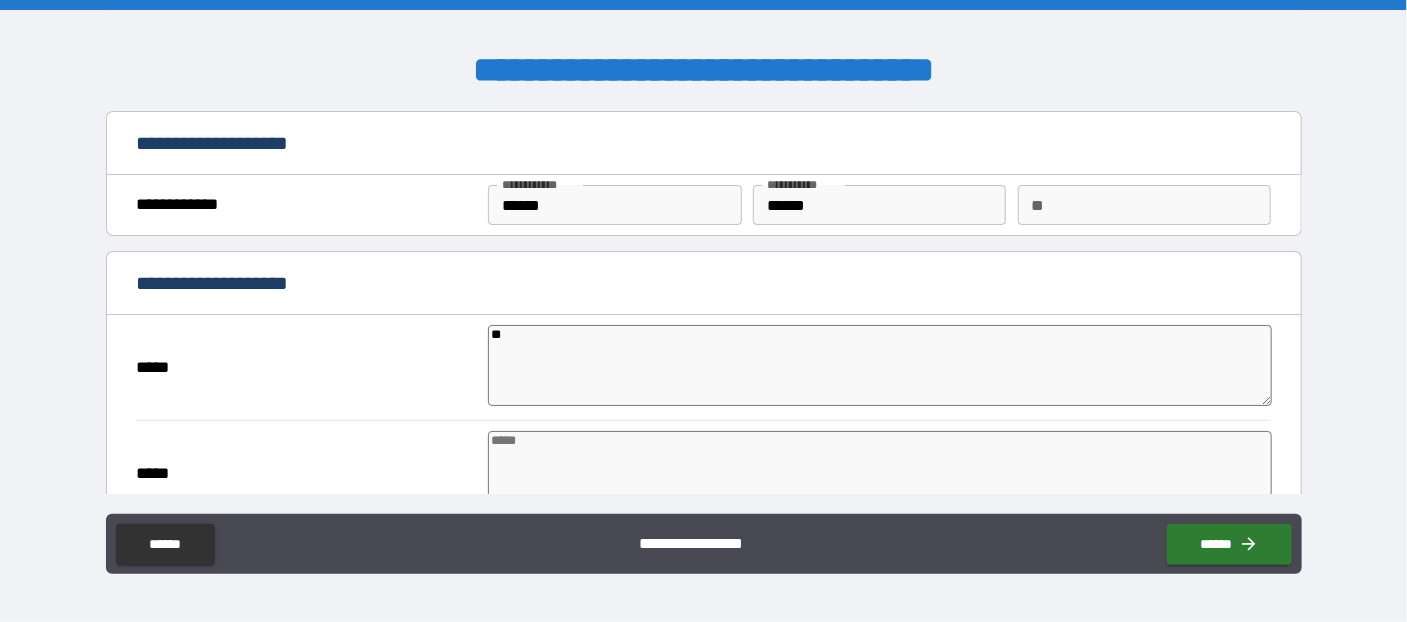 type on "*" 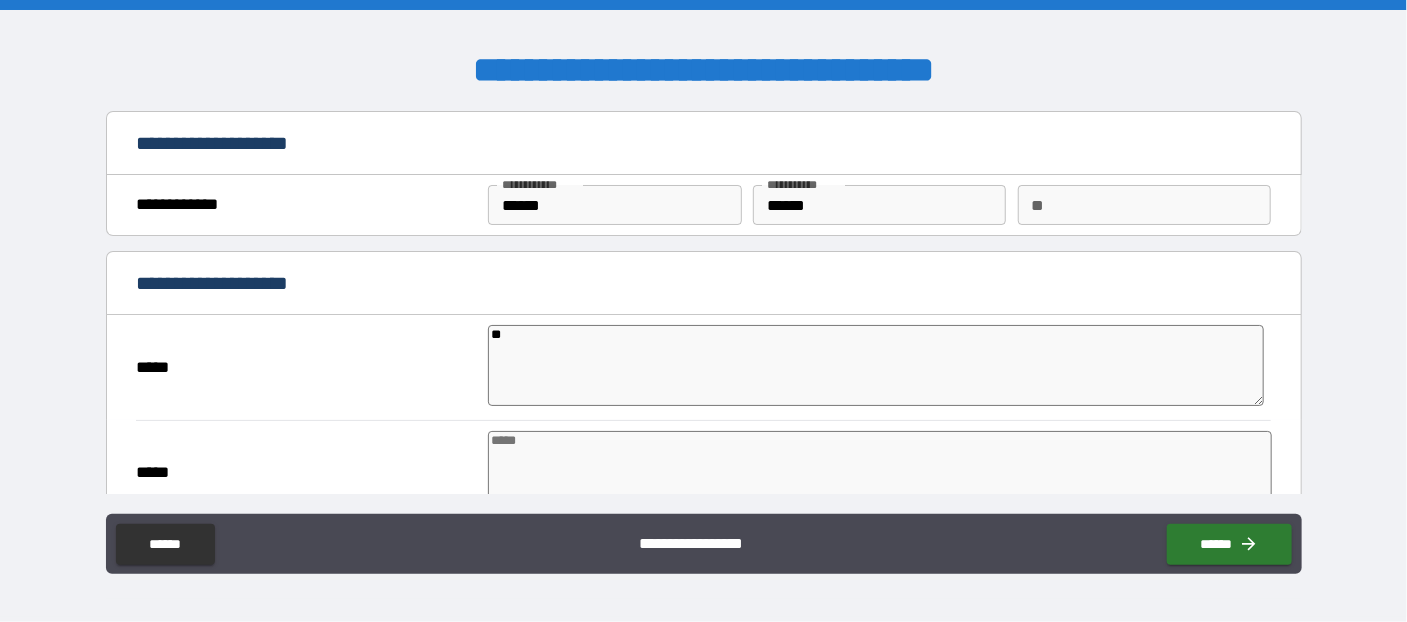 type on "***" 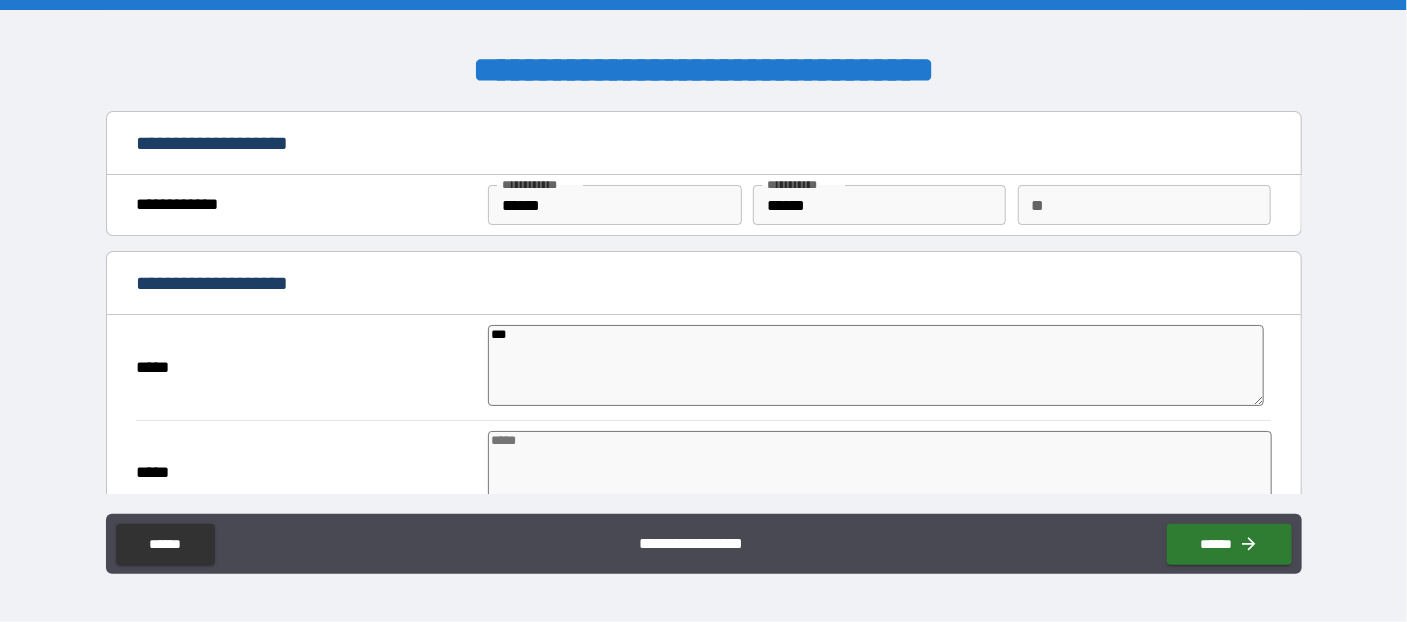 type on "*" 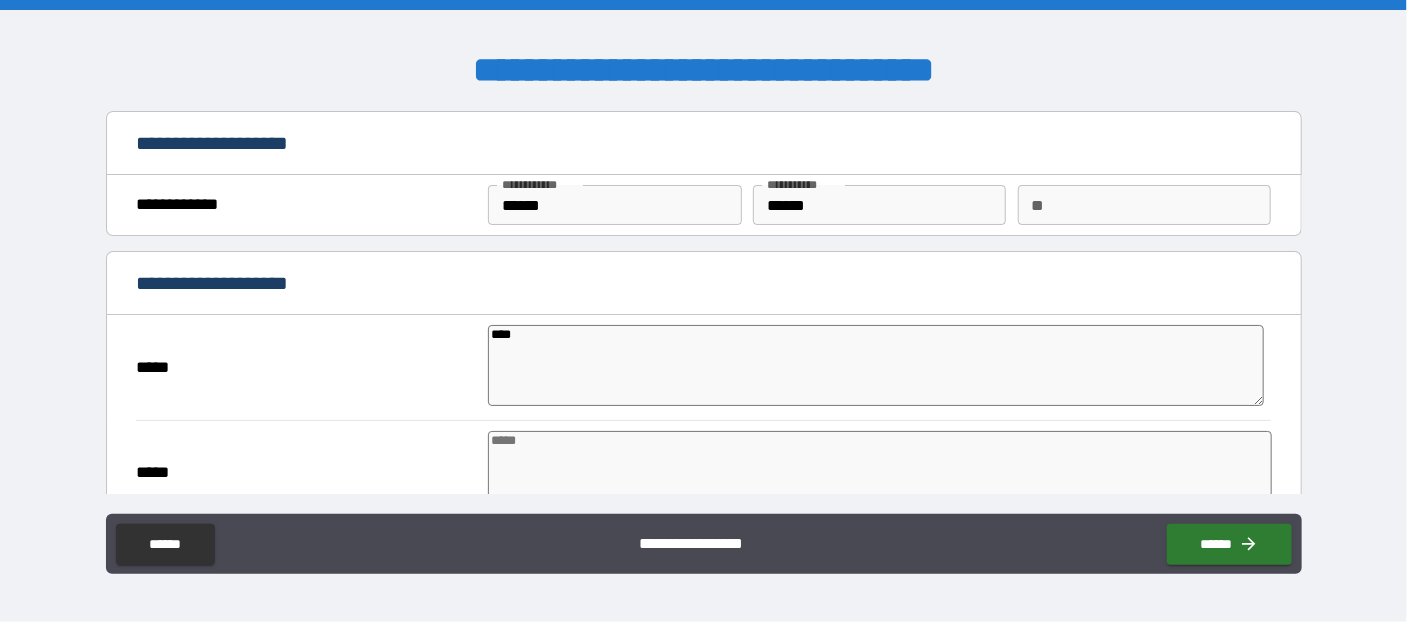 type on "*" 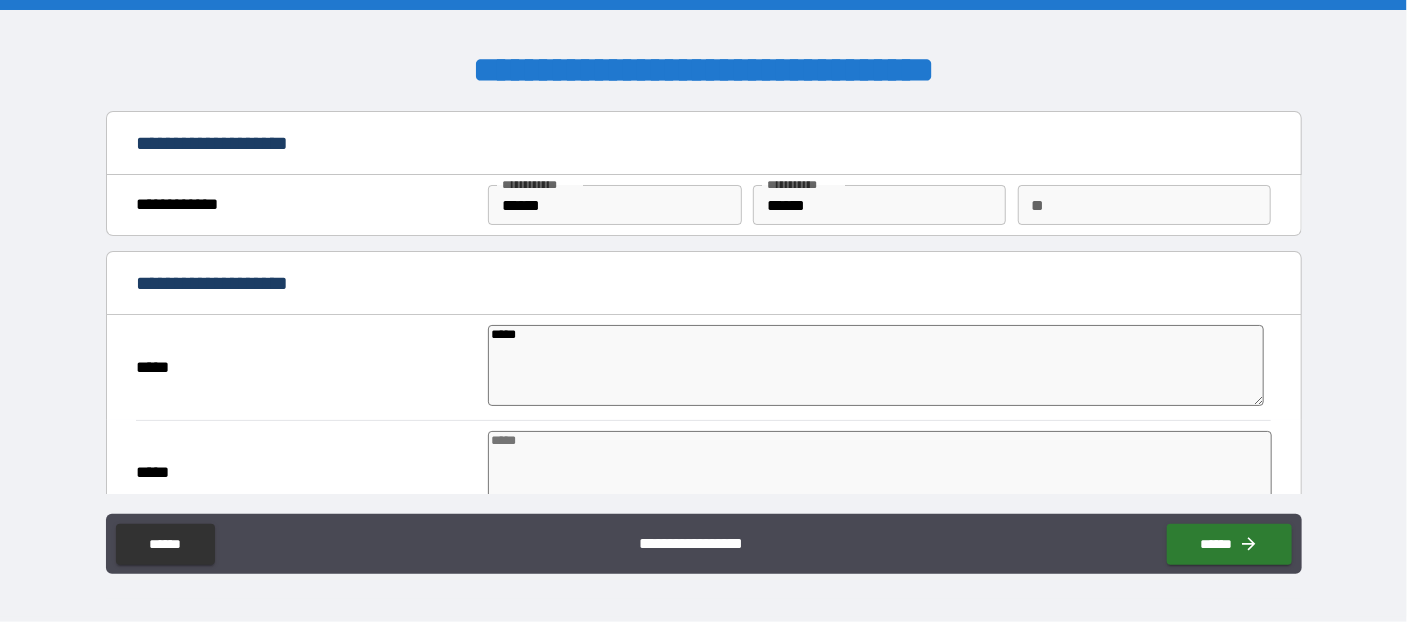 type on "*" 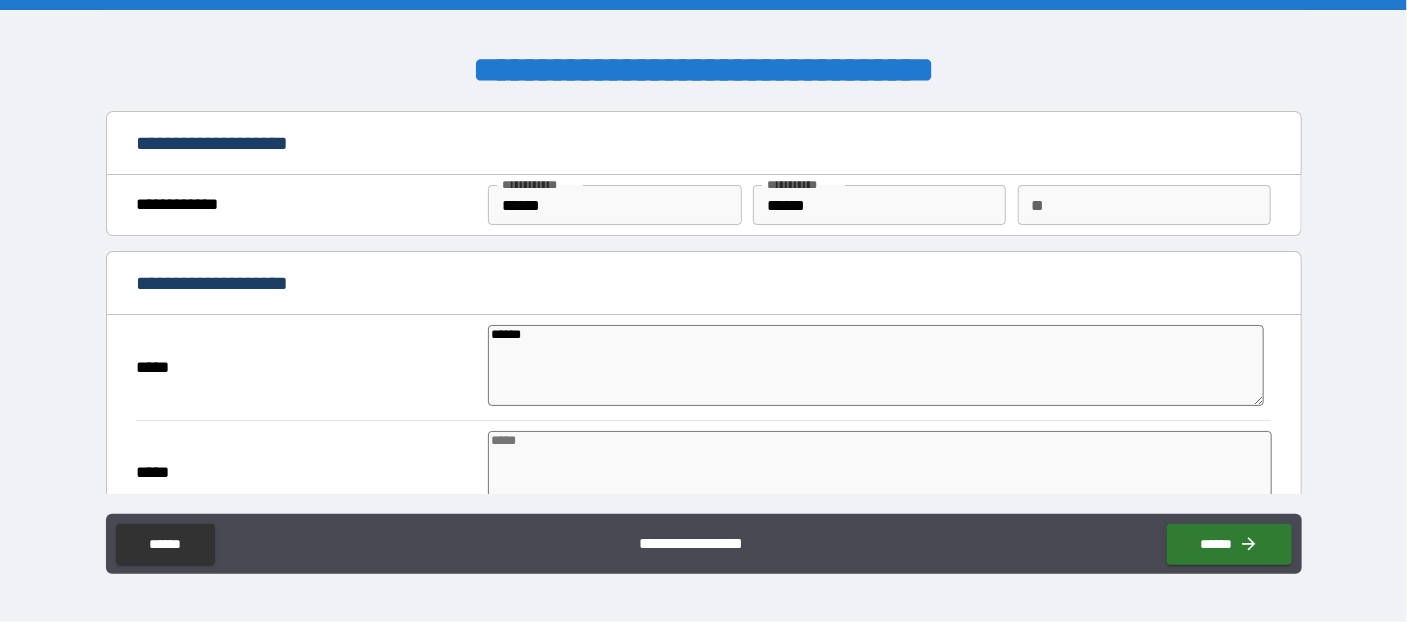 type on "*" 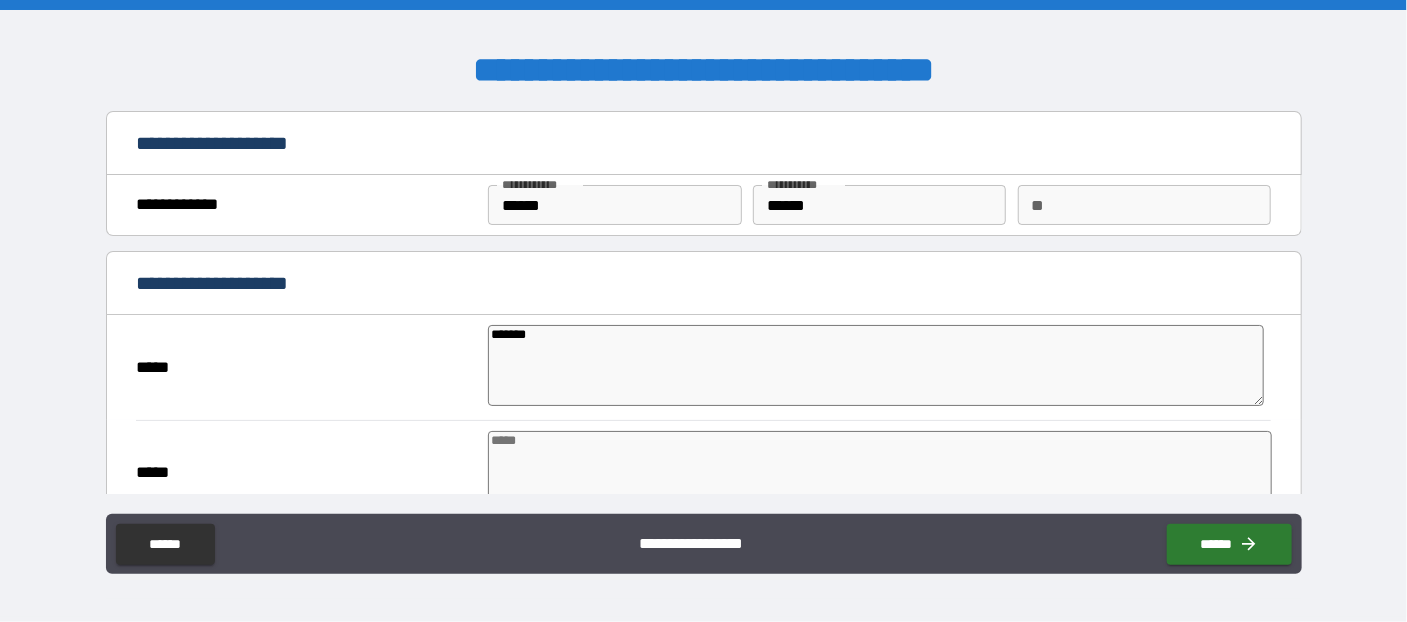 type on "********" 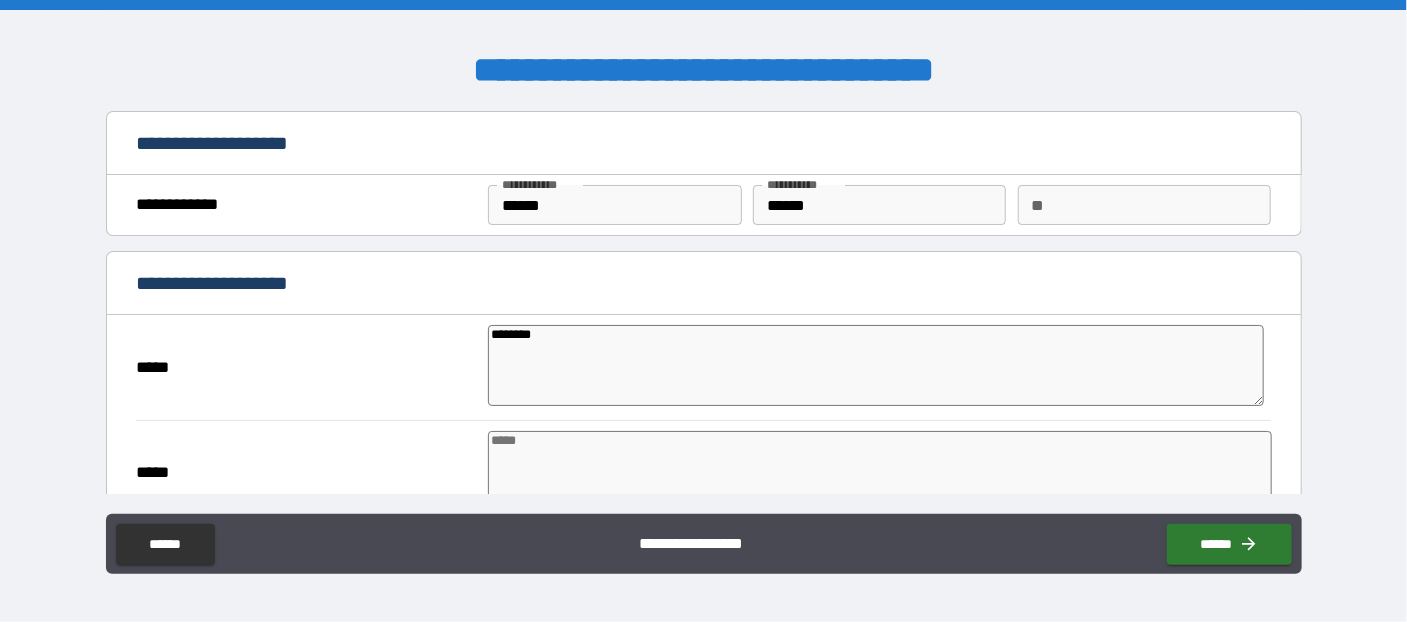 type on "*" 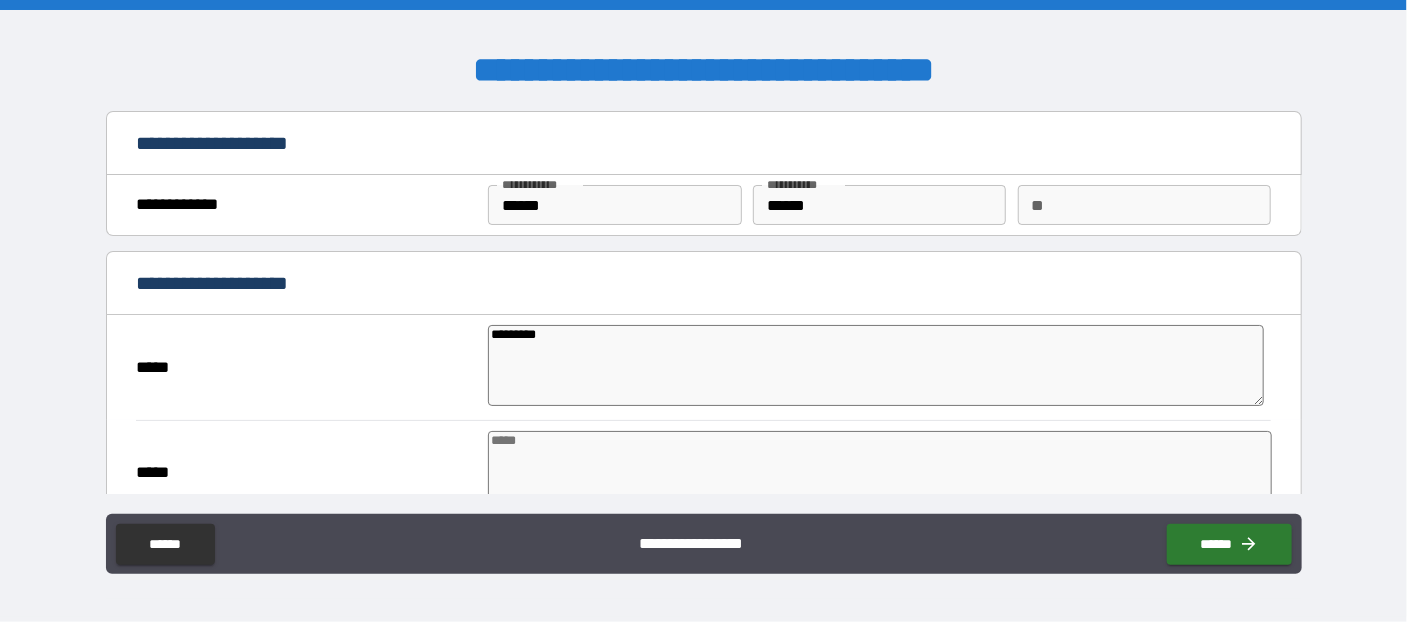 type on "*" 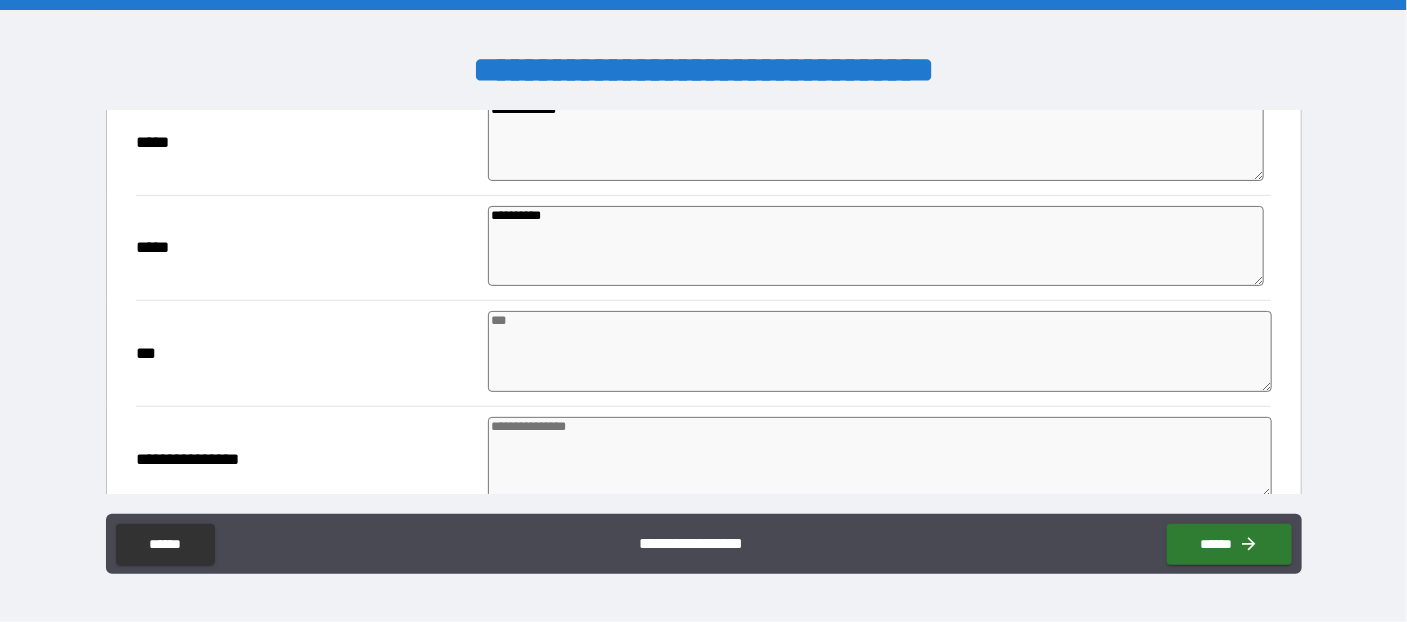 scroll, scrollTop: 326, scrollLeft: 0, axis: vertical 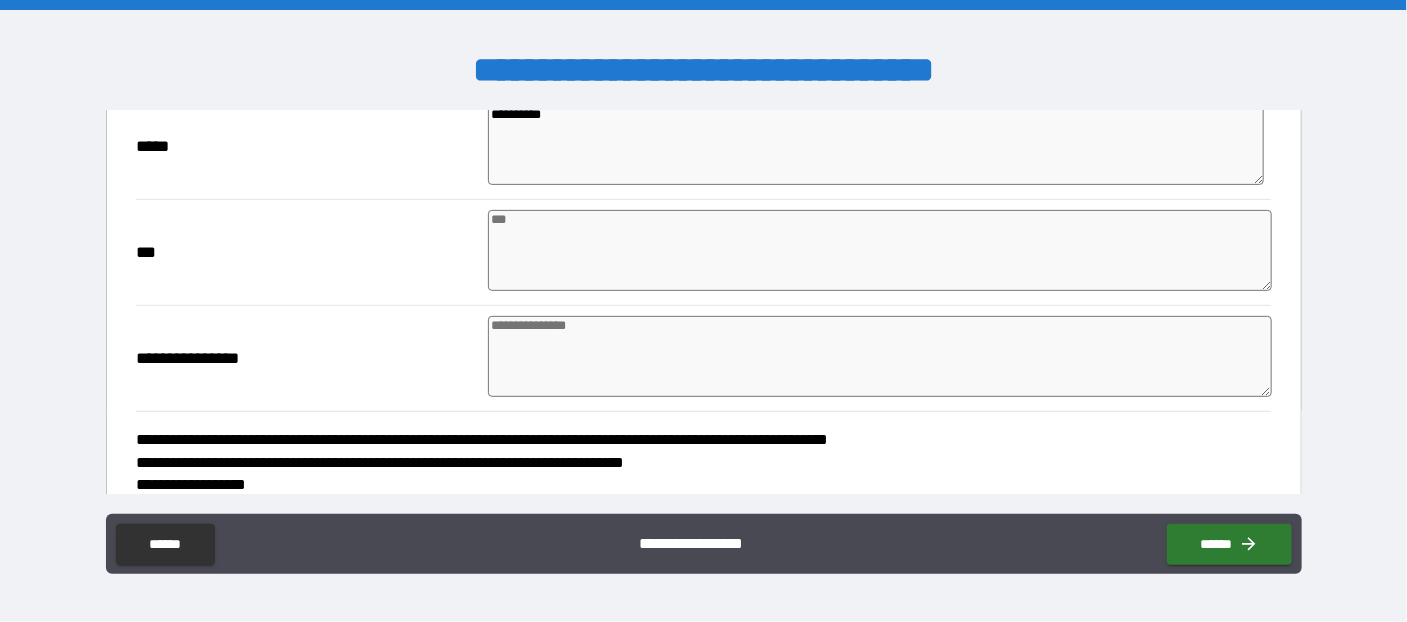 click at bounding box center (880, 250) 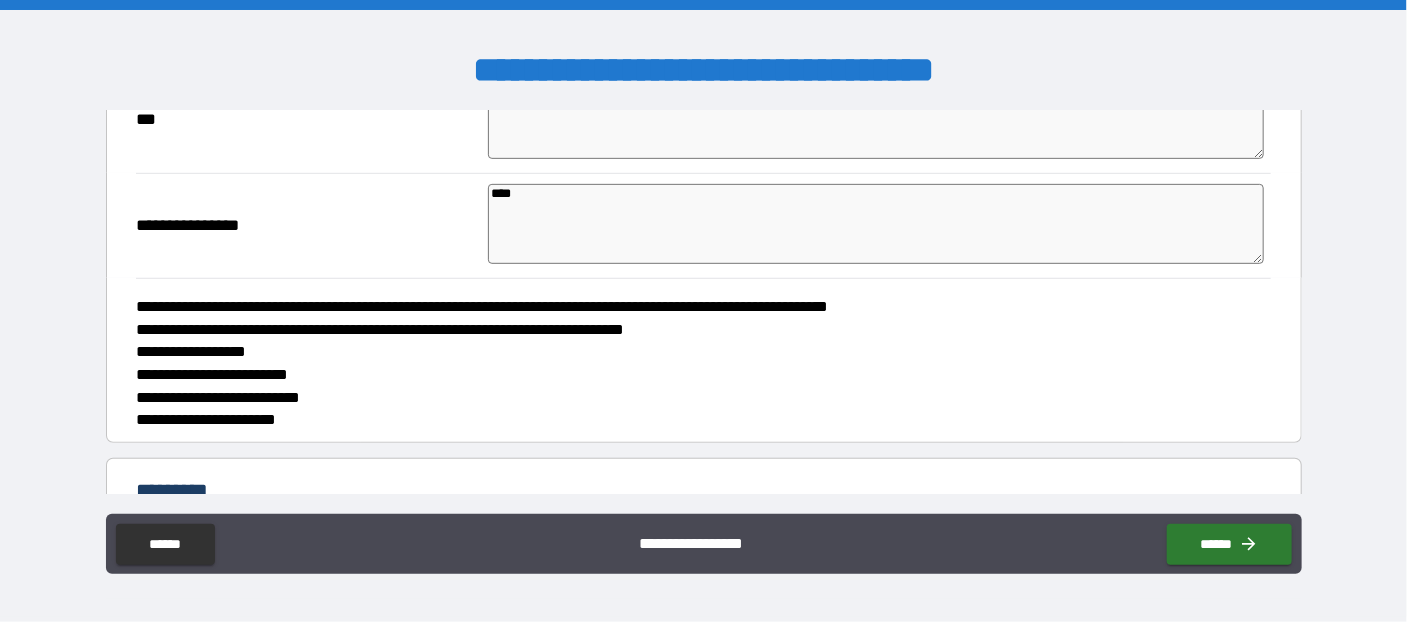 scroll, scrollTop: 654, scrollLeft: 0, axis: vertical 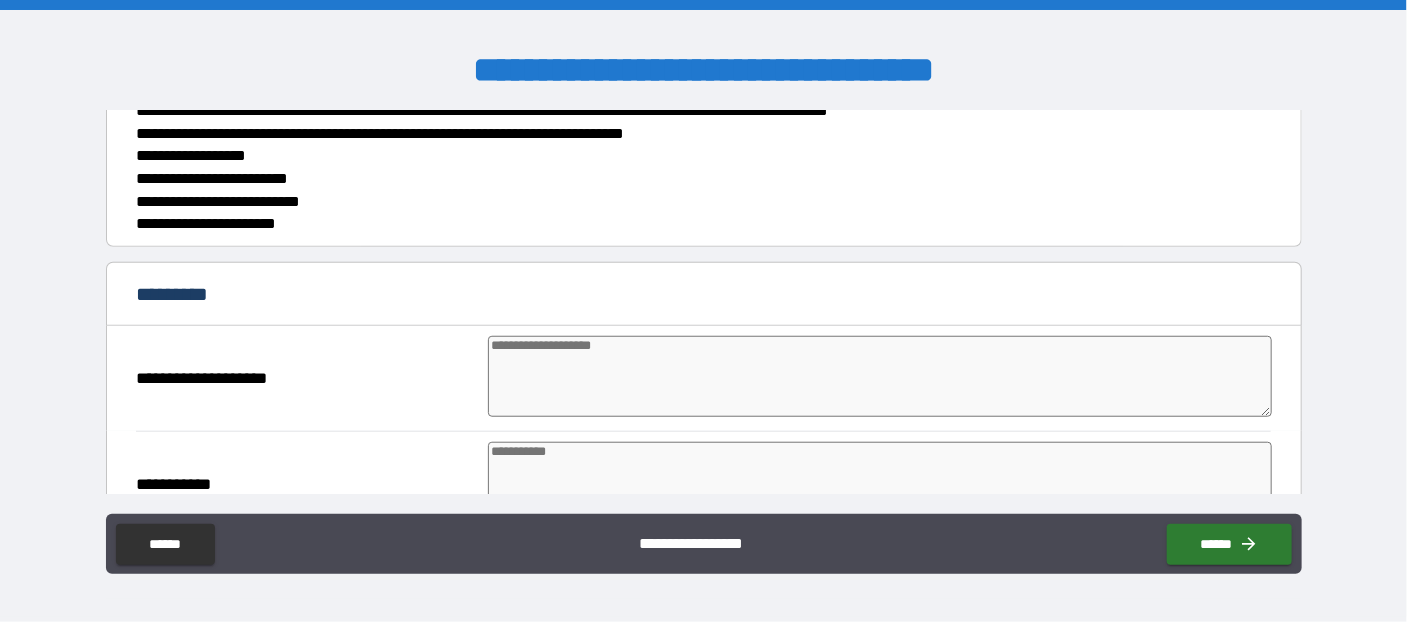 click at bounding box center (880, 376) 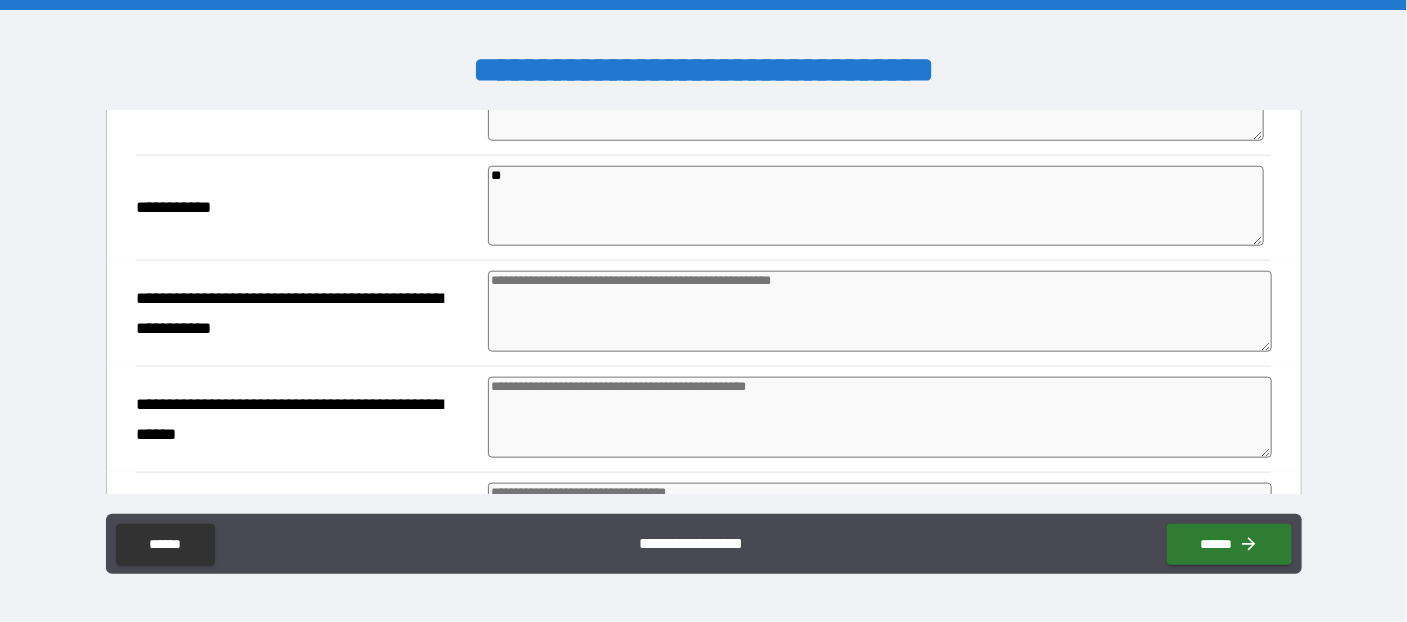 scroll, scrollTop: 981, scrollLeft: 0, axis: vertical 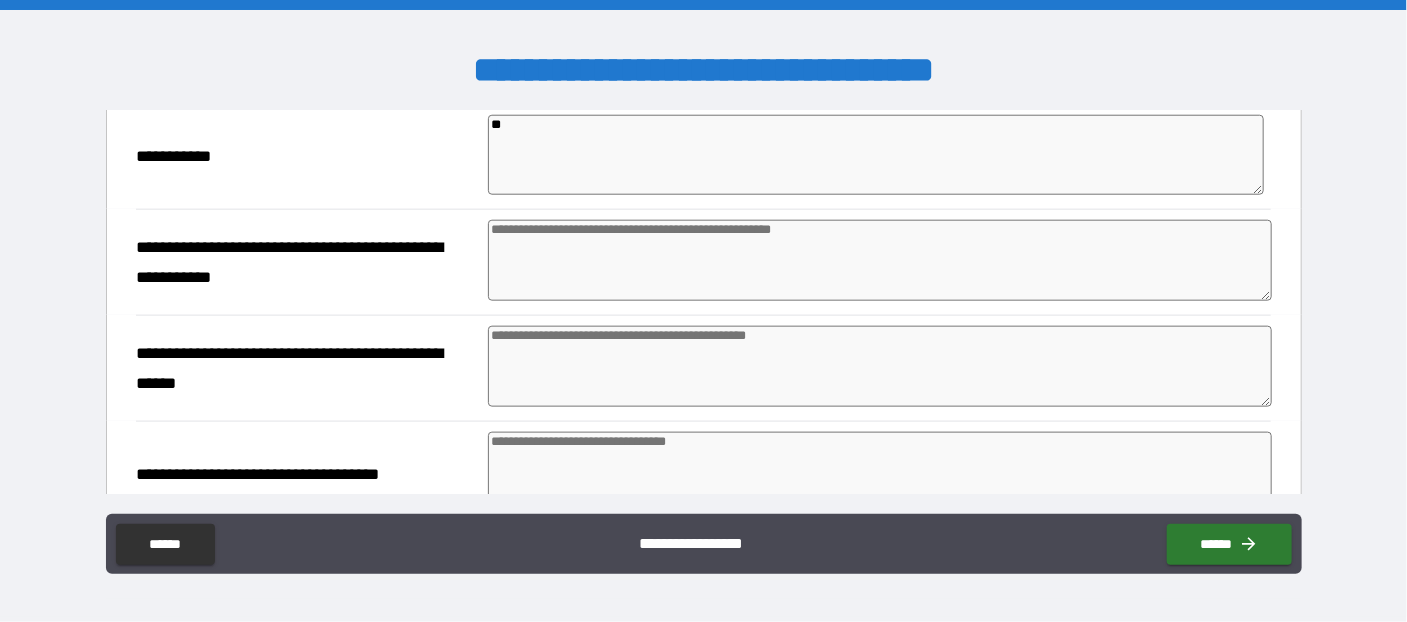 click at bounding box center (880, 260) 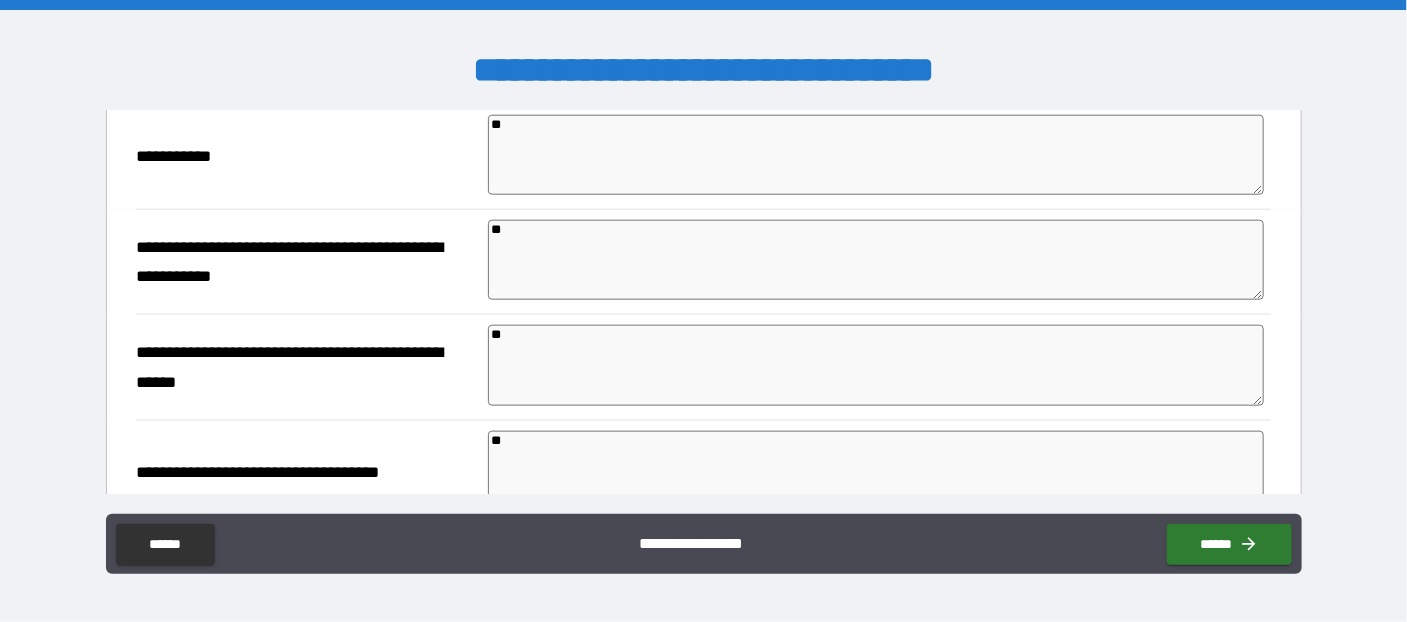 scroll, scrollTop: 1224, scrollLeft: 0, axis: vertical 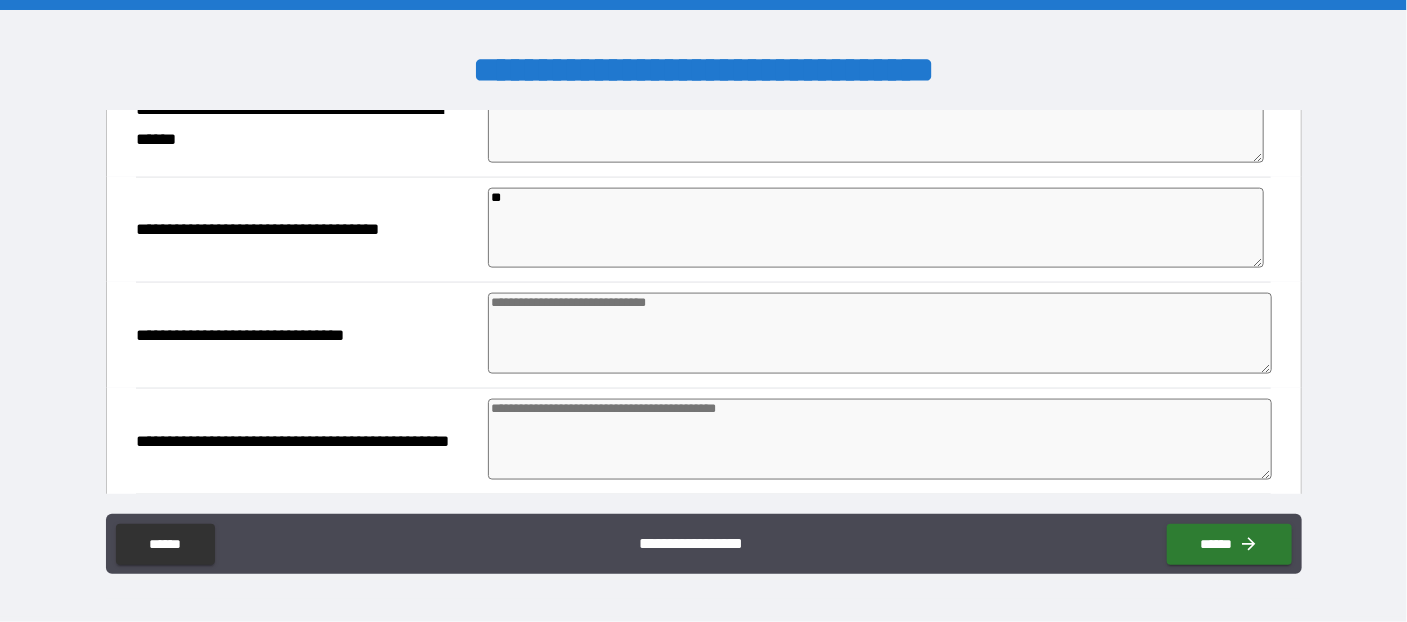 click at bounding box center [880, 439] 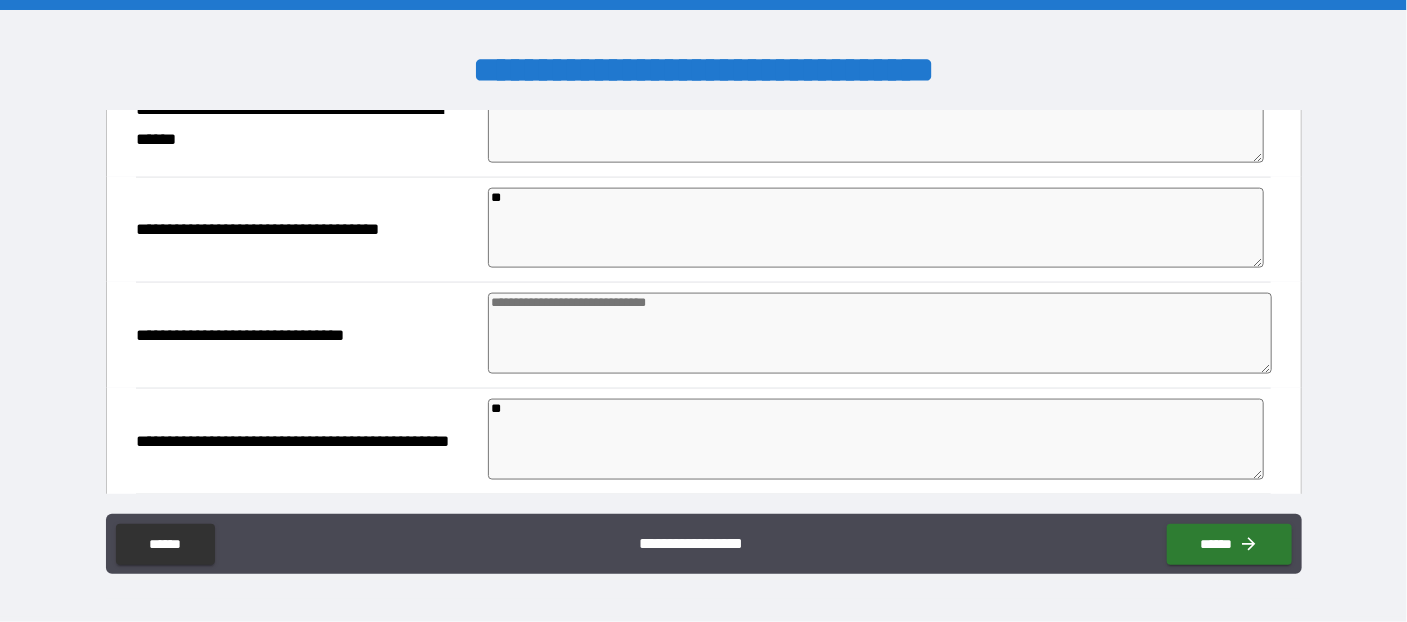 scroll, scrollTop: 1435, scrollLeft: 0, axis: vertical 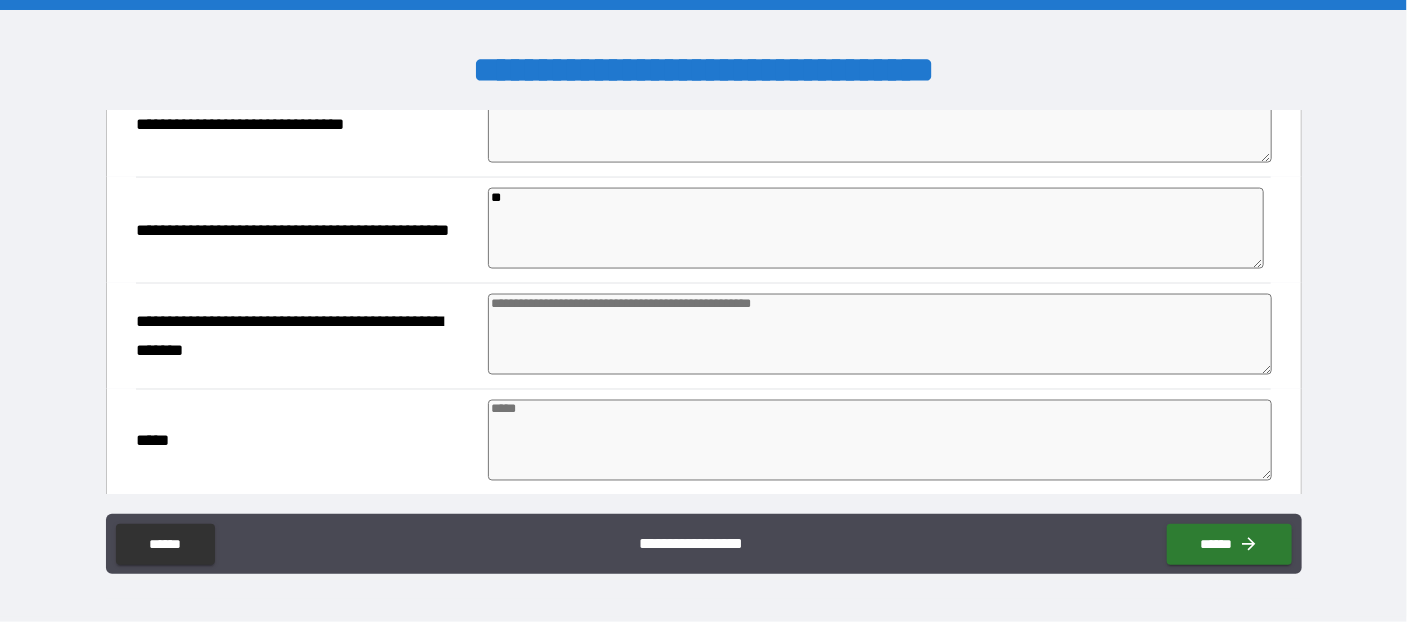 click at bounding box center (880, 334) 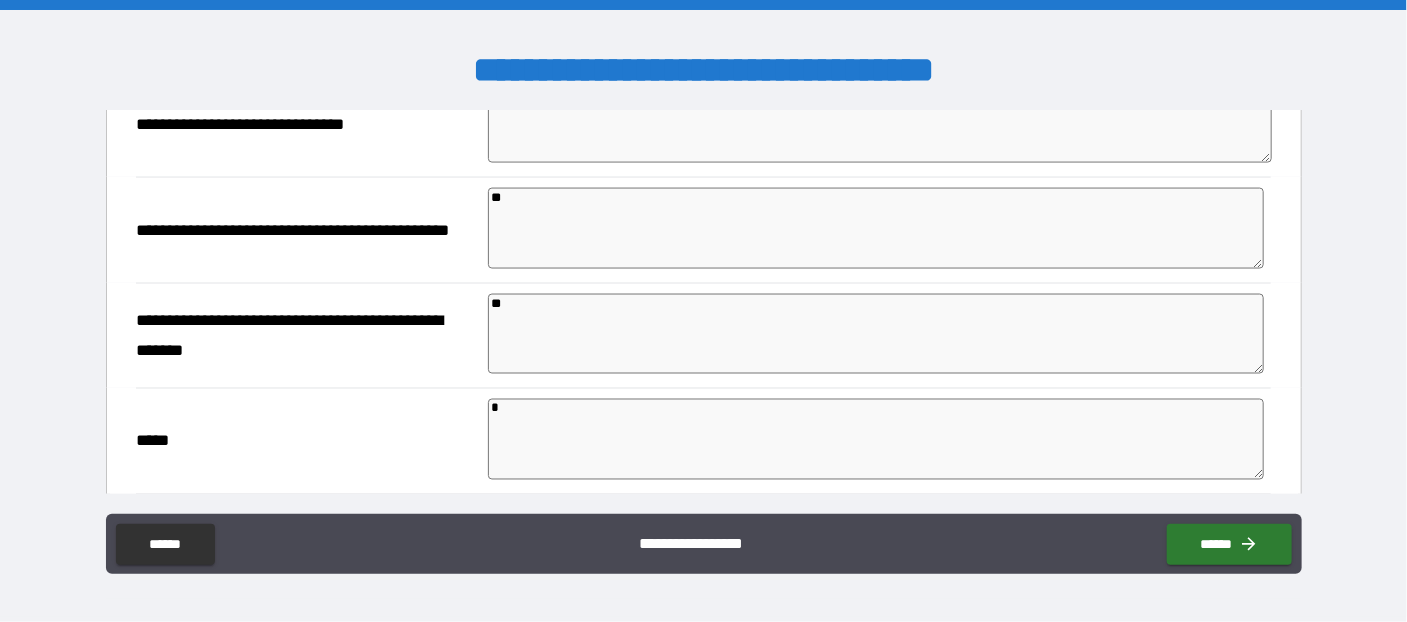 scroll, scrollTop: 1906, scrollLeft: 0, axis: vertical 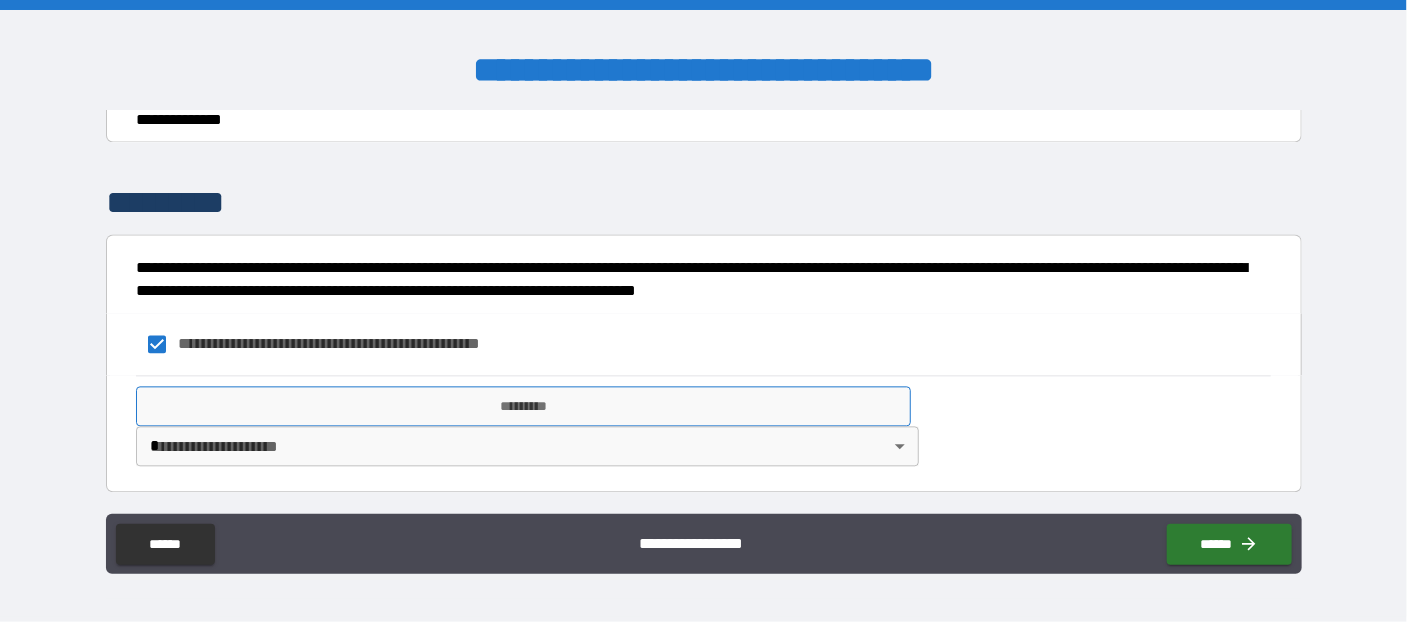 click on "*********" at bounding box center [523, 406] 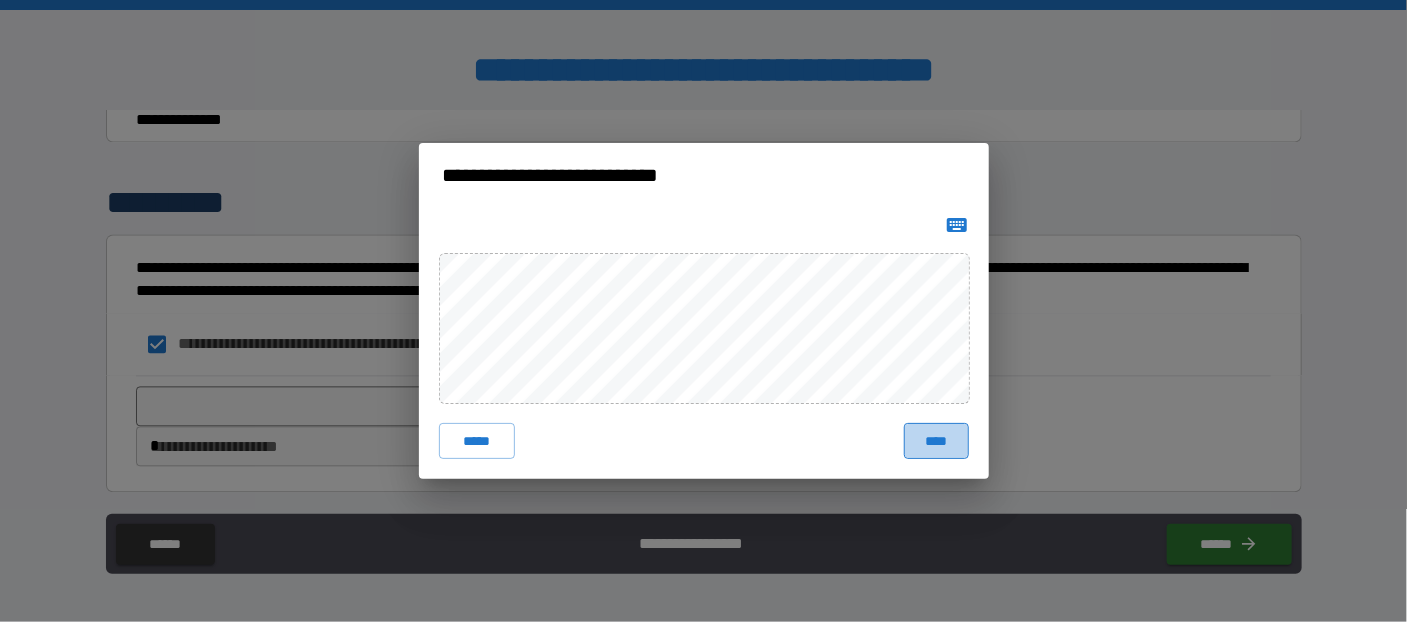 click on "****" at bounding box center [936, 441] 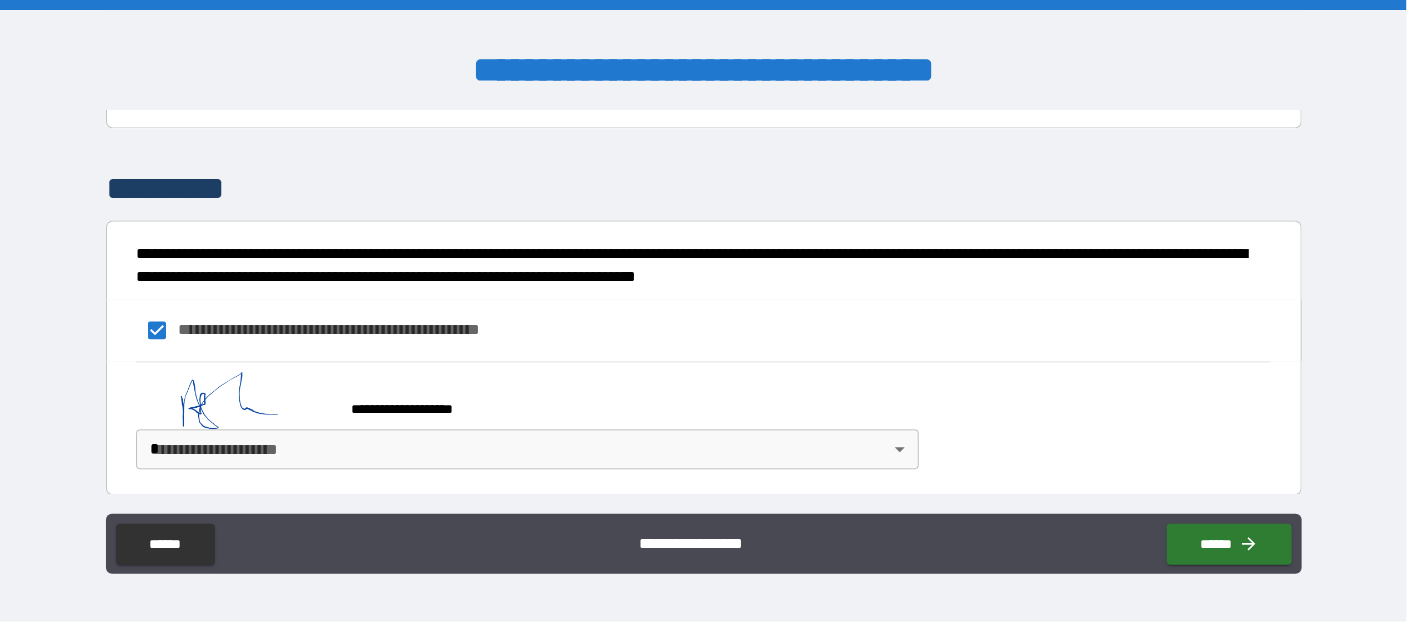 scroll, scrollTop: 1923, scrollLeft: 0, axis: vertical 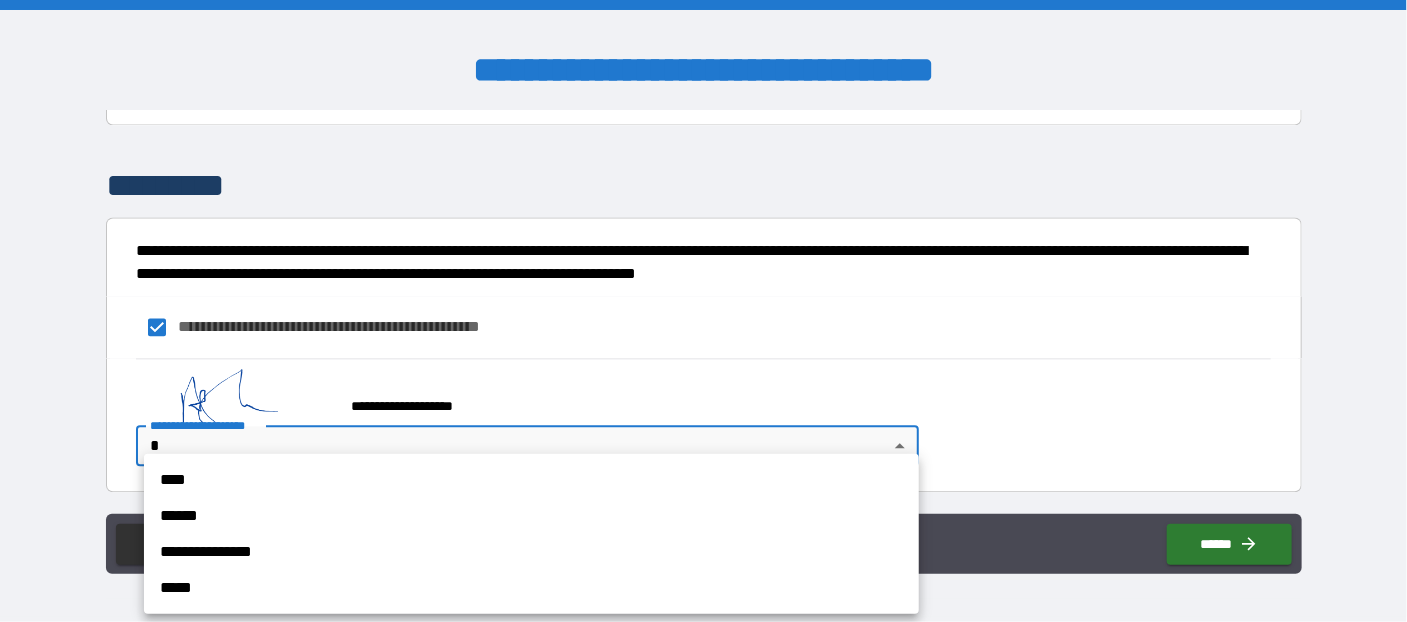 click on "**********" at bounding box center [703, 311] 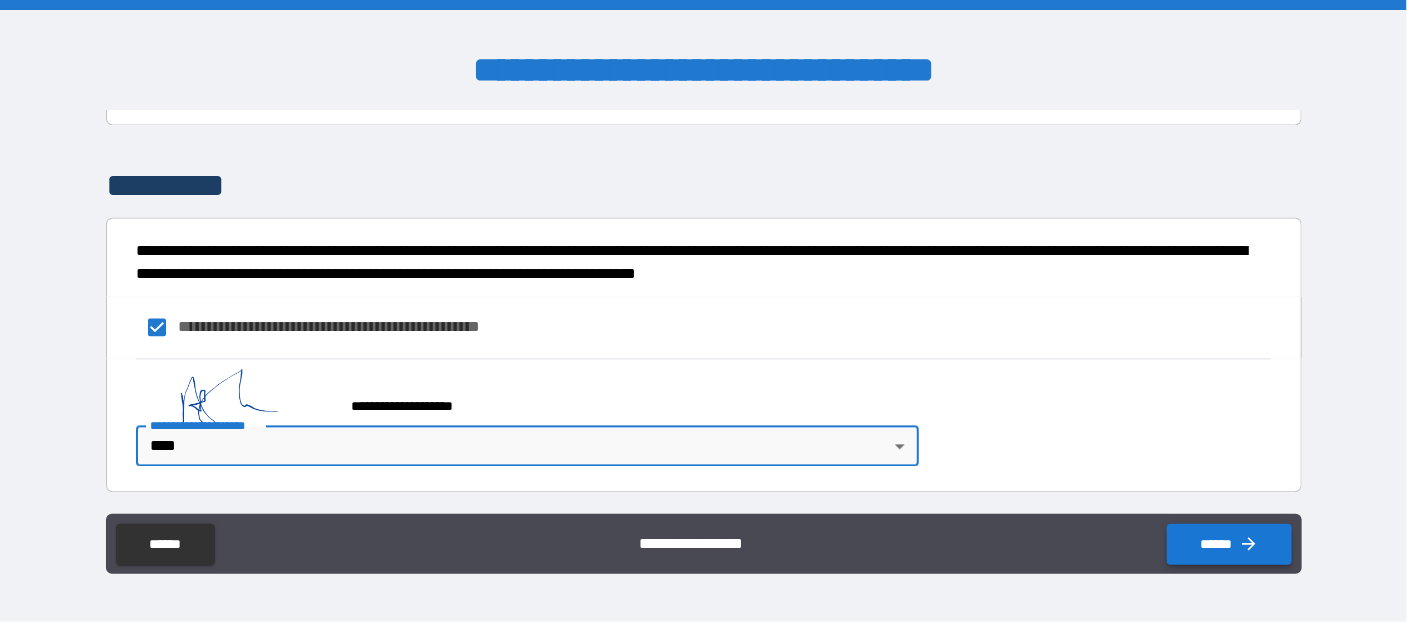 click on "******" at bounding box center (1229, 544) 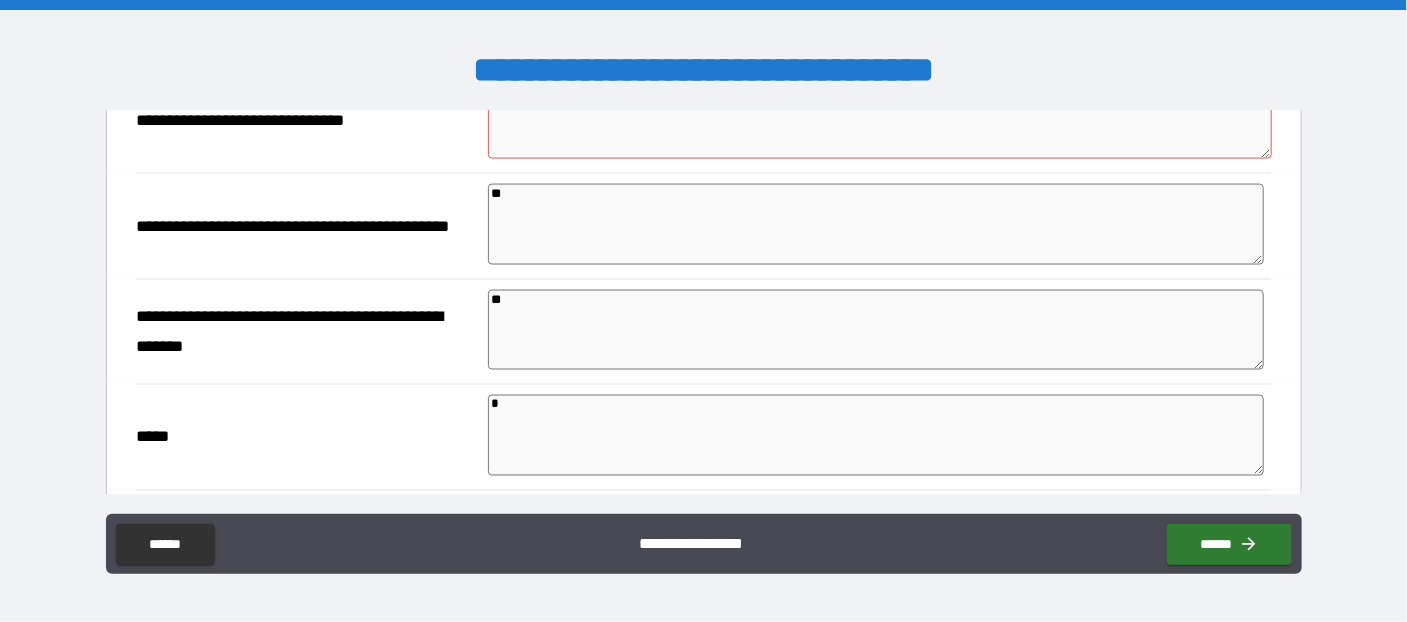 scroll, scrollTop: 1199, scrollLeft: 0, axis: vertical 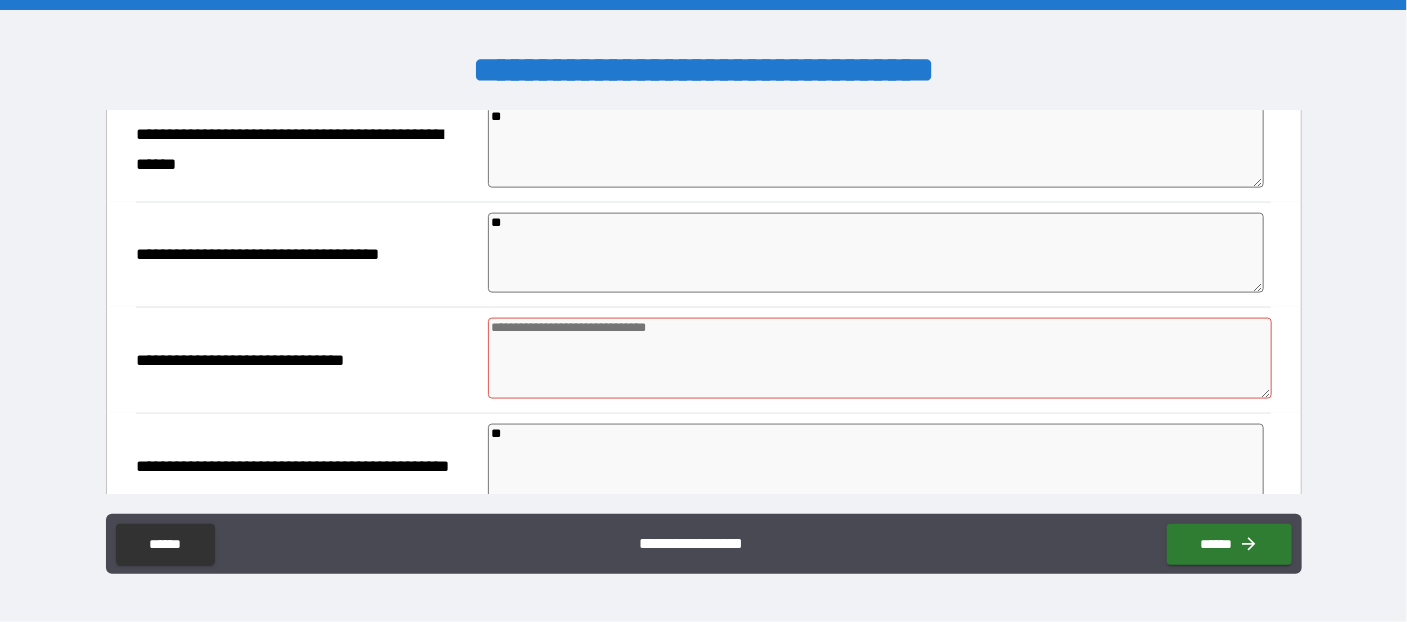 click at bounding box center (880, 358) 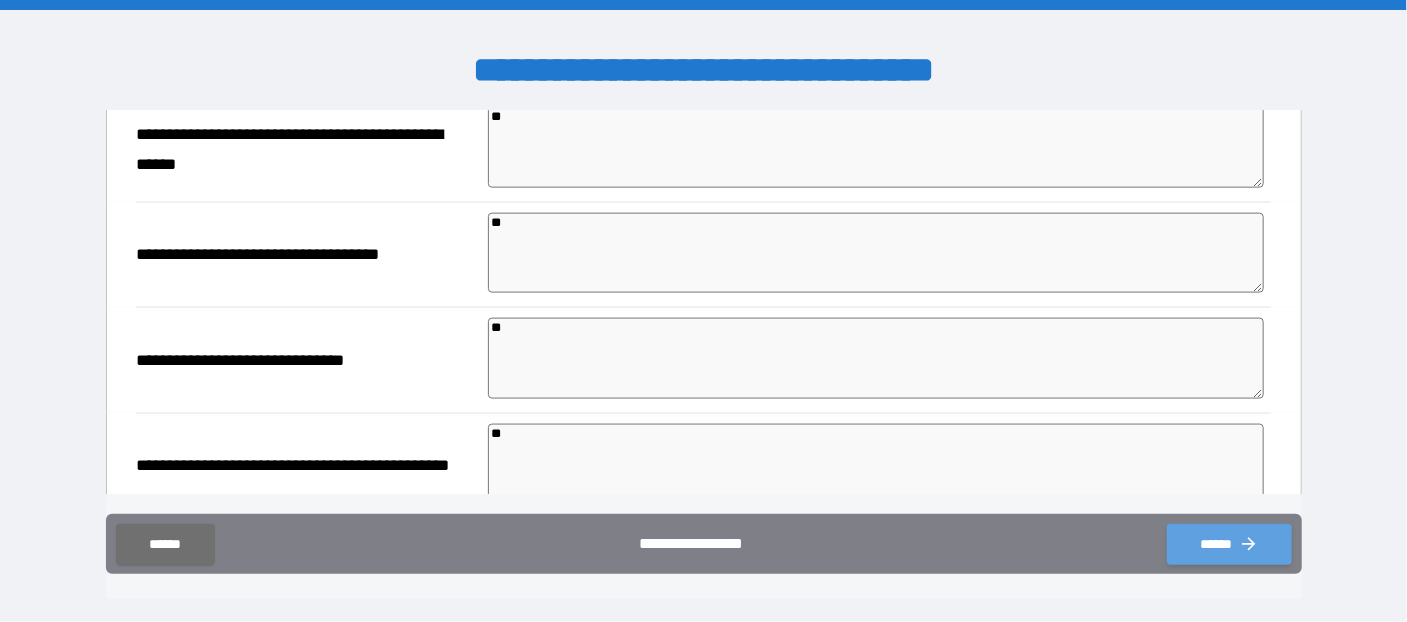 click on "******" at bounding box center (1229, 544) 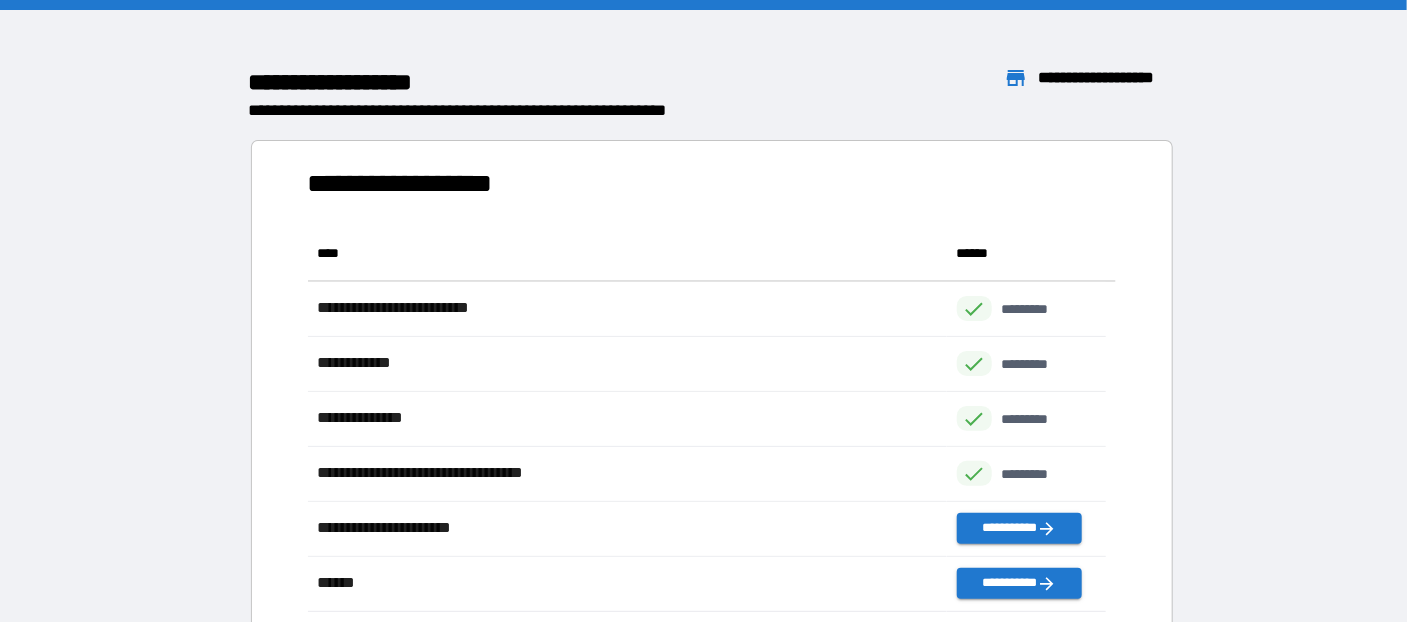scroll, scrollTop: 14, scrollLeft: 13, axis: both 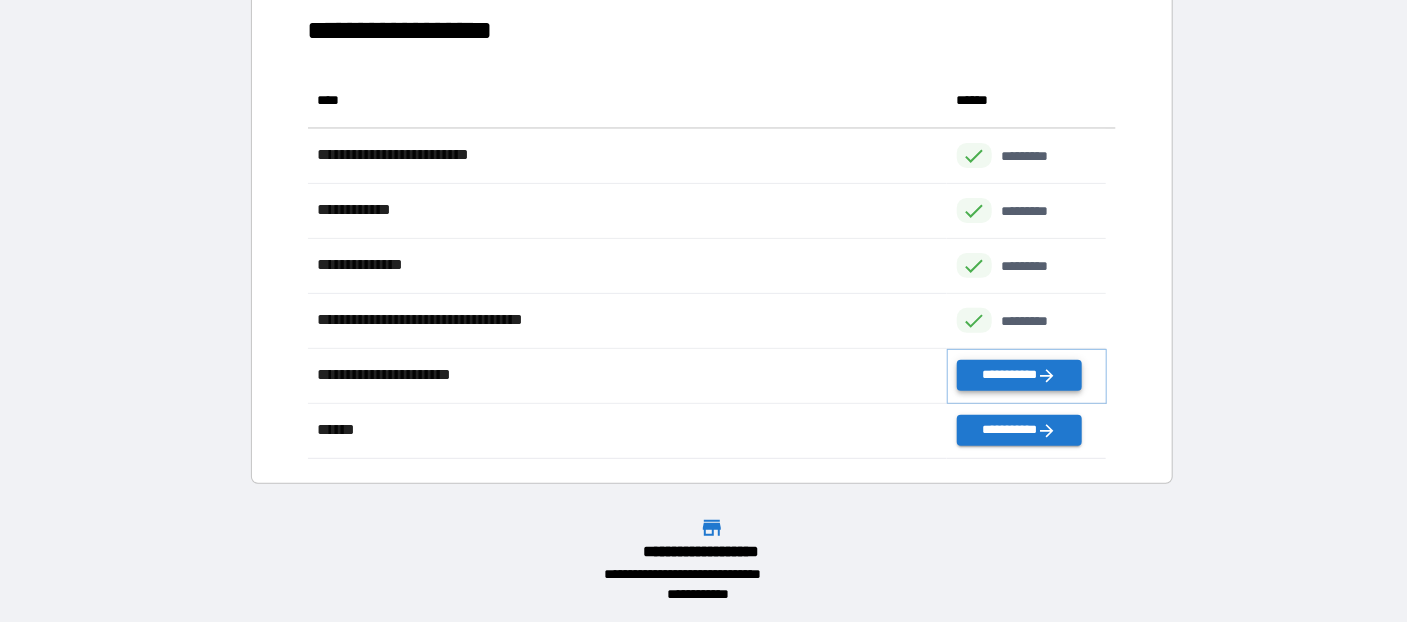 click on "**********" at bounding box center (1019, 375) 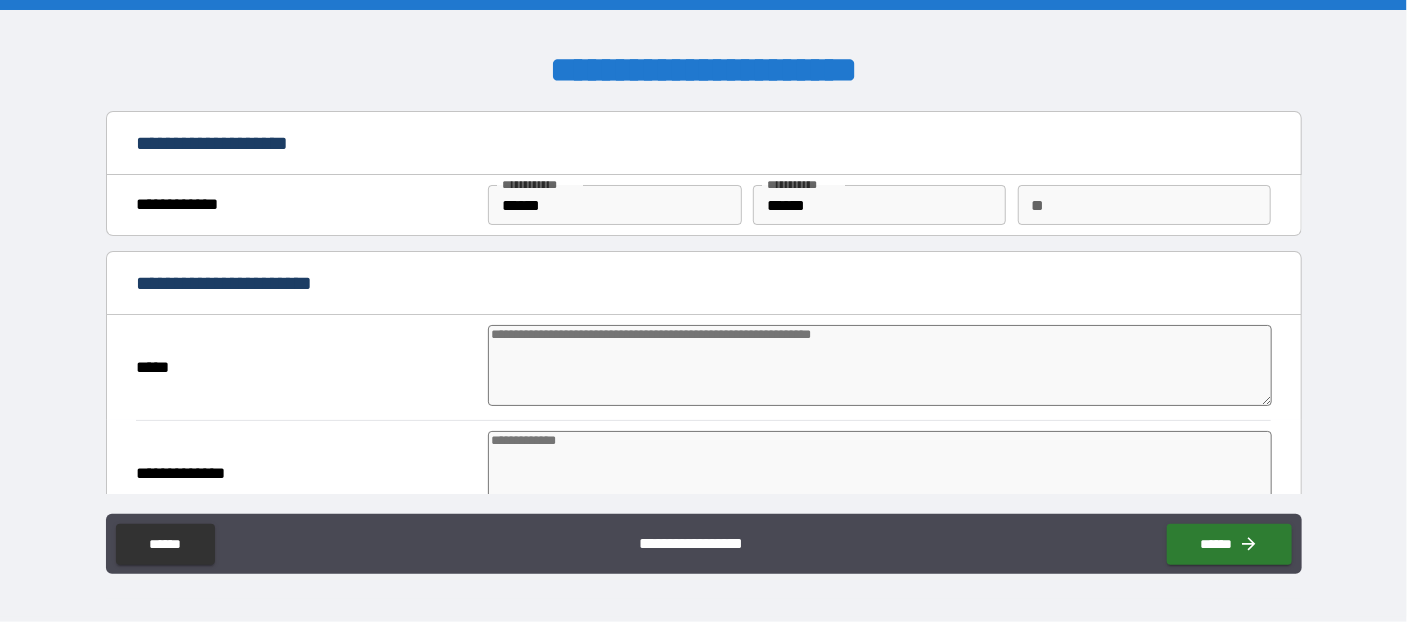 click at bounding box center (880, 365) 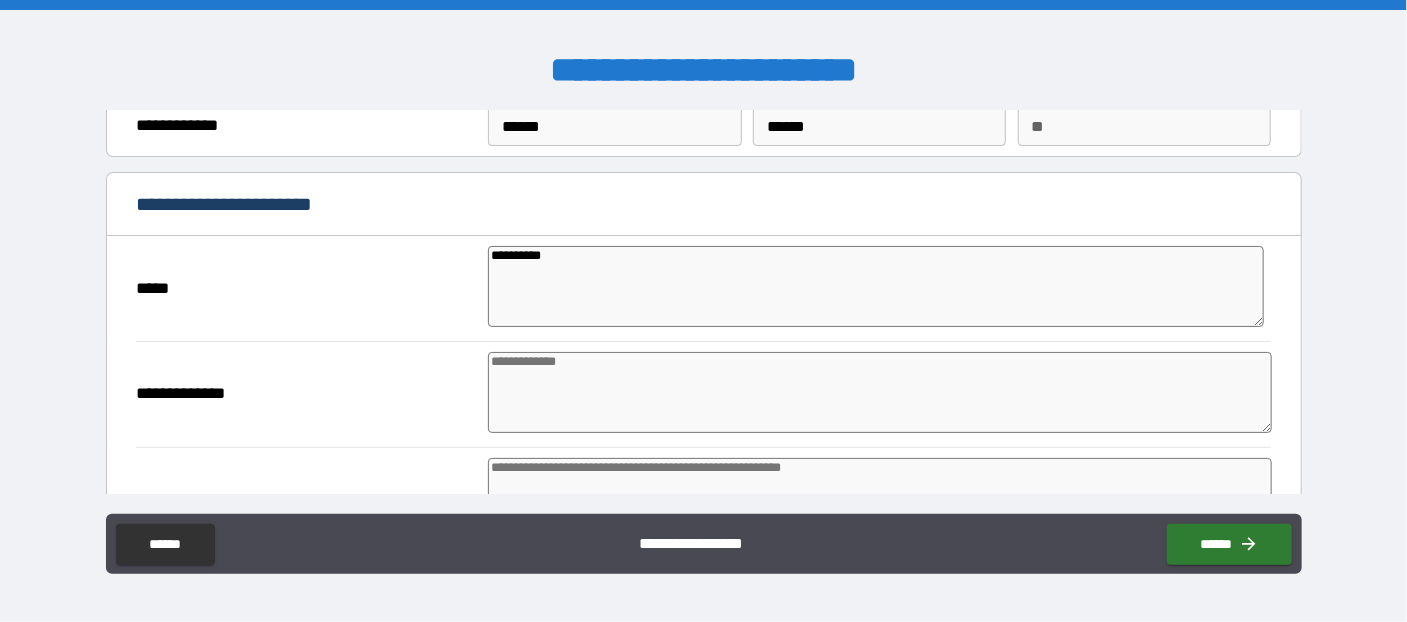 scroll, scrollTop: 108, scrollLeft: 0, axis: vertical 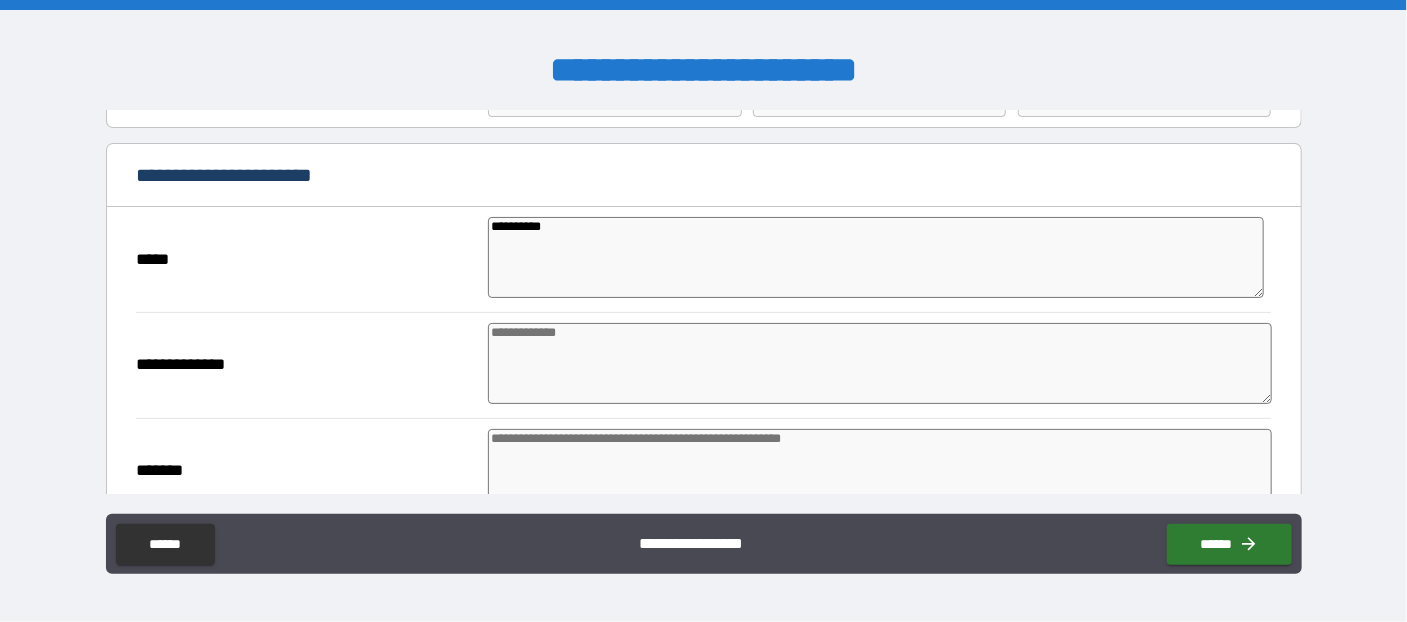 click at bounding box center [880, 363] 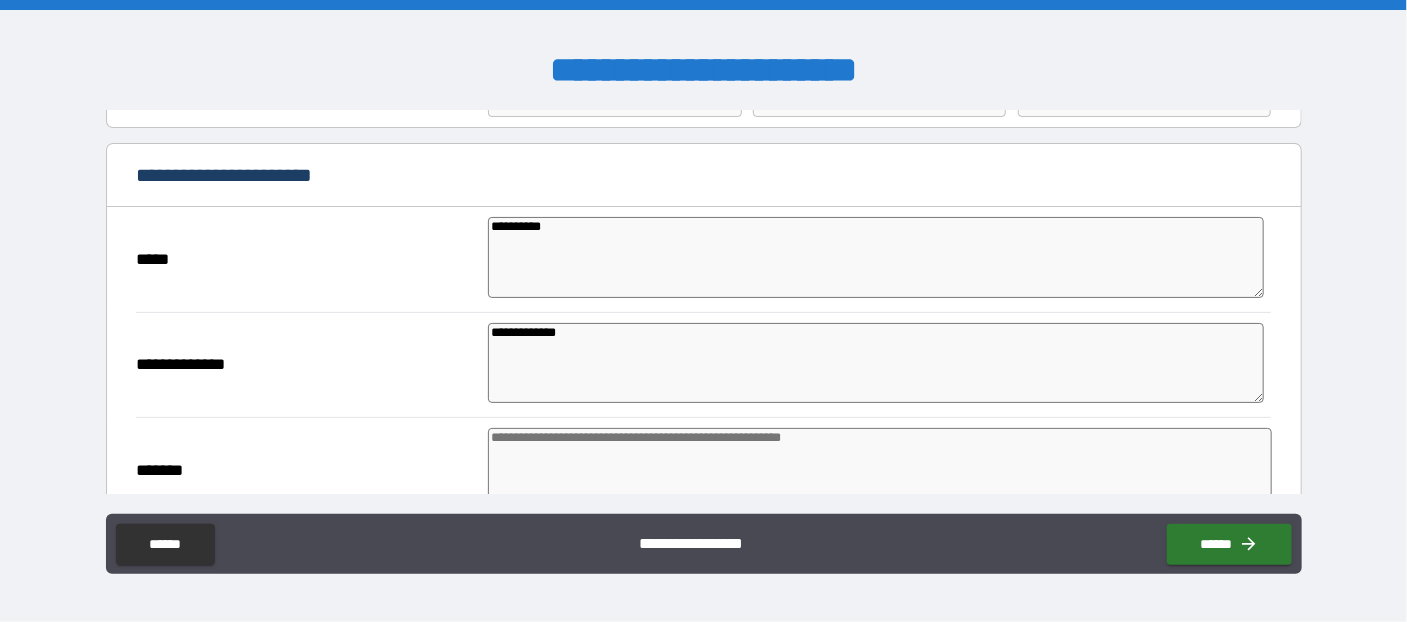 click at bounding box center [880, 468] 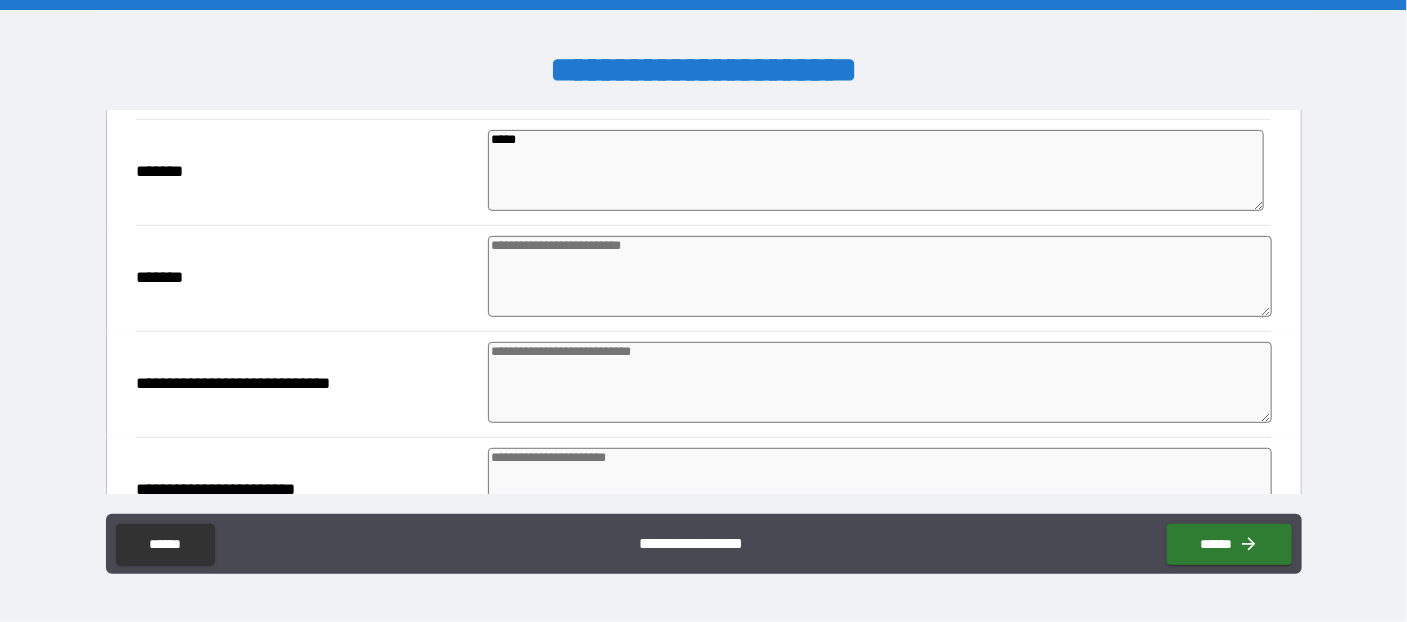 scroll, scrollTop: 436, scrollLeft: 0, axis: vertical 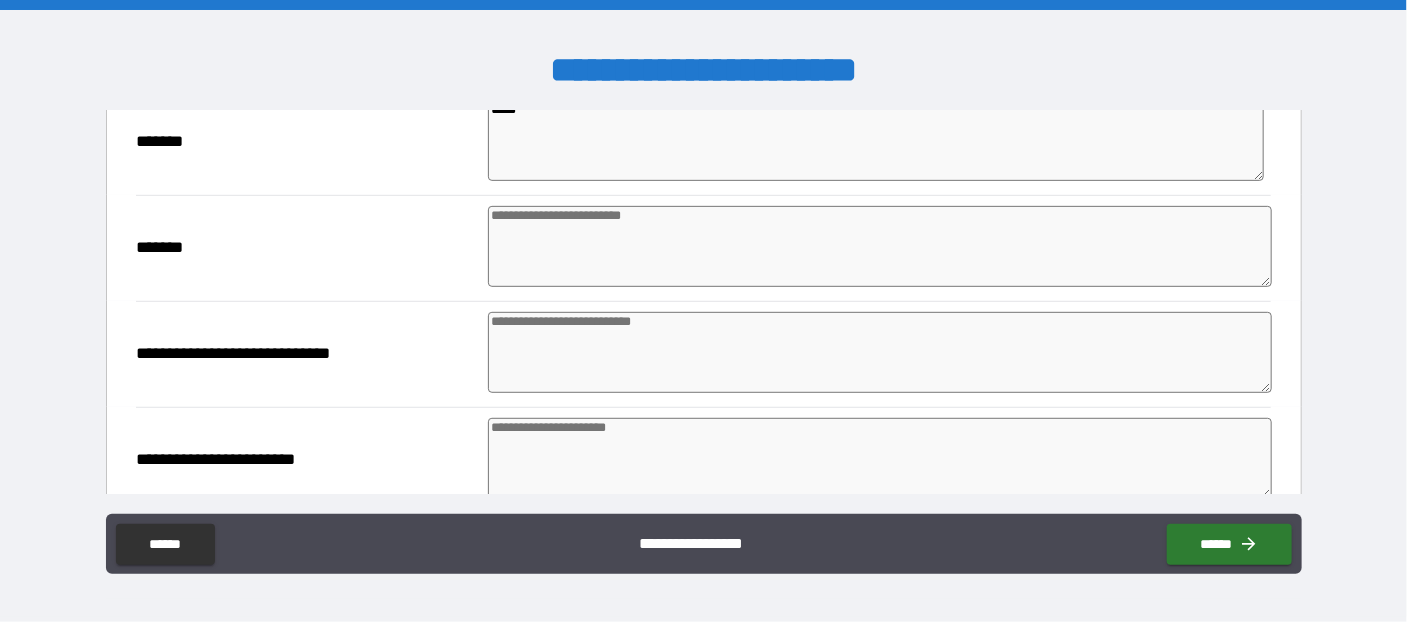 click at bounding box center [880, 246] 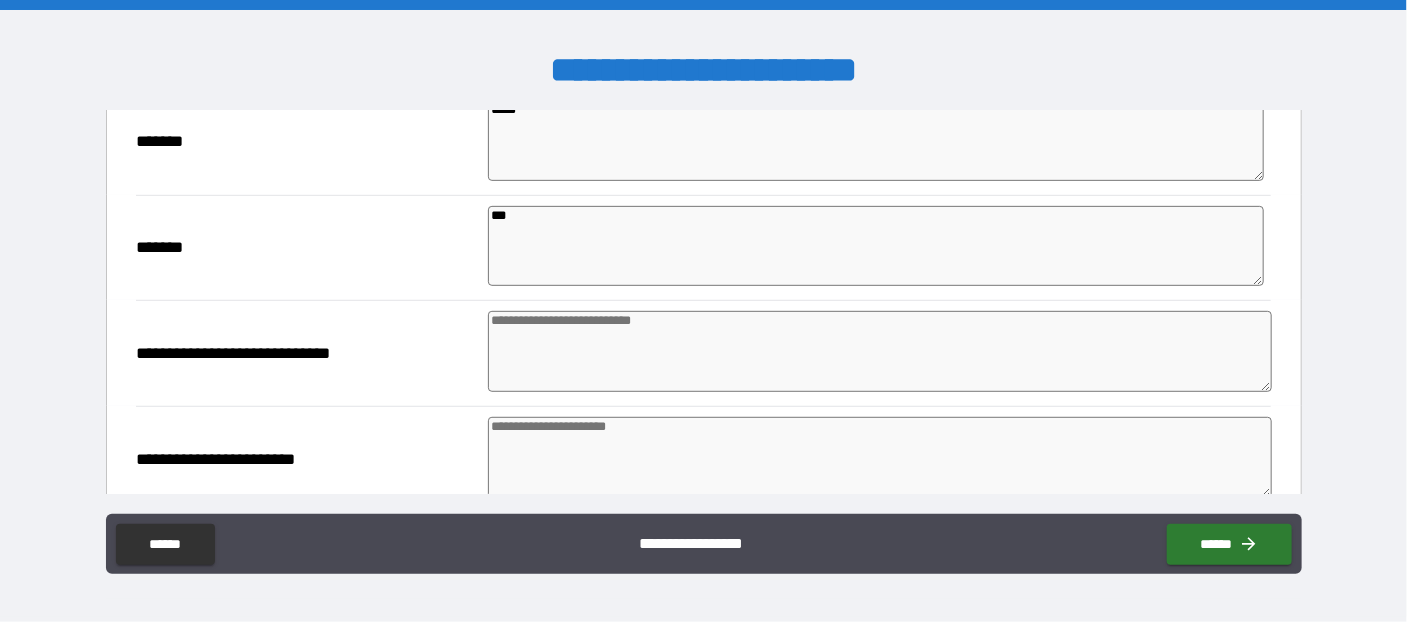 click at bounding box center [880, 351] 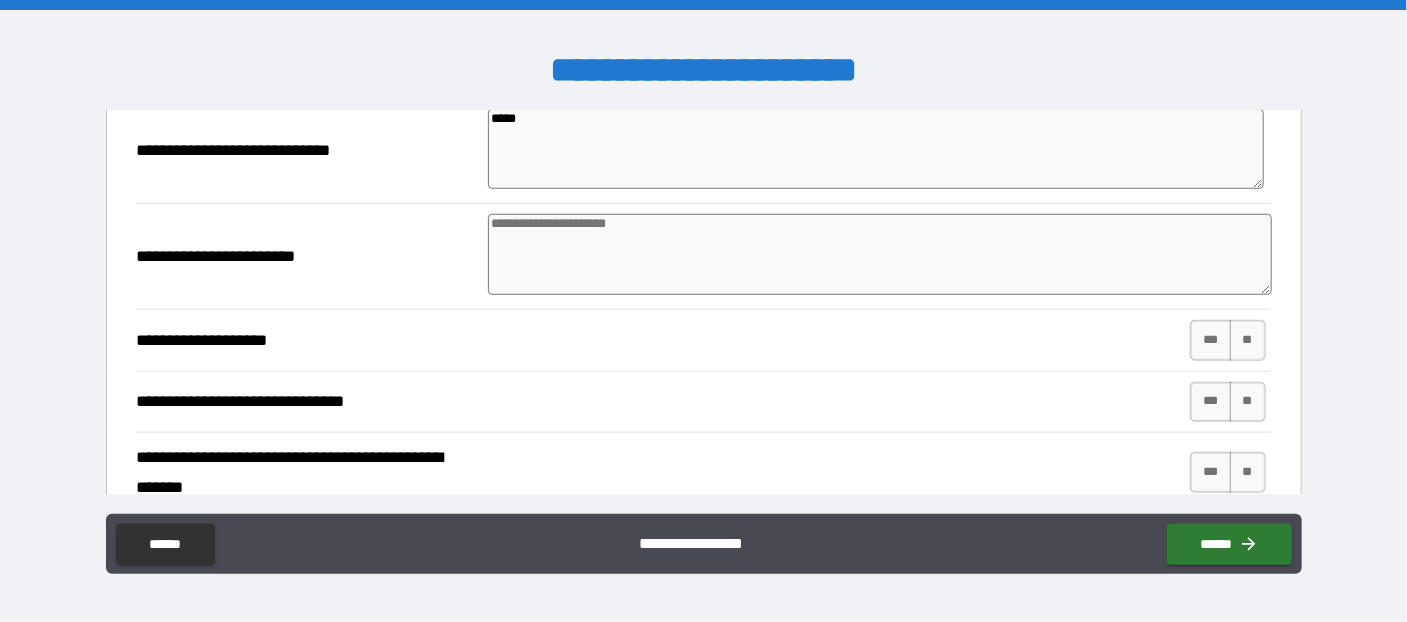 scroll, scrollTop: 654, scrollLeft: 0, axis: vertical 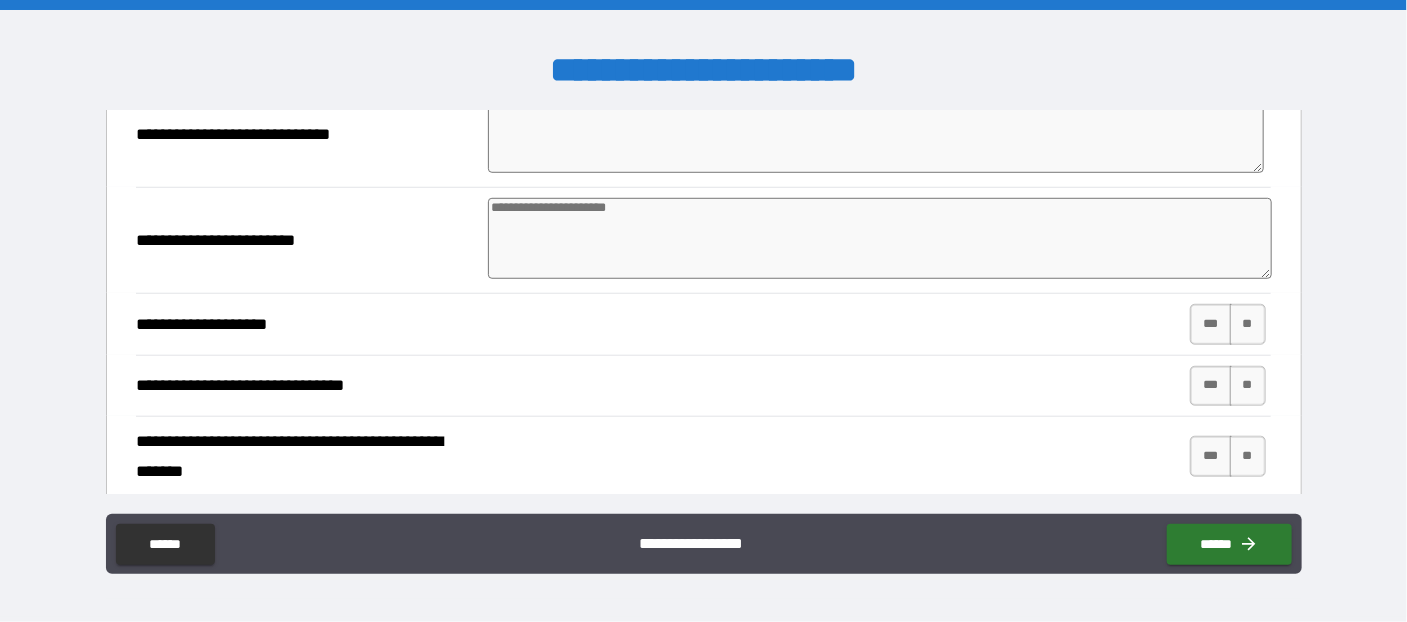 click at bounding box center (880, 238) 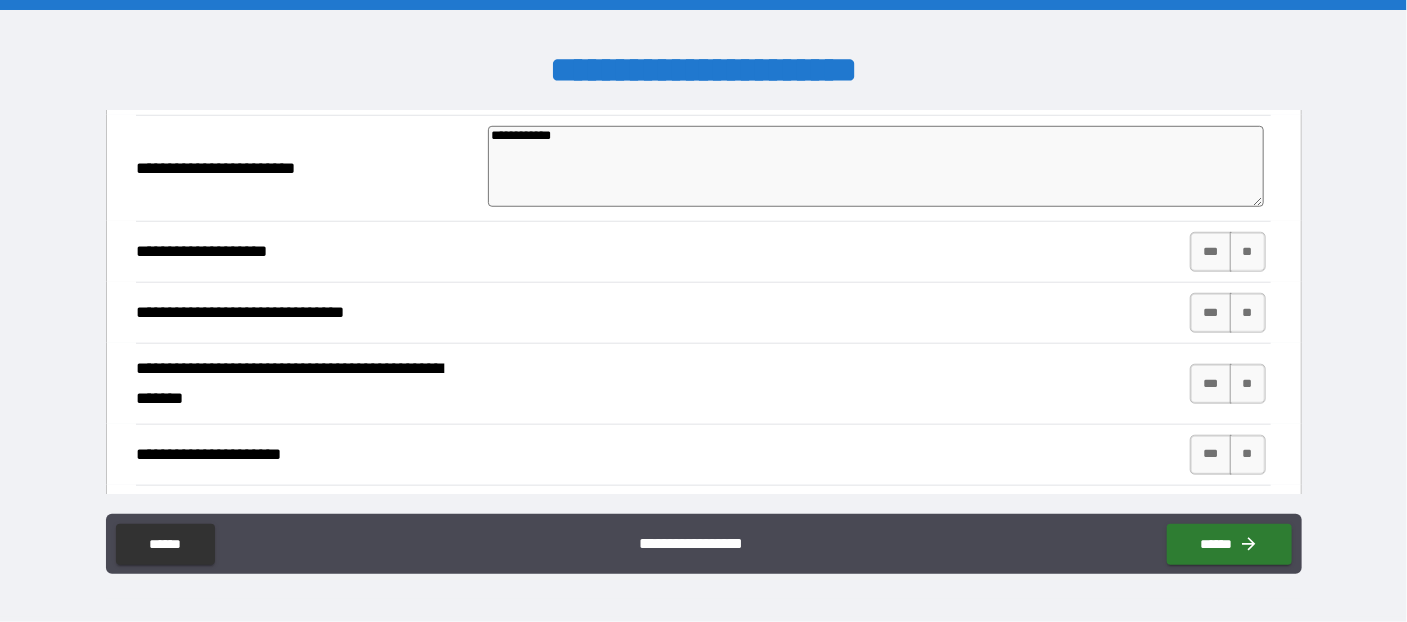 scroll, scrollTop: 763, scrollLeft: 0, axis: vertical 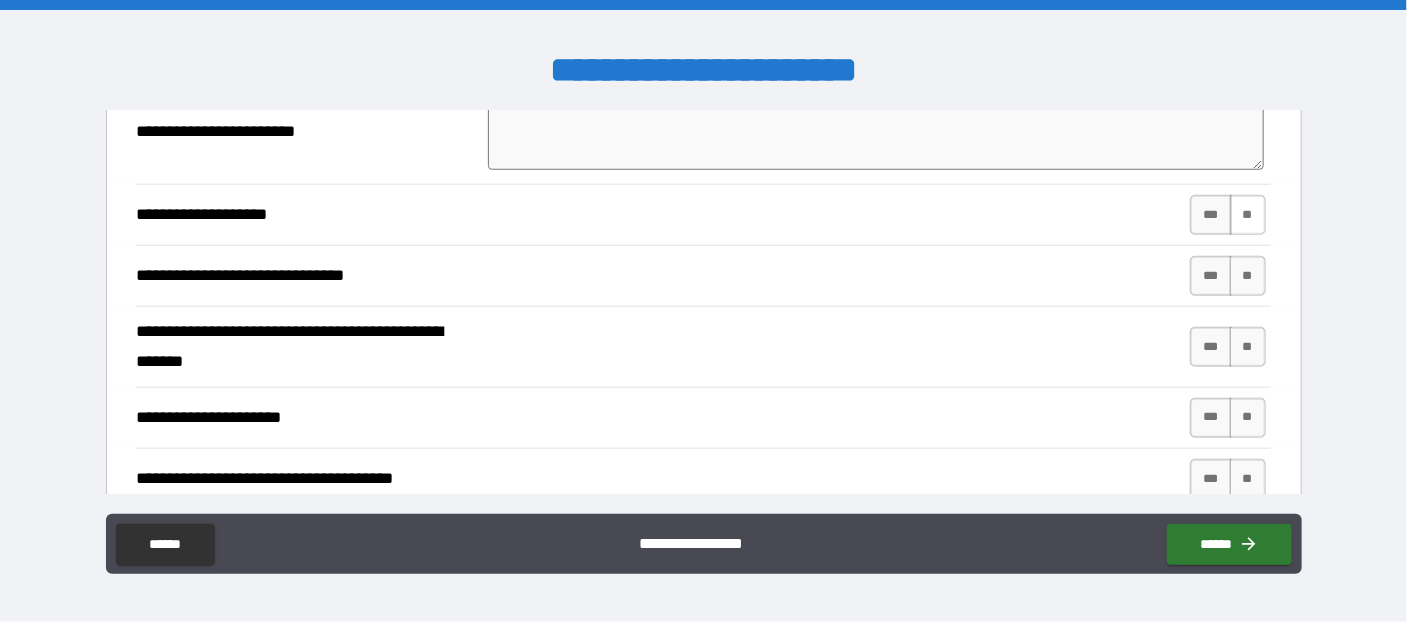 click on "**" at bounding box center [1248, 215] 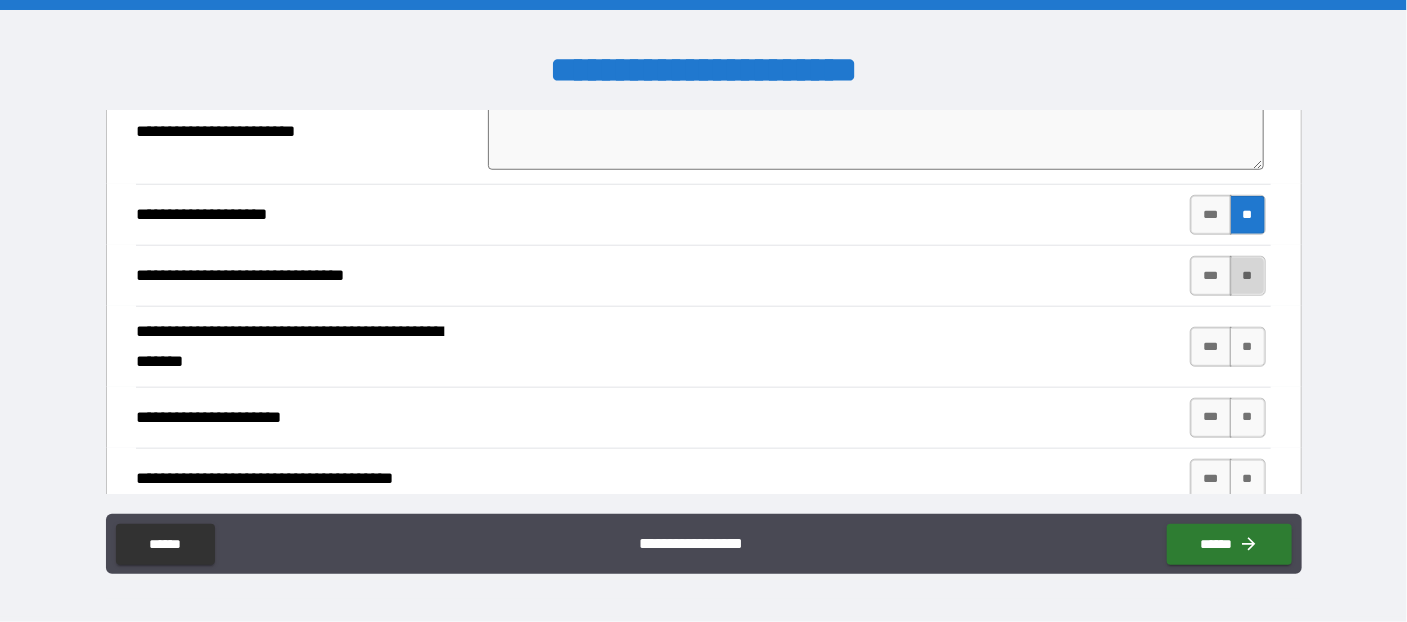 click on "**" at bounding box center (1248, 276) 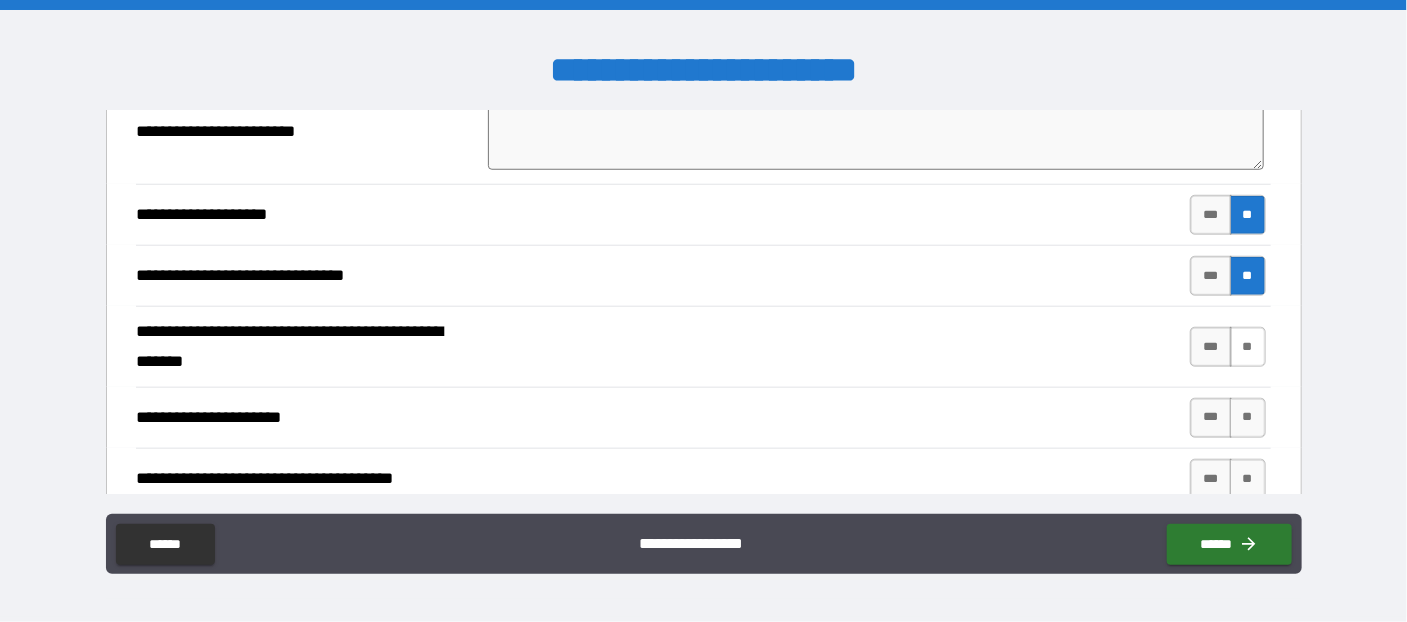 click on "**" at bounding box center [1248, 347] 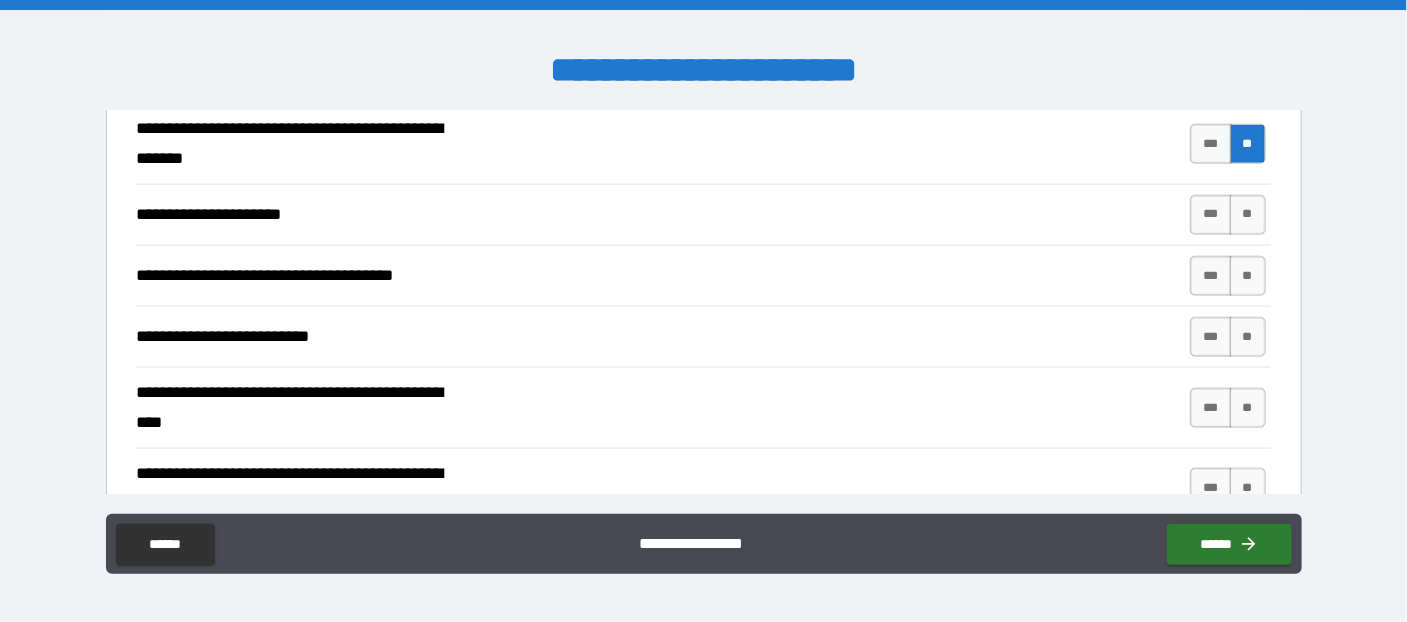 scroll, scrollTop: 981, scrollLeft: 0, axis: vertical 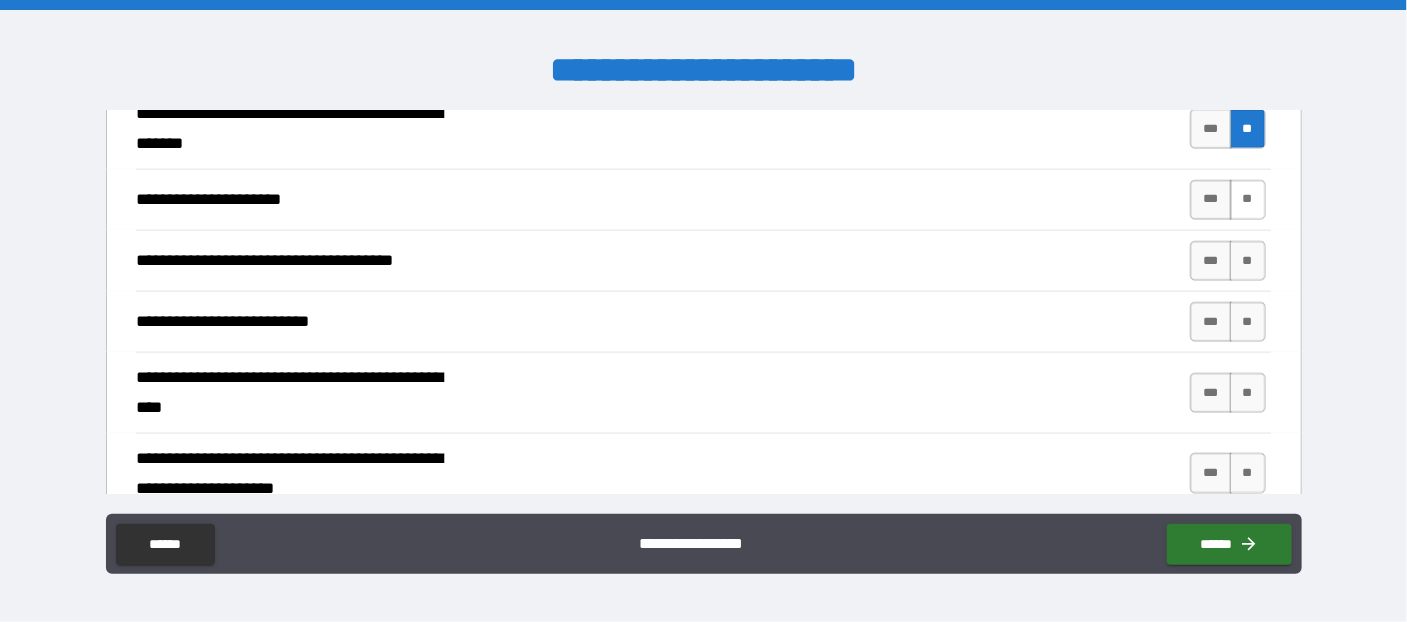 click on "**" at bounding box center (1248, 200) 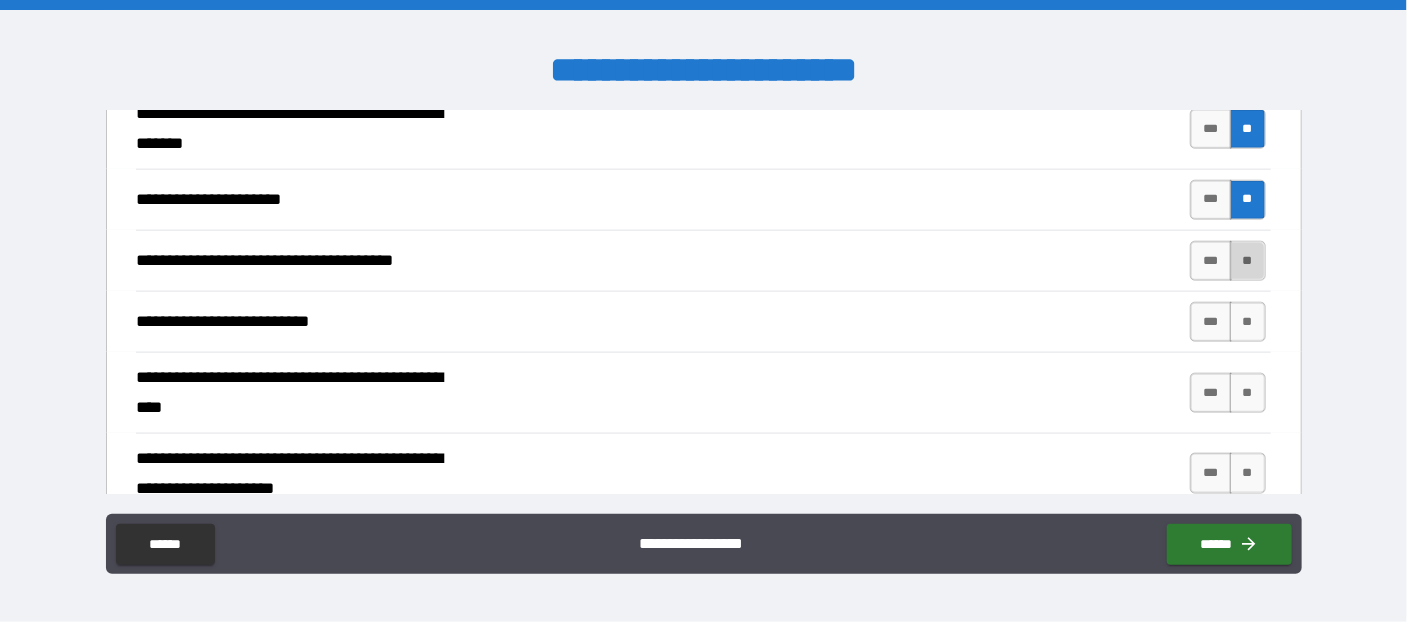 click on "**" at bounding box center [1248, 261] 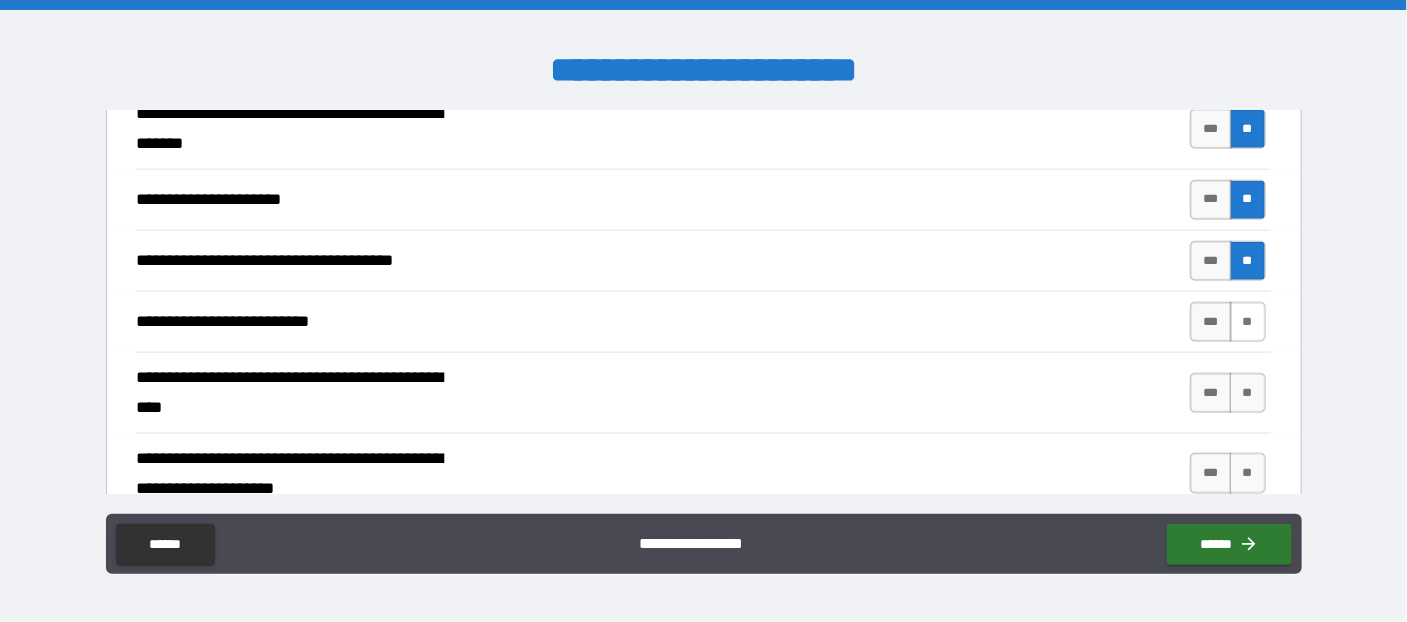 click on "**" at bounding box center [1248, 322] 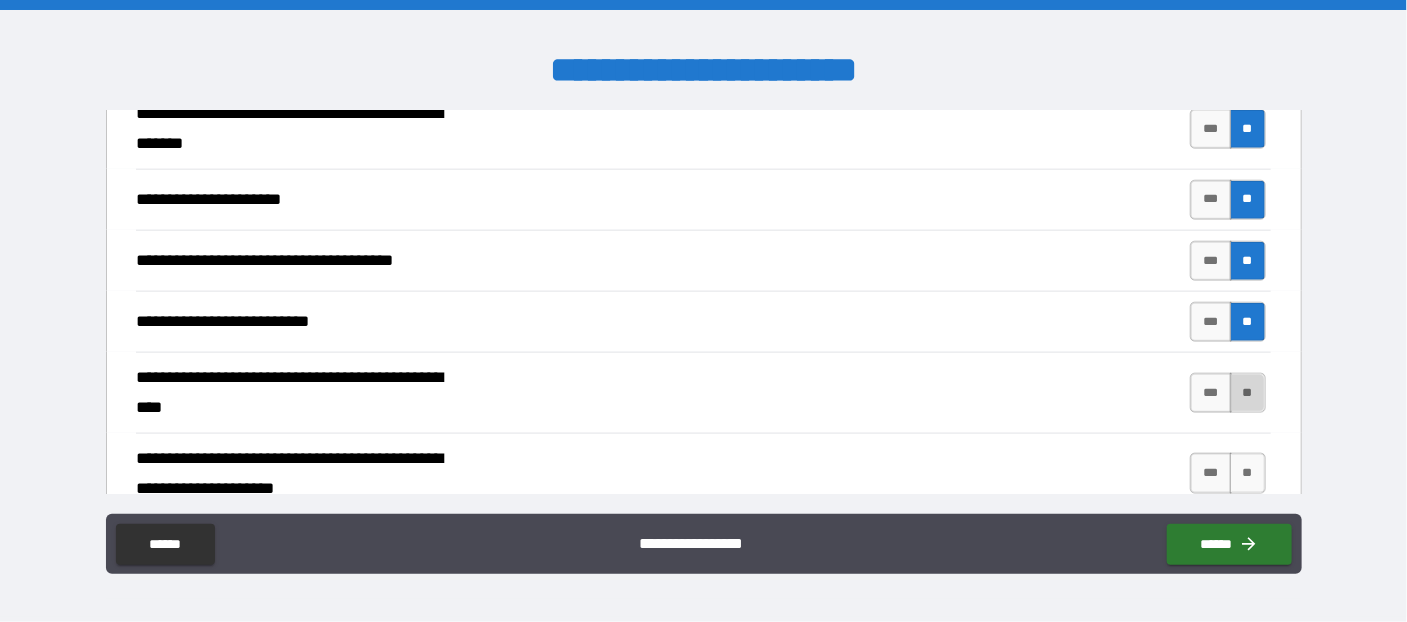 click on "**" at bounding box center [1248, 393] 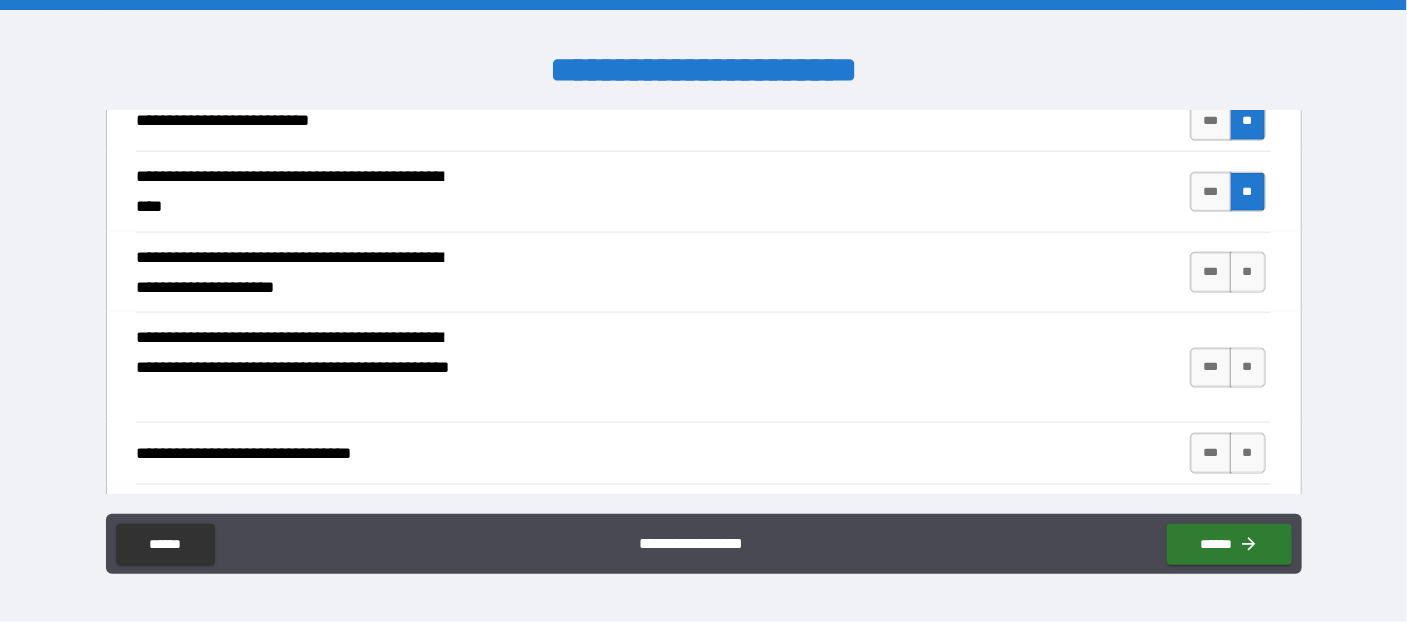 scroll, scrollTop: 1199, scrollLeft: 0, axis: vertical 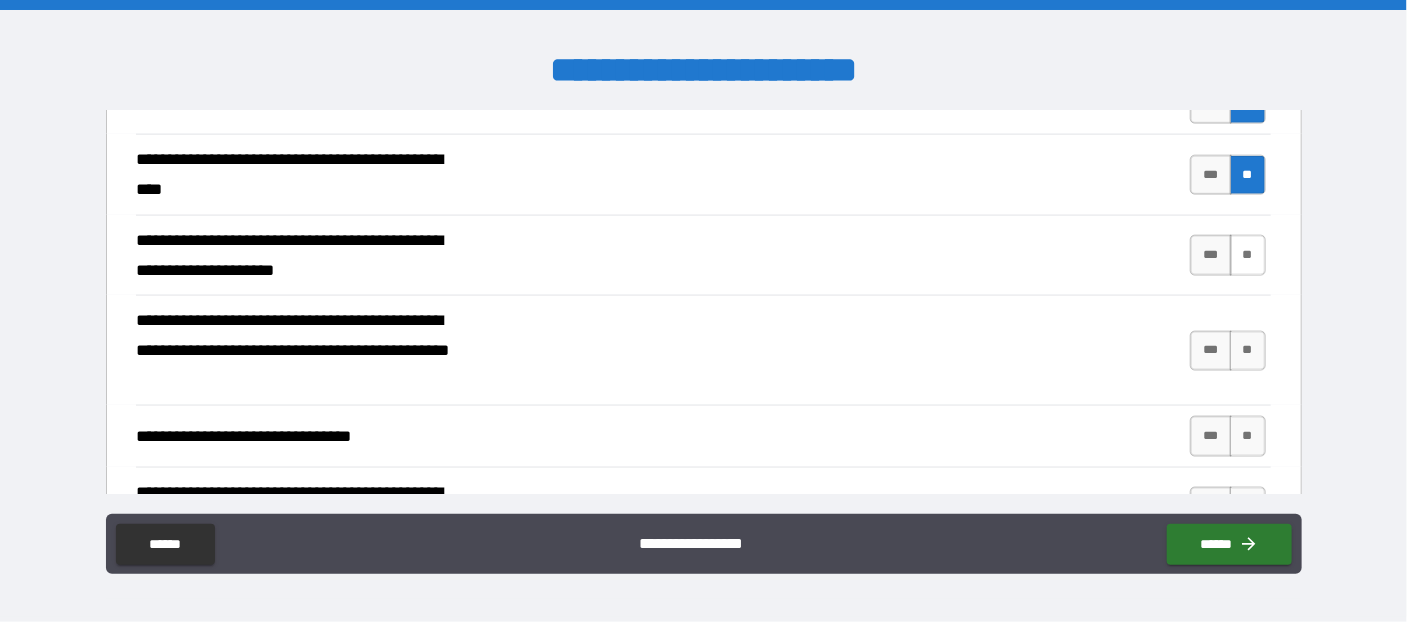 click on "**" at bounding box center (1248, 255) 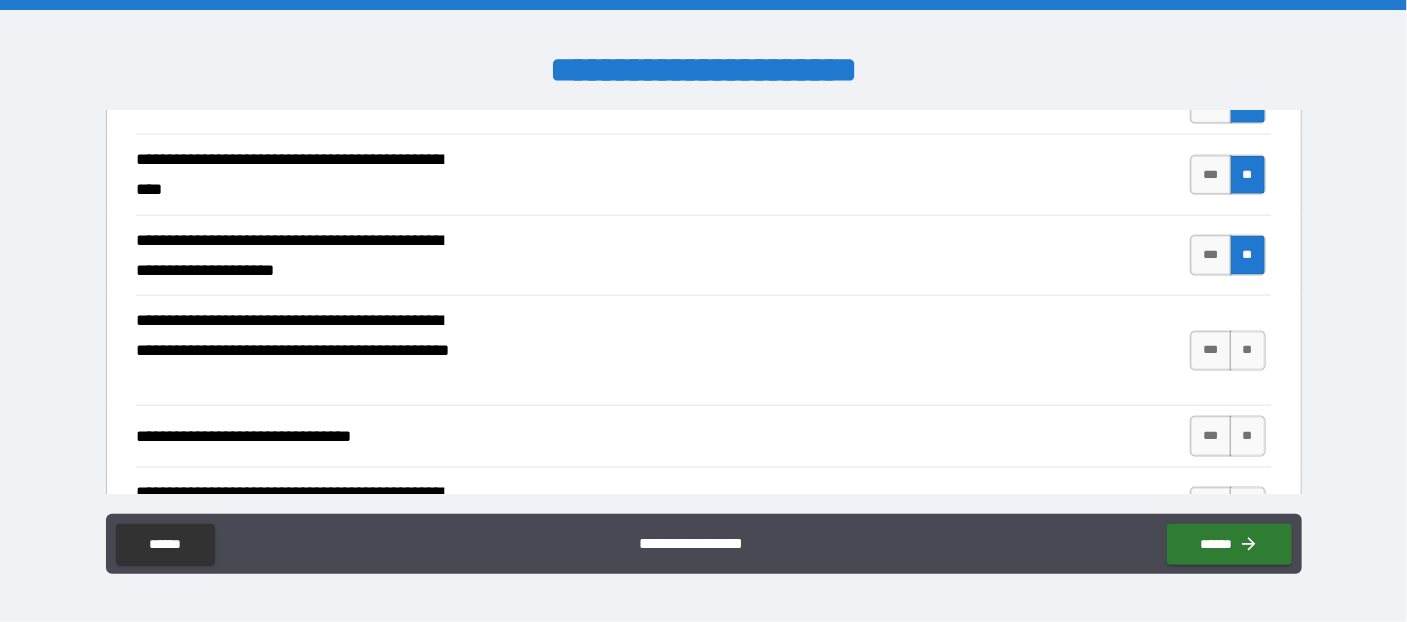 click on "*** **" at bounding box center (1228, 351) 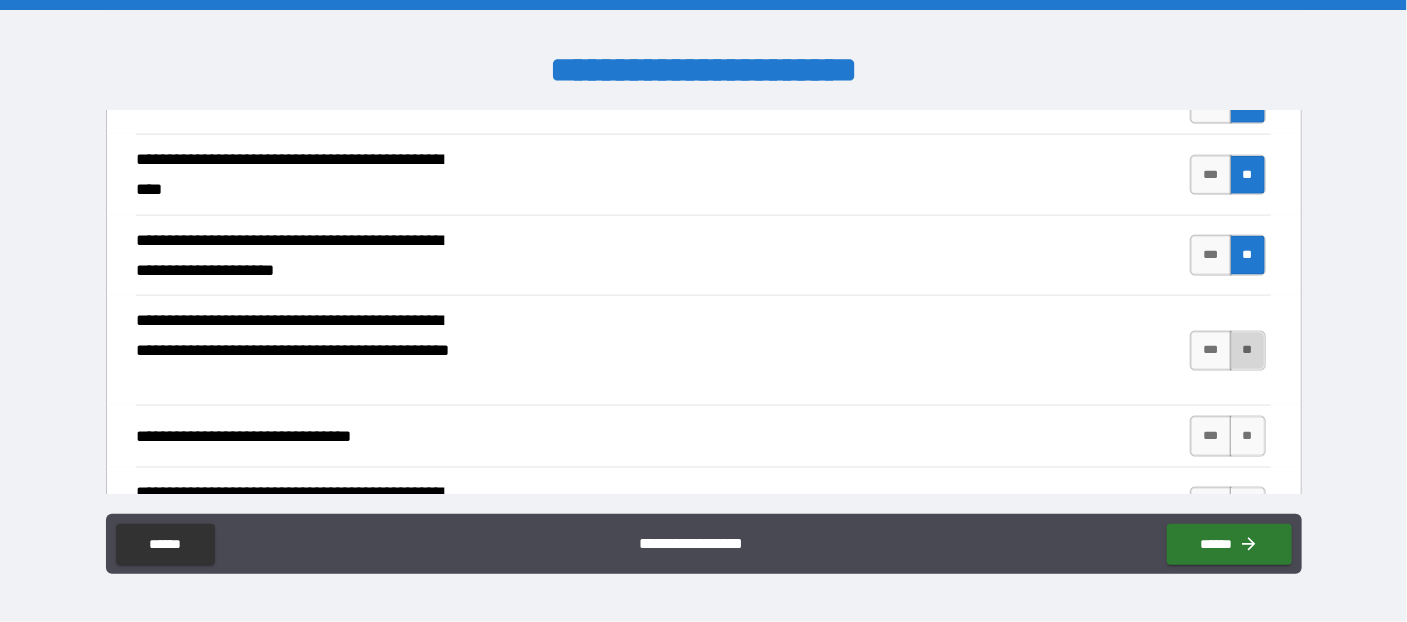 click on "**" at bounding box center (1248, 351) 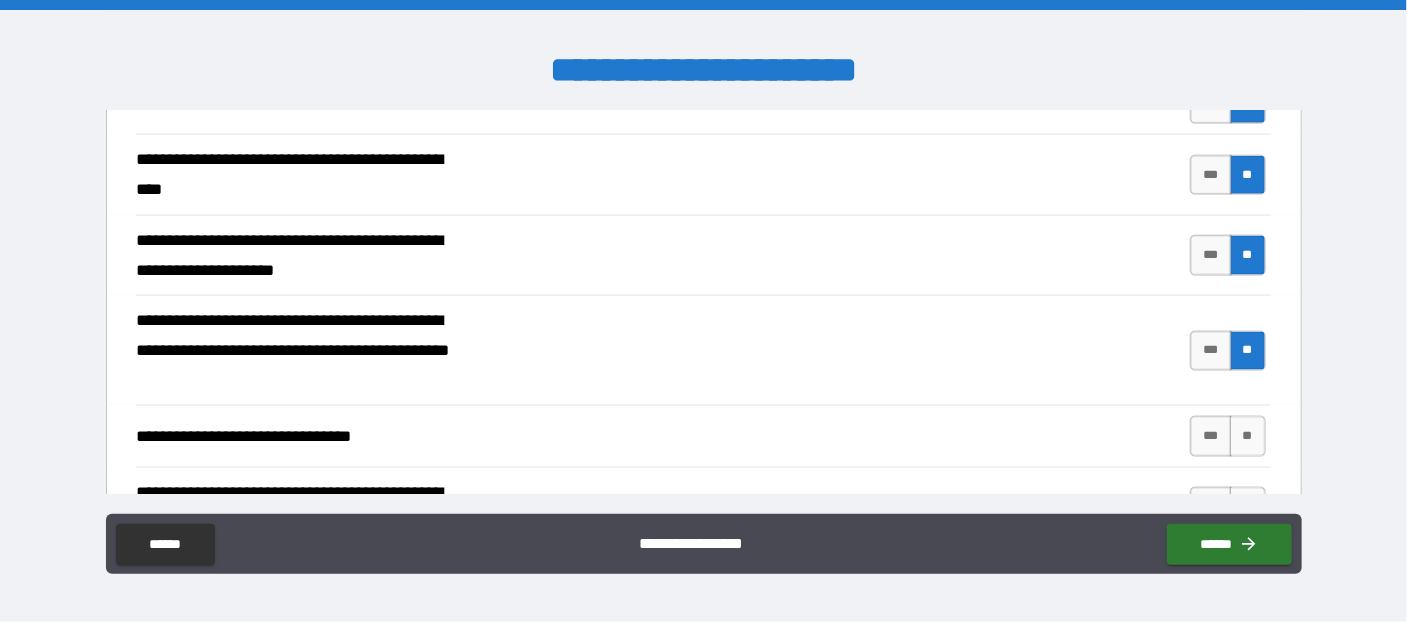 scroll, scrollTop: 1418, scrollLeft: 0, axis: vertical 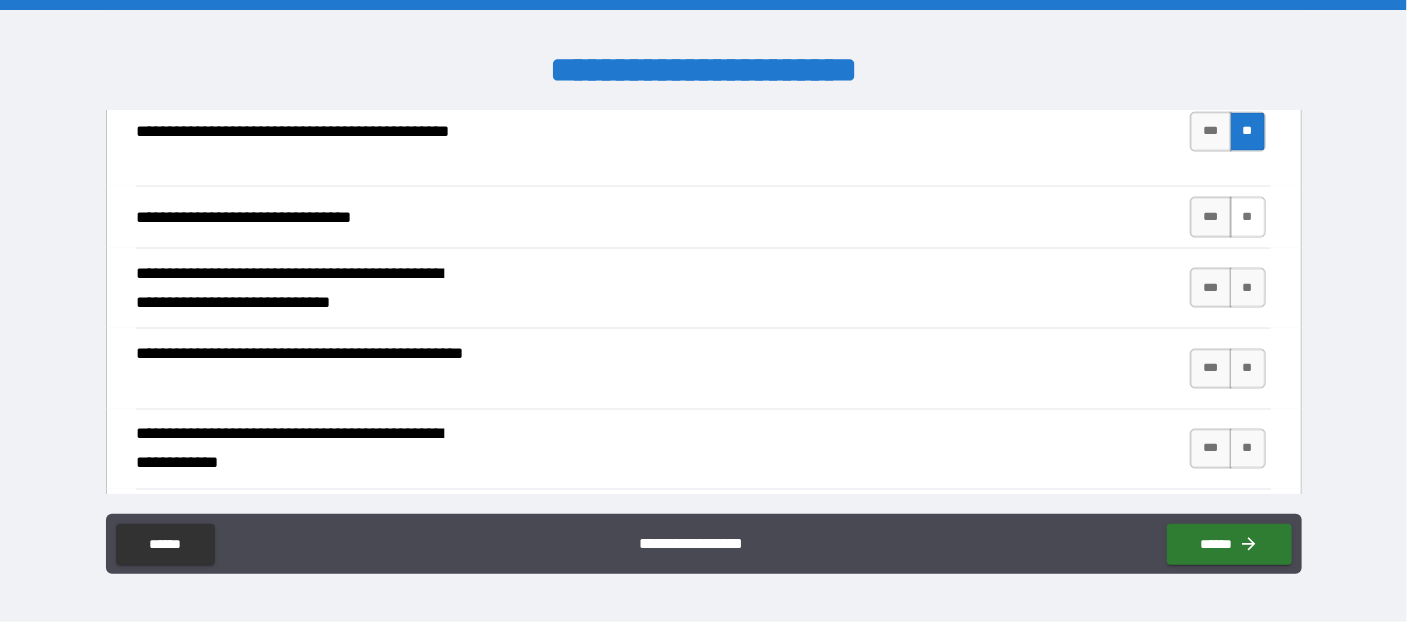 click on "**" at bounding box center (1248, 217) 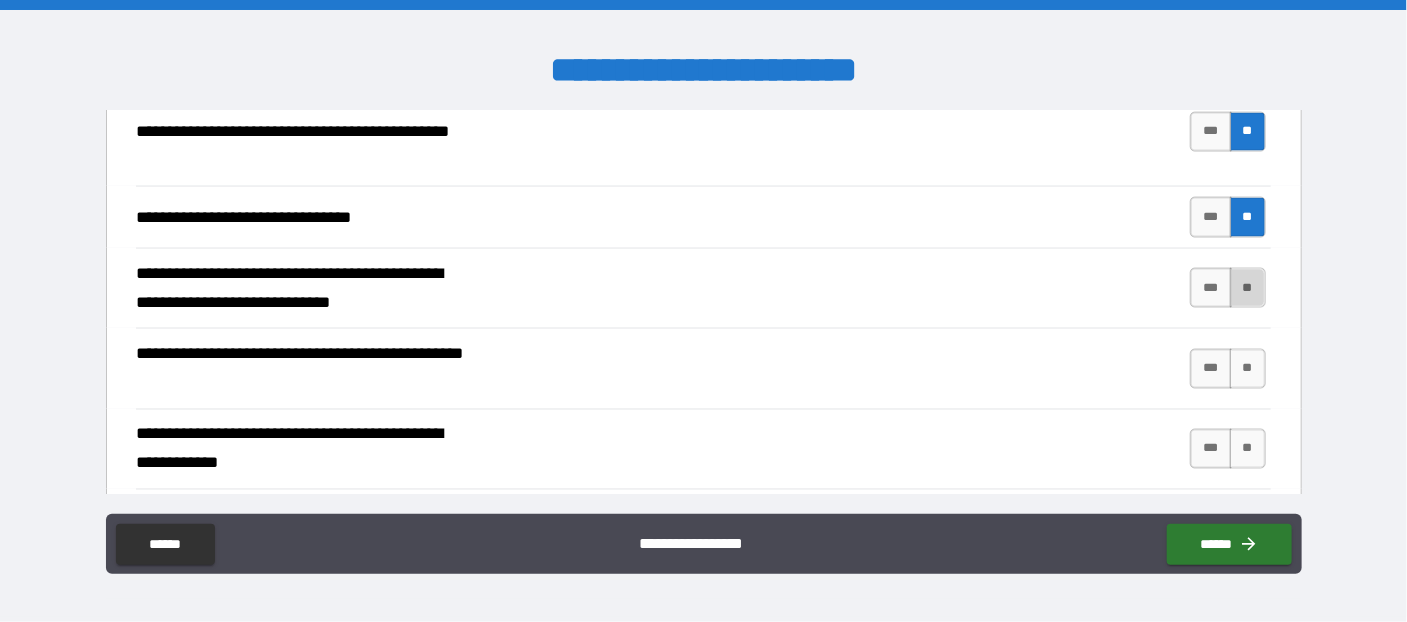 click on "**" at bounding box center (1248, 288) 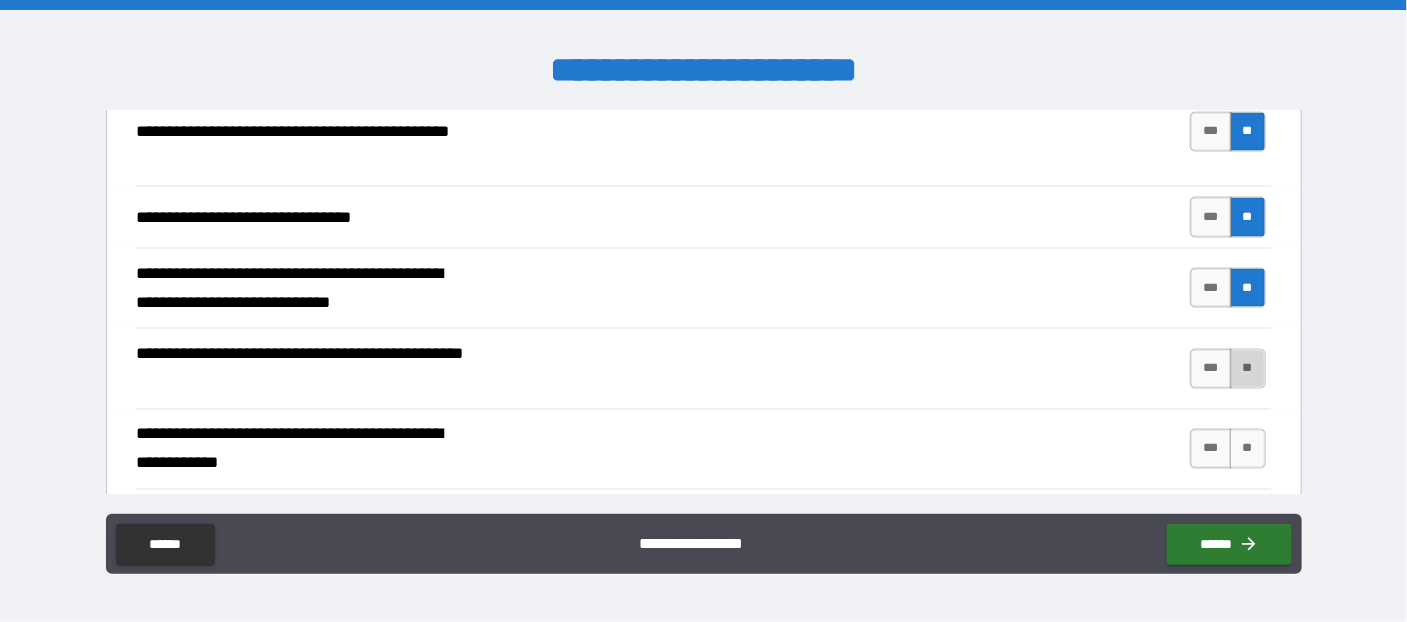 click on "**" at bounding box center [1248, 369] 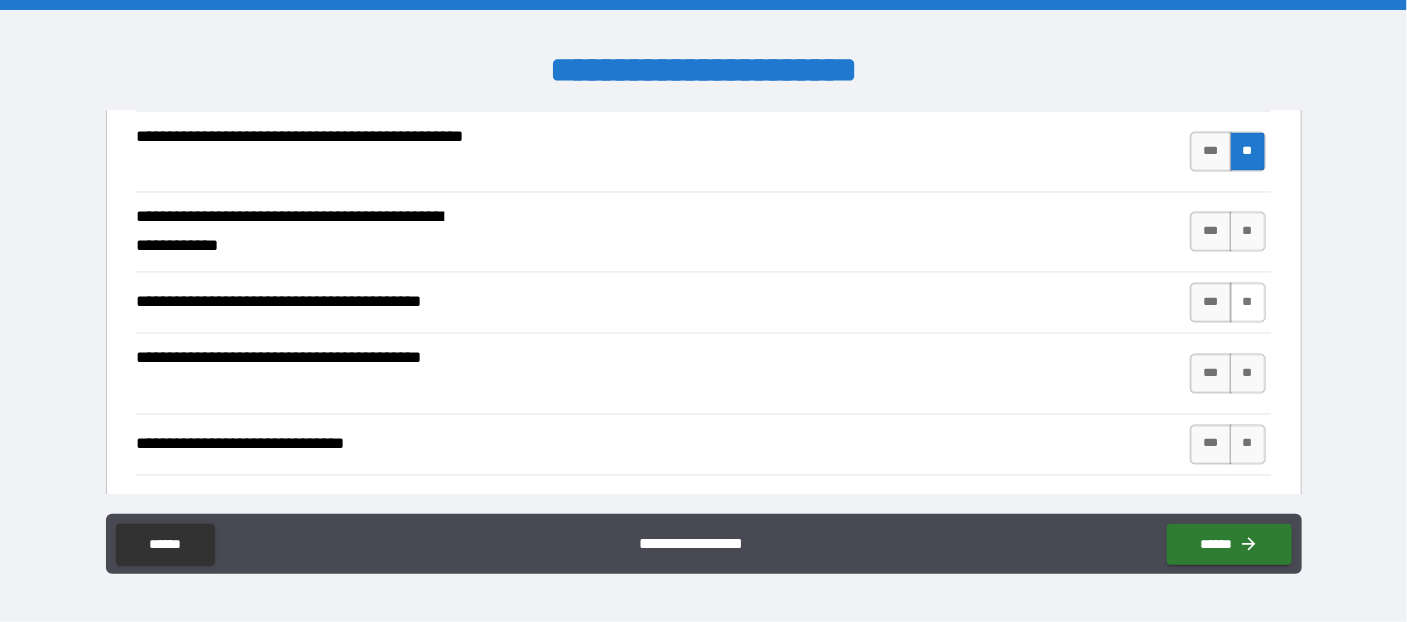 scroll, scrollTop: 1636, scrollLeft: 0, axis: vertical 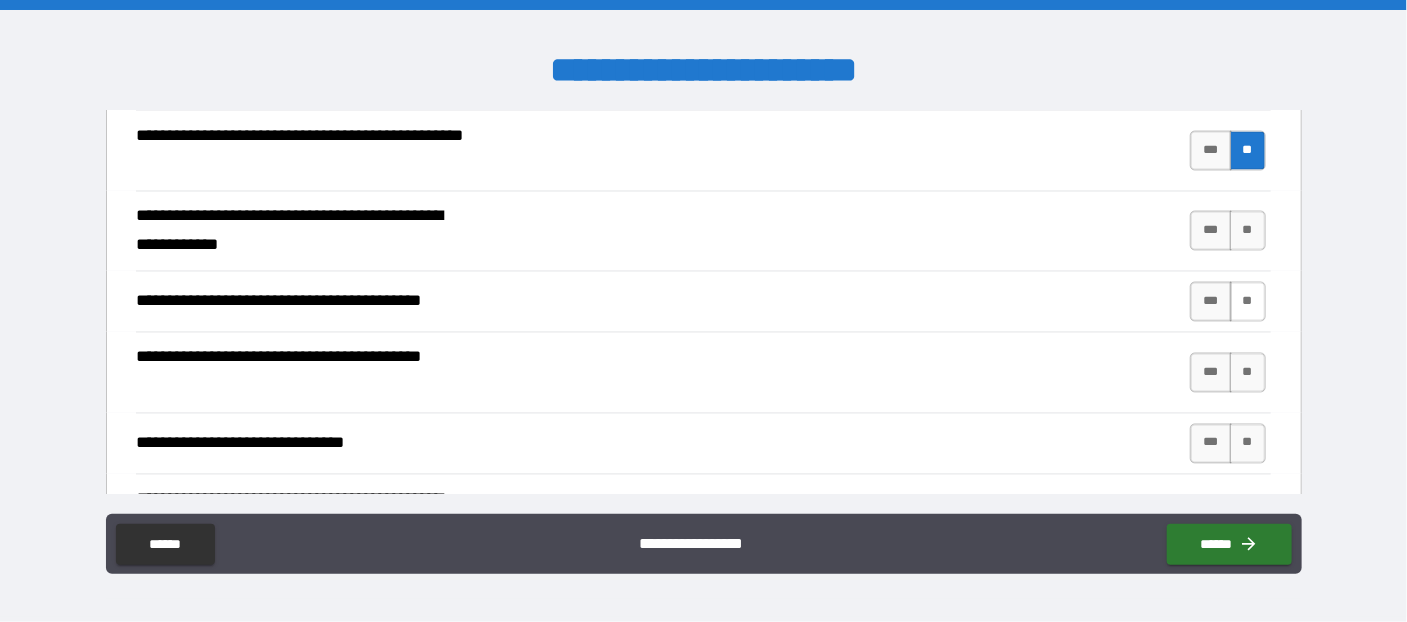 drag, startPoint x: 1241, startPoint y: 230, endPoint x: 1243, endPoint y: 314, distance: 84.0238 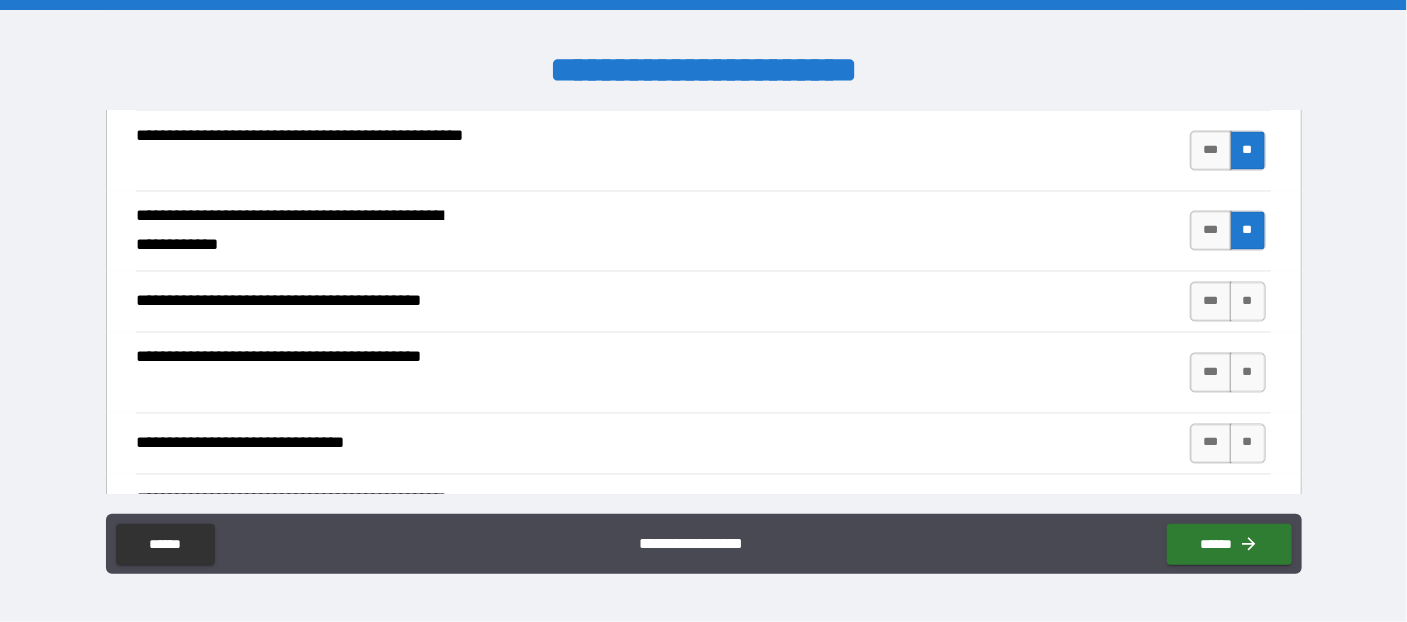 click on "**********" at bounding box center (703, 301) 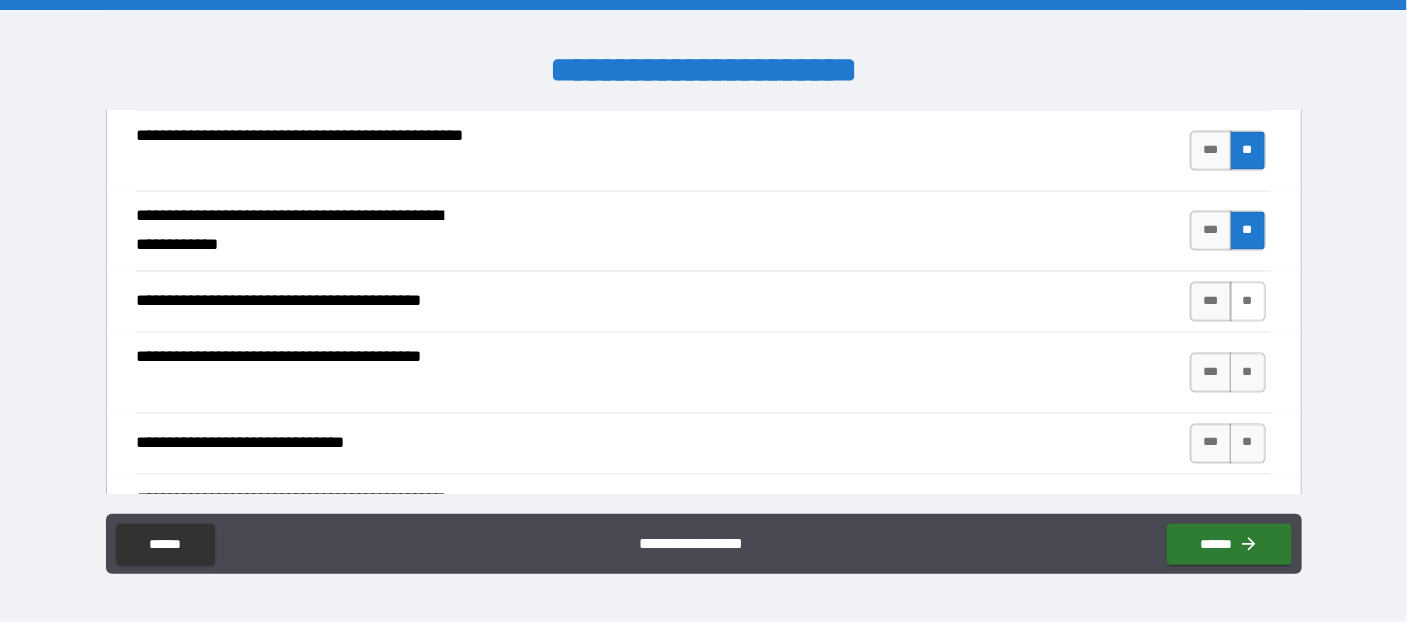 click on "**" at bounding box center (1248, 302) 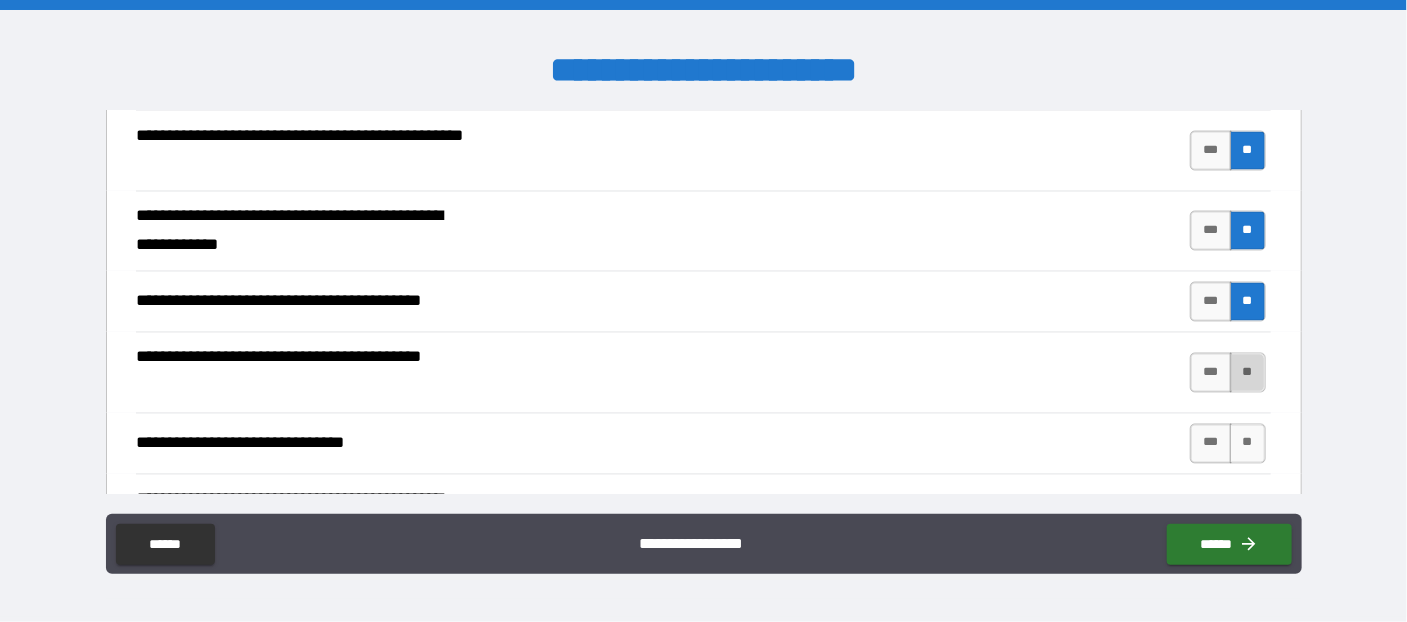 click on "**" at bounding box center [1248, 373] 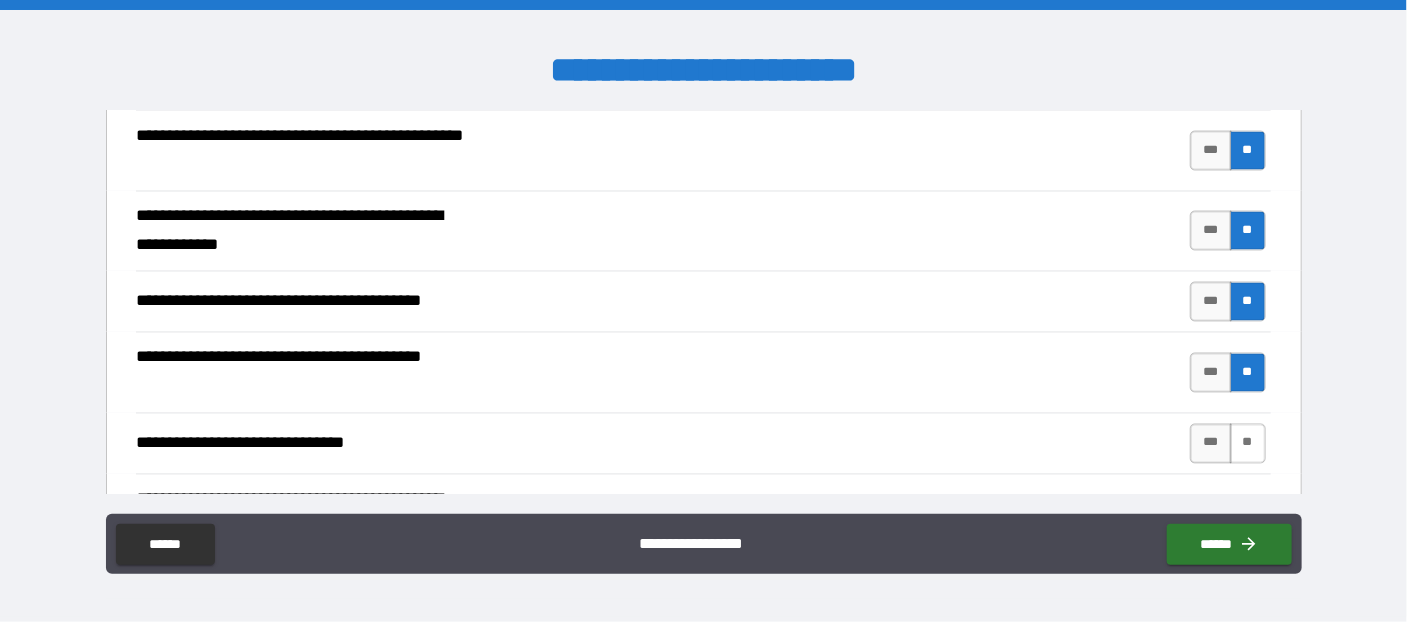 click on "**" at bounding box center [1248, 444] 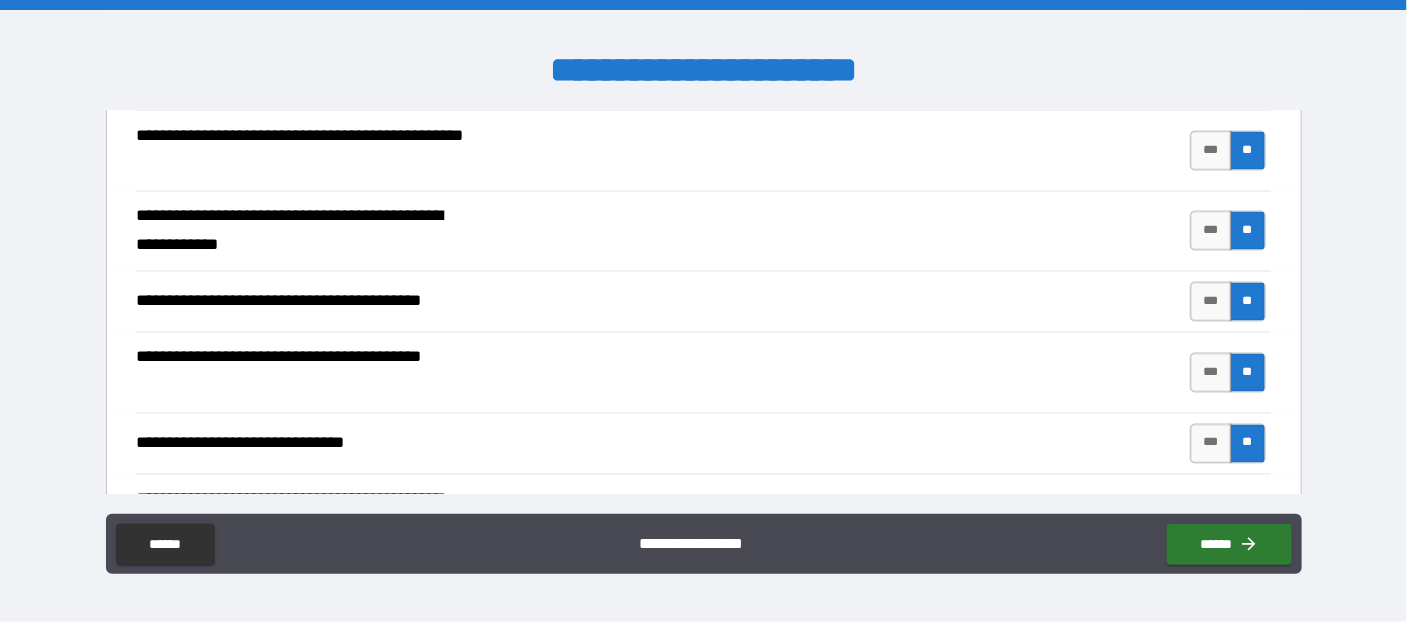 scroll, scrollTop: 1854, scrollLeft: 0, axis: vertical 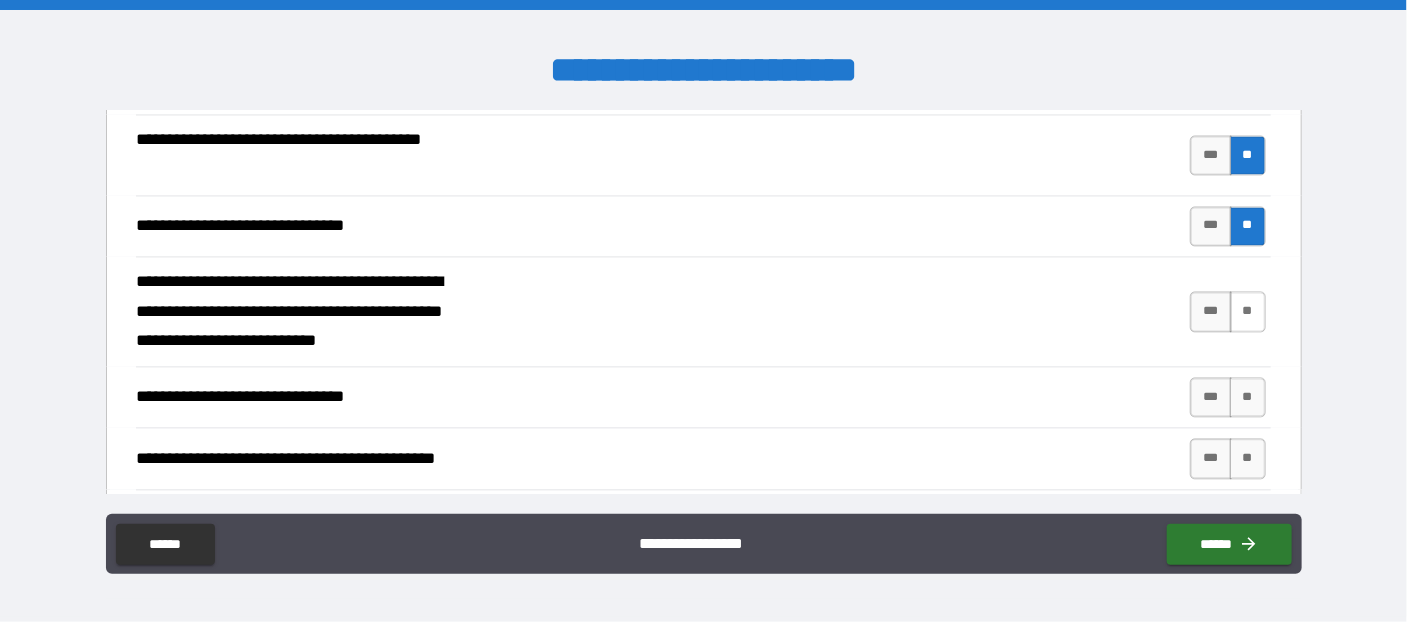 click on "**" at bounding box center [1248, 311] 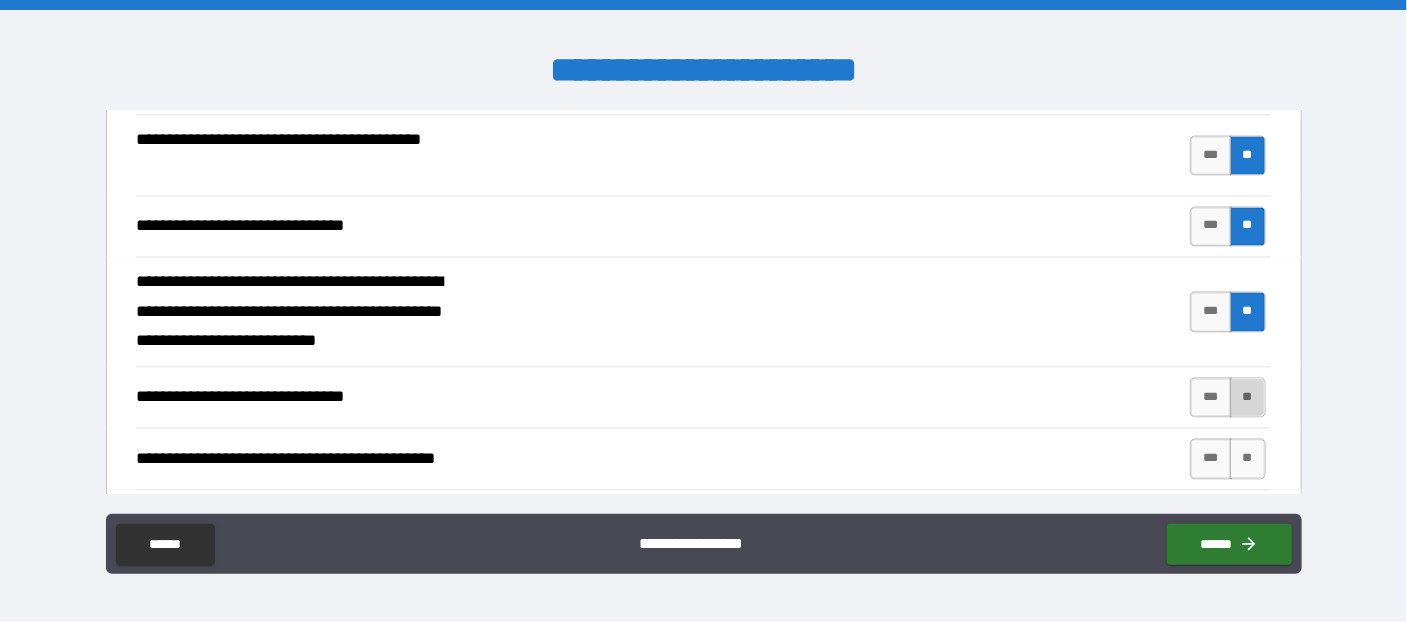 click on "**" at bounding box center (1248, 397) 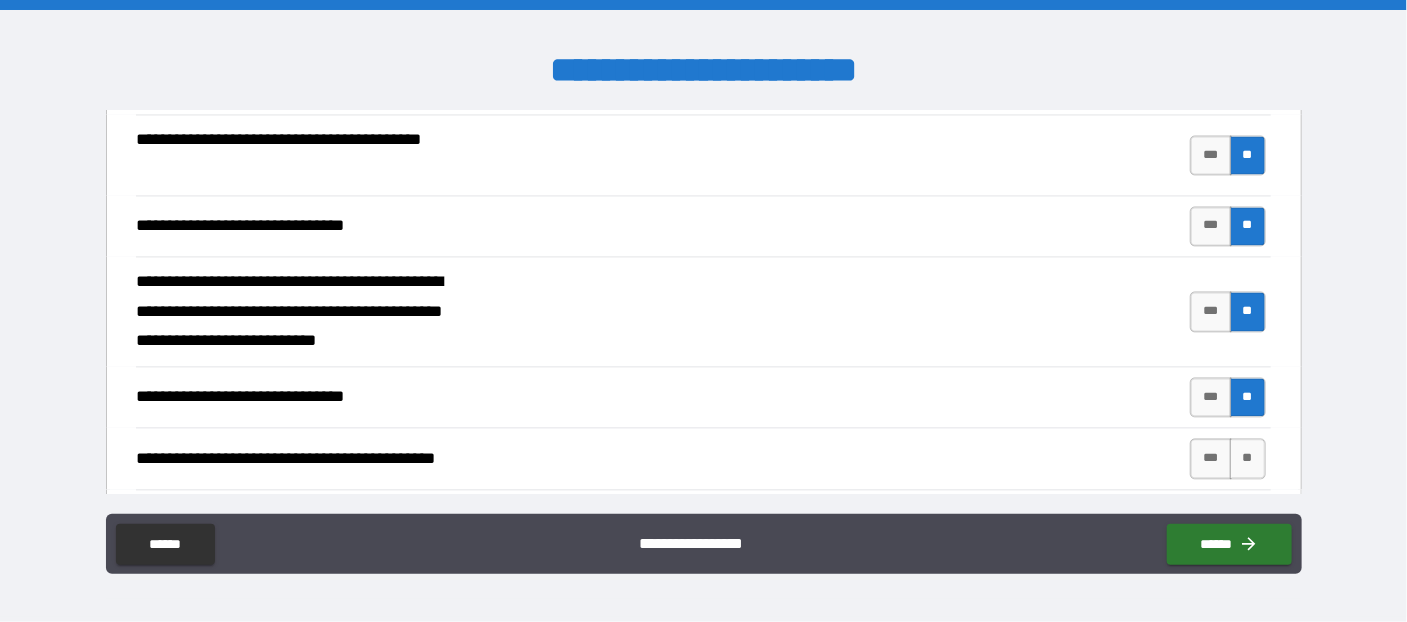click on "**" at bounding box center [1248, 458] 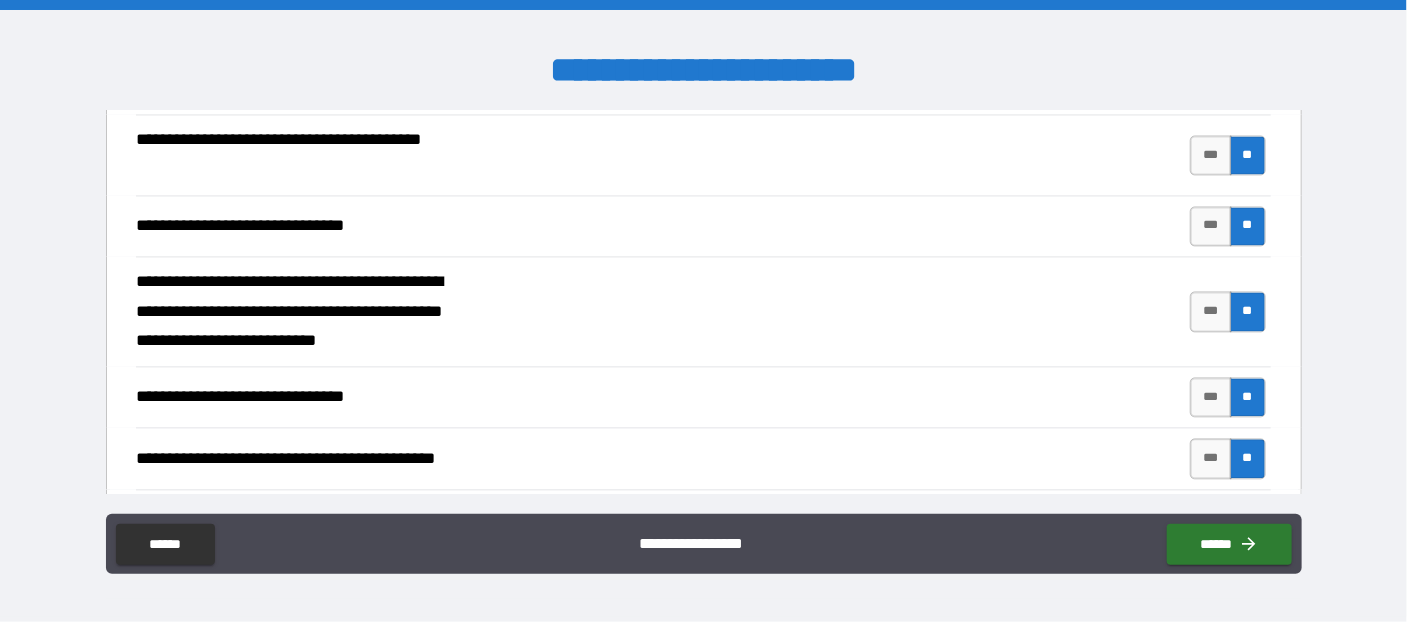 scroll, scrollTop: 2072, scrollLeft: 0, axis: vertical 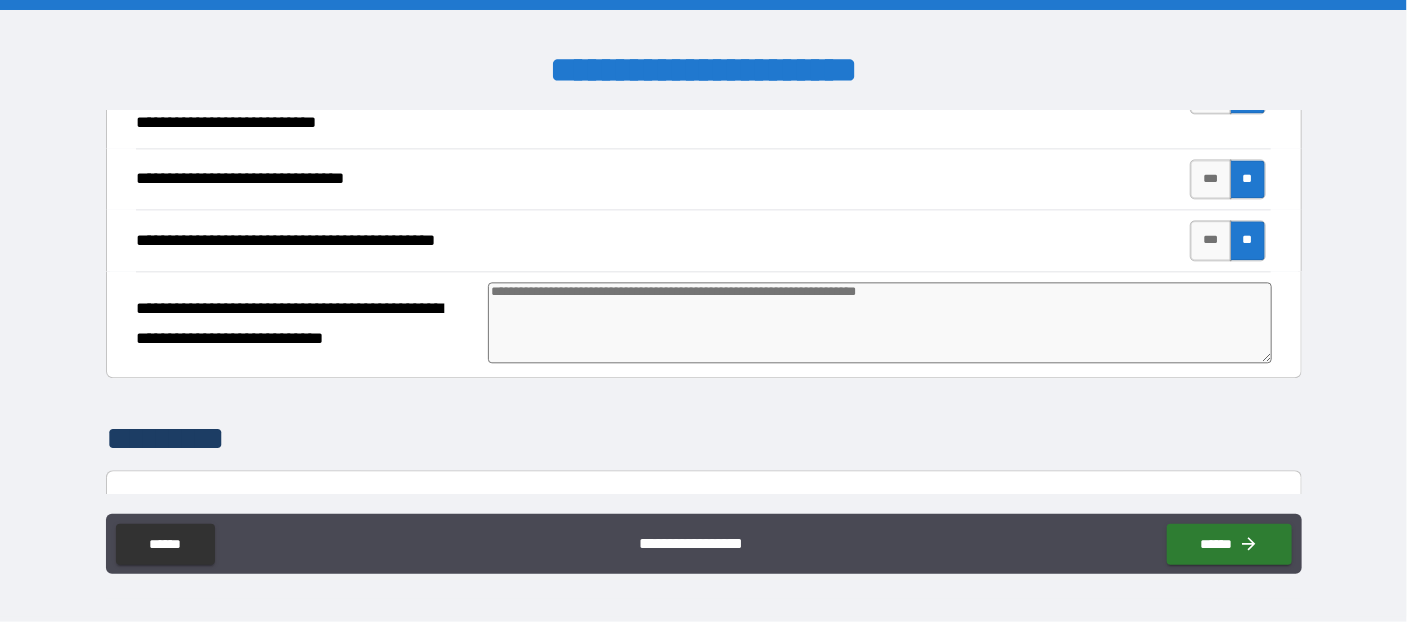 click at bounding box center [880, 322] 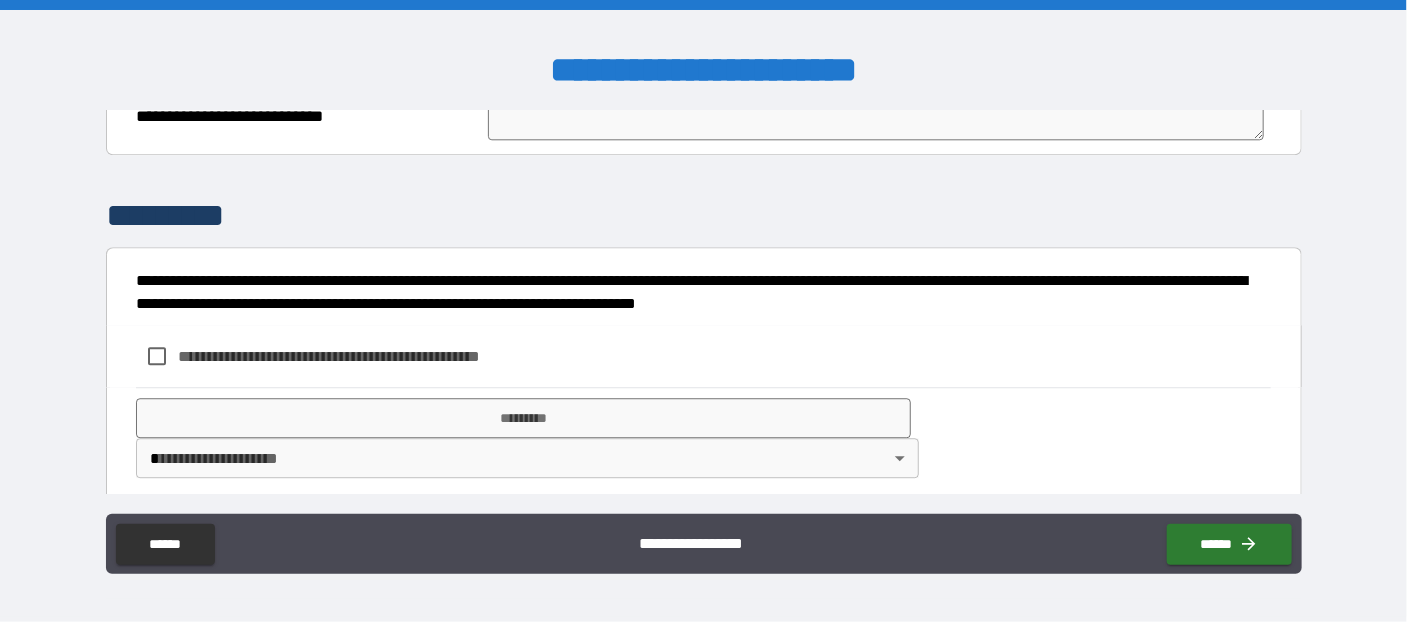 scroll, scrollTop: 2302, scrollLeft: 0, axis: vertical 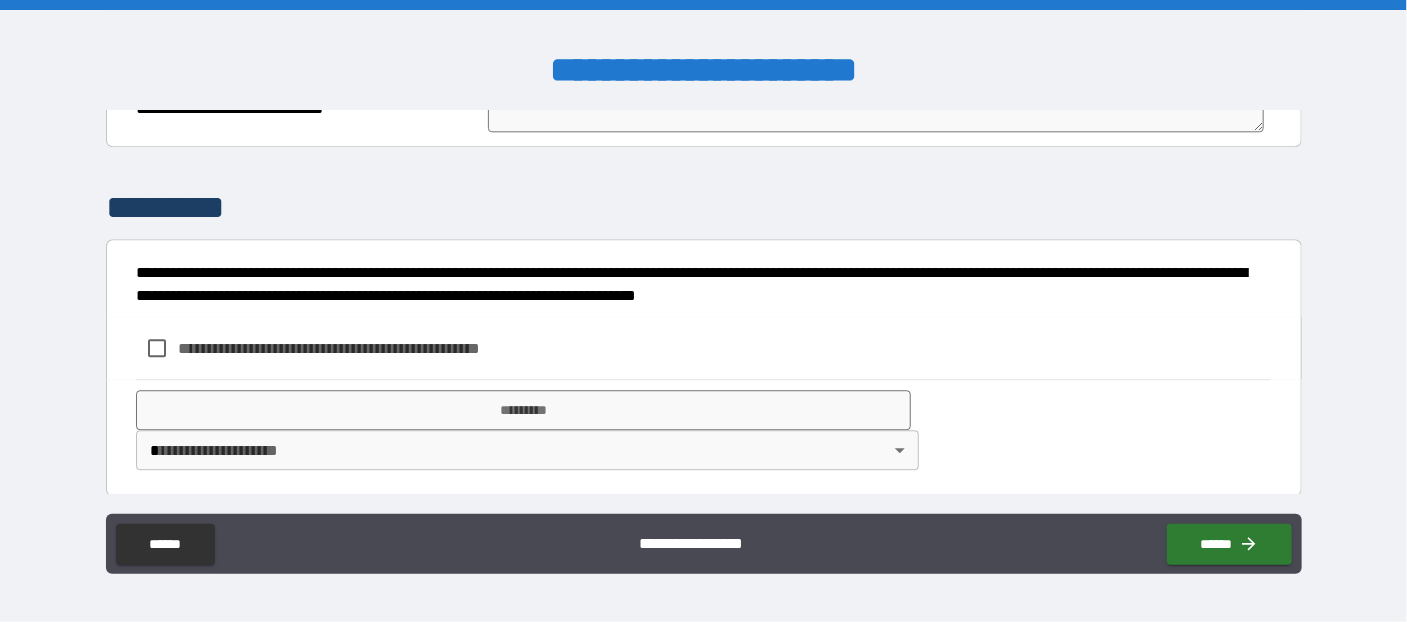 click on "**********" at bounding box center (362, 348) 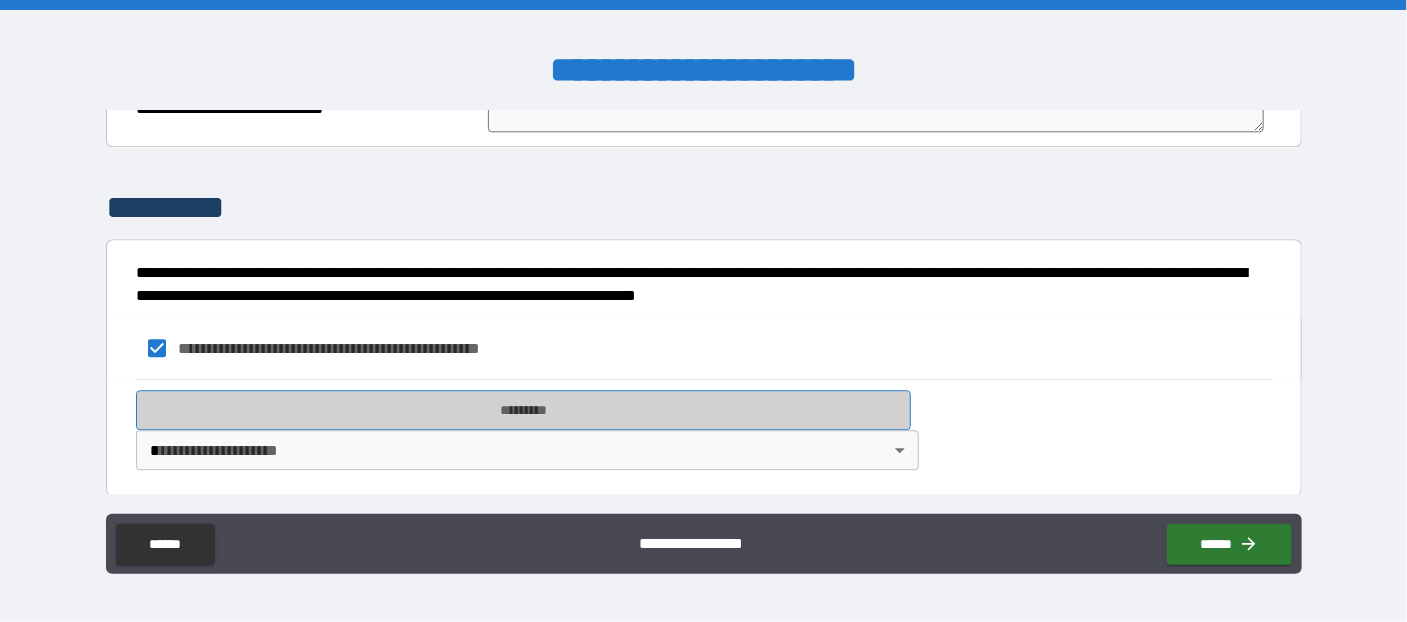 click on "*********" at bounding box center [523, 410] 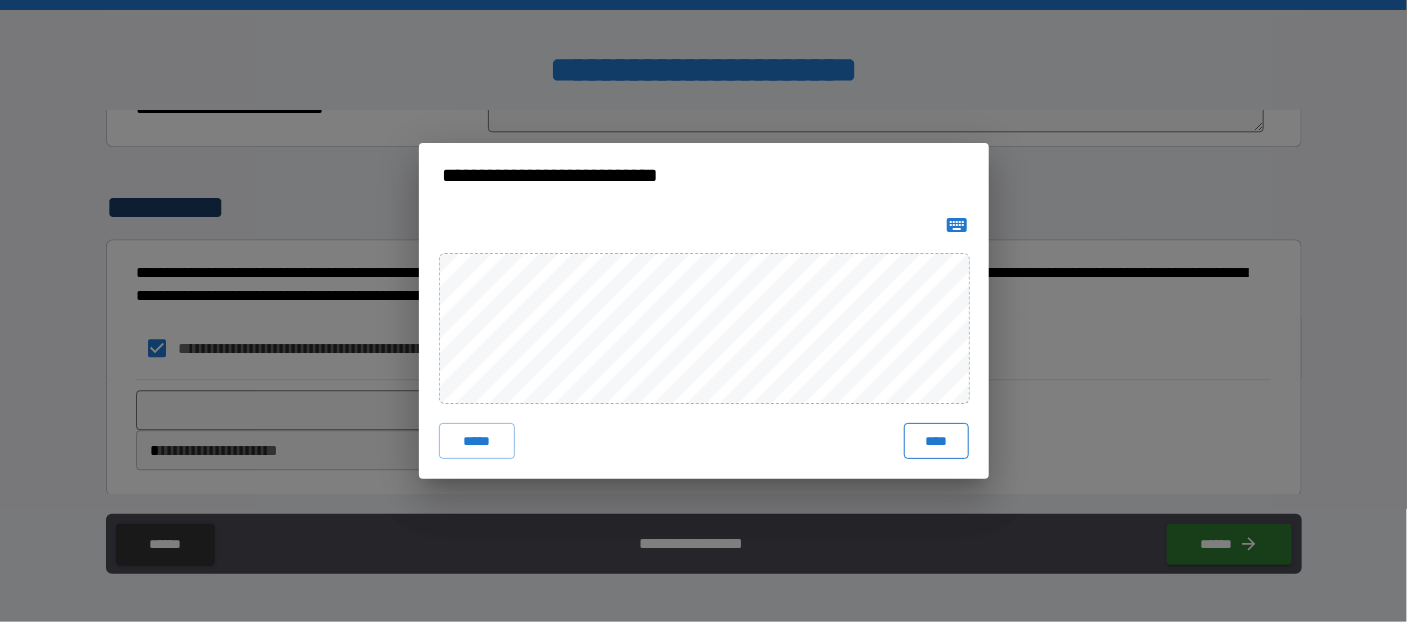 click on "****" at bounding box center (936, 441) 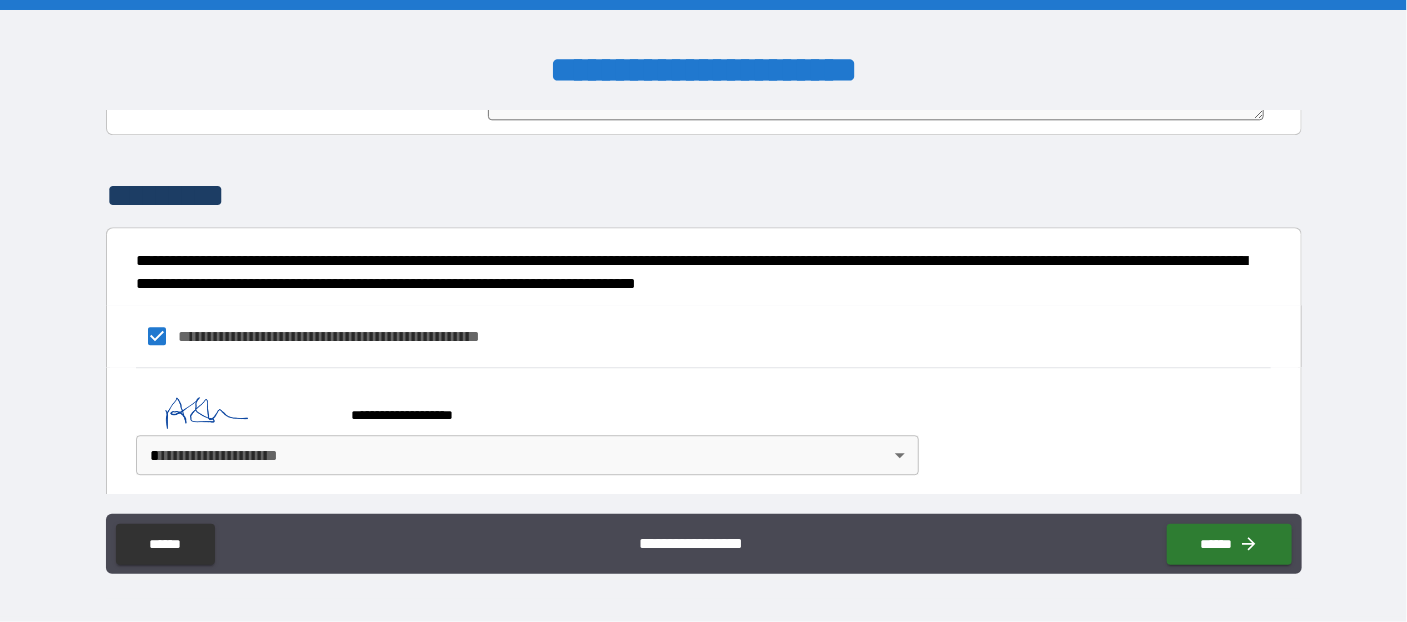 scroll, scrollTop: 2319, scrollLeft: 0, axis: vertical 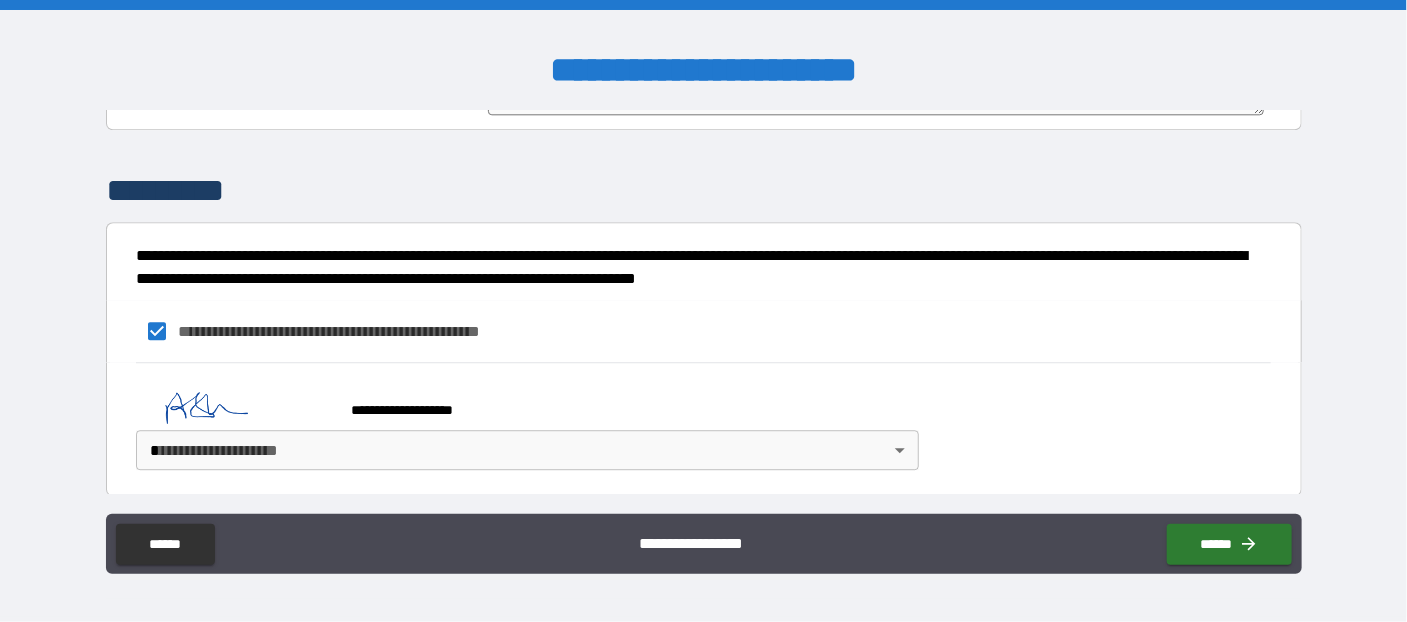 click on "**********" at bounding box center (703, 311) 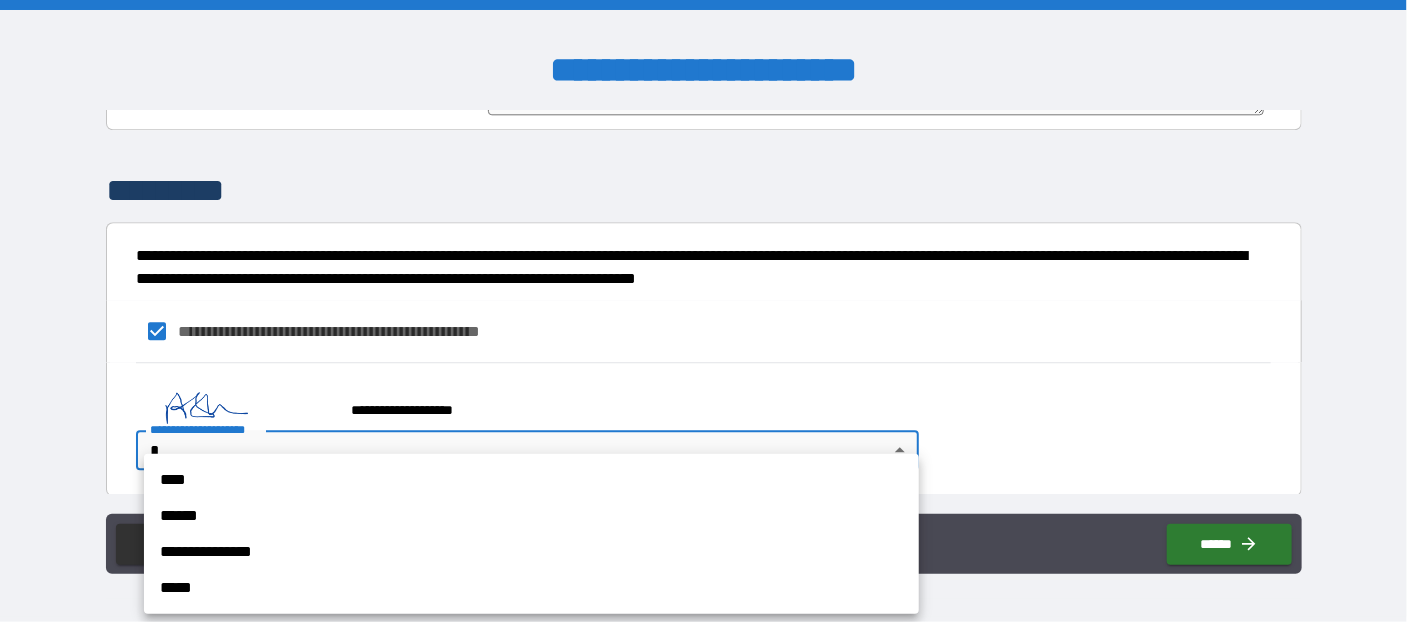 click on "****" at bounding box center [531, 480] 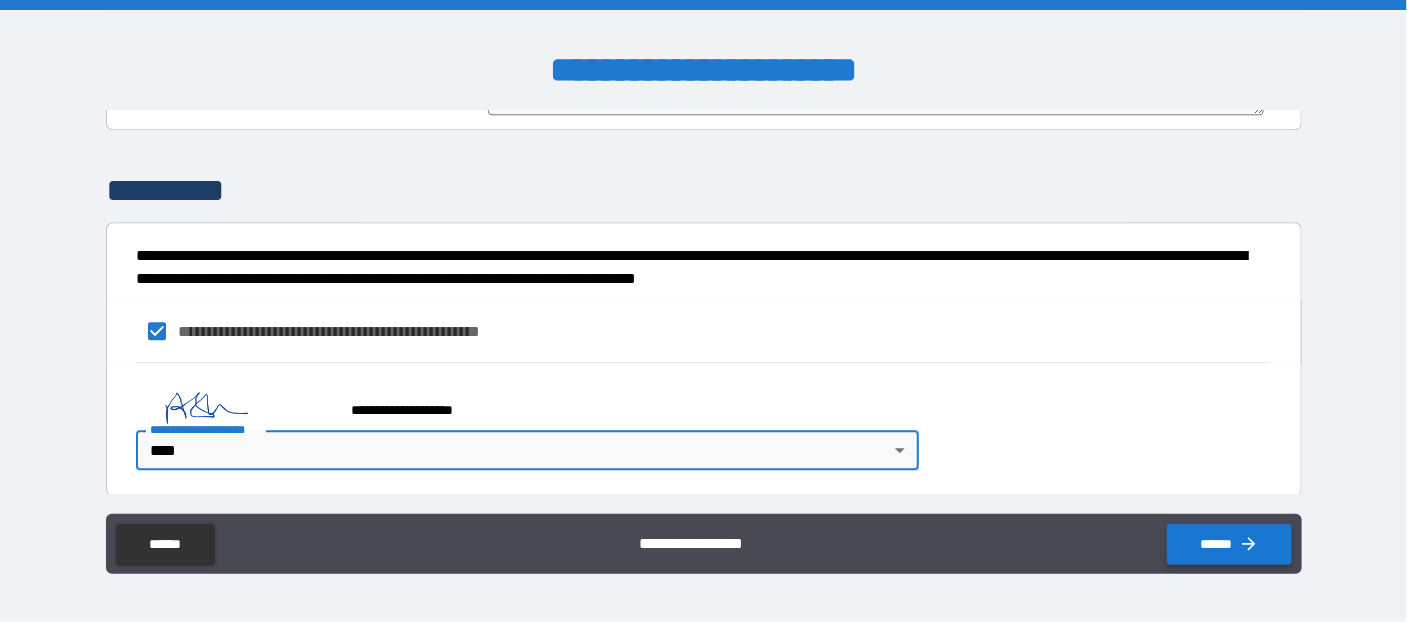 click on "******" at bounding box center [1229, 544] 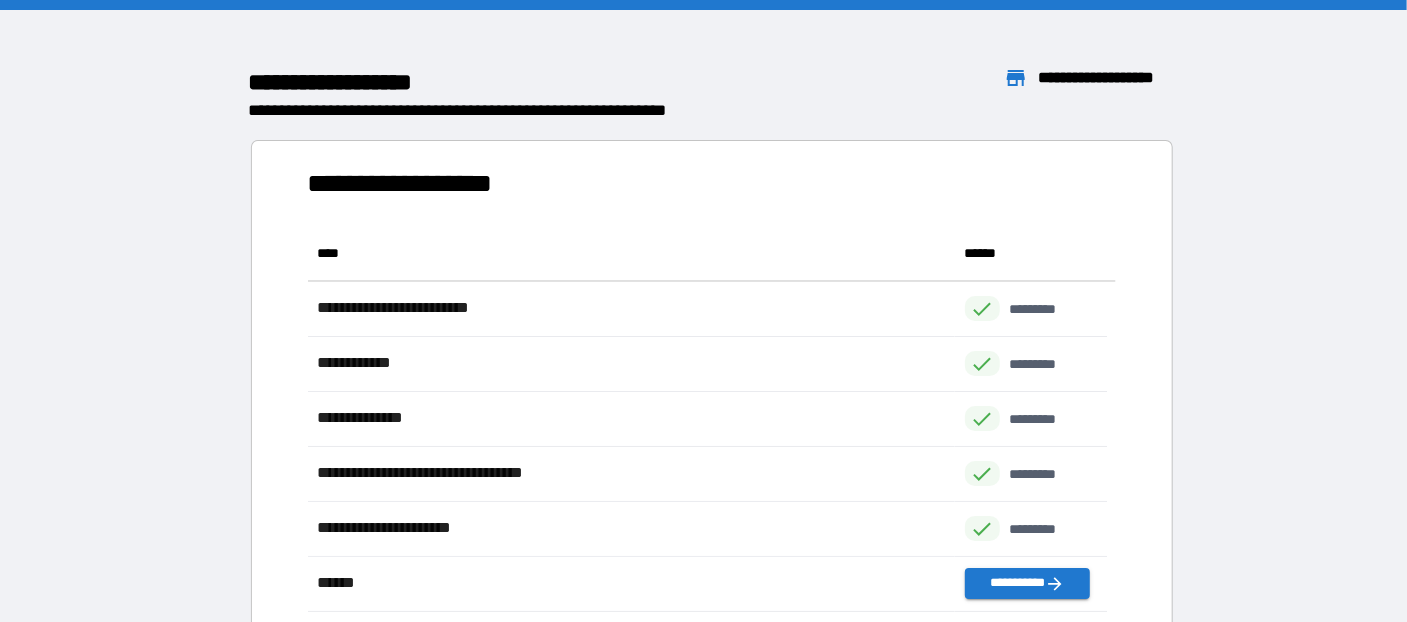 scroll, scrollTop: 371, scrollLeft: 785, axis: both 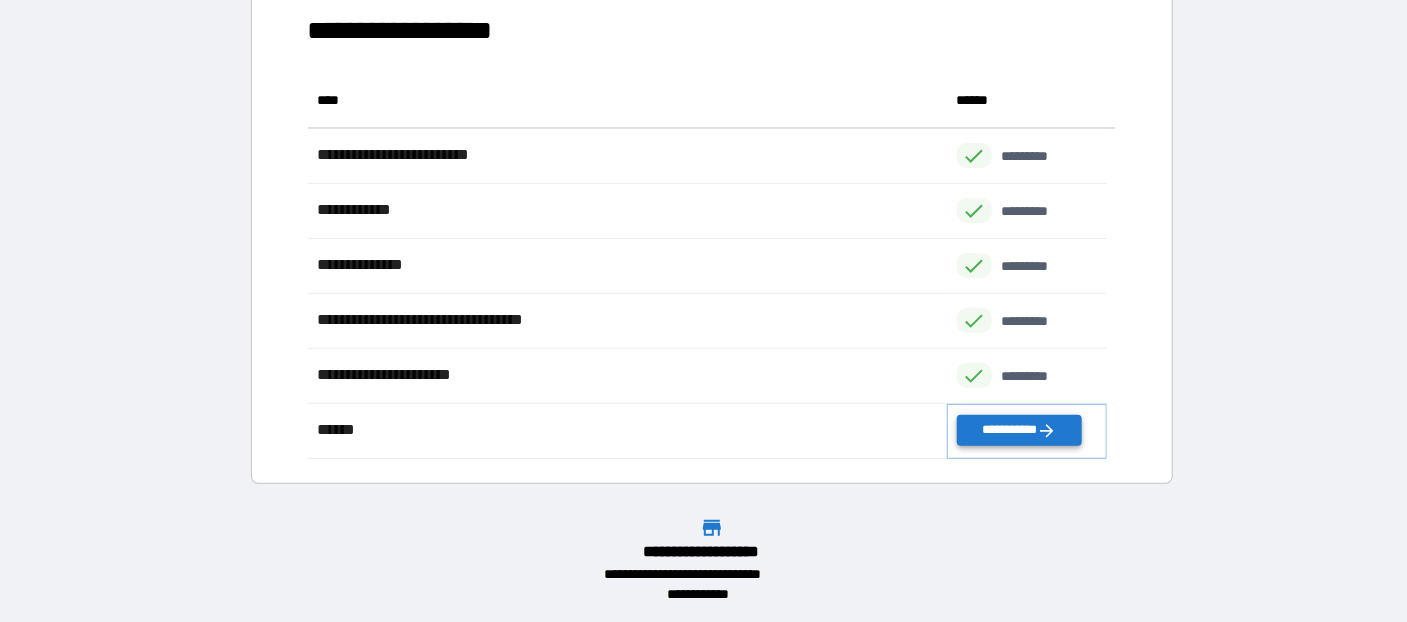 click on "**********" at bounding box center [1019, 430] 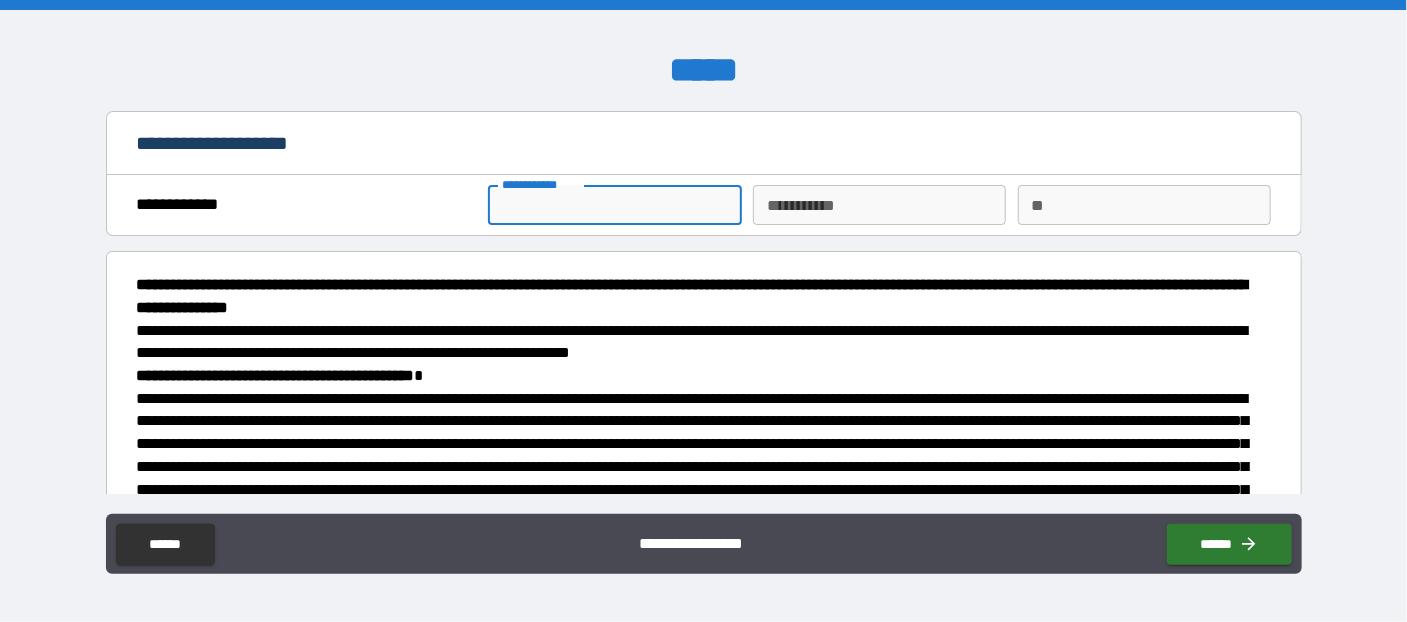 click on "**********" at bounding box center (614, 205) 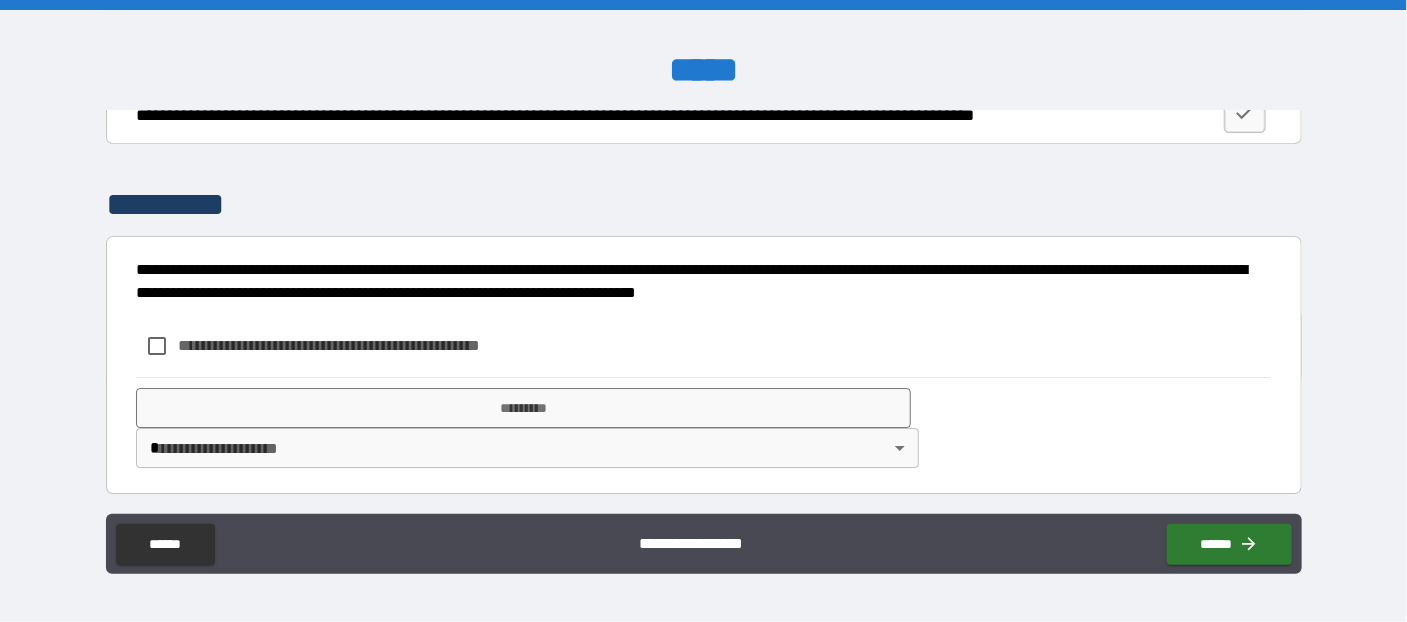 scroll, scrollTop: 2726, scrollLeft: 0, axis: vertical 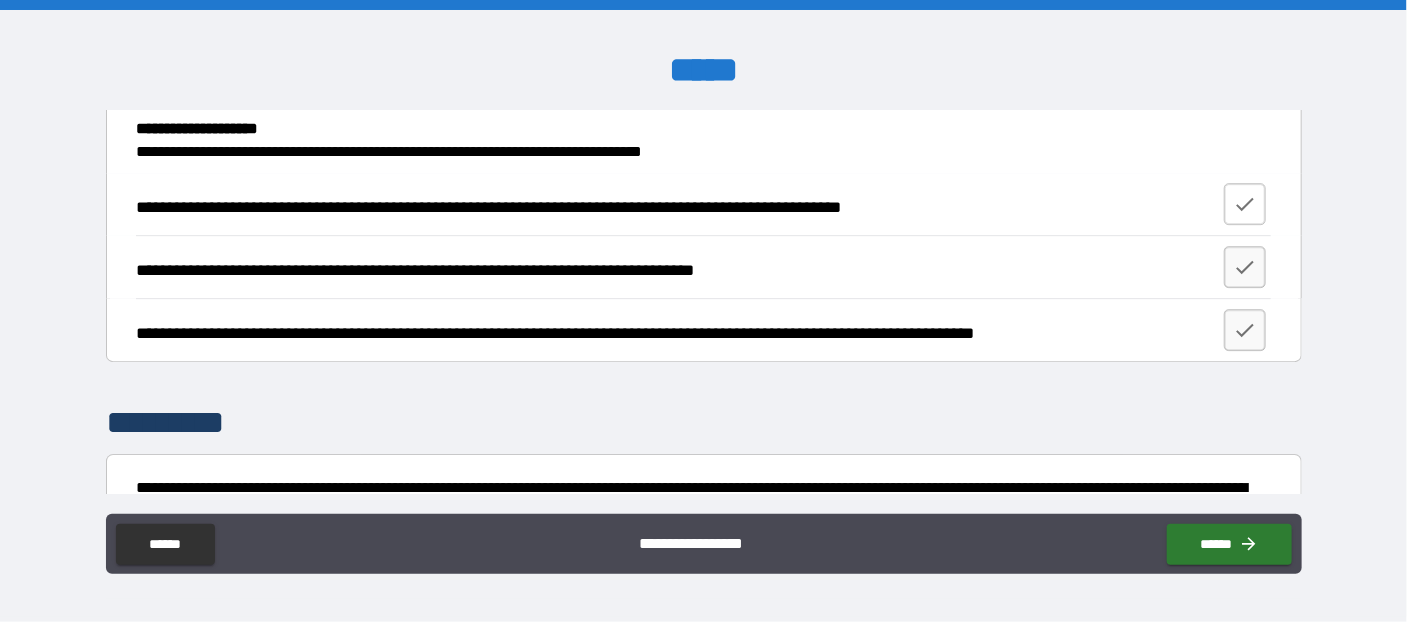 click at bounding box center (1245, 204) 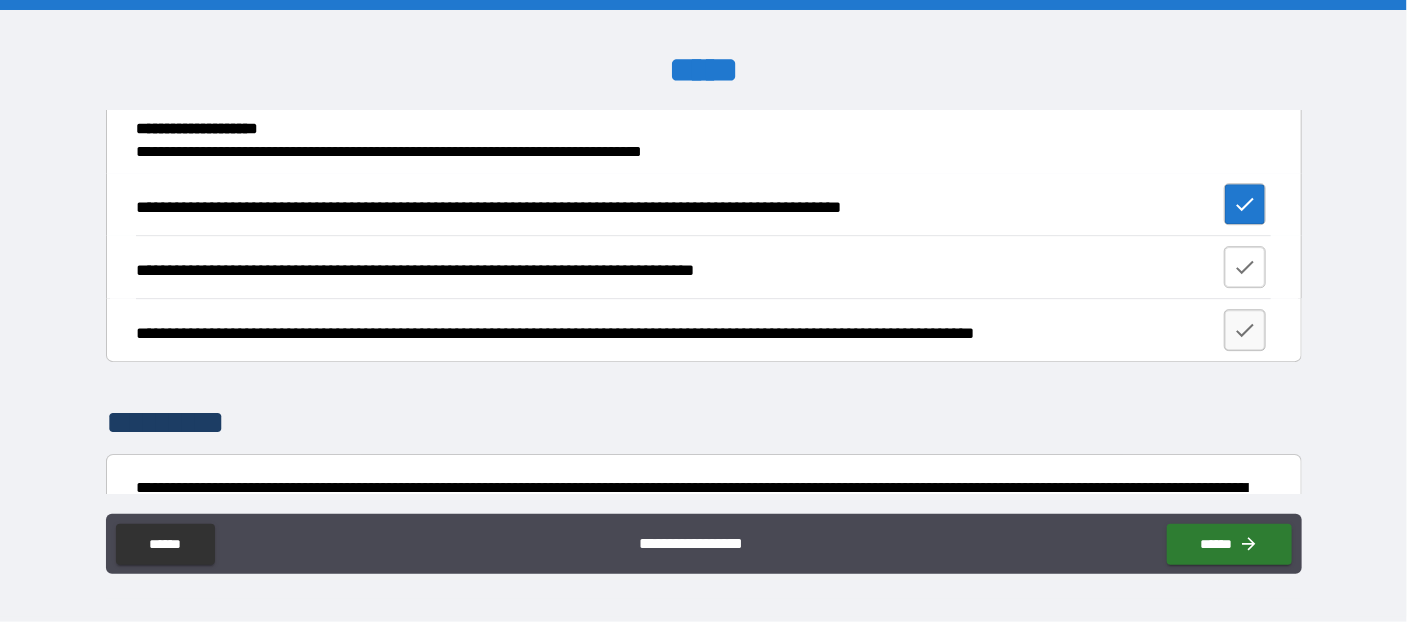 click 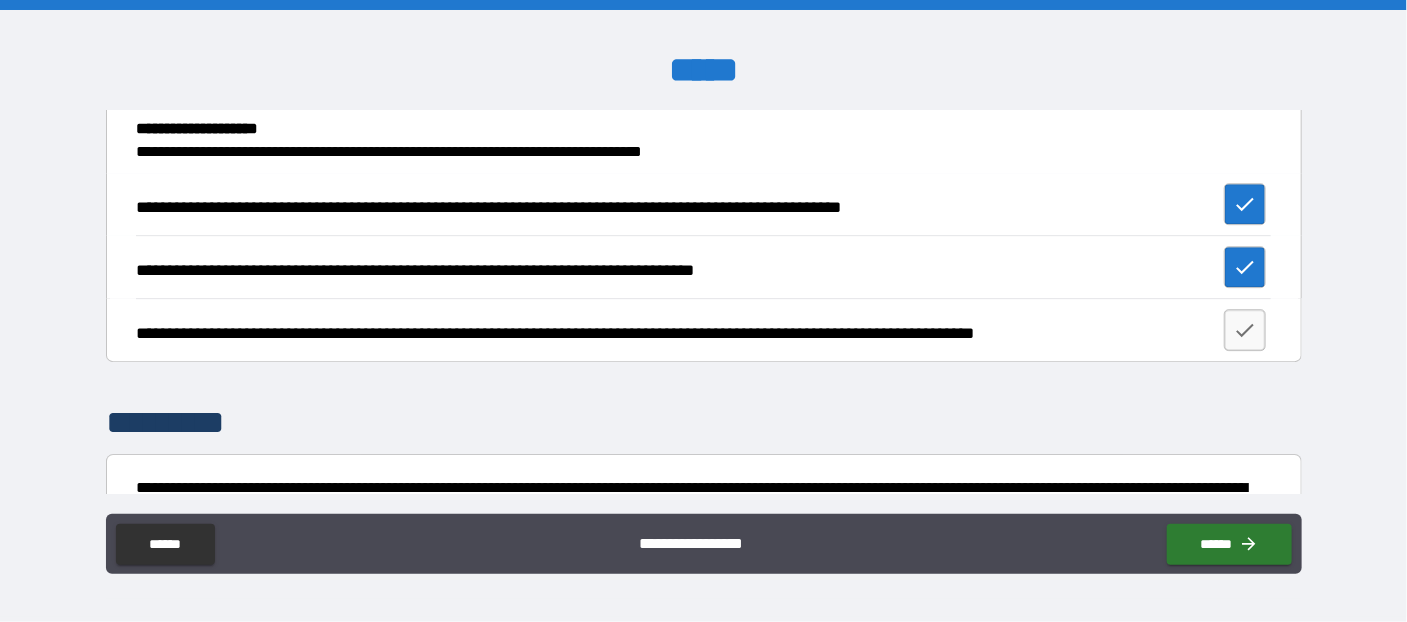 click on "**********" at bounding box center [703, 329] 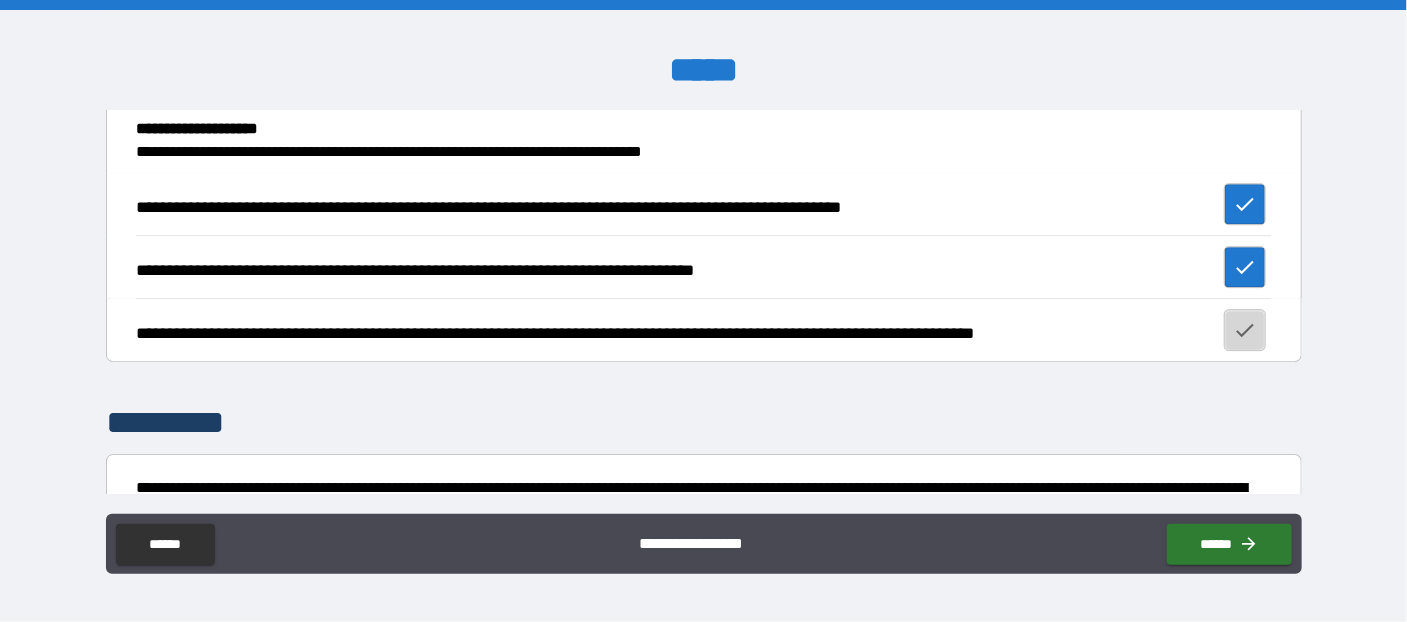 click 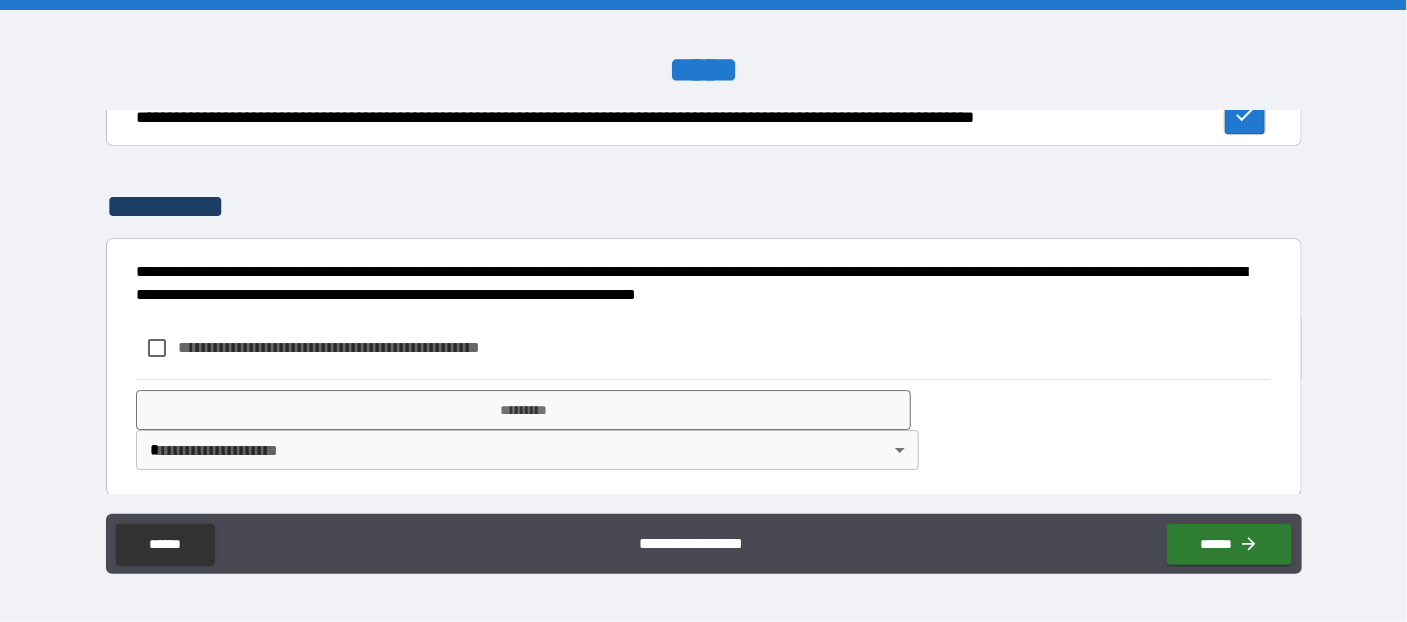 scroll, scrollTop: 2944, scrollLeft: 0, axis: vertical 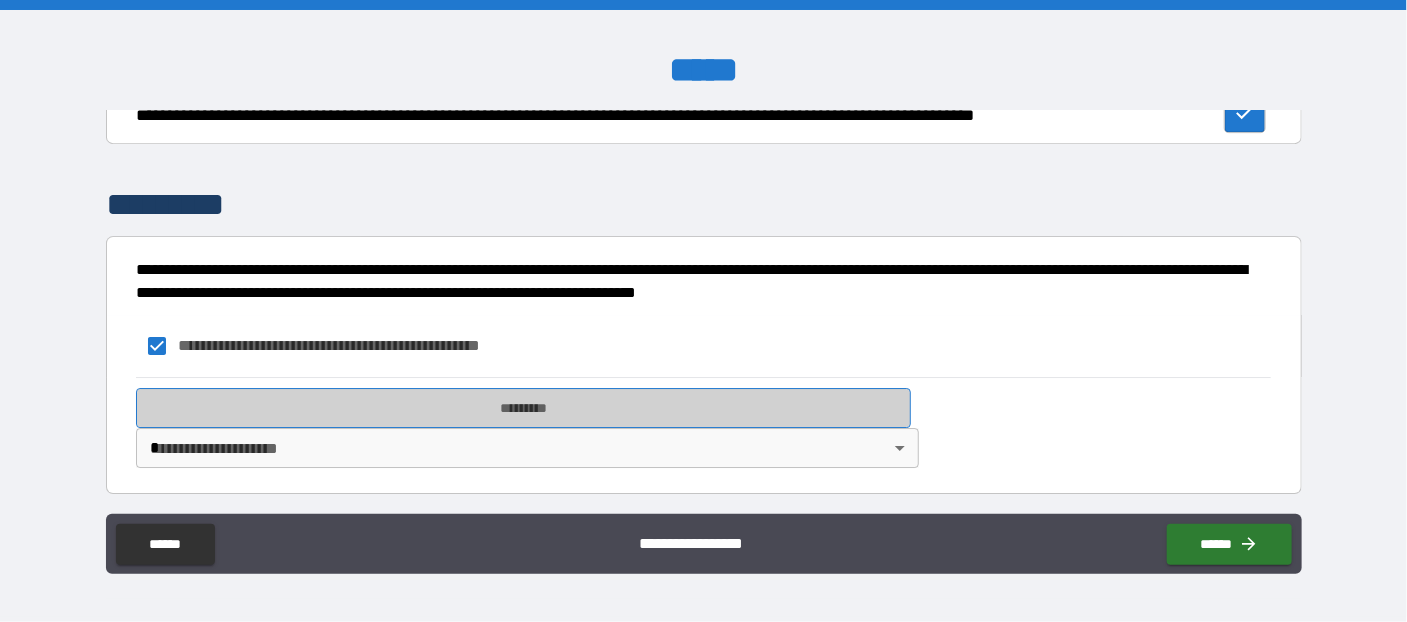 click on "*********" at bounding box center [523, 408] 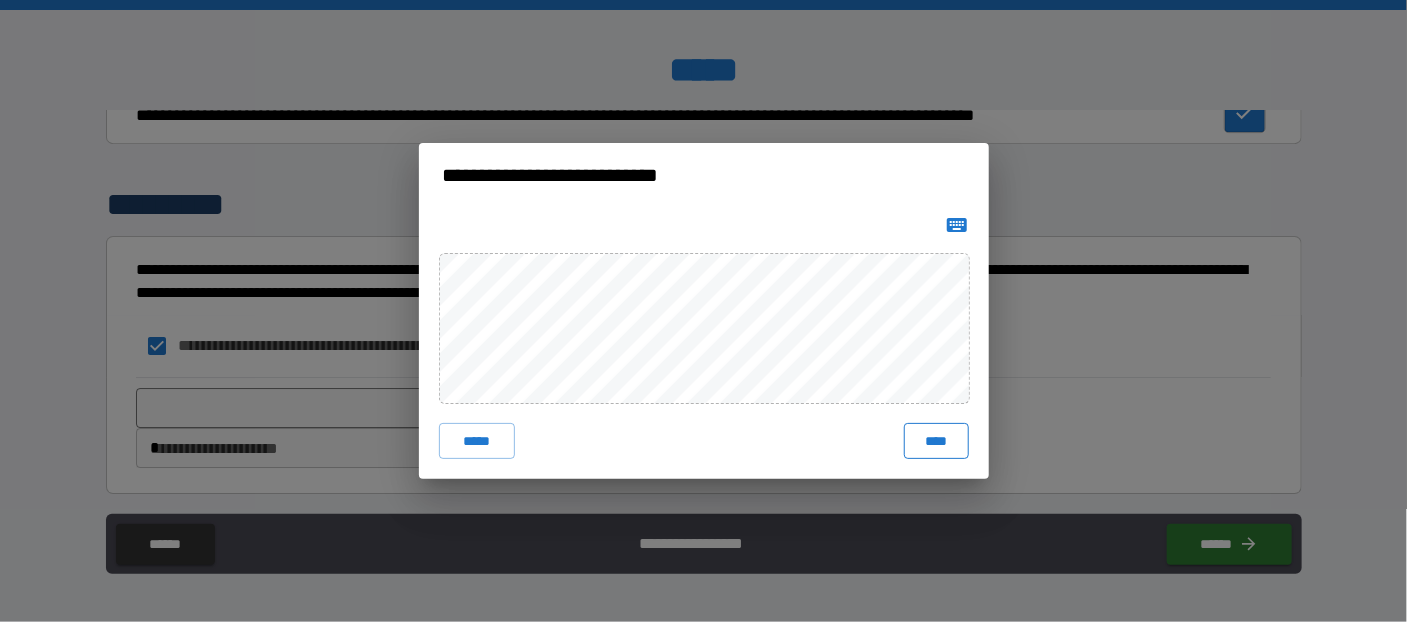 click on "****" at bounding box center (936, 441) 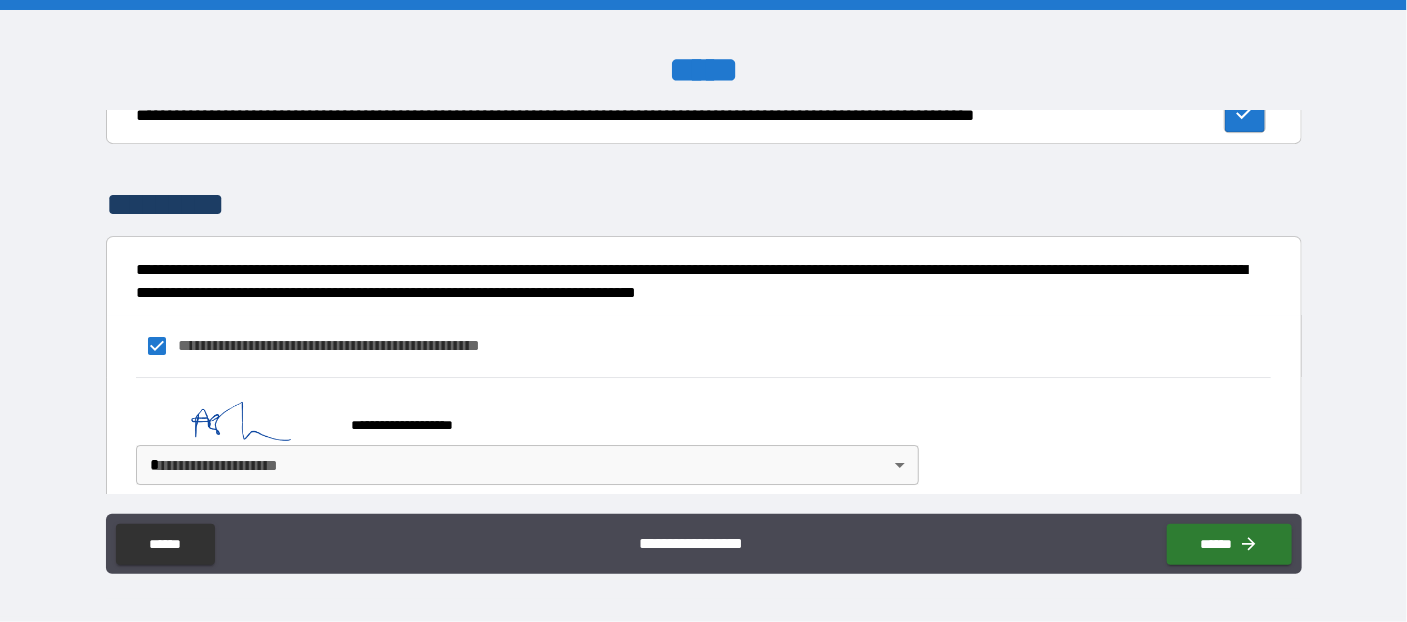 scroll, scrollTop: 2961, scrollLeft: 0, axis: vertical 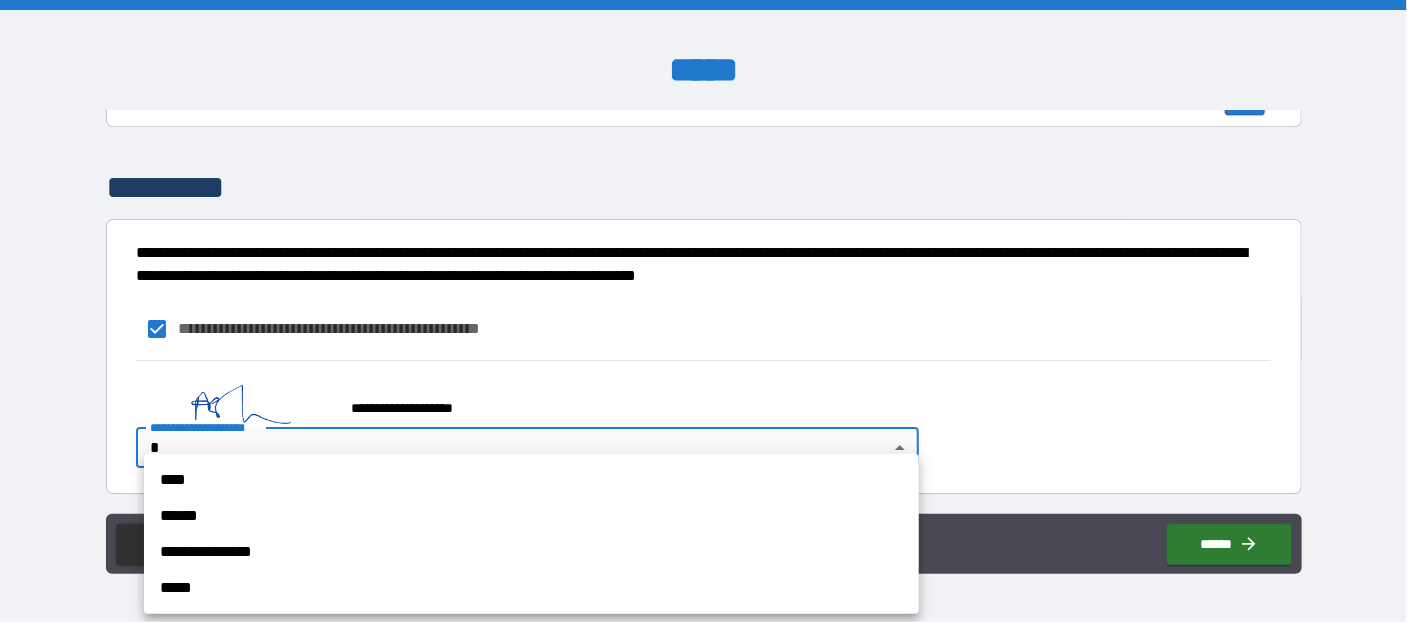 click on "**********" at bounding box center (703, 311) 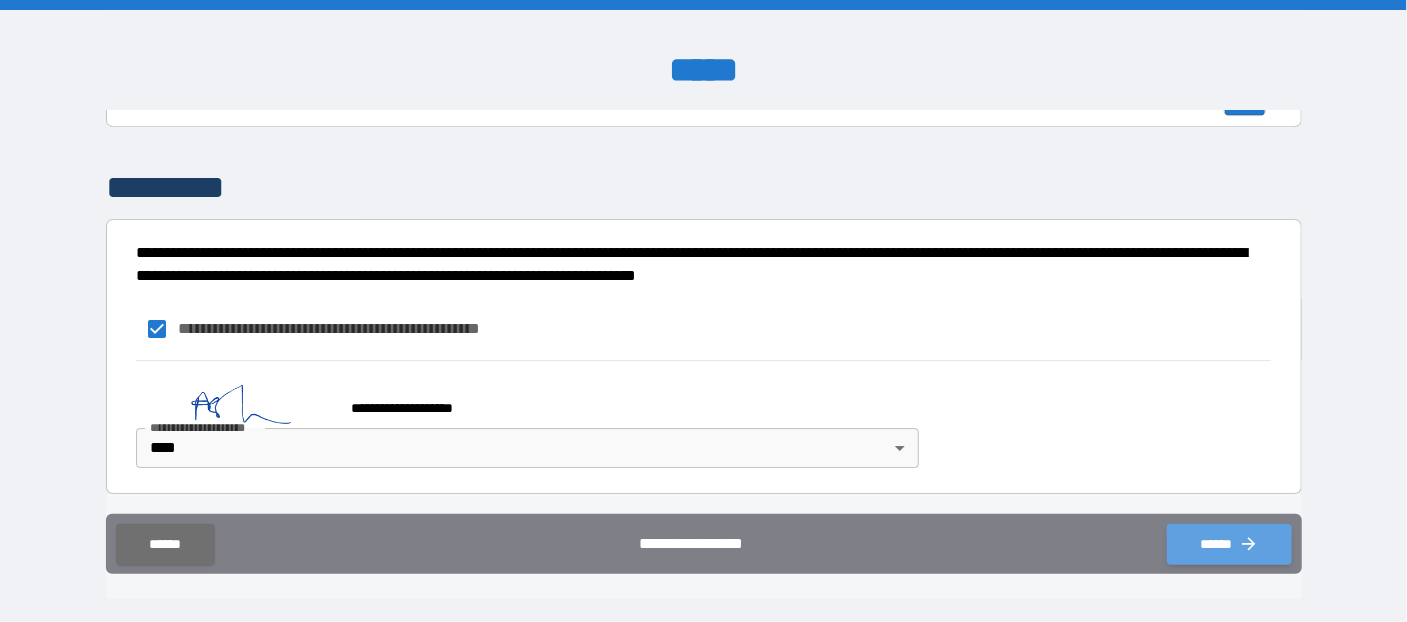 click 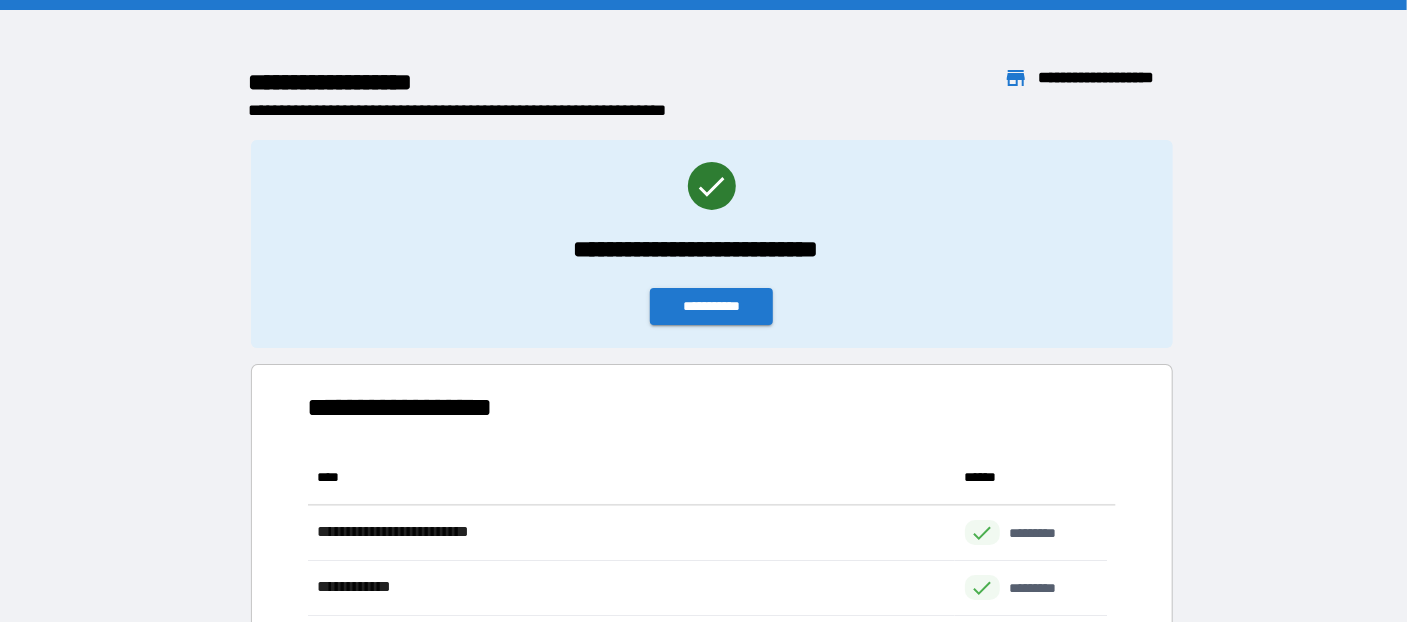 scroll, scrollTop: 371, scrollLeft: 785, axis: both 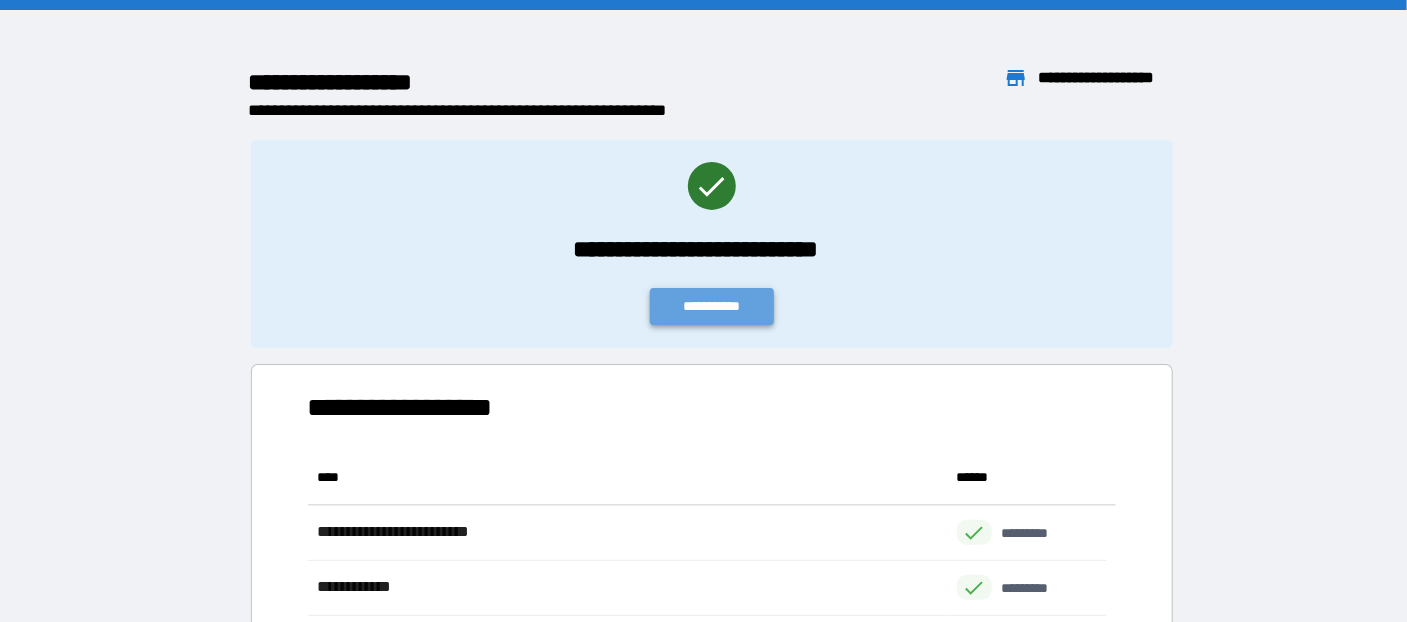 click on "**********" at bounding box center (712, 306) 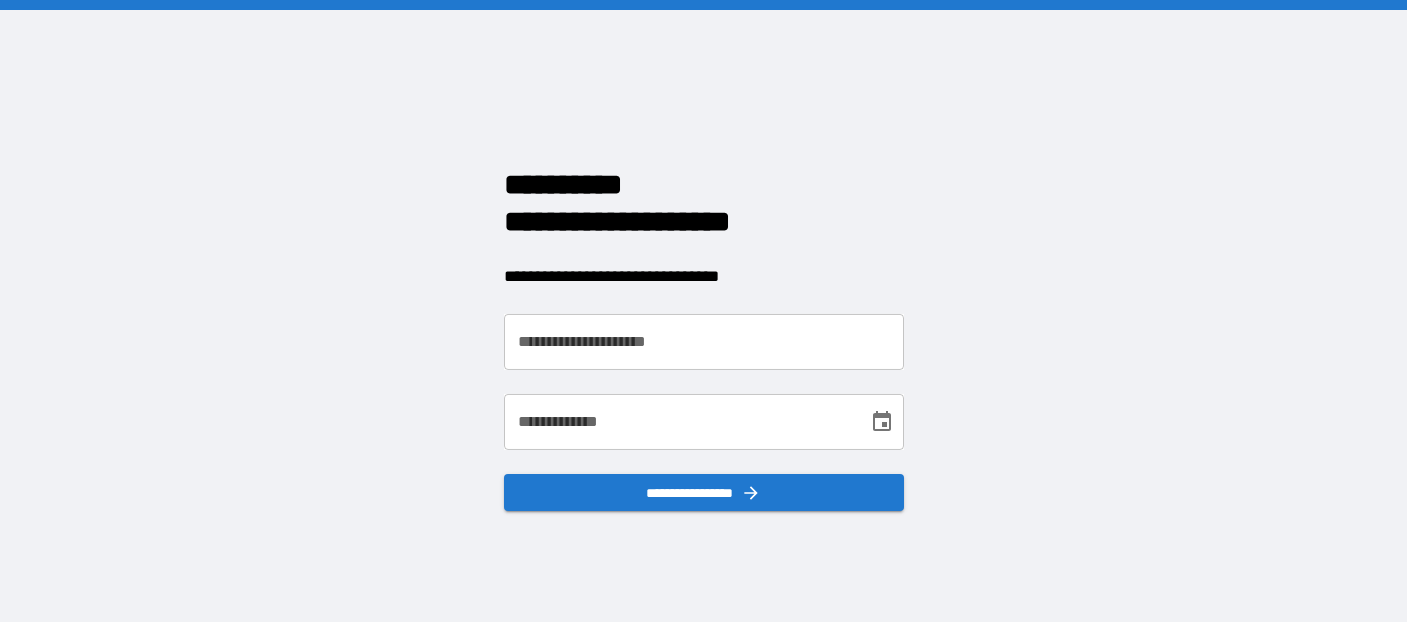 scroll, scrollTop: 0, scrollLeft: 0, axis: both 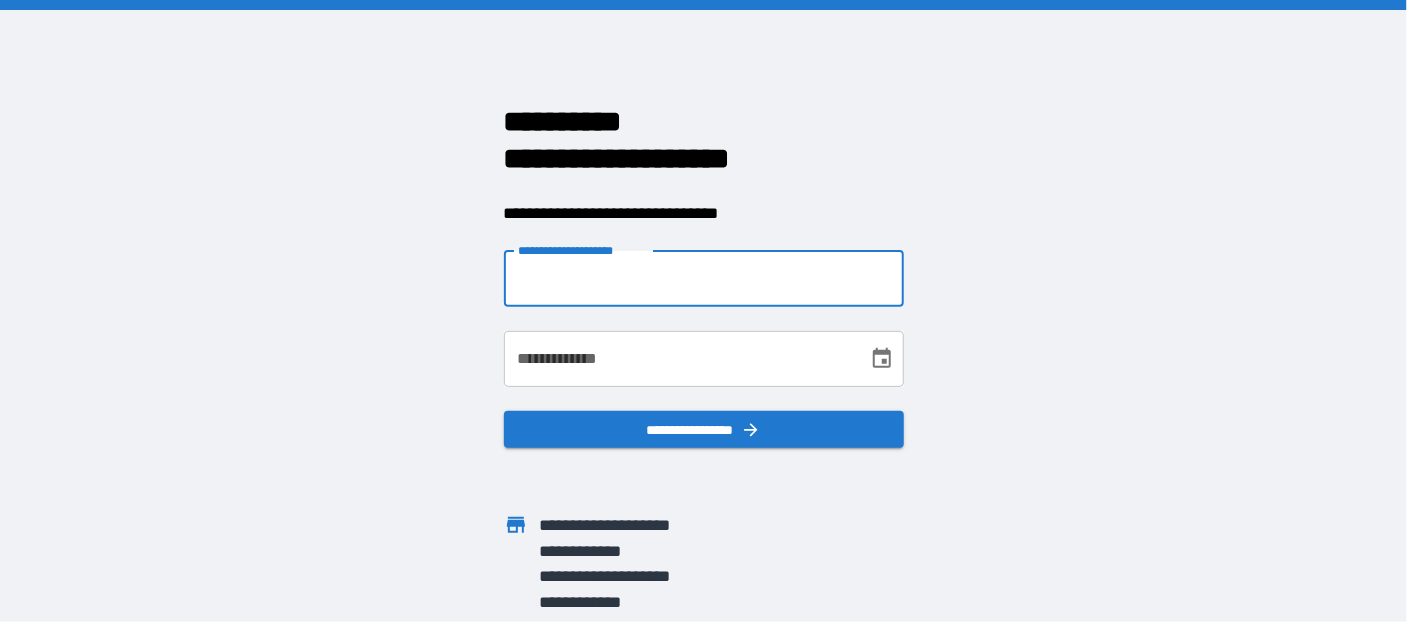click on "**********" at bounding box center [704, 279] 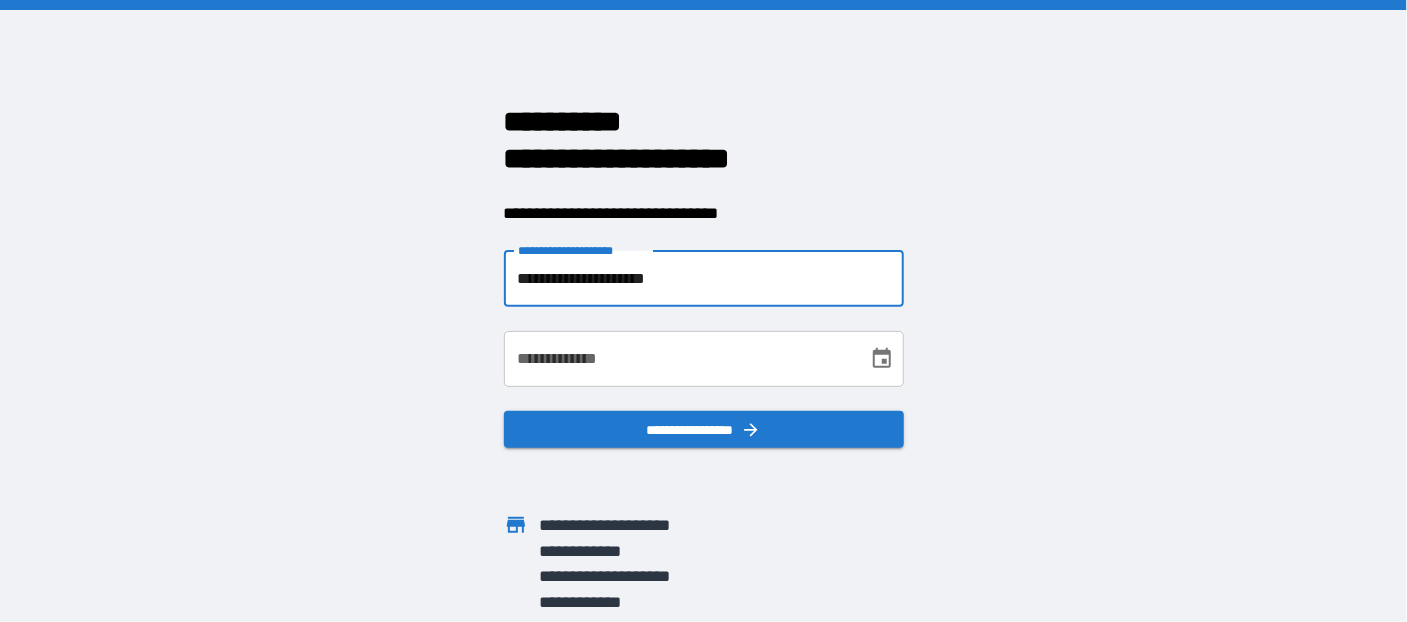 type on "**********" 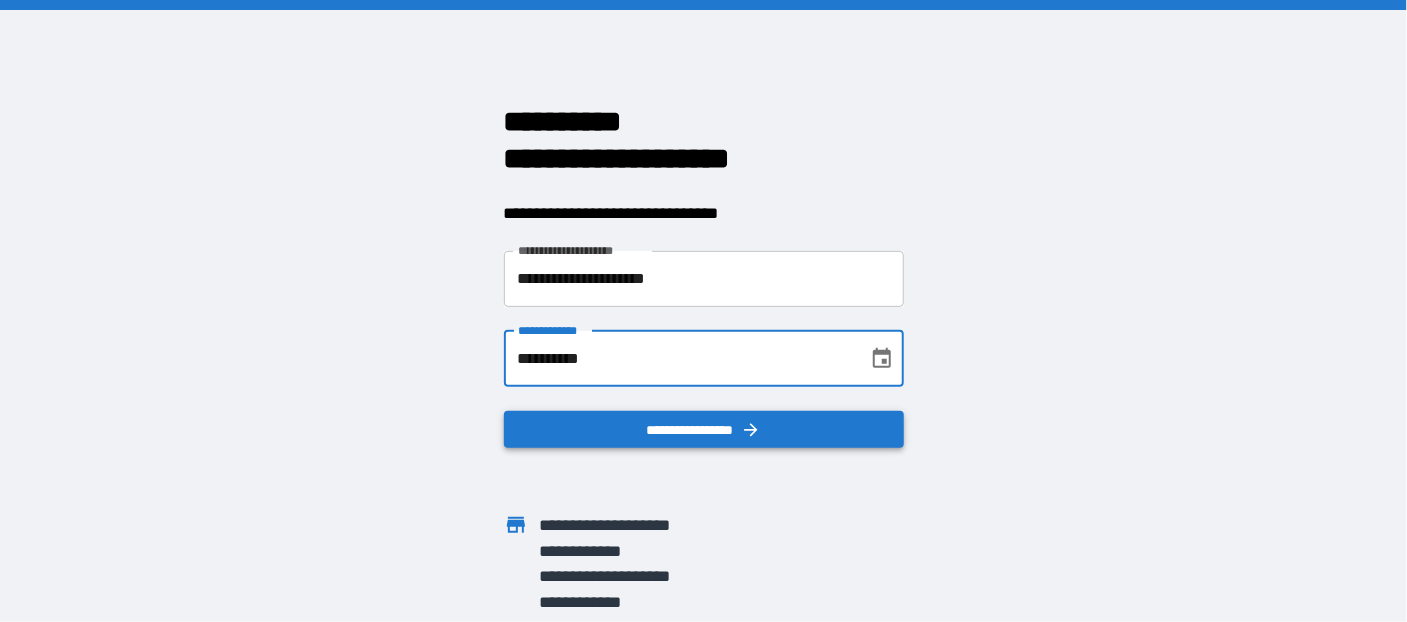 type on "**********" 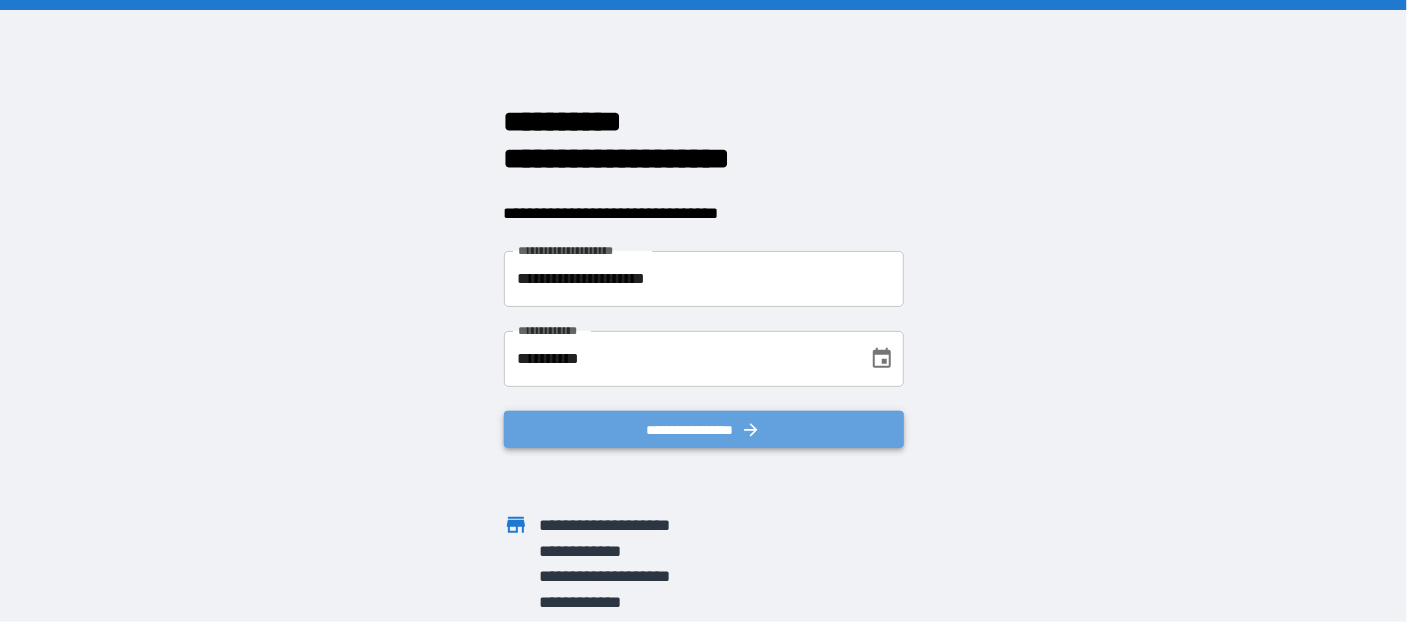 click on "**********" at bounding box center [704, 429] 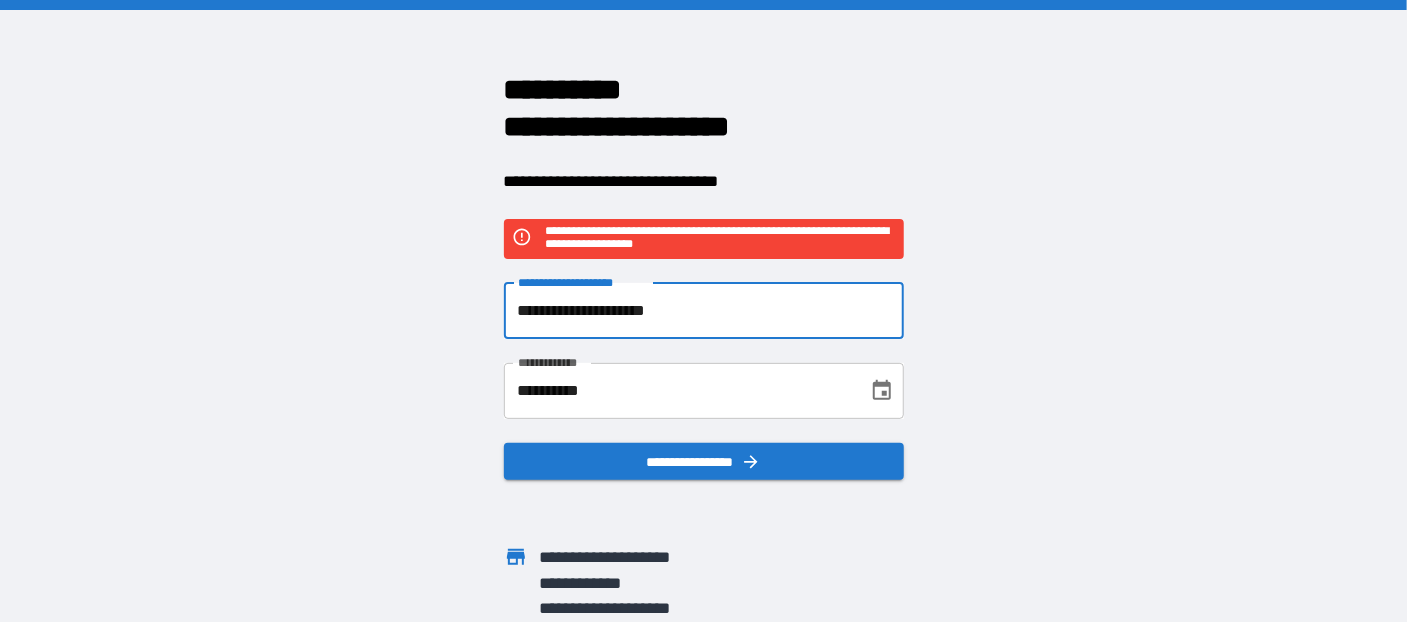 click on "**********" at bounding box center [704, 311] 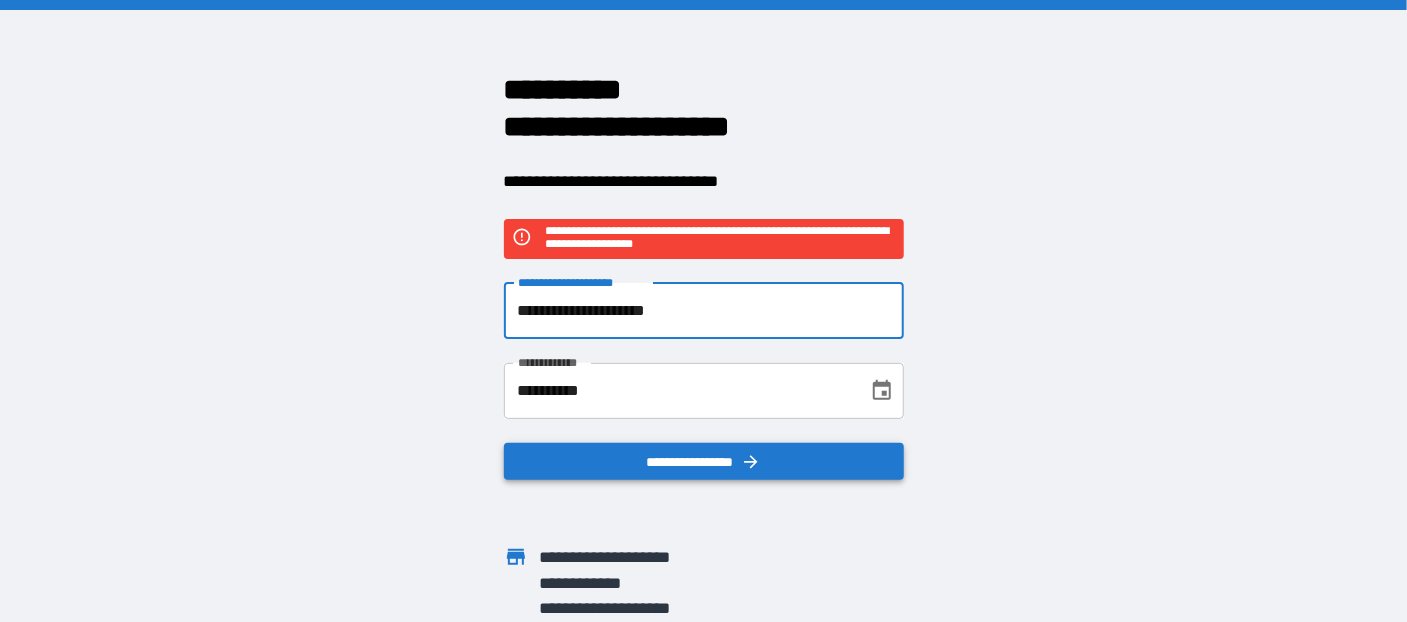 type on "**********" 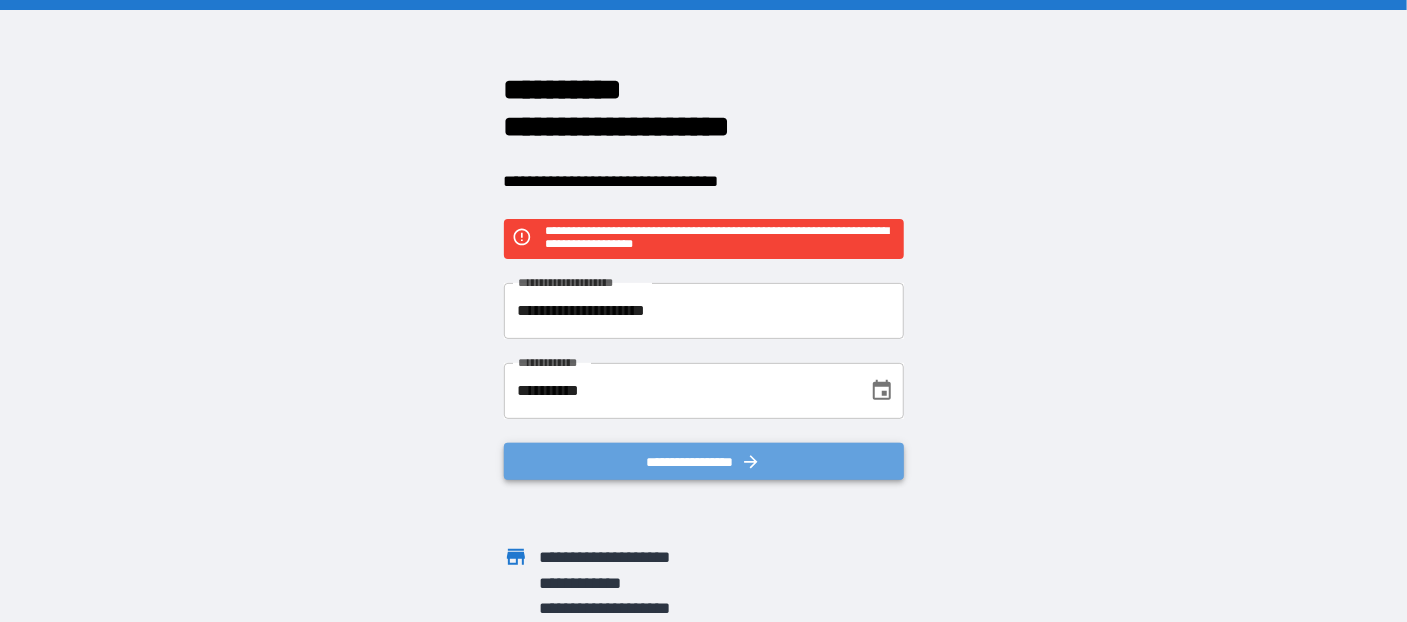 click on "**********" at bounding box center [704, 461] 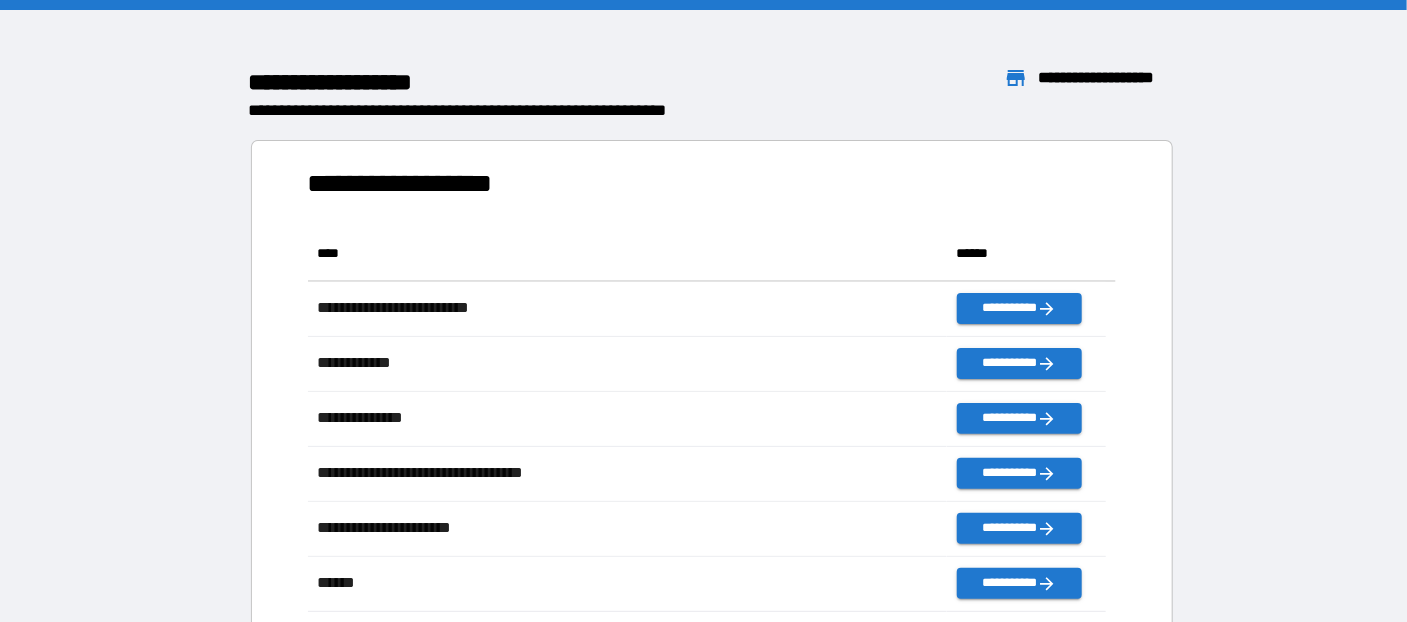 scroll, scrollTop: 14, scrollLeft: 13, axis: both 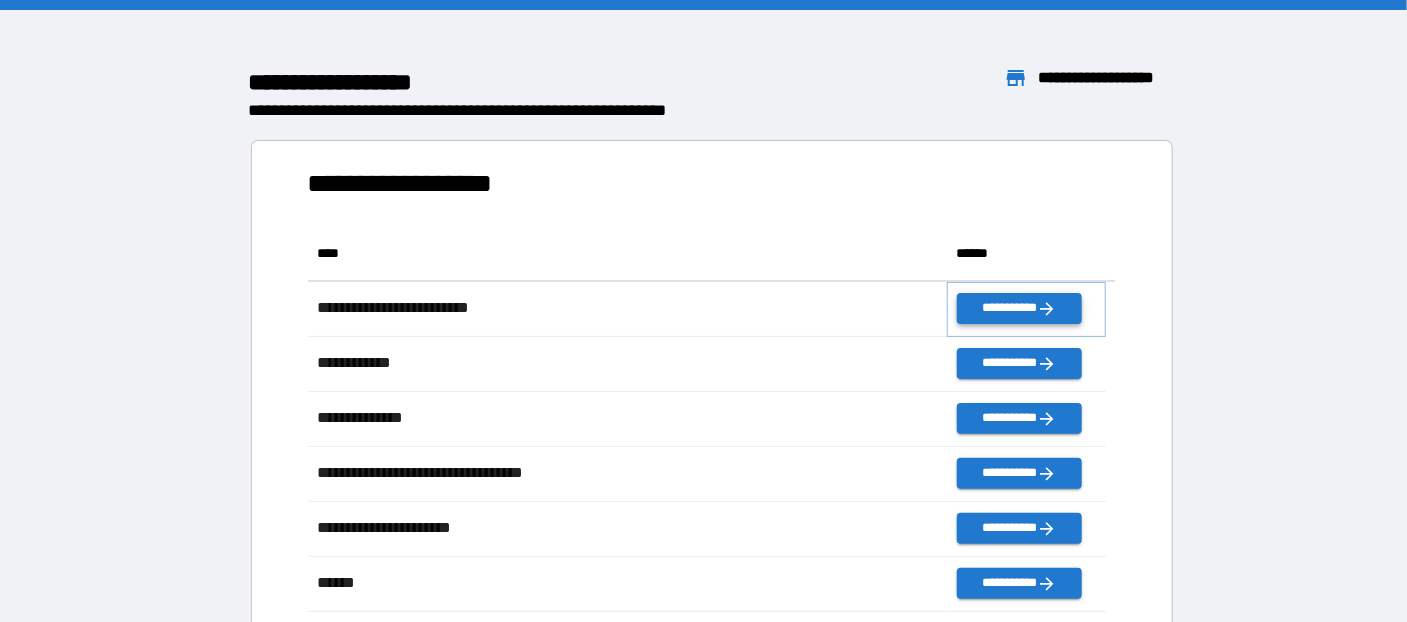 click on "**********" at bounding box center (1019, 308) 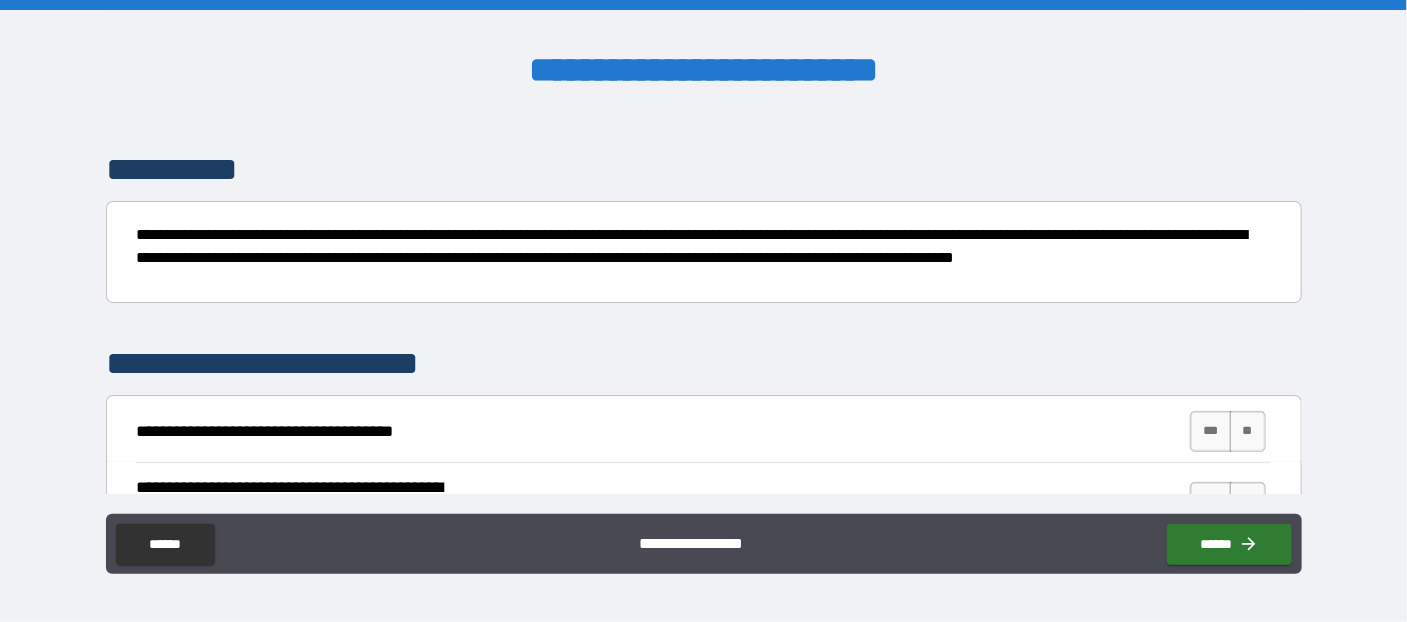 scroll, scrollTop: 326, scrollLeft: 0, axis: vertical 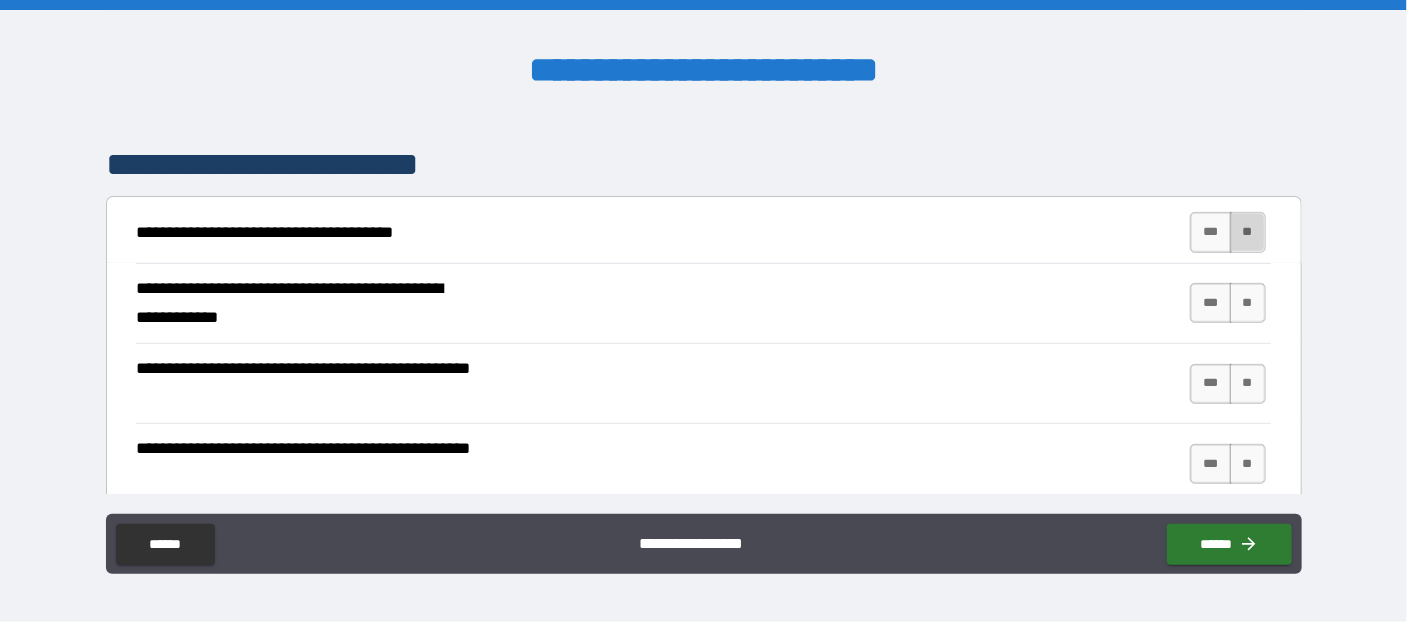 click on "**" at bounding box center (1248, 232) 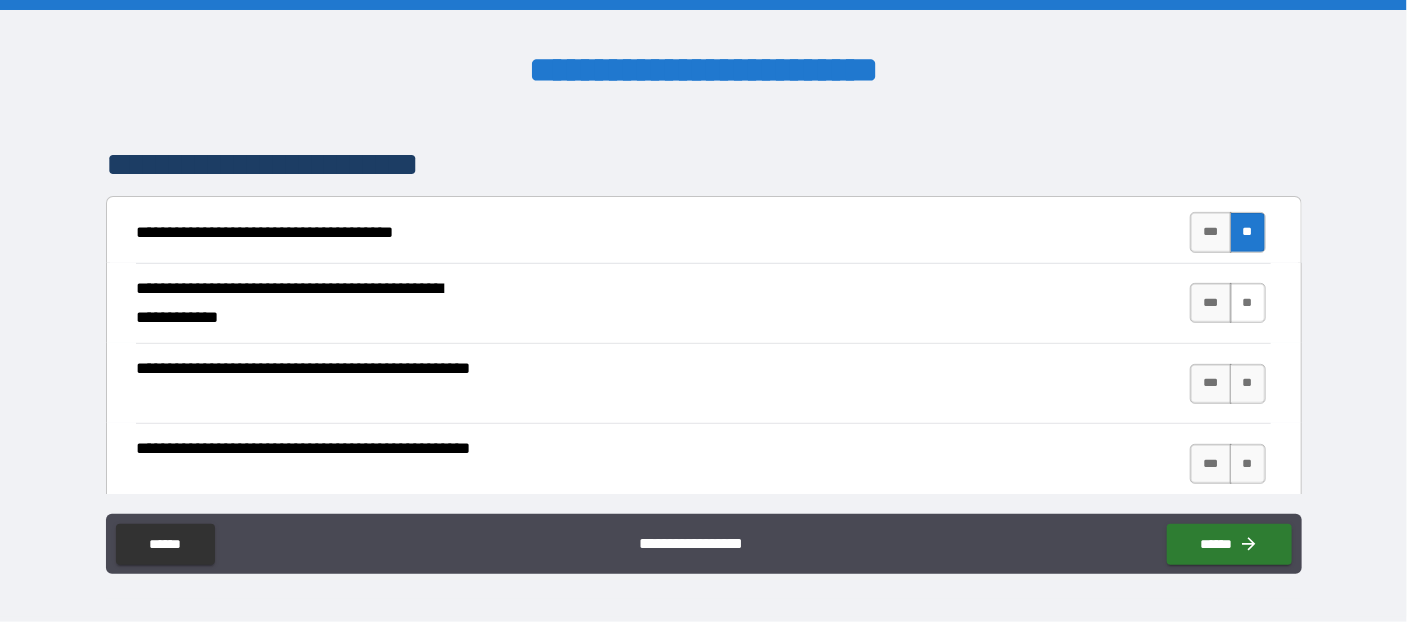 click on "**" at bounding box center [1248, 303] 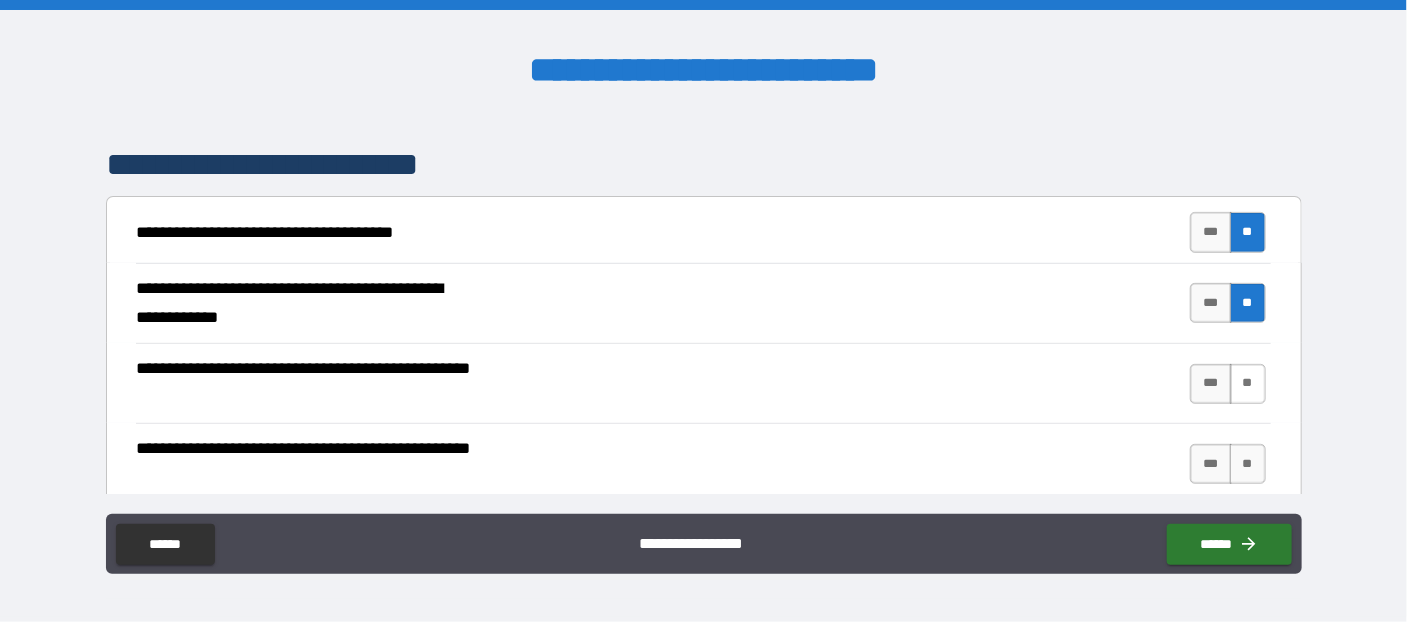 click on "**" at bounding box center (1248, 384) 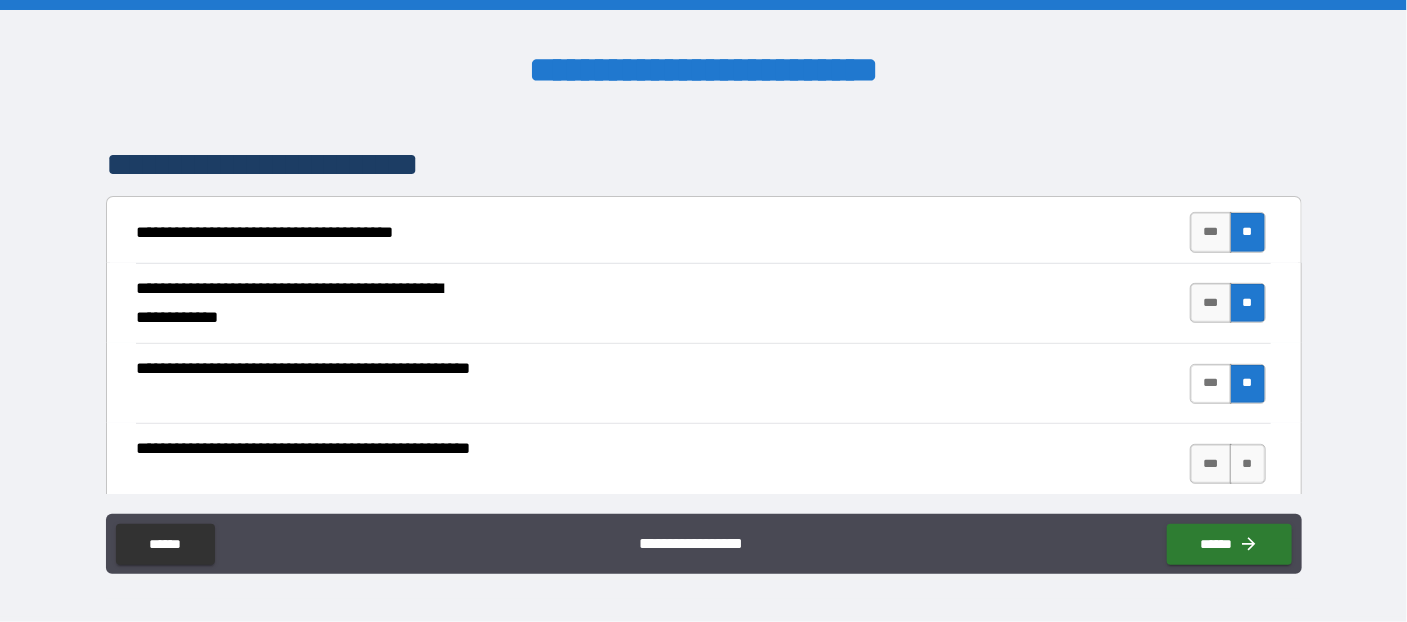 click on "***" at bounding box center [1211, 384] 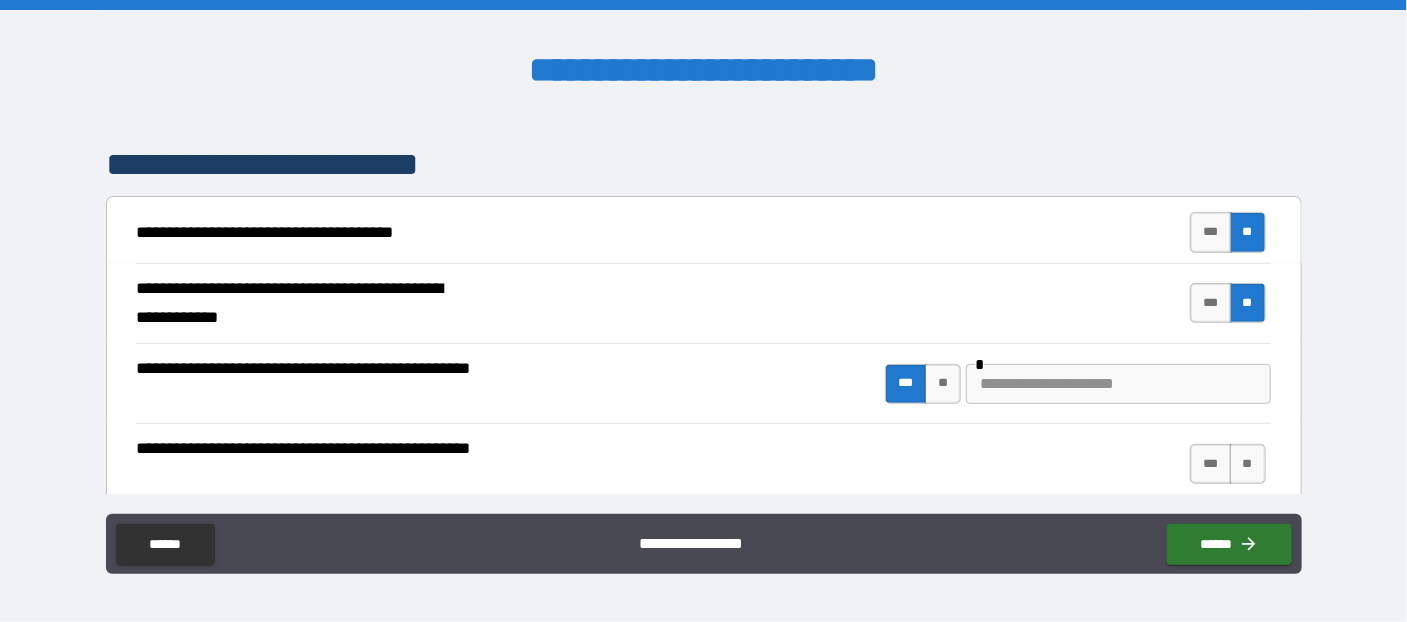 click at bounding box center (1118, 384) 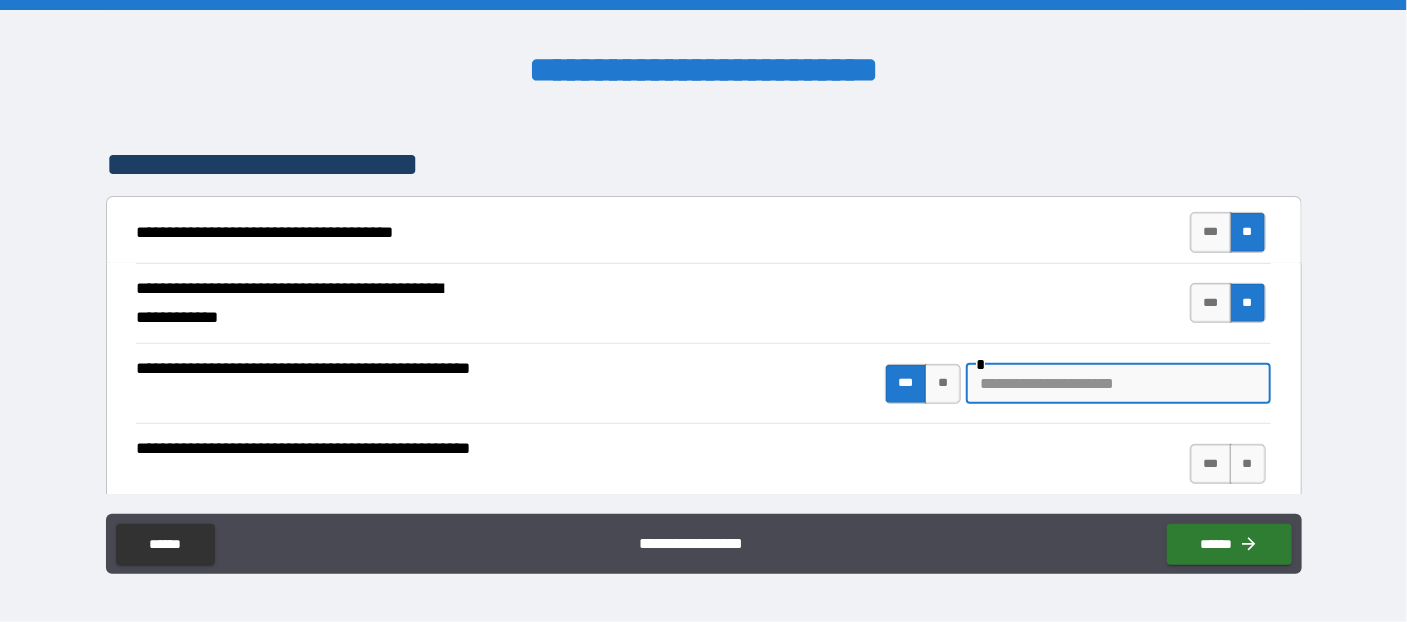 click at bounding box center [1118, 384] 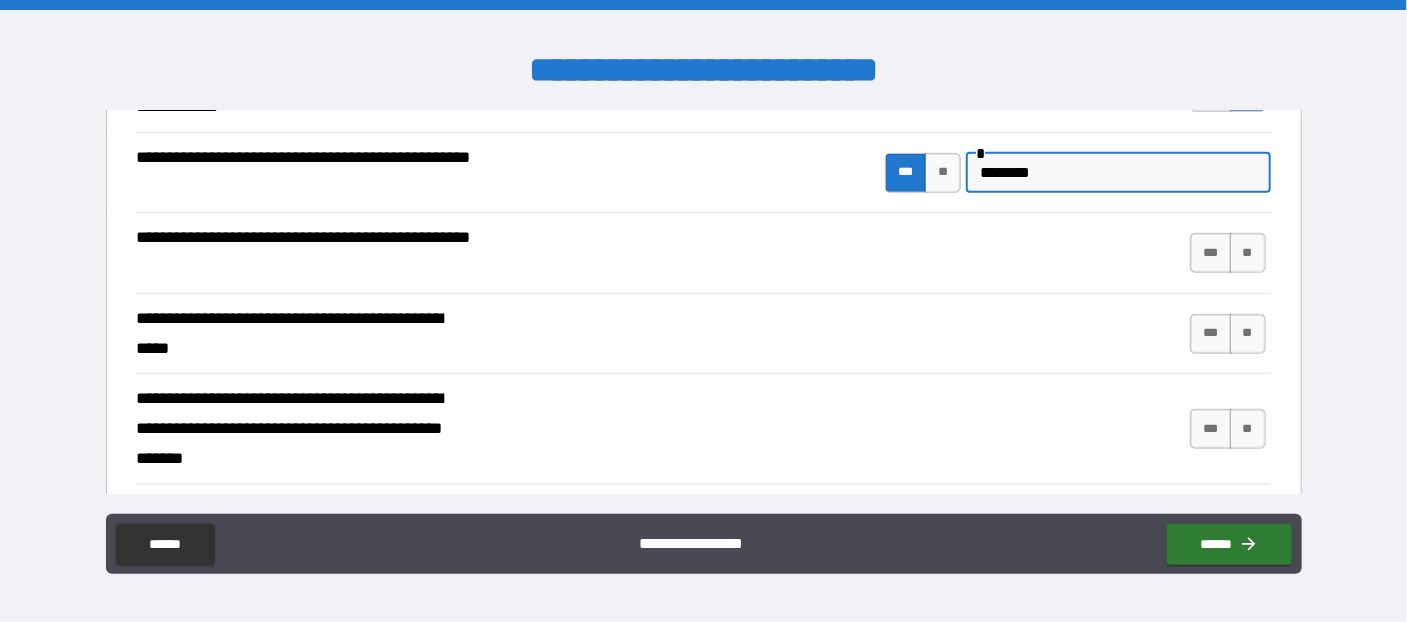 scroll, scrollTop: 545, scrollLeft: 0, axis: vertical 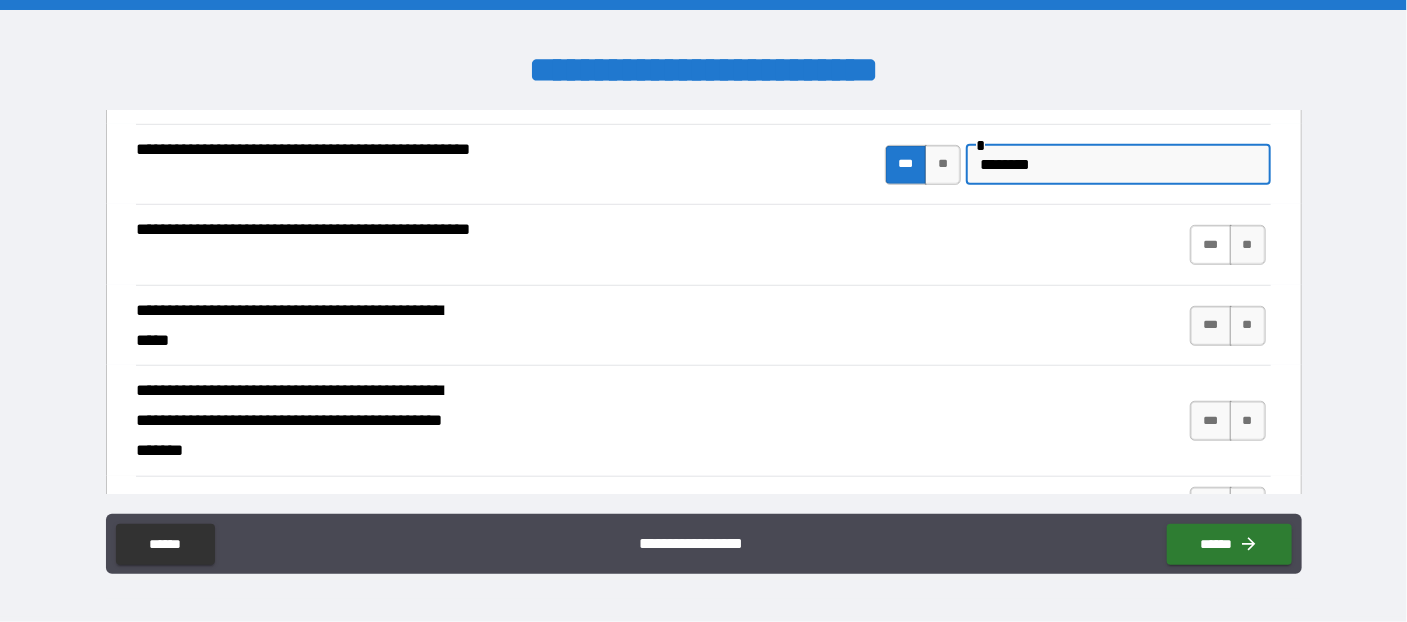 type on "********" 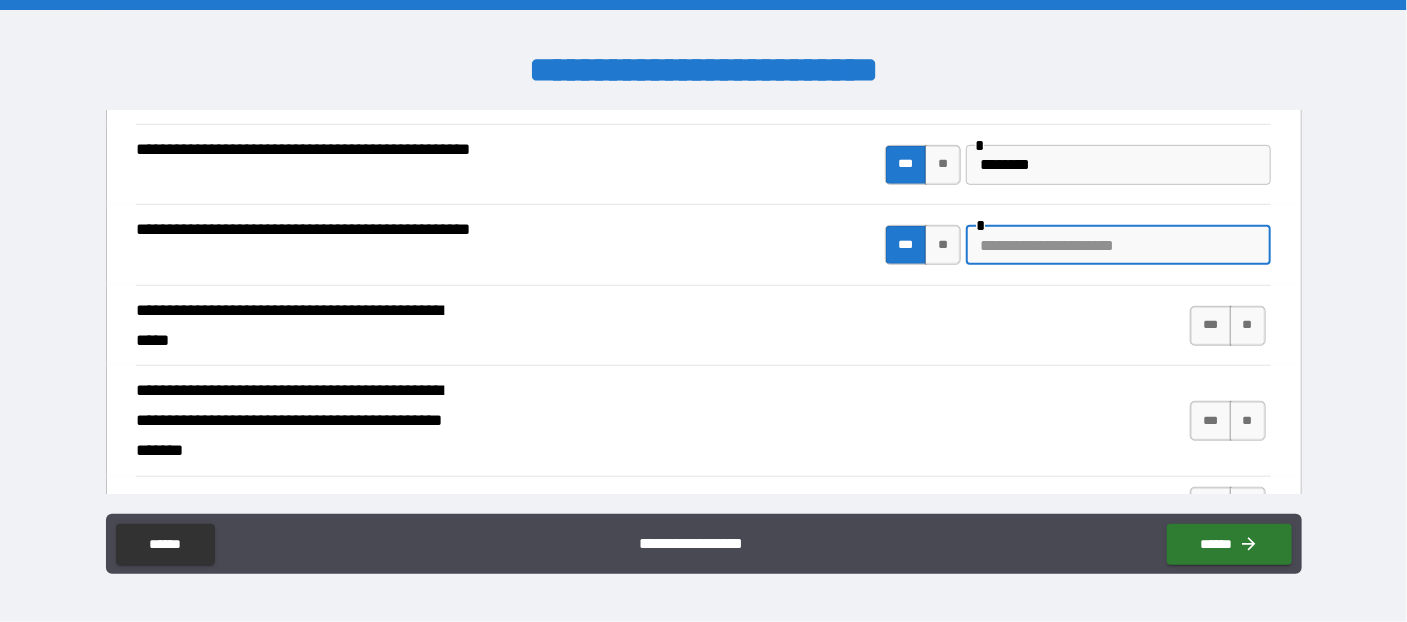 click at bounding box center [1118, 245] 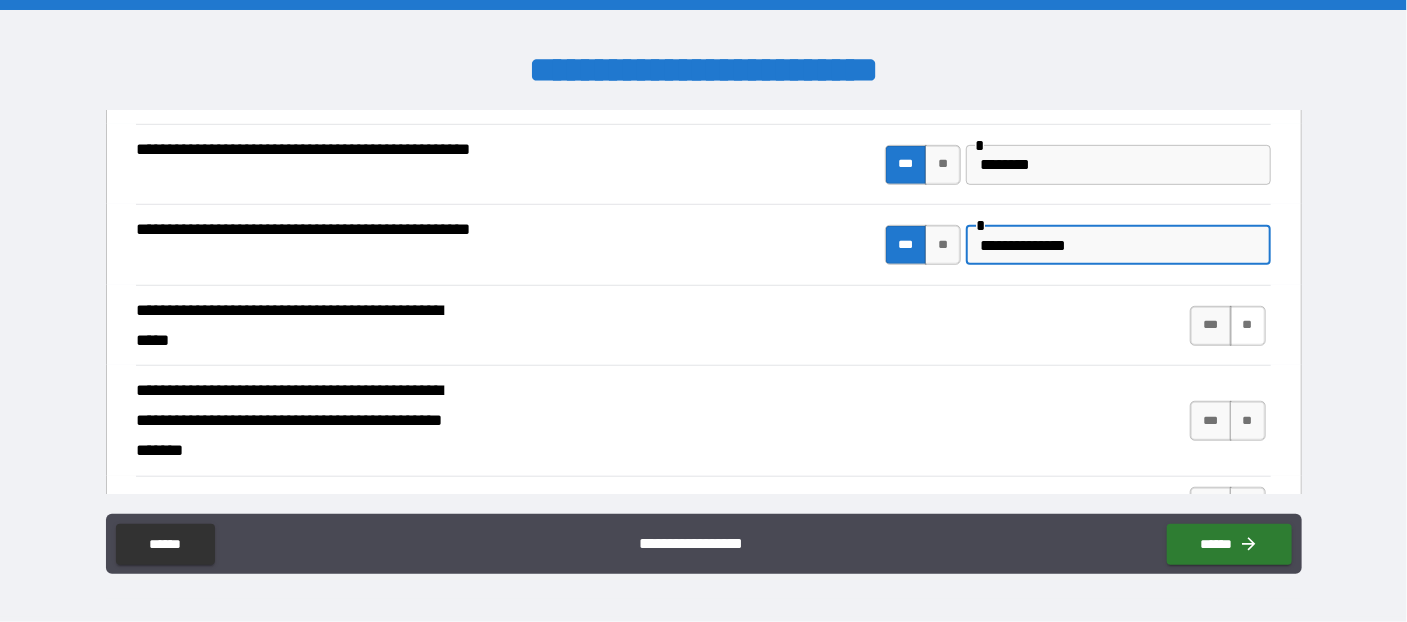 type on "**********" 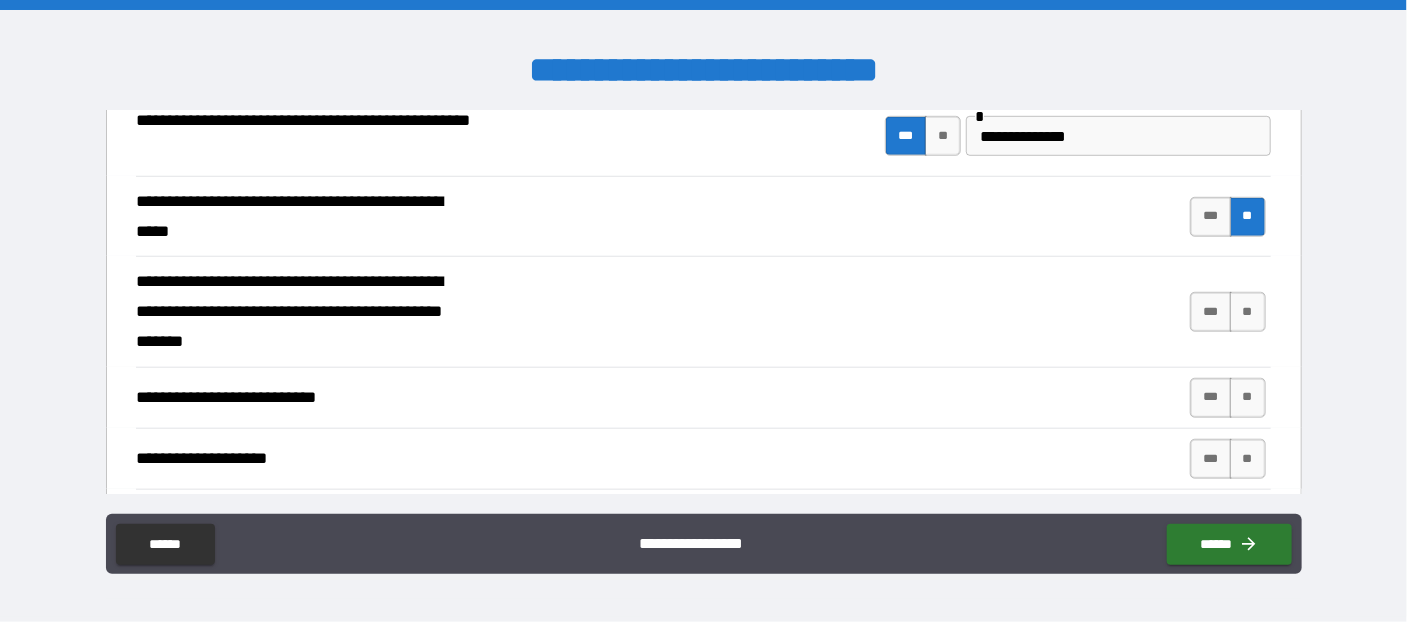 scroll, scrollTop: 763, scrollLeft: 0, axis: vertical 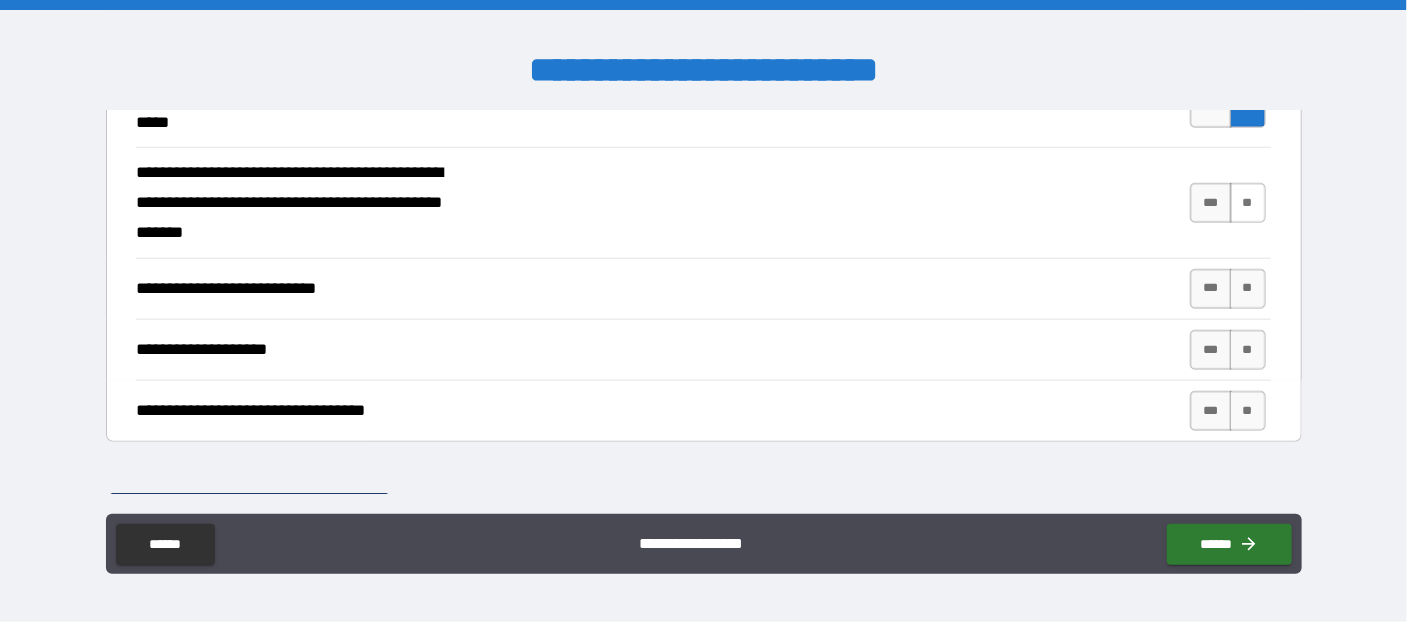 click on "**" at bounding box center [1248, 203] 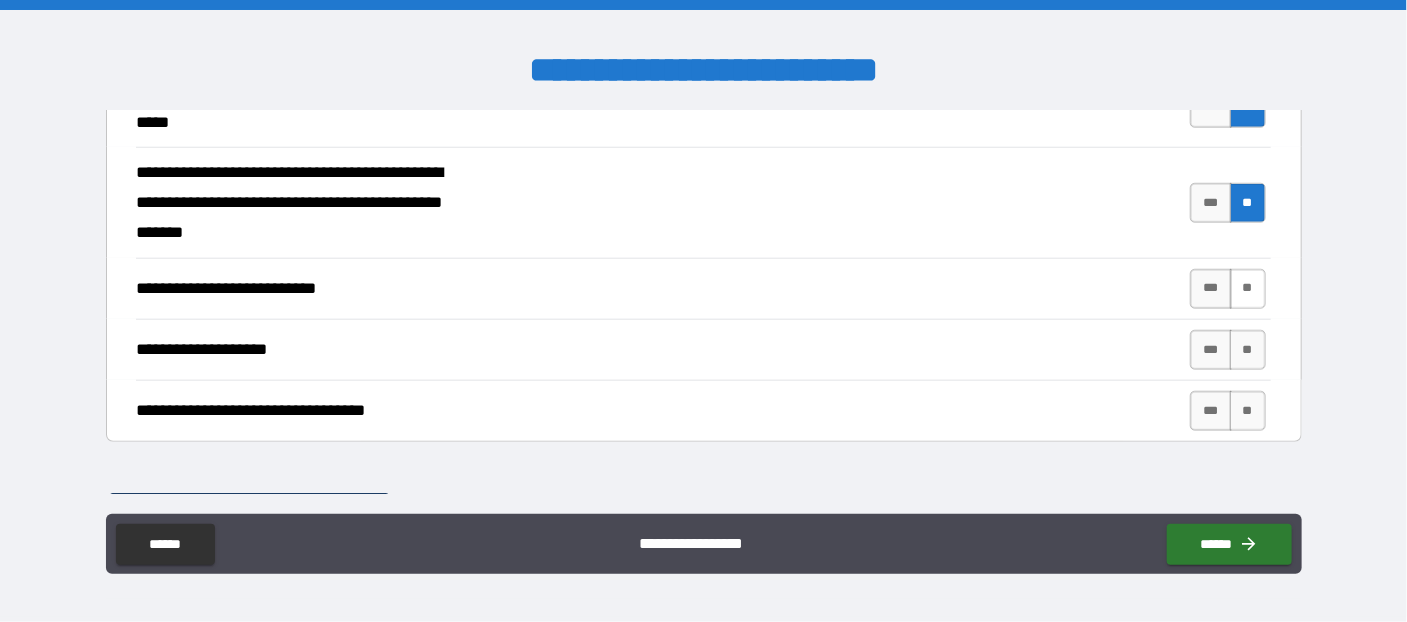 click on "**" at bounding box center (1248, 289) 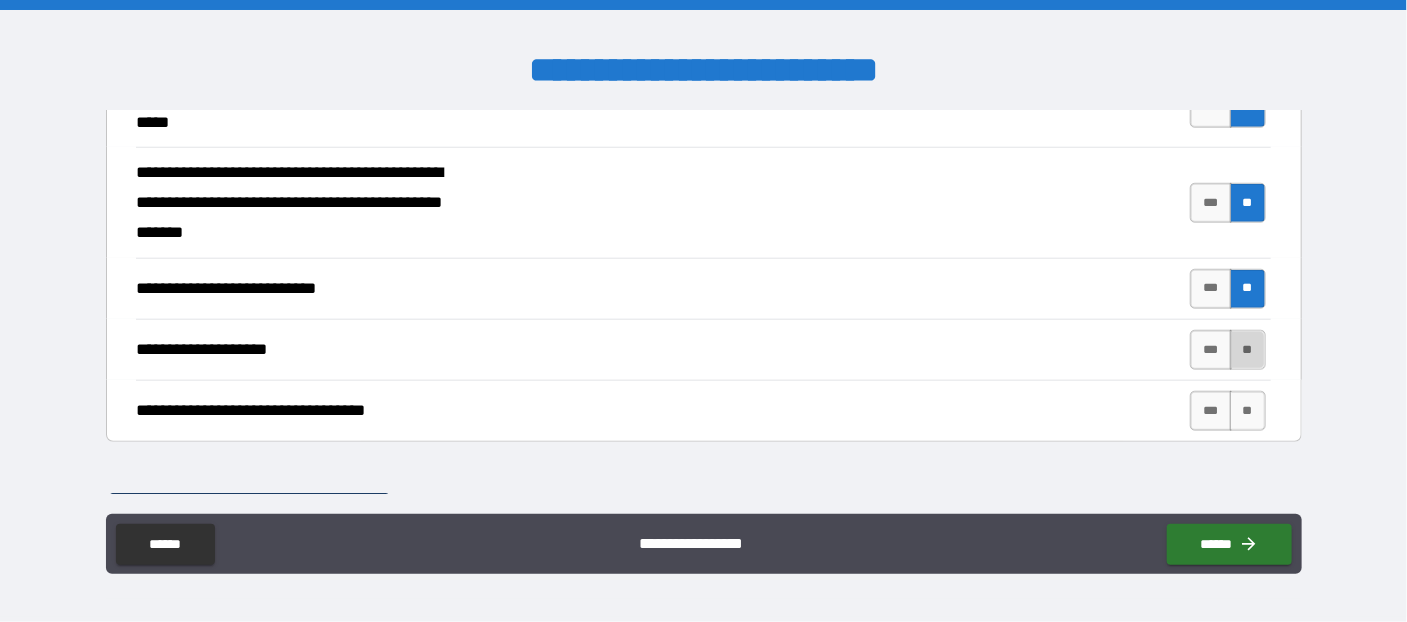 click on "**" at bounding box center [1248, 350] 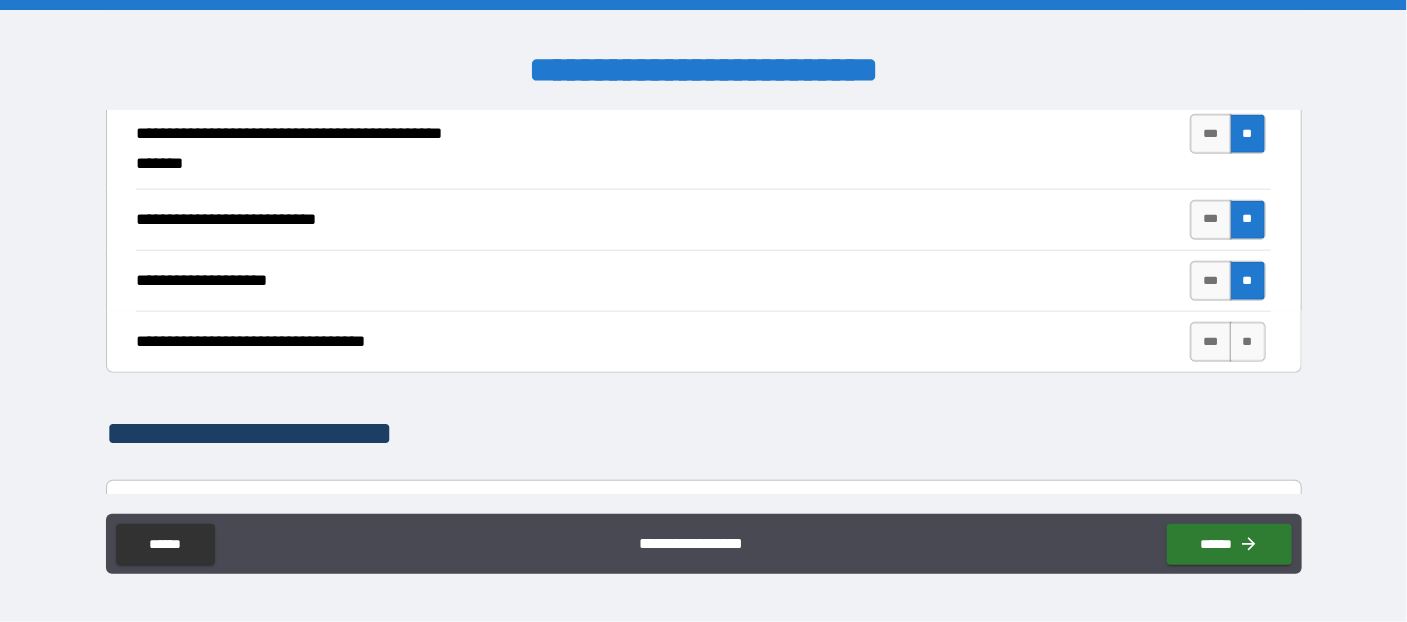 scroll, scrollTop: 872, scrollLeft: 0, axis: vertical 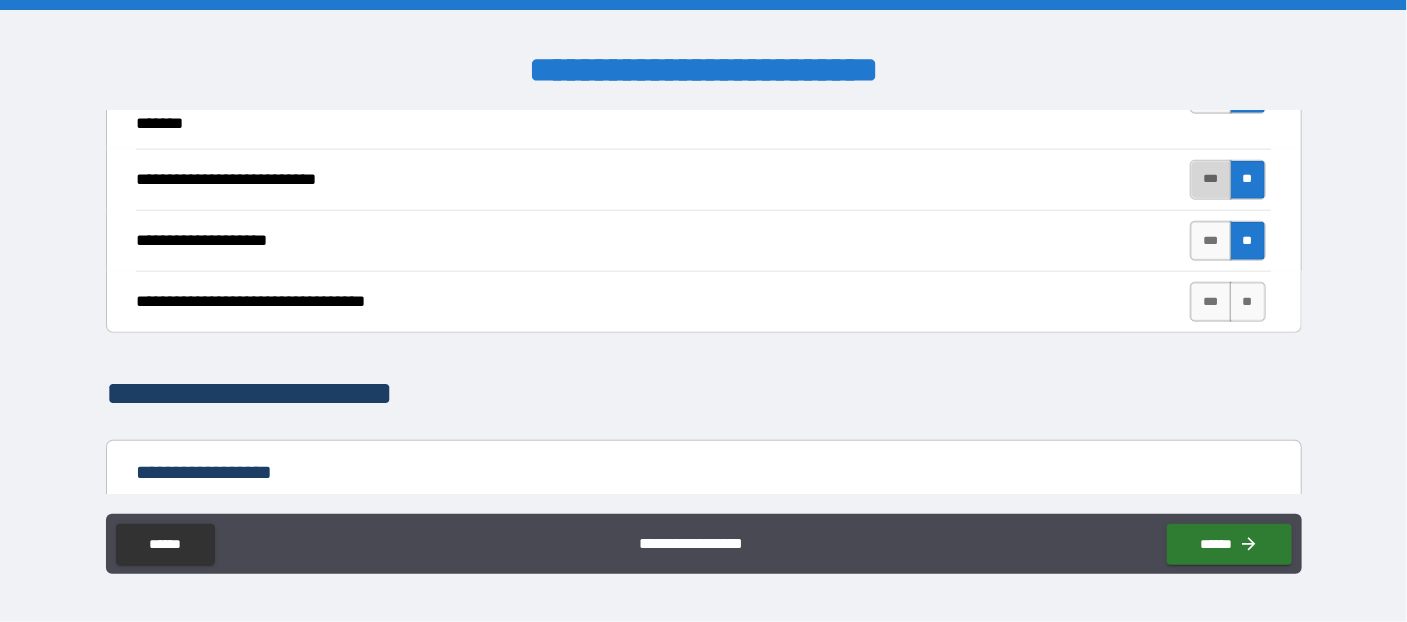 click on "***" at bounding box center [1211, 180] 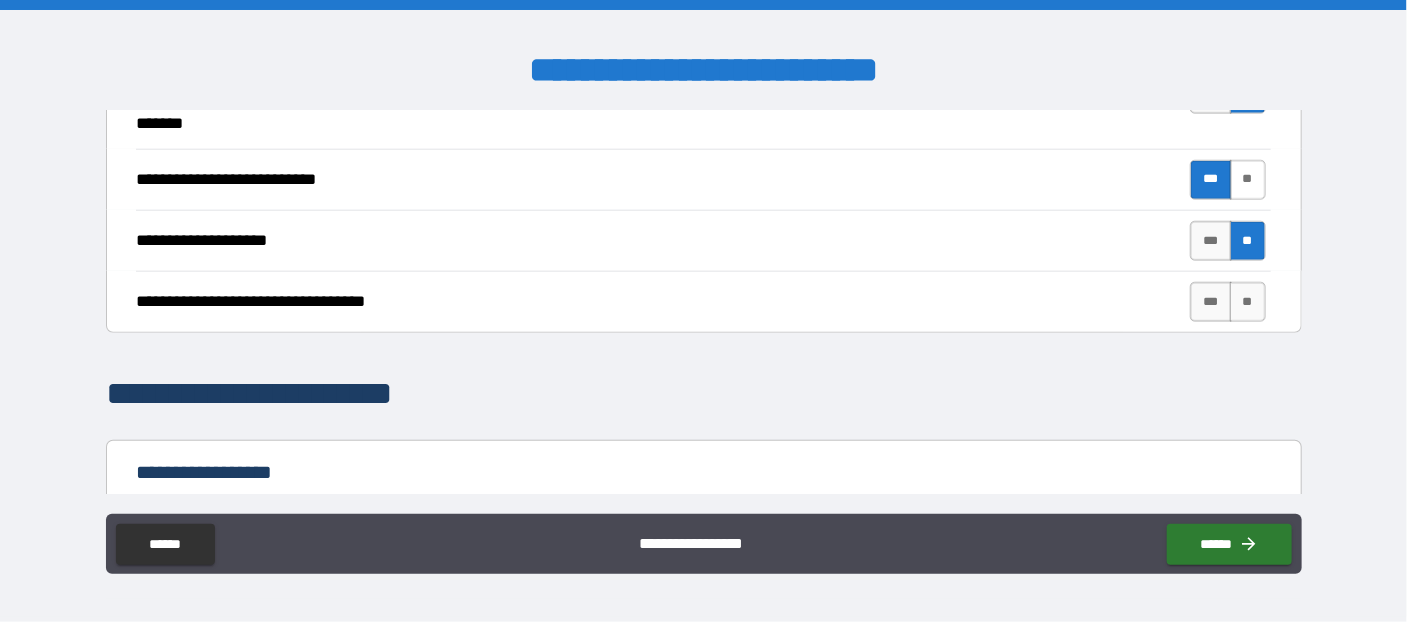 click on "**" at bounding box center (1248, 180) 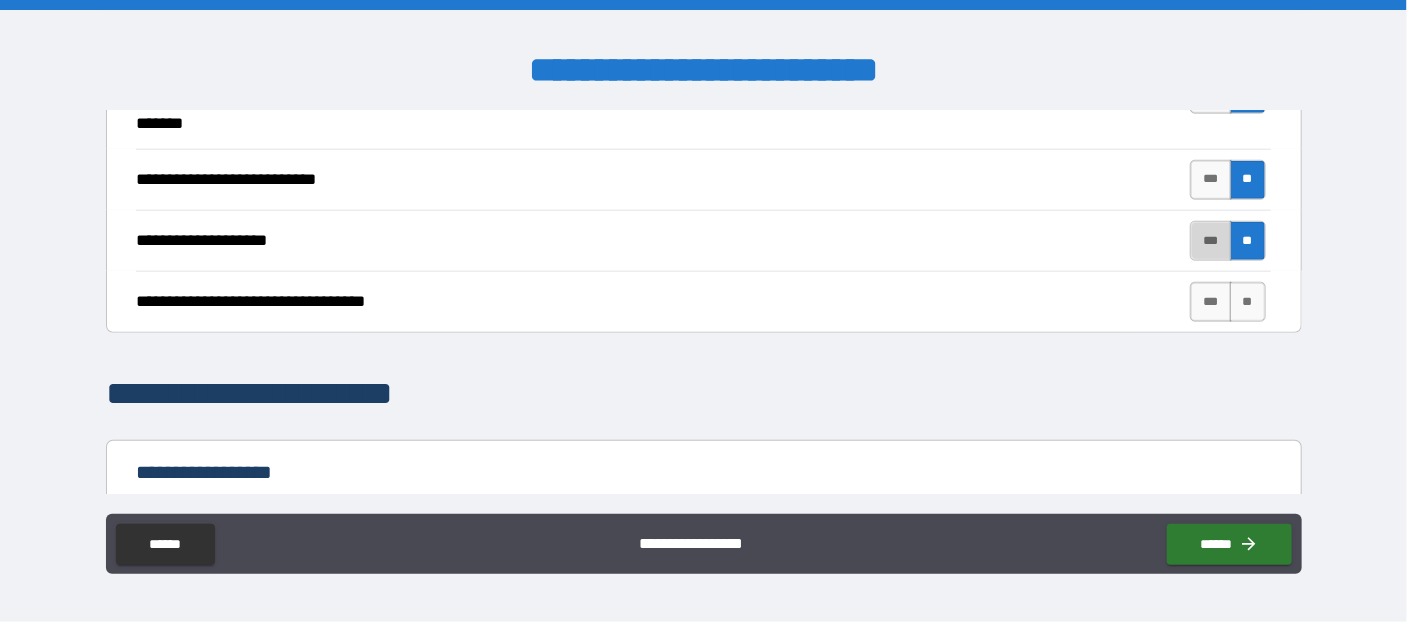click on "***" at bounding box center (1211, 241) 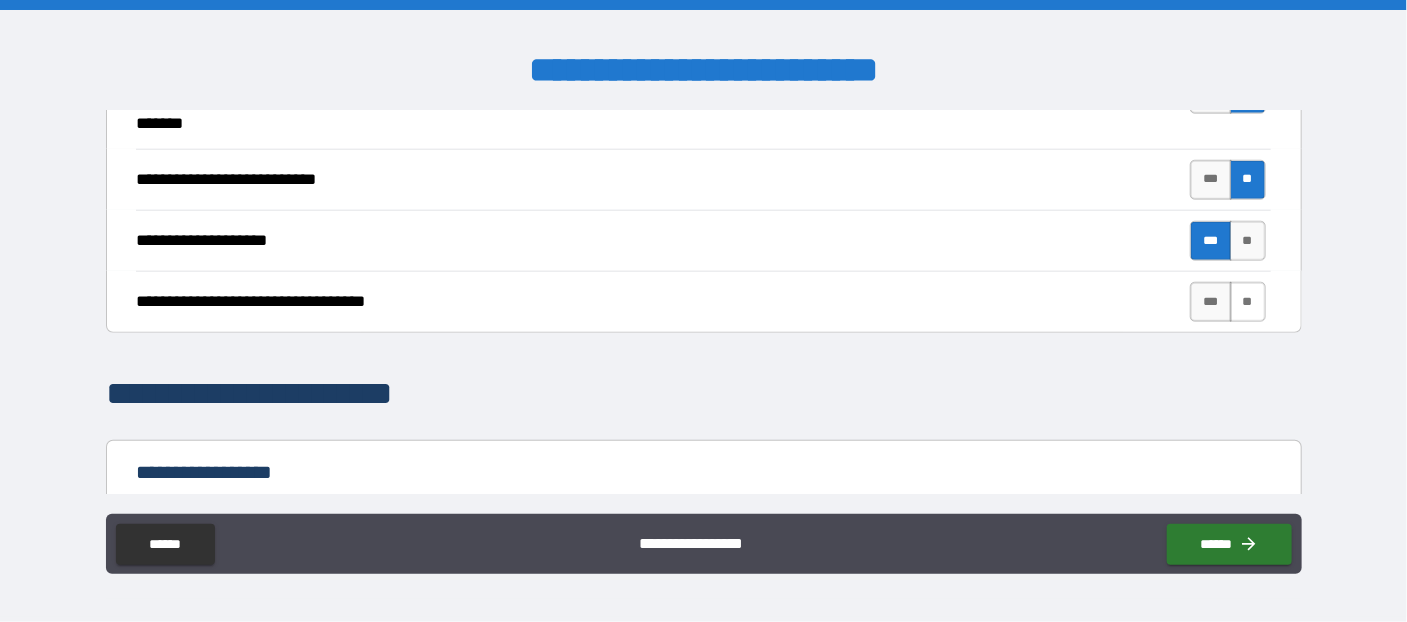 click on "**" at bounding box center (1248, 302) 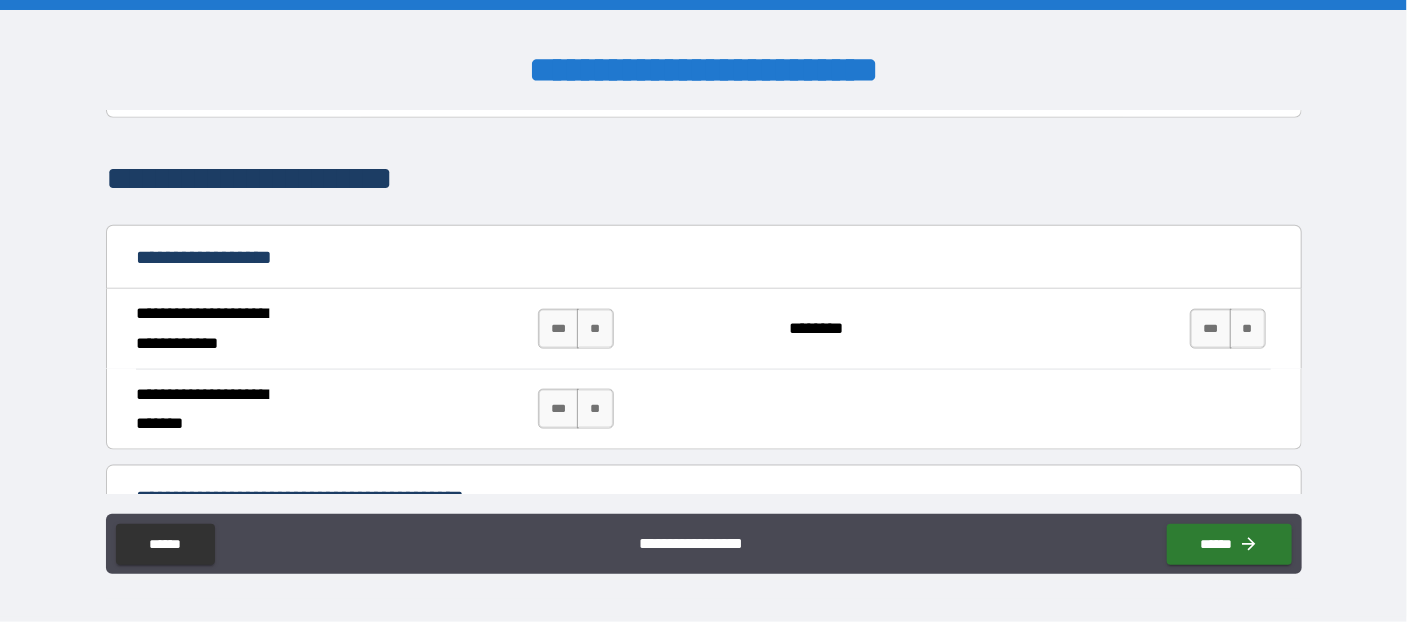 scroll, scrollTop: 1090, scrollLeft: 0, axis: vertical 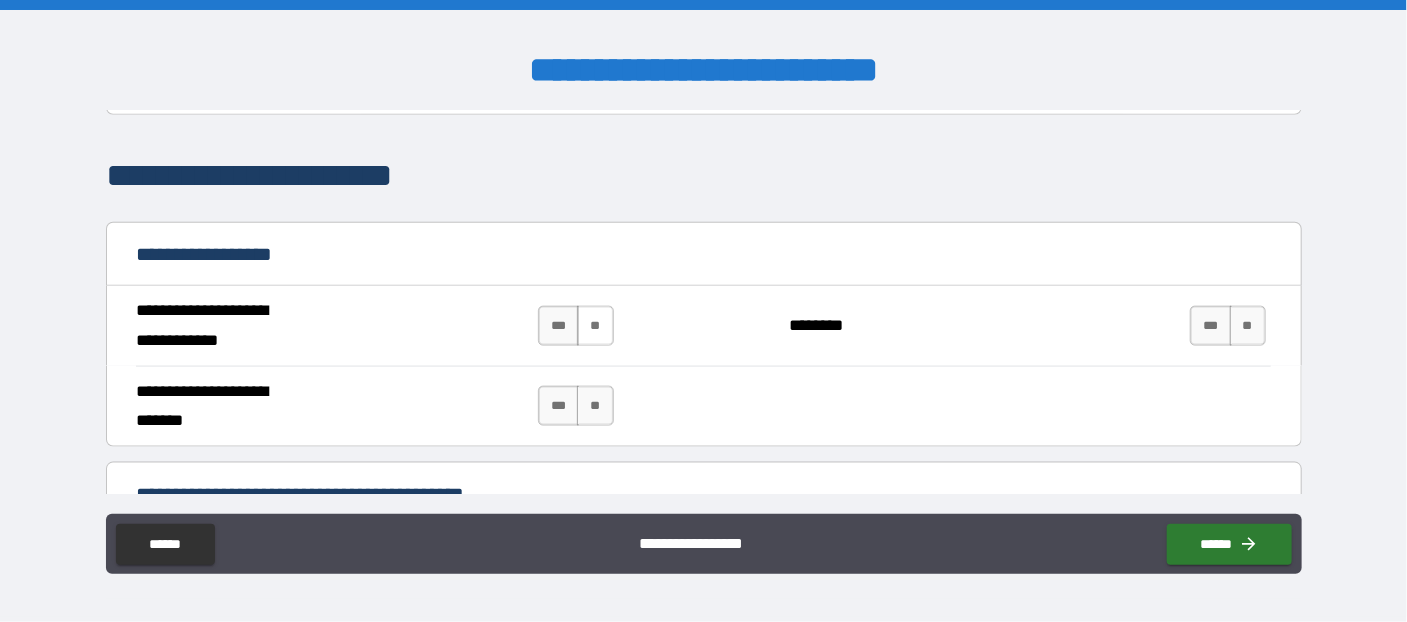 click on "**" at bounding box center [595, 326] 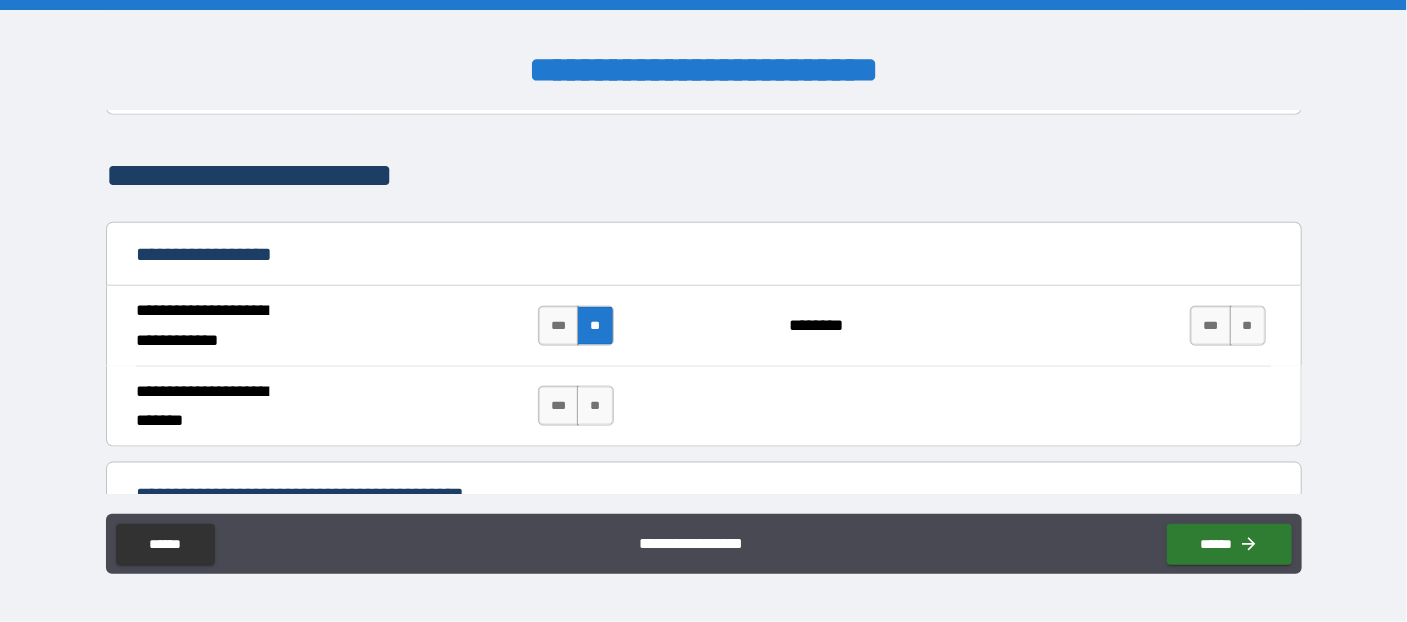 click on "**" at bounding box center [595, 406] 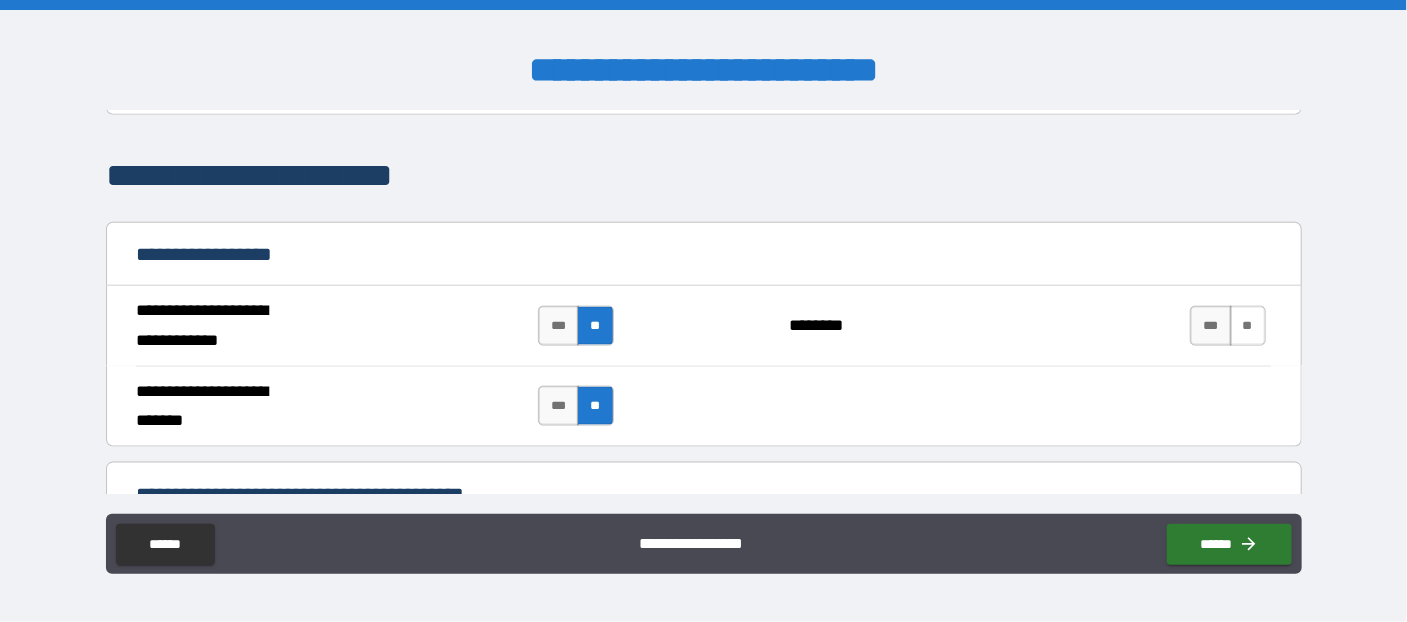 click on "**" at bounding box center [1248, 326] 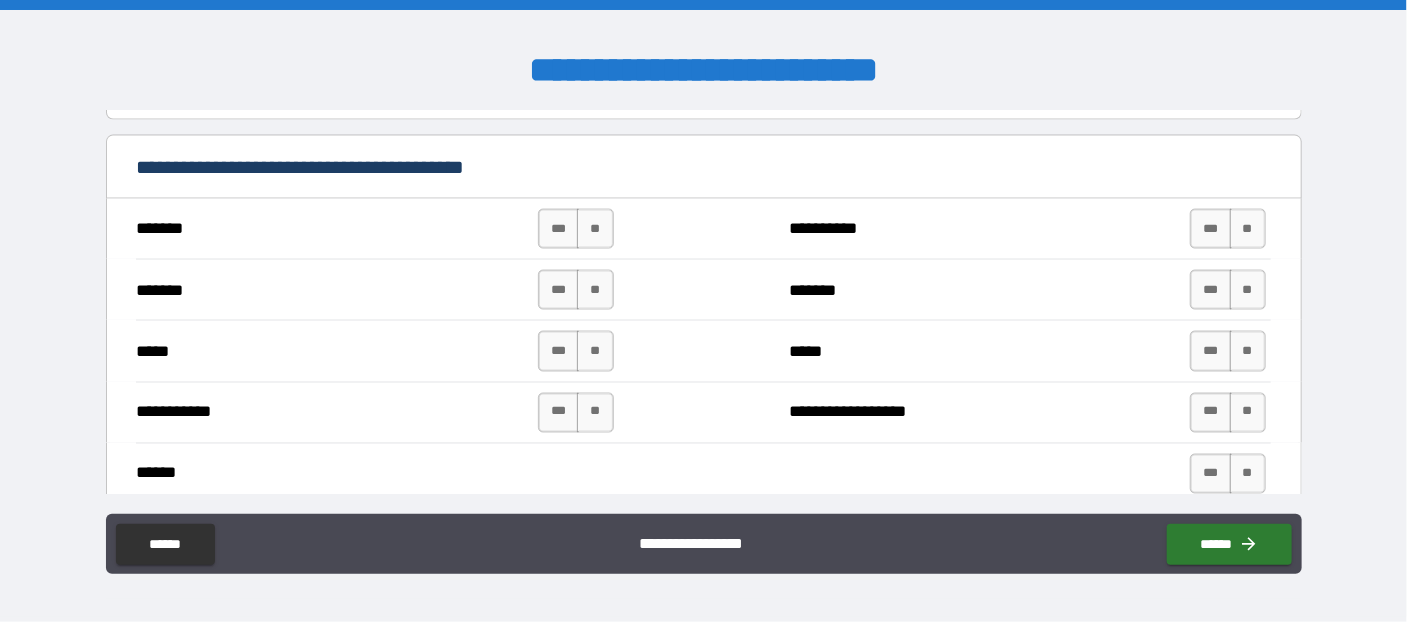 scroll, scrollTop: 1418, scrollLeft: 0, axis: vertical 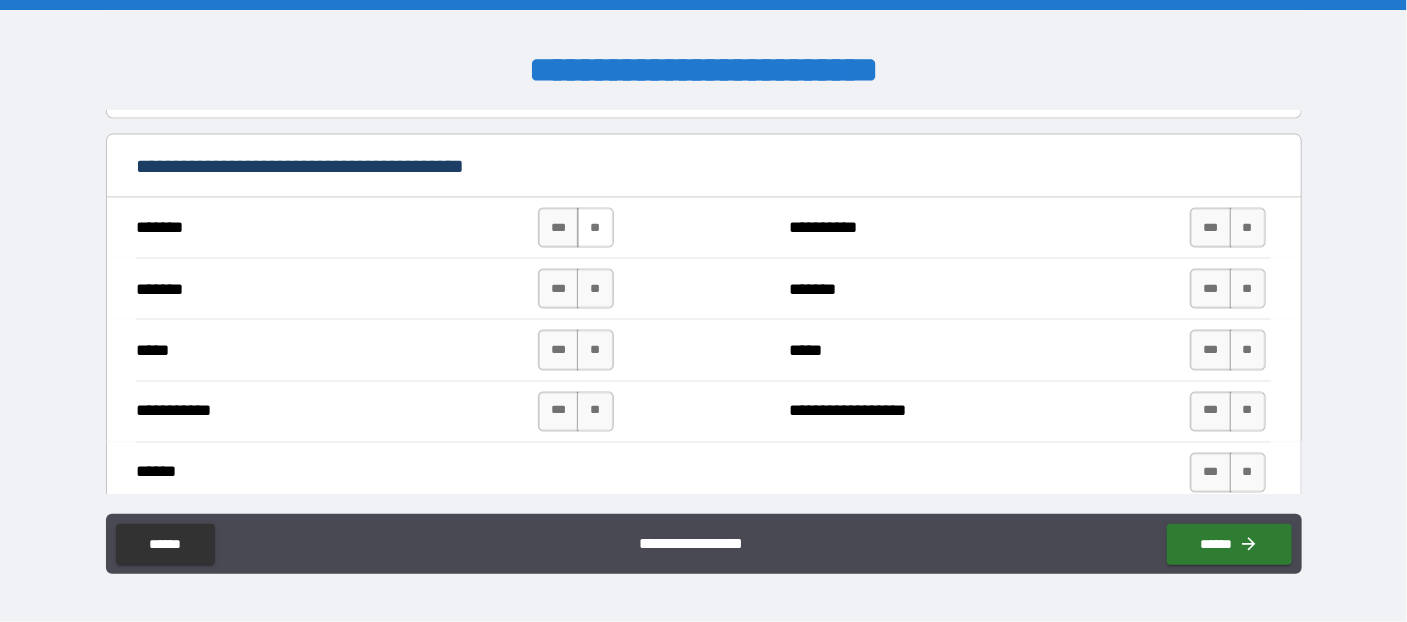 click on "**" at bounding box center [595, 228] 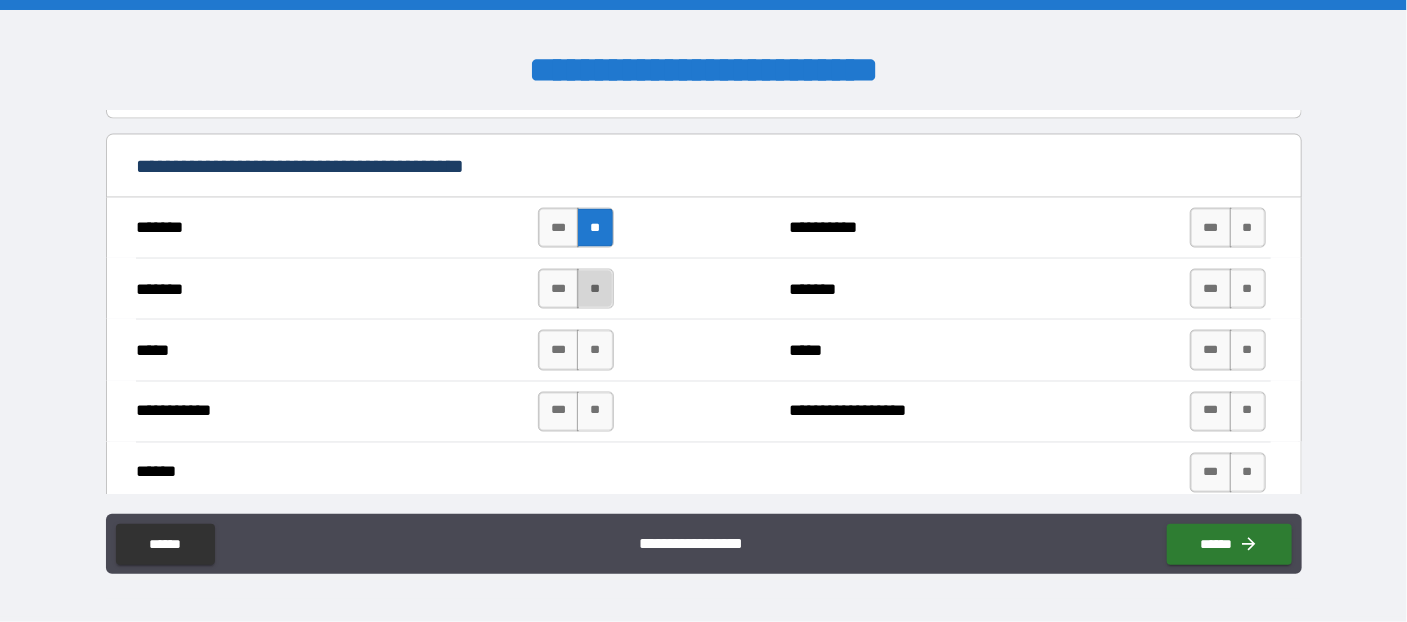 click on "**" at bounding box center (595, 289) 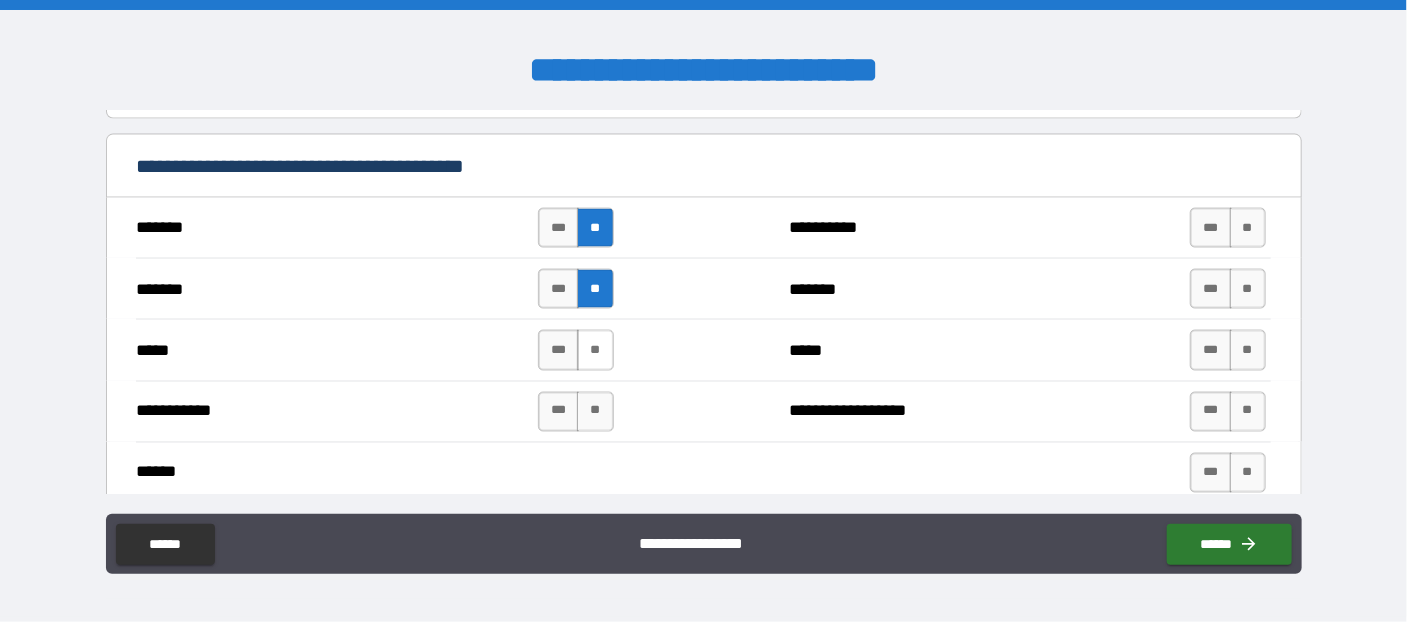 click on "**" at bounding box center (595, 350) 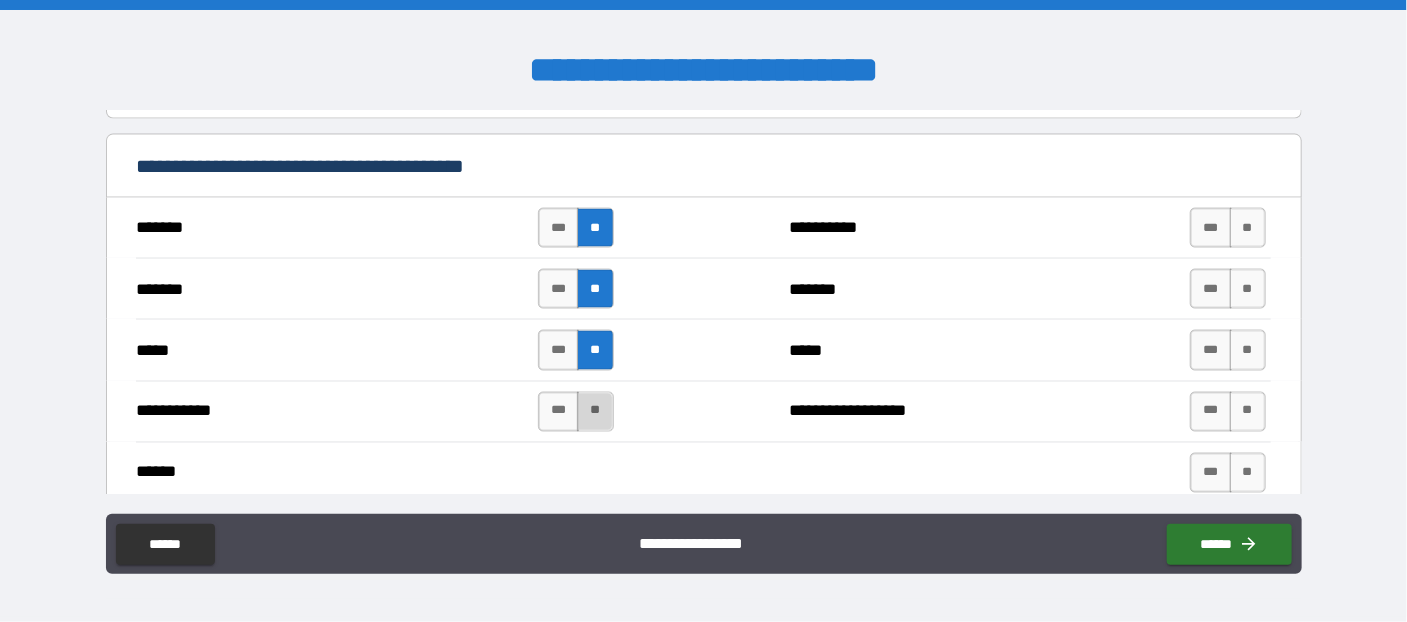 click on "**" at bounding box center [595, 412] 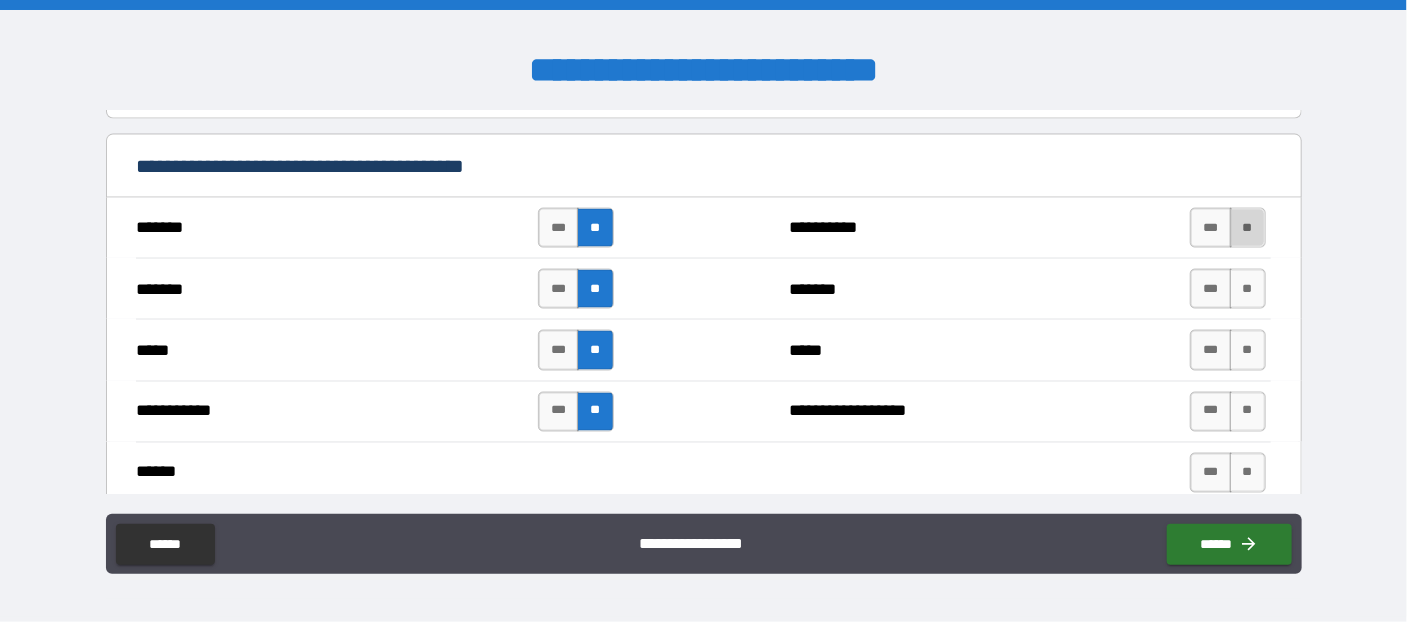 click on "**" at bounding box center [1248, 228] 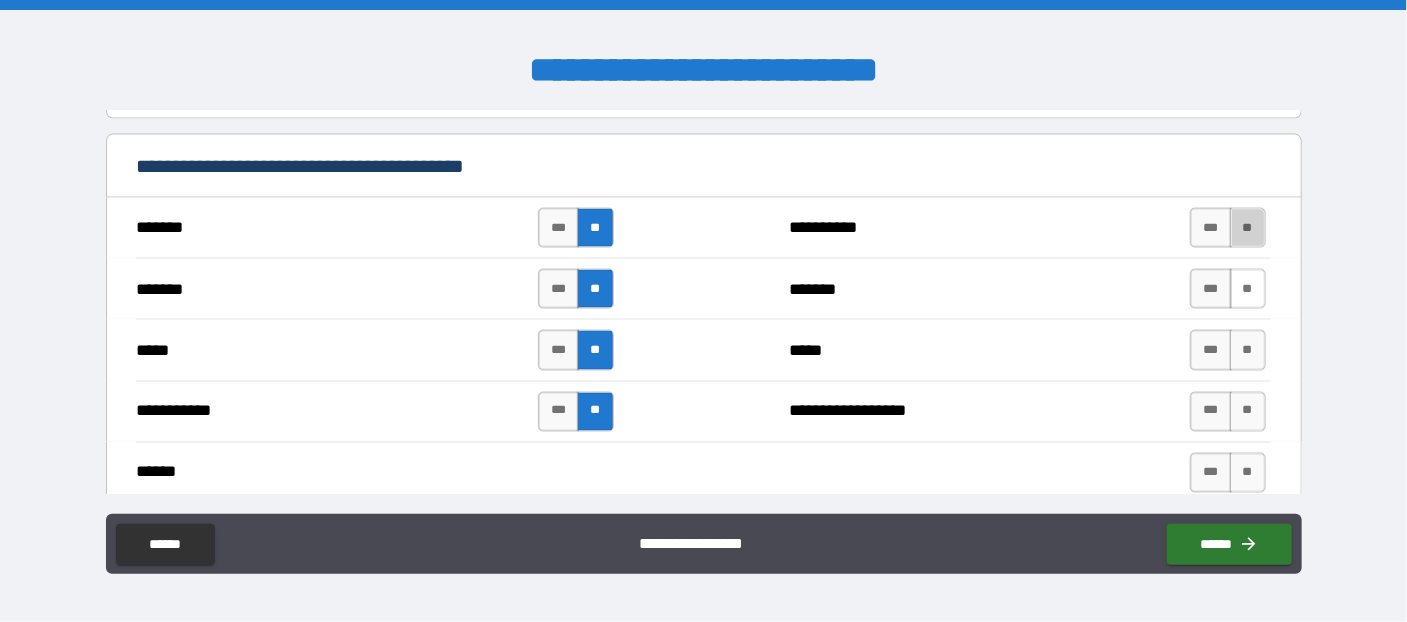 click on "**" at bounding box center (1248, 289) 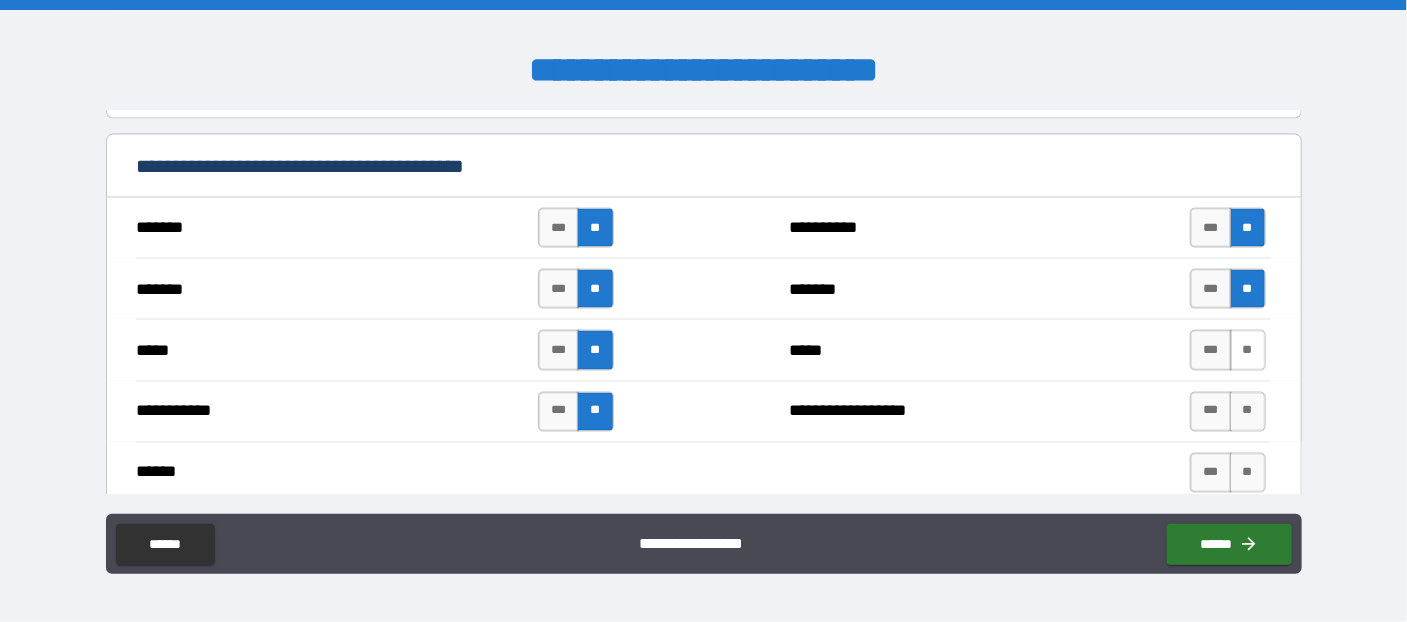 click on "**" at bounding box center [1248, 350] 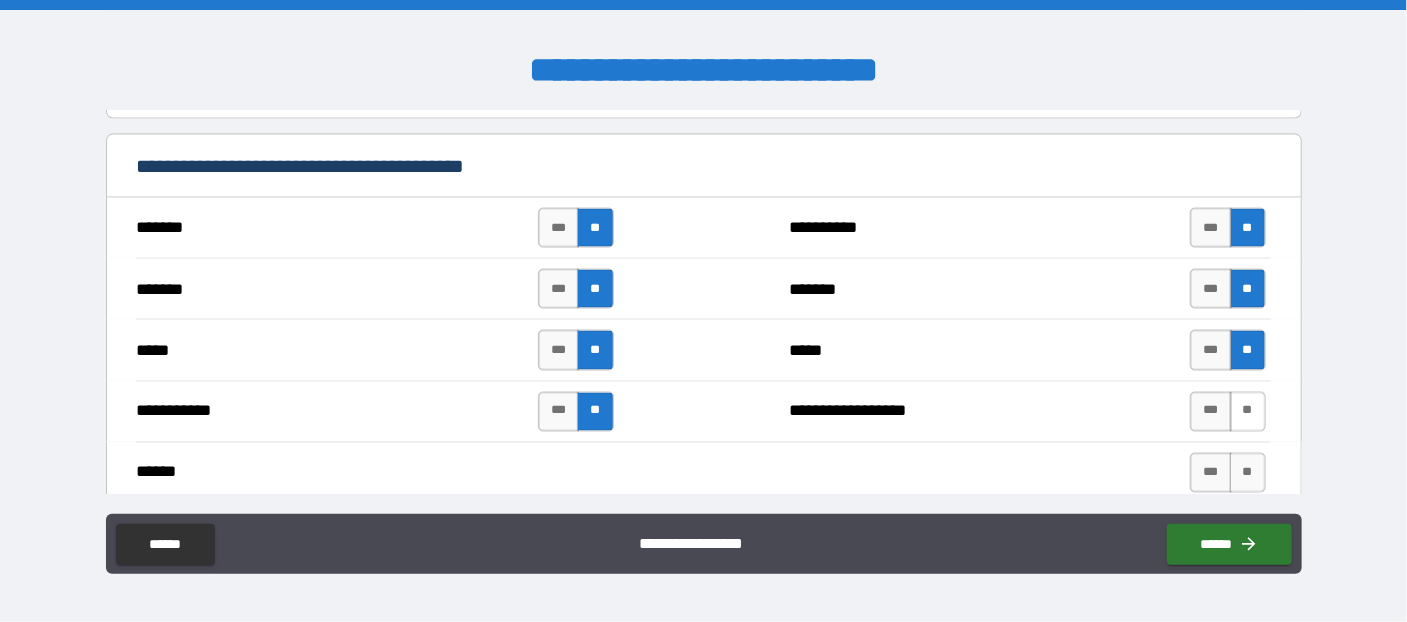 click on "**" at bounding box center [1248, 412] 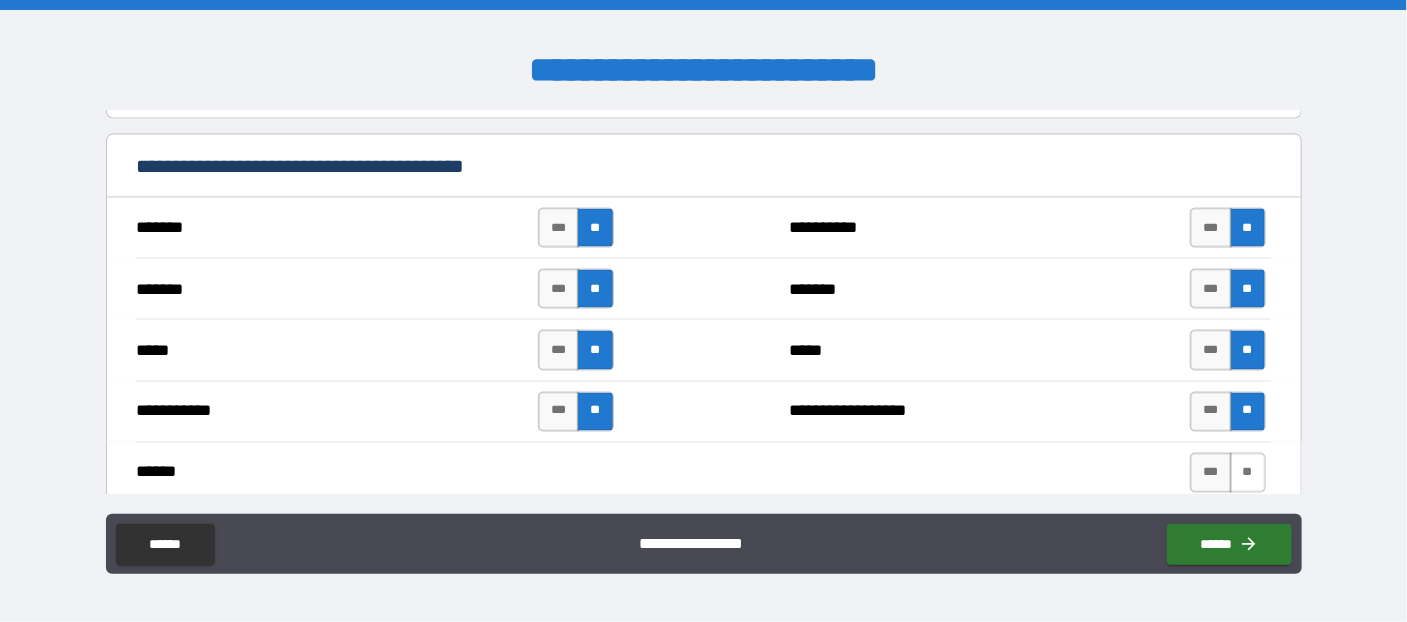 click on "**" at bounding box center [1248, 473] 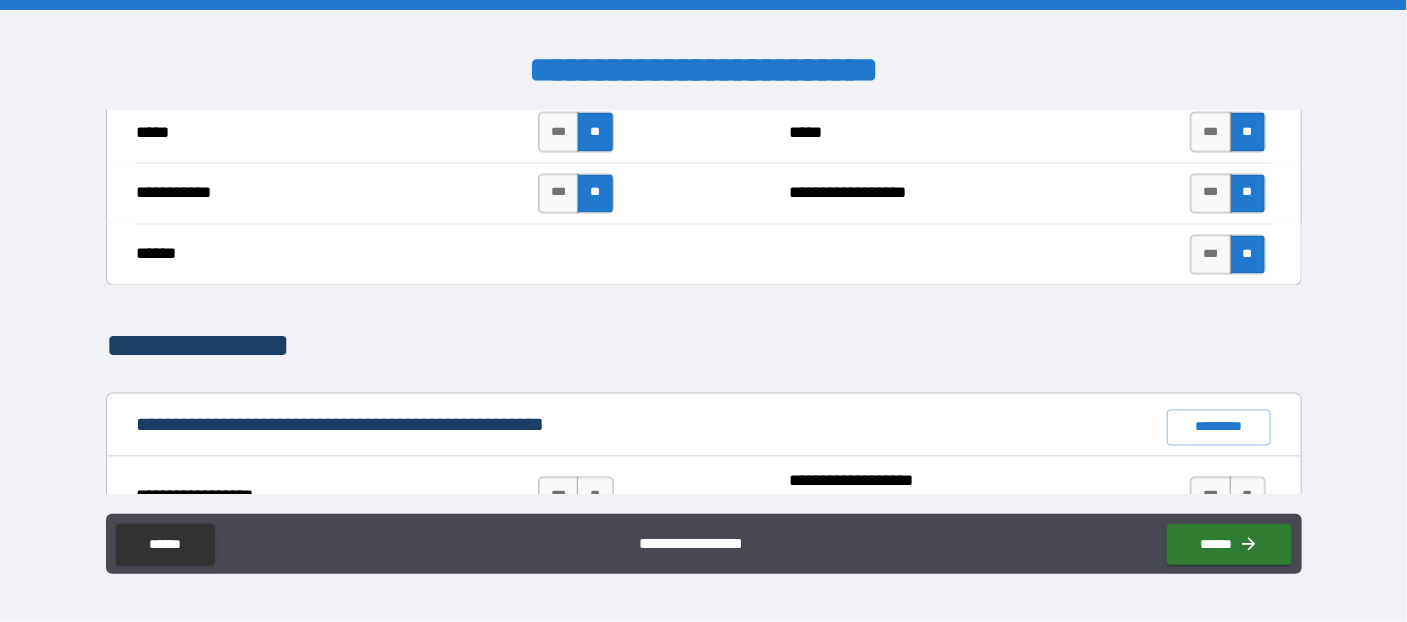 scroll, scrollTop: 1854, scrollLeft: 0, axis: vertical 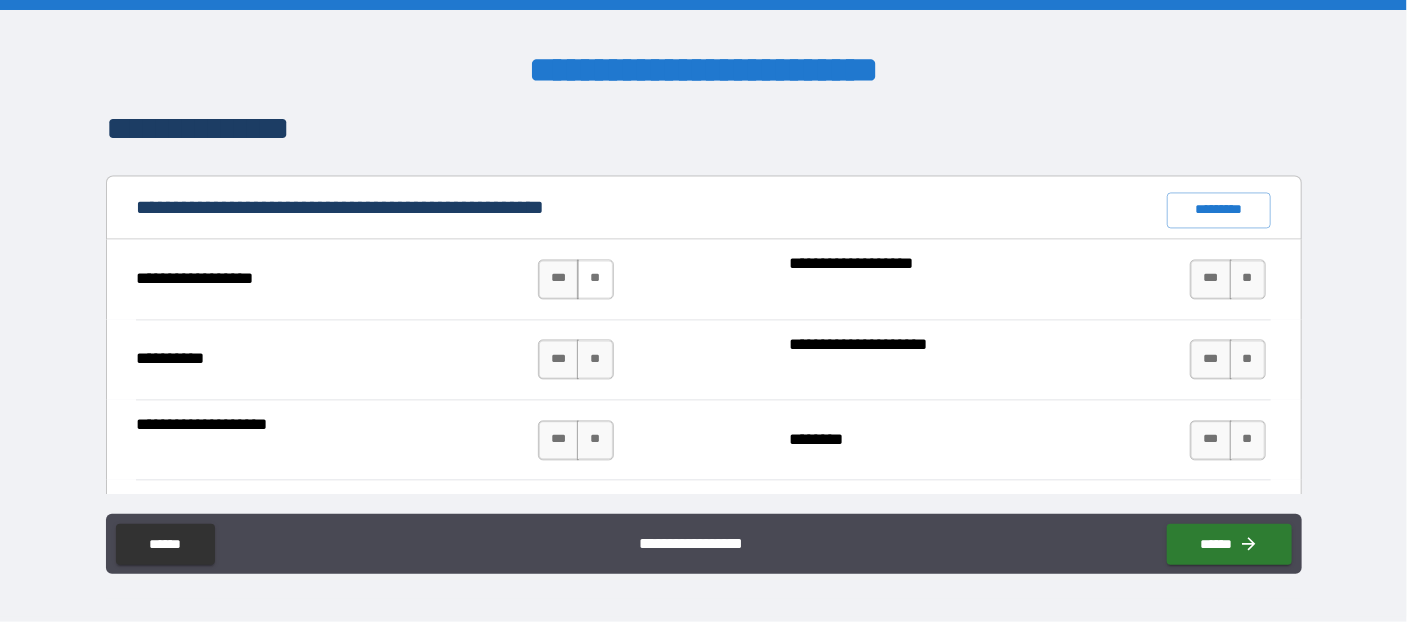 click on "**" at bounding box center [595, 279] 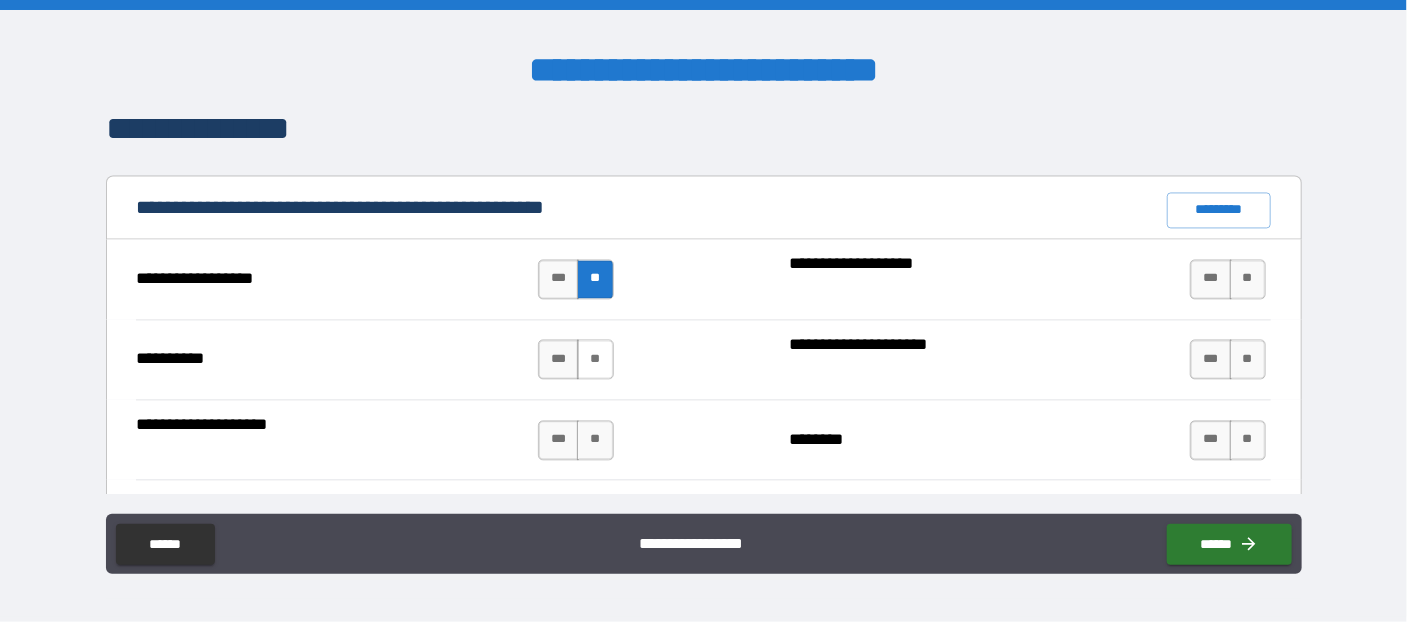 click on "**" at bounding box center [595, 359] 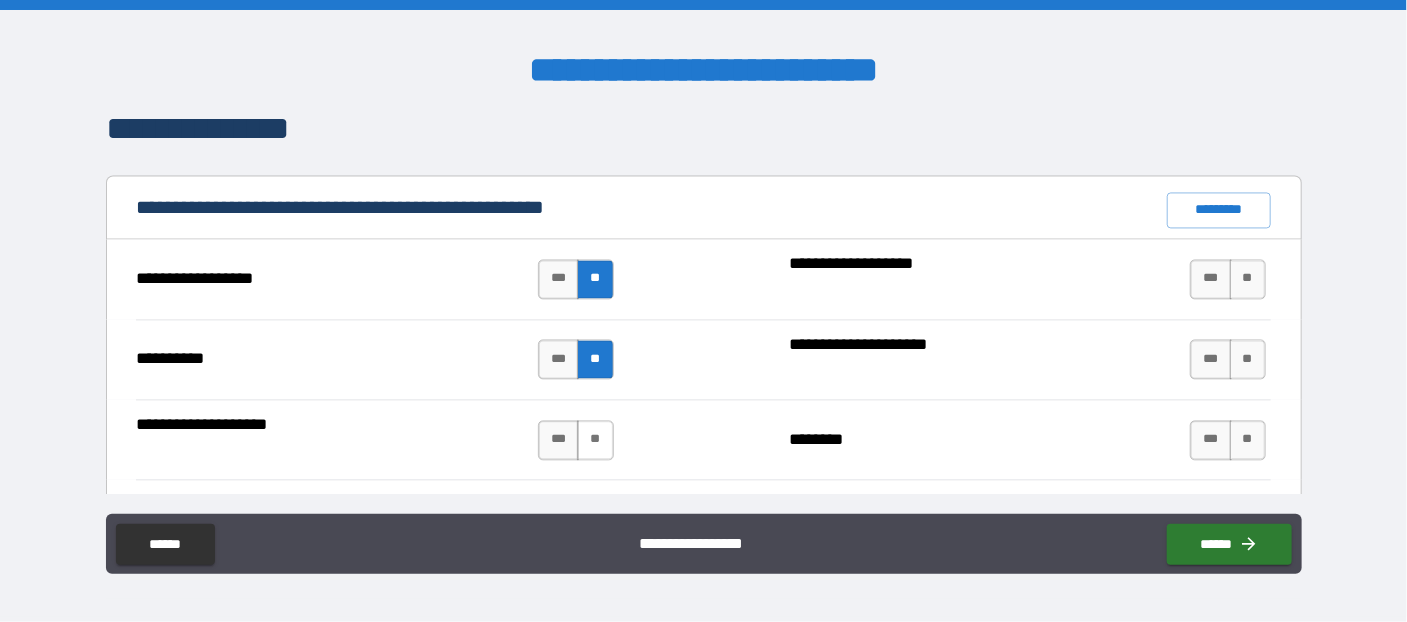 click on "**" at bounding box center [595, 440] 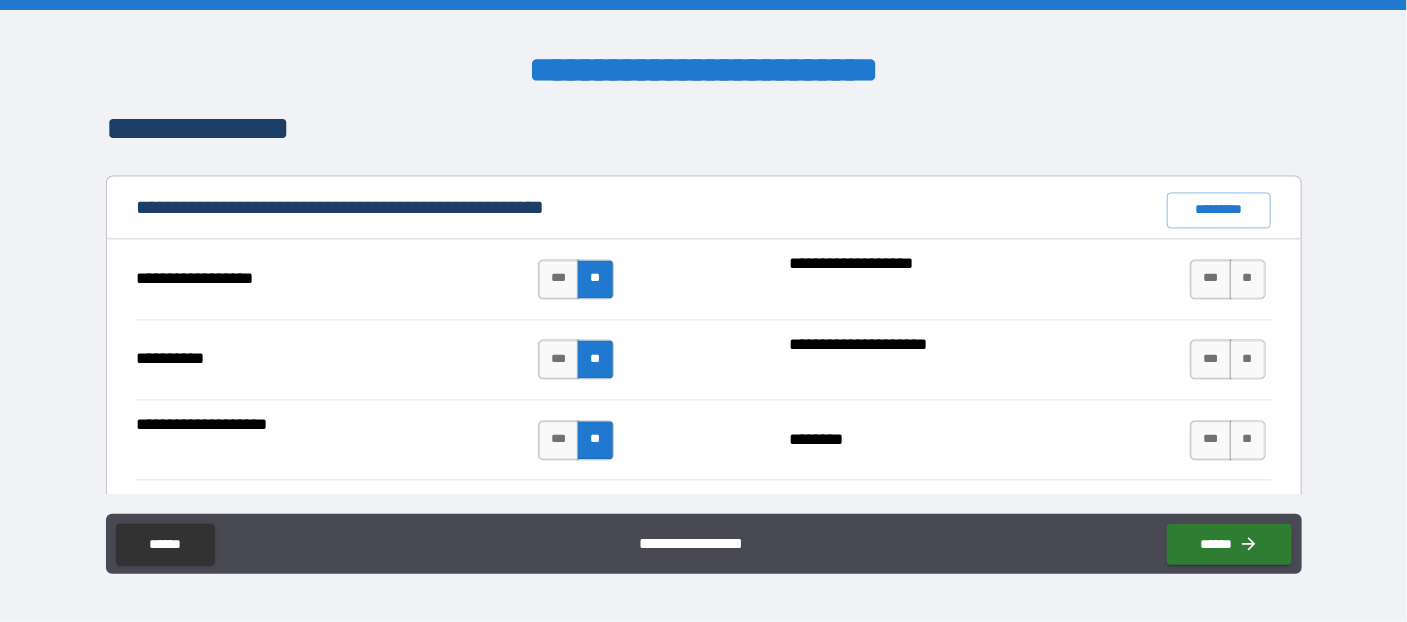 click on "**" at bounding box center (1248, 279) 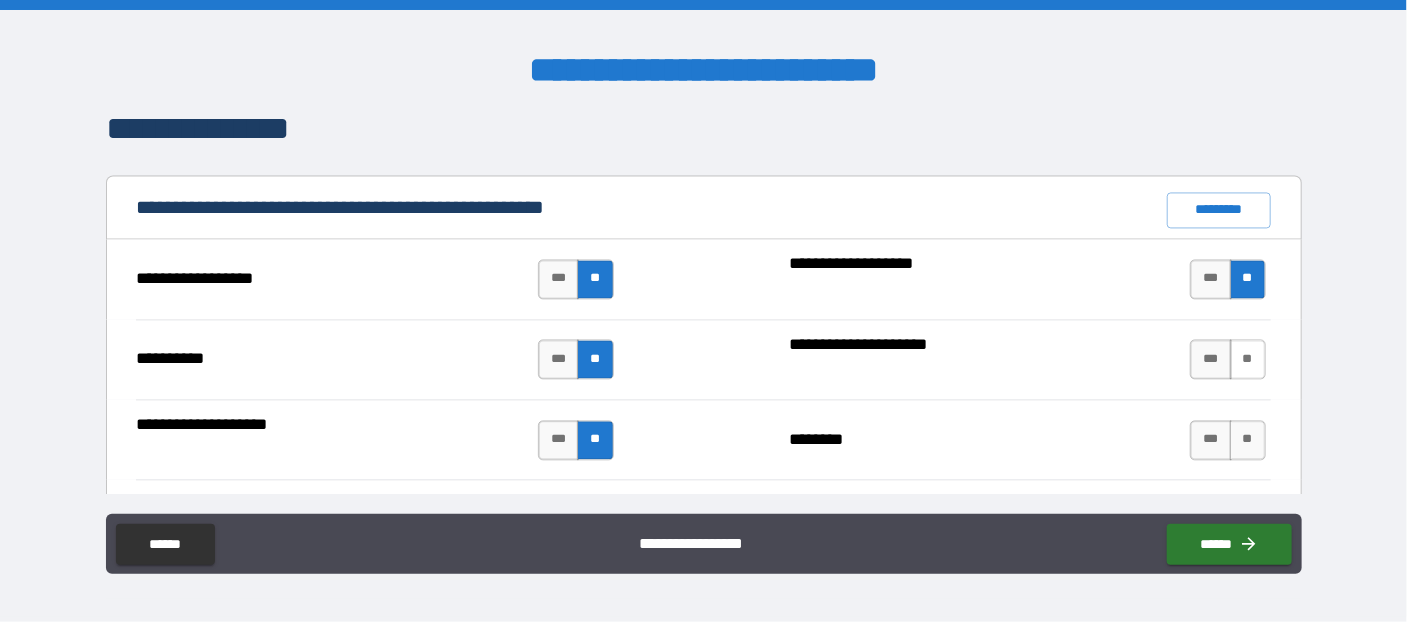 click on "**" at bounding box center [1248, 359] 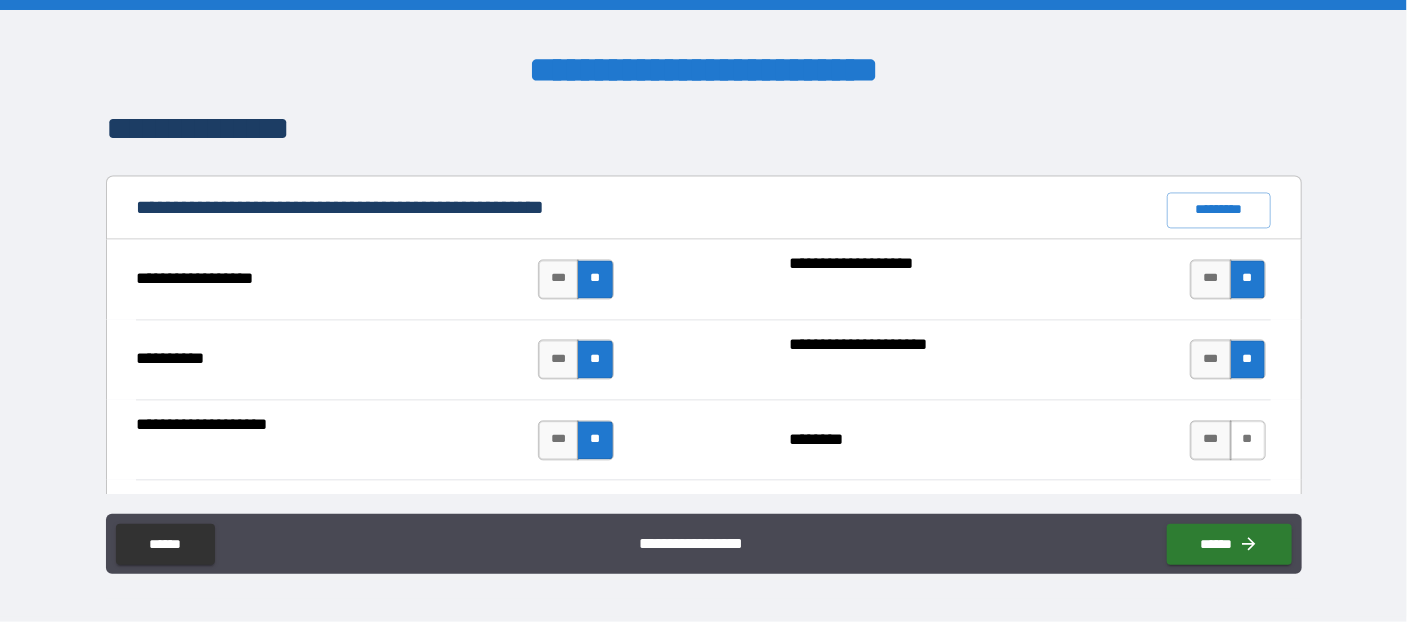 click on "**" at bounding box center (1248, 440) 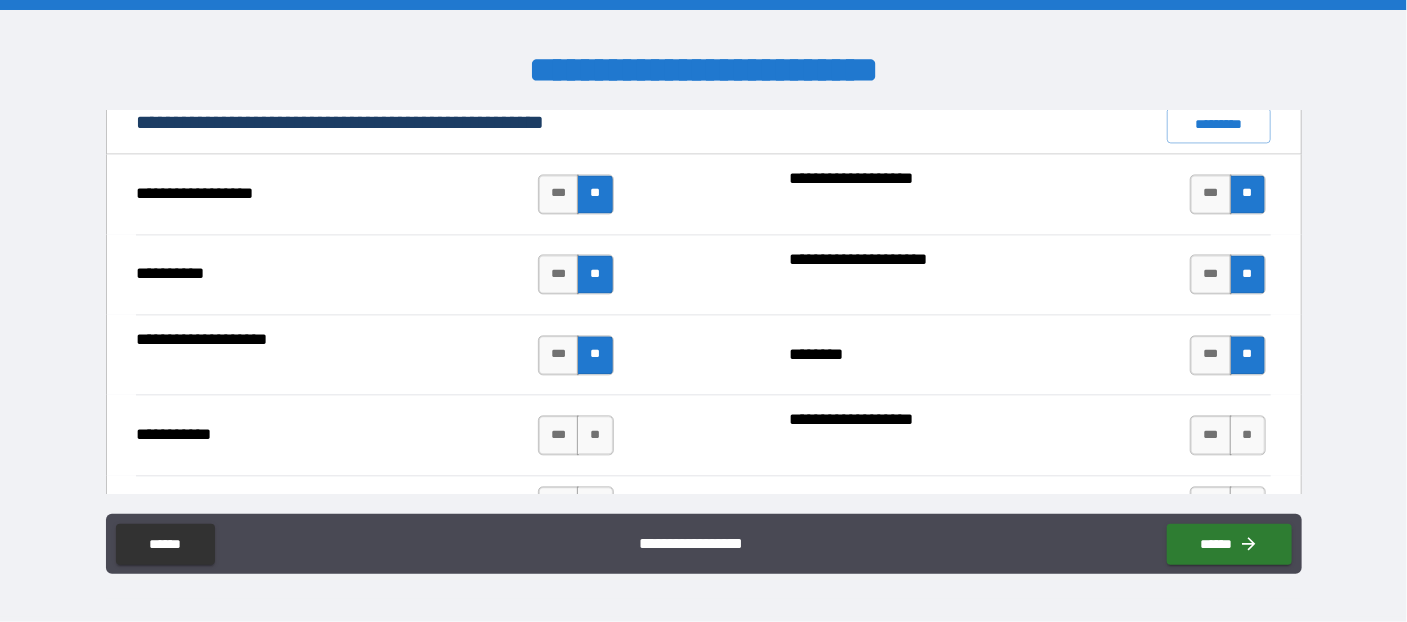 scroll, scrollTop: 2072, scrollLeft: 0, axis: vertical 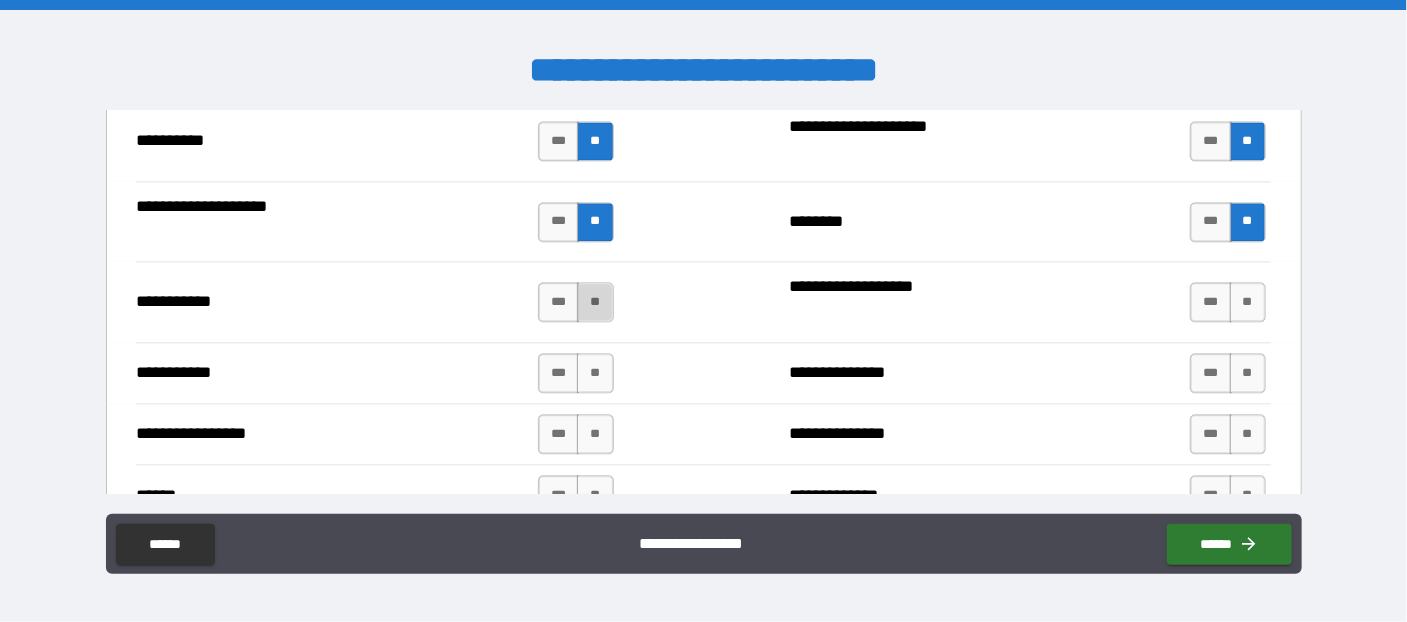 click on "**" at bounding box center (595, 302) 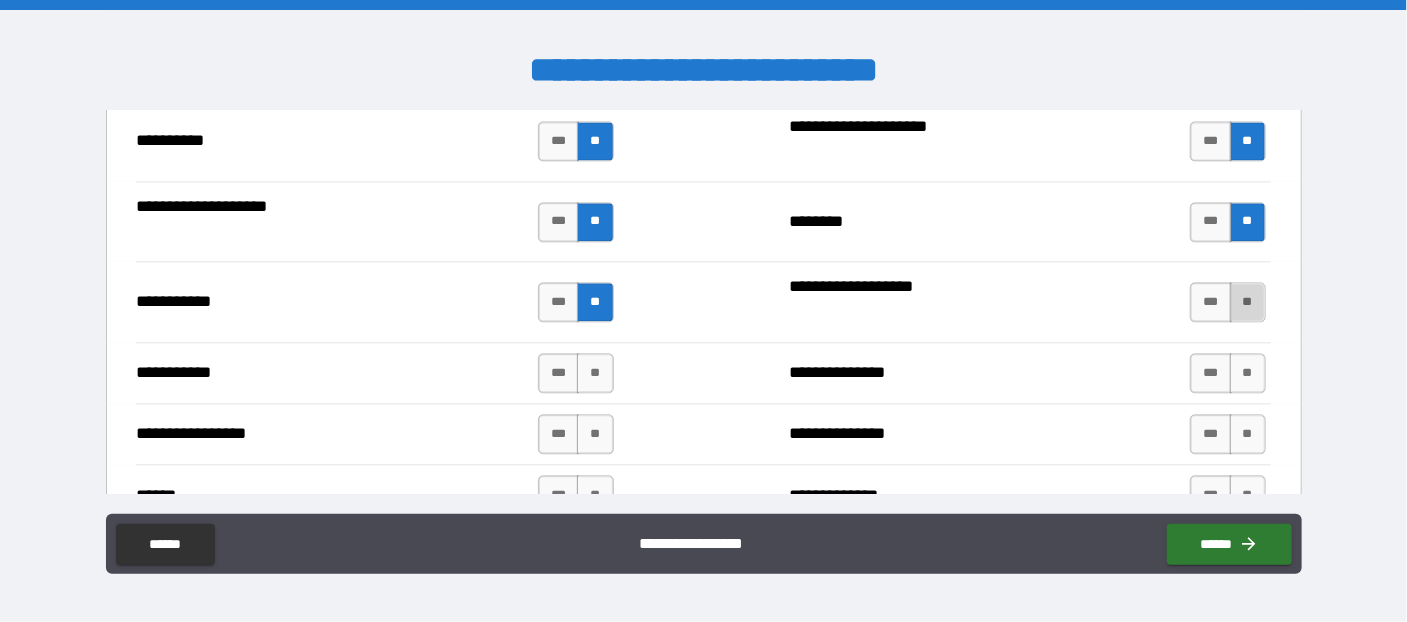 click on "**" at bounding box center (1248, 302) 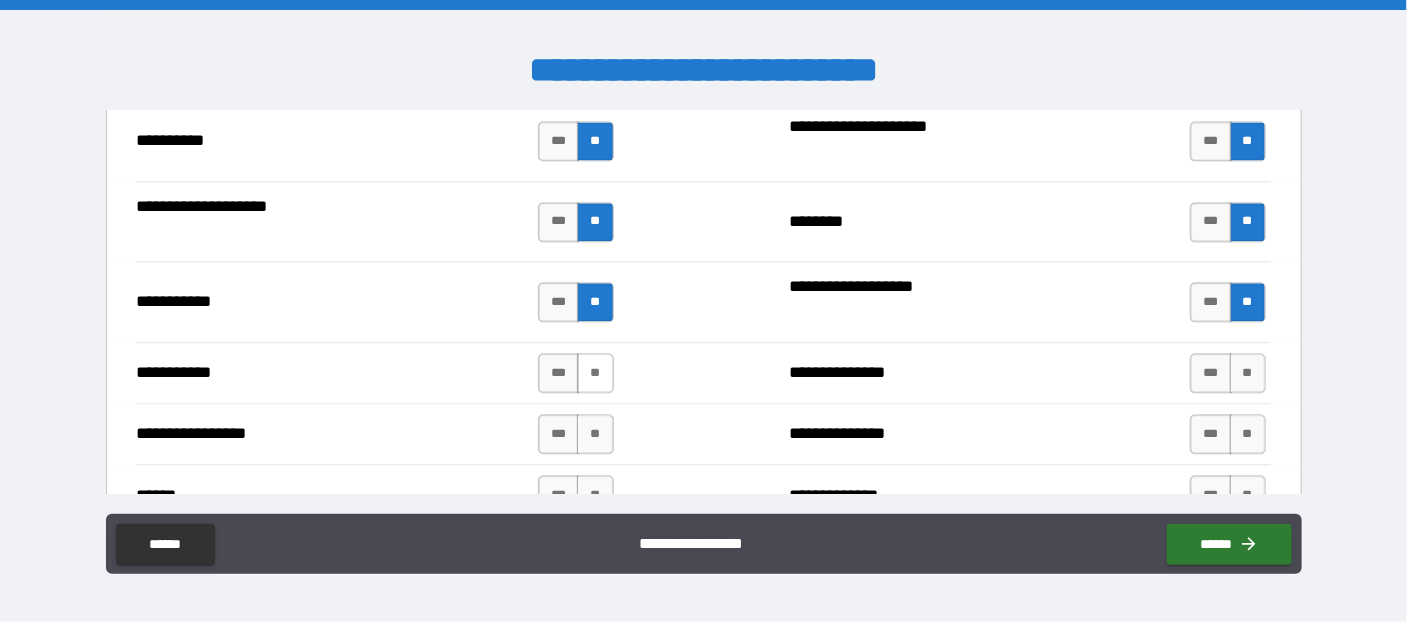 click on "**" at bounding box center [595, 373] 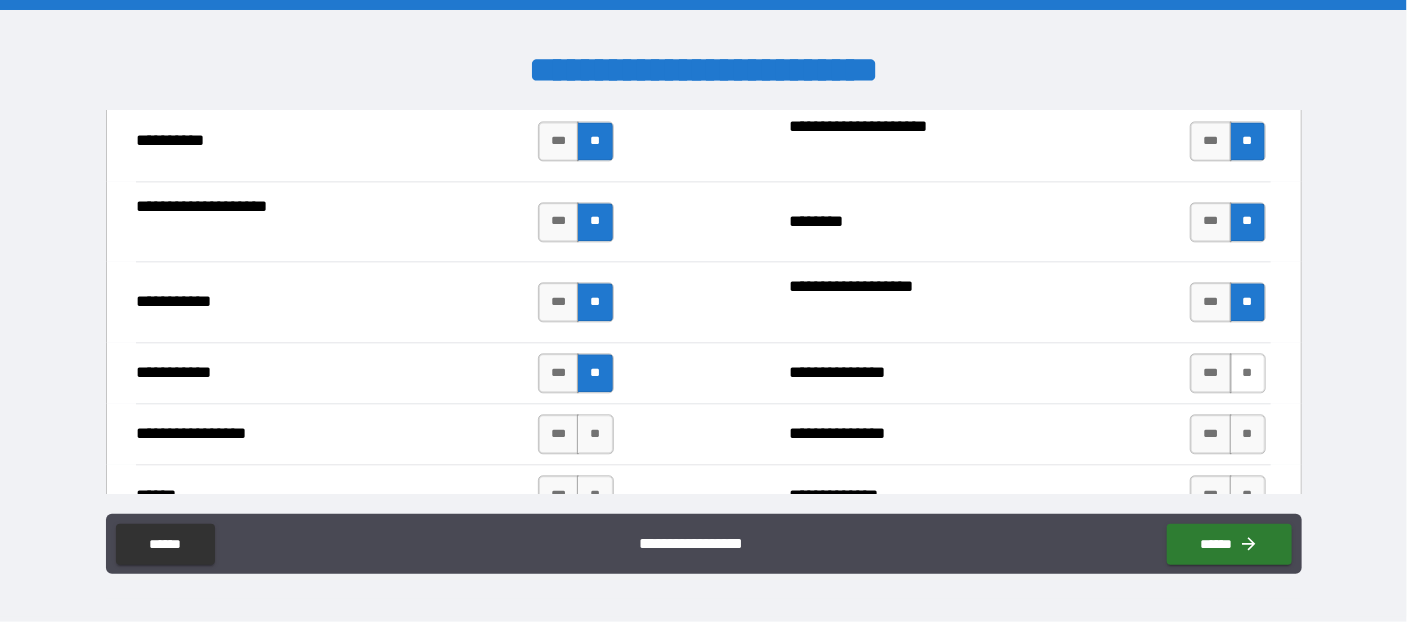 click on "**" at bounding box center [1248, 373] 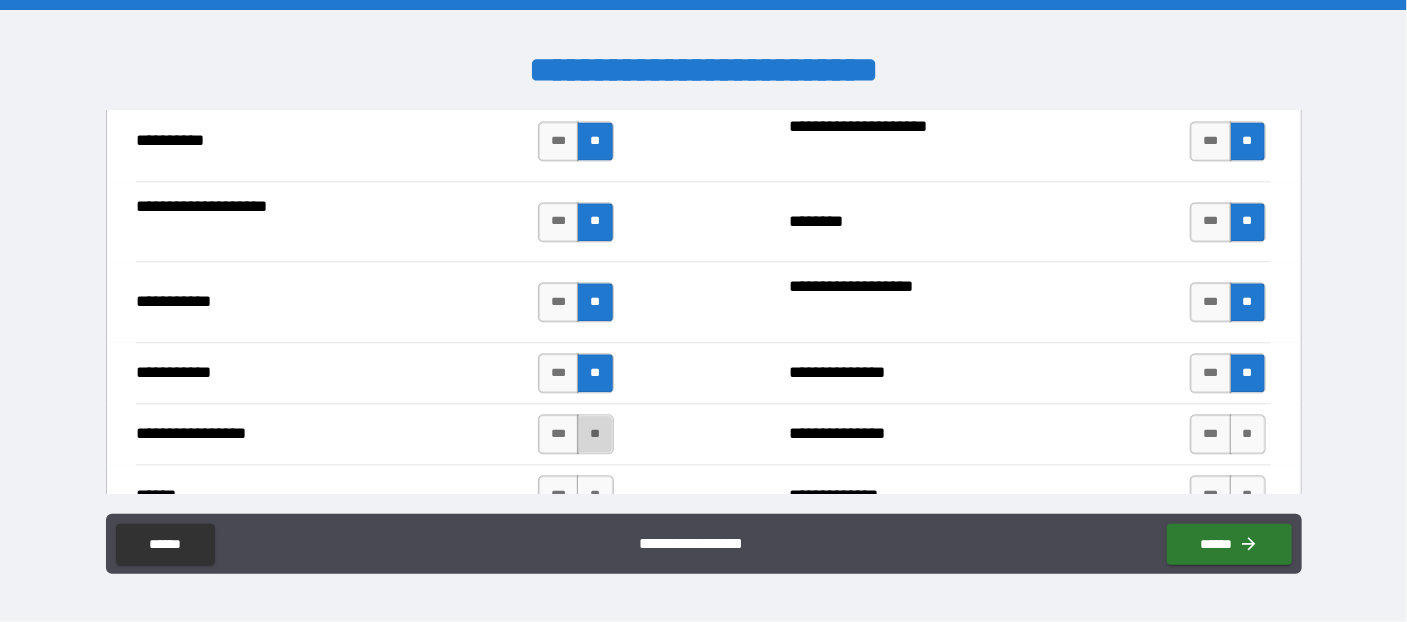 click on "**" at bounding box center [595, 434] 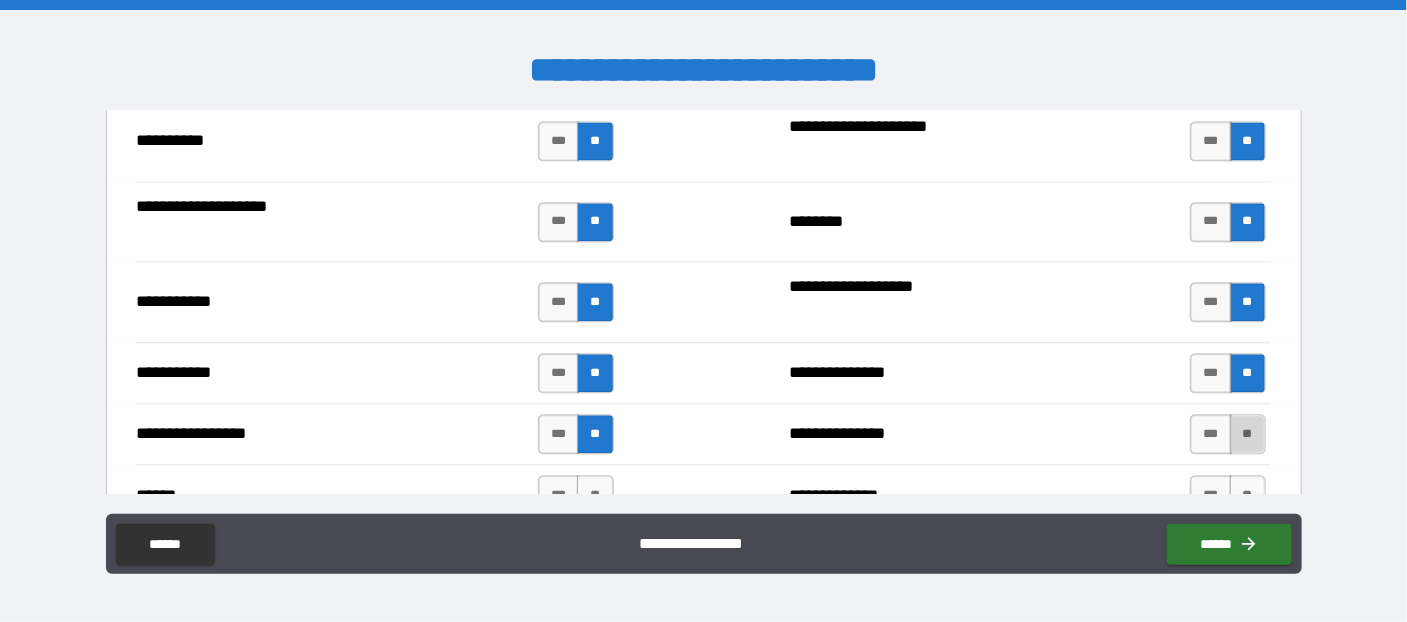 click on "**" at bounding box center [1248, 434] 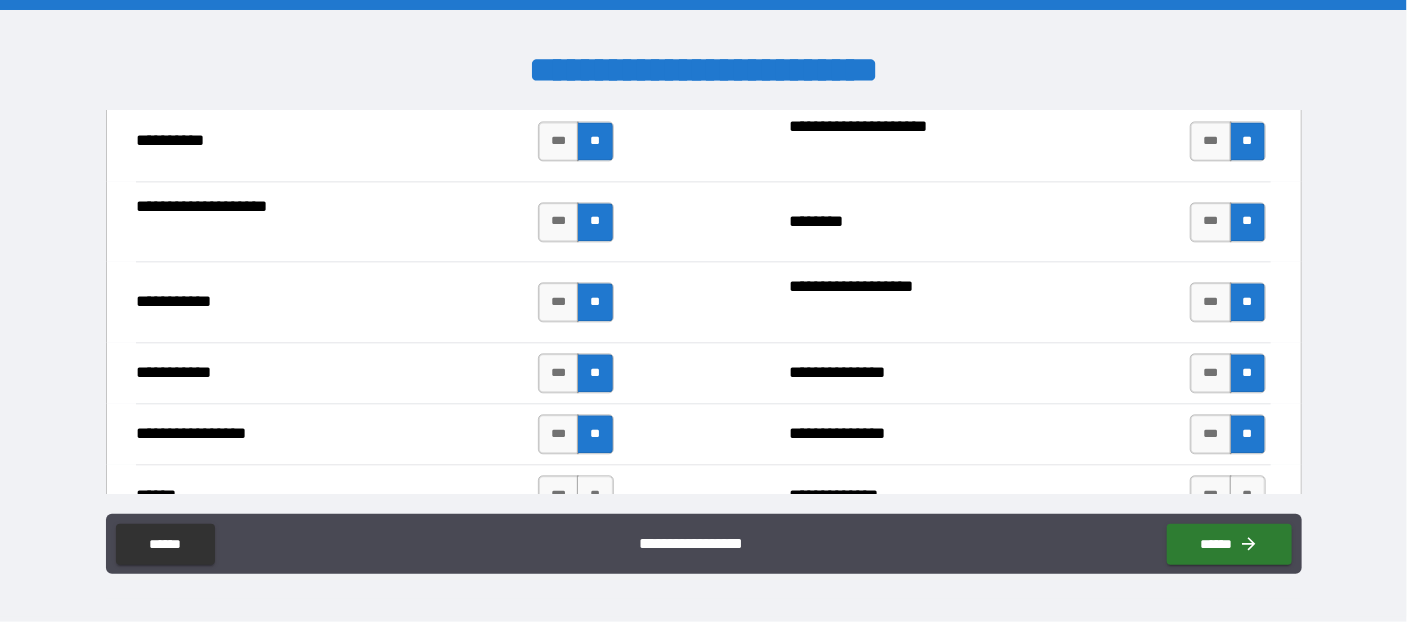 scroll, scrollTop: 2291, scrollLeft: 0, axis: vertical 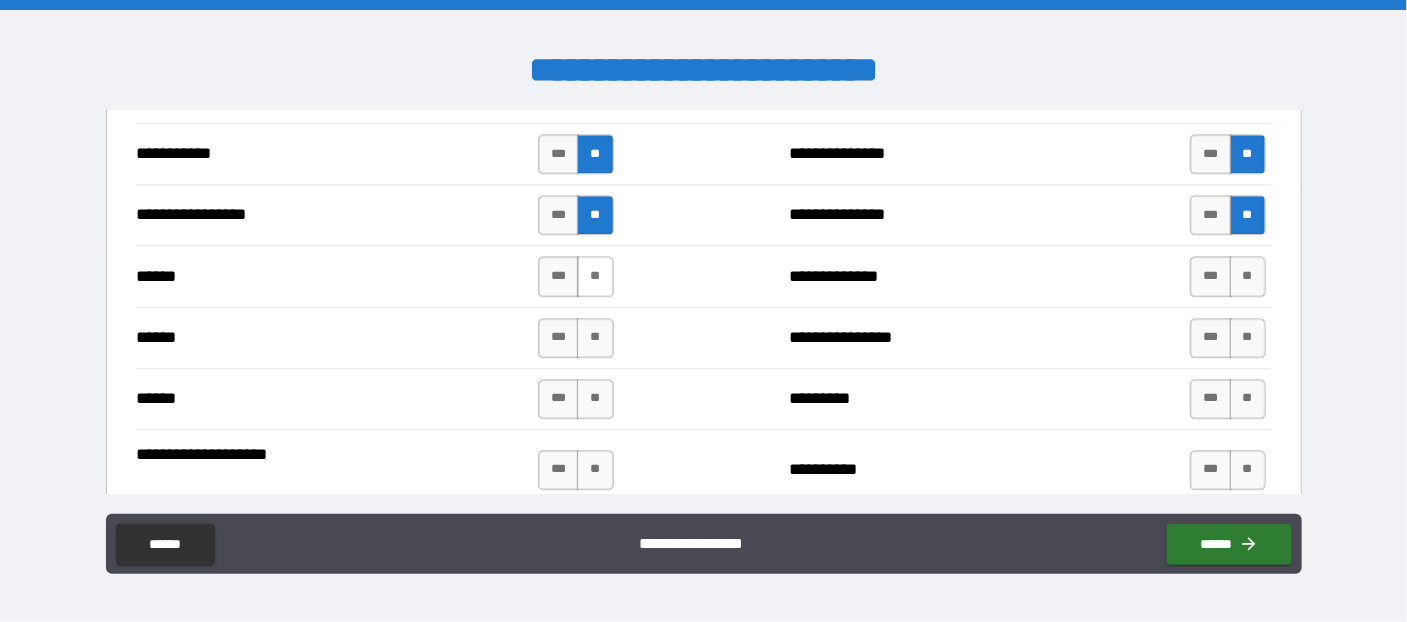 click on "**" at bounding box center (595, 276) 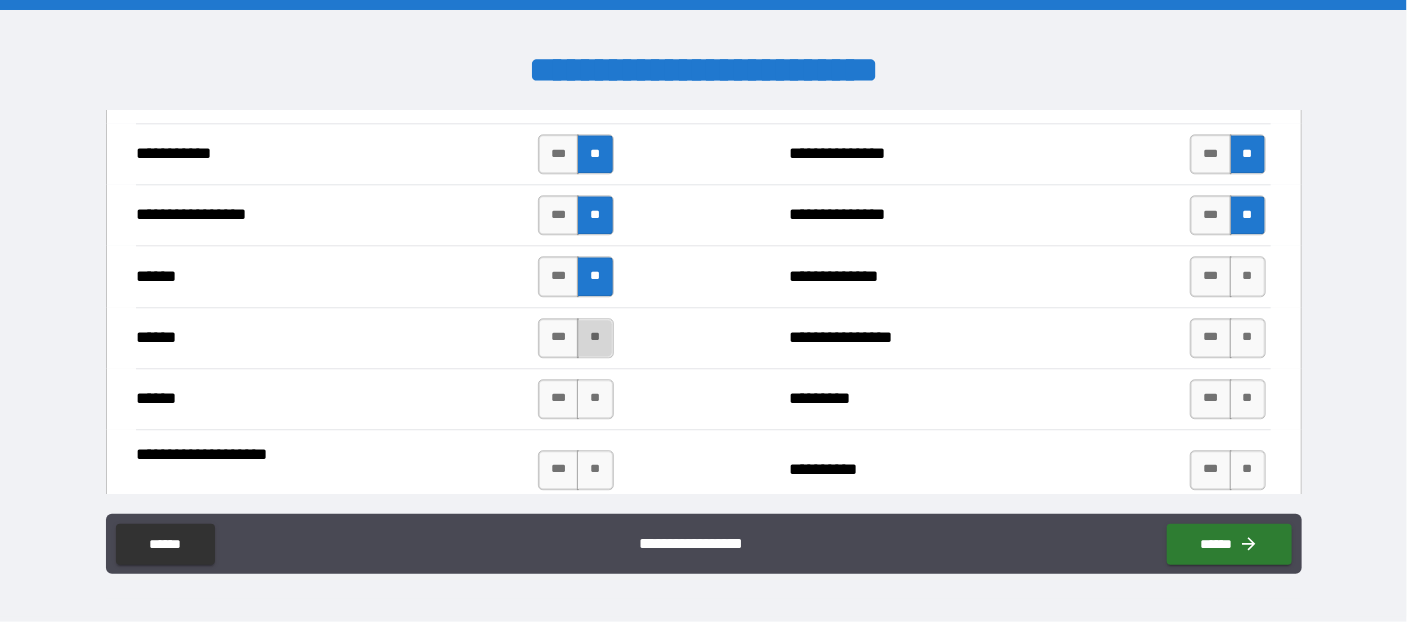 click on "**" at bounding box center (595, 338) 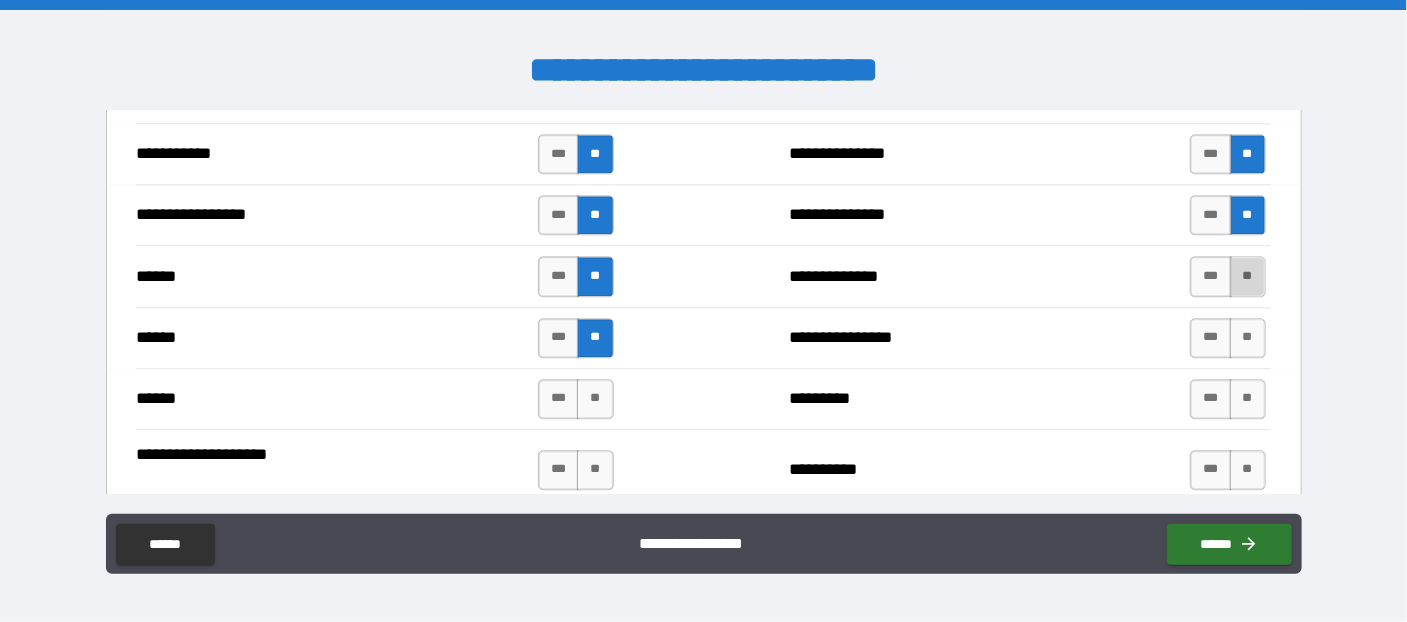 click on "**" at bounding box center (1248, 276) 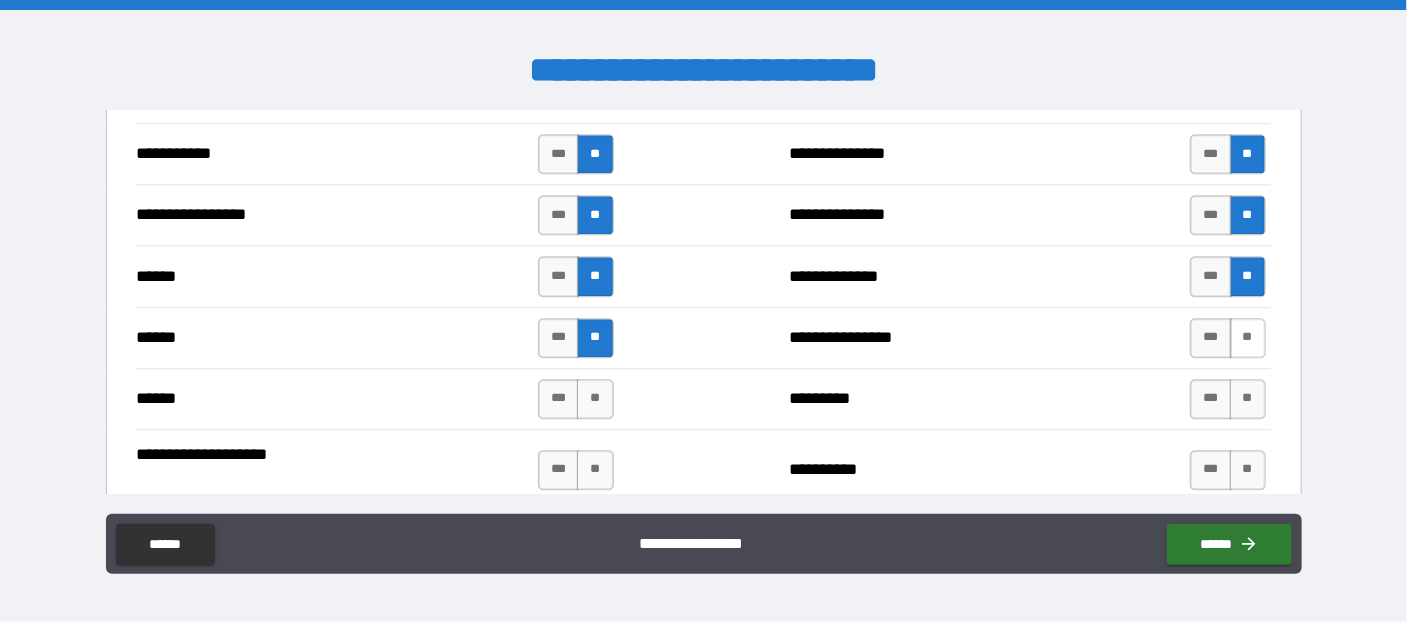 click on "**" at bounding box center [1248, 338] 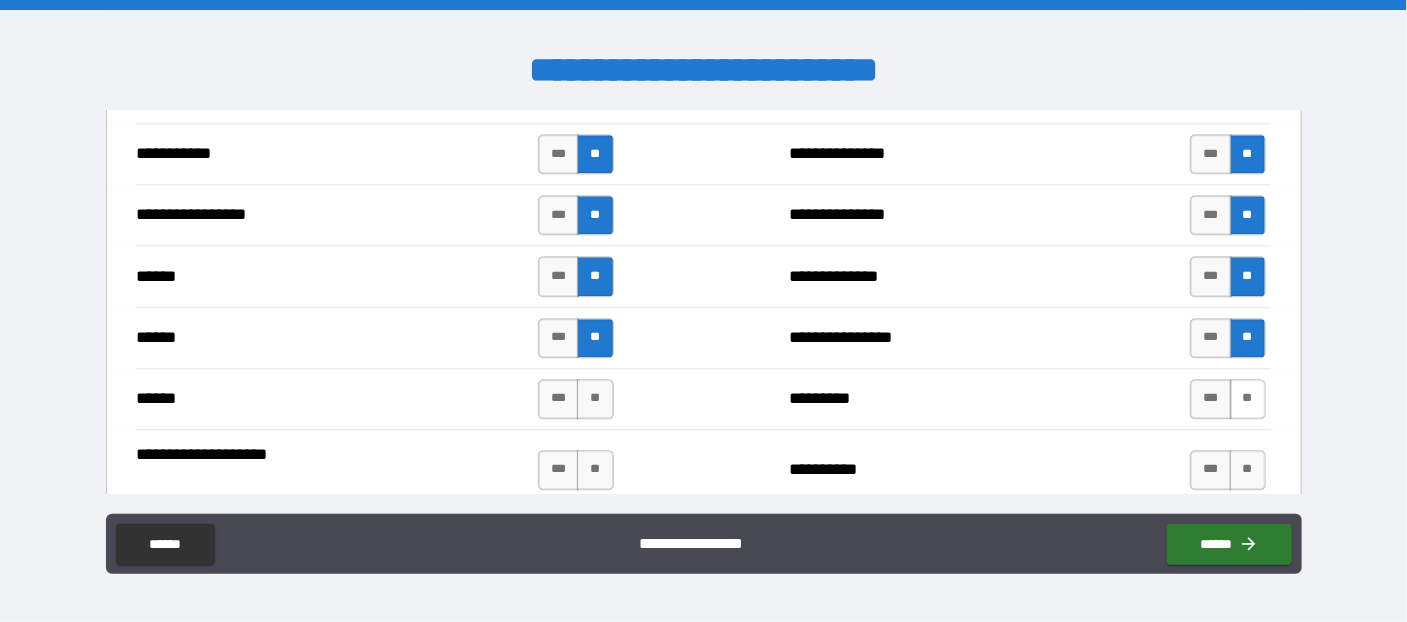 click on "**" at bounding box center [1248, 399] 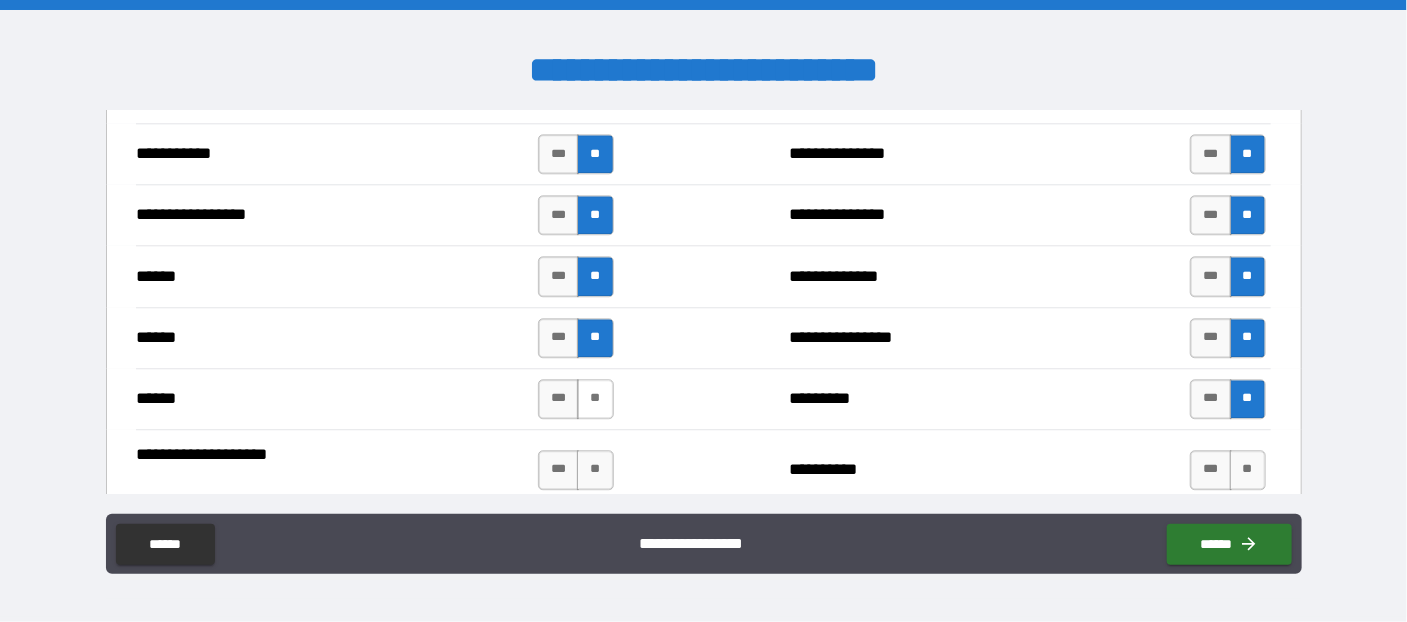 click on "**" at bounding box center [595, 399] 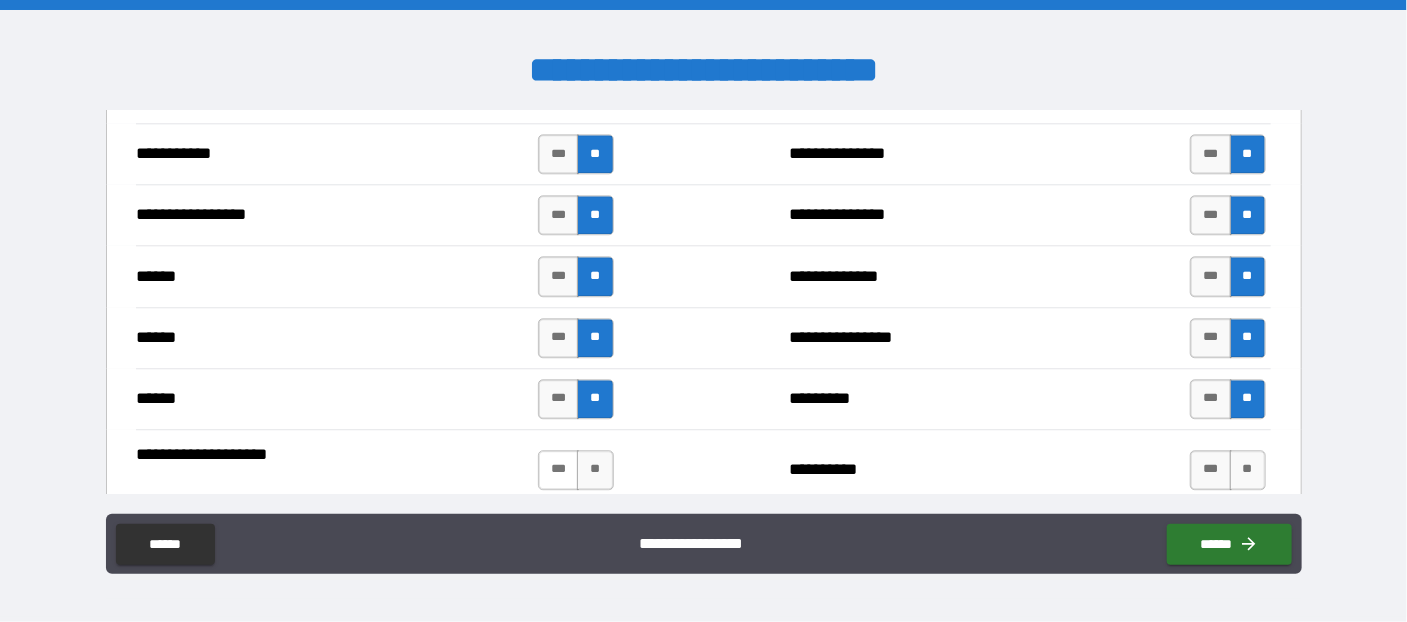 click on "***" at bounding box center (559, 470) 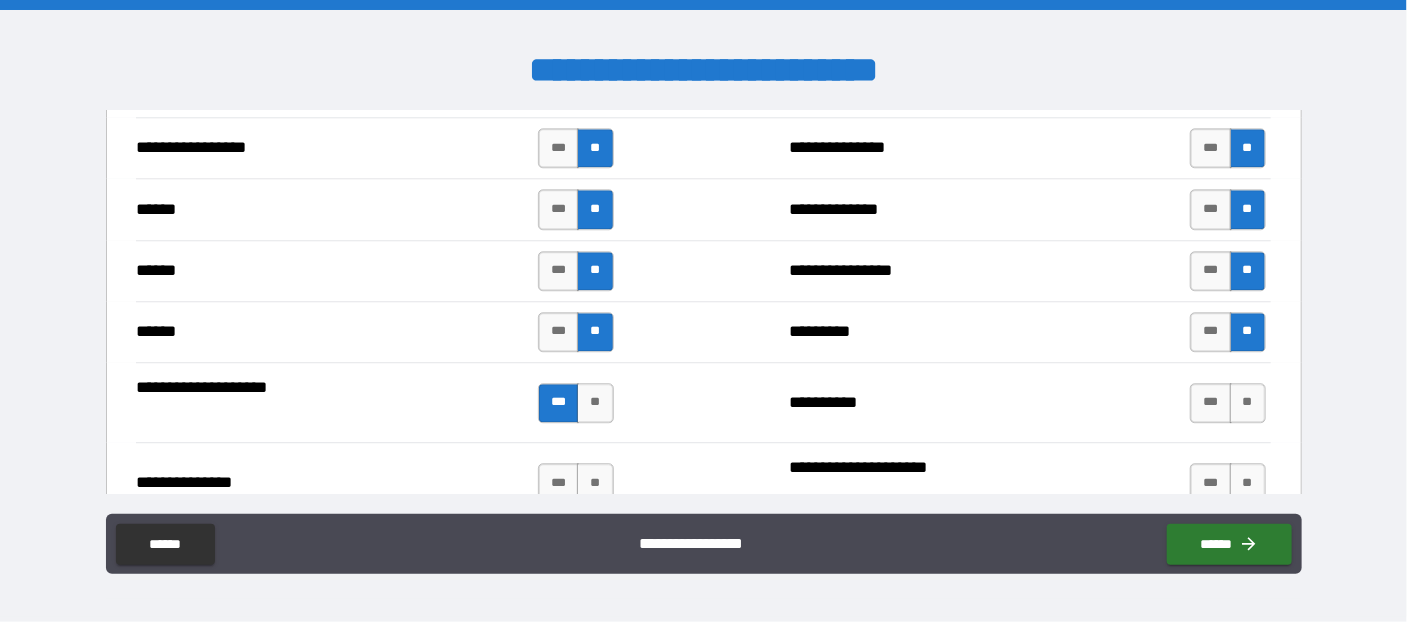 scroll, scrollTop: 2400, scrollLeft: 0, axis: vertical 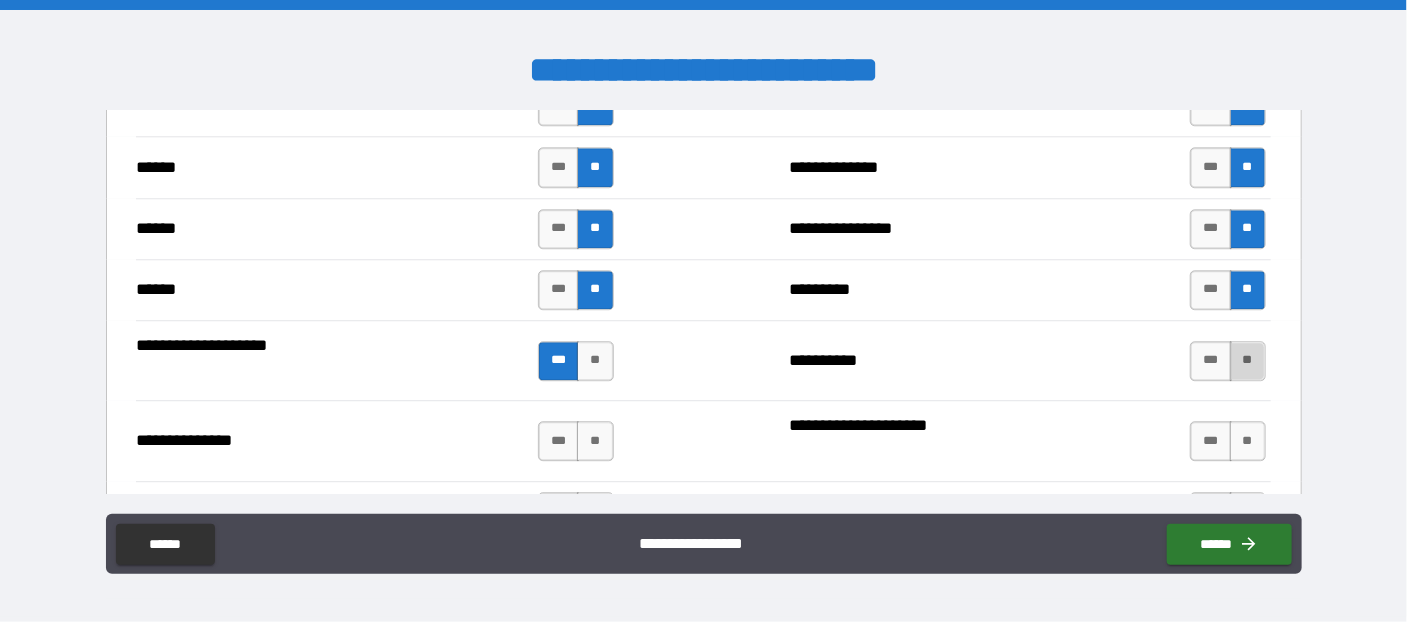 click on "**" at bounding box center [1248, 361] 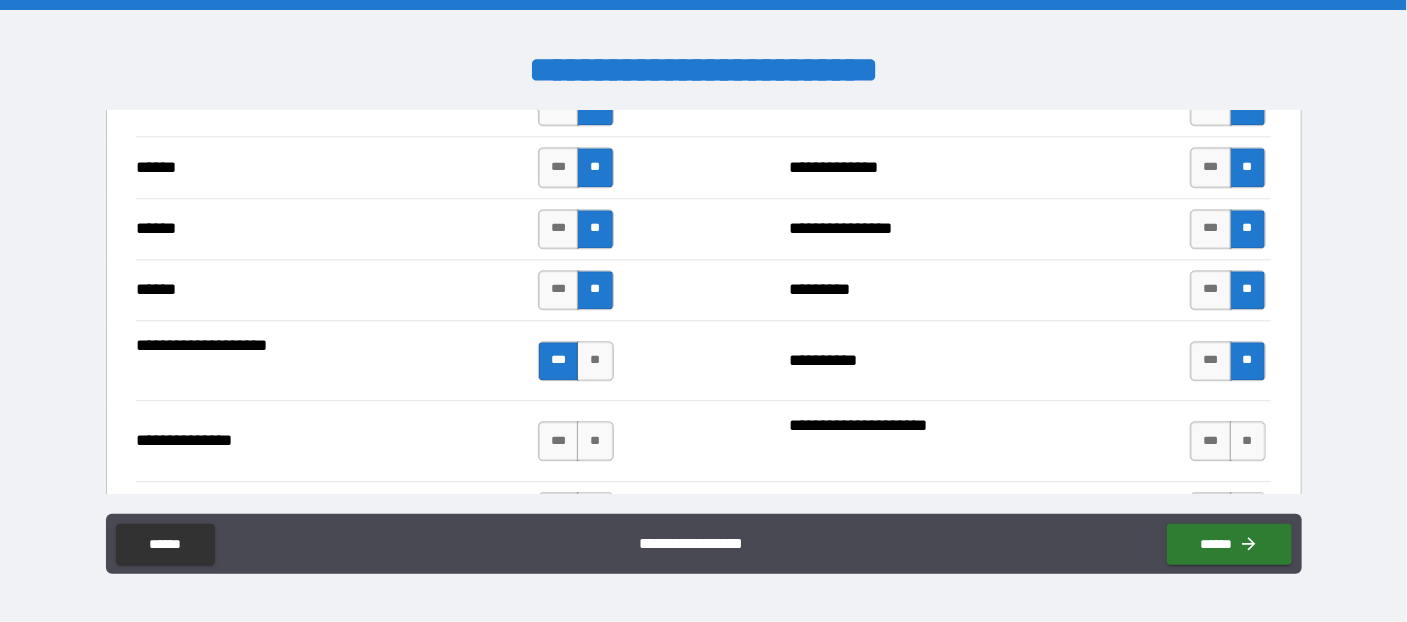 scroll, scrollTop: 2509, scrollLeft: 0, axis: vertical 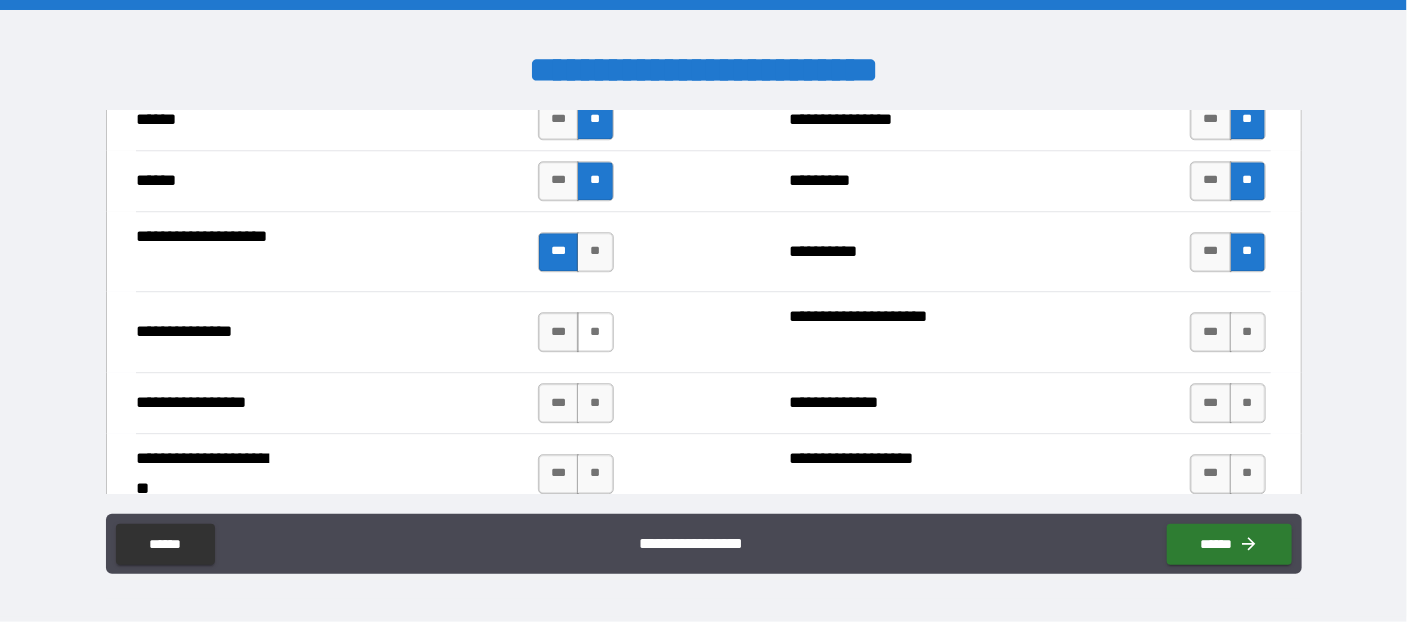 click on "**" at bounding box center [595, 332] 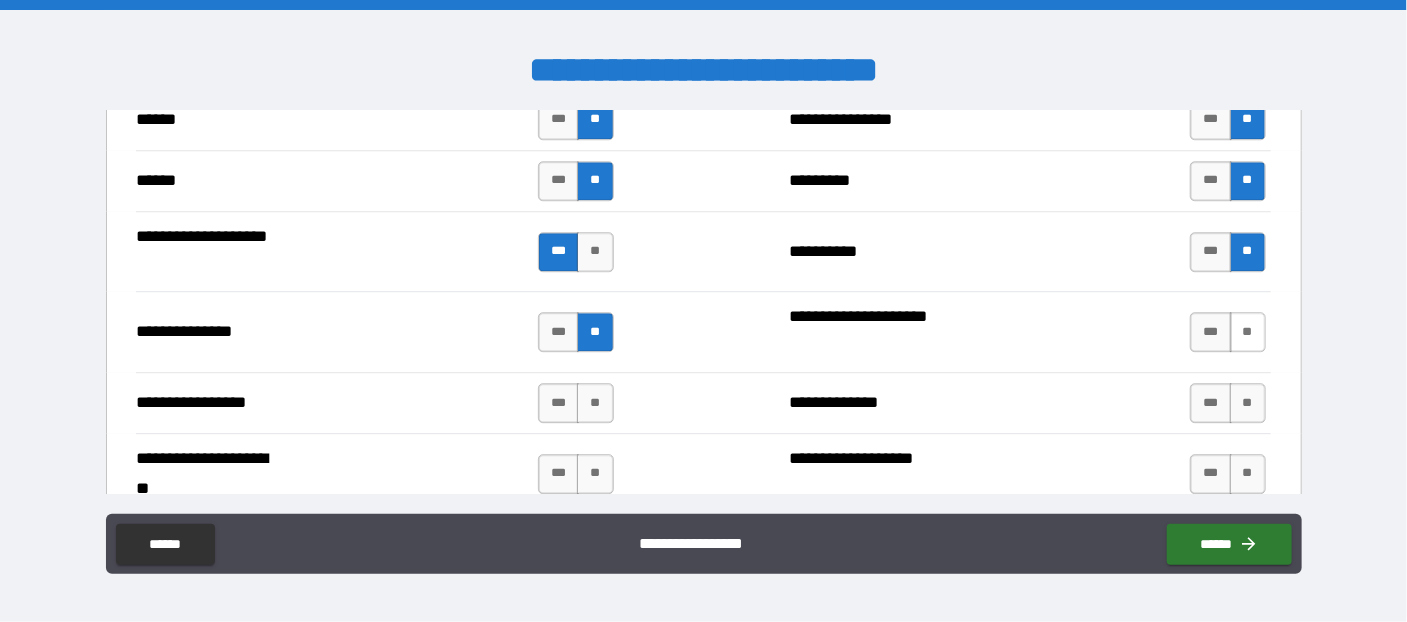 click on "**" at bounding box center (1248, 332) 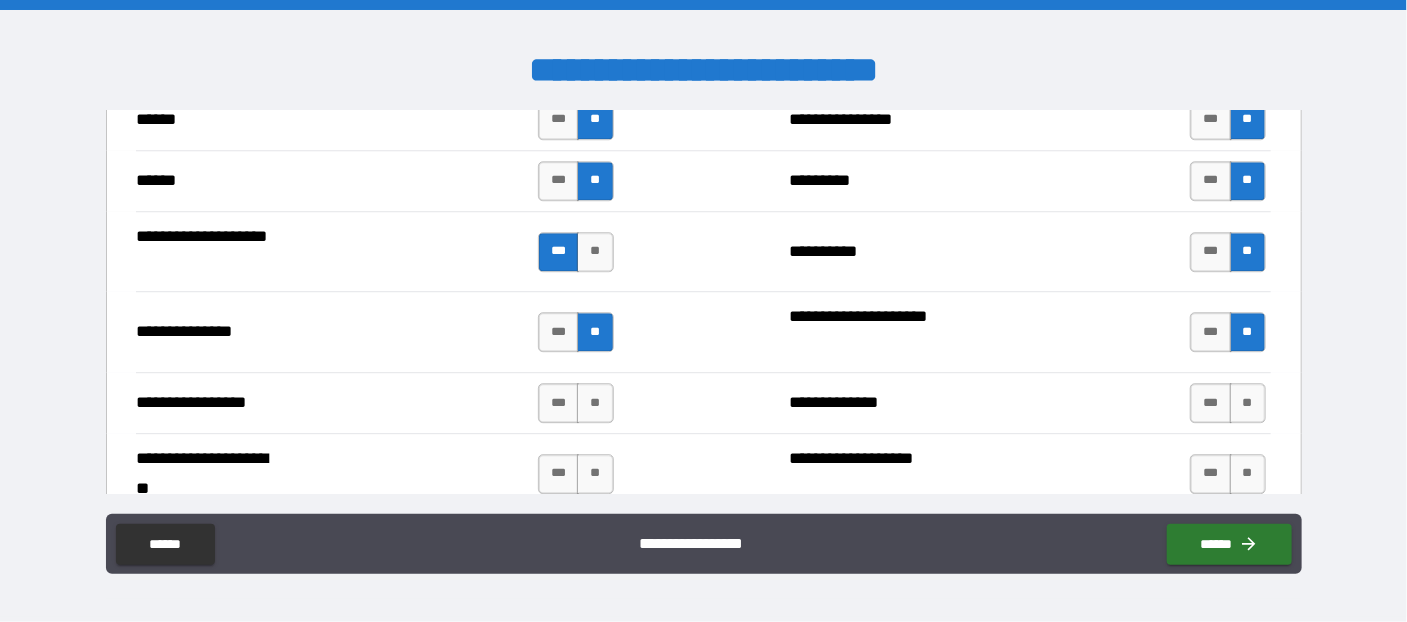 click on "*** **" at bounding box center (578, 403) 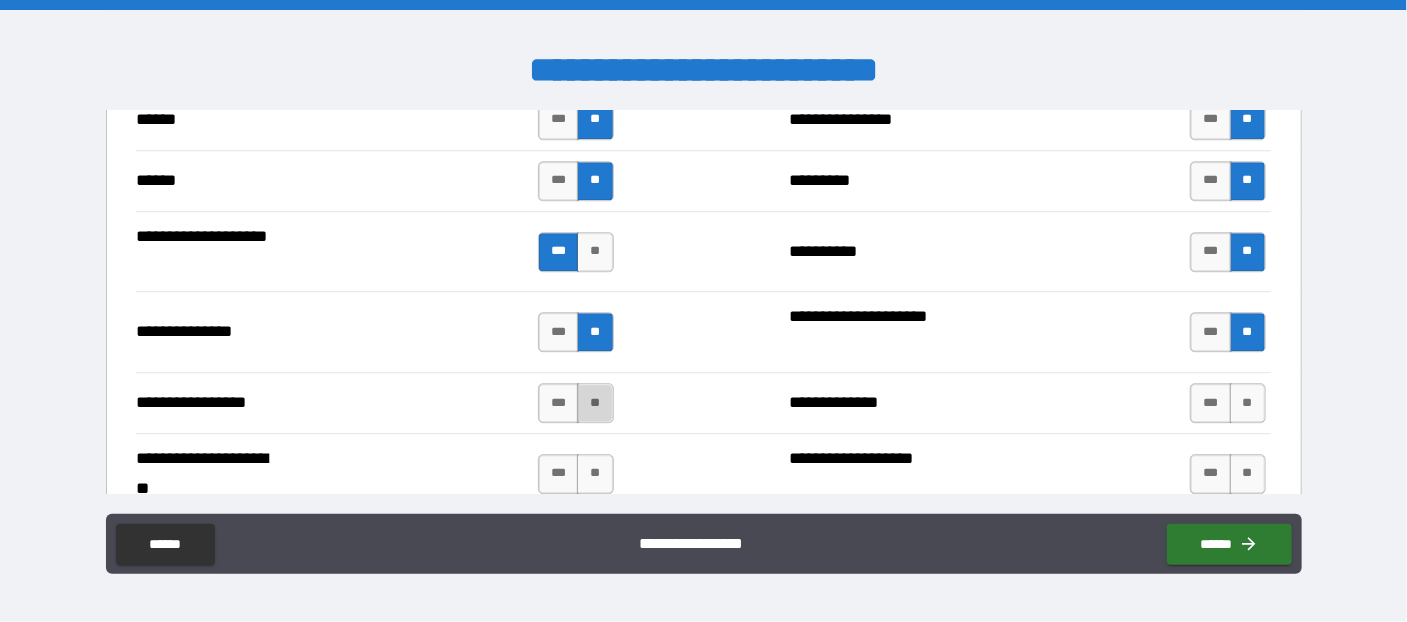 click on "**" at bounding box center (595, 403) 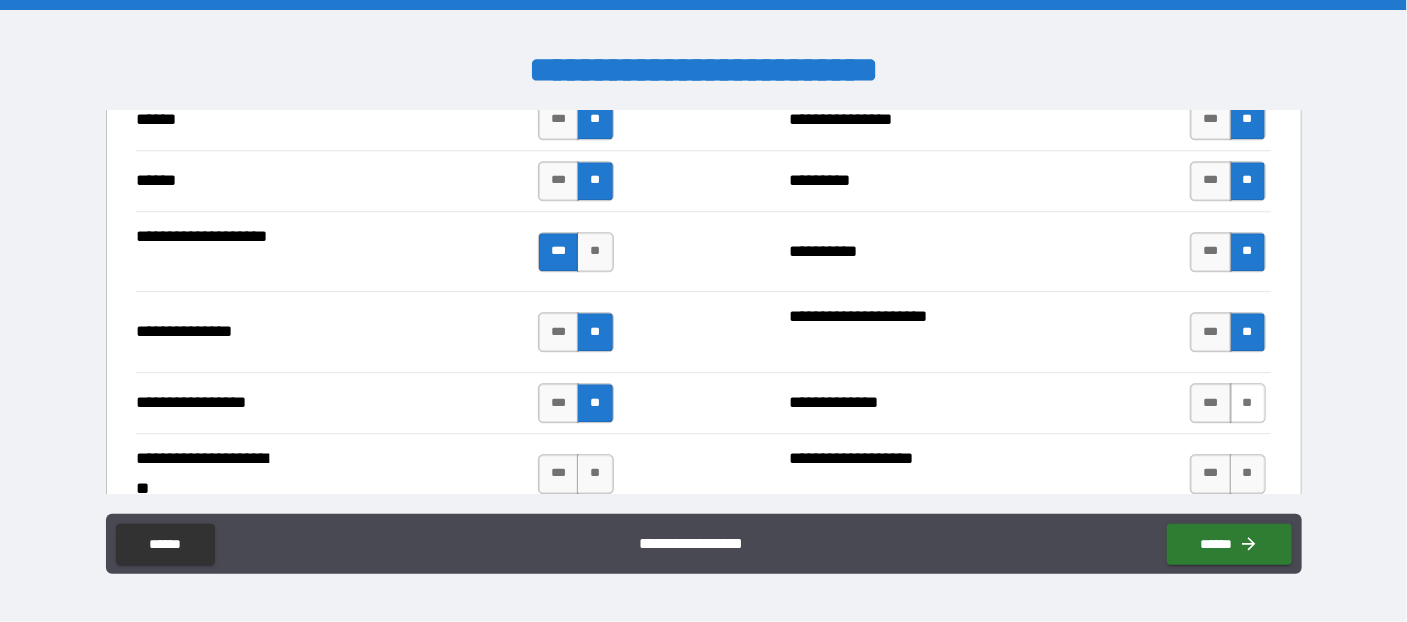 click on "**" at bounding box center [1248, 403] 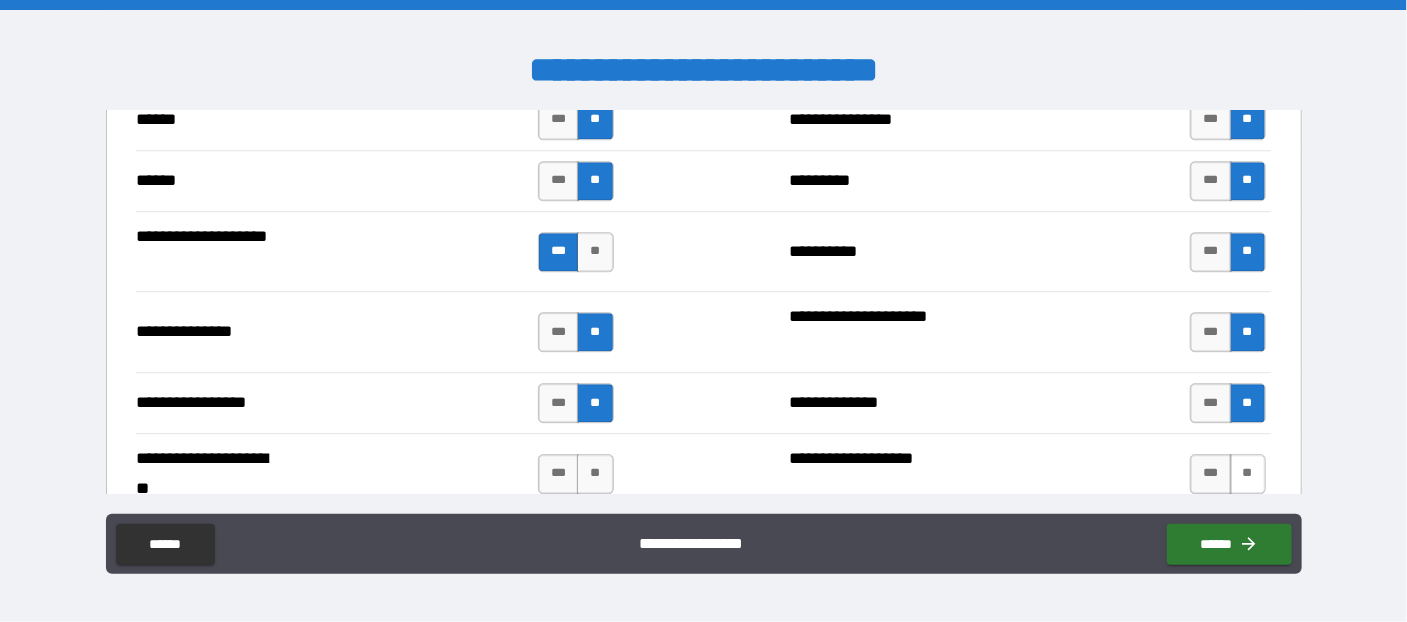 click on "**" at bounding box center (1248, 474) 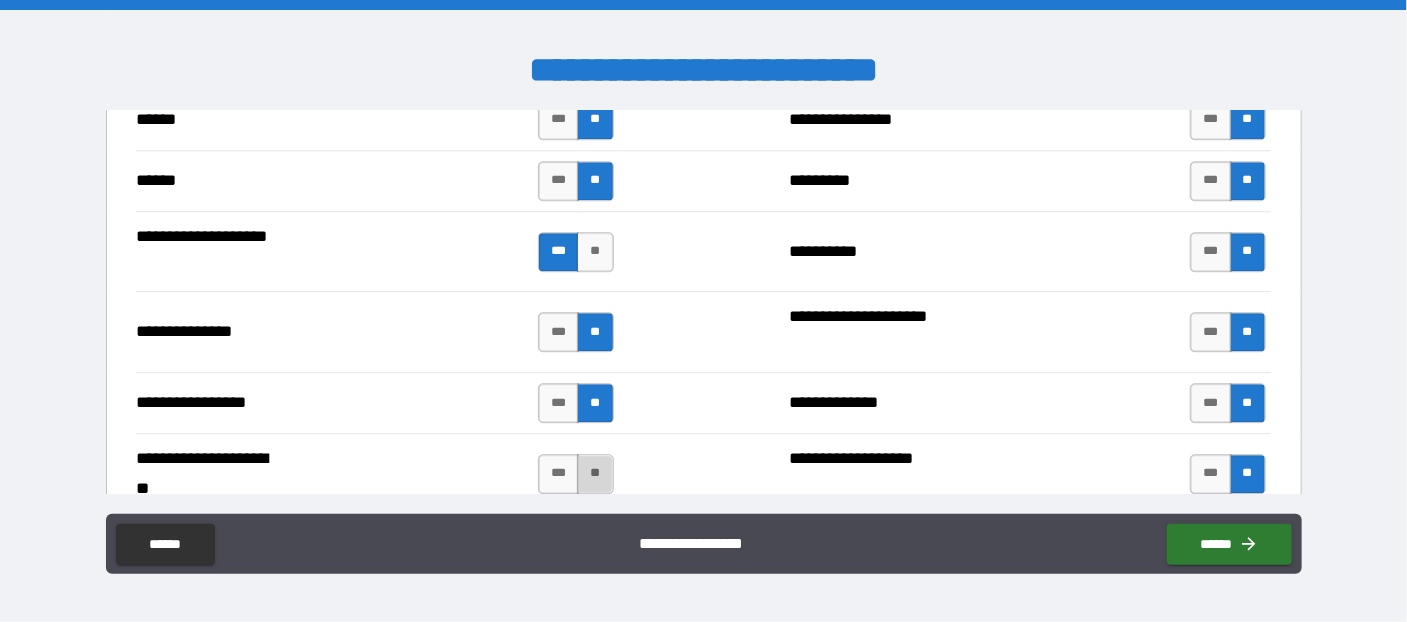 click on "**" at bounding box center (595, 474) 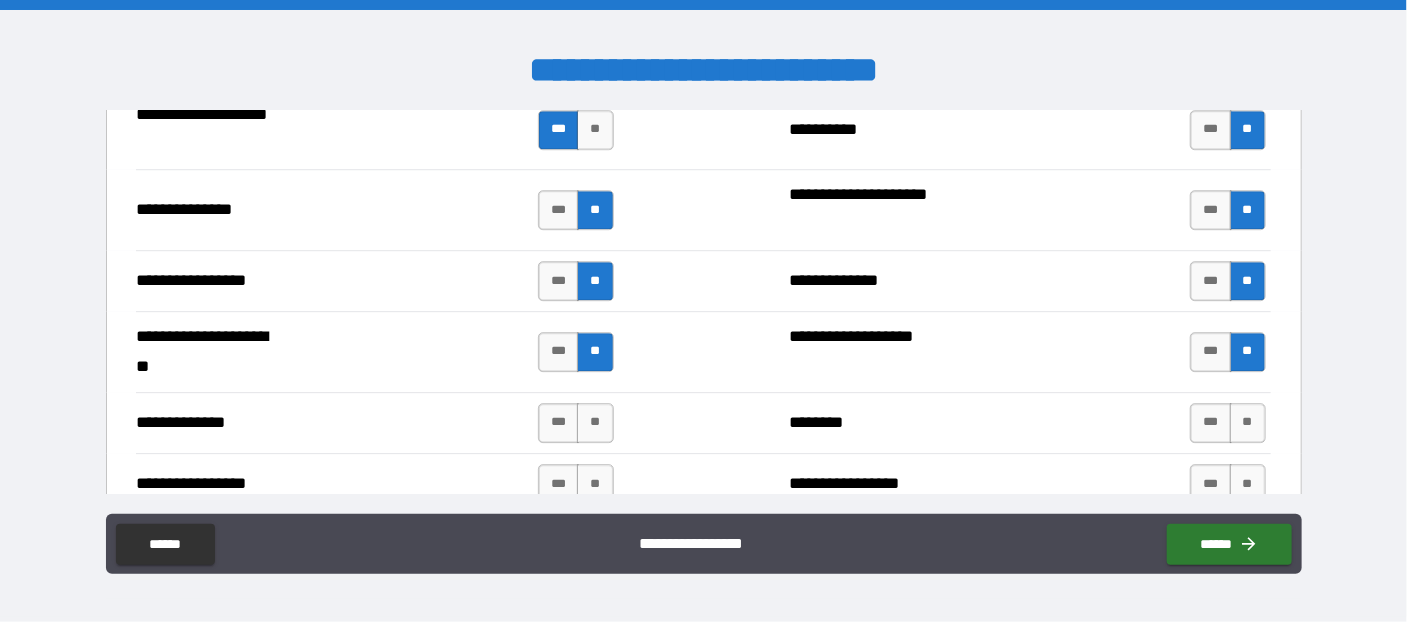 scroll, scrollTop: 2727, scrollLeft: 0, axis: vertical 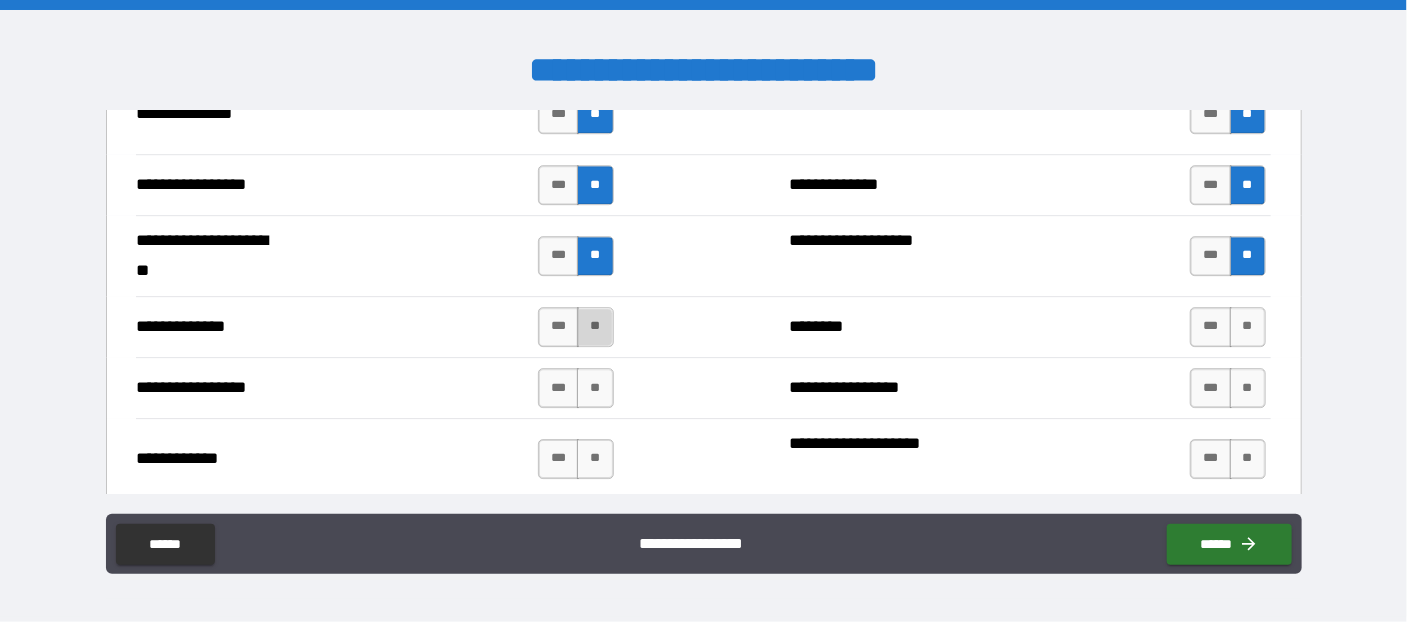 click on "**" at bounding box center (595, 327) 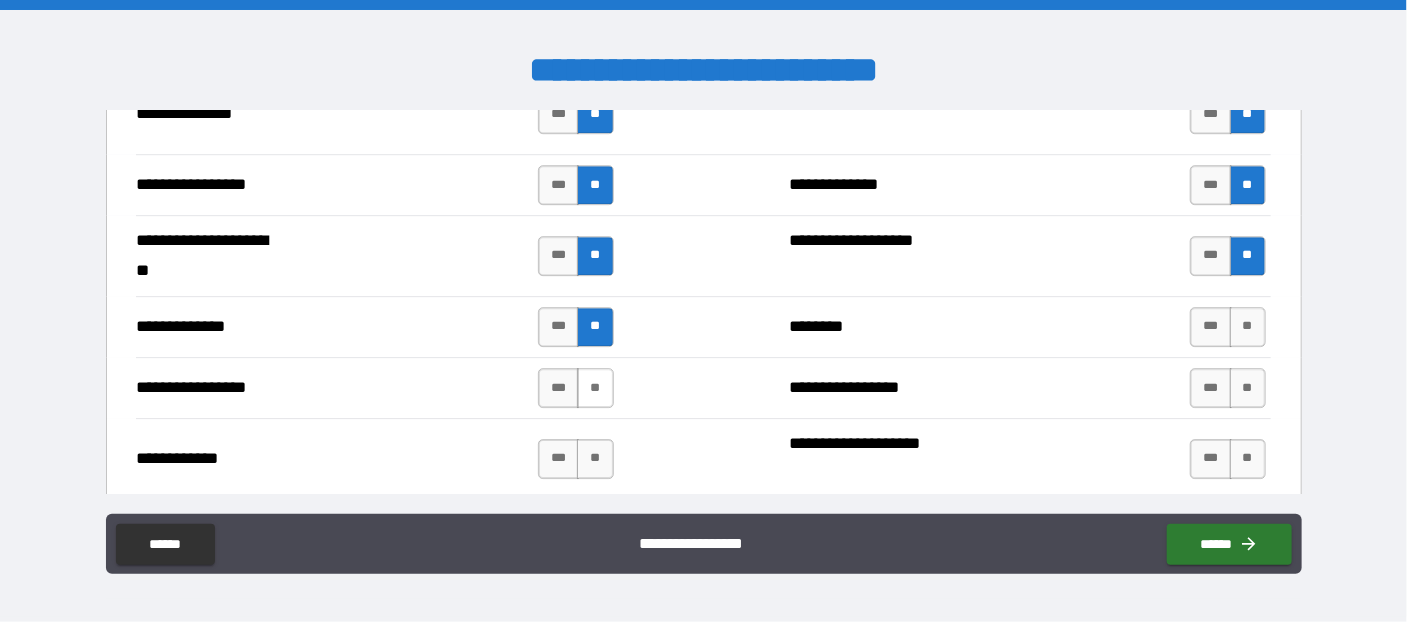 click on "**" at bounding box center [595, 388] 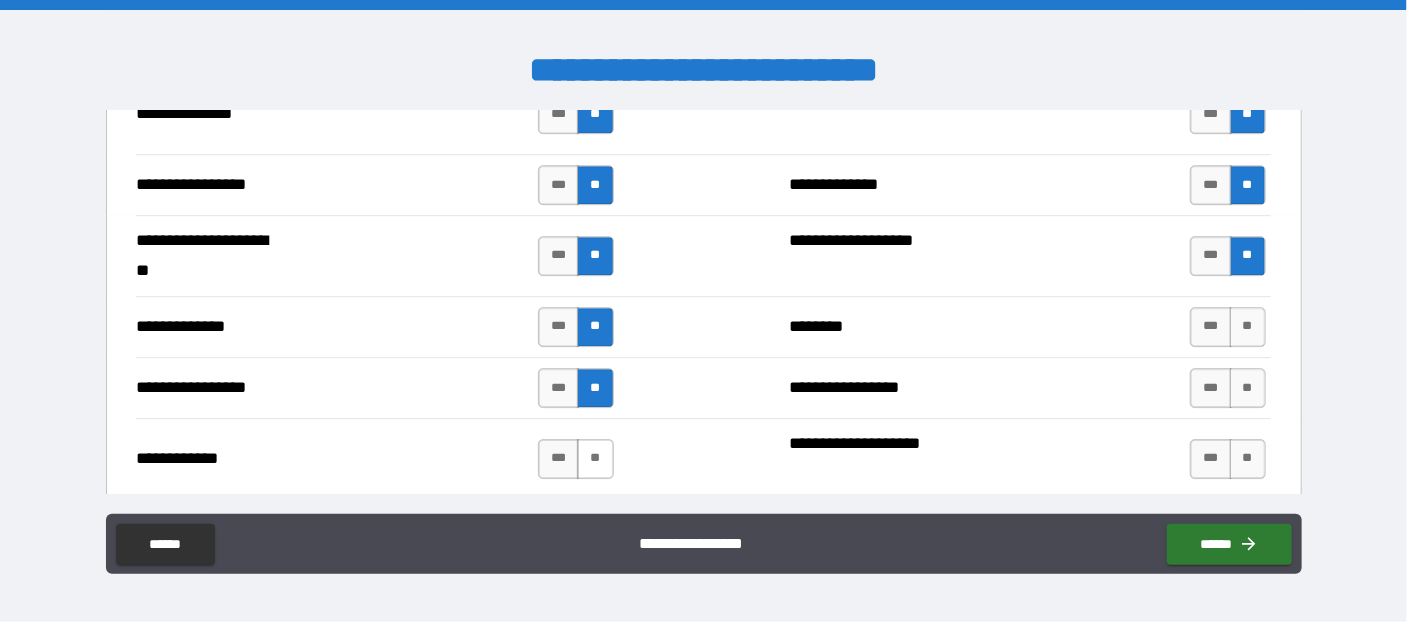 click on "**" at bounding box center (595, 459) 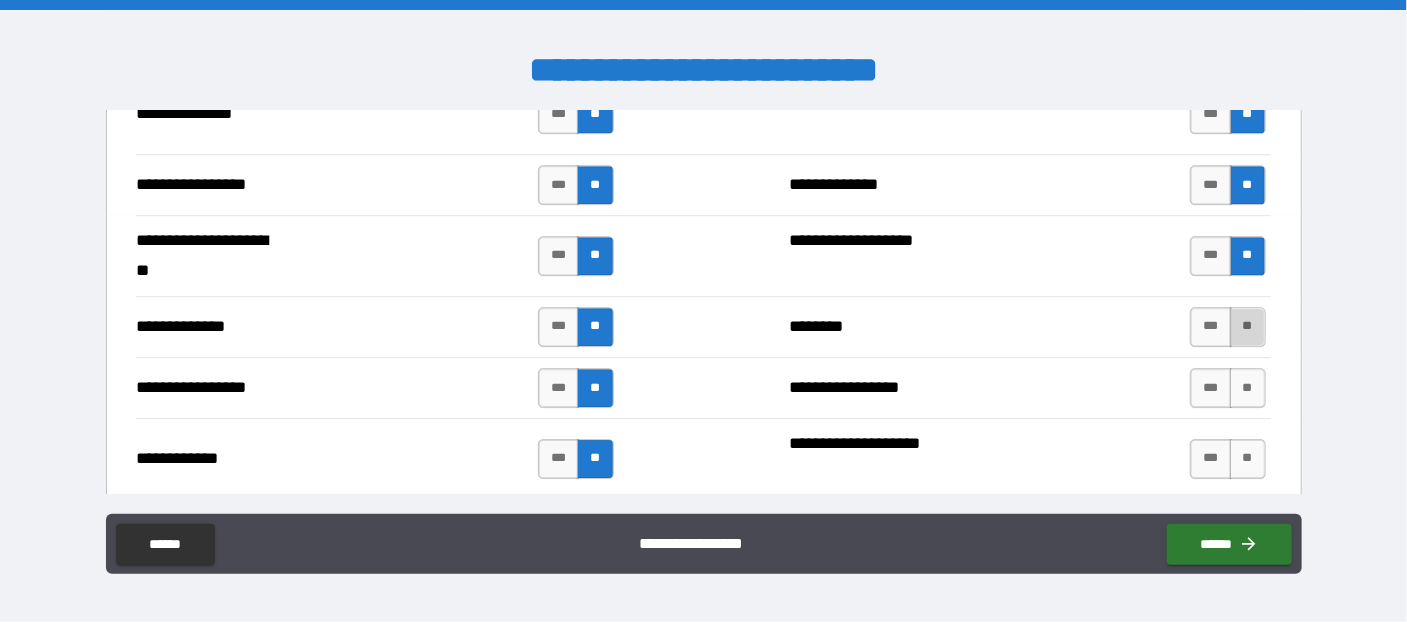 click on "**" at bounding box center (1248, 327) 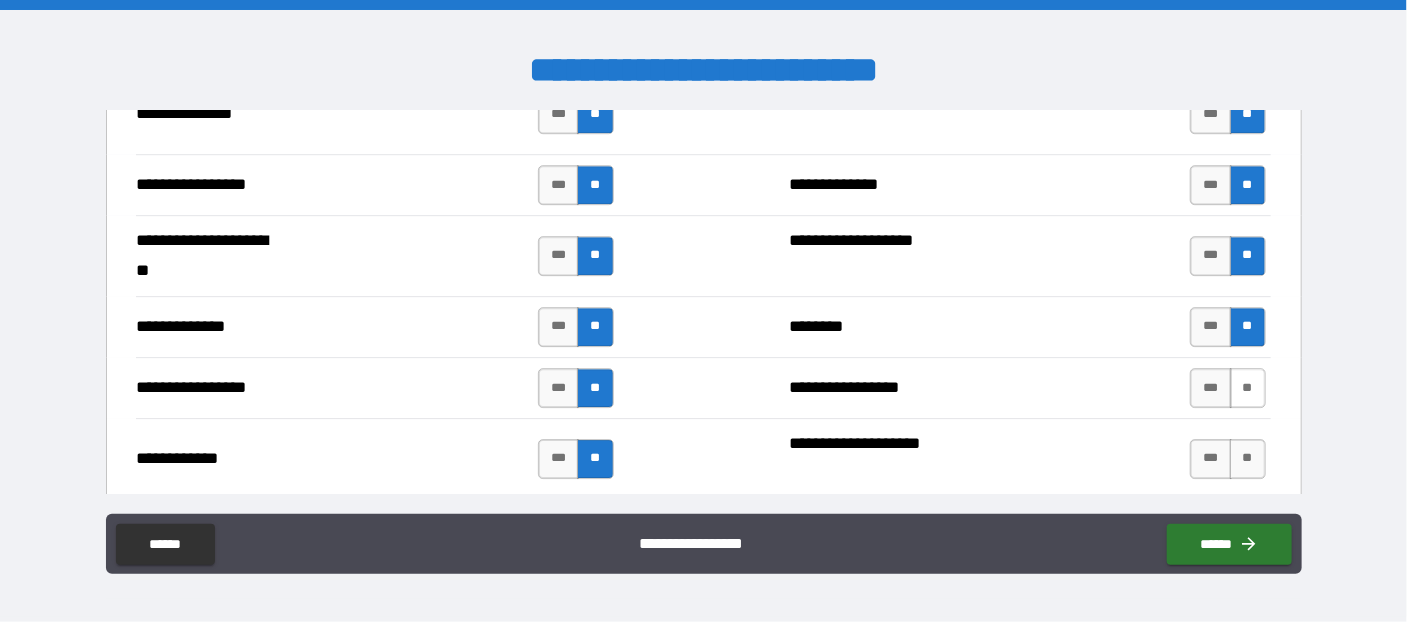 click on "**" at bounding box center [1248, 388] 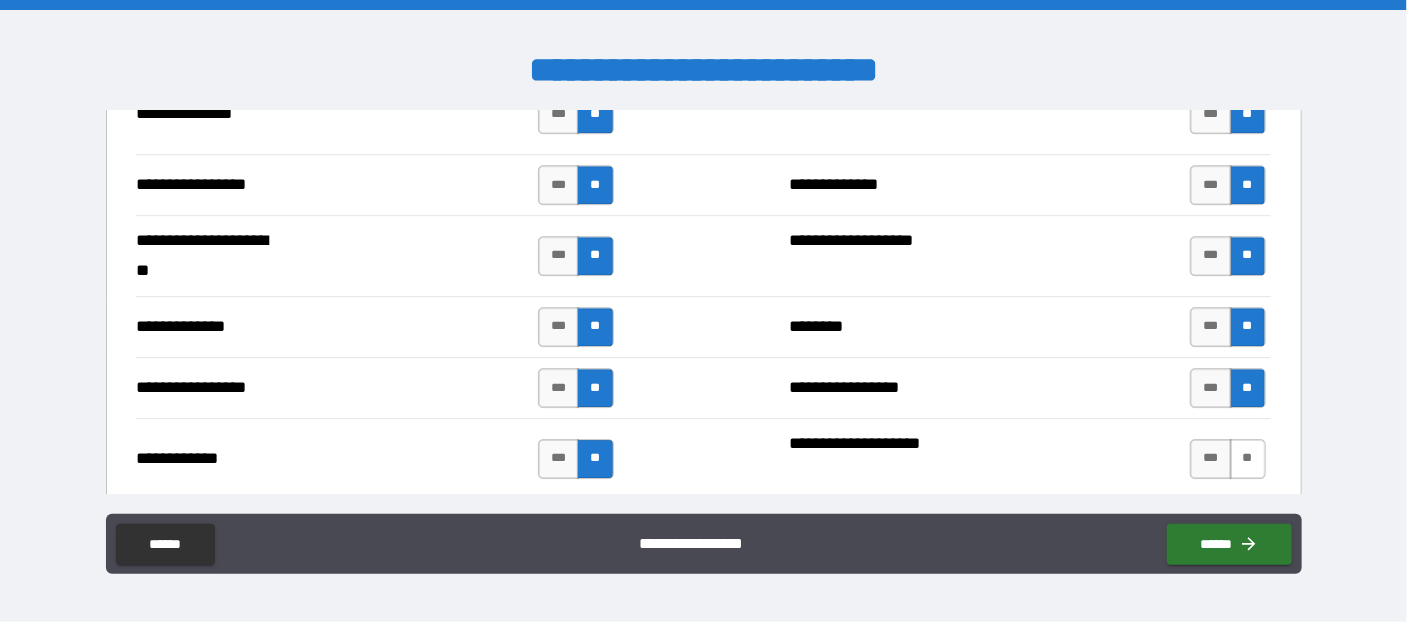 click on "**" at bounding box center (1248, 459) 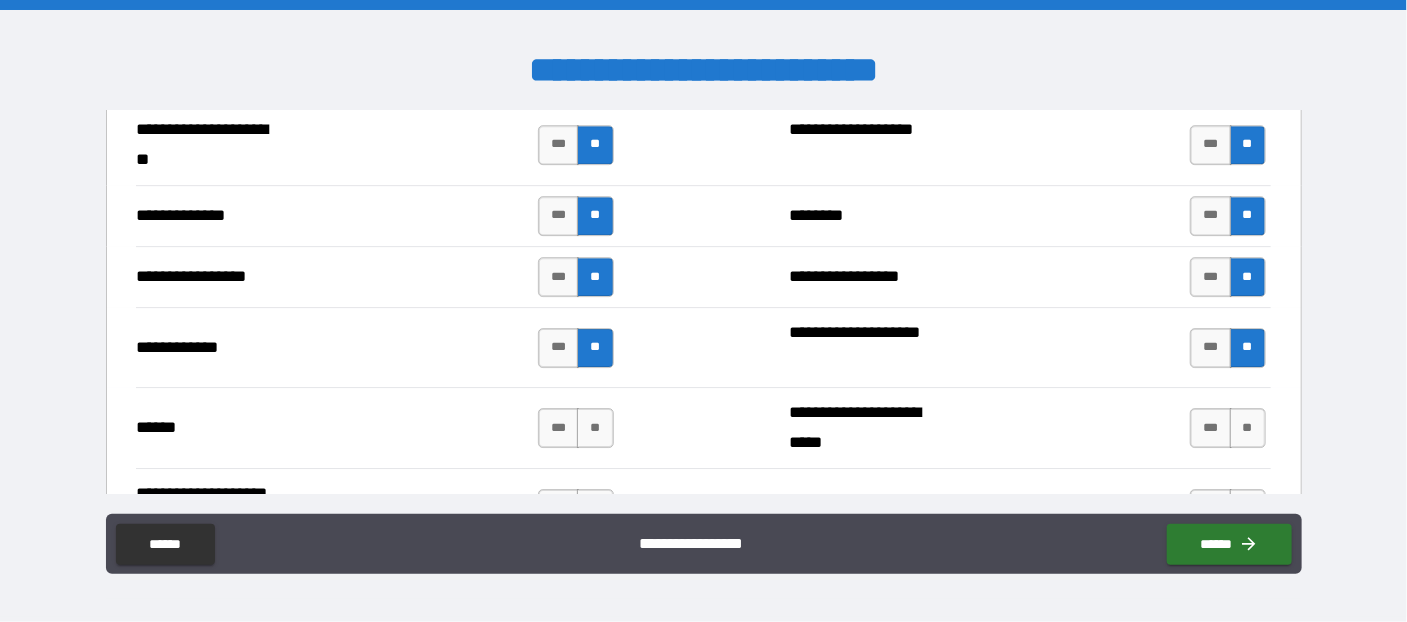 scroll, scrollTop: 2945, scrollLeft: 0, axis: vertical 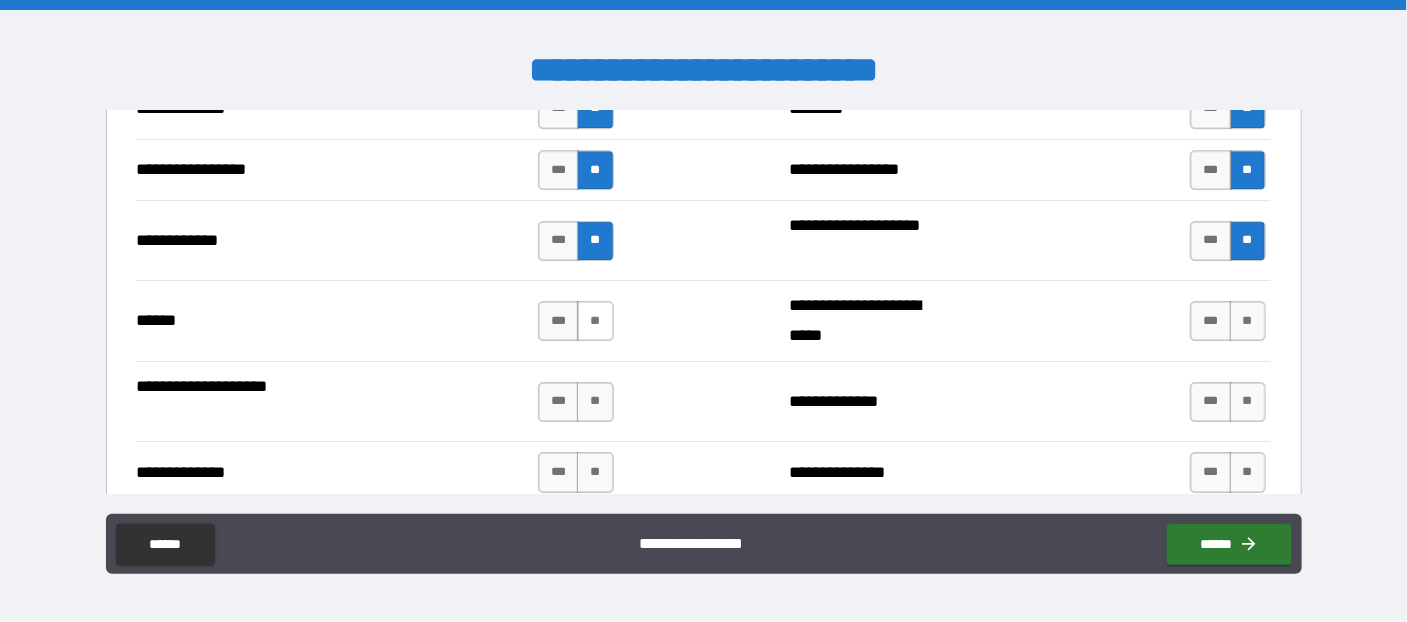 click on "**" at bounding box center (595, 321) 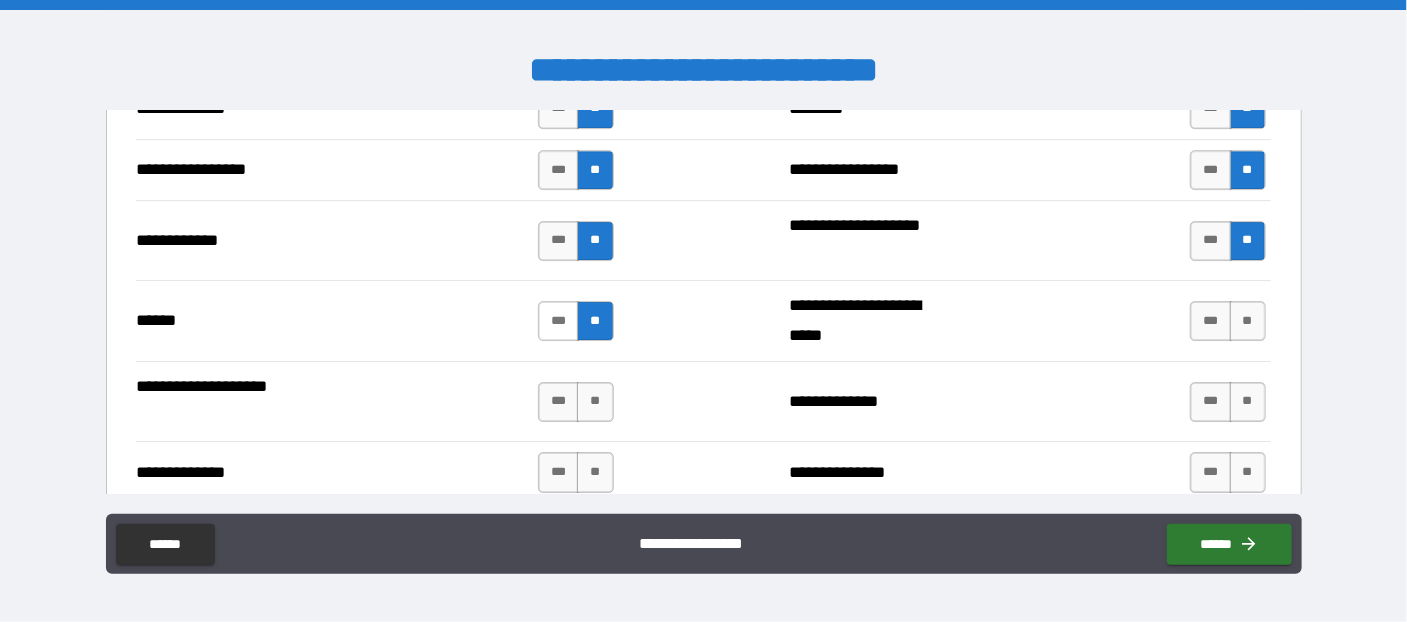 click on "***" at bounding box center (559, 321) 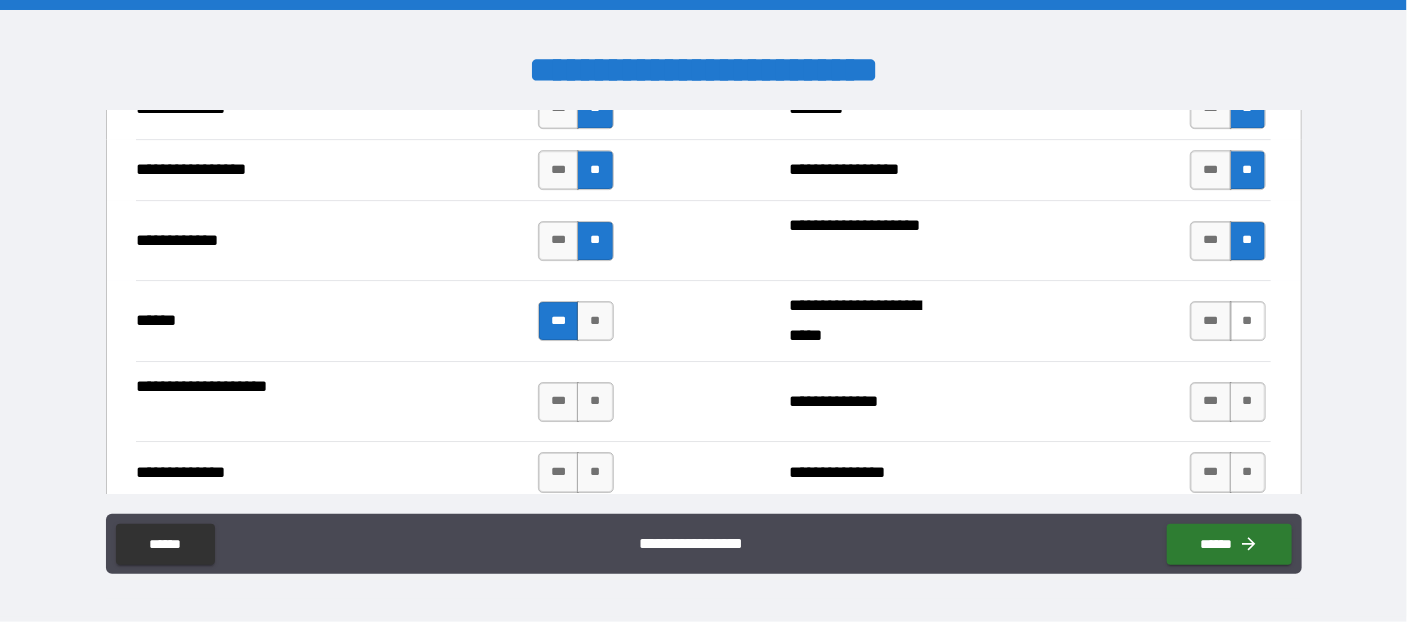 click on "**" at bounding box center [1248, 321] 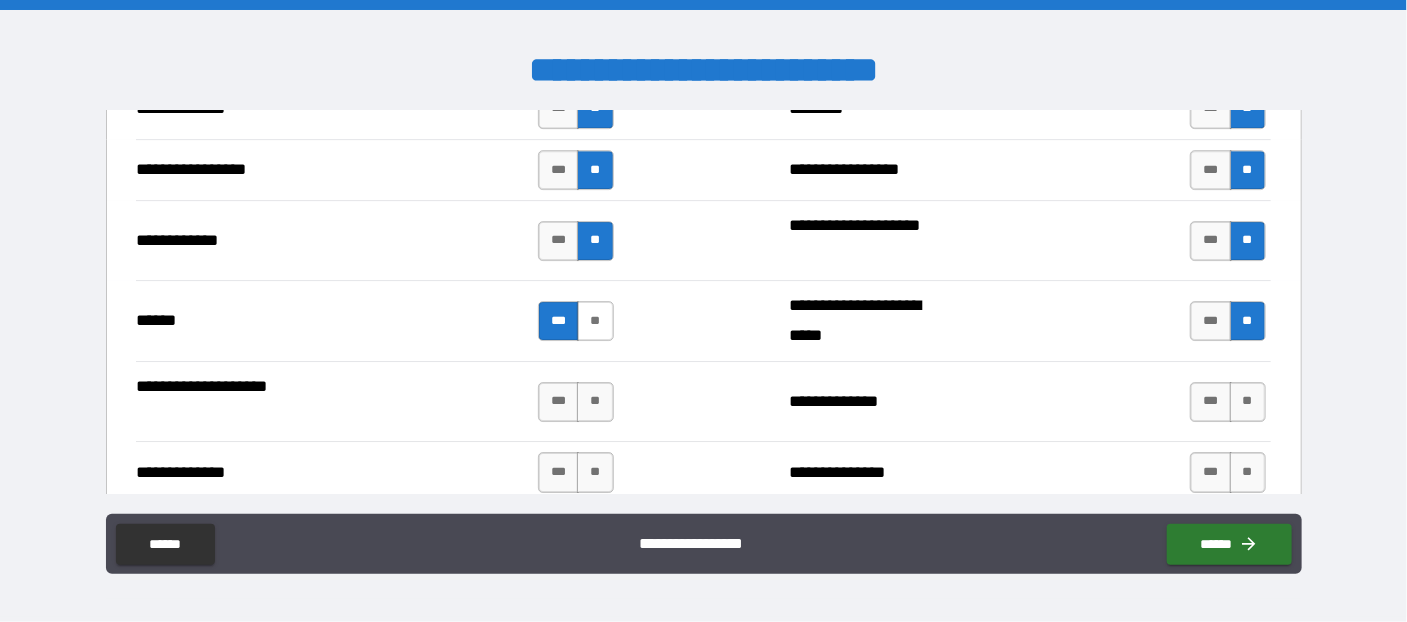 click on "**" at bounding box center [595, 321] 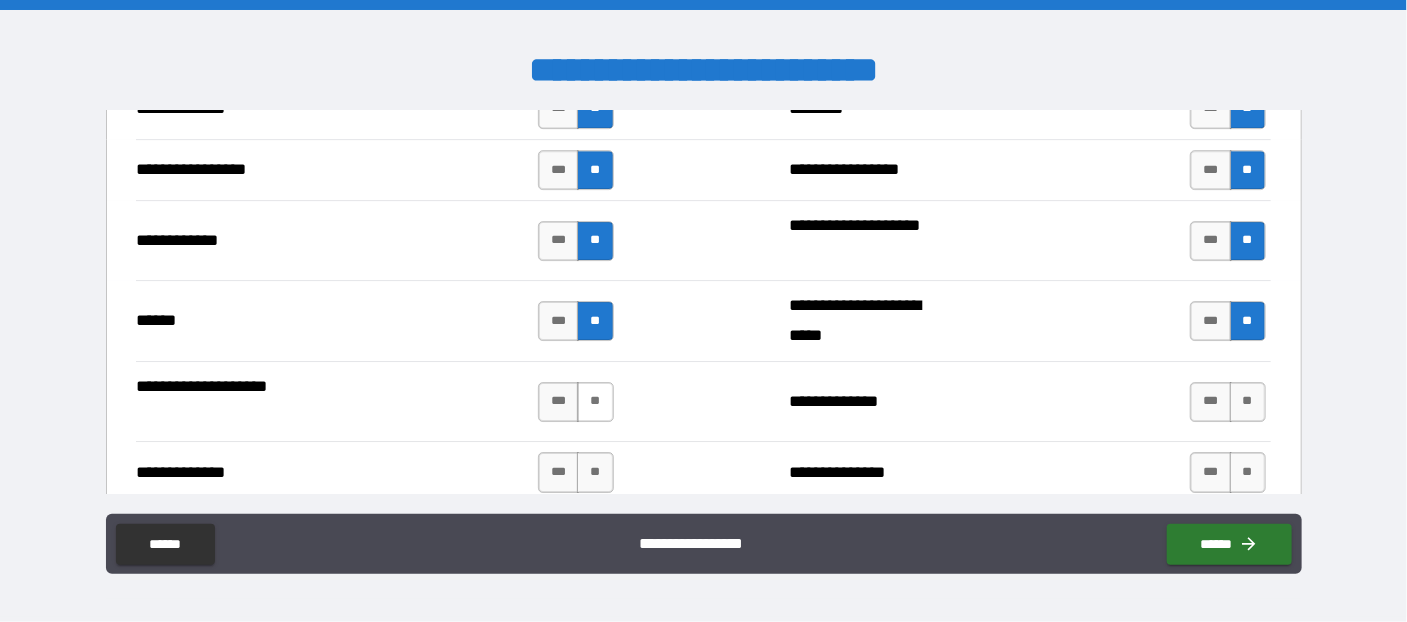 click on "**" at bounding box center (595, 402) 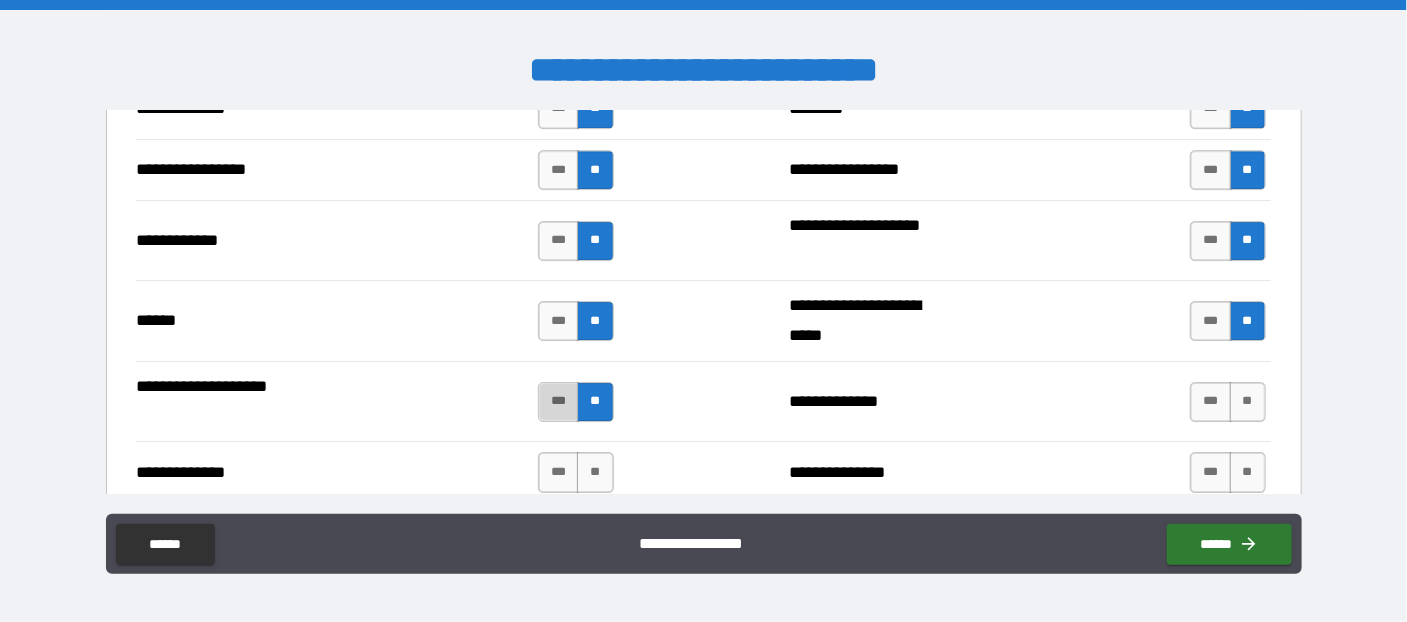click on "***" at bounding box center [559, 402] 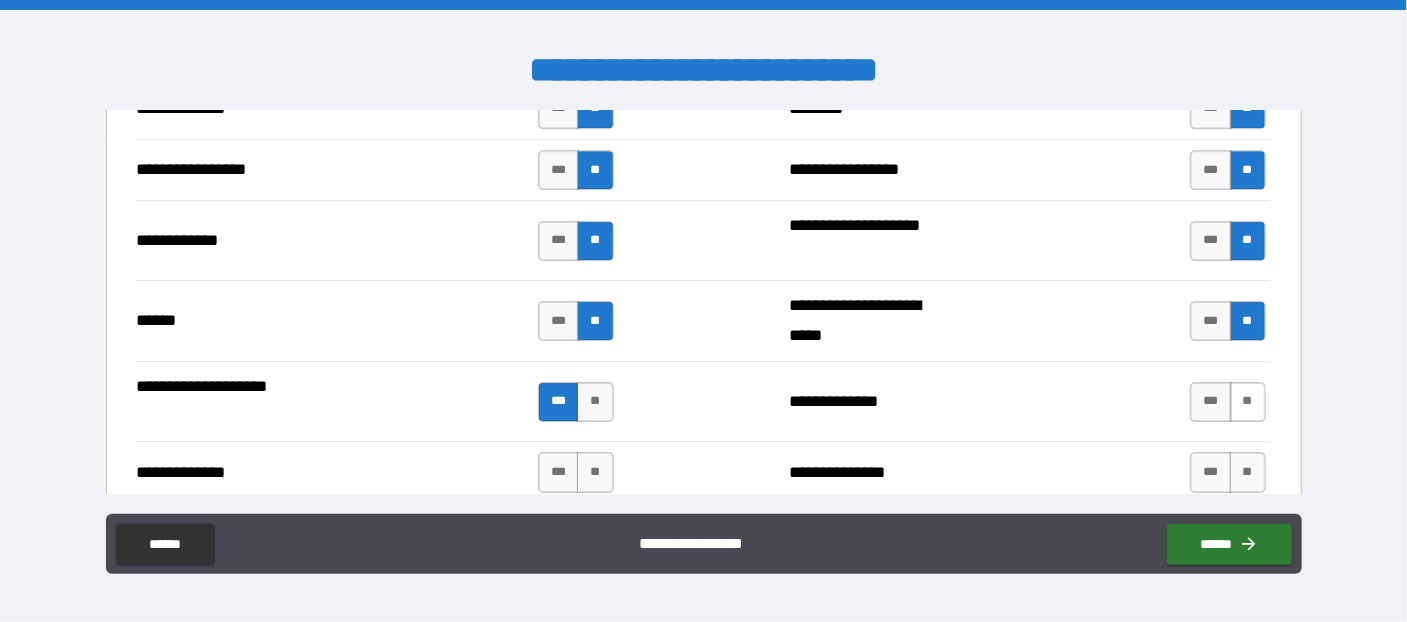 click on "**" at bounding box center (1248, 402) 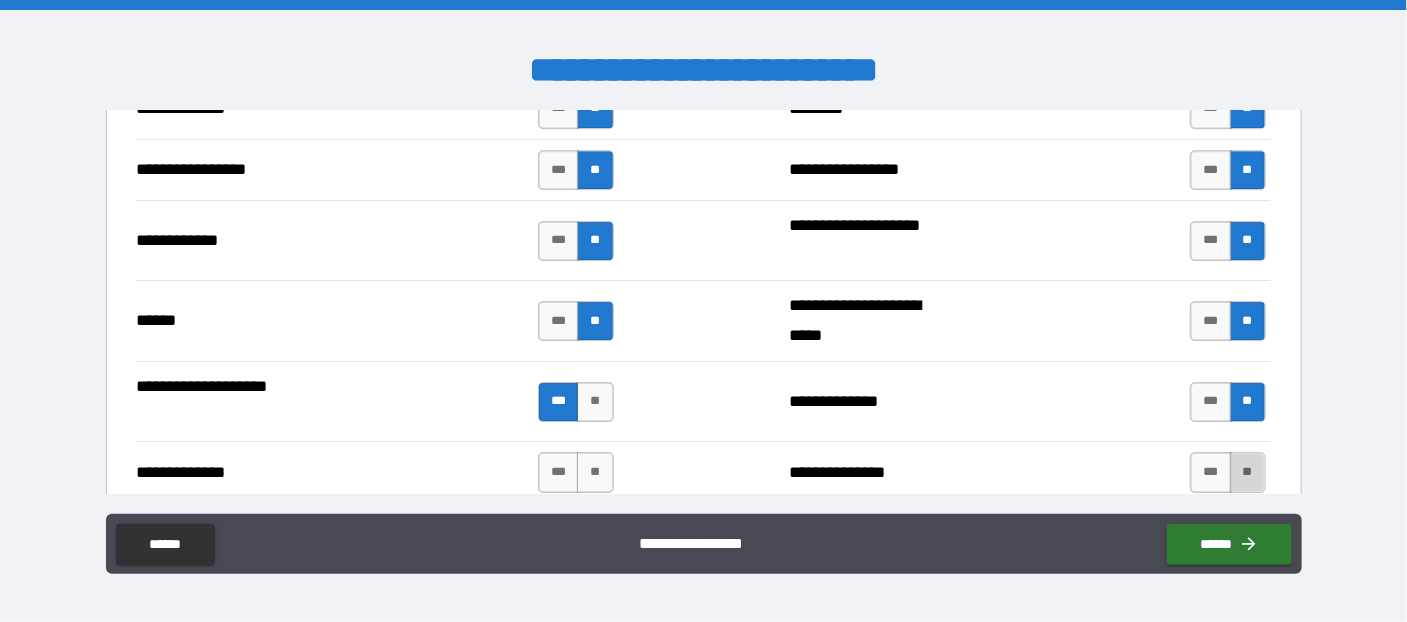 click on "**" at bounding box center (1248, 472) 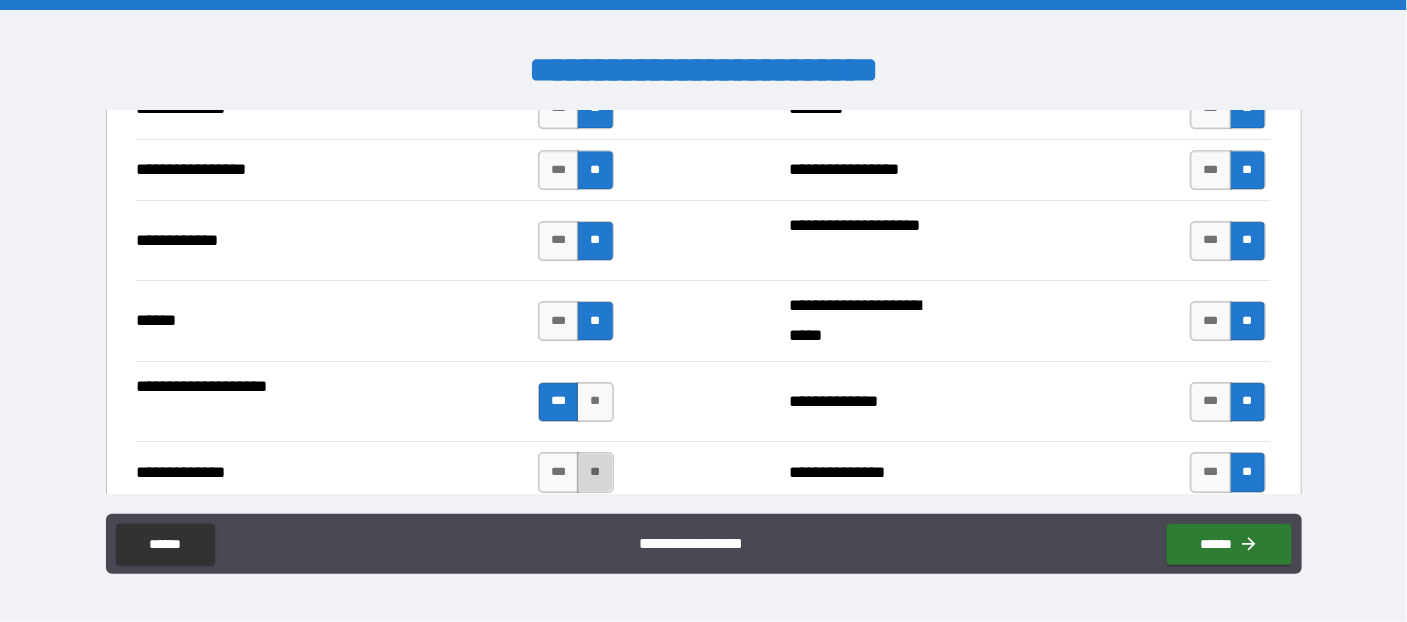 click on "**" at bounding box center (595, 472) 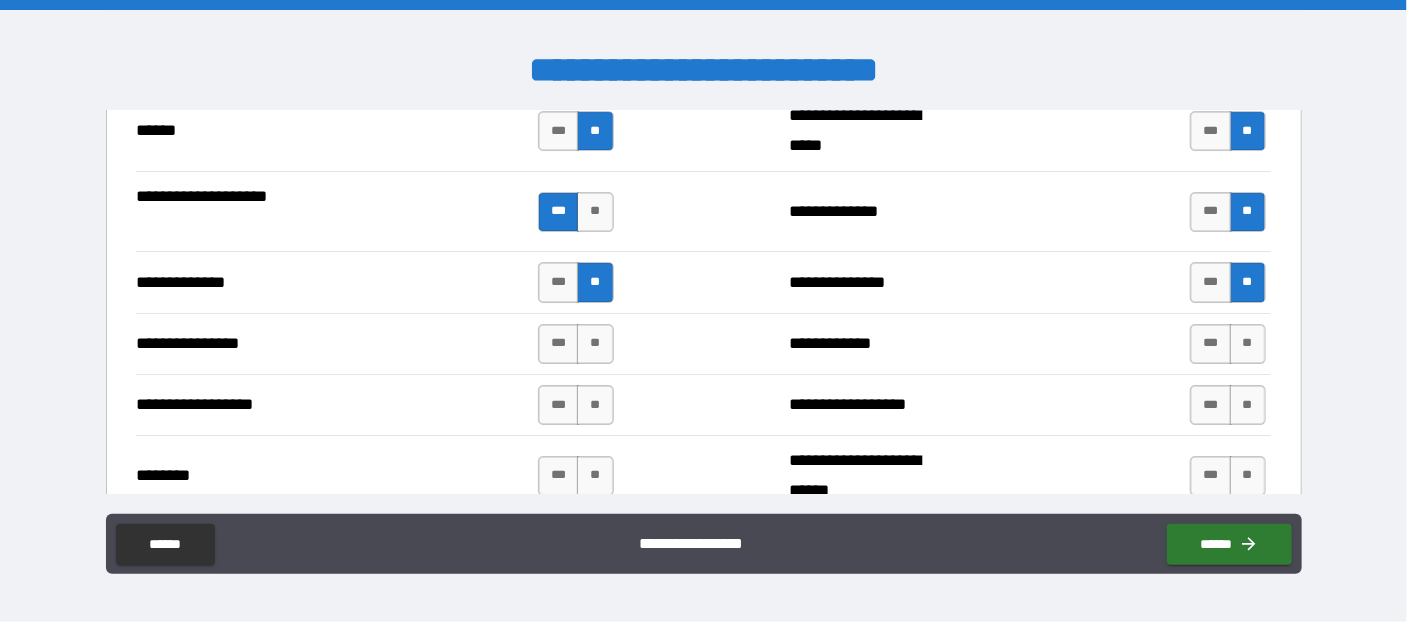 scroll, scrollTop: 3163, scrollLeft: 0, axis: vertical 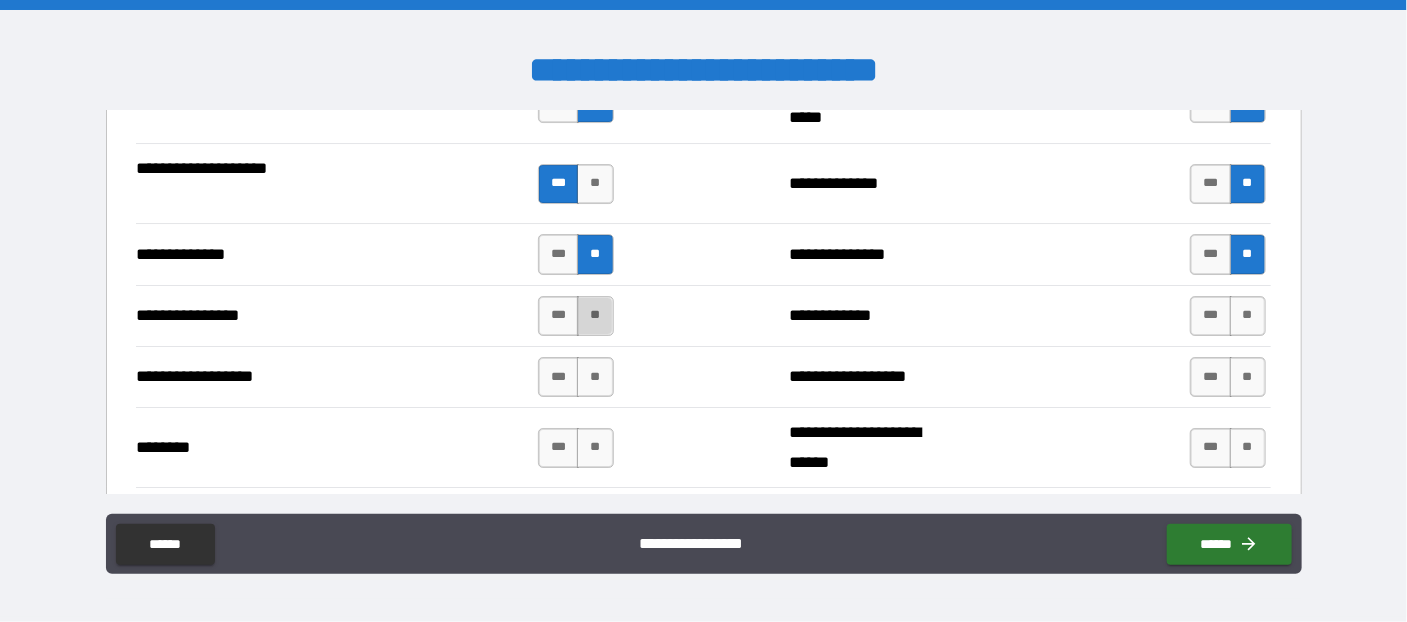click on "**" at bounding box center [595, 316] 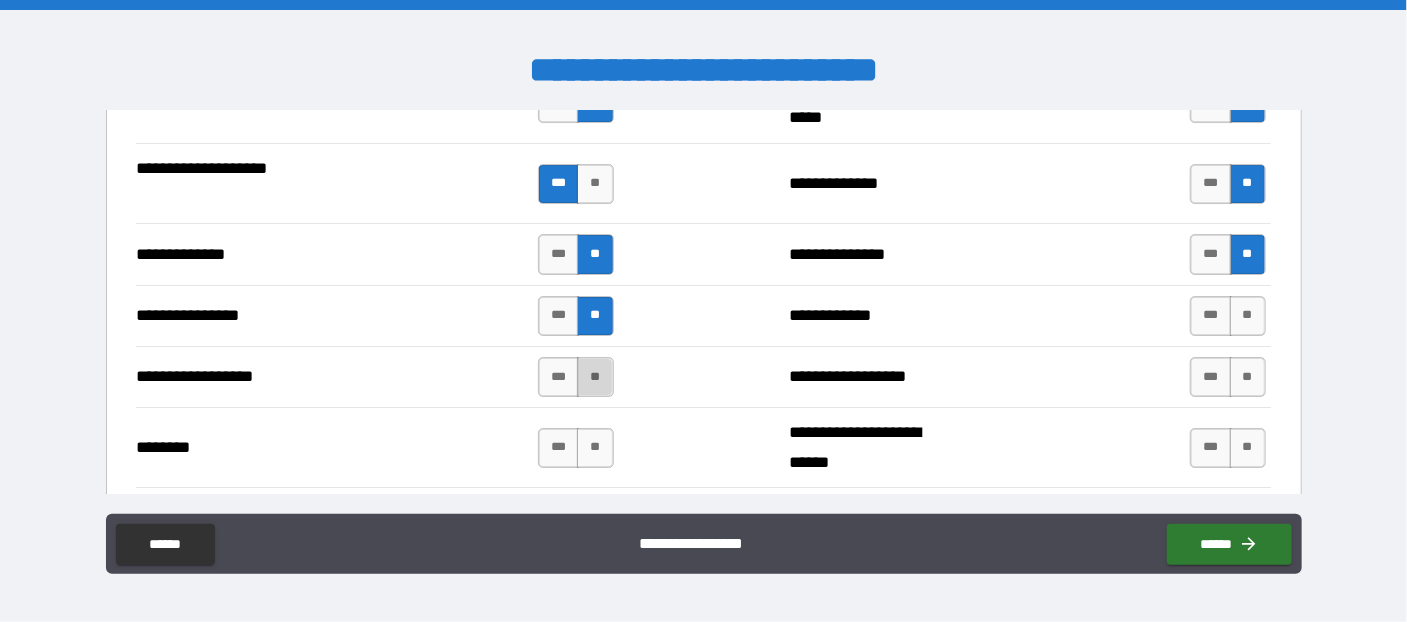 click on "**" at bounding box center (595, 377) 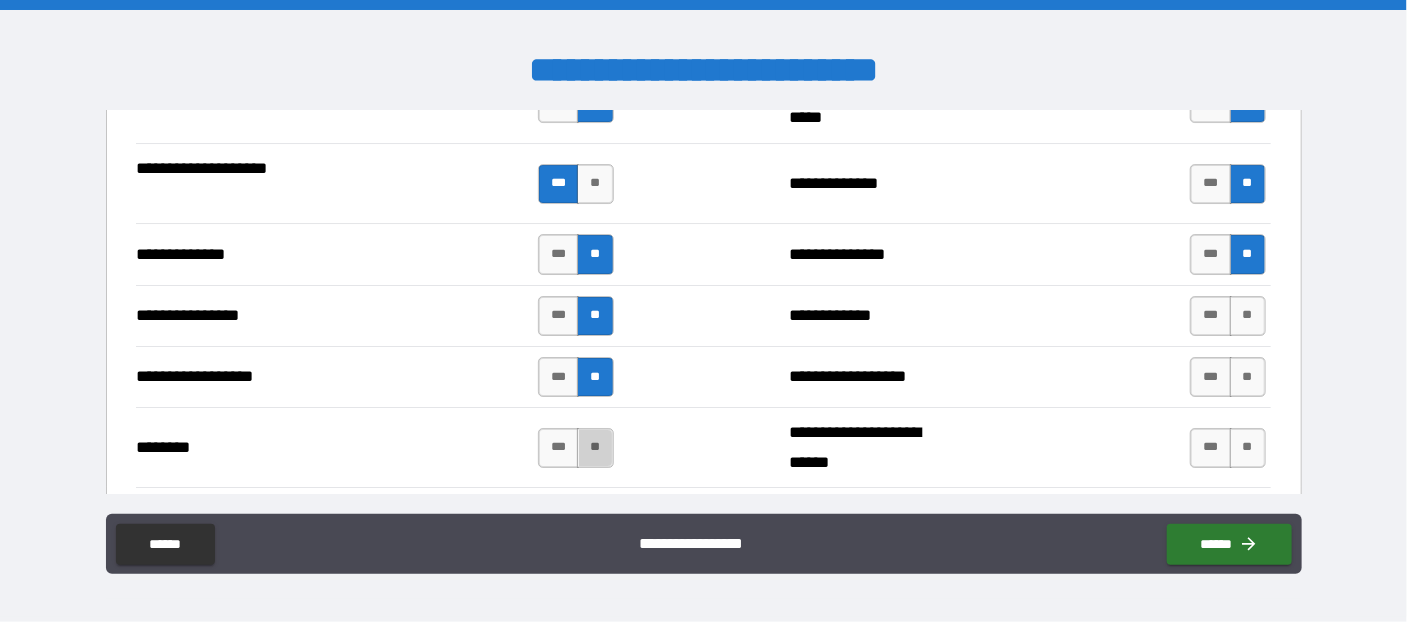 drag, startPoint x: 597, startPoint y: 433, endPoint x: 1060, endPoint y: 364, distance: 468.11322 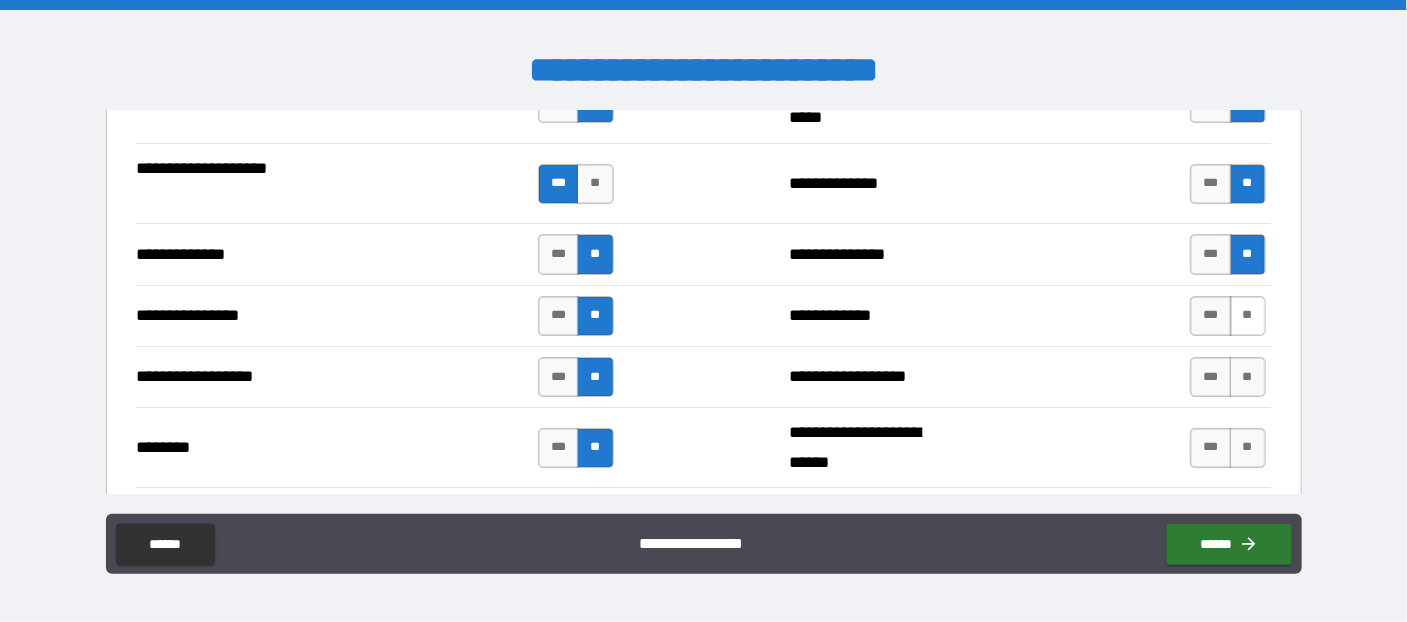 click on "**" at bounding box center [1248, 316] 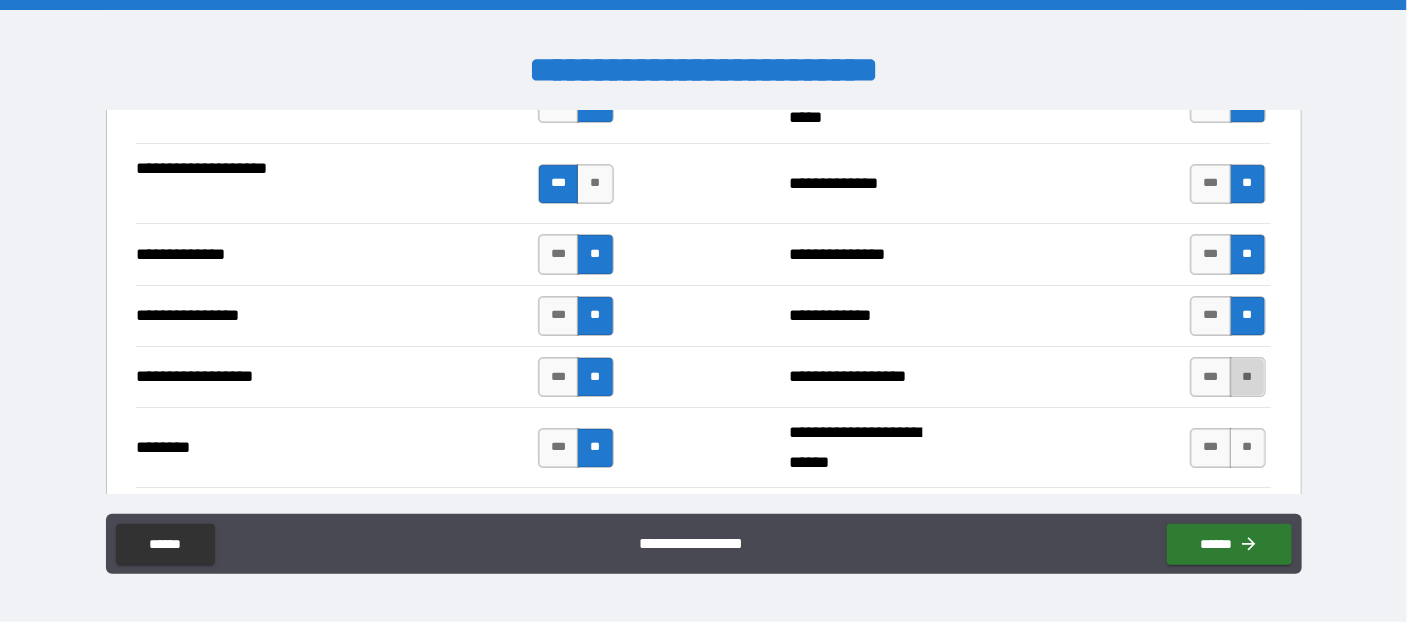 click on "**" at bounding box center (1248, 377) 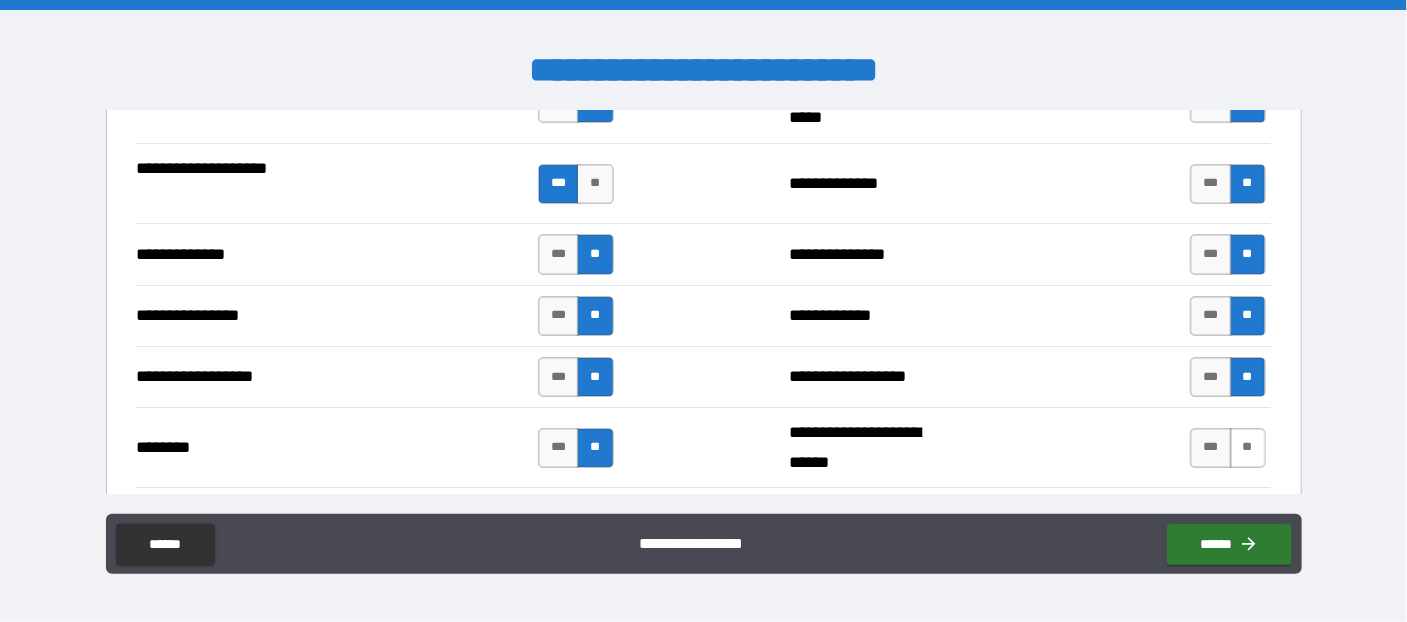 click on "**" at bounding box center (1248, 448) 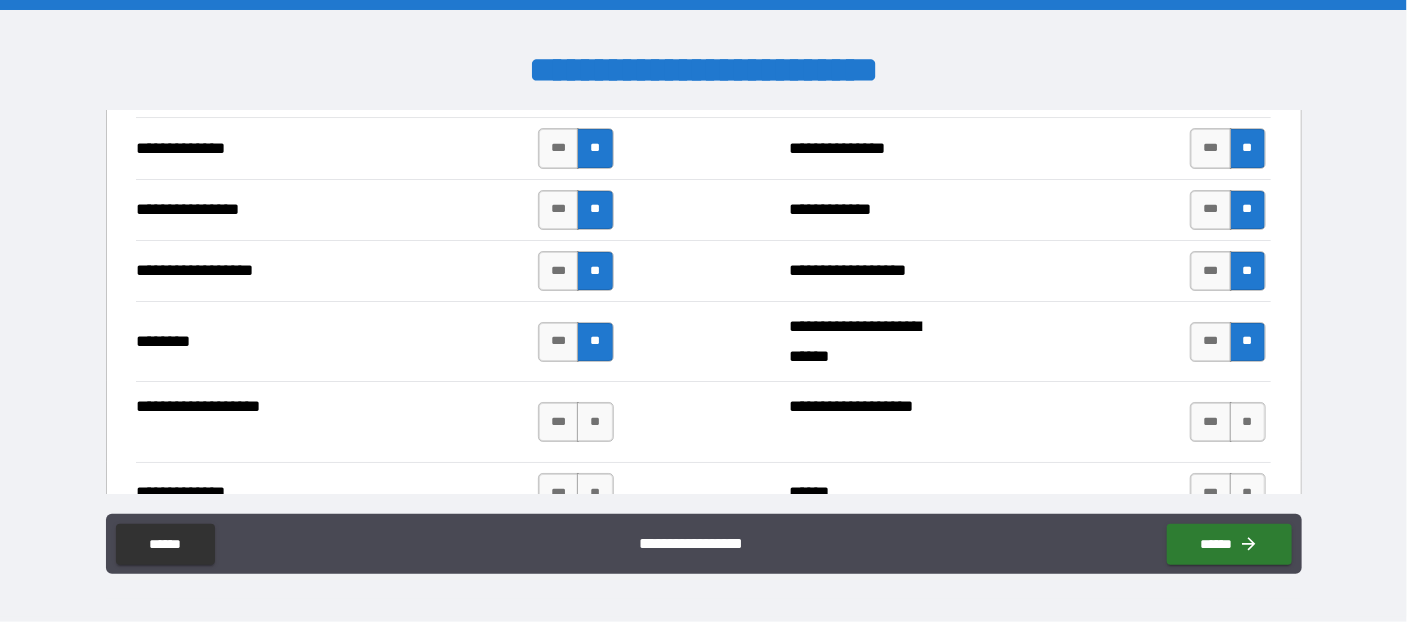scroll, scrollTop: 3381, scrollLeft: 0, axis: vertical 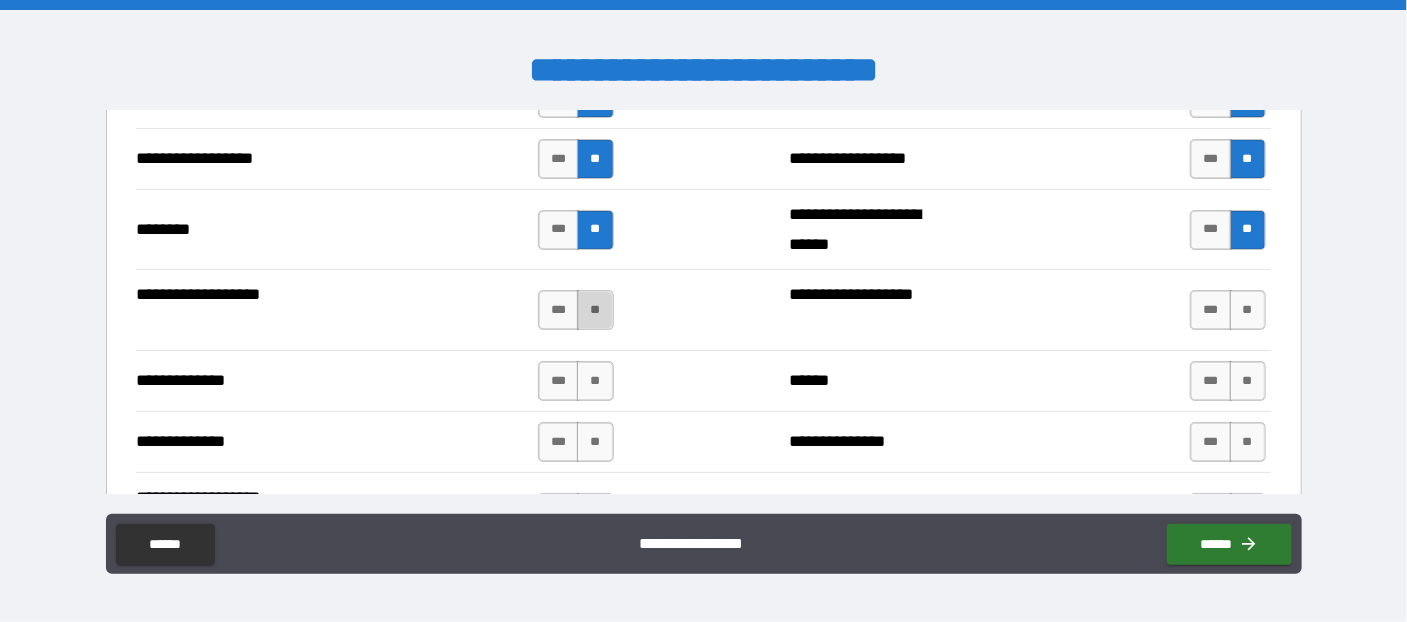 click on "**" at bounding box center (595, 310) 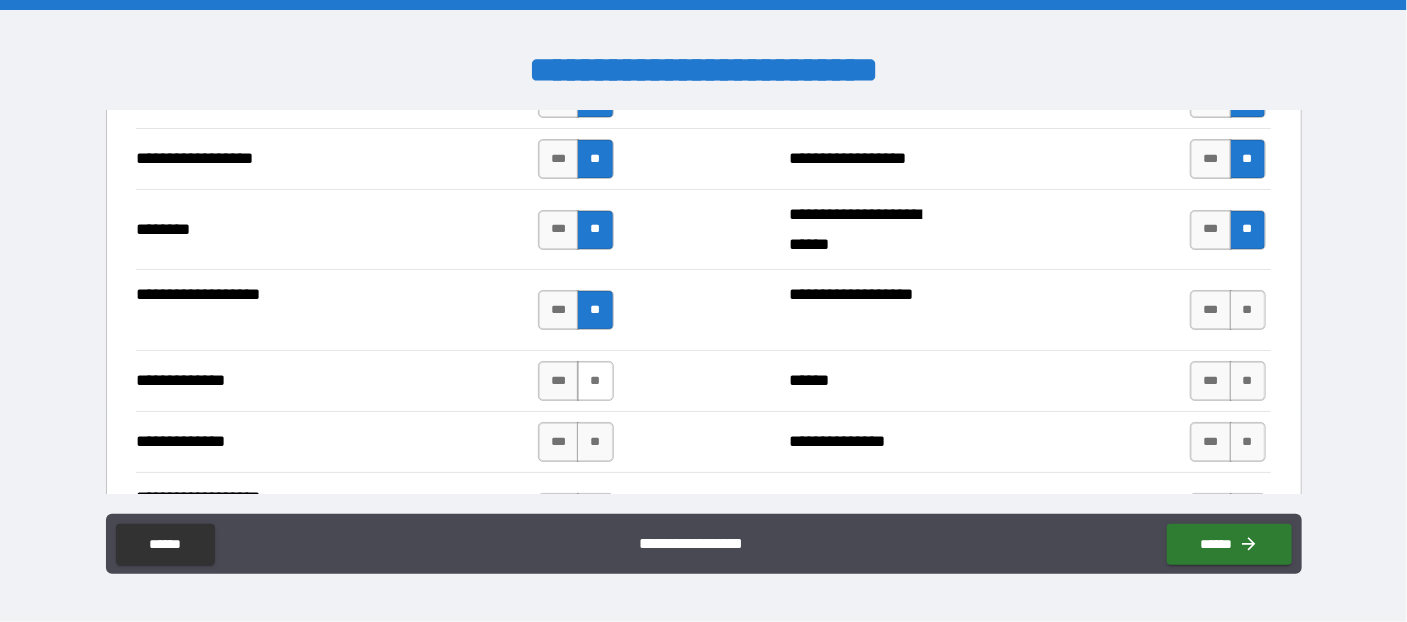 click on "**" at bounding box center [595, 381] 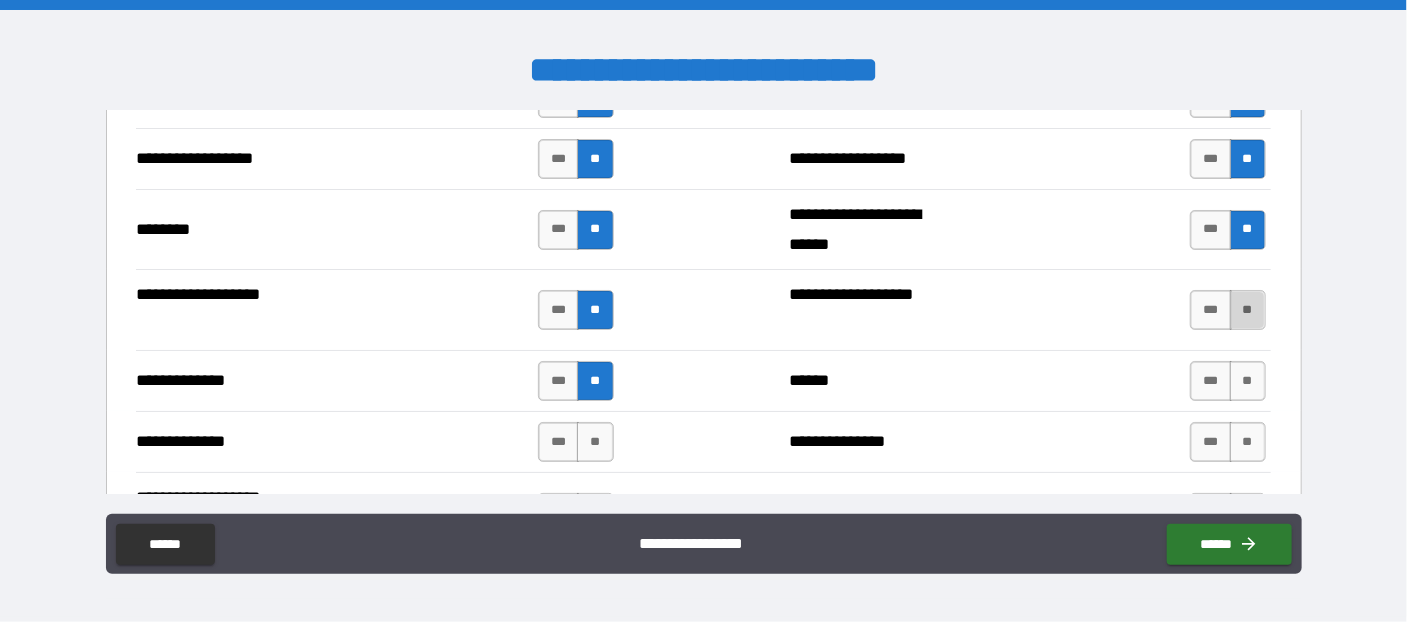 click on "**" at bounding box center [1248, 310] 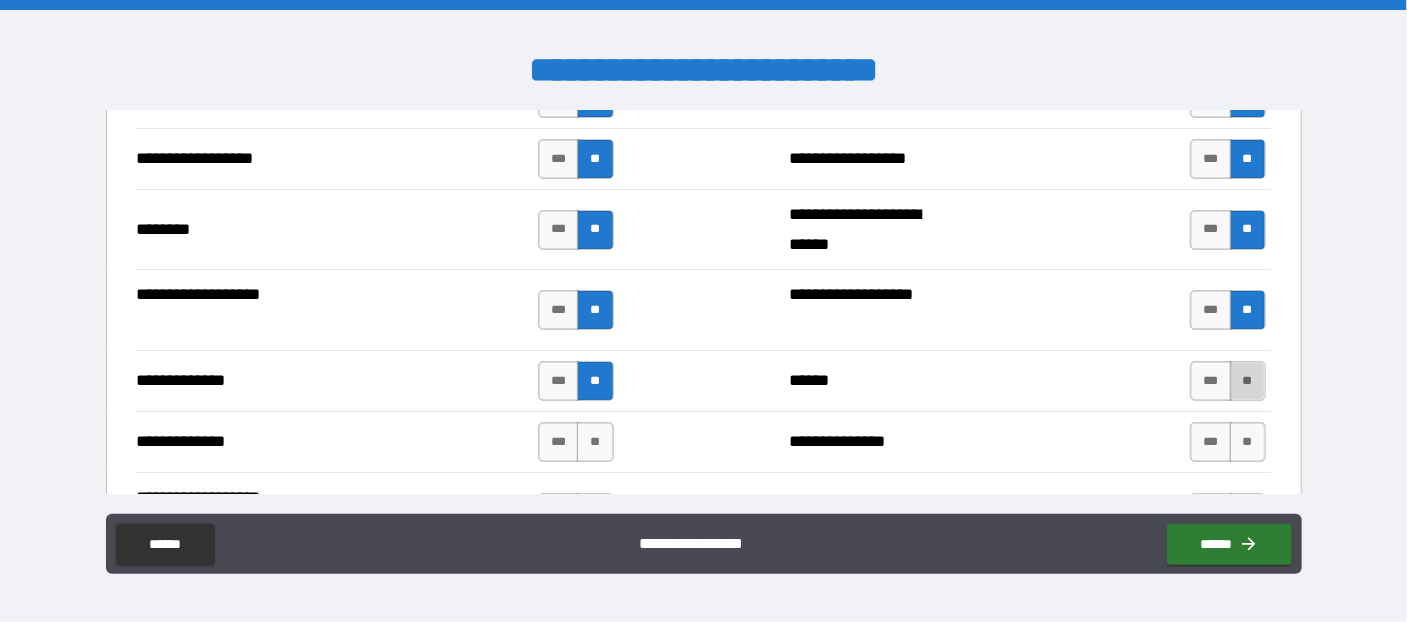 click on "**" at bounding box center (1248, 381) 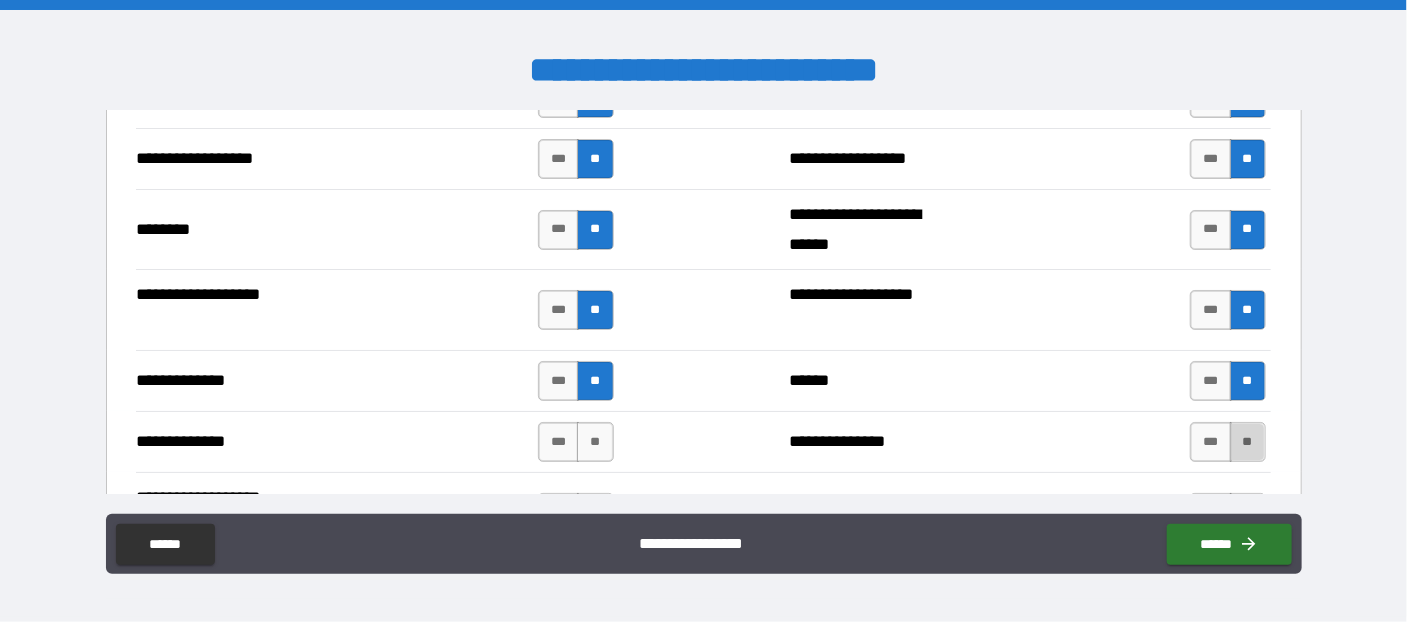 click on "**" at bounding box center (1248, 442) 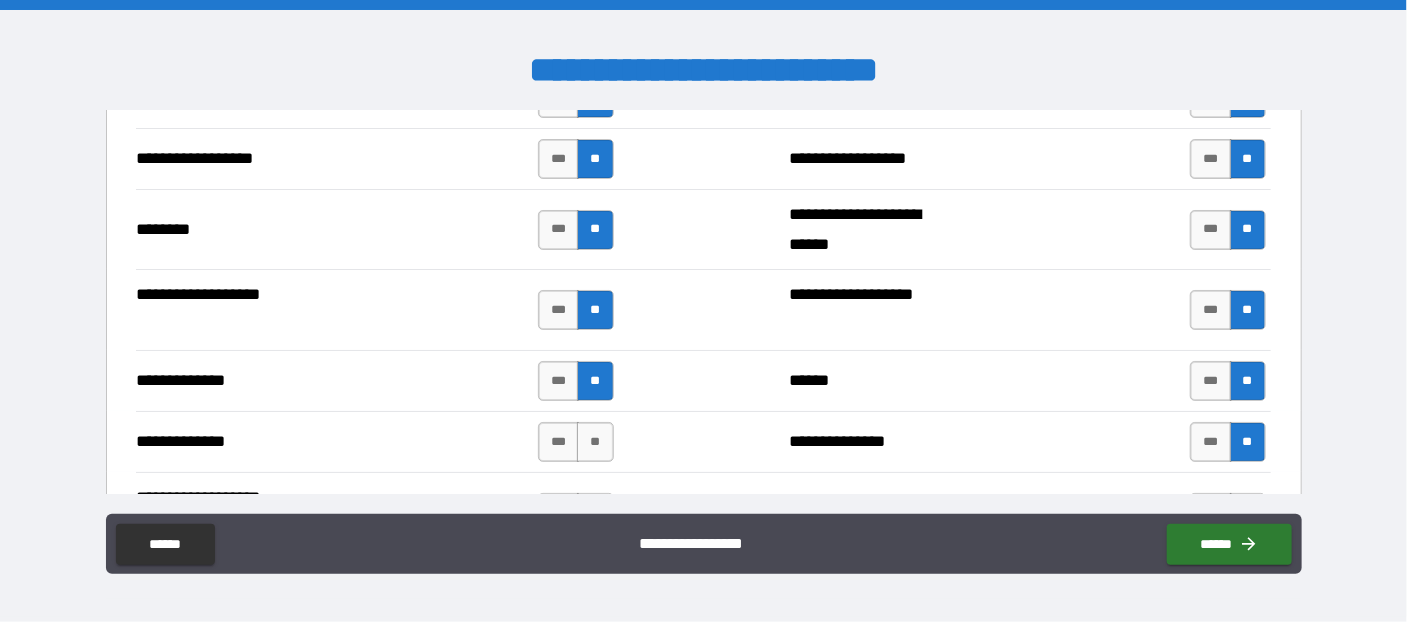 drag, startPoint x: 595, startPoint y: 428, endPoint x: 651, endPoint y: 349, distance: 96.83491 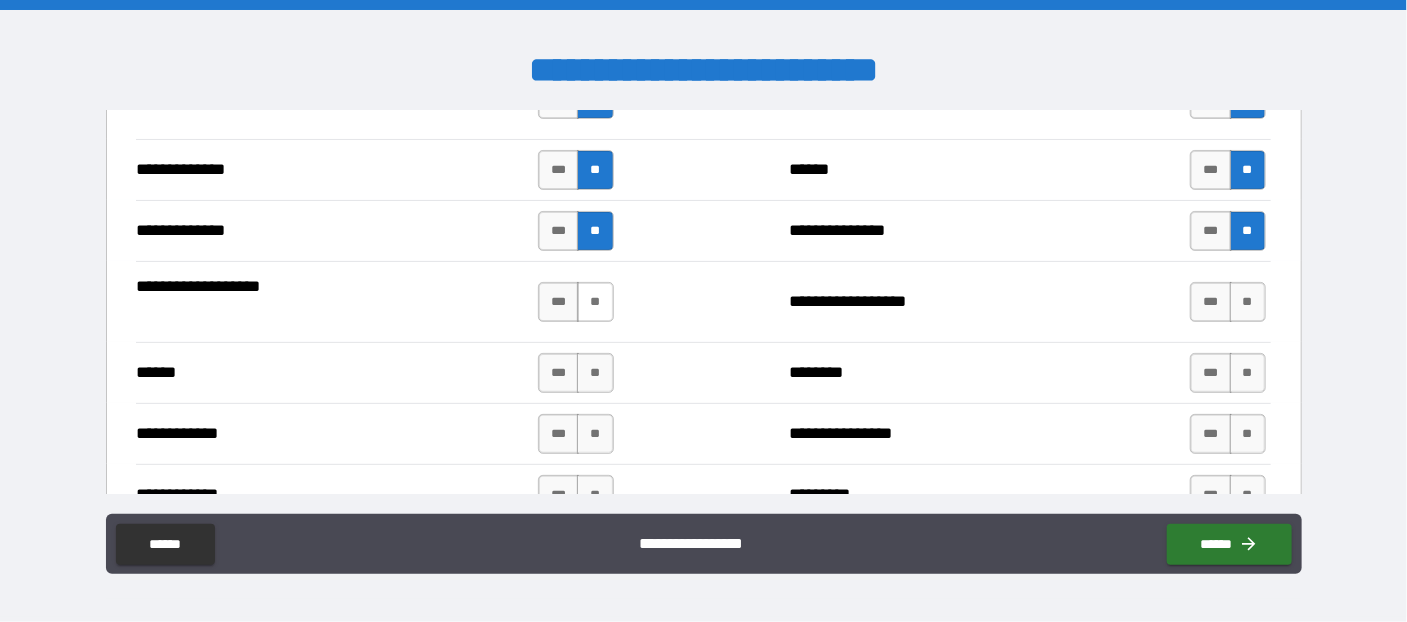 scroll, scrollTop: 3599, scrollLeft: 0, axis: vertical 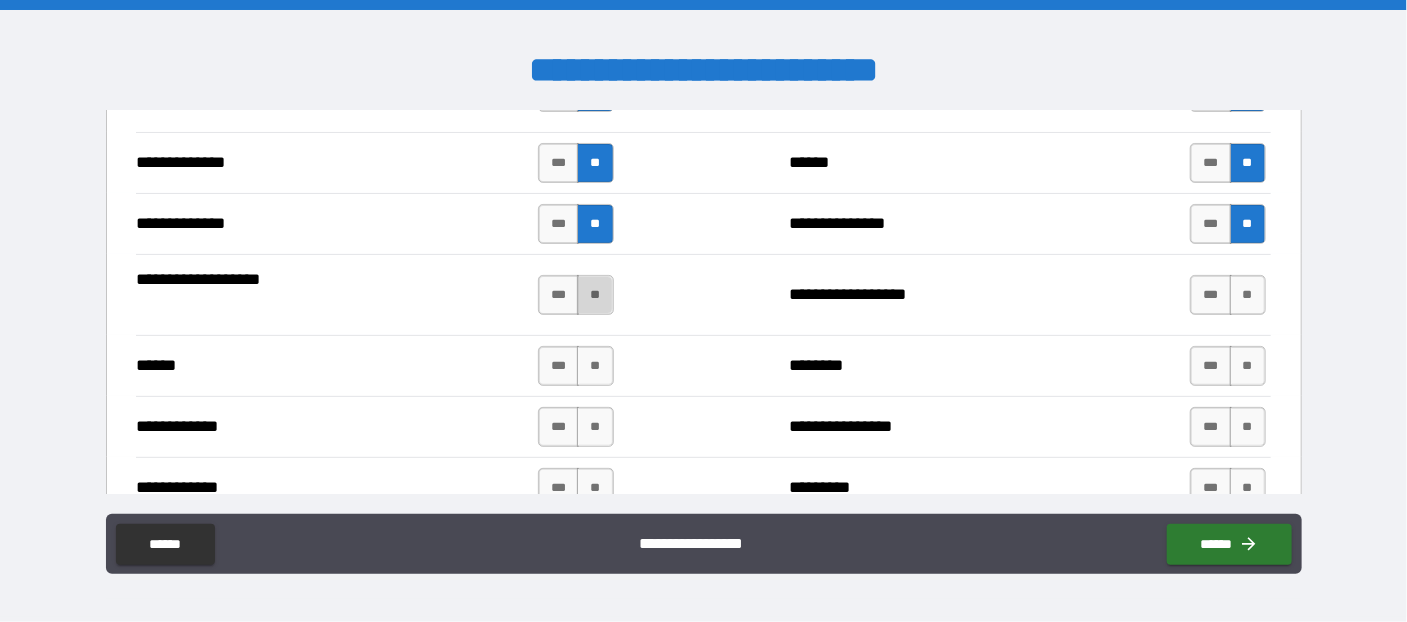 click on "**" at bounding box center (595, 295) 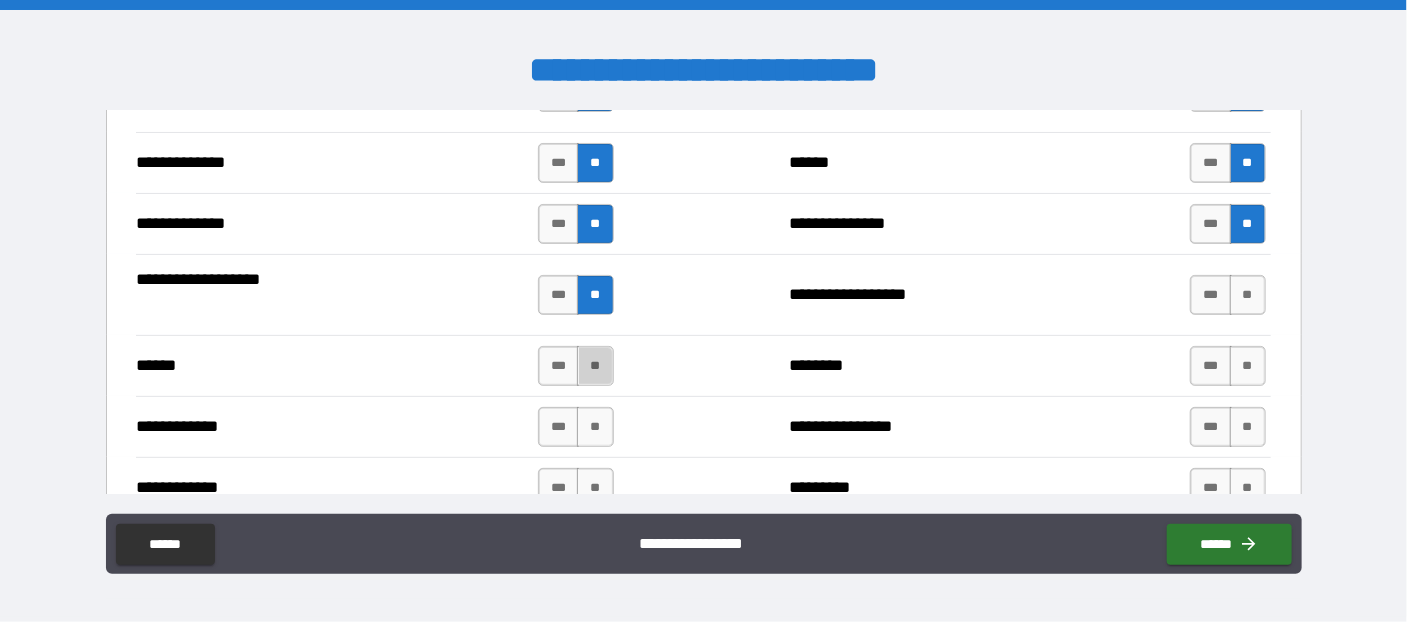 drag, startPoint x: 603, startPoint y: 357, endPoint x: 1266, endPoint y: 286, distance: 666.79083 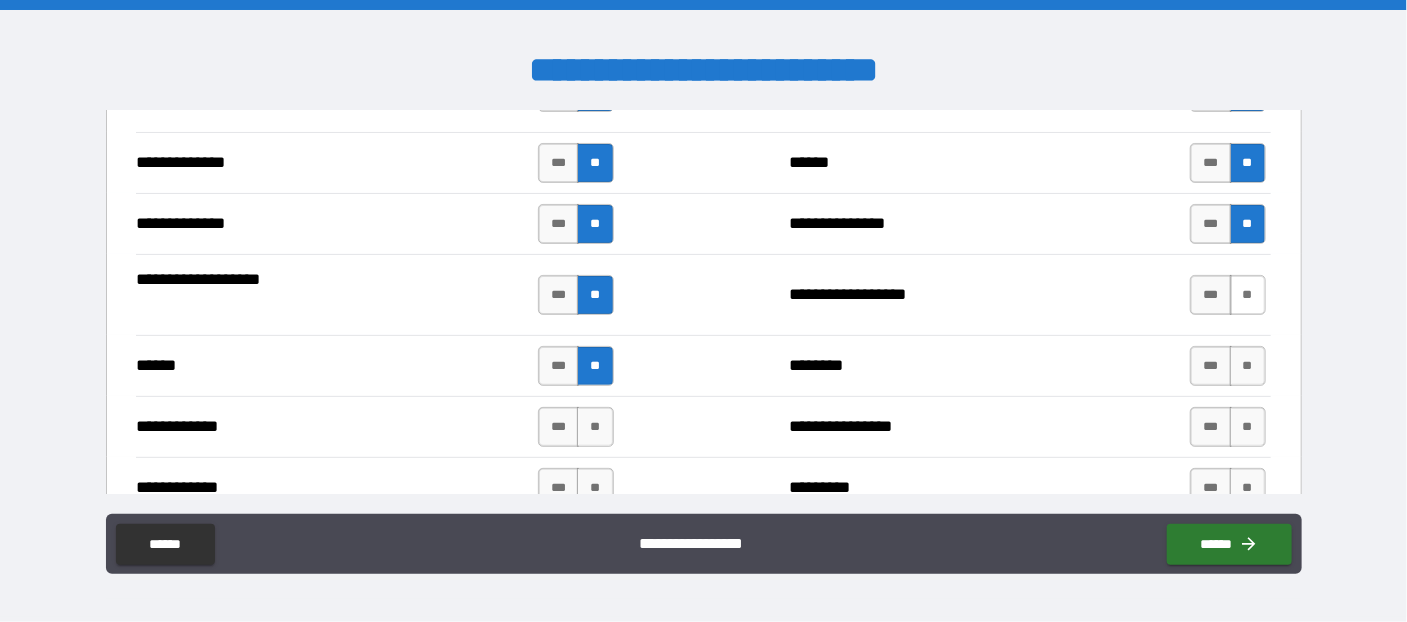 click on "**" at bounding box center (1248, 295) 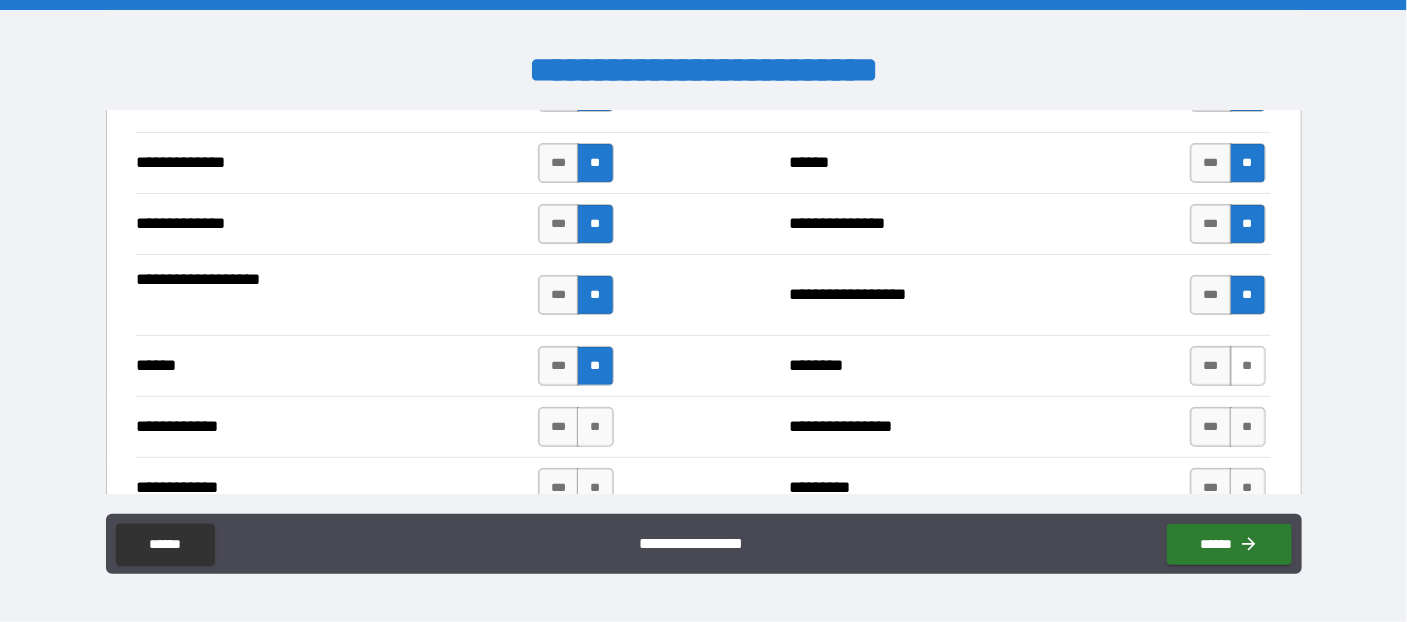 click on "**" at bounding box center (1248, 366) 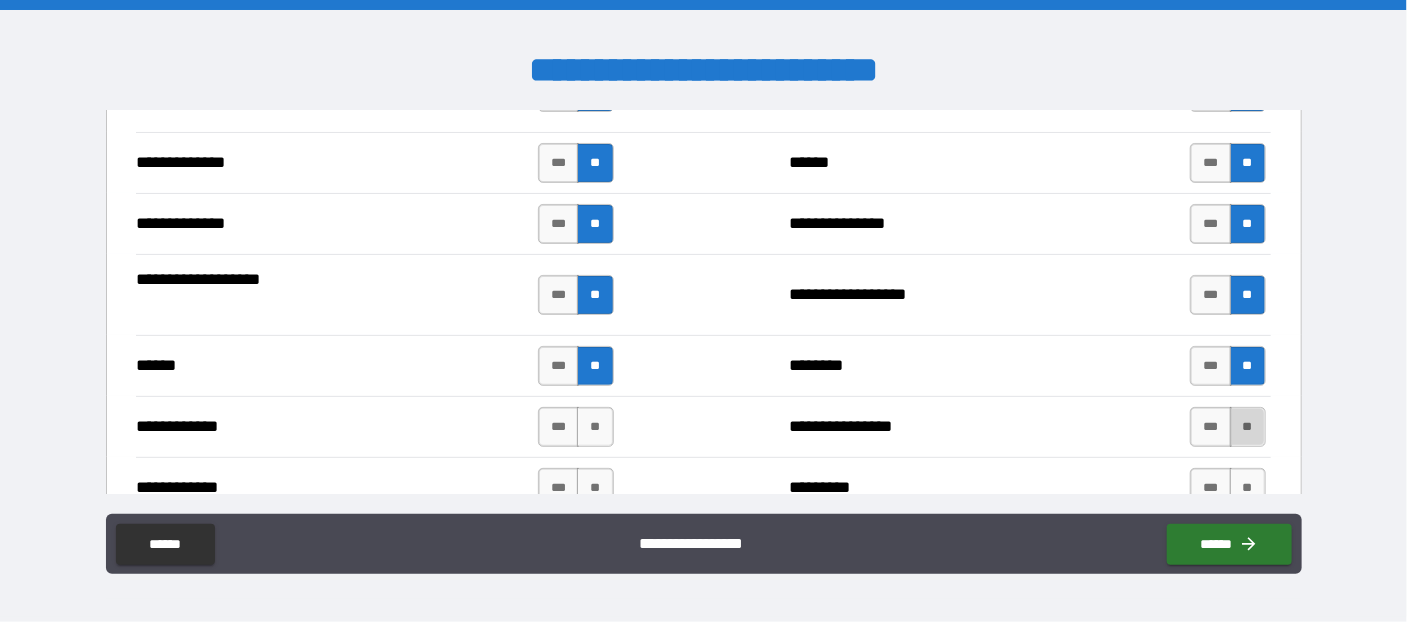 click on "**" at bounding box center [1248, 427] 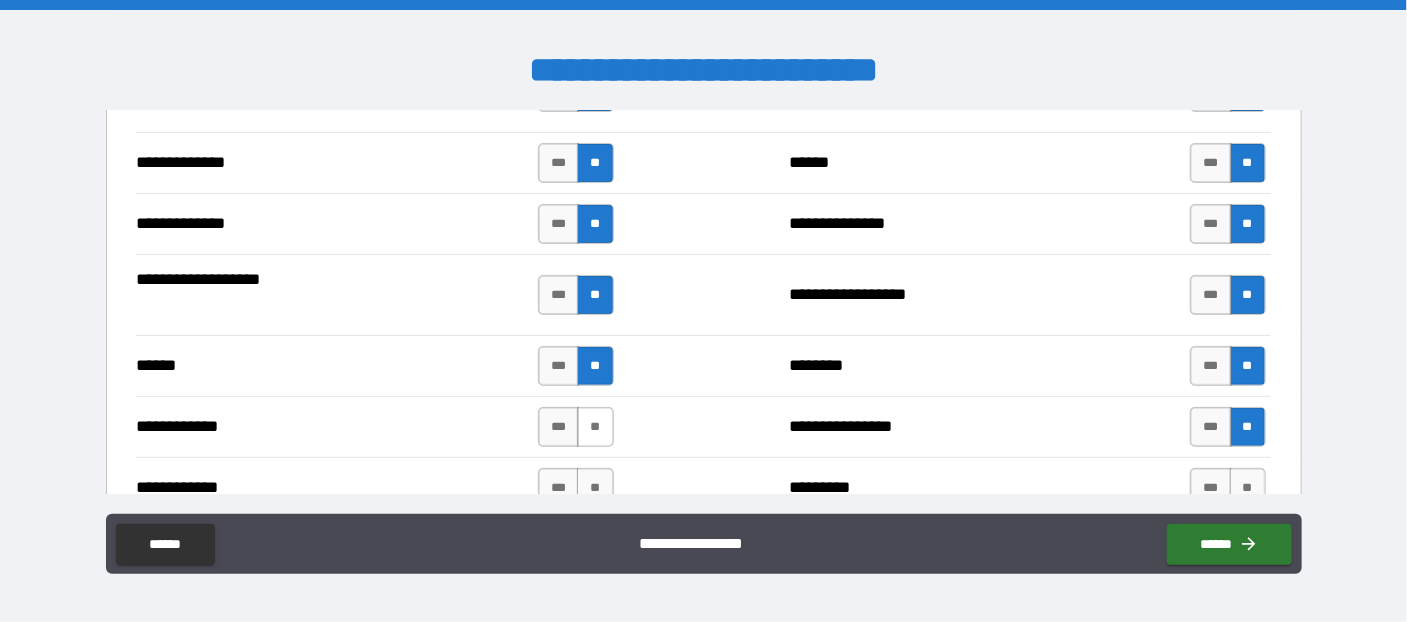 click on "**" at bounding box center (595, 427) 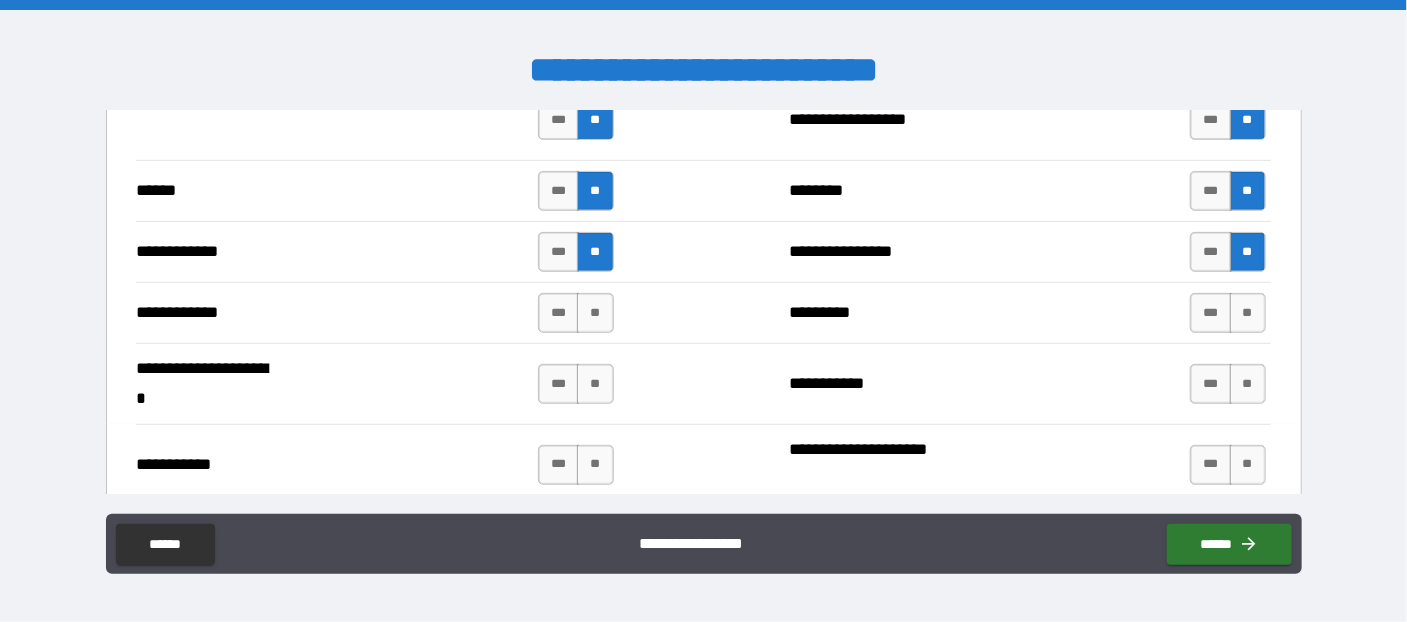scroll, scrollTop: 3817, scrollLeft: 0, axis: vertical 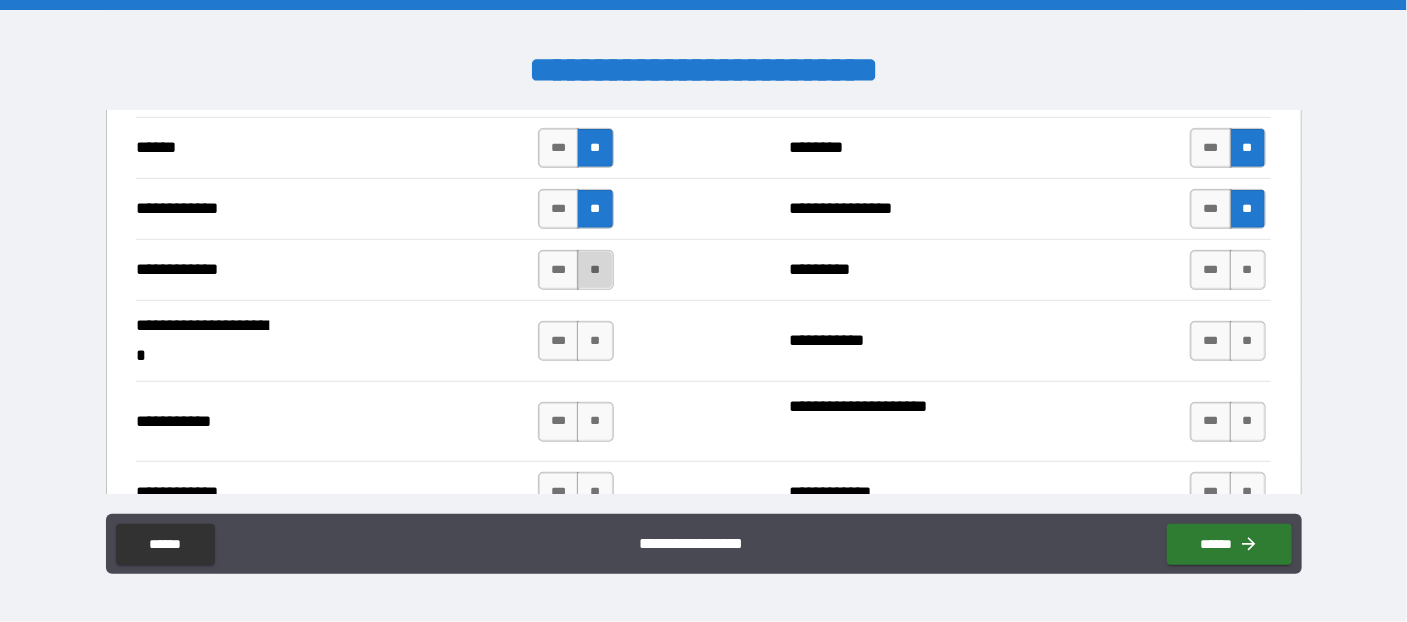 click on "**" at bounding box center [595, 270] 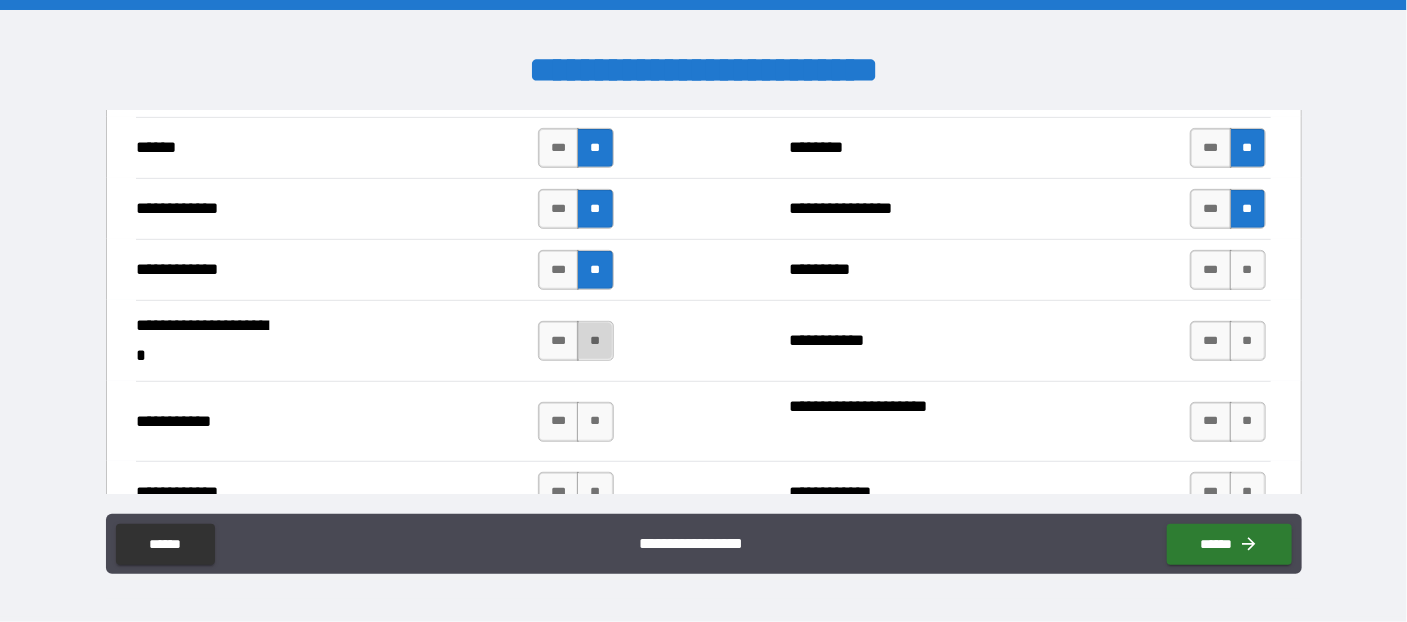 click on "**" at bounding box center (595, 341) 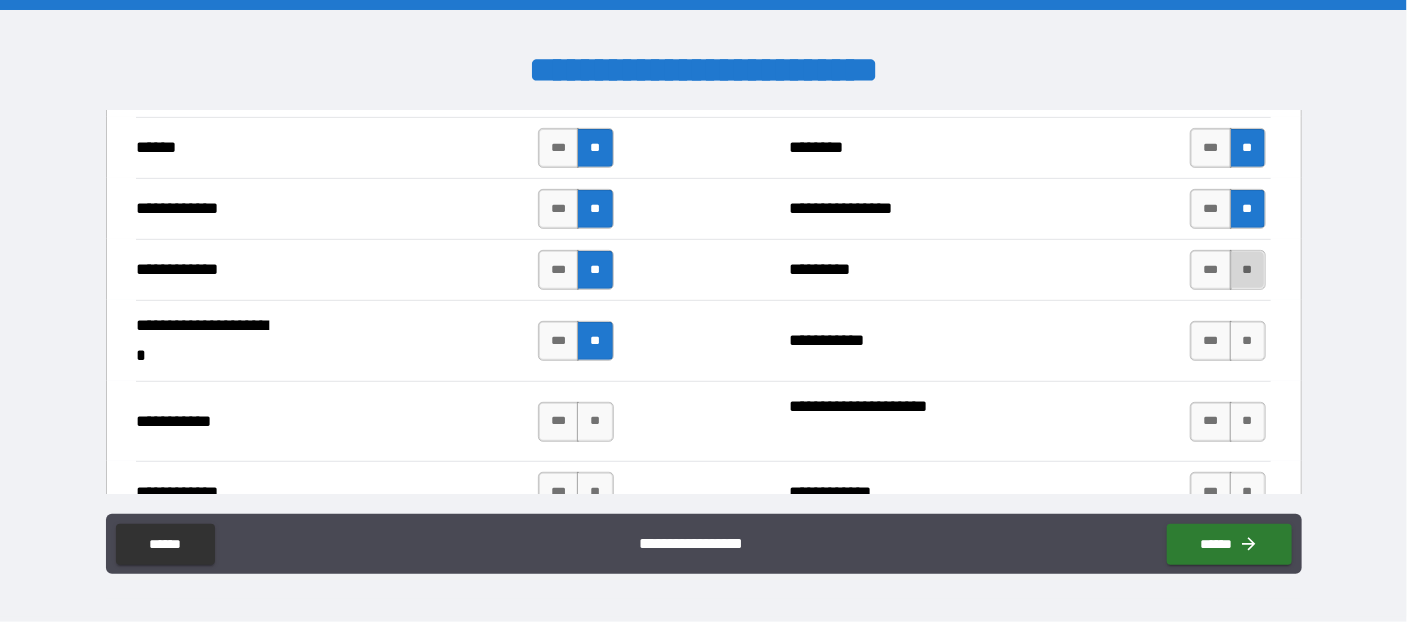 click on "**" at bounding box center (1248, 270) 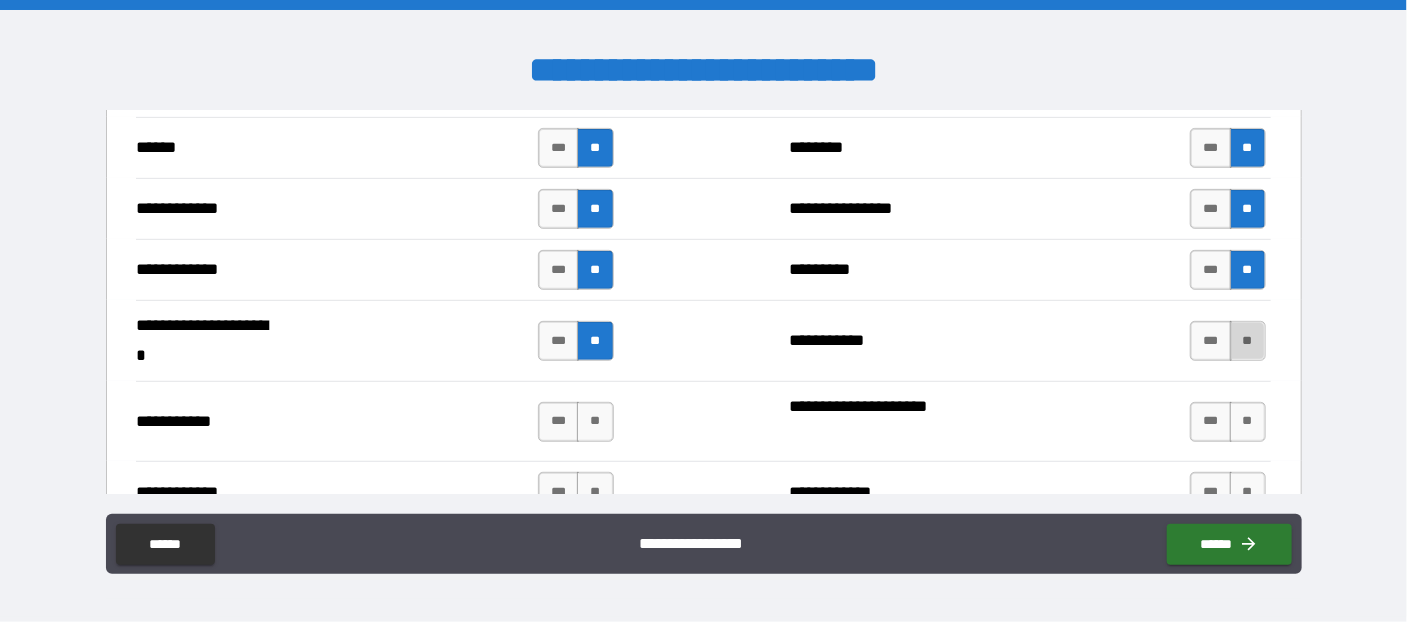 click on "**" at bounding box center (1248, 341) 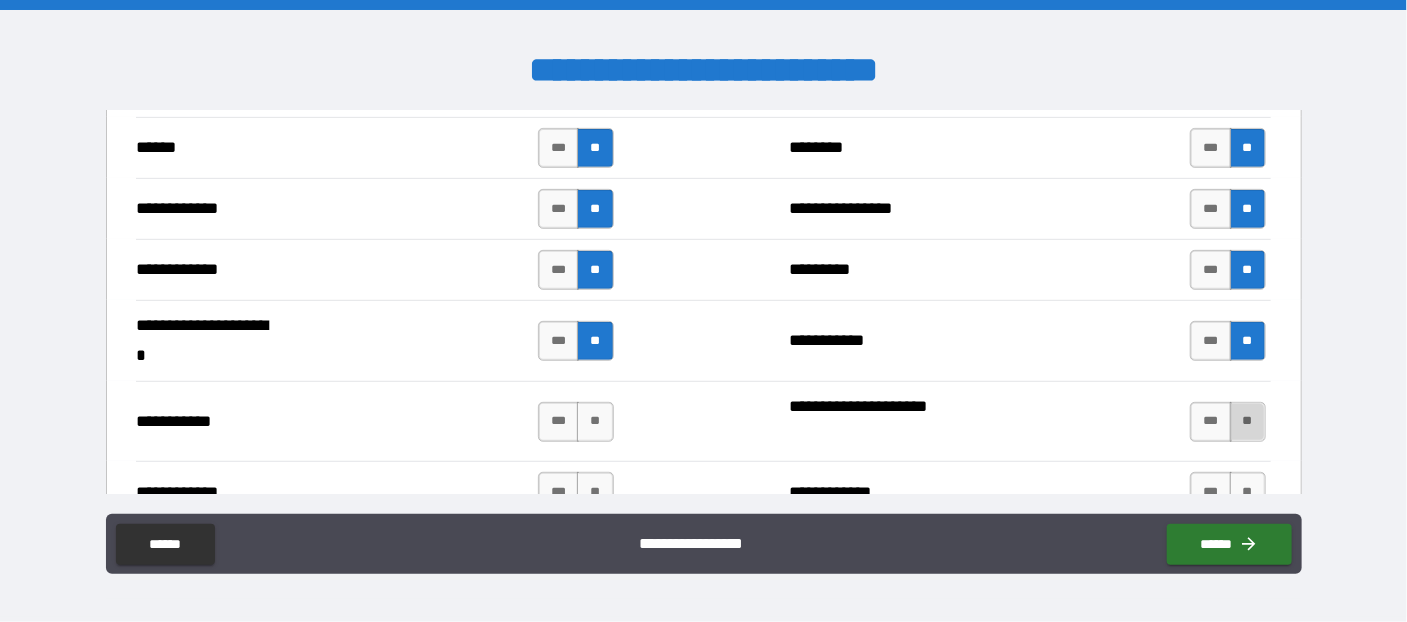 click on "**" at bounding box center (1248, 422) 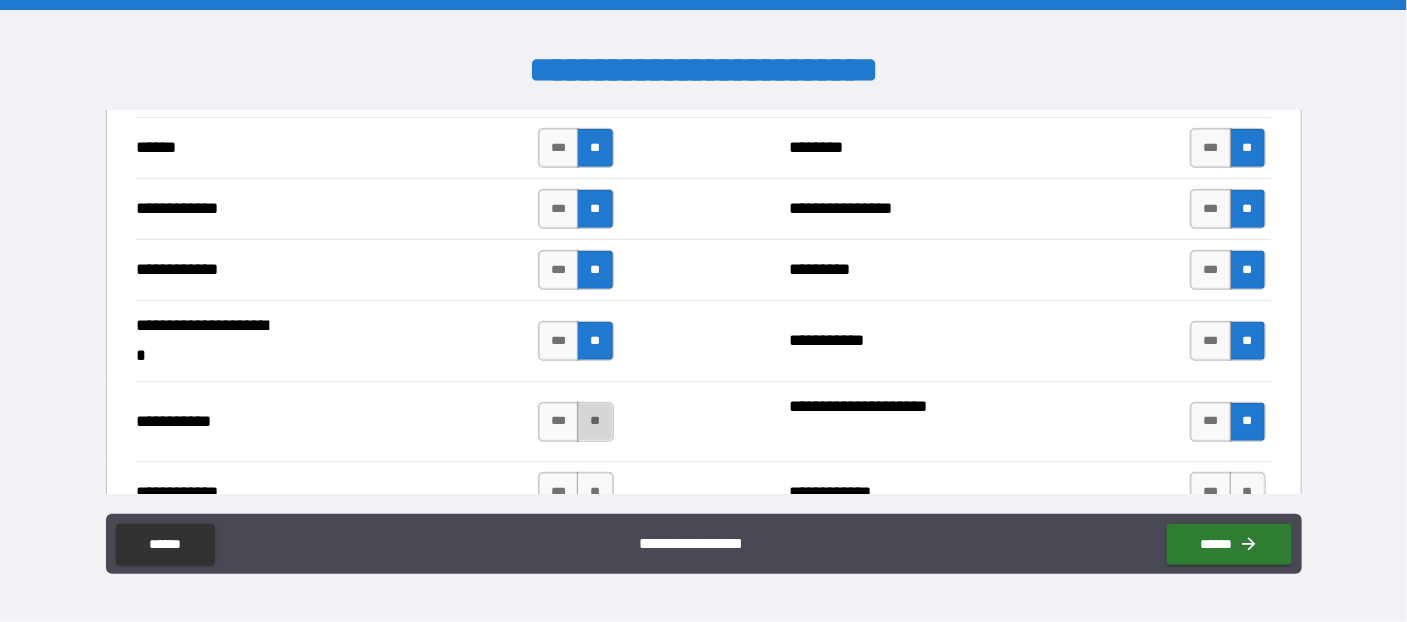 click on "**" at bounding box center [595, 422] 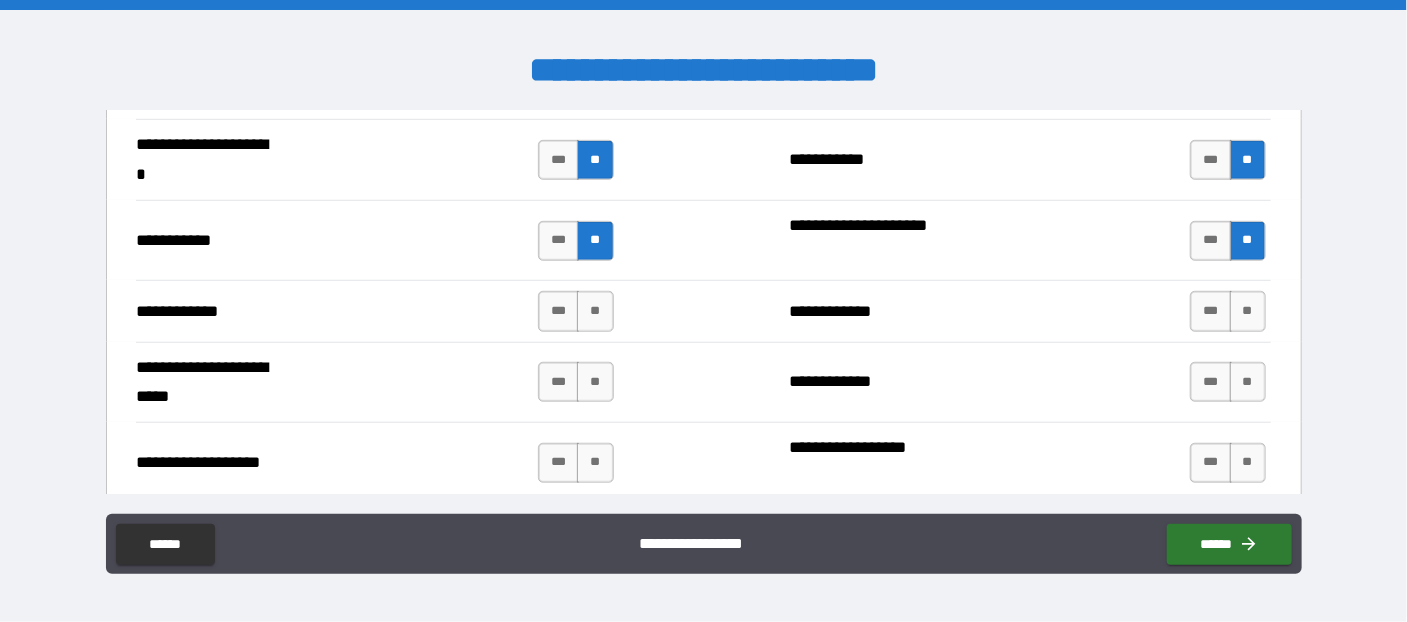 scroll, scrollTop: 4036, scrollLeft: 0, axis: vertical 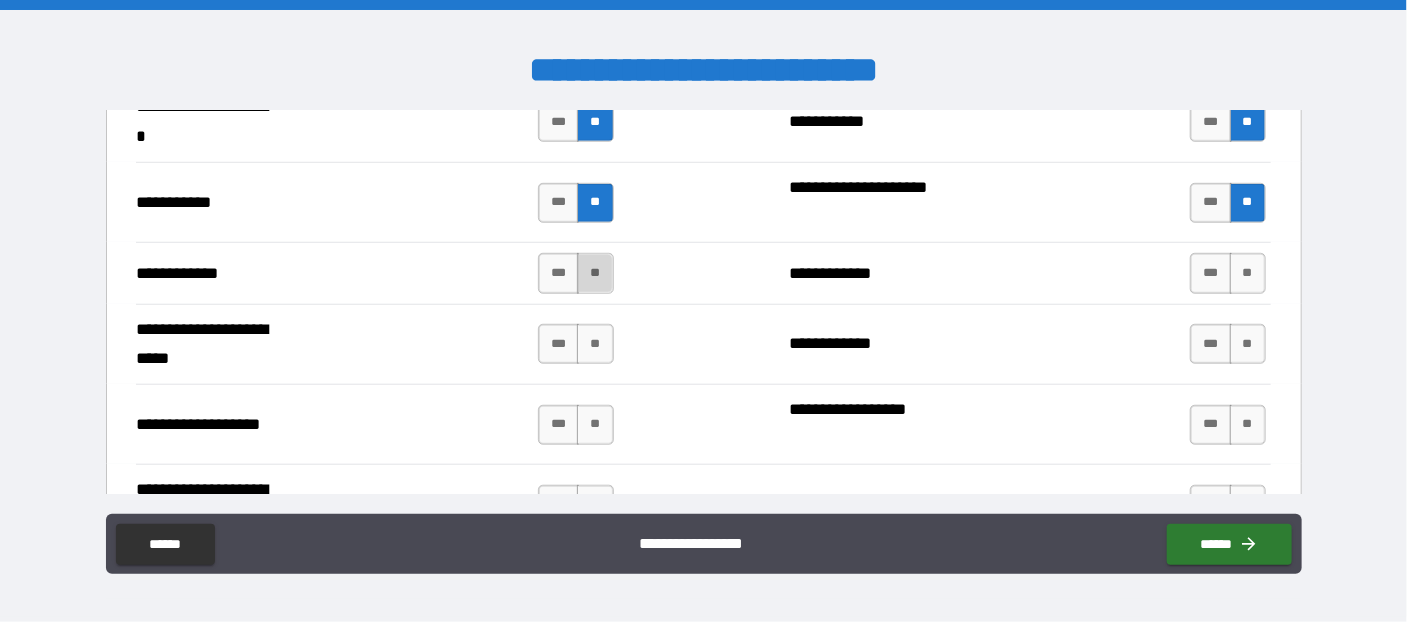 click on "**" at bounding box center [595, 273] 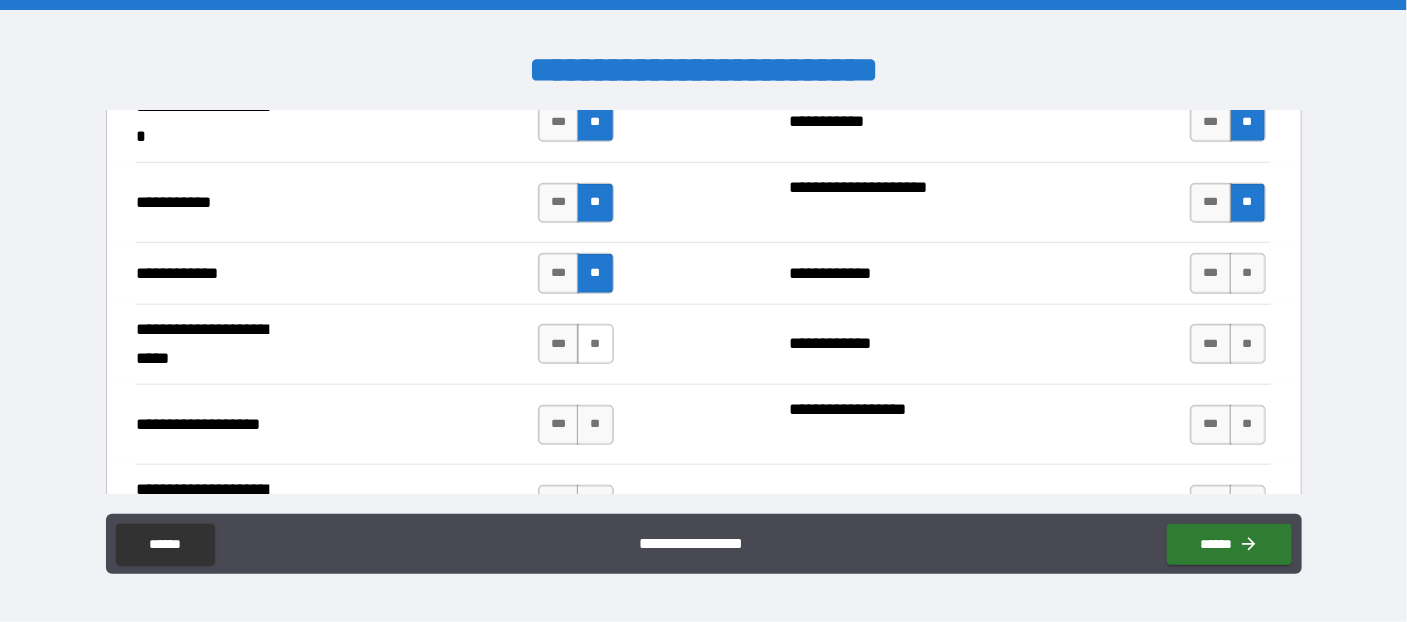 click on "**" at bounding box center (595, 344) 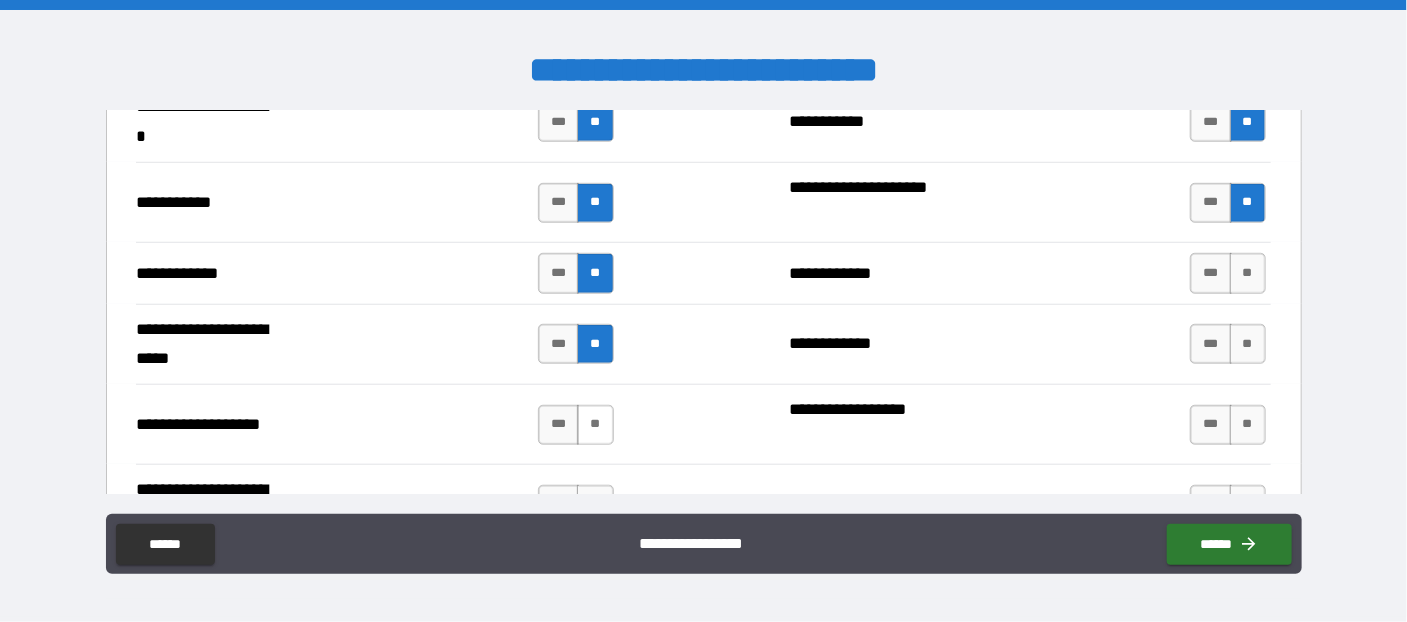 click on "**" at bounding box center (595, 425) 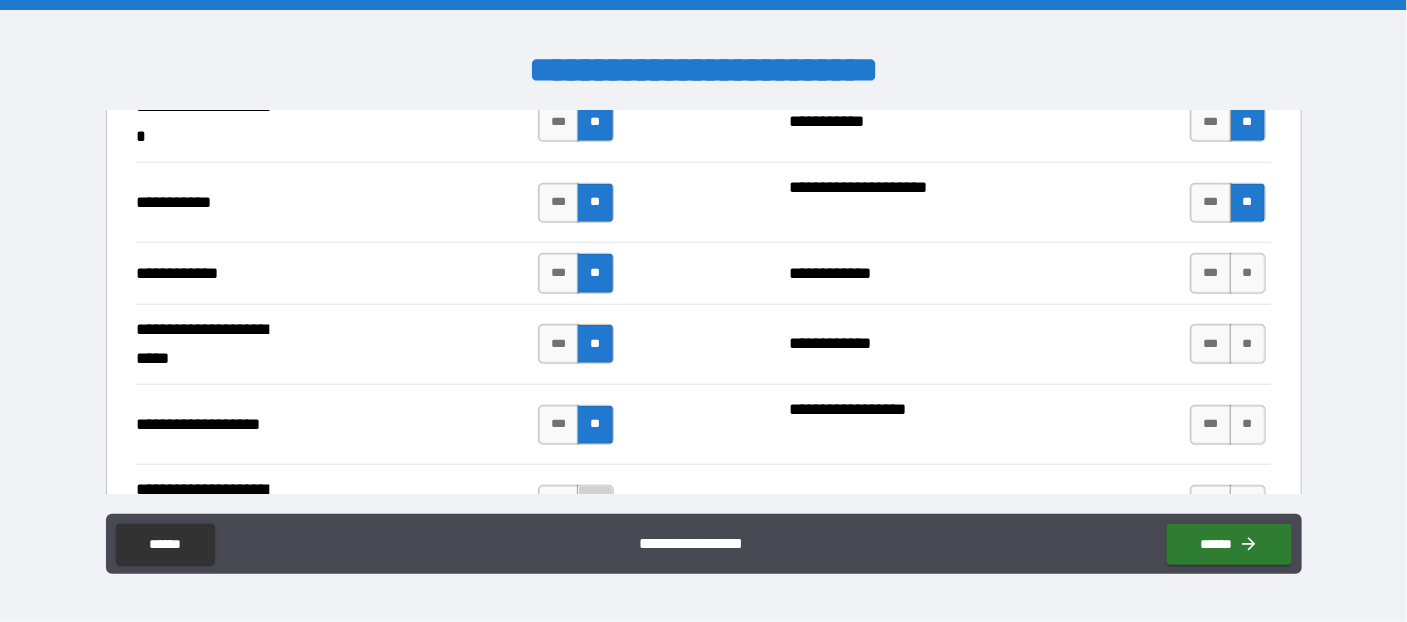 drag, startPoint x: 593, startPoint y: 479, endPoint x: 1103, endPoint y: 352, distance: 525.57495 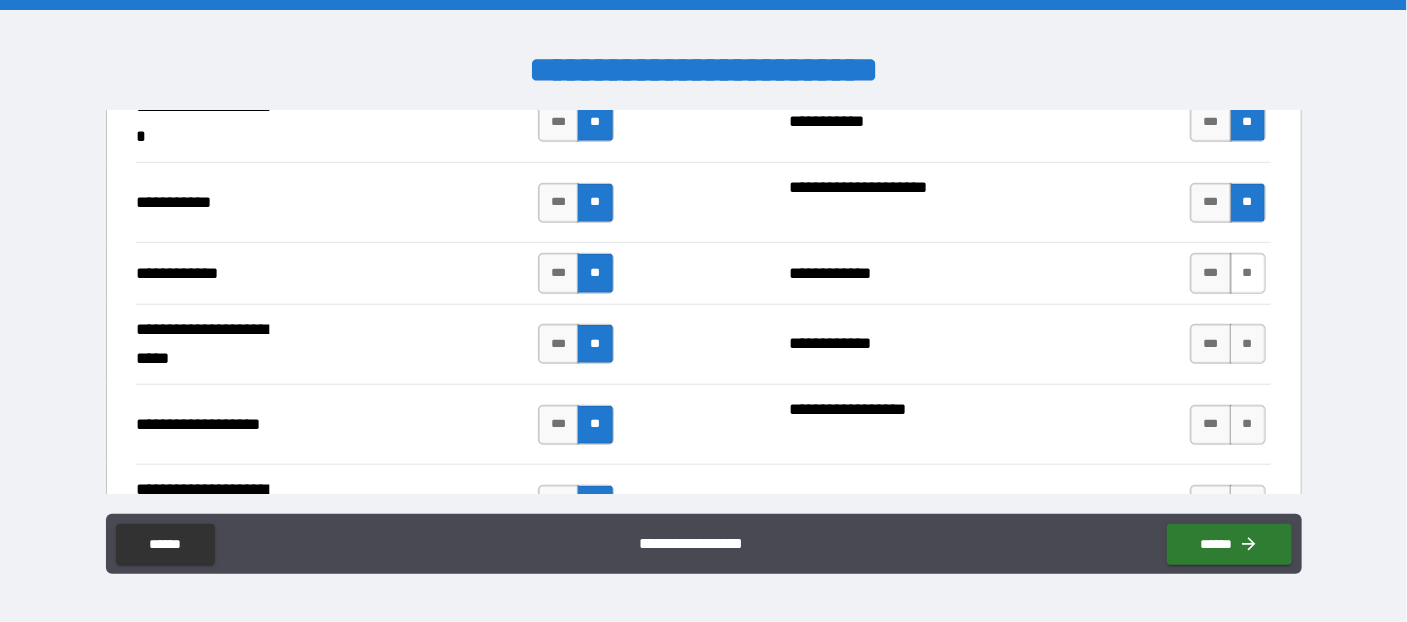click on "**" at bounding box center [1248, 273] 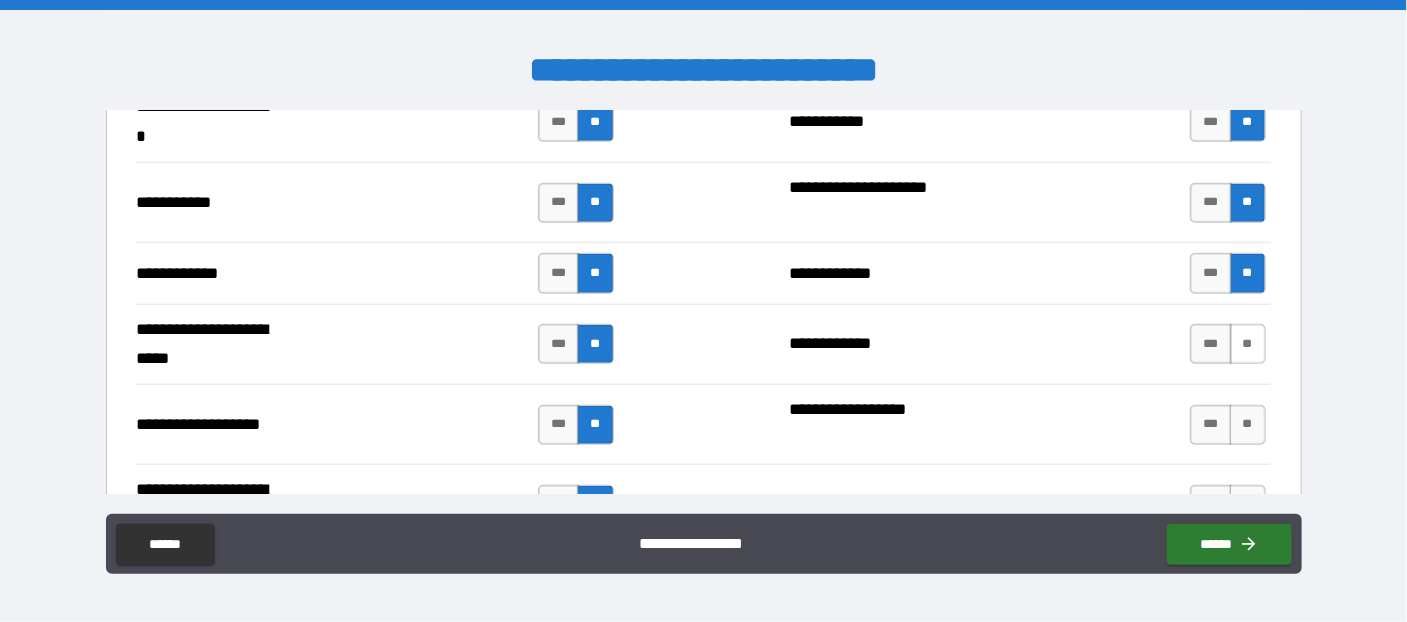 click on "**" at bounding box center [1248, 344] 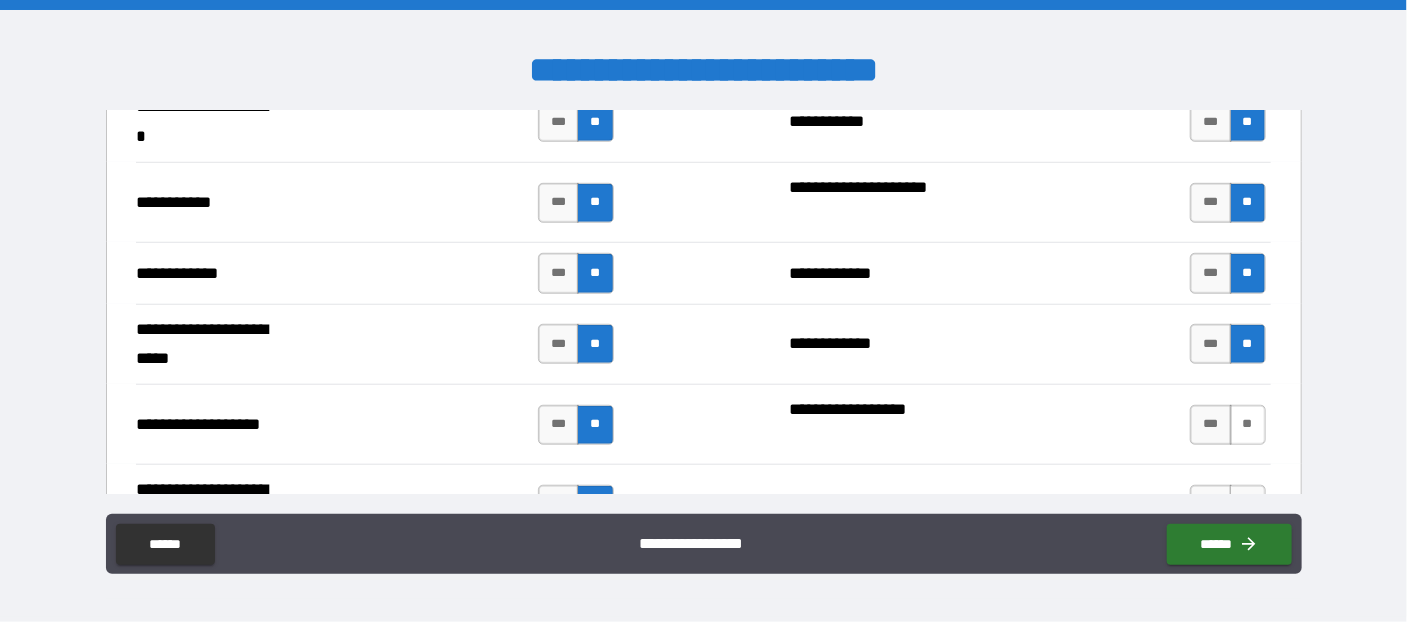 click on "**" at bounding box center (1248, 425) 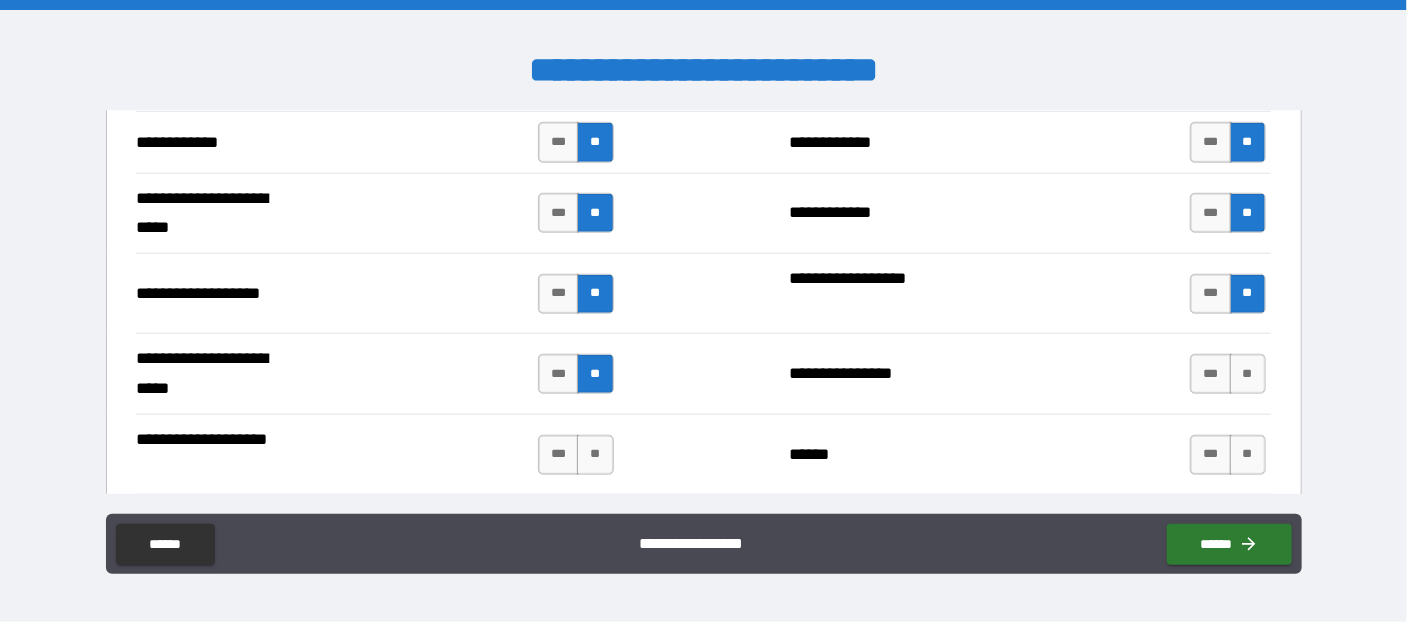 scroll, scrollTop: 4254, scrollLeft: 0, axis: vertical 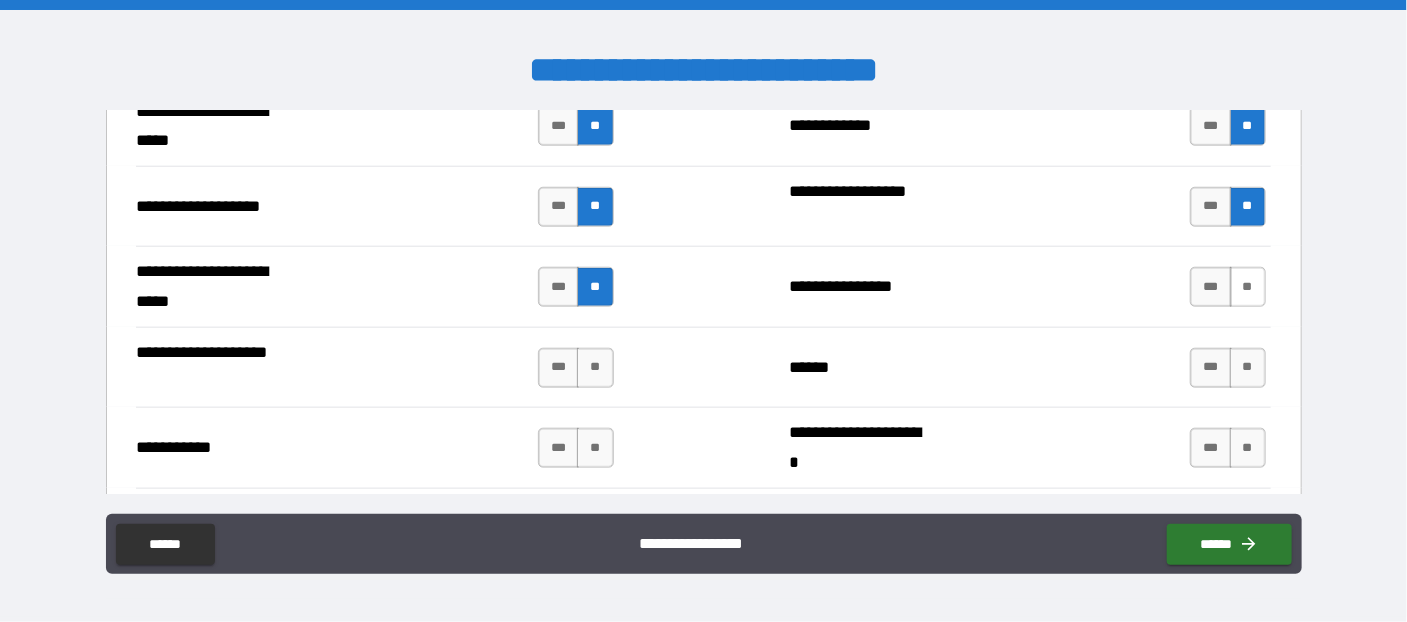 click on "**" at bounding box center [1248, 287] 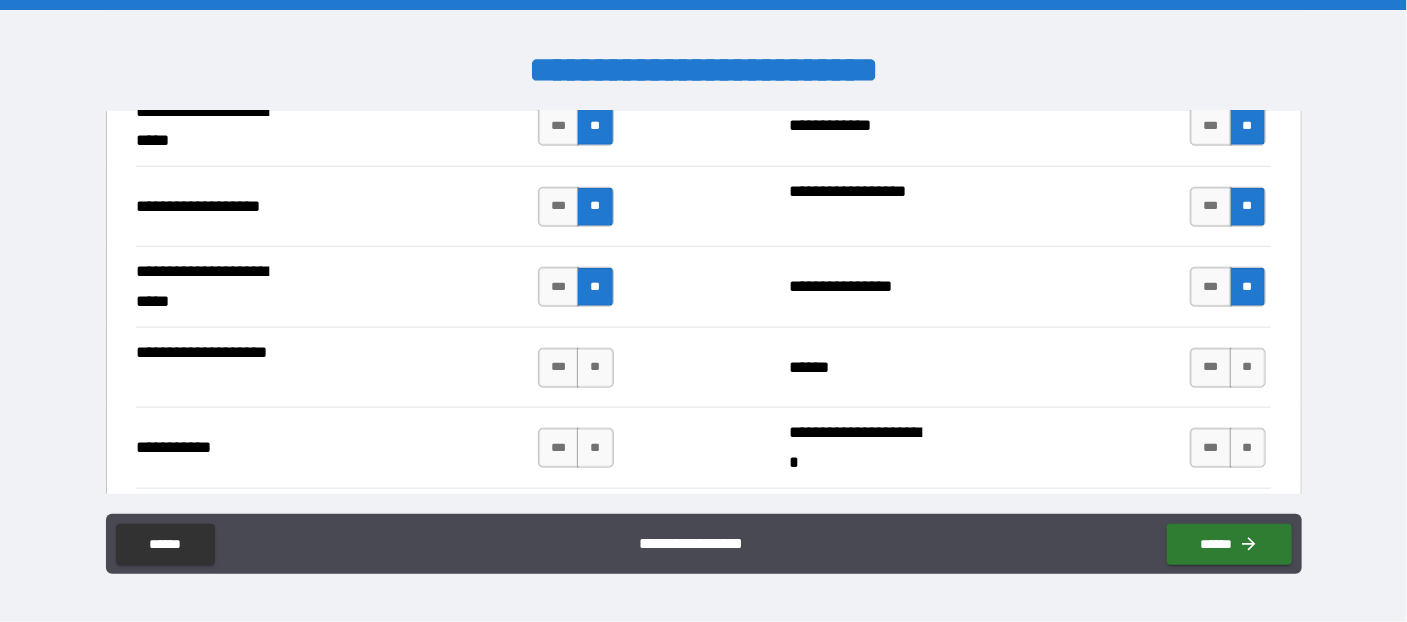 click on "*** **" at bounding box center (1228, 368) 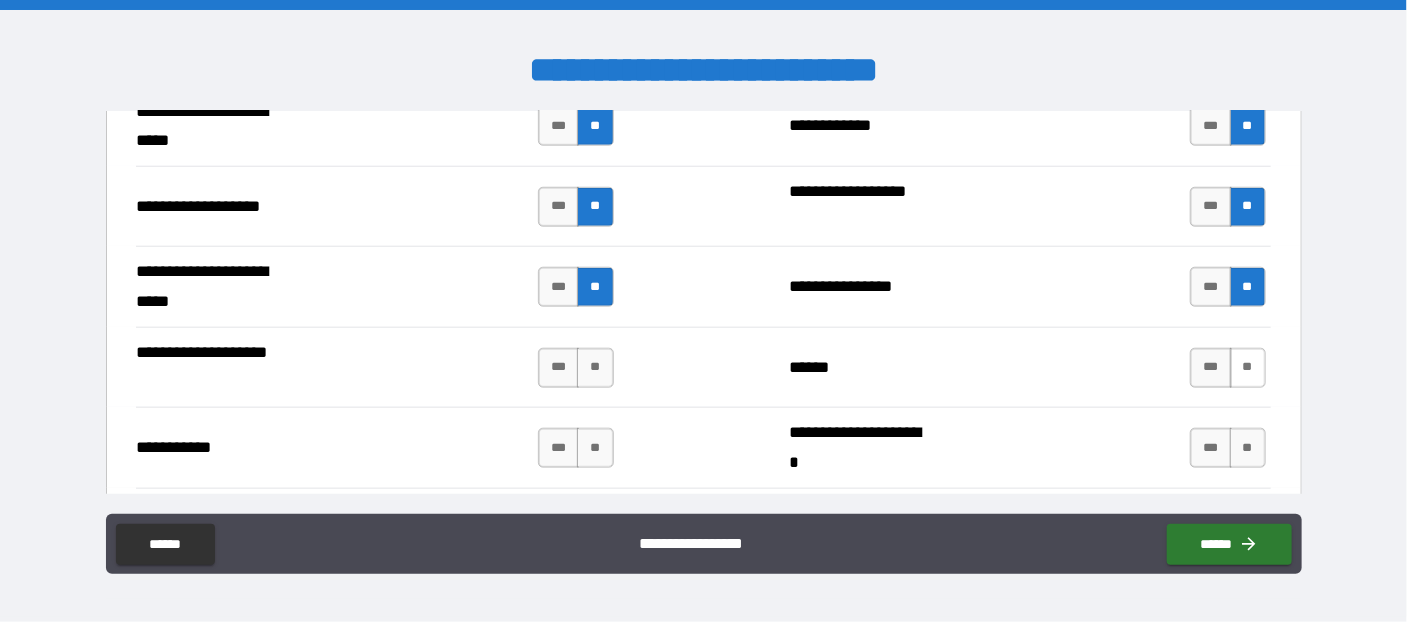 click on "**" at bounding box center [1248, 368] 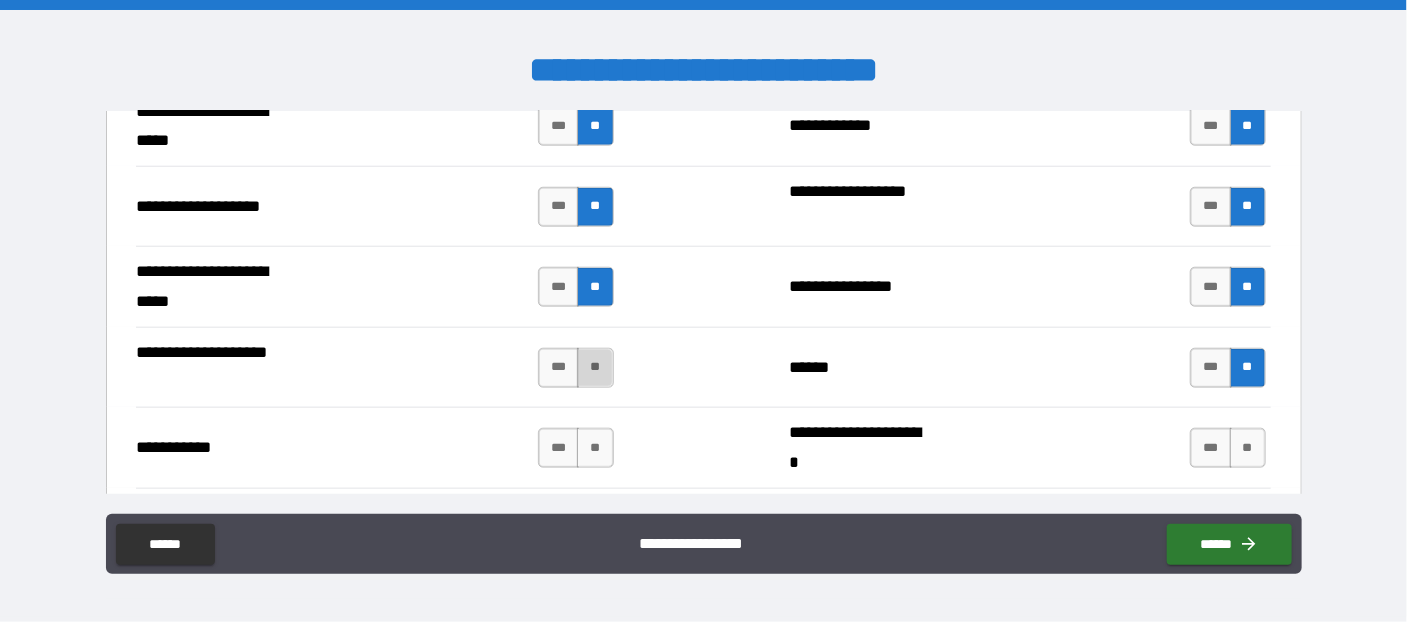 click on "**" at bounding box center [595, 368] 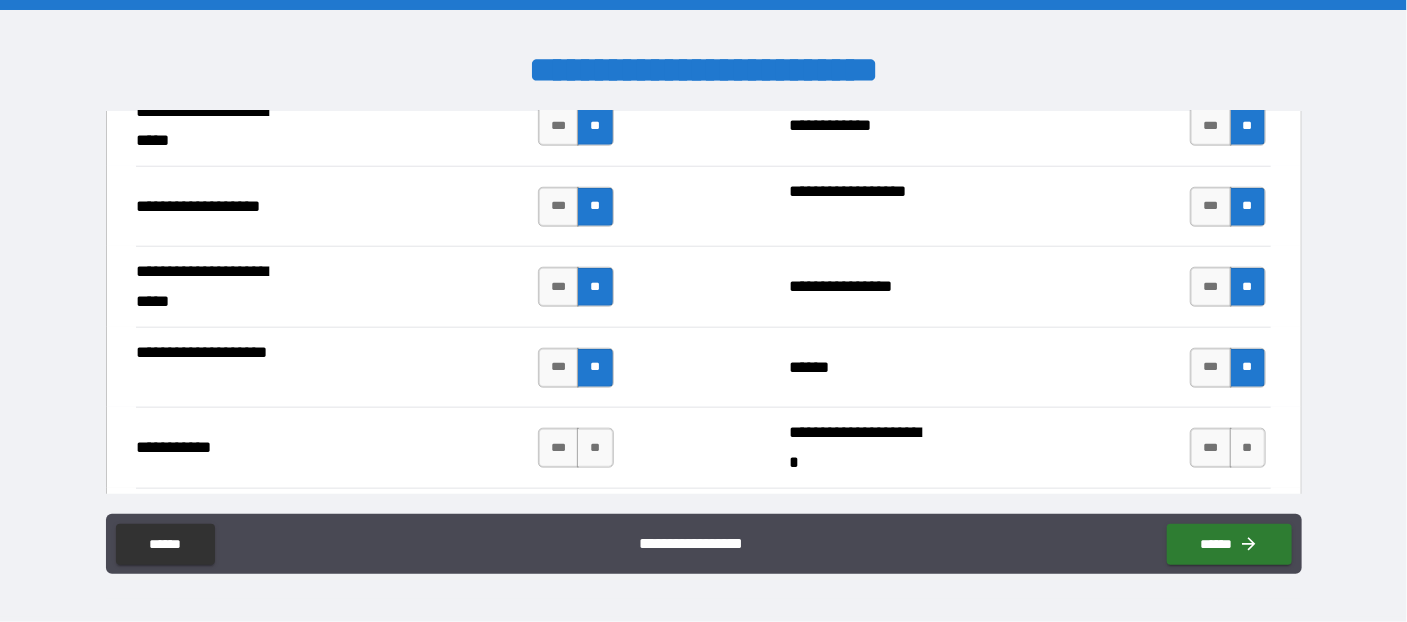 drag, startPoint x: 593, startPoint y: 425, endPoint x: 1299, endPoint y: 412, distance: 706.1197 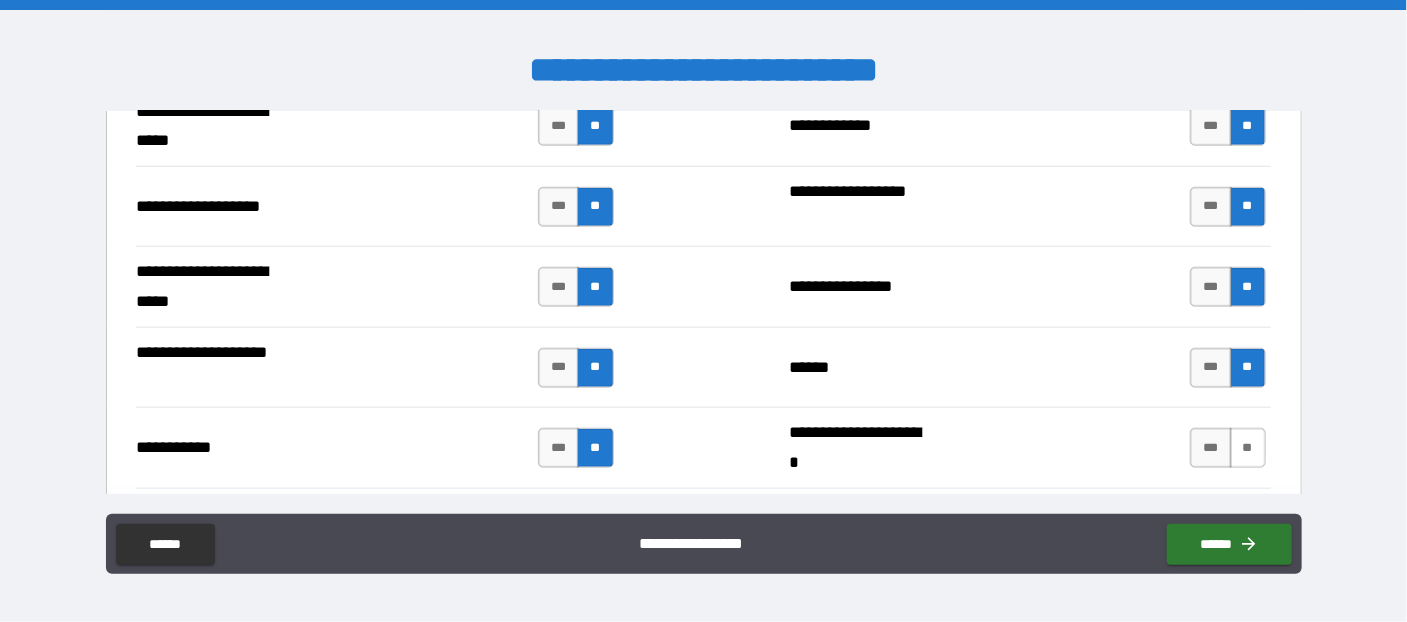 click on "**" at bounding box center [1248, 448] 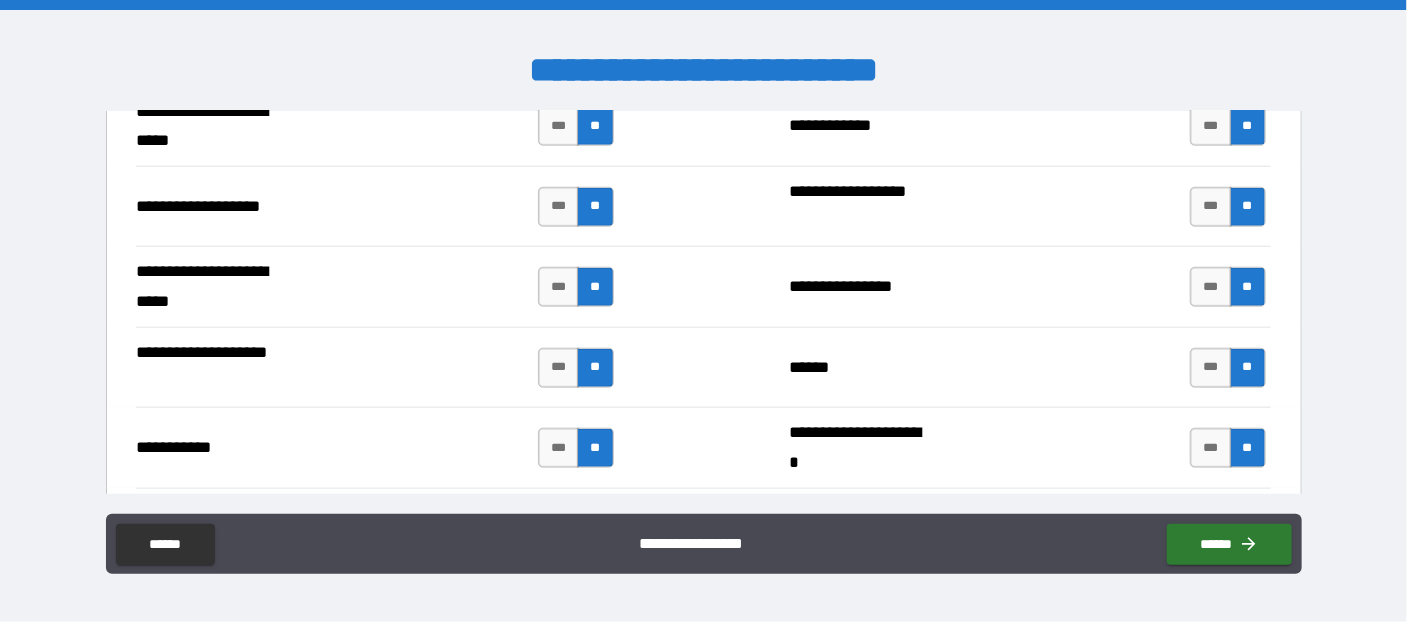 scroll, scrollTop: 4472, scrollLeft: 0, axis: vertical 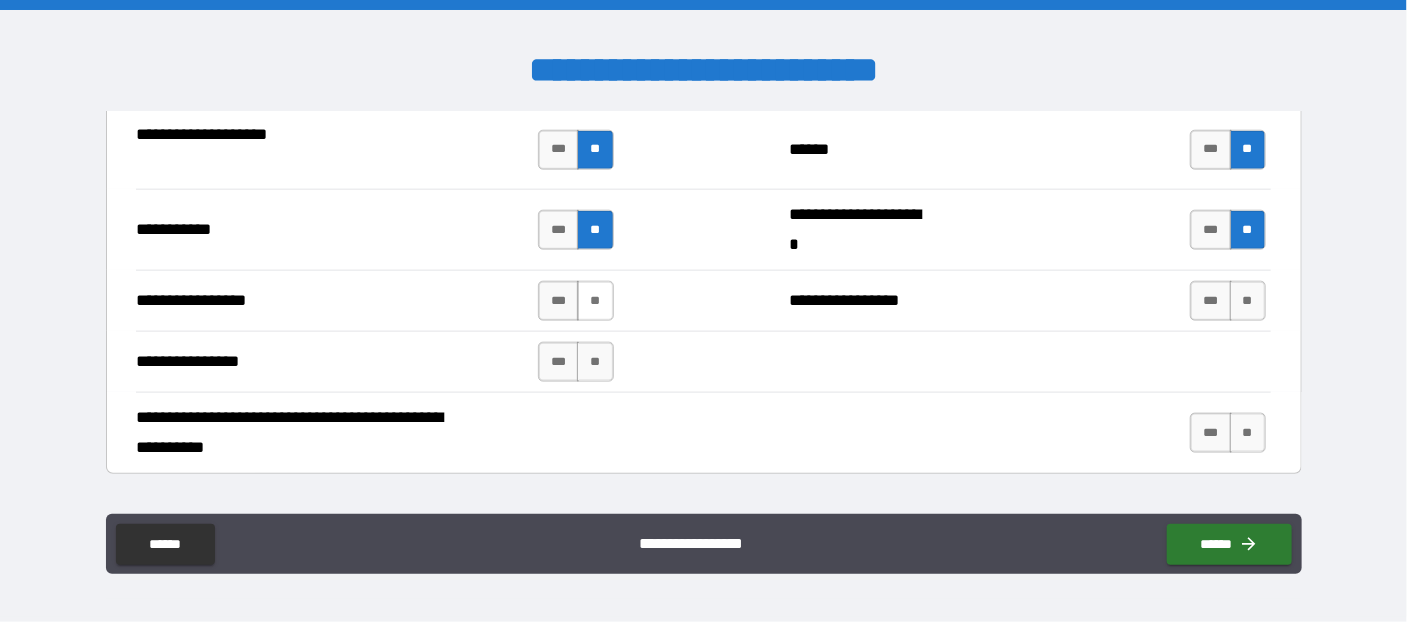 click on "**" at bounding box center (595, 301) 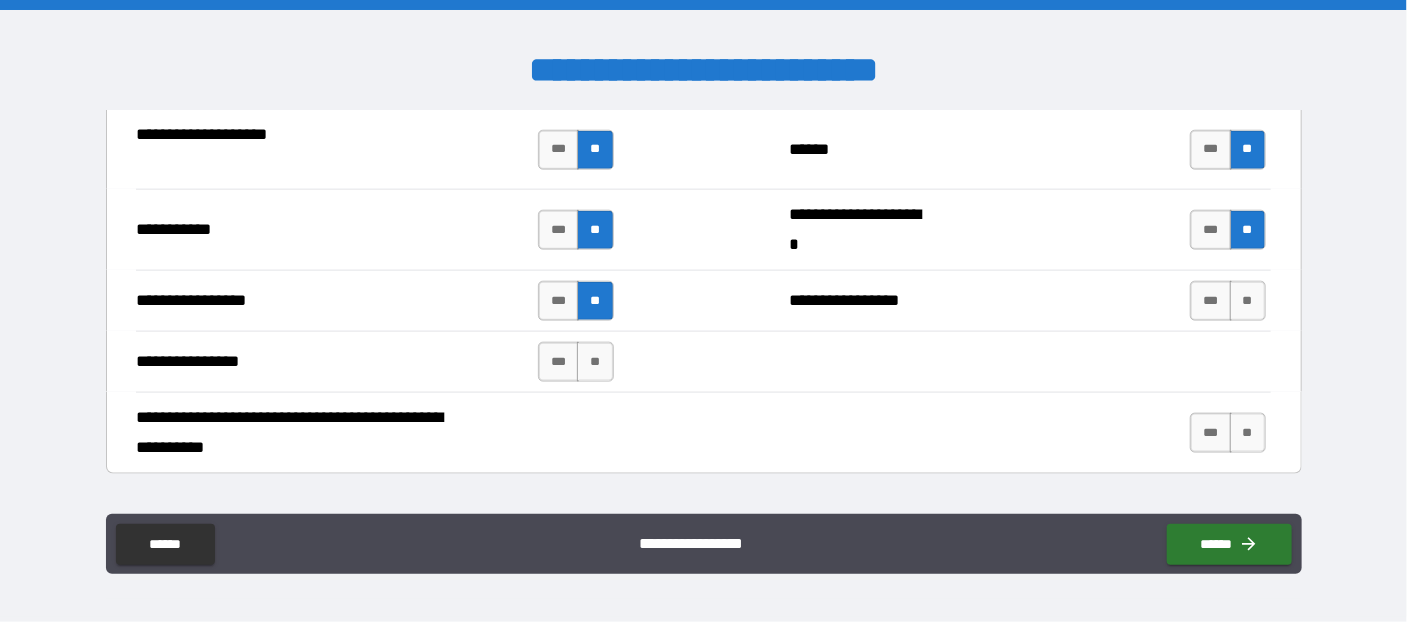drag, startPoint x: 598, startPoint y: 352, endPoint x: 1236, endPoint y: 263, distance: 644.1778 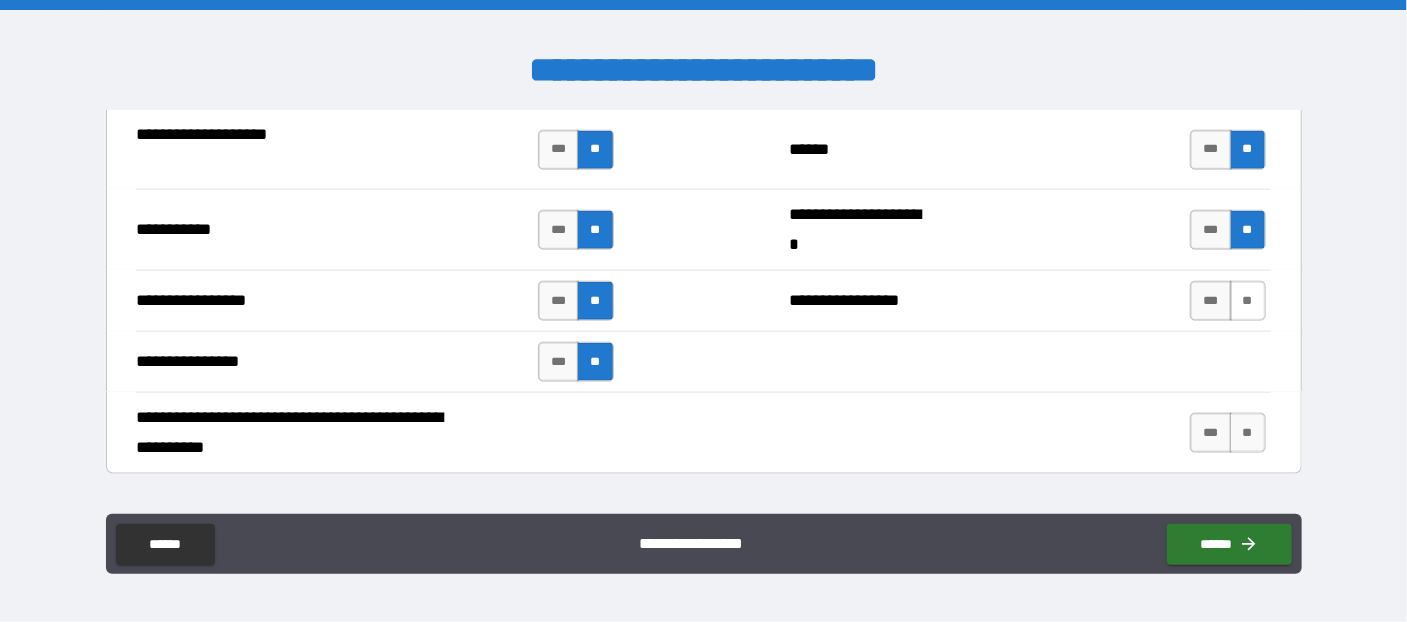 click on "**" at bounding box center [1248, 301] 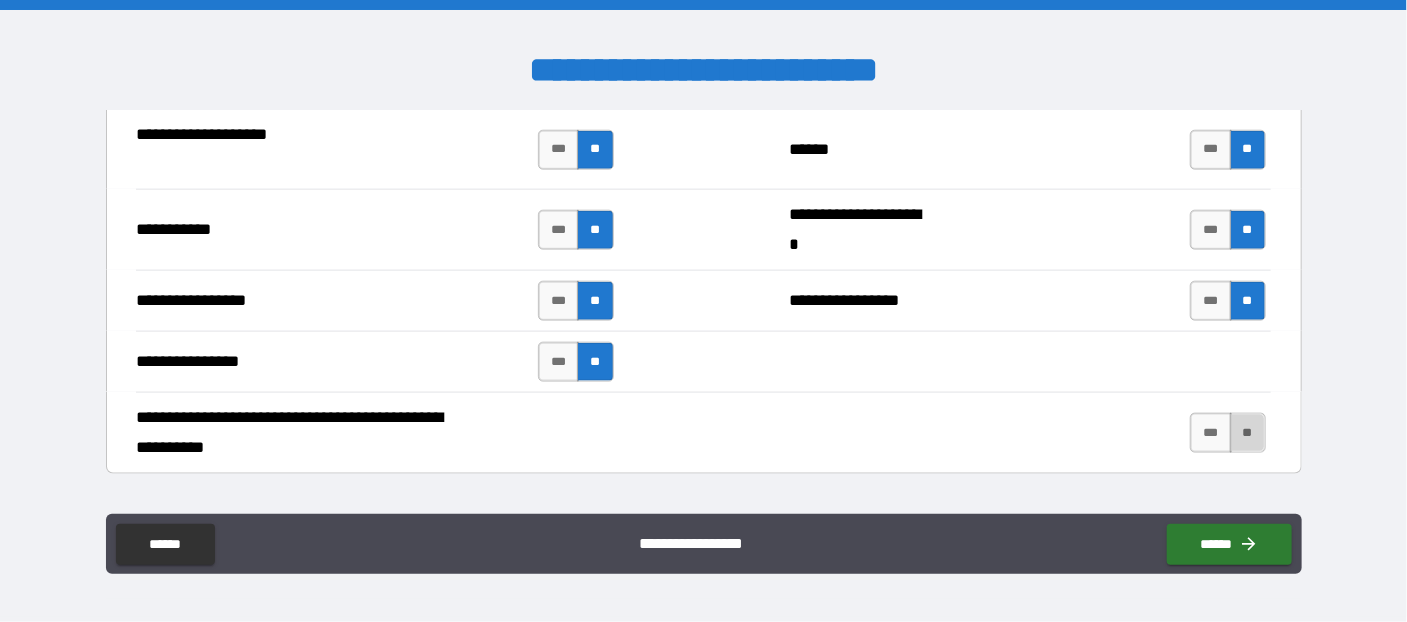 click on "**" at bounding box center (1248, 433) 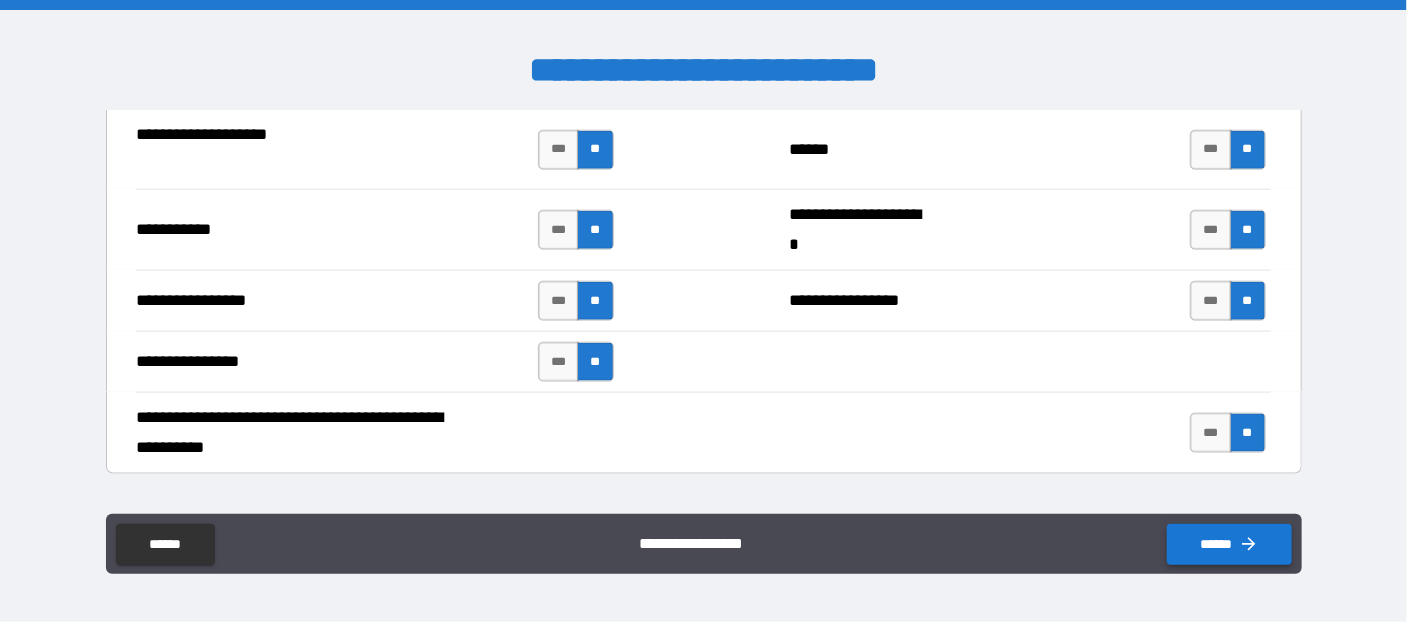 click 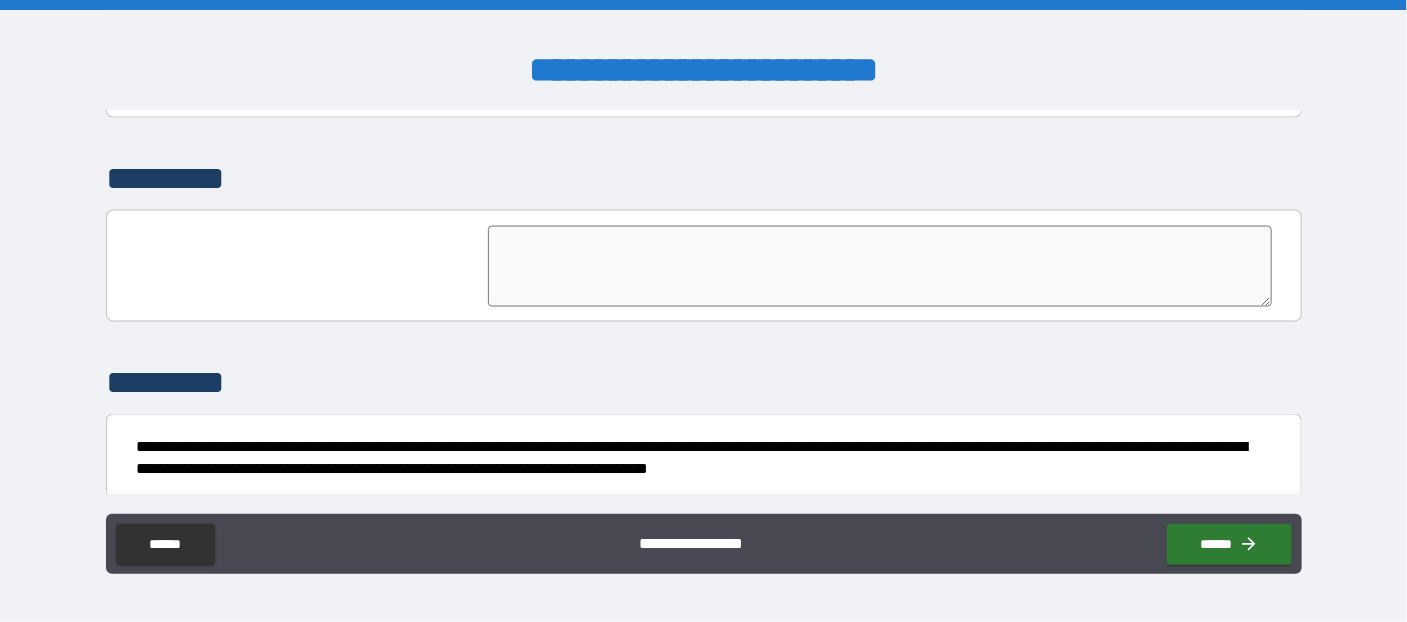 scroll, scrollTop: 4887, scrollLeft: 0, axis: vertical 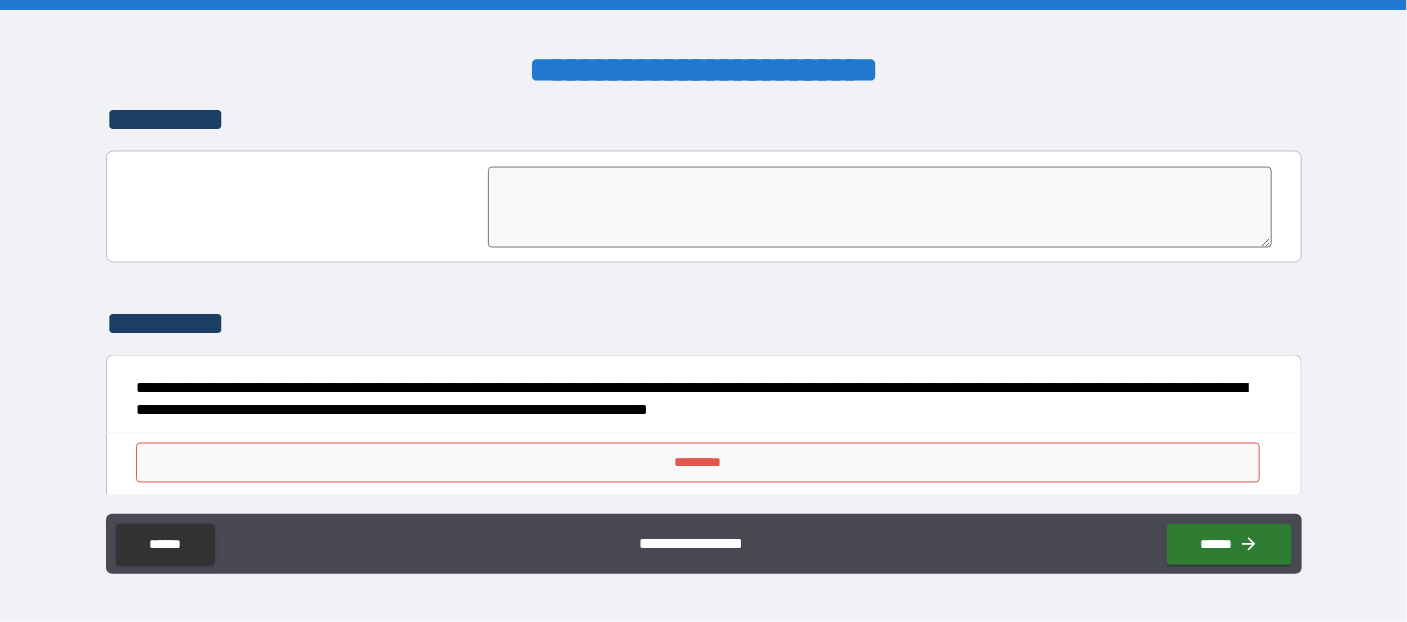 click on "*********" at bounding box center [697, 463] 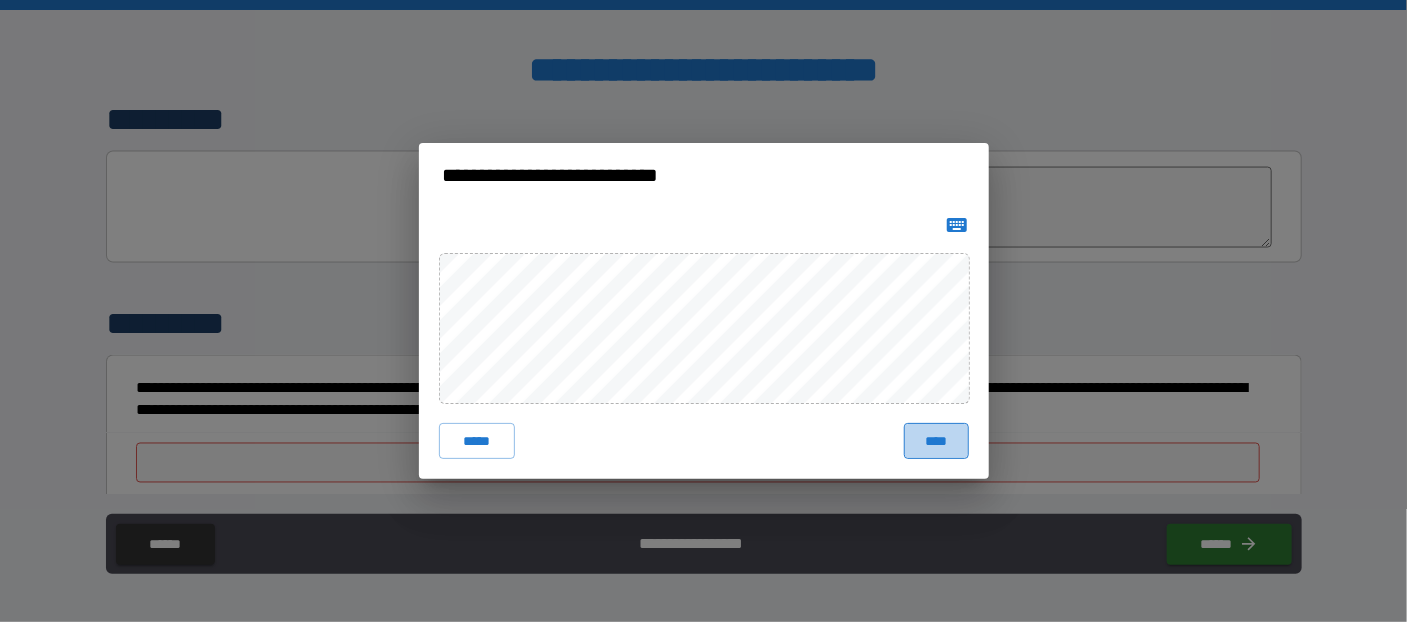 click on "****" at bounding box center [936, 441] 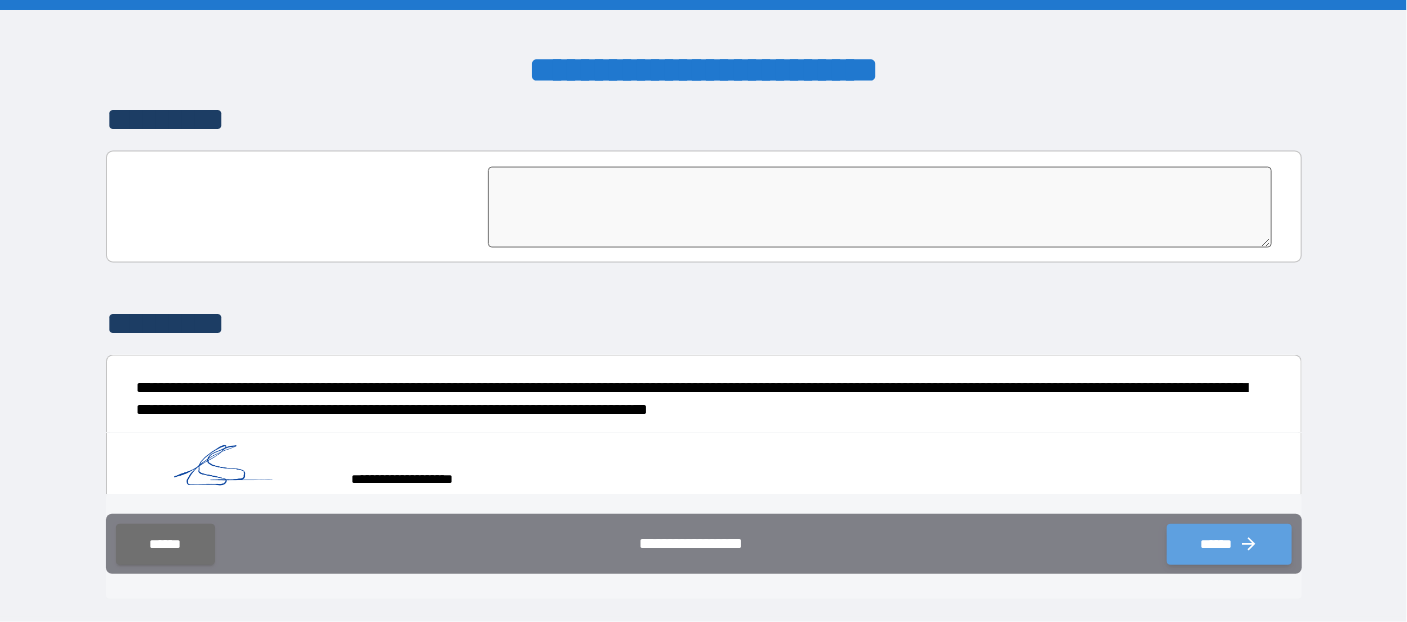 click 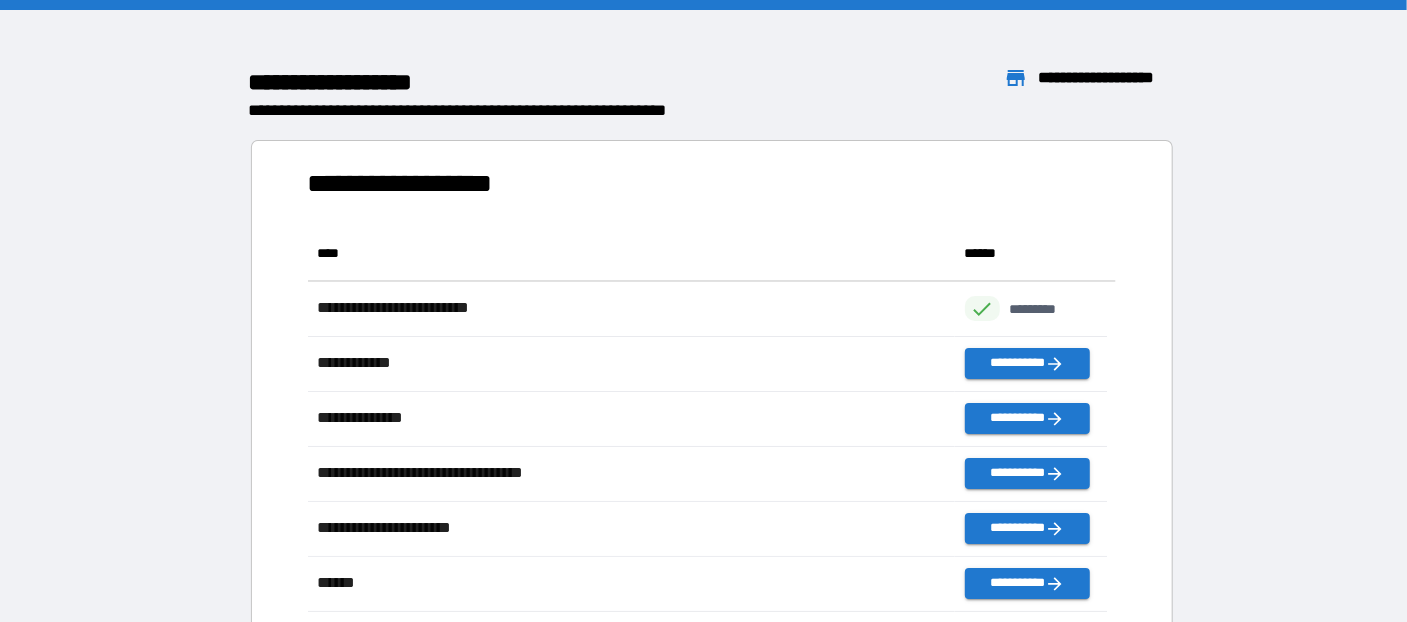 scroll, scrollTop: 14, scrollLeft: 13, axis: both 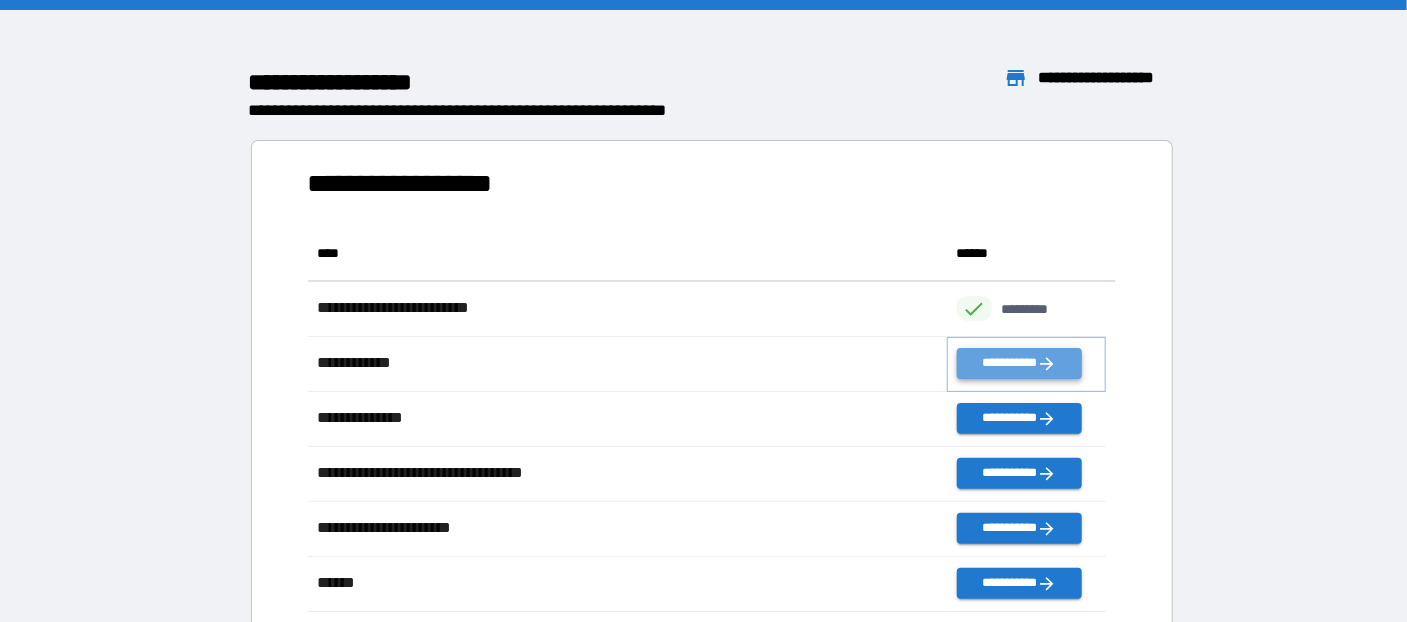 click on "**********" at bounding box center [1019, 363] 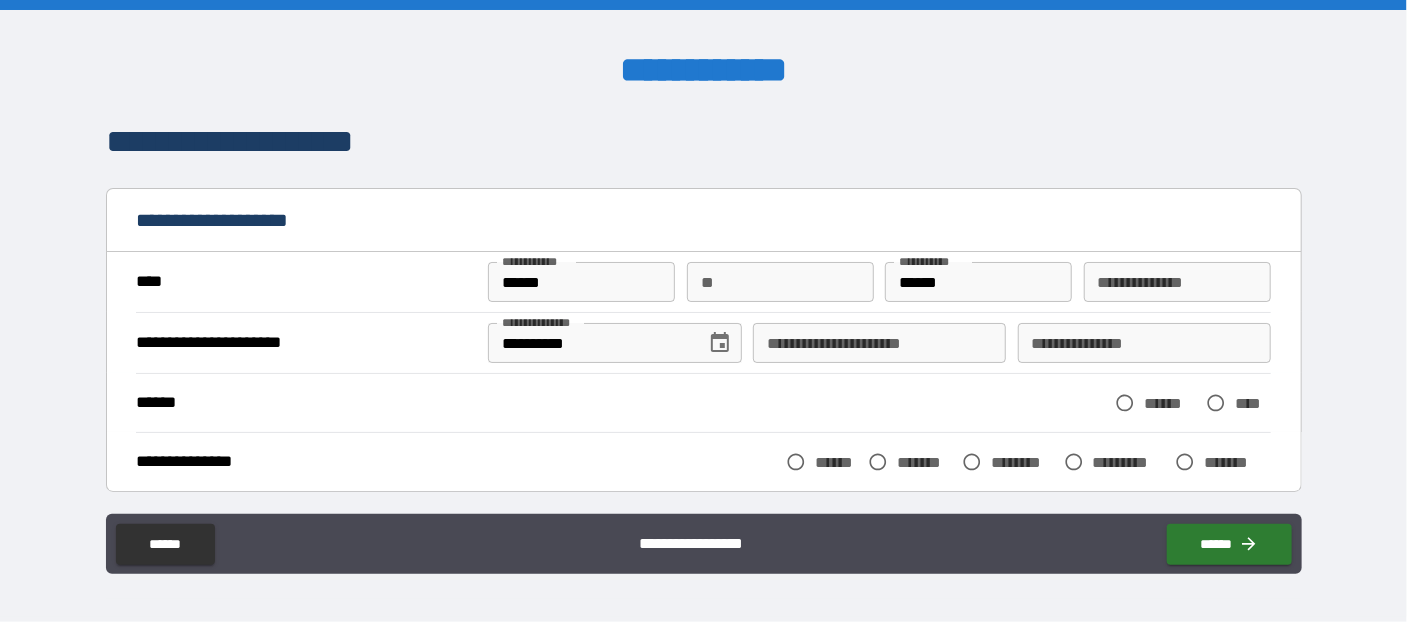 scroll, scrollTop: 217, scrollLeft: 0, axis: vertical 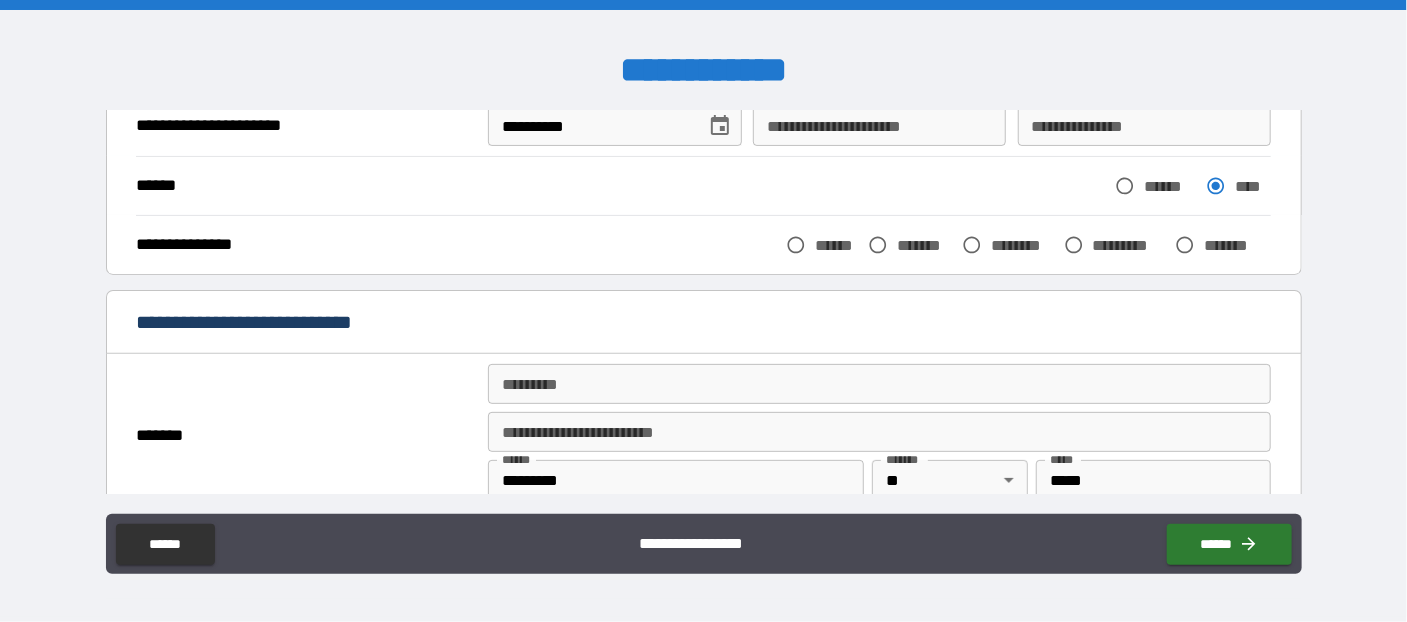 click on "*******" at bounding box center (925, 245) 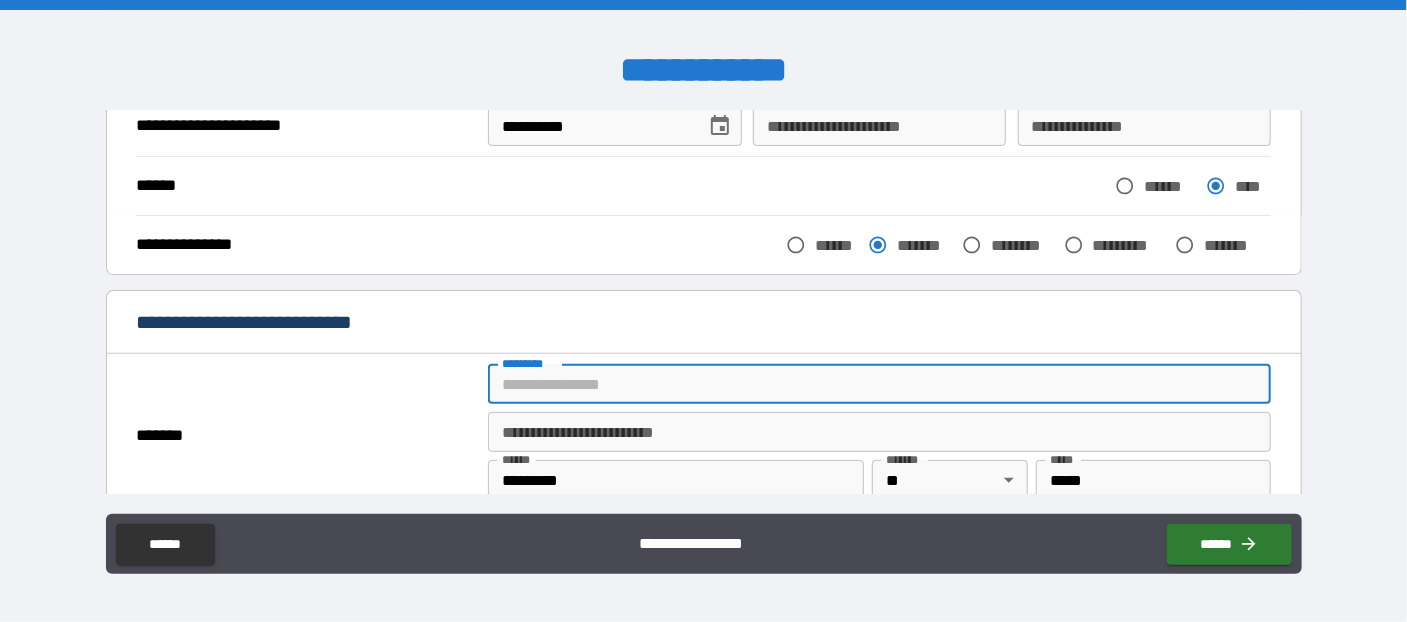 click on "*******   *" at bounding box center [879, 384] 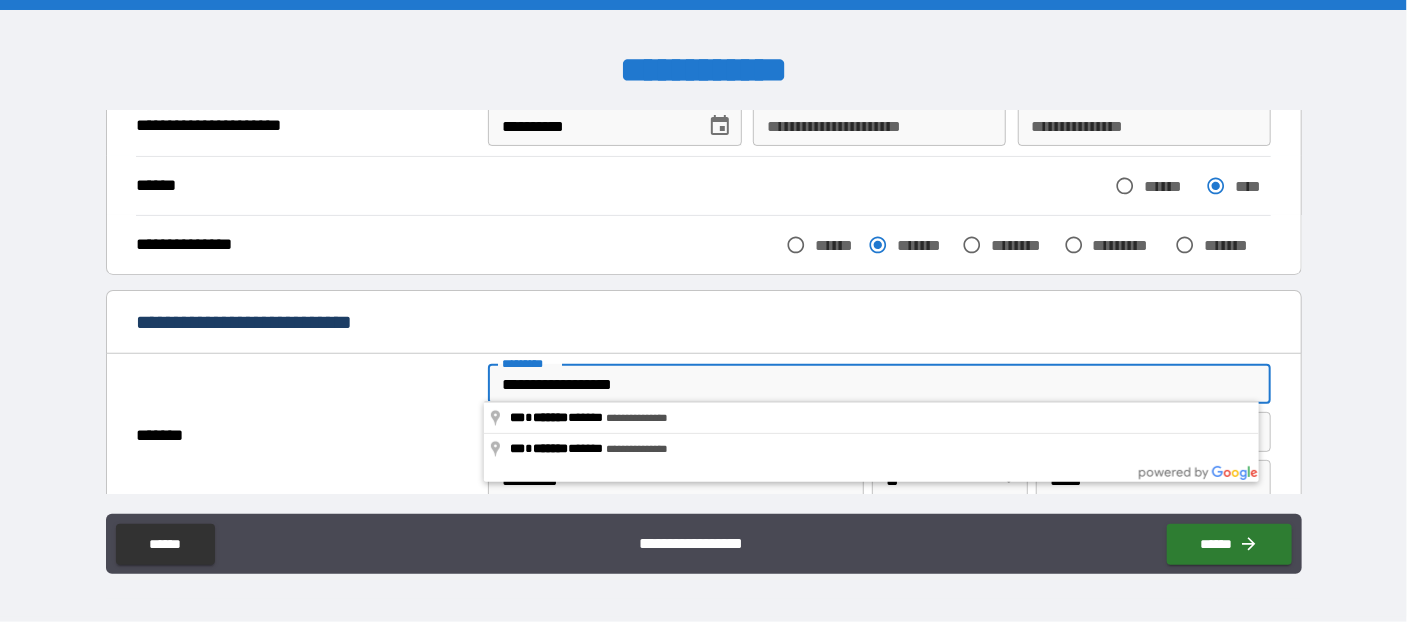 type on "**********" 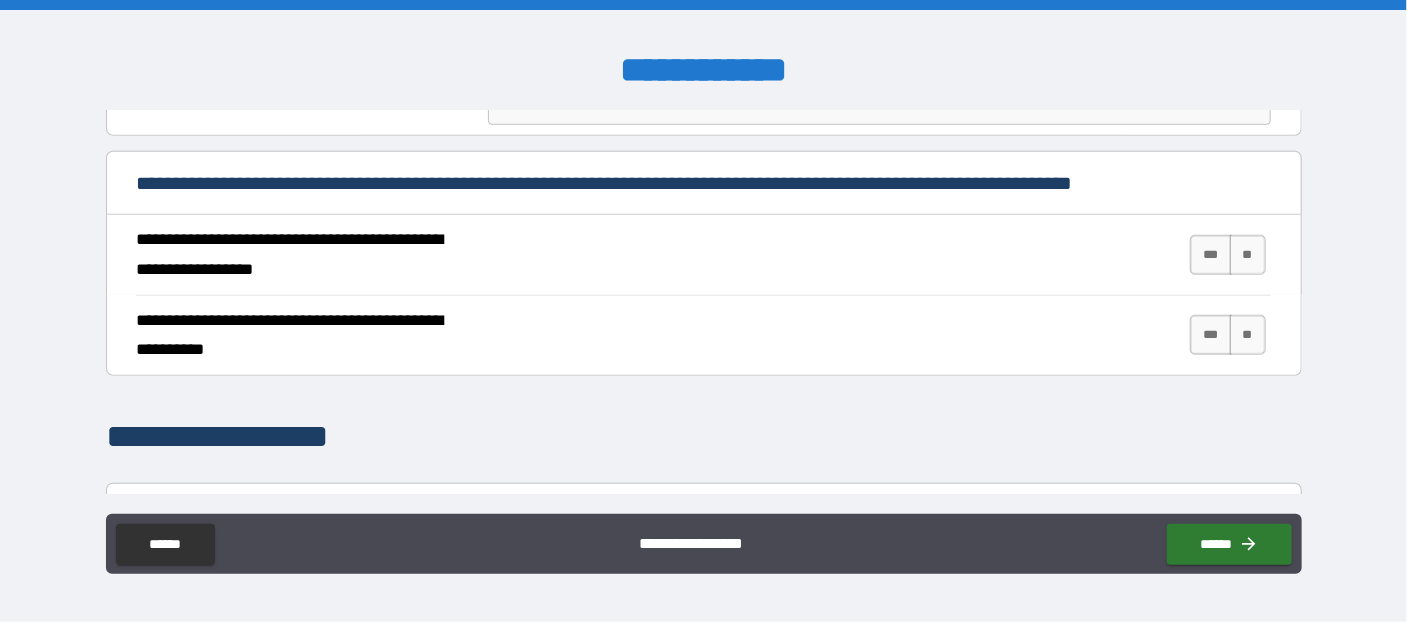 scroll, scrollTop: 763, scrollLeft: 0, axis: vertical 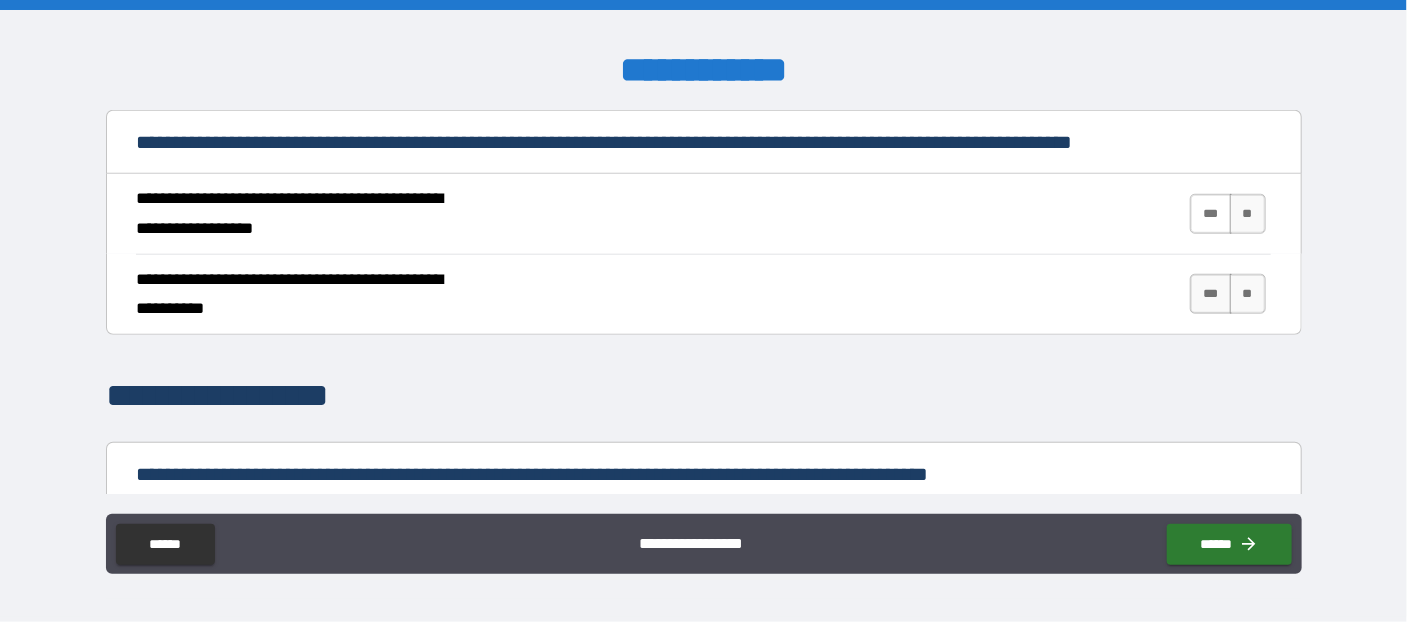 click on "***" at bounding box center [1211, 214] 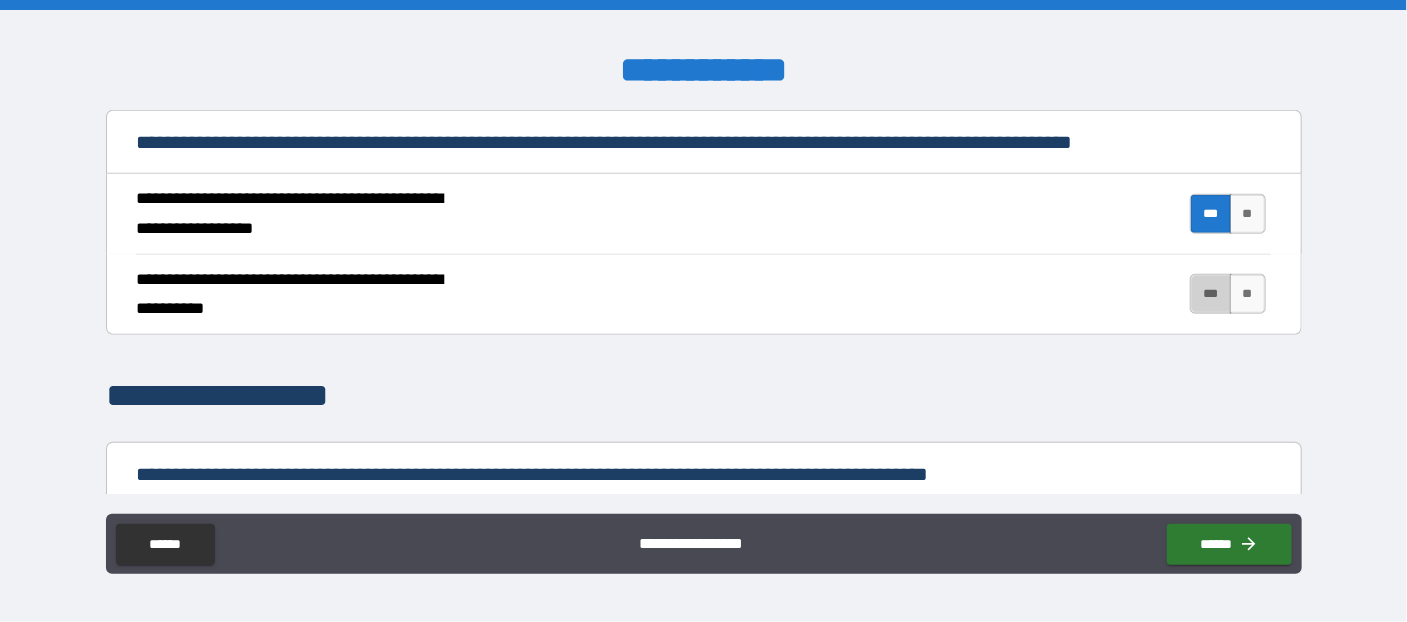 drag, startPoint x: 1185, startPoint y: 286, endPoint x: 1042, endPoint y: 291, distance: 143.08739 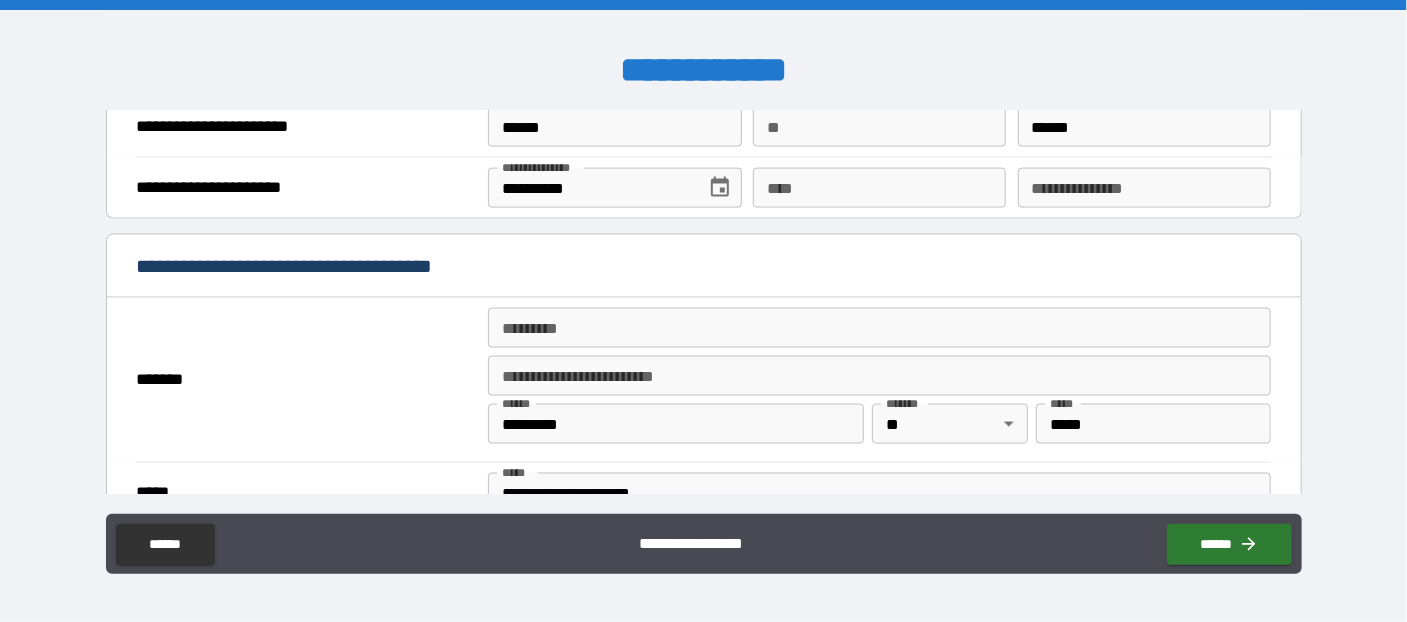 scroll, scrollTop: 1309, scrollLeft: 0, axis: vertical 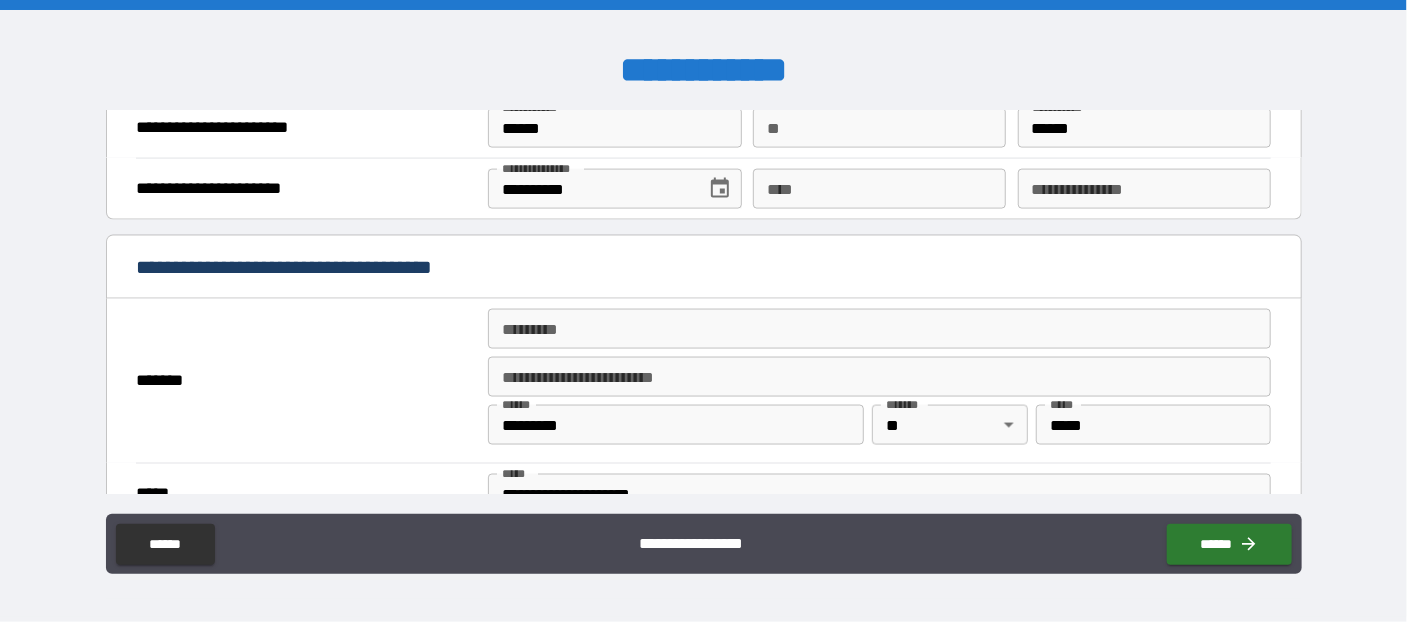 click on "*******   *" at bounding box center (879, 329) 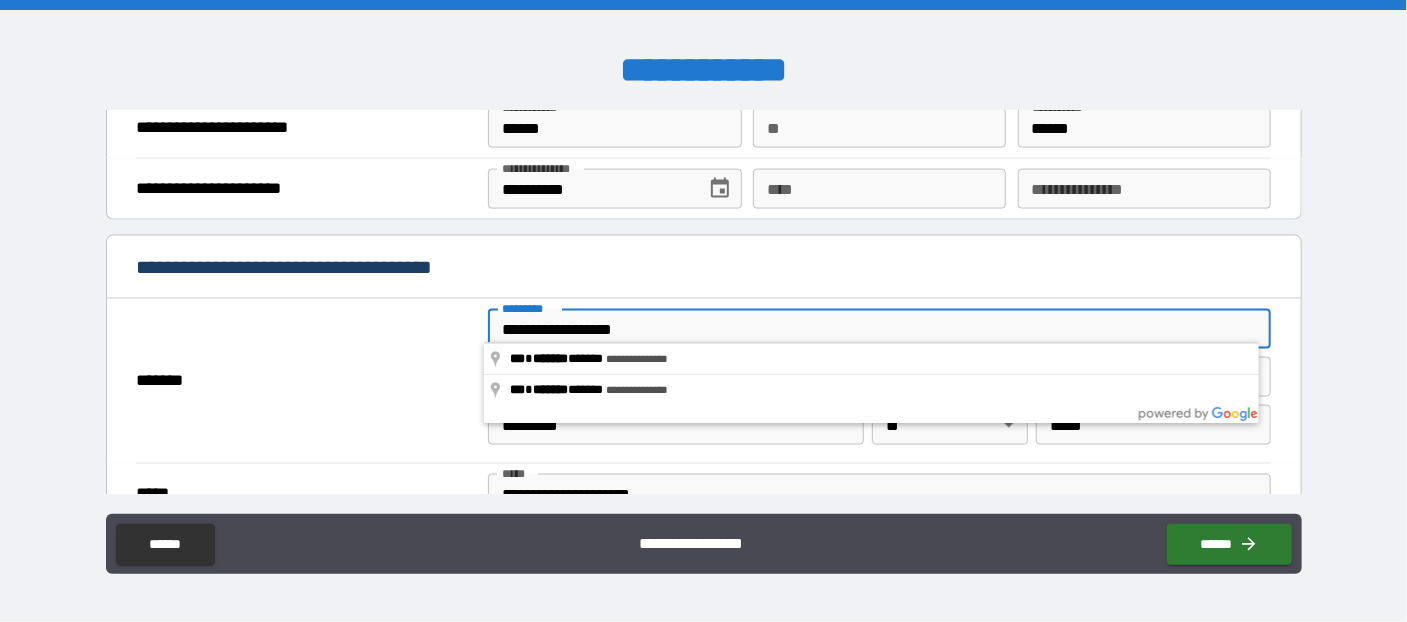 type on "**********" 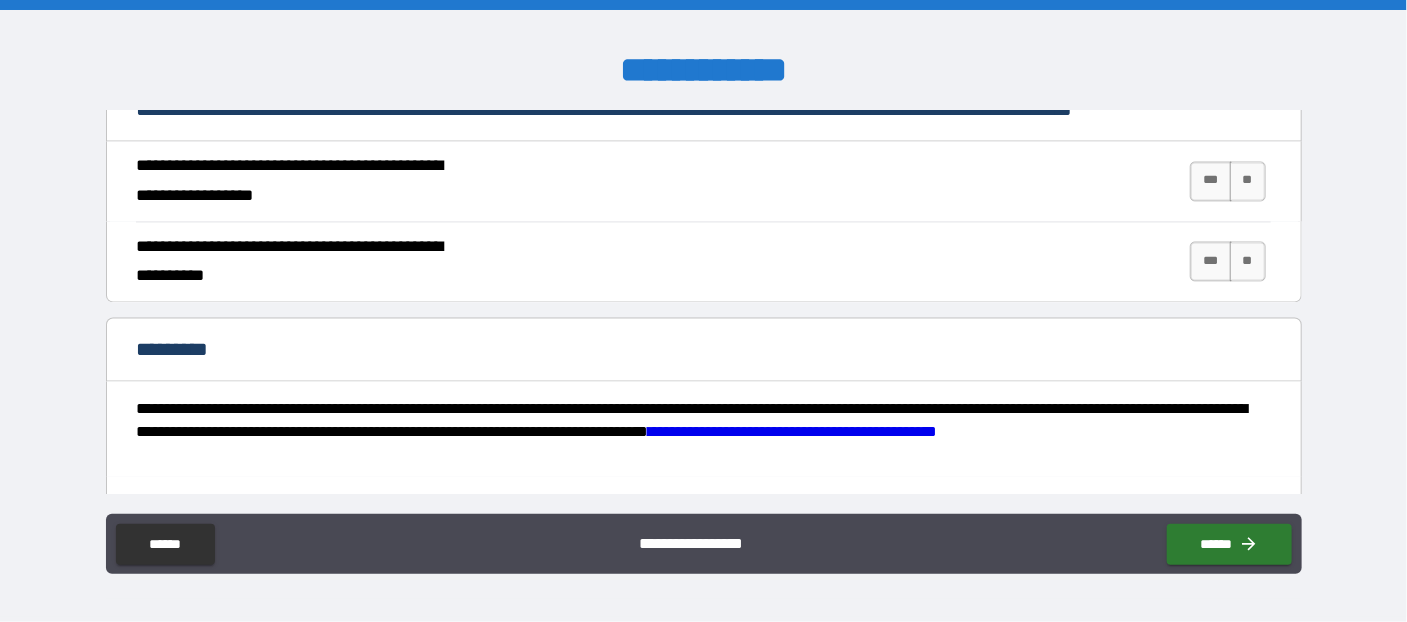 scroll, scrollTop: 1854, scrollLeft: 0, axis: vertical 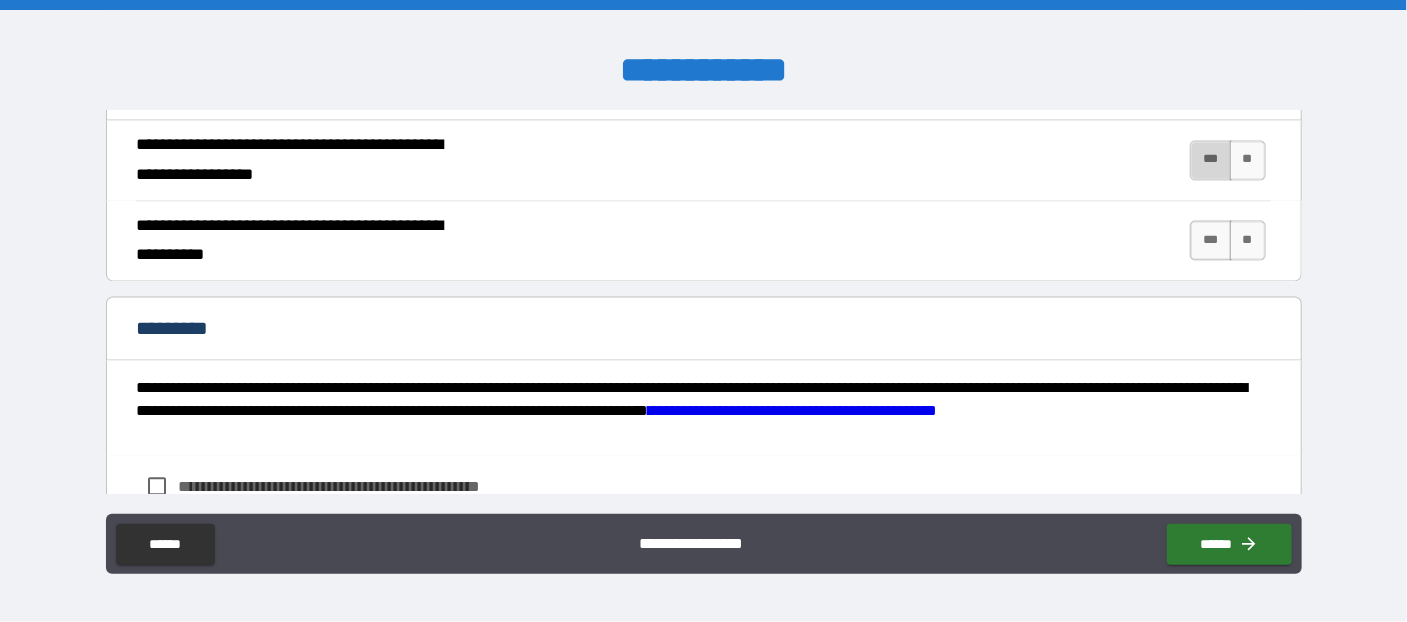 click on "***" at bounding box center [1211, 160] 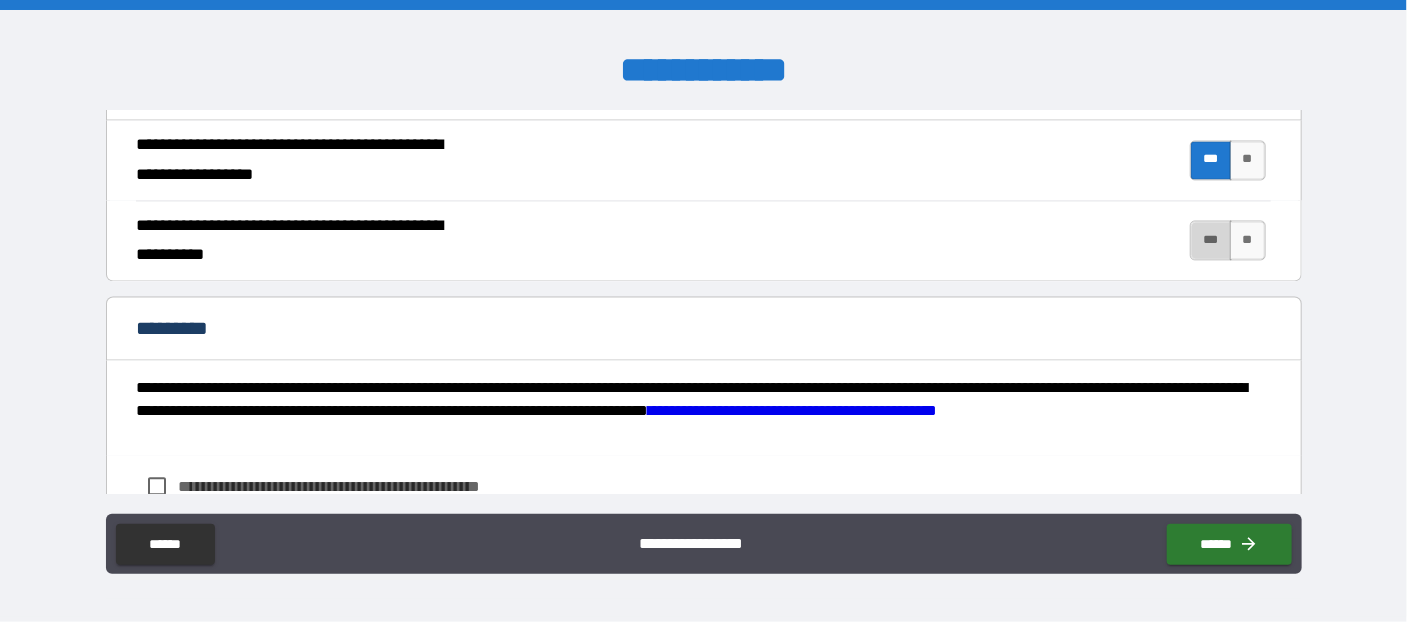 click on "***" at bounding box center (1211, 240) 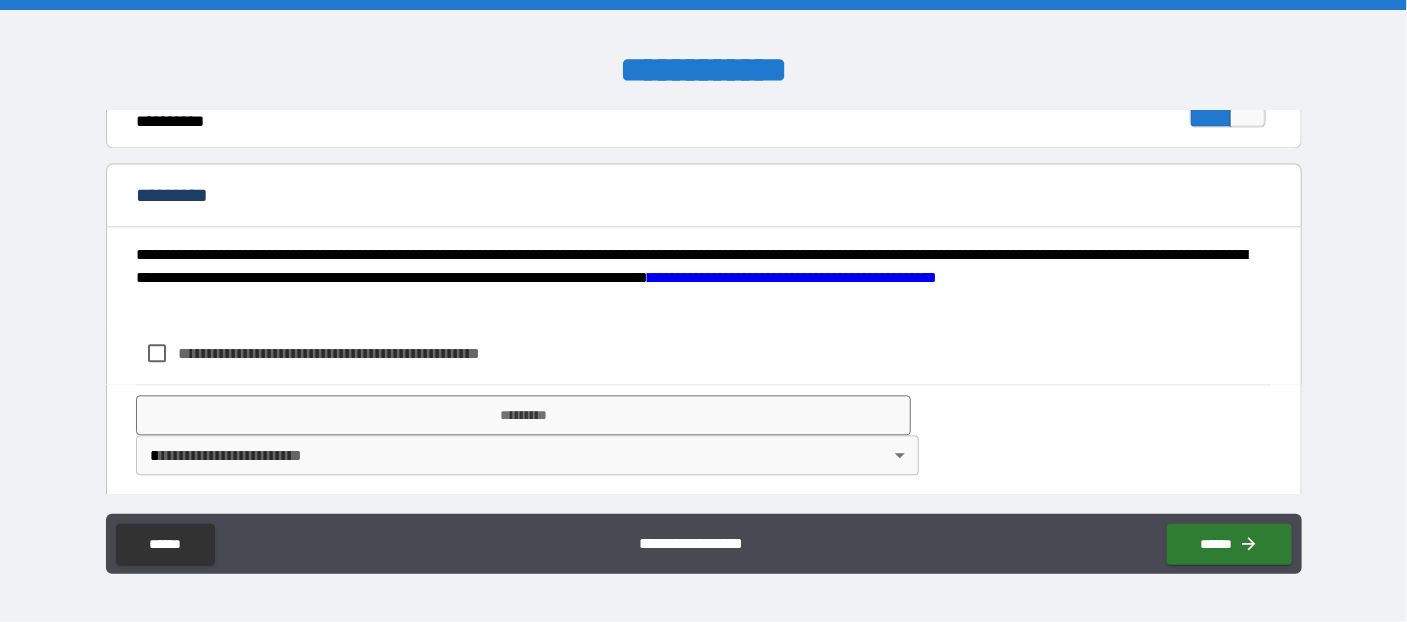 scroll, scrollTop: 1989, scrollLeft: 0, axis: vertical 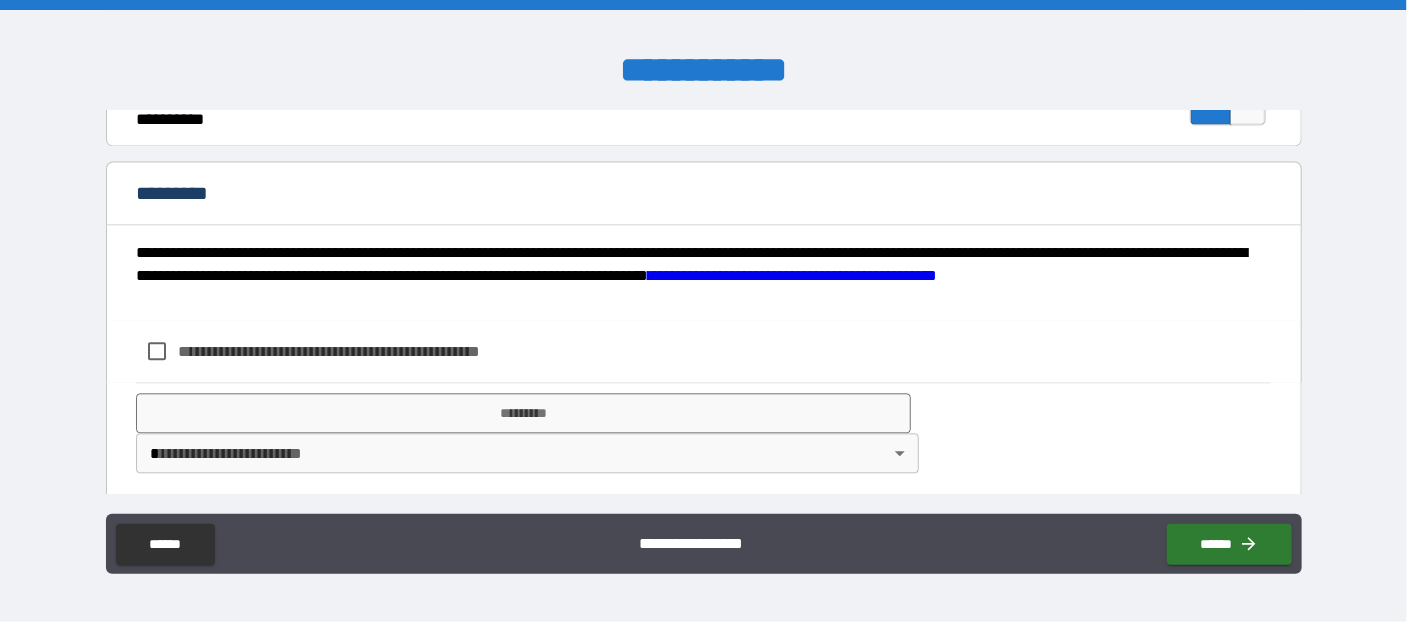 click on "**********" at bounding box center [362, 351] 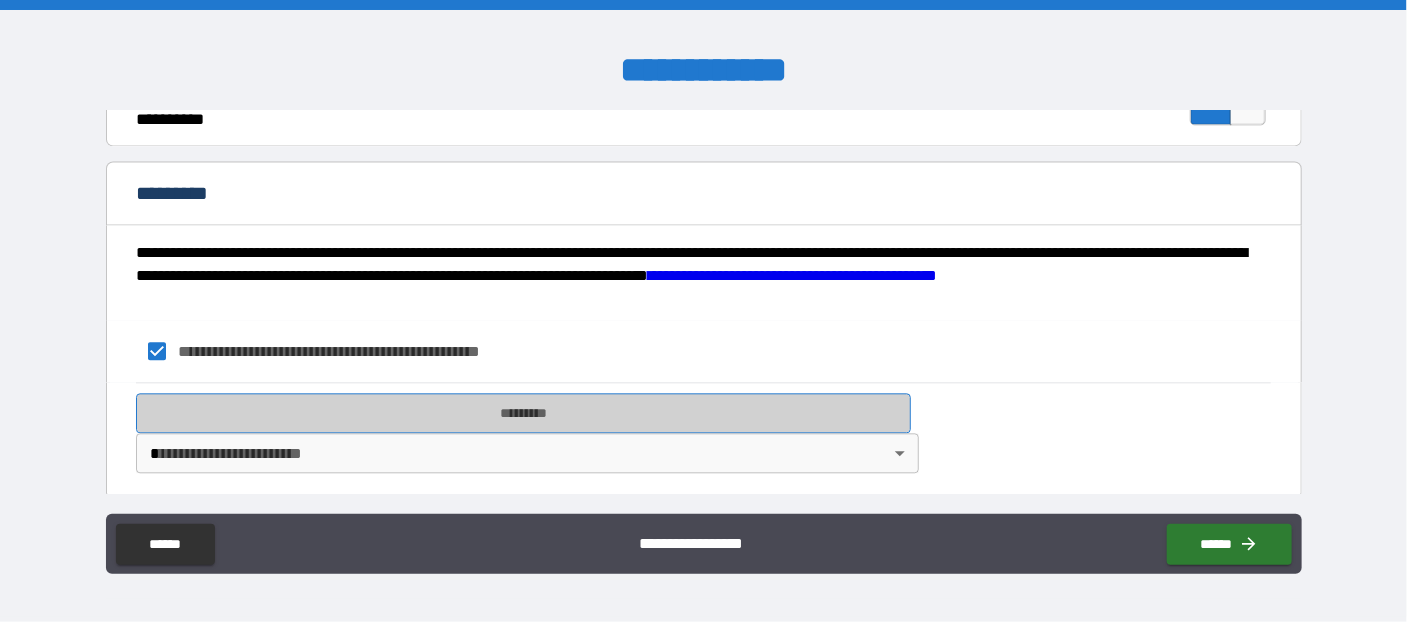 click on "*********" at bounding box center [523, 413] 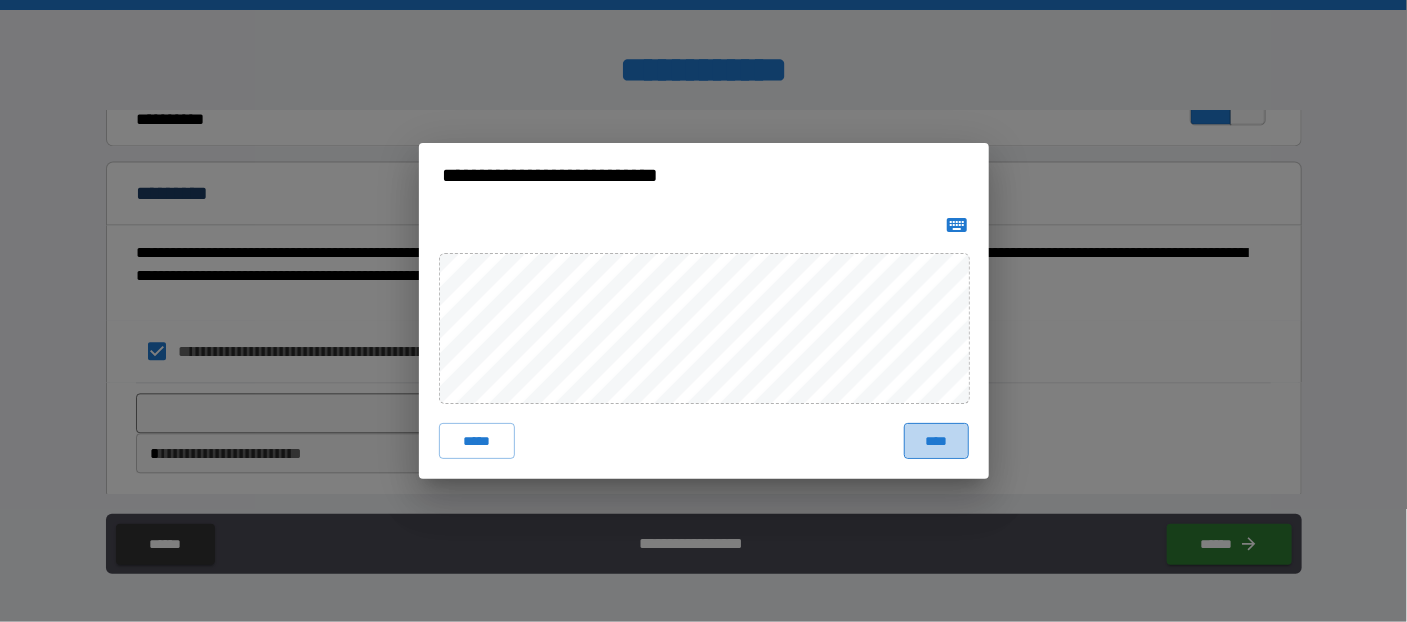 click on "****" at bounding box center (936, 441) 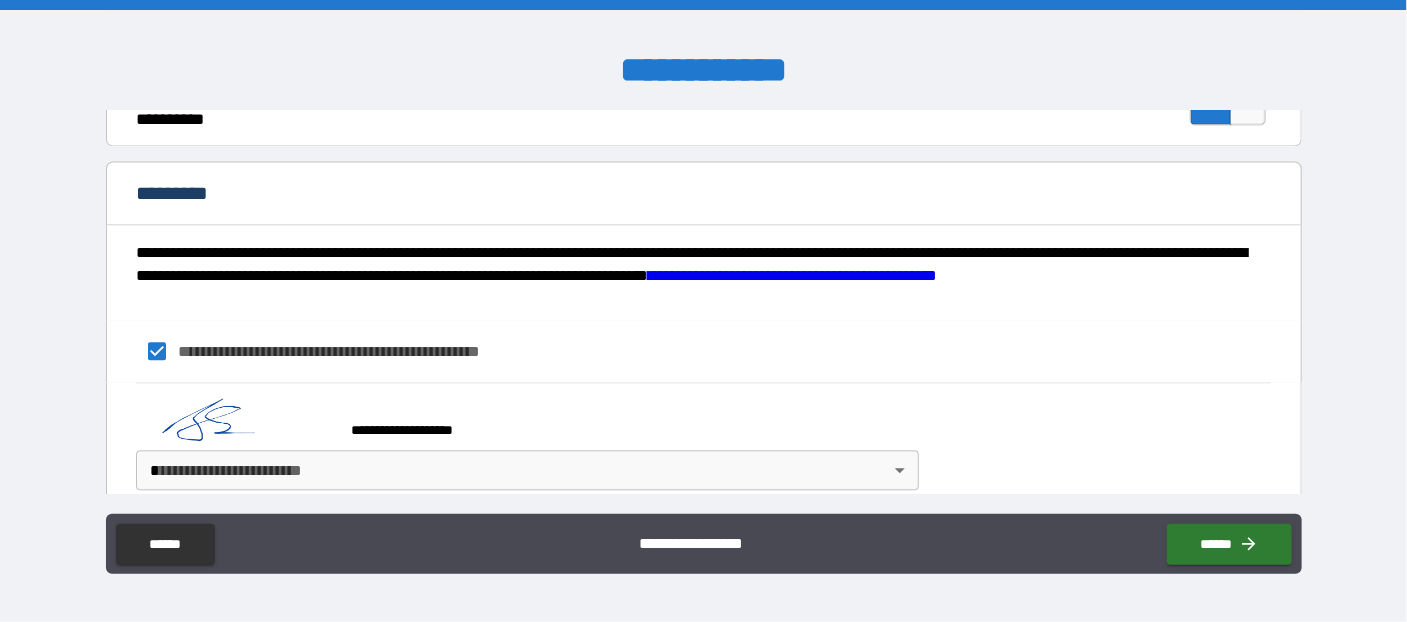 scroll, scrollTop: 2006, scrollLeft: 0, axis: vertical 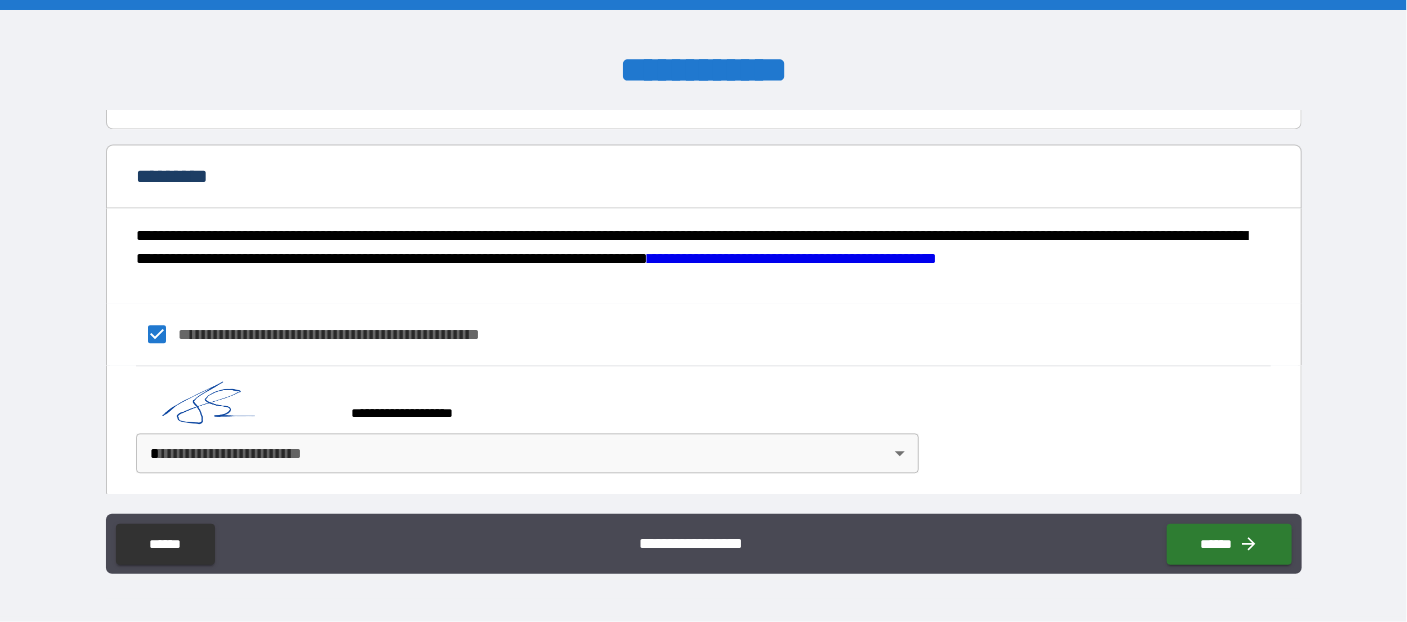 click on "**********" at bounding box center [703, 311] 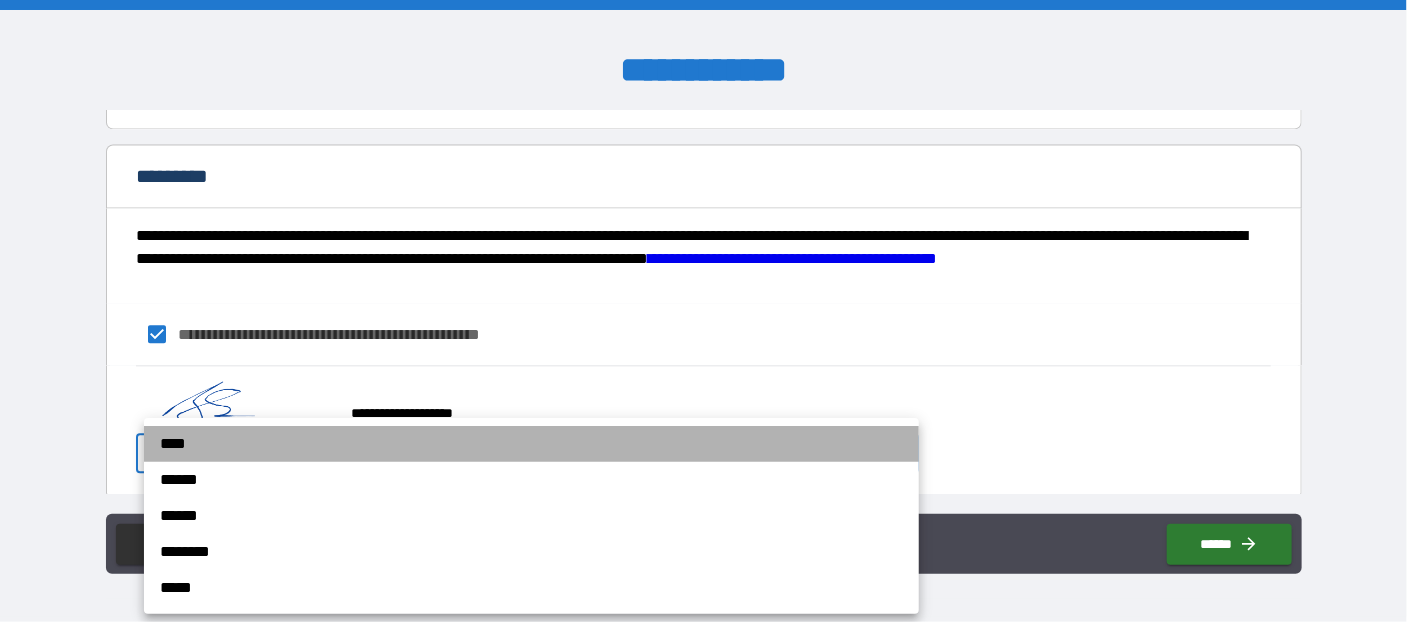 click on "****" at bounding box center (531, 444) 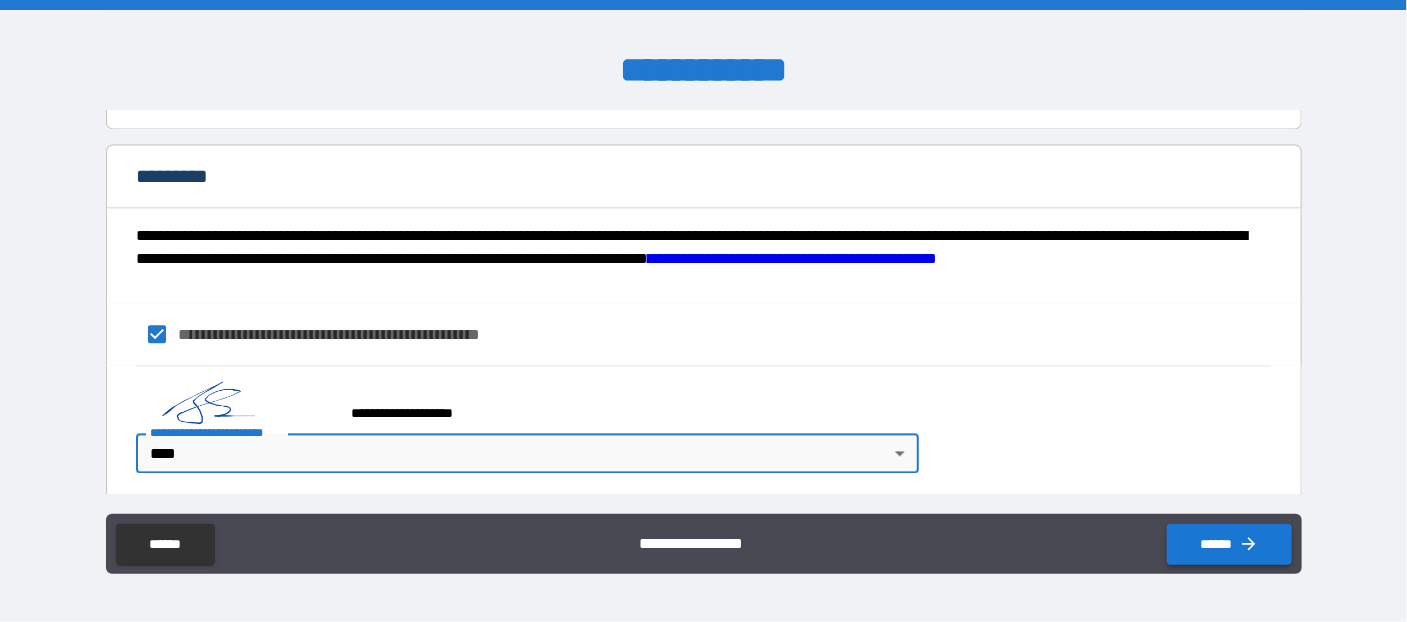 click on "******" at bounding box center [1229, 544] 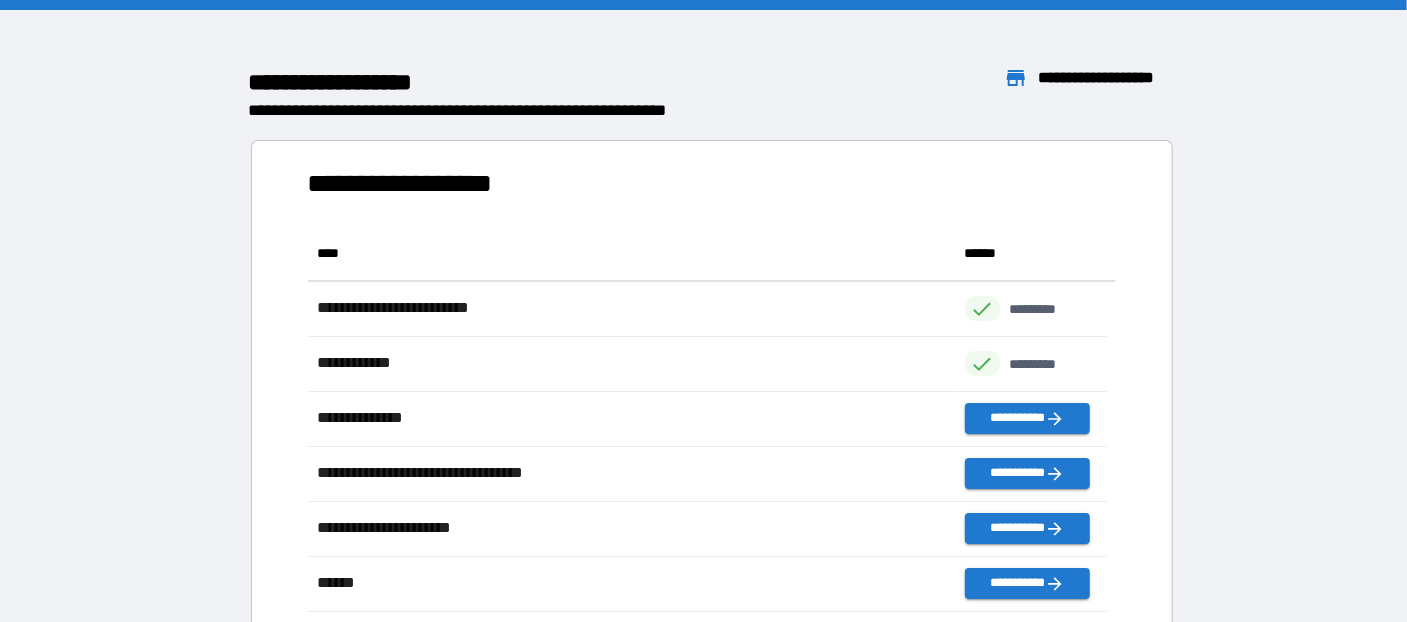 scroll, scrollTop: 14, scrollLeft: 13, axis: both 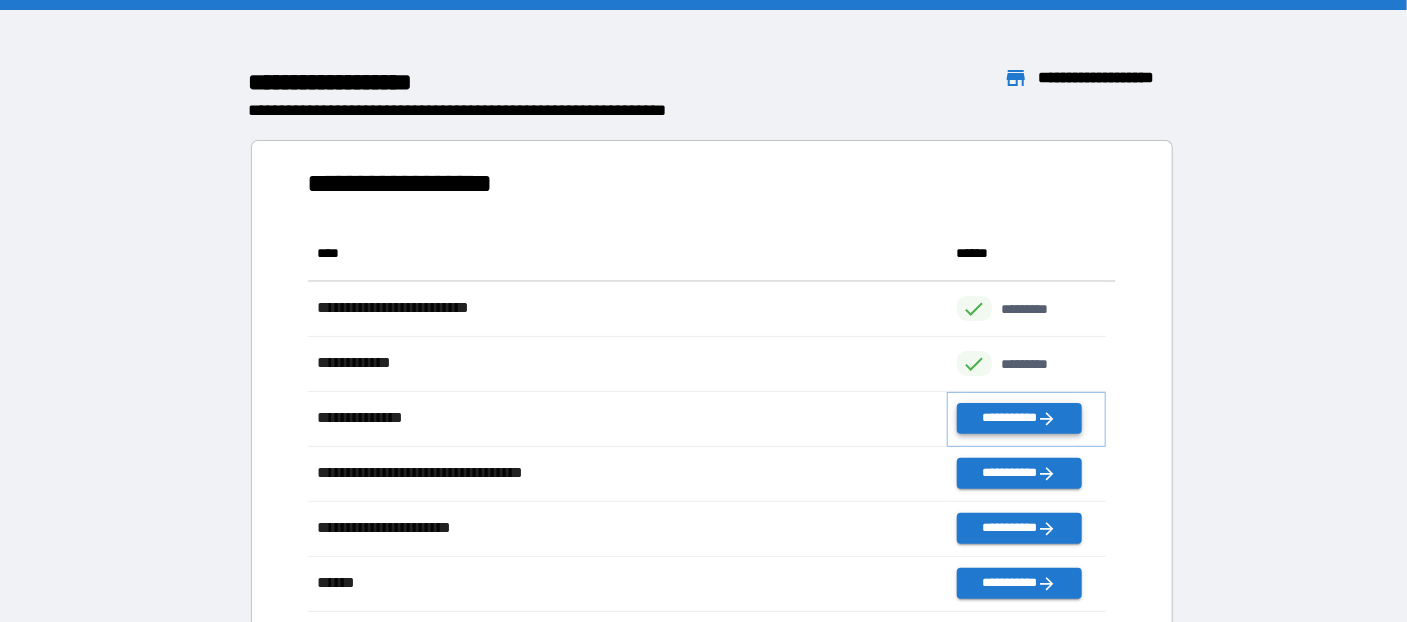 click on "**********" at bounding box center (1019, 418) 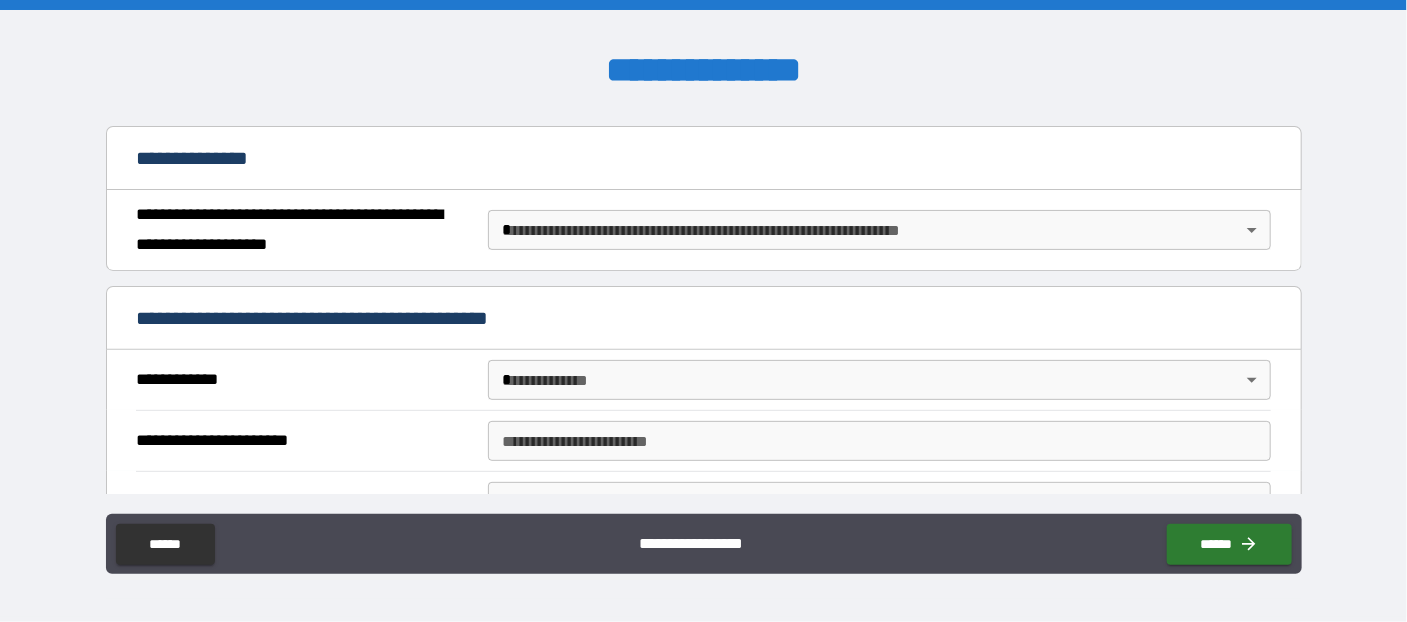 scroll, scrollTop: 217, scrollLeft: 0, axis: vertical 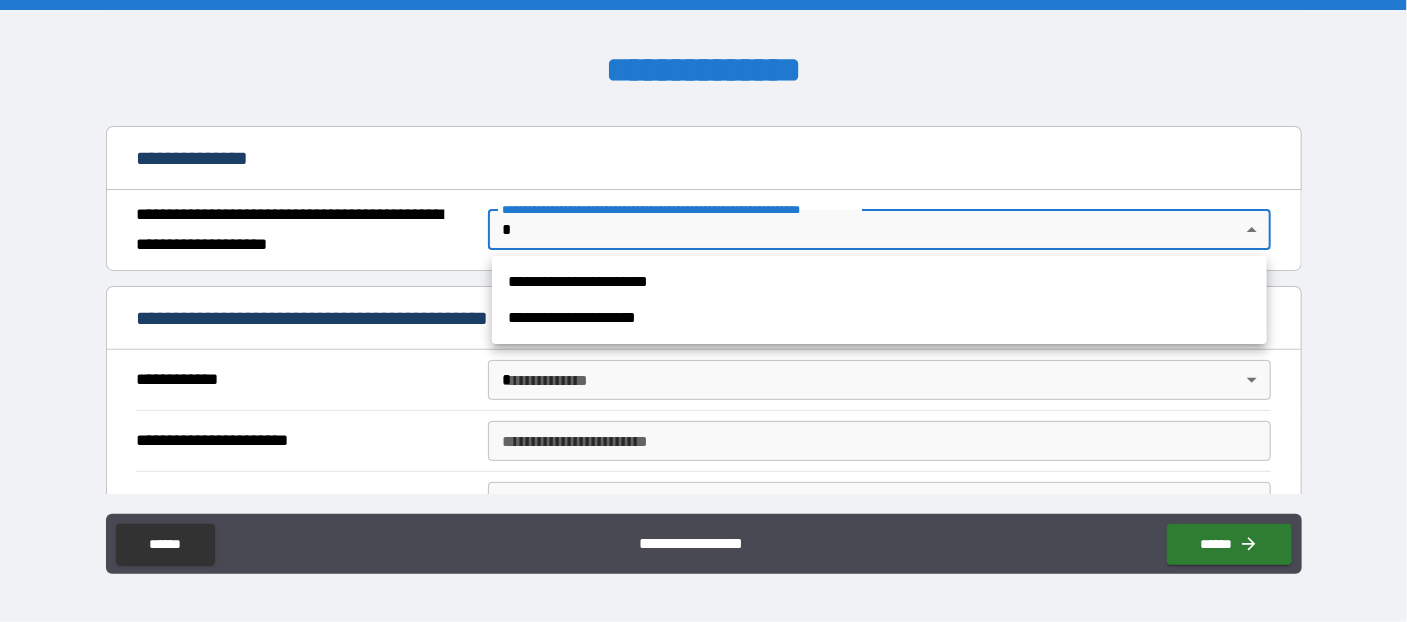 click on "**********" at bounding box center (703, 311) 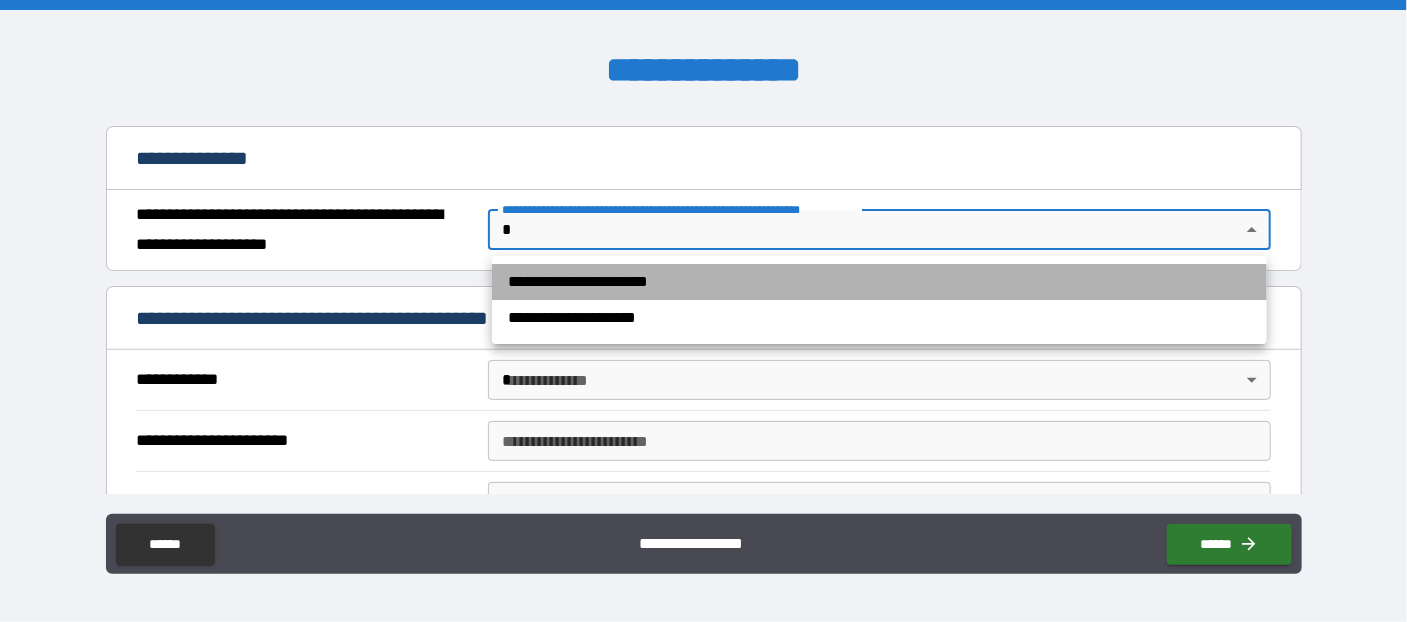 click on "**********" at bounding box center [879, 282] 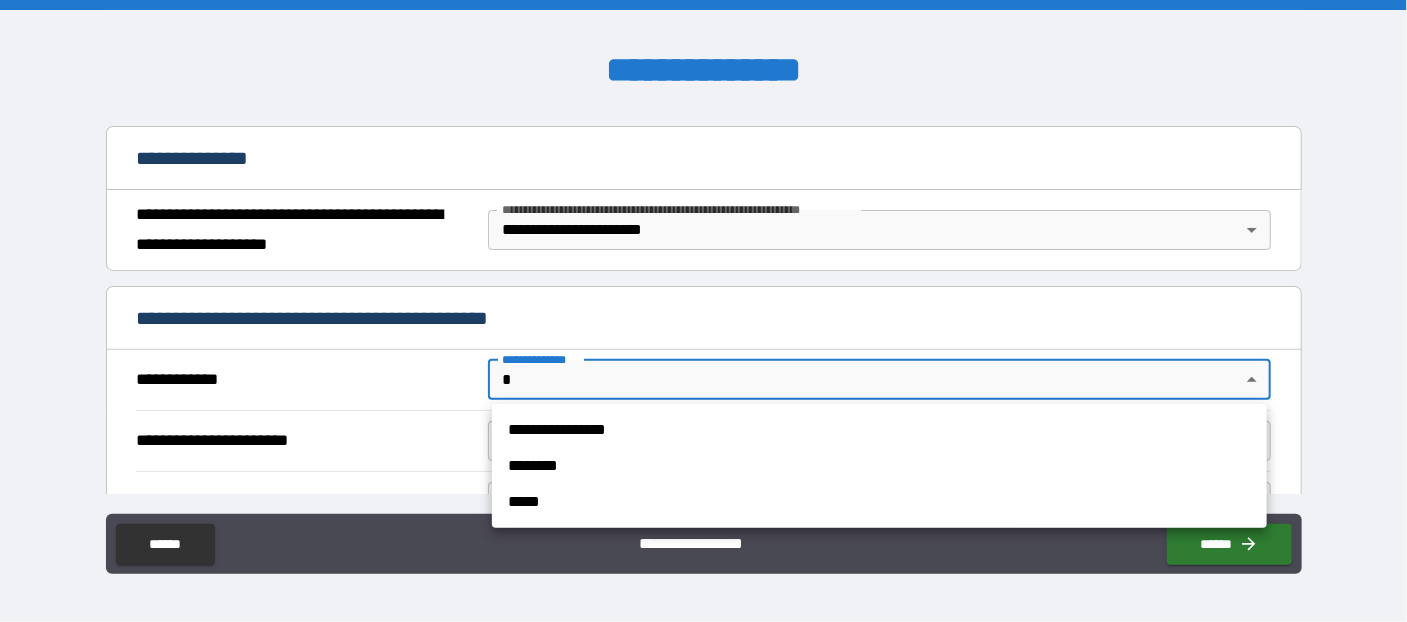click on "**********" at bounding box center [703, 311] 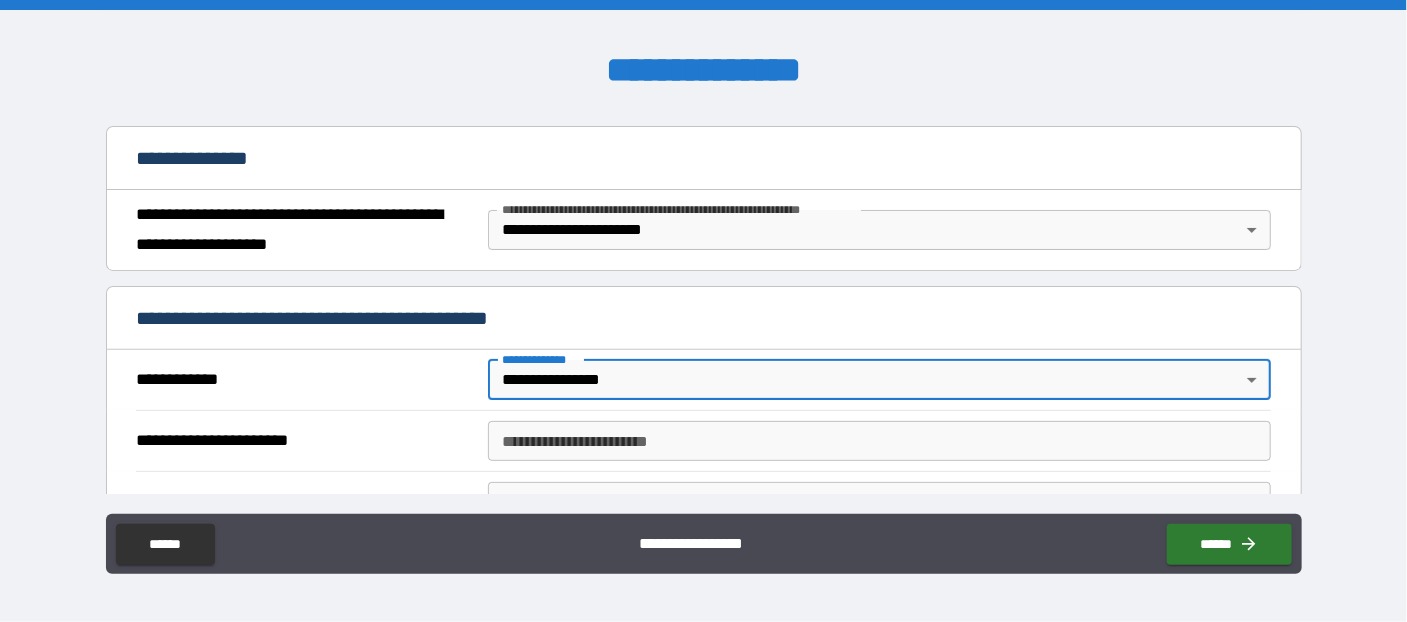 click on "**********" at bounding box center [879, 441] 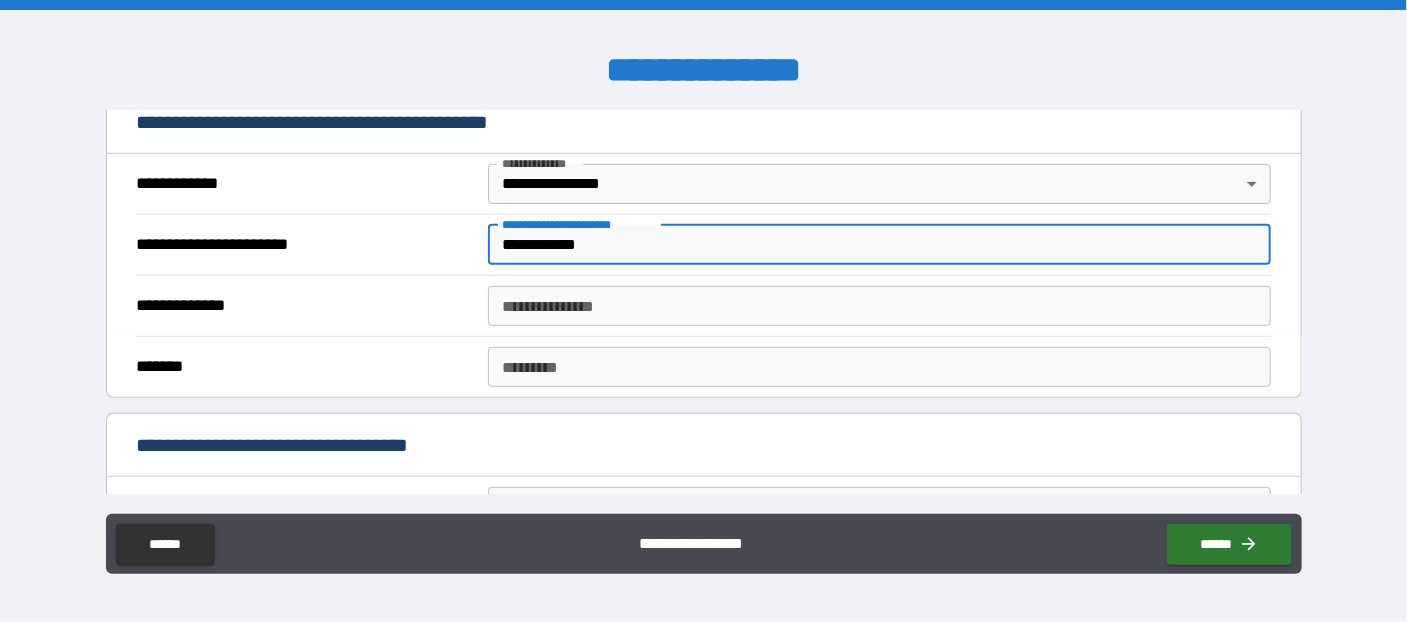 scroll, scrollTop: 436, scrollLeft: 0, axis: vertical 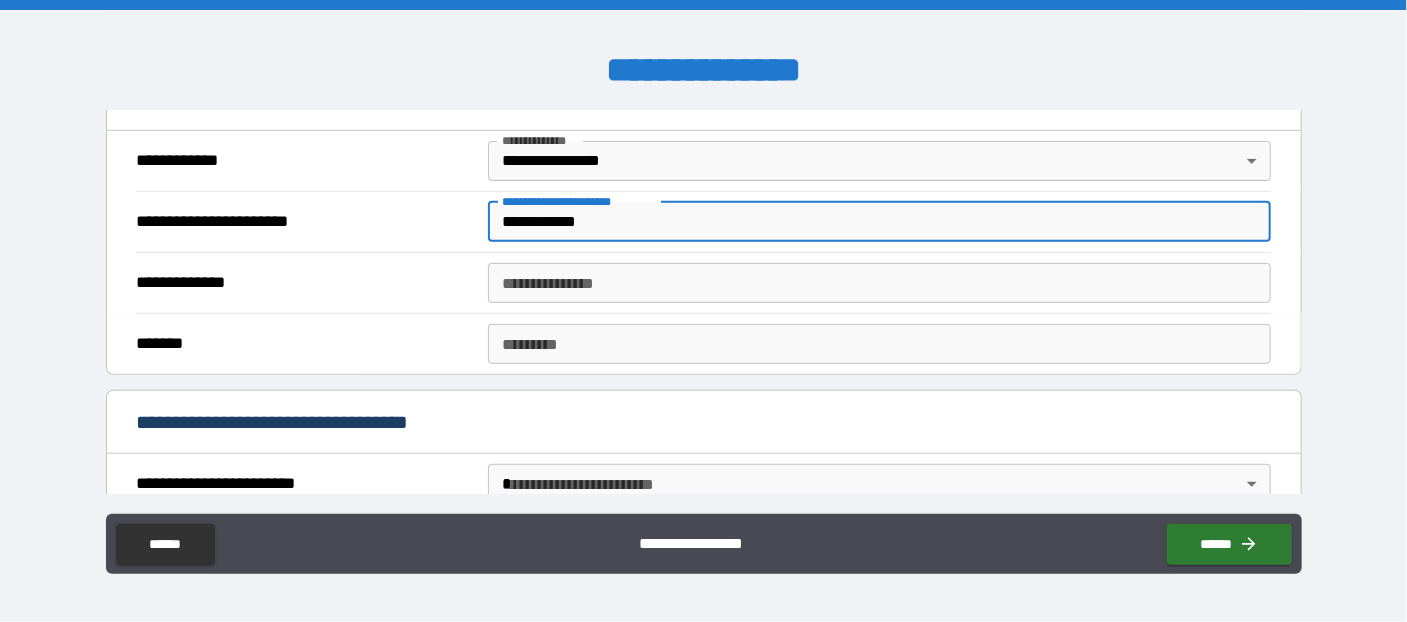 type on "**********" 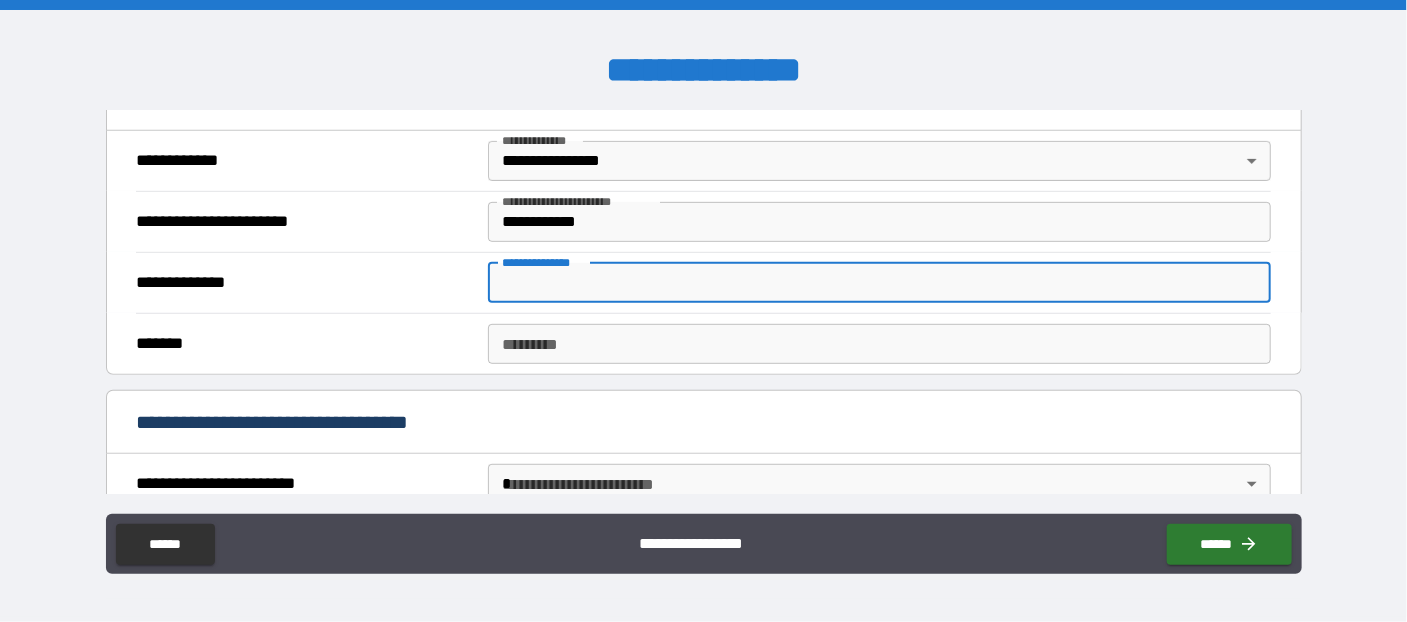 click on "**********" at bounding box center (879, 283) 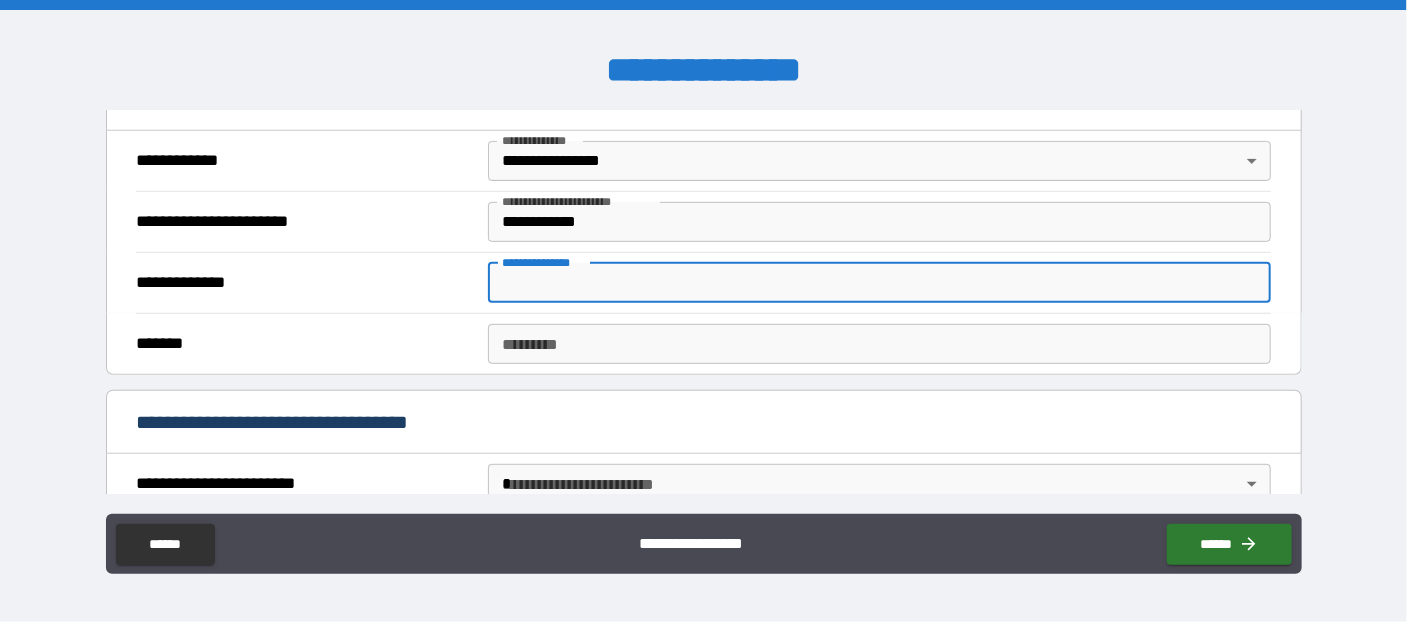 paste on "*********" 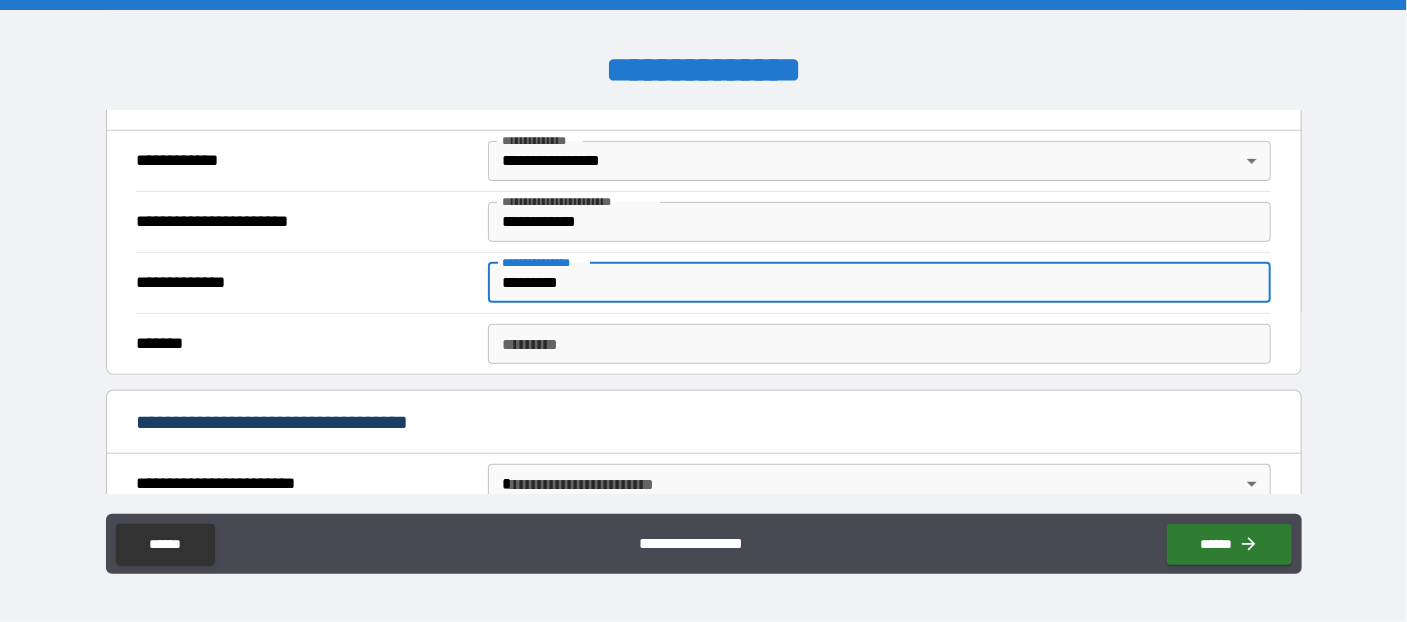 type on "*********" 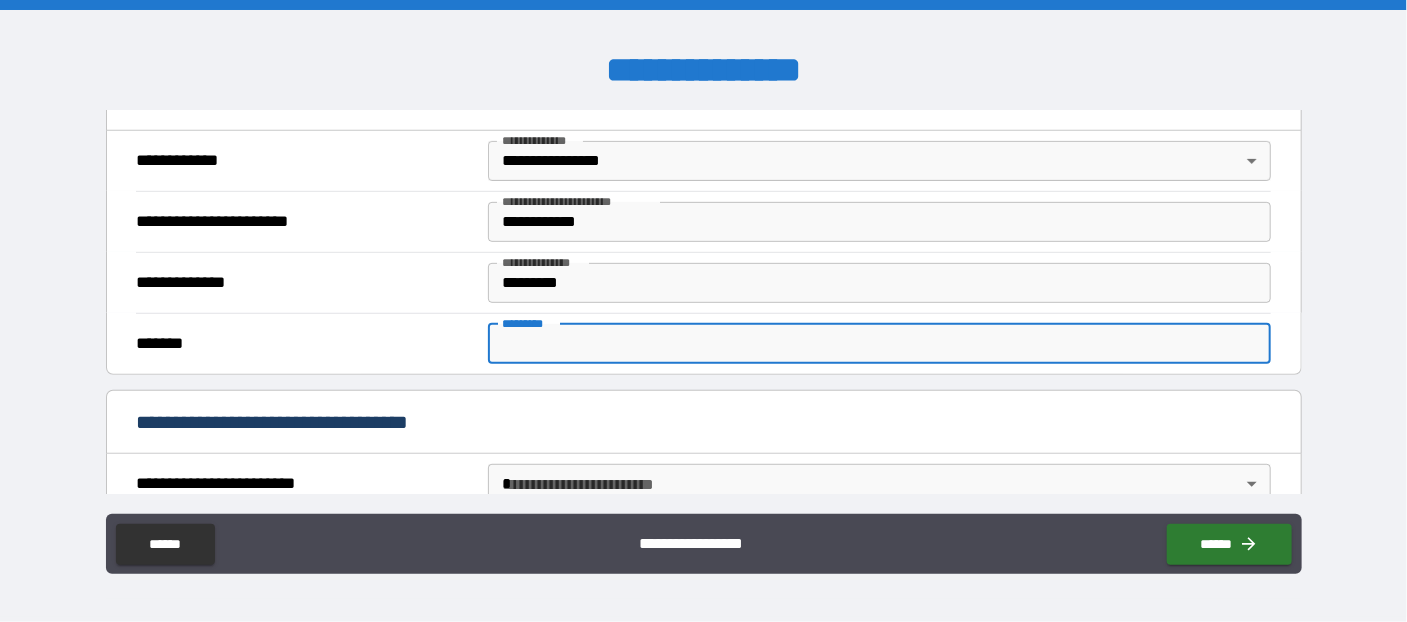paste on "**********" 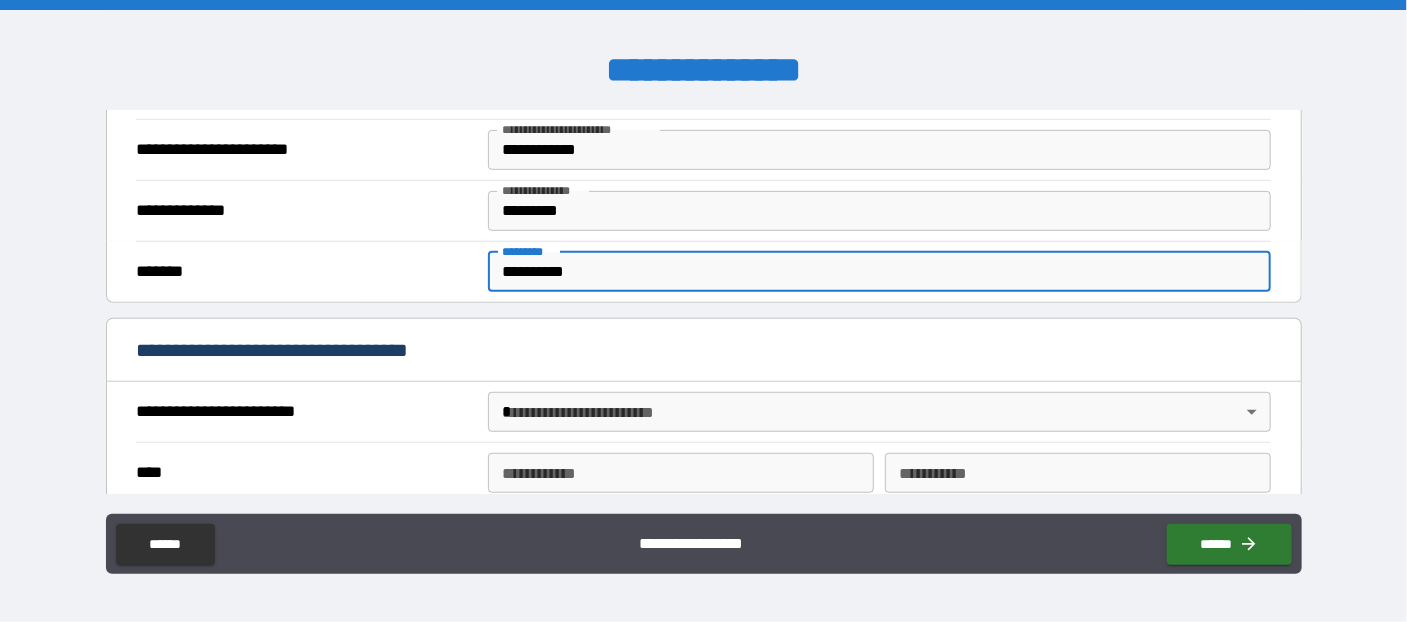 scroll, scrollTop: 545, scrollLeft: 0, axis: vertical 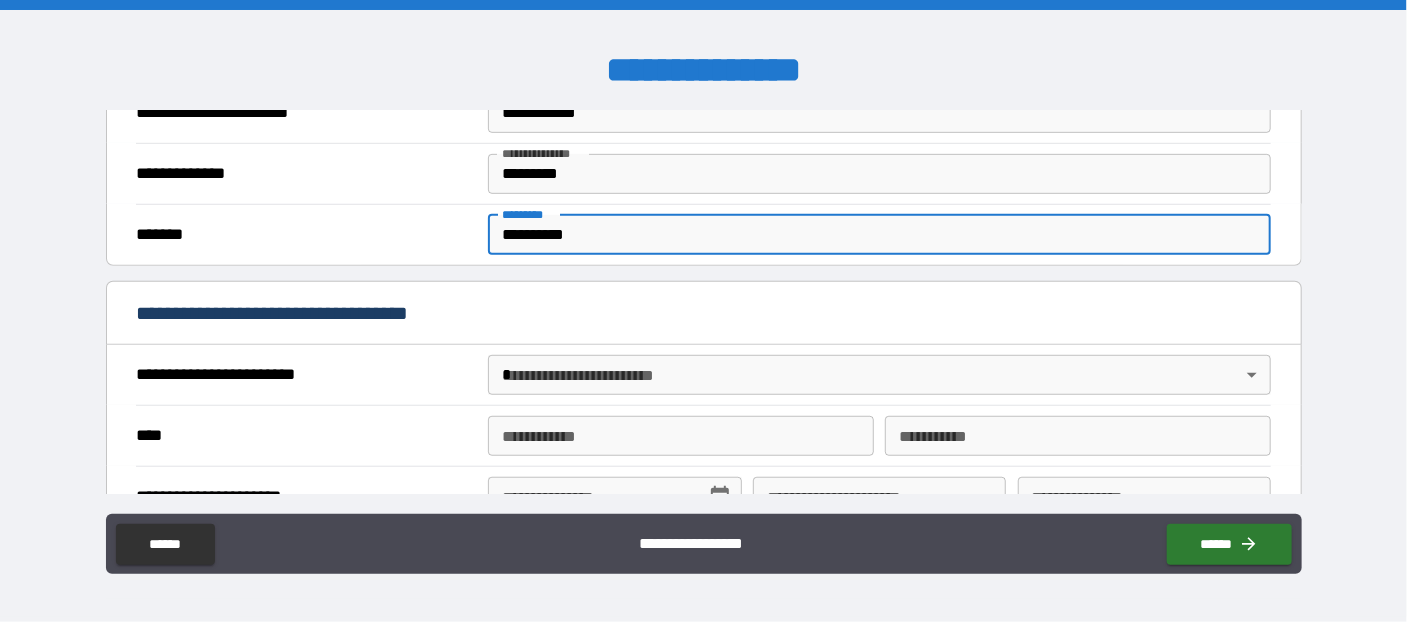 type on "**********" 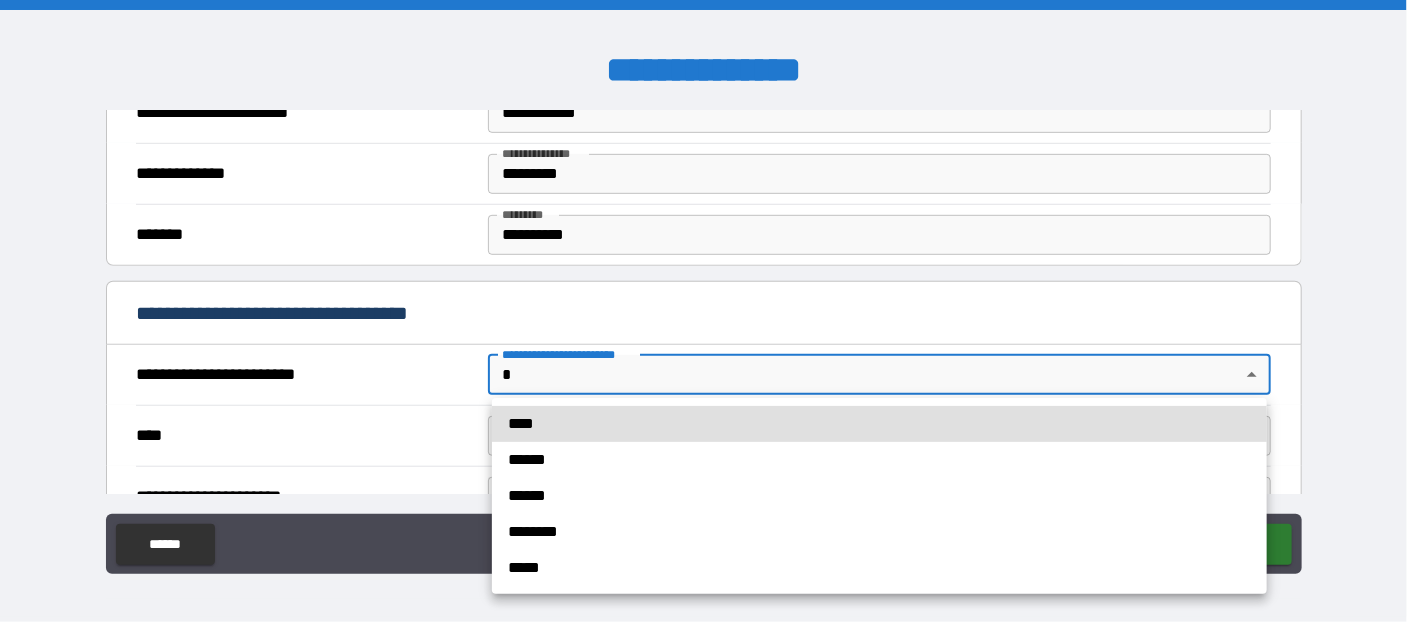 click on "****" at bounding box center (879, 424) 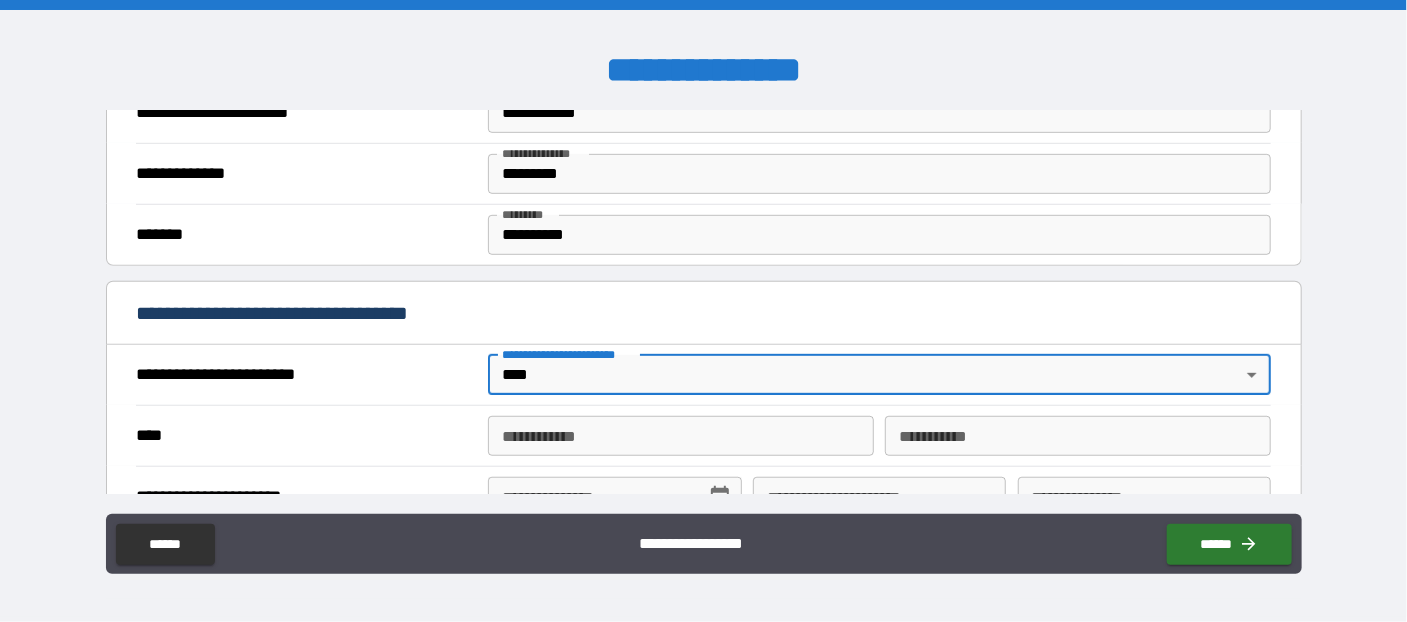 click on "**********" at bounding box center (681, 436) 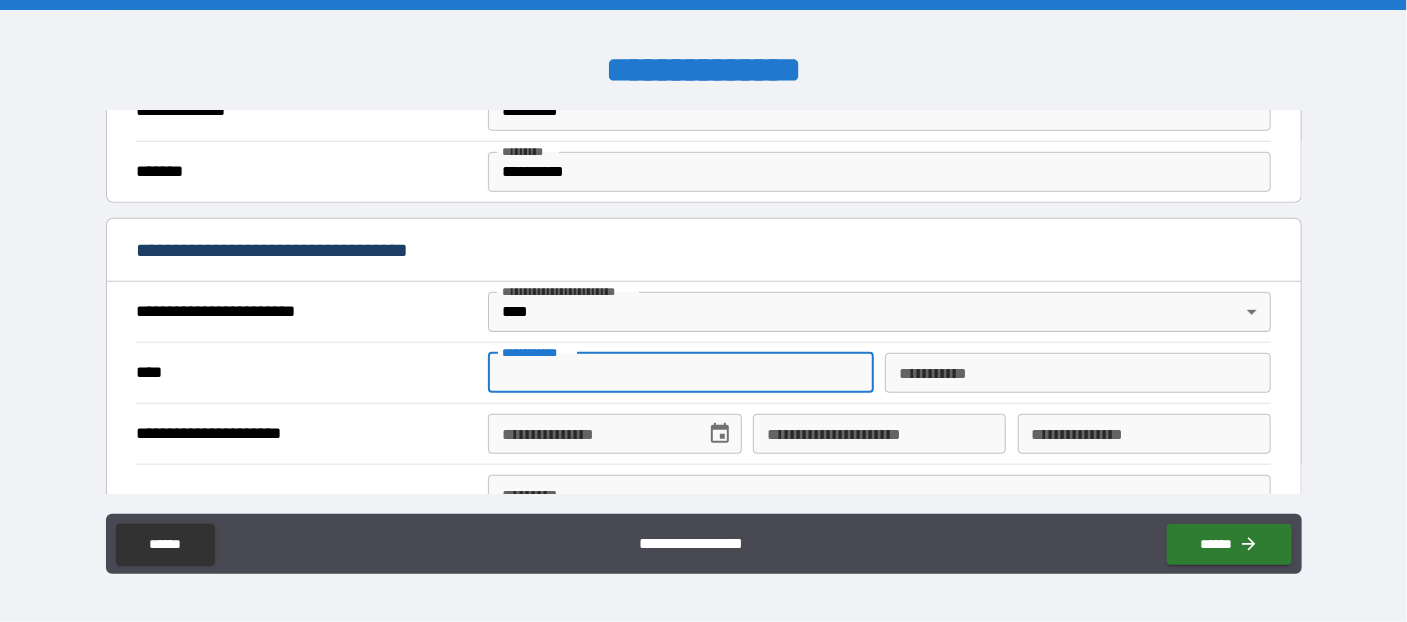 scroll, scrollTop: 654, scrollLeft: 0, axis: vertical 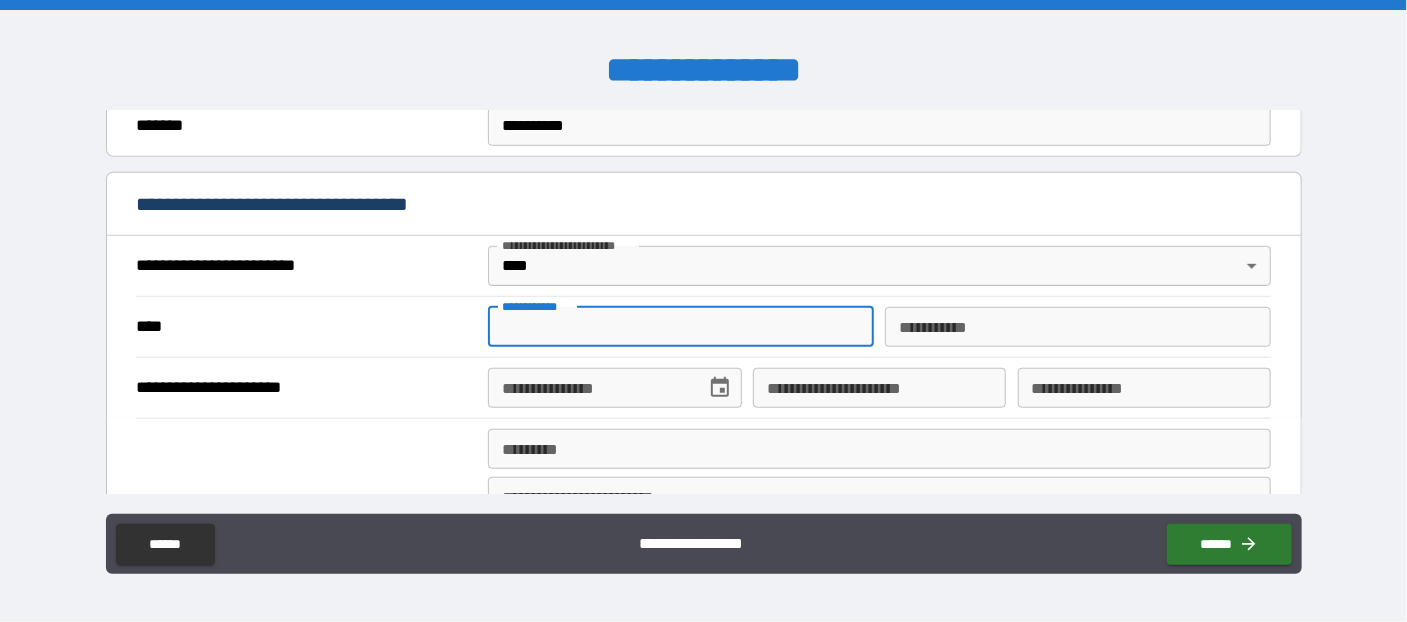 type on "*" 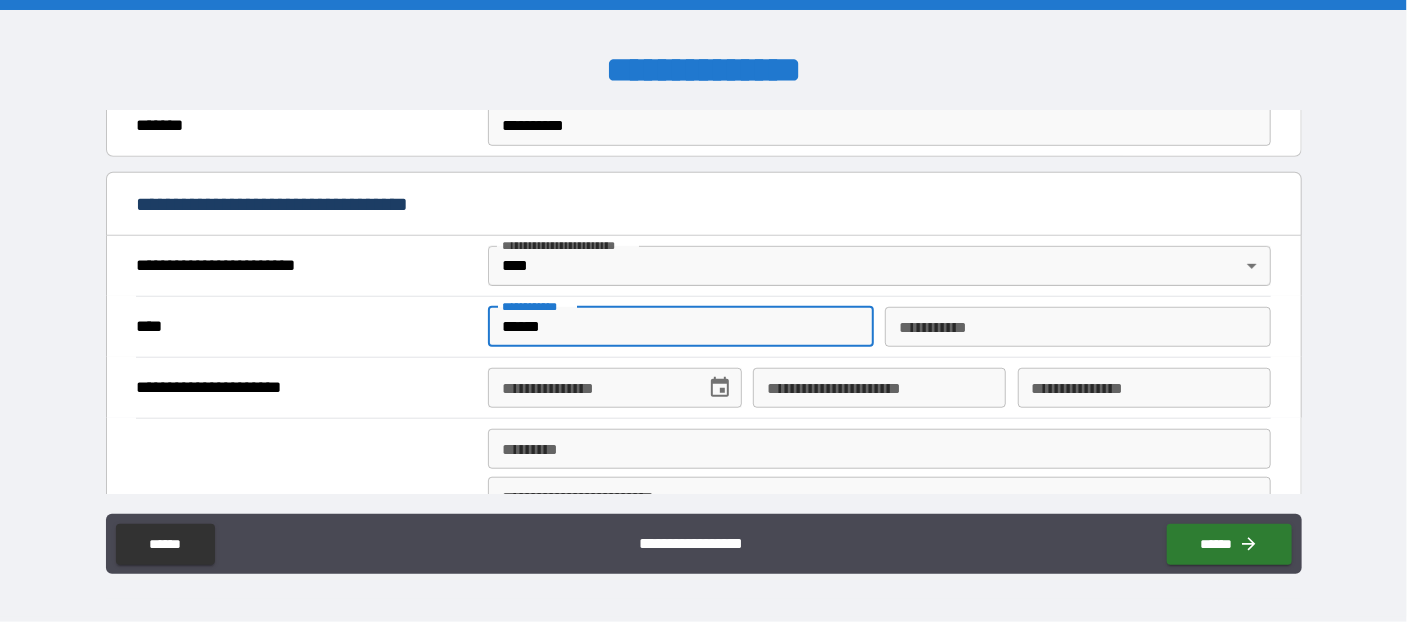 type on "******" 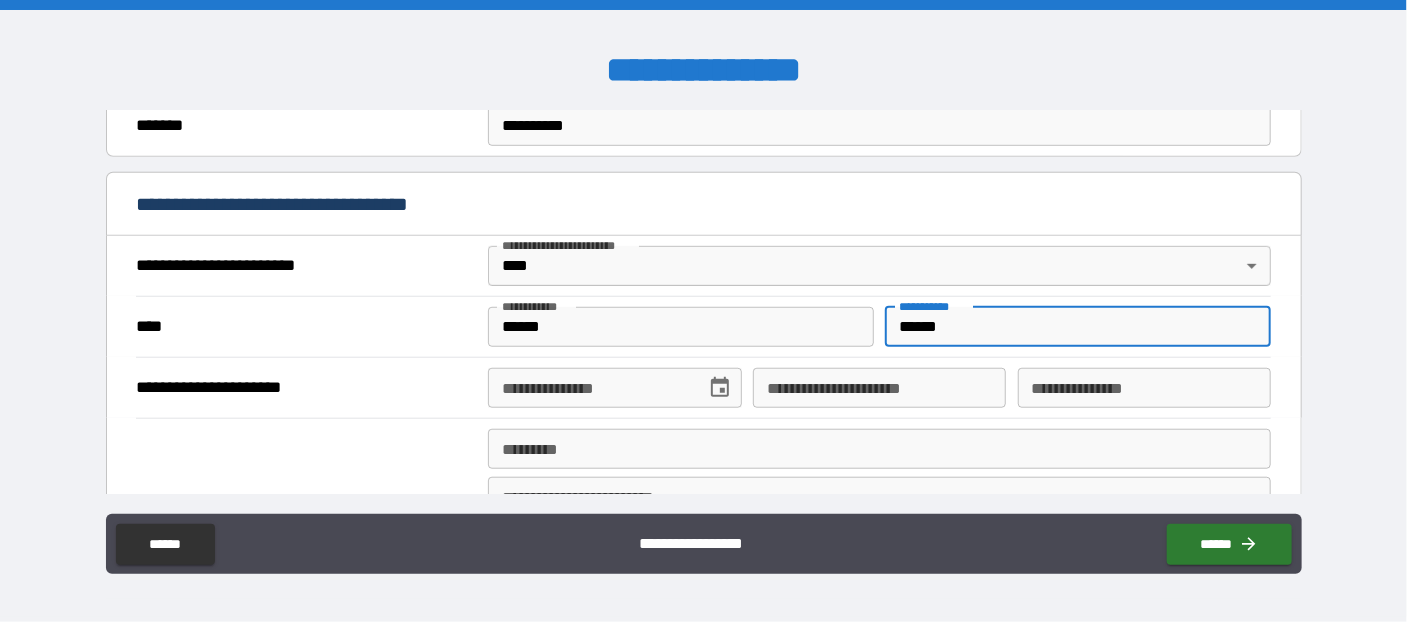 type on "******" 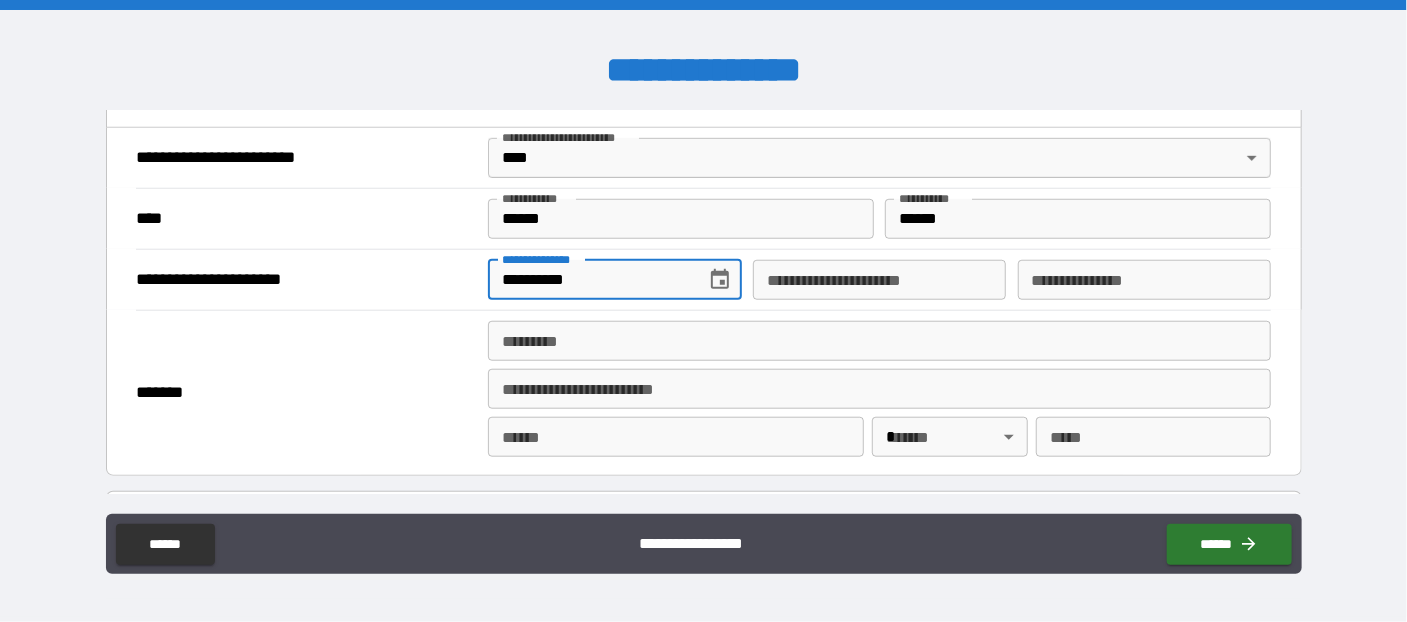 scroll, scrollTop: 763, scrollLeft: 0, axis: vertical 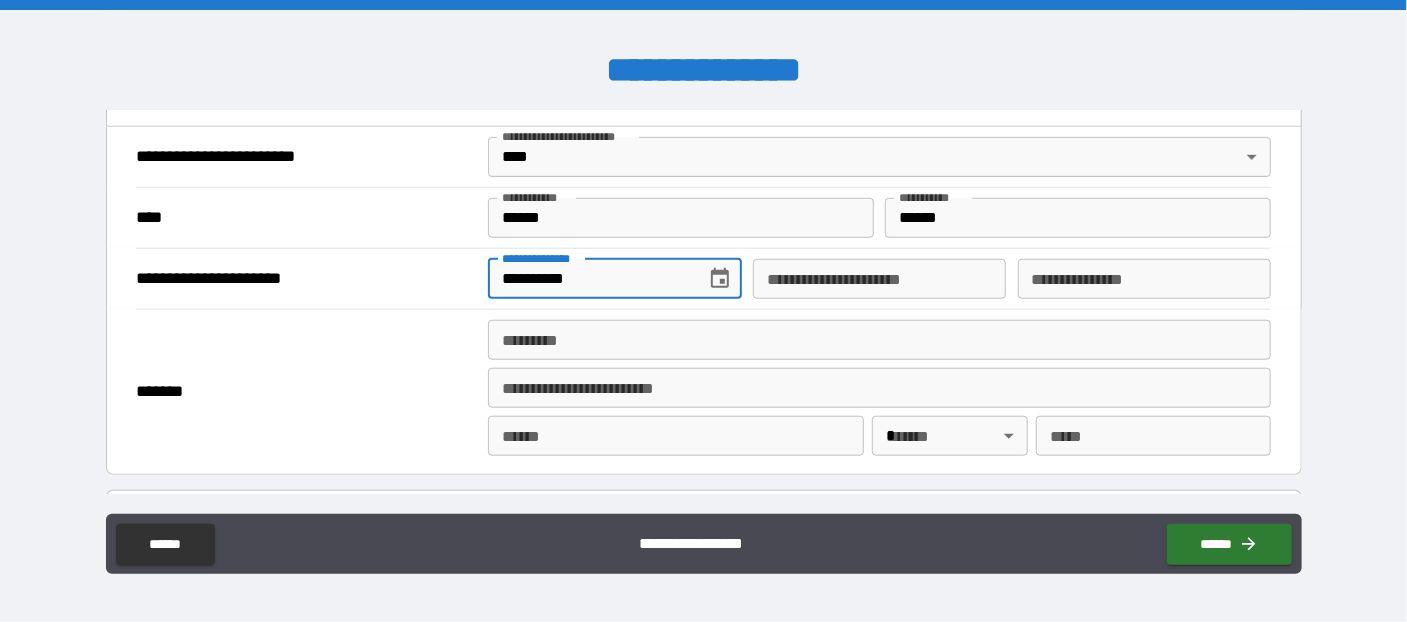 type on "**********" 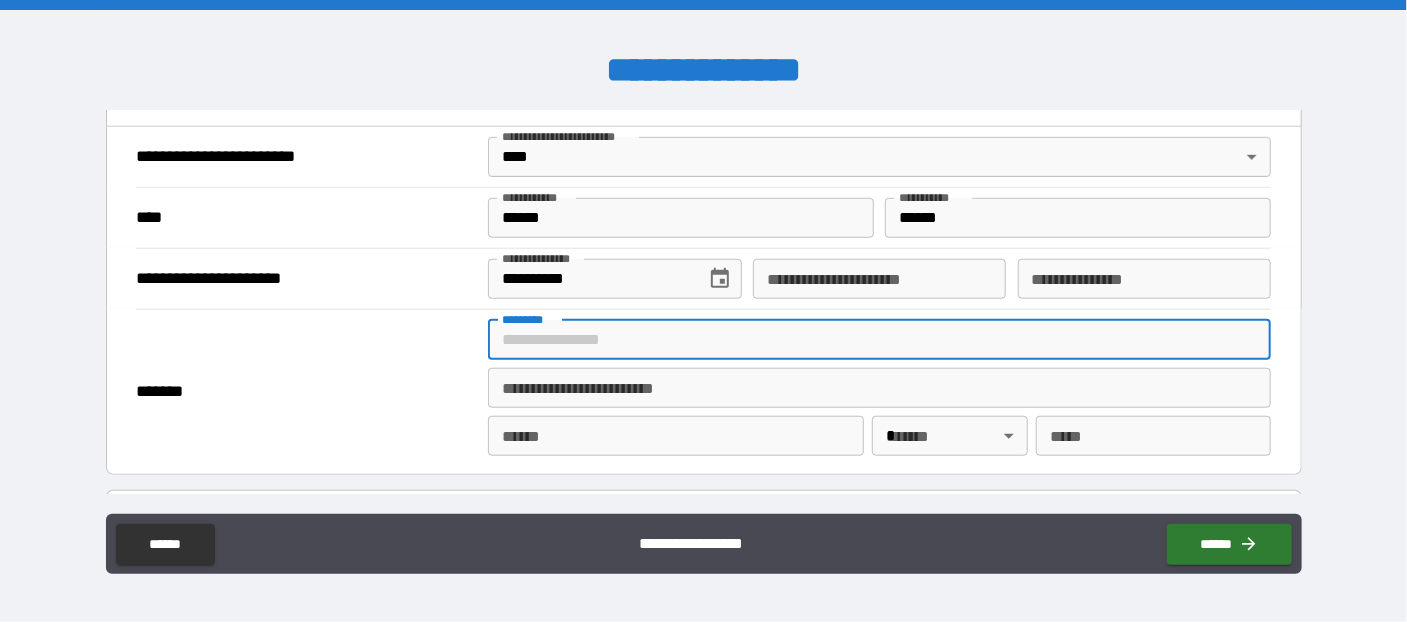 click on "*******   *" at bounding box center [879, 340] 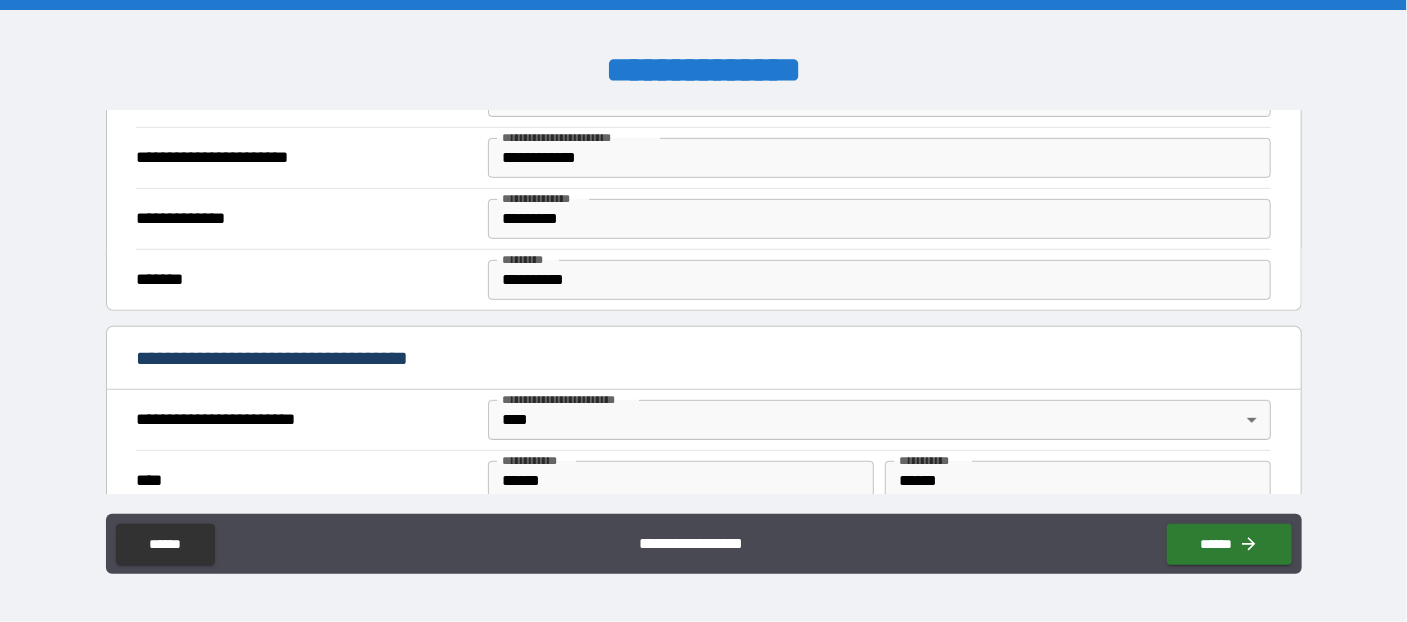 scroll, scrollTop: 654, scrollLeft: 0, axis: vertical 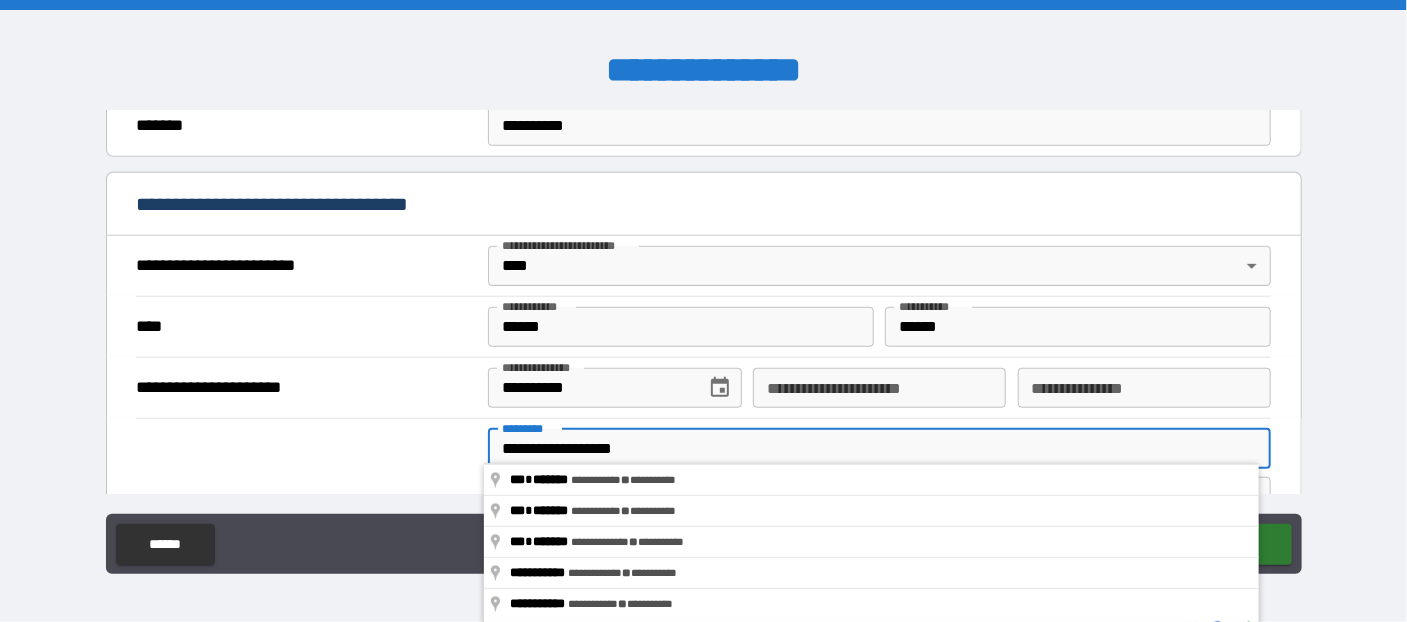 type on "**********" 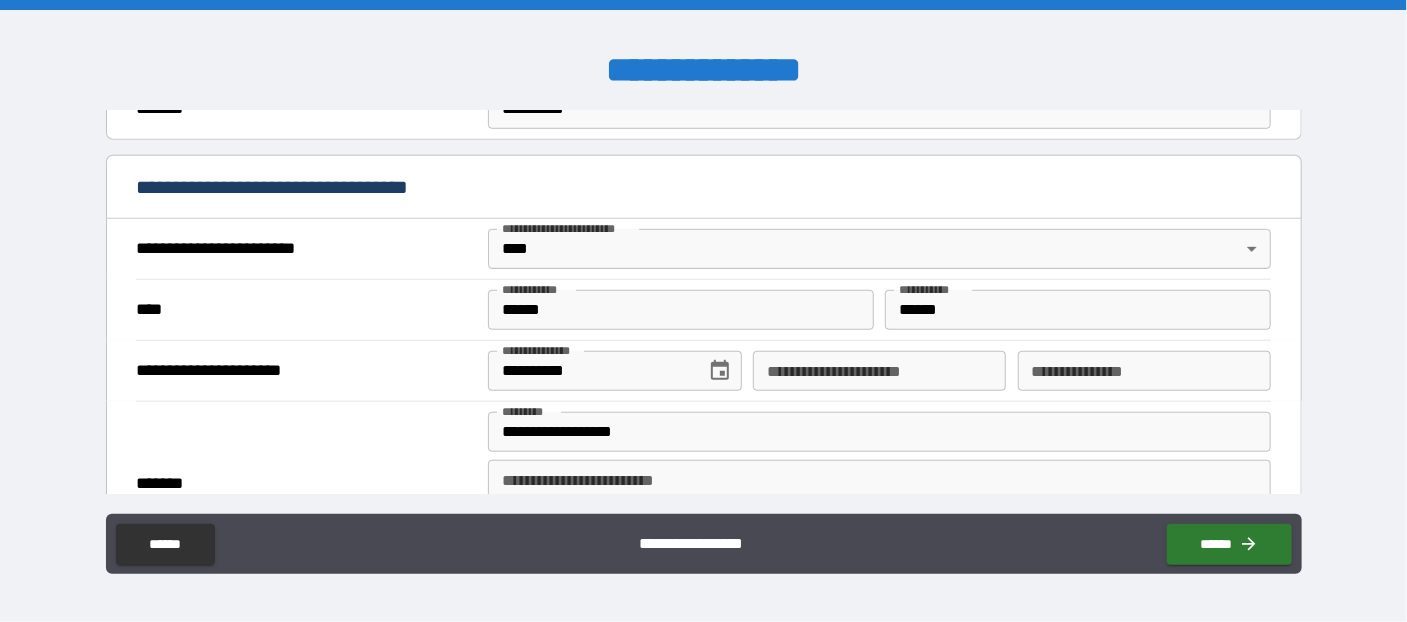 scroll, scrollTop: 891, scrollLeft: 0, axis: vertical 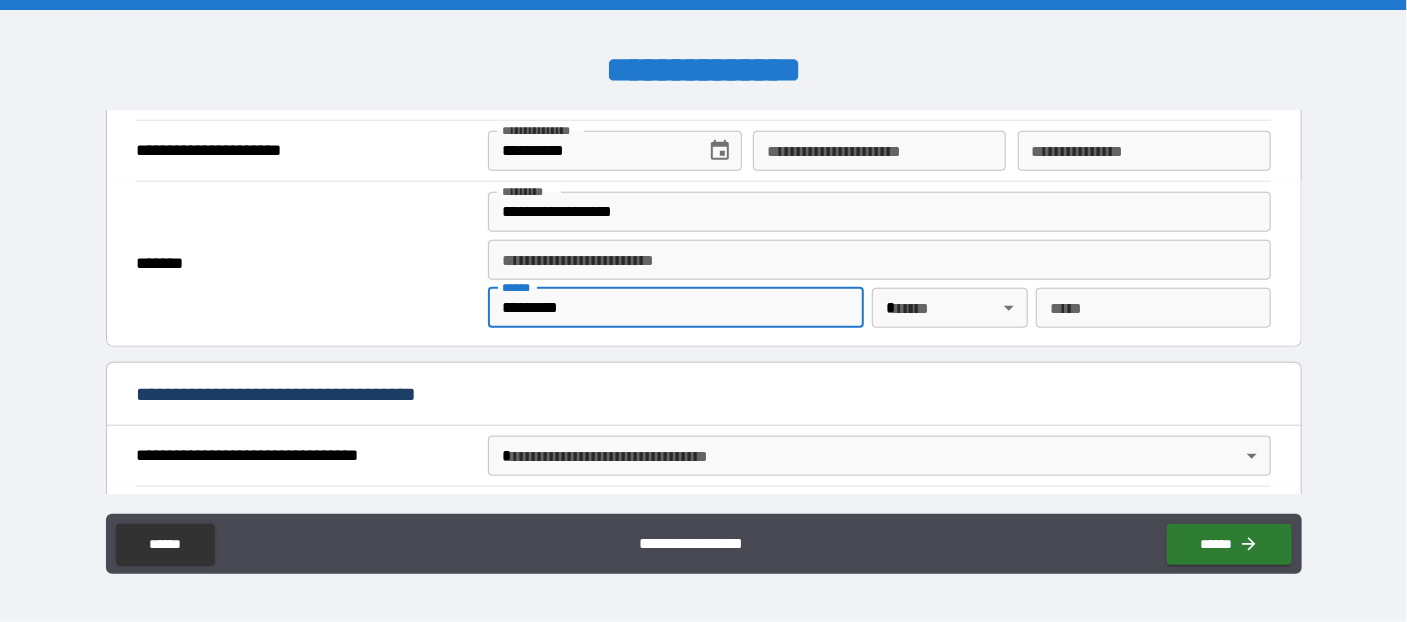 type on "*********" 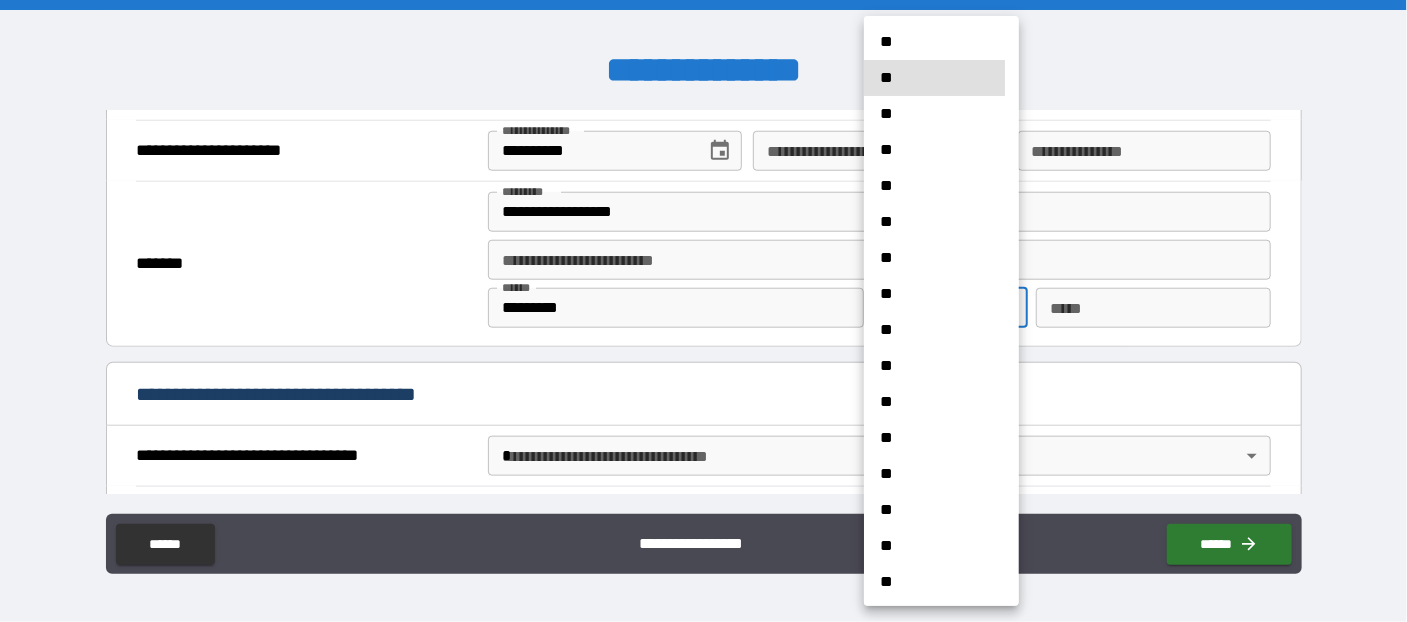 type 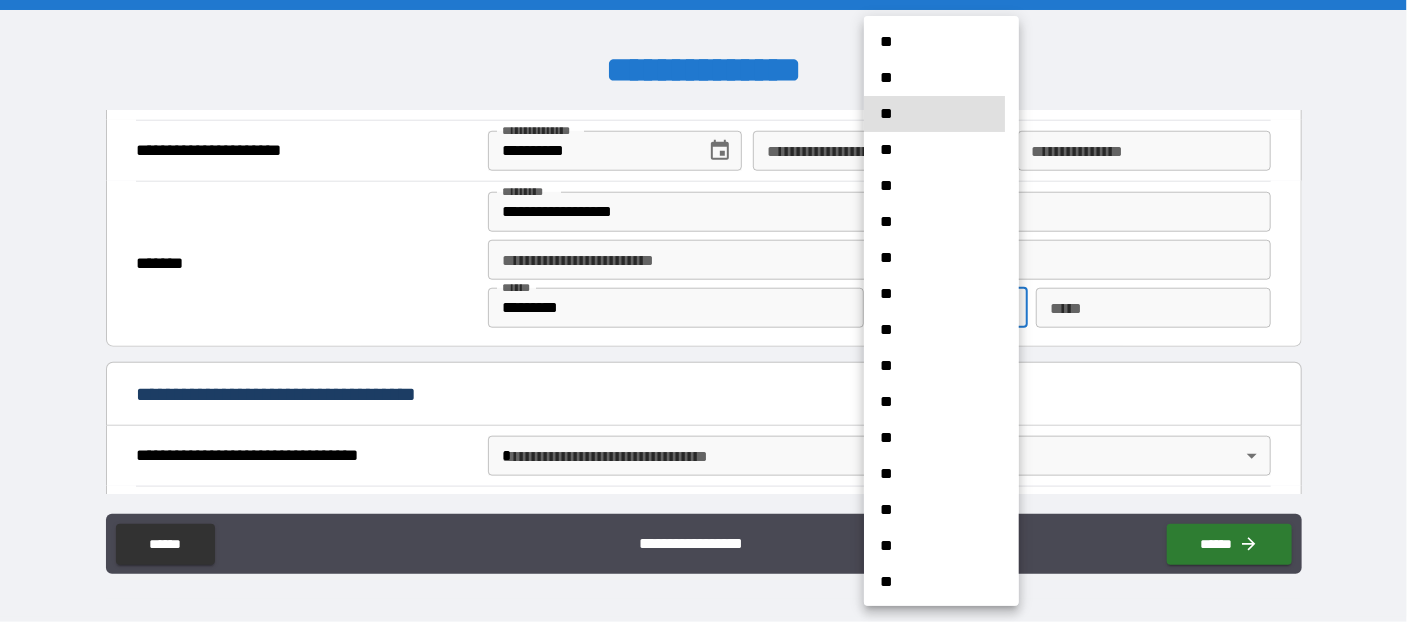 type 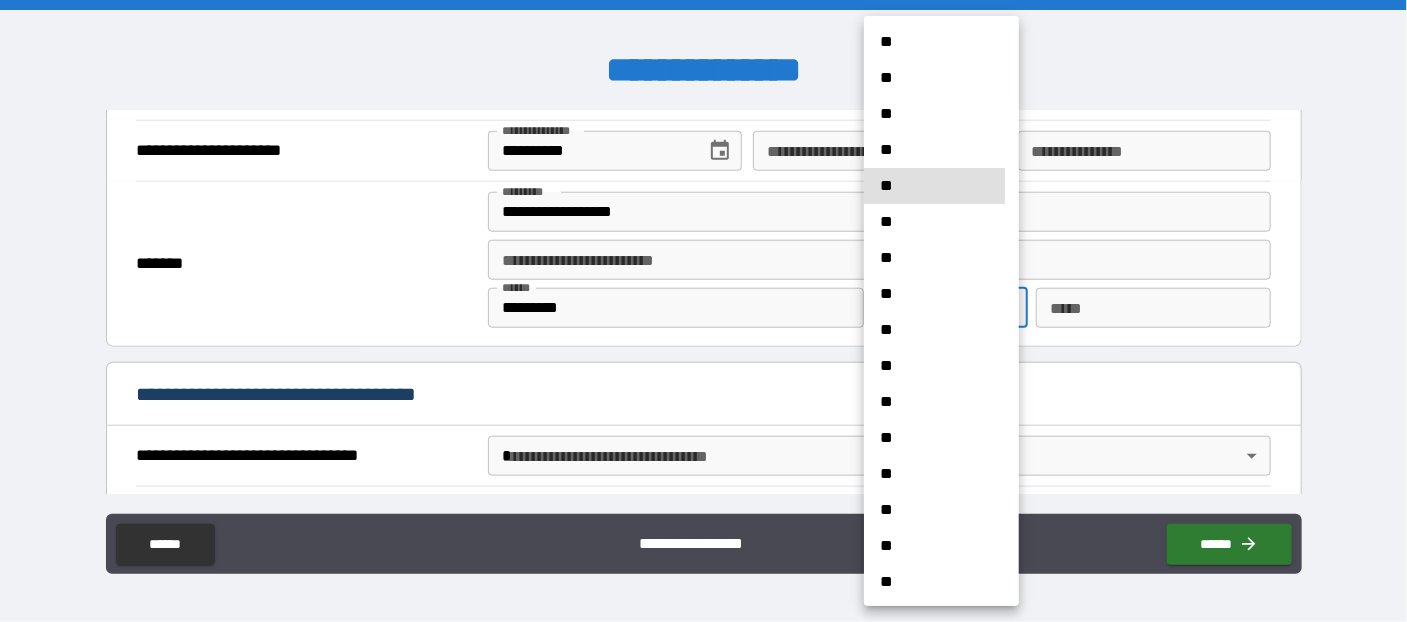 type 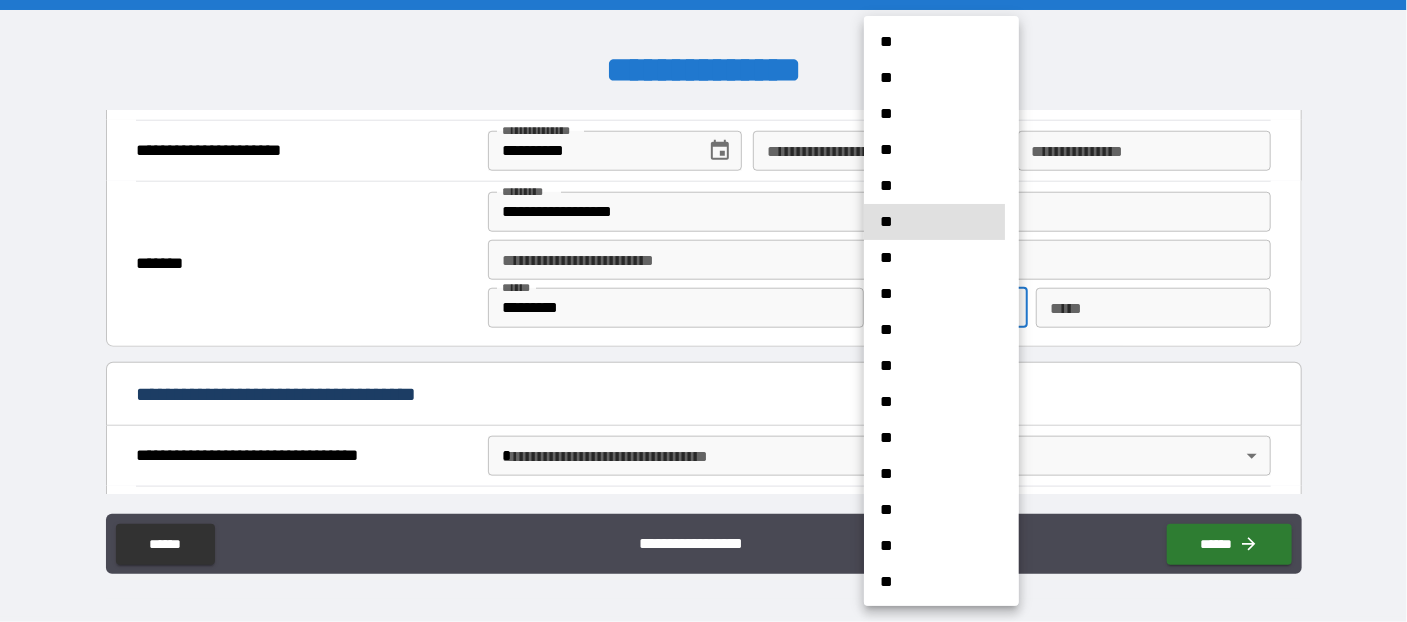 type 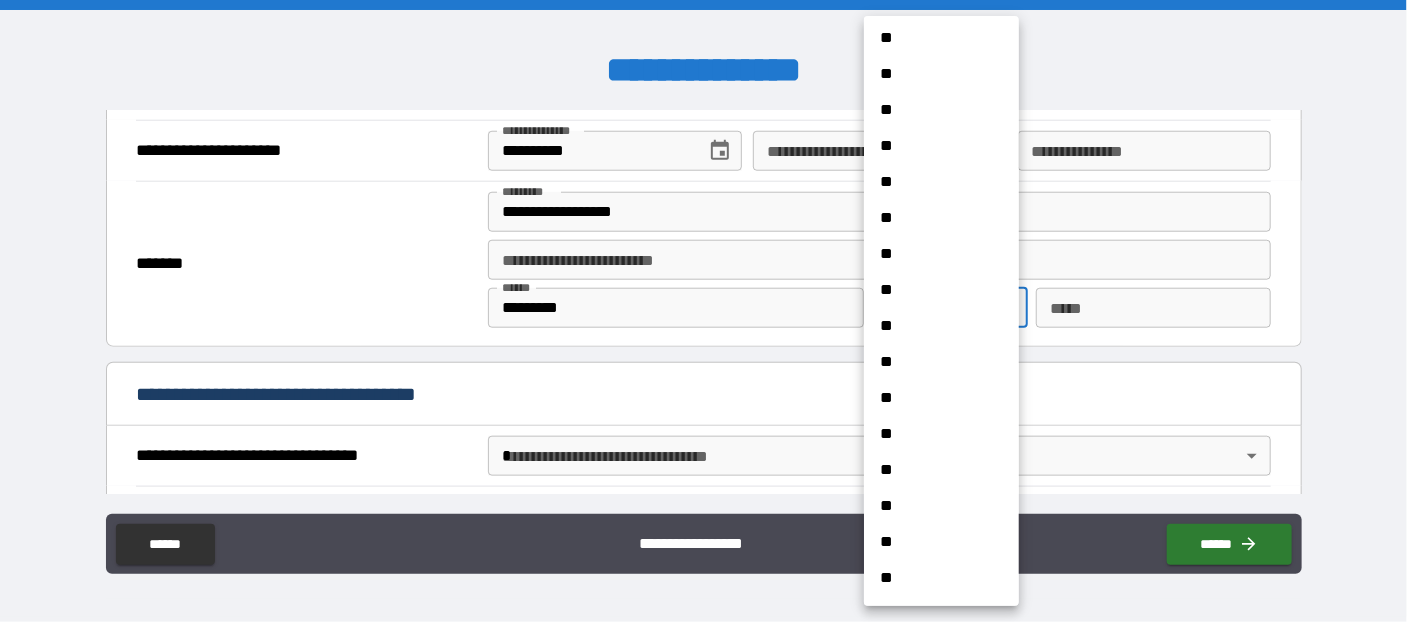 scroll, scrollTop: 654, scrollLeft: 0, axis: vertical 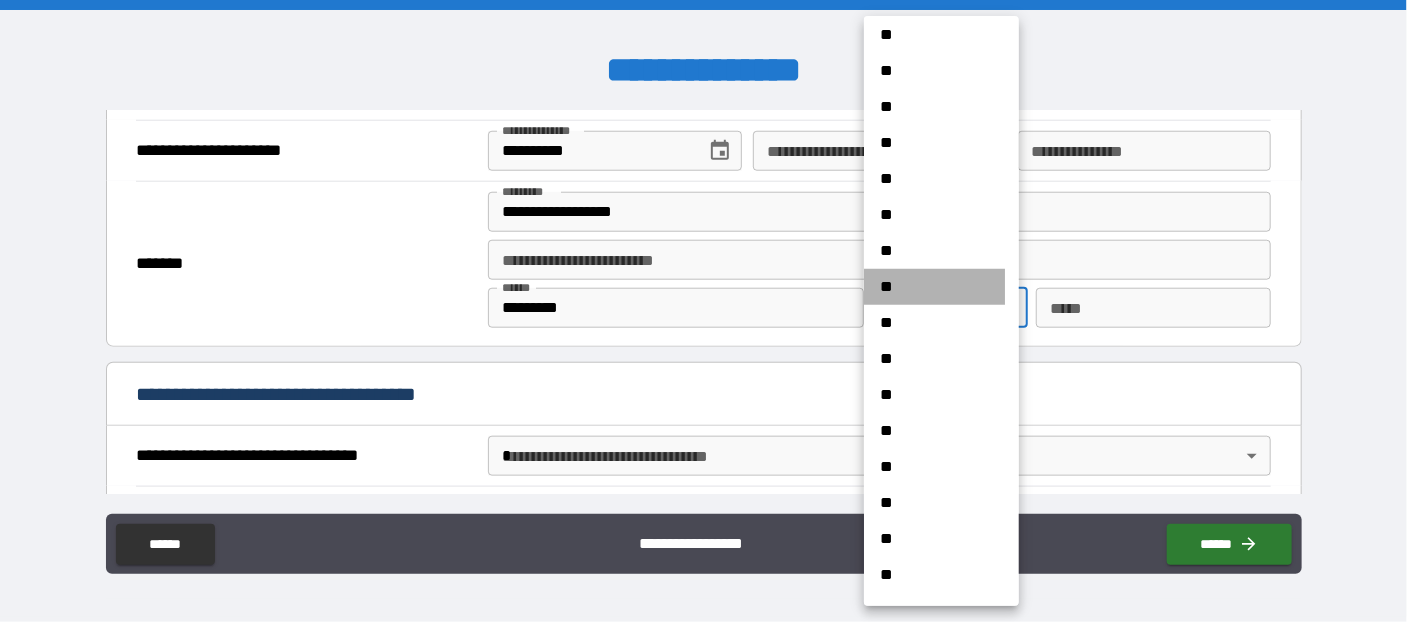 click on "**" at bounding box center [934, 287] 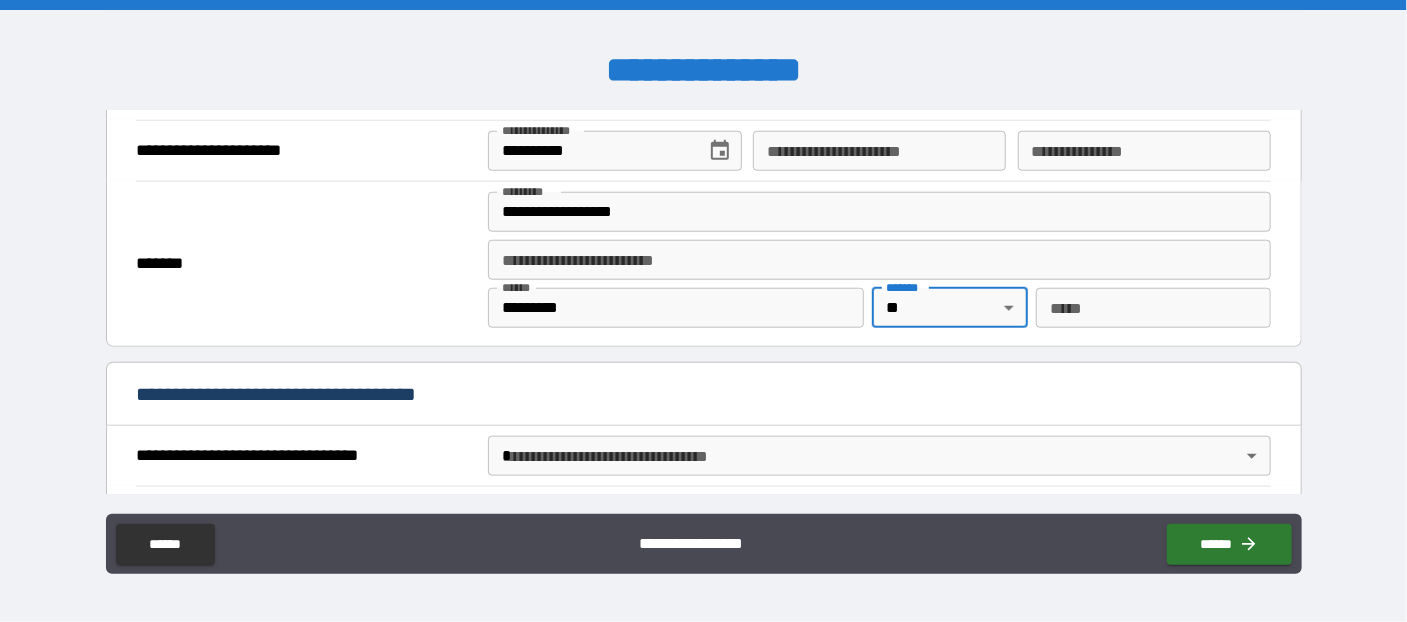 click on "***   *" at bounding box center (1153, 308) 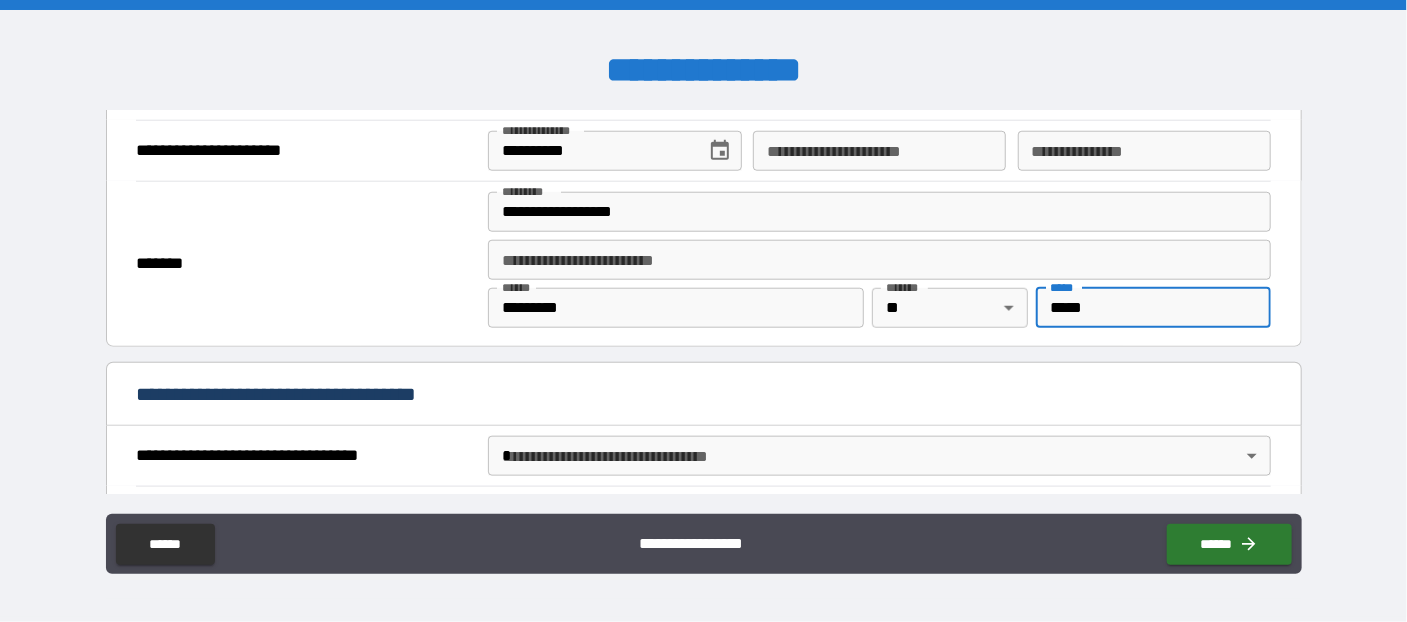type on "*****" 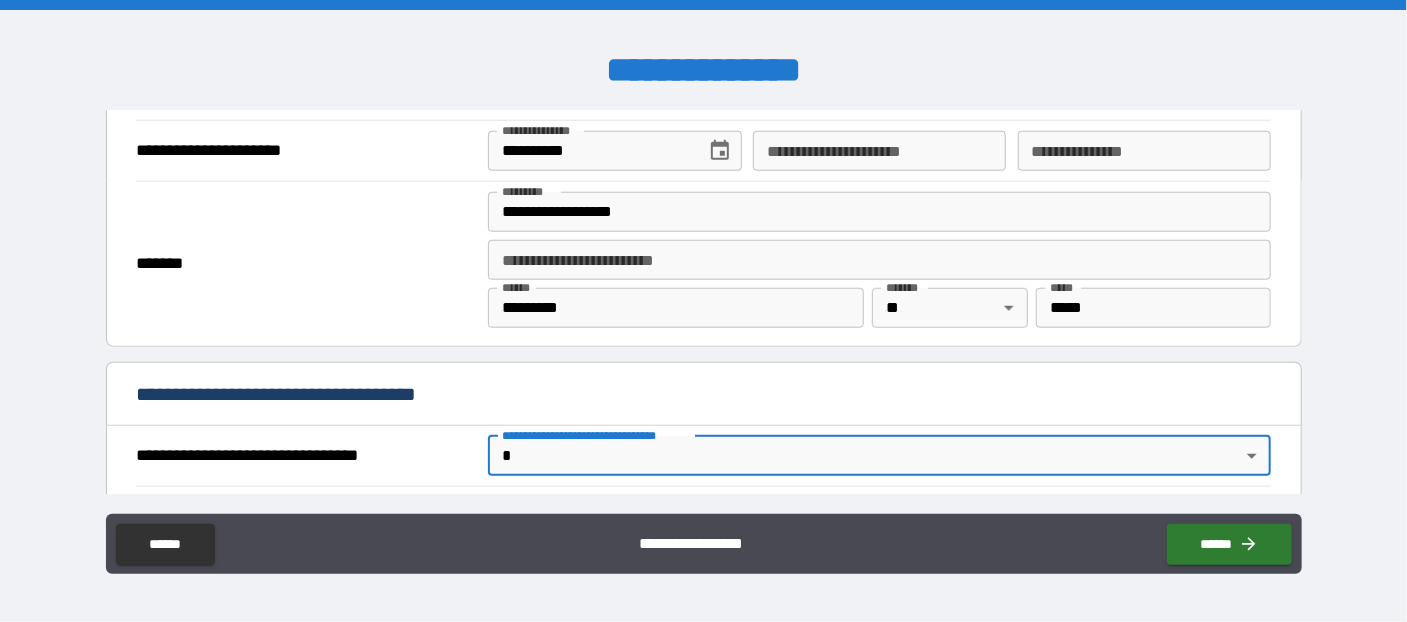 scroll, scrollTop: 1109, scrollLeft: 0, axis: vertical 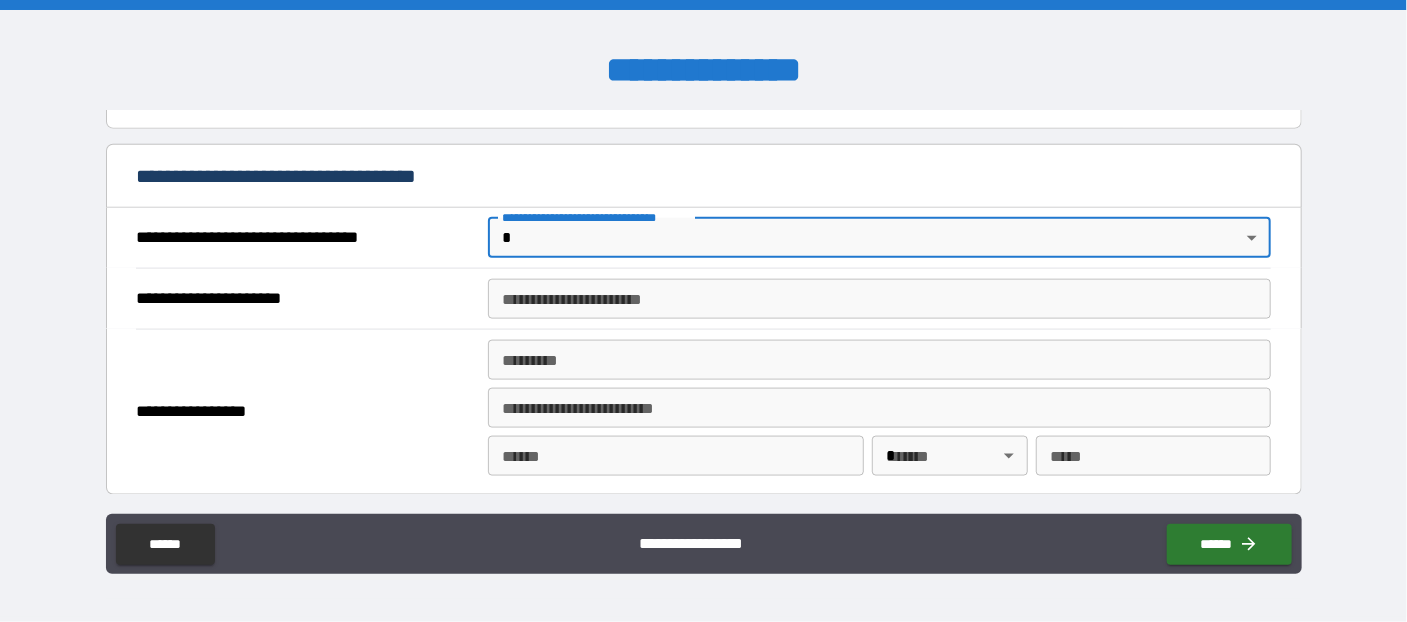 click on "**********" at bounding box center [879, 238] 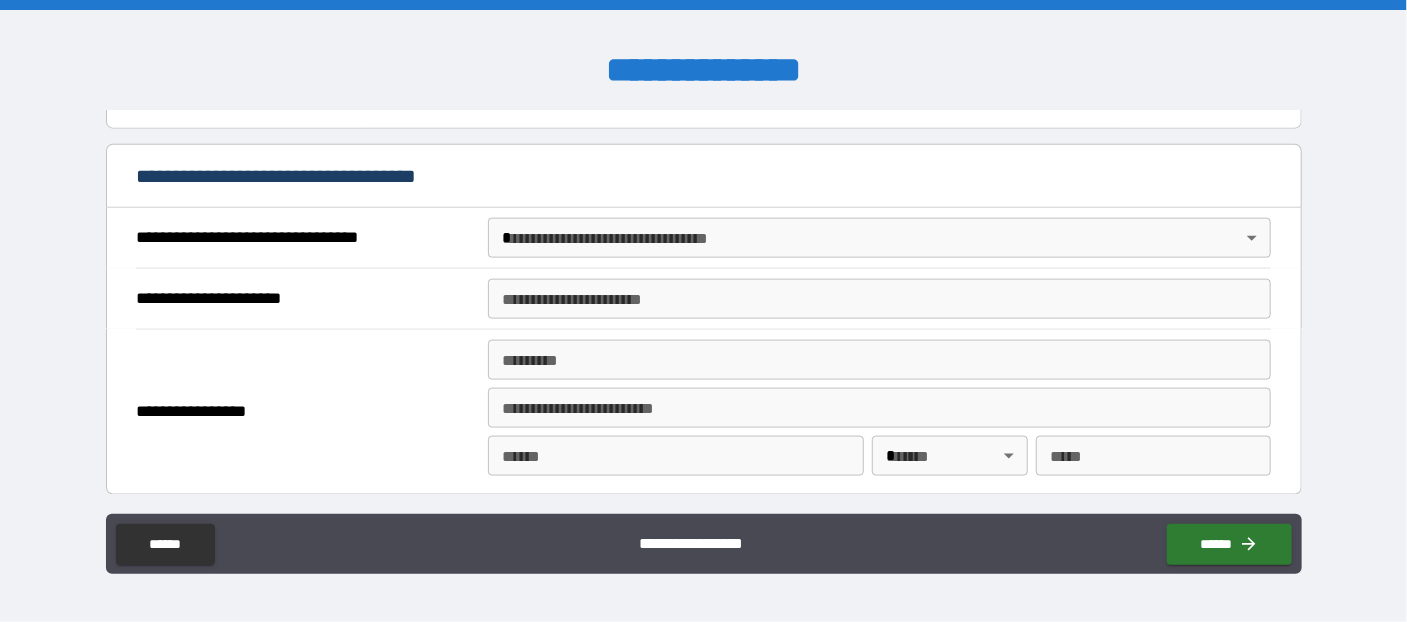click on "**********" at bounding box center (703, 311) 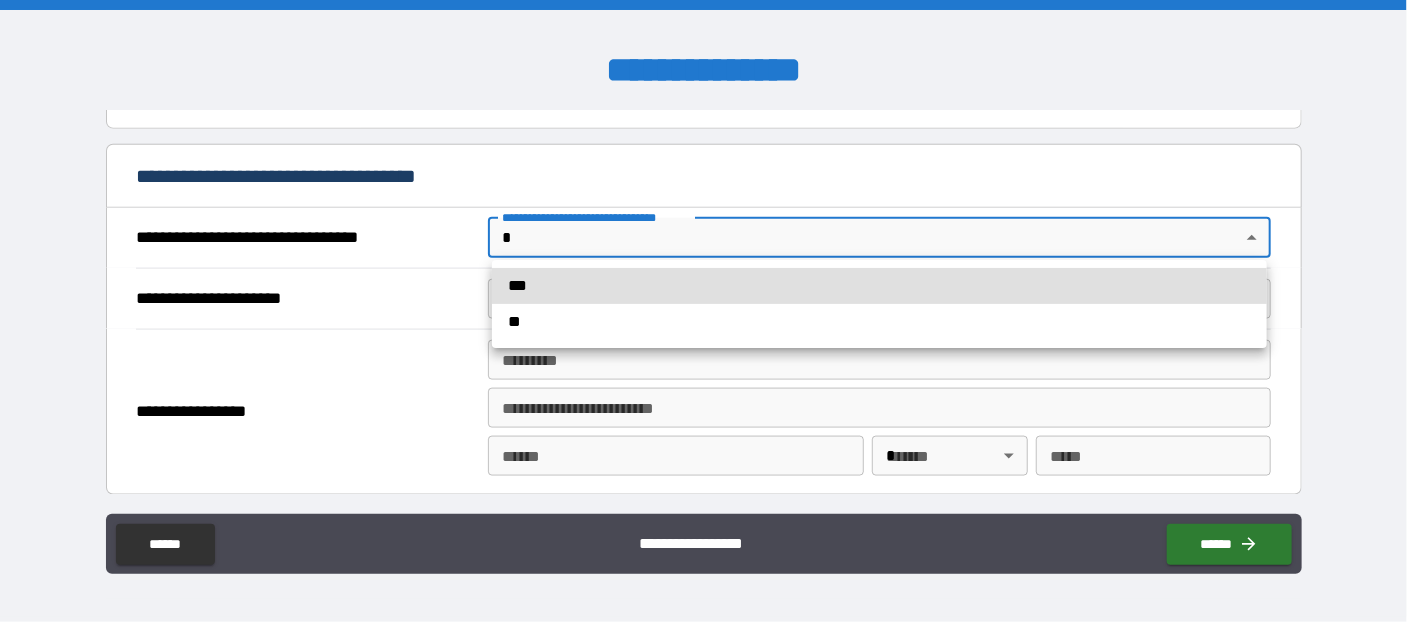 click on "***" at bounding box center [879, 286] 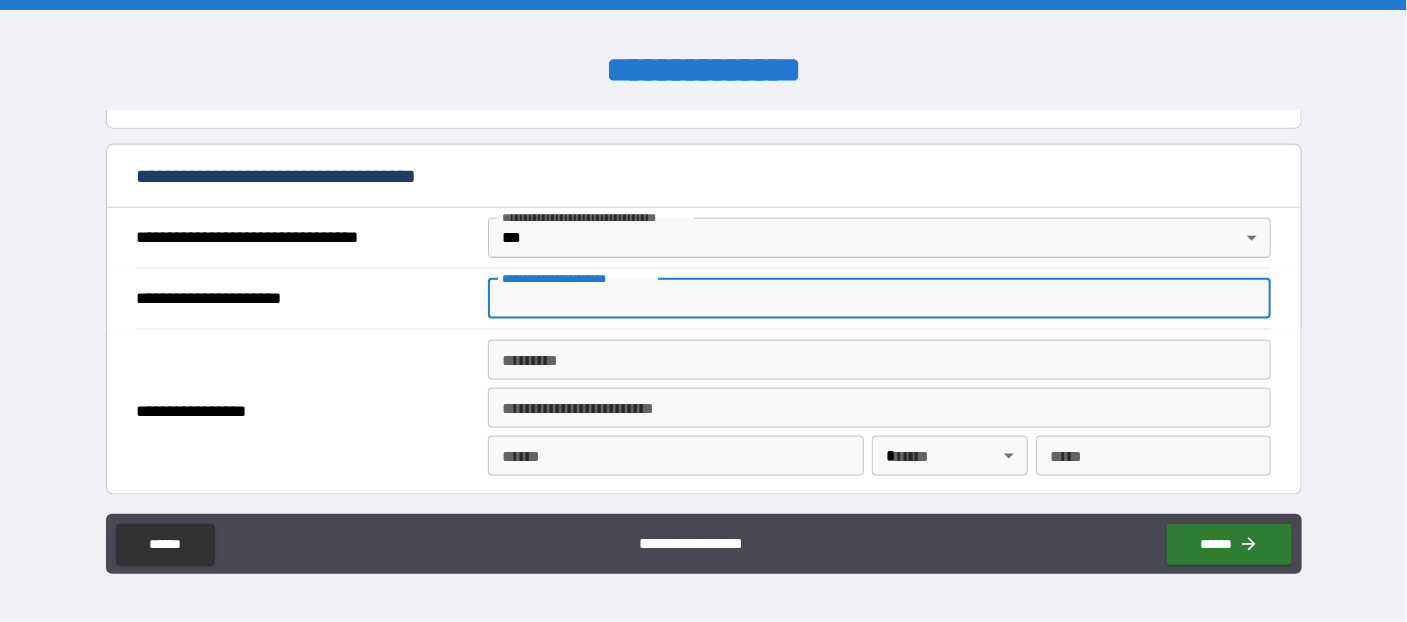 click on "**********" at bounding box center (879, 299) 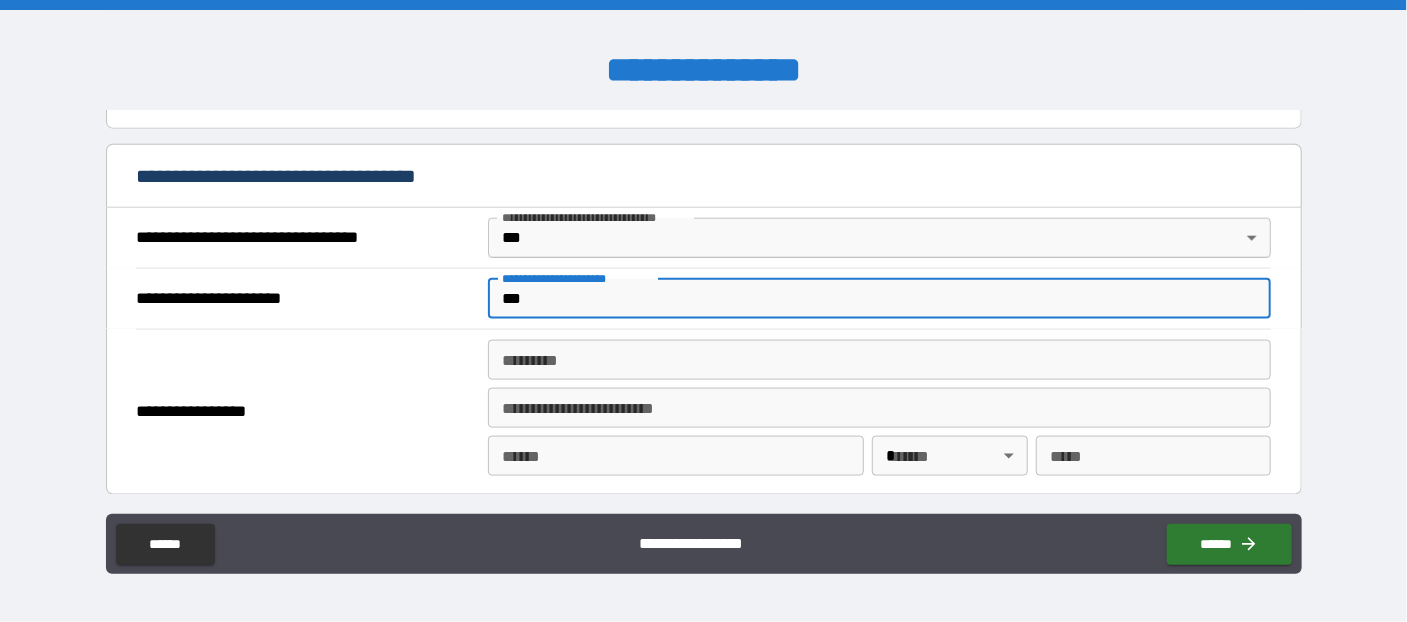 type on "***" 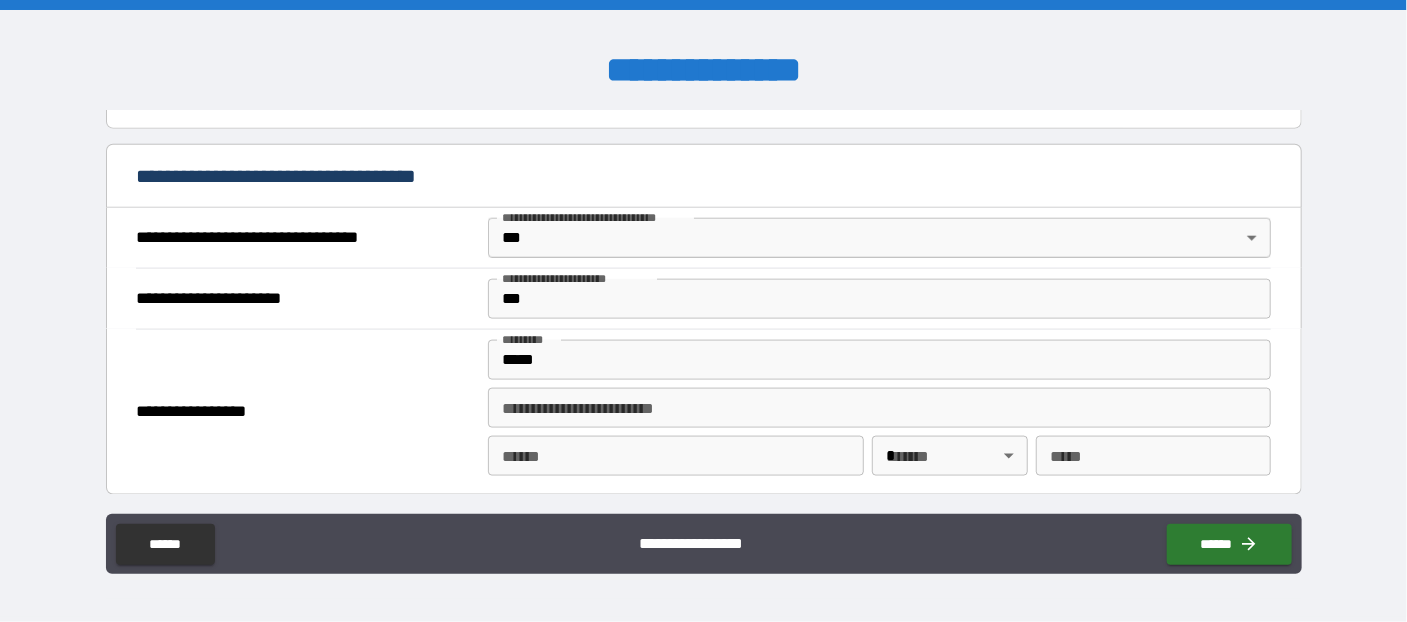 type on "**********" 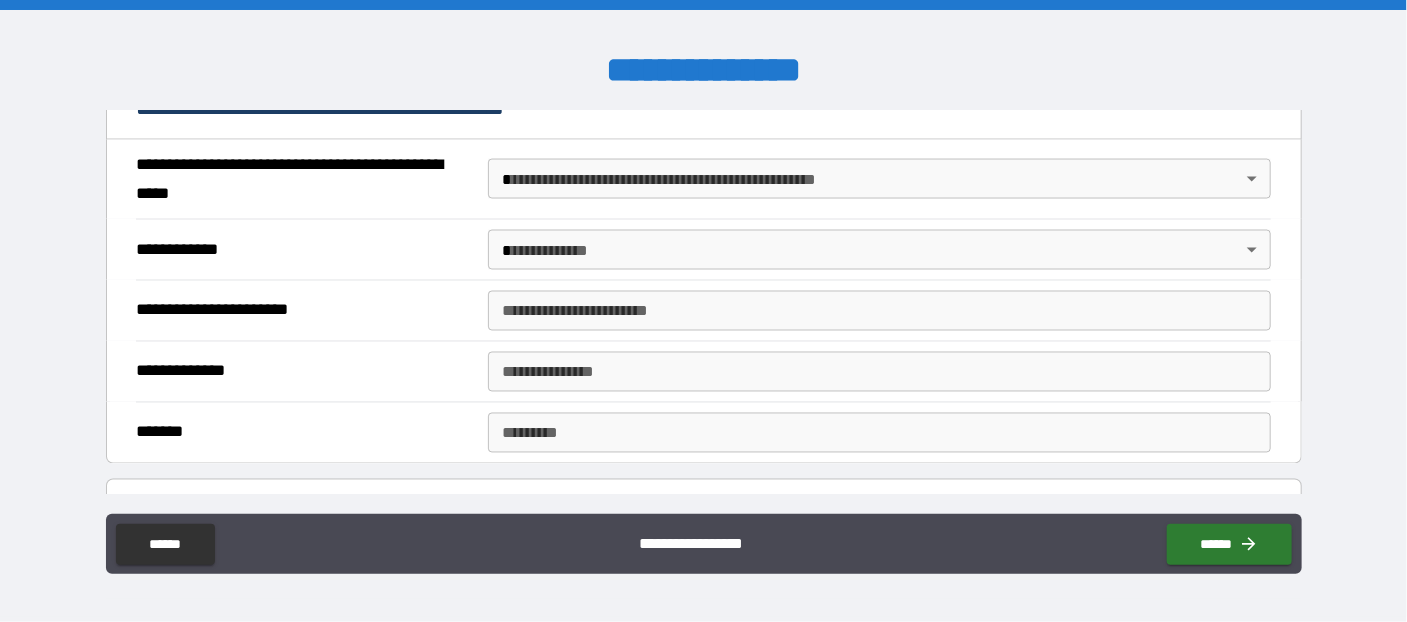 scroll, scrollTop: 1545, scrollLeft: 0, axis: vertical 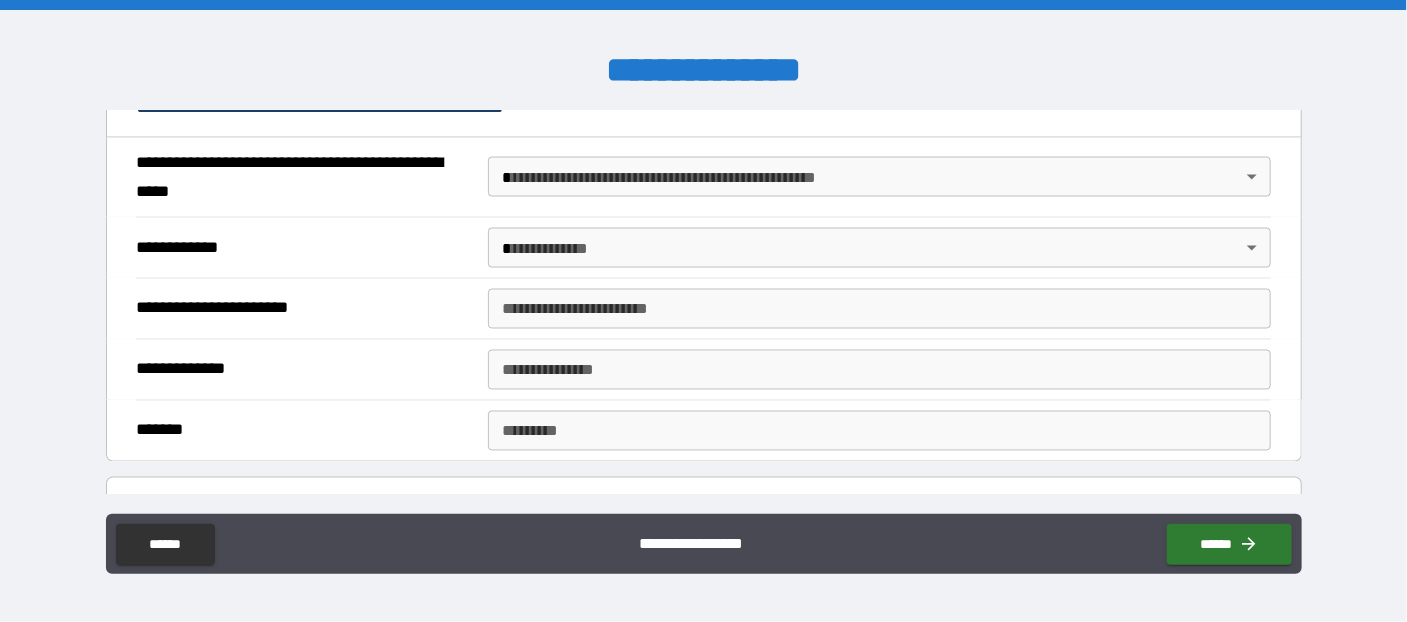 click on "**********" at bounding box center (703, 311) 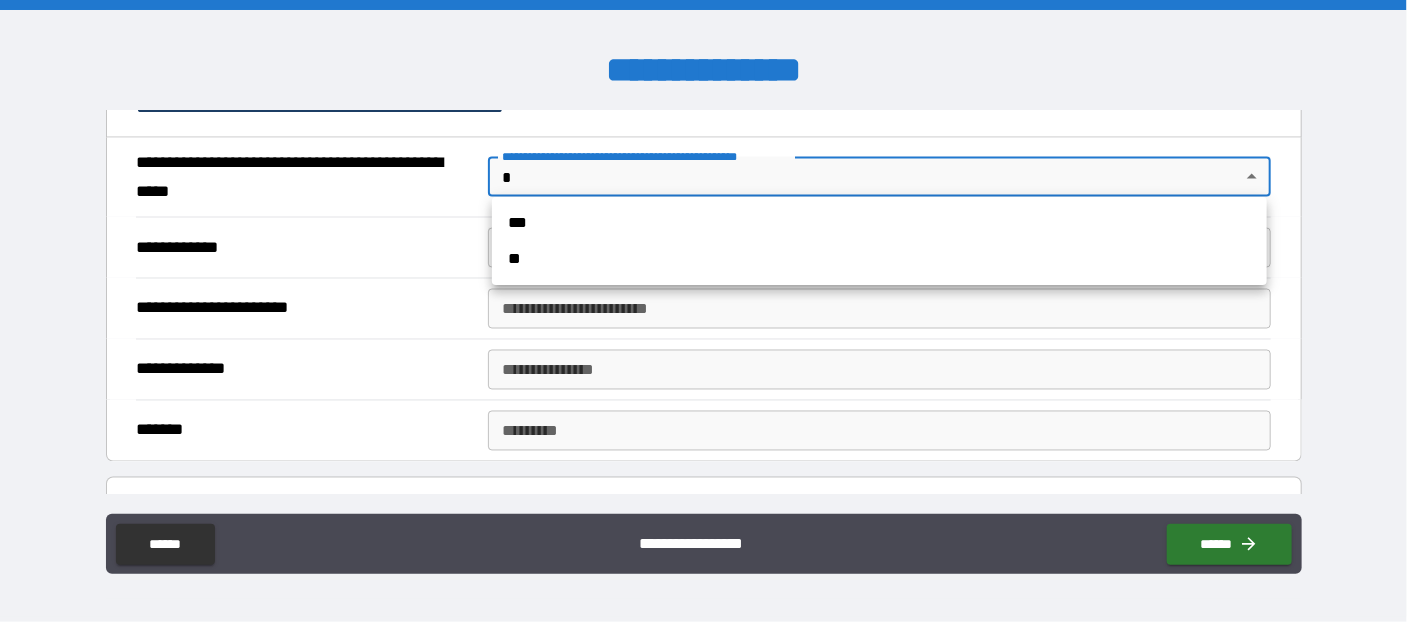 click on "**" at bounding box center (879, 259) 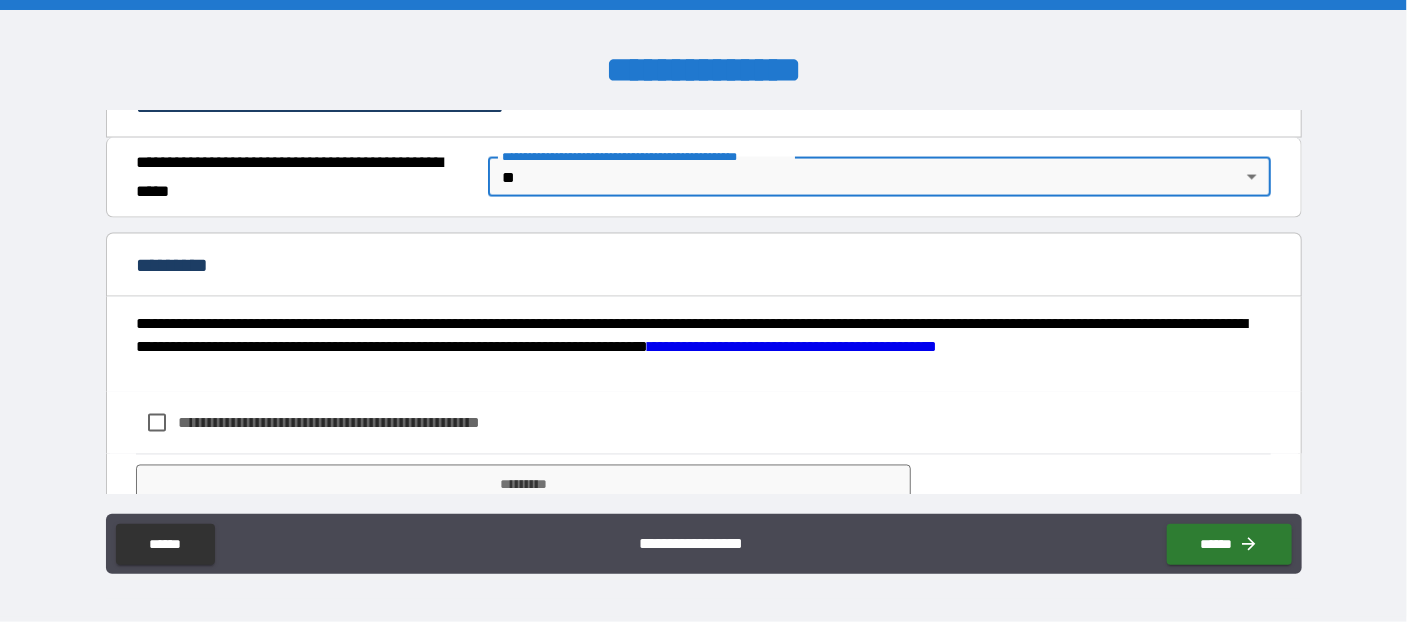 type on "*" 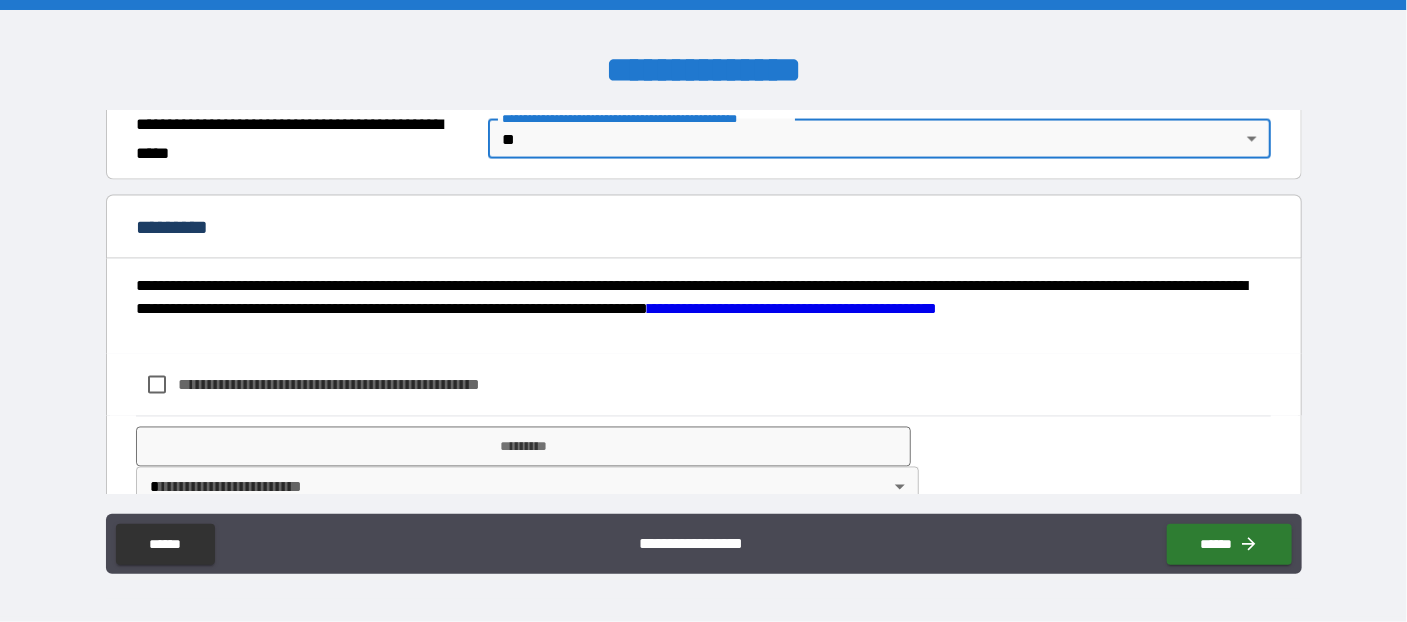 scroll, scrollTop: 1618, scrollLeft: 0, axis: vertical 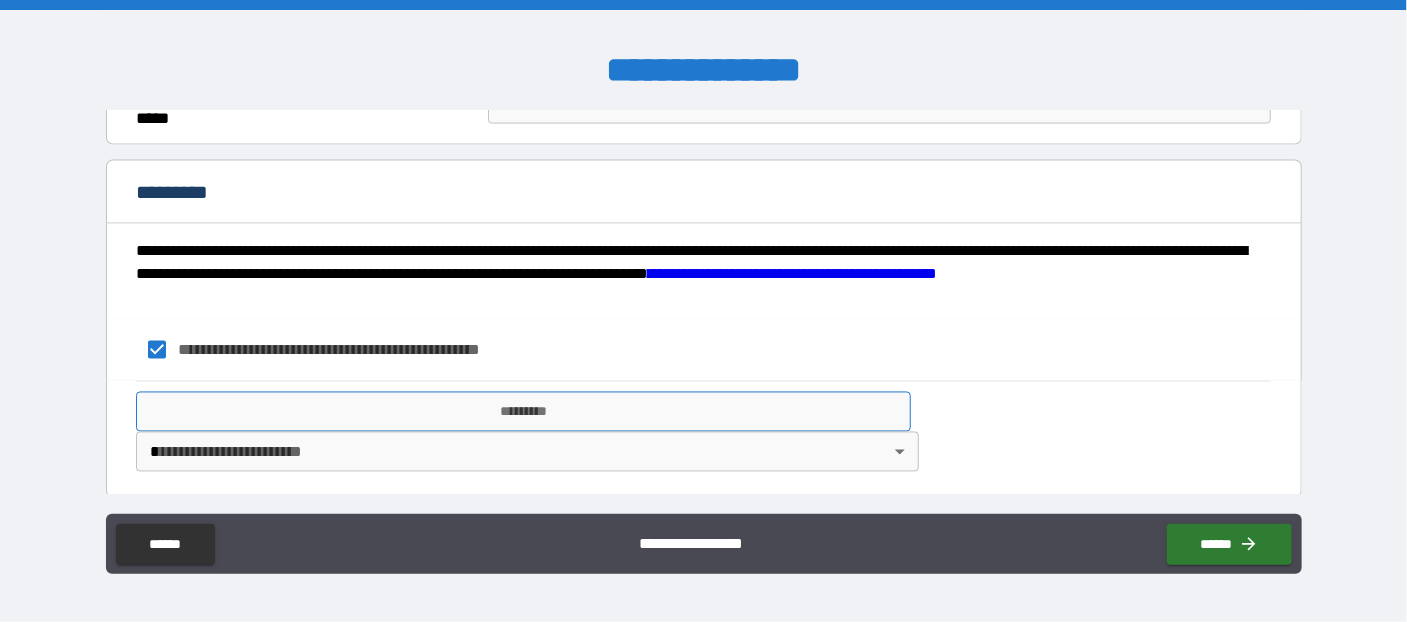 click on "*********" at bounding box center [523, 412] 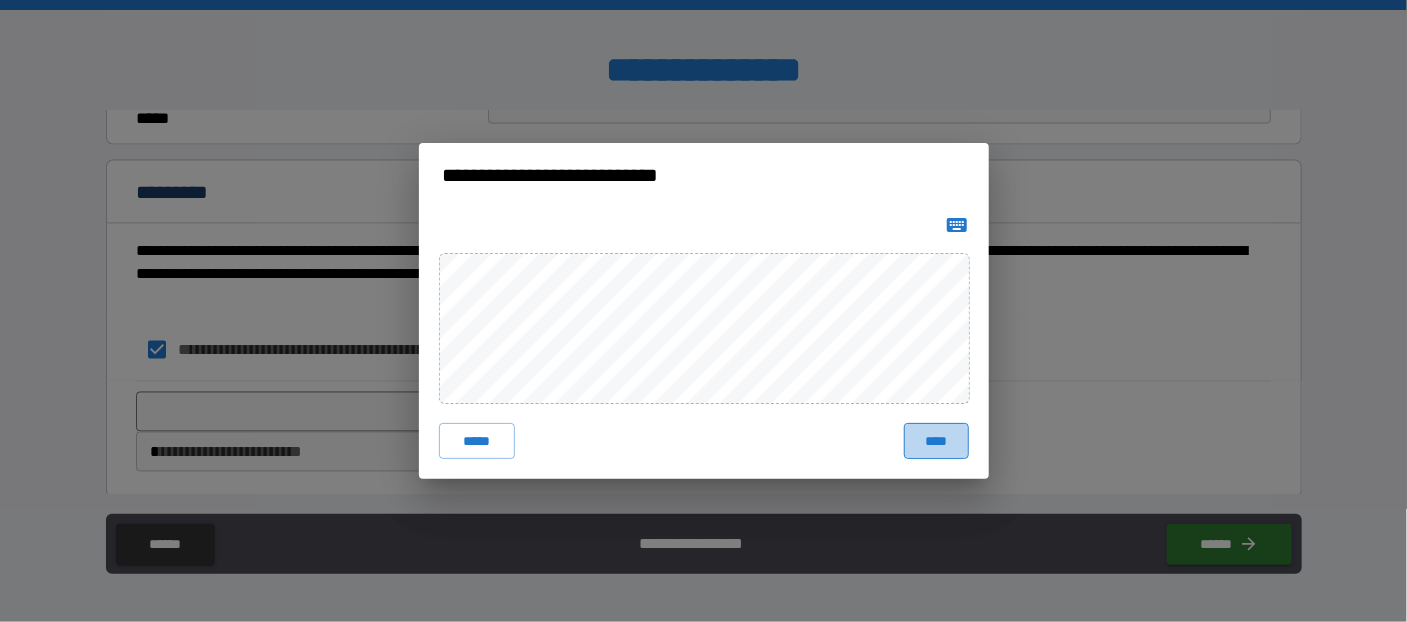 click on "****" at bounding box center (936, 441) 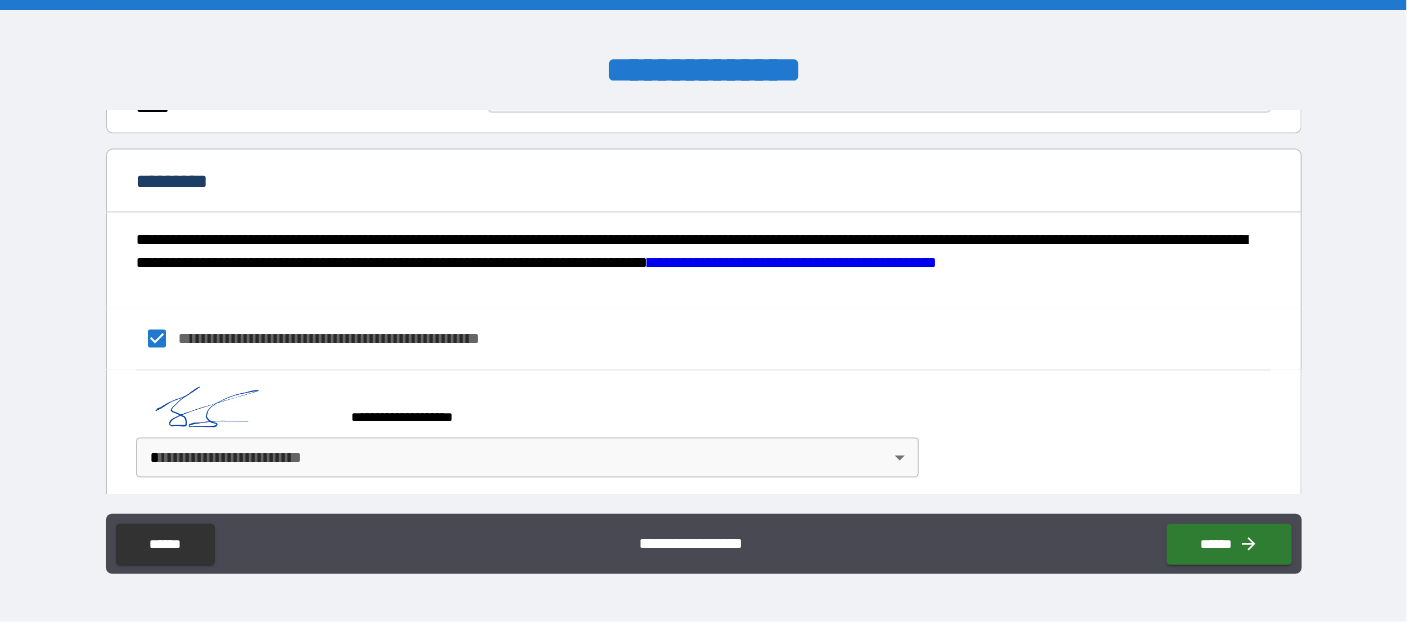 scroll, scrollTop: 1635, scrollLeft: 0, axis: vertical 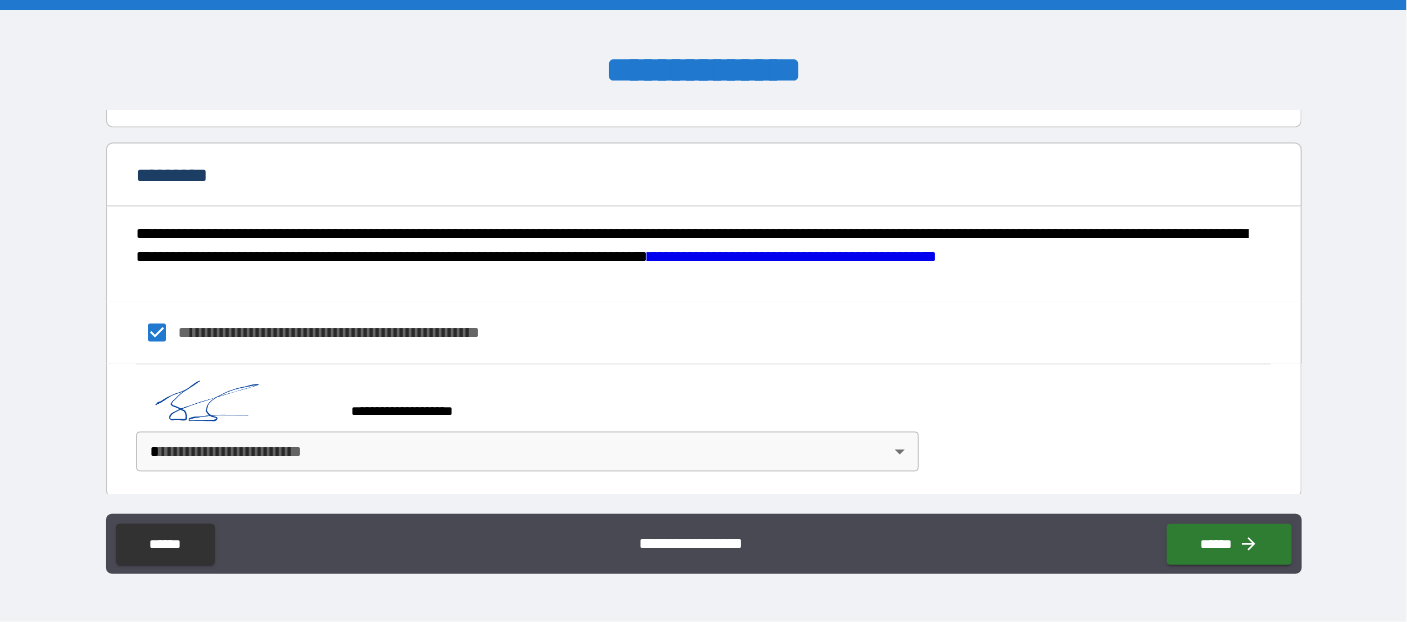 click on "**********" at bounding box center (703, 311) 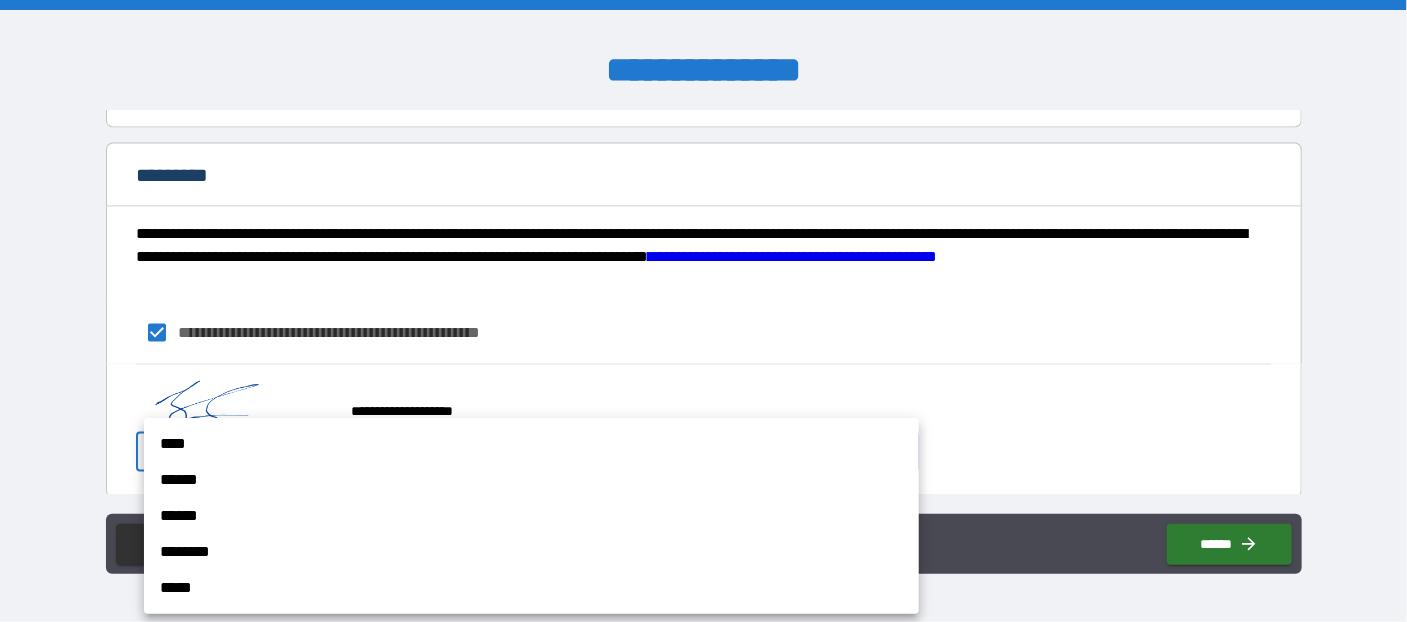click on "****" at bounding box center [531, 444] 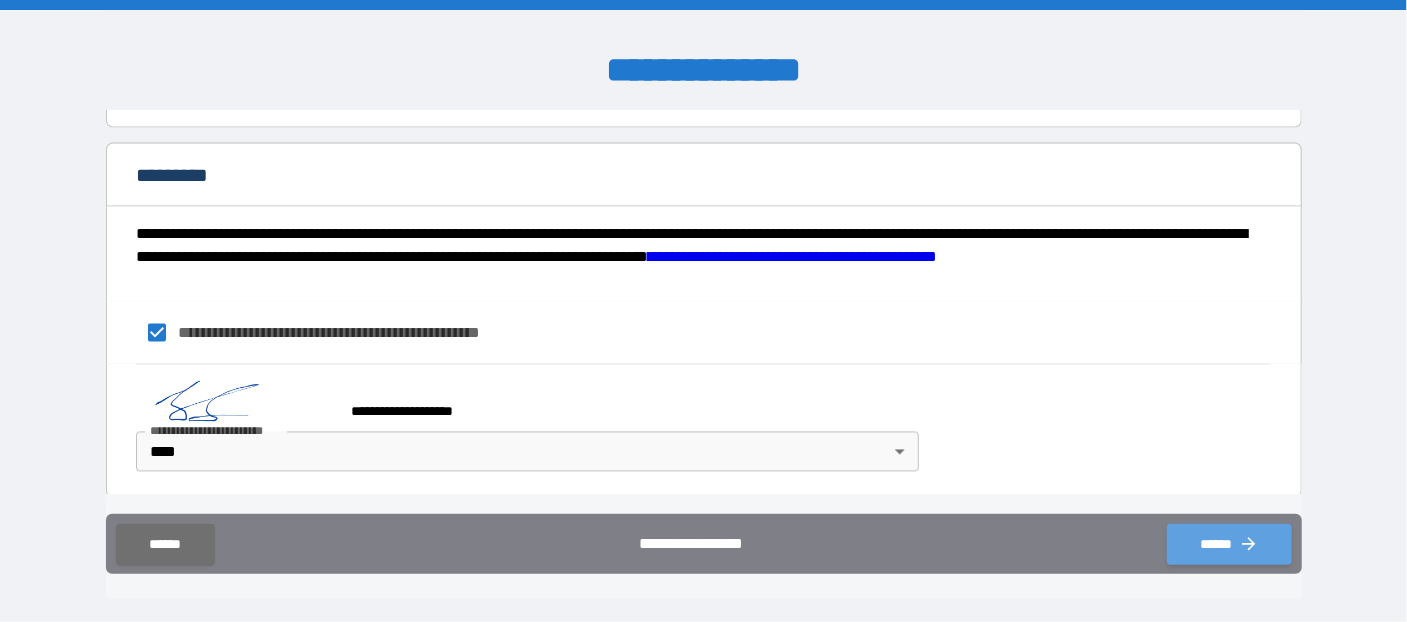 click on "******" at bounding box center (1229, 544) 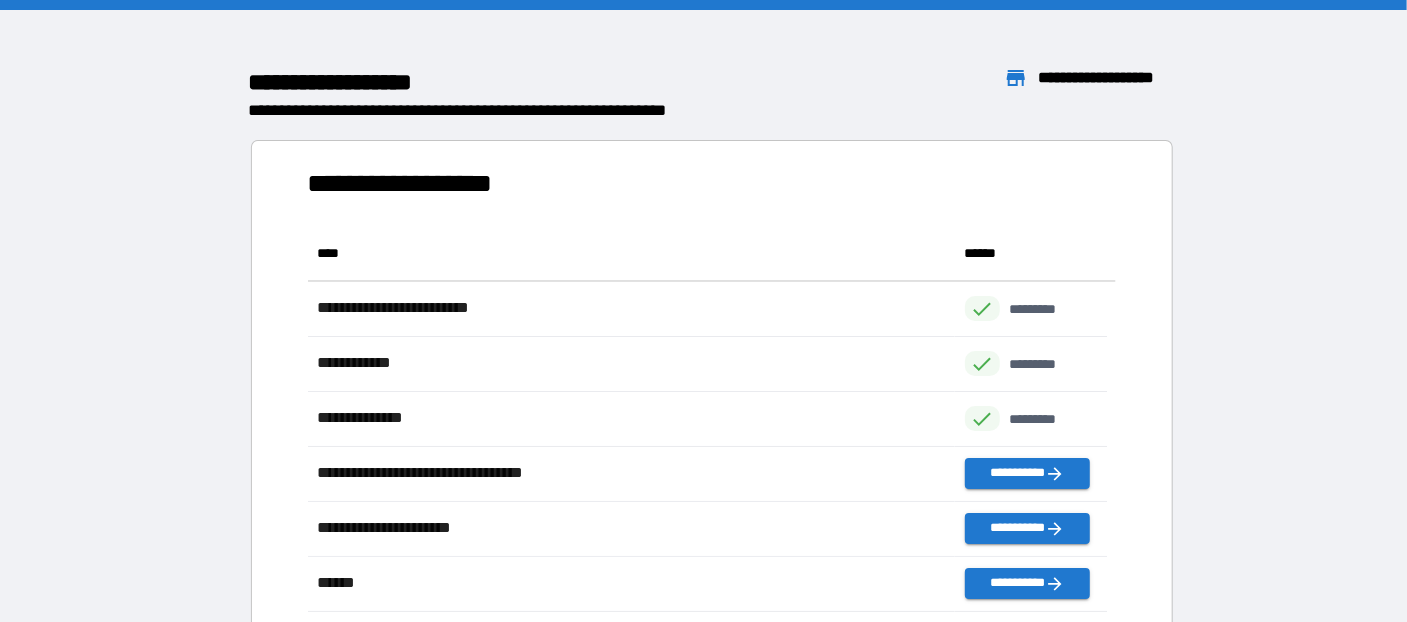 scroll, scrollTop: 371, scrollLeft: 785, axis: both 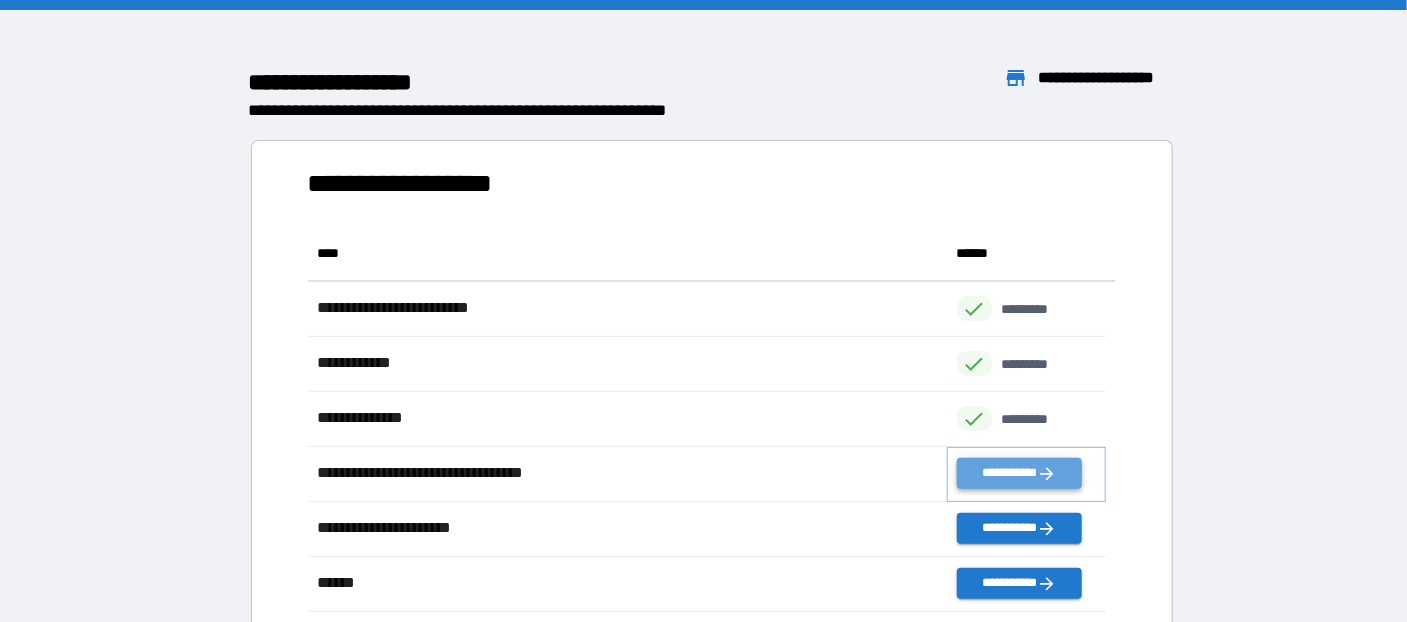click on "**********" at bounding box center (1019, 473) 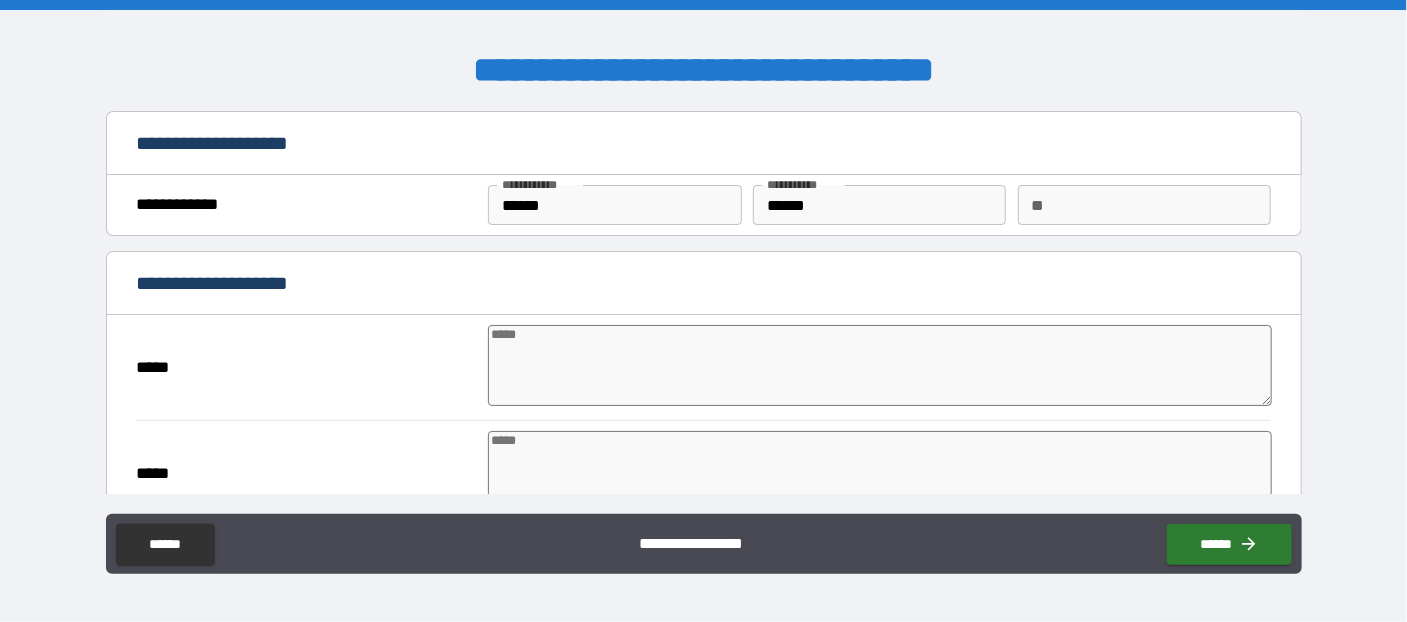 type on "*" 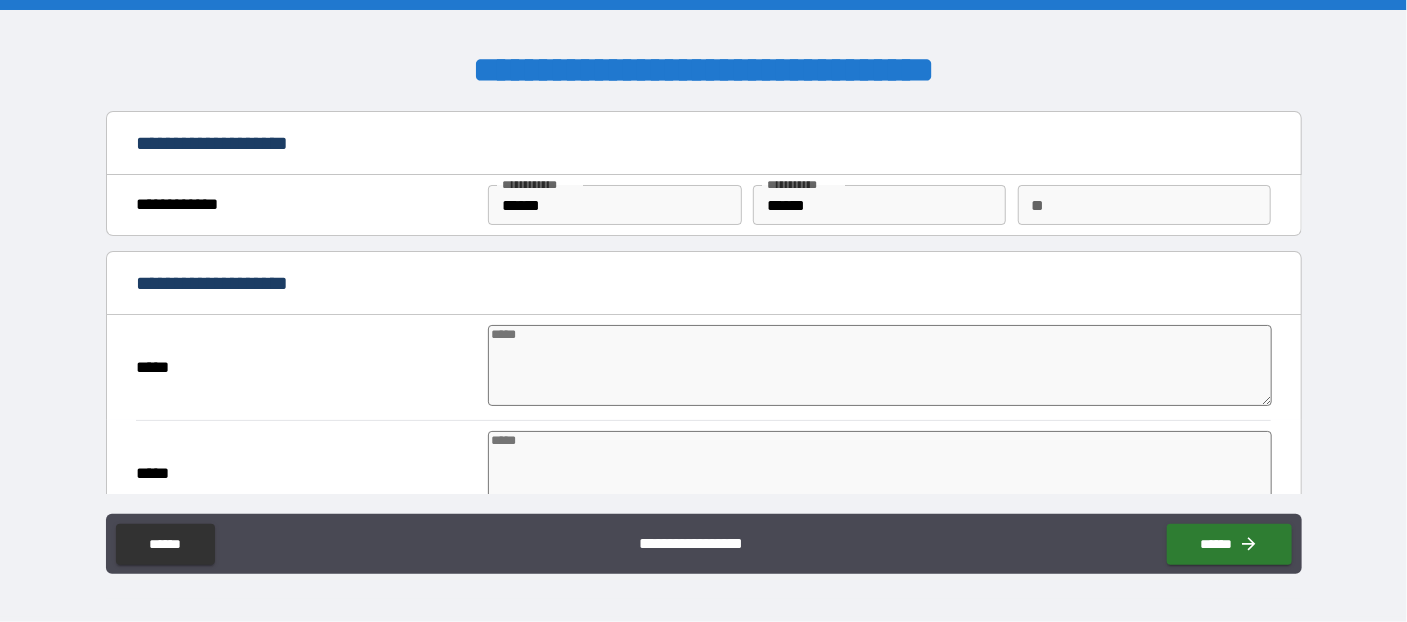 type on "*" 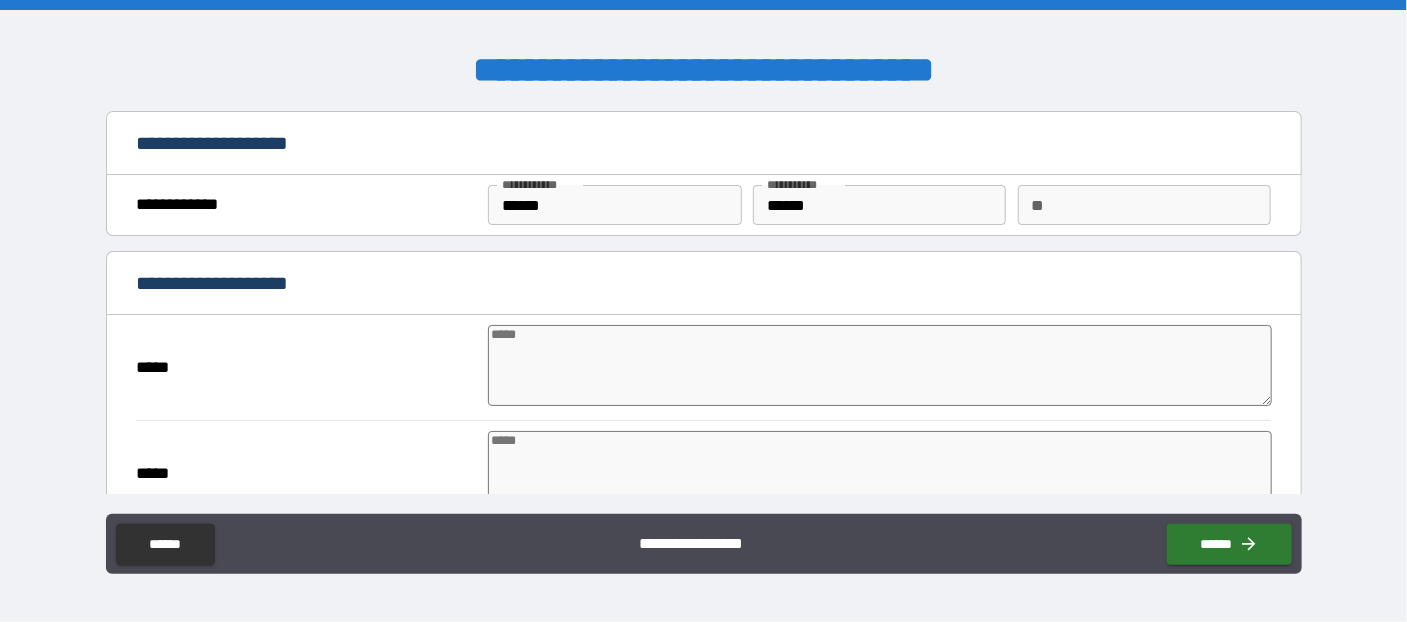 type on "*" 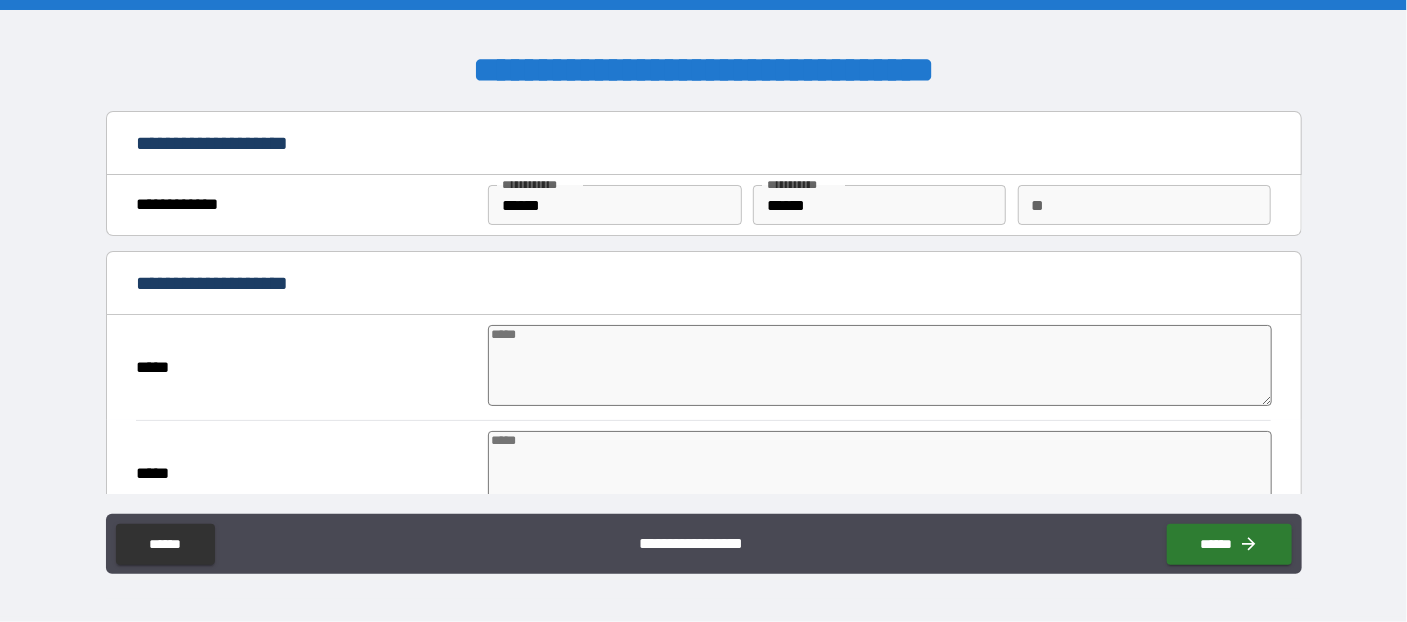 type on "*" 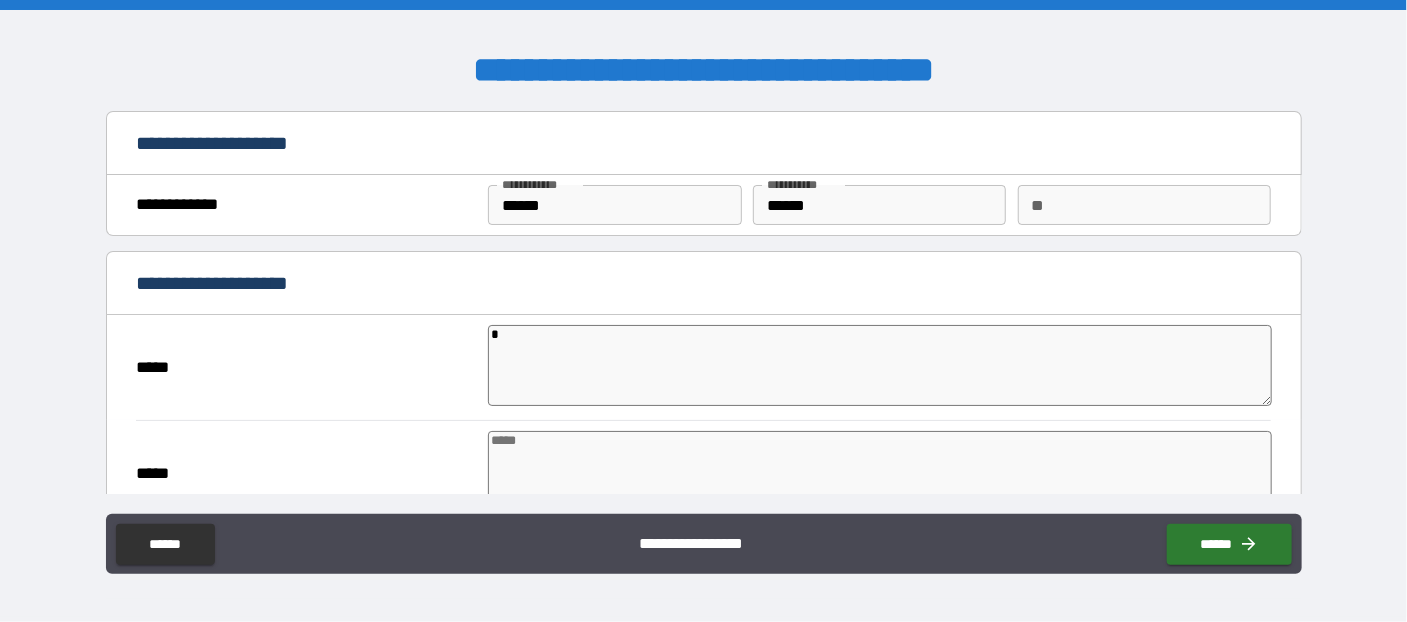 type on "**" 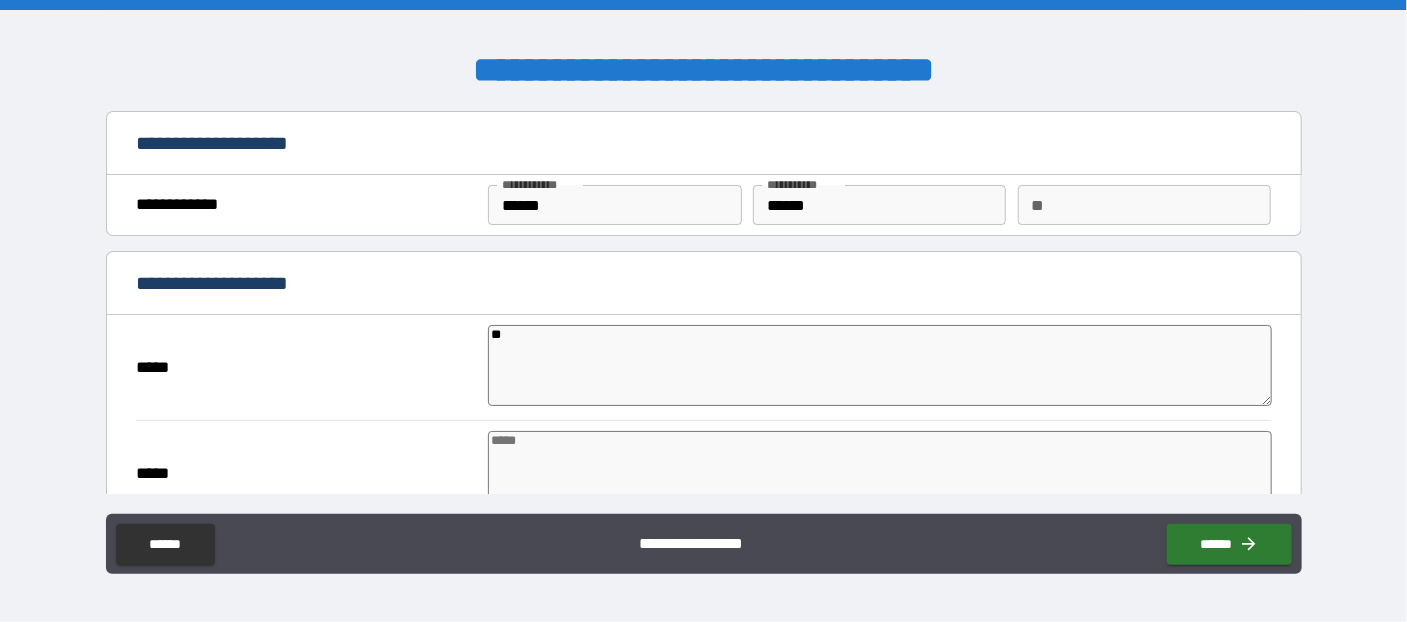 type on "***" 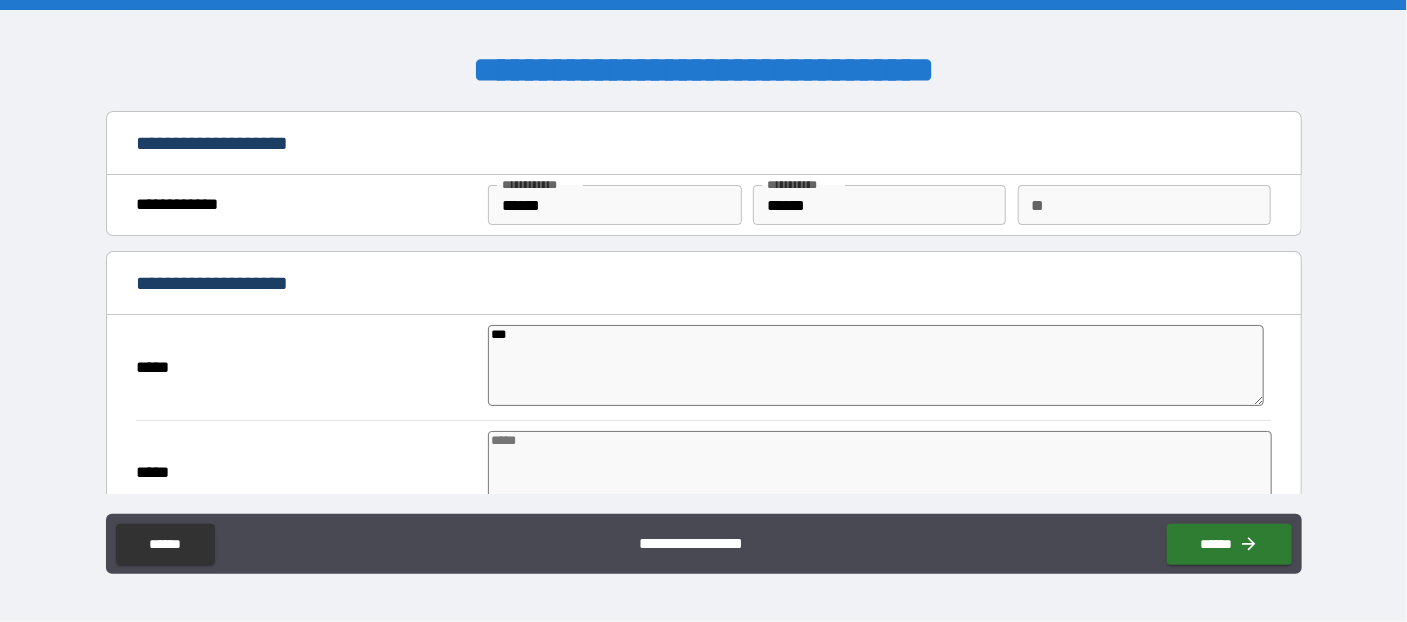 type on "*" 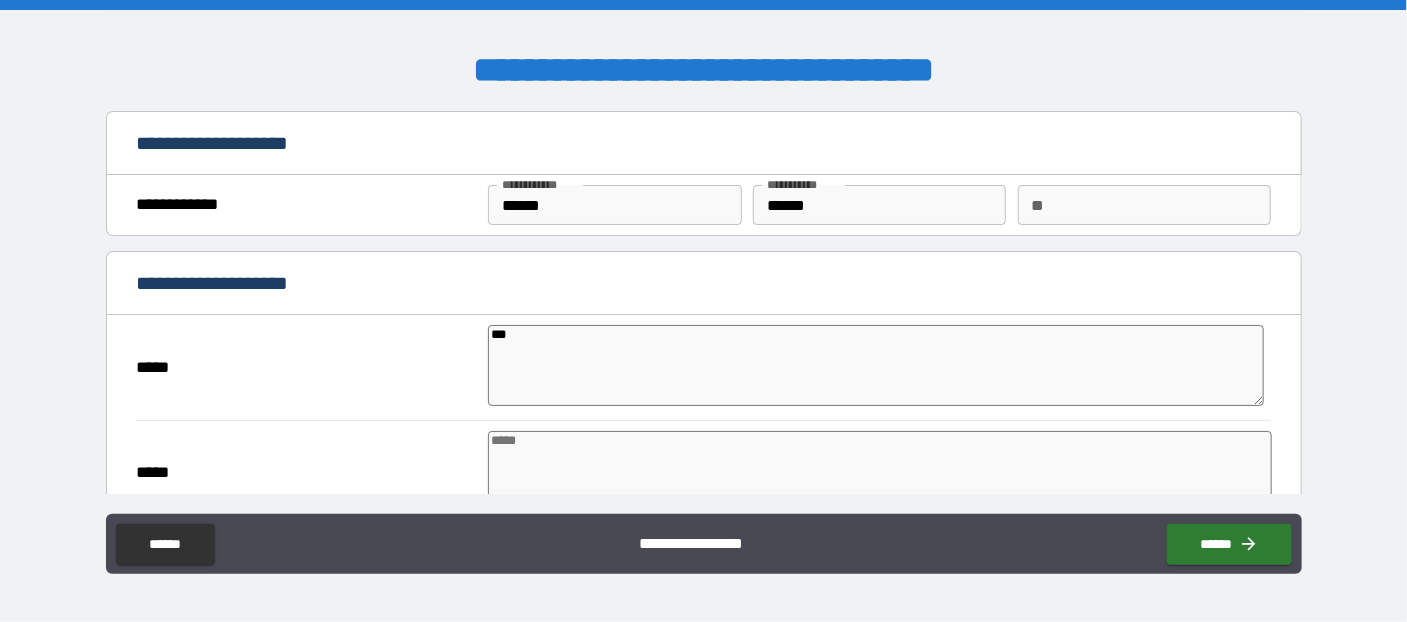 type on "*" 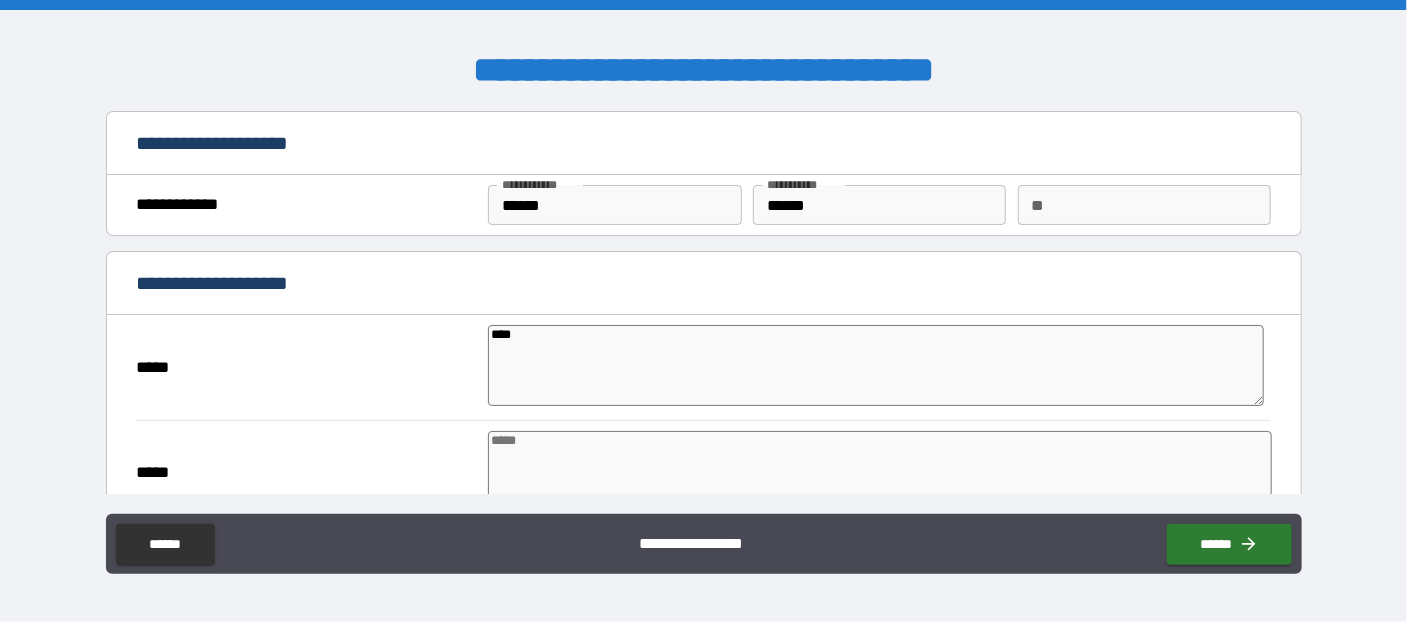 type on "*" 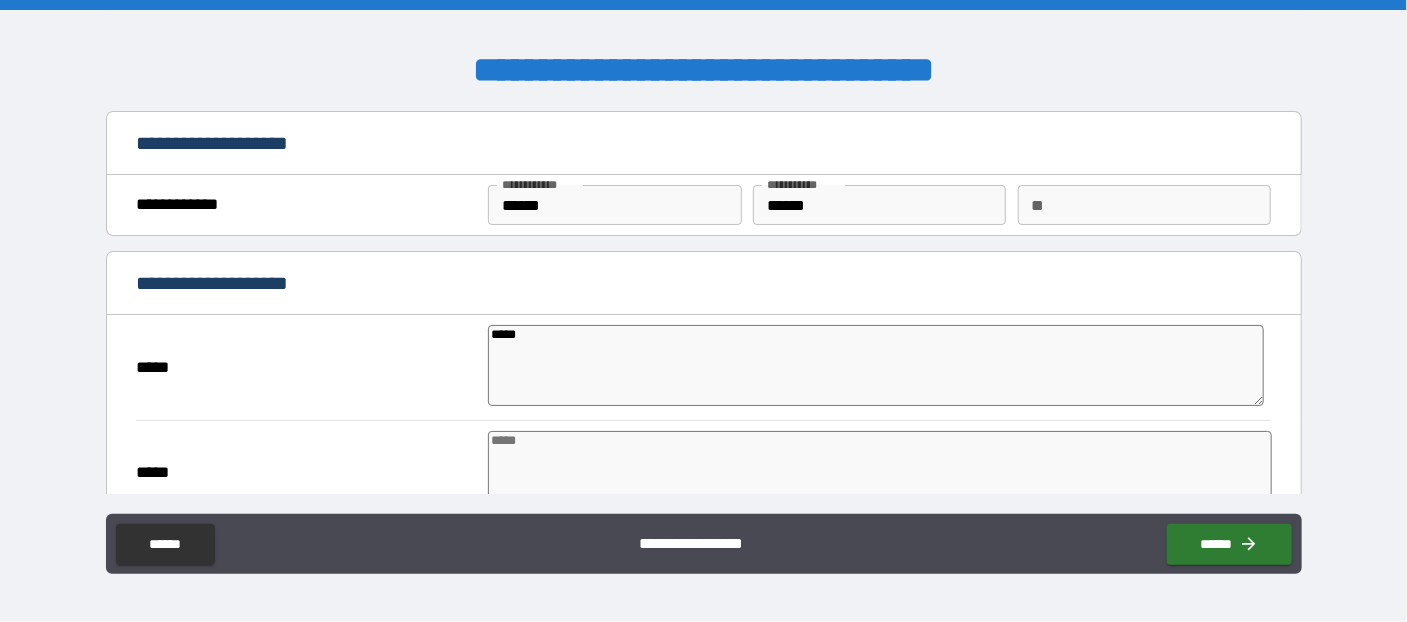 type on "*" 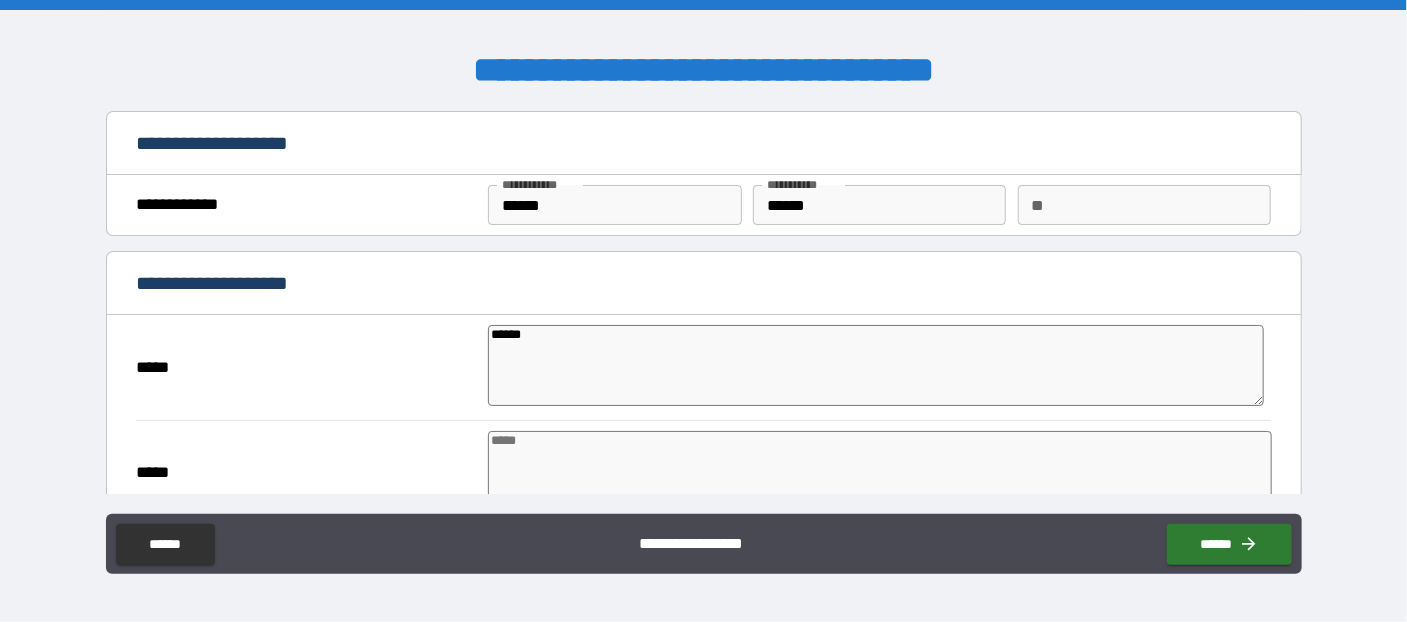 type on "*" 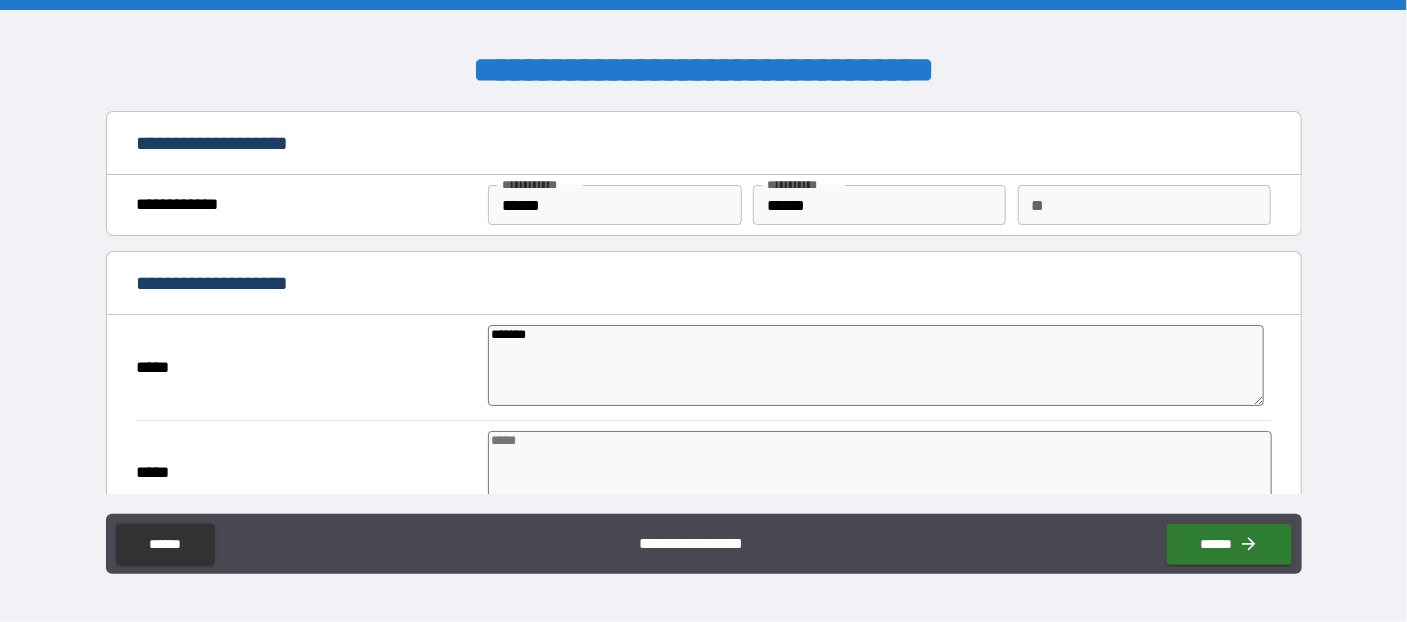 type on "*" 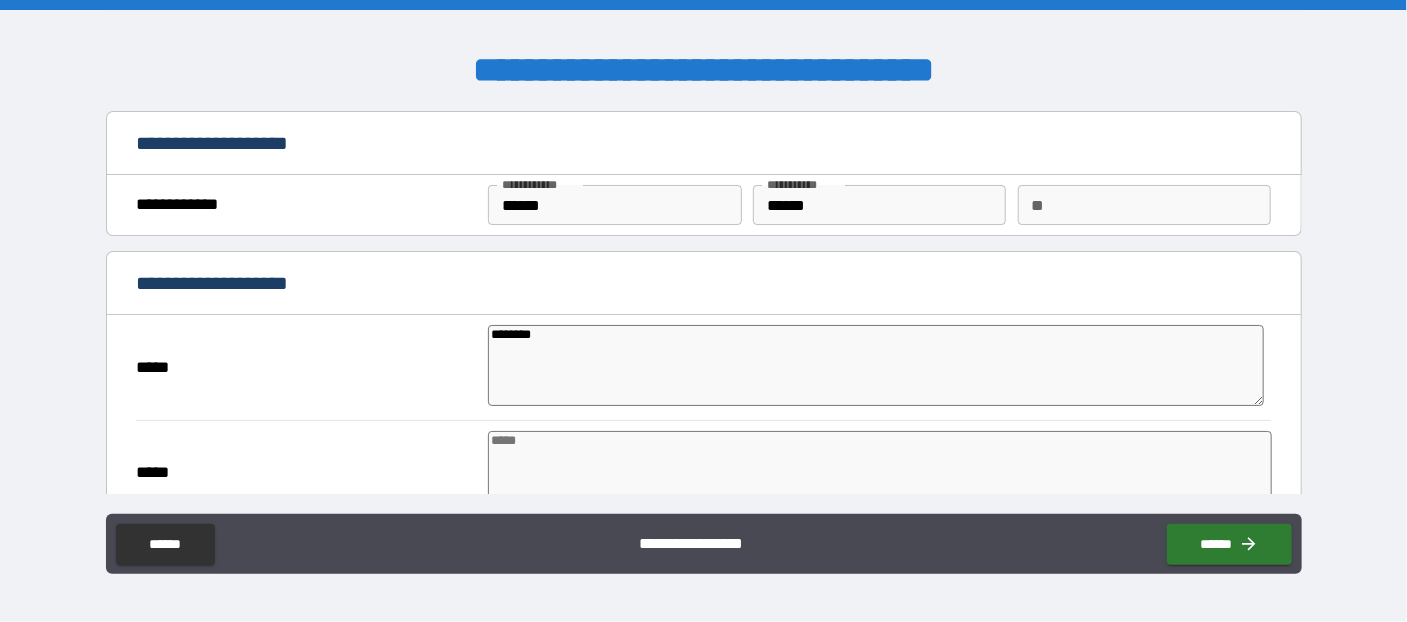type on "*" 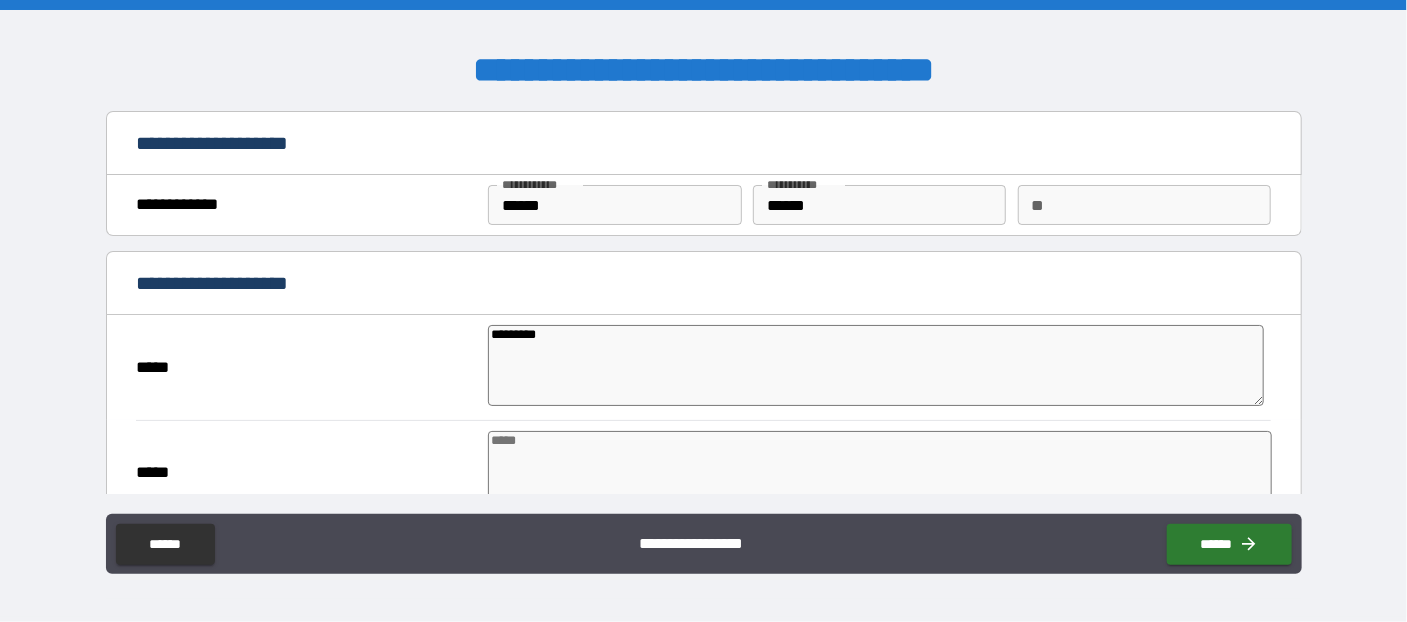 type on "**********" 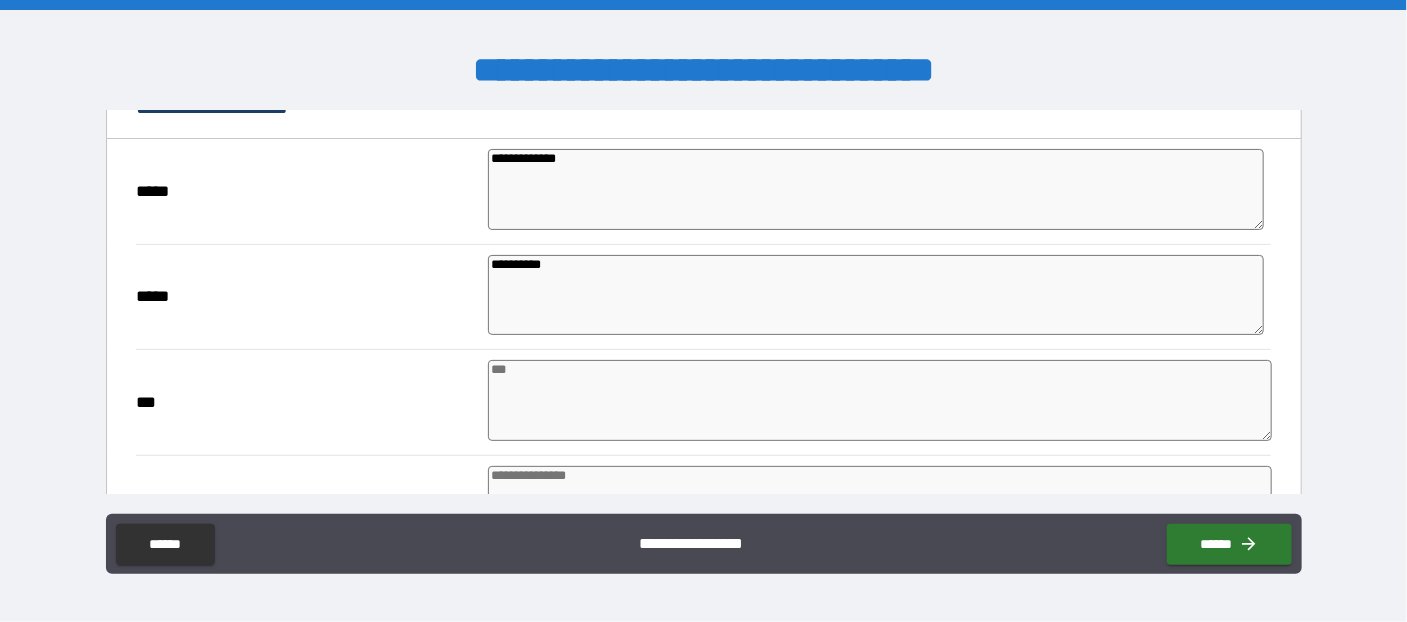 scroll, scrollTop: 217, scrollLeft: 0, axis: vertical 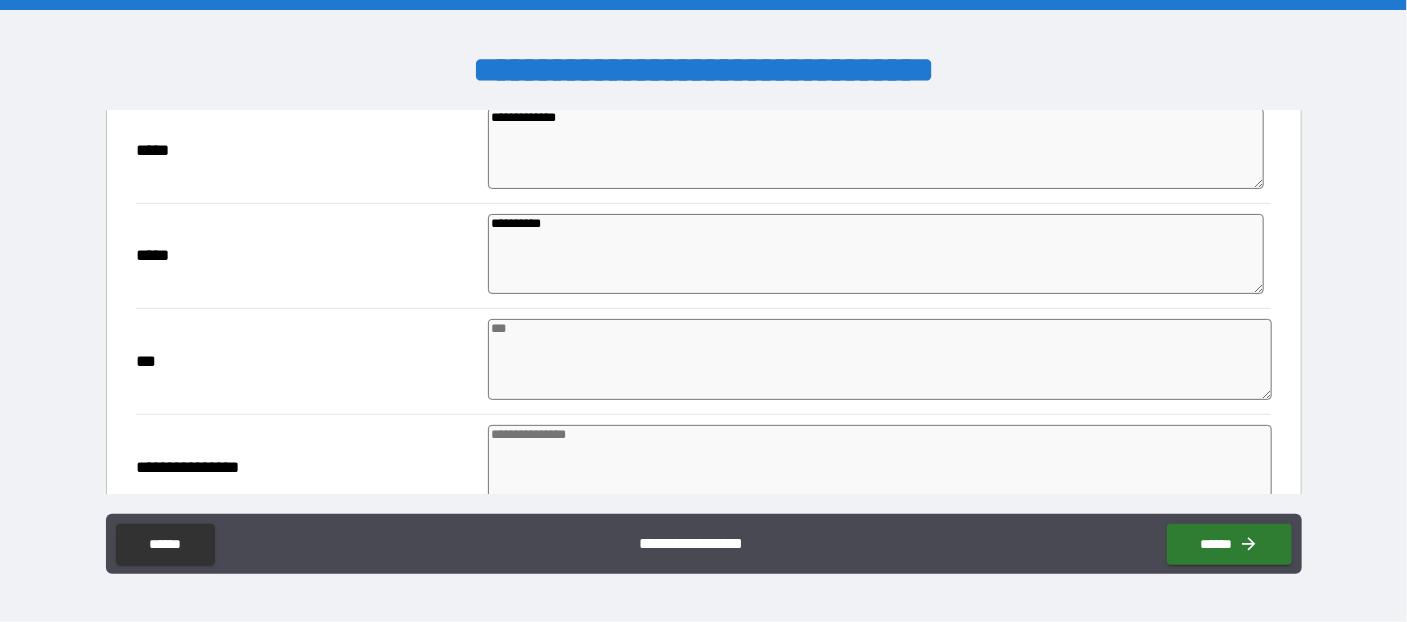 click at bounding box center (880, 359) 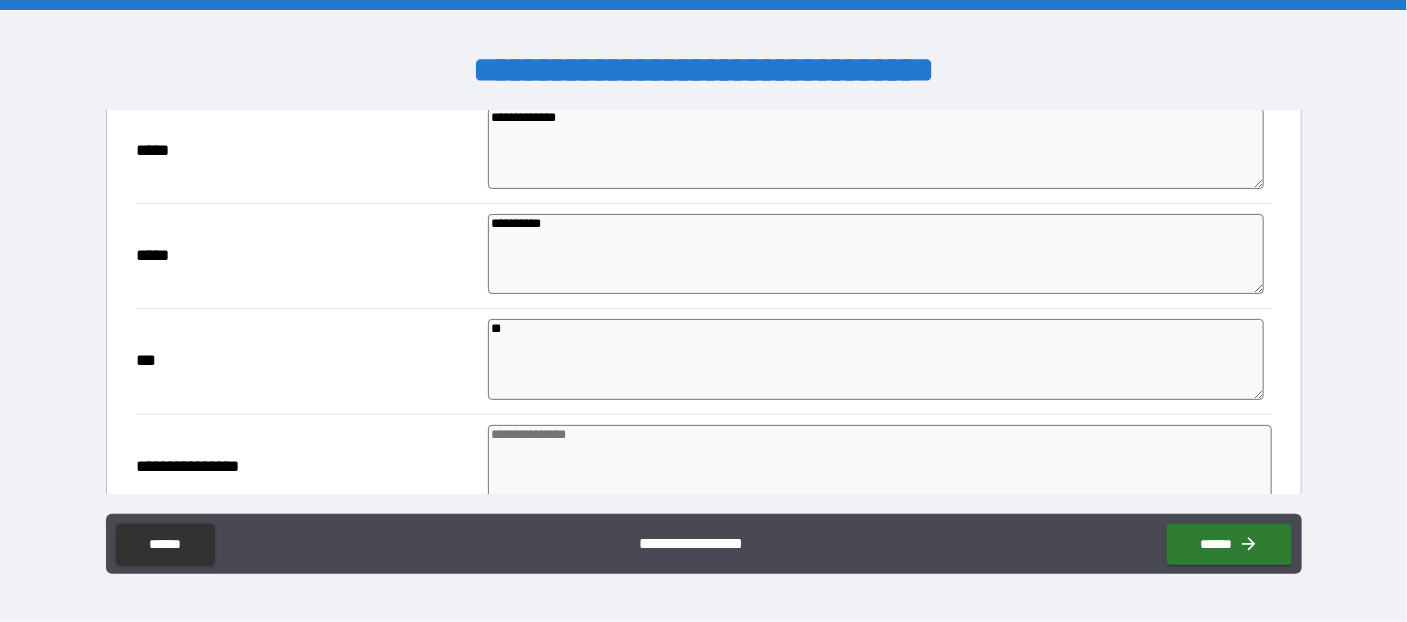 click at bounding box center [880, 465] 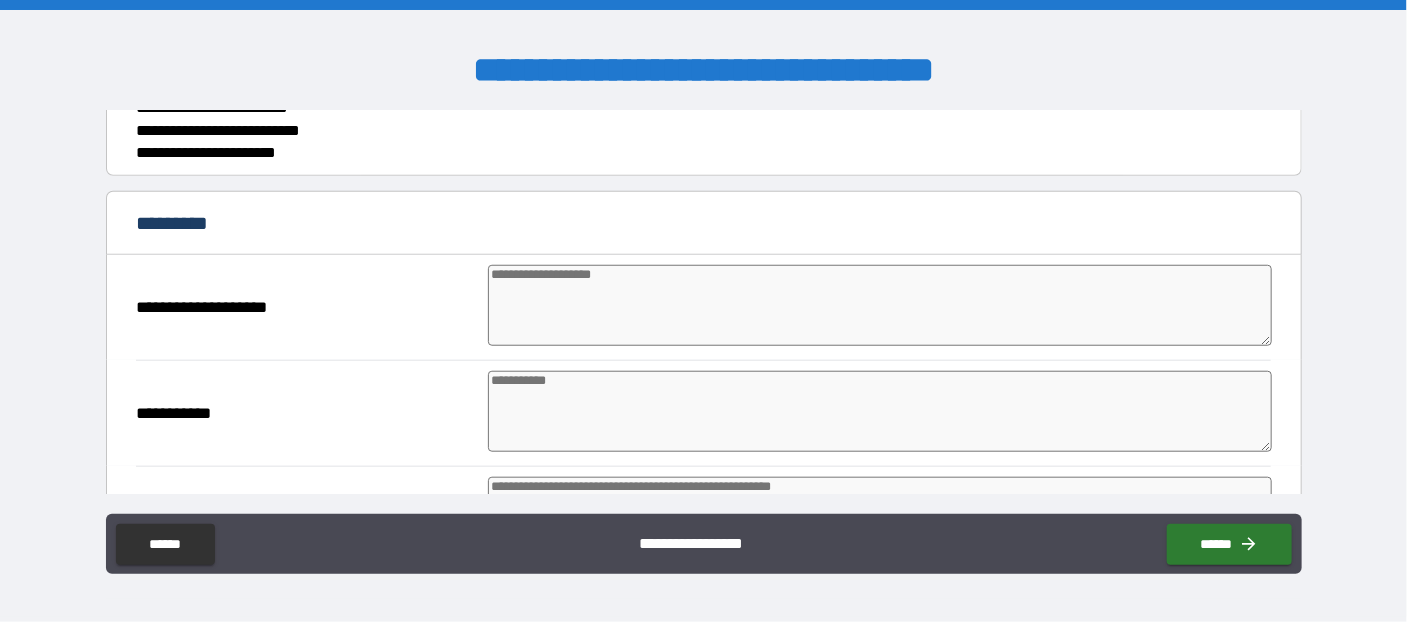 scroll, scrollTop: 763, scrollLeft: 0, axis: vertical 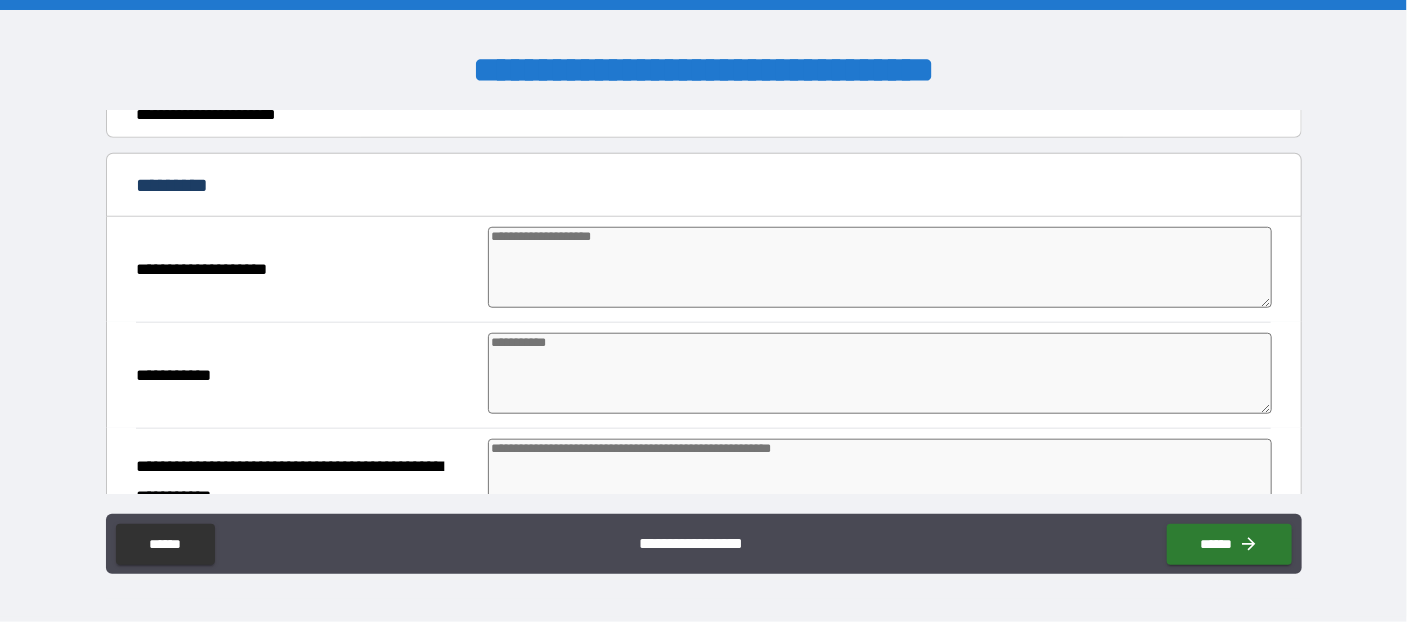 click at bounding box center [880, 267] 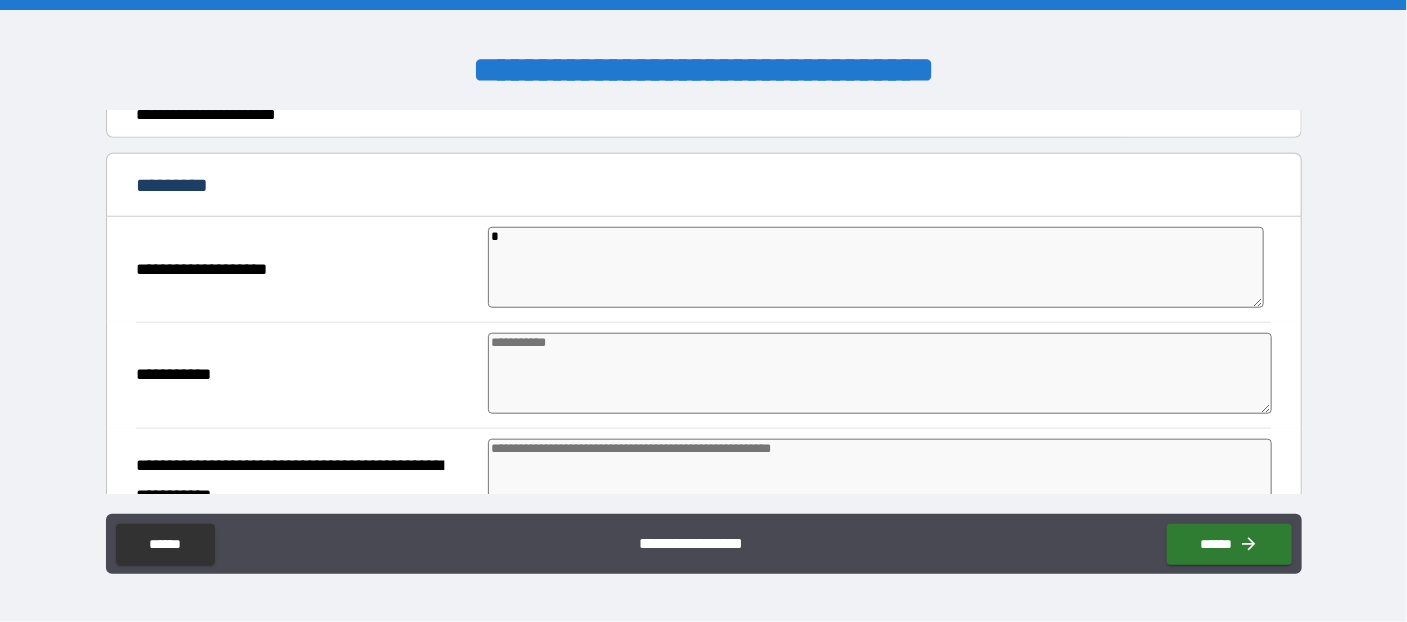 click at bounding box center [880, 373] 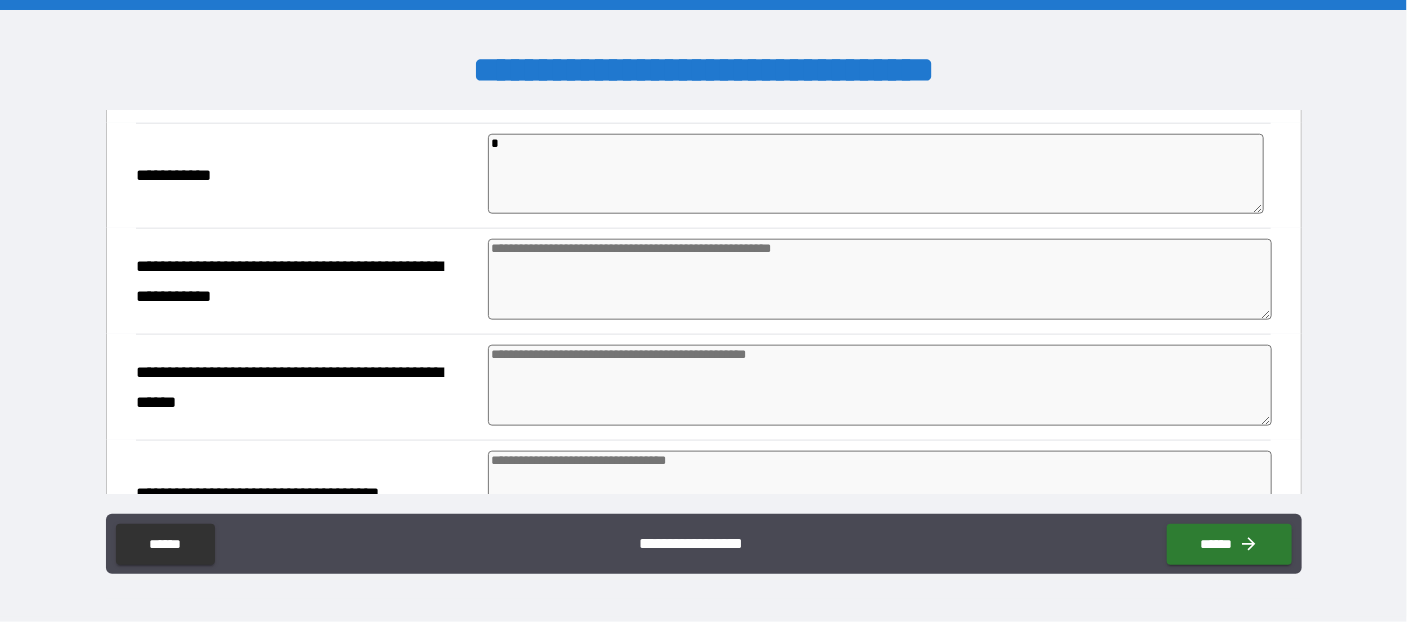scroll, scrollTop: 981, scrollLeft: 0, axis: vertical 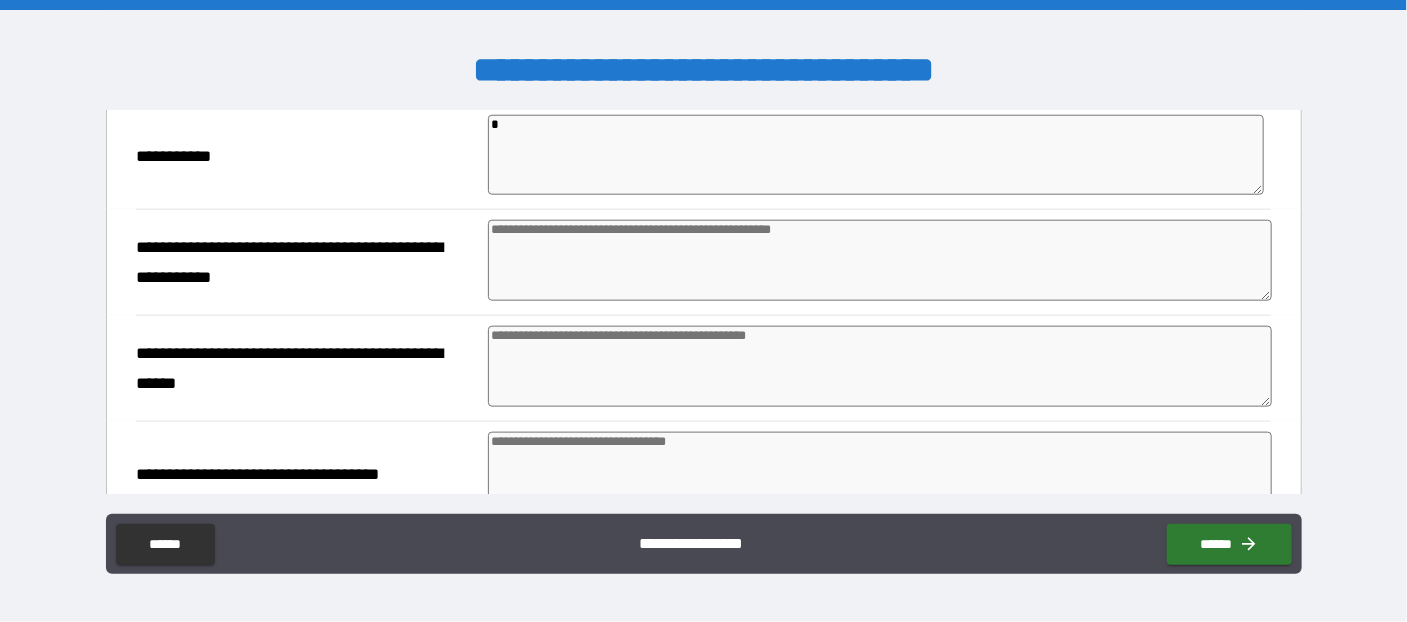 click at bounding box center [880, 260] 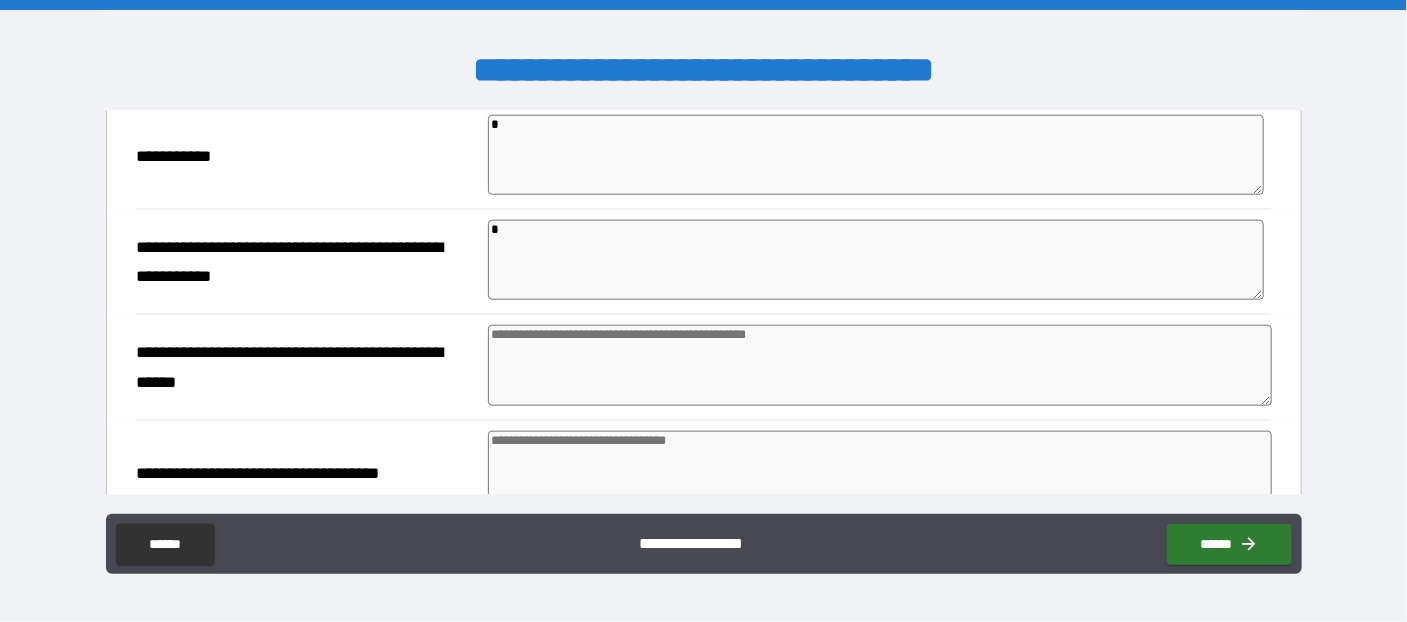 click at bounding box center [880, 365] 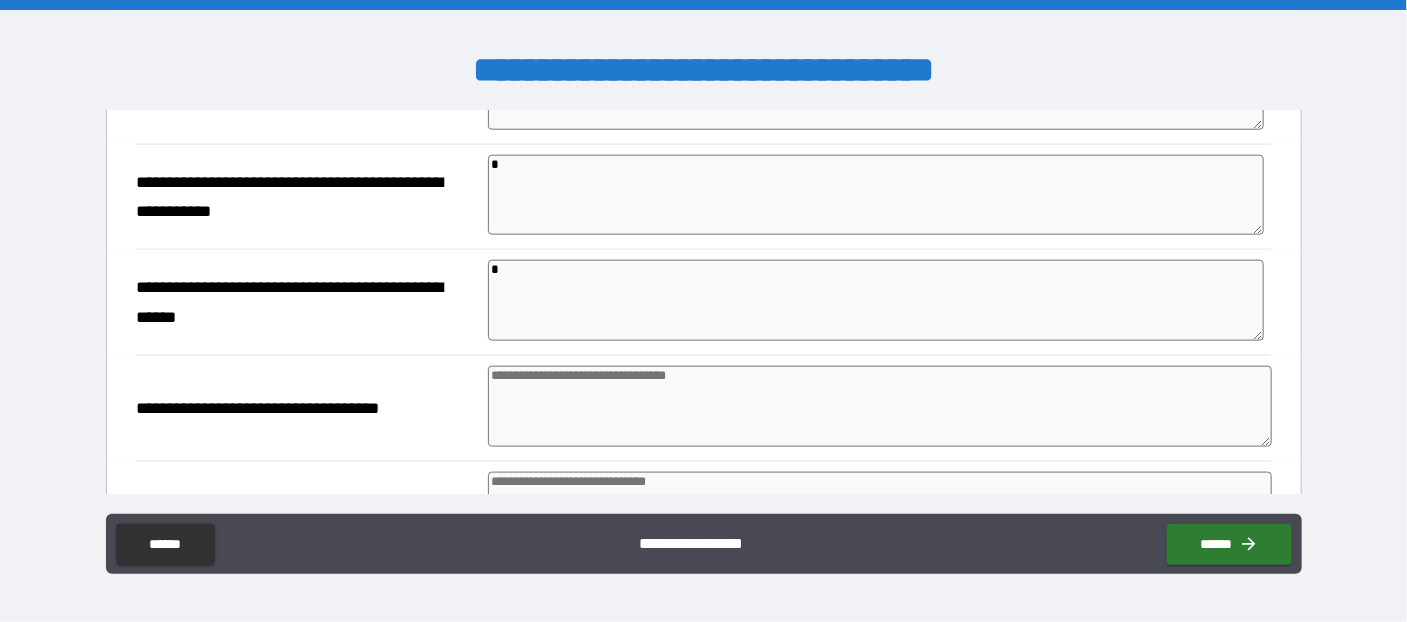 scroll, scrollTop: 1090, scrollLeft: 0, axis: vertical 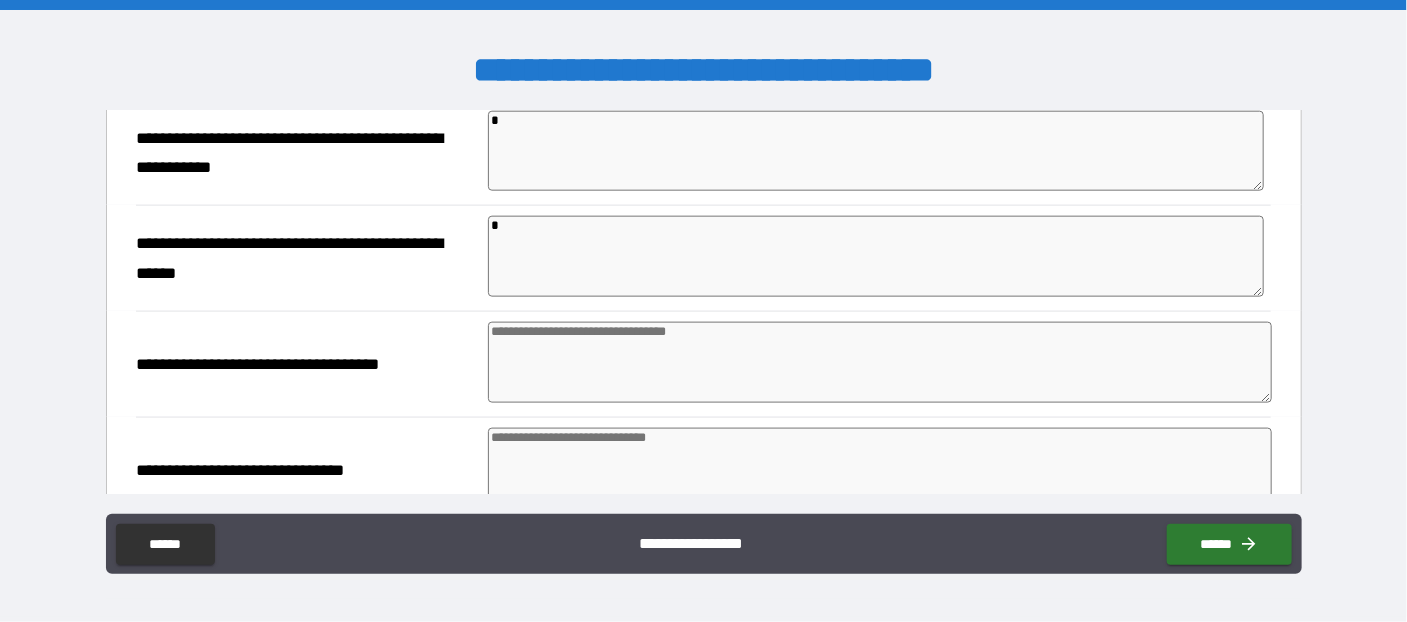 click at bounding box center (880, 362) 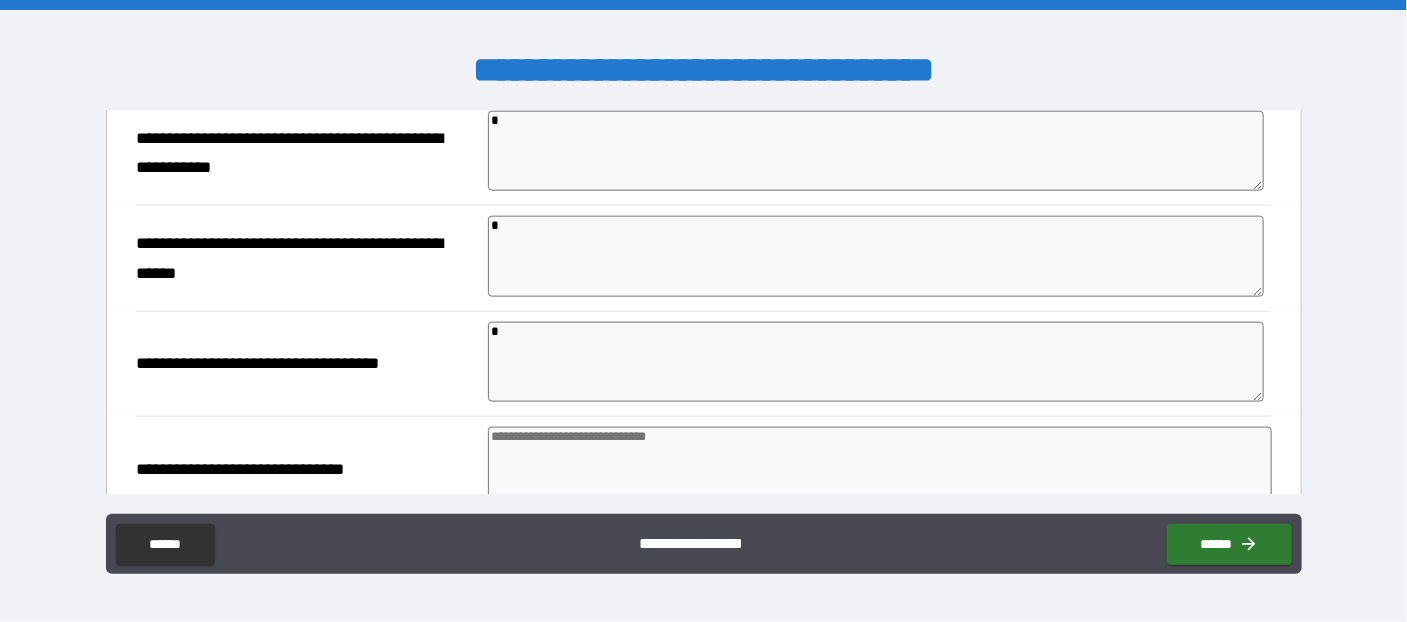 scroll, scrollTop: 1199, scrollLeft: 0, axis: vertical 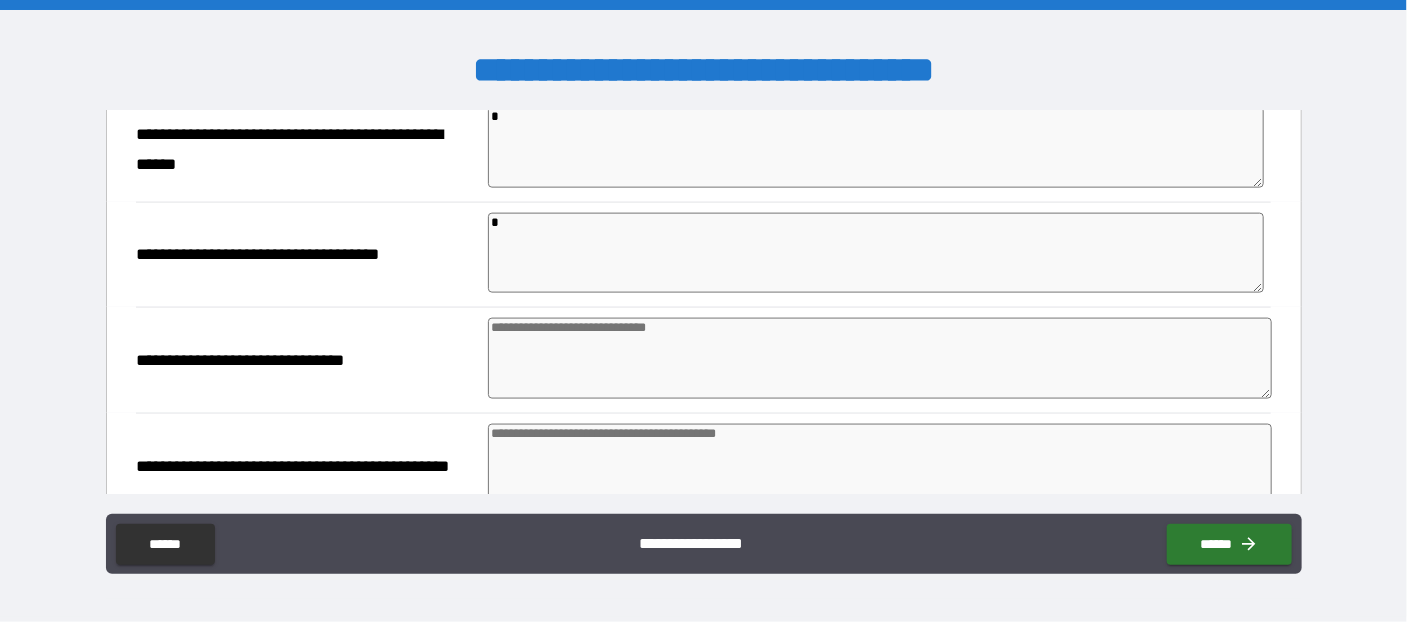 click at bounding box center (880, 358) 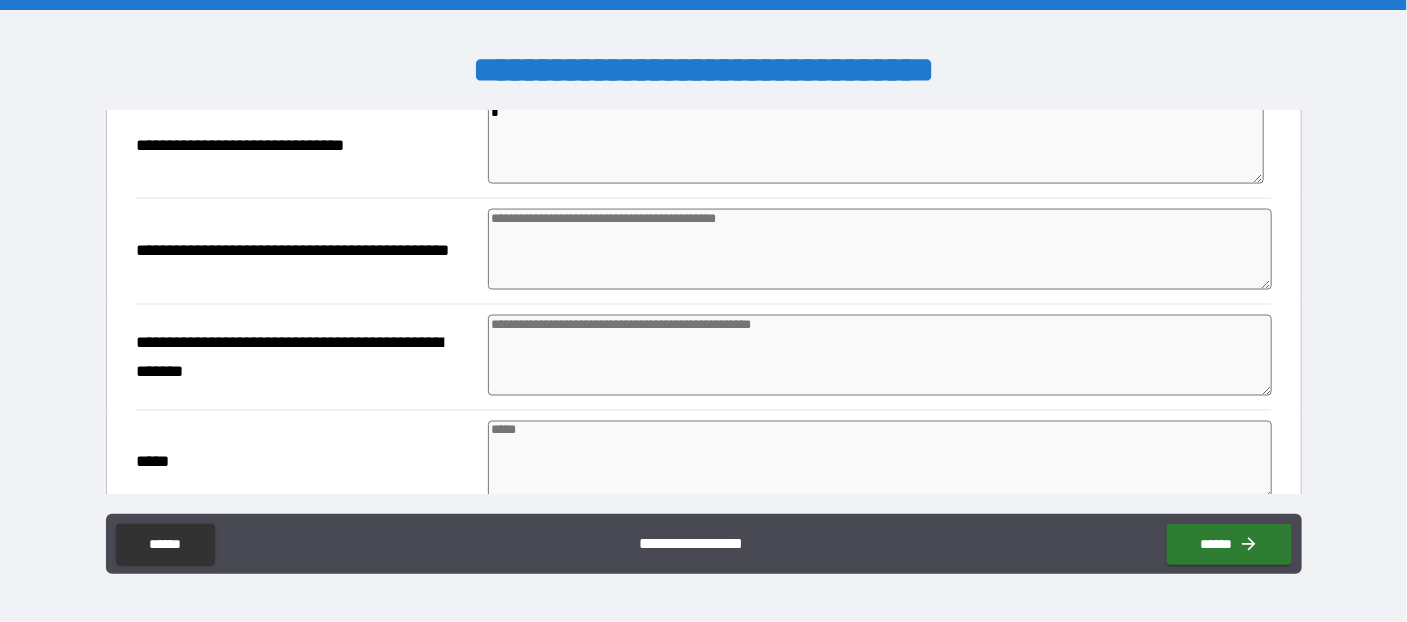 scroll, scrollTop: 1418, scrollLeft: 0, axis: vertical 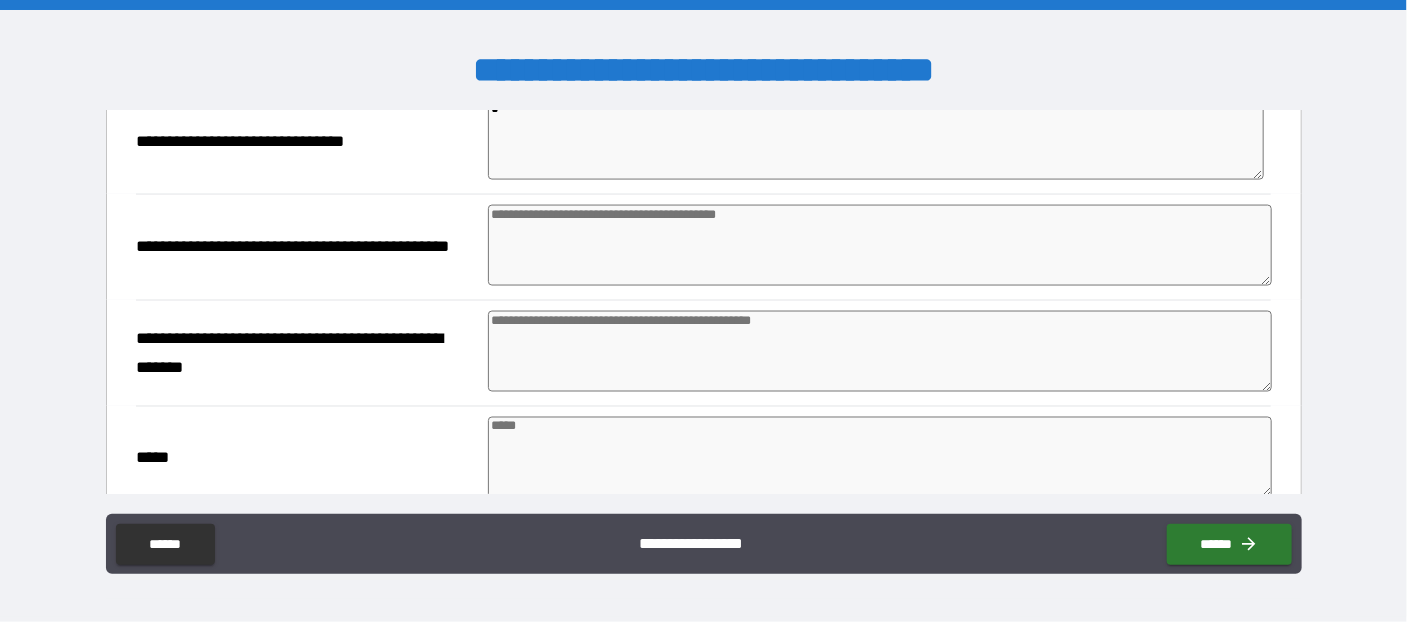 click at bounding box center (880, 245) 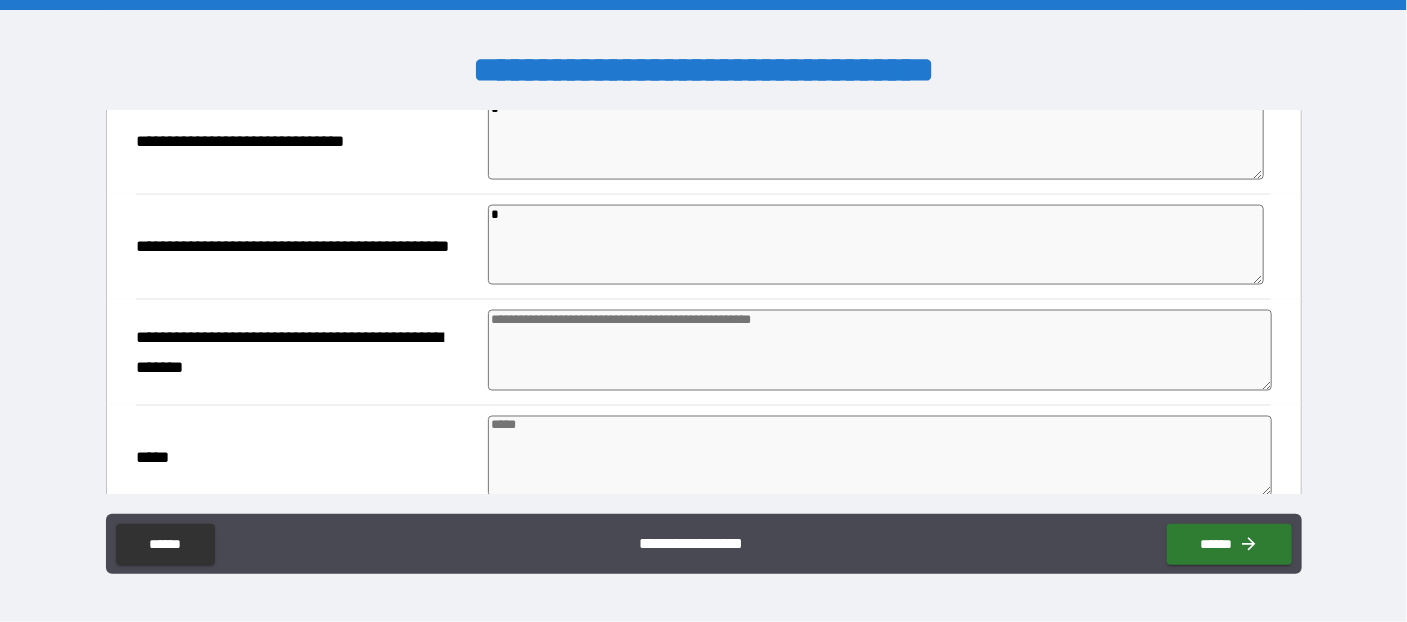 click at bounding box center [880, 350] 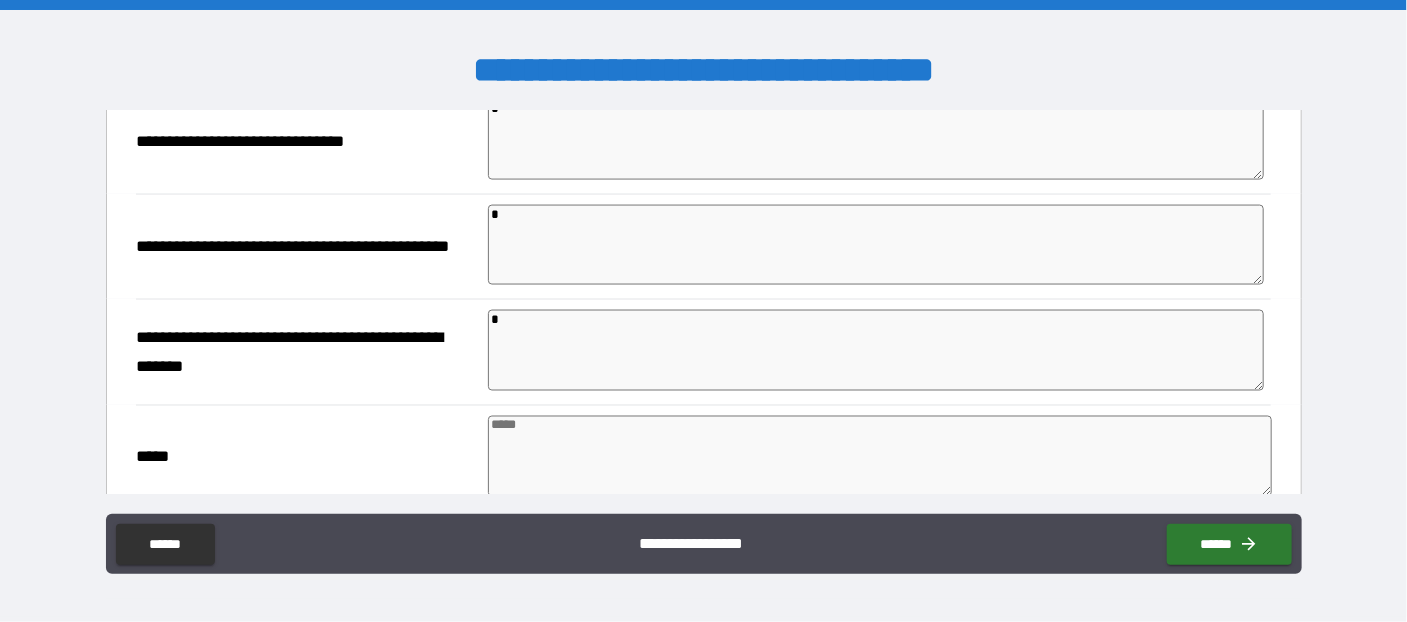 scroll, scrollTop: 1527, scrollLeft: 0, axis: vertical 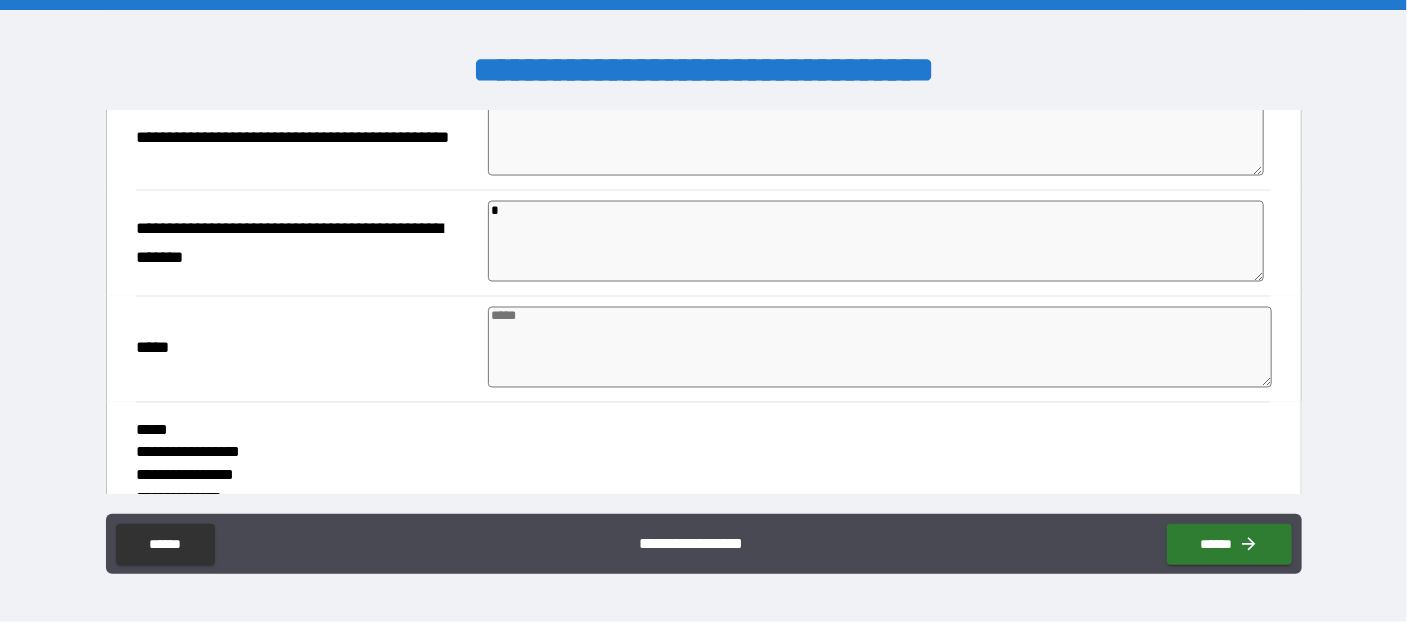 click at bounding box center [880, 347] 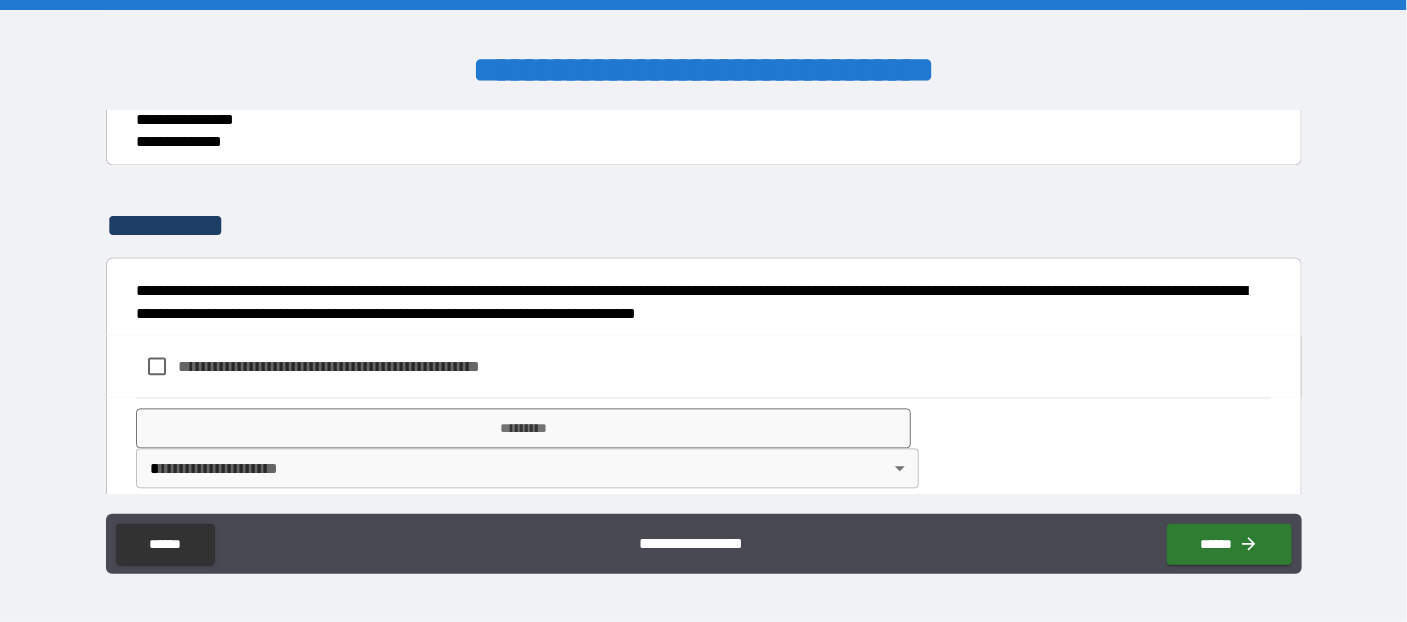 scroll, scrollTop: 1906, scrollLeft: 0, axis: vertical 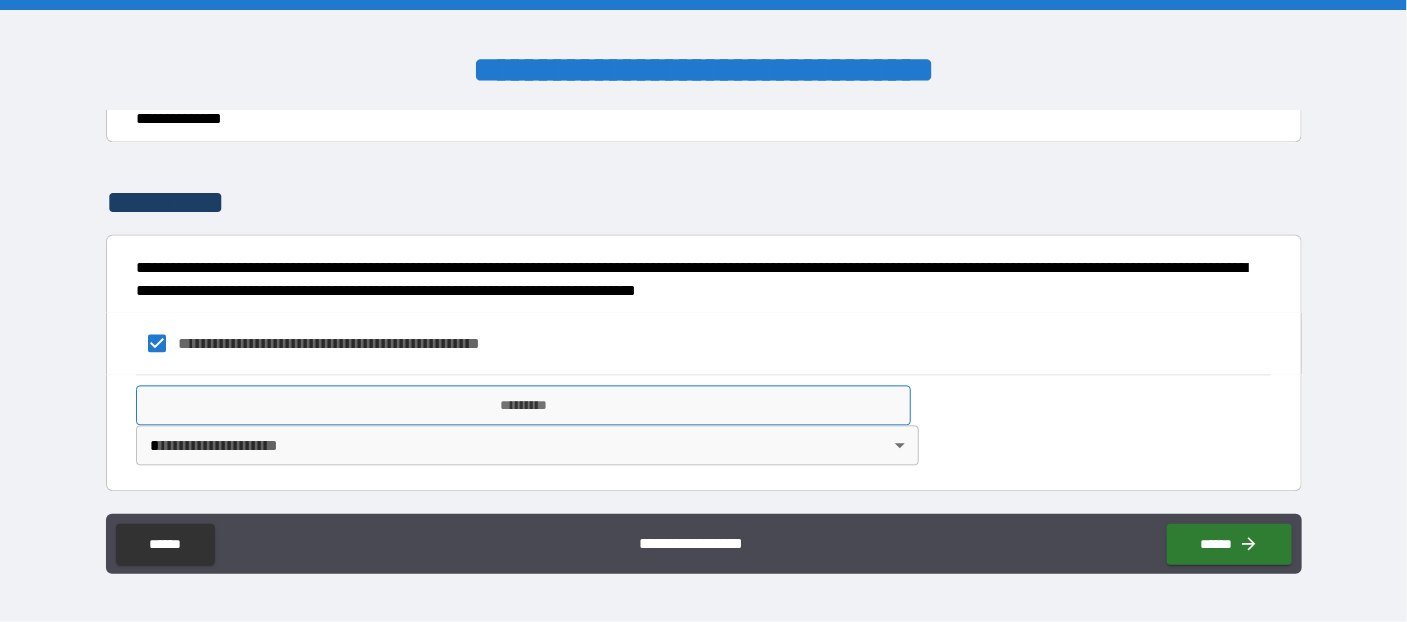 click on "*********" at bounding box center (523, 405) 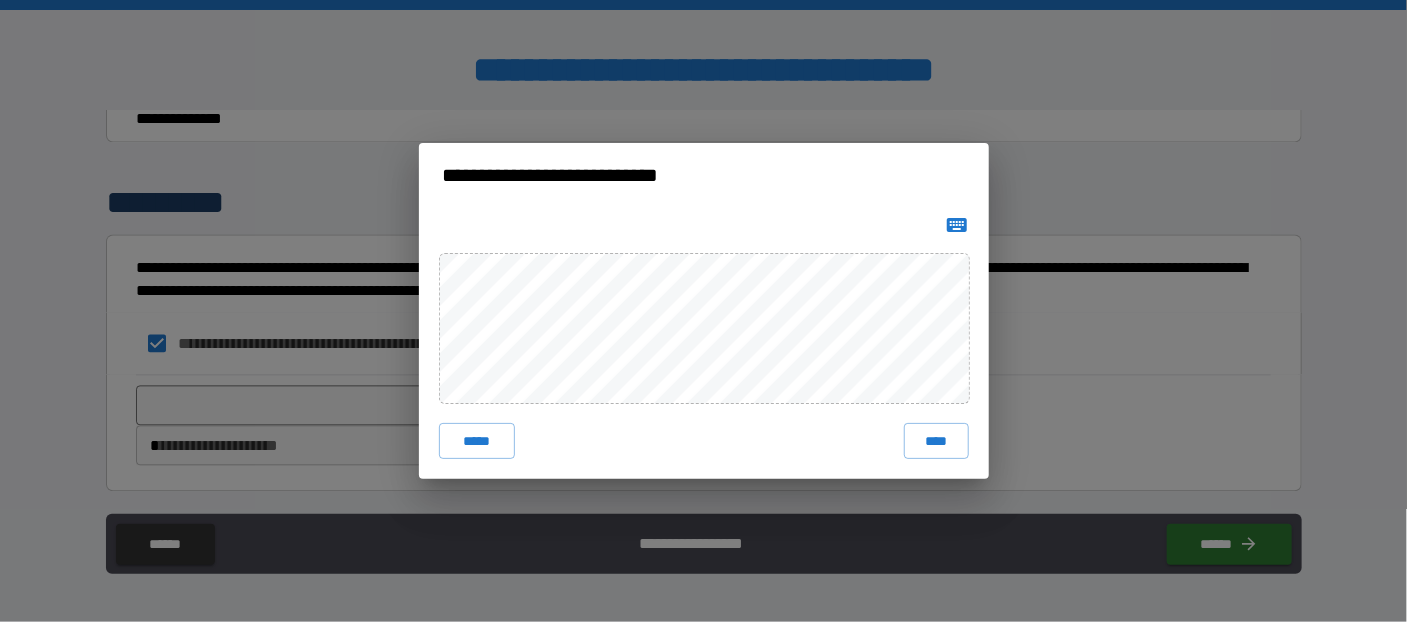 click on "***** ****" at bounding box center (704, 343) 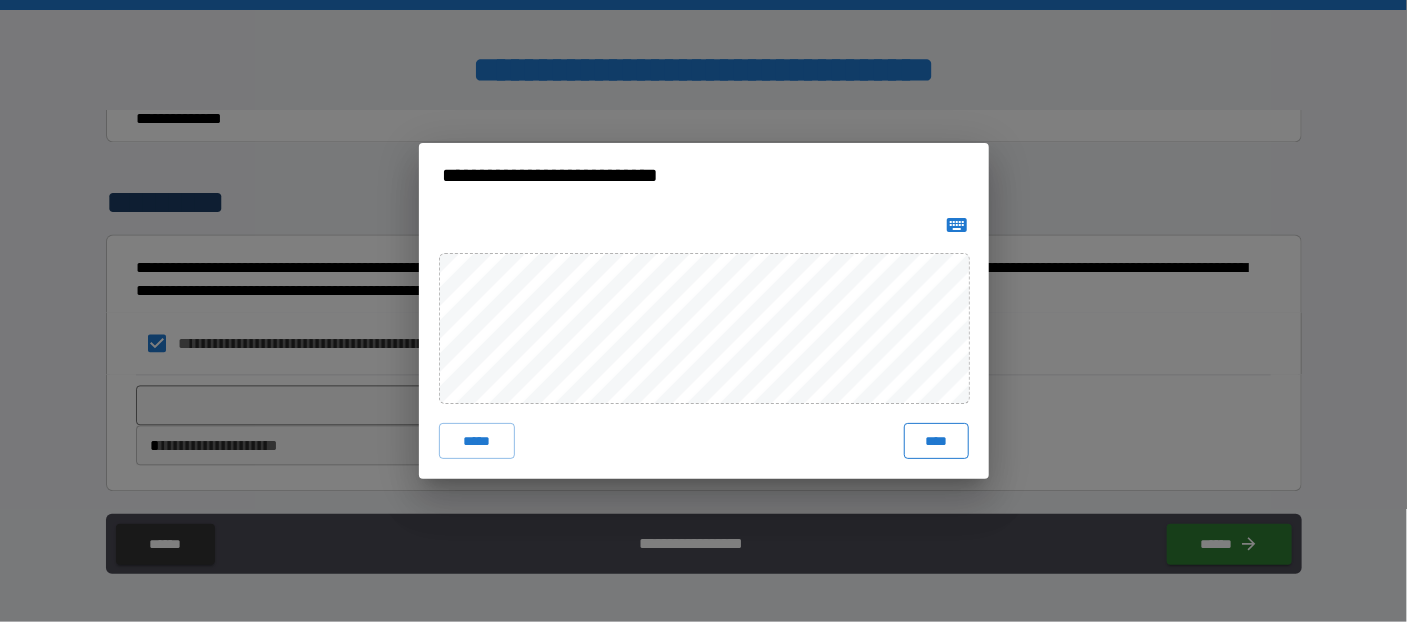 click on "****" at bounding box center (936, 441) 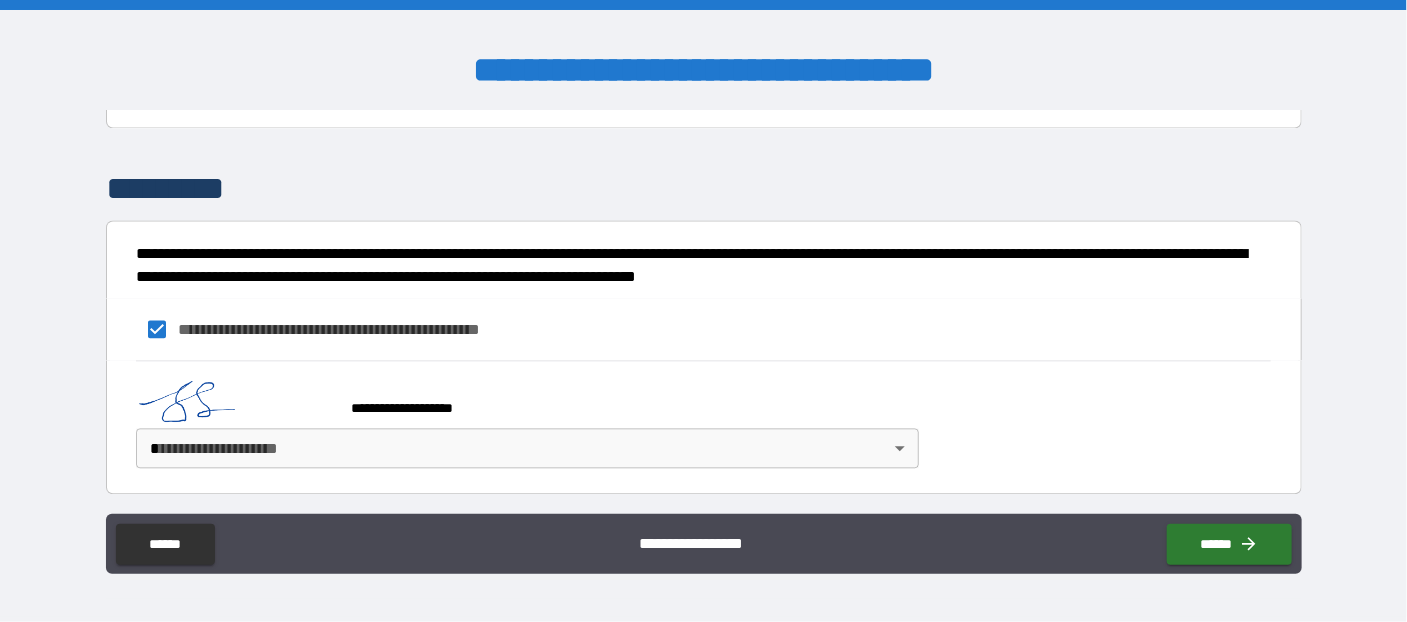 scroll, scrollTop: 1923, scrollLeft: 0, axis: vertical 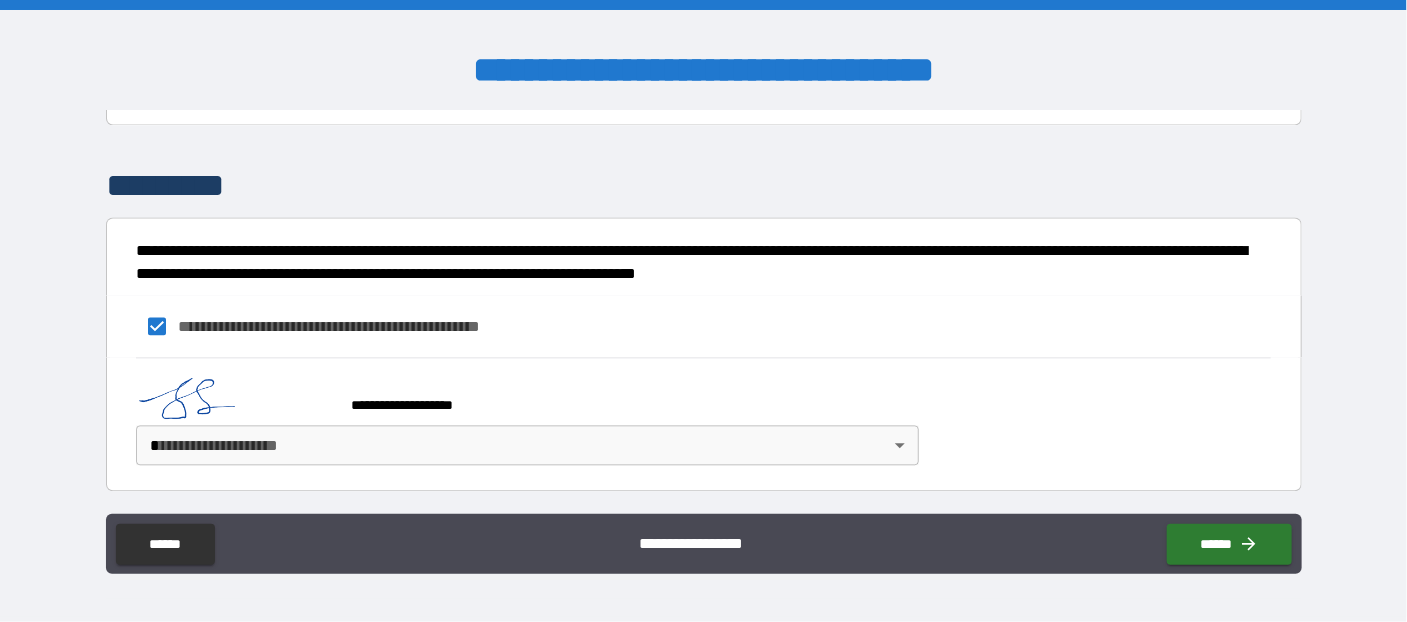 click on "**********" at bounding box center (703, 311) 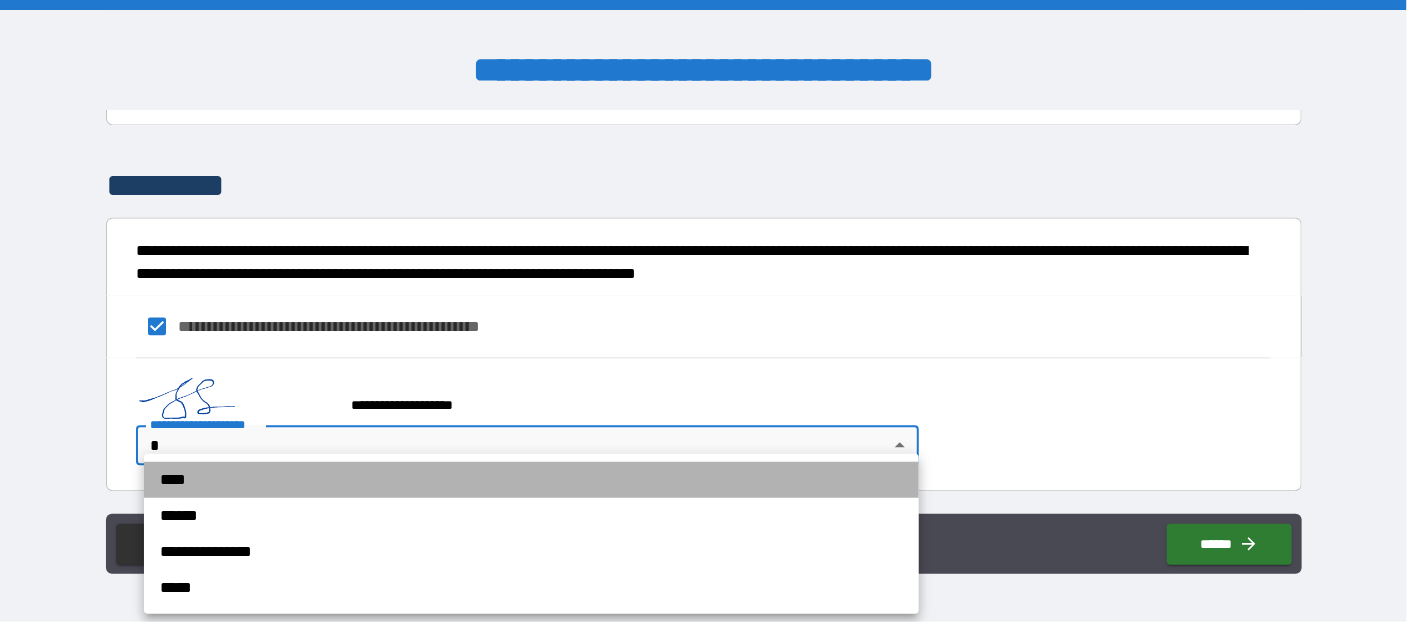 click on "****" at bounding box center (531, 480) 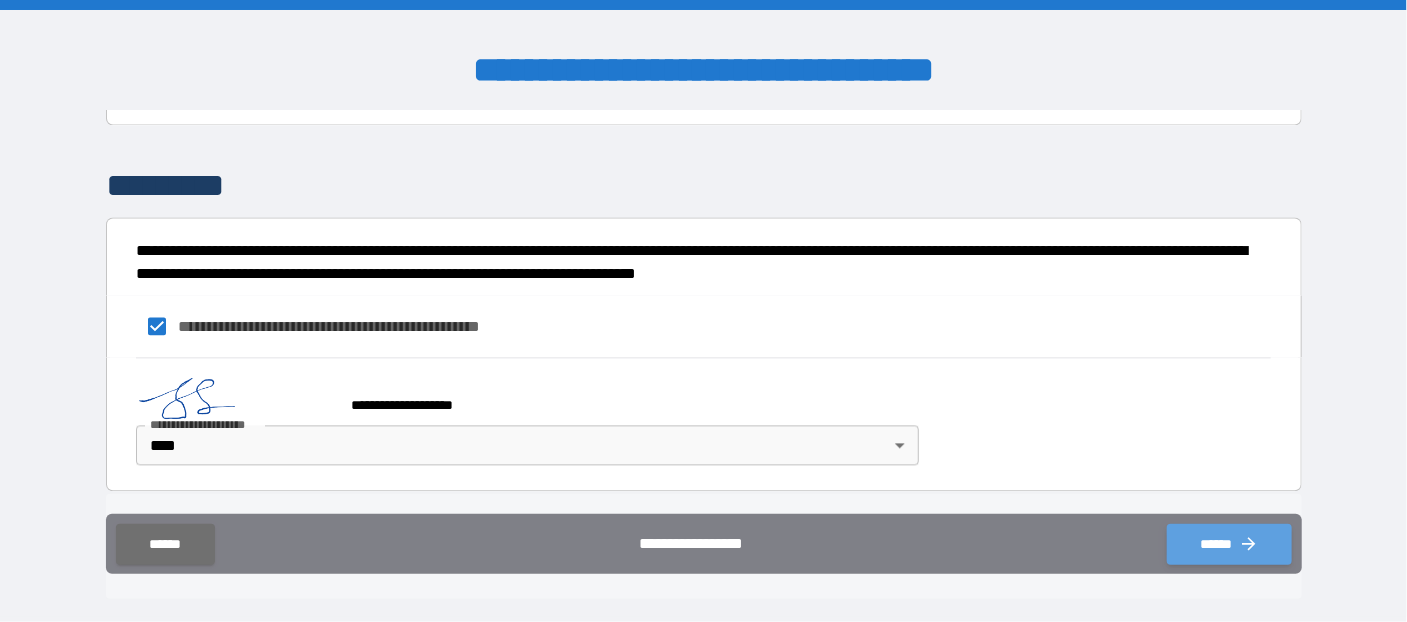 click on "******" at bounding box center [1229, 544] 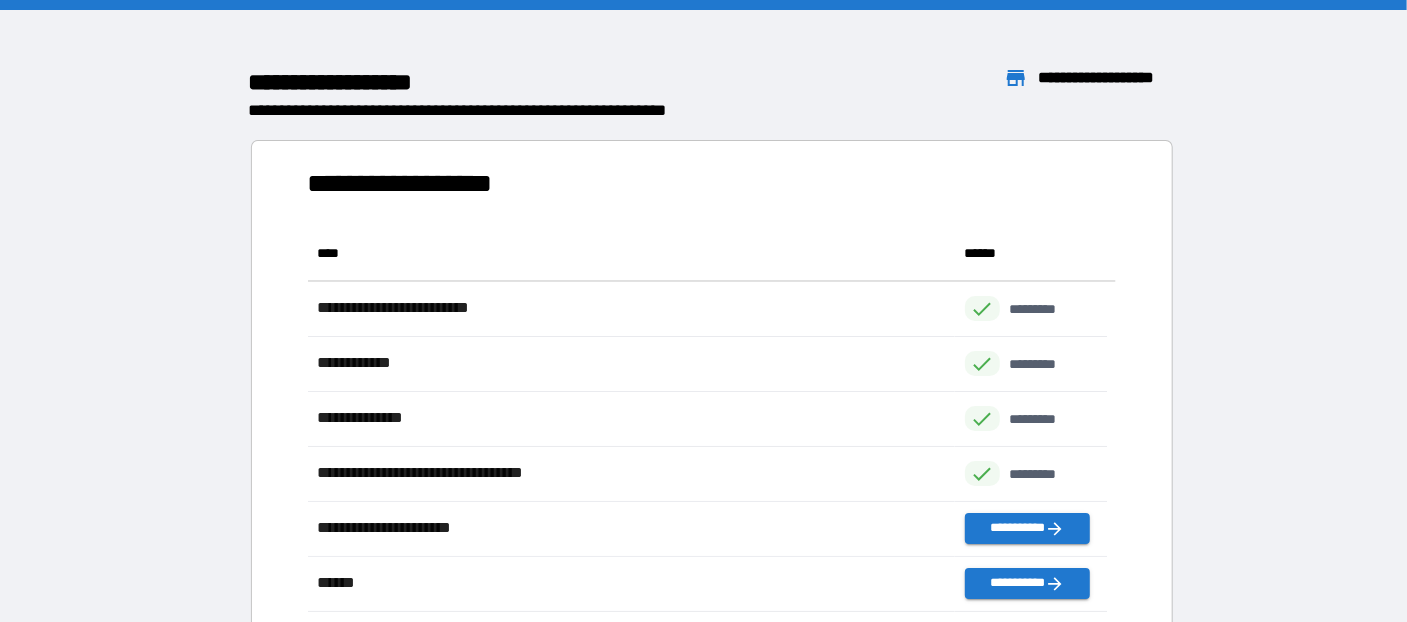 scroll, scrollTop: 14, scrollLeft: 13, axis: both 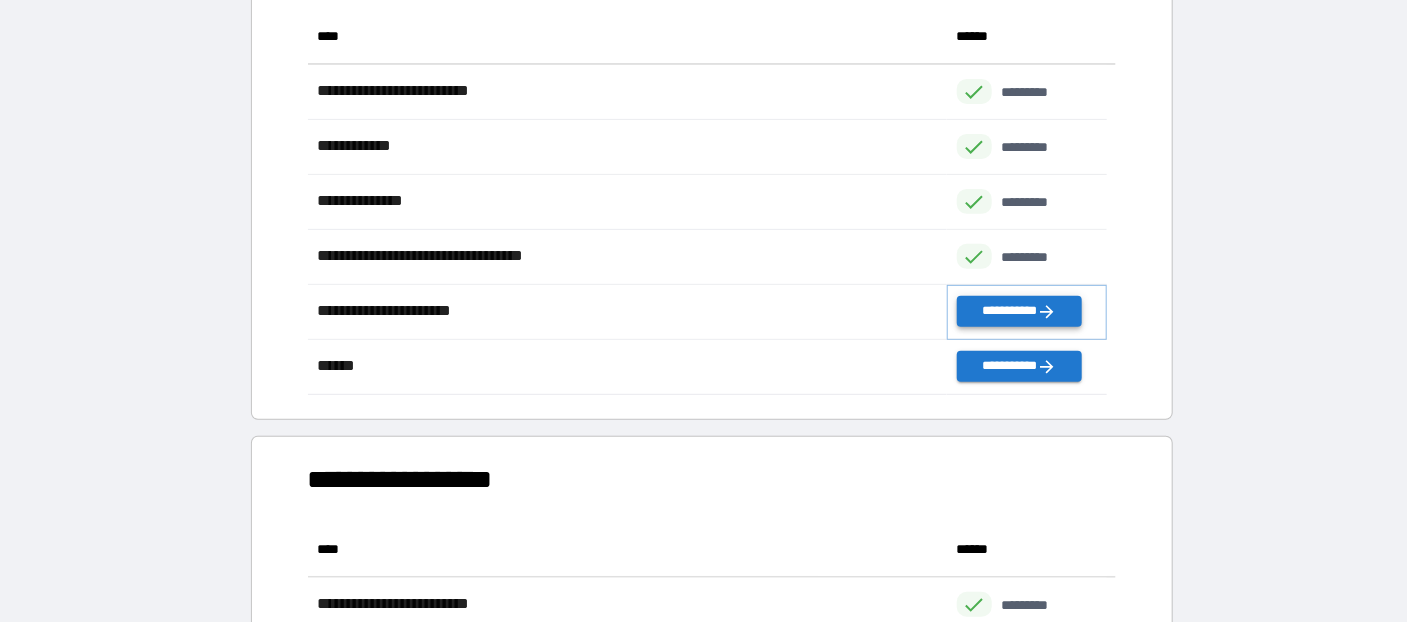 click on "**********" at bounding box center [1019, 311] 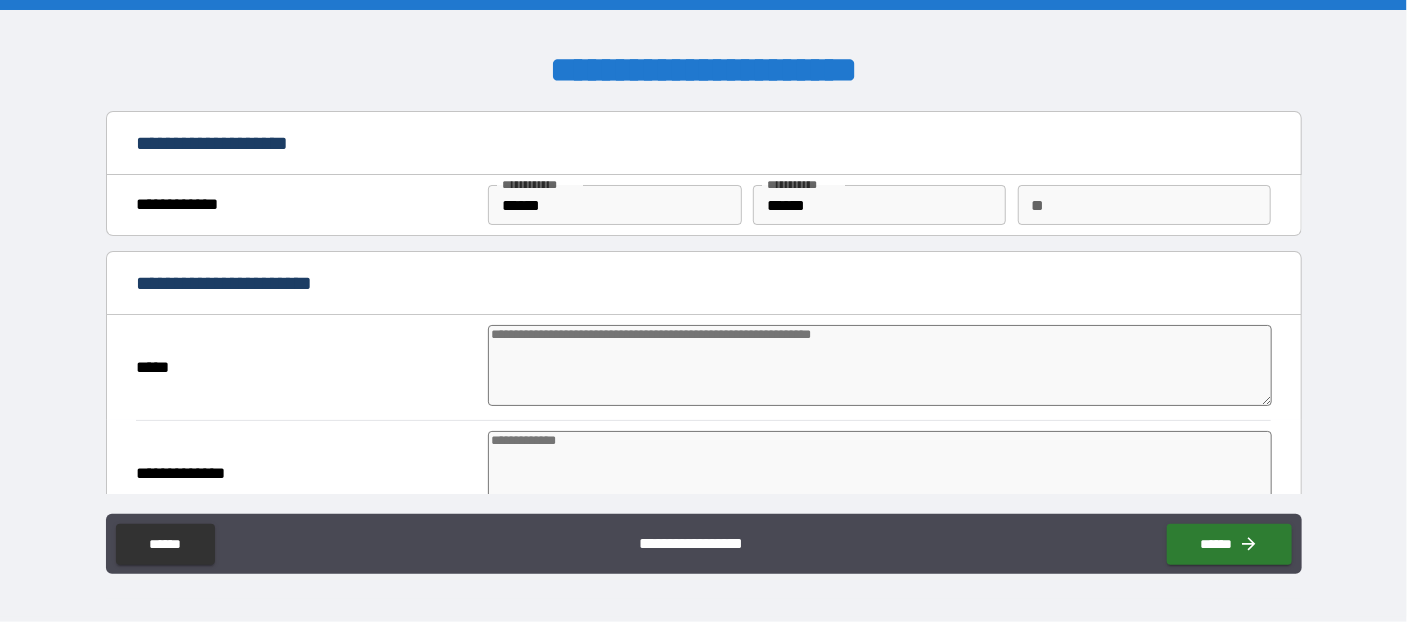 click at bounding box center [880, 365] 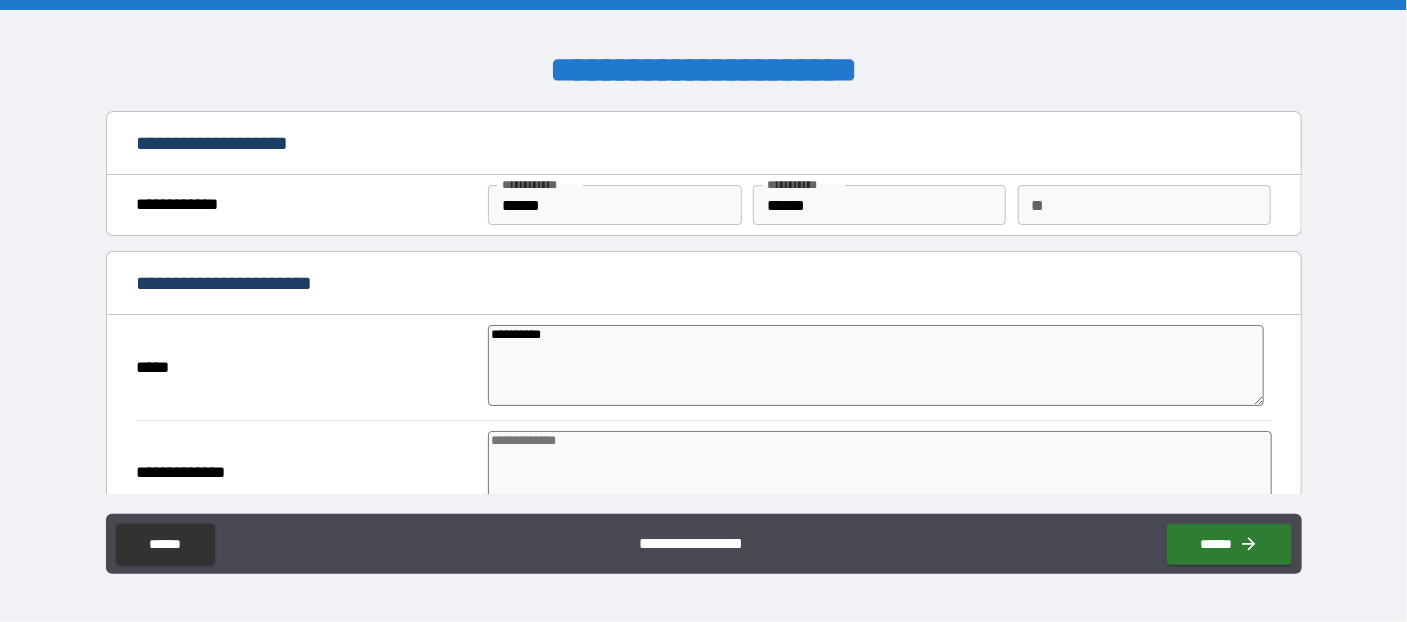 click at bounding box center [880, 471] 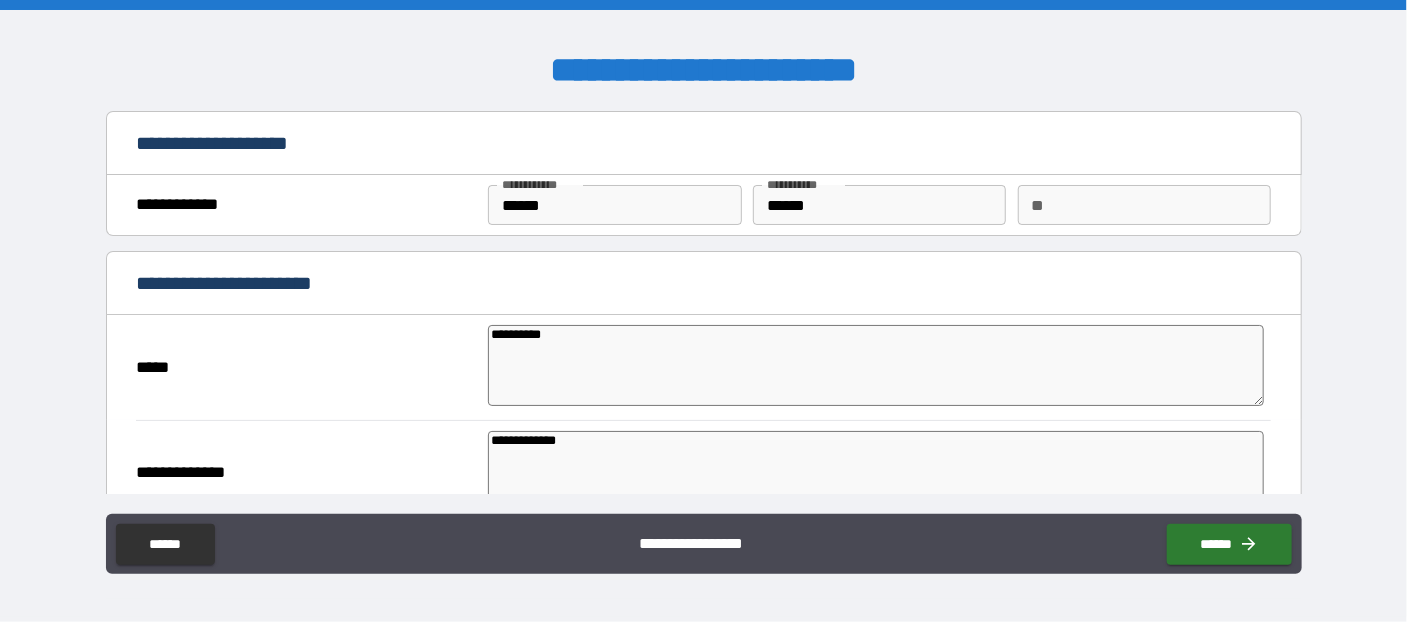 scroll, scrollTop: 217, scrollLeft: 0, axis: vertical 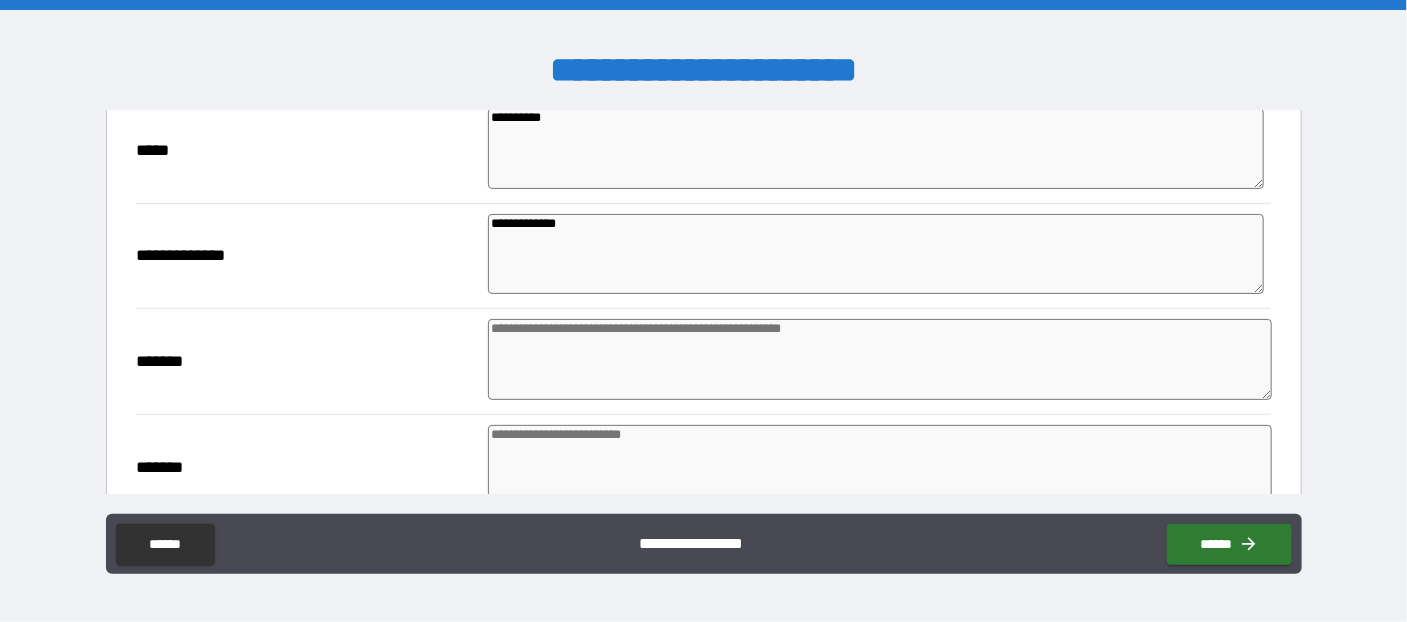 click at bounding box center [880, 359] 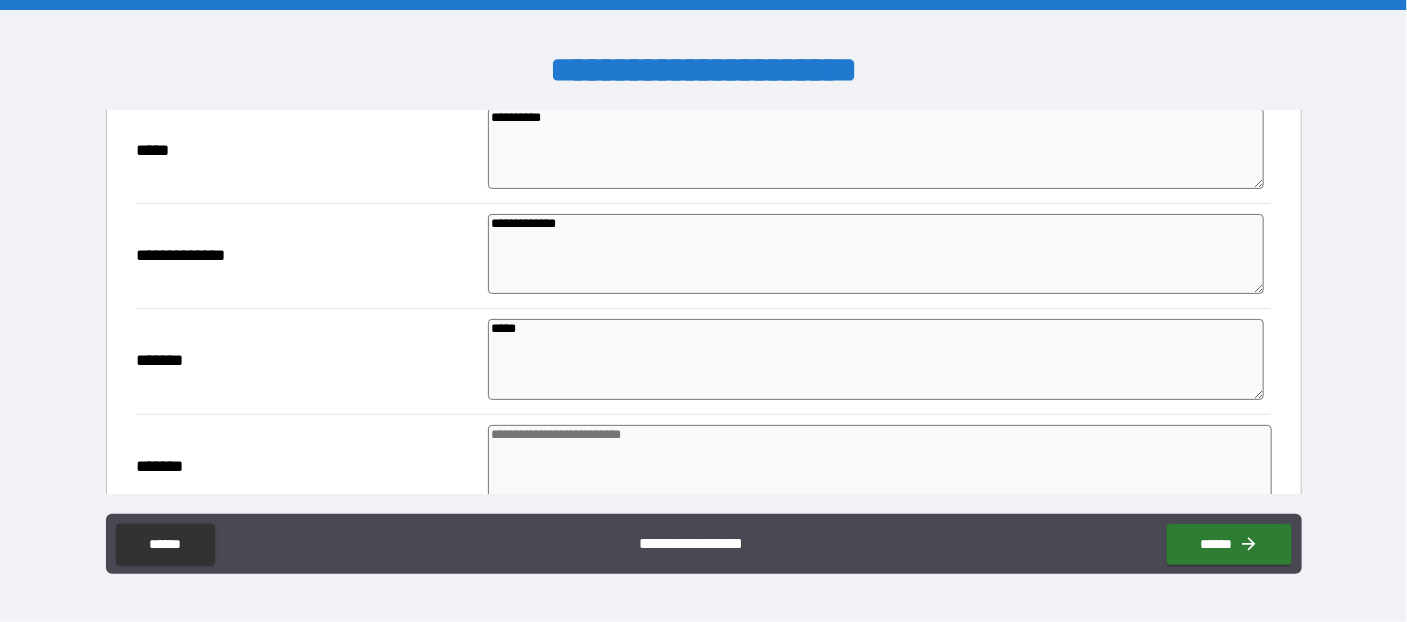 click at bounding box center (880, 465) 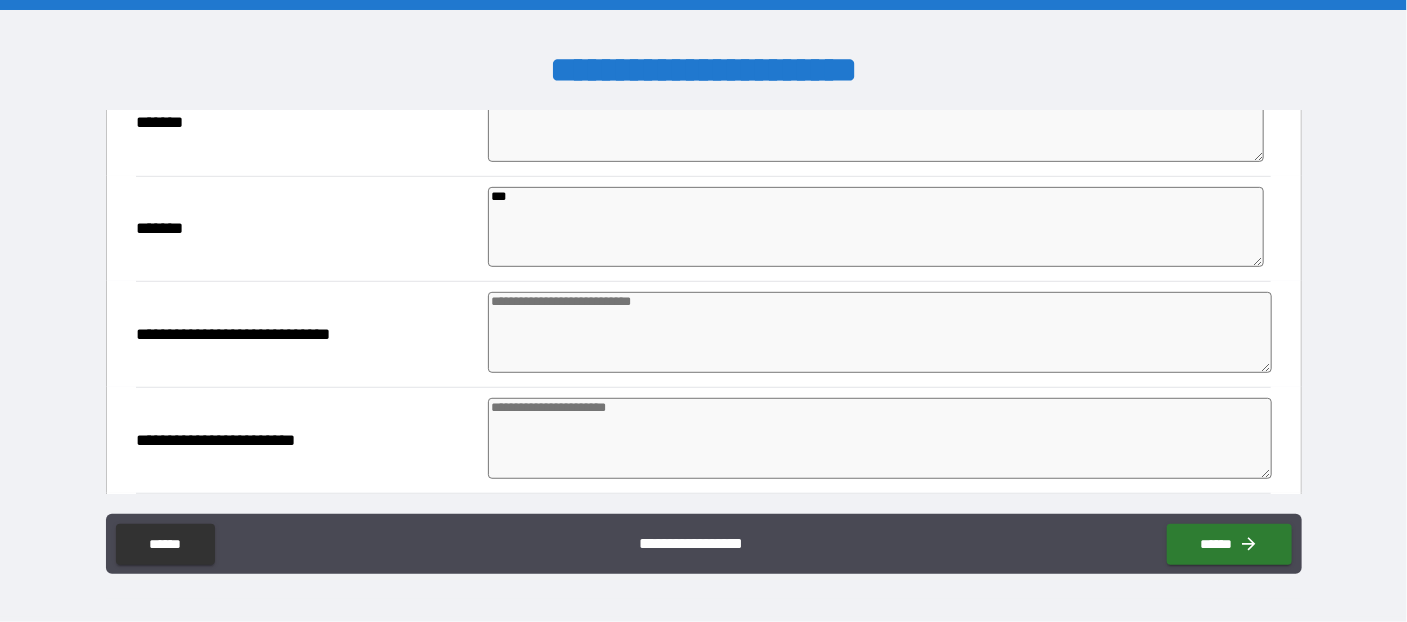 scroll, scrollTop: 545, scrollLeft: 0, axis: vertical 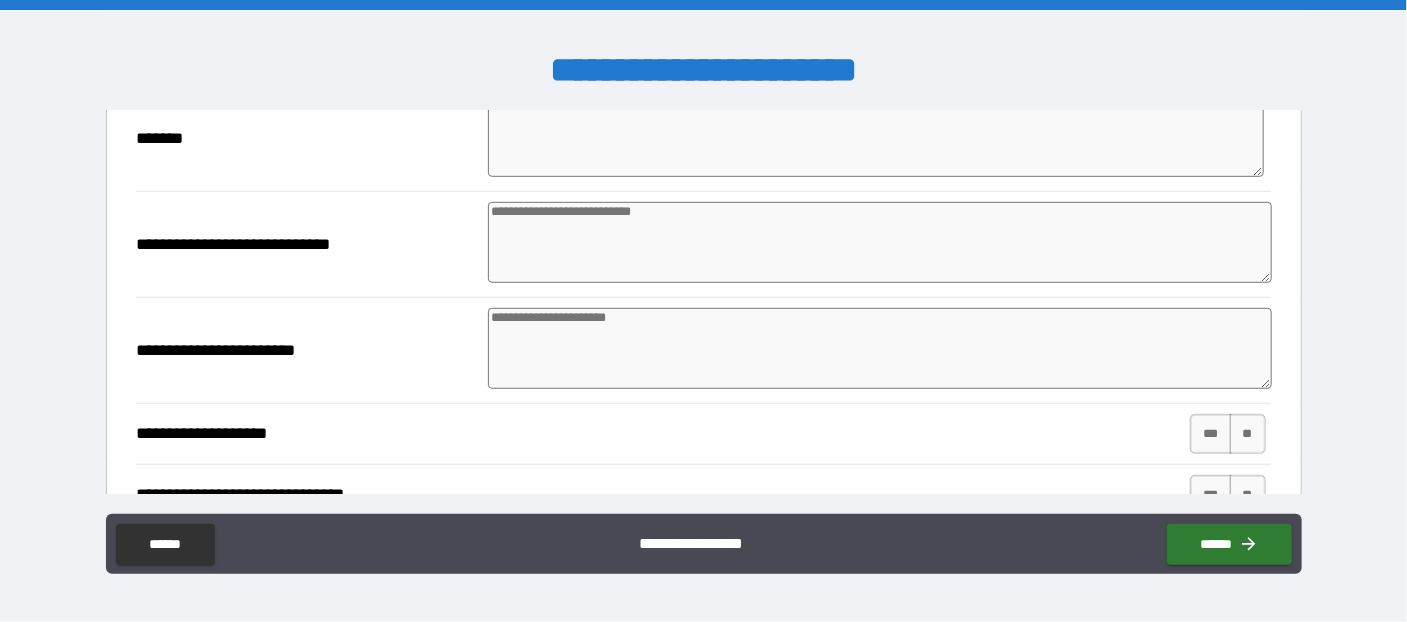 click at bounding box center (880, 242) 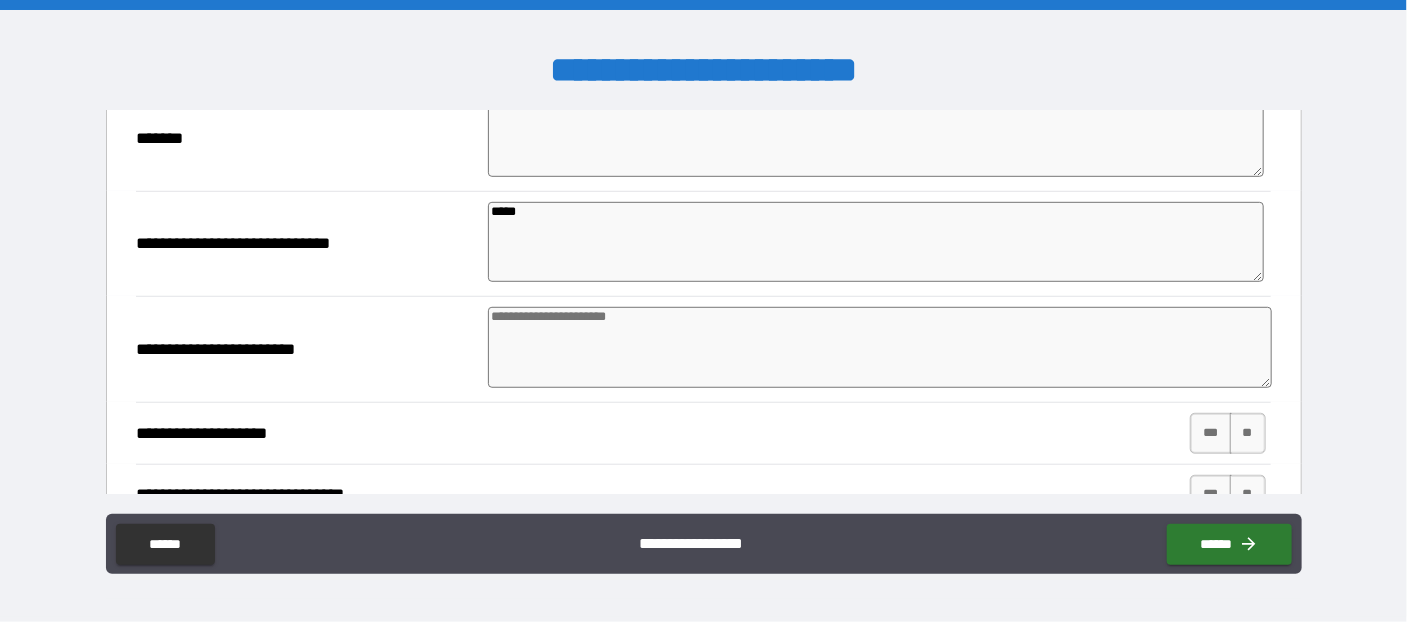 click at bounding box center (880, 347) 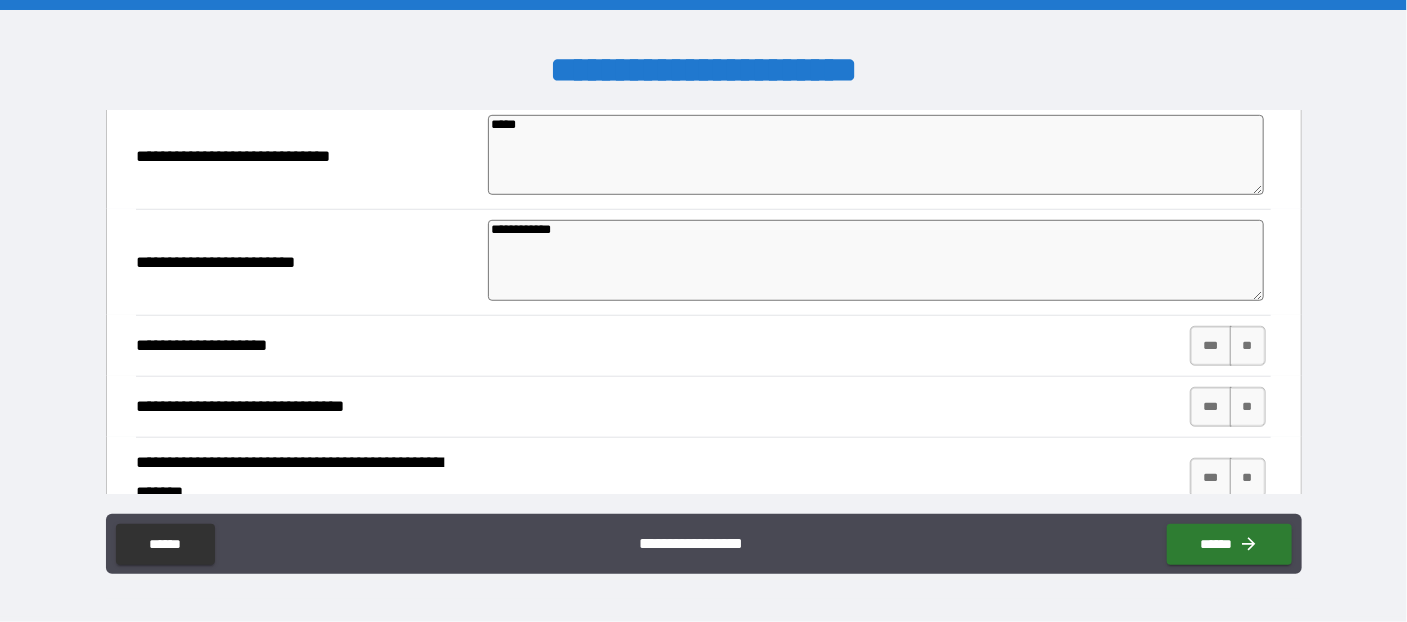 scroll, scrollTop: 763, scrollLeft: 0, axis: vertical 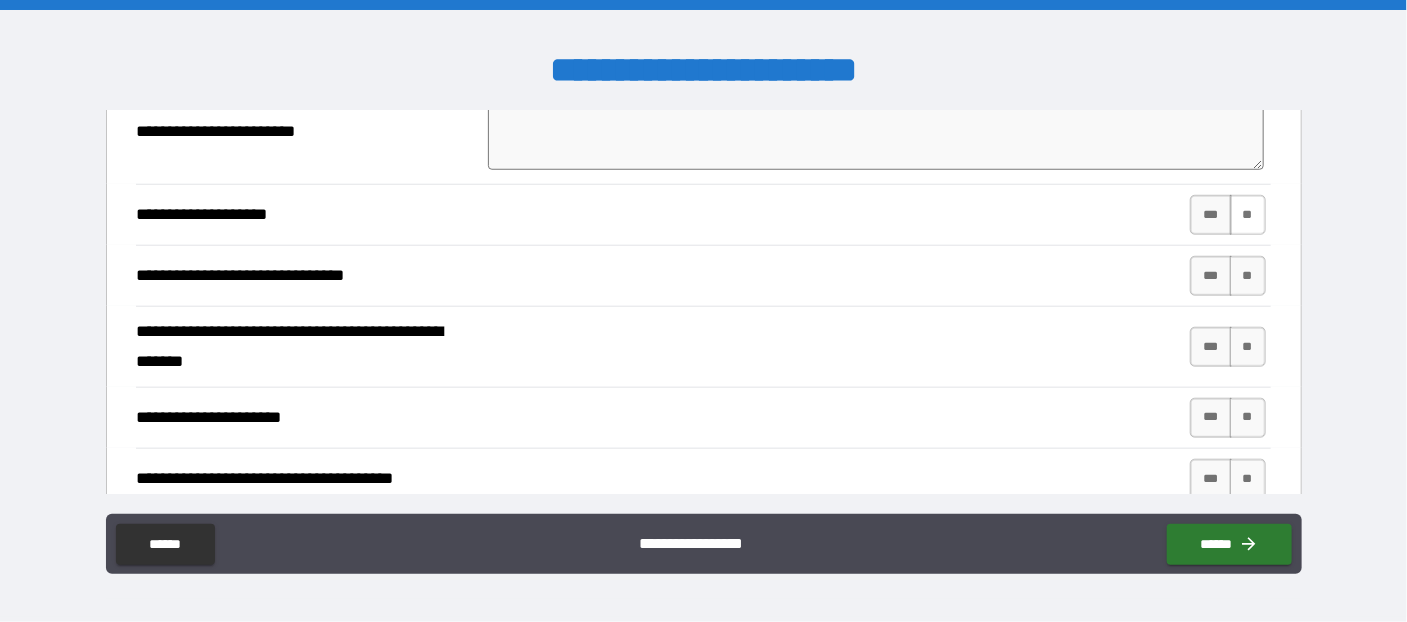 click on "**" at bounding box center [1248, 215] 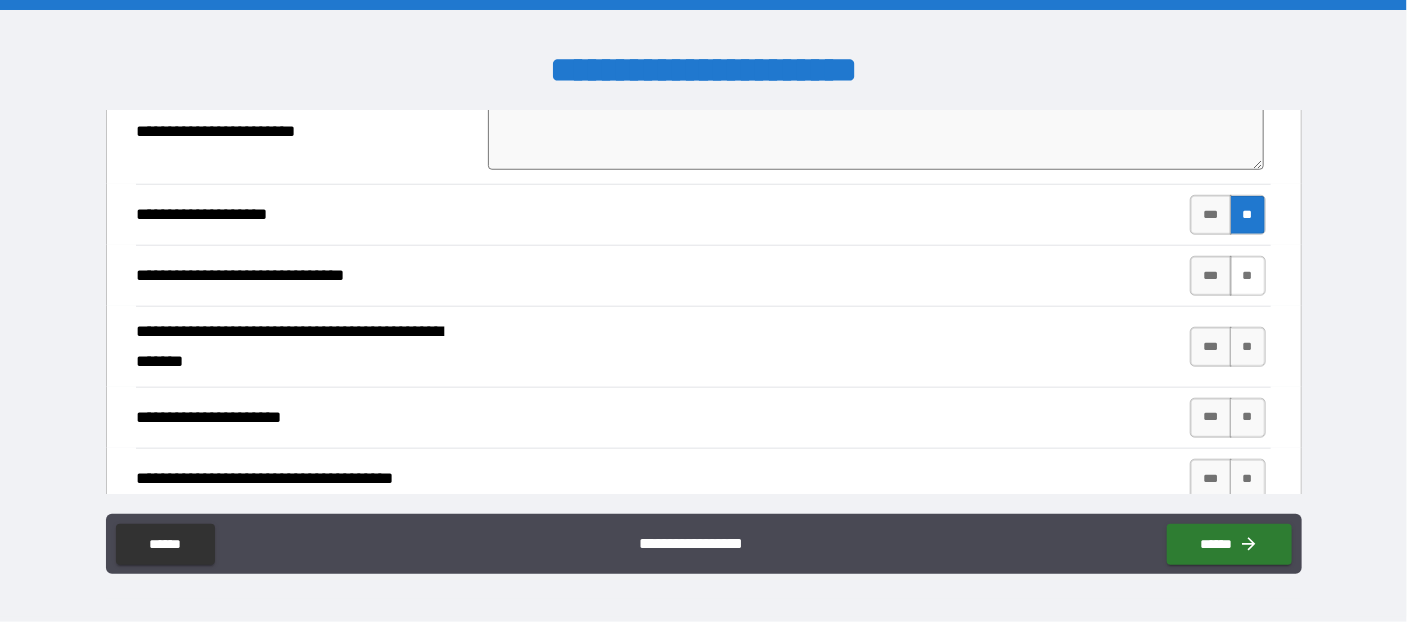 click on "**" at bounding box center (1248, 276) 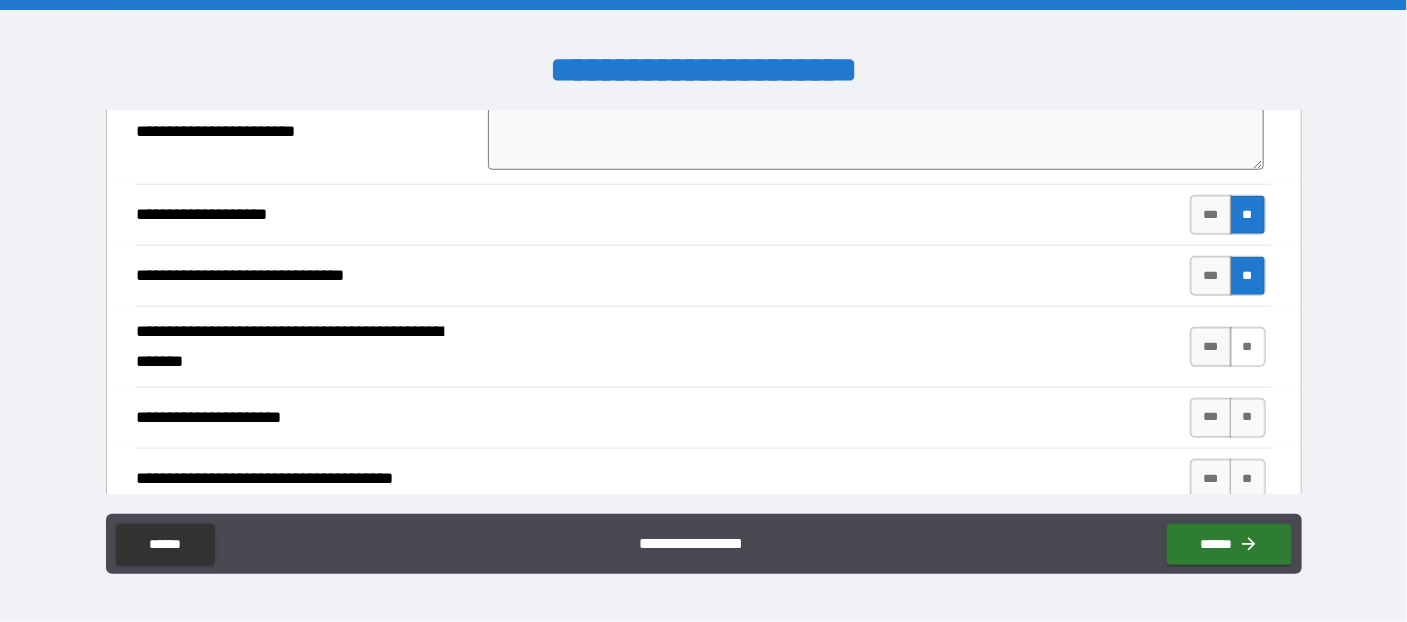 click on "**" at bounding box center (1248, 347) 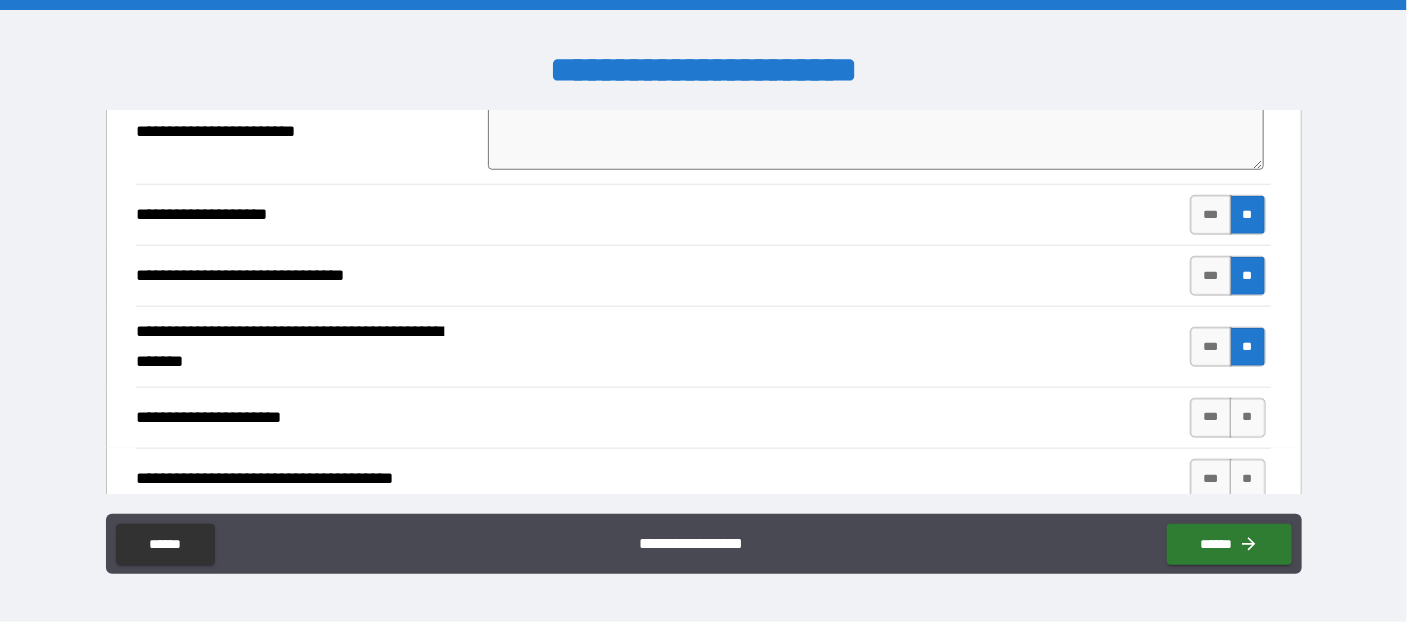 scroll, scrollTop: 872, scrollLeft: 0, axis: vertical 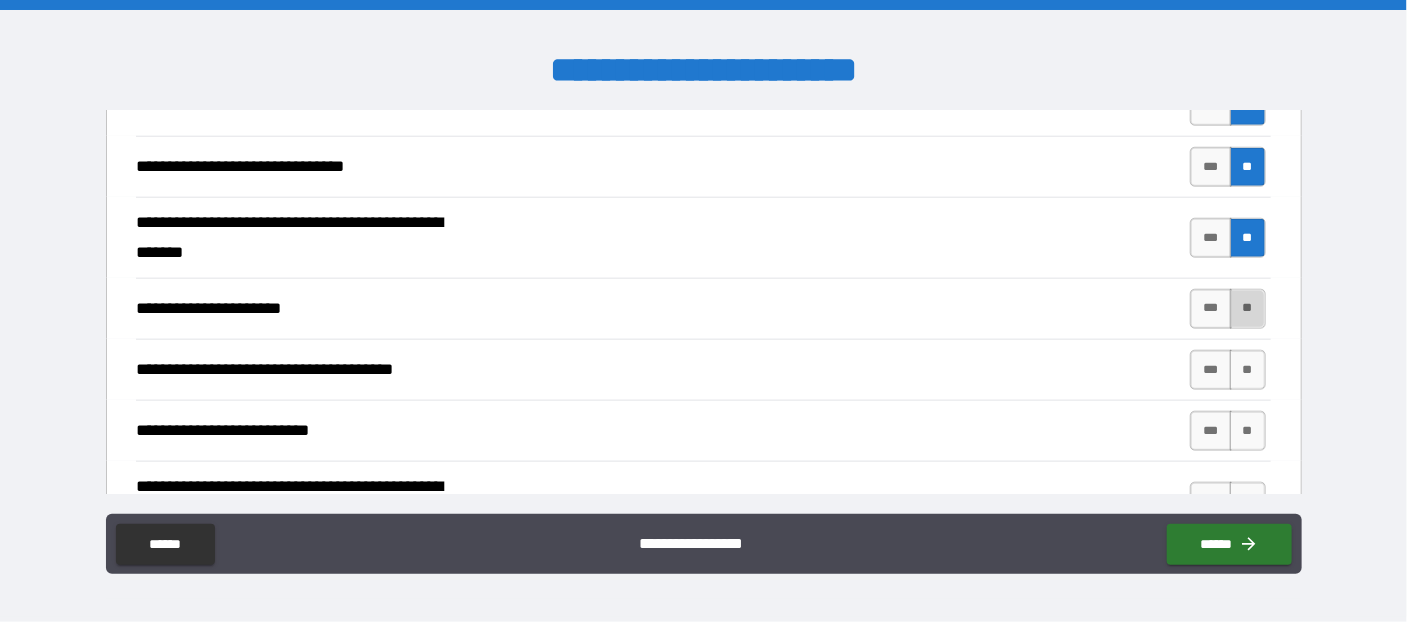 click on "**" at bounding box center (1248, 309) 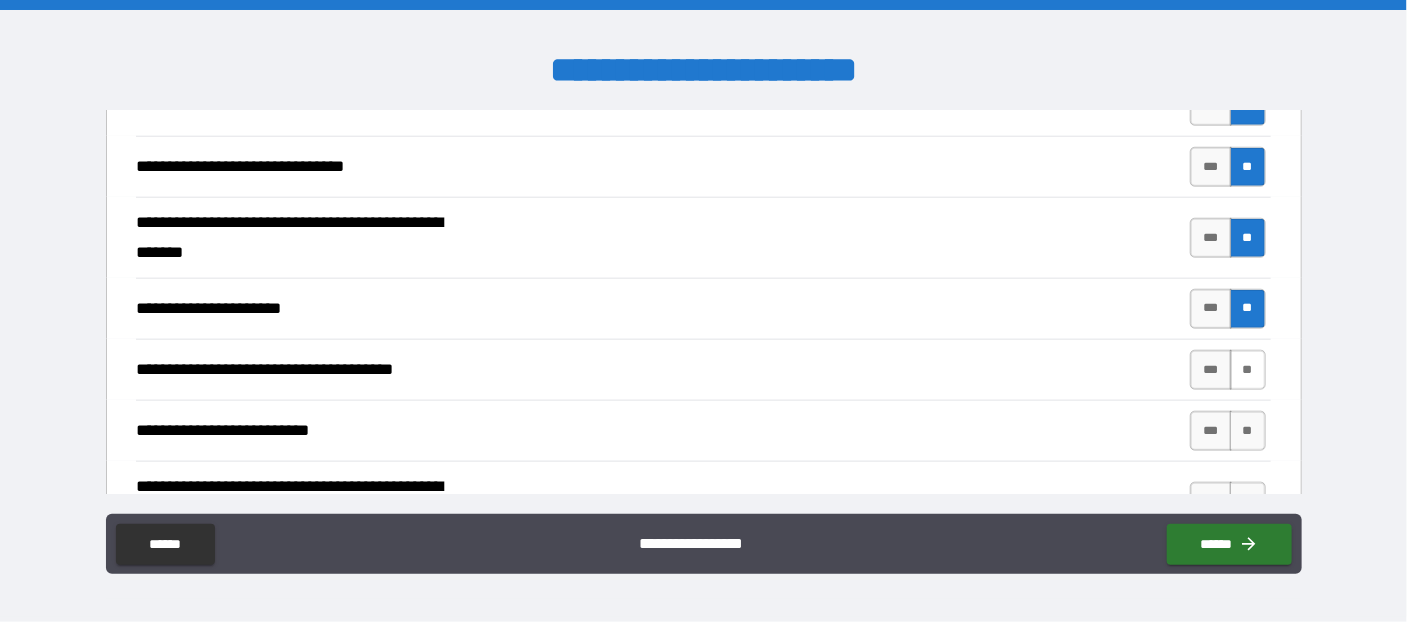 click on "**" at bounding box center [1248, 370] 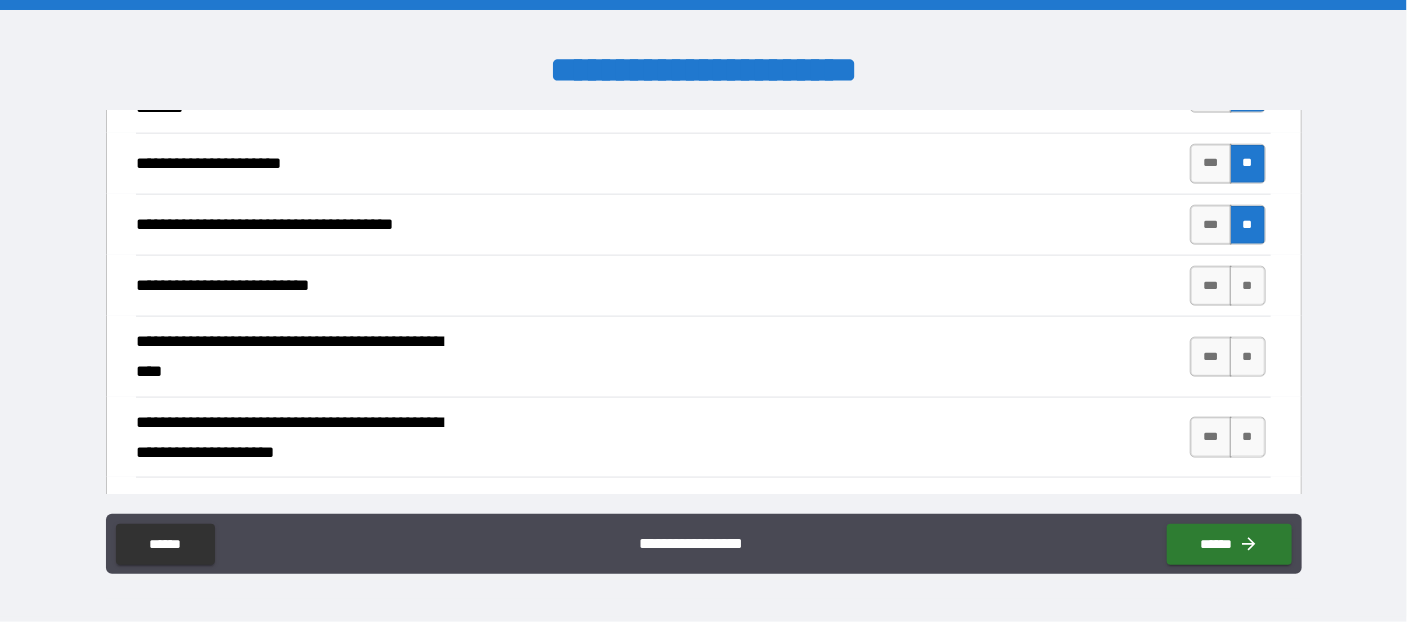 scroll, scrollTop: 981, scrollLeft: 0, axis: vertical 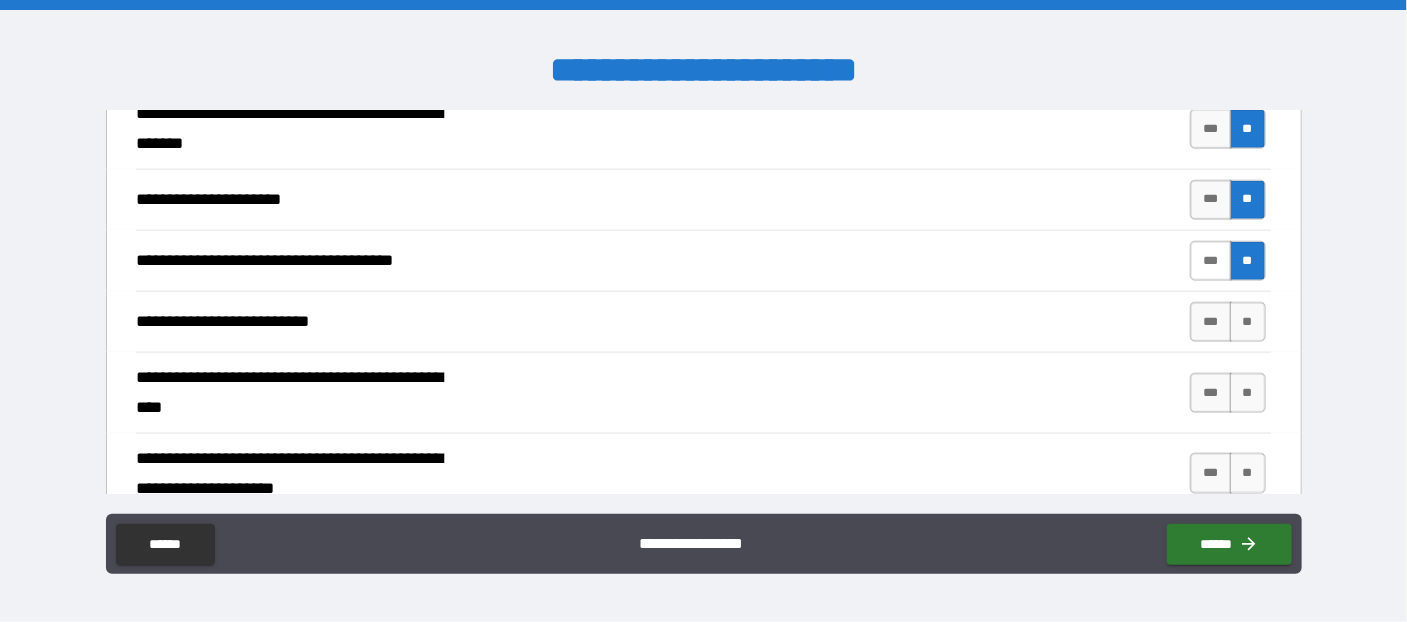 click on "***" at bounding box center (1211, 261) 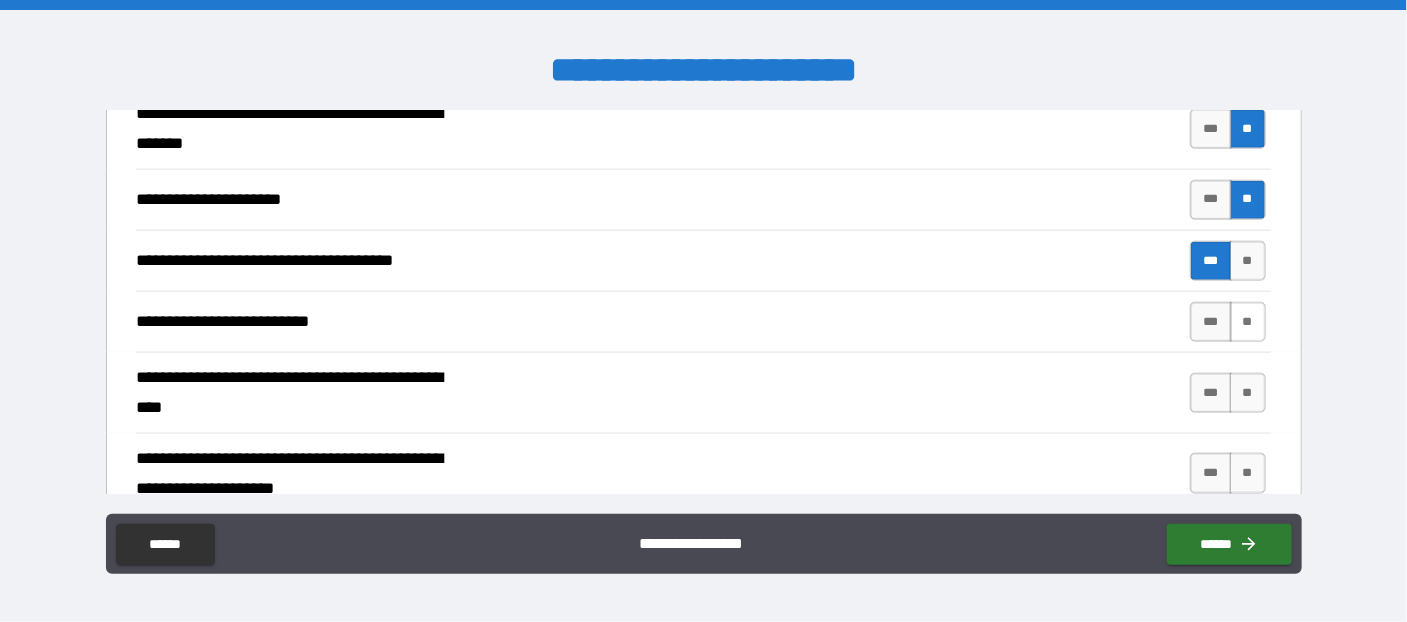 click on "**" at bounding box center (1248, 322) 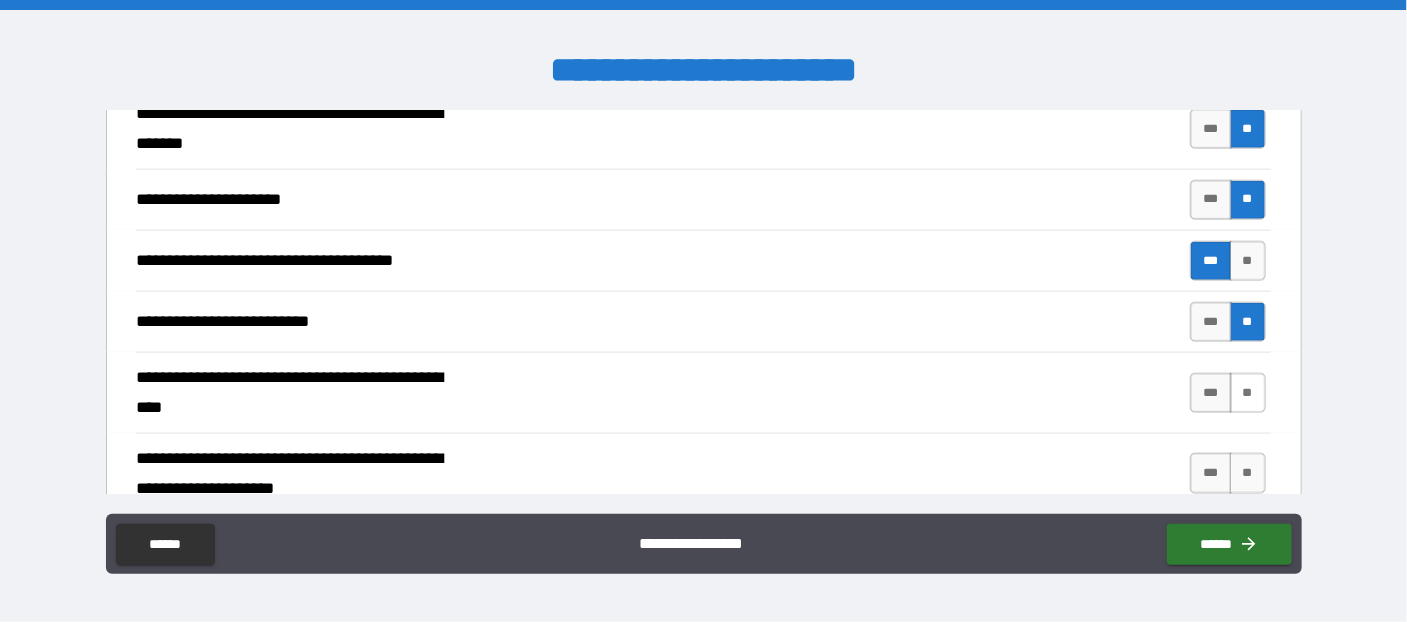 click on "**" at bounding box center [1248, 393] 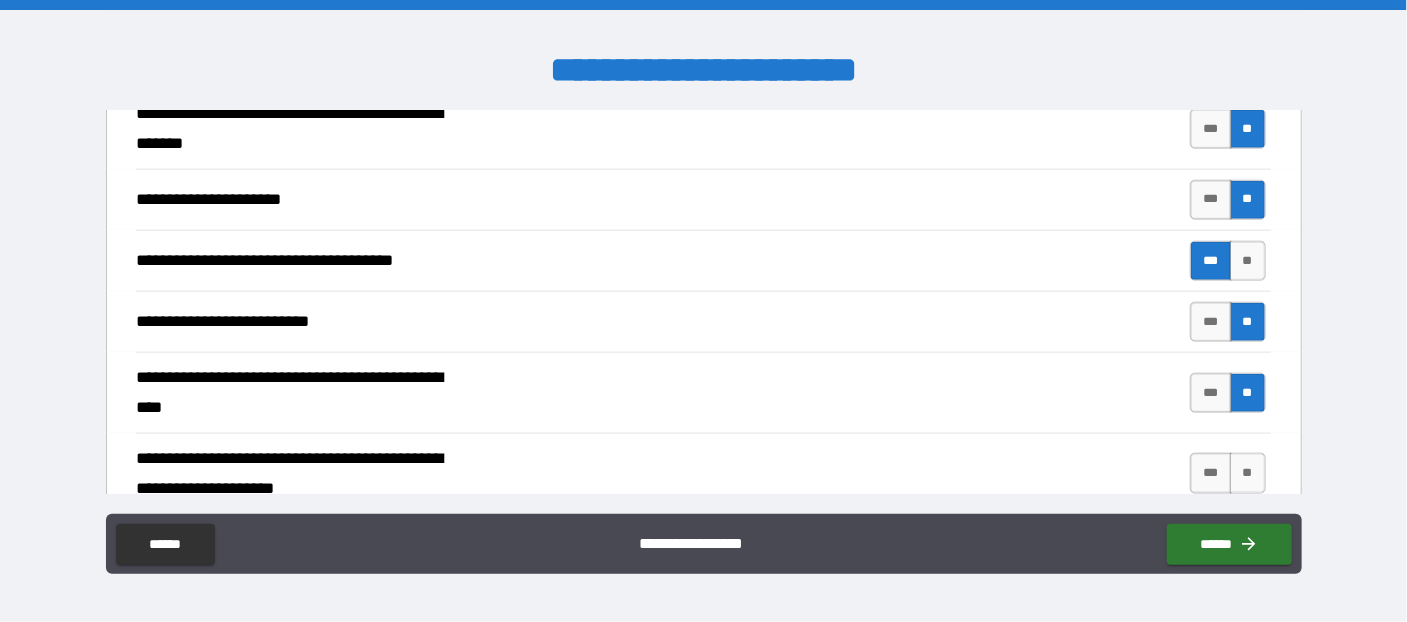 scroll, scrollTop: 1199, scrollLeft: 0, axis: vertical 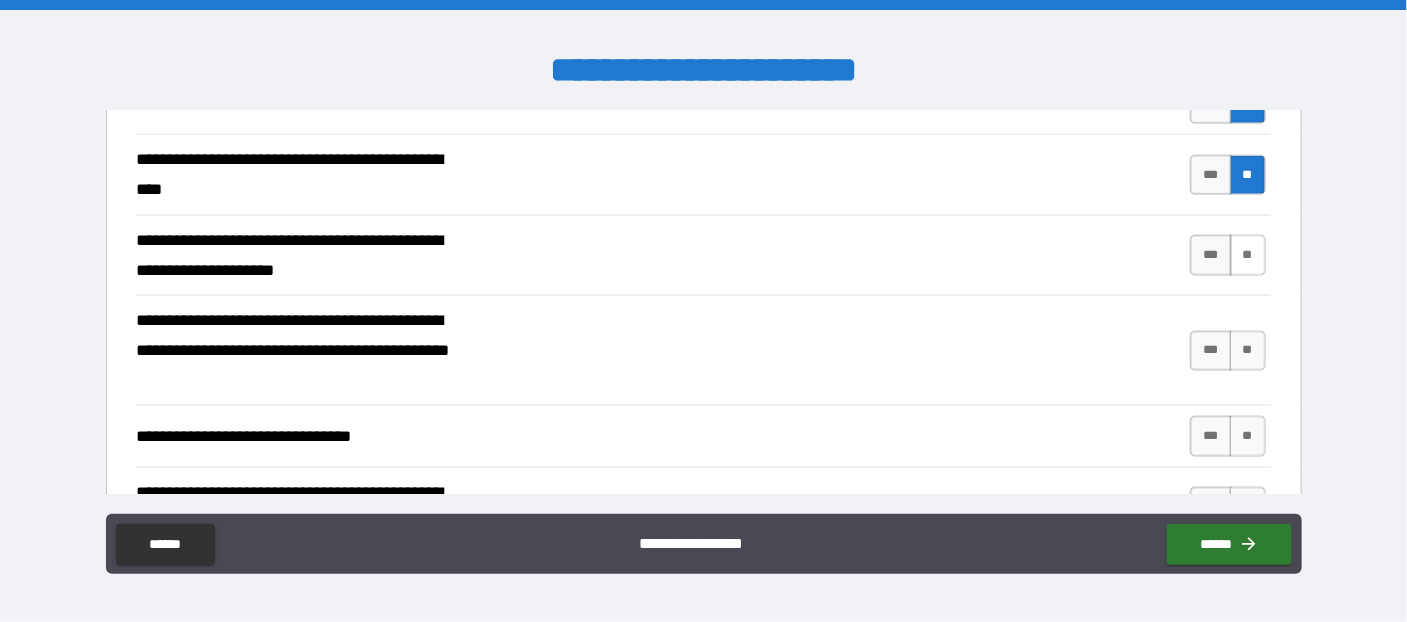 drag, startPoint x: 1248, startPoint y: 243, endPoint x: 1237, endPoint y: 268, distance: 27.313 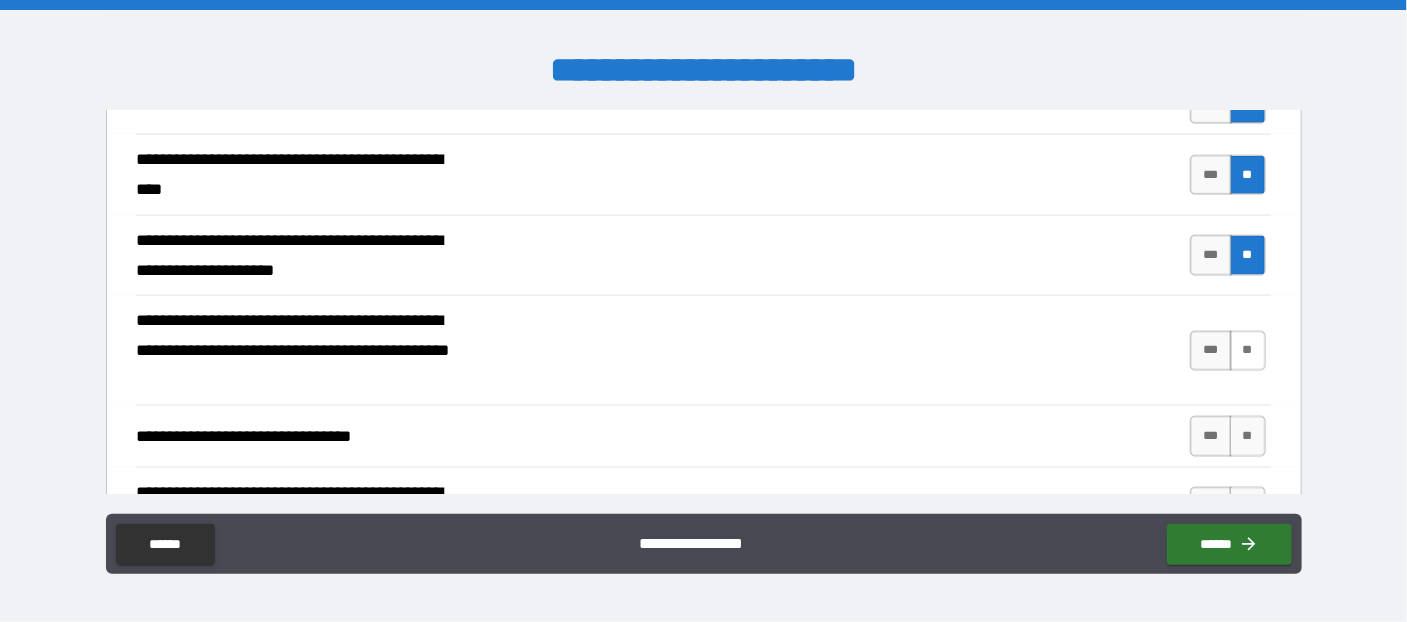 click on "**" at bounding box center [1248, 351] 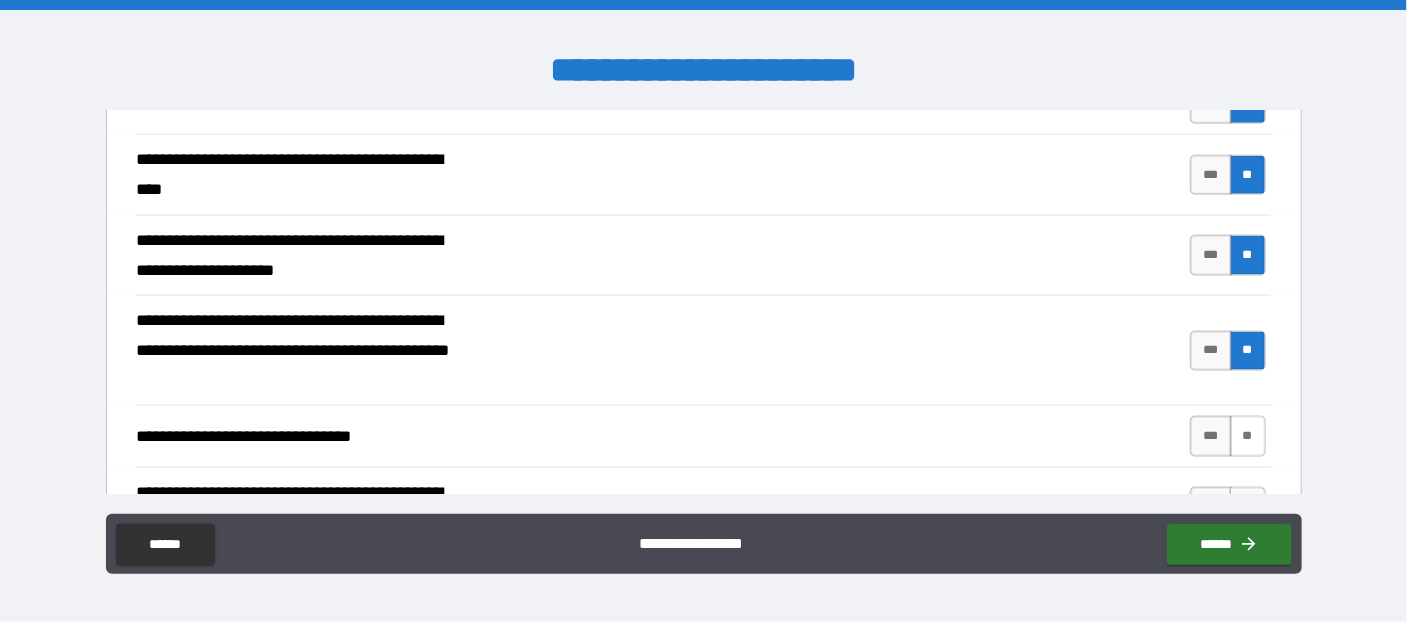 click on "**" at bounding box center [1248, 436] 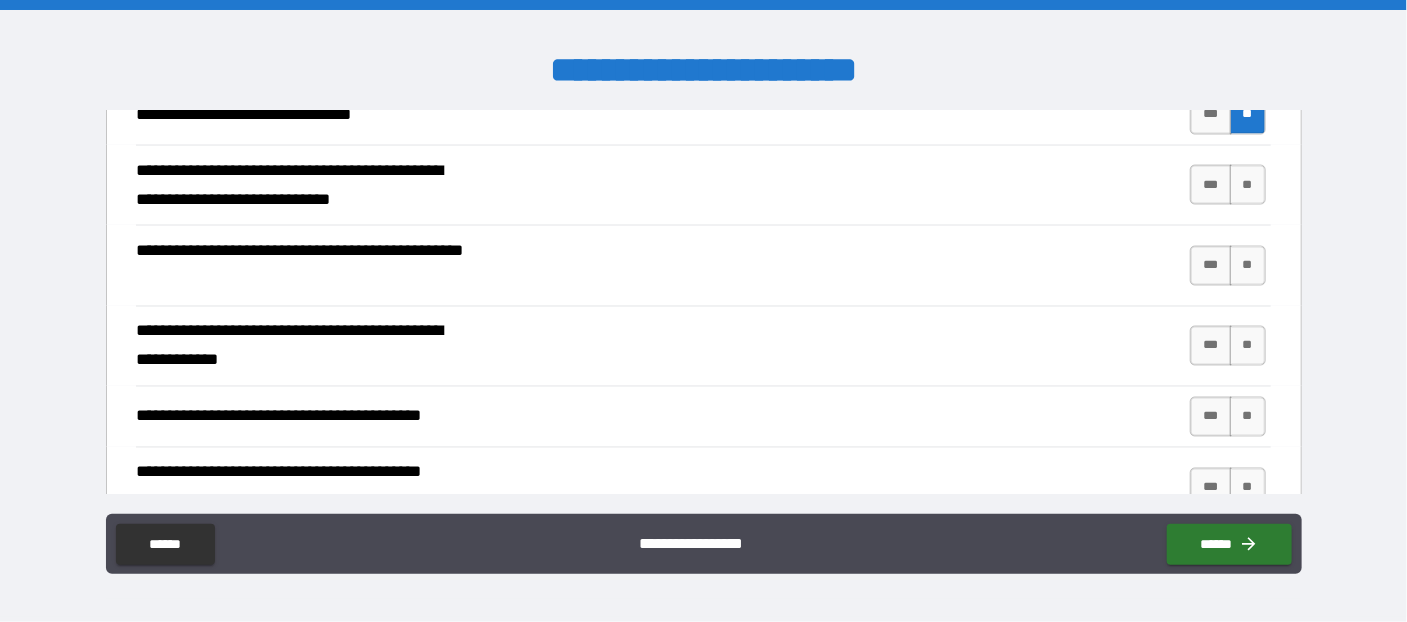 scroll, scrollTop: 1527, scrollLeft: 0, axis: vertical 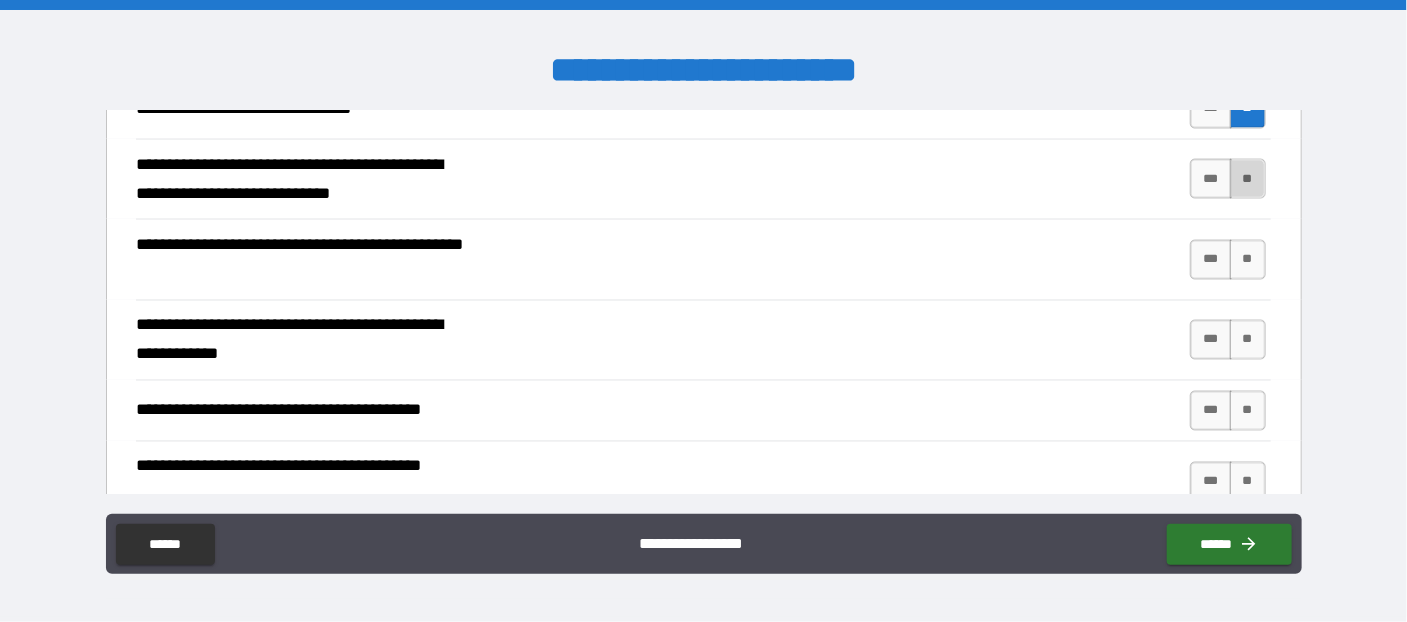 click on "**" at bounding box center (1248, 179) 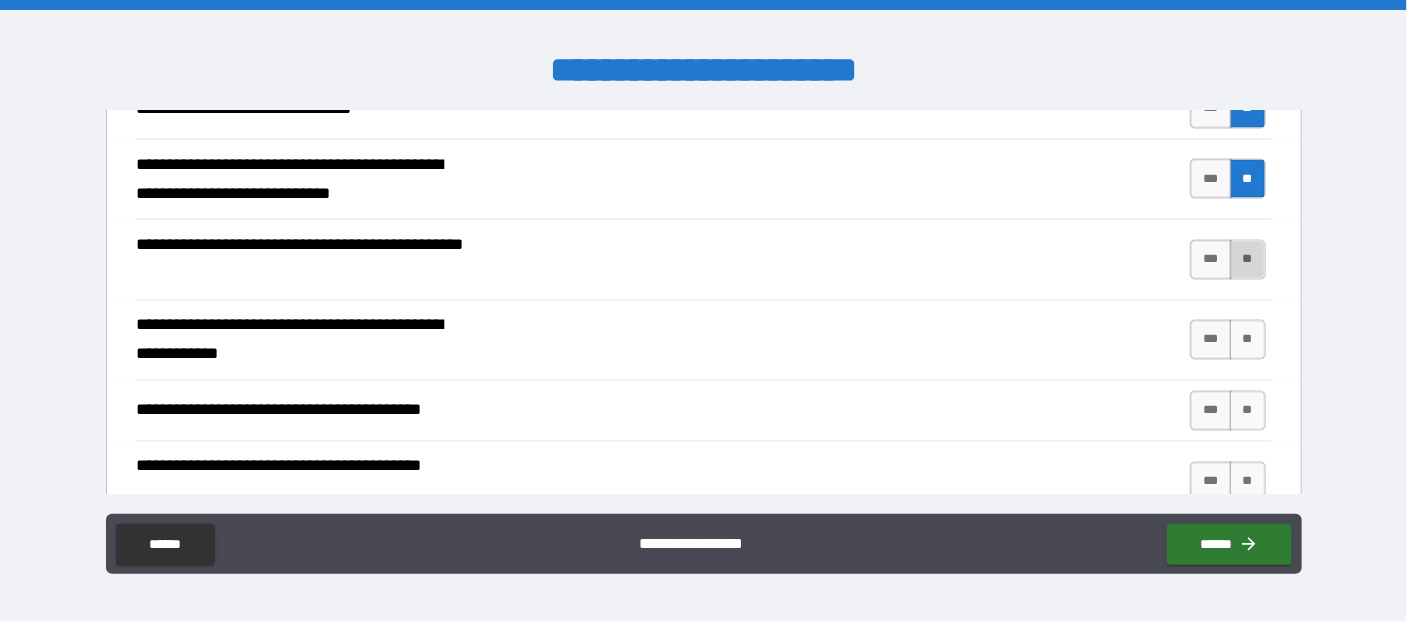 click on "**" at bounding box center [1248, 260] 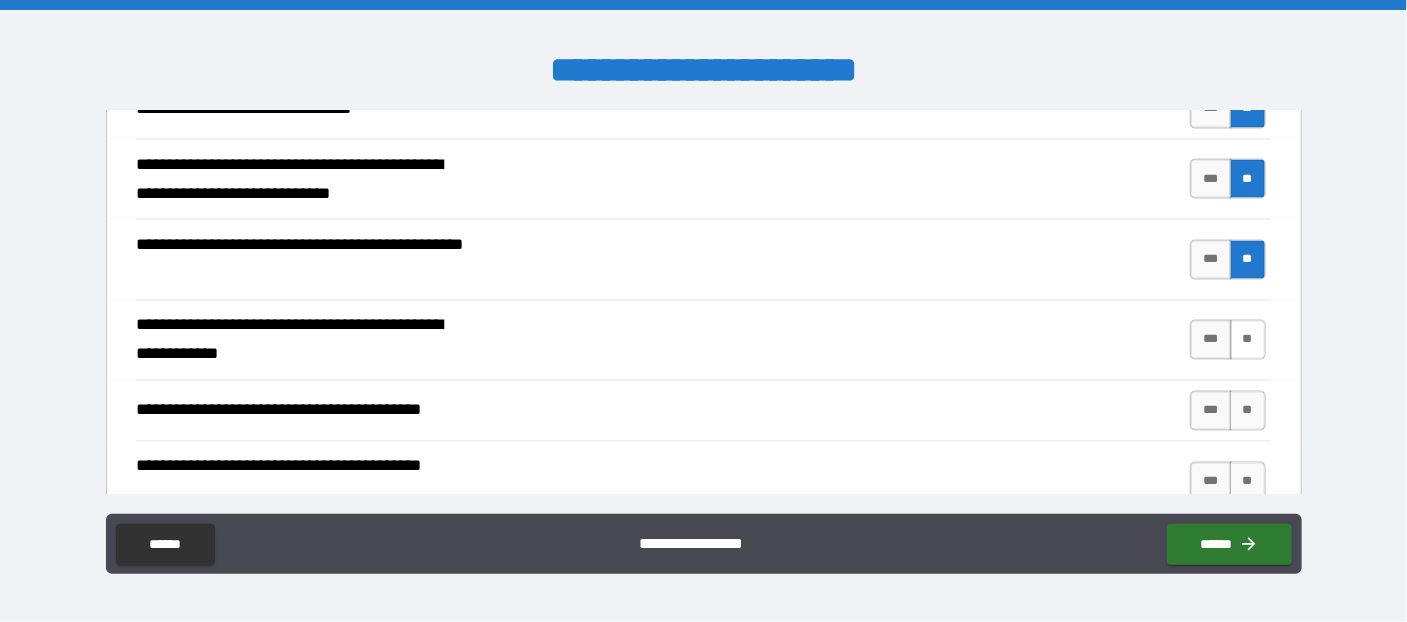 click on "**" at bounding box center [1248, 340] 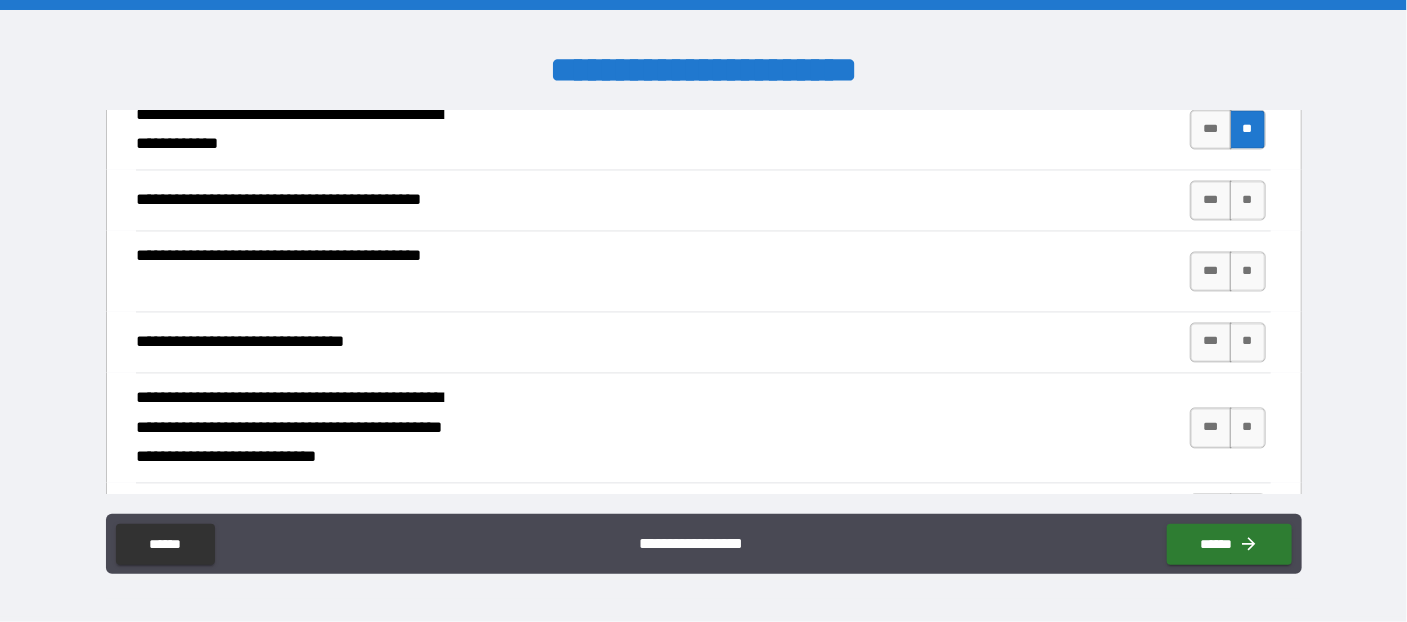 scroll, scrollTop: 1745, scrollLeft: 0, axis: vertical 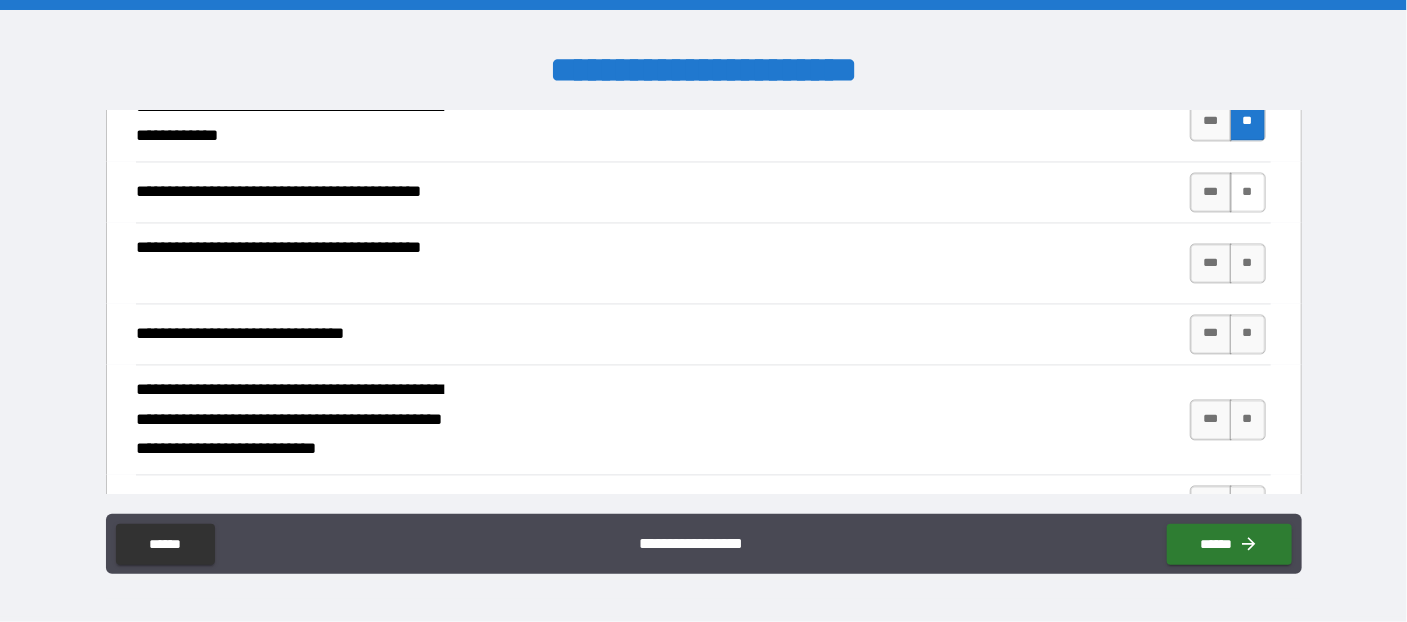click on "**" at bounding box center (1248, 193) 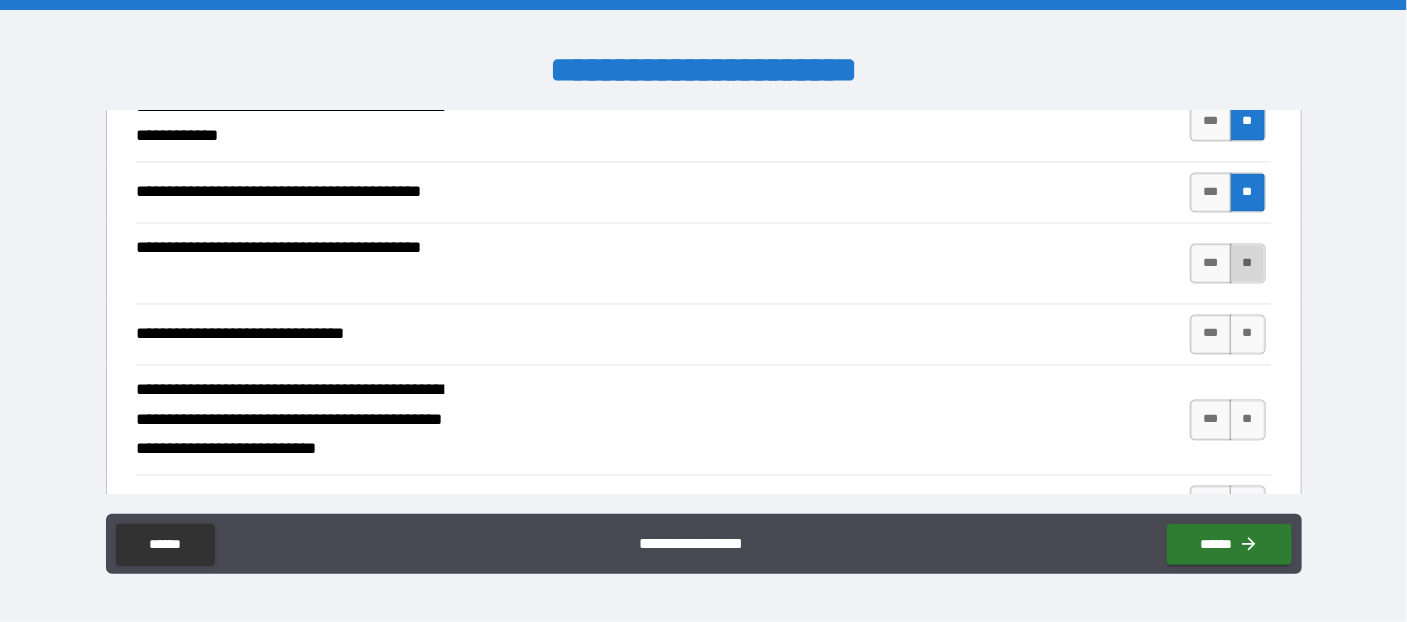 click on "**" at bounding box center [1248, 264] 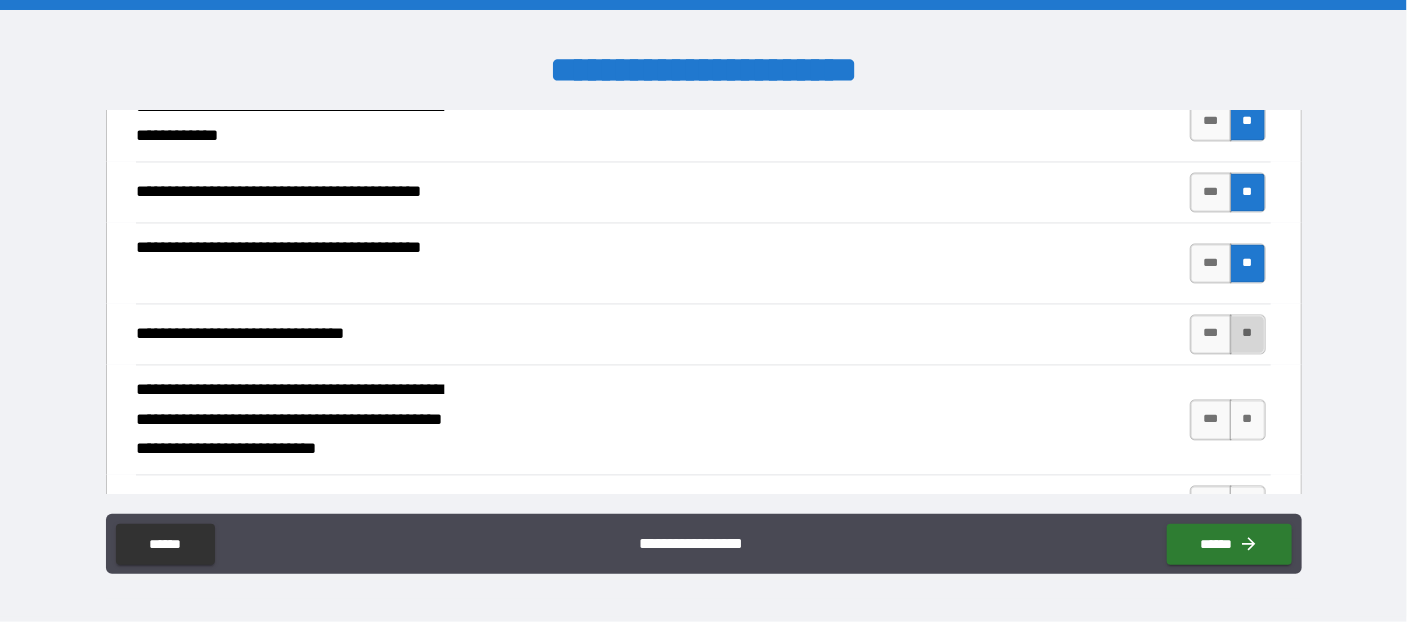 click on "**" at bounding box center (1248, 335) 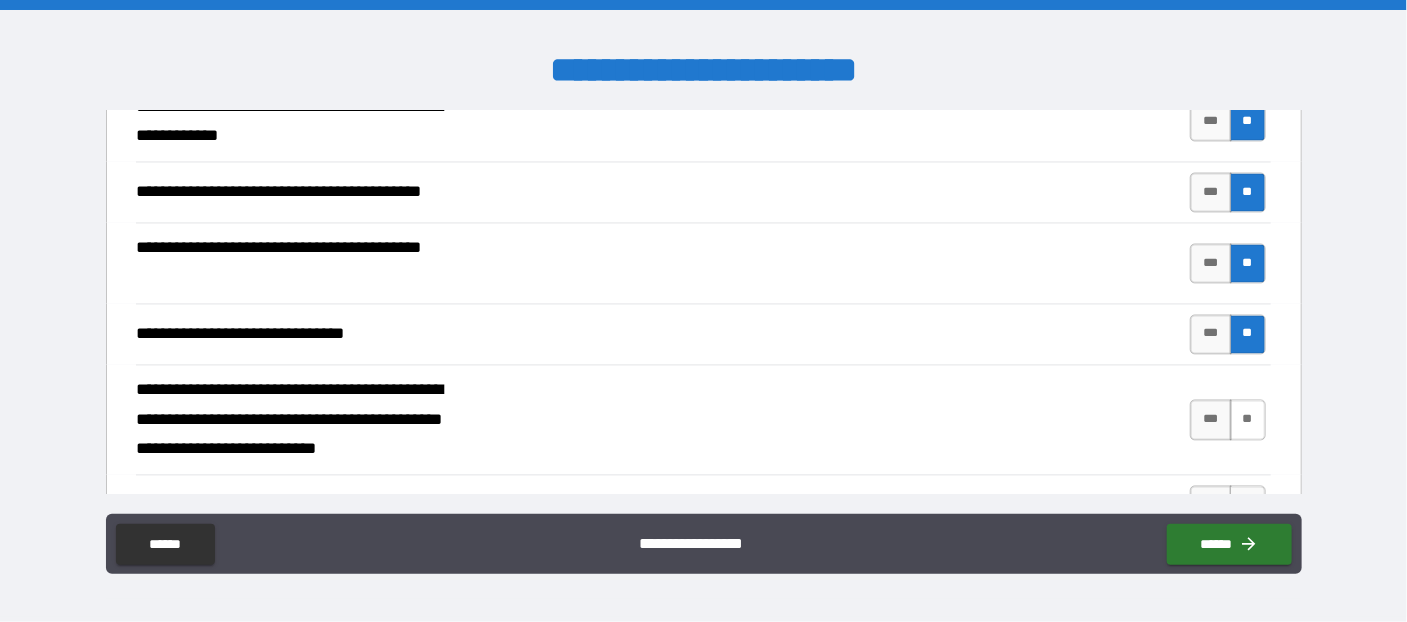 click on "**" at bounding box center (1248, 420) 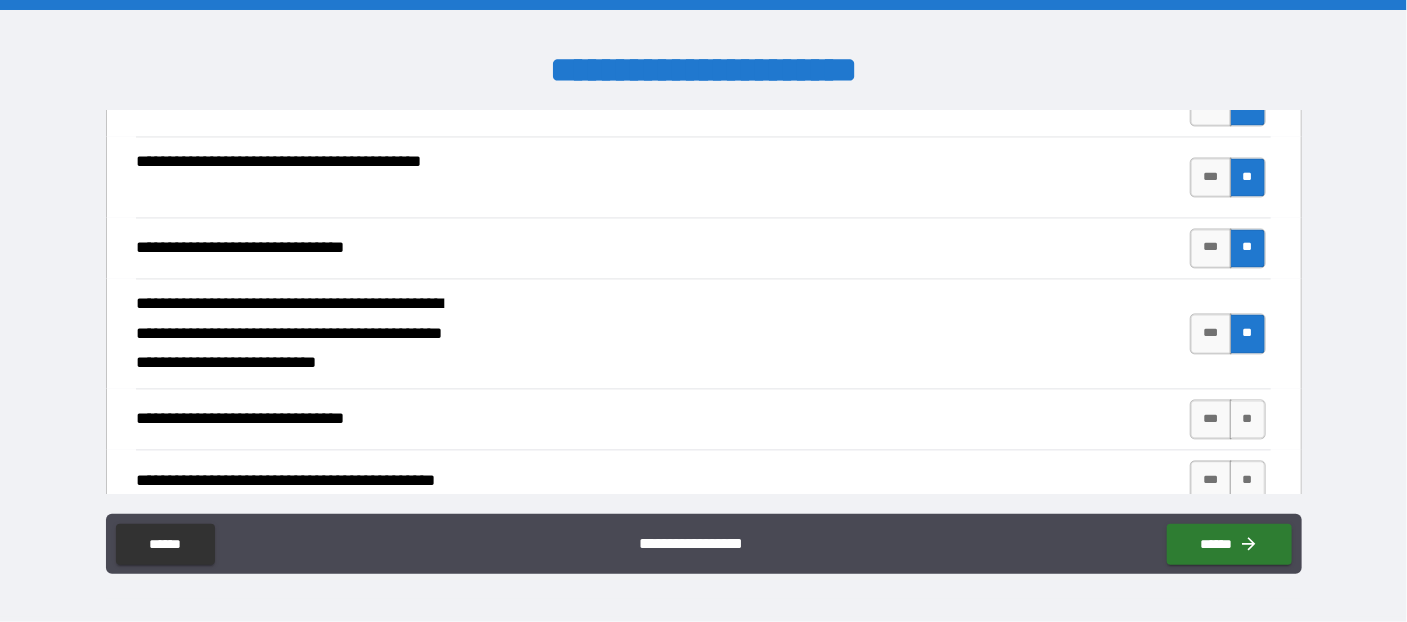 scroll, scrollTop: 1963, scrollLeft: 0, axis: vertical 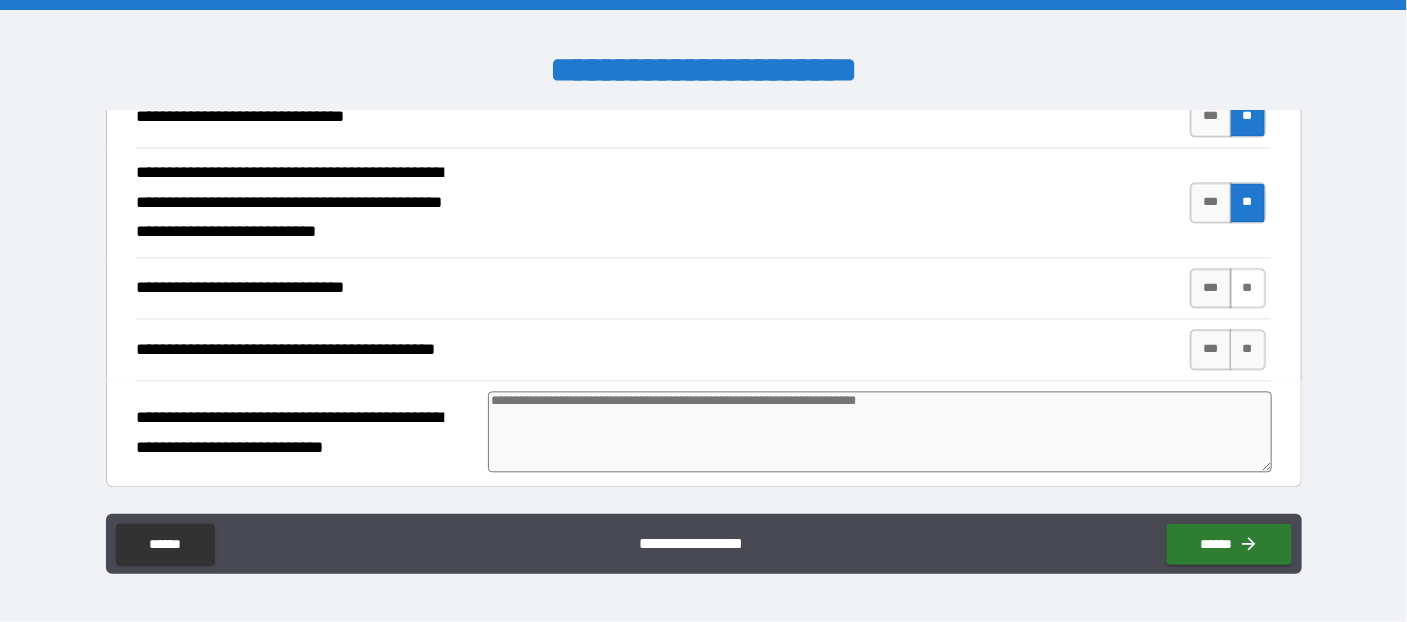 click on "**" at bounding box center [1248, 288] 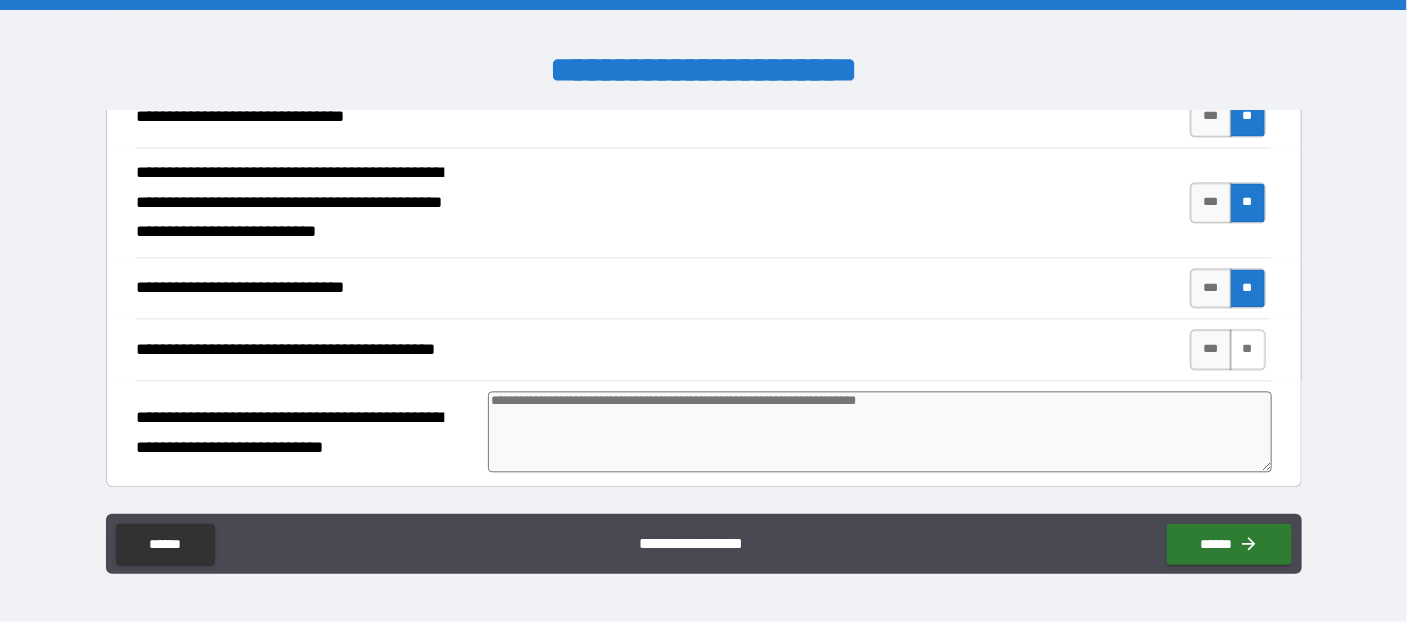 click on "**" at bounding box center (1248, 349) 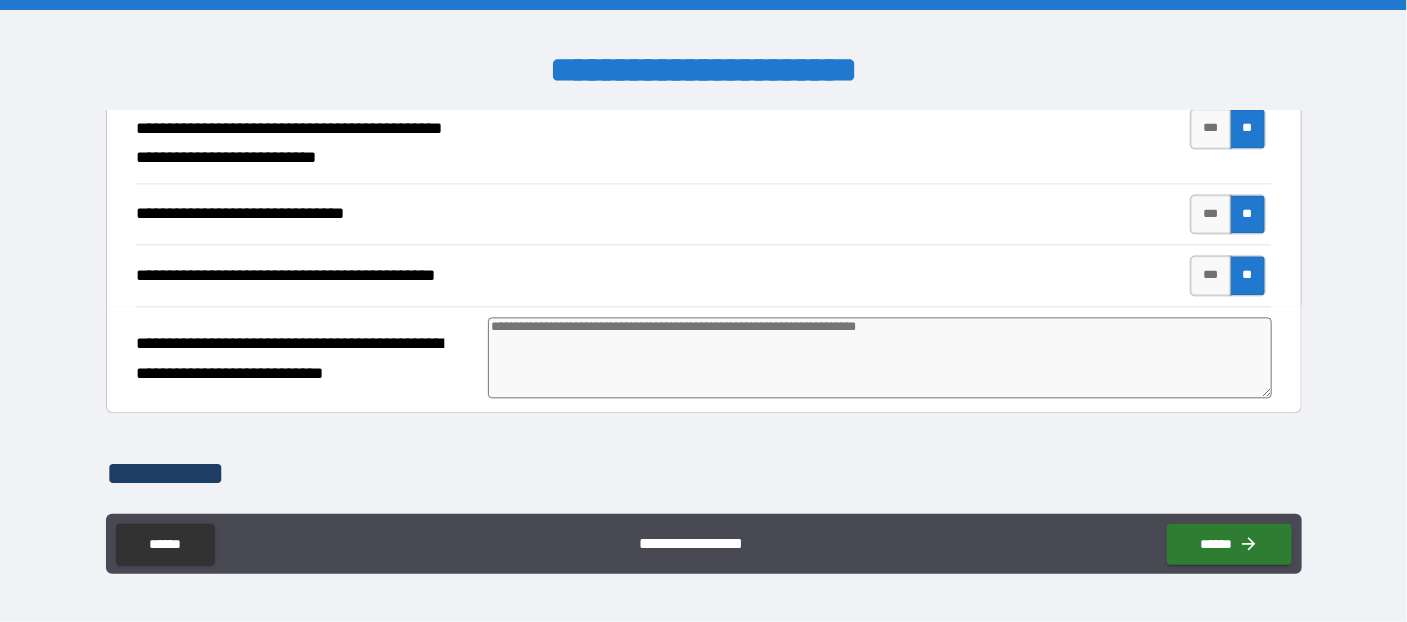 scroll, scrollTop: 2072, scrollLeft: 0, axis: vertical 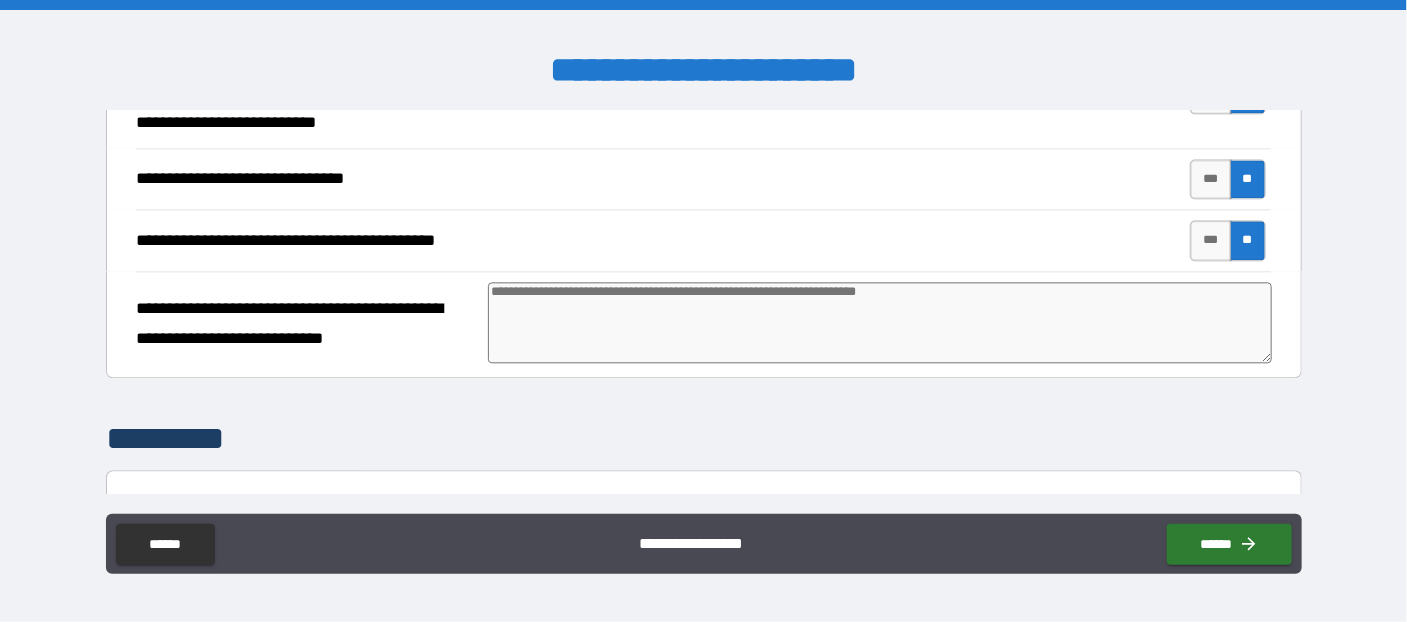 click at bounding box center [880, 322] 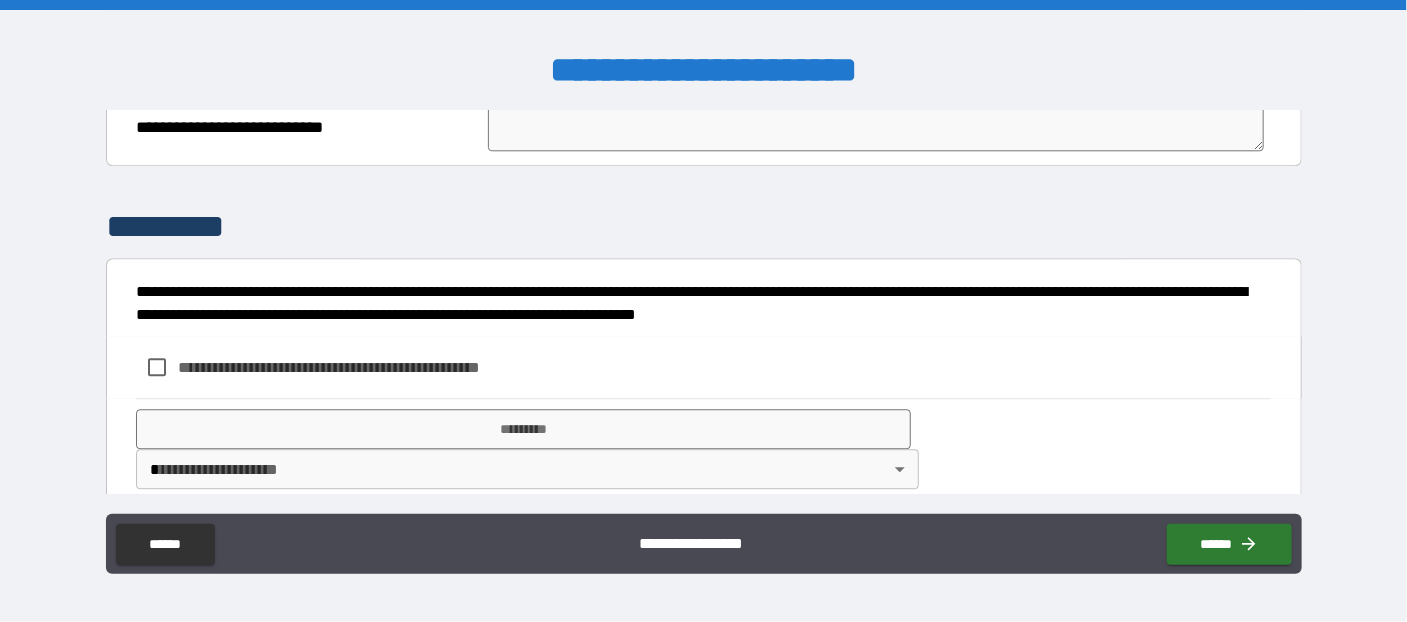 scroll, scrollTop: 2291, scrollLeft: 0, axis: vertical 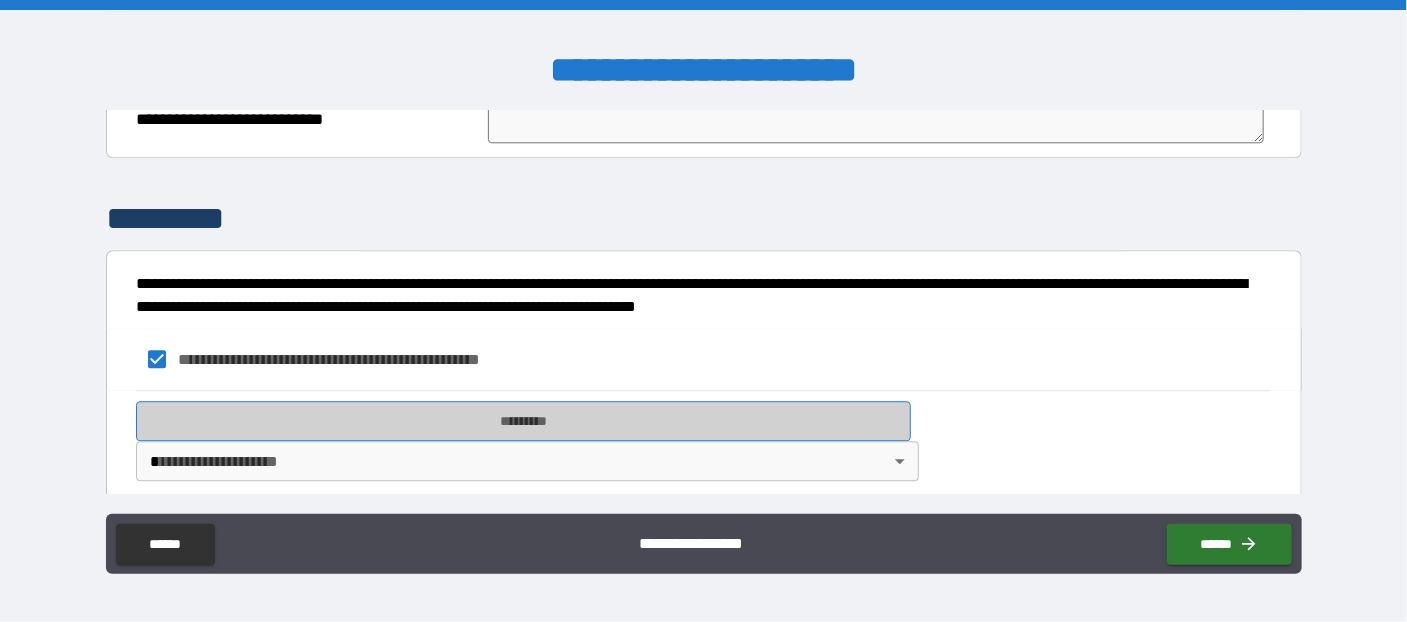 click on "*********" at bounding box center (523, 421) 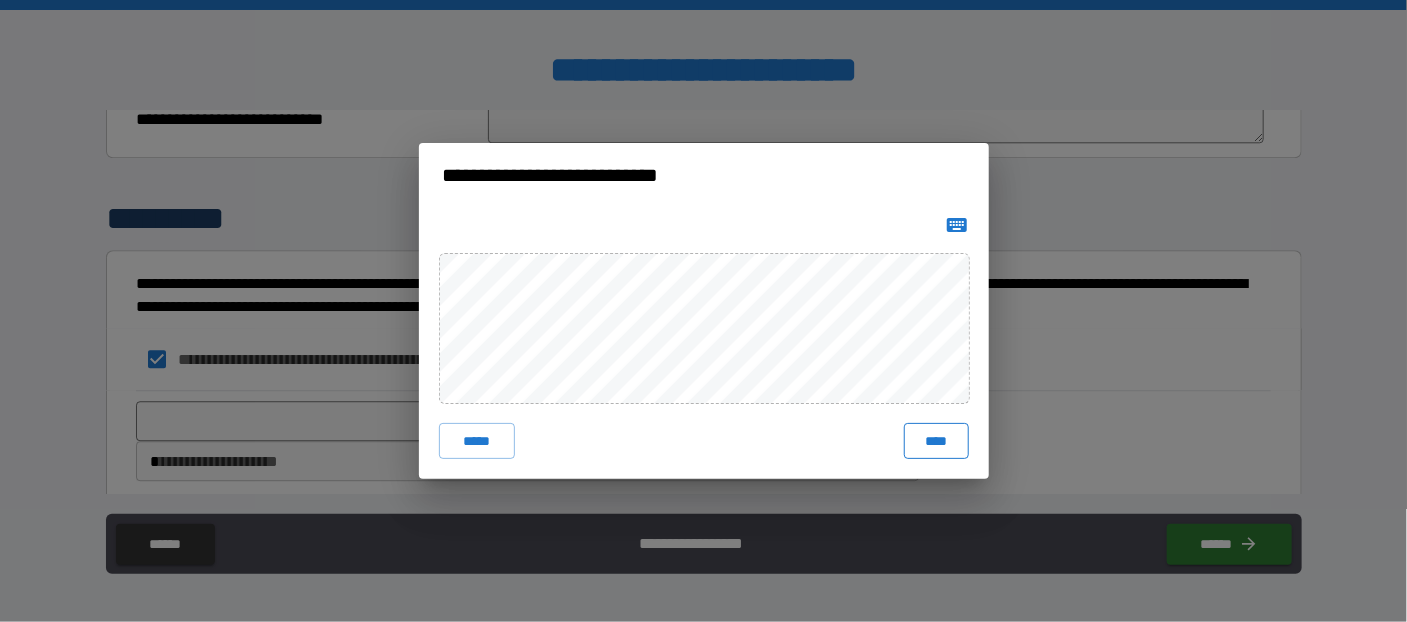 click on "****" at bounding box center (936, 441) 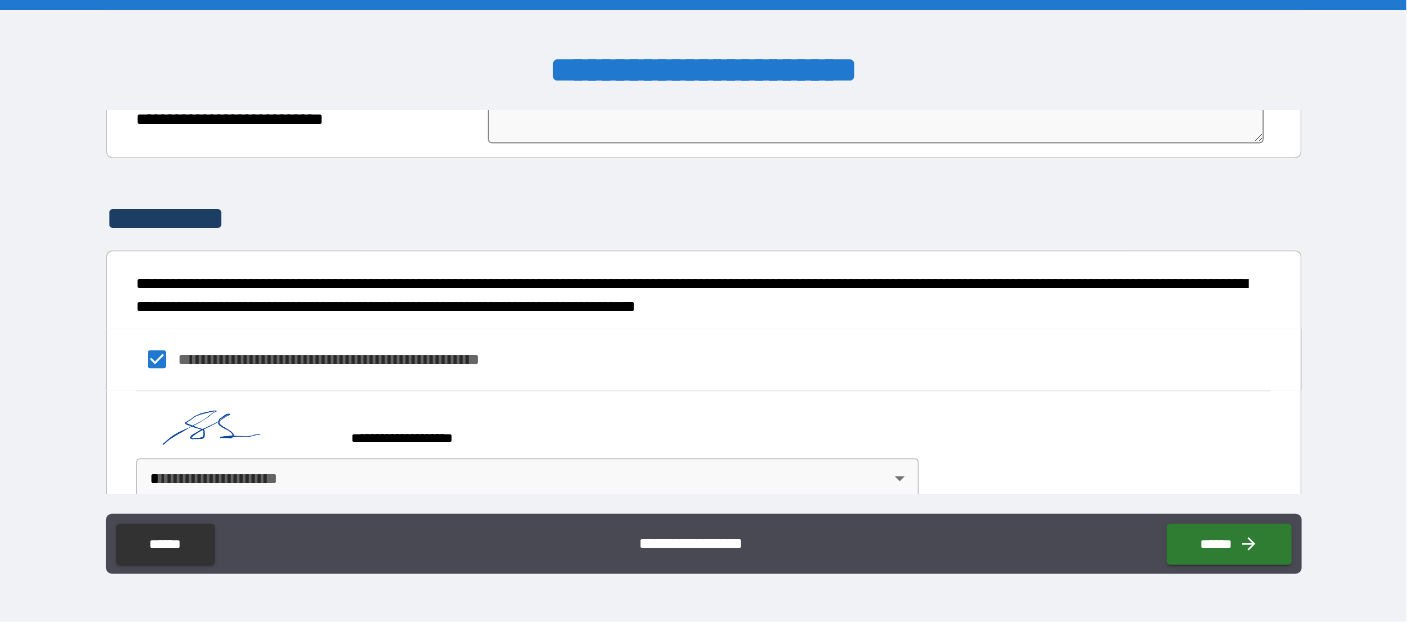 scroll, scrollTop: 2319, scrollLeft: 0, axis: vertical 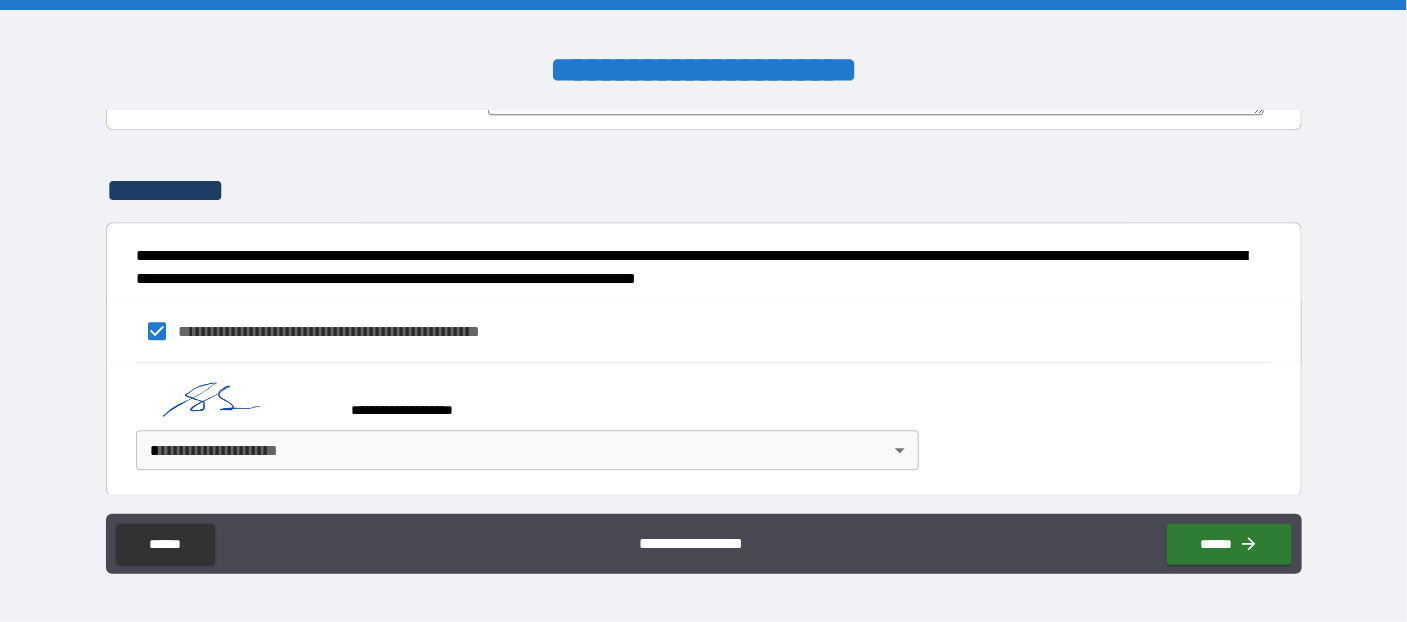 click on "**********" at bounding box center (703, 311) 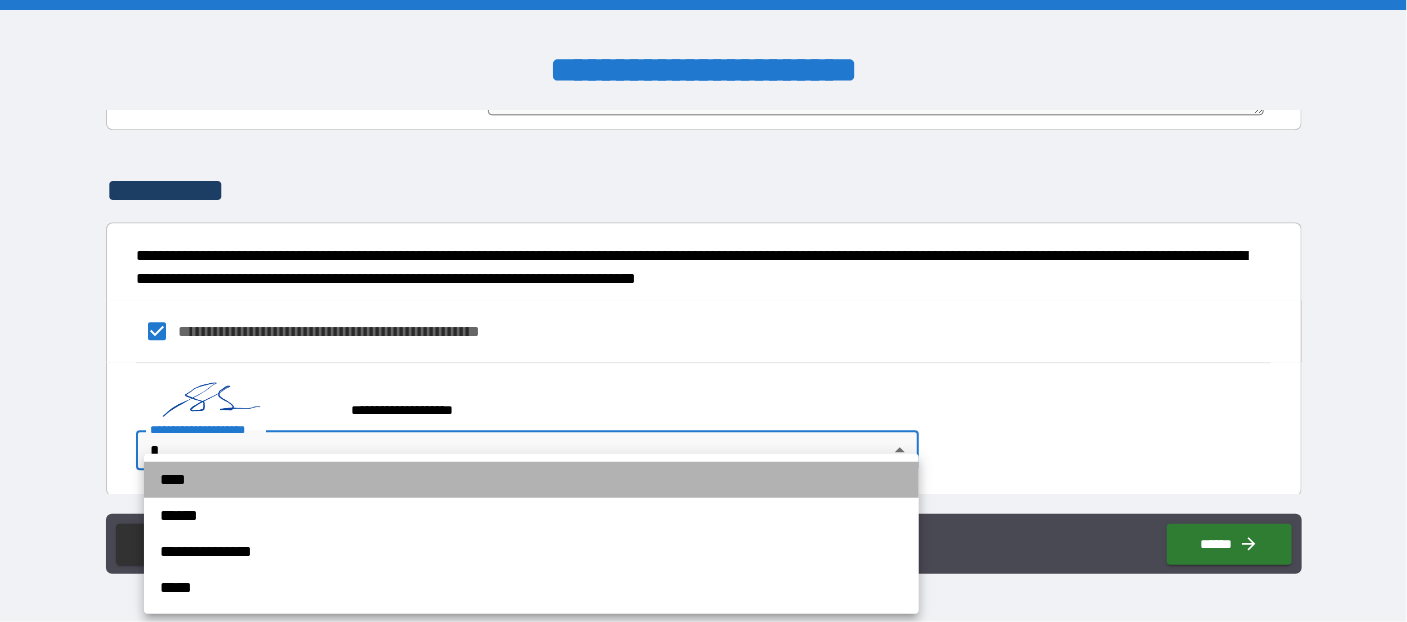 click on "****" at bounding box center [531, 480] 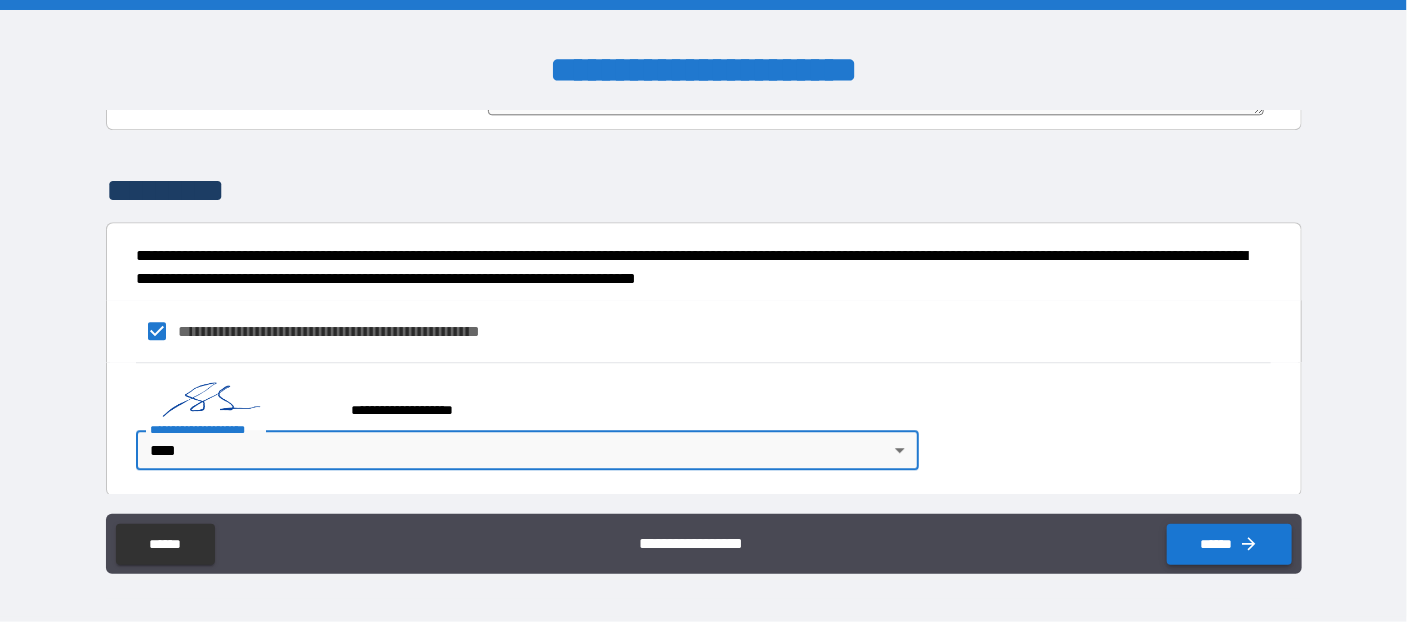 click on "******" at bounding box center [1229, 544] 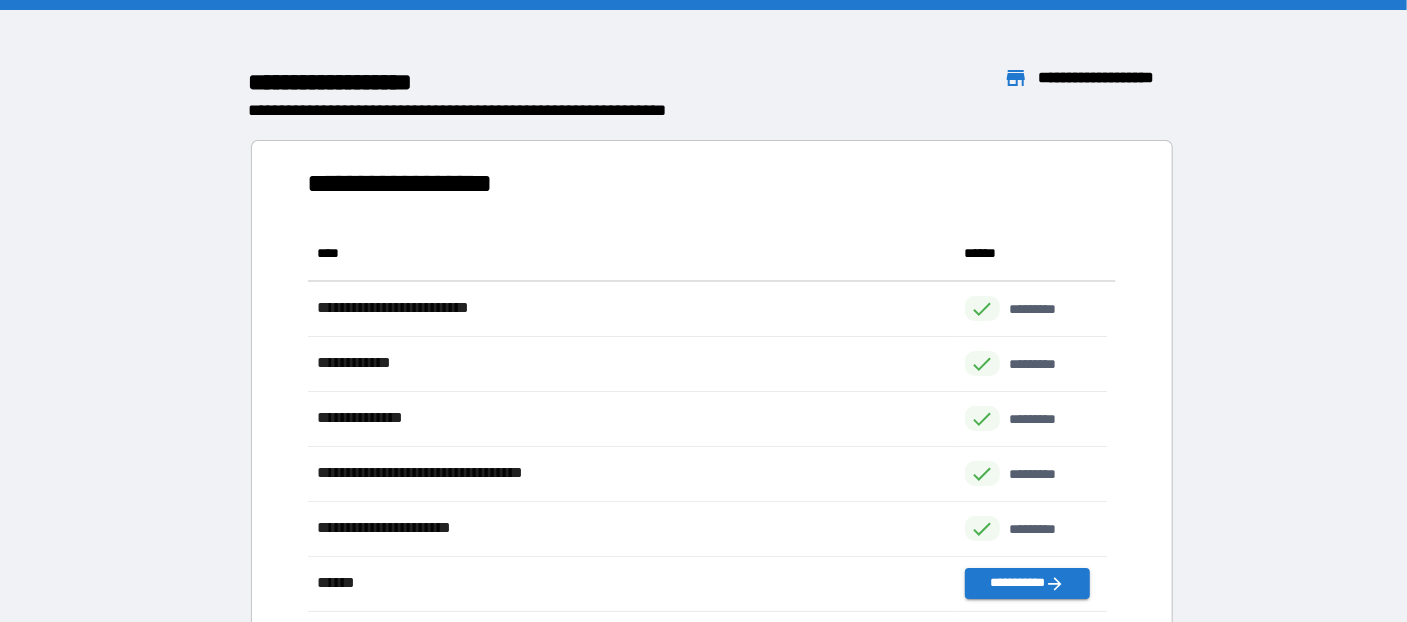 scroll, scrollTop: 371, scrollLeft: 785, axis: both 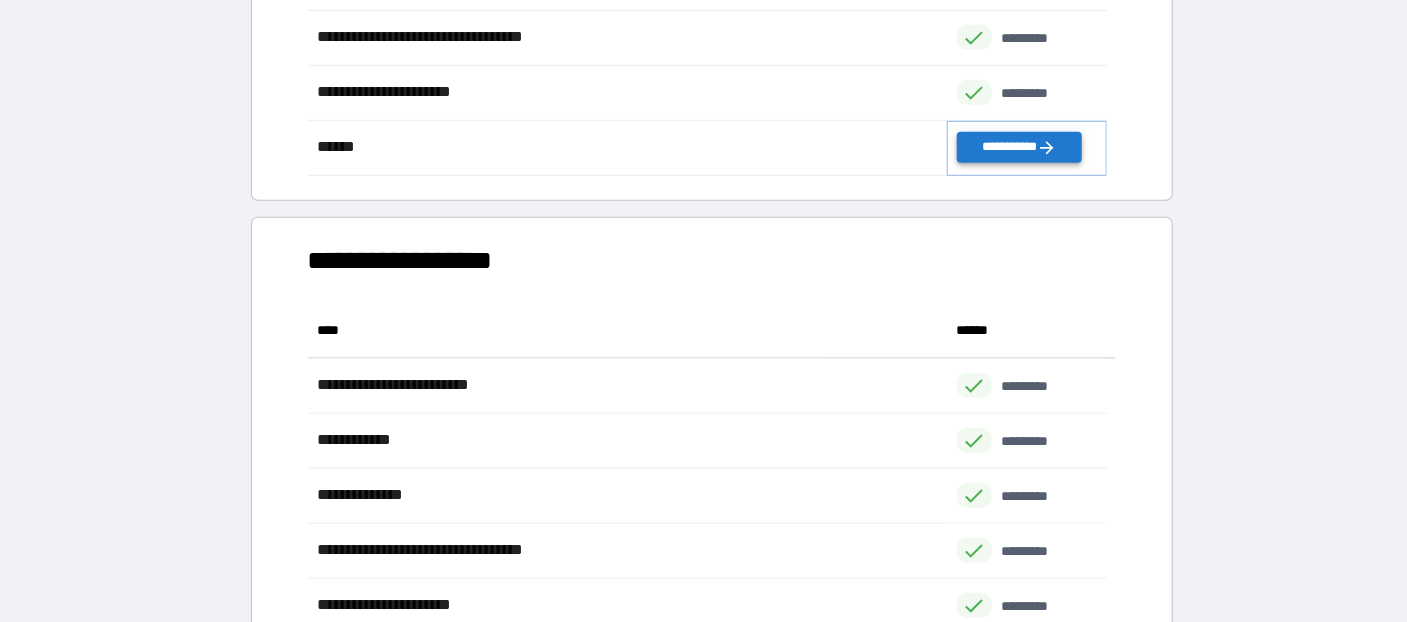 click on "**********" at bounding box center [1019, 147] 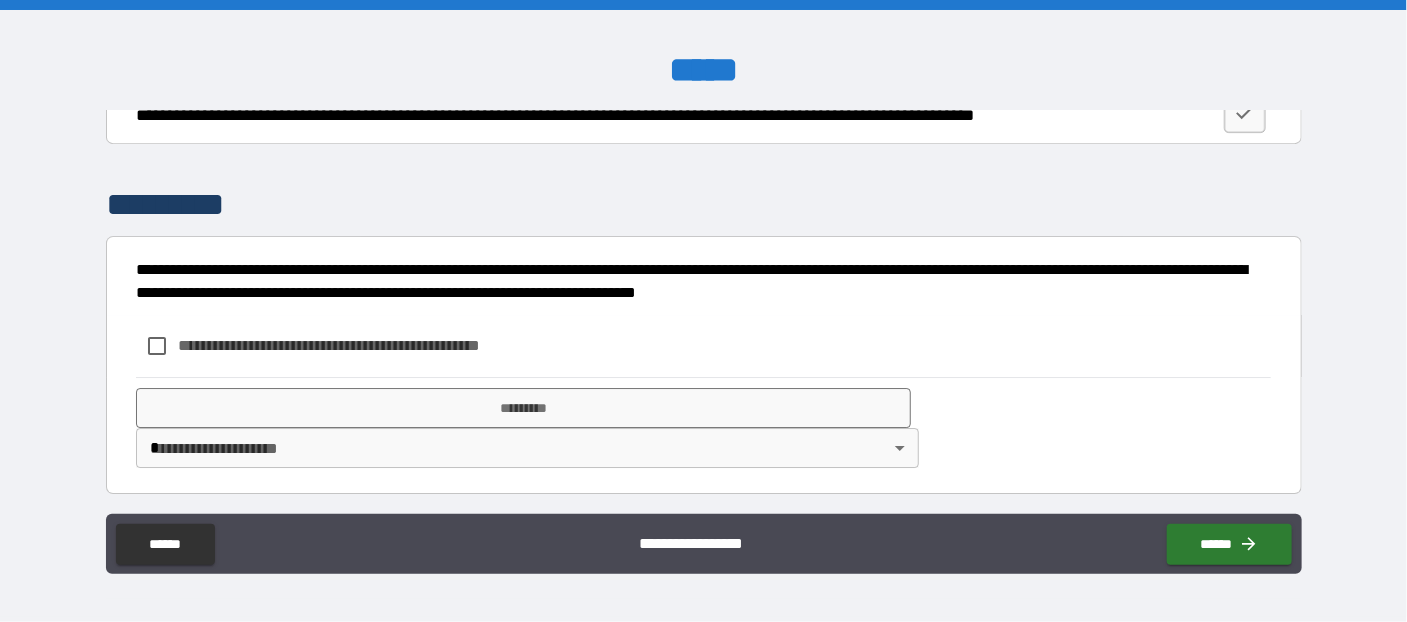 scroll, scrollTop: 2835, scrollLeft: 0, axis: vertical 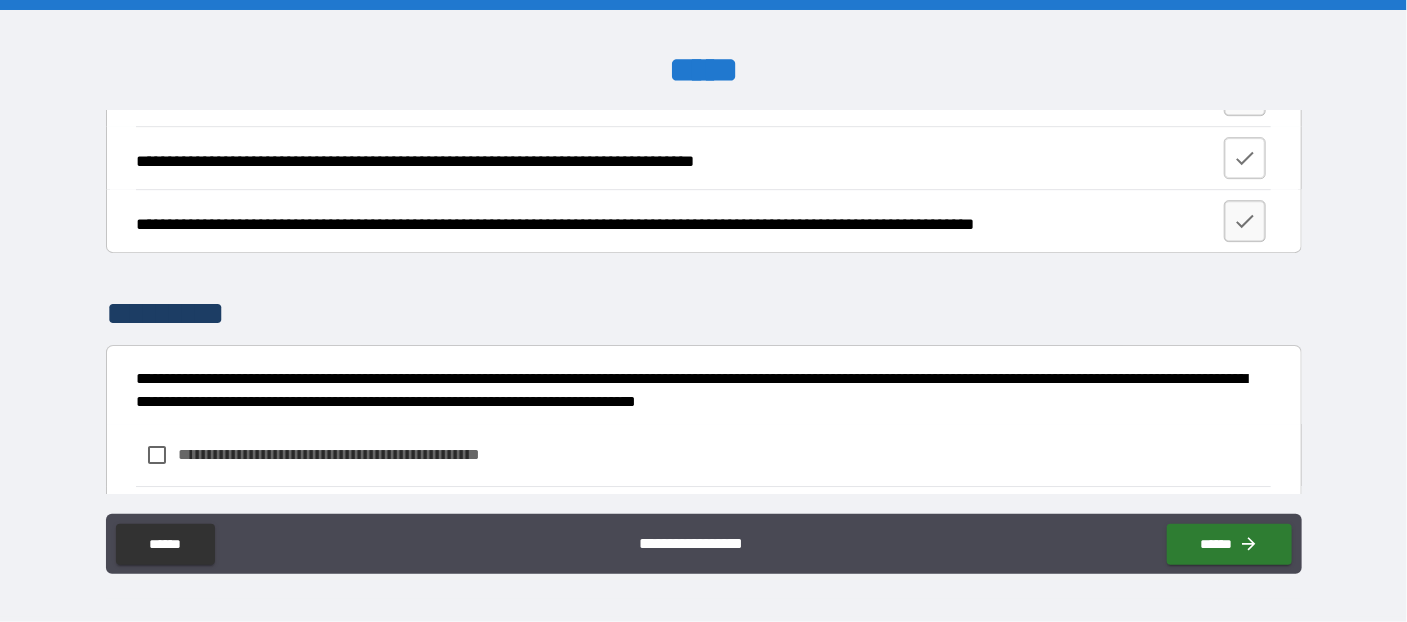 click 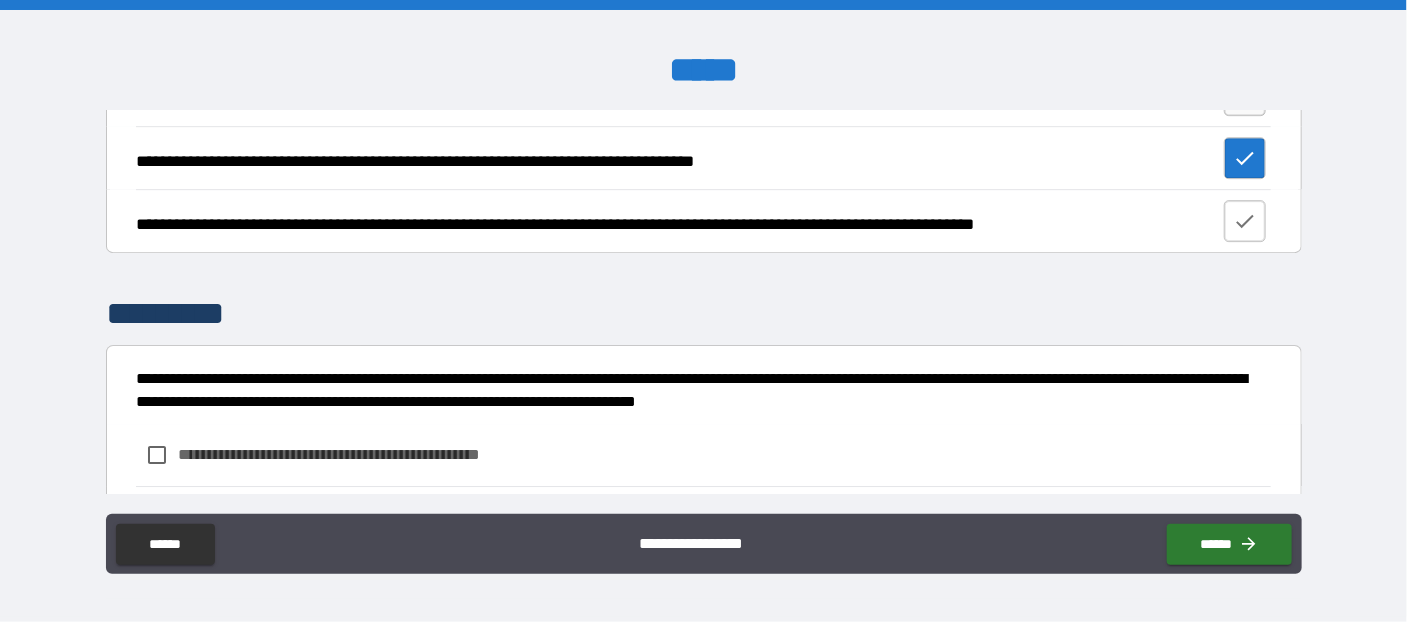 click at bounding box center [1245, 221] 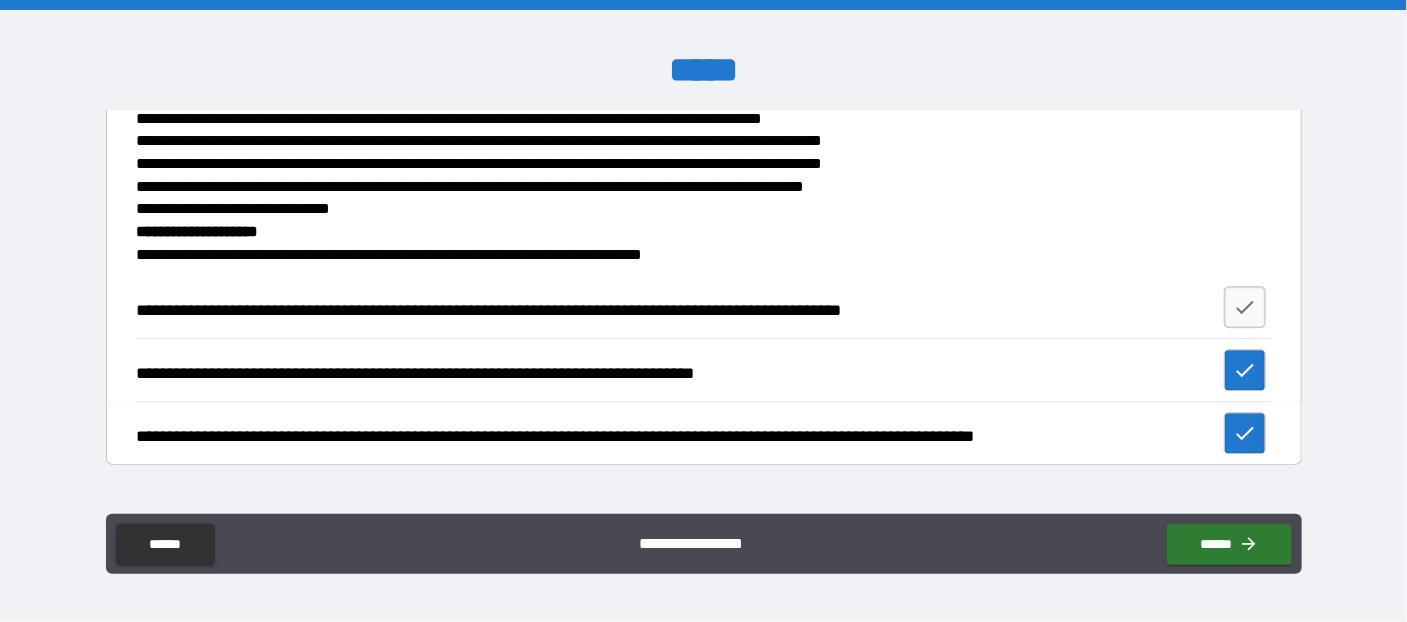 scroll, scrollTop: 2617, scrollLeft: 0, axis: vertical 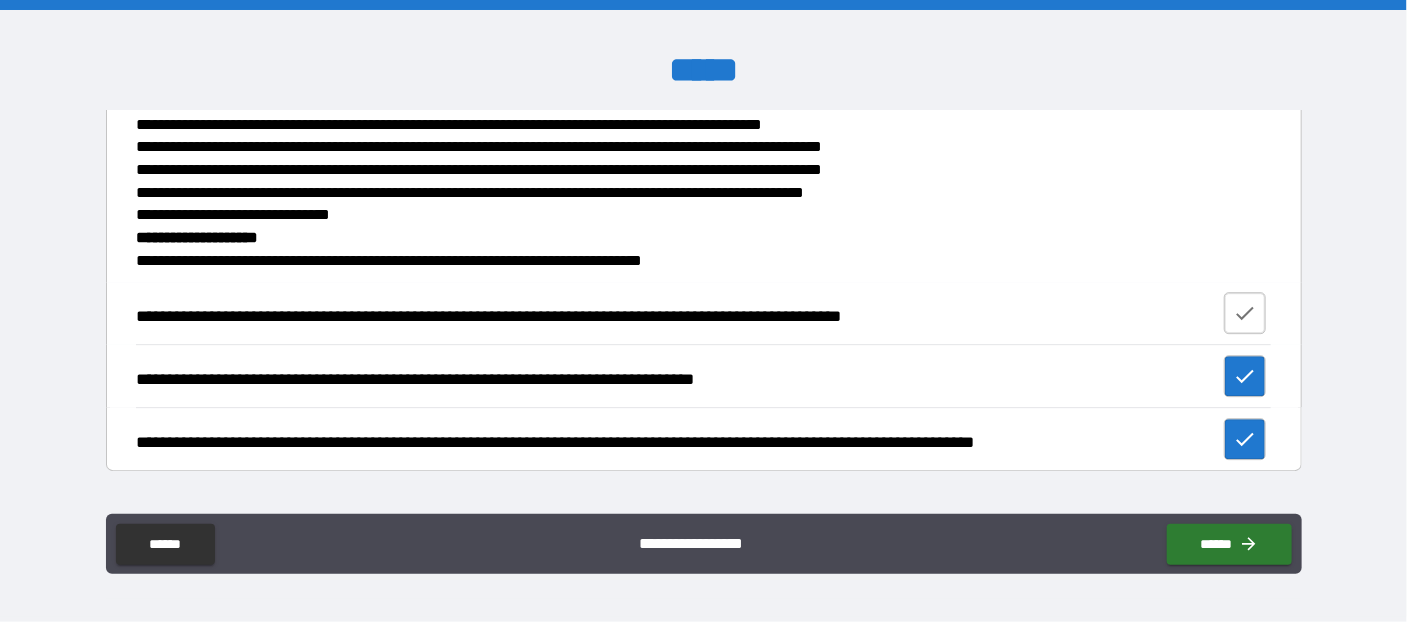 click 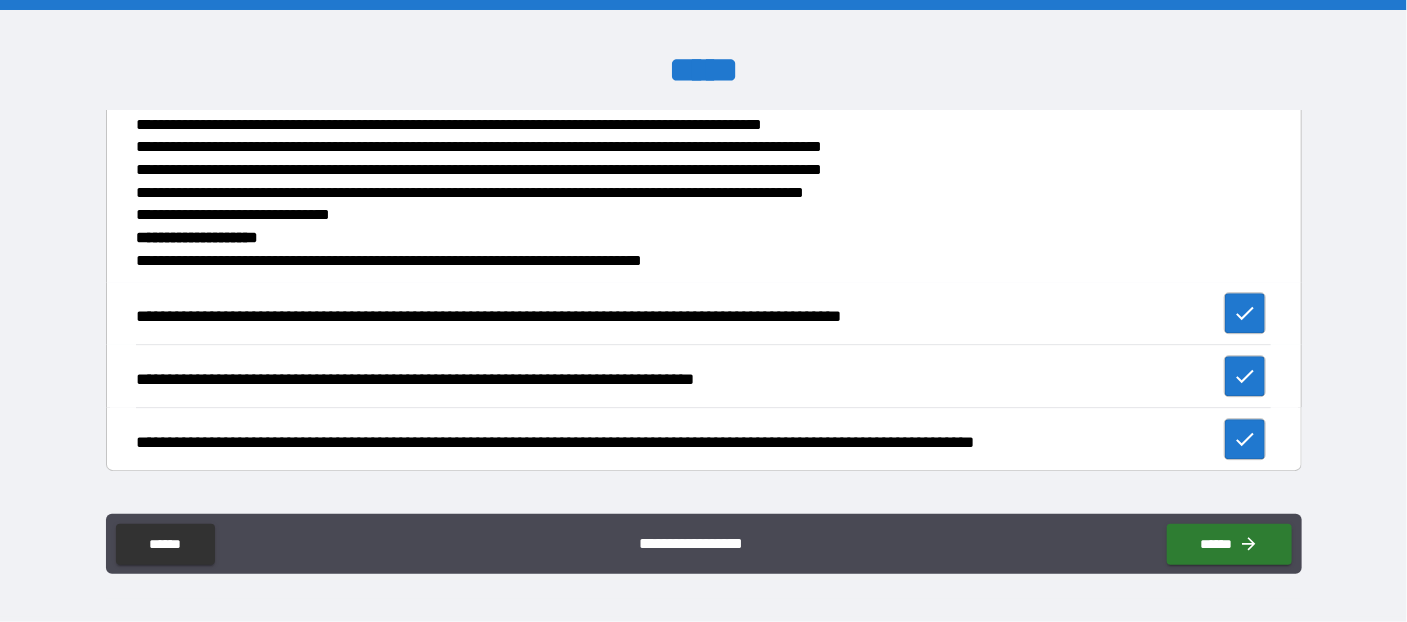 scroll, scrollTop: 2944, scrollLeft: 0, axis: vertical 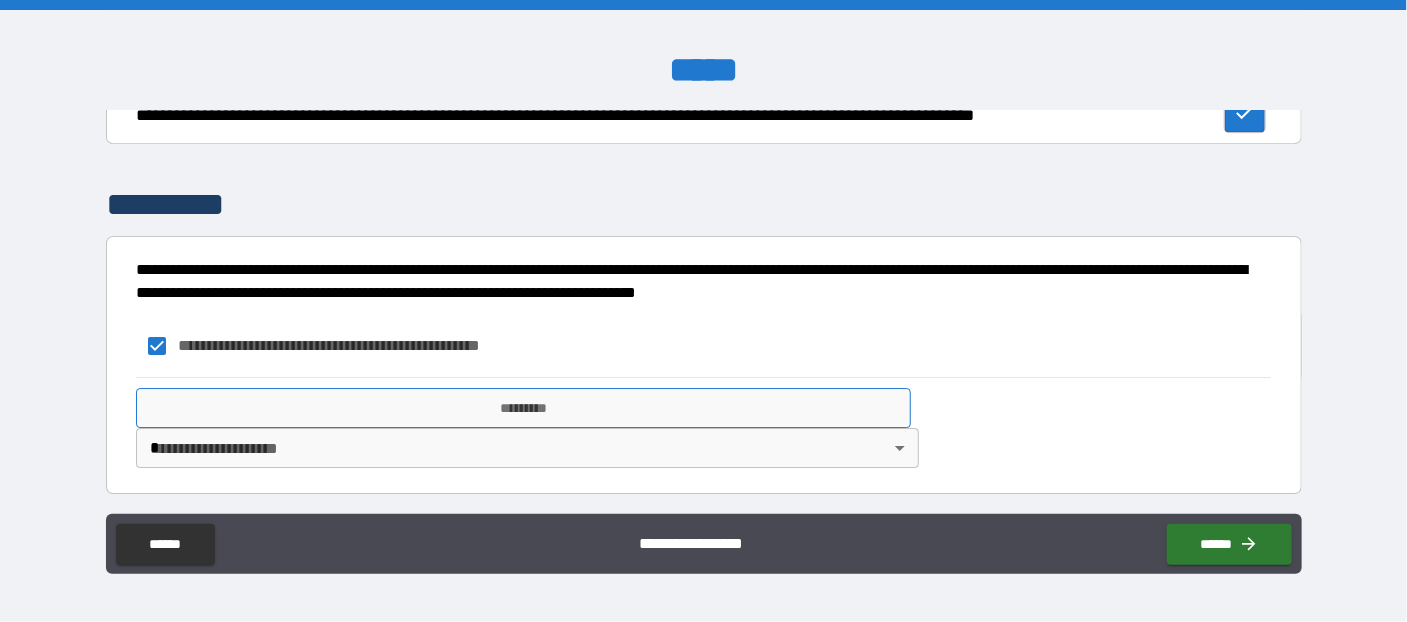 click on "*********" at bounding box center (523, 408) 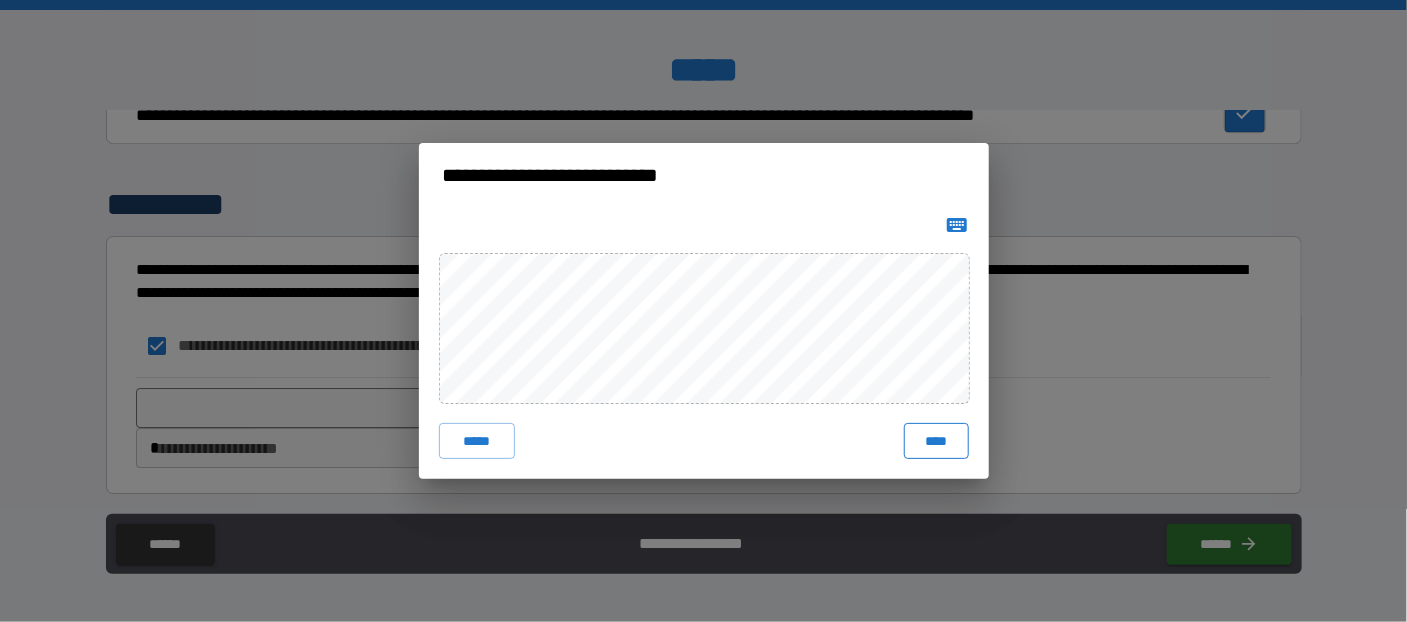 click on "****" at bounding box center [936, 441] 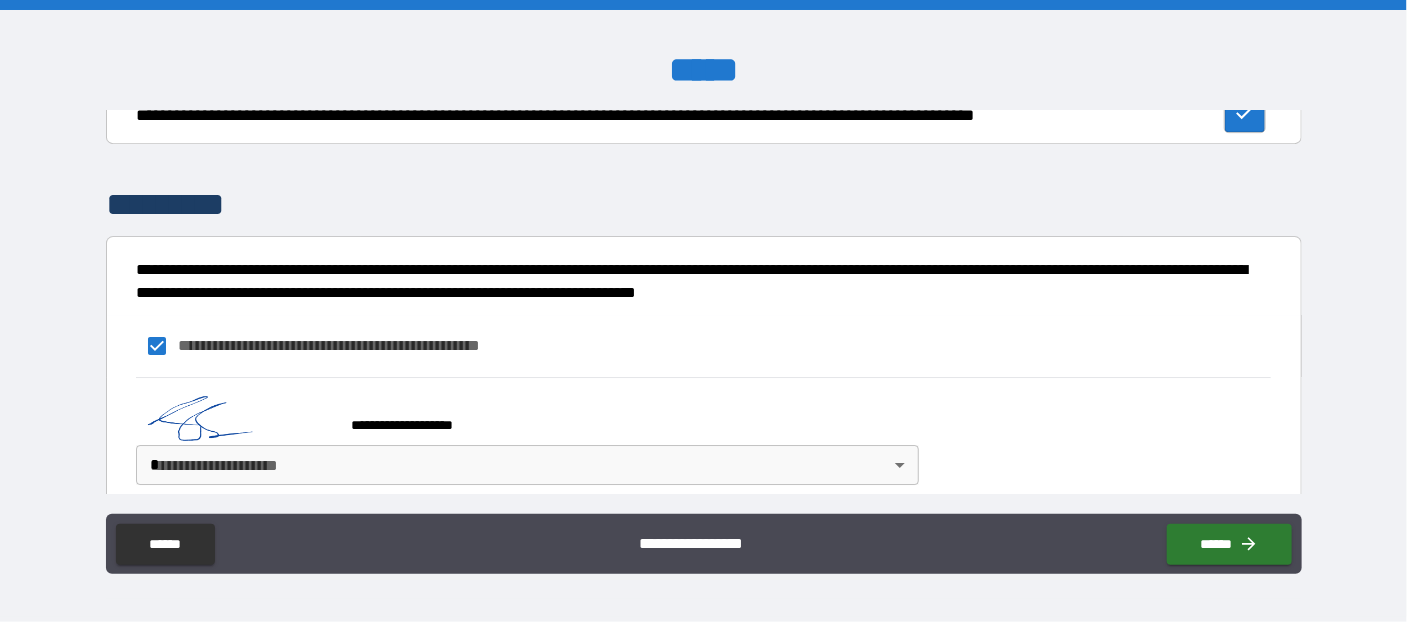 scroll, scrollTop: 2961, scrollLeft: 0, axis: vertical 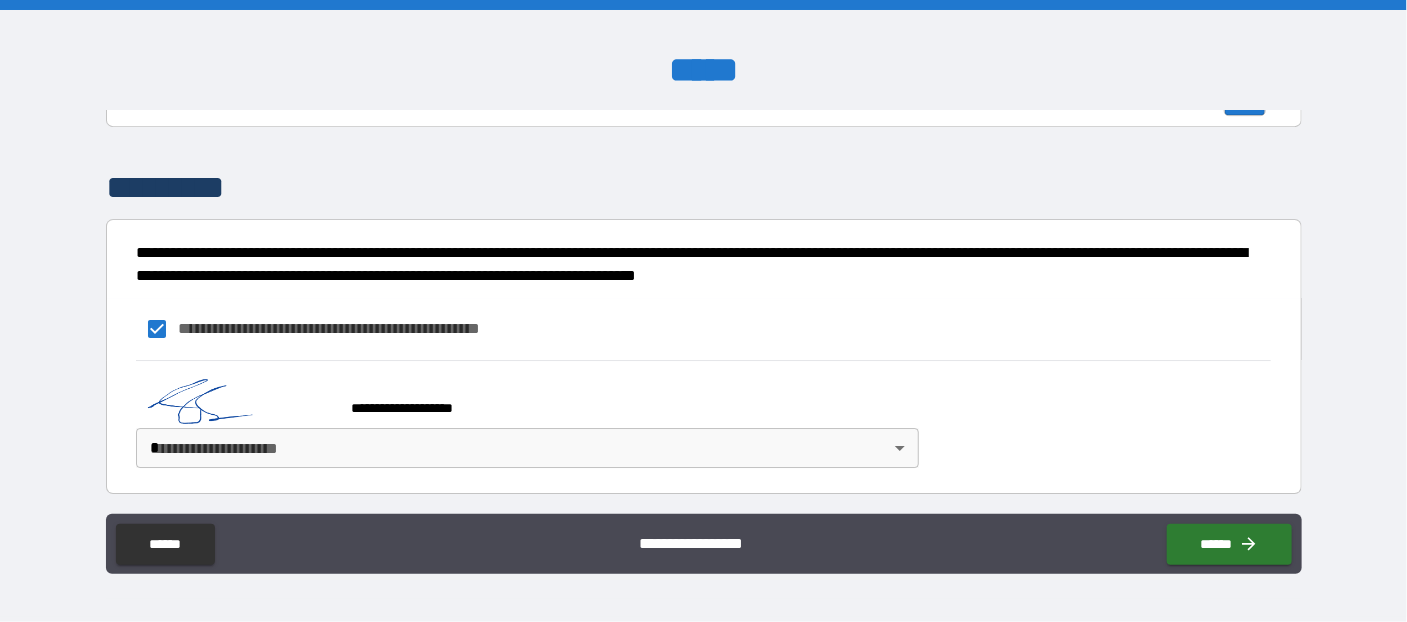 click on "**********" at bounding box center [703, 311] 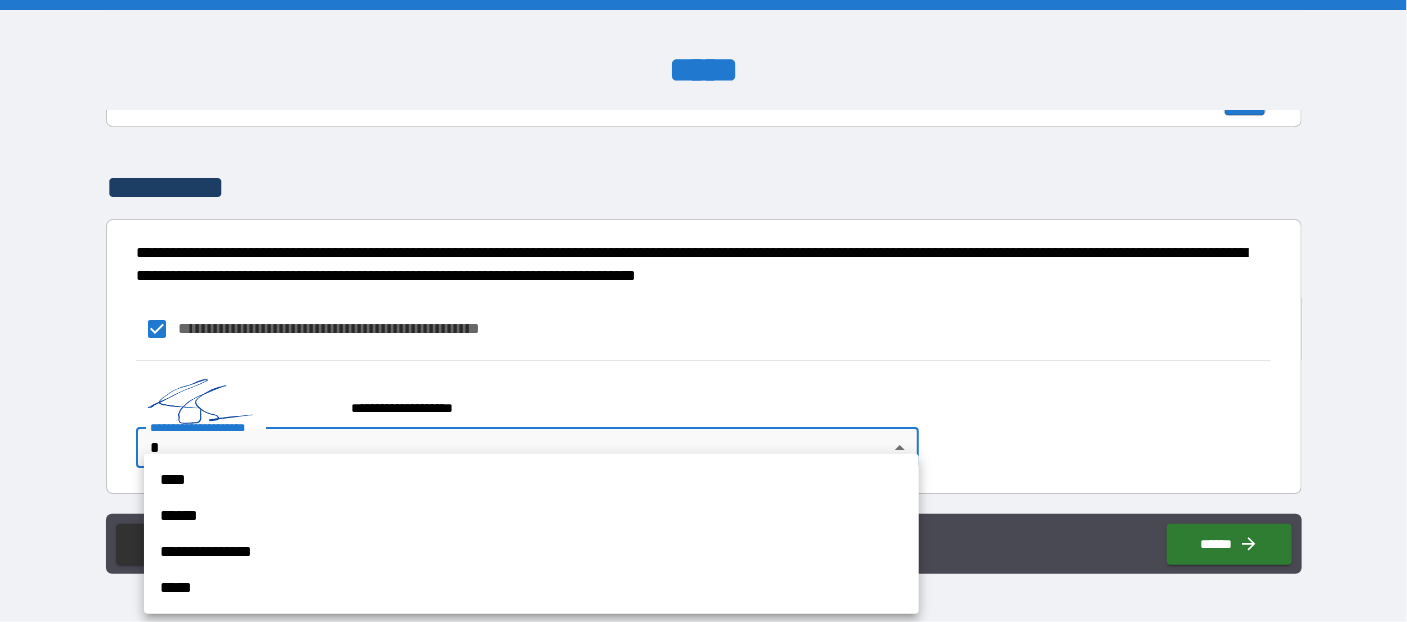 click on "****" at bounding box center (531, 480) 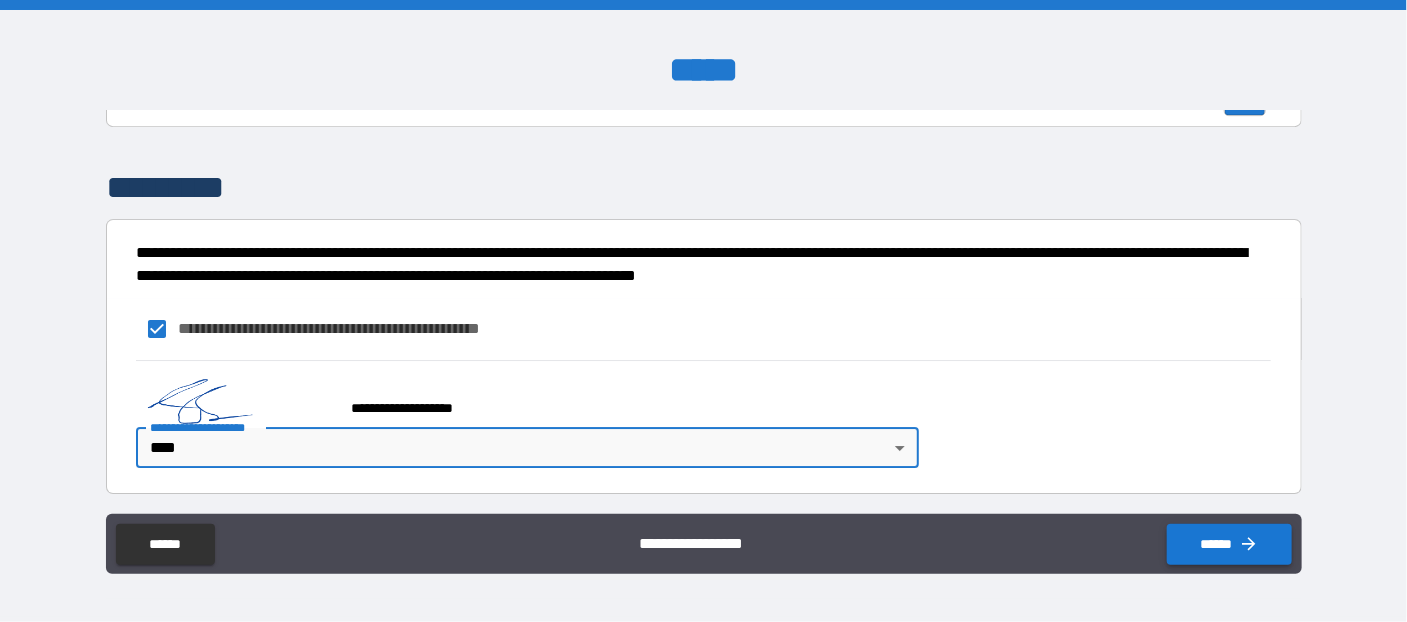 click on "******" at bounding box center [1229, 544] 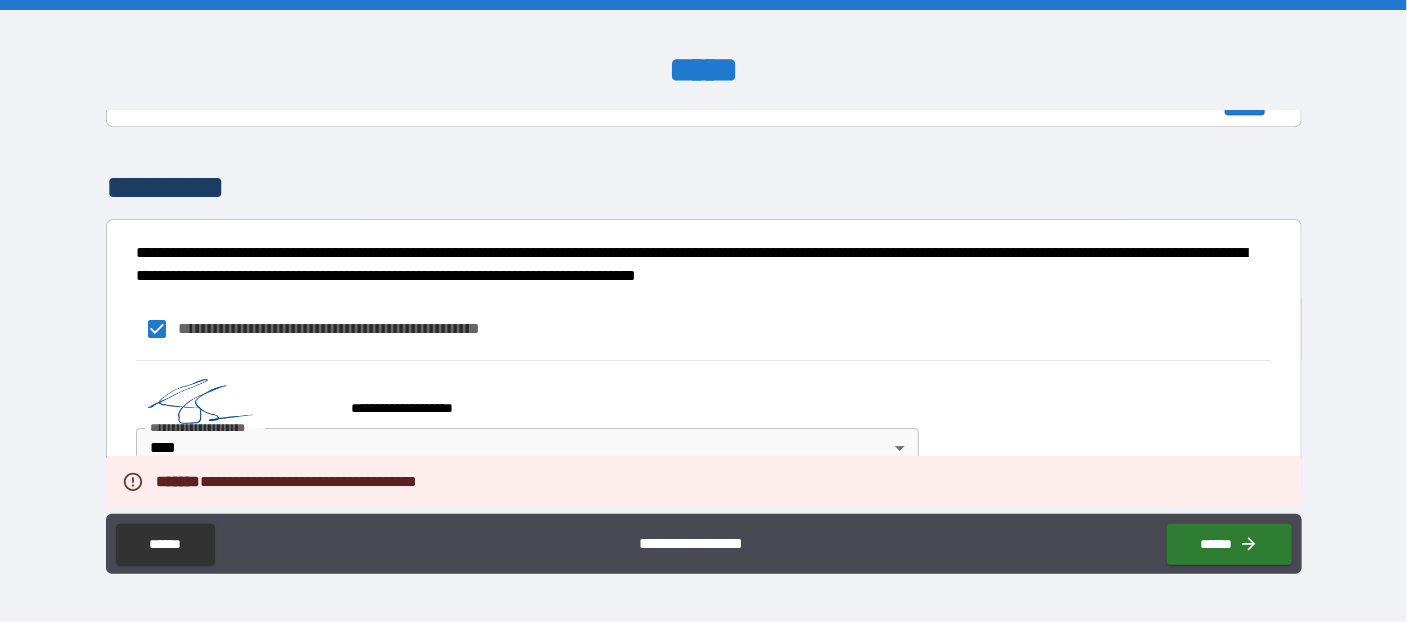 click on "**********" at bounding box center (703, 329) 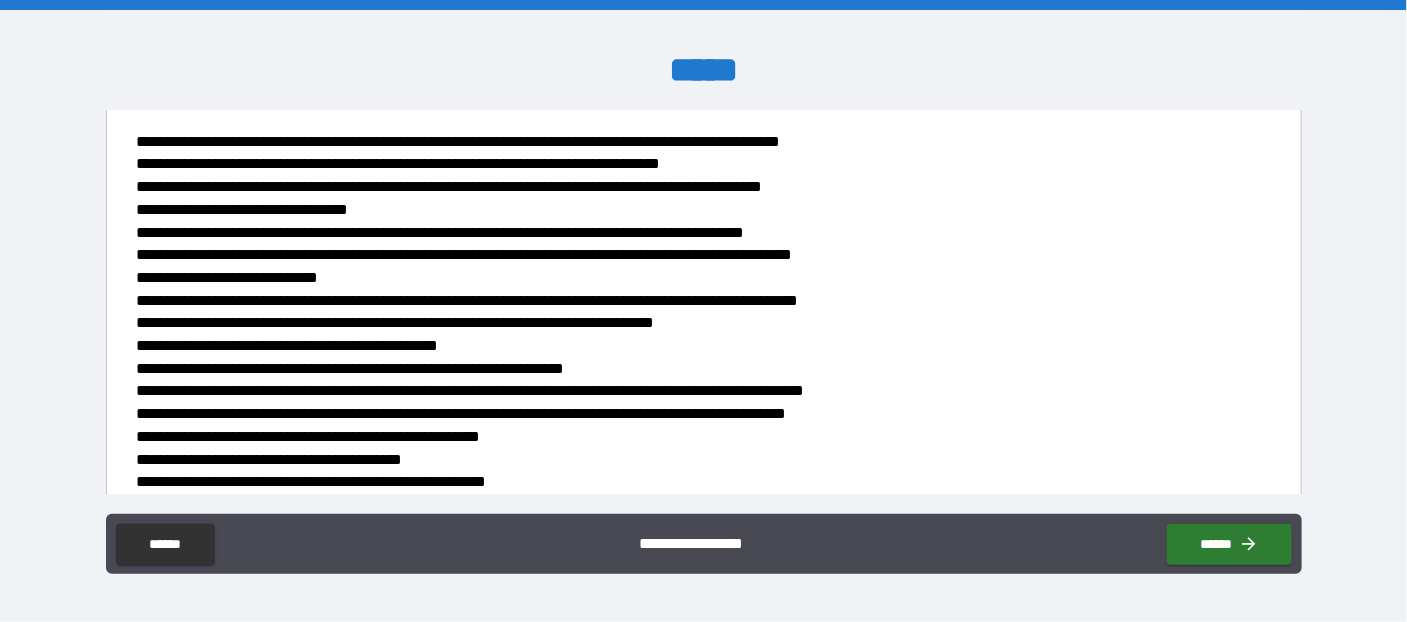 scroll, scrollTop: 0, scrollLeft: 0, axis: both 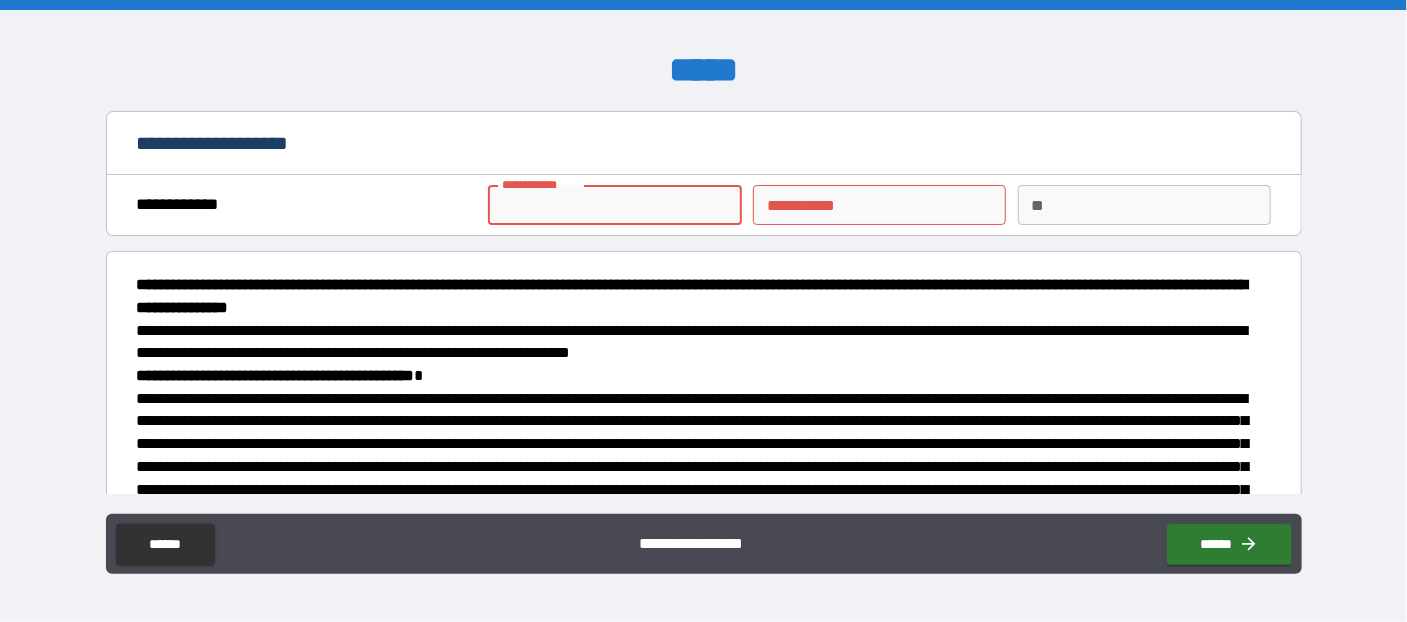 click on "**********" at bounding box center (614, 205) 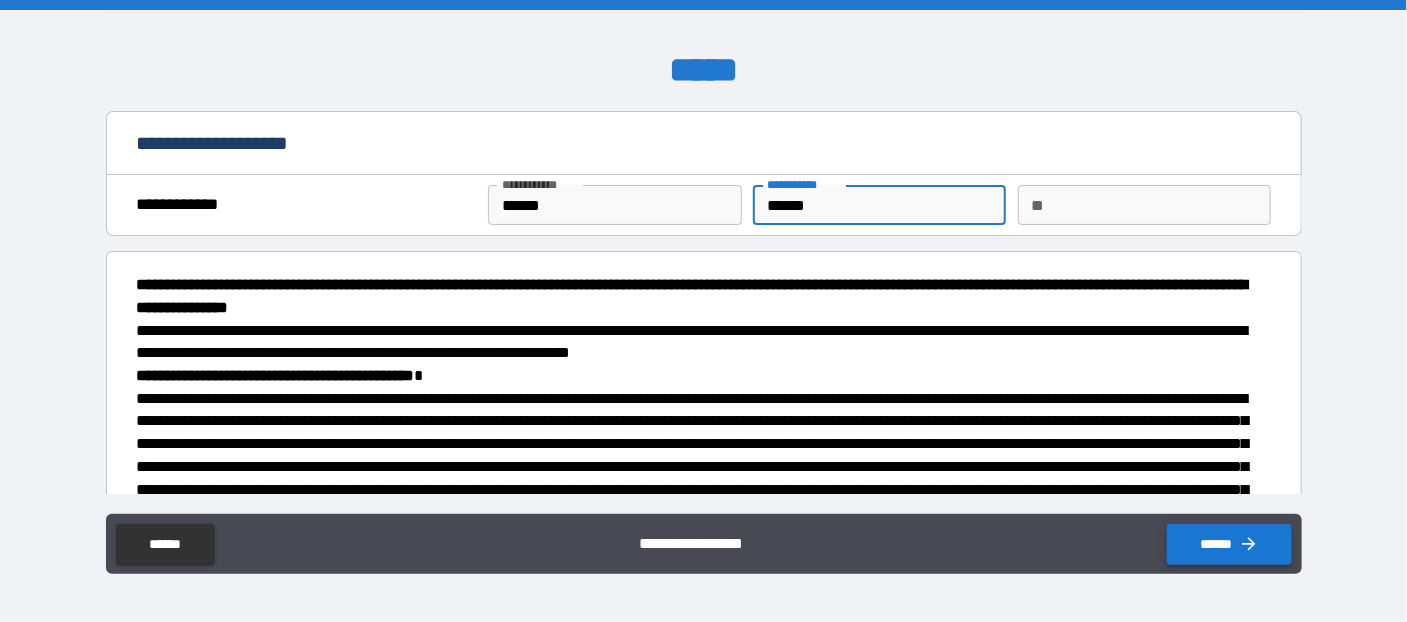 click on "******" at bounding box center (1229, 544) 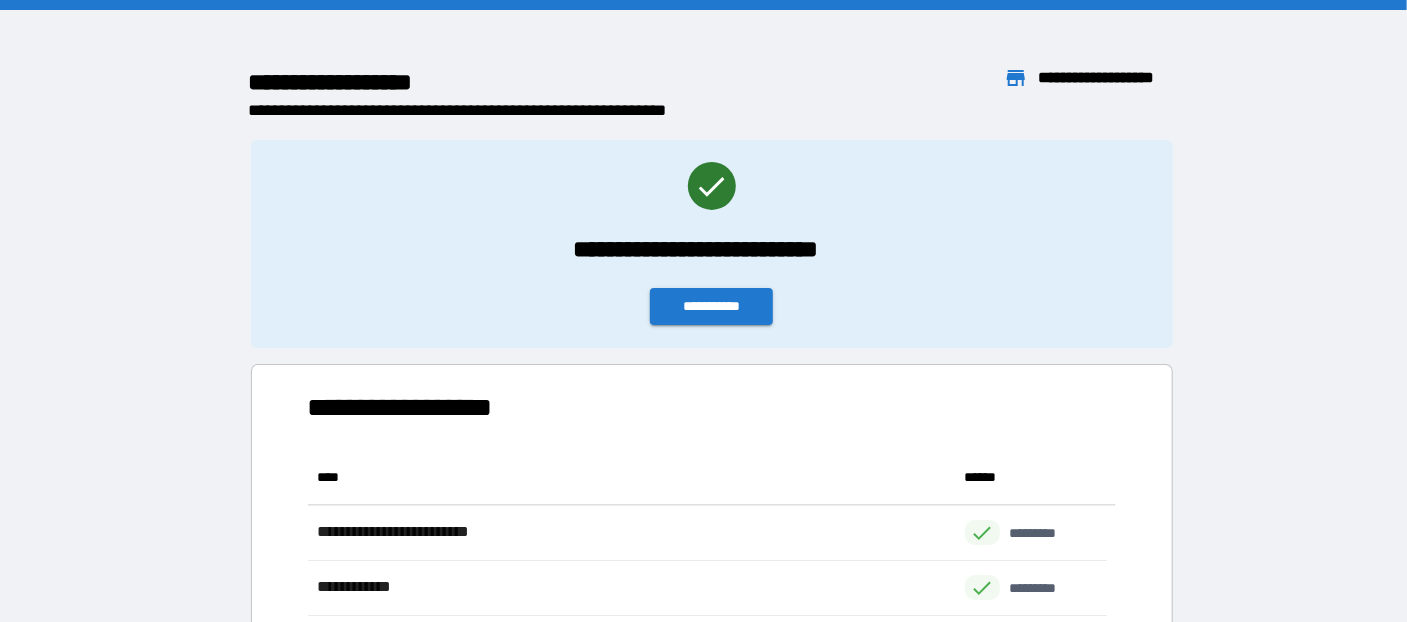 scroll, scrollTop: 14, scrollLeft: 13, axis: both 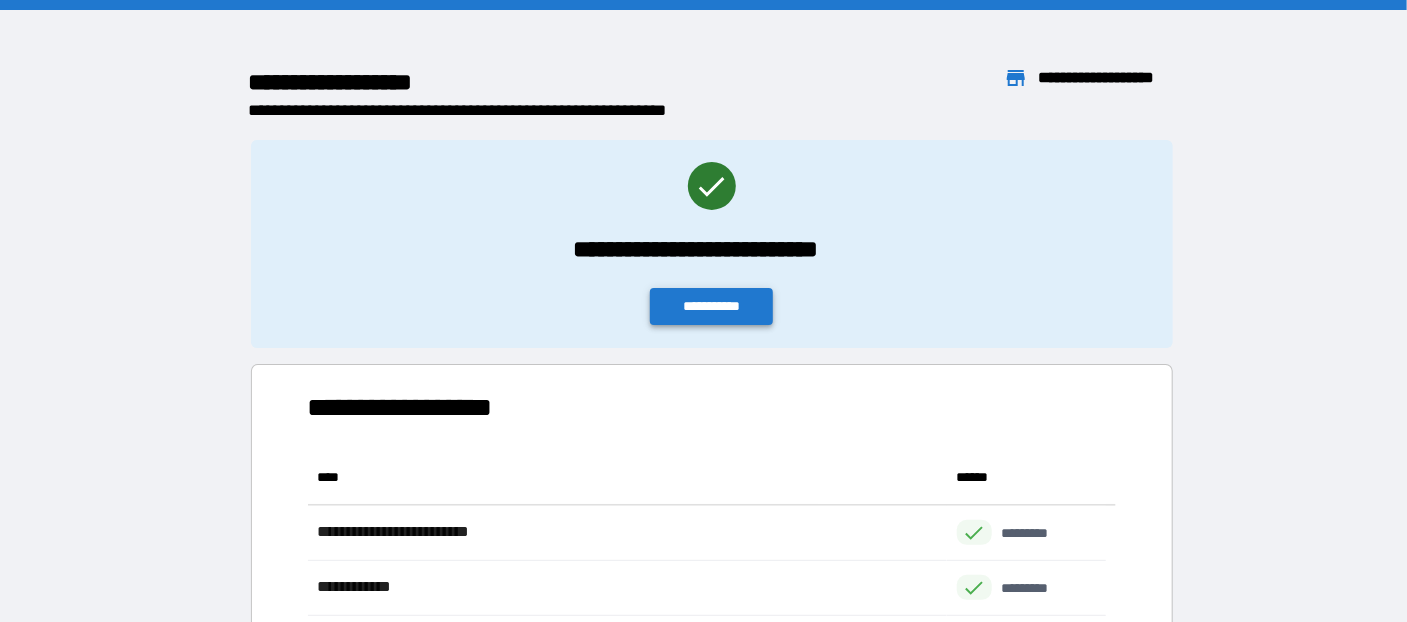 click on "**********" at bounding box center [712, 306] 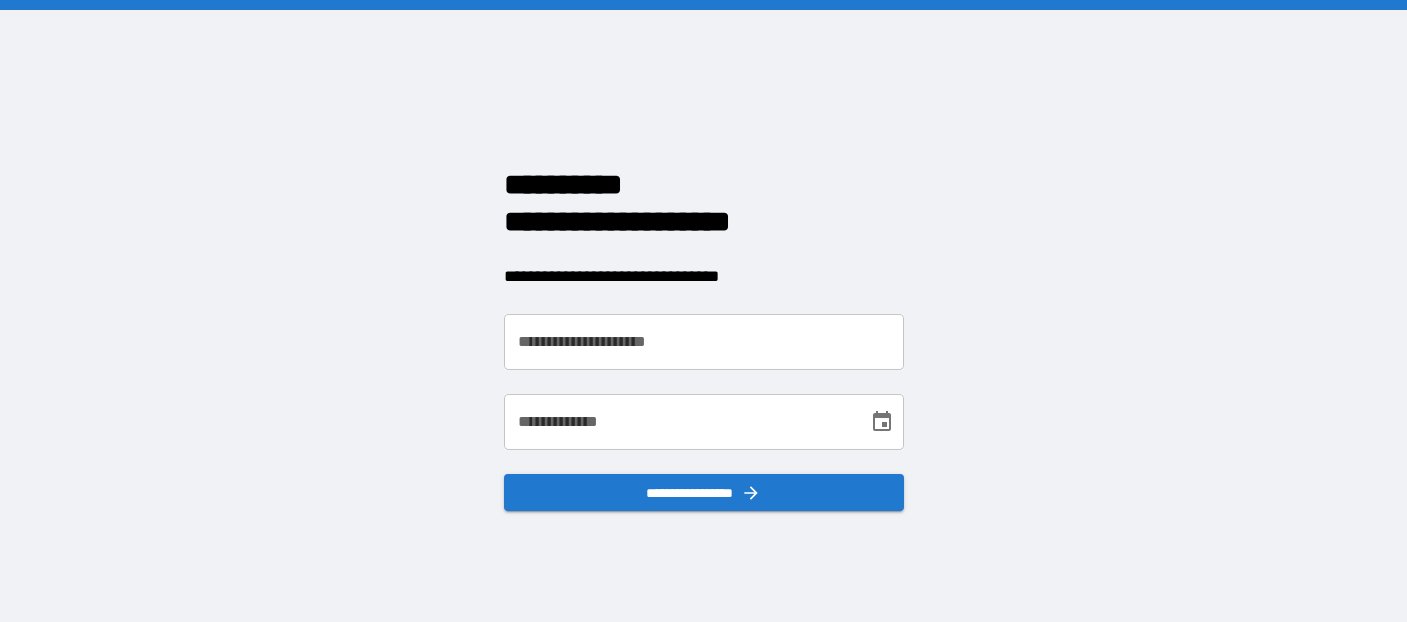 scroll, scrollTop: 0, scrollLeft: 0, axis: both 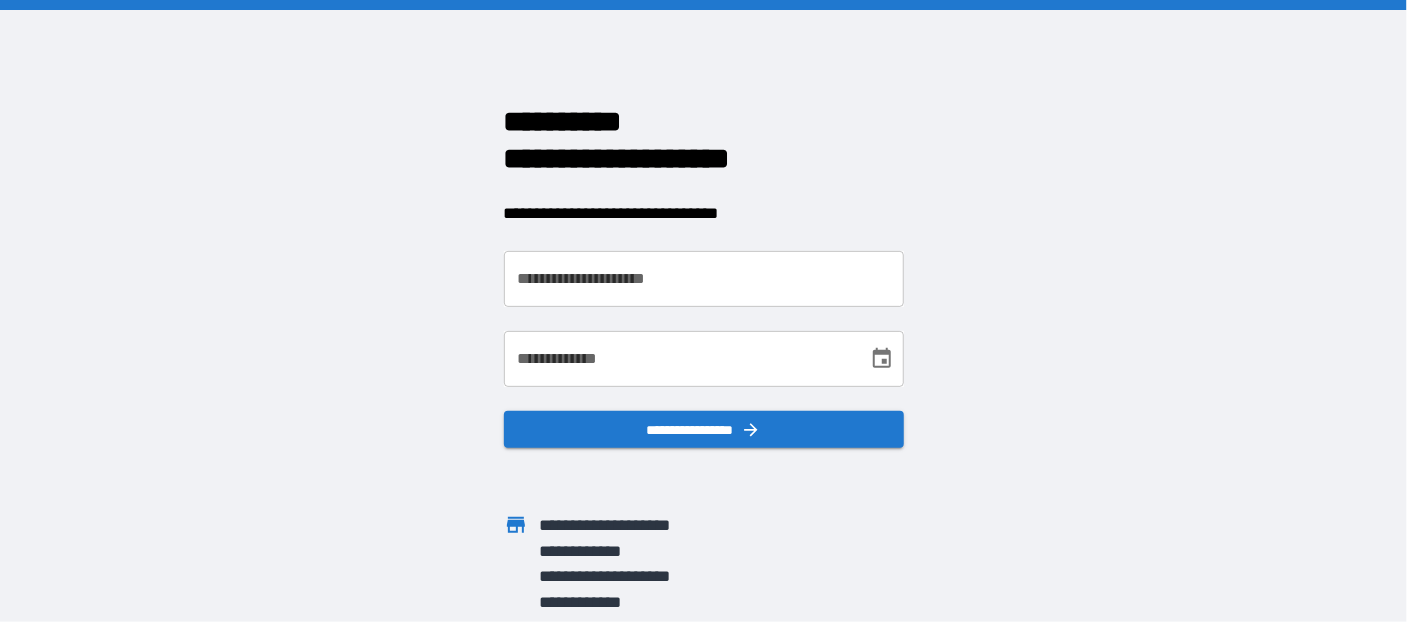 click on "**********" at bounding box center (704, 279) 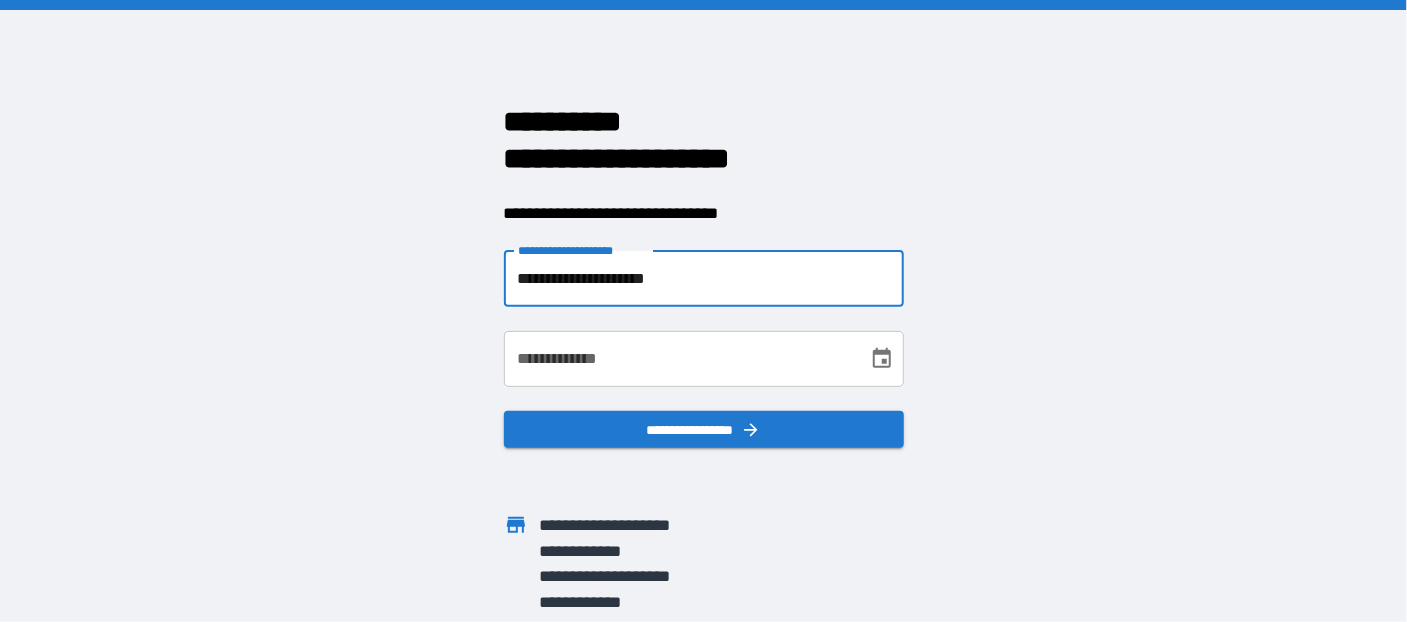 type on "**********" 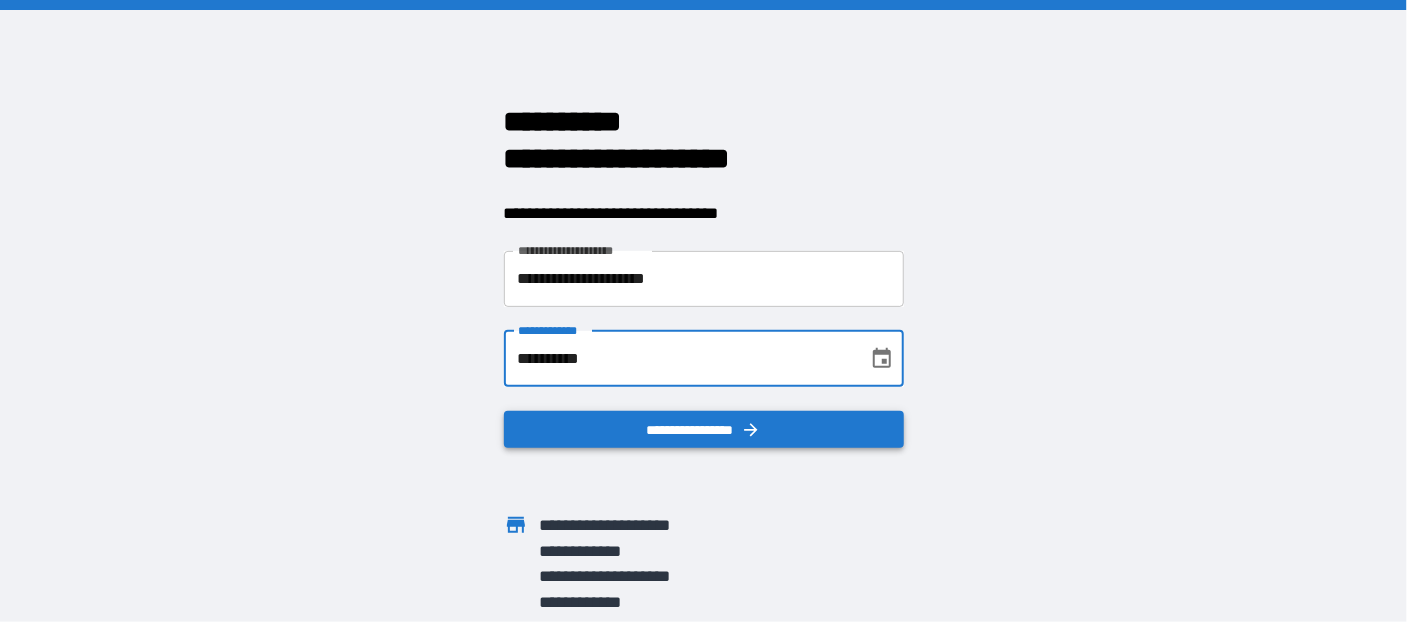type on "**********" 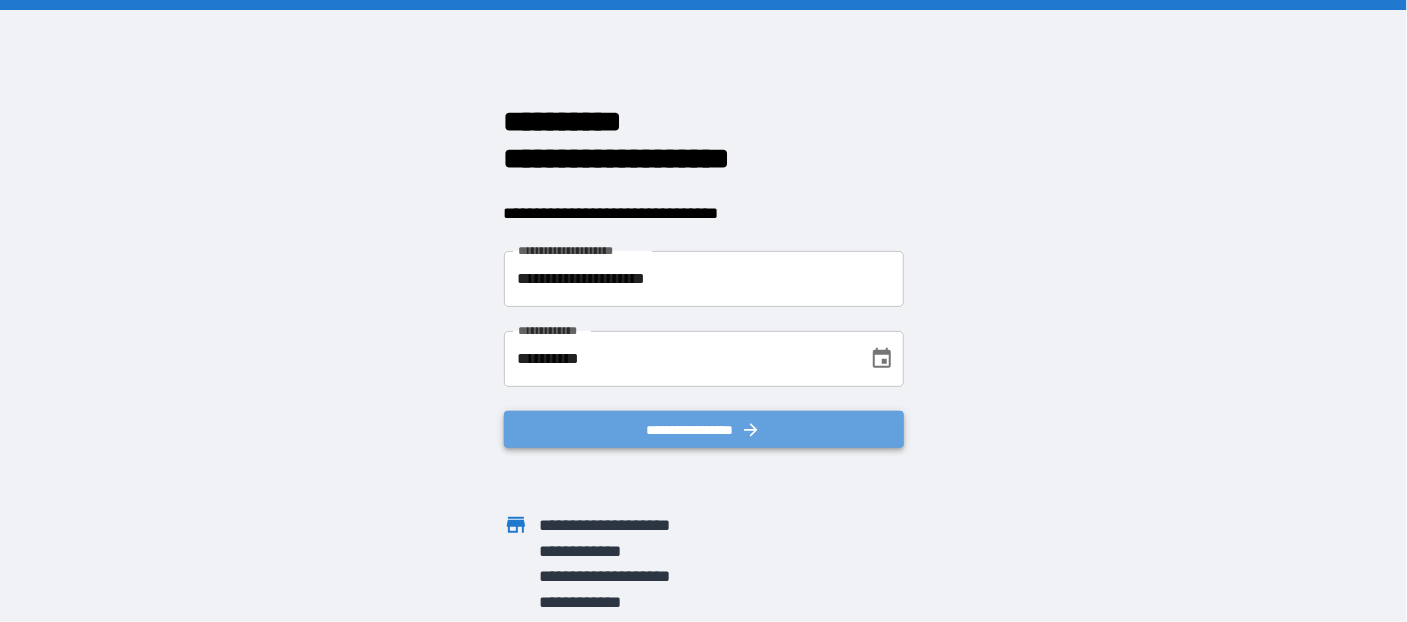 click on "**********" at bounding box center [704, 429] 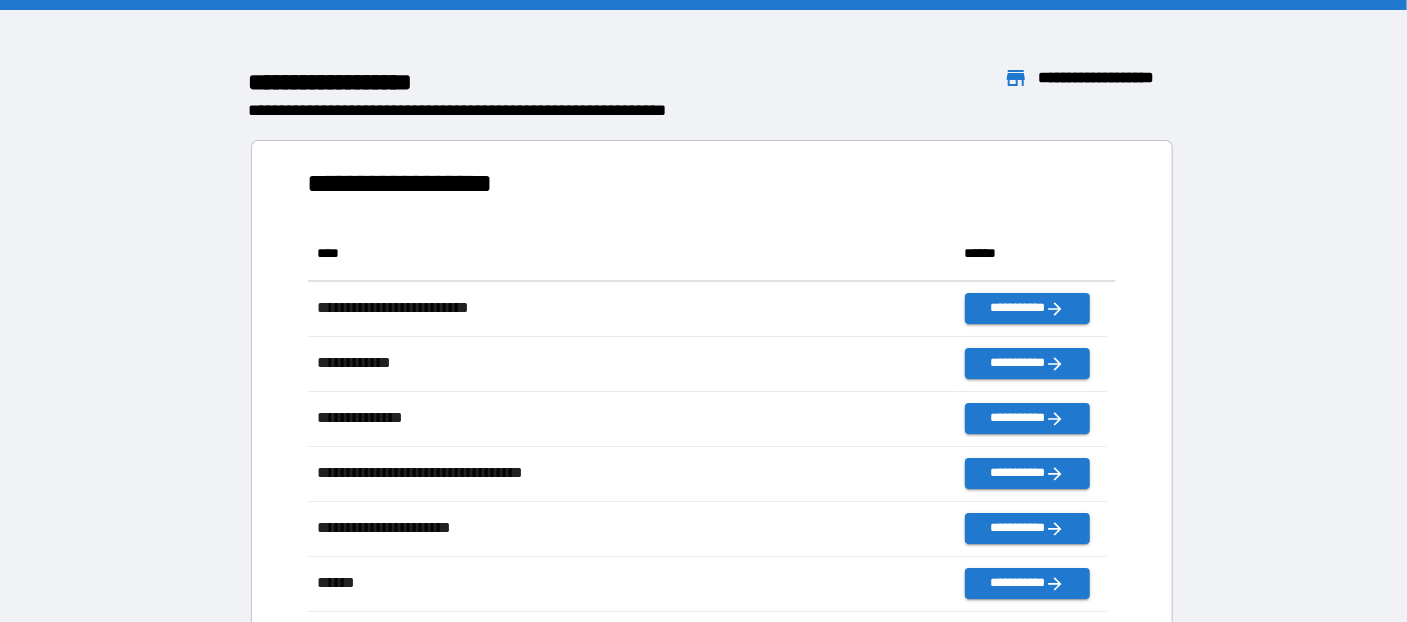 scroll, scrollTop: 14, scrollLeft: 13, axis: both 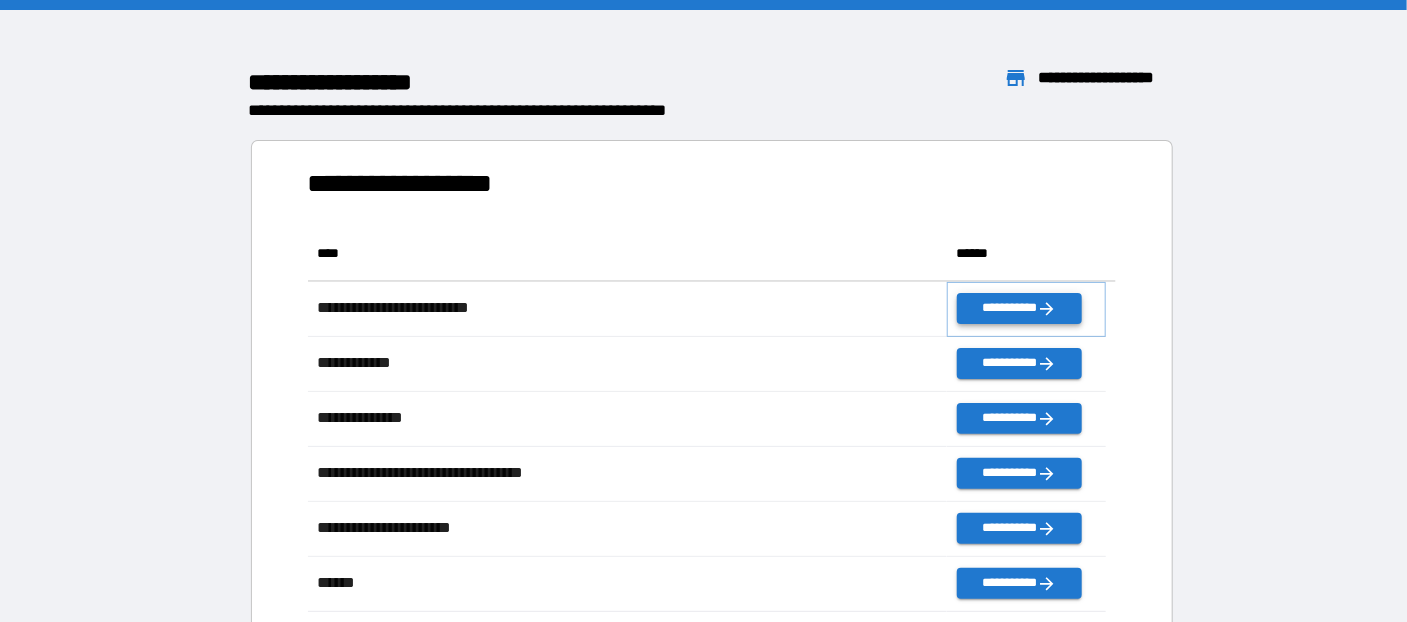 click on "**********" at bounding box center (1019, 308) 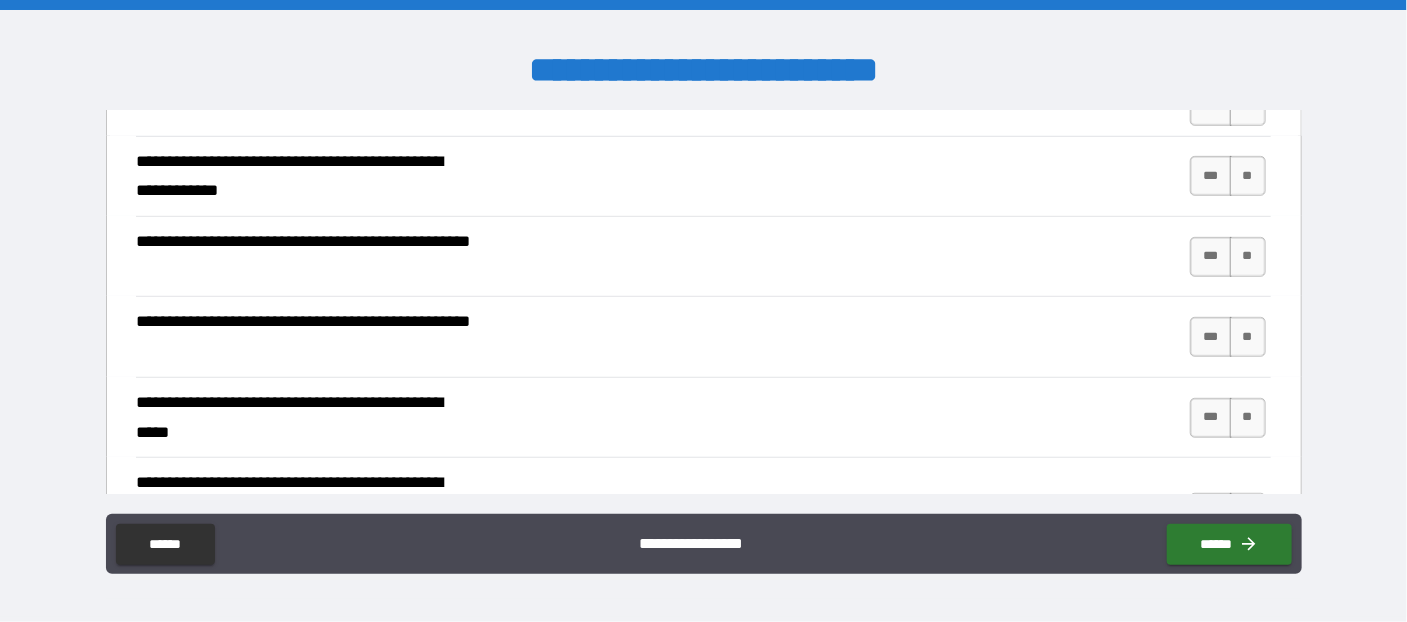 scroll, scrollTop: 545, scrollLeft: 0, axis: vertical 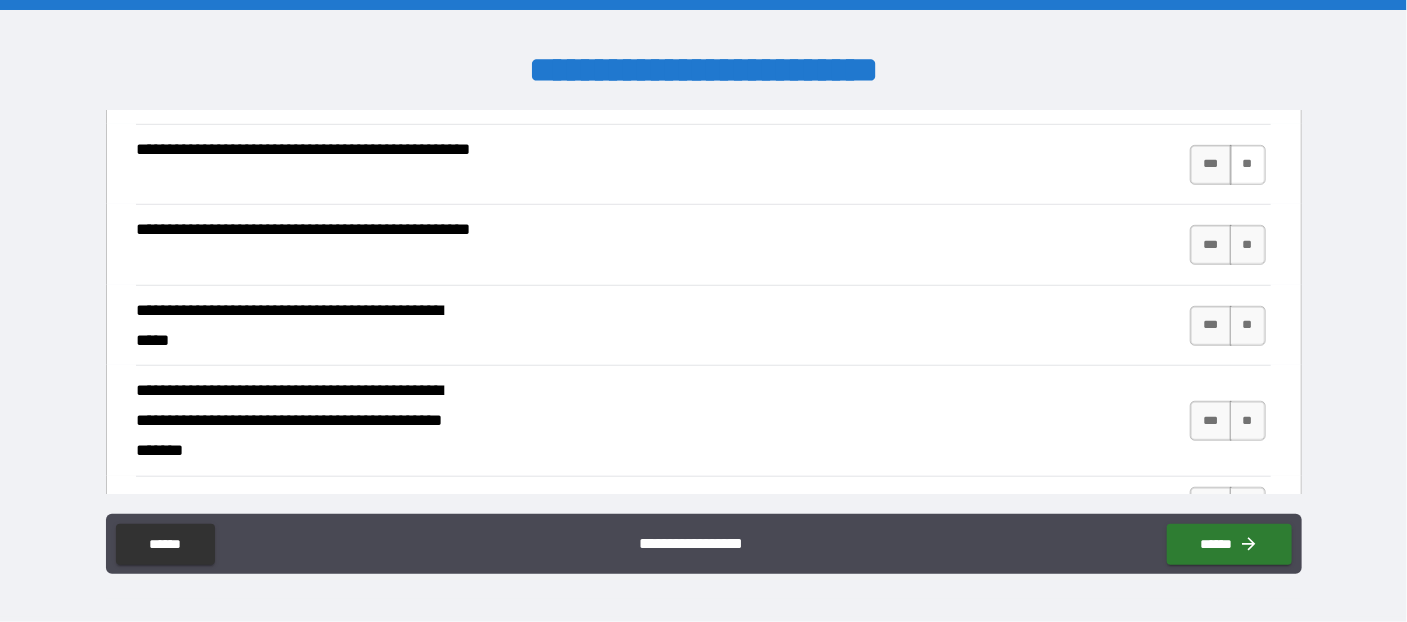 click on "**" at bounding box center [1248, 165] 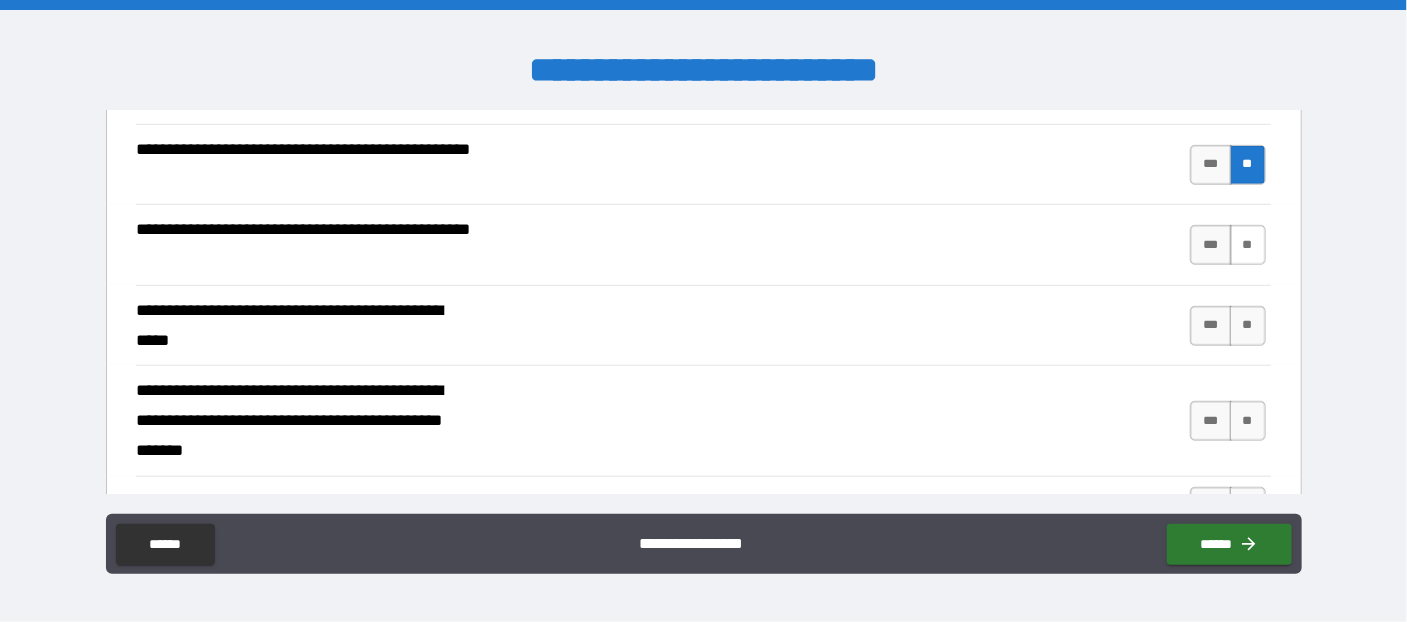 click on "**" at bounding box center (1248, 245) 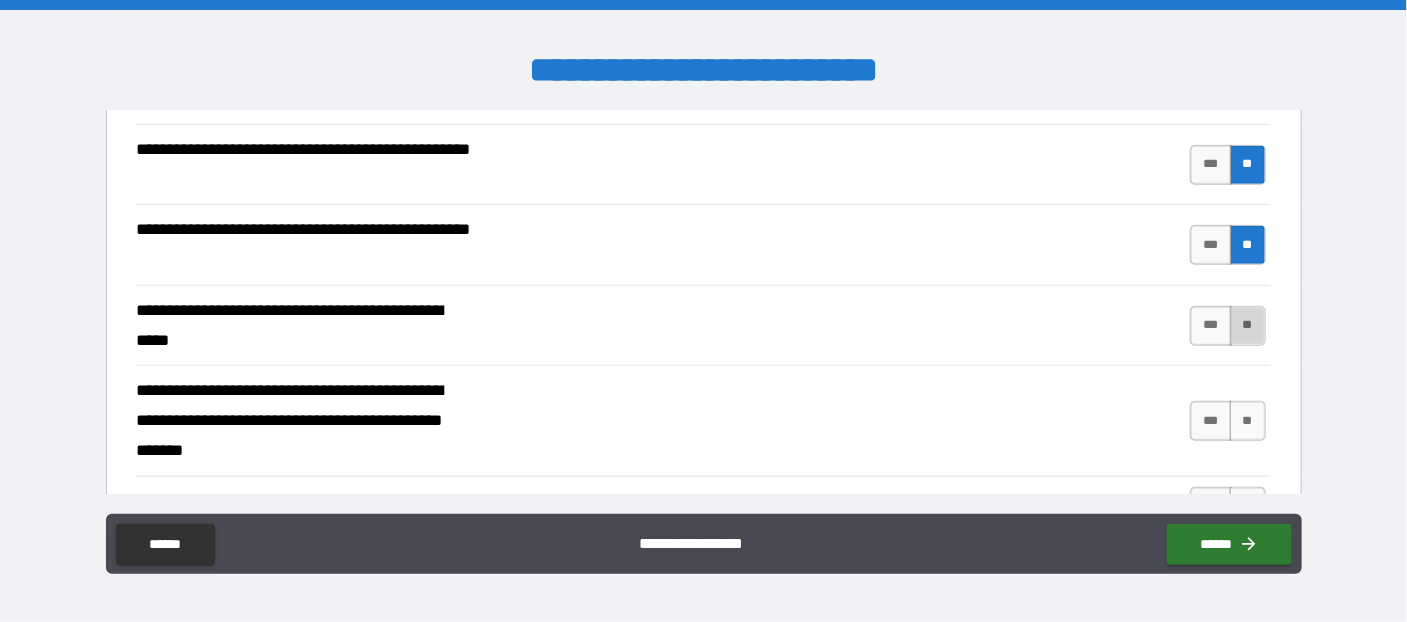 click on "**" at bounding box center (1248, 326) 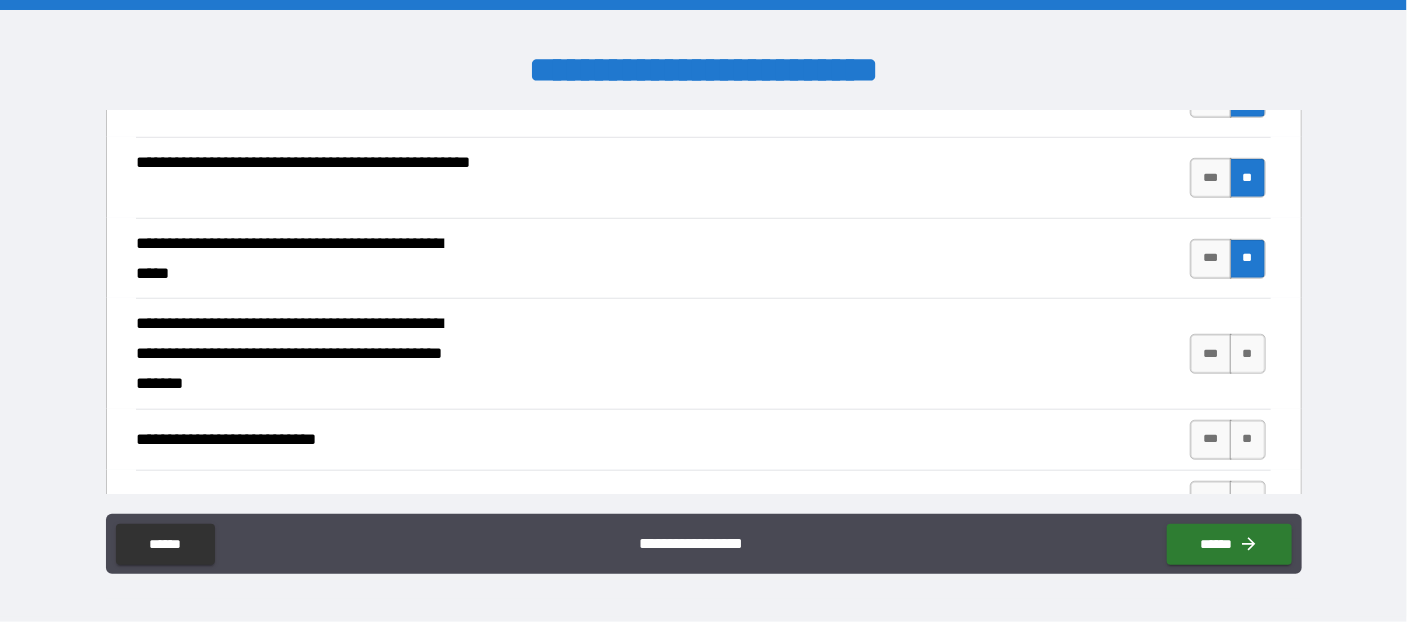 scroll, scrollTop: 654, scrollLeft: 0, axis: vertical 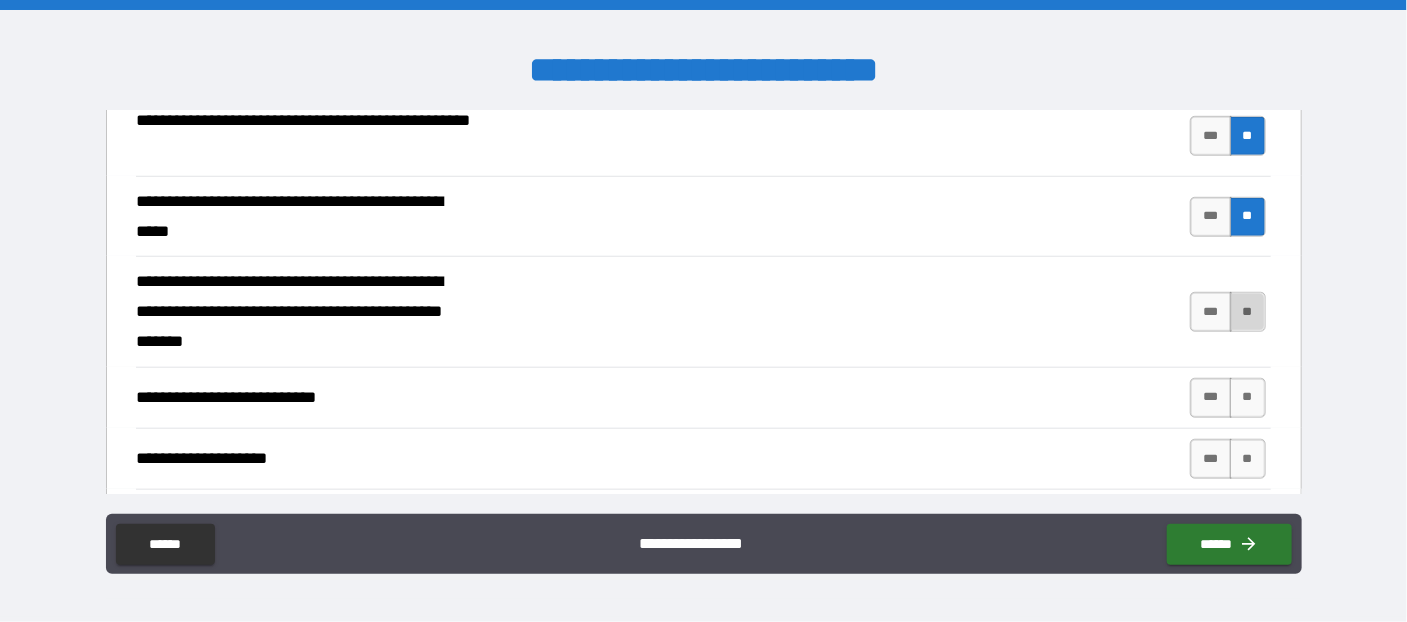 click on "**" at bounding box center (1248, 312) 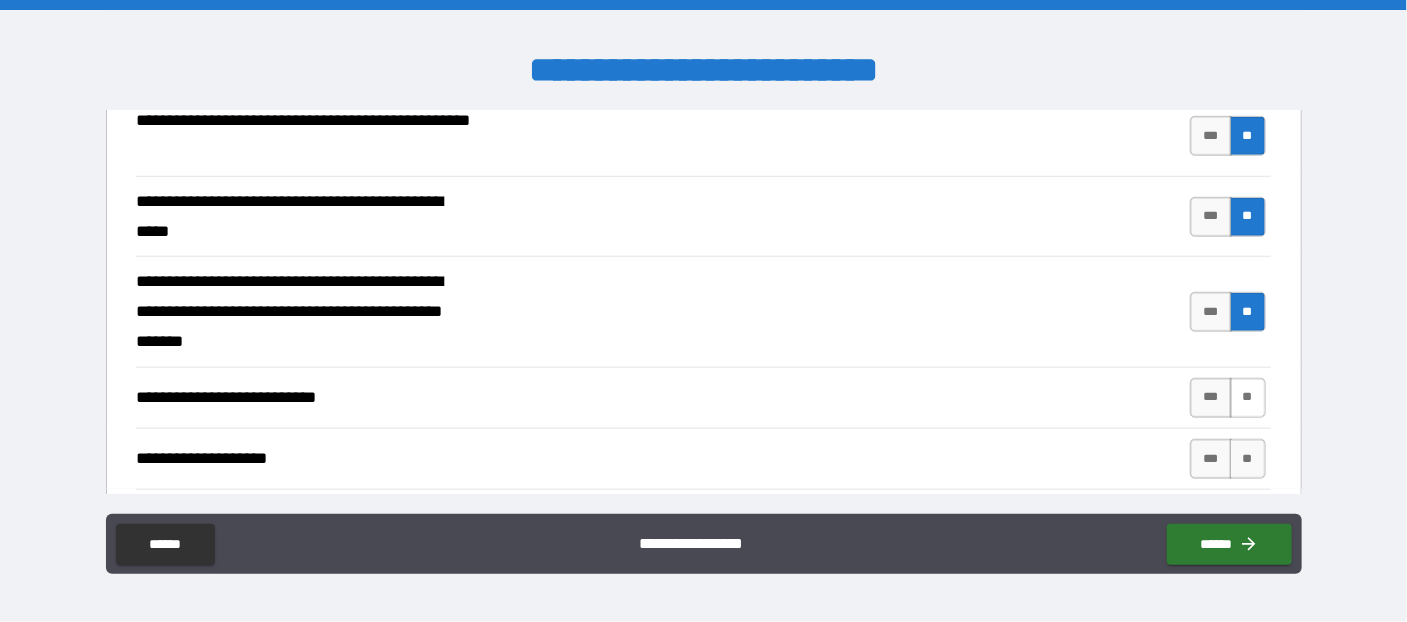 click on "**" at bounding box center (1248, 398) 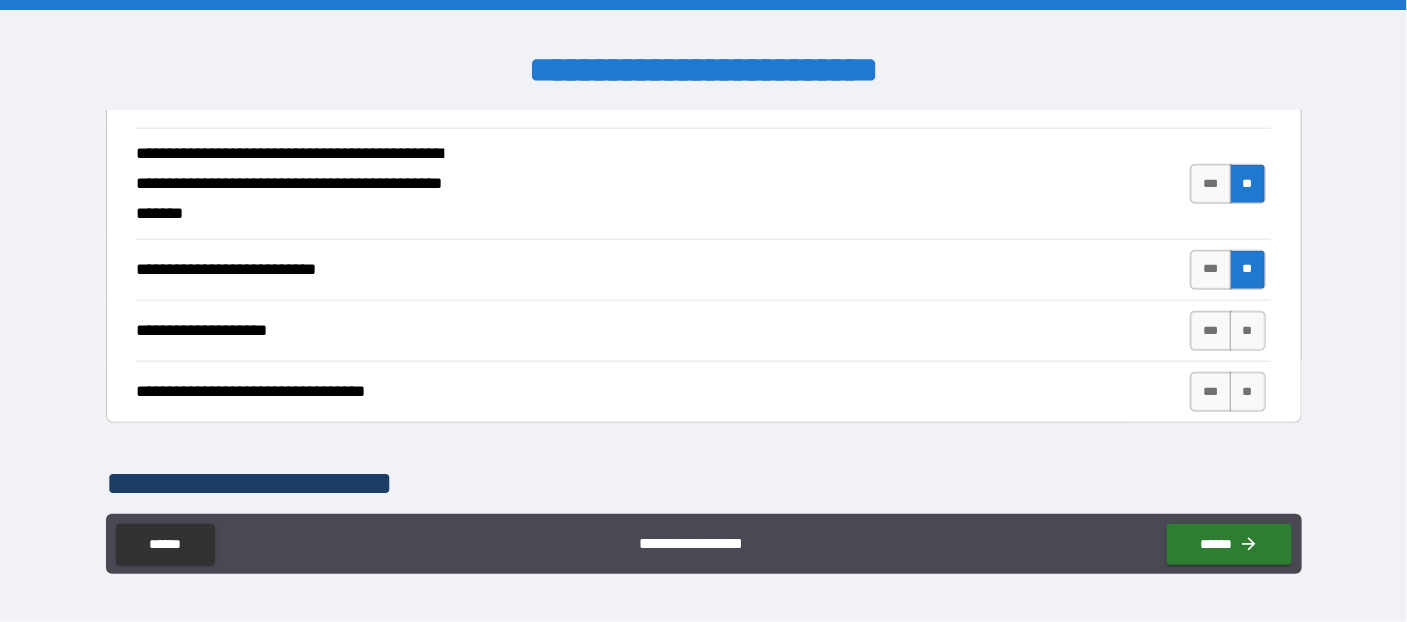 scroll, scrollTop: 872, scrollLeft: 0, axis: vertical 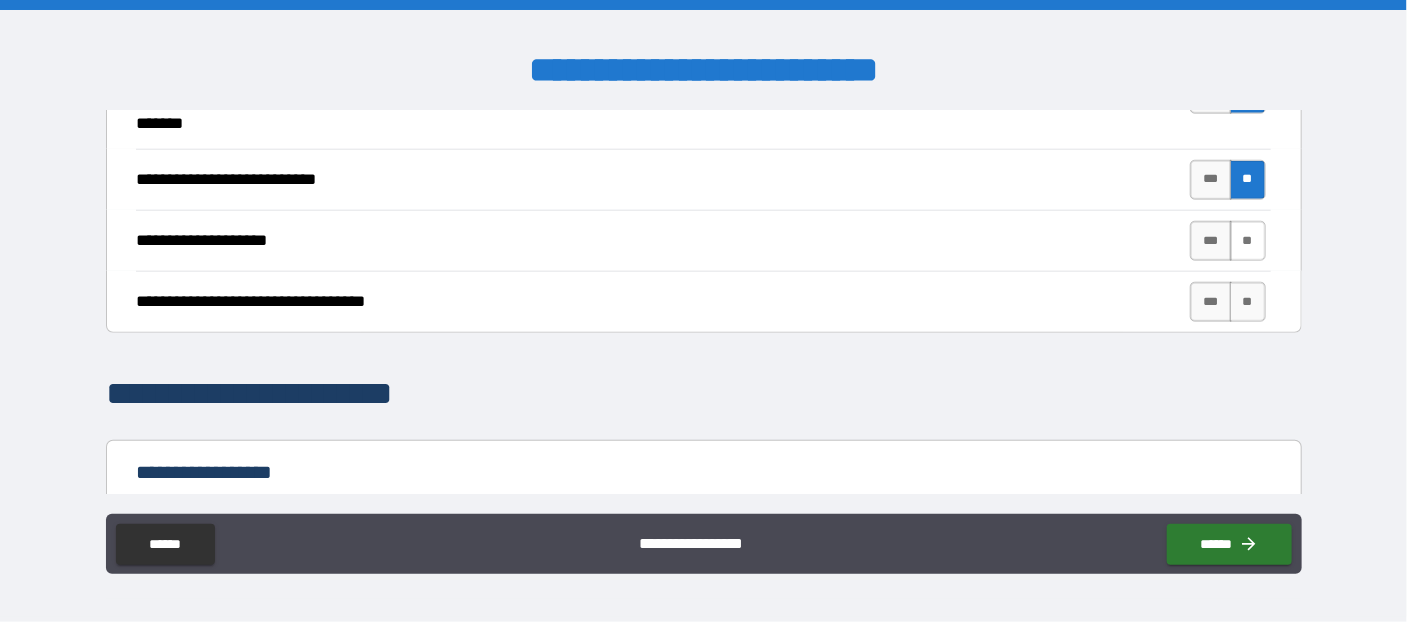 click on "**" at bounding box center (1248, 241) 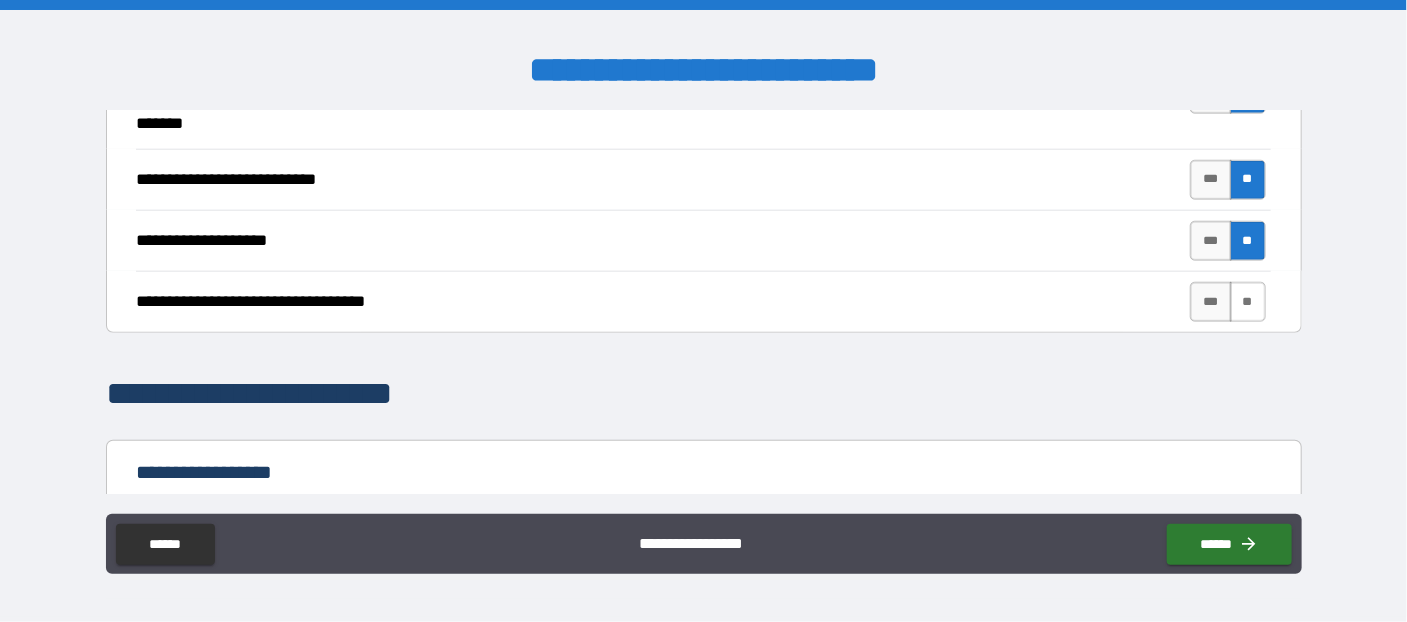 click on "**" at bounding box center [1248, 302] 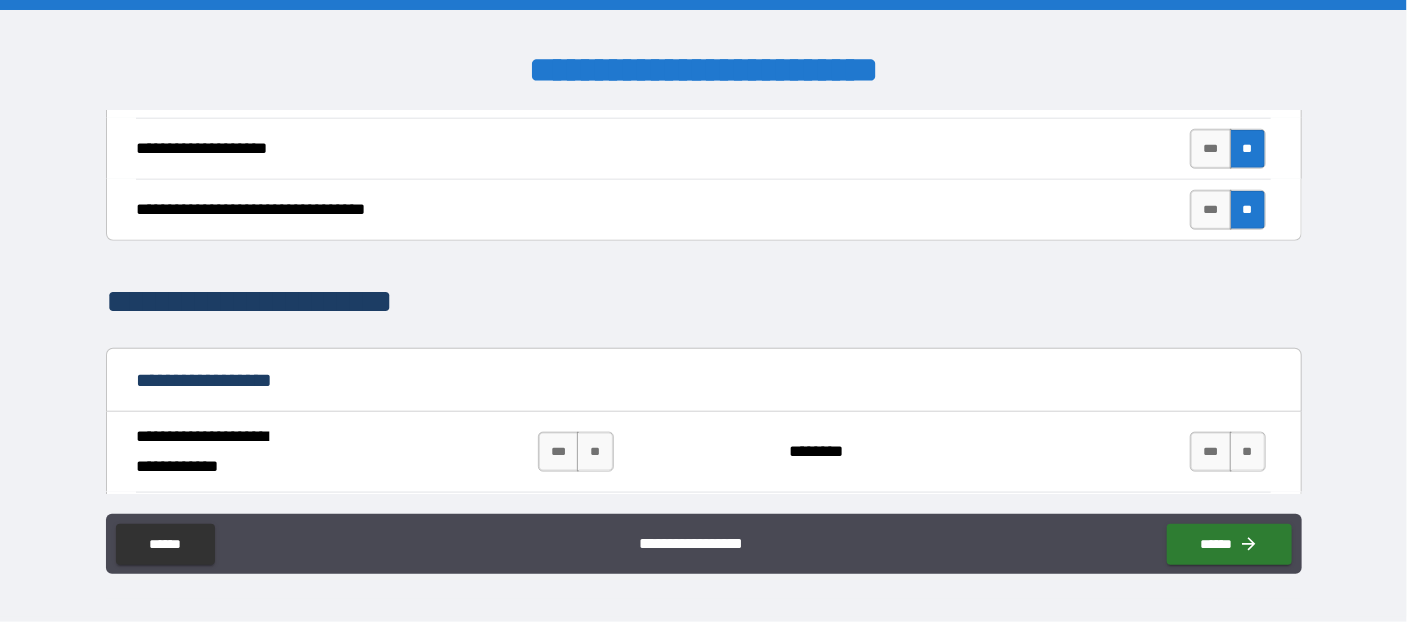 scroll, scrollTop: 1090, scrollLeft: 0, axis: vertical 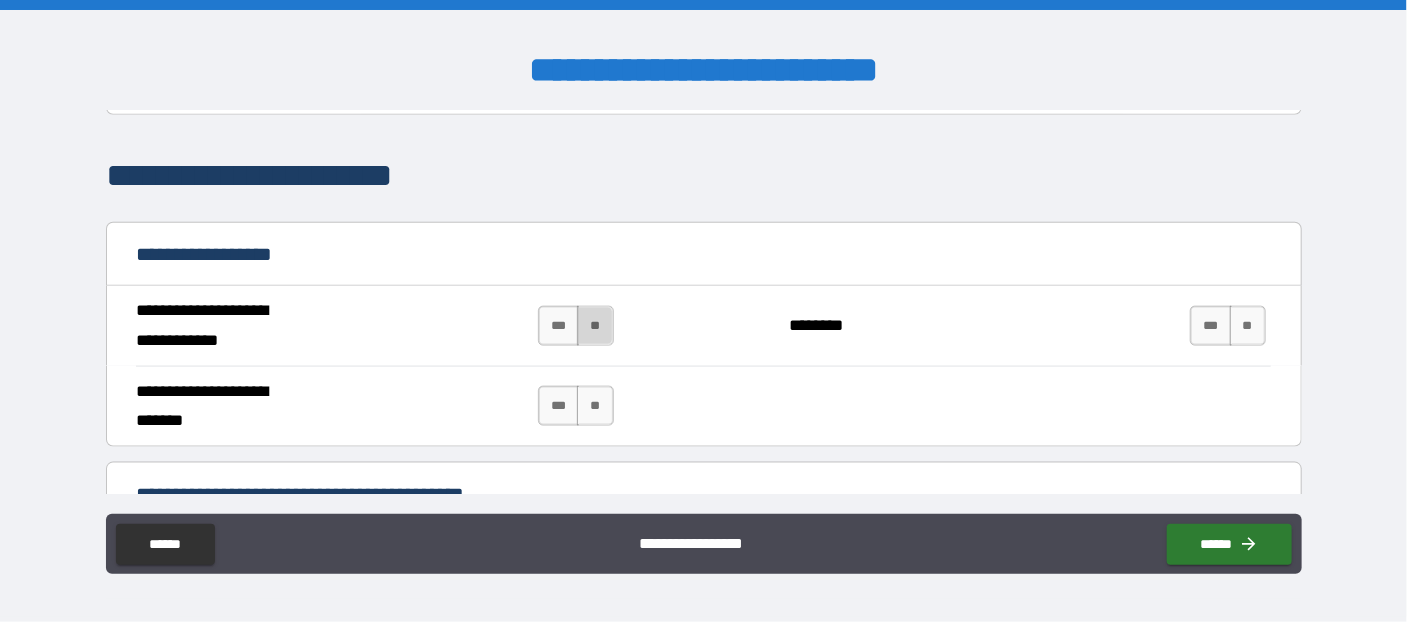 click on "**" at bounding box center (595, 326) 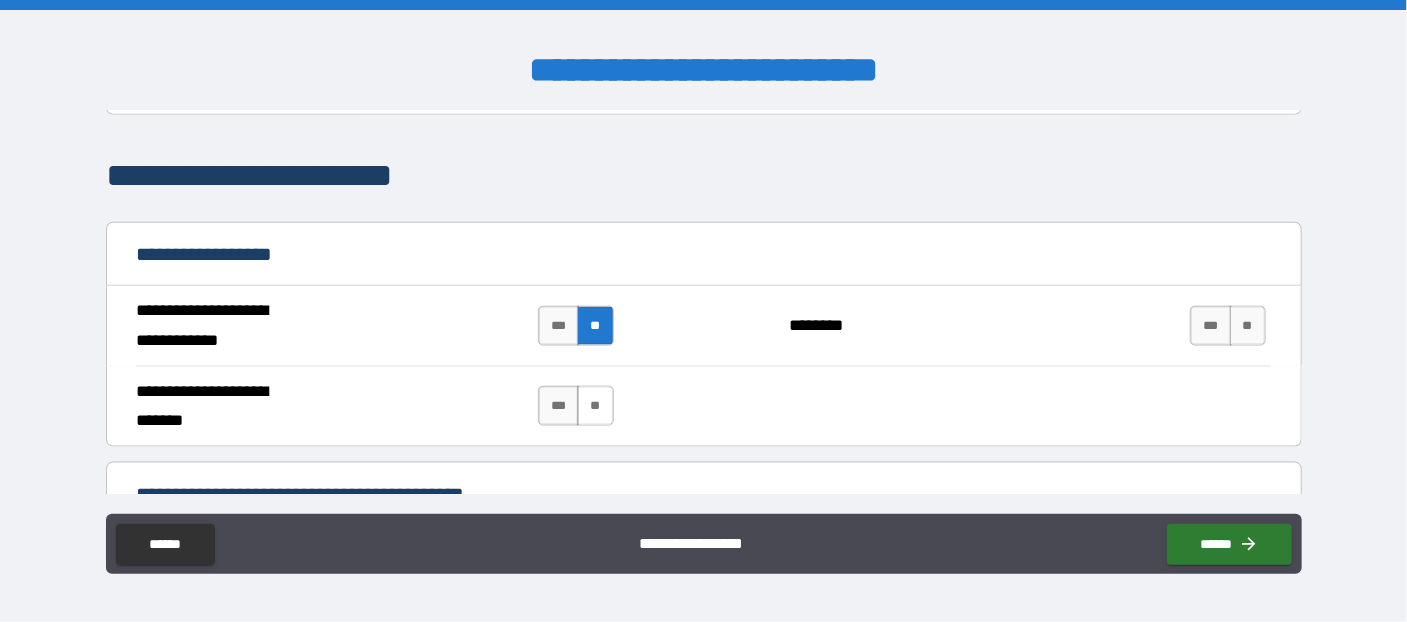 click on "**" at bounding box center [595, 406] 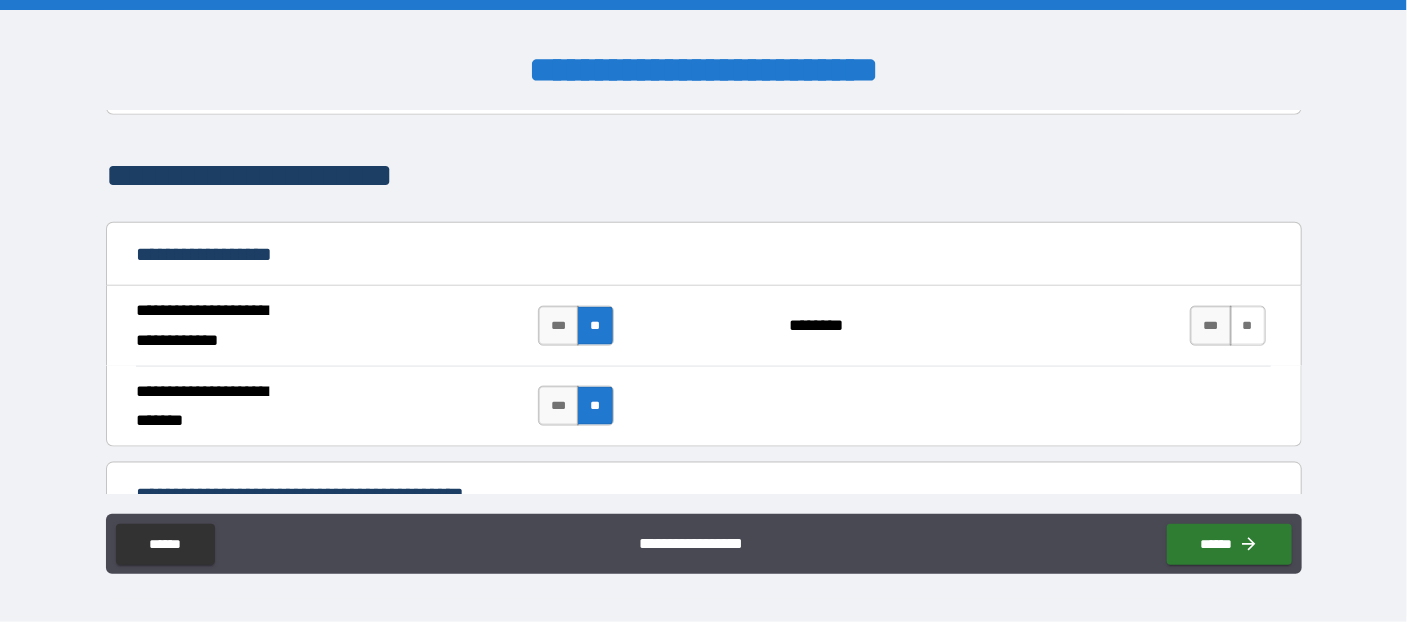 click on "**" at bounding box center [1248, 326] 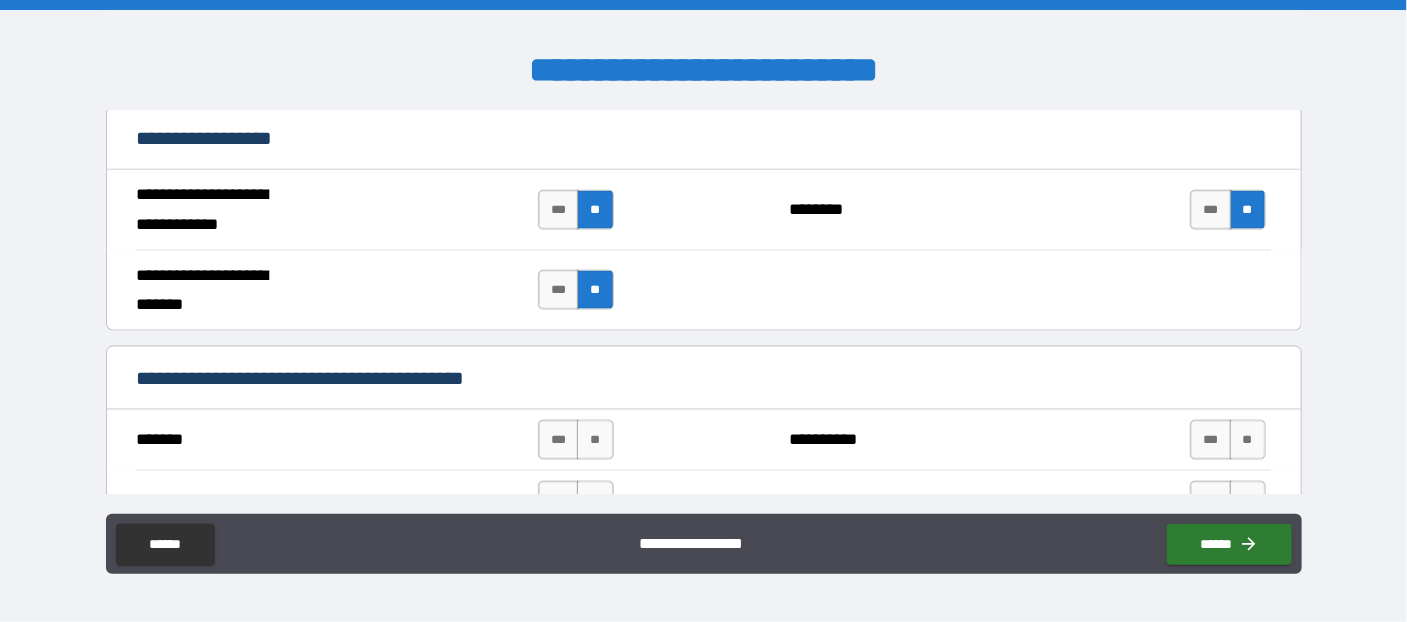 scroll, scrollTop: 1309, scrollLeft: 0, axis: vertical 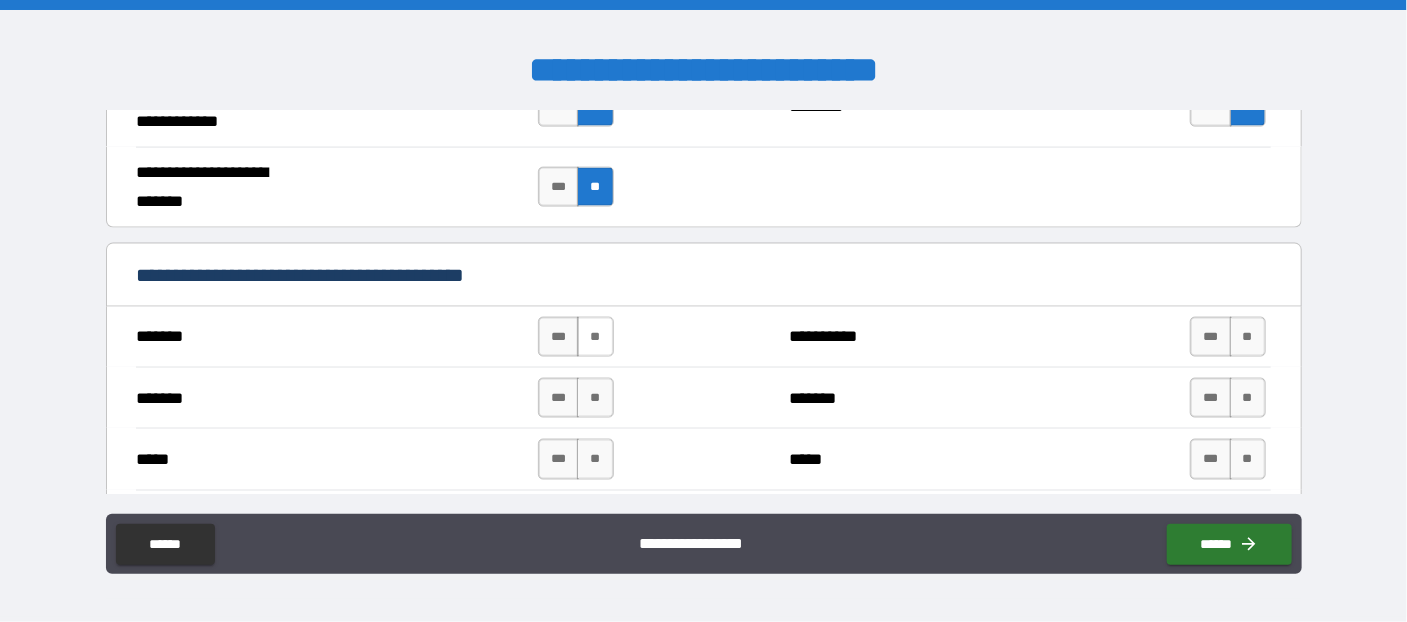 click on "**" at bounding box center [595, 337] 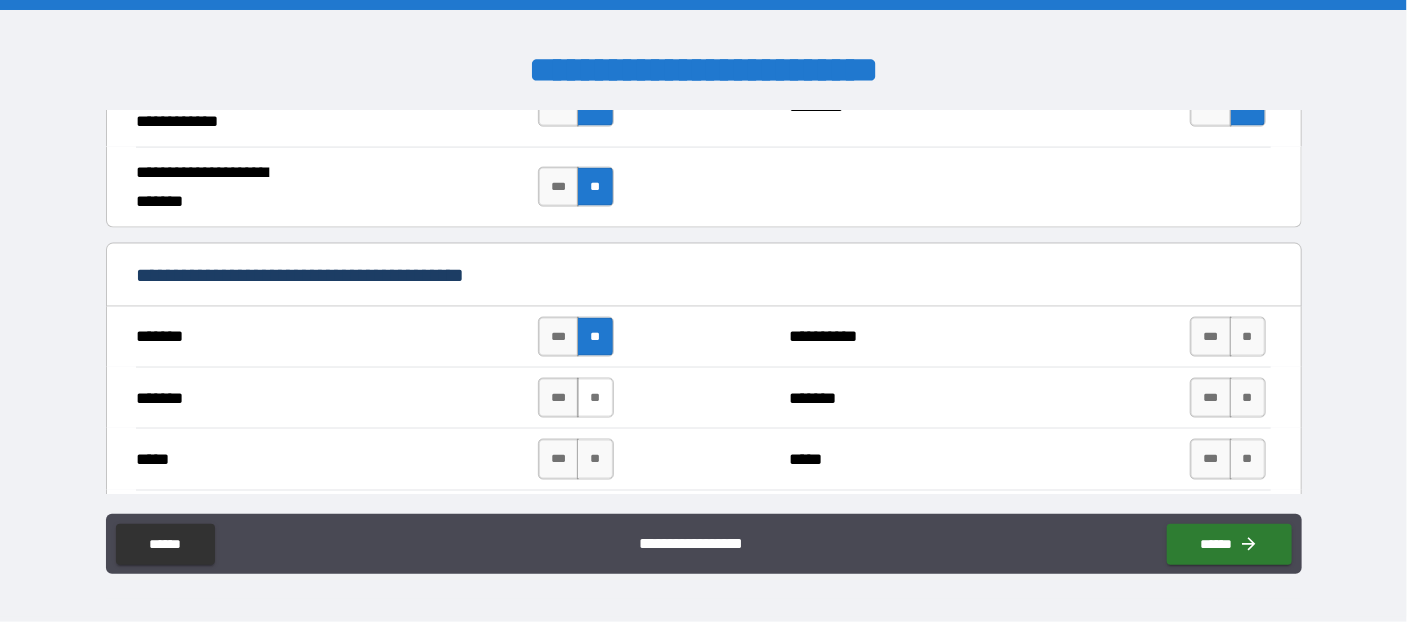 click on "**" at bounding box center (595, 398) 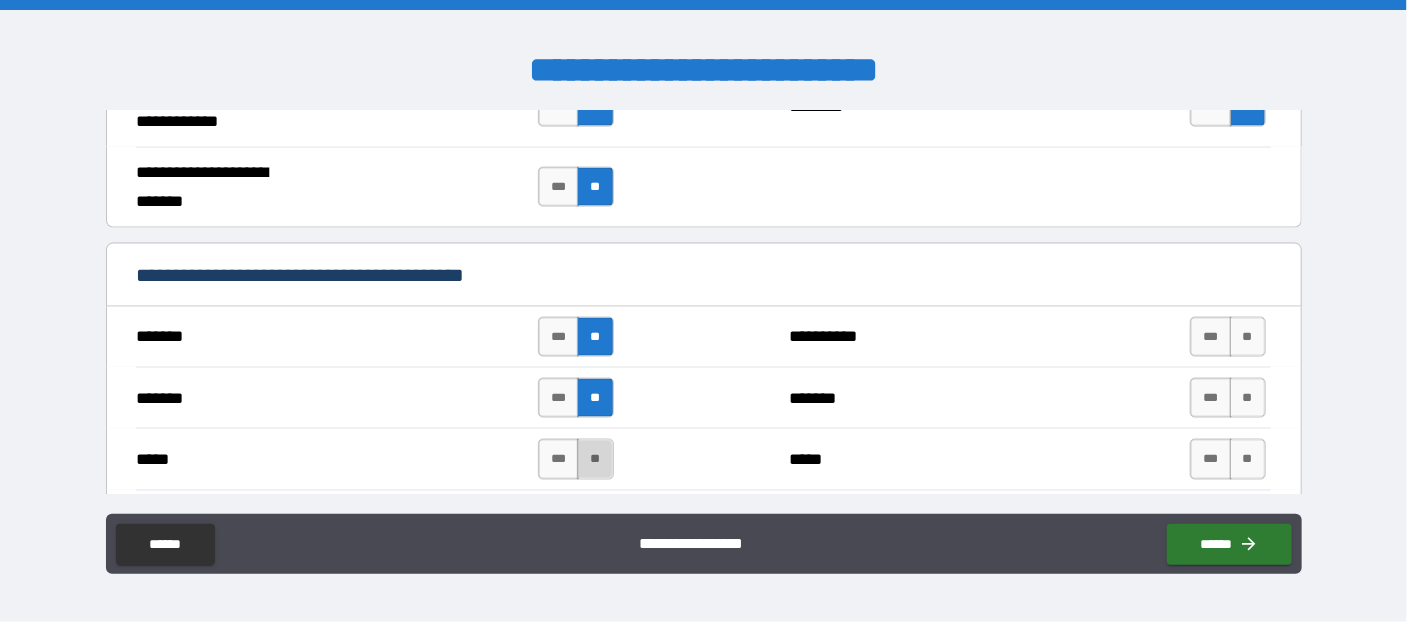 click on "**" at bounding box center [595, 459] 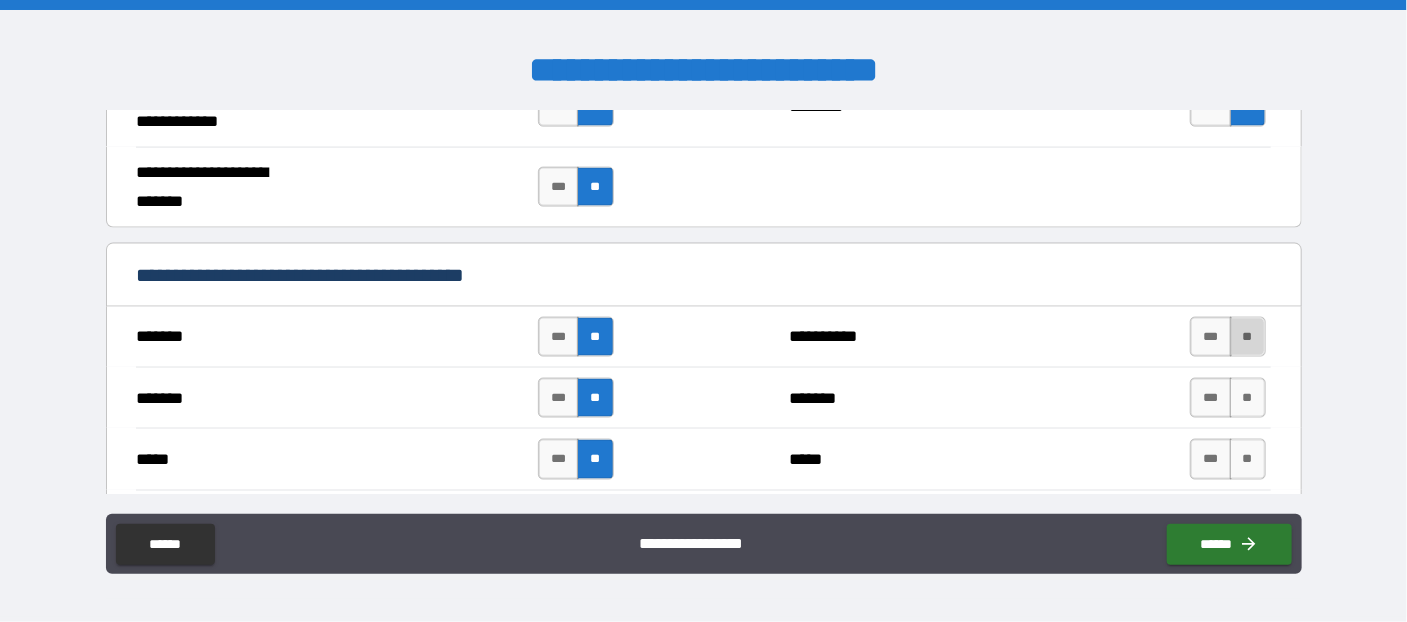 click on "**" at bounding box center [1248, 337] 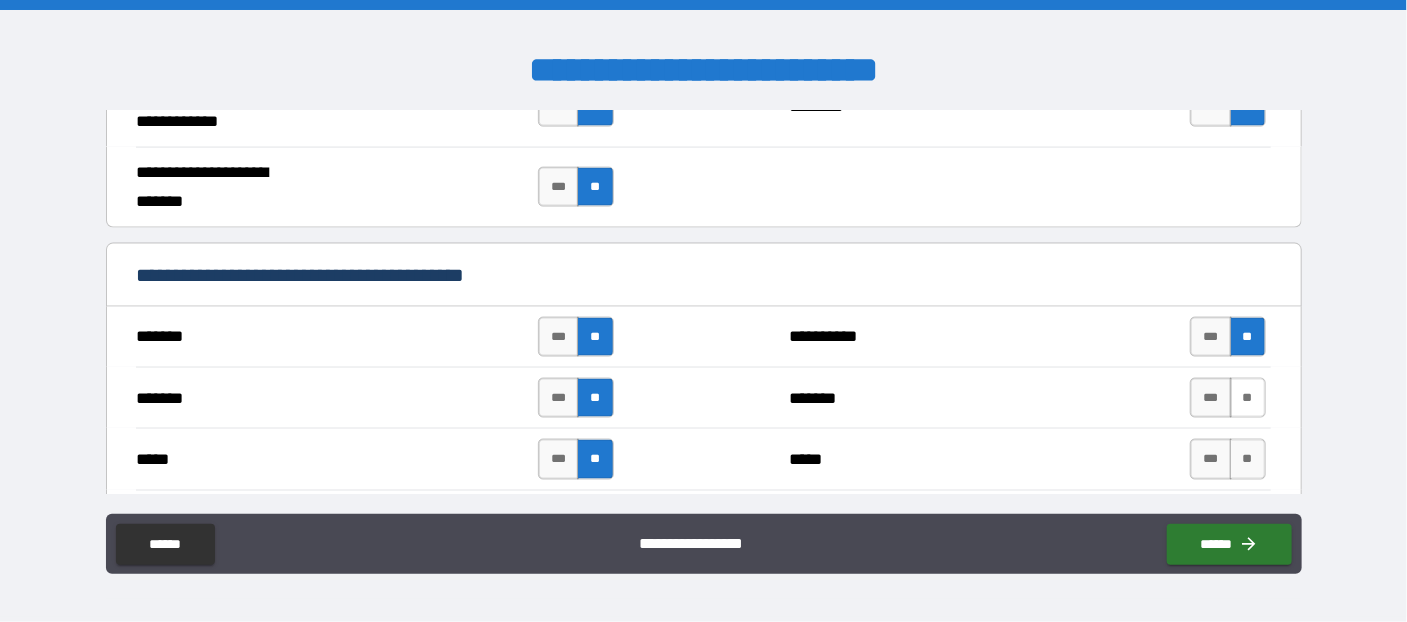 click on "**" at bounding box center [1248, 398] 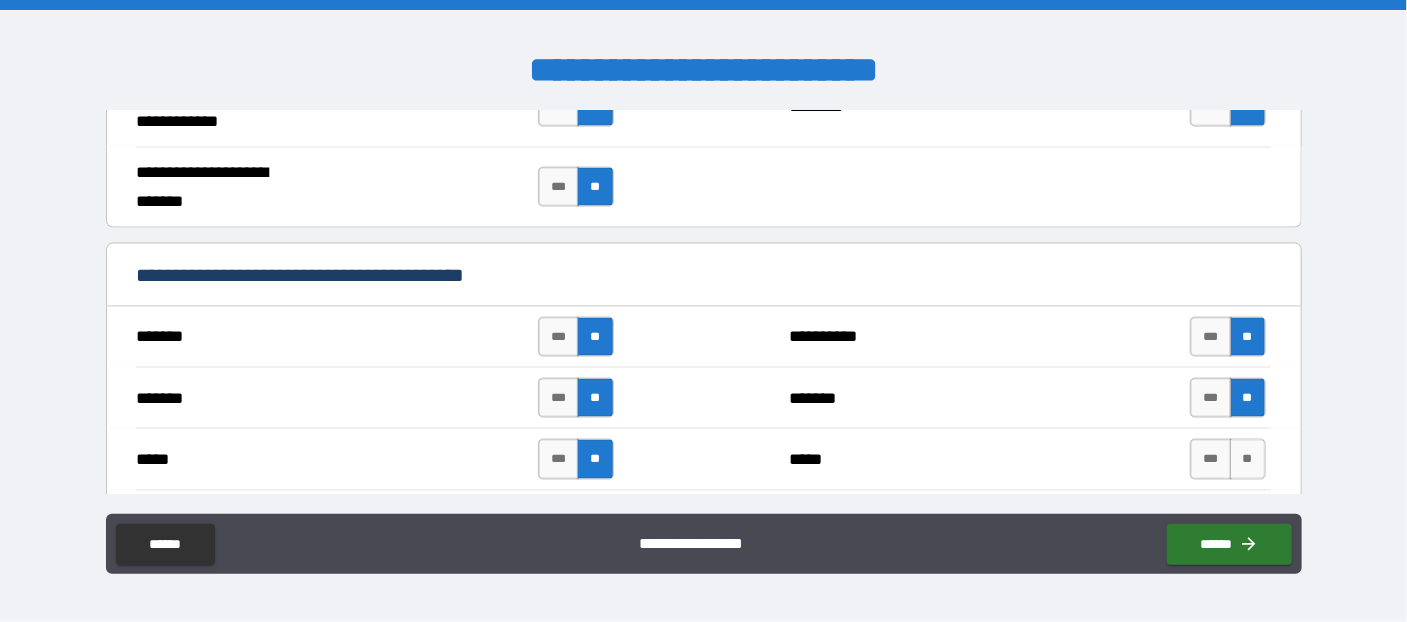 drag, startPoint x: 1242, startPoint y: 456, endPoint x: 1000, endPoint y: 375, distance: 255.196 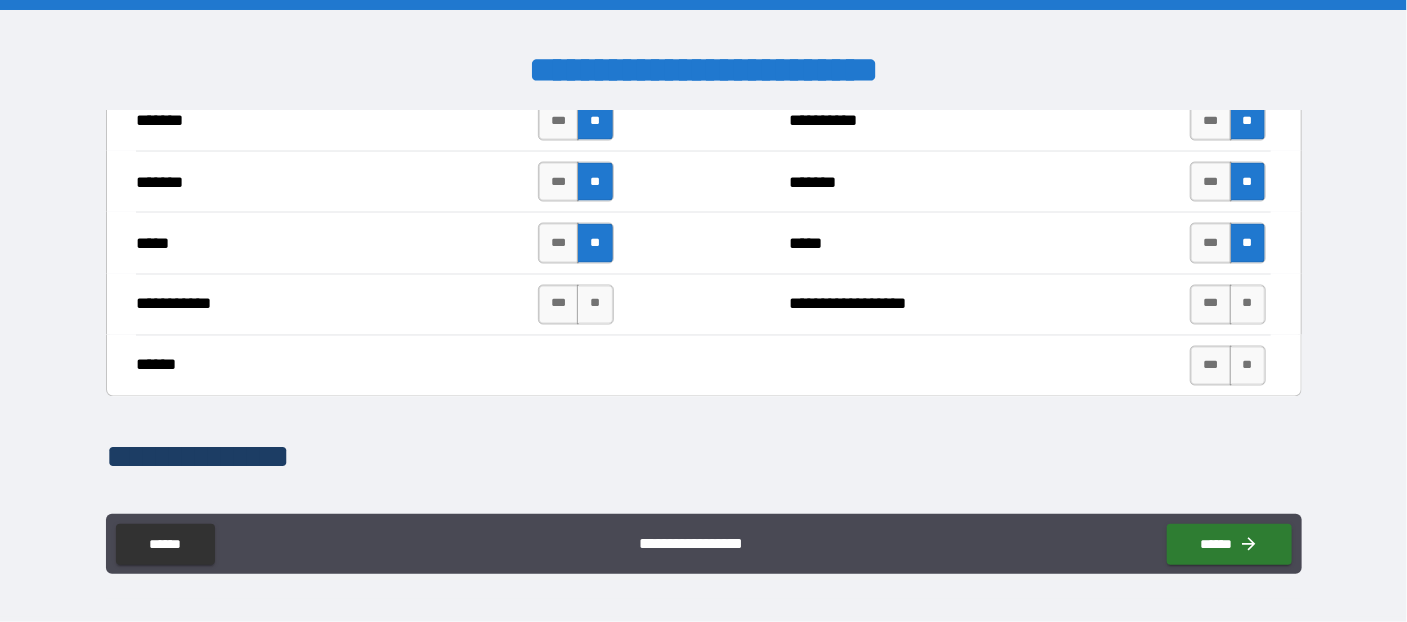 scroll, scrollTop: 1527, scrollLeft: 0, axis: vertical 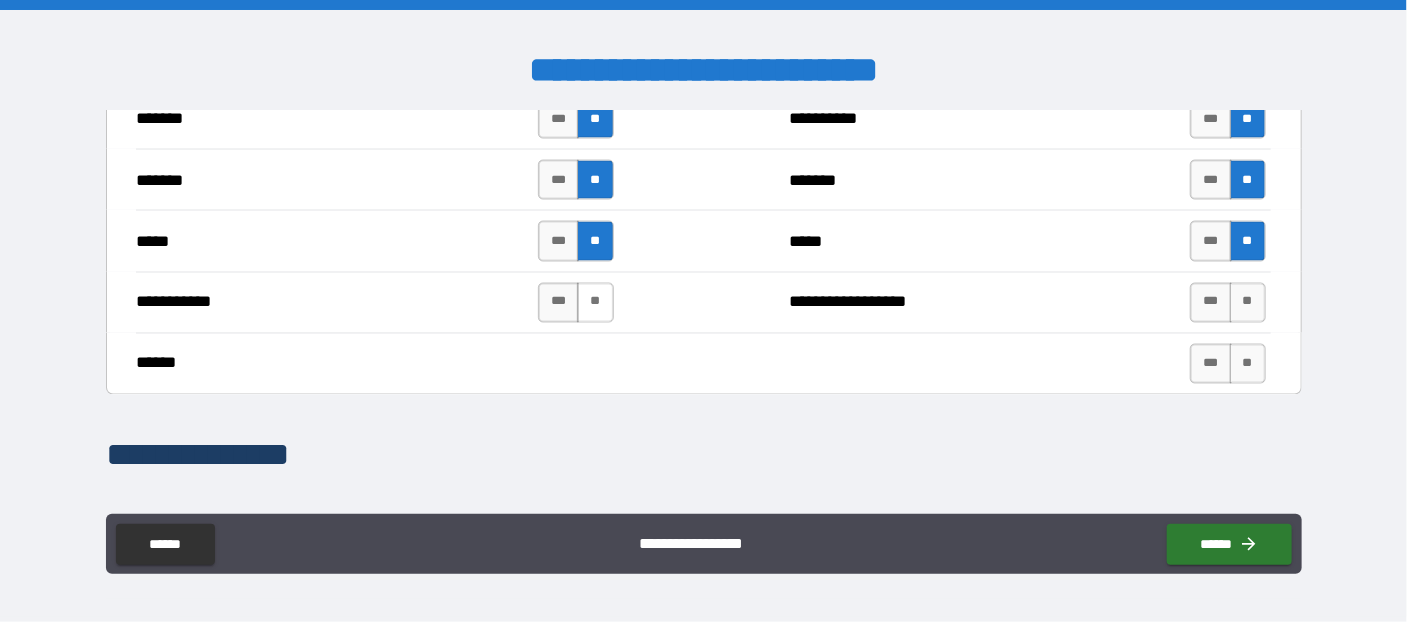 click on "**" at bounding box center (595, 303) 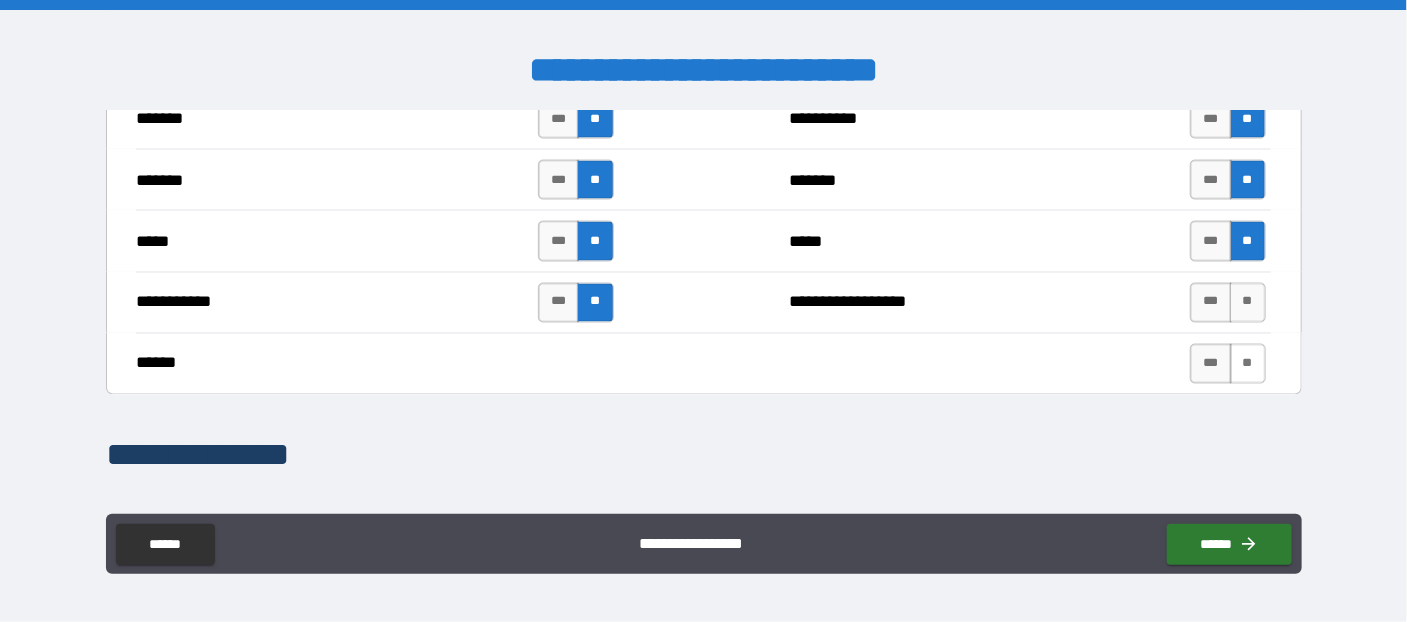 click on "**" at bounding box center [1248, 303] 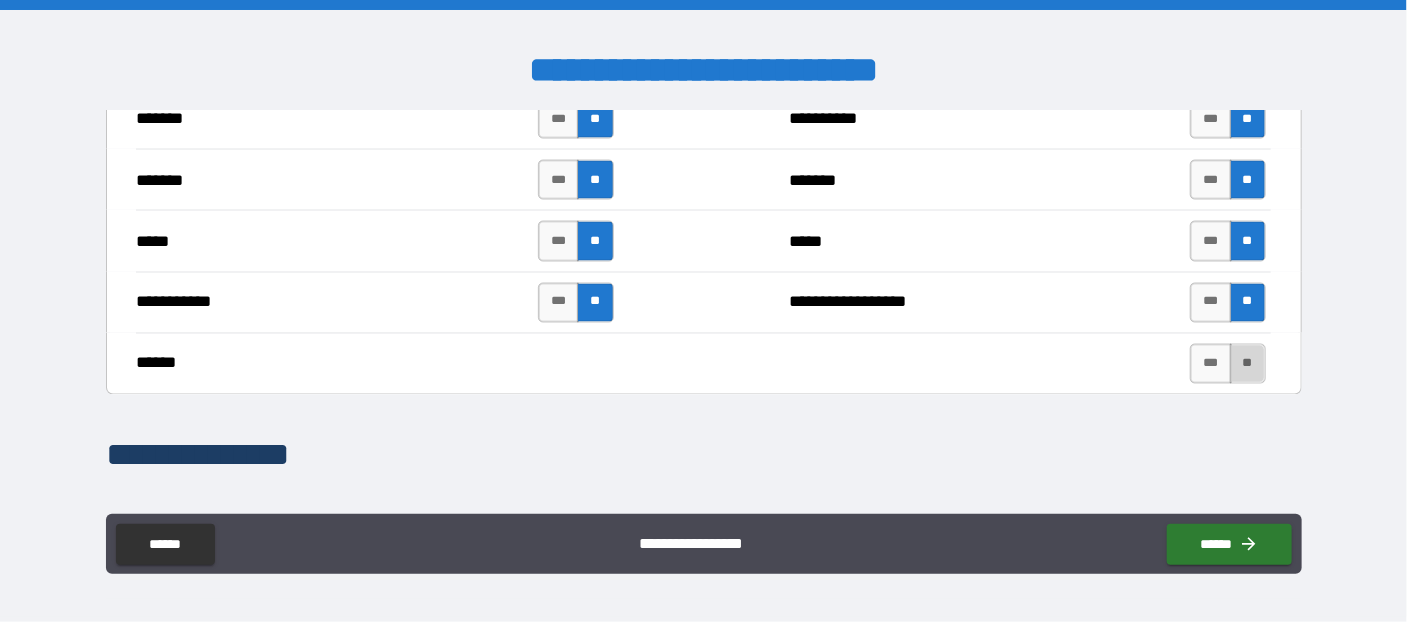 click on "**" at bounding box center (1248, 364) 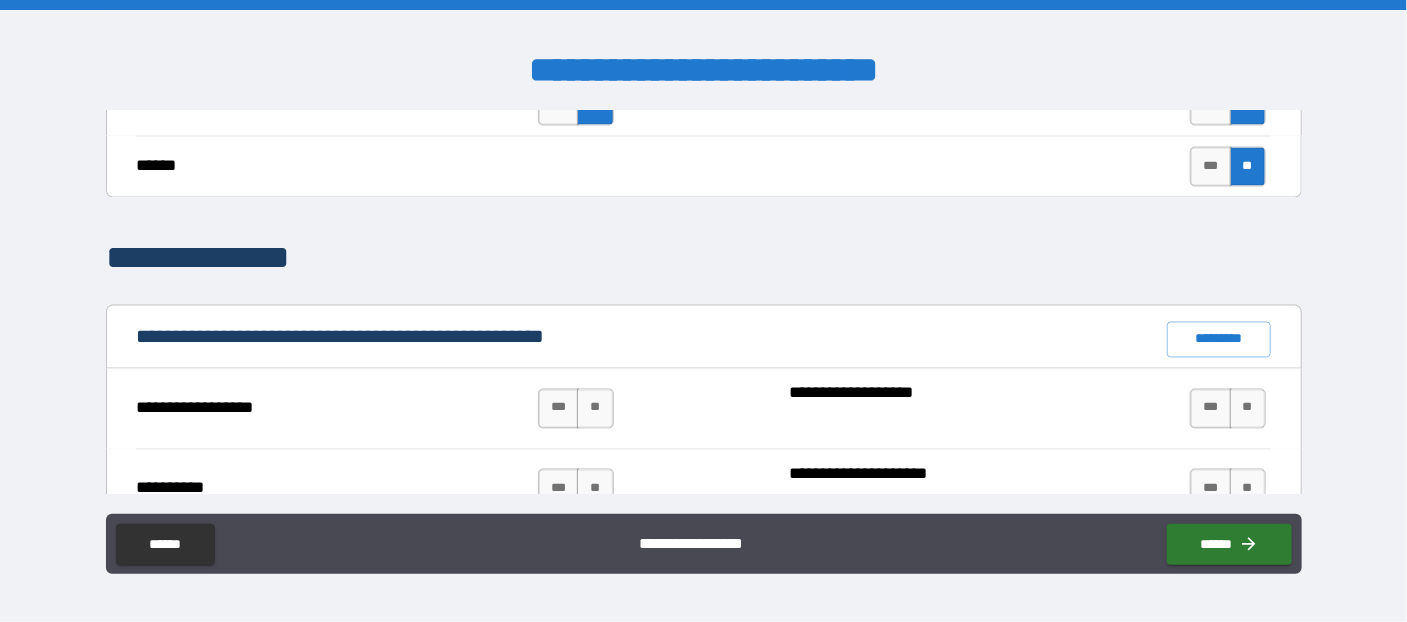 scroll, scrollTop: 1745, scrollLeft: 0, axis: vertical 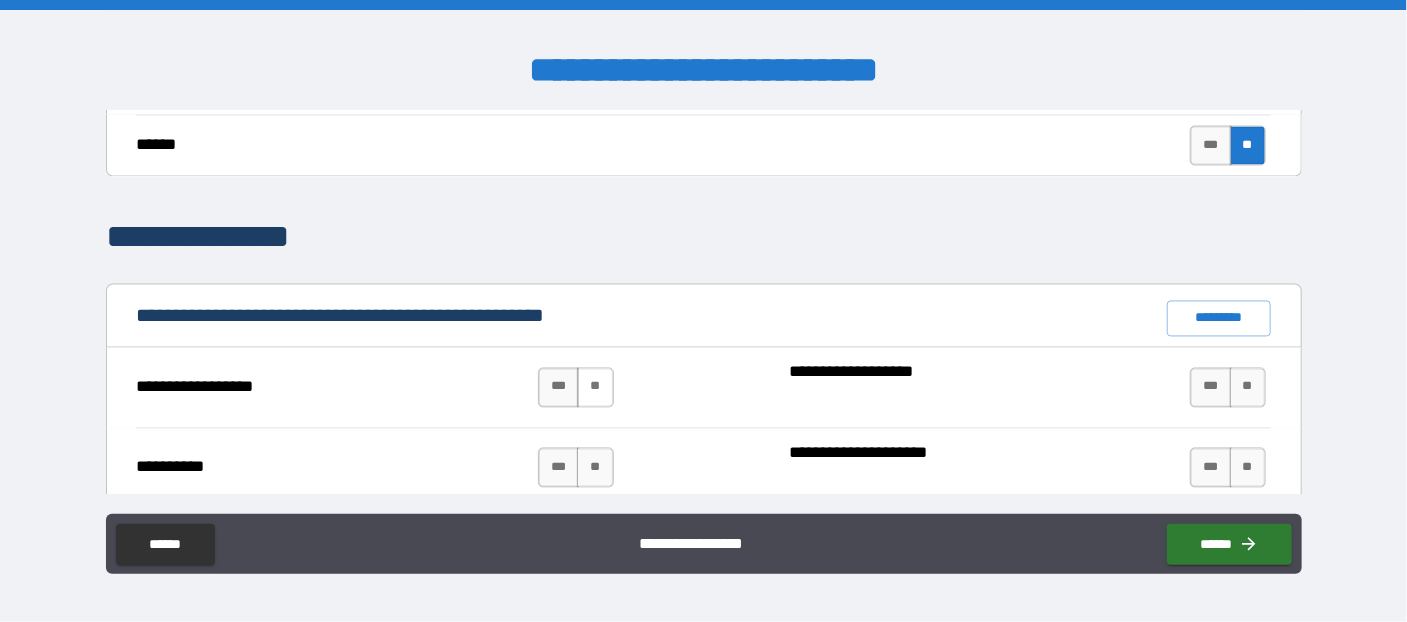 click on "**" at bounding box center [595, 388] 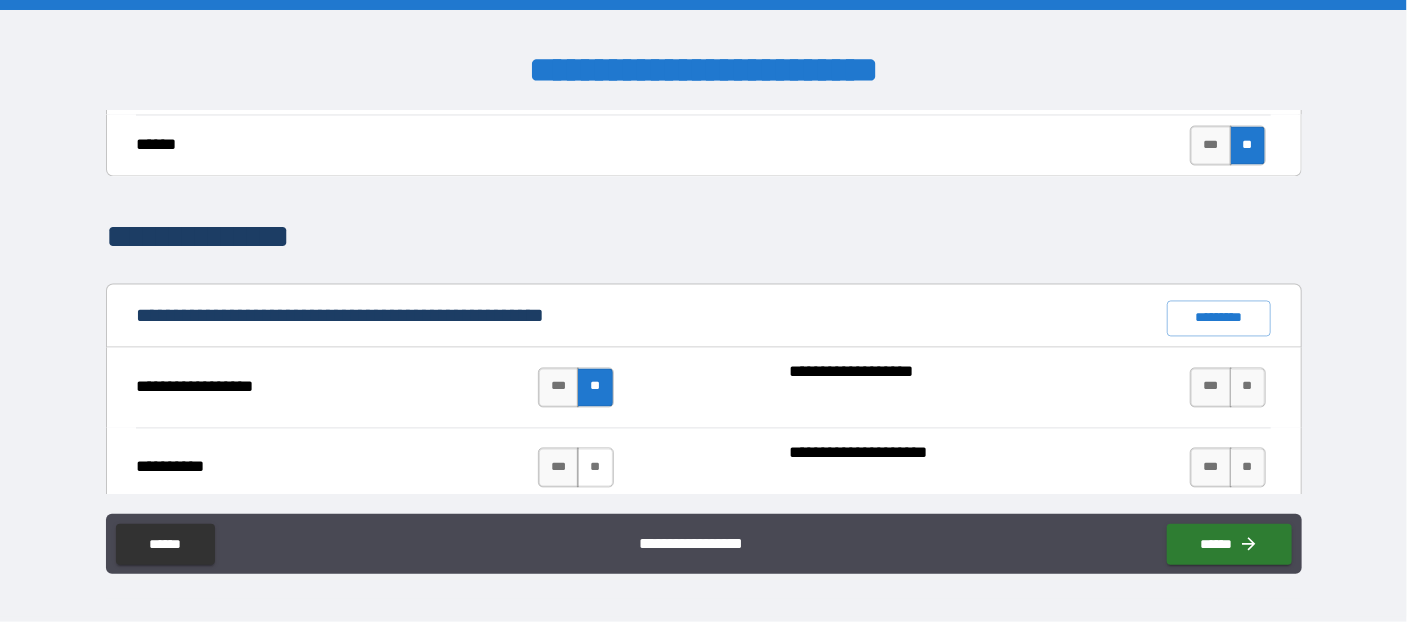 click on "**" at bounding box center (595, 468) 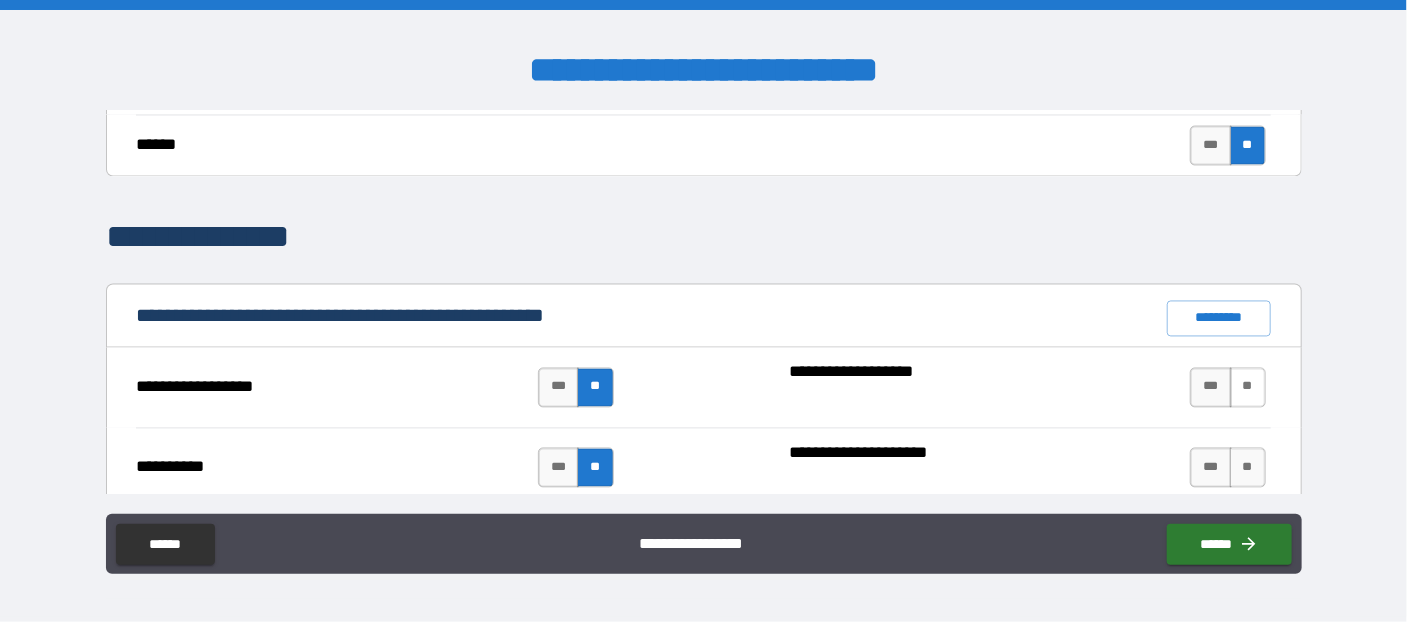 click on "**" at bounding box center [1248, 388] 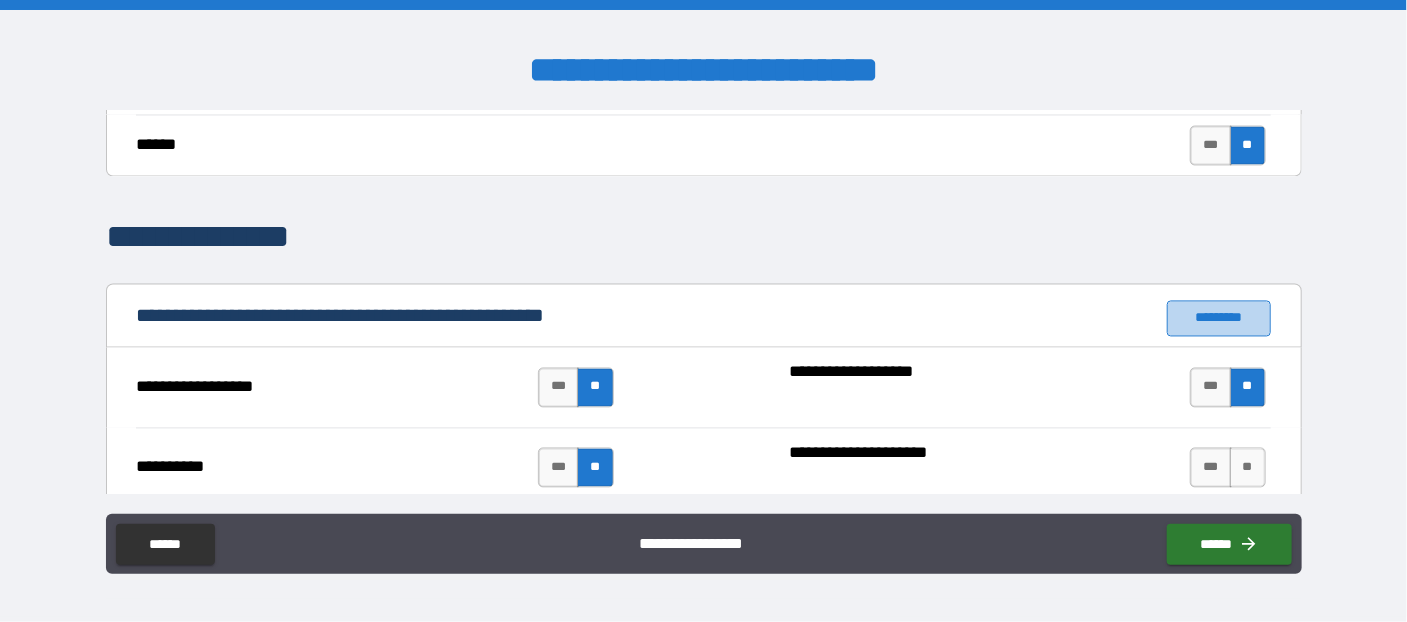 click on "*********" at bounding box center (1219, 319) 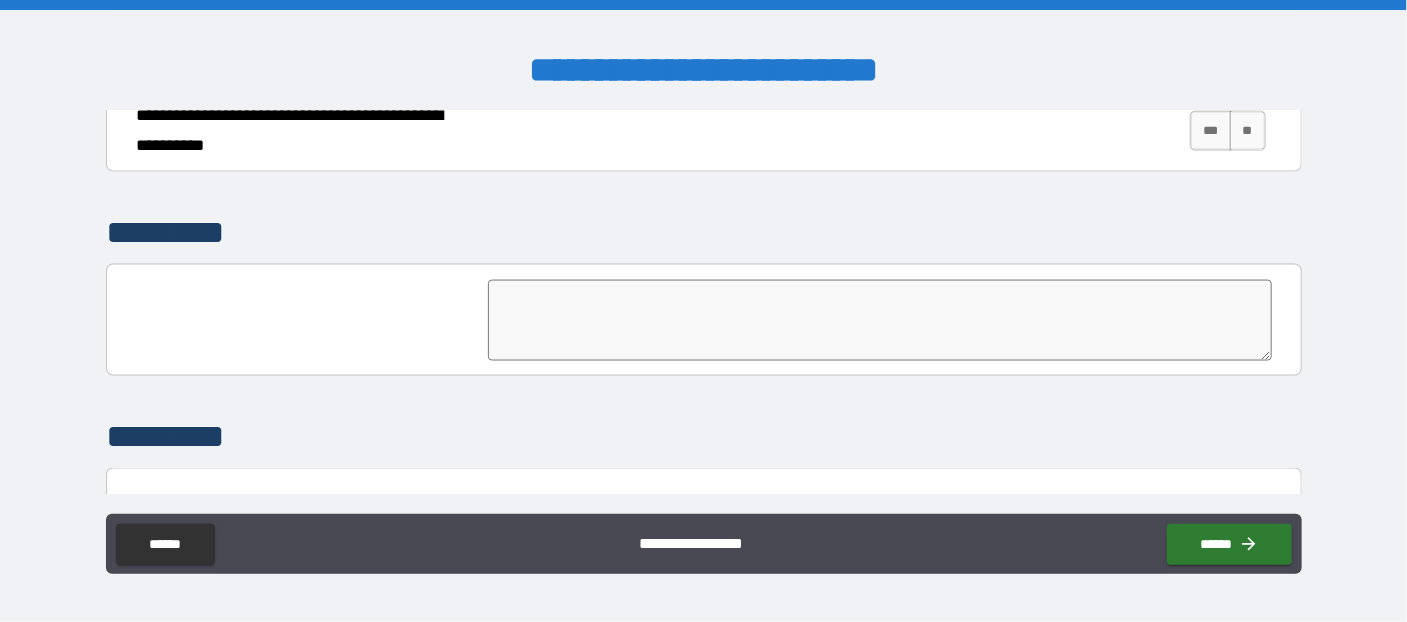 scroll, scrollTop: 4887, scrollLeft: 0, axis: vertical 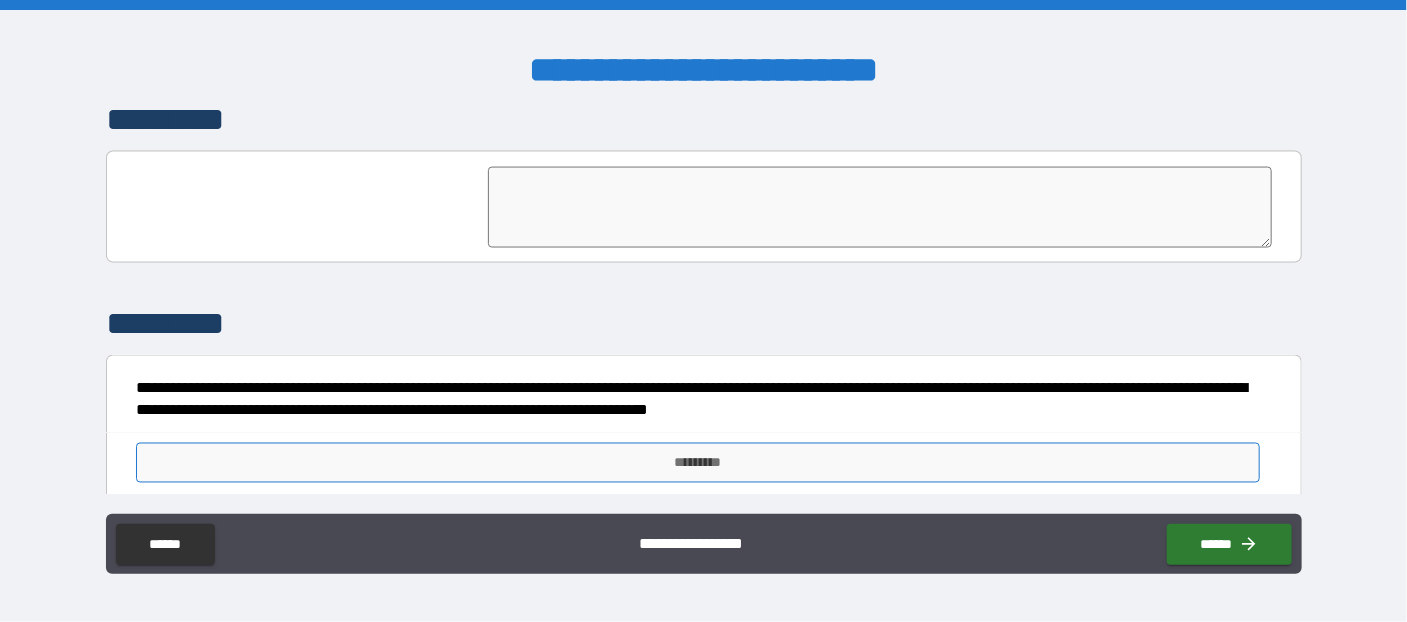 click on "*********" at bounding box center (697, 463) 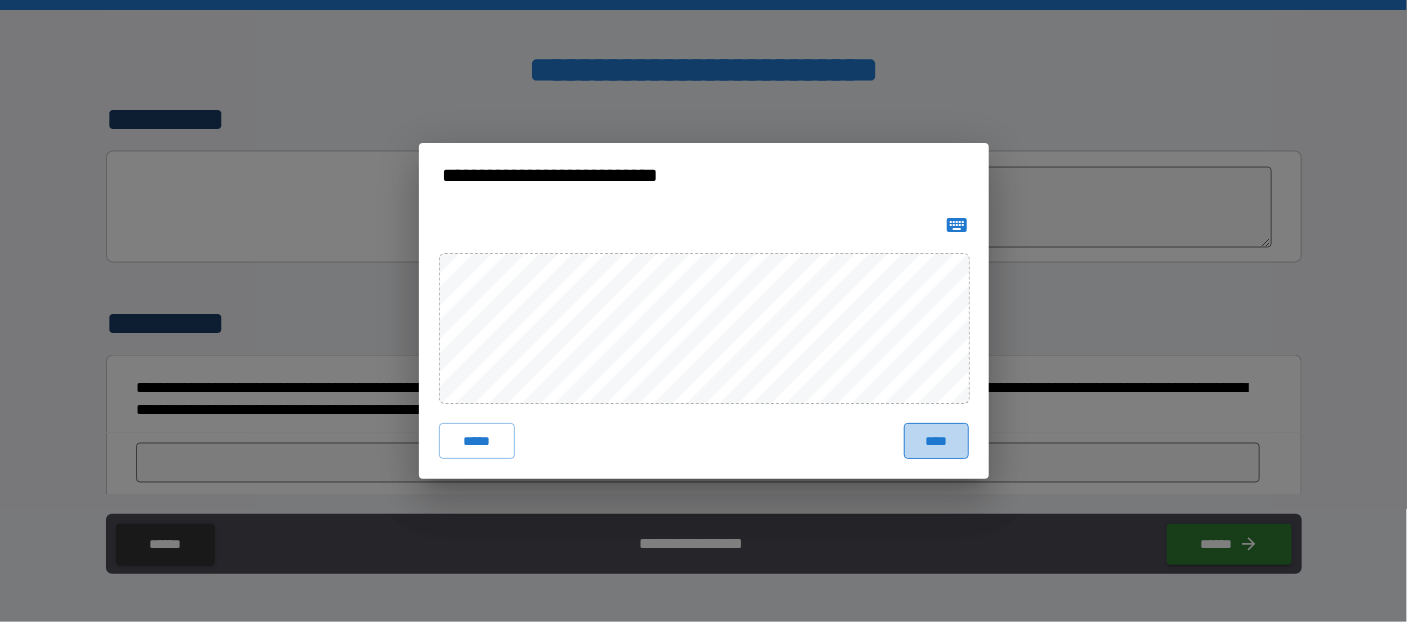 click on "****" at bounding box center (936, 441) 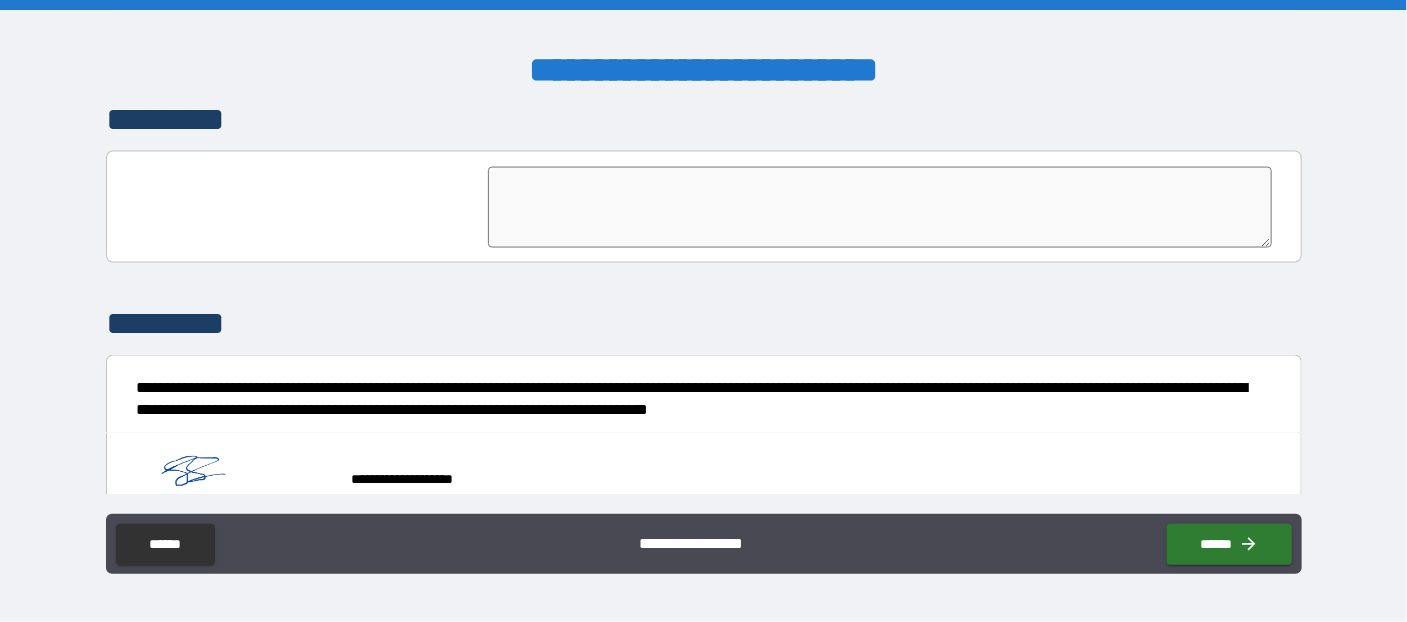 scroll, scrollTop: 4904, scrollLeft: 0, axis: vertical 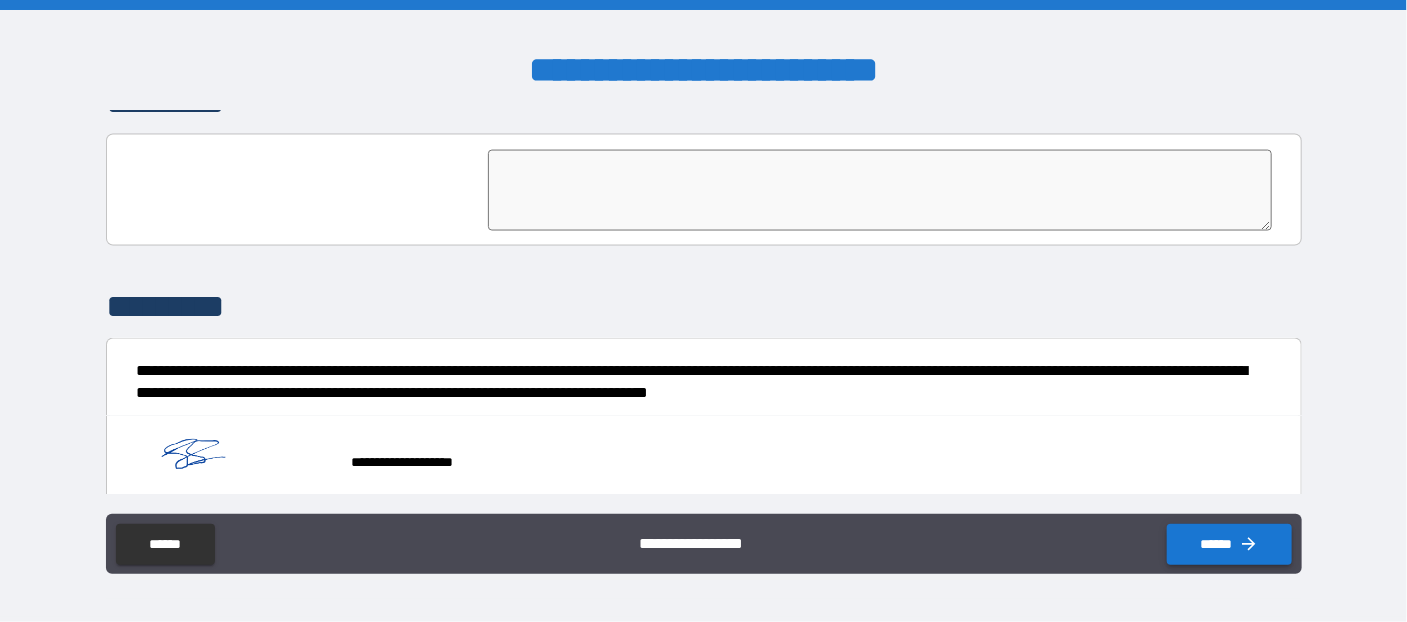 click 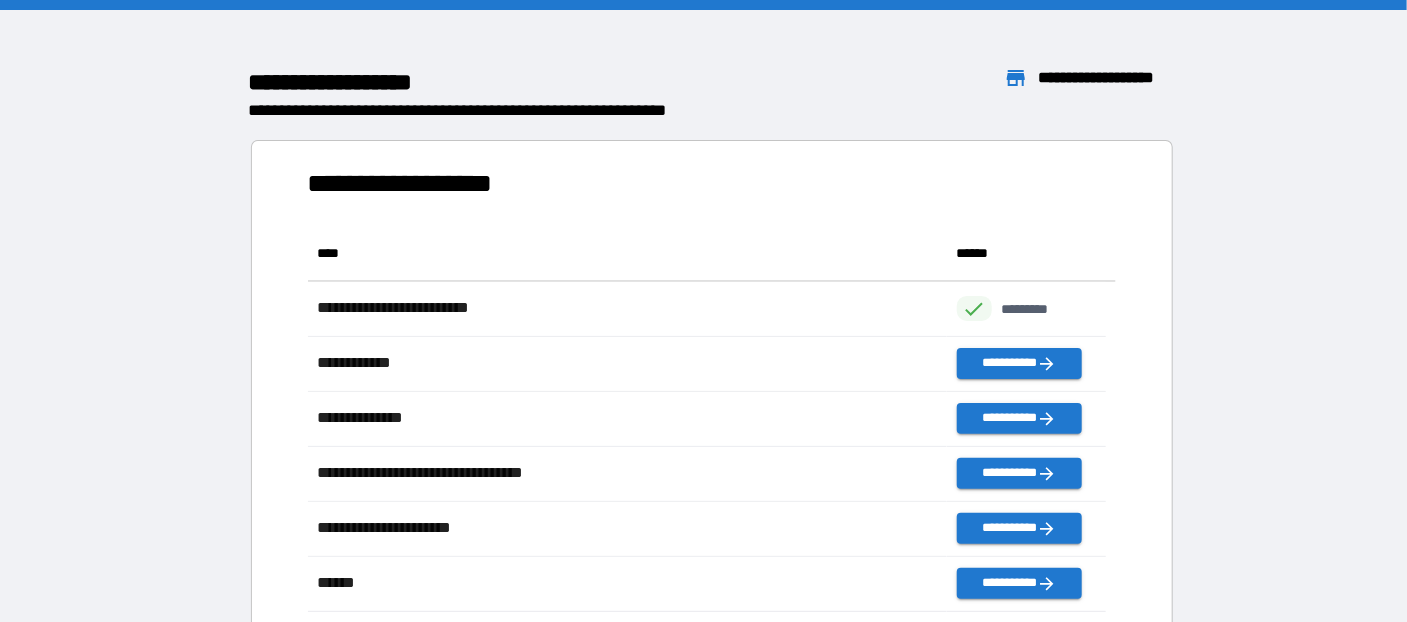 scroll, scrollTop: 14, scrollLeft: 13, axis: both 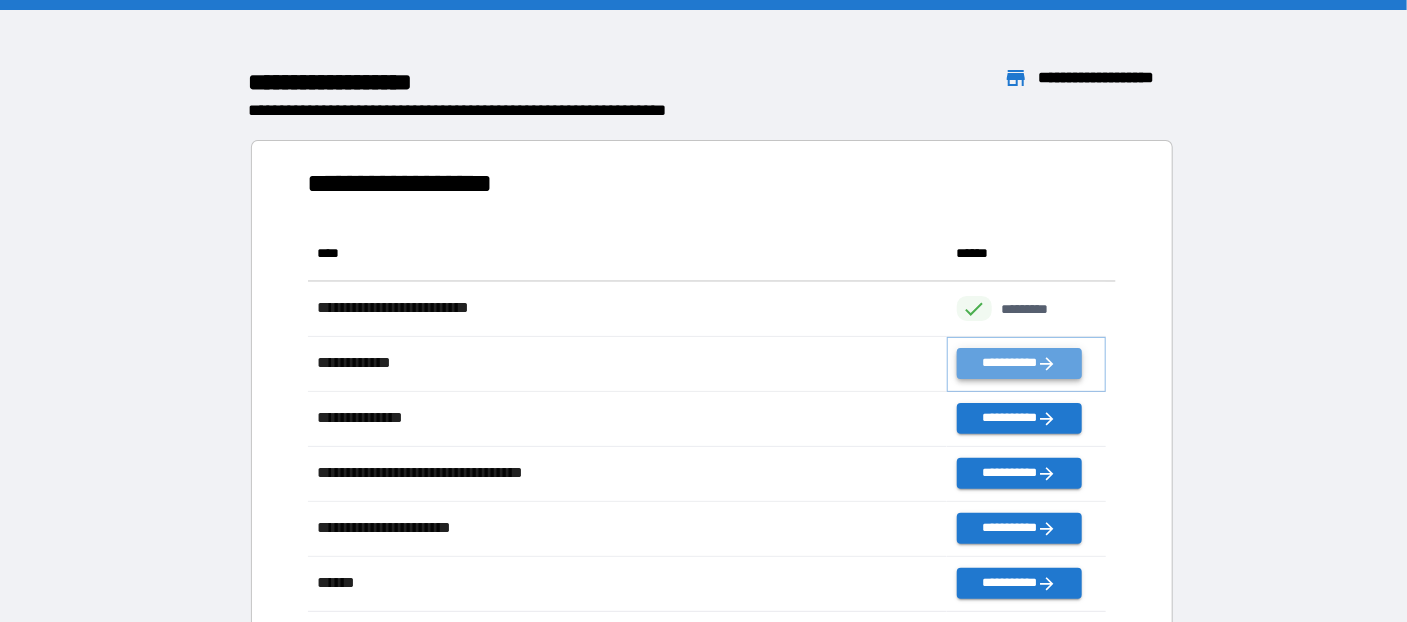 click on "**********" at bounding box center [1019, 363] 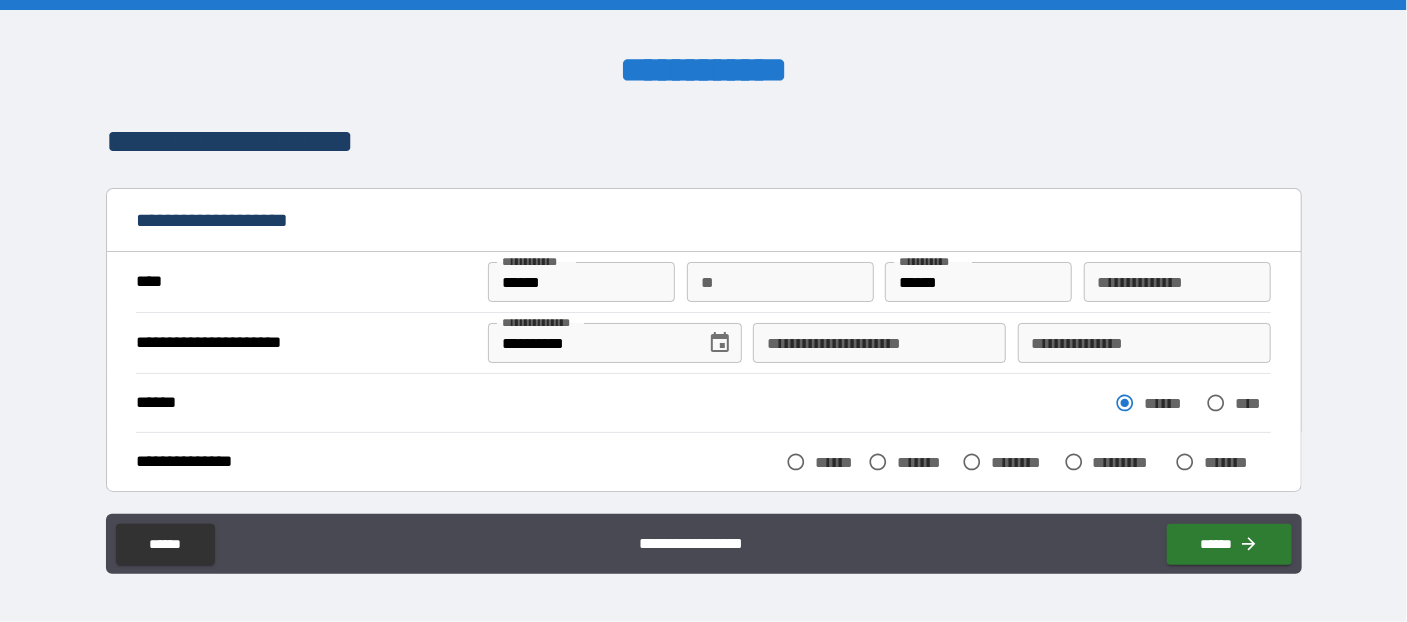 click on "*******" at bounding box center [925, 462] 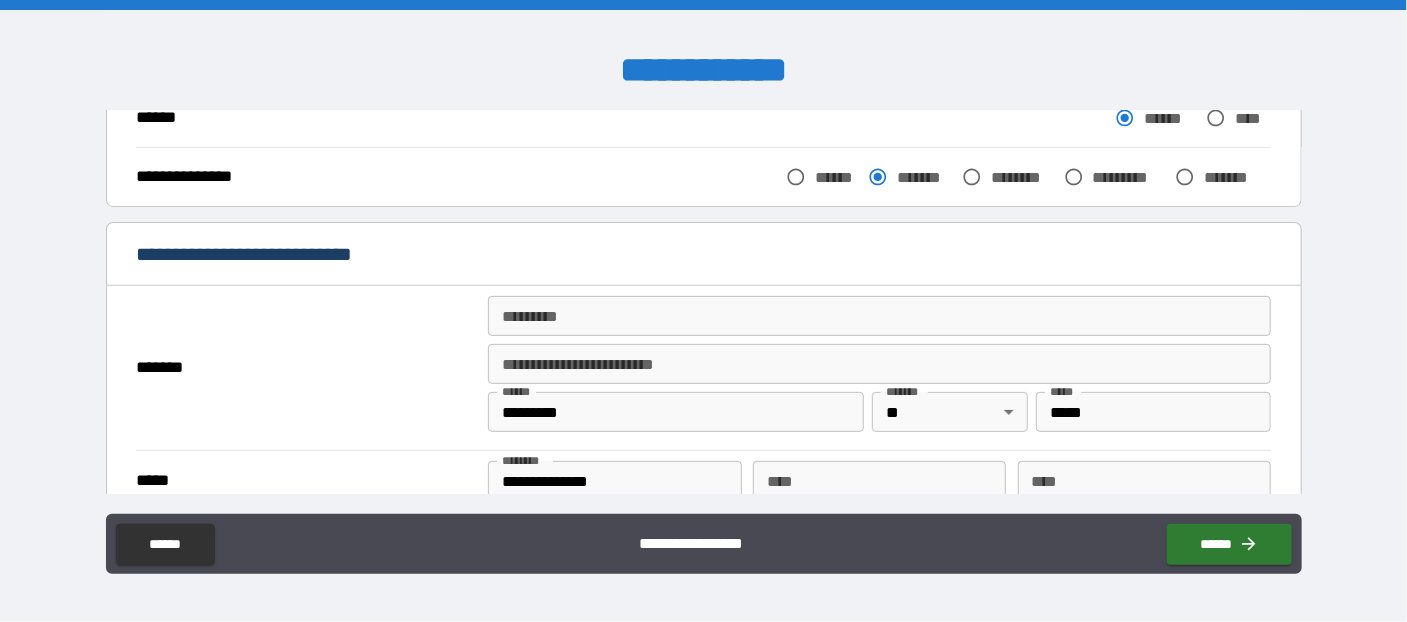 scroll, scrollTop: 326, scrollLeft: 0, axis: vertical 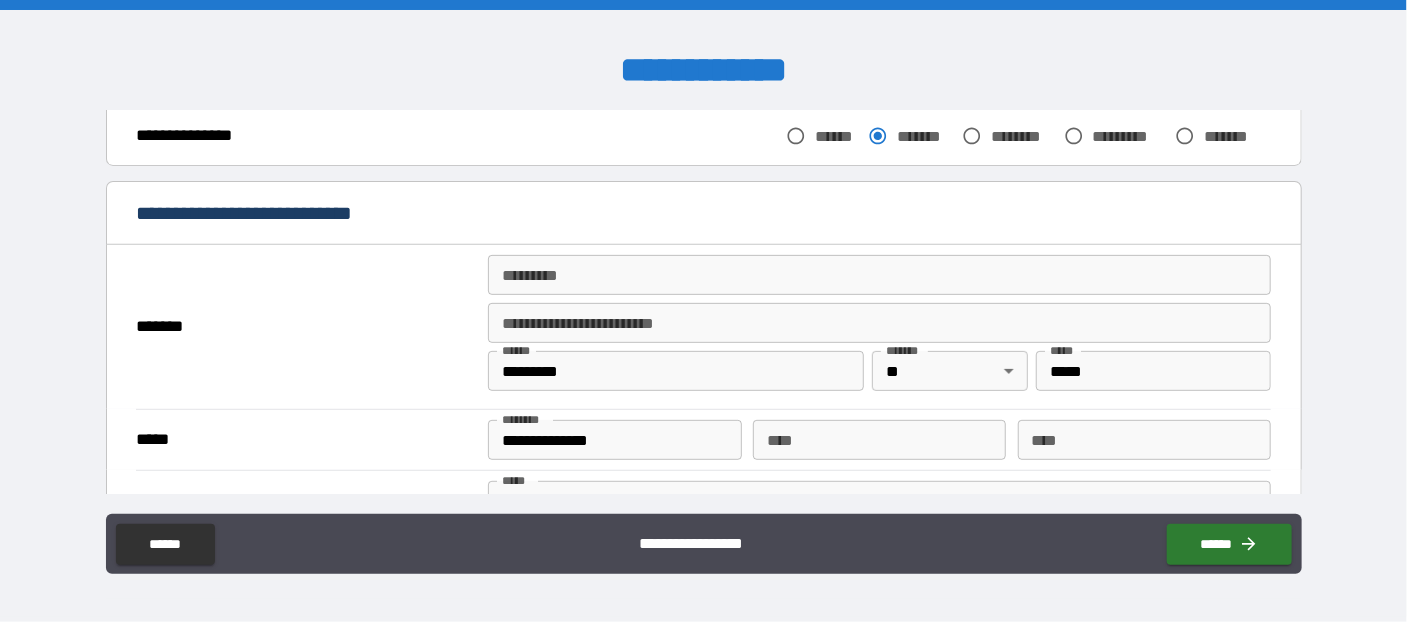click on "*******   *" at bounding box center (879, 275) 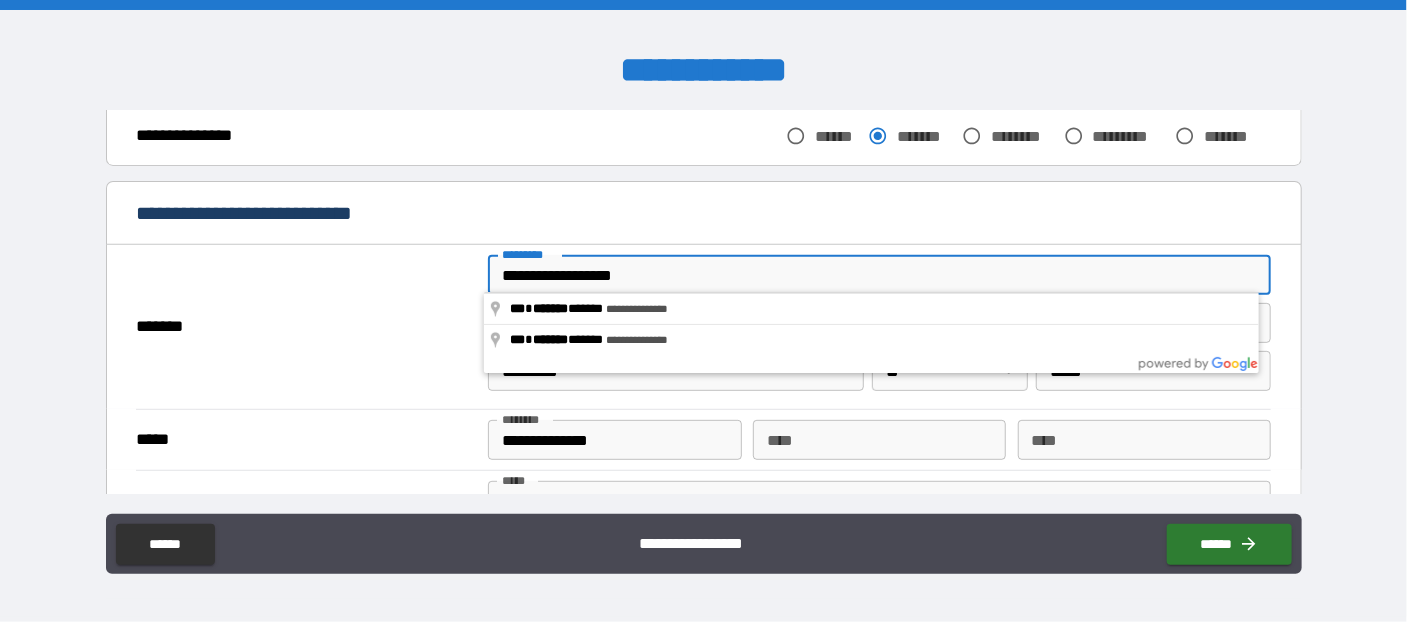 type on "**********" 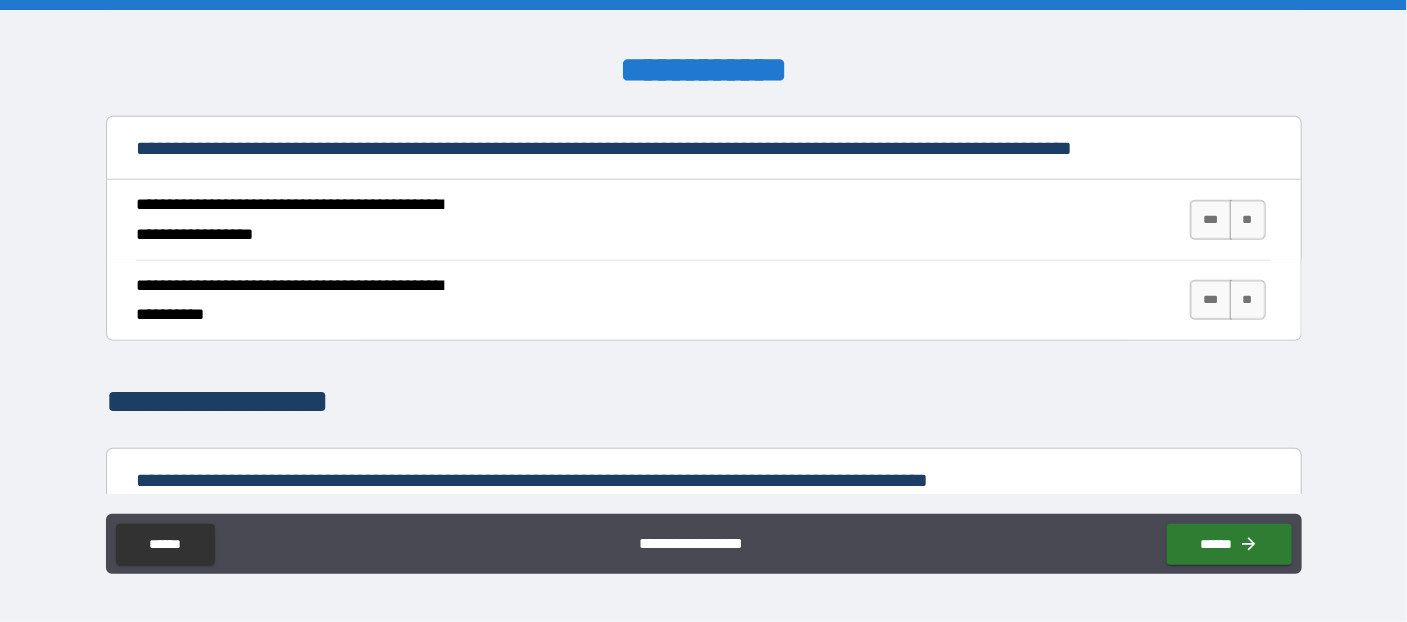 scroll, scrollTop: 763, scrollLeft: 0, axis: vertical 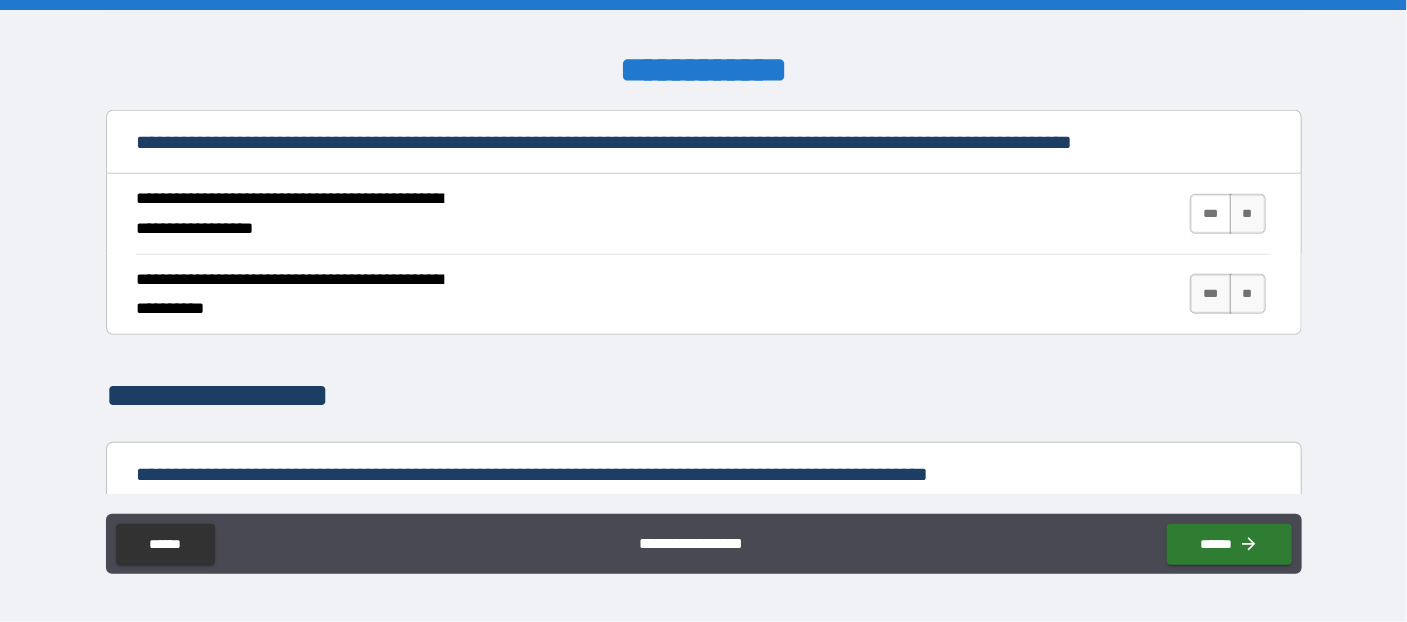 click on "***" at bounding box center (1211, 214) 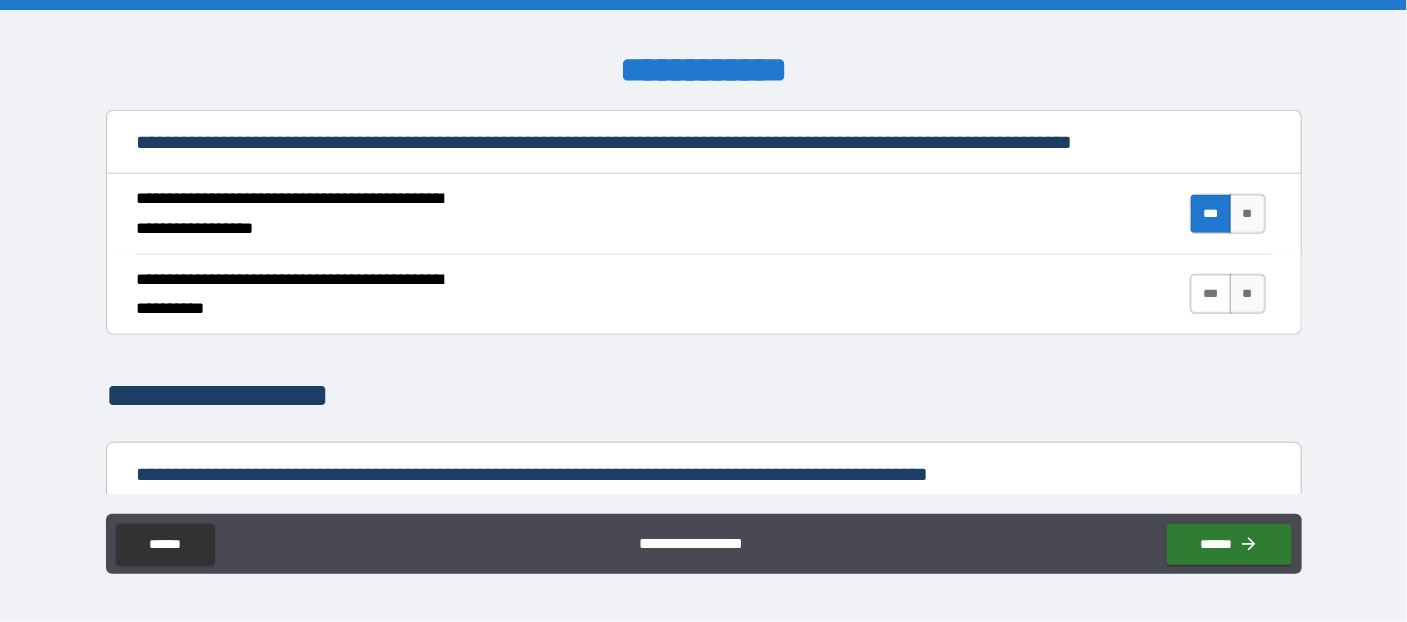 click on "***" at bounding box center (1211, 294) 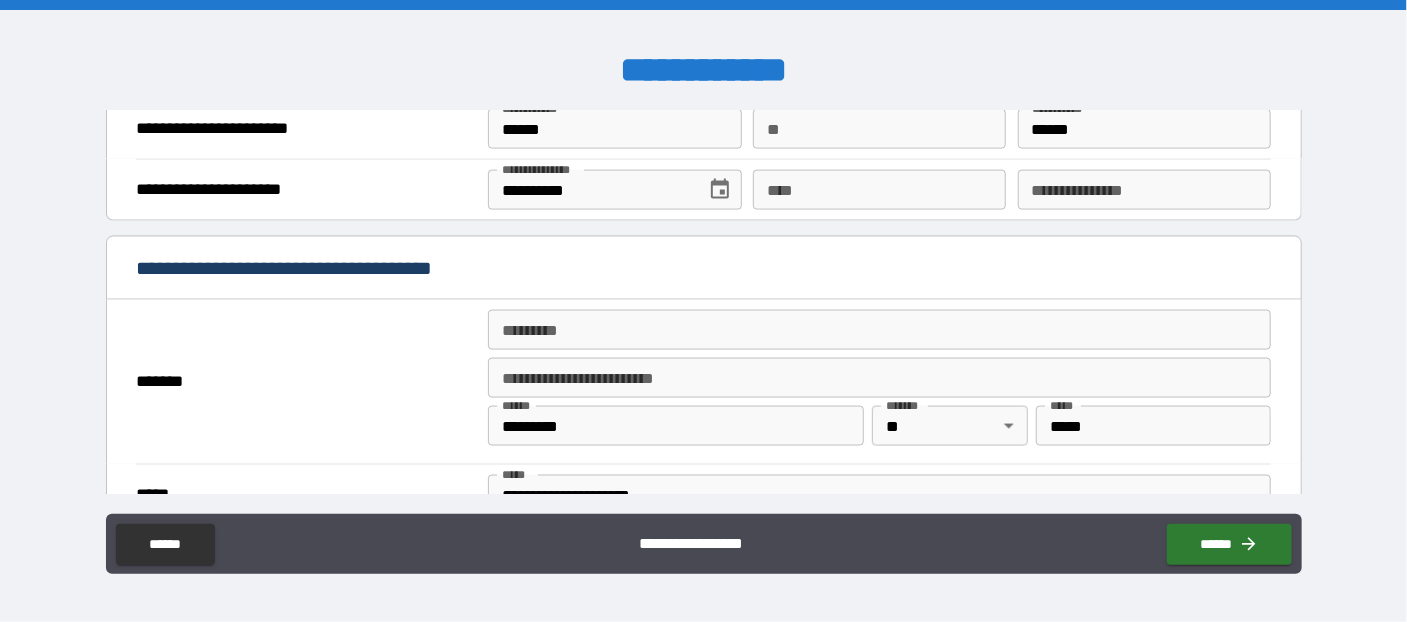 scroll, scrollTop: 1309, scrollLeft: 0, axis: vertical 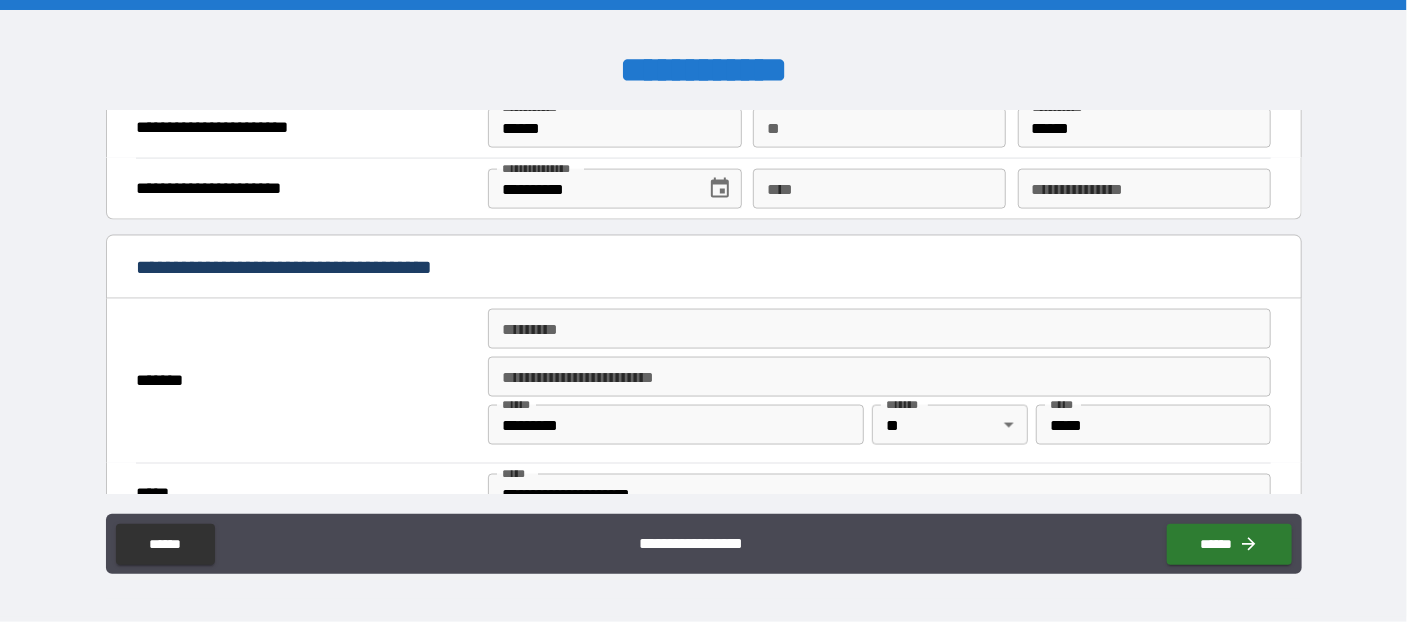 click on "*******   *" at bounding box center (879, 329) 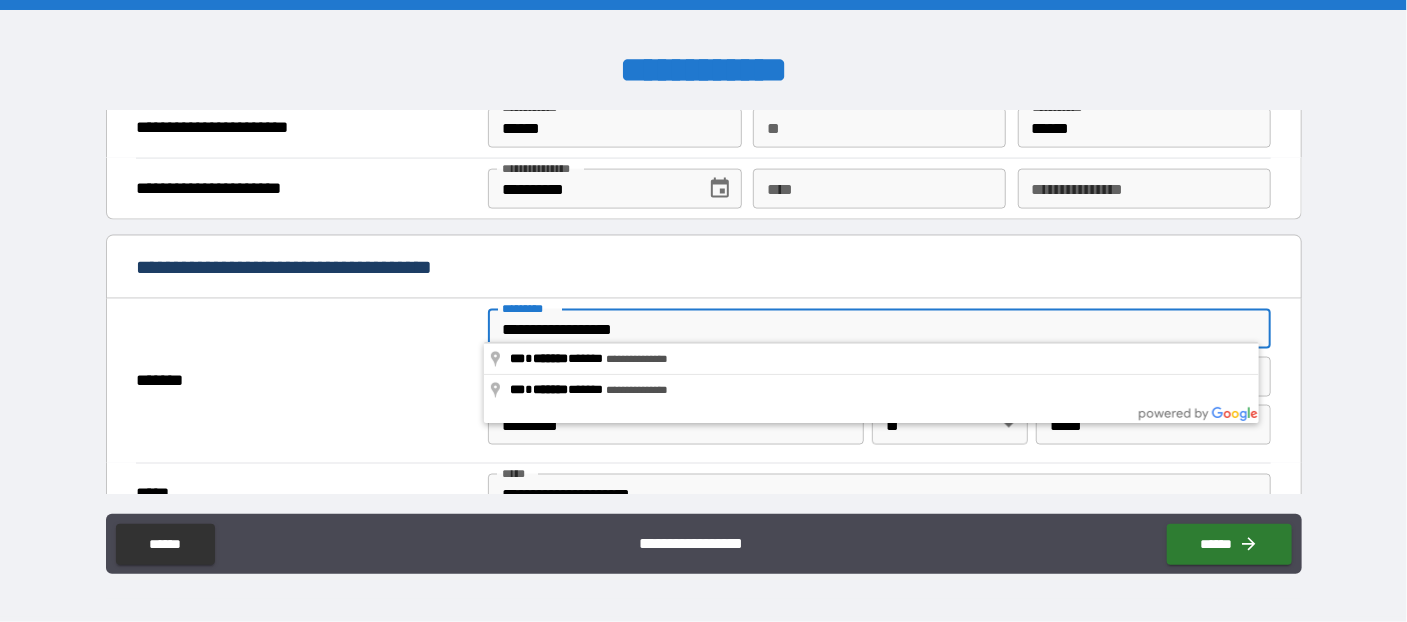 type on "**********" 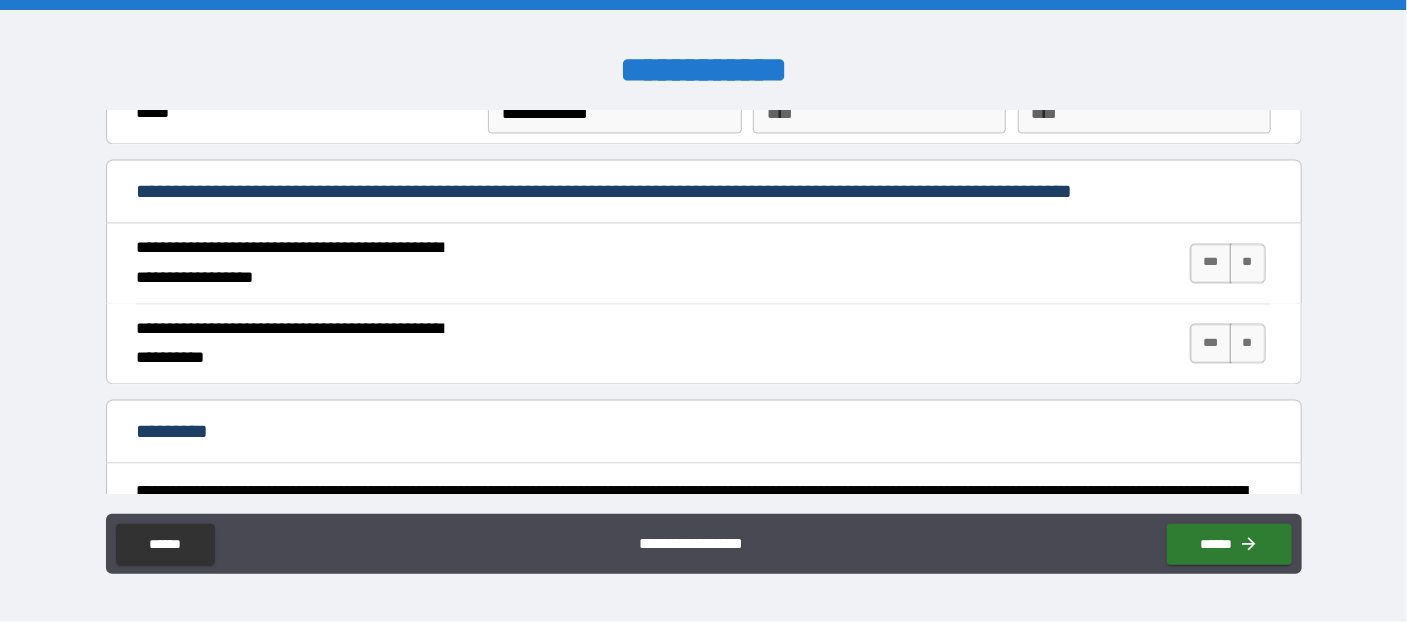 scroll, scrollTop: 1636, scrollLeft: 0, axis: vertical 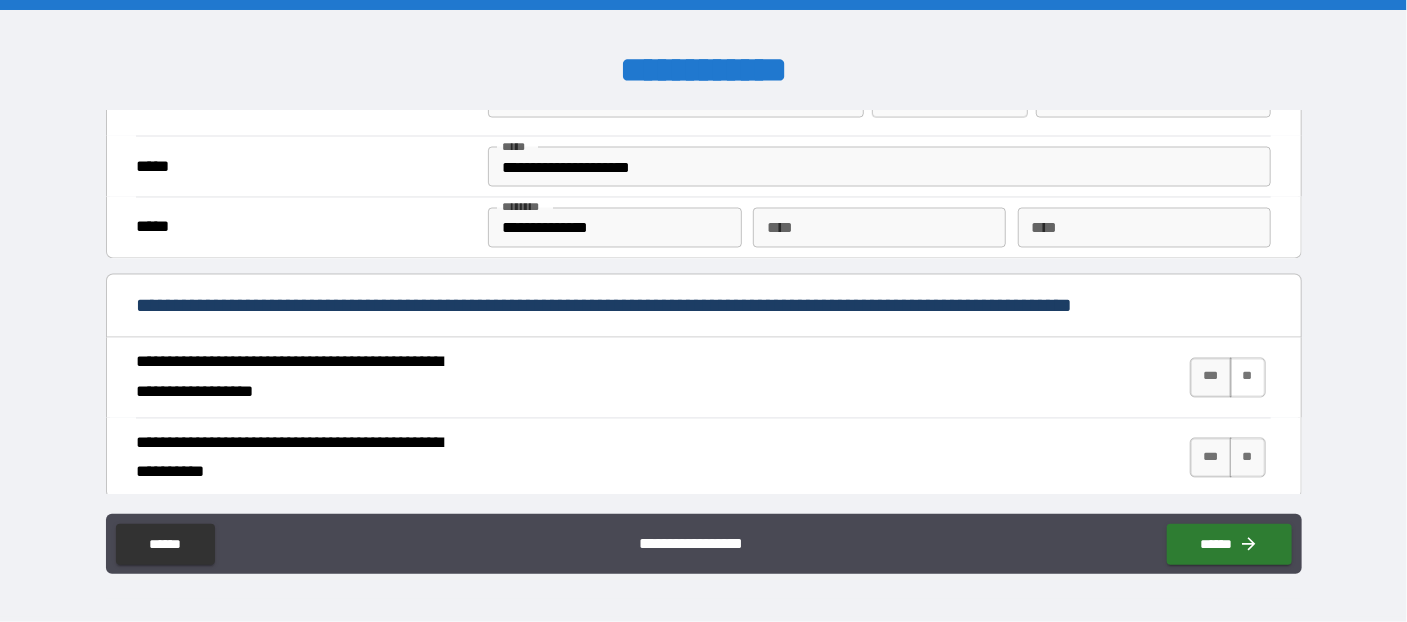 click on "**" at bounding box center [1248, 378] 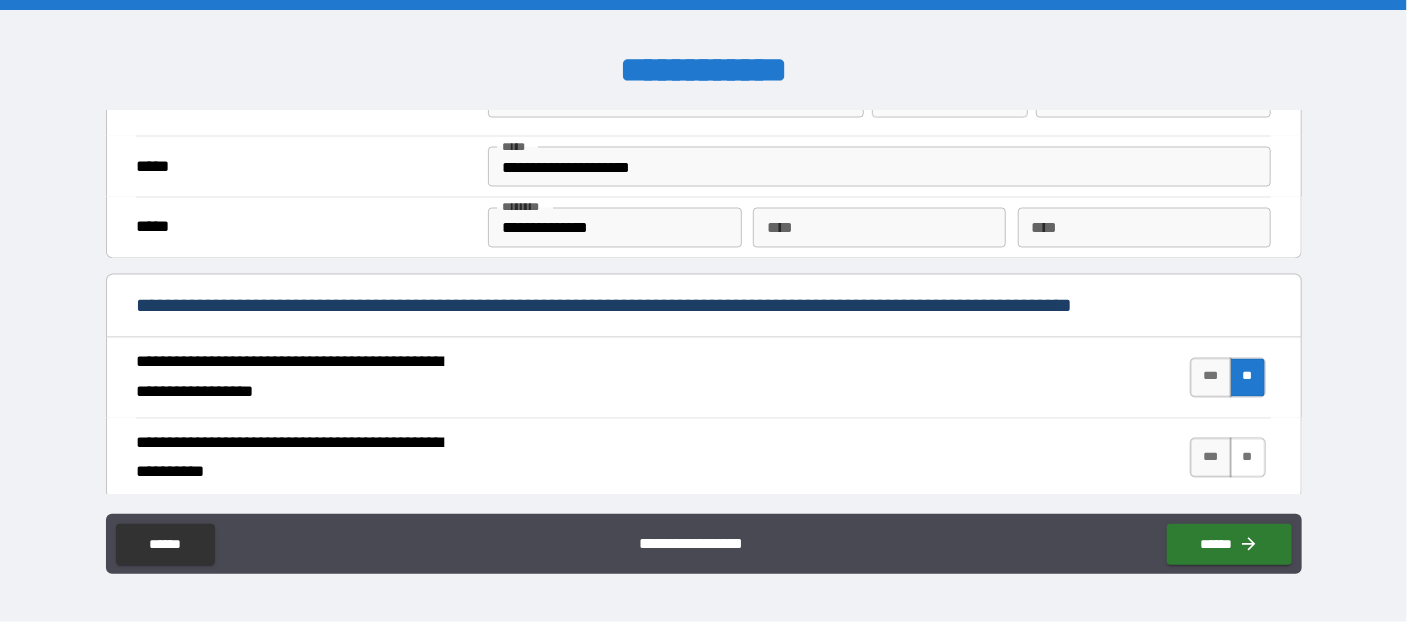 click on "**" at bounding box center (1248, 458) 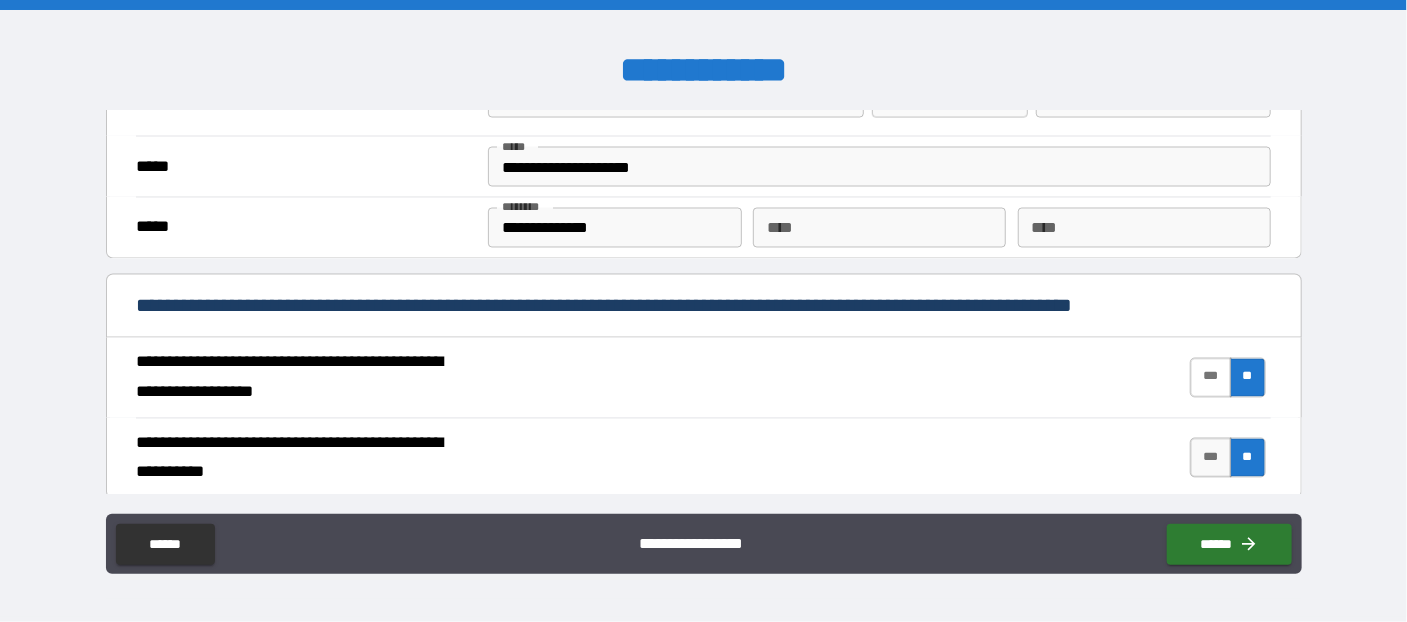 click on "***" at bounding box center (1211, 378) 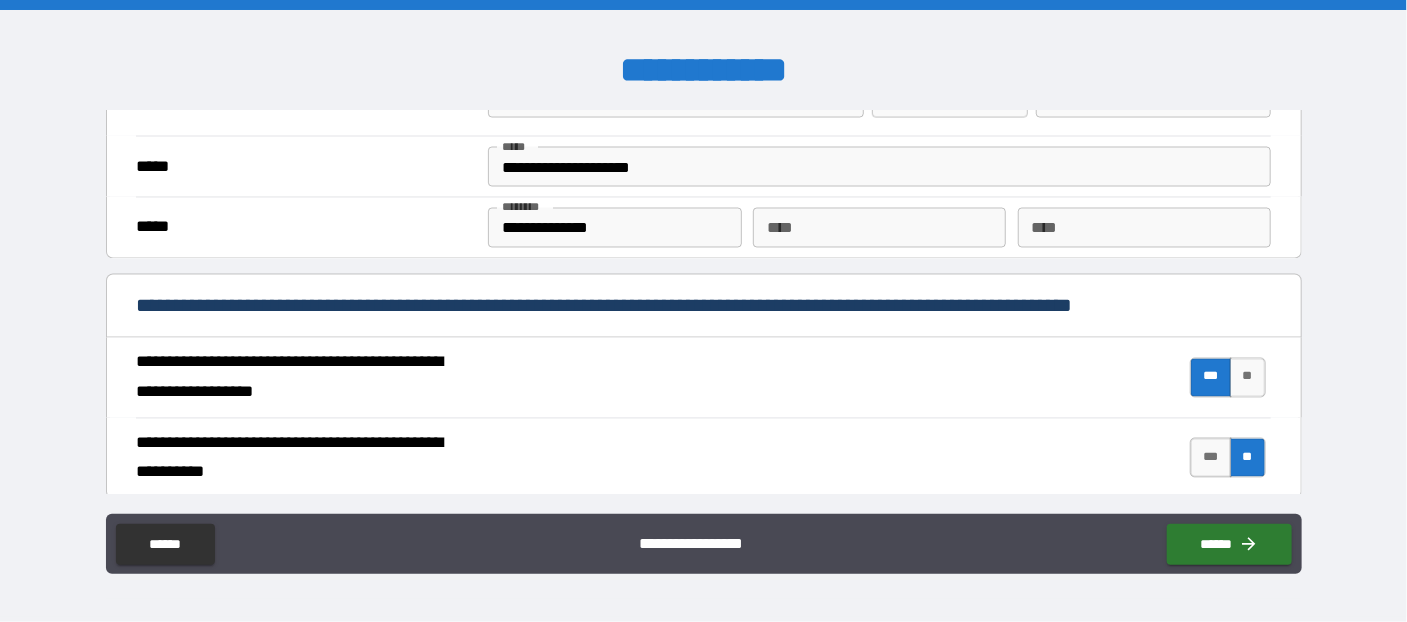 click on "***" at bounding box center [1211, 458] 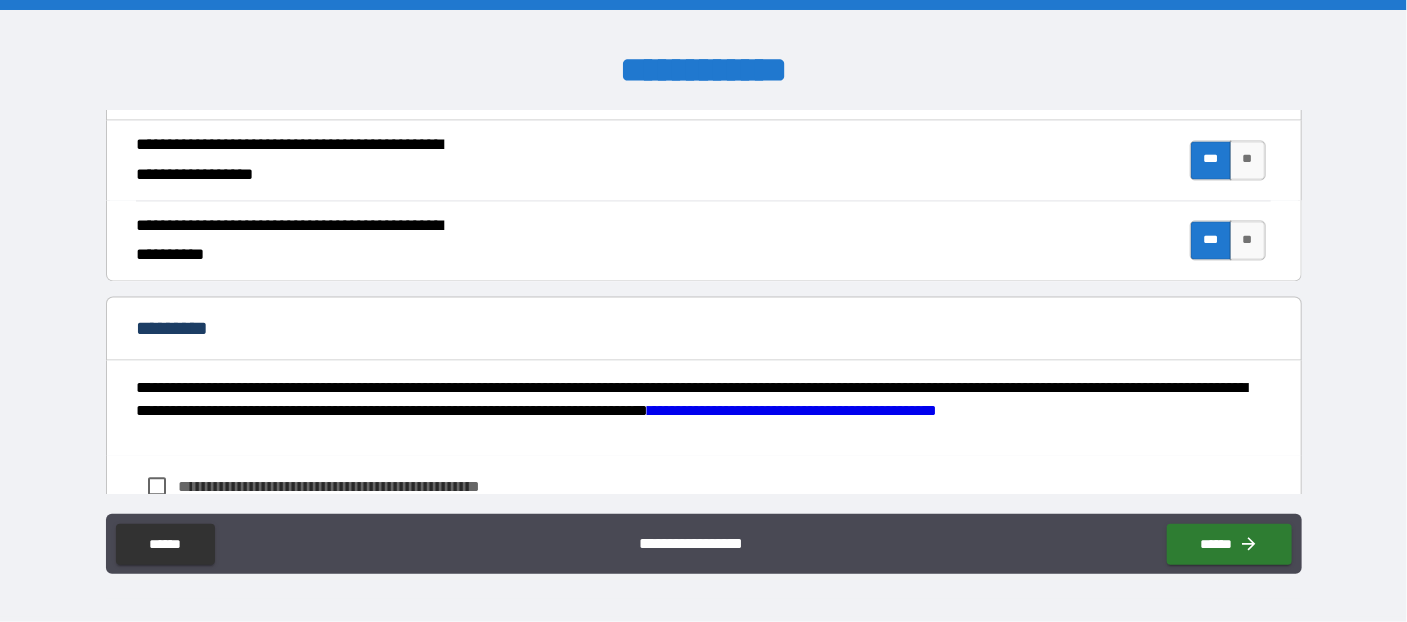 scroll, scrollTop: 1989, scrollLeft: 0, axis: vertical 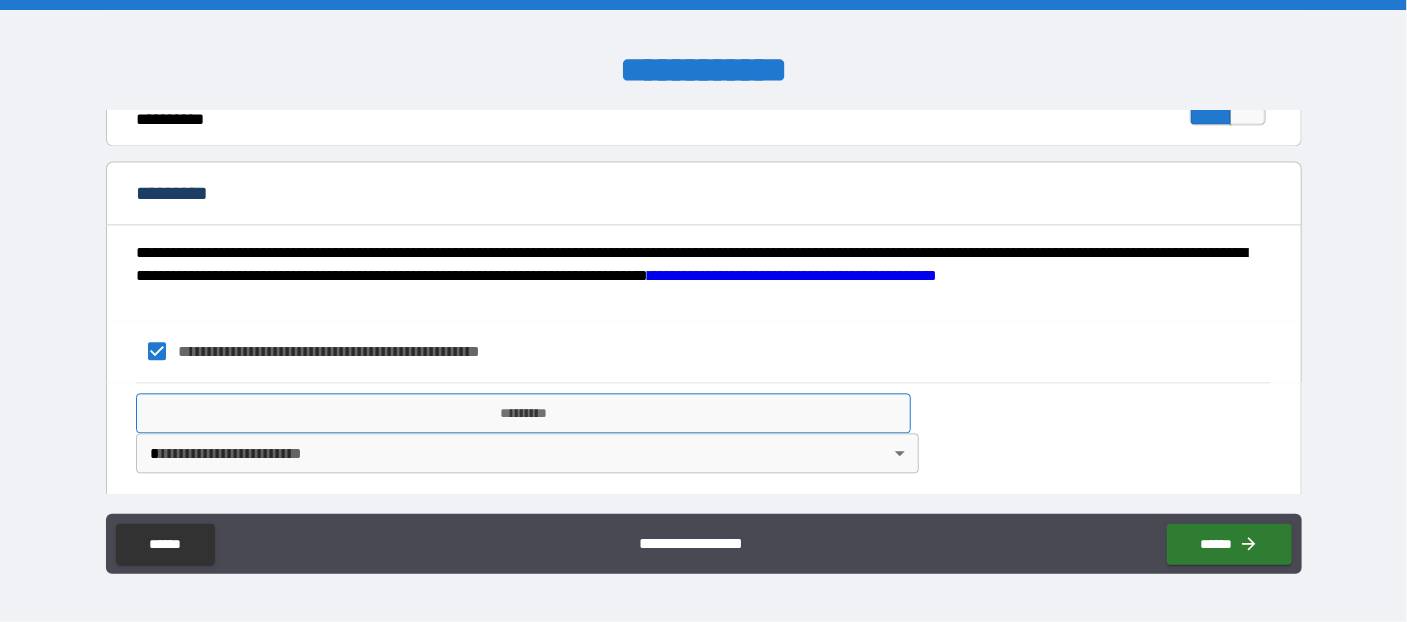 click on "*********" at bounding box center [523, 413] 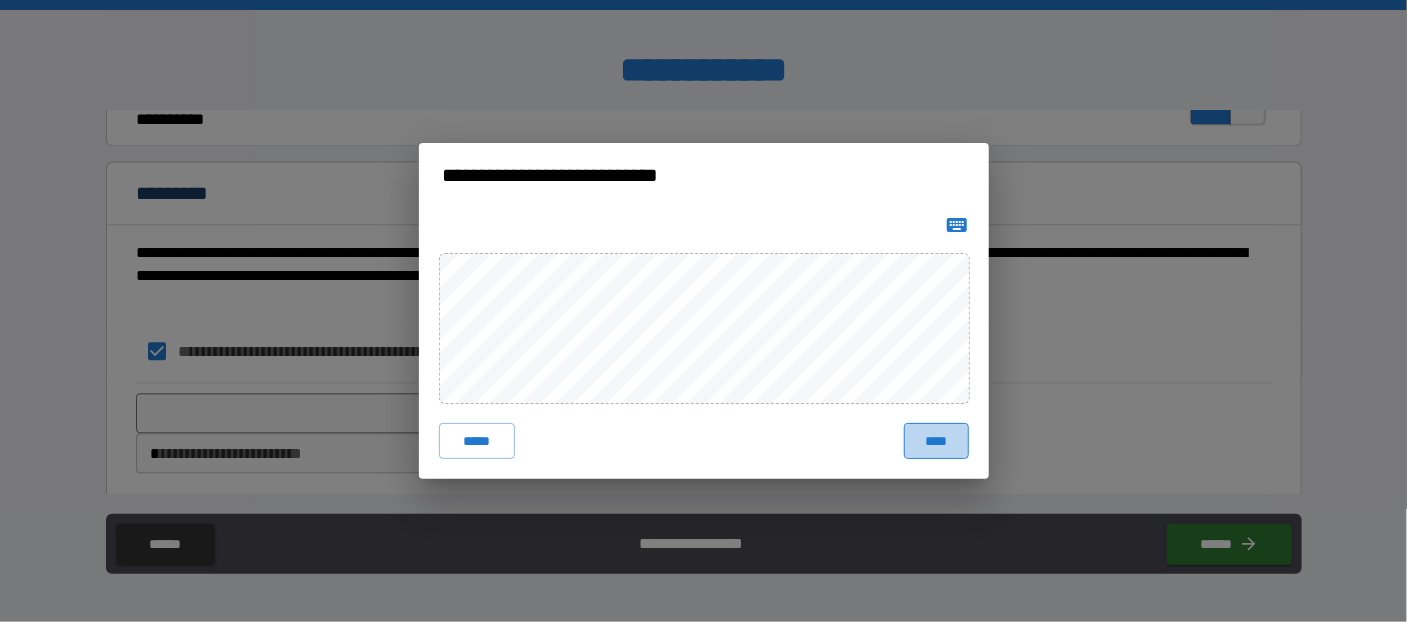 click on "****" at bounding box center [936, 441] 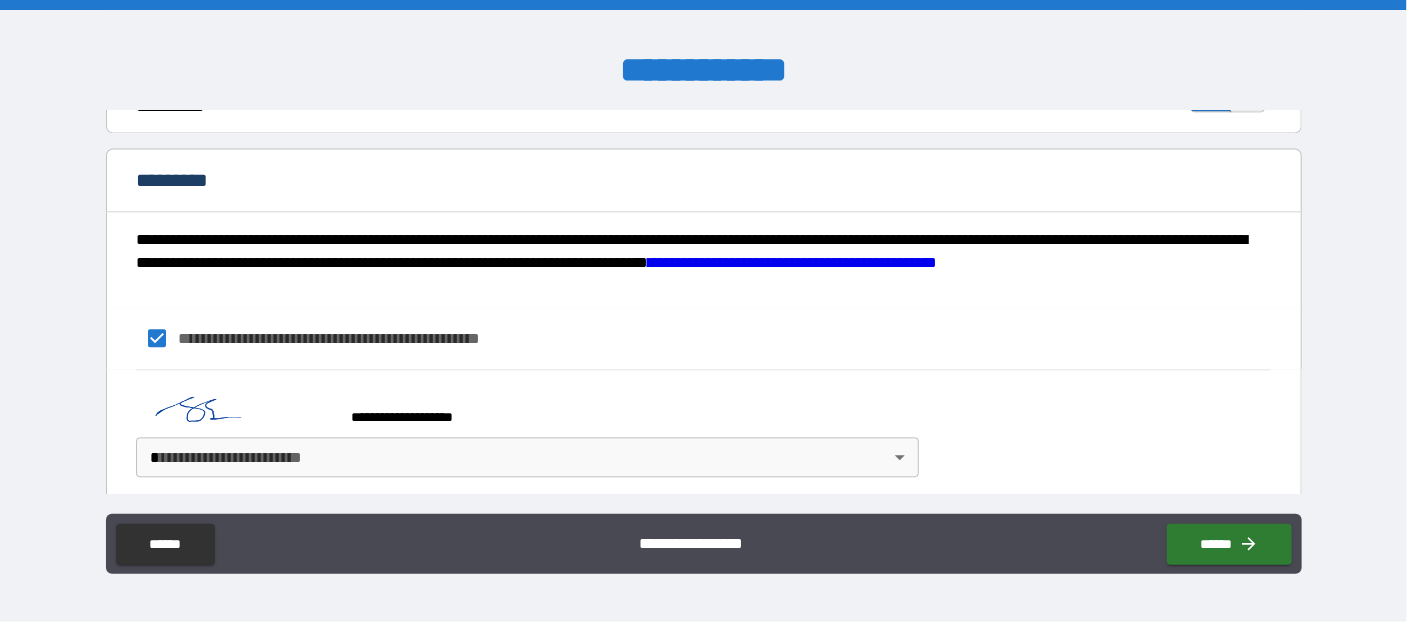 scroll, scrollTop: 2006, scrollLeft: 0, axis: vertical 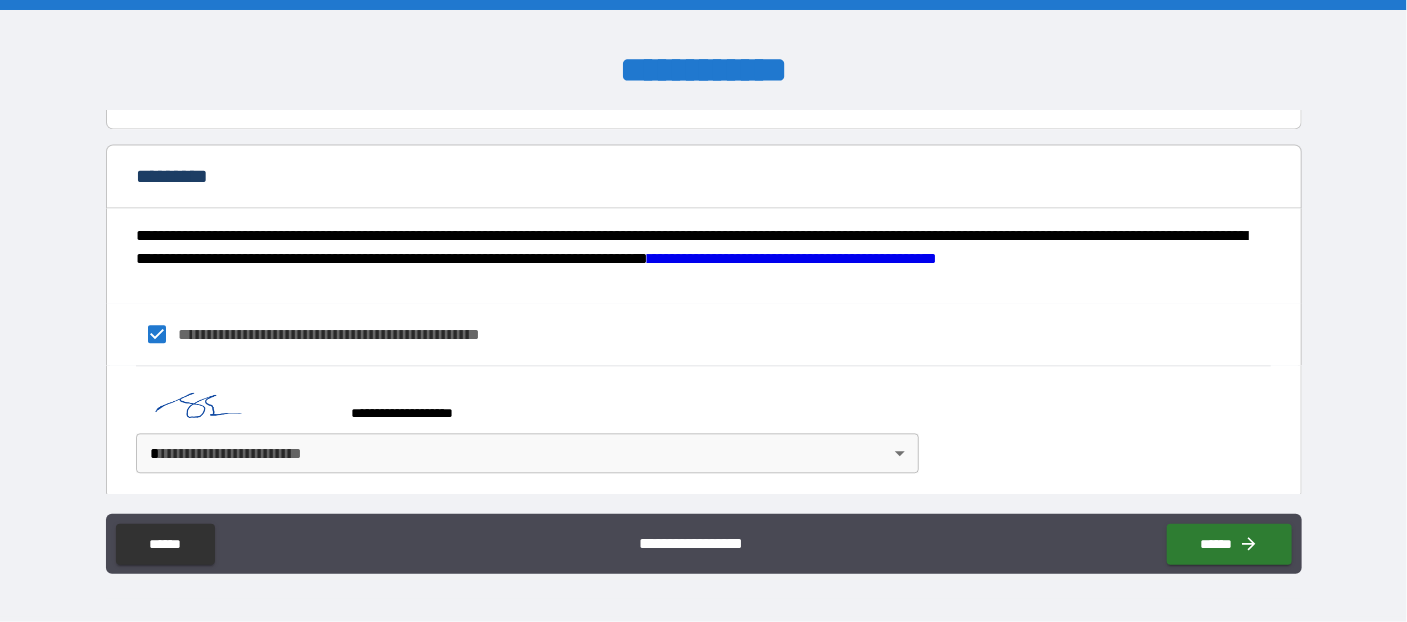 click on "**********" at bounding box center (703, 311) 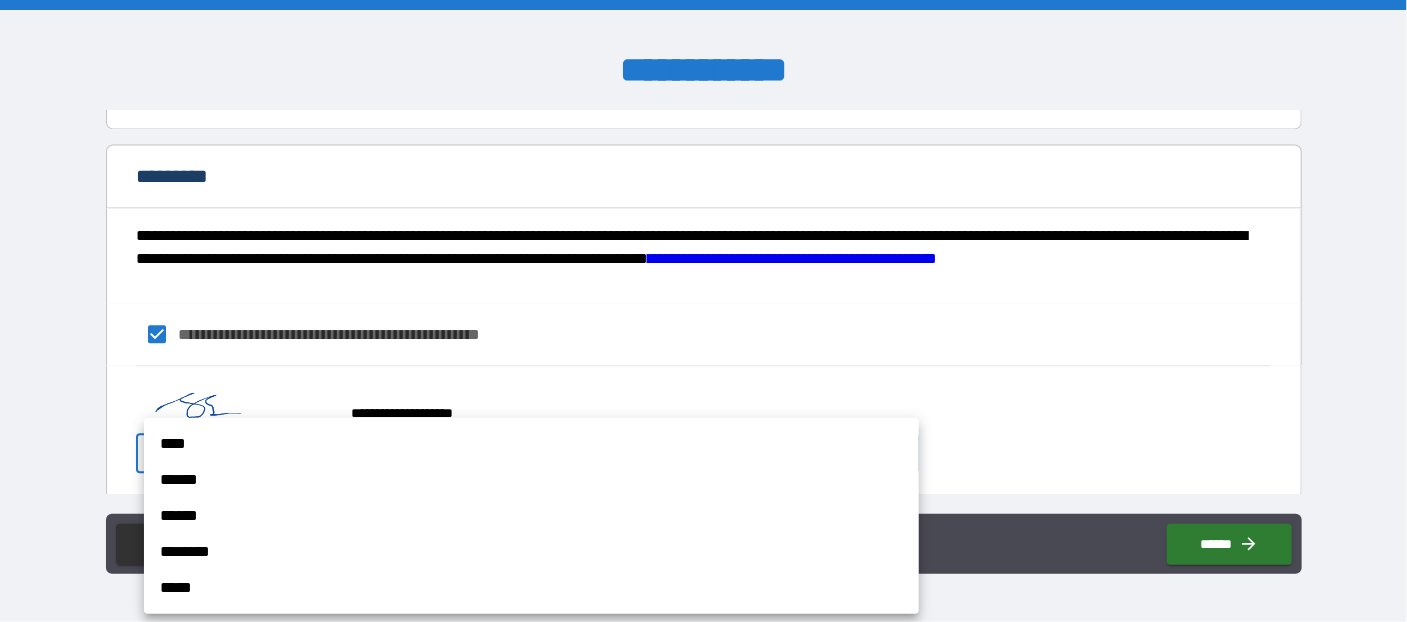 click on "****" at bounding box center [531, 444] 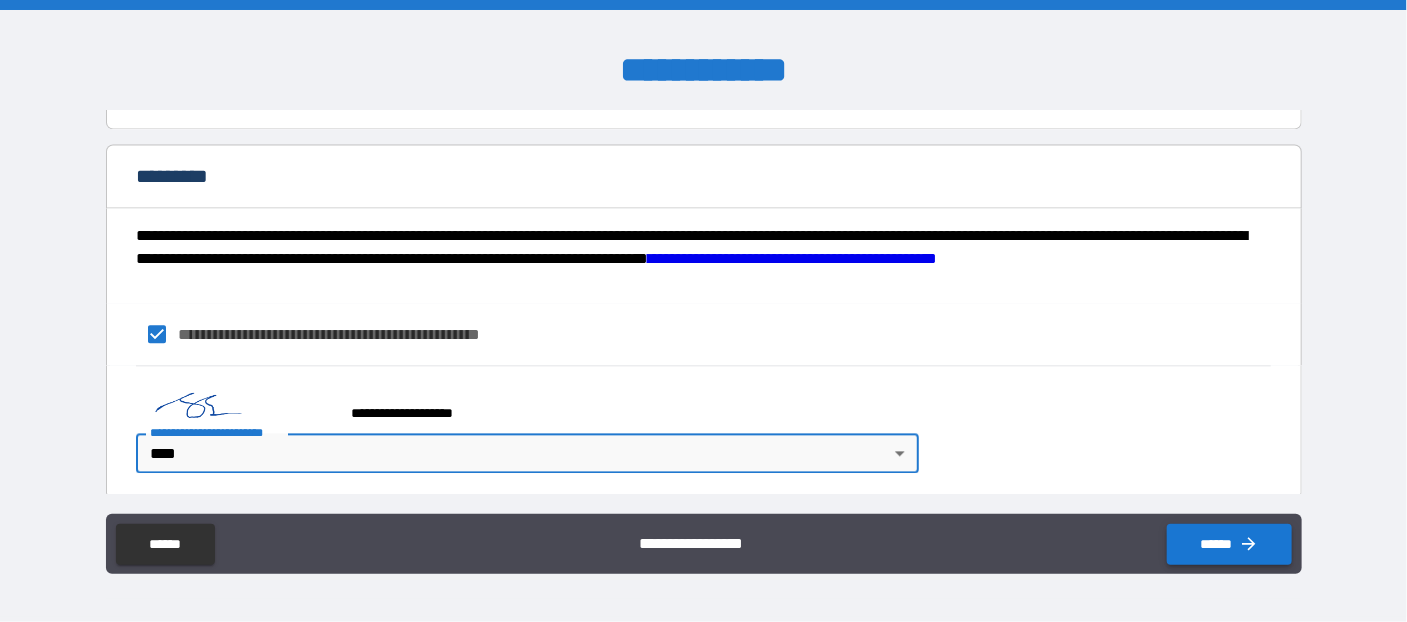 click on "******" at bounding box center (1229, 544) 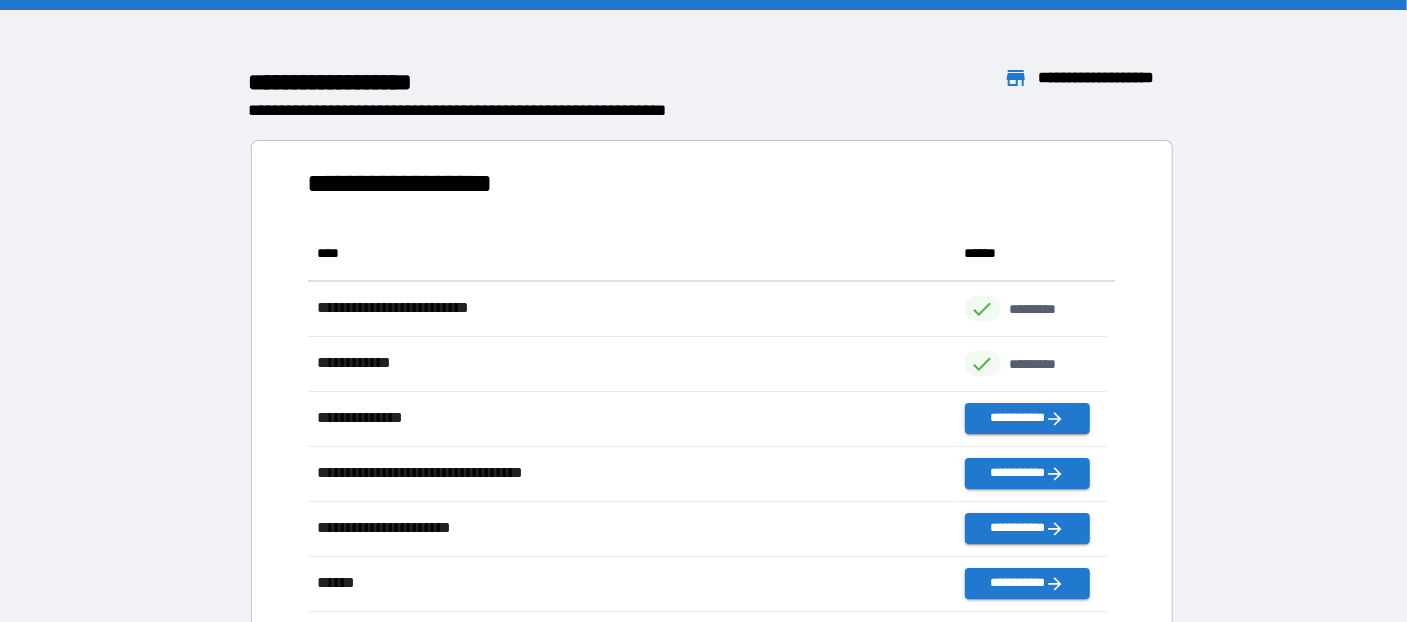scroll, scrollTop: 14, scrollLeft: 13, axis: both 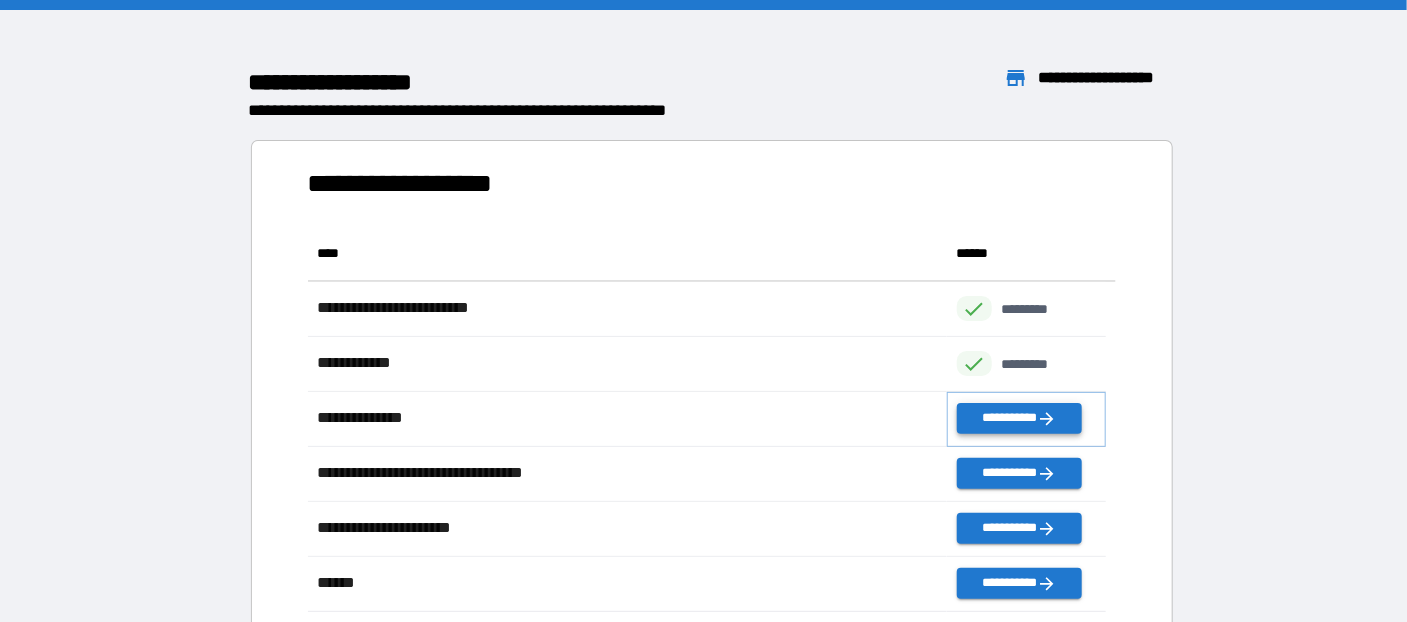 click on "**********" at bounding box center [1019, 418] 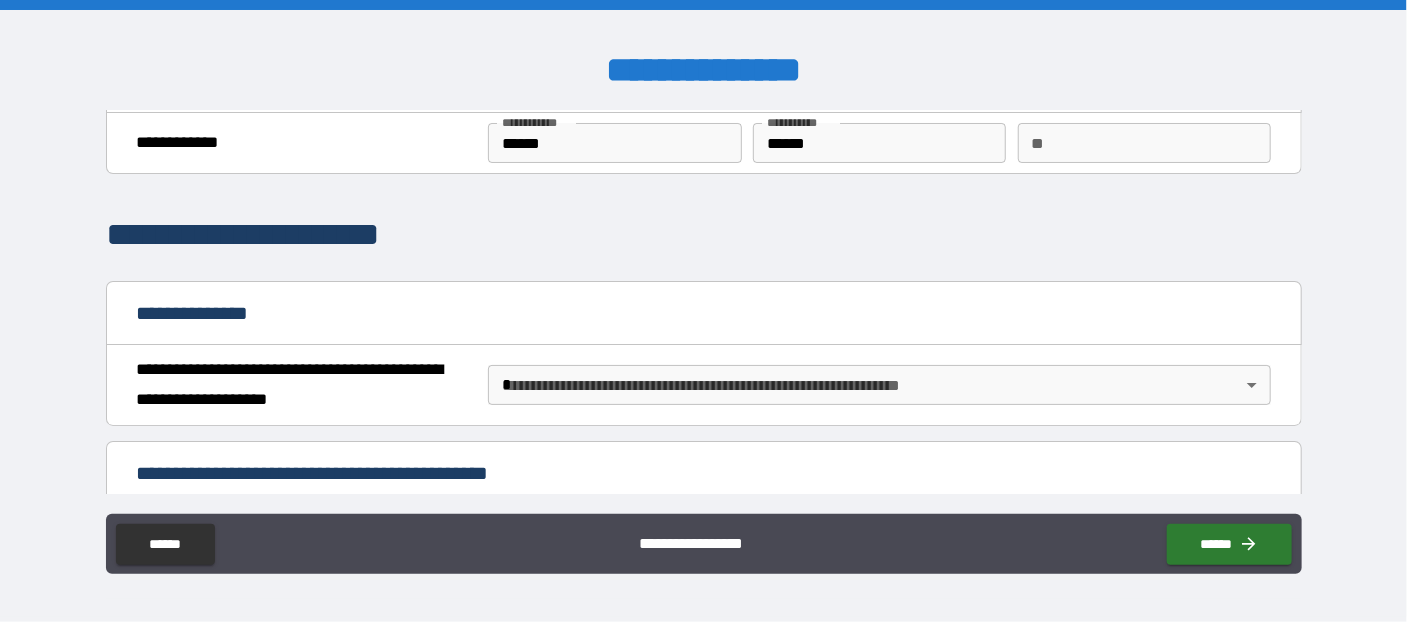 scroll, scrollTop: 217, scrollLeft: 0, axis: vertical 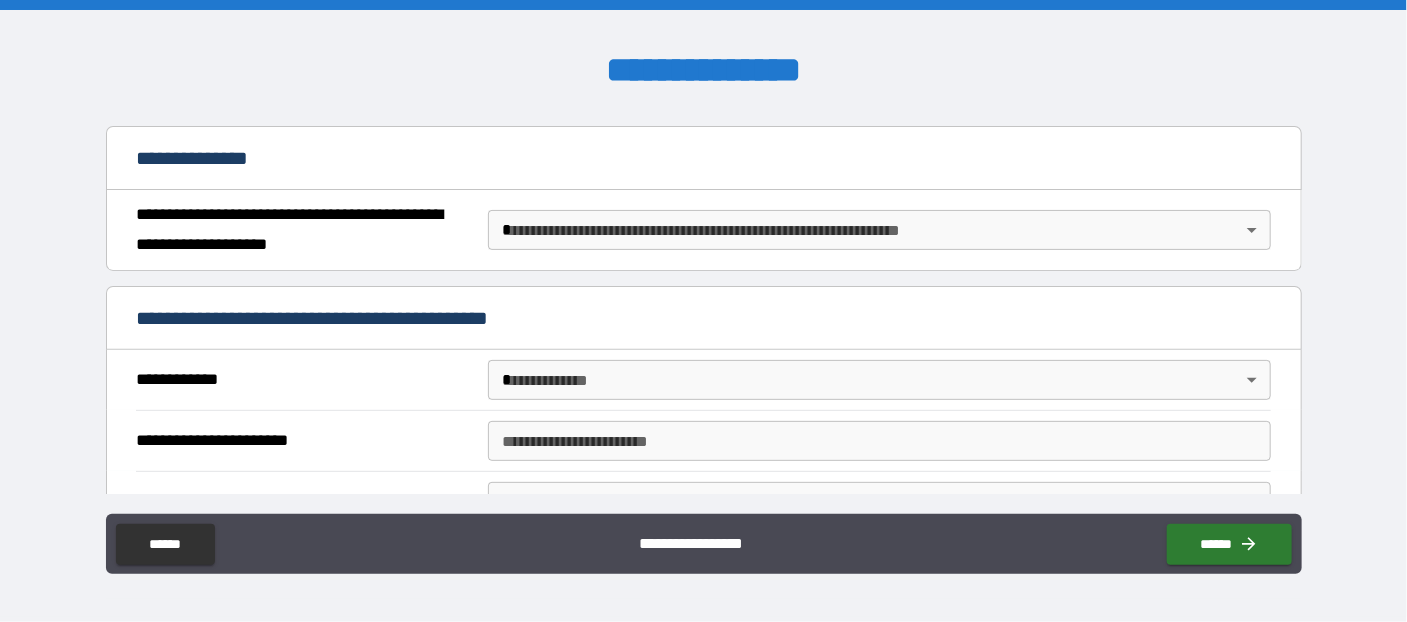 click on "**********" at bounding box center (703, 311) 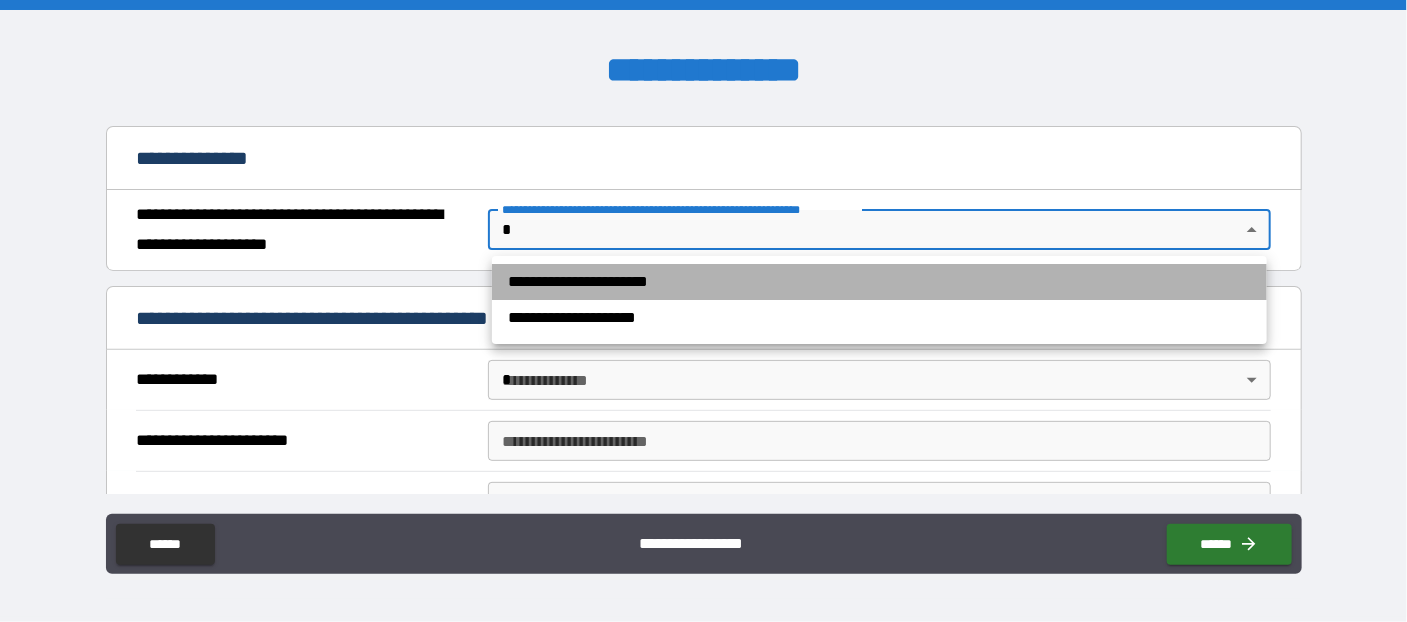click on "**********" at bounding box center (879, 282) 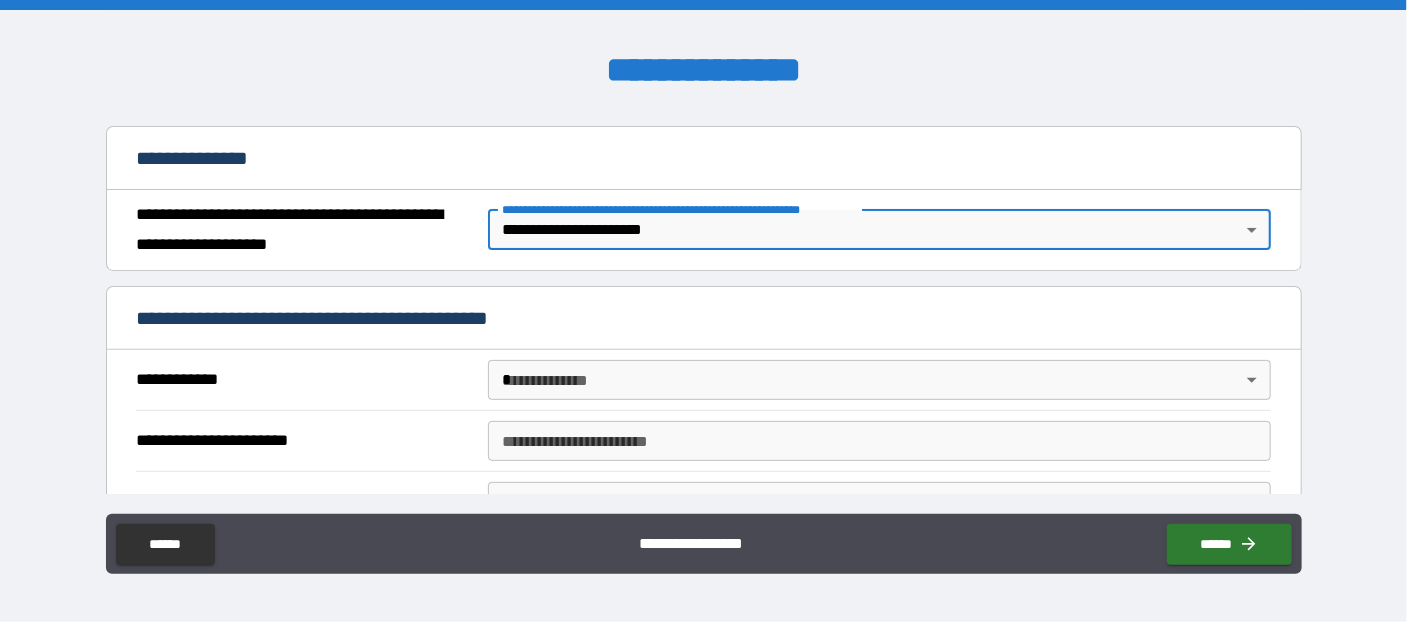 click on "**********" at bounding box center [703, 311] 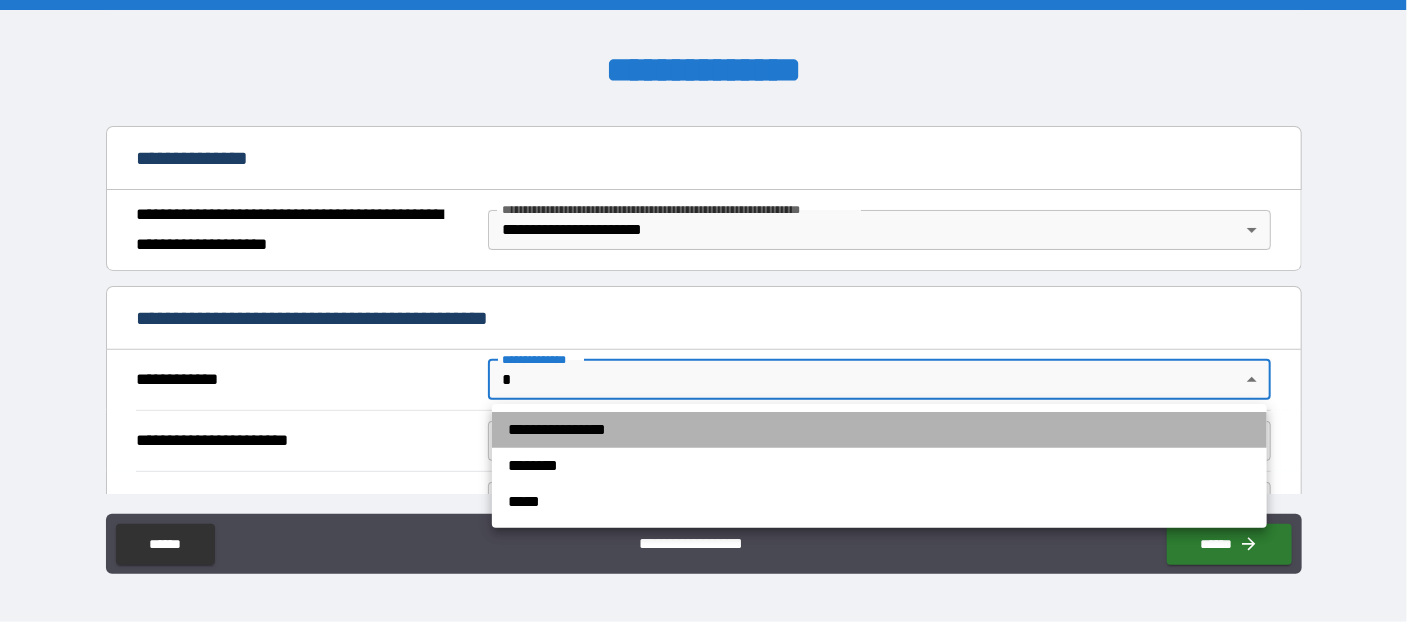 click on "**********" at bounding box center (879, 430) 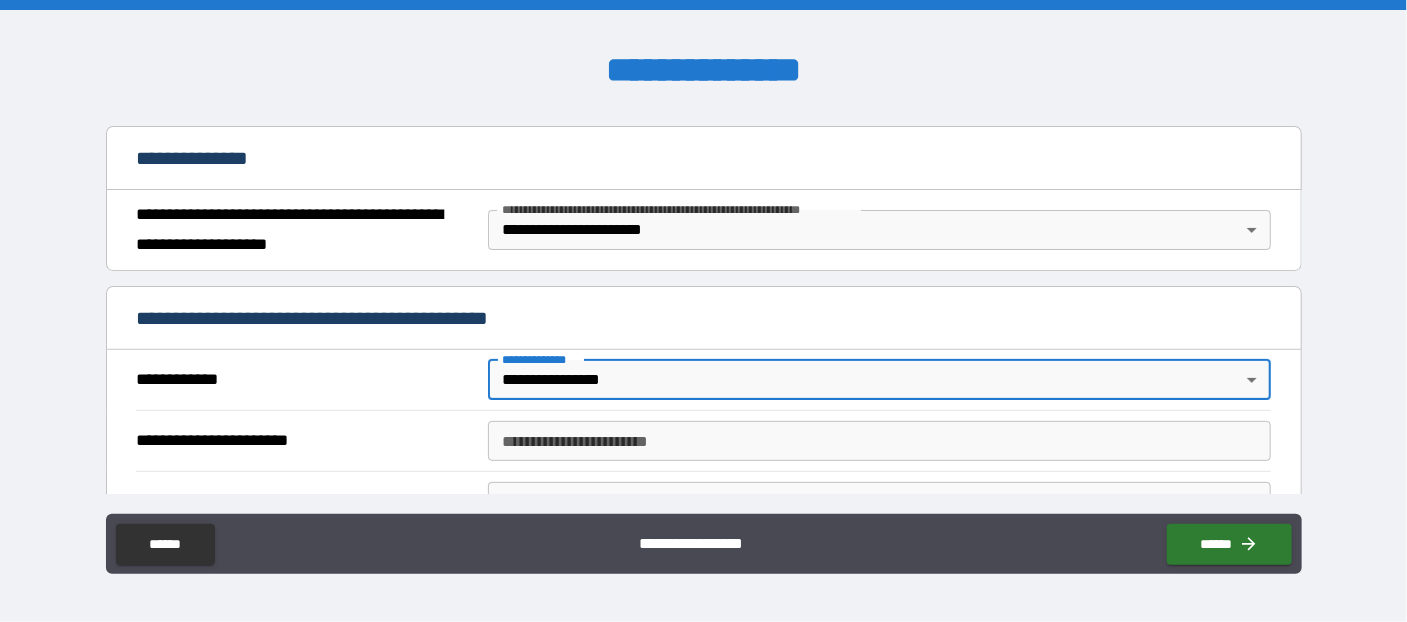 click on "**********" at bounding box center [879, 441] 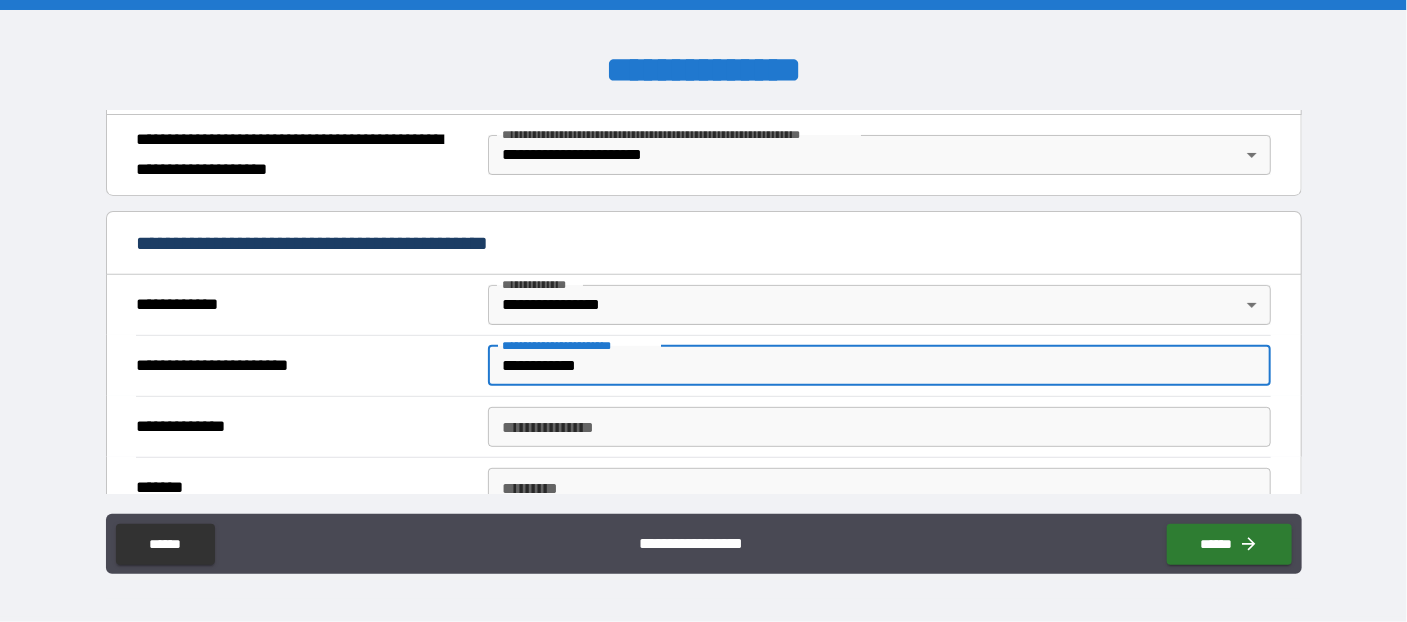 scroll, scrollTop: 436, scrollLeft: 0, axis: vertical 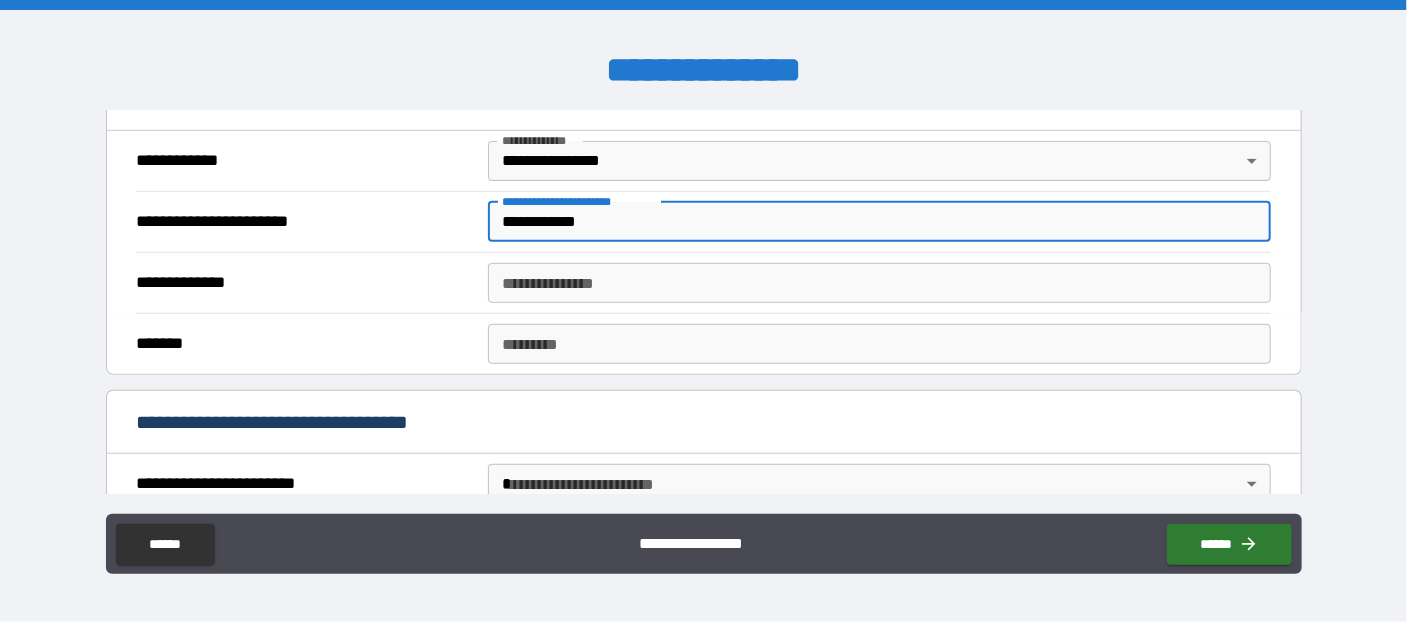 type on "**********" 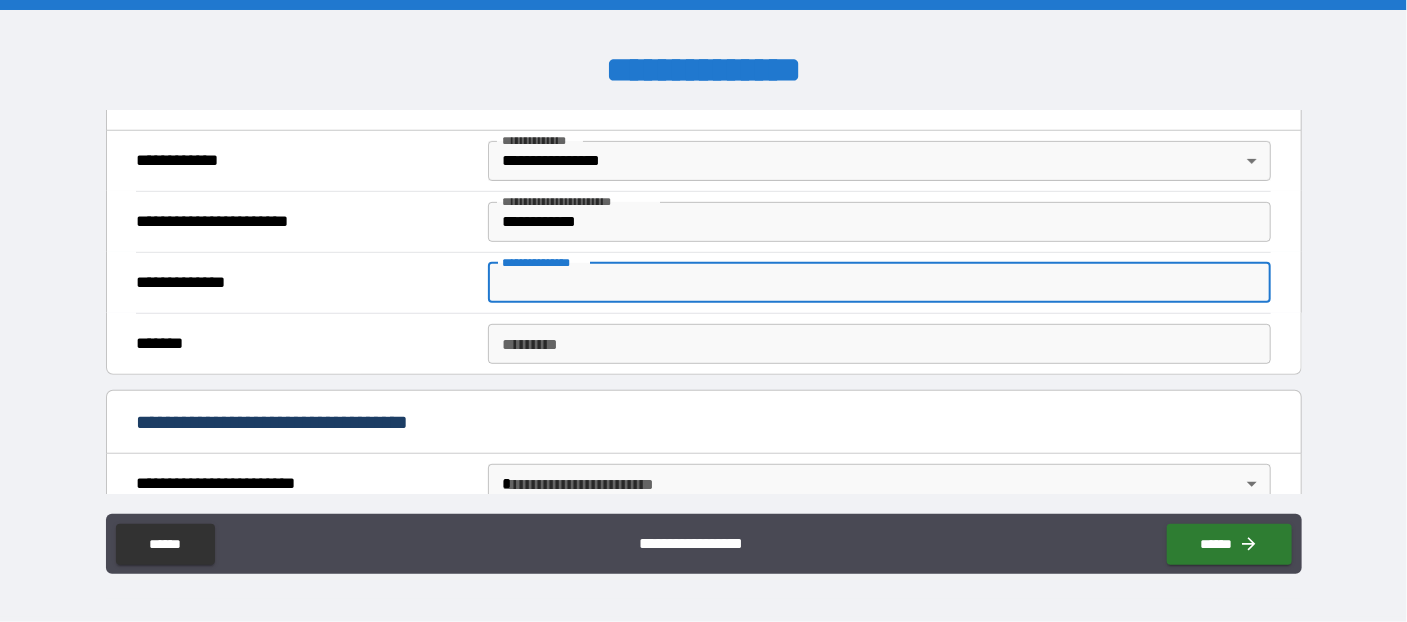 paste on "*********" 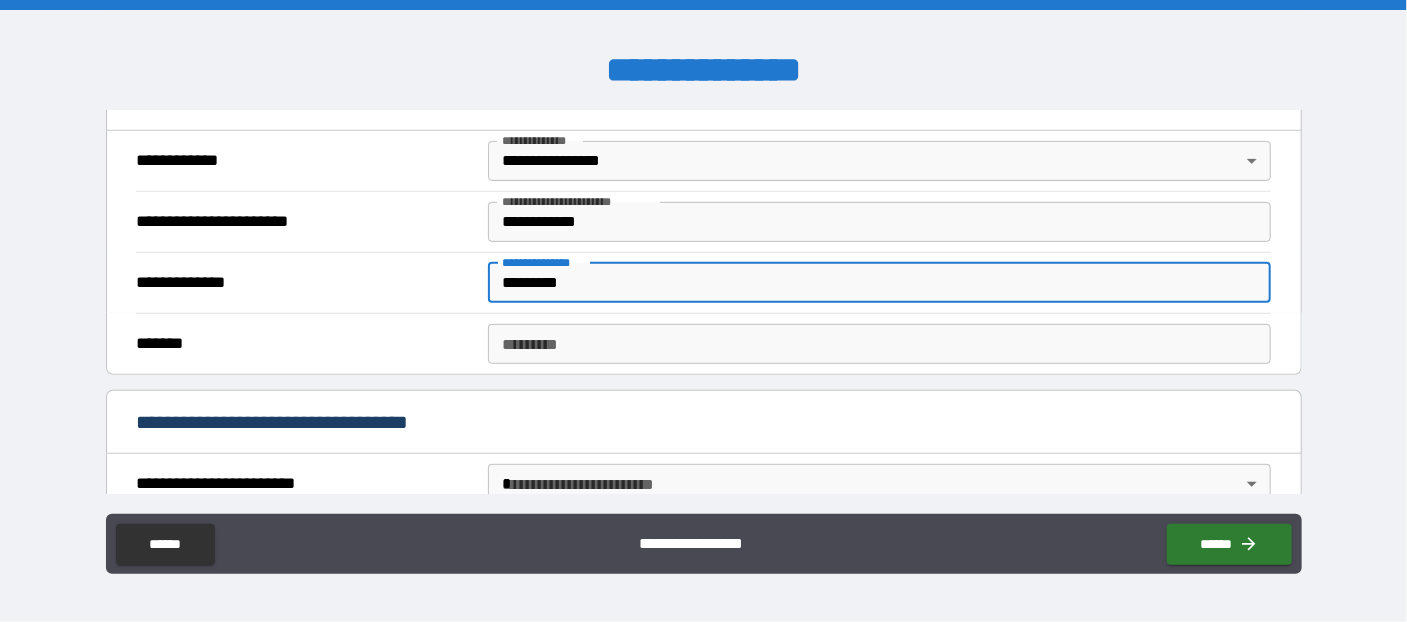 type on "*********" 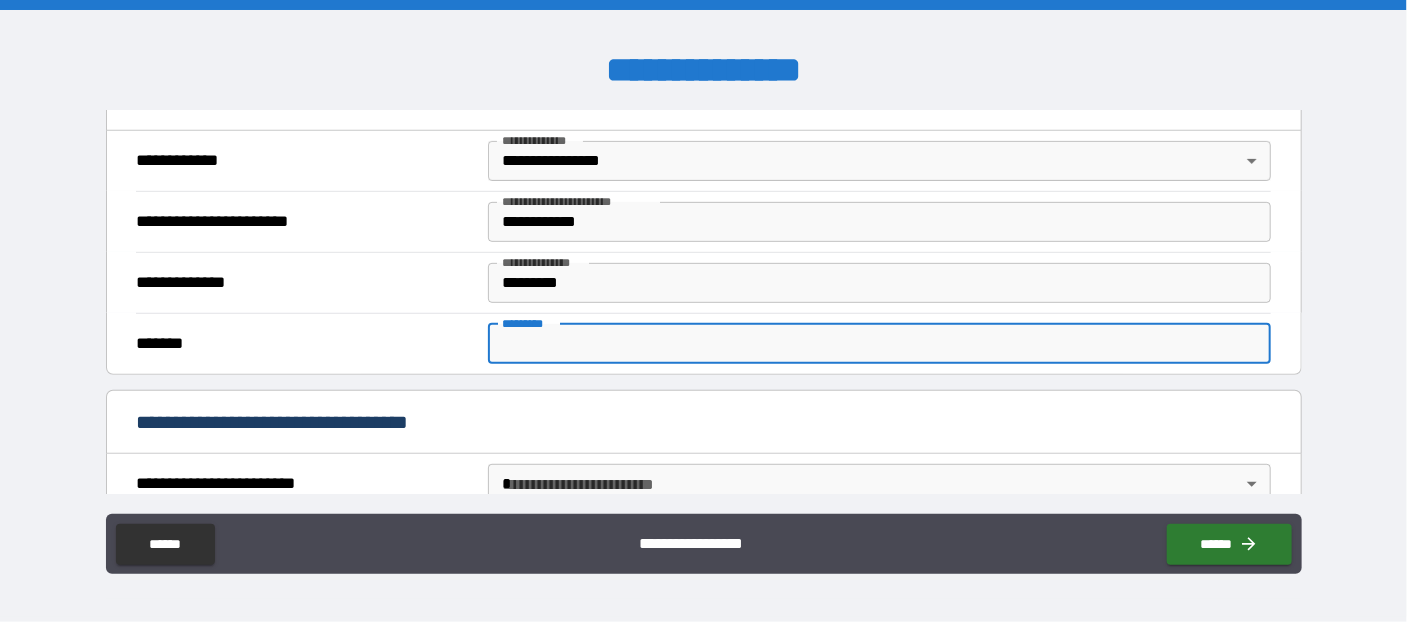 paste on "**********" 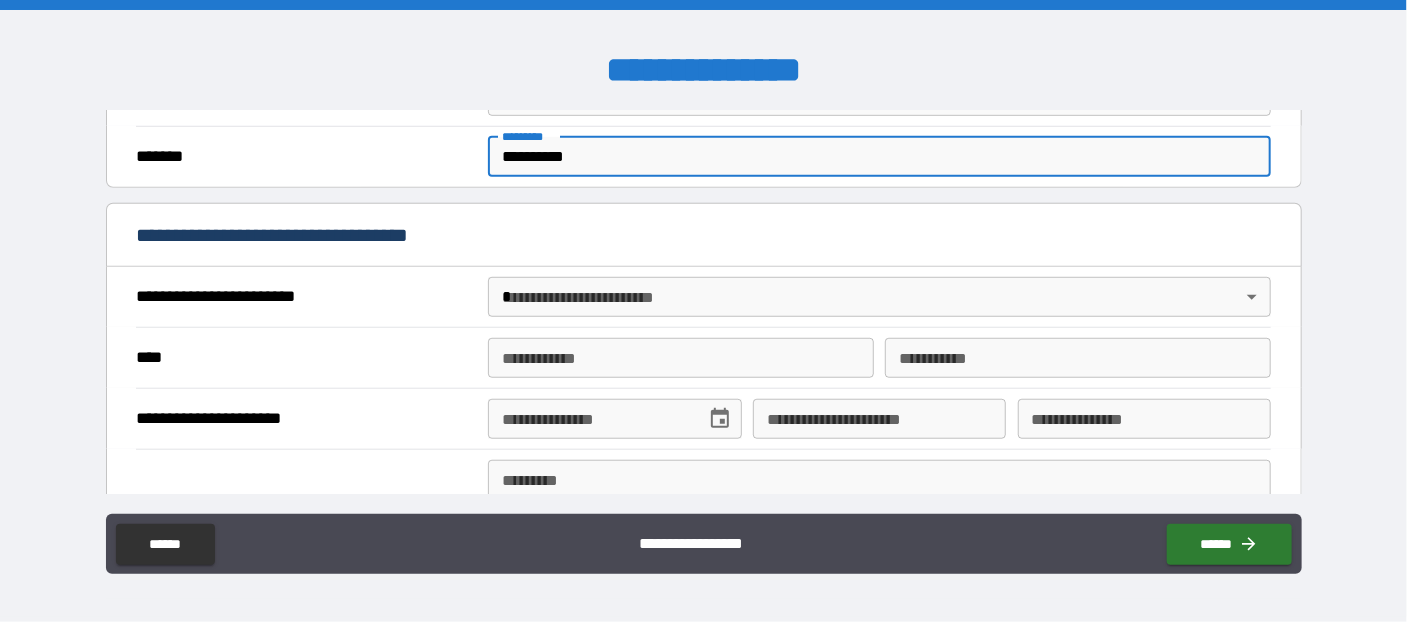 scroll, scrollTop: 654, scrollLeft: 0, axis: vertical 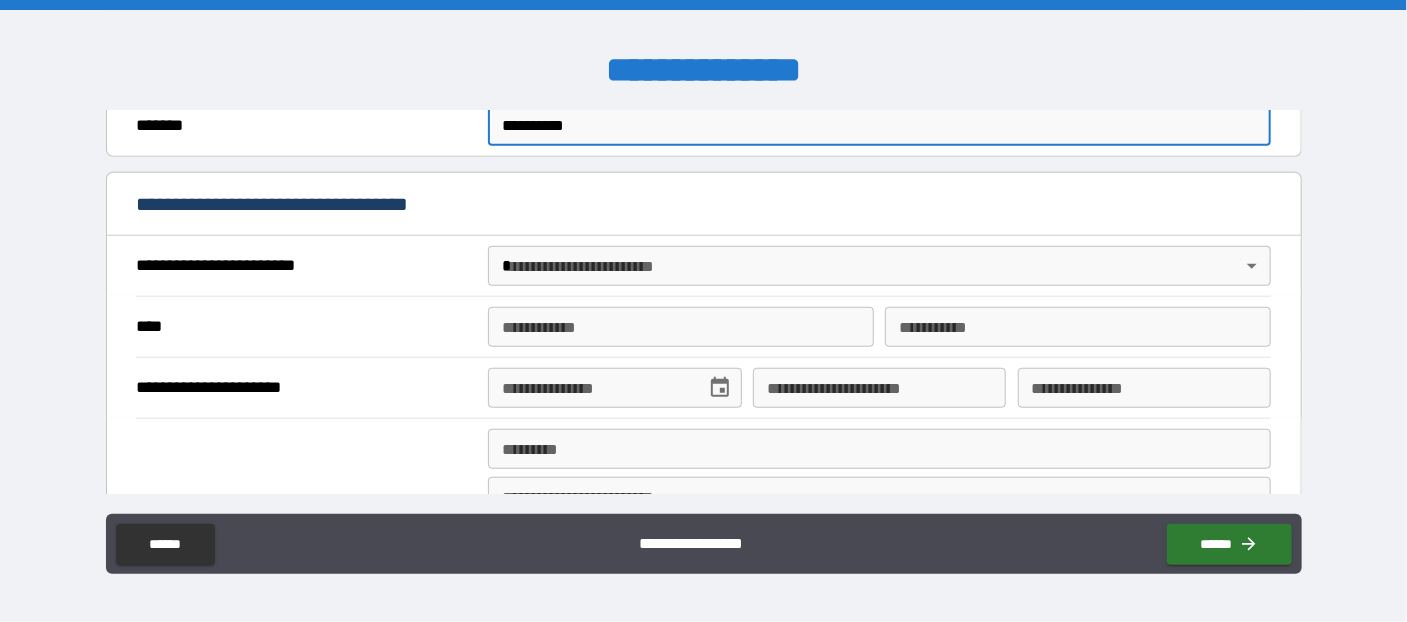 type on "**********" 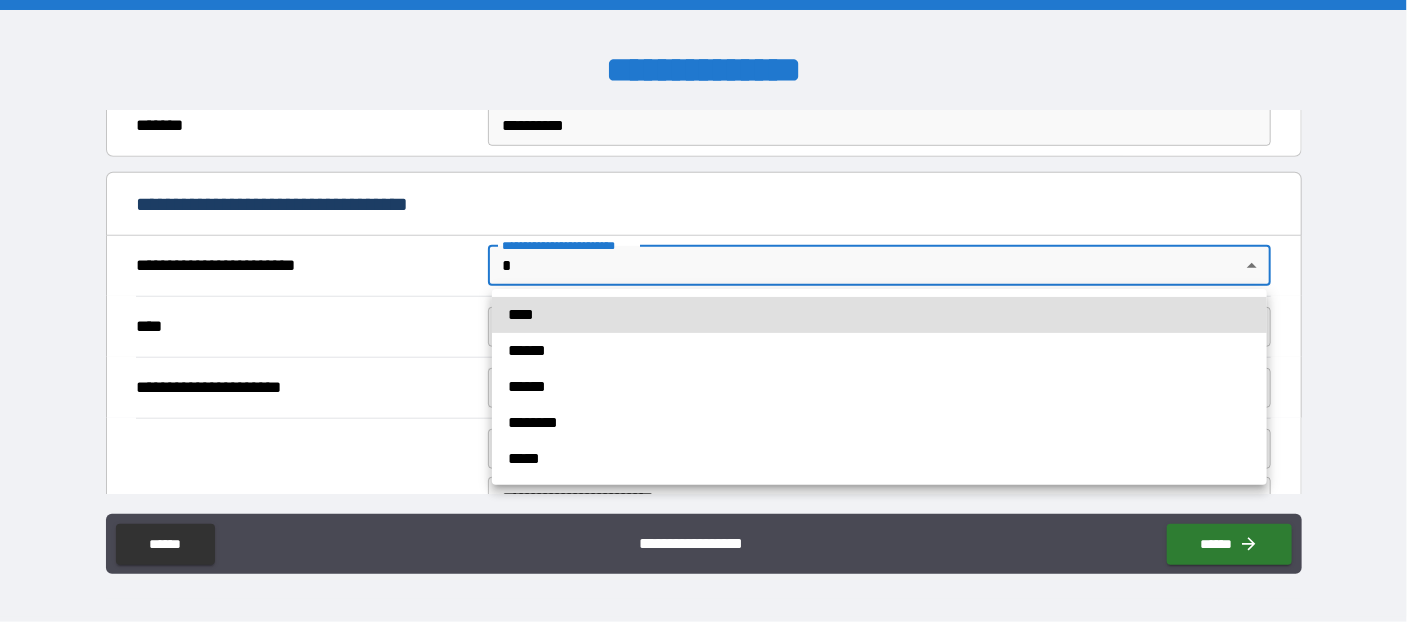 click on "******" at bounding box center [879, 387] 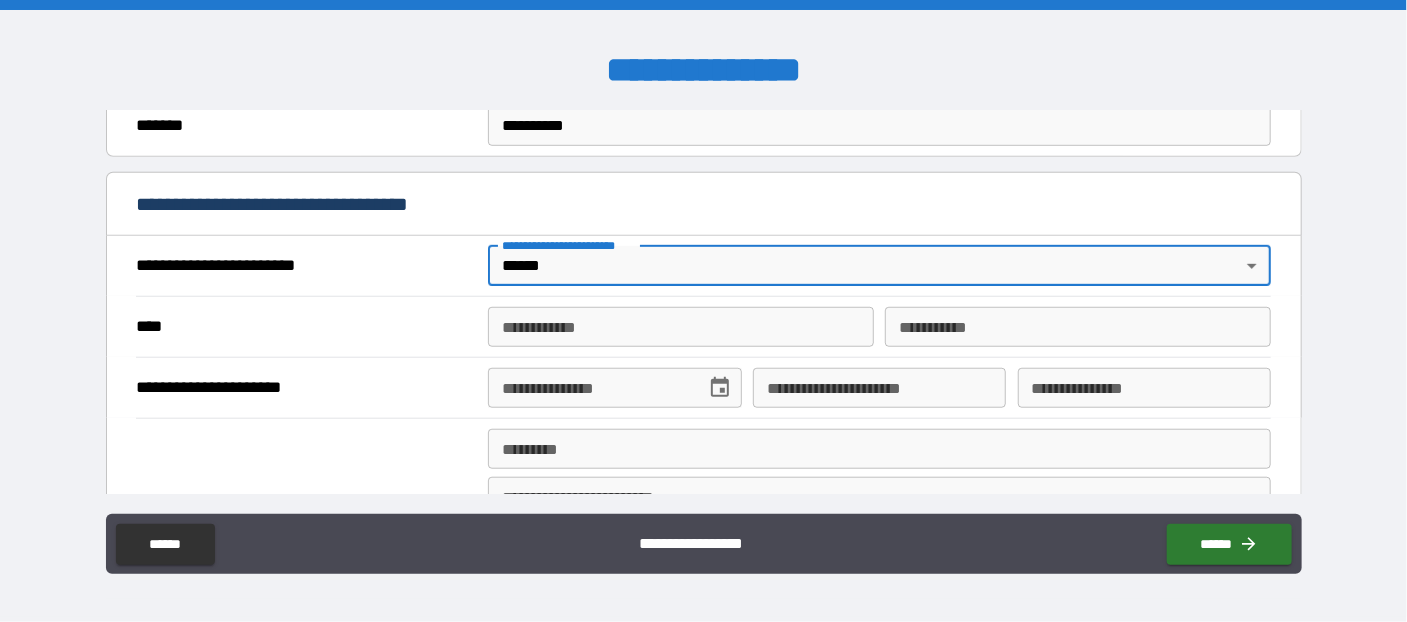 click on "**********" at bounding box center (681, 327) 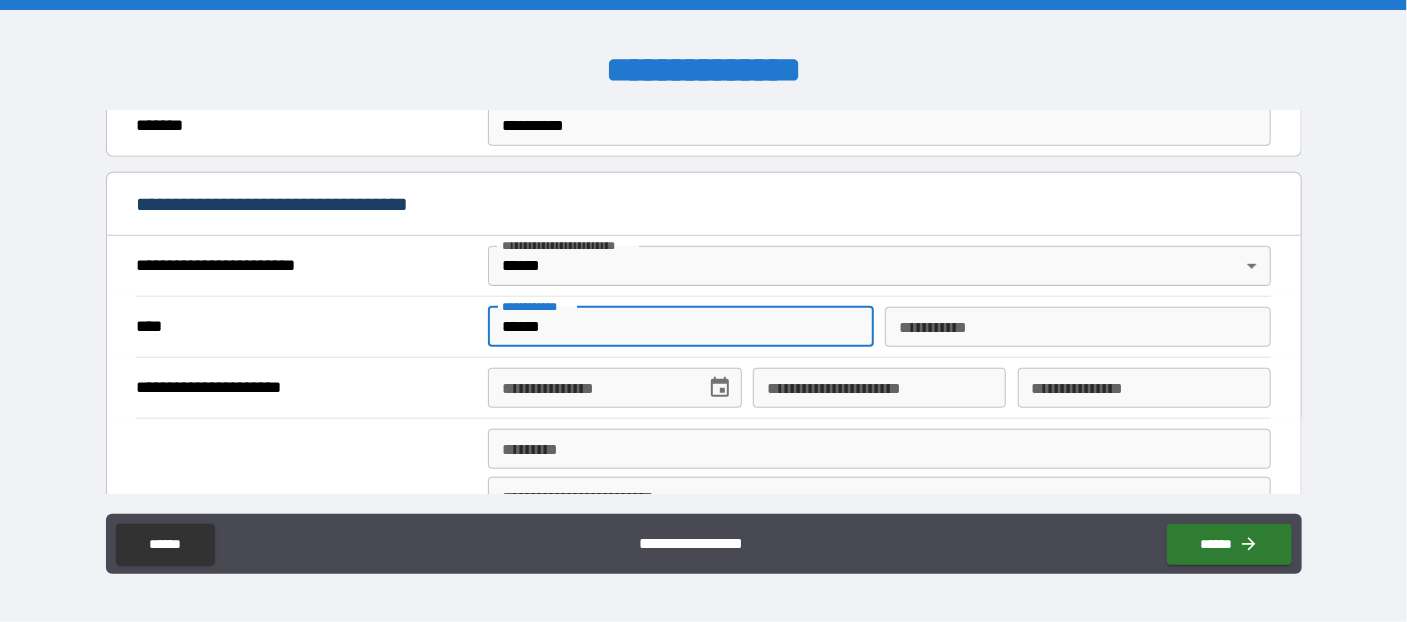 type on "******" 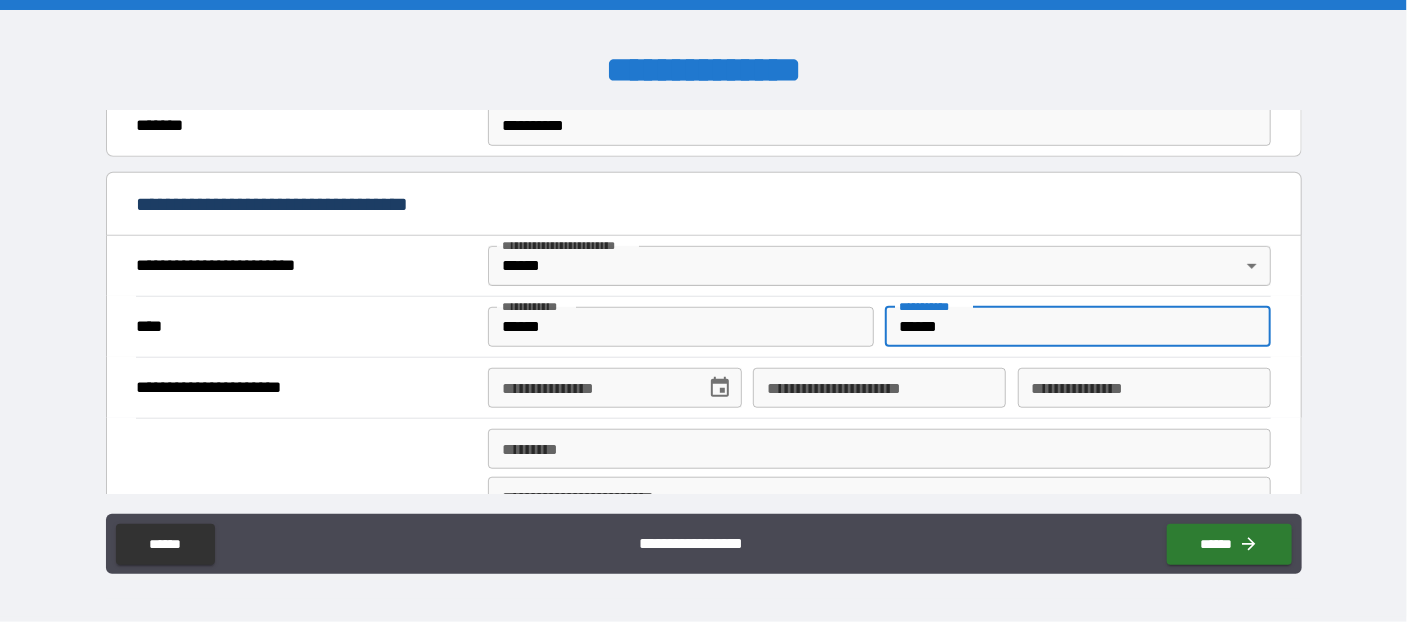 type on "******" 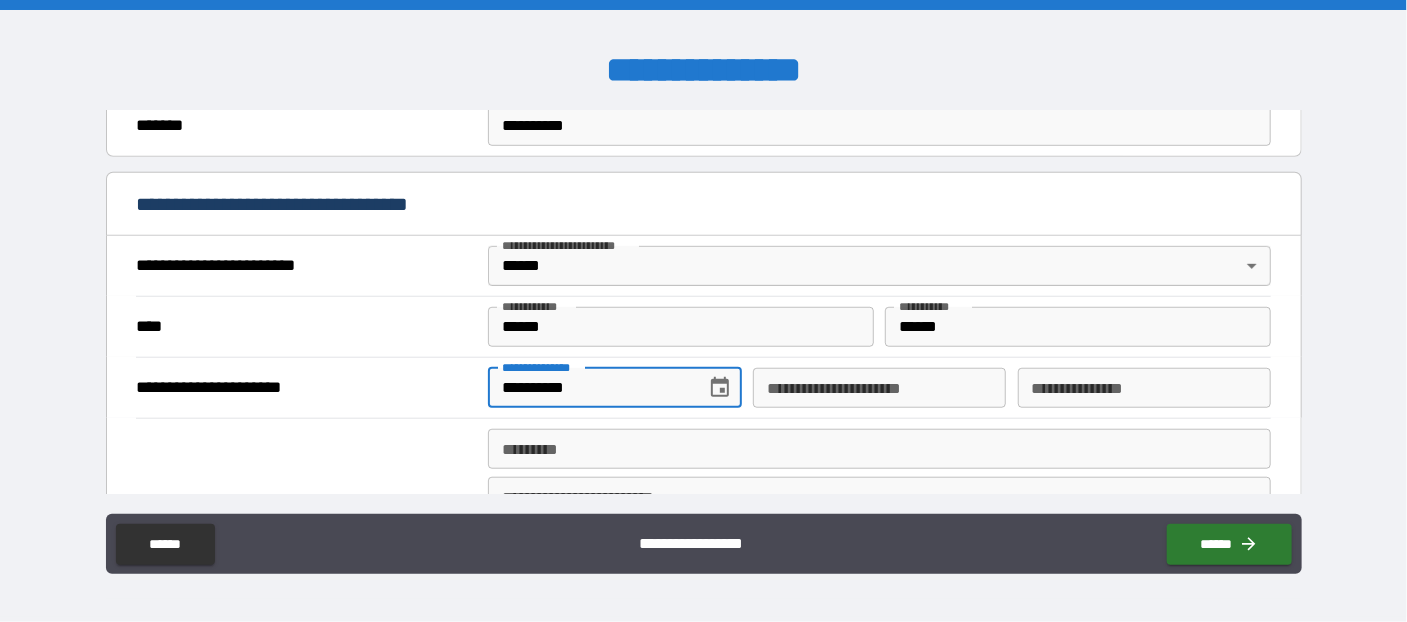 type on "**********" 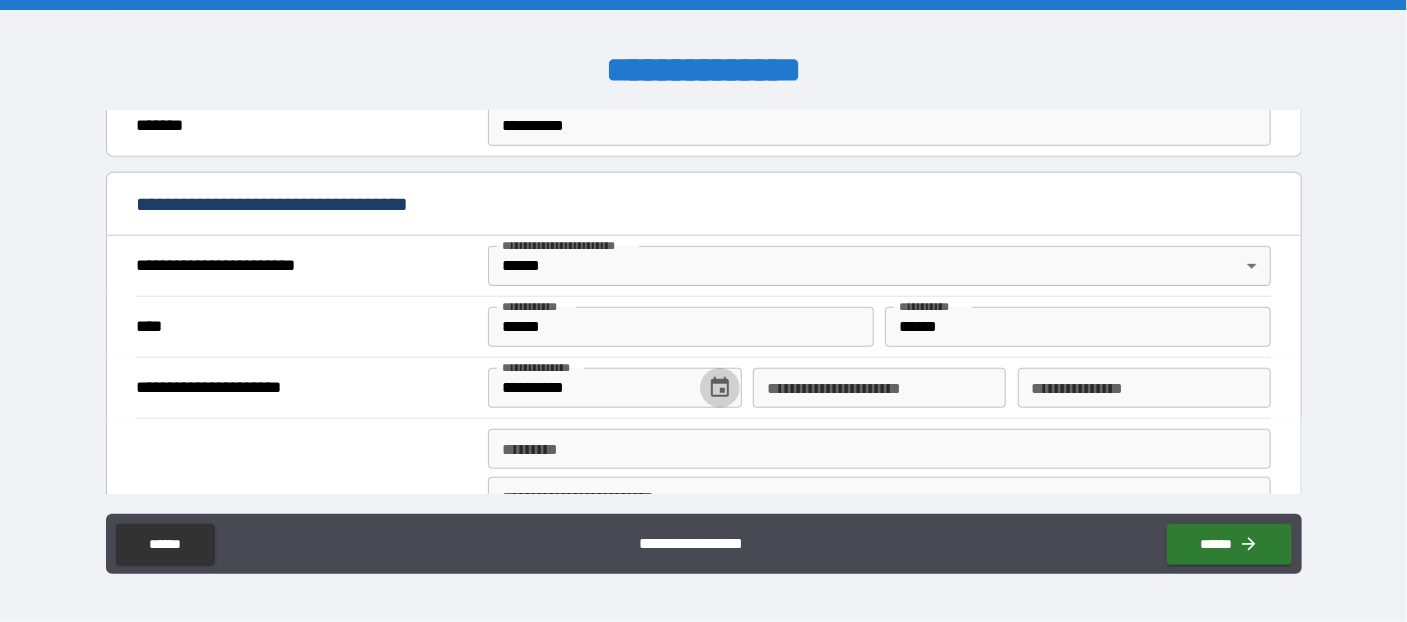 type 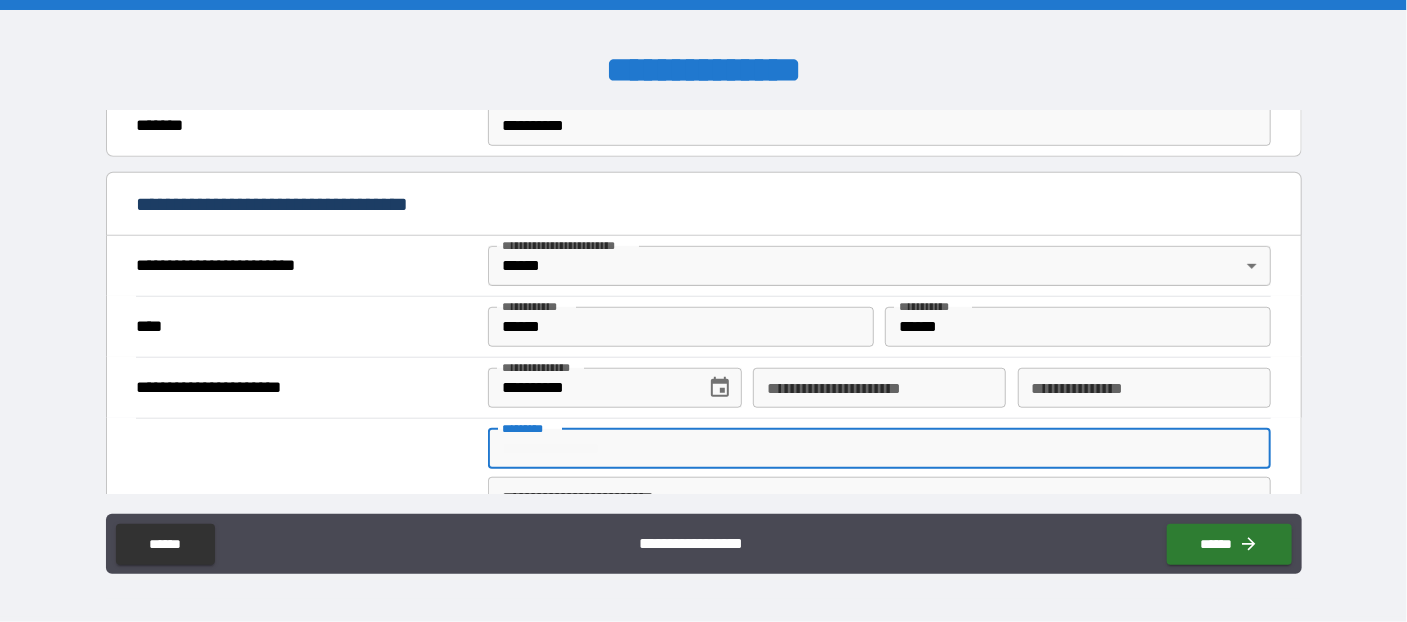 click on "*******   *" at bounding box center [879, 449] 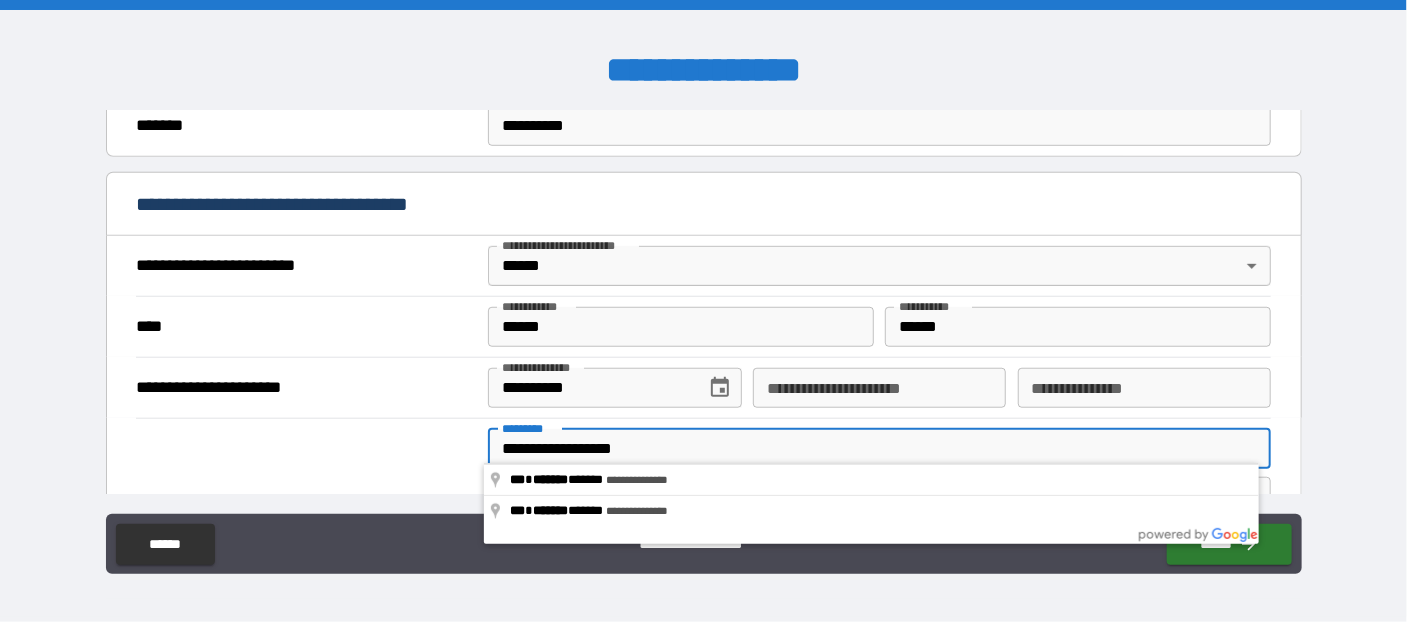 type on "**********" 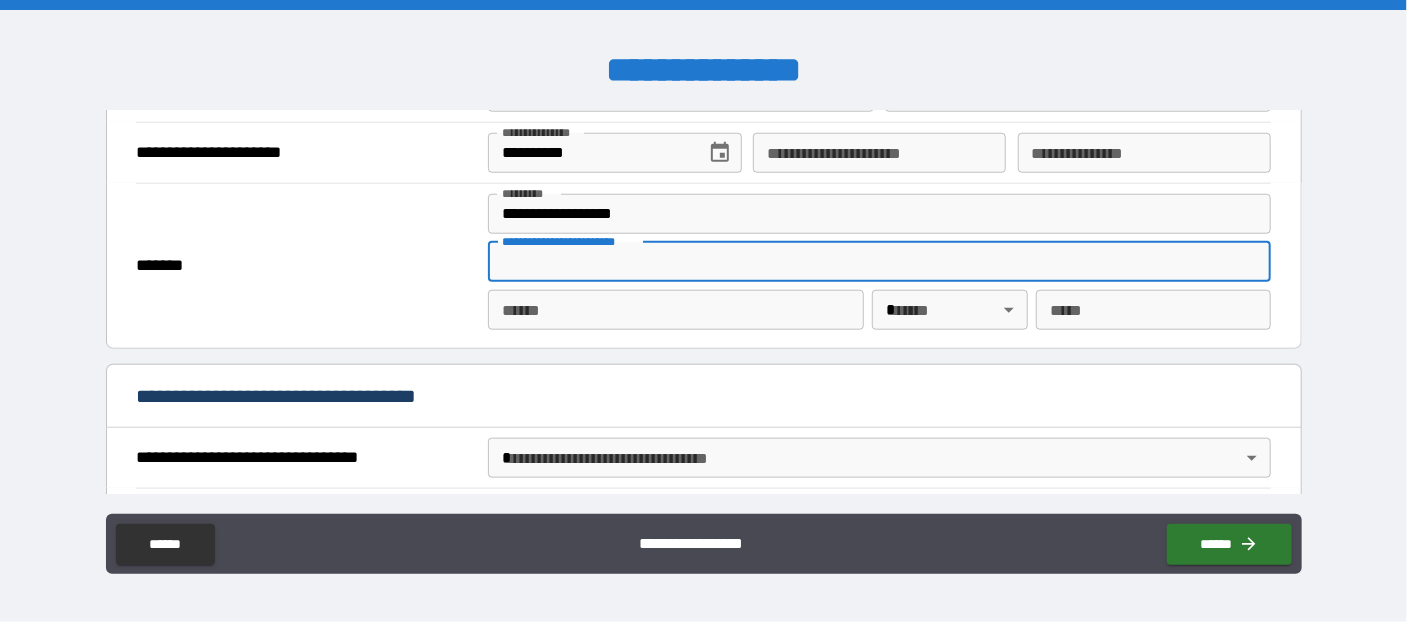 scroll, scrollTop: 998, scrollLeft: 0, axis: vertical 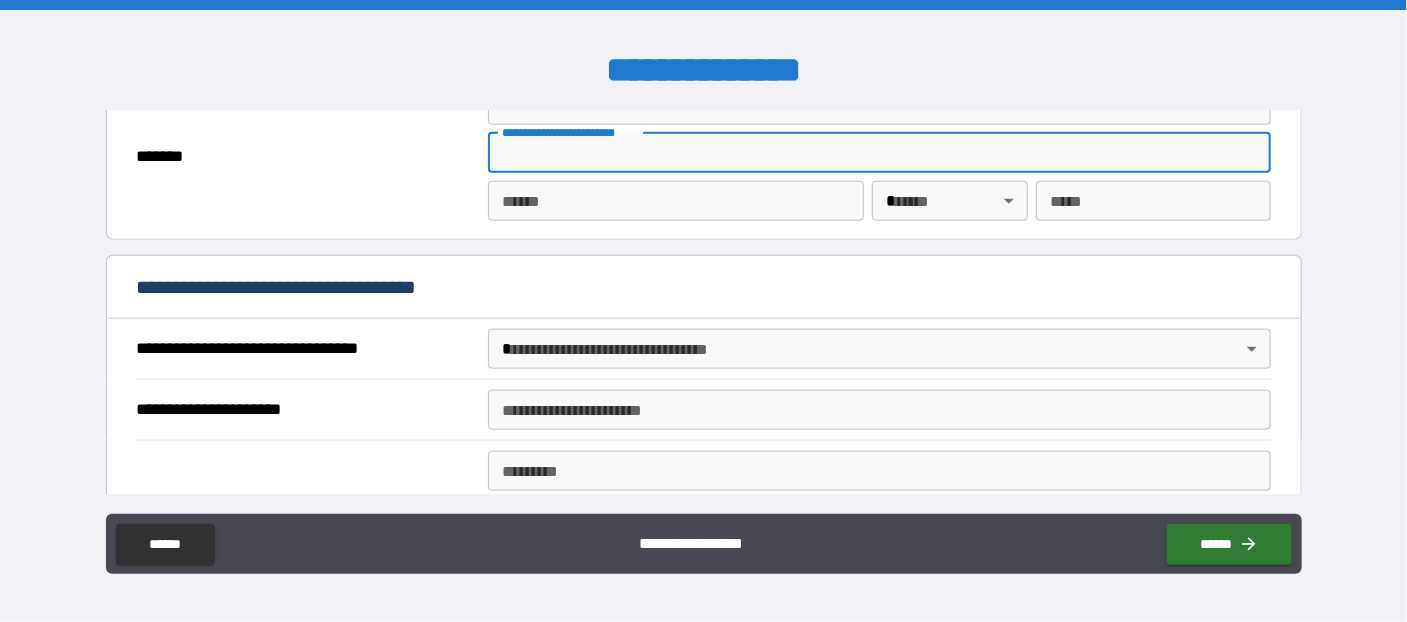 click on "****   *" at bounding box center (676, 201) 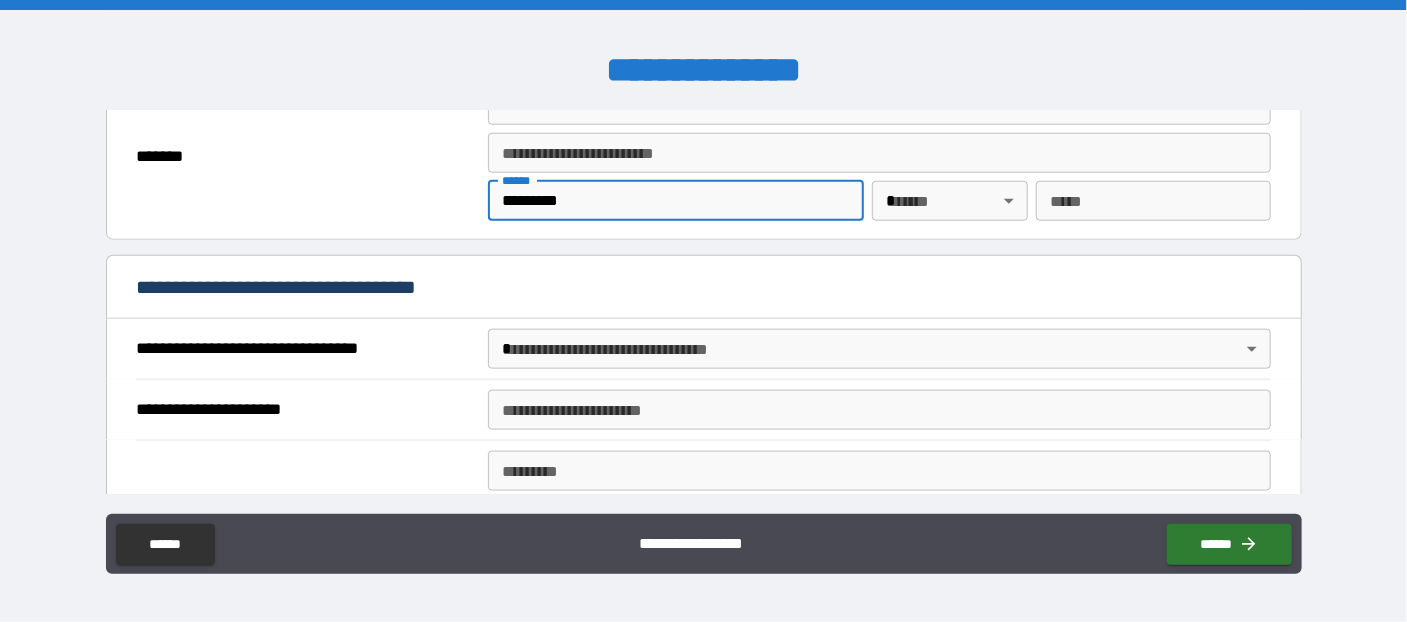 type on "*********" 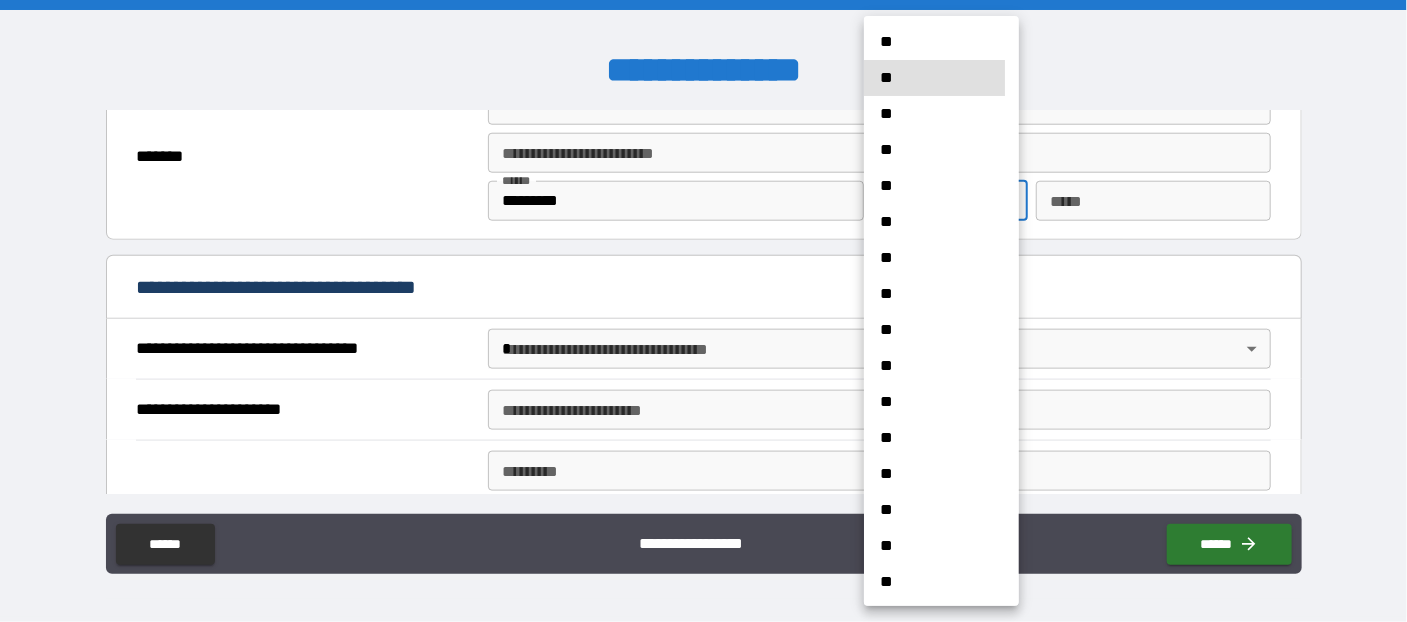 type 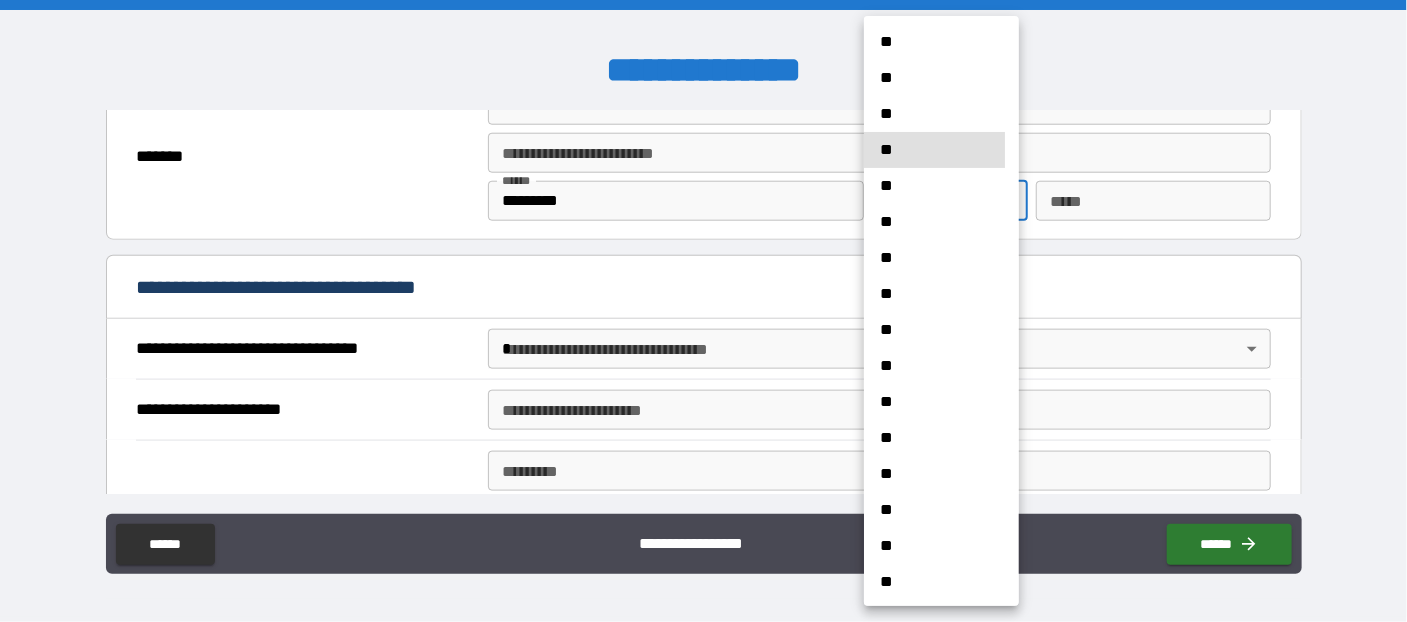 type 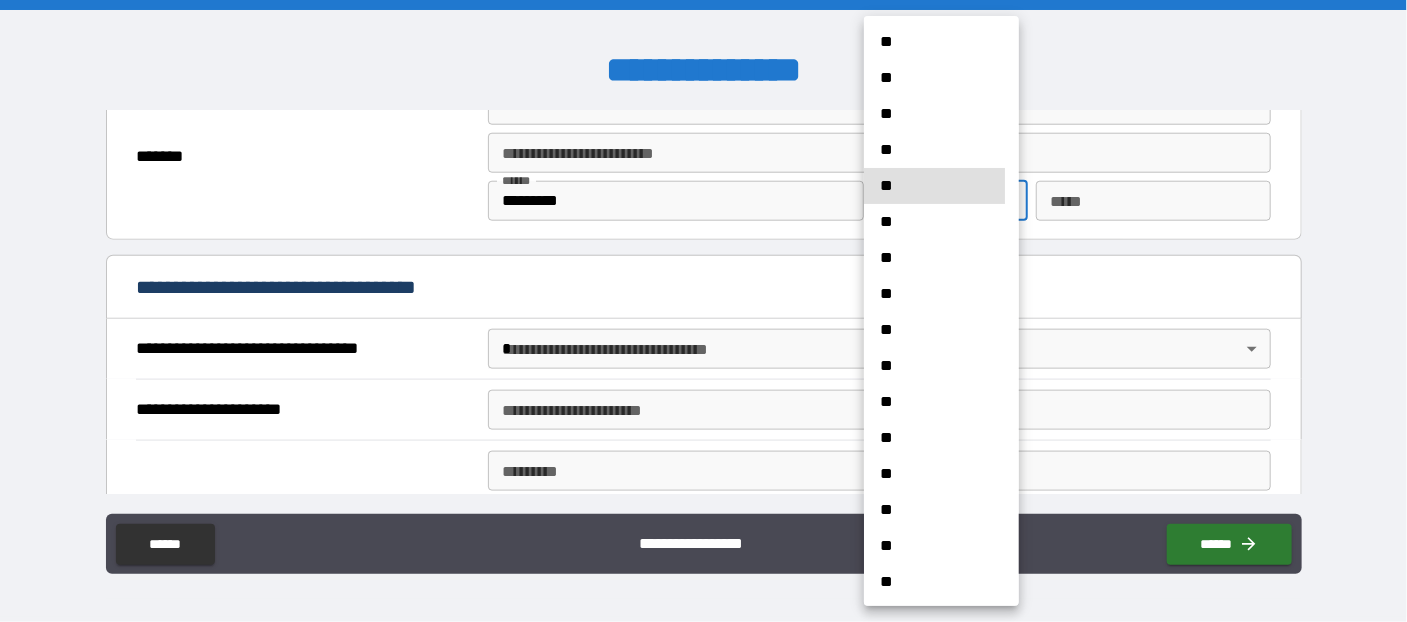 type 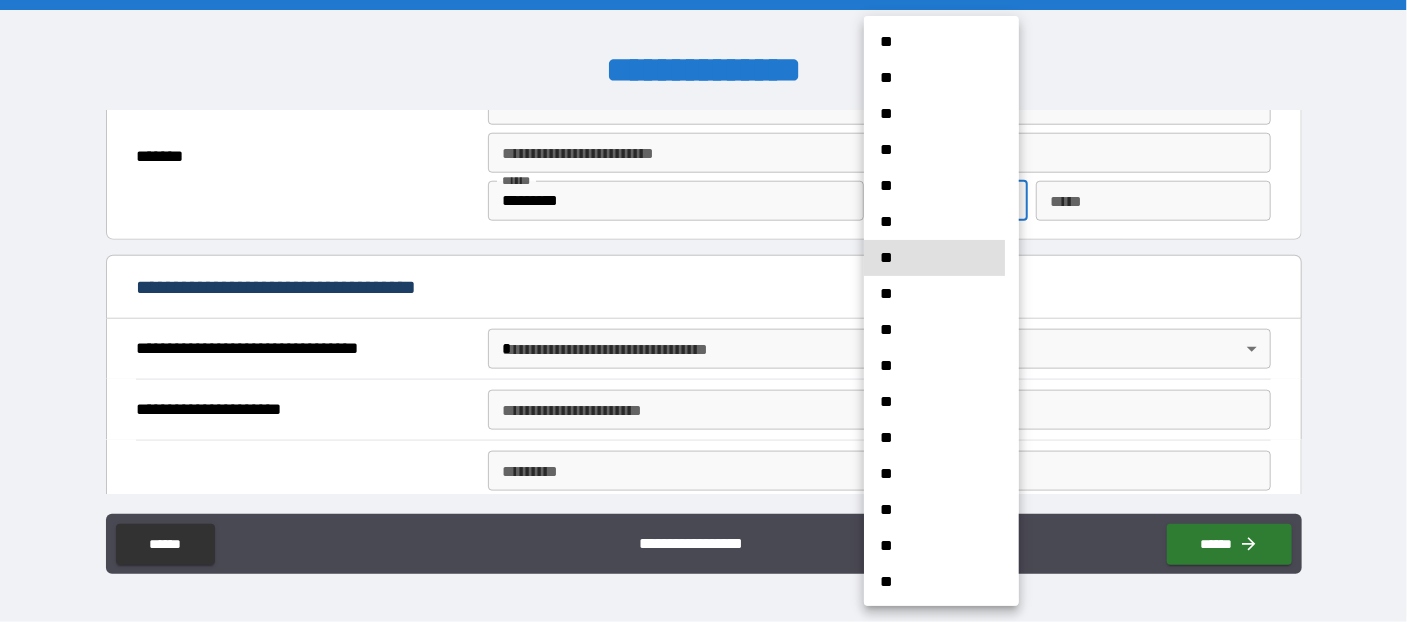 type 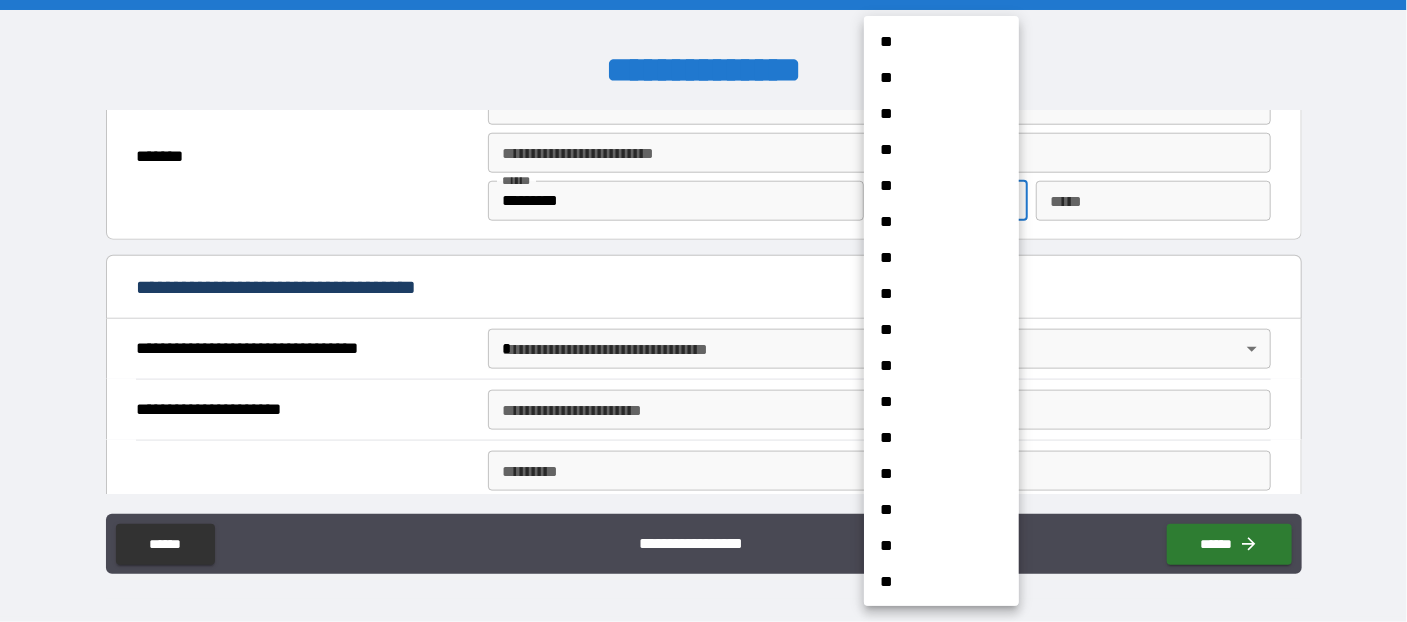 scroll, scrollTop: 522, scrollLeft: 0, axis: vertical 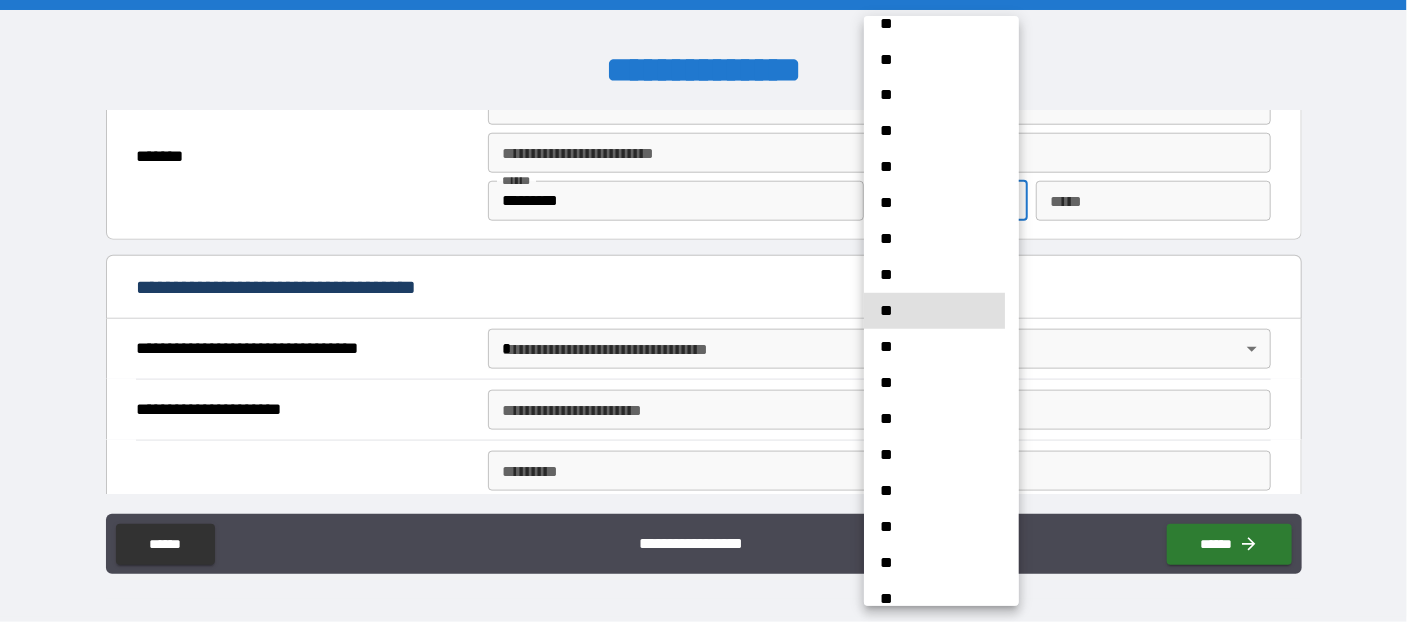 type 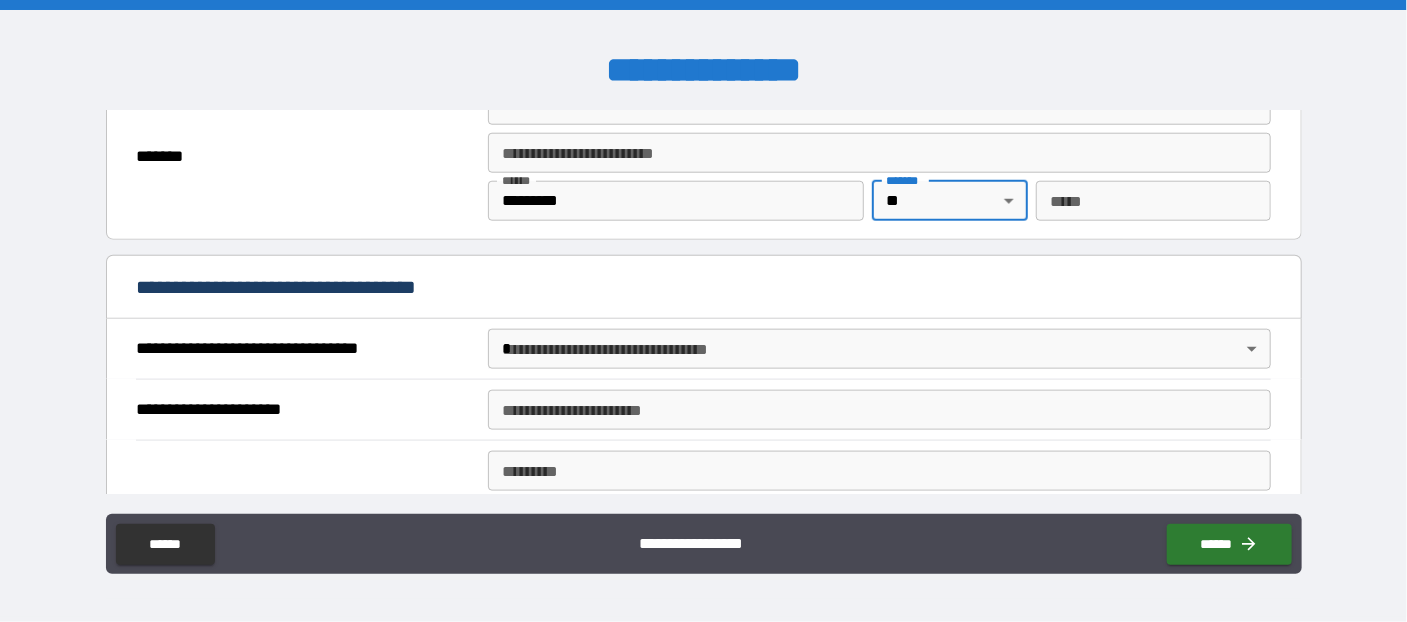 type on "**" 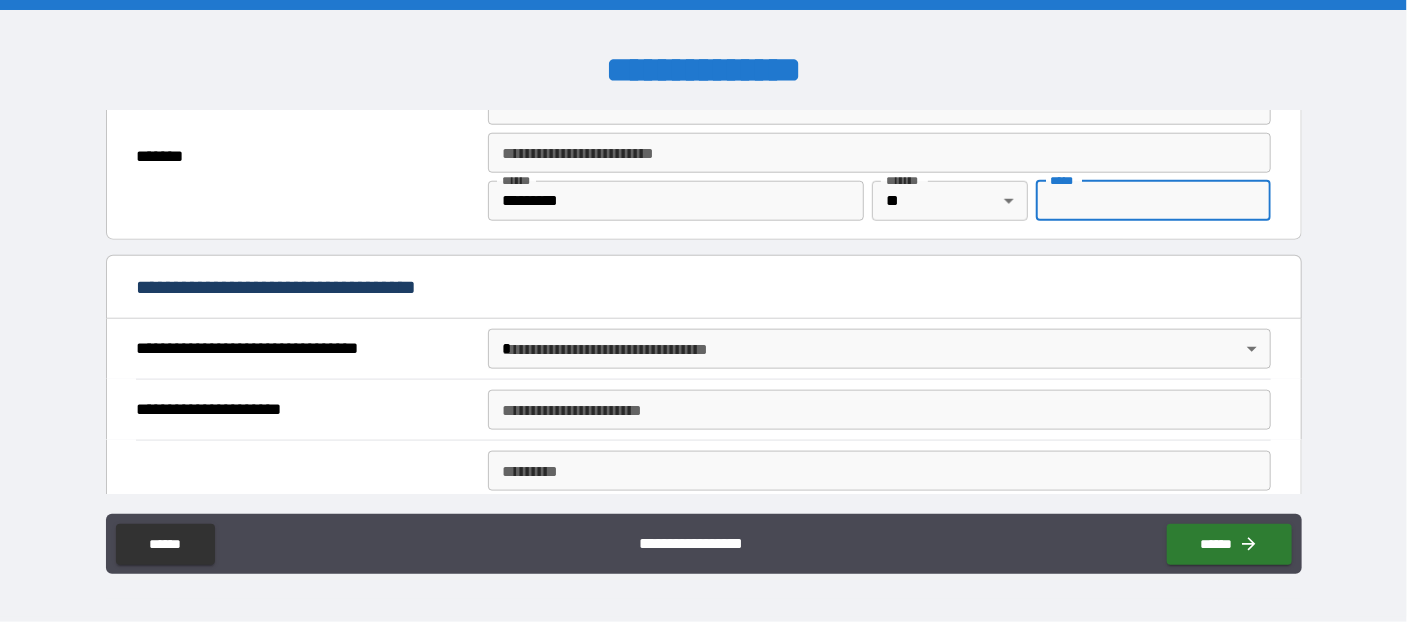 click on "***   *" at bounding box center [1153, 201] 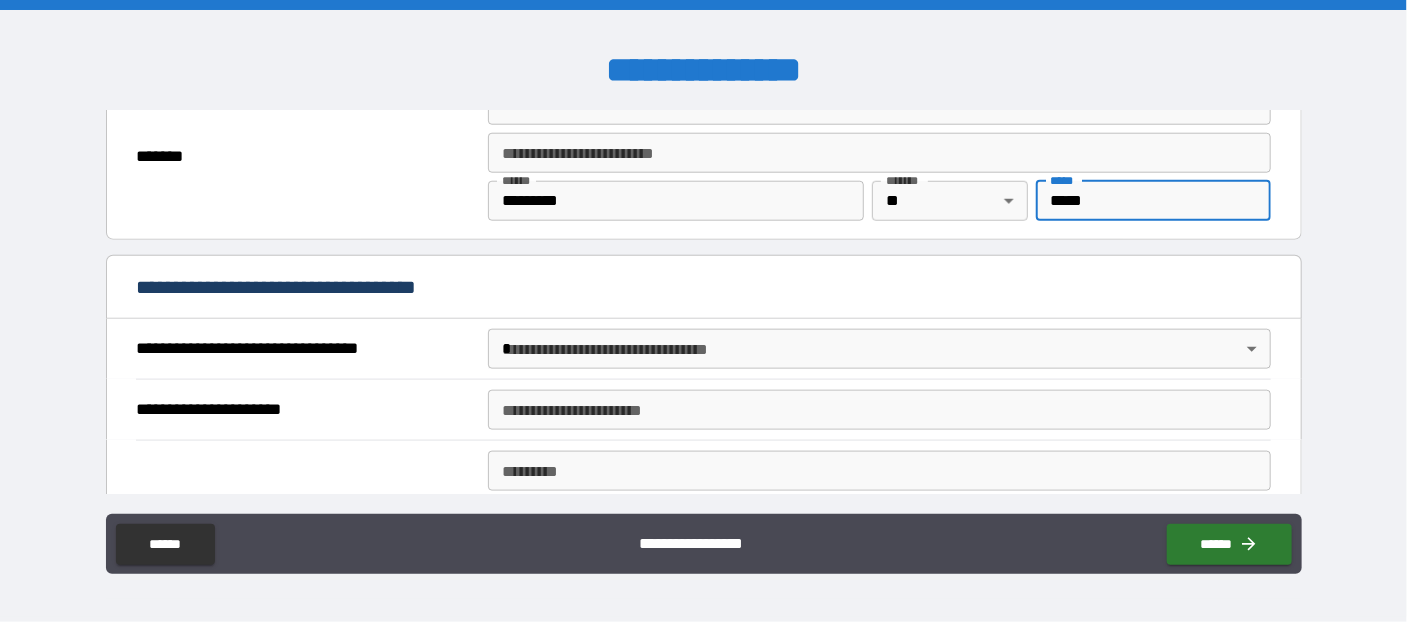 type on "*****" 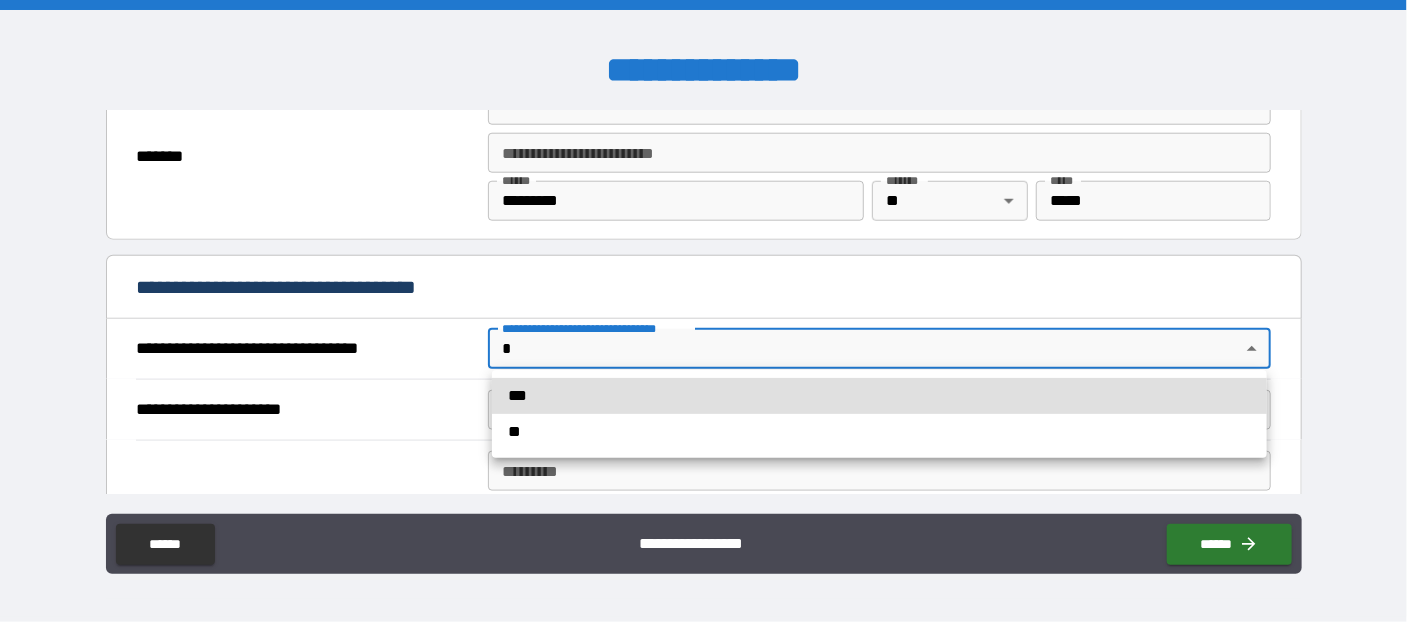 click on "**********" at bounding box center (703, 311) 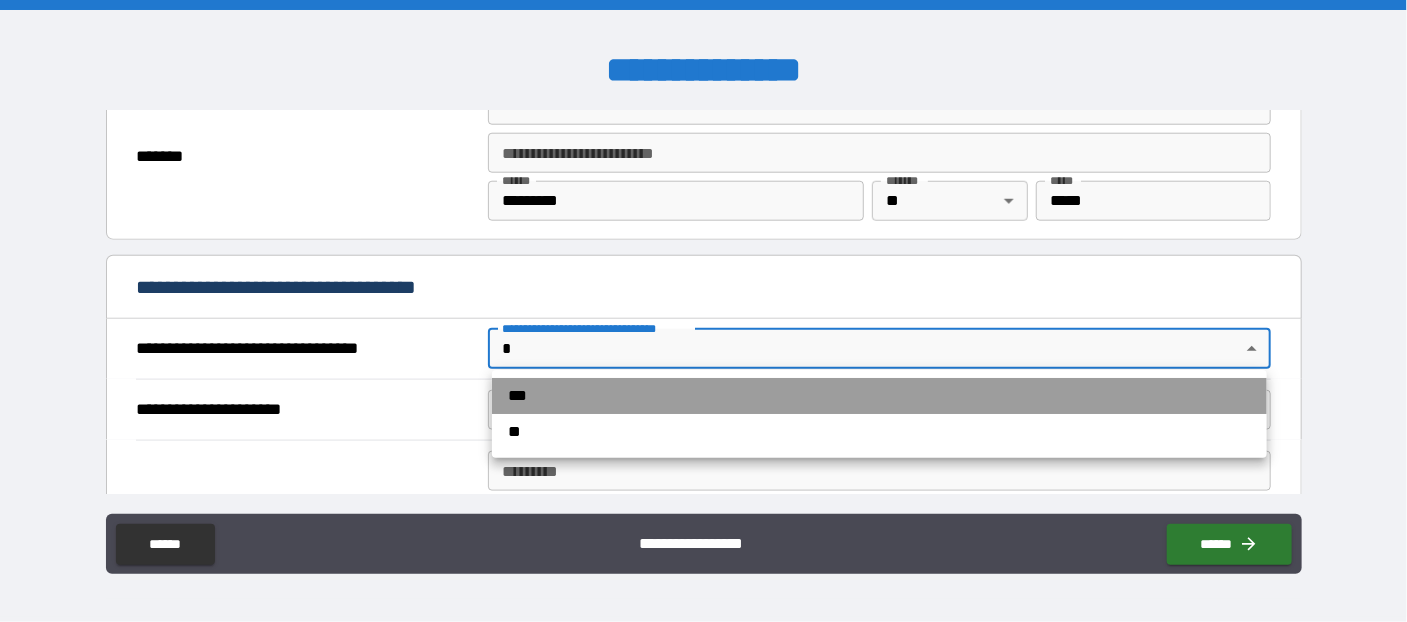 click on "***" at bounding box center (879, 396) 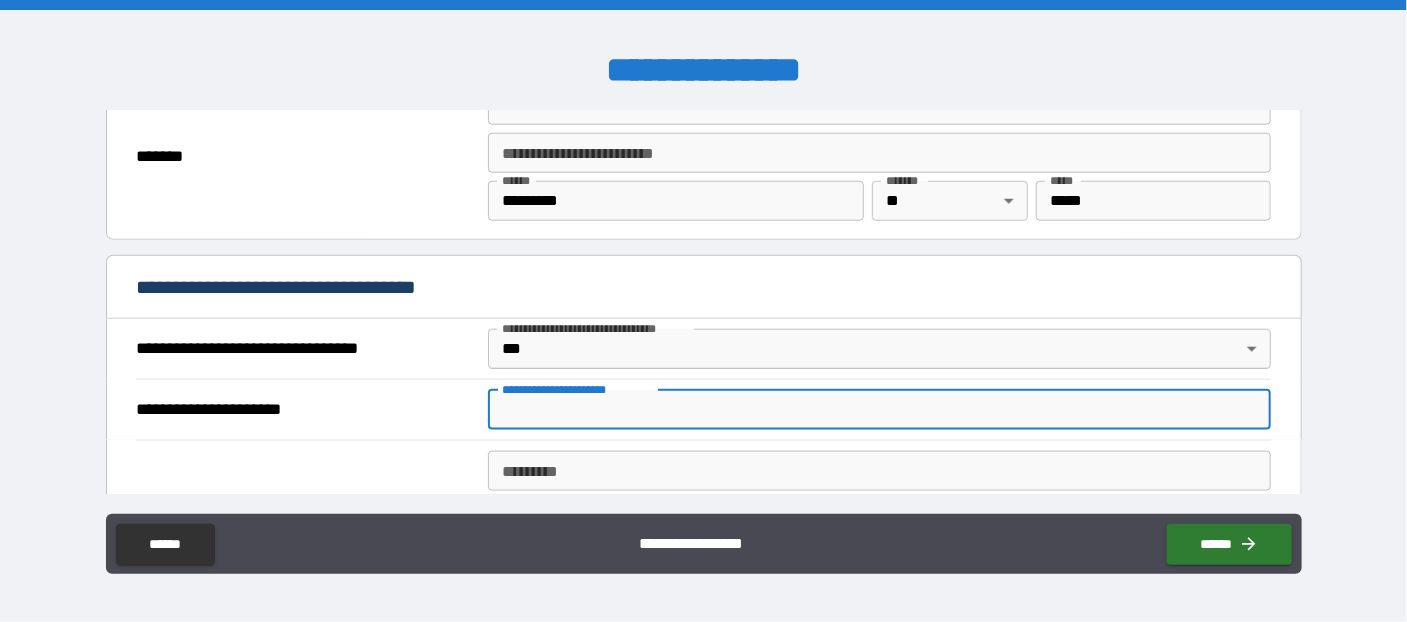click on "**********" at bounding box center (879, 410) 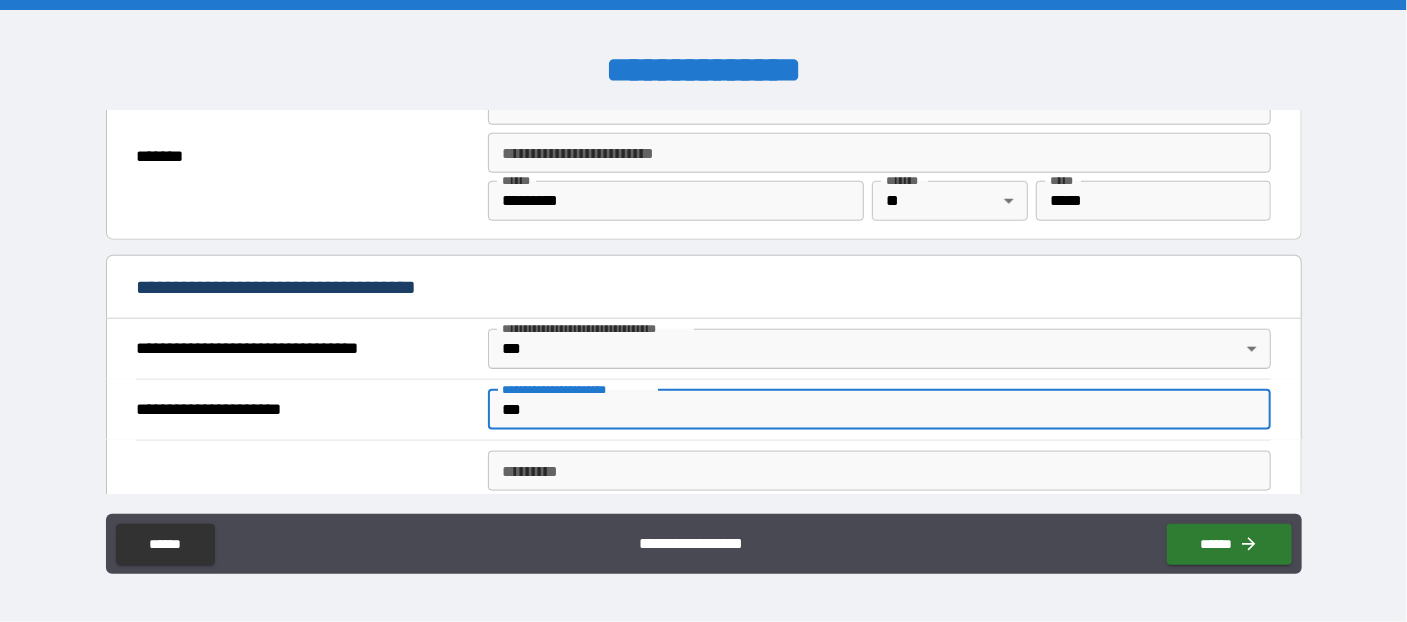 type on "***" 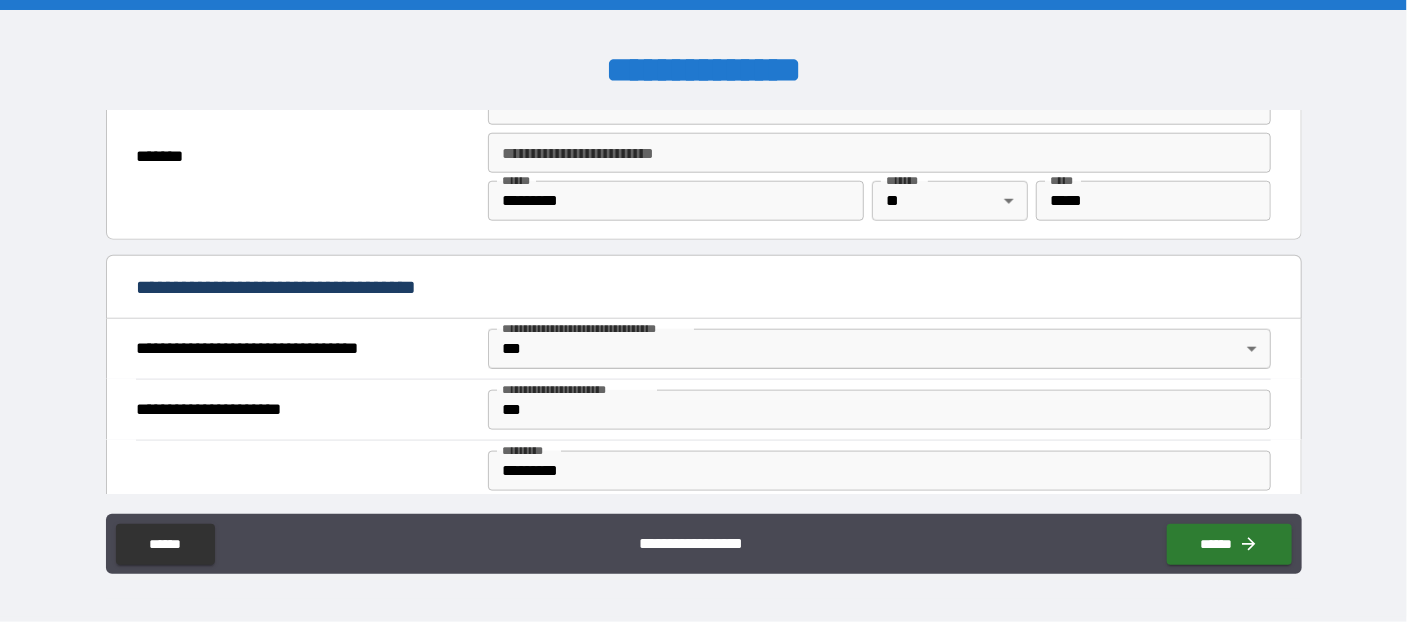 type on "**********" 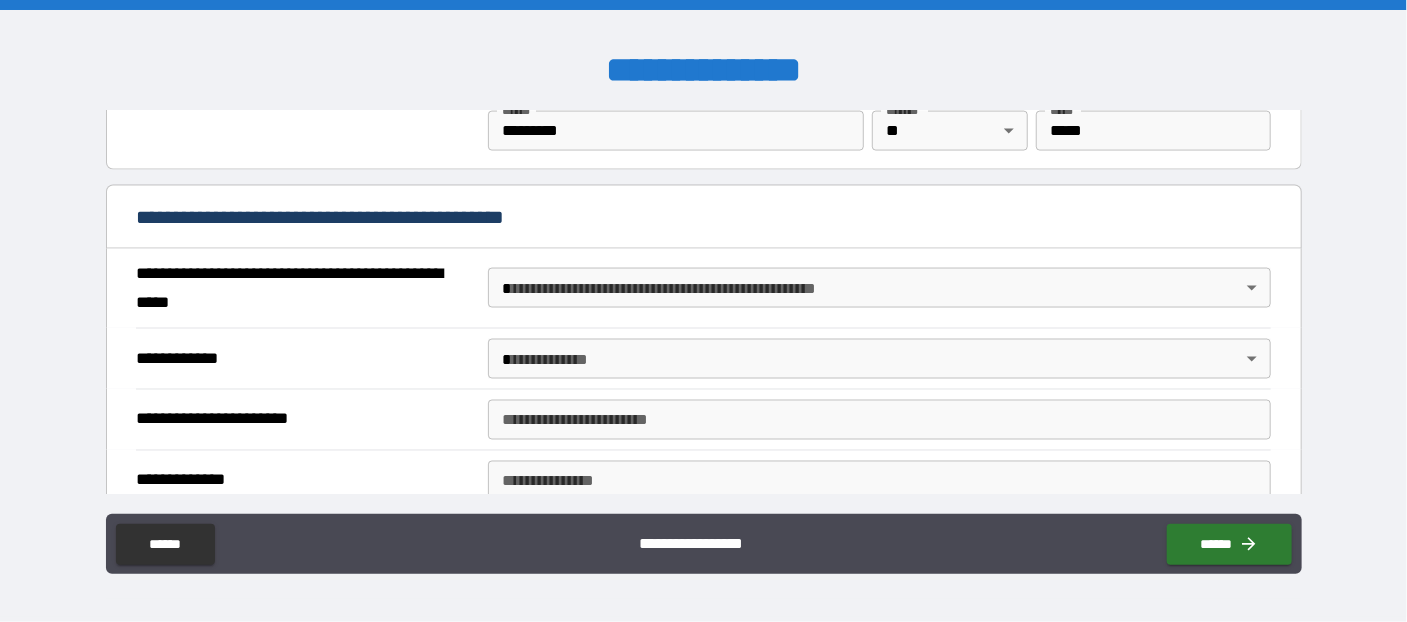 scroll, scrollTop: 1435, scrollLeft: 0, axis: vertical 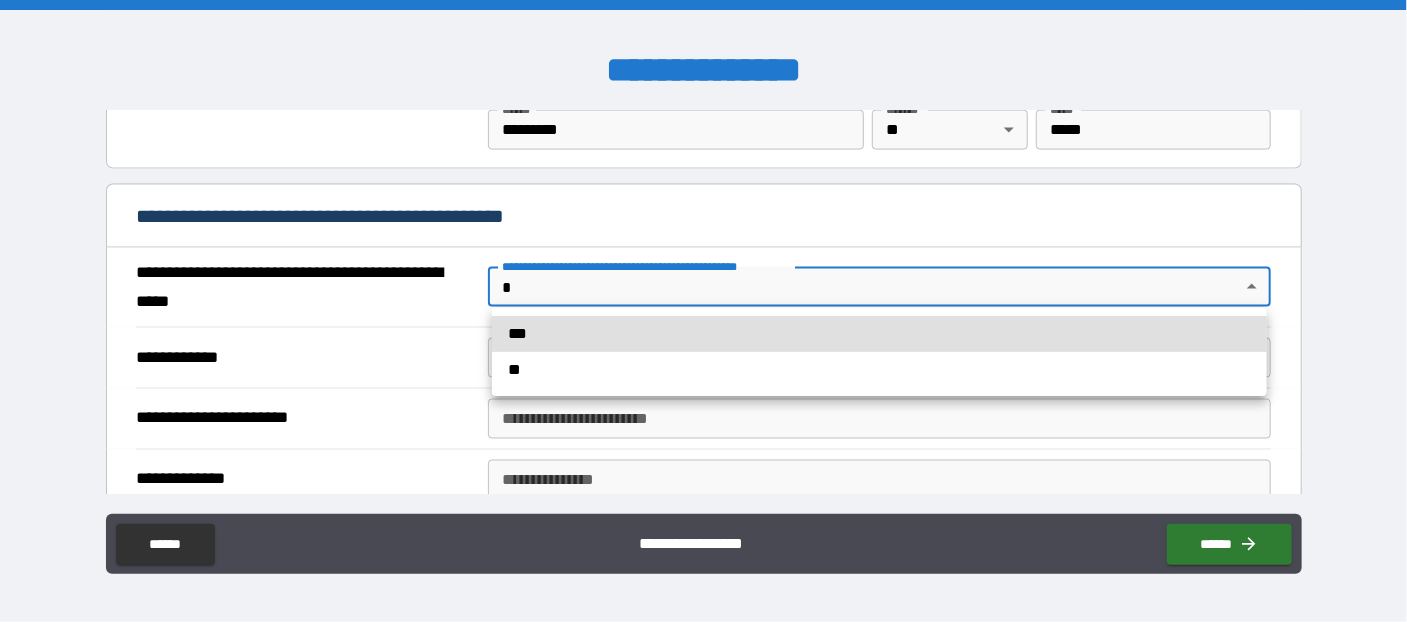 click on "**********" at bounding box center [703, 311] 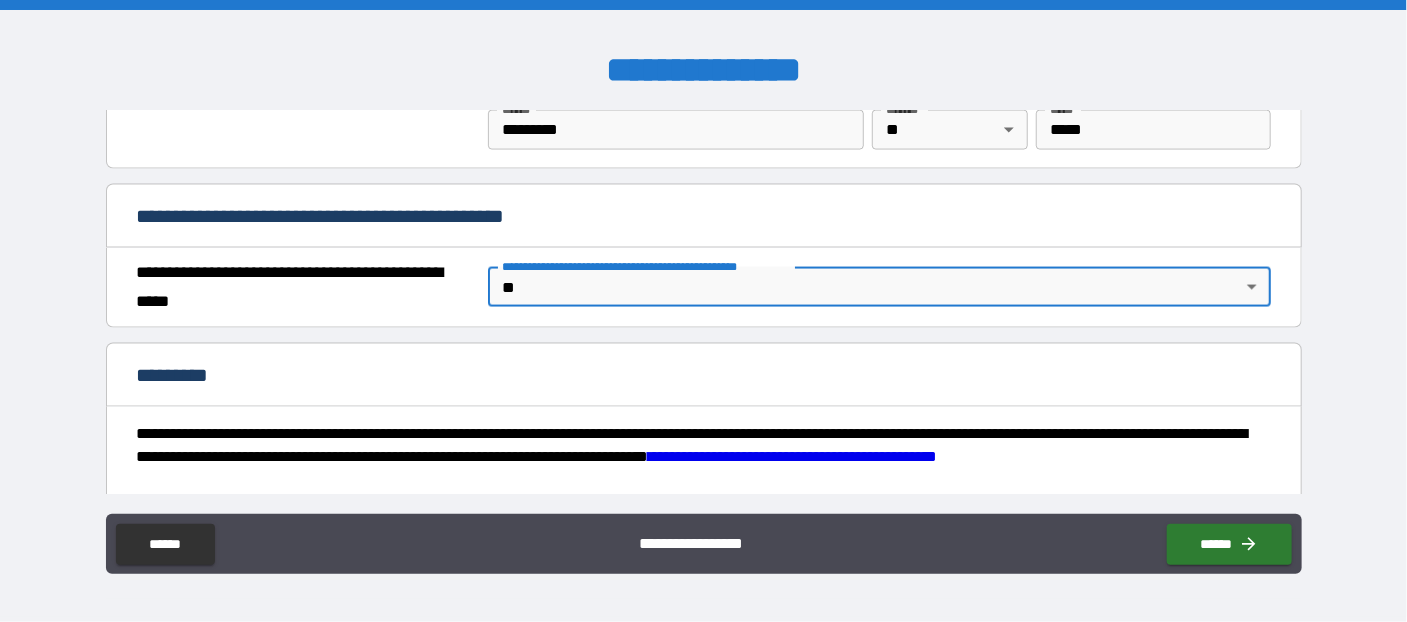 scroll, scrollTop: 1618, scrollLeft: 0, axis: vertical 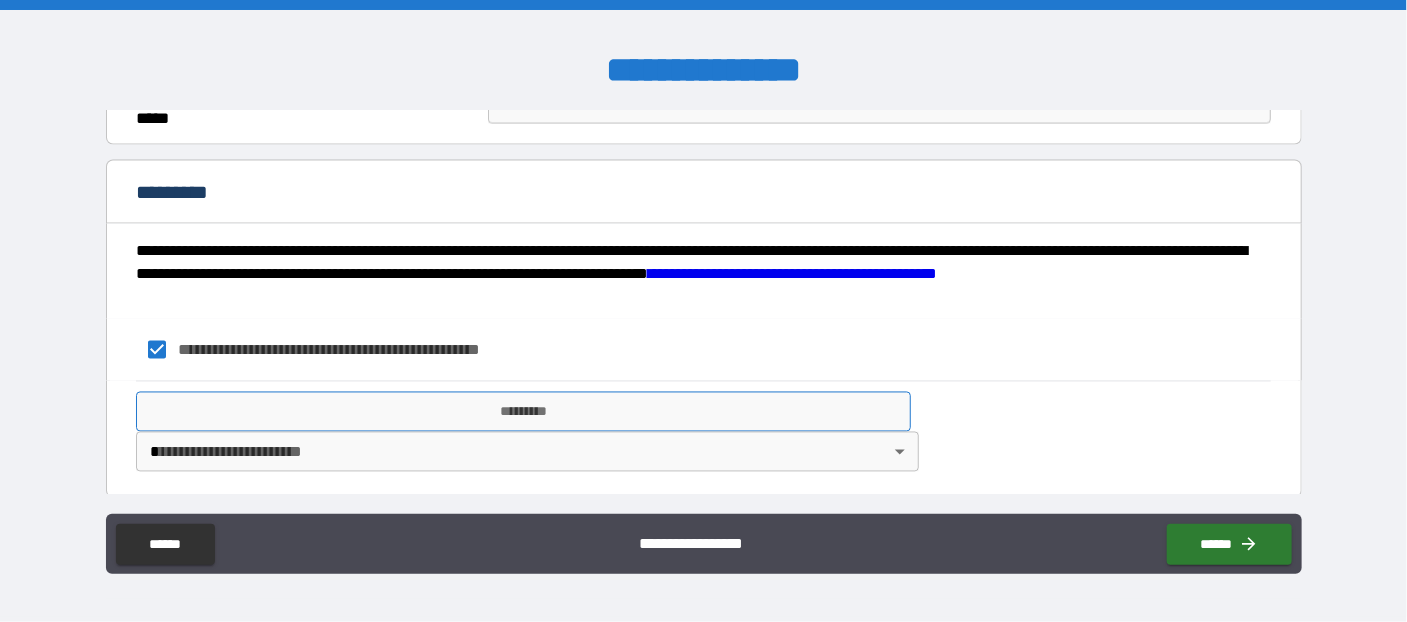 click on "*********" at bounding box center [523, 412] 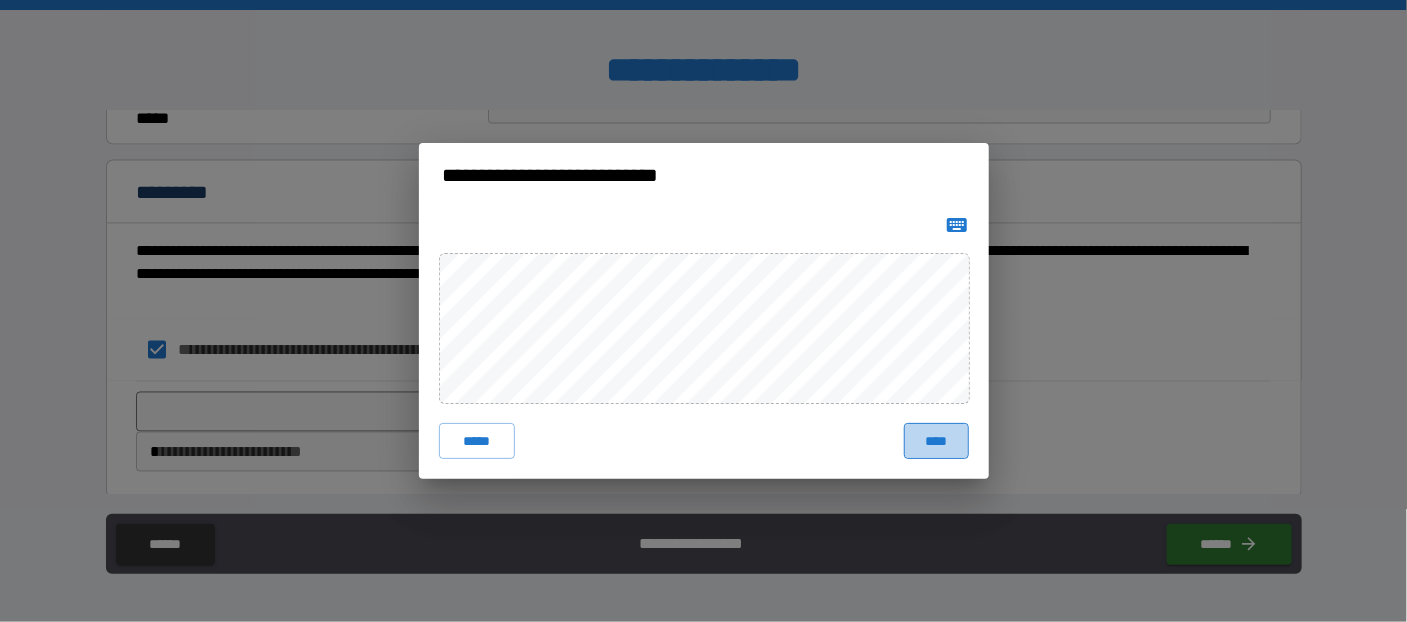 click on "****" at bounding box center (936, 441) 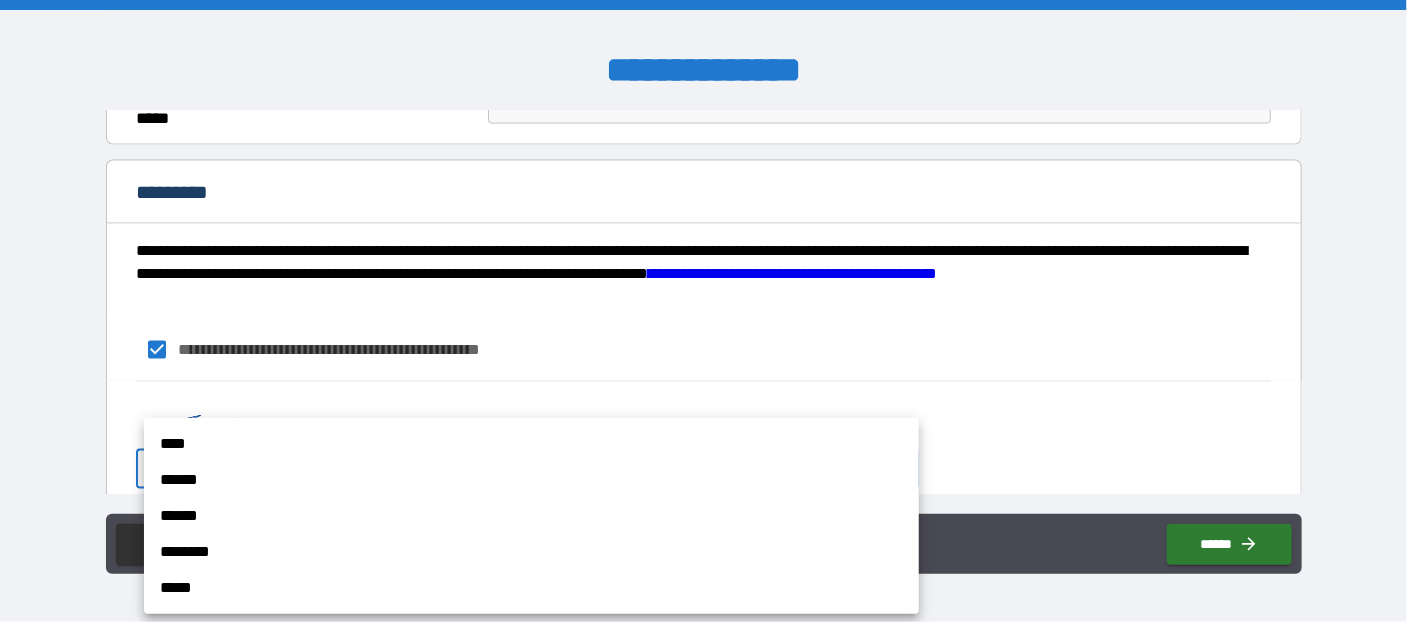 click on "**********" at bounding box center [703, 311] 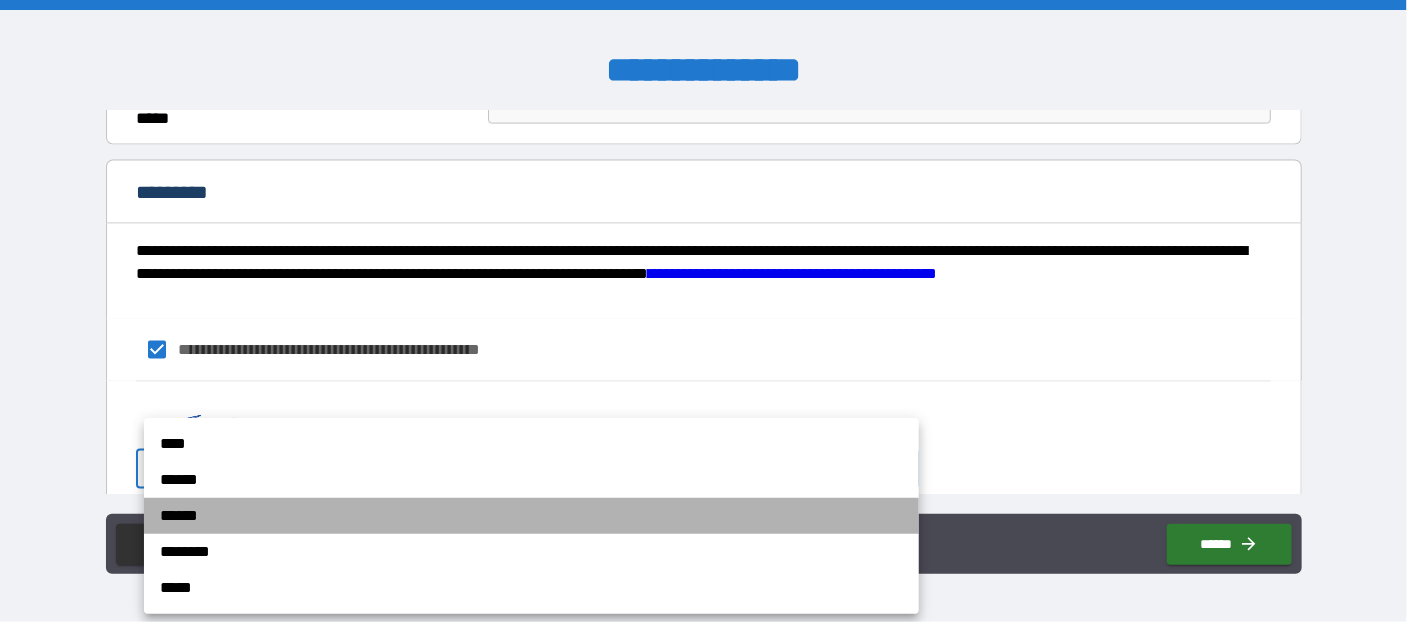 click on "******" at bounding box center (531, 516) 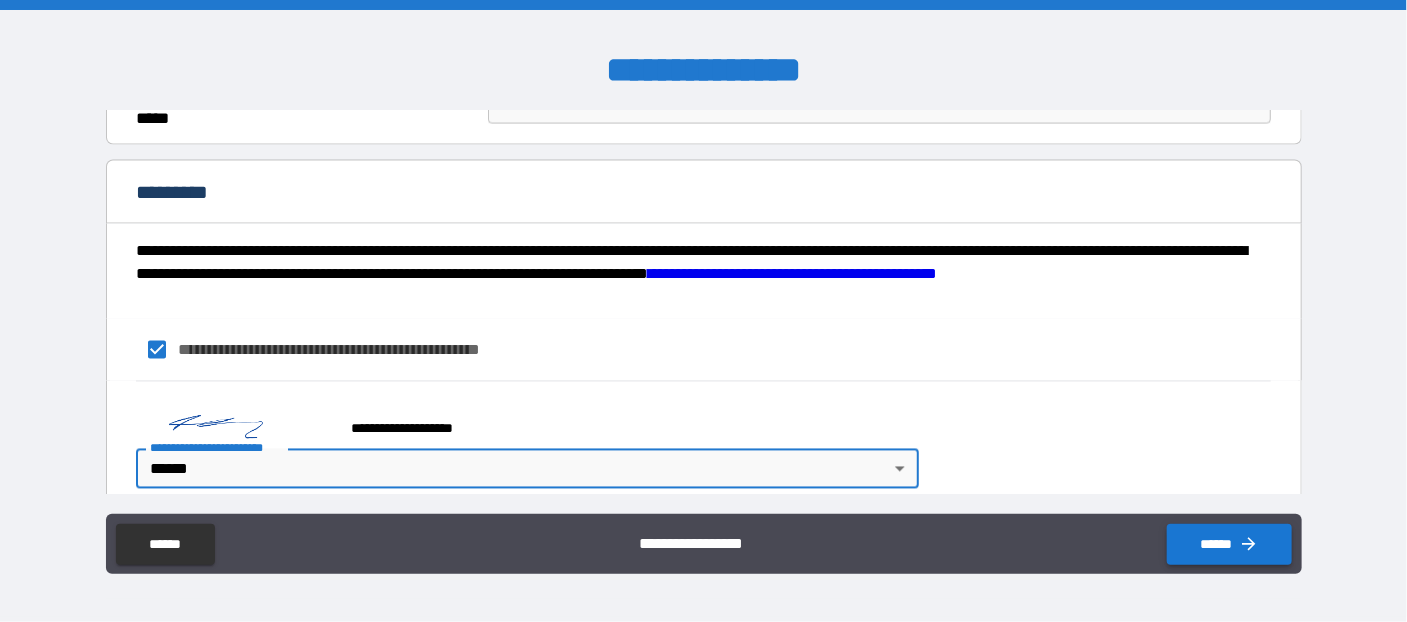 click on "******" at bounding box center (1229, 544) 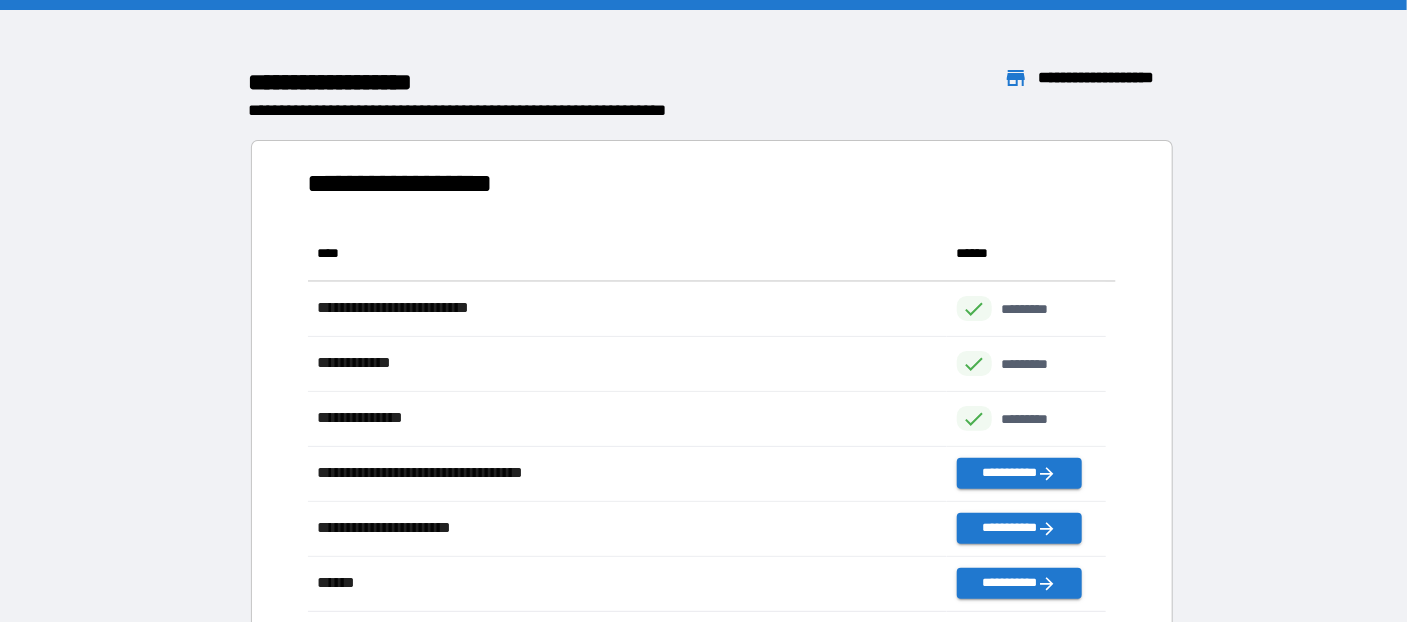 scroll, scrollTop: 14, scrollLeft: 13, axis: both 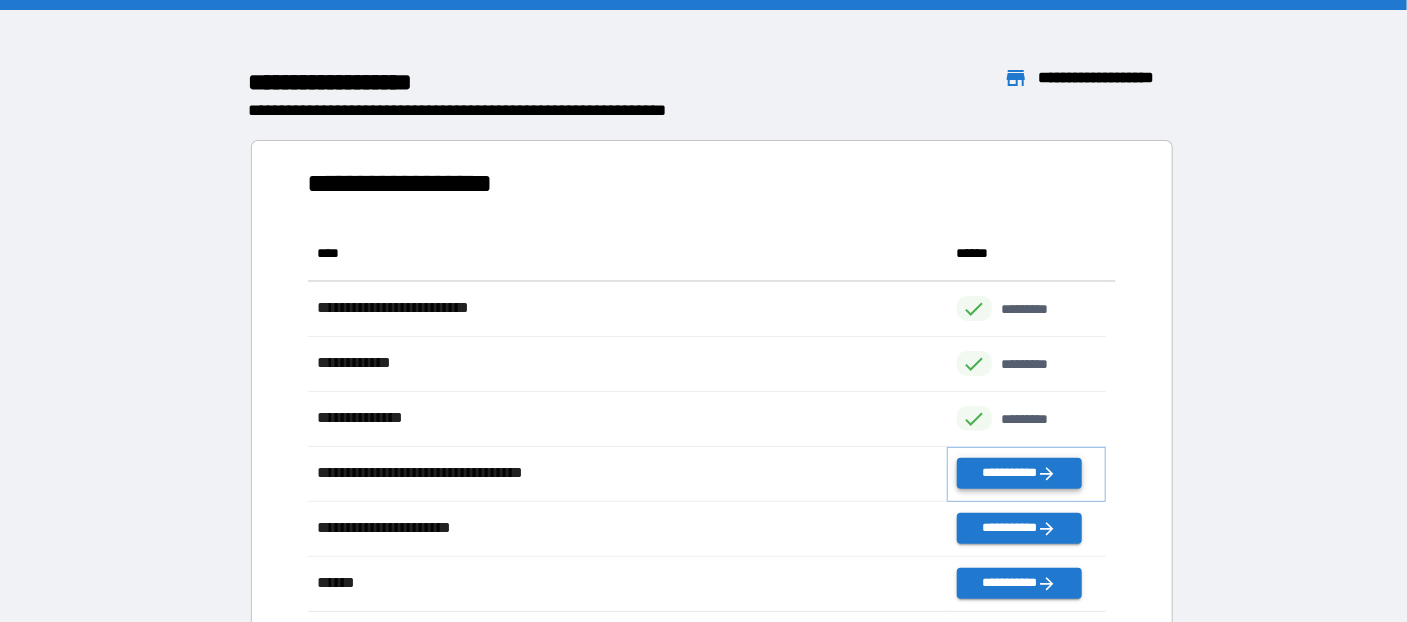click on "**********" at bounding box center [1019, 473] 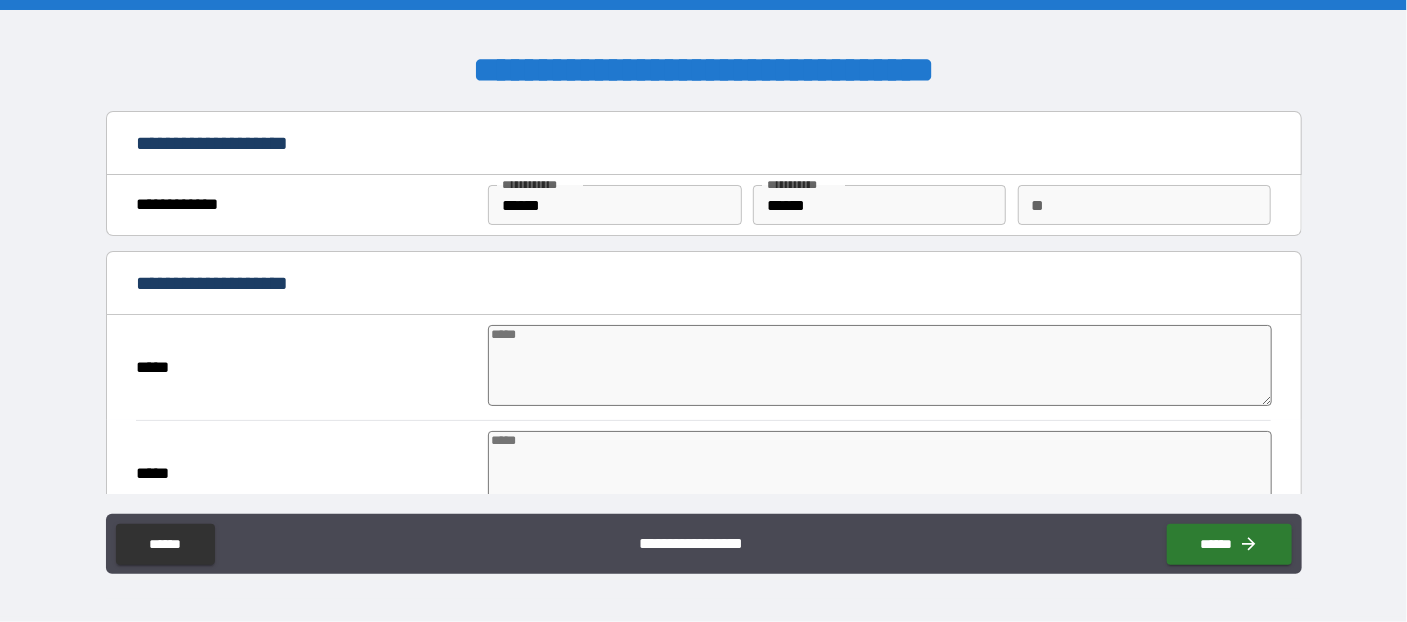 type on "*" 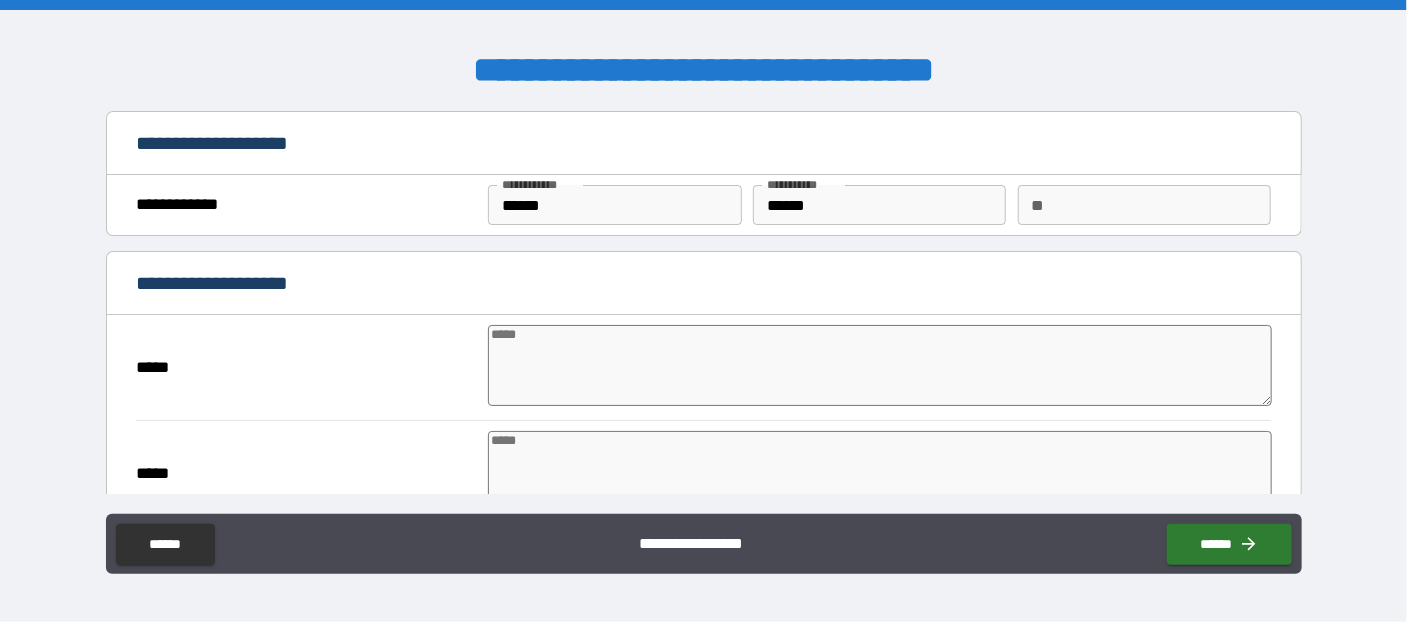 type on "*" 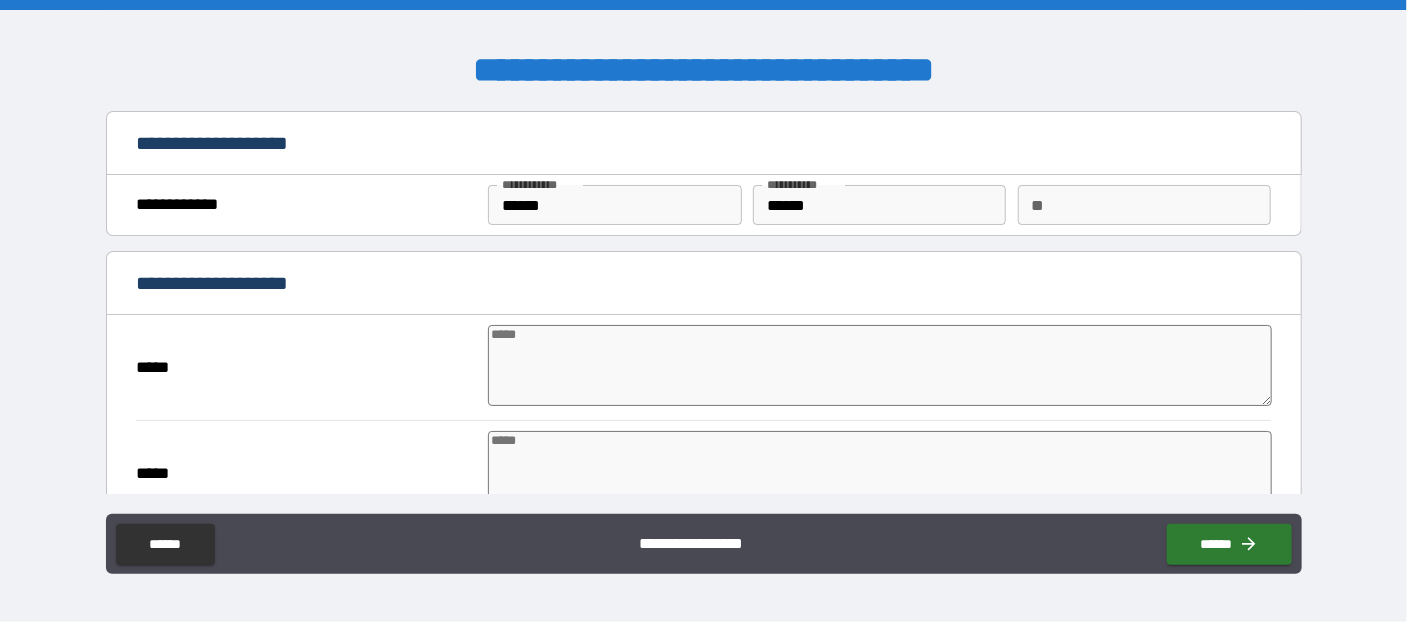 click at bounding box center (880, 365) 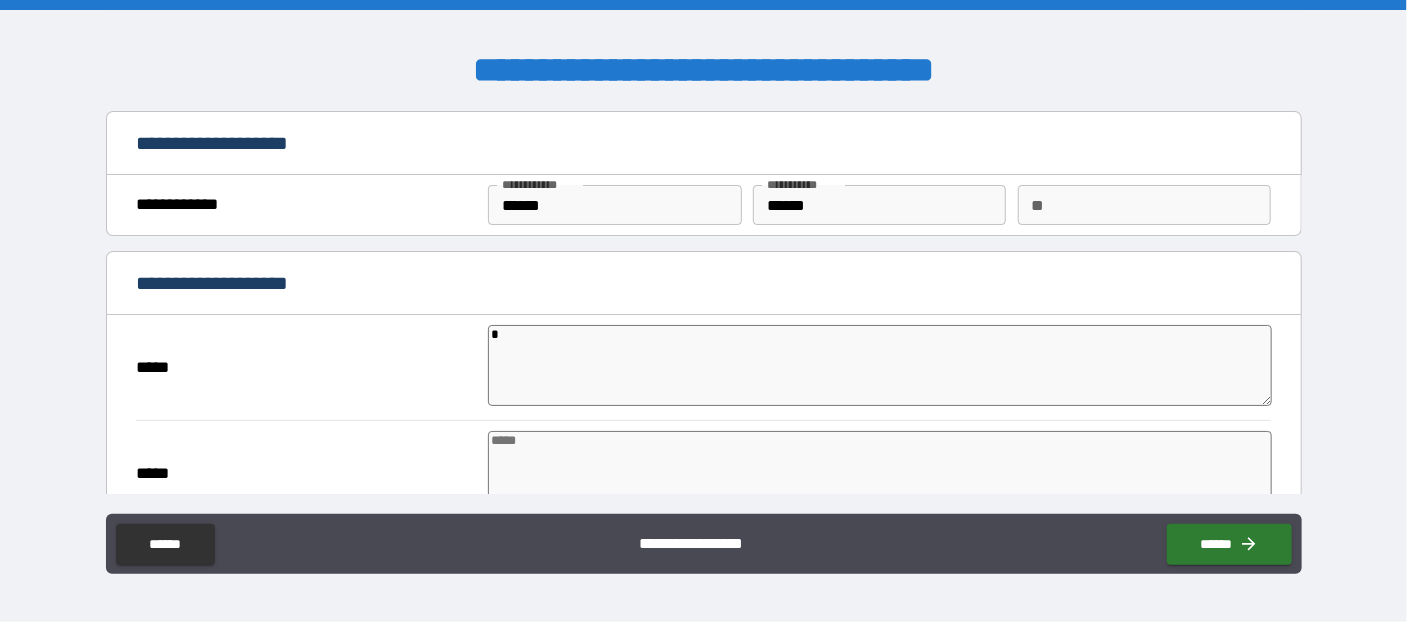 type on "*" 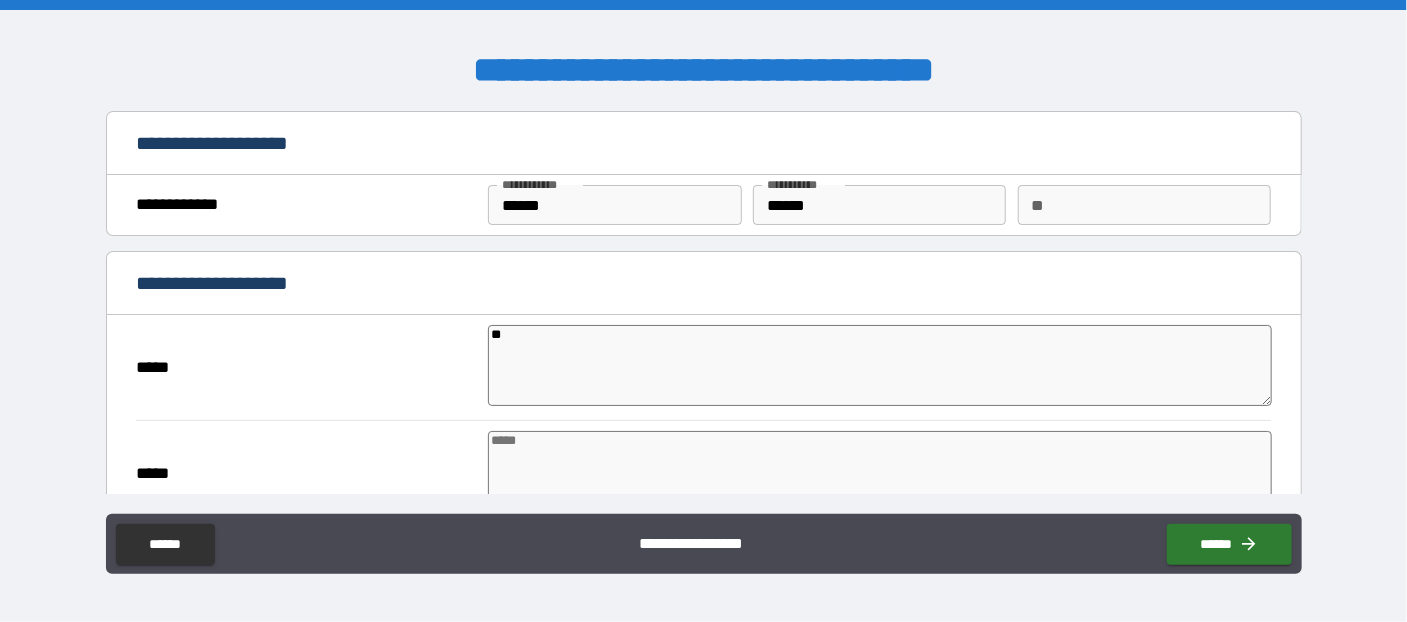 type on "*" 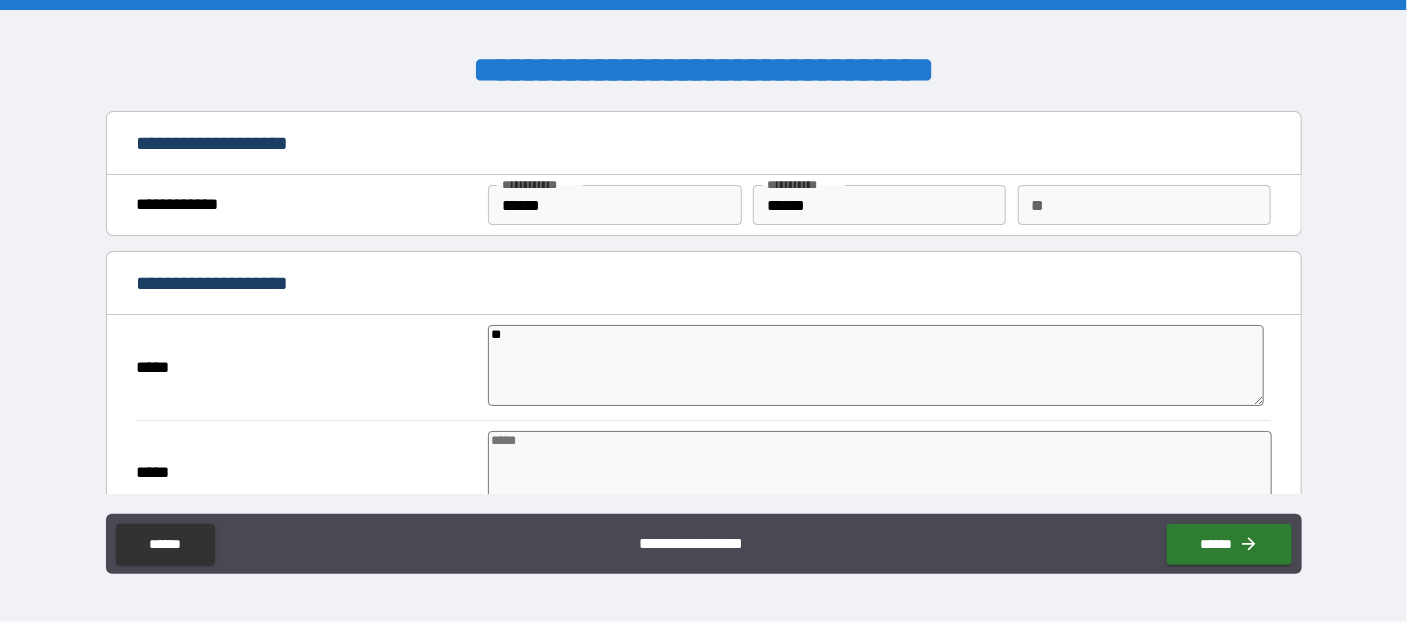 type on "***" 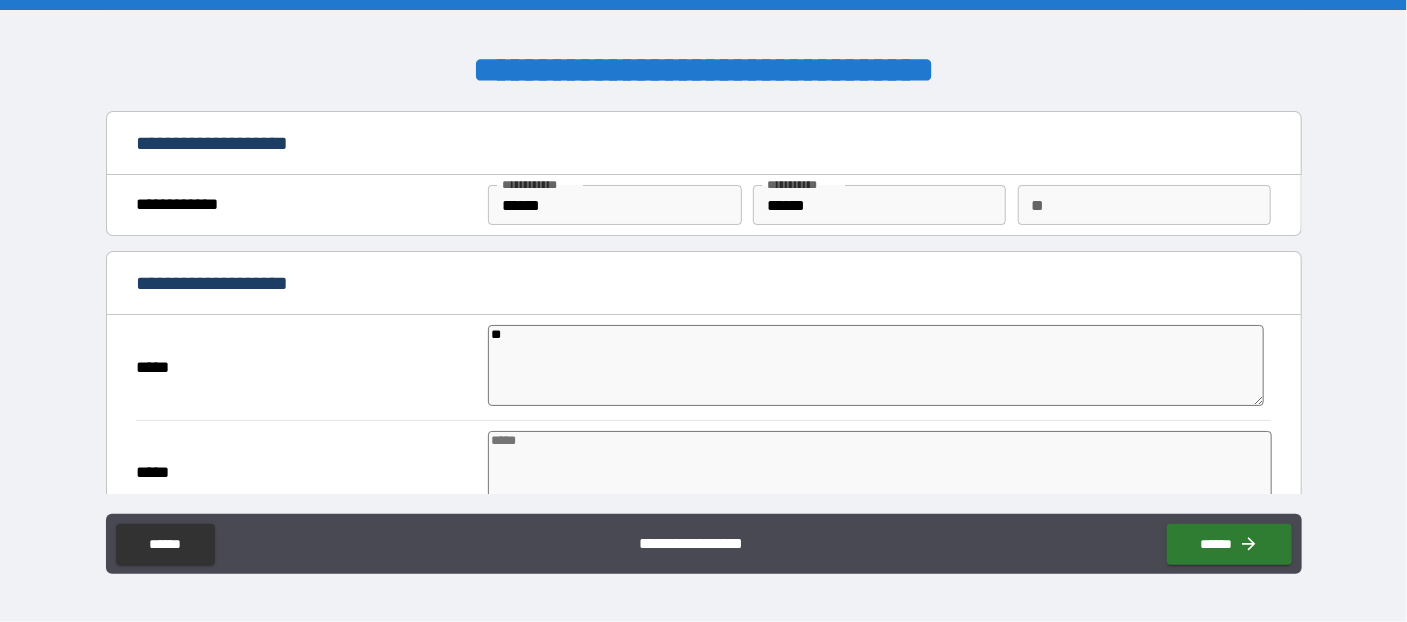 type on "*" 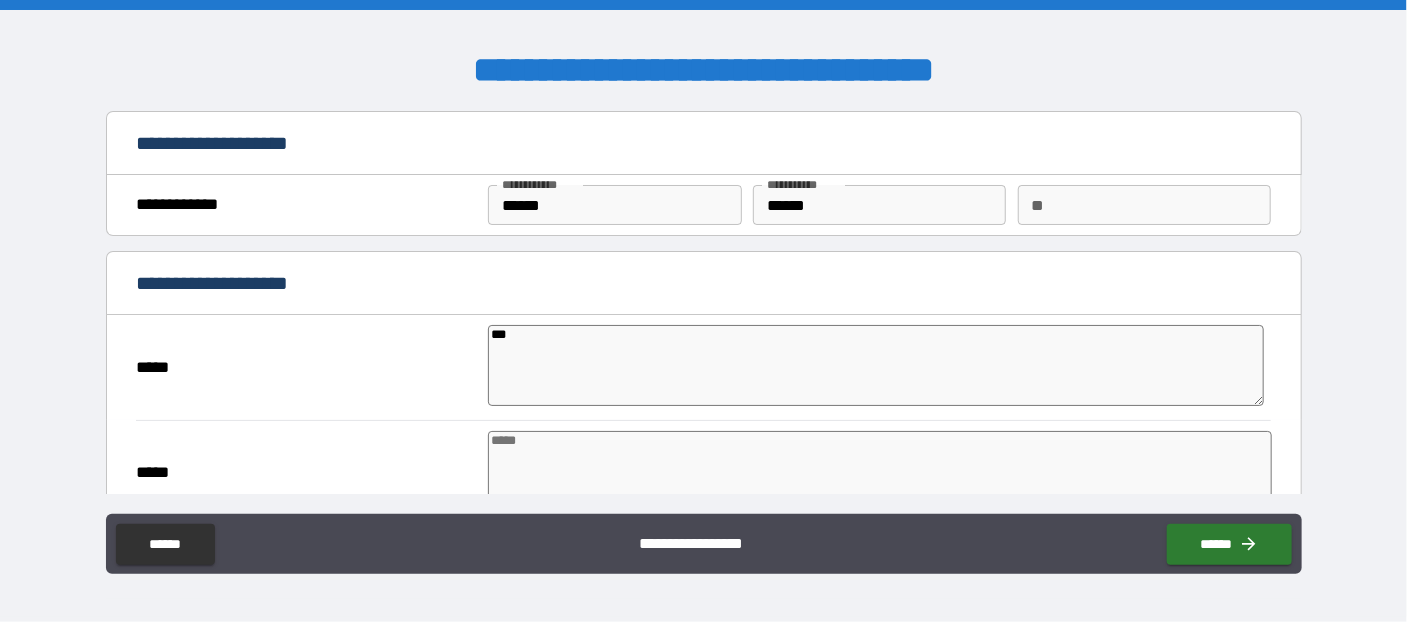 type on "****" 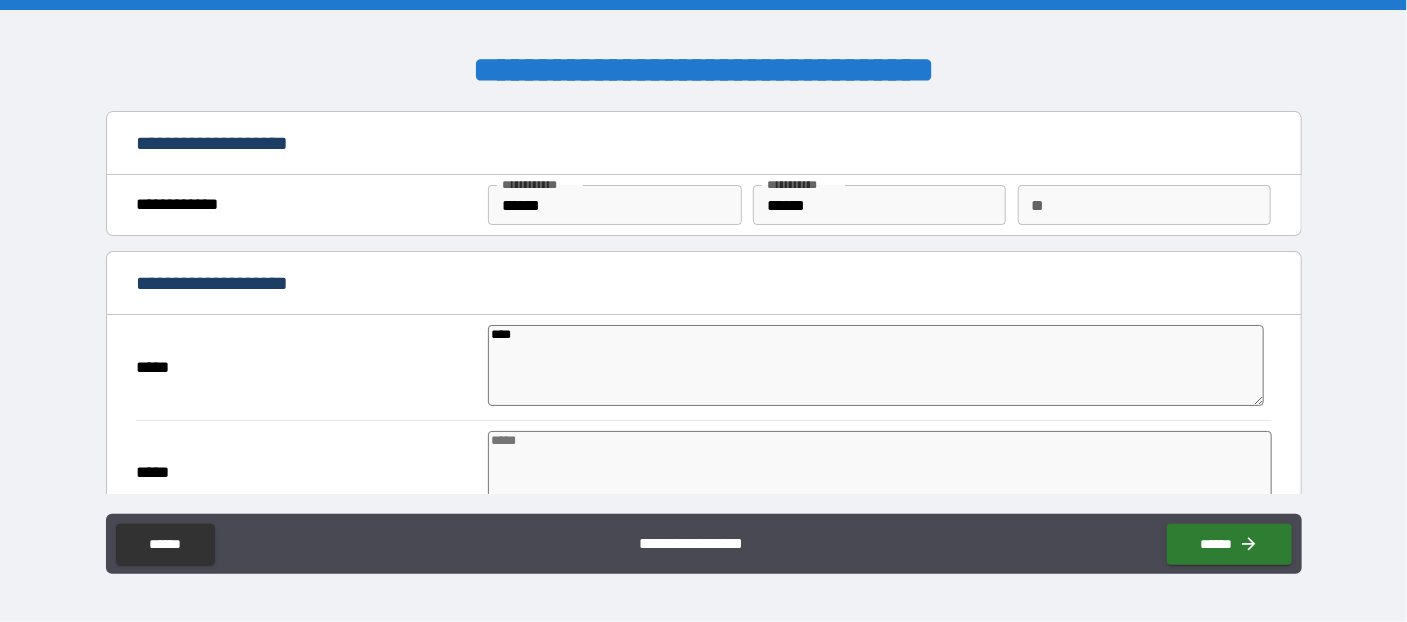 type on "*" 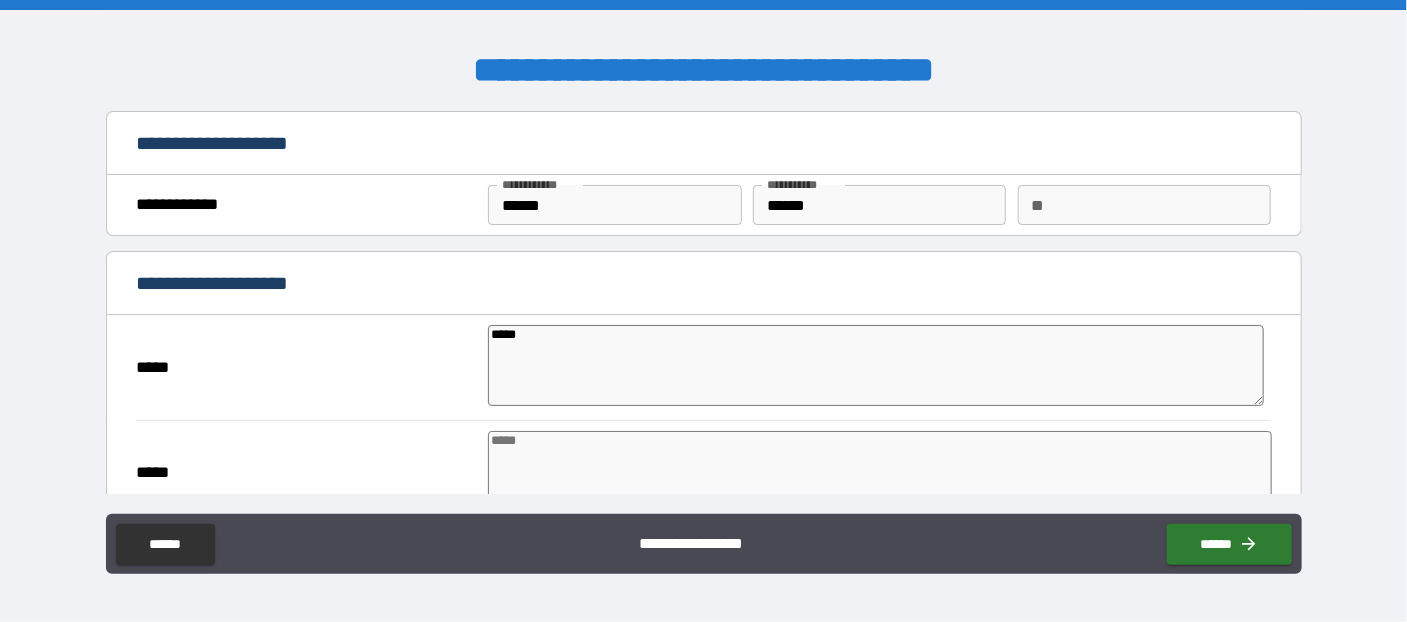 type on "*" 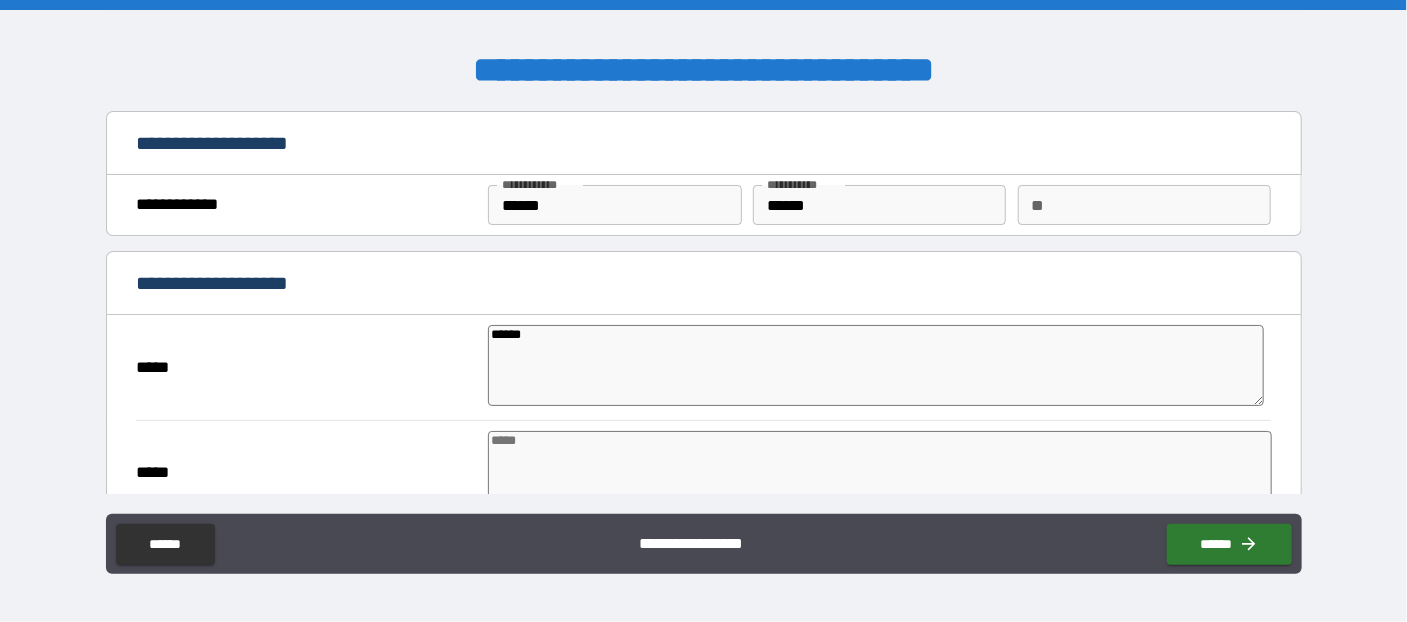 type on "*" 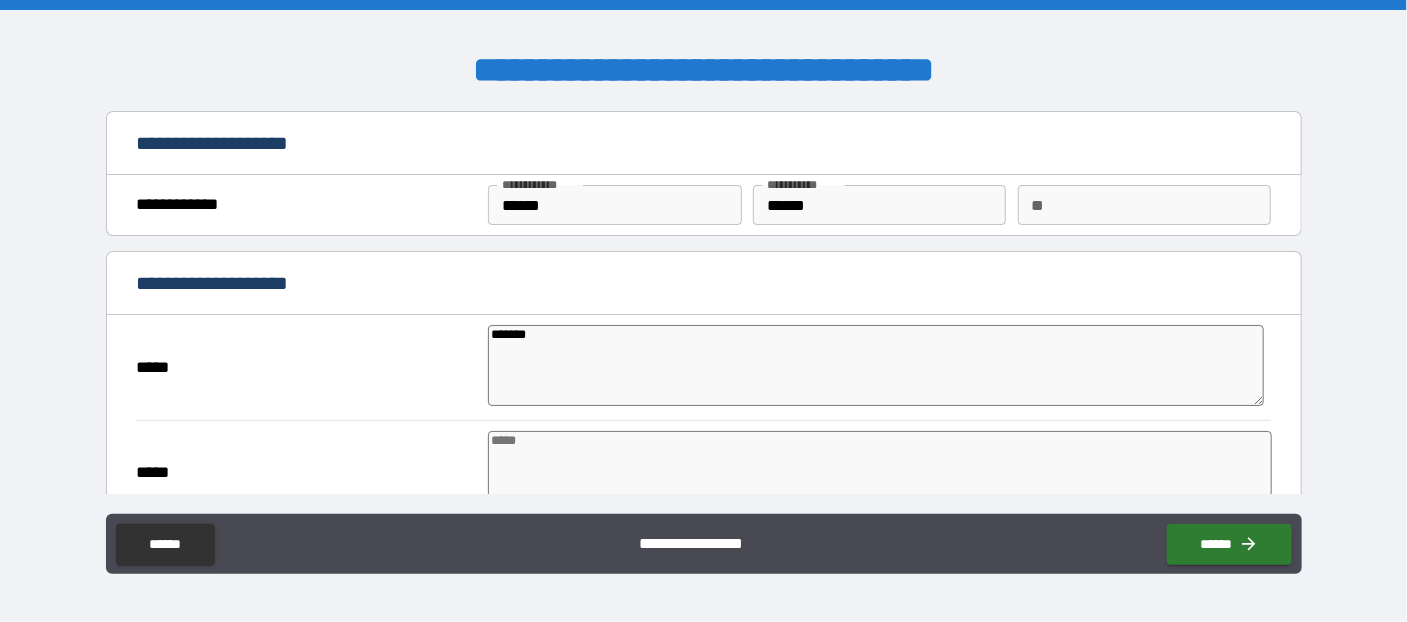 type on "*" 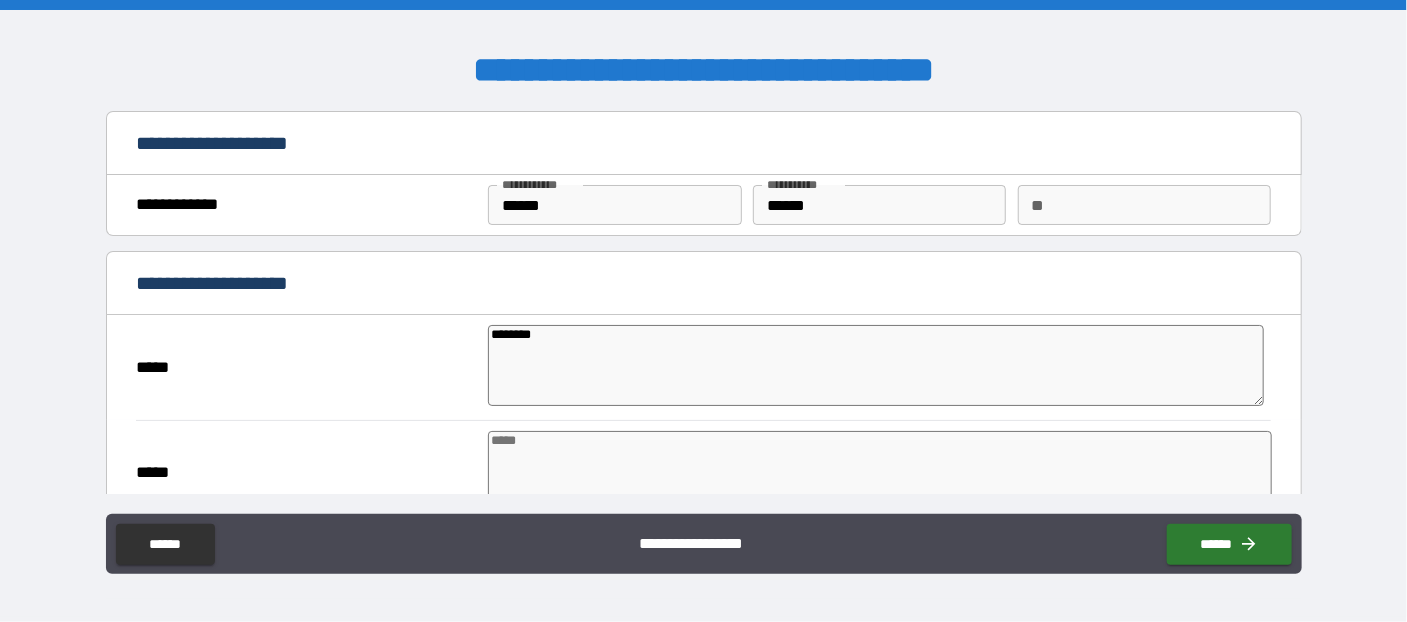 type on "*********" 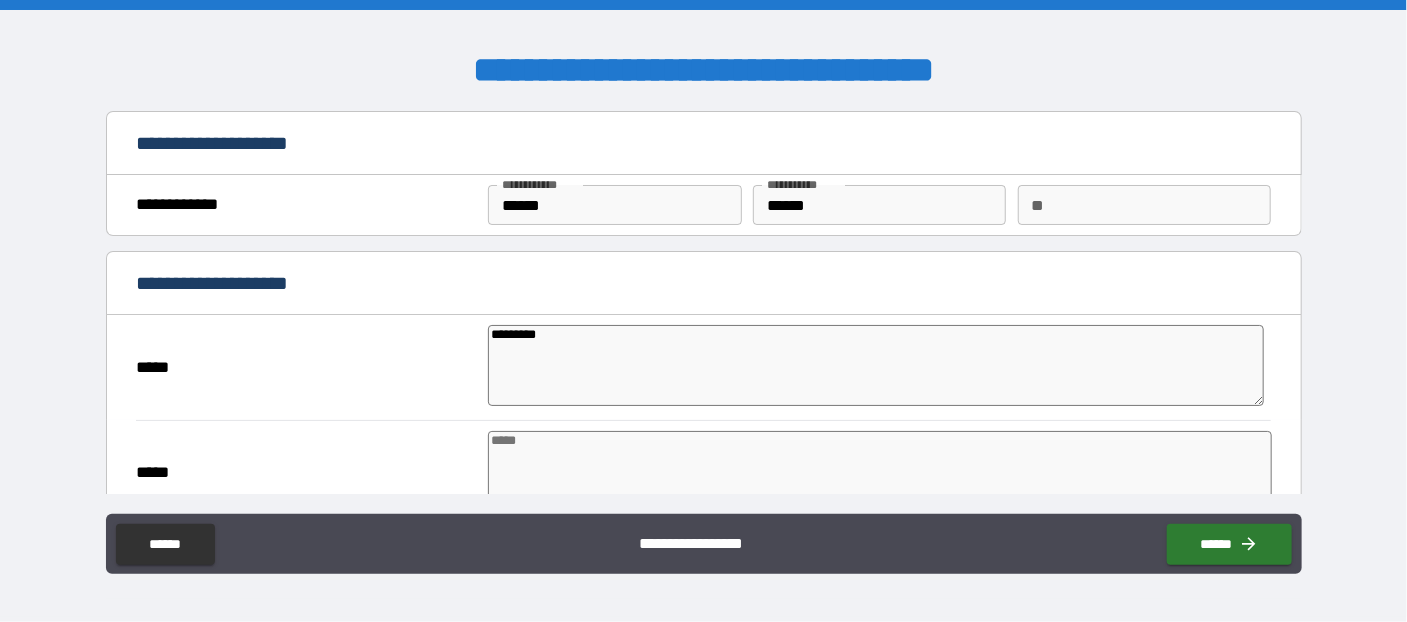 type on "*" 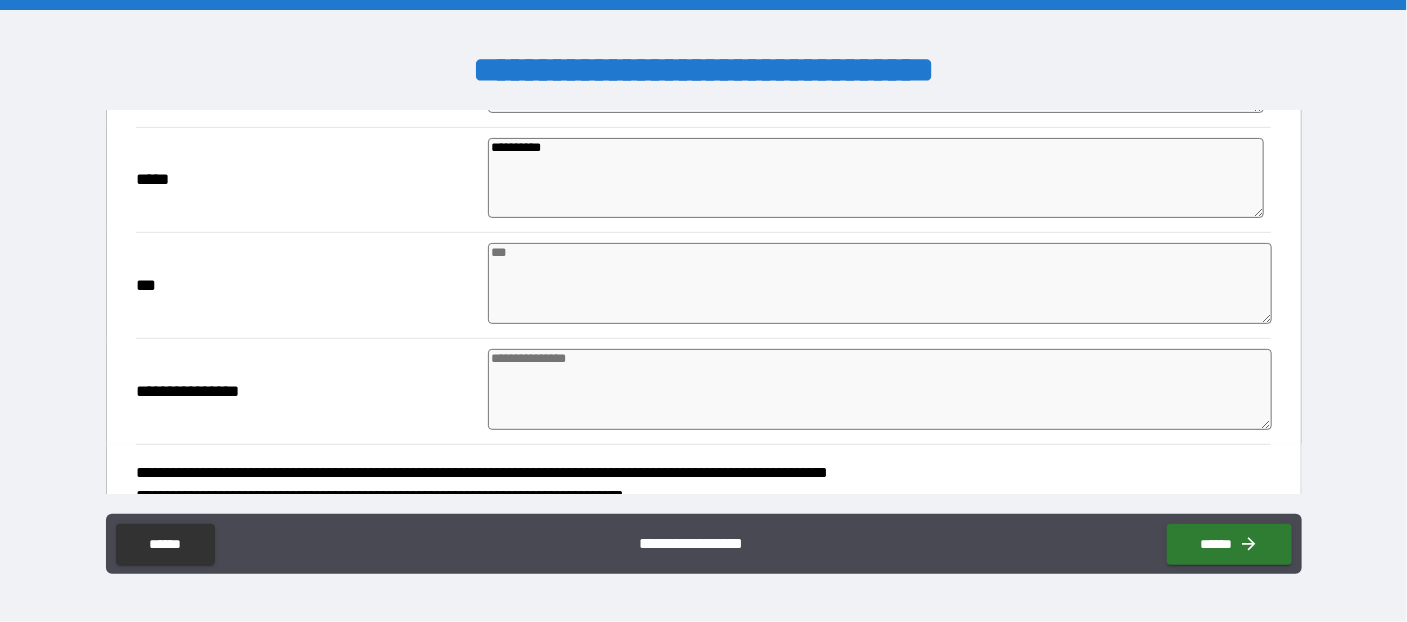 scroll, scrollTop: 326, scrollLeft: 0, axis: vertical 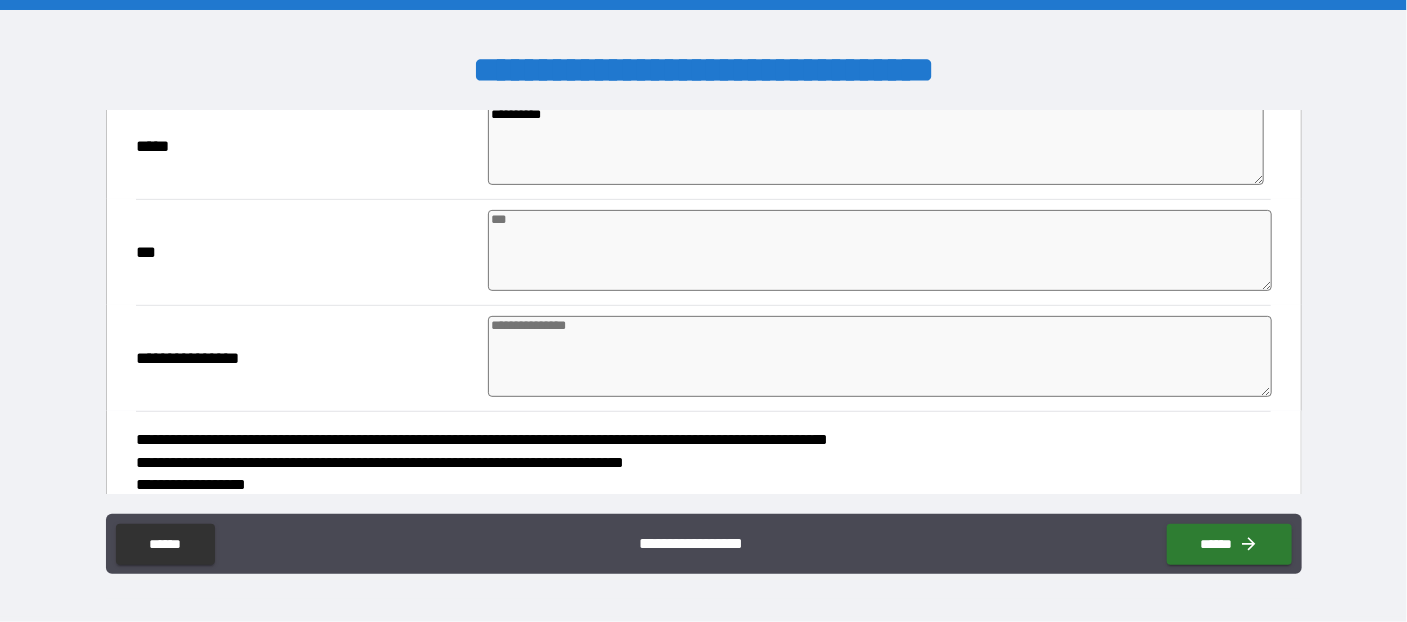 click at bounding box center (880, 250) 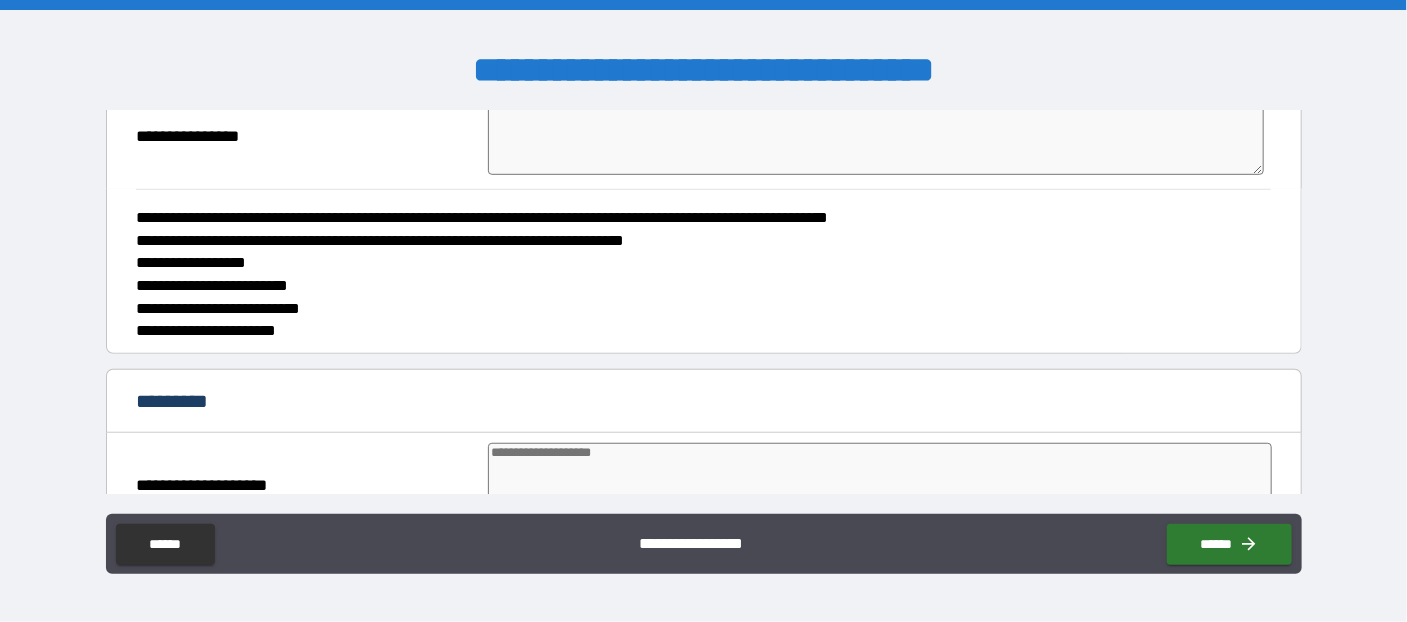 scroll, scrollTop: 763, scrollLeft: 0, axis: vertical 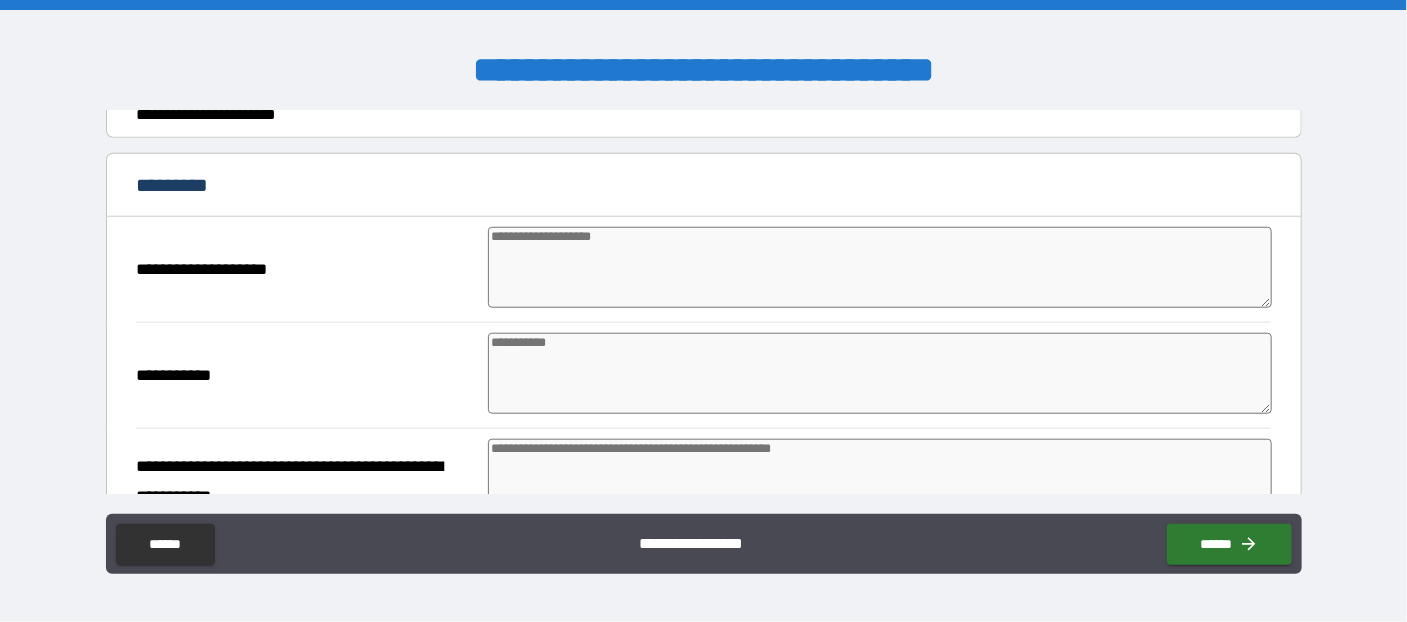 click at bounding box center [880, 267] 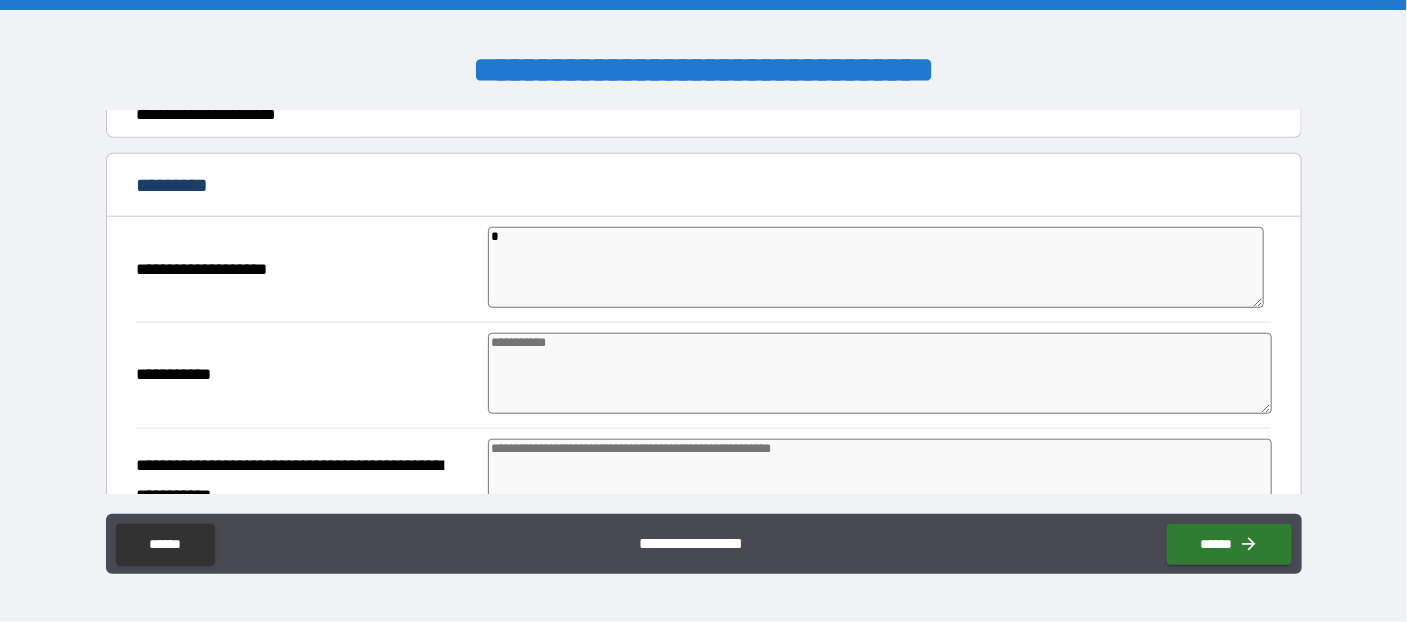 click at bounding box center [880, 373] 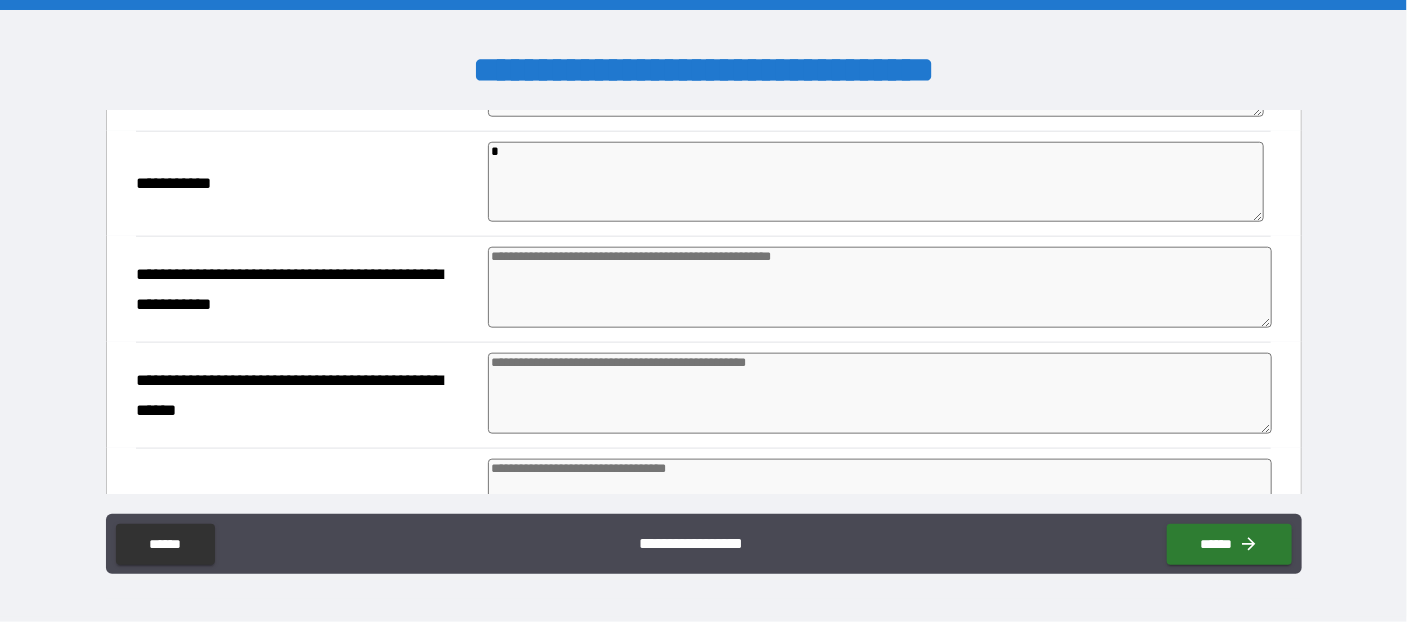 scroll, scrollTop: 981, scrollLeft: 0, axis: vertical 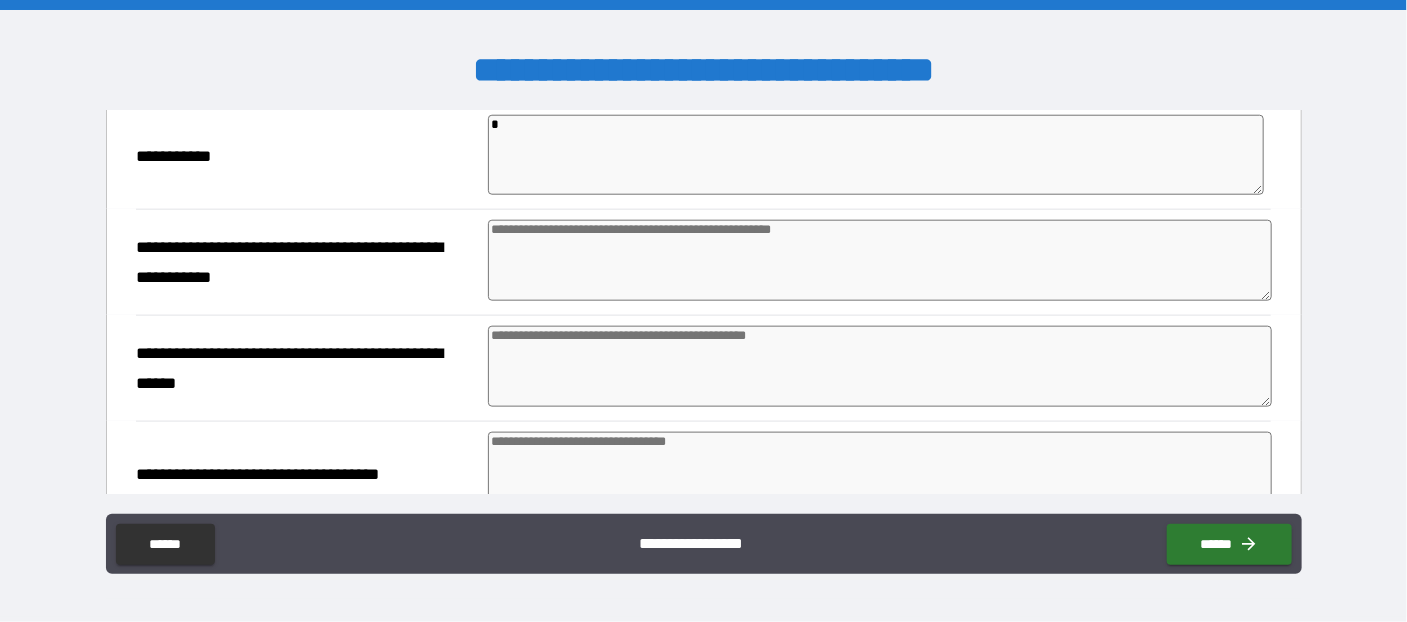 click at bounding box center (880, 260) 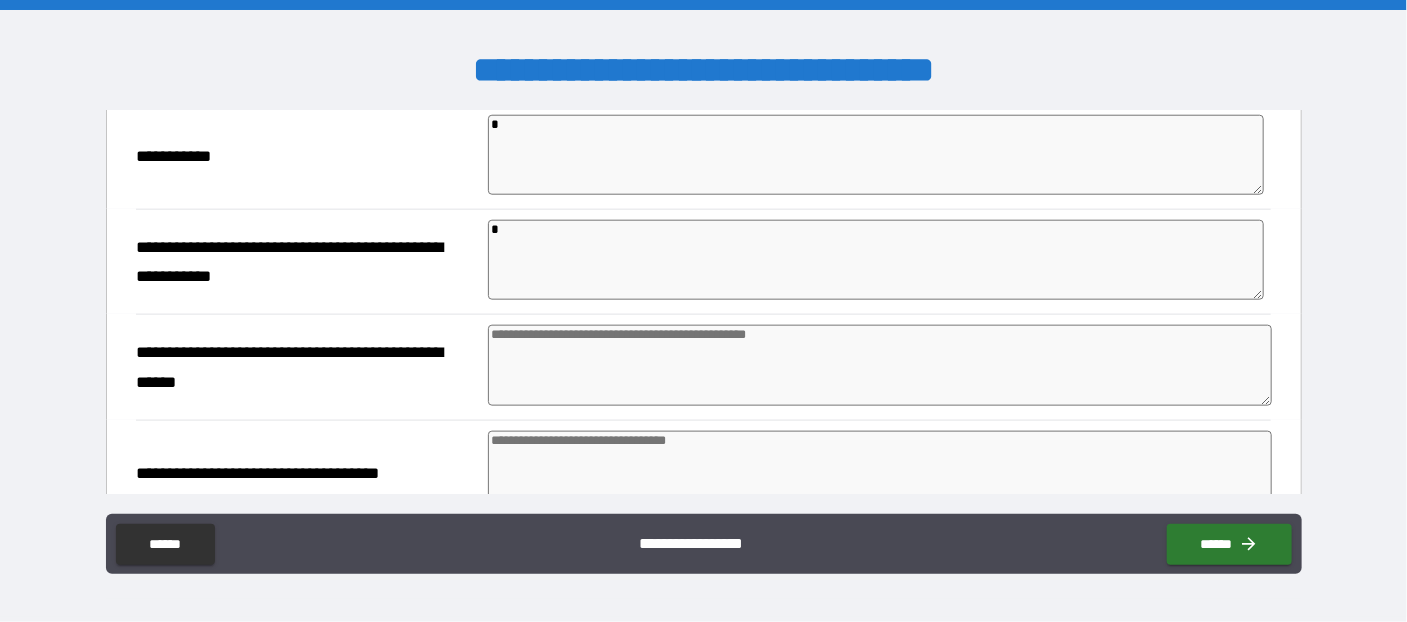 click at bounding box center (880, 365) 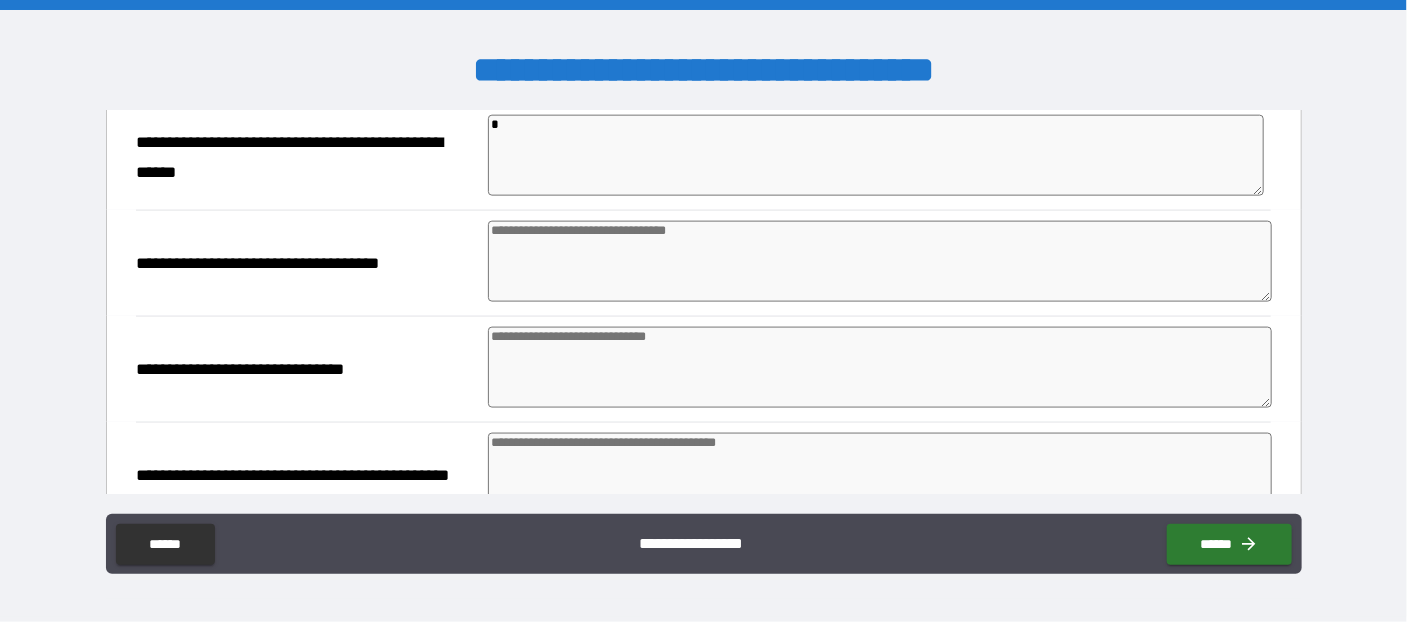 scroll, scrollTop: 1199, scrollLeft: 0, axis: vertical 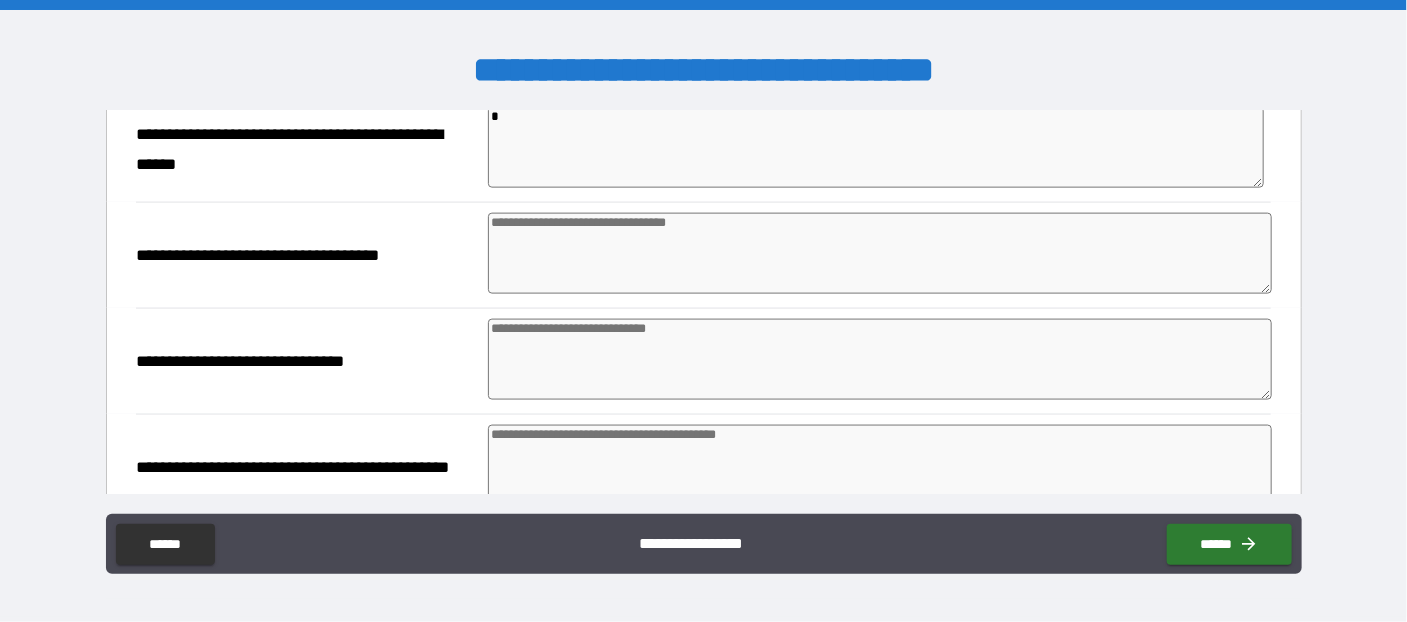 click at bounding box center [880, 253] 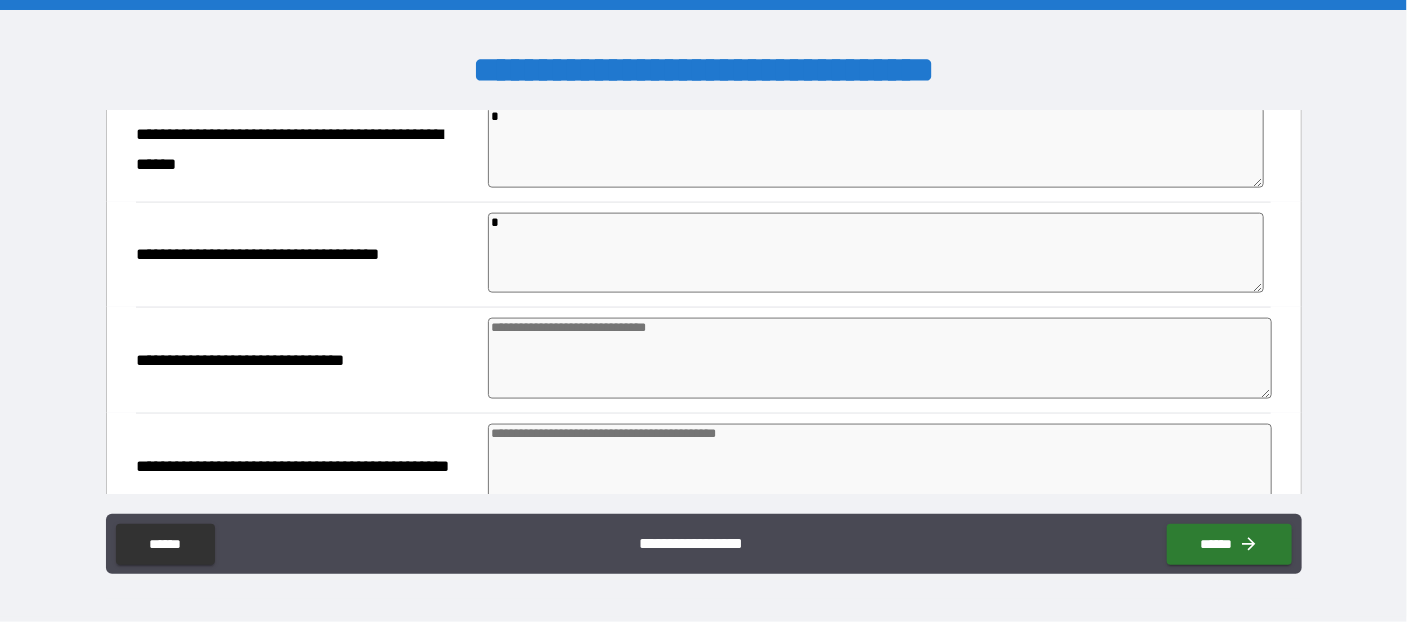 click at bounding box center [880, 358] 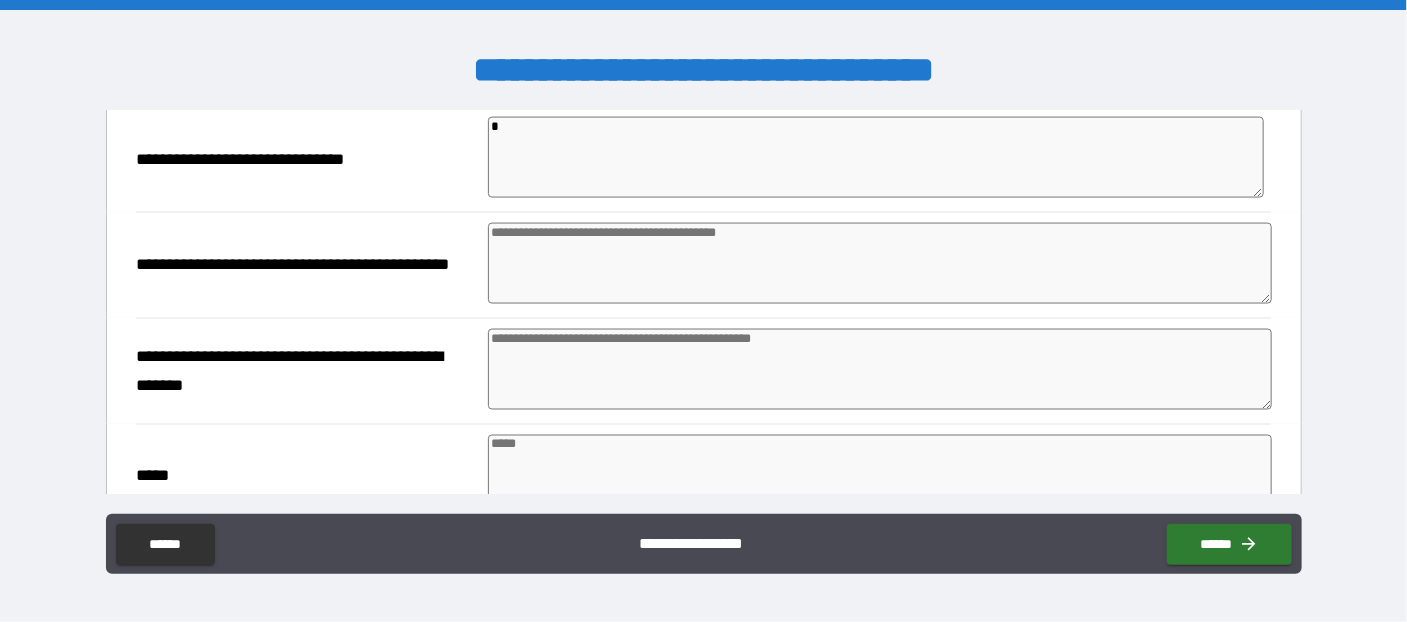scroll, scrollTop: 1418, scrollLeft: 0, axis: vertical 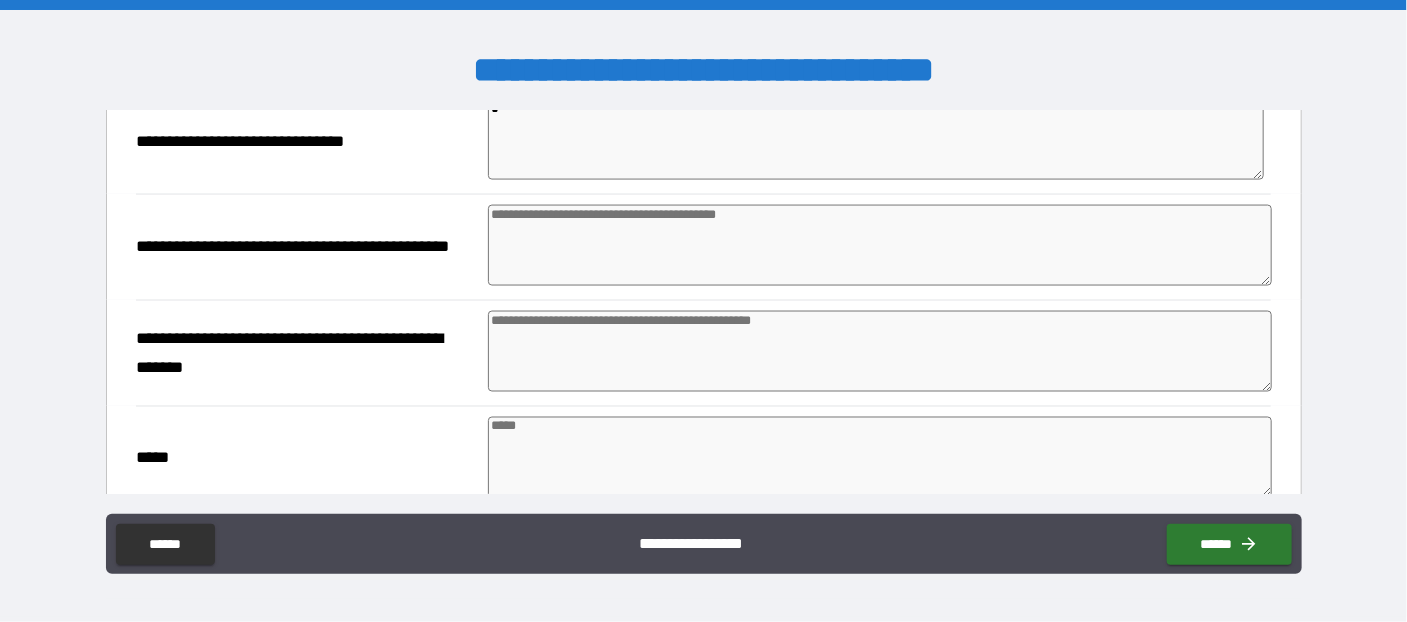 click at bounding box center [880, 245] 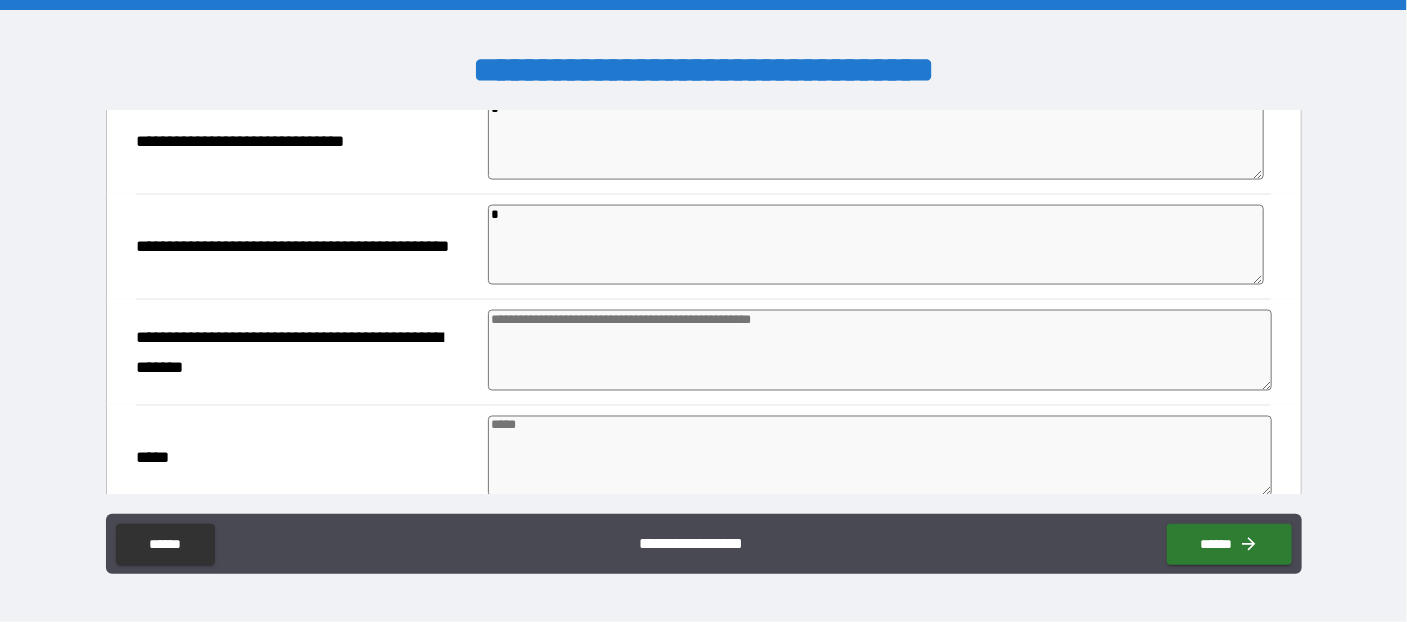 click at bounding box center [880, 350] 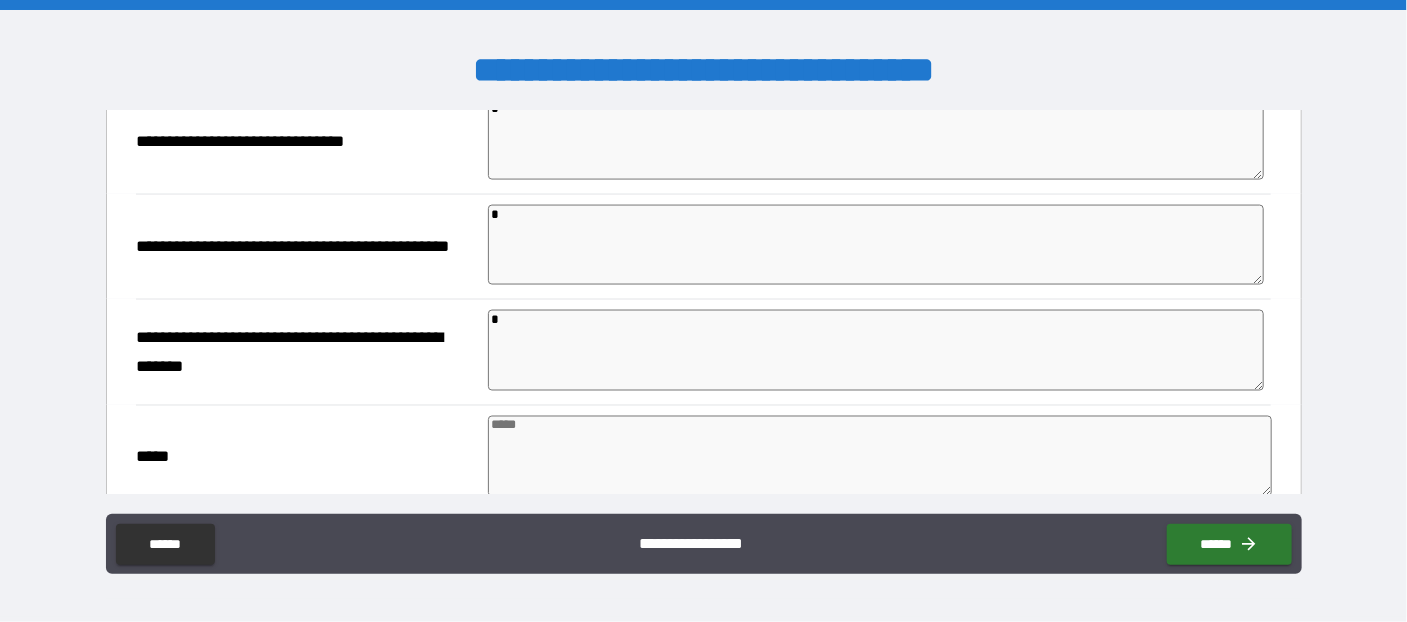 scroll, scrollTop: 1636, scrollLeft: 0, axis: vertical 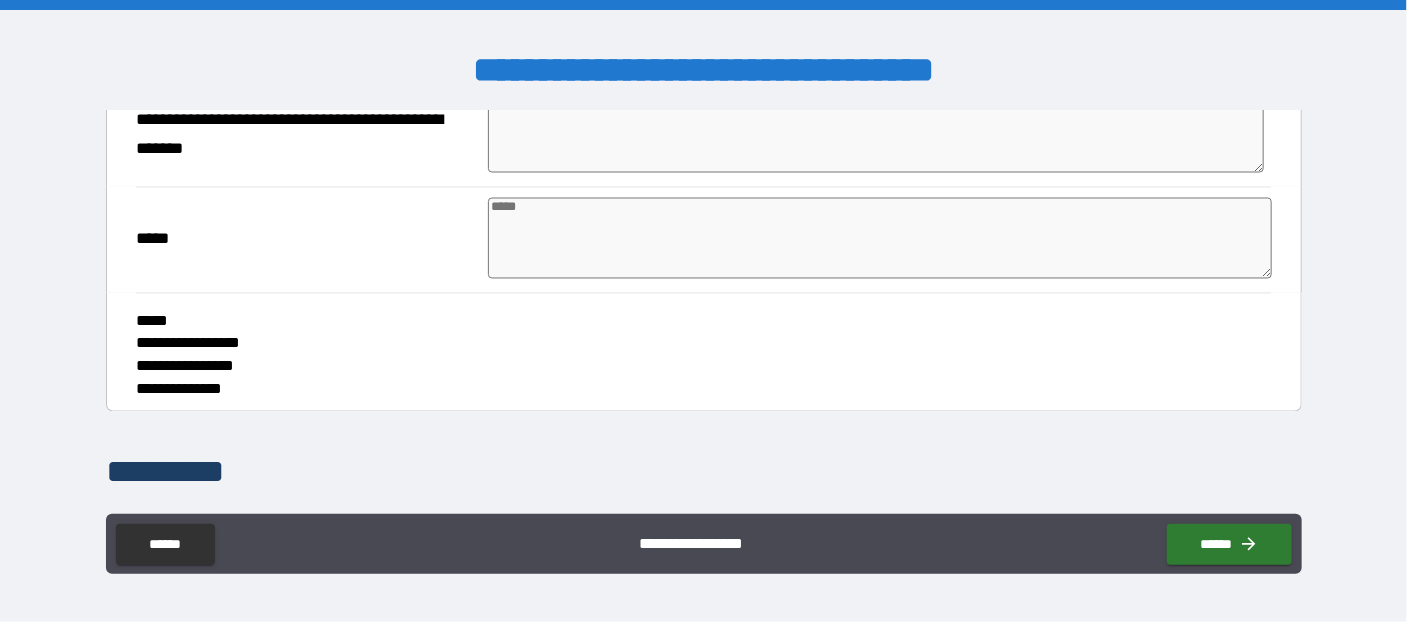 click at bounding box center [880, 238] 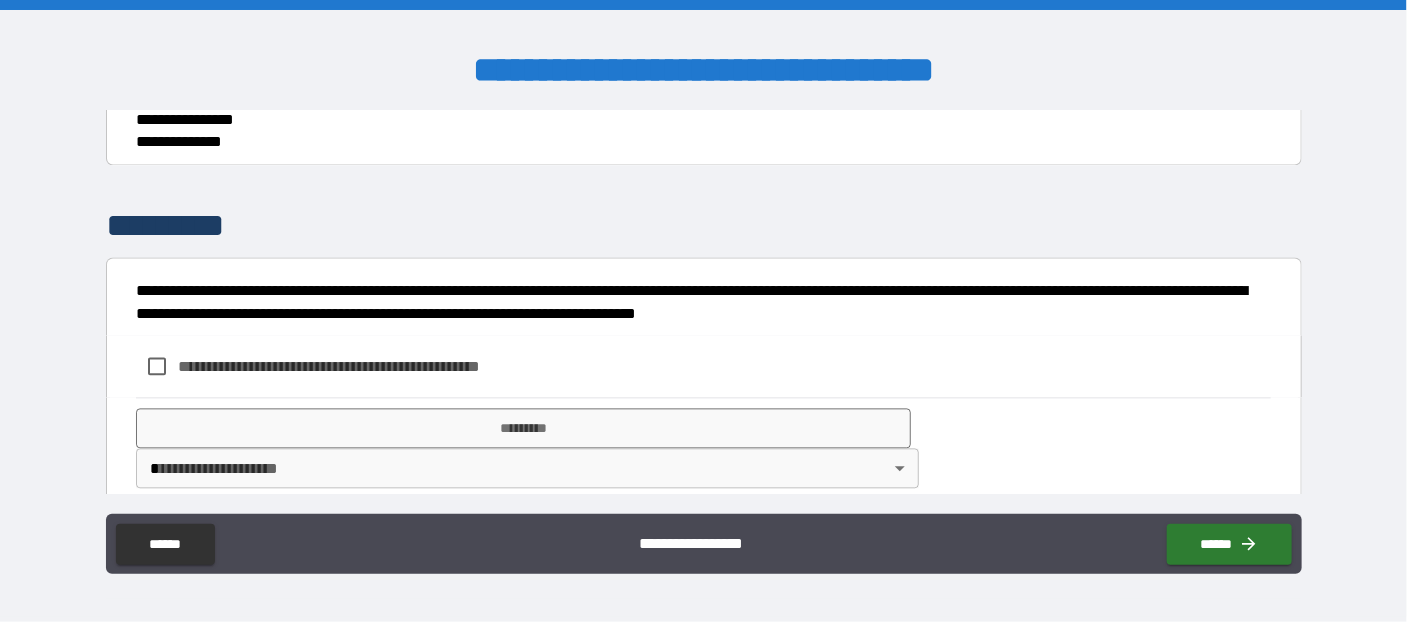 scroll, scrollTop: 1906, scrollLeft: 0, axis: vertical 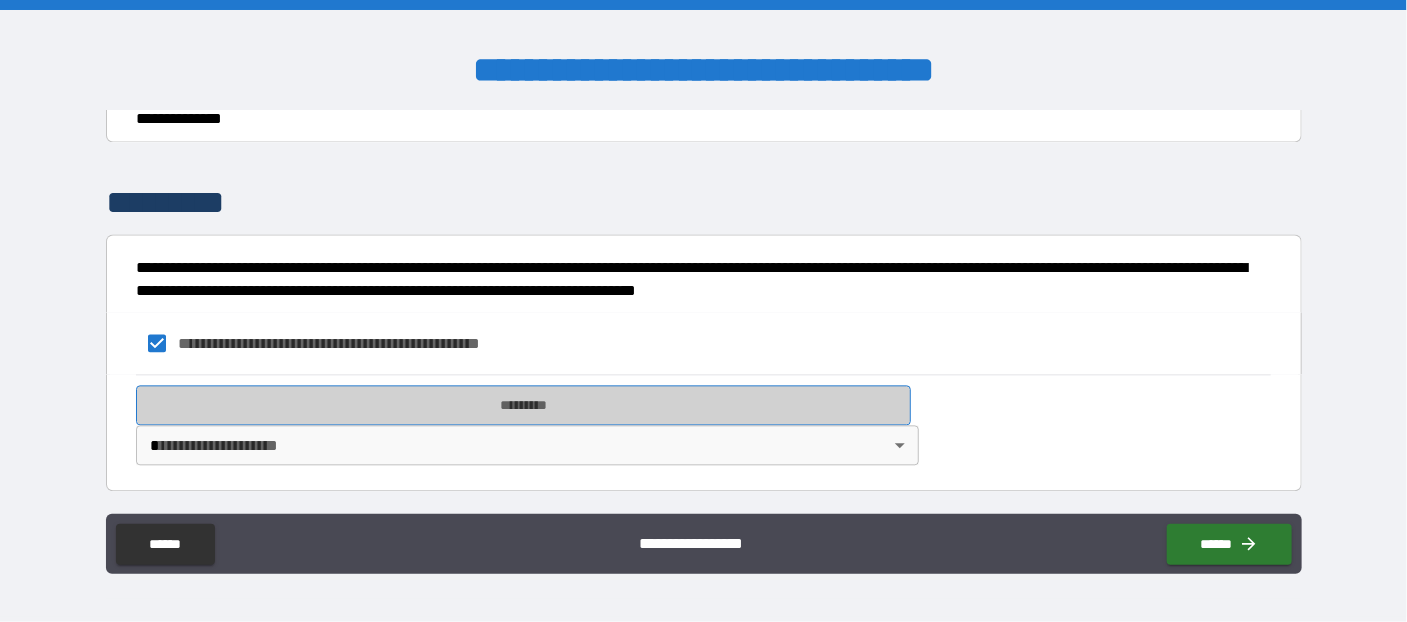 click on "*********" at bounding box center (523, 405) 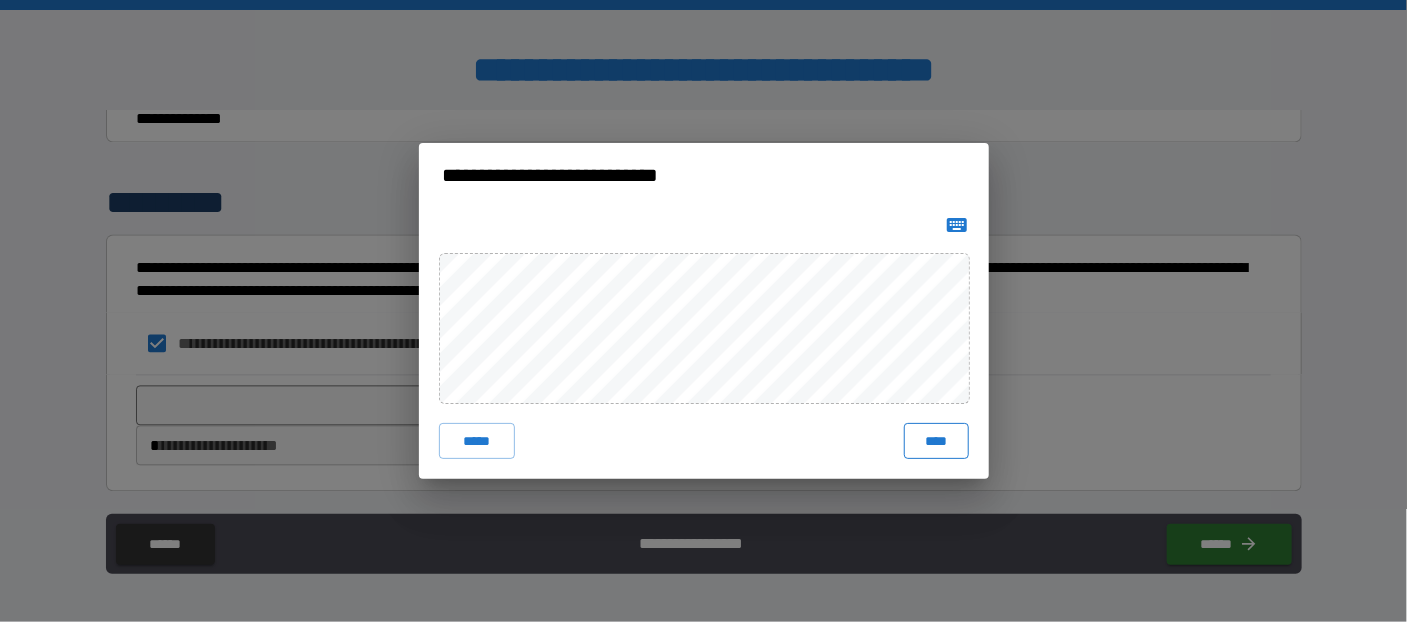 click on "****" at bounding box center [936, 441] 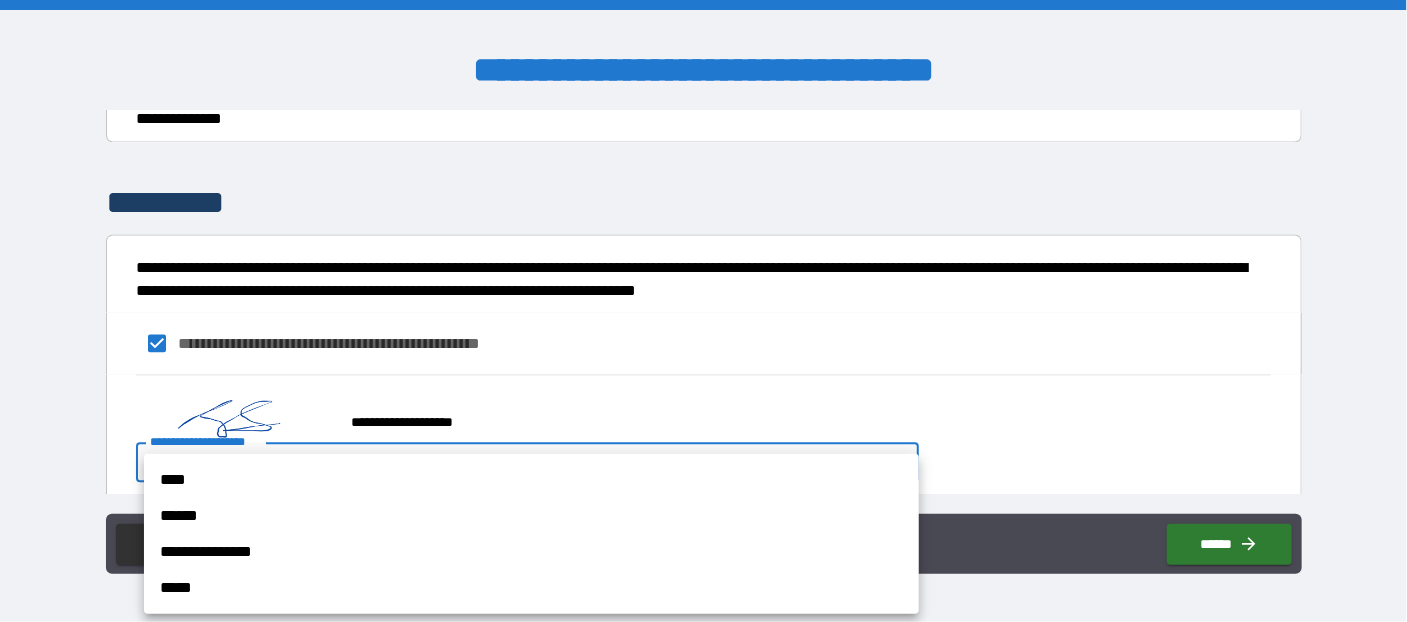 click on "**********" at bounding box center [703, 311] 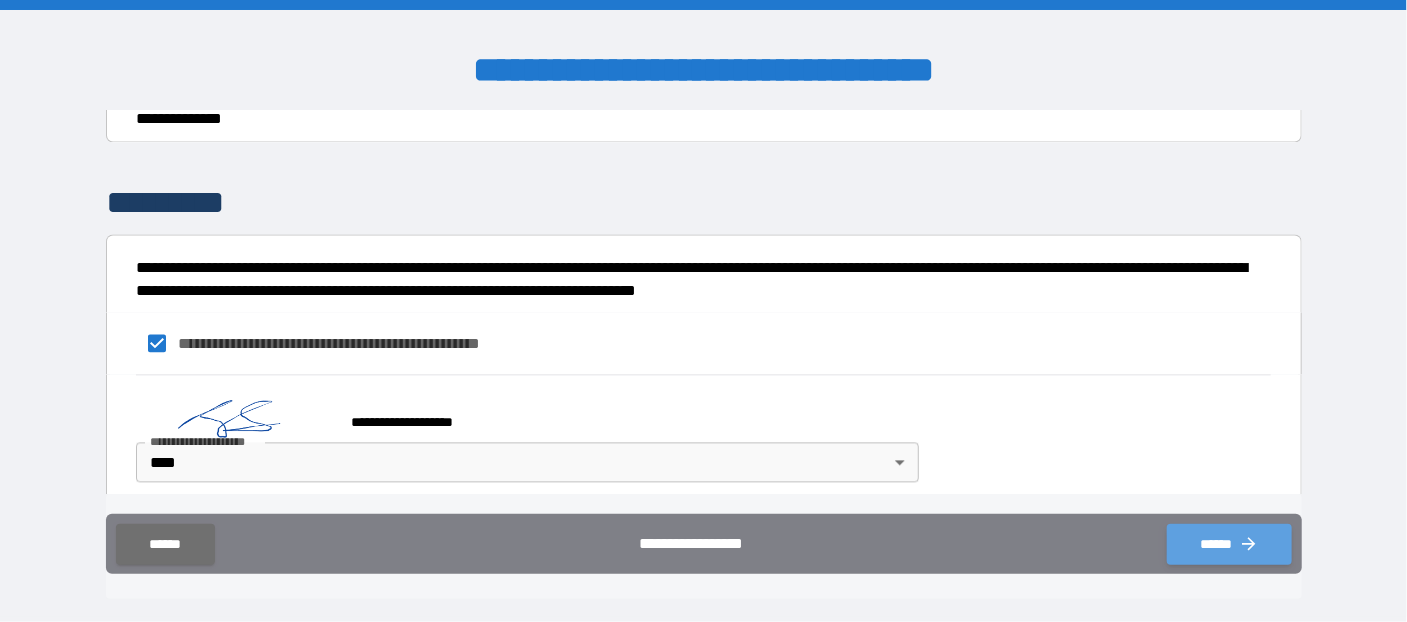 click on "******" at bounding box center [1229, 544] 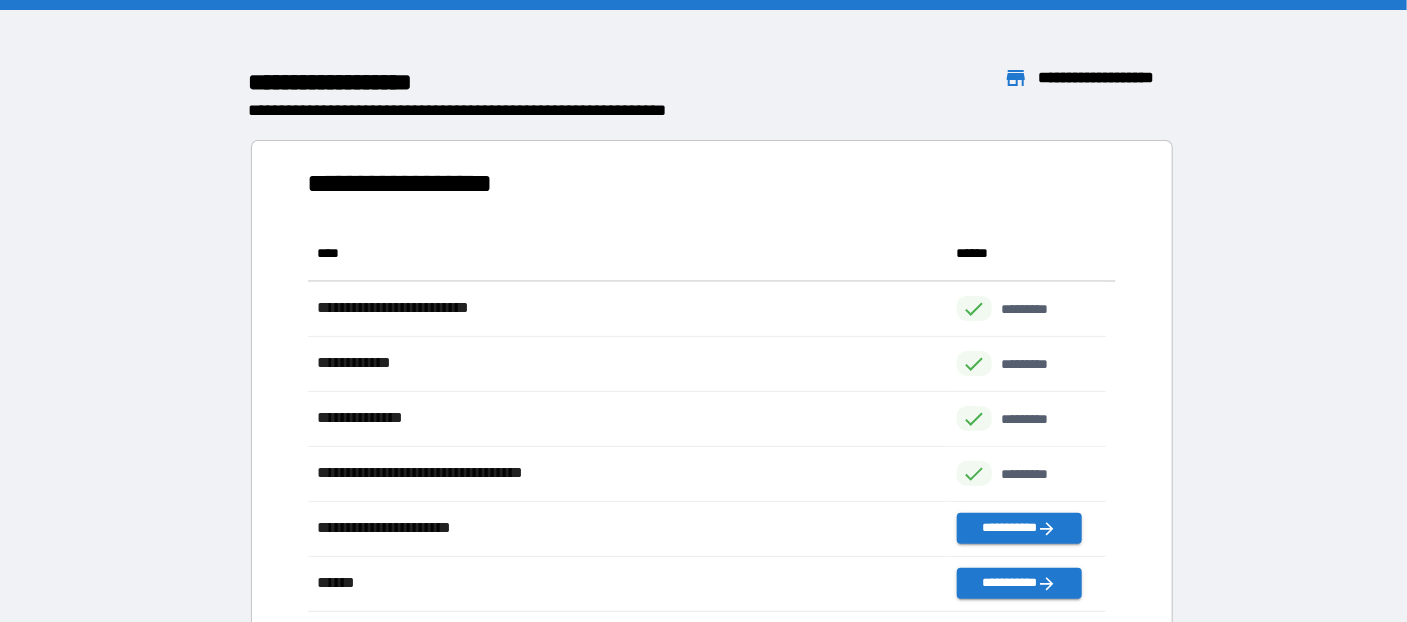 scroll, scrollTop: 14, scrollLeft: 13, axis: both 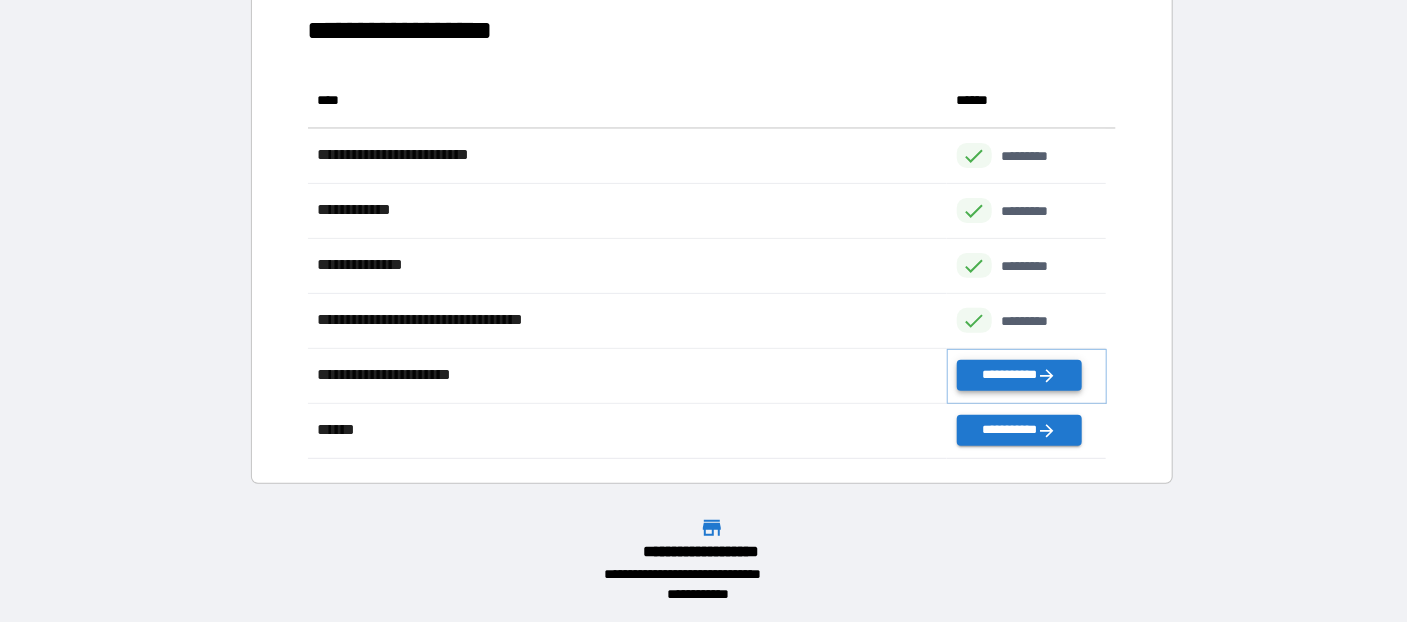 click on "**********" at bounding box center [1019, 375] 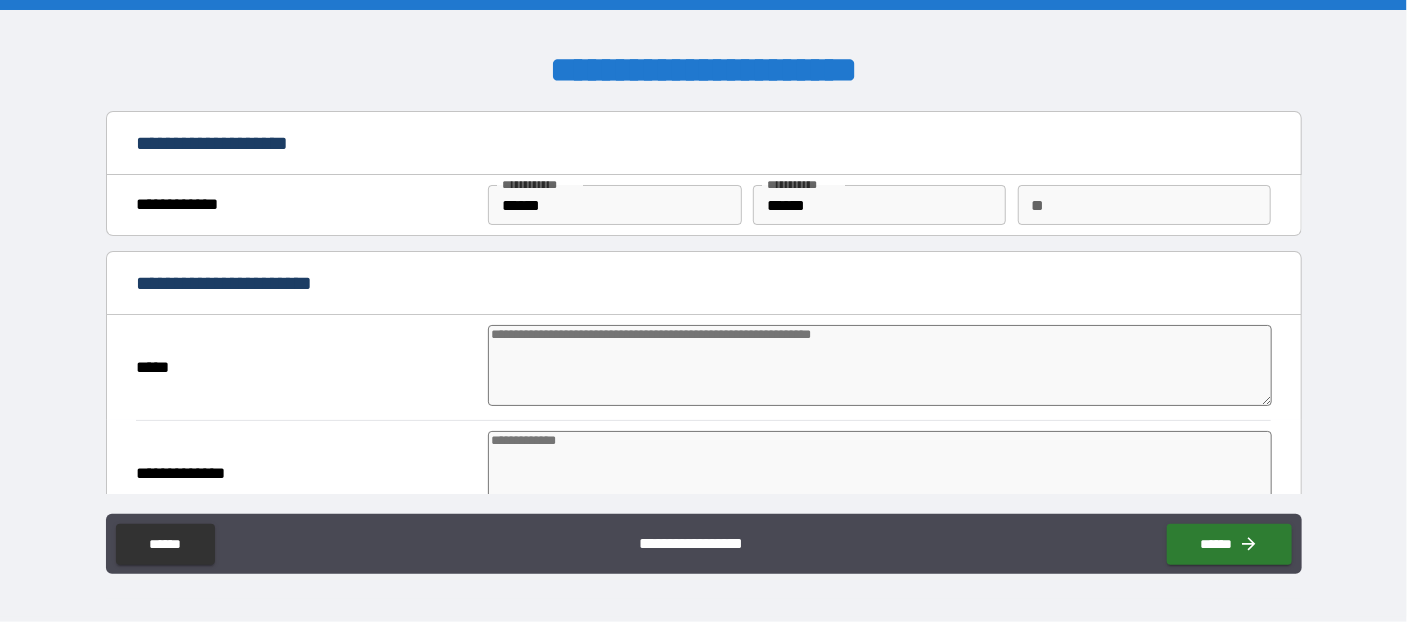 click at bounding box center [880, 365] 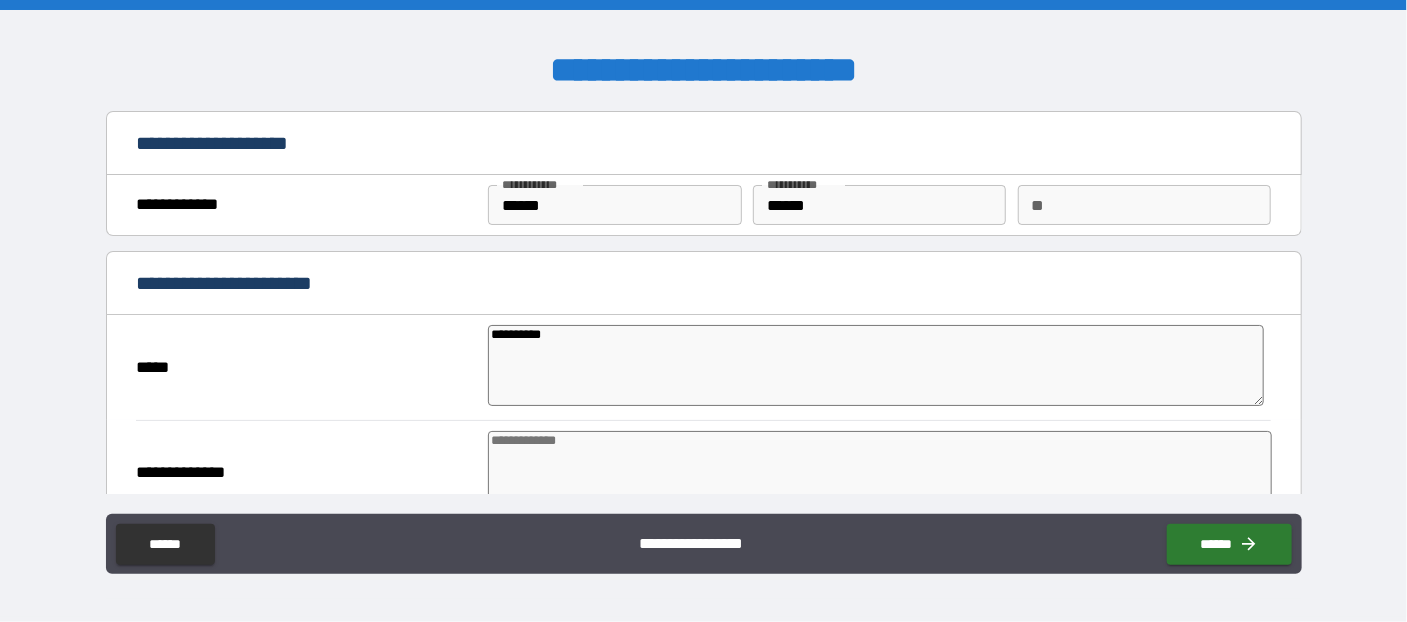 click at bounding box center [880, 471] 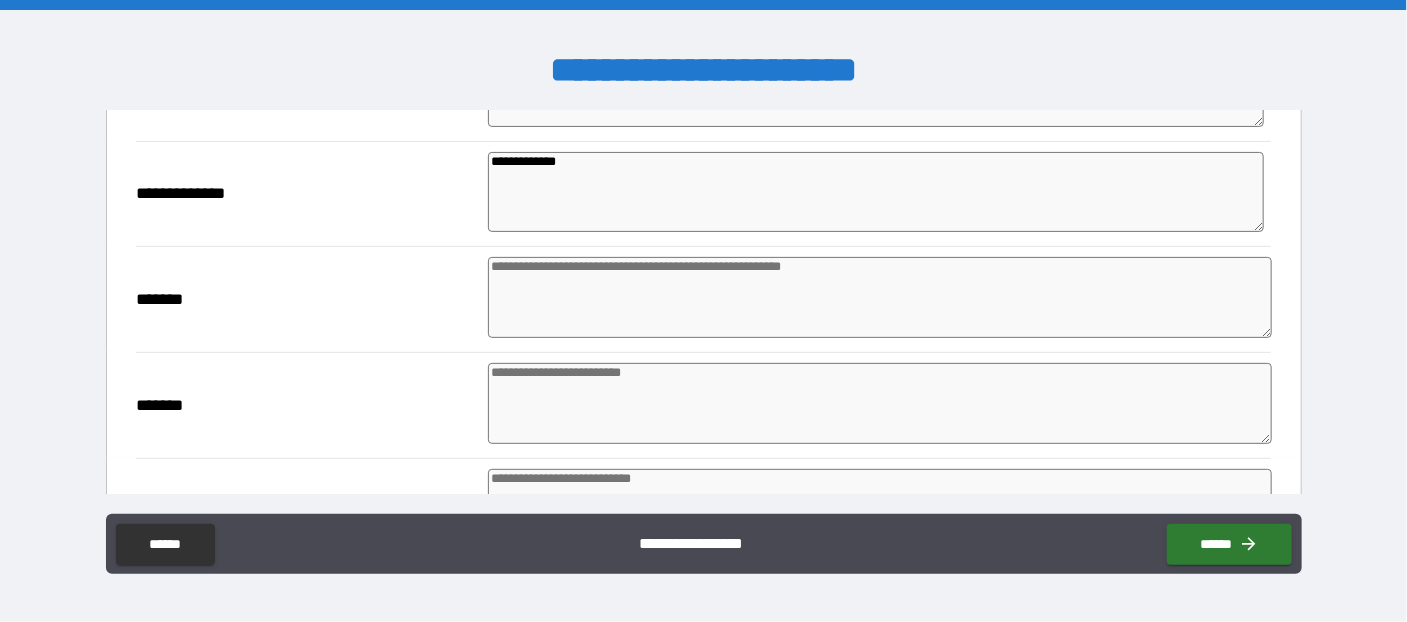 scroll, scrollTop: 326, scrollLeft: 0, axis: vertical 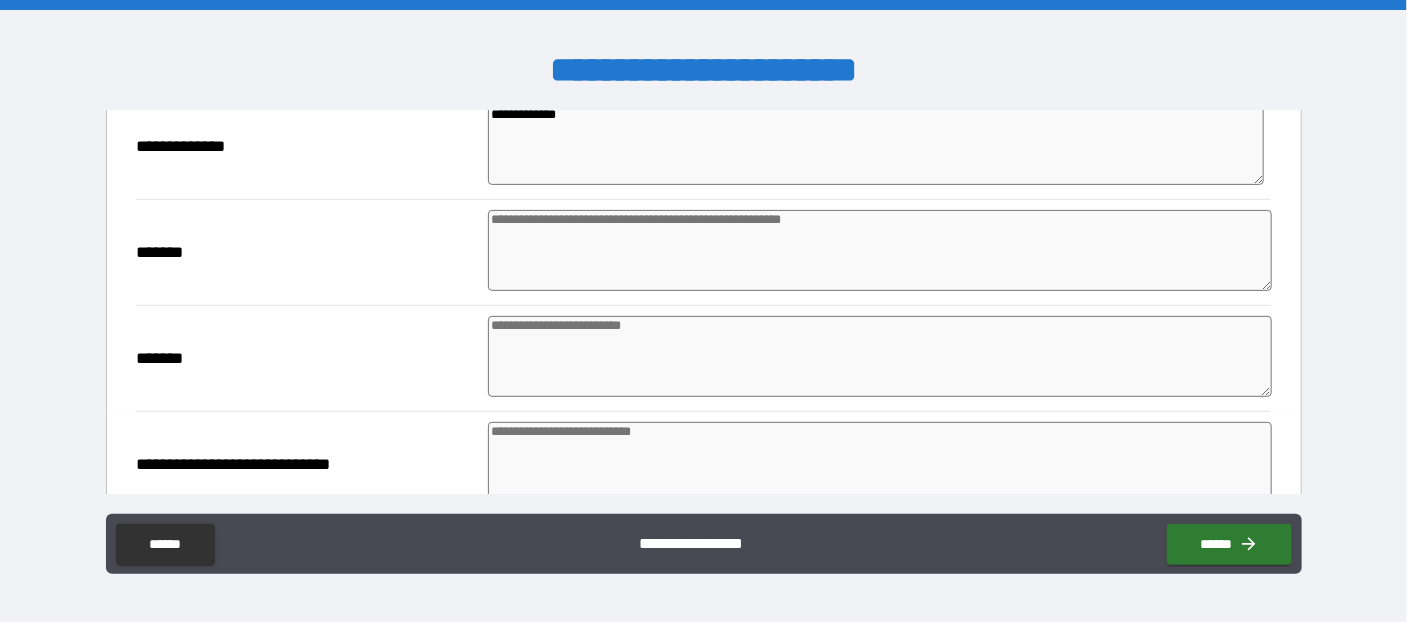 click at bounding box center [880, 250] 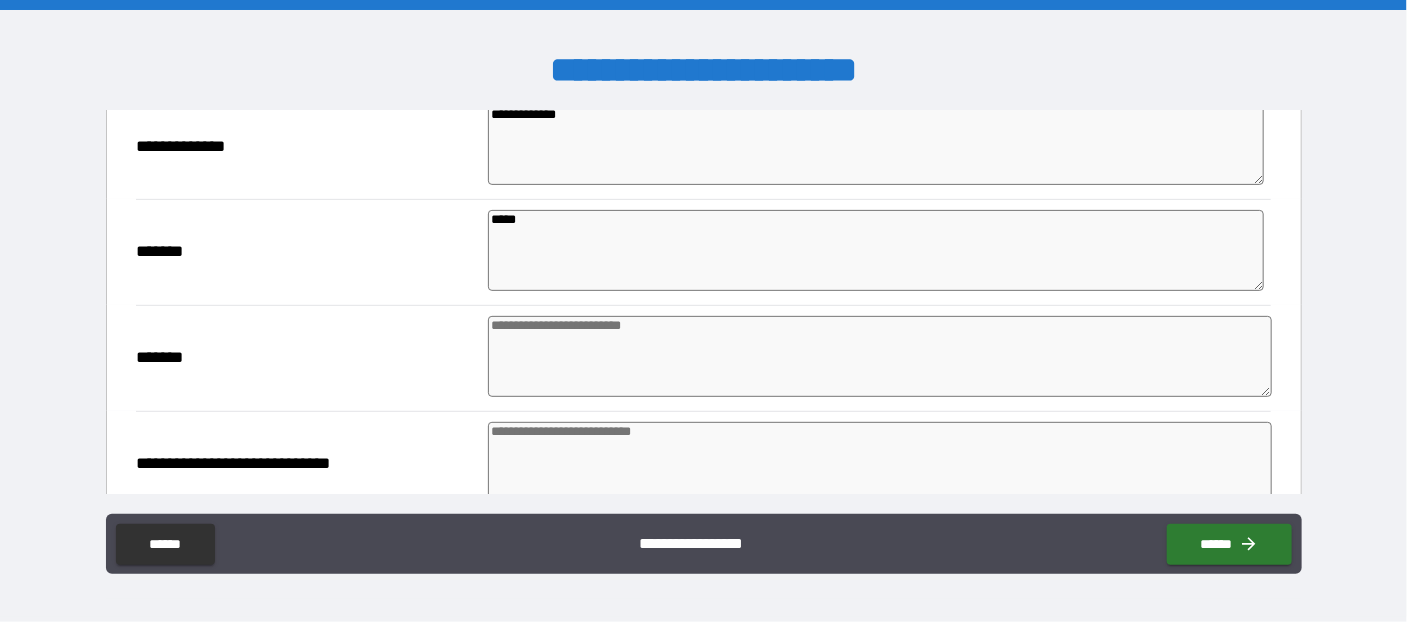 click at bounding box center [880, 356] 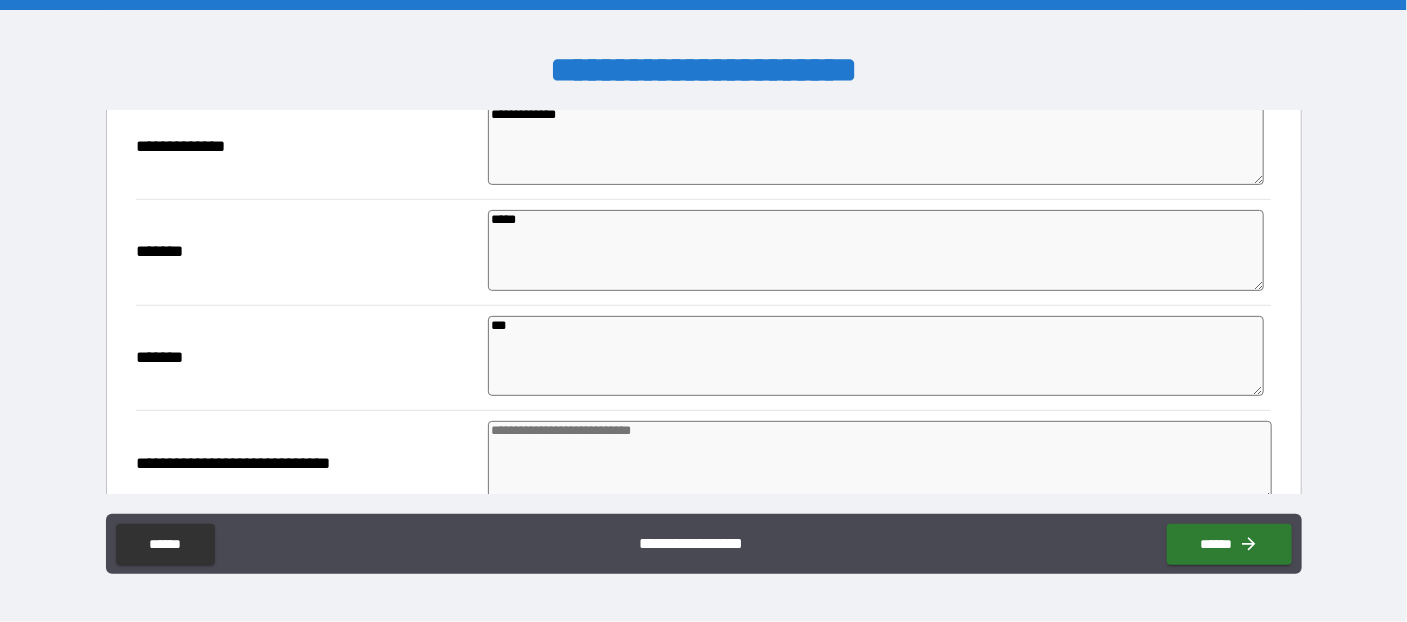 click at bounding box center [880, 461] 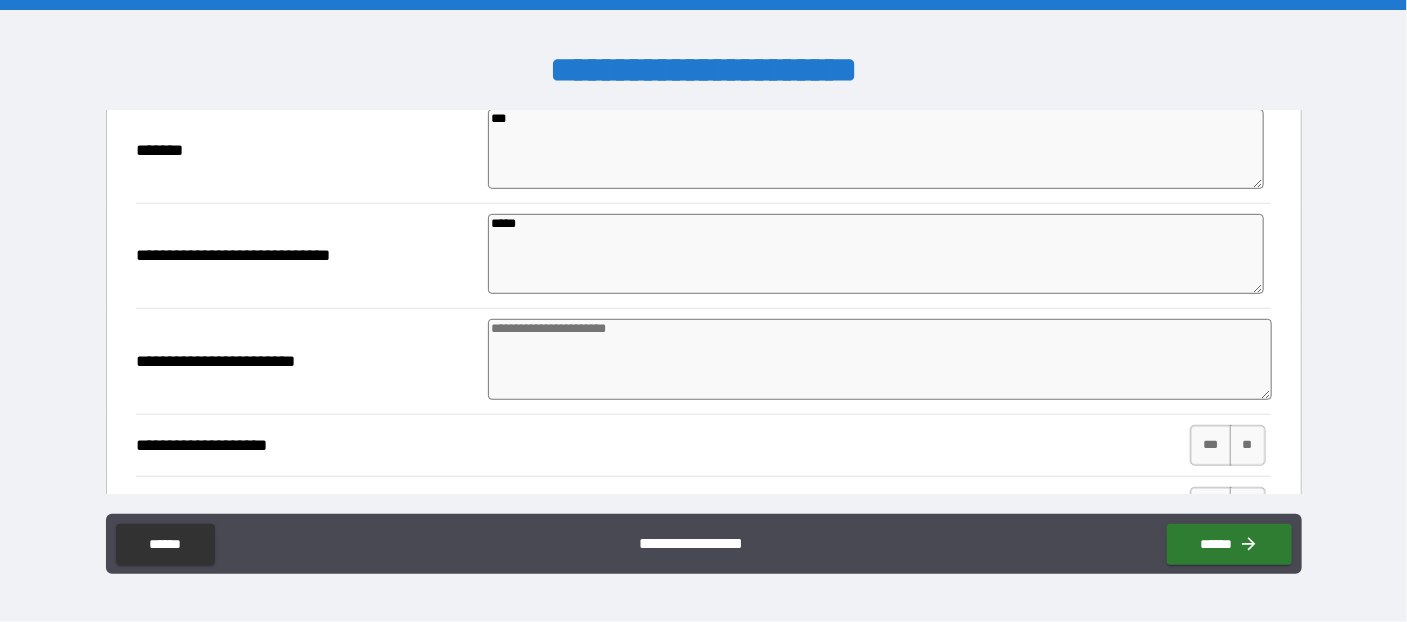 scroll, scrollTop: 545, scrollLeft: 0, axis: vertical 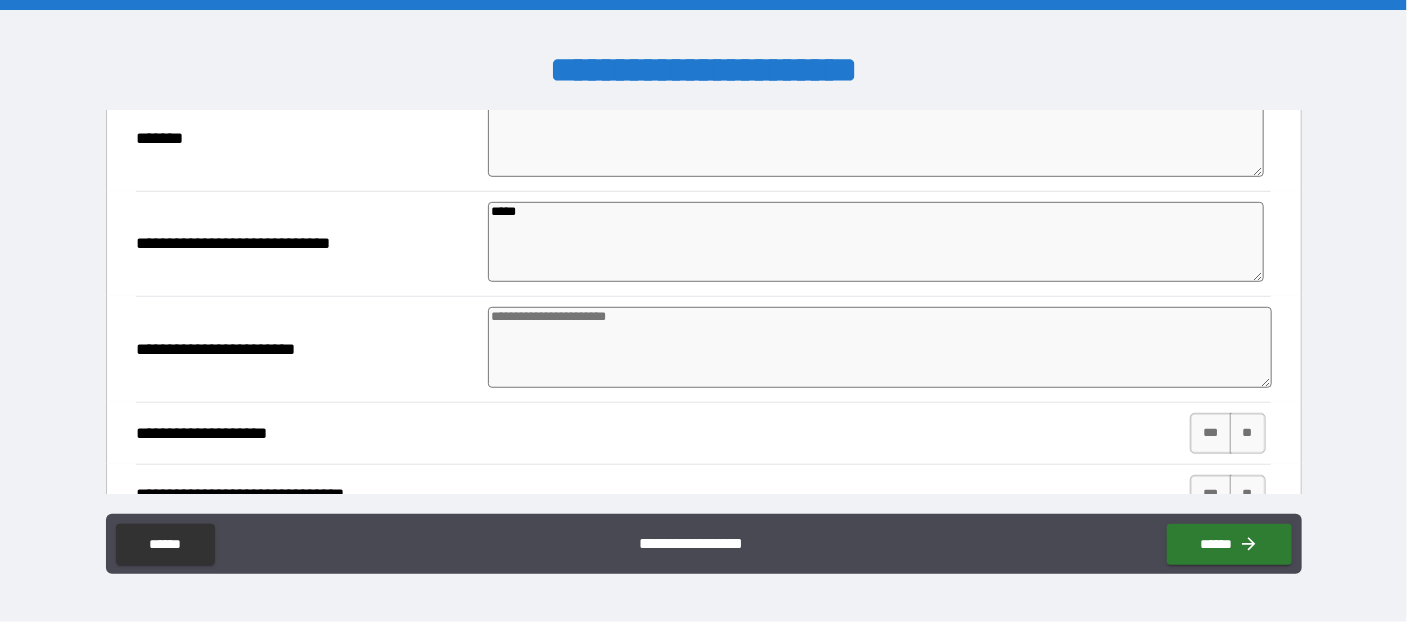 click at bounding box center [880, 347] 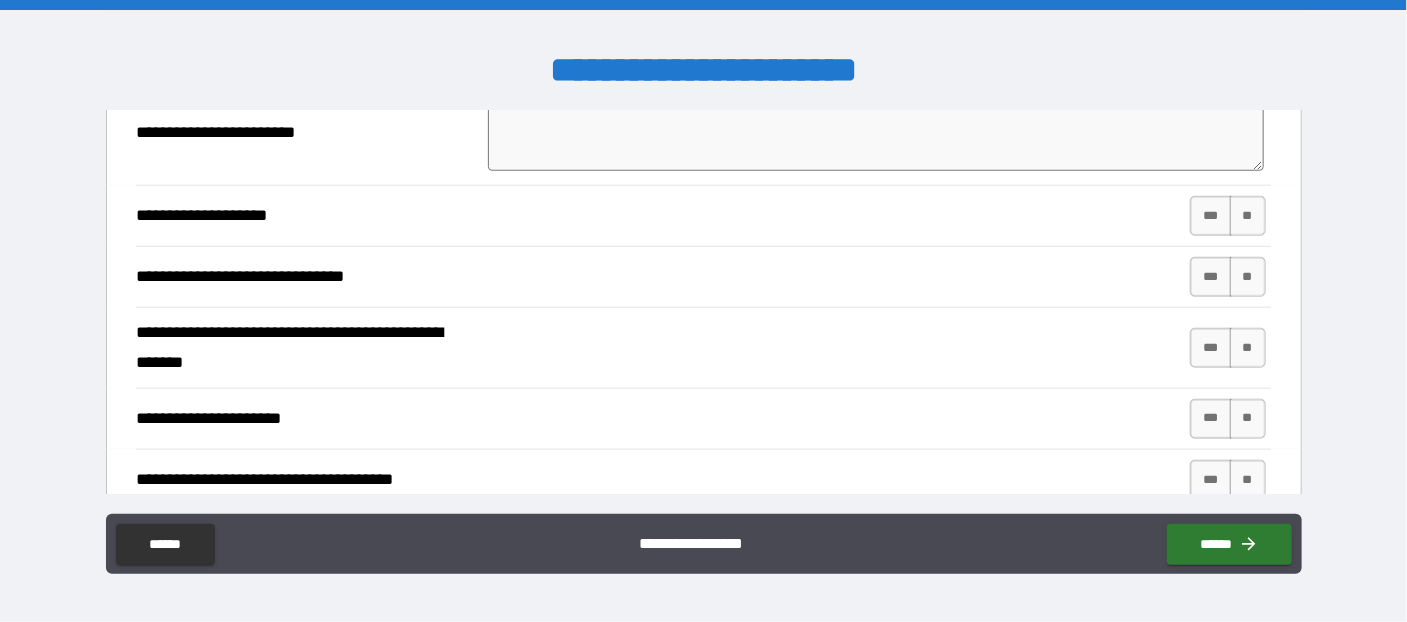 scroll, scrollTop: 763, scrollLeft: 0, axis: vertical 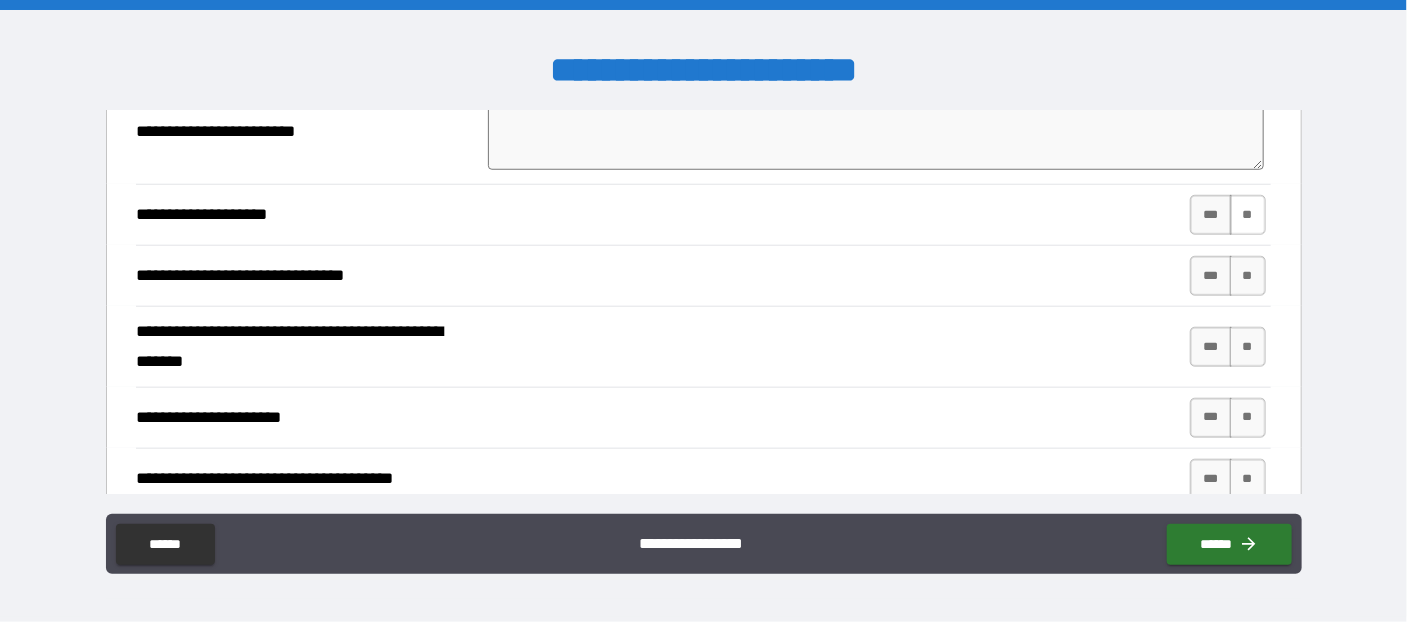 click on "**" at bounding box center [1248, 215] 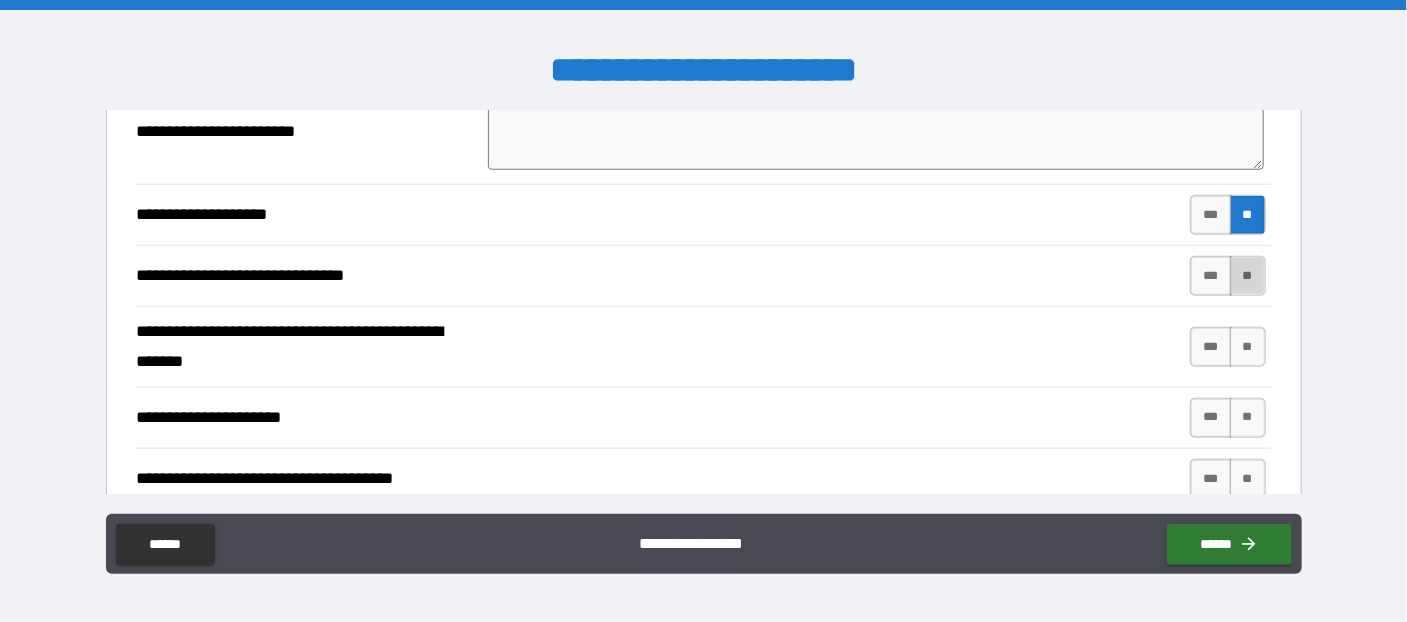 click on "**" at bounding box center (1248, 276) 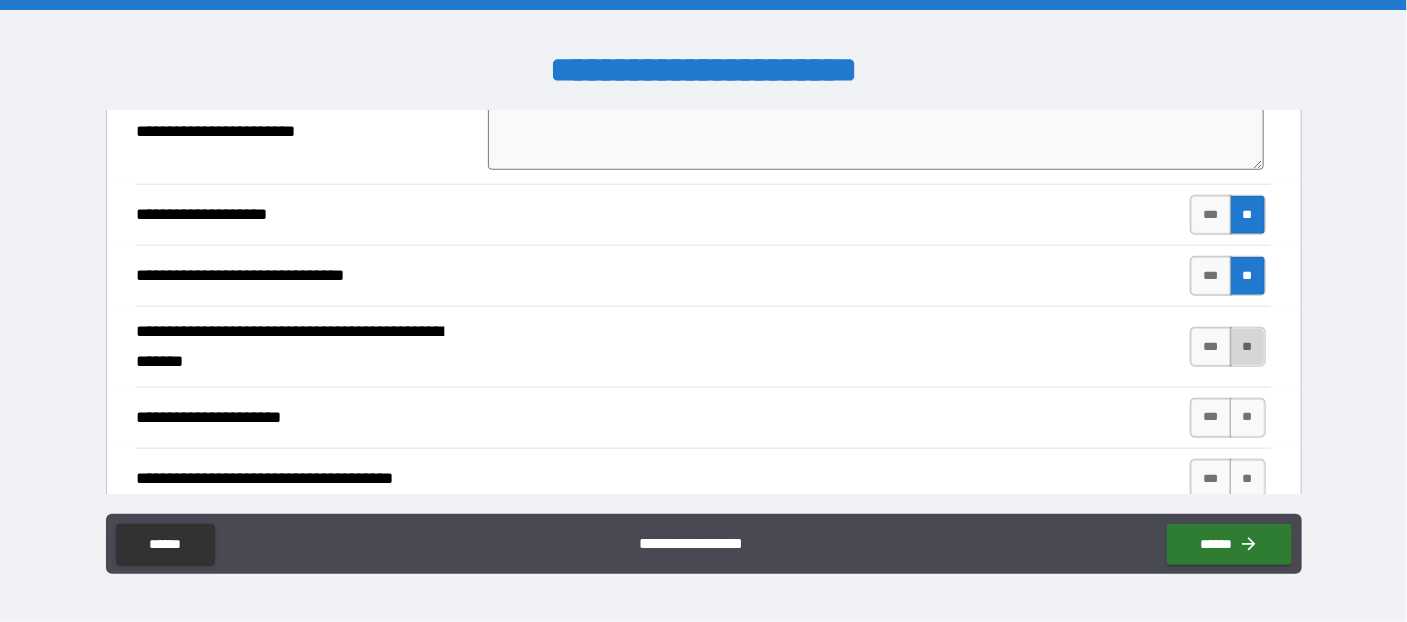 click on "**" at bounding box center (1248, 347) 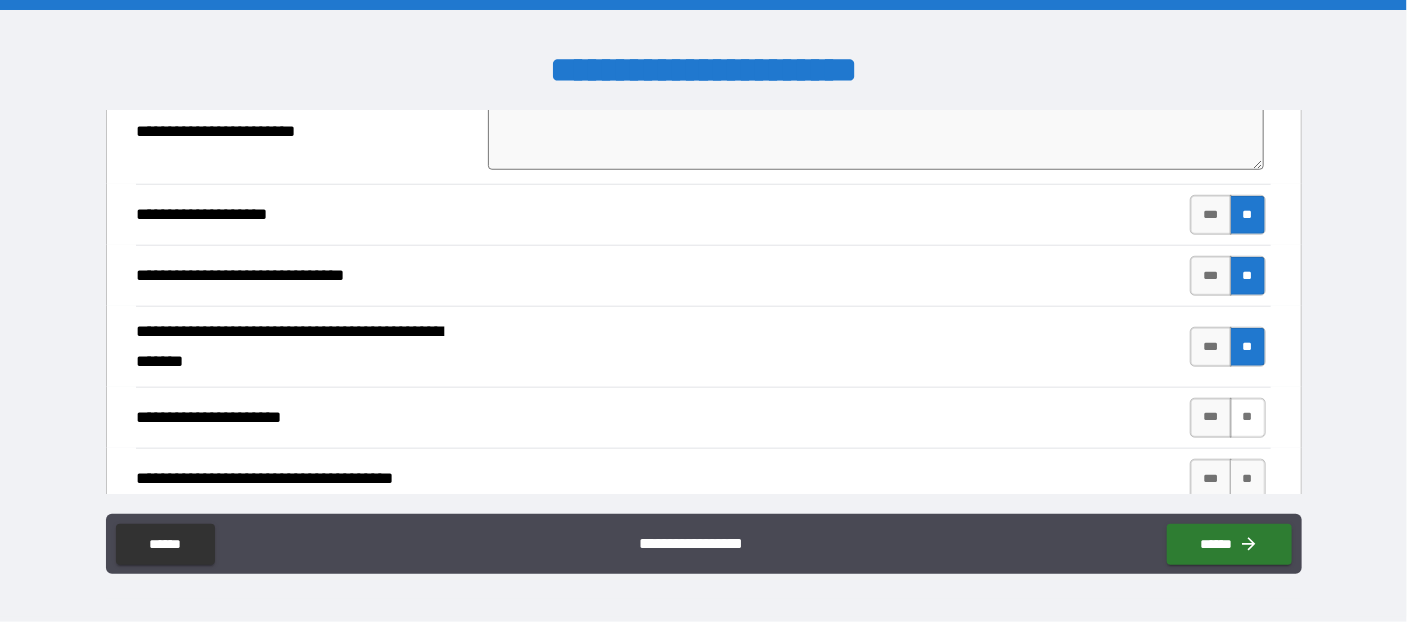 click on "**" at bounding box center (1248, 418) 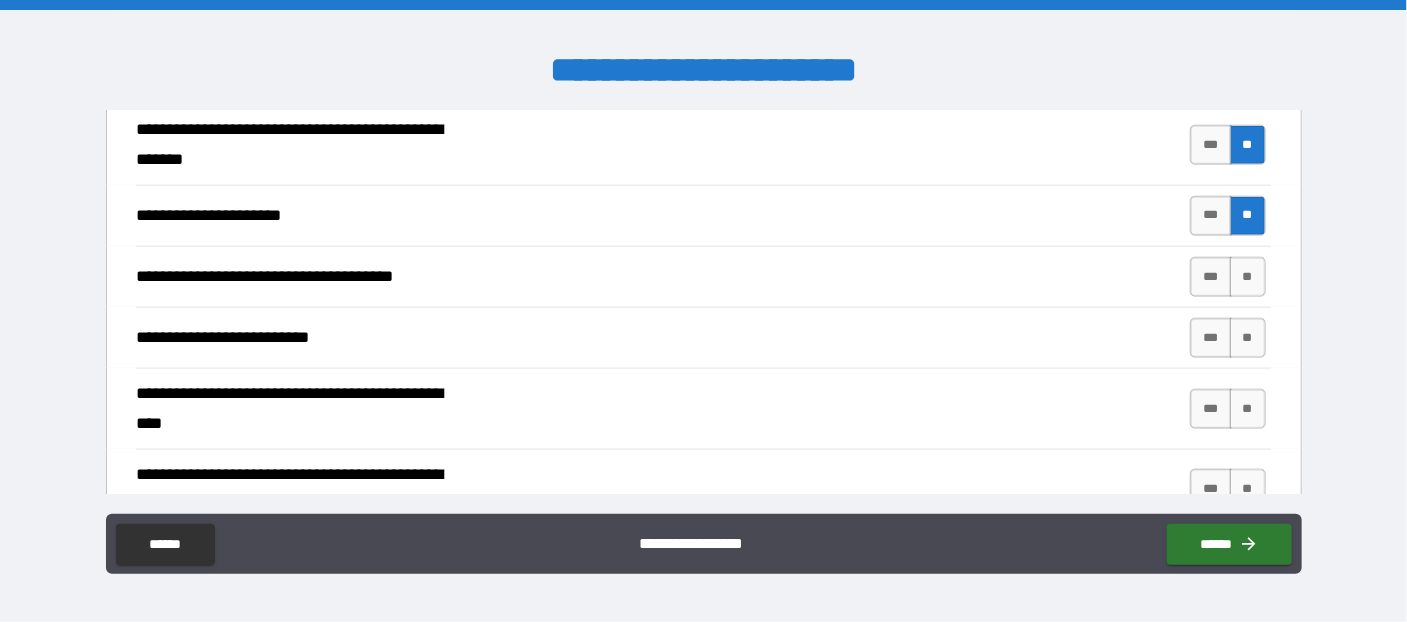 scroll, scrollTop: 981, scrollLeft: 0, axis: vertical 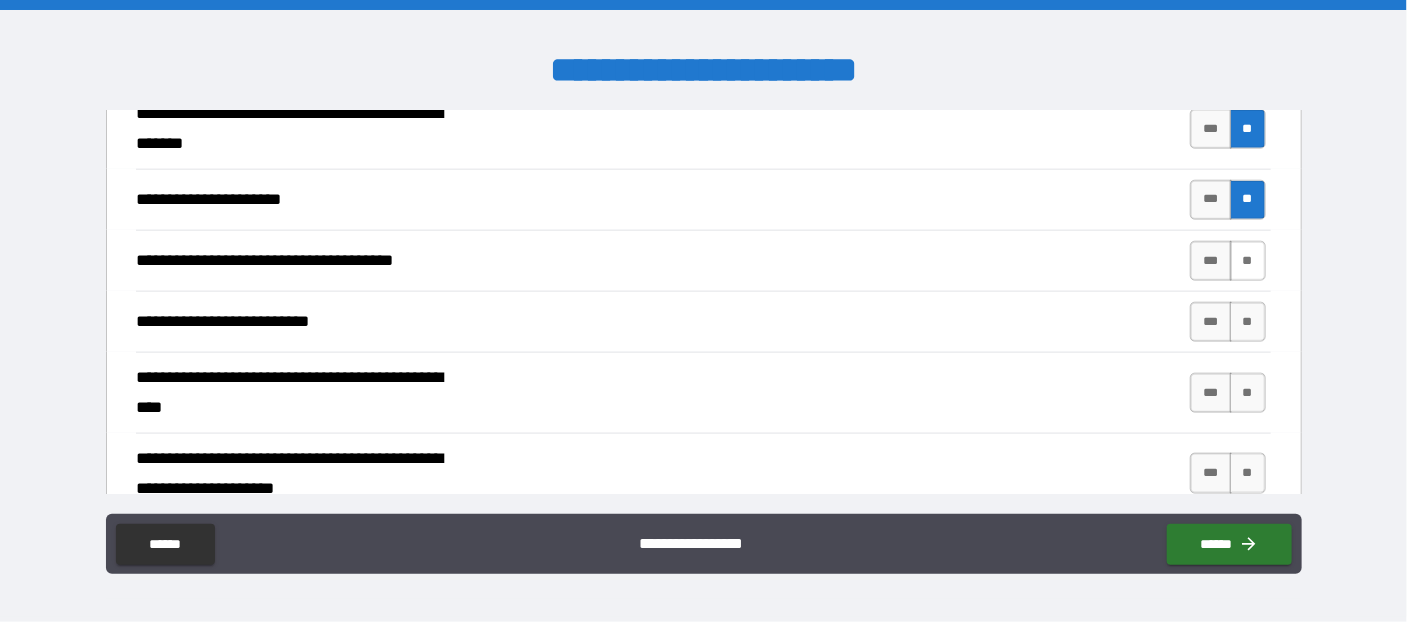 click on "**" at bounding box center (1248, 261) 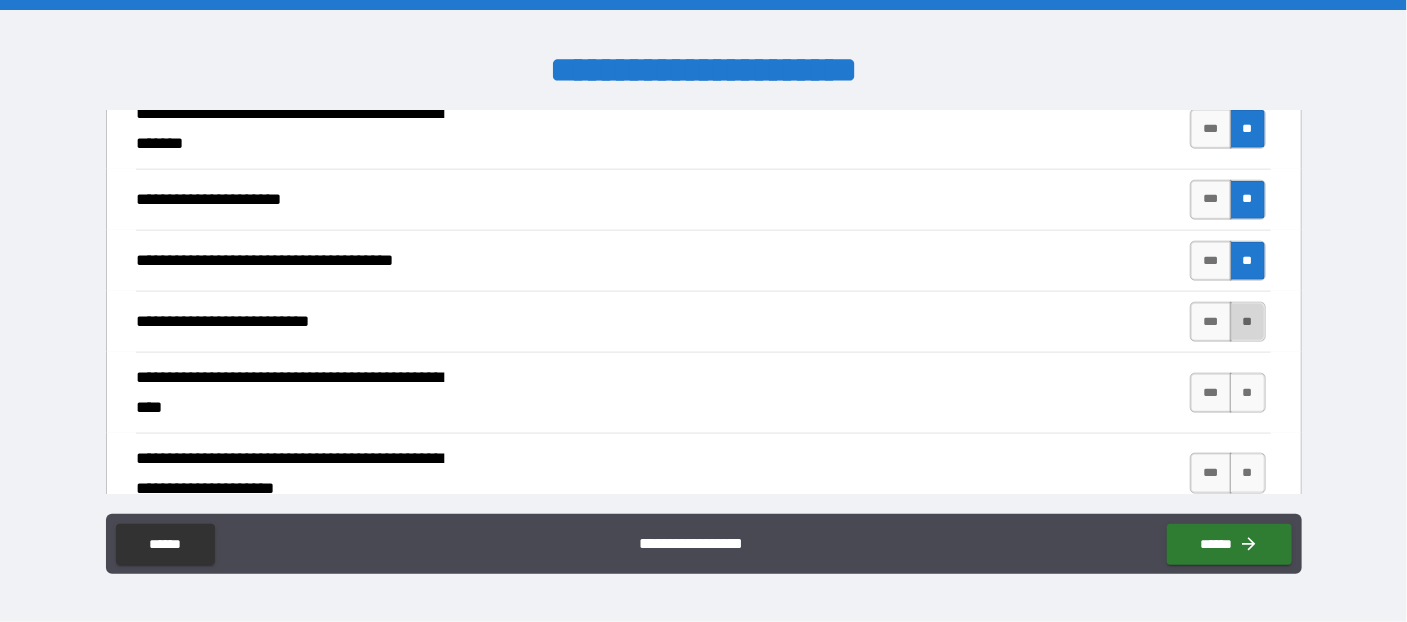 click on "**" at bounding box center (1248, 322) 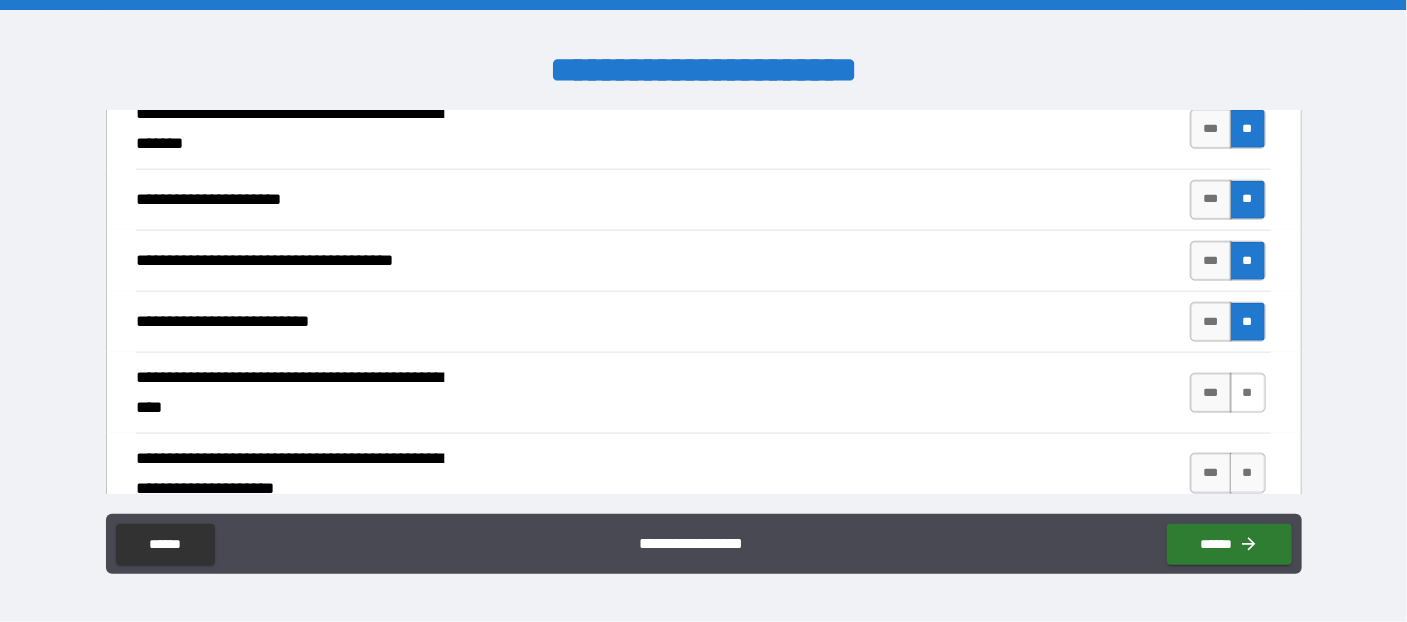 click on "**" at bounding box center (1248, 393) 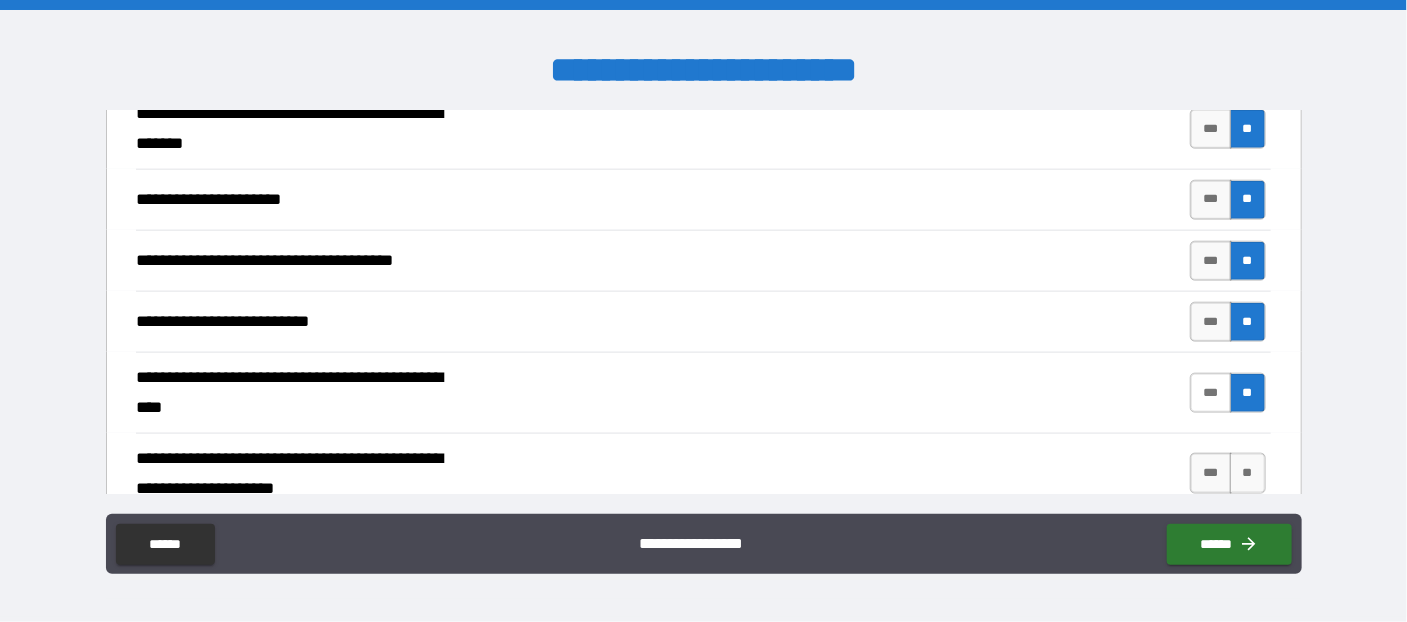scroll, scrollTop: 1090, scrollLeft: 0, axis: vertical 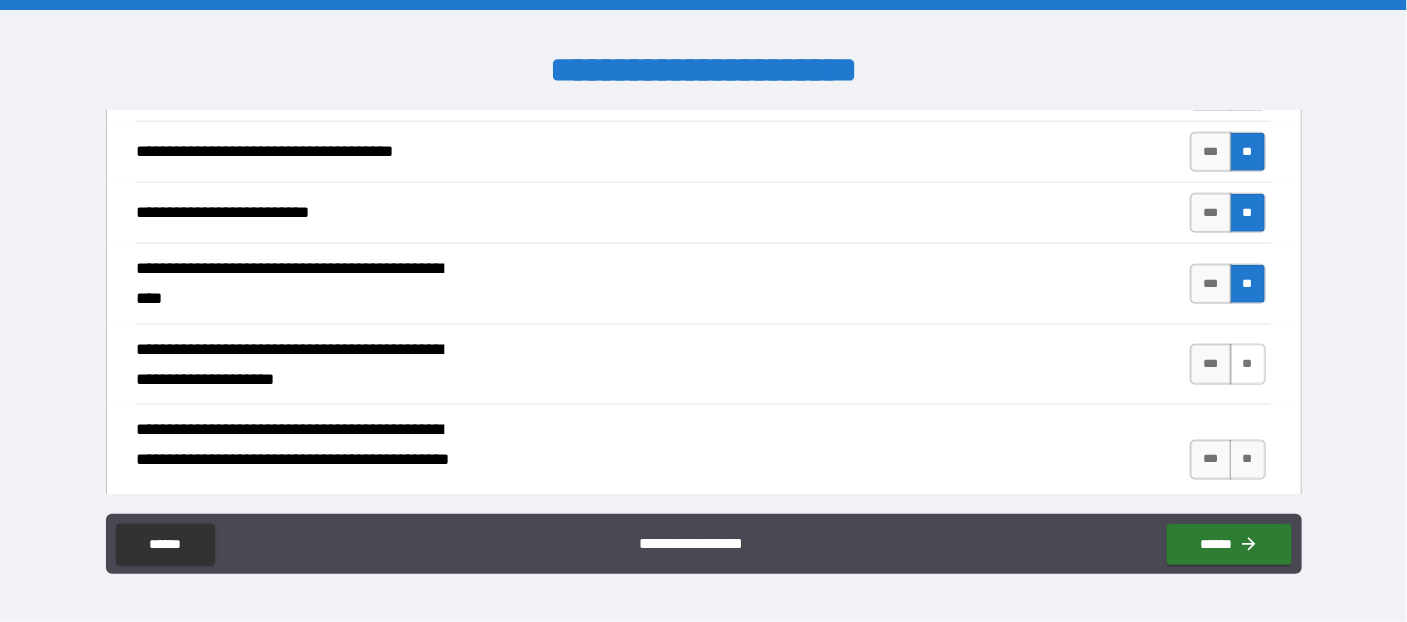 click on "**" at bounding box center (1248, 364) 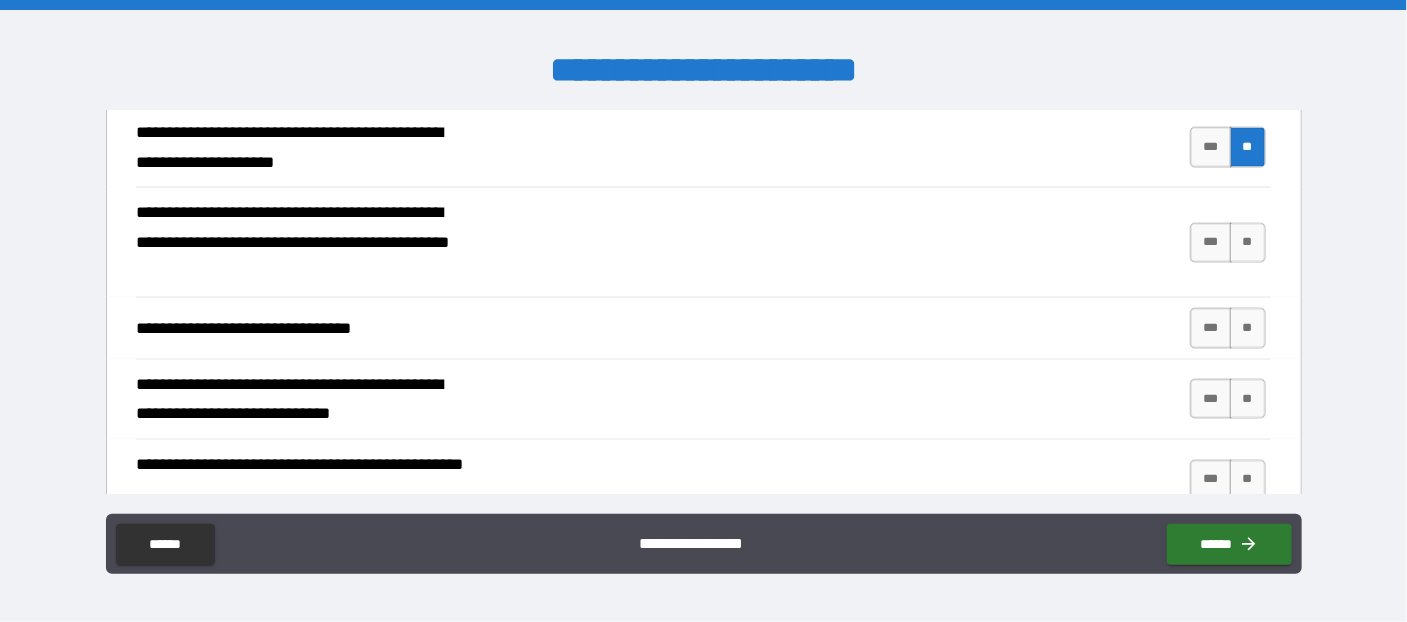 scroll, scrollTop: 1309, scrollLeft: 0, axis: vertical 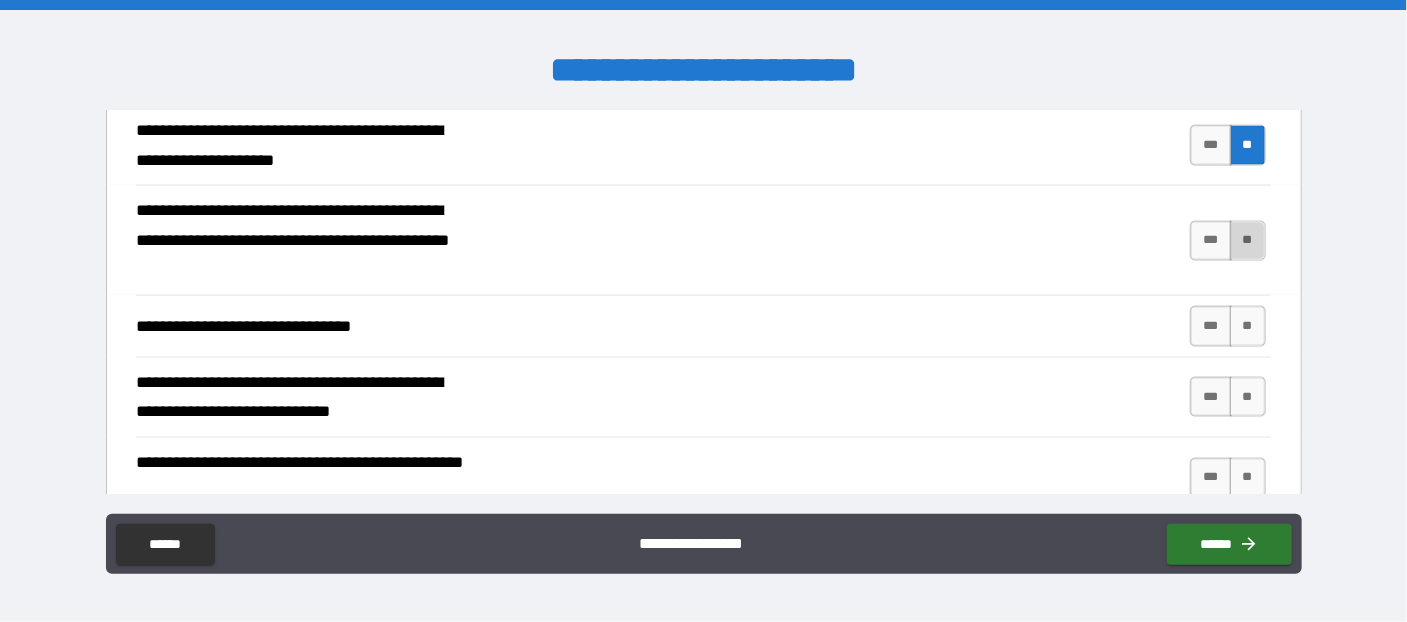 click on "**" at bounding box center [1248, 241] 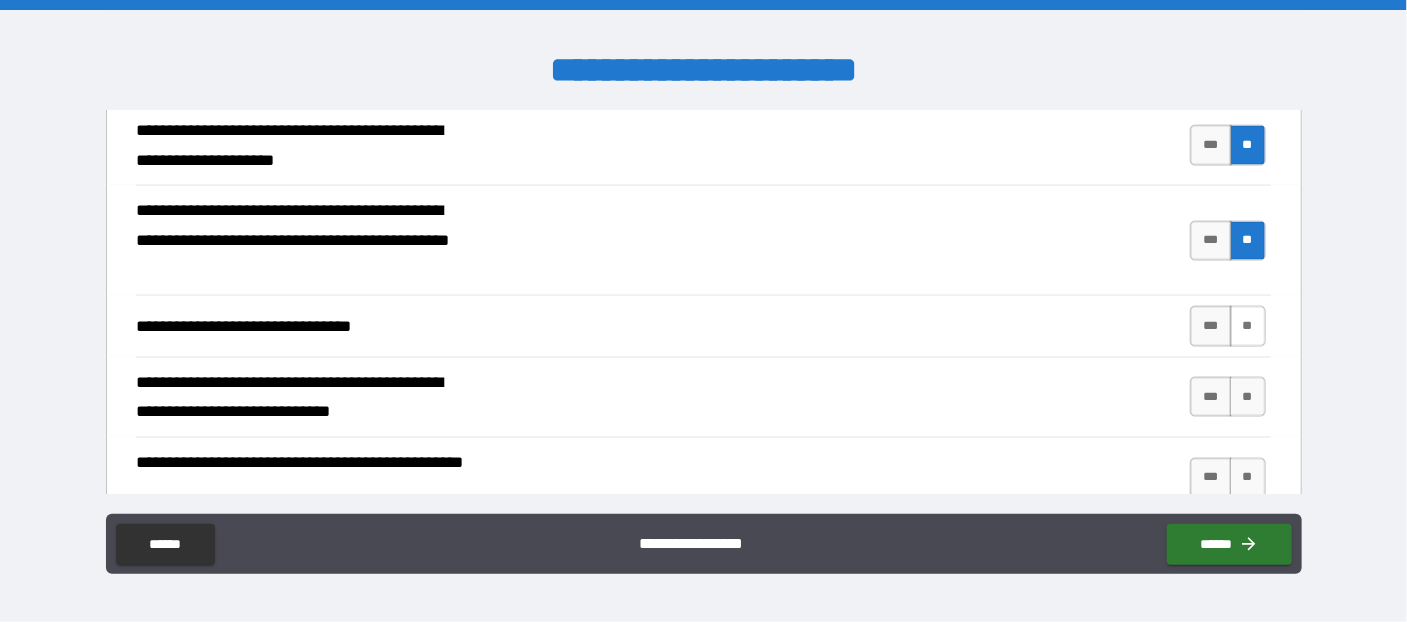 click on "**" at bounding box center (1248, 326) 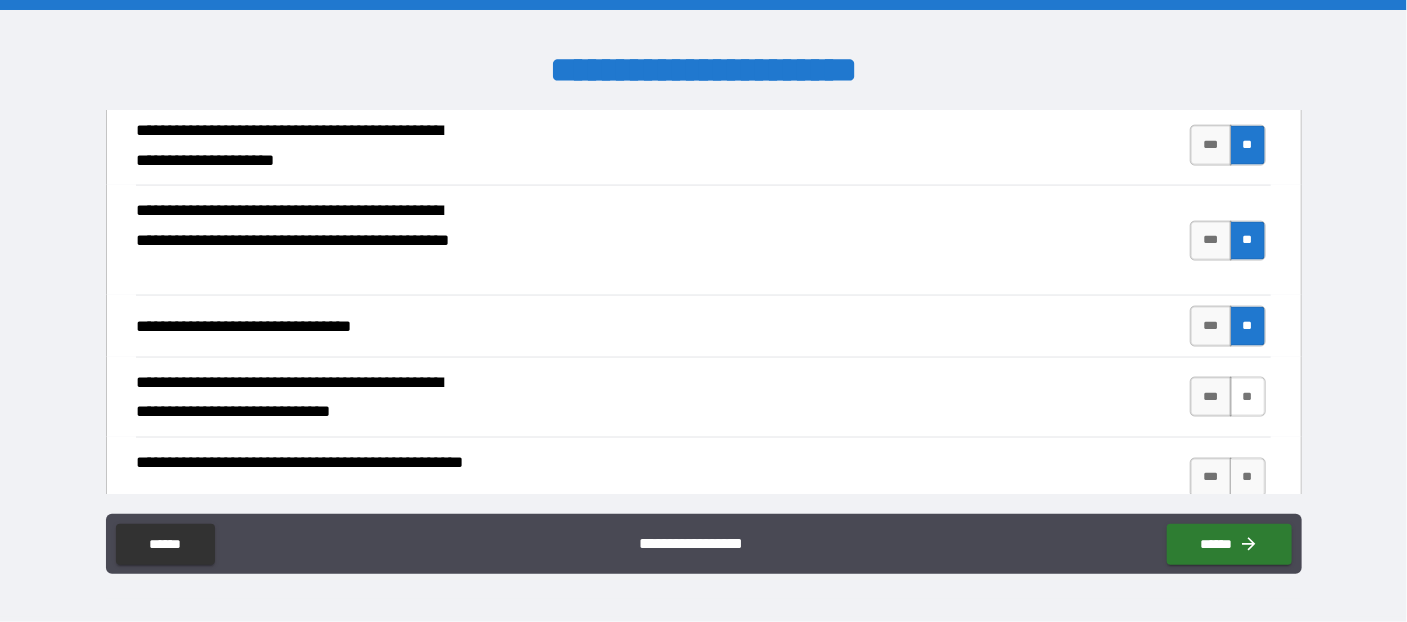 click on "**" at bounding box center (1248, 397) 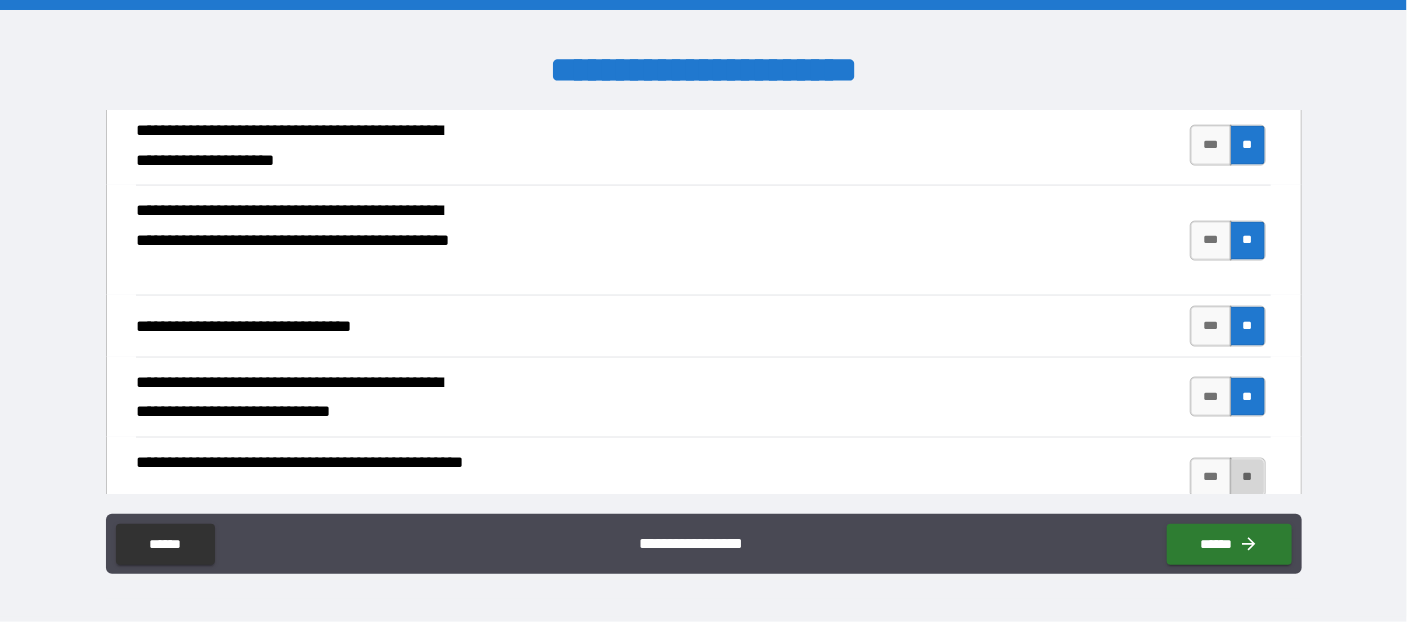 click on "**" at bounding box center [1248, 478] 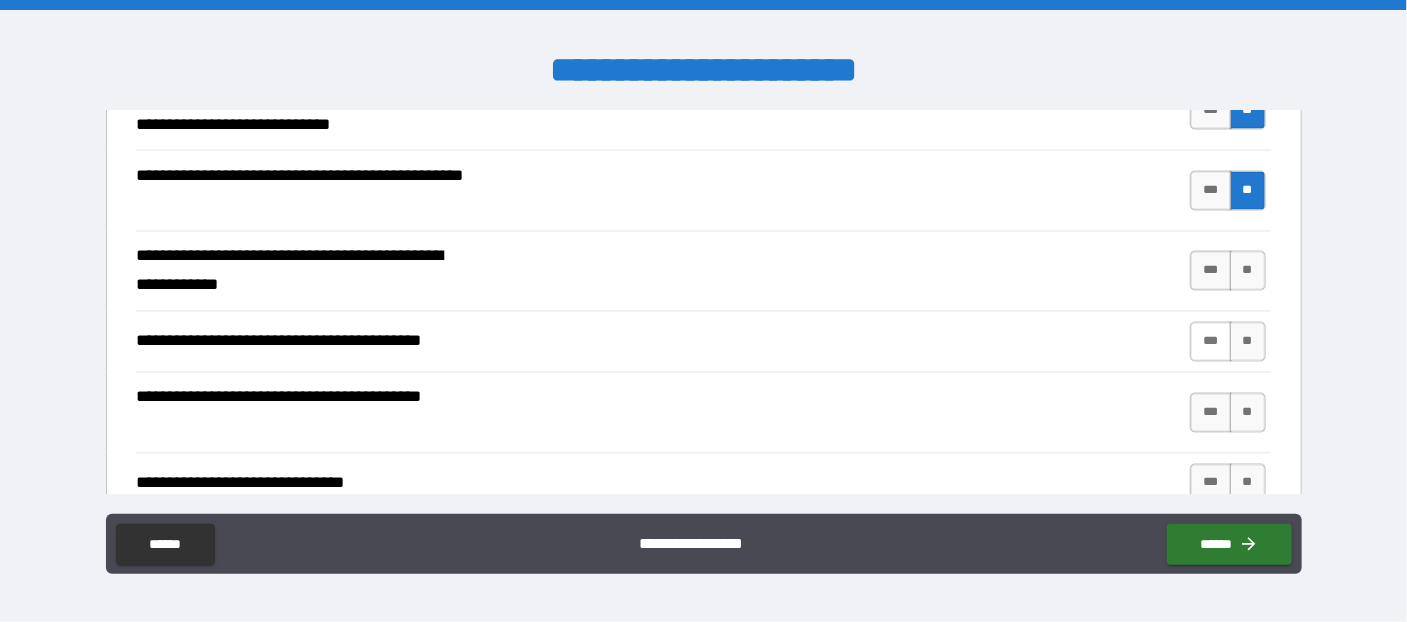 scroll, scrollTop: 1636, scrollLeft: 0, axis: vertical 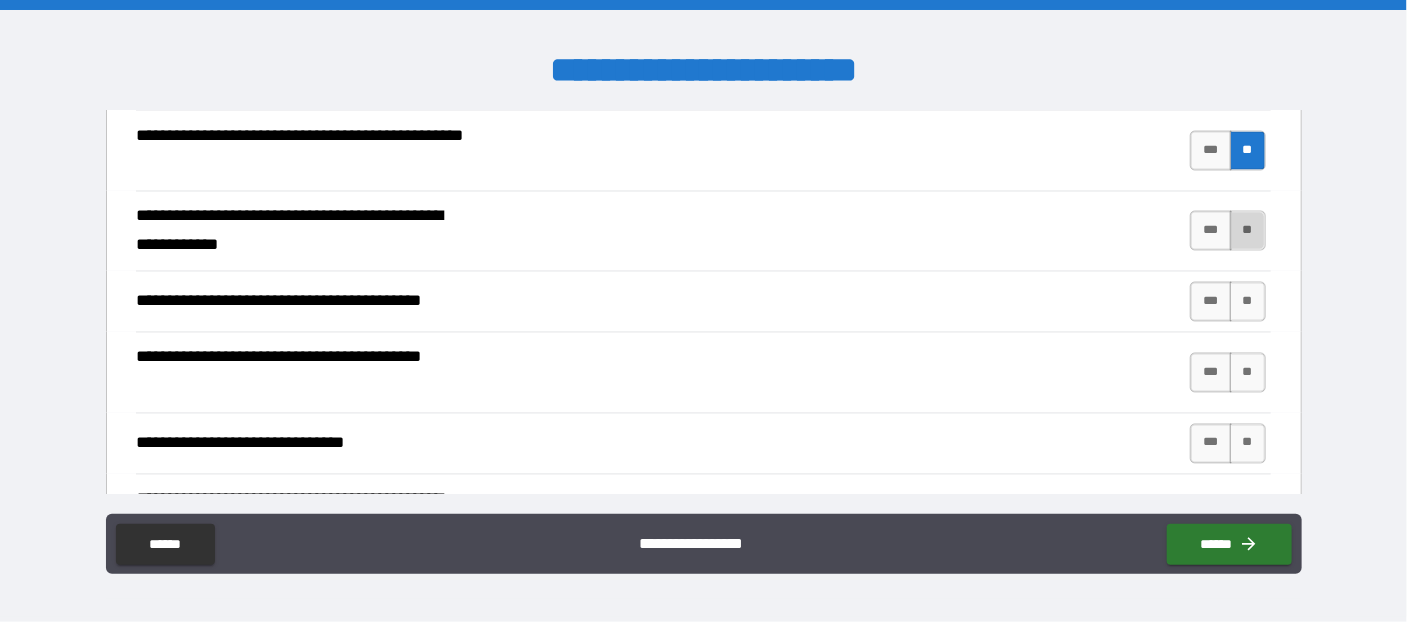 click on "**" at bounding box center [1248, 231] 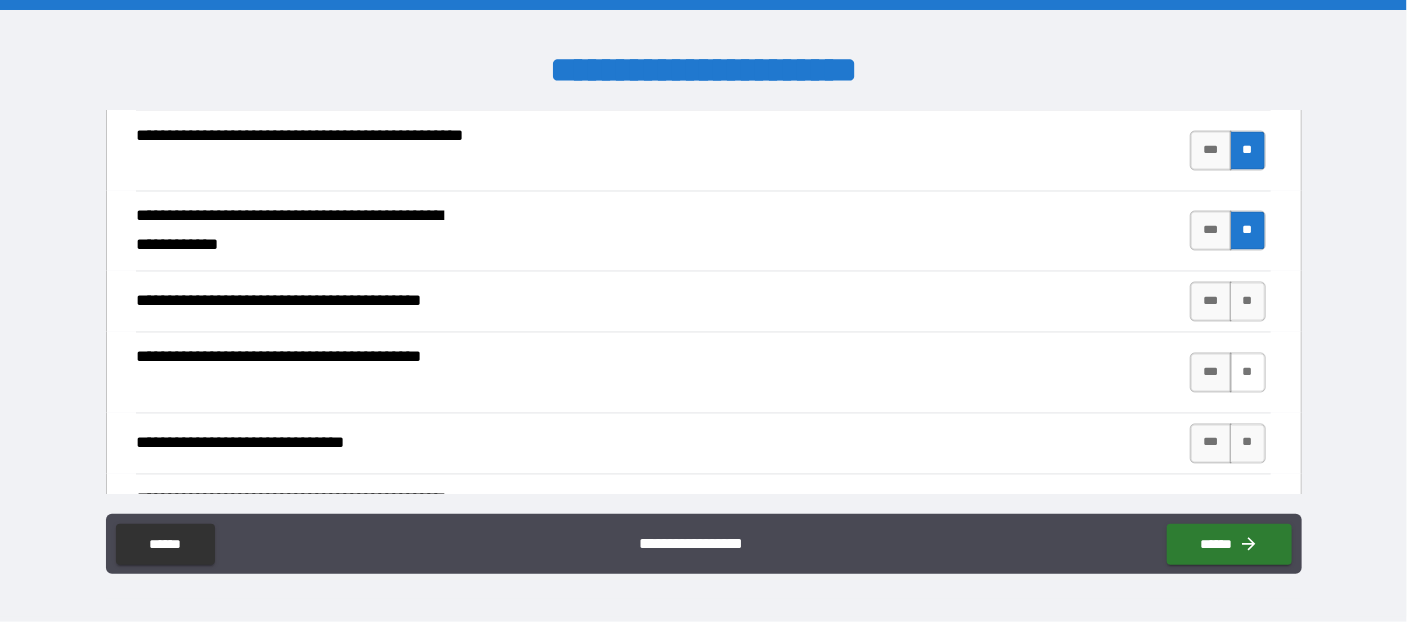 drag, startPoint x: 1240, startPoint y: 296, endPoint x: 1248, endPoint y: 357, distance: 61.522354 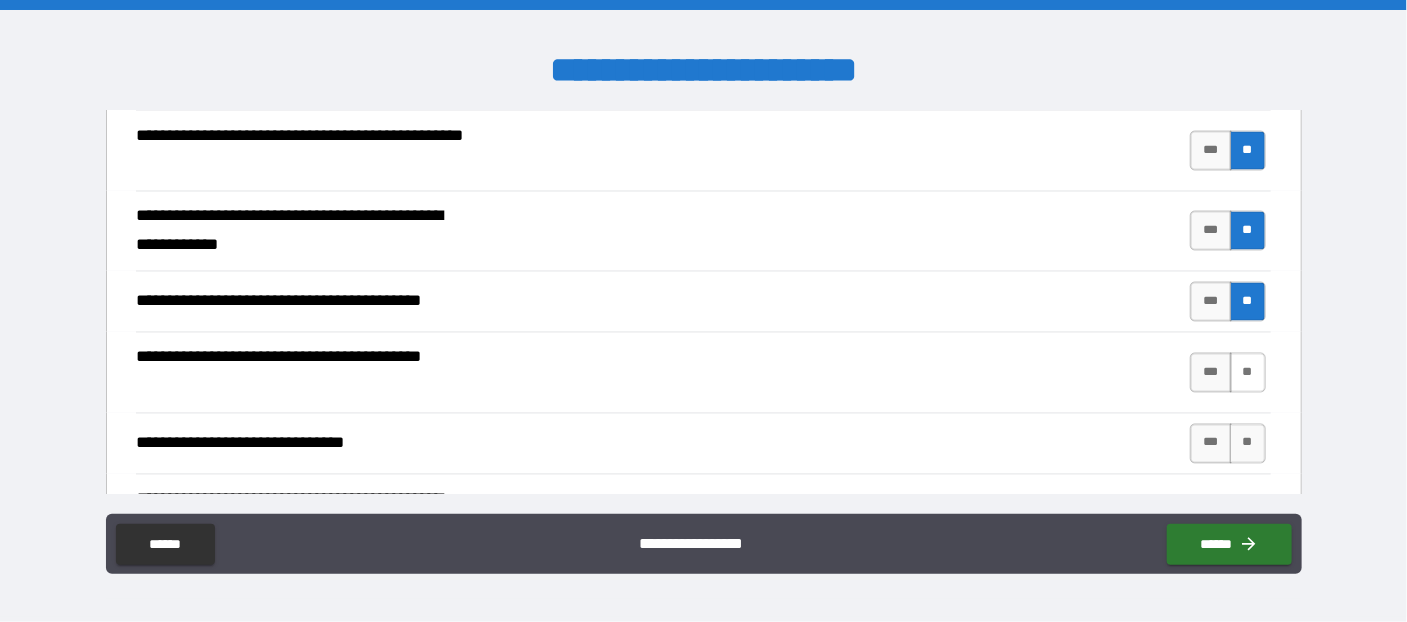 click on "**" at bounding box center (1248, 373) 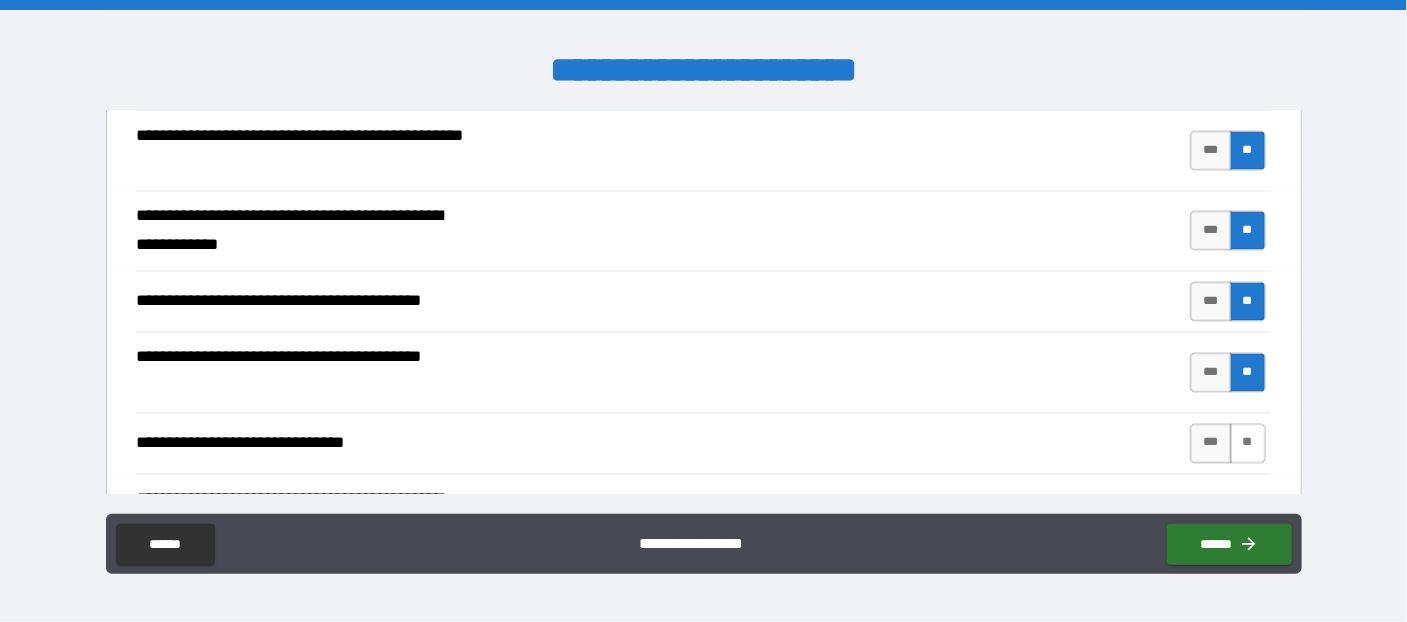 click on "**" at bounding box center (1248, 444) 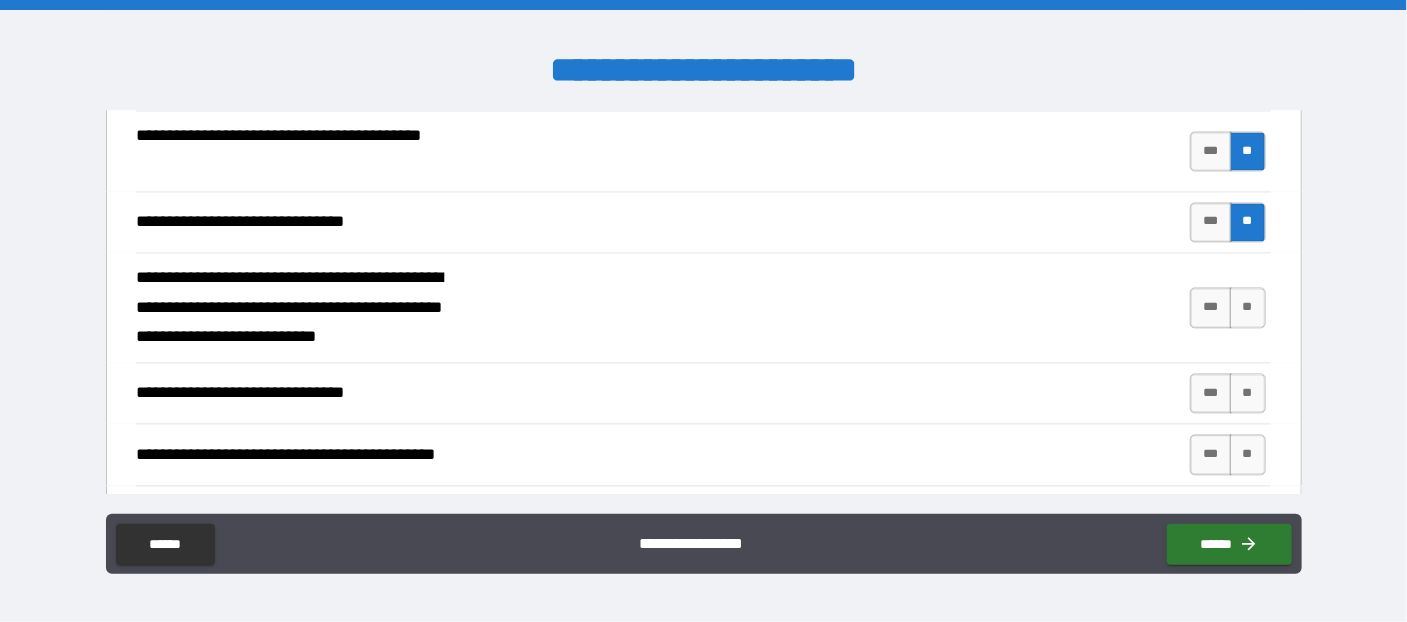 scroll, scrollTop: 1963, scrollLeft: 0, axis: vertical 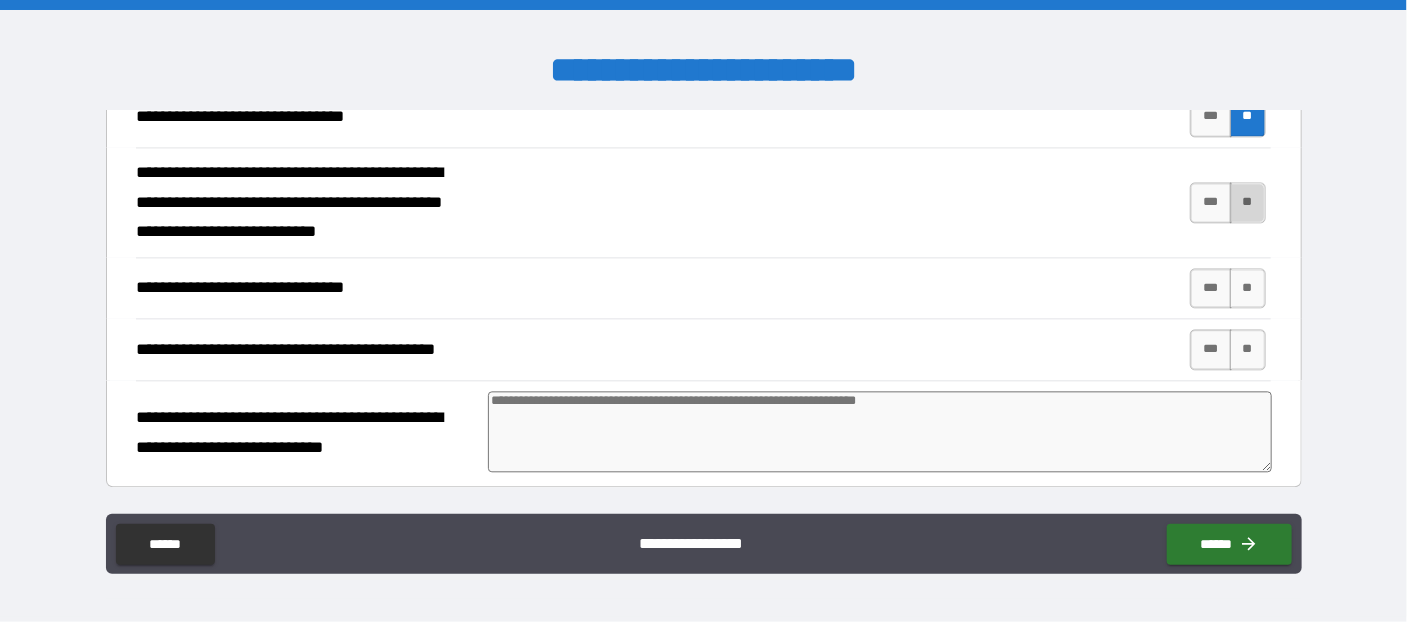click on "**" at bounding box center [1248, 202] 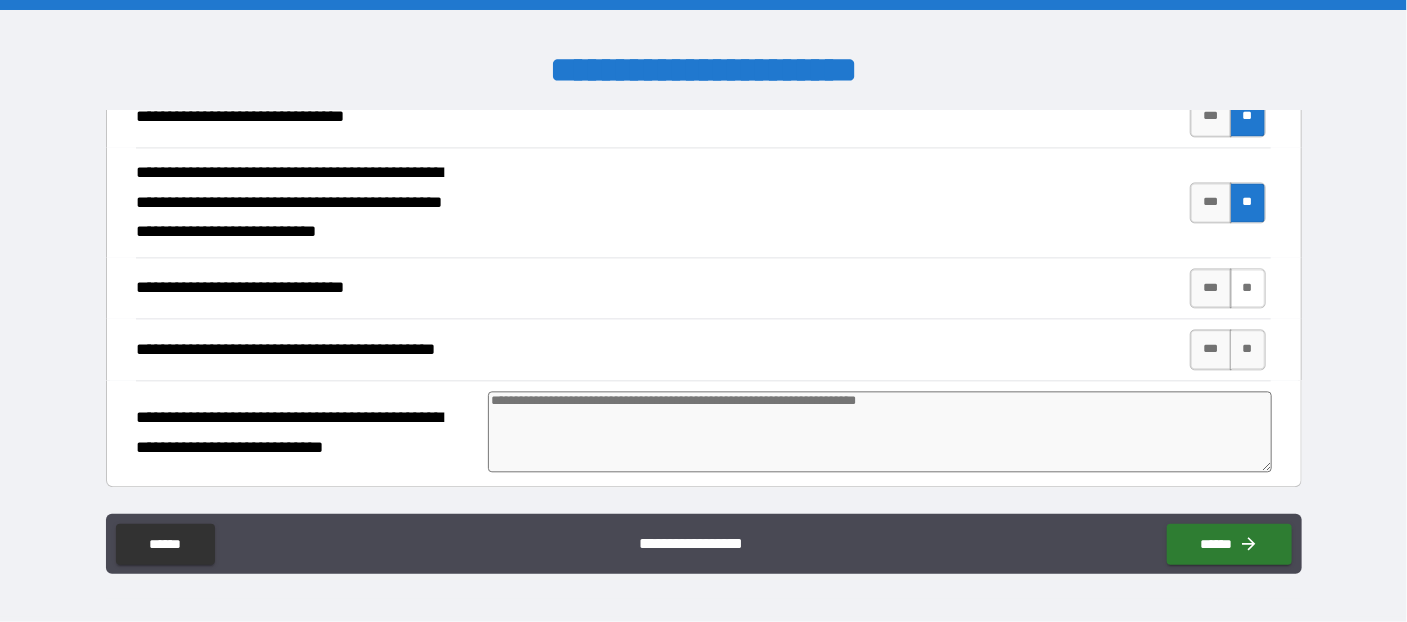 click on "**" at bounding box center (1248, 288) 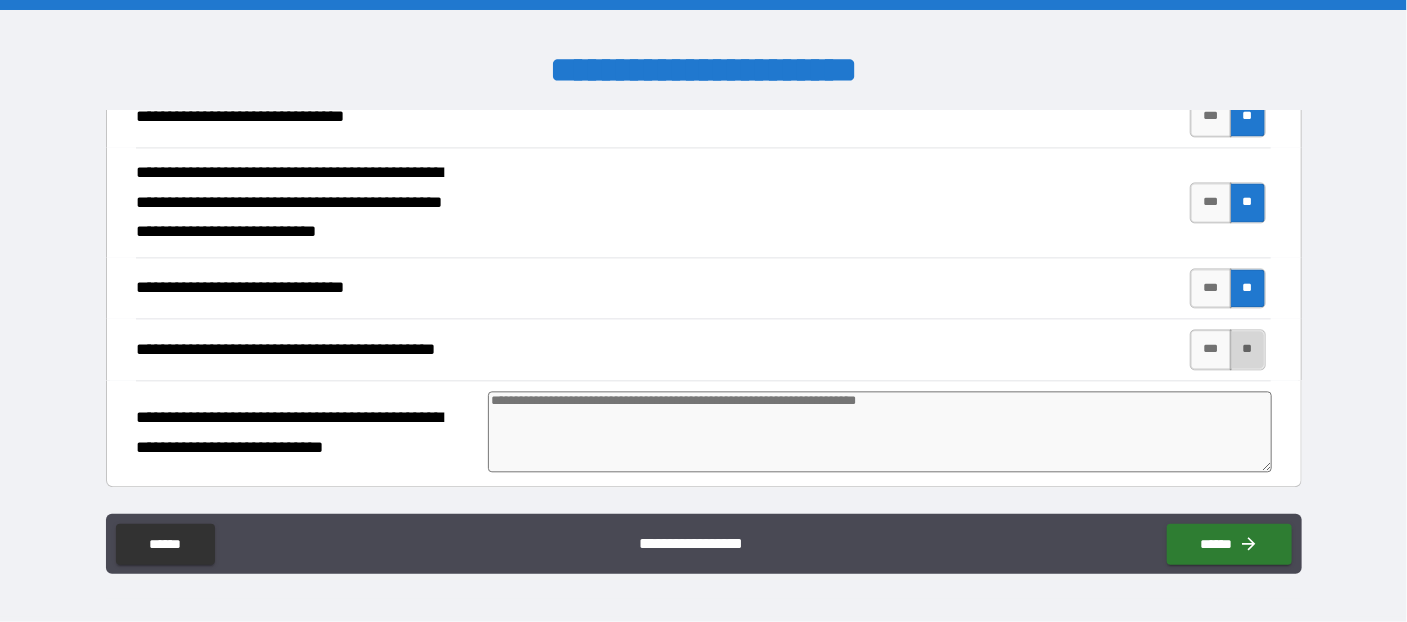 click on "**" at bounding box center (1248, 349) 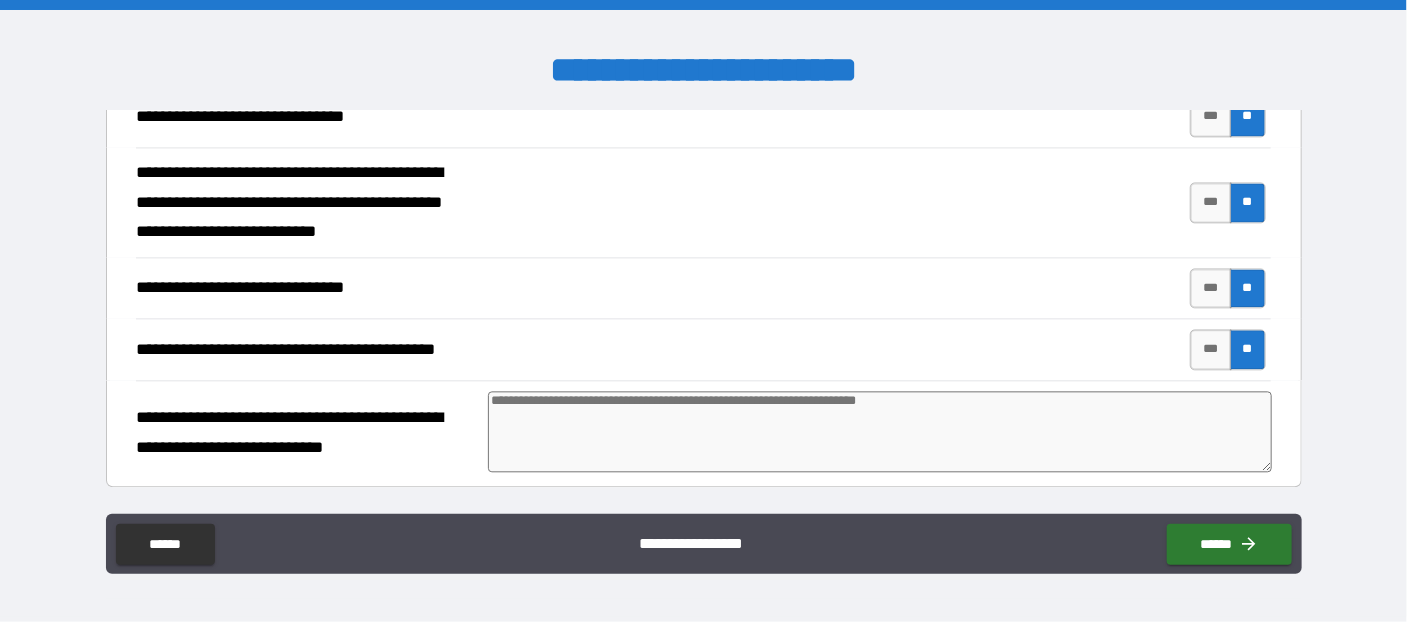 click at bounding box center (880, 431) 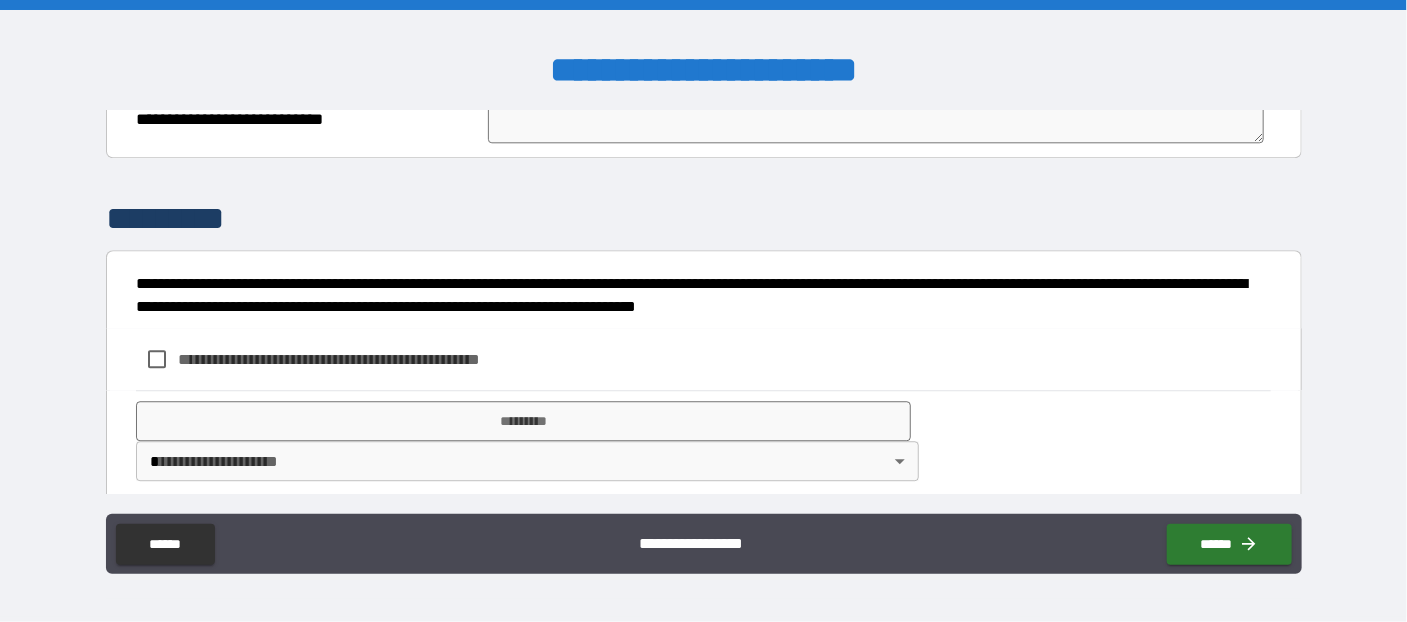 scroll, scrollTop: 2302, scrollLeft: 0, axis: vertical 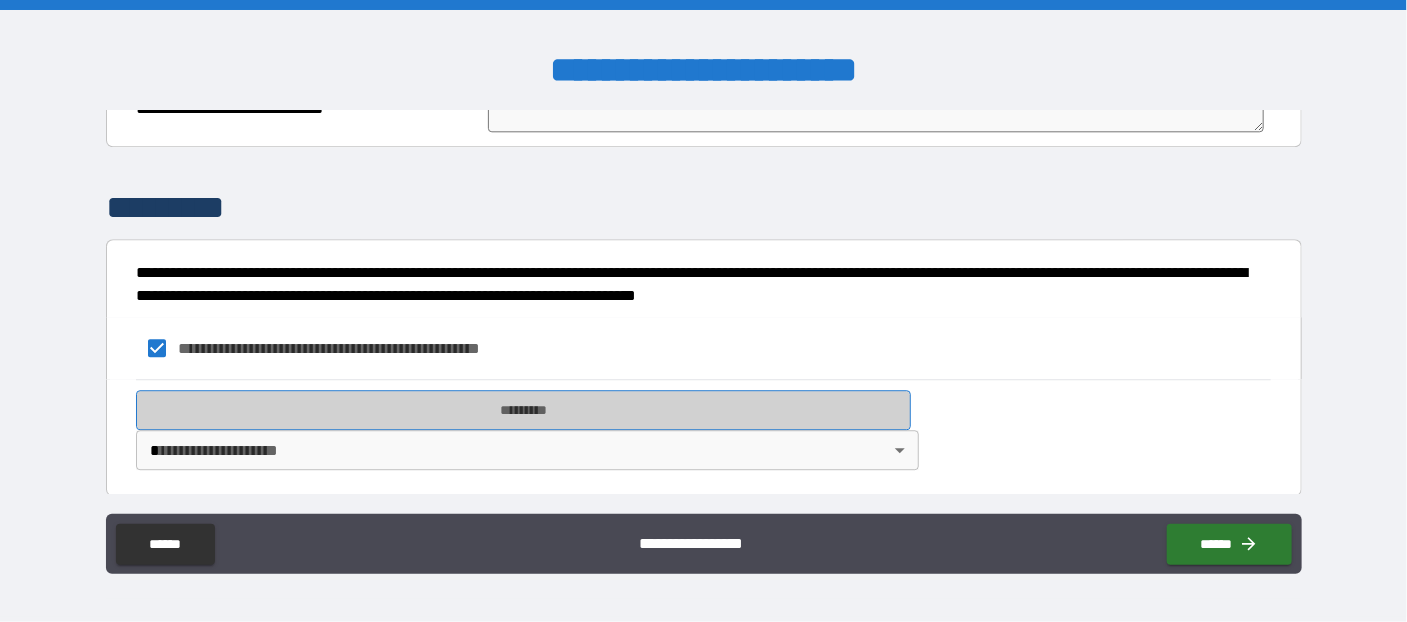 click on "*********" at bounding box center (523, 410) 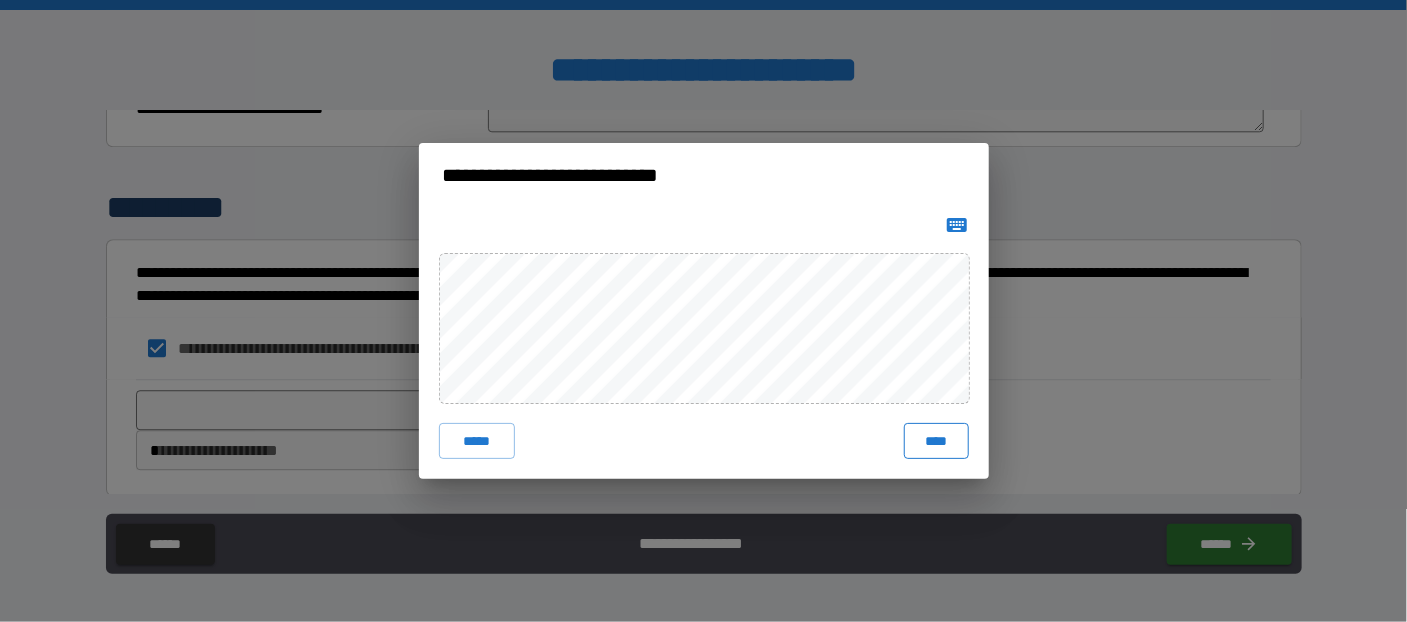 click on "****" at bounding box center [936, 441] 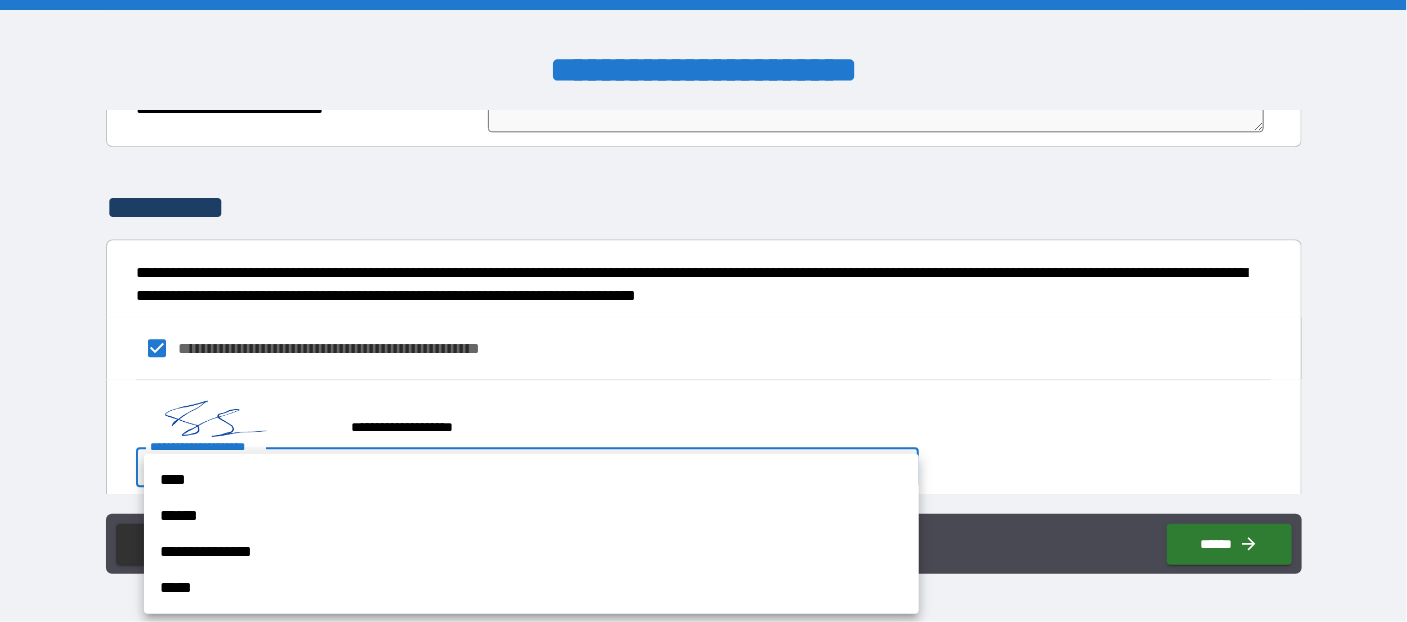 click on "**********" at bounding box center [703, 311] 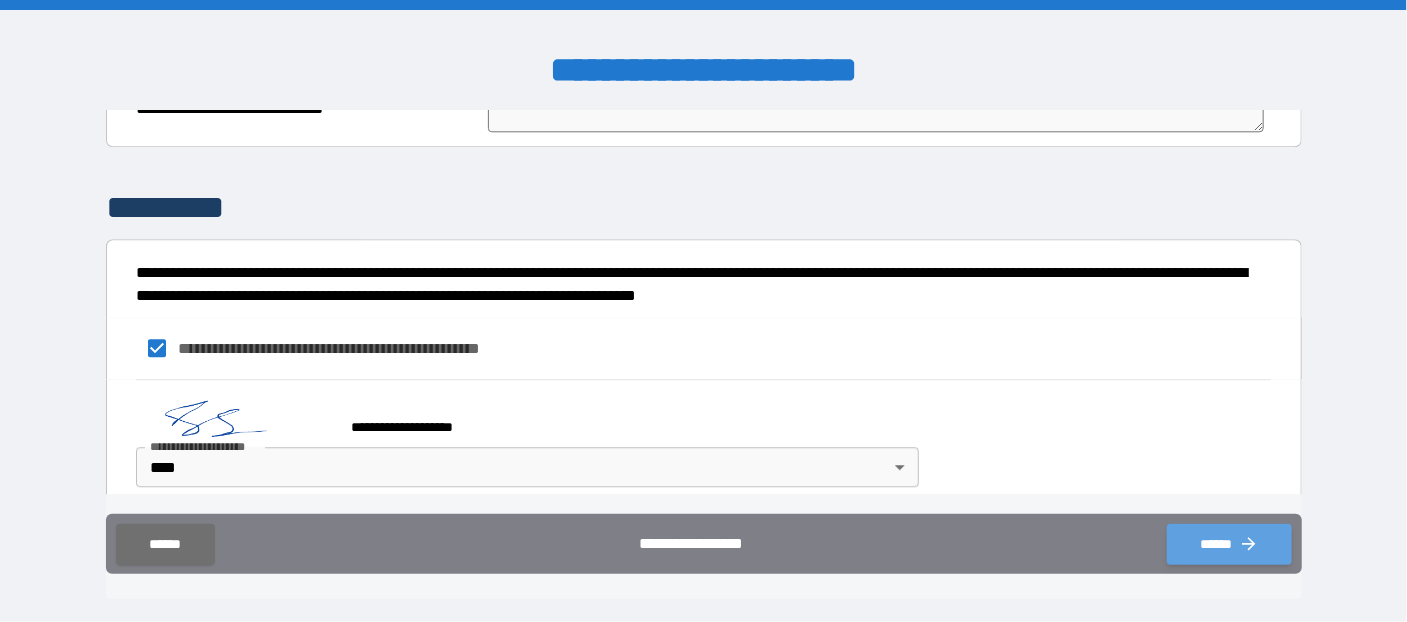 click 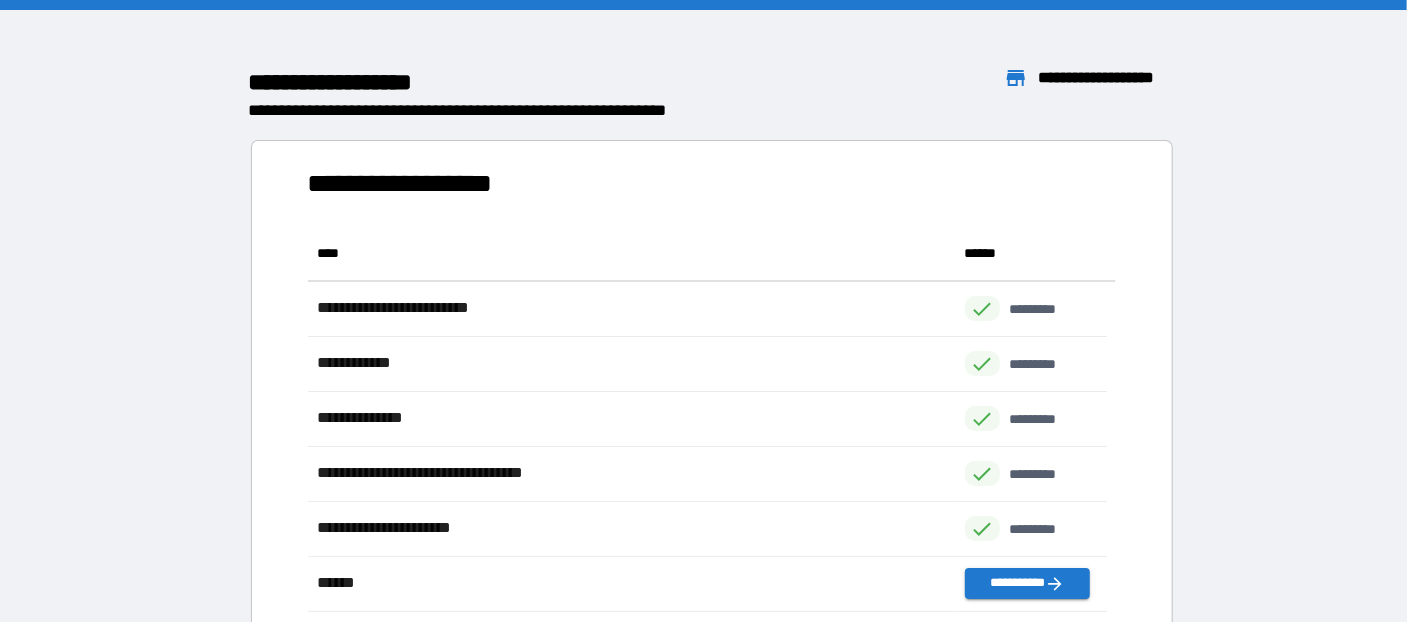 scroll, scrollTop: 371, scrollLeft: 785, axis: both 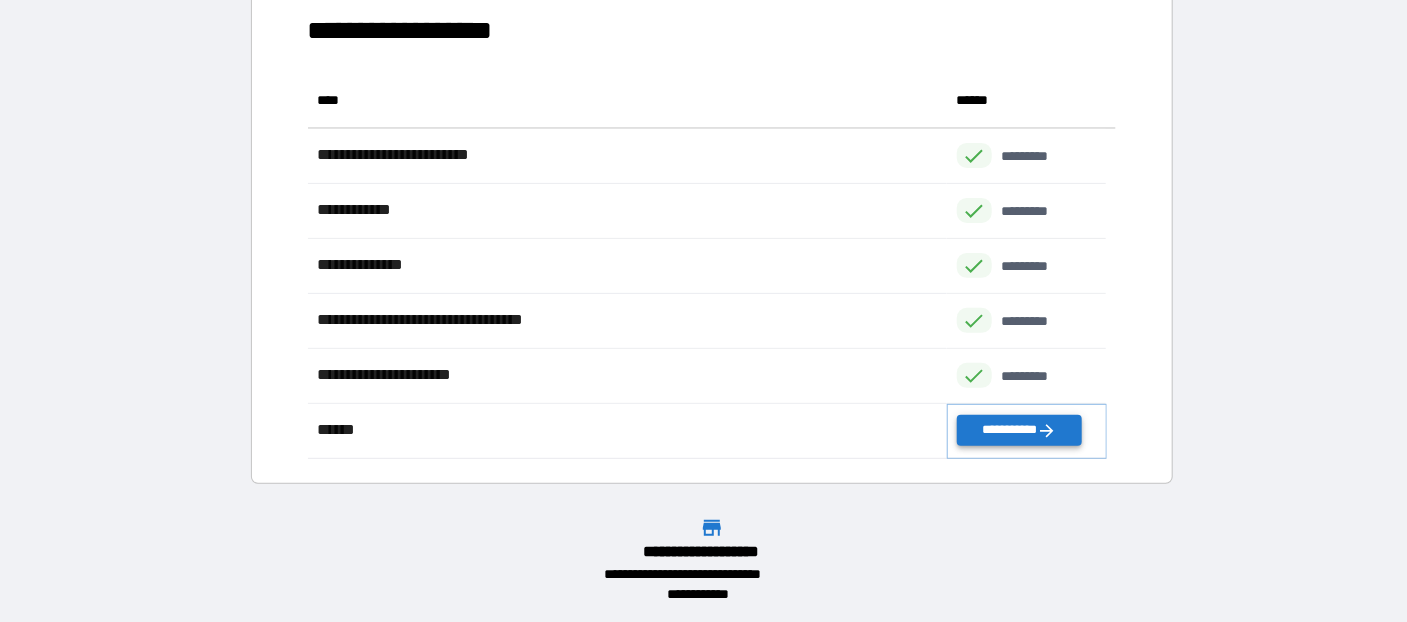 click on "**********" at bounding box center [1019, 430] 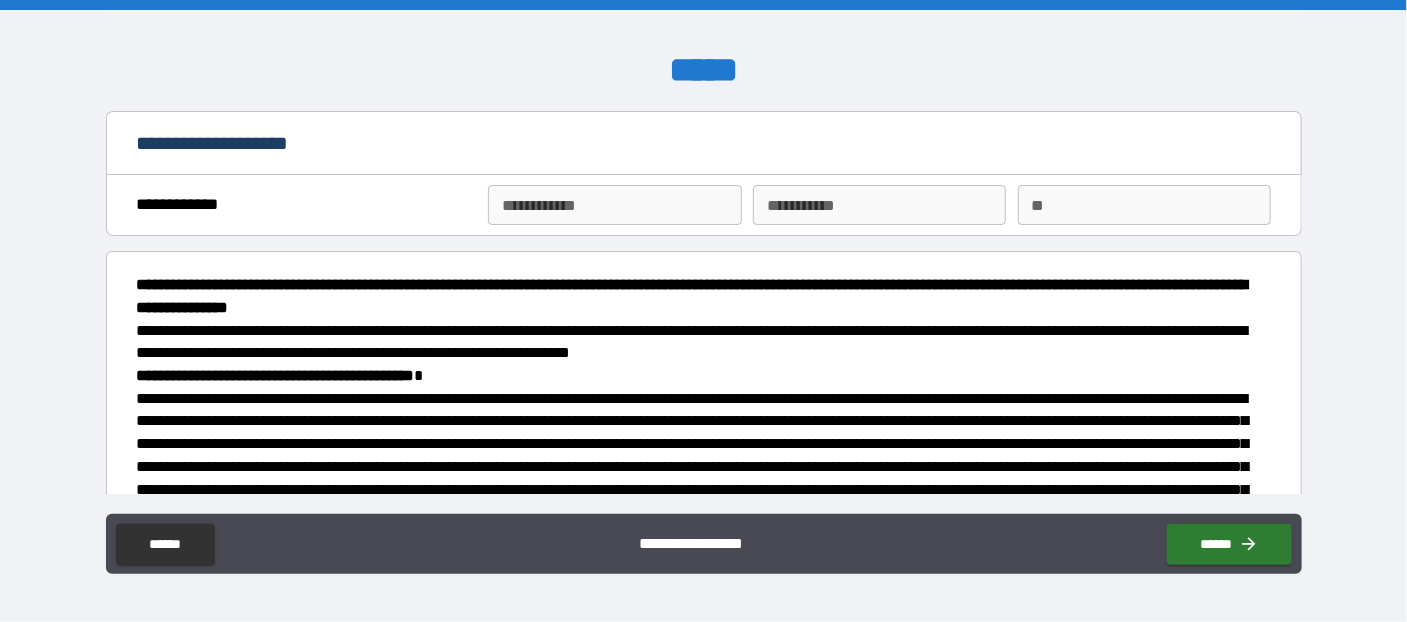 click on "**********" at bounding box center [614, 205] 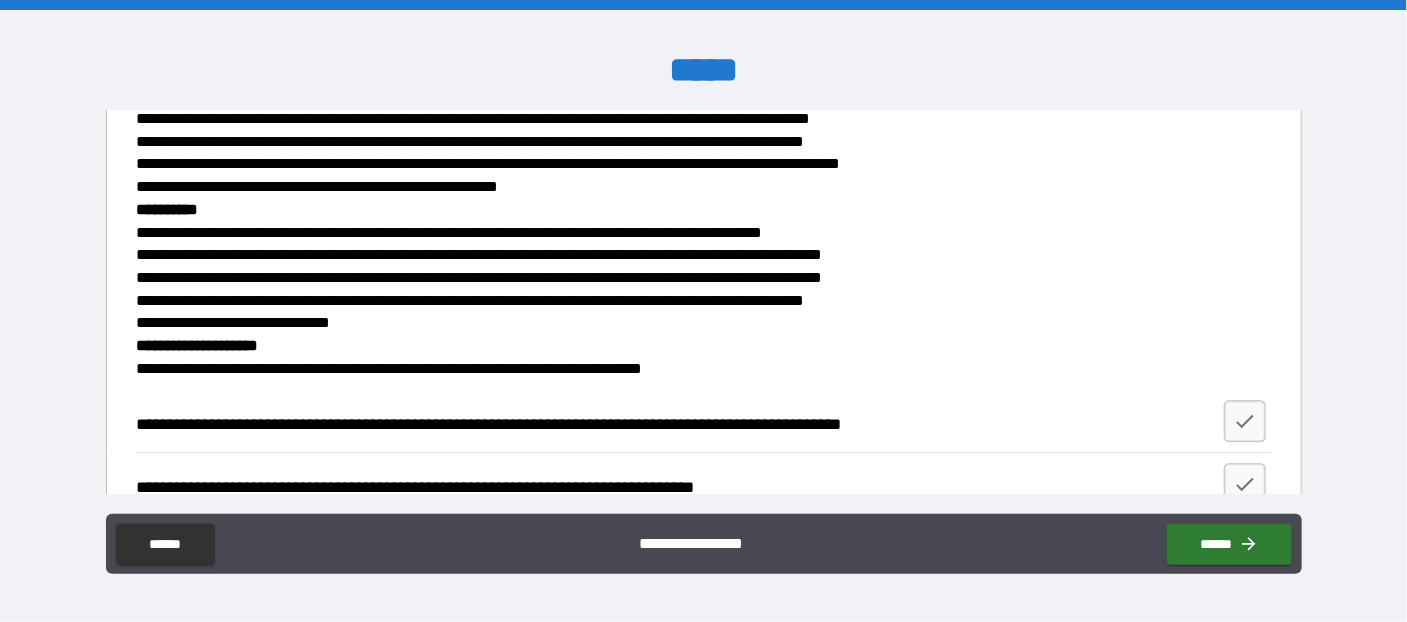 scroll, scrollTop: 2618, scrollLeft: 0, axis: vertical 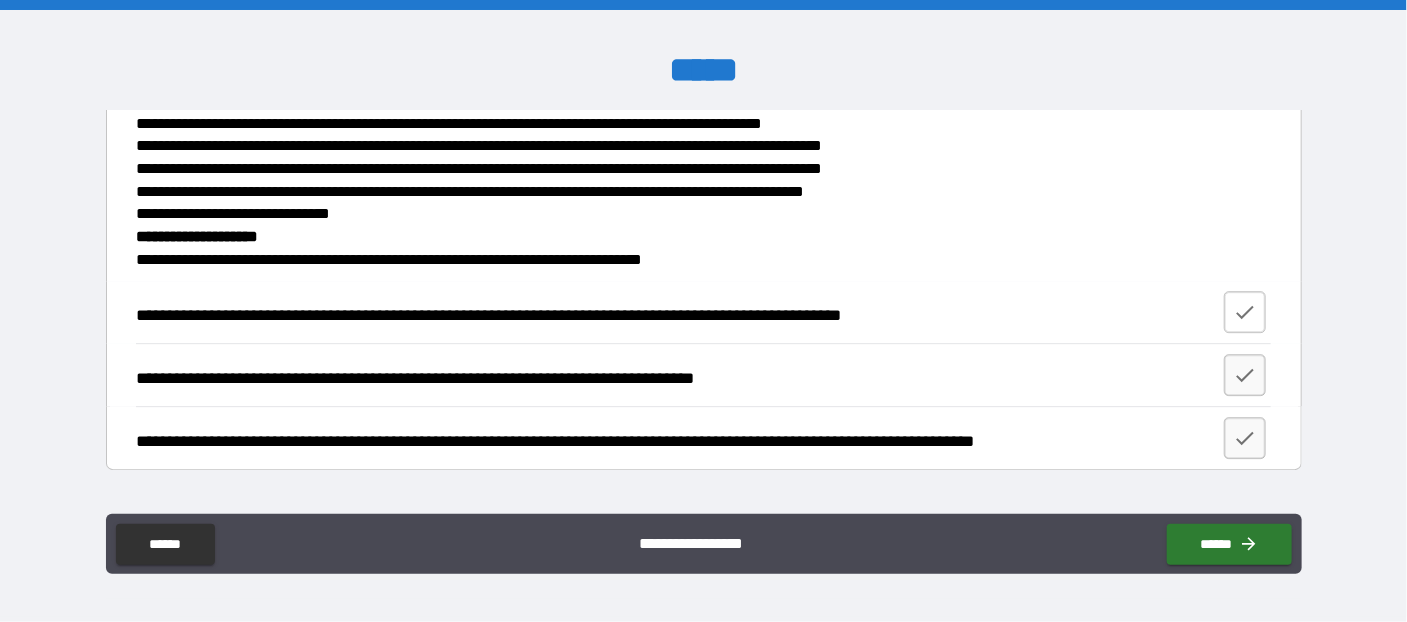 click 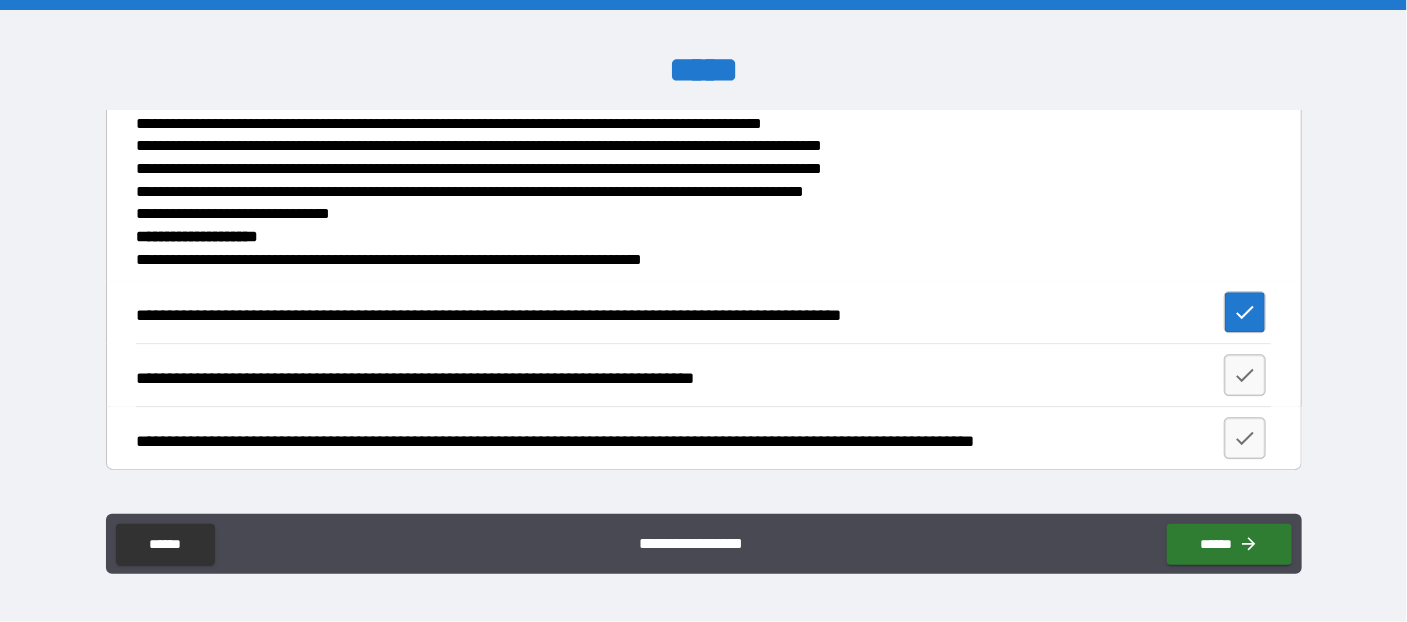drag, startPoint x: 1236, startPoint y: 380, endPoint x: 1235, endPoint y: 401, distance: 21.023796 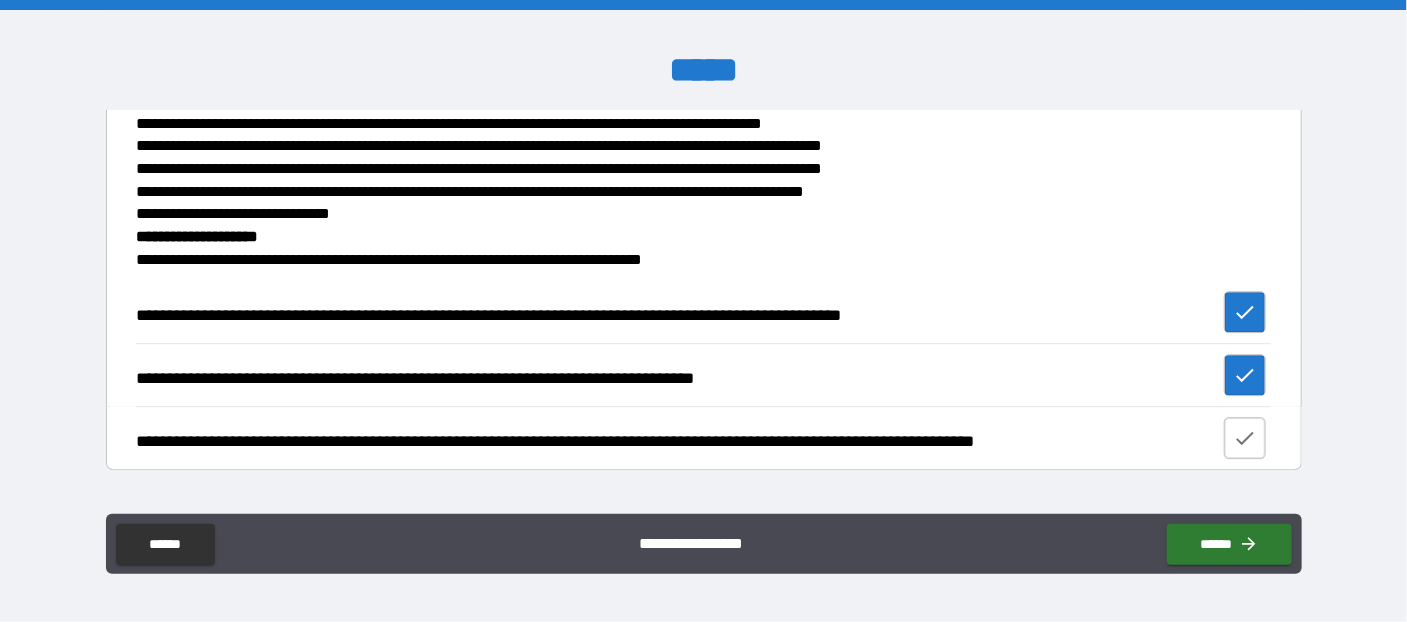 click at bounding box center [1245, 438] 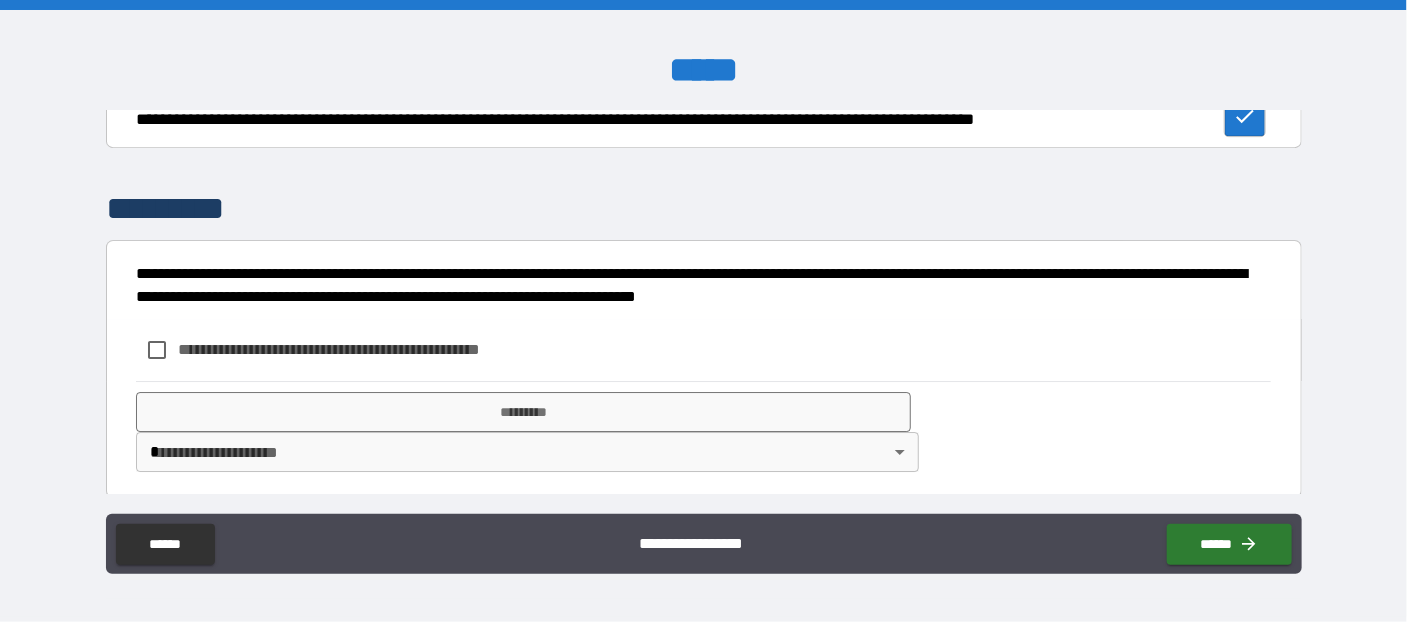 scroll, scrollTop: 2944, scrollLeft: 0, axis: vertical 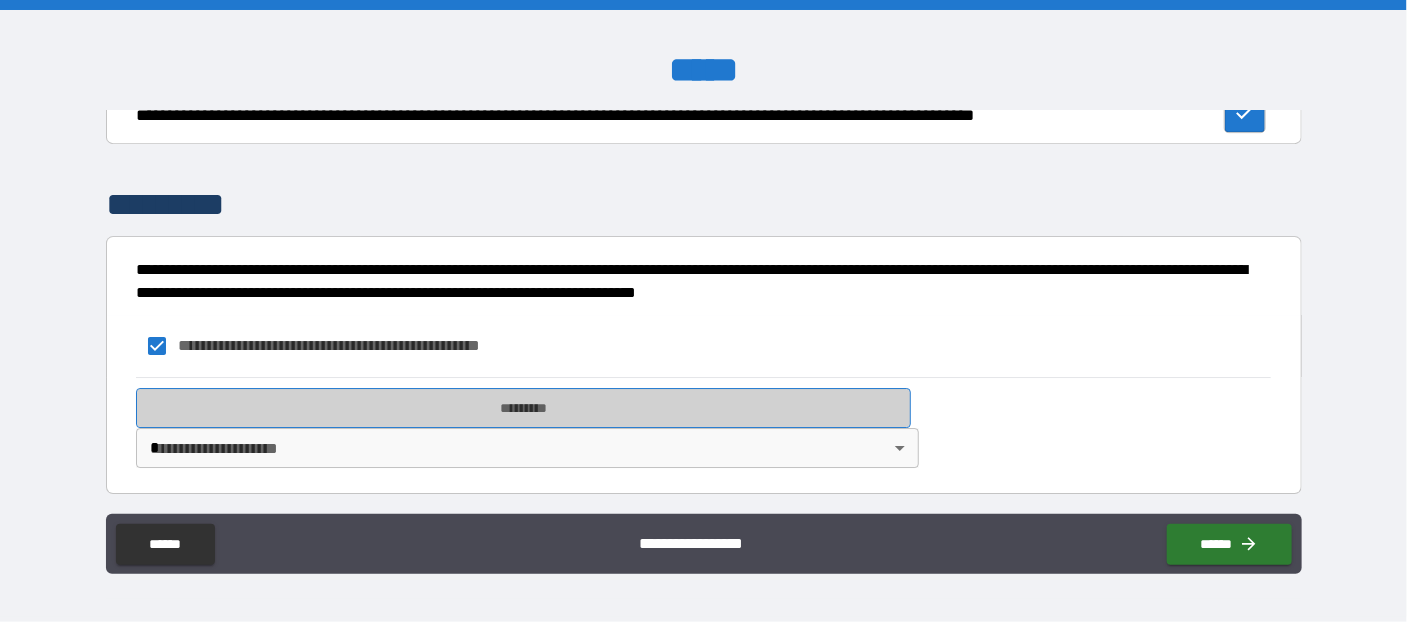 click on "*********" at bounding box center (523, 408) 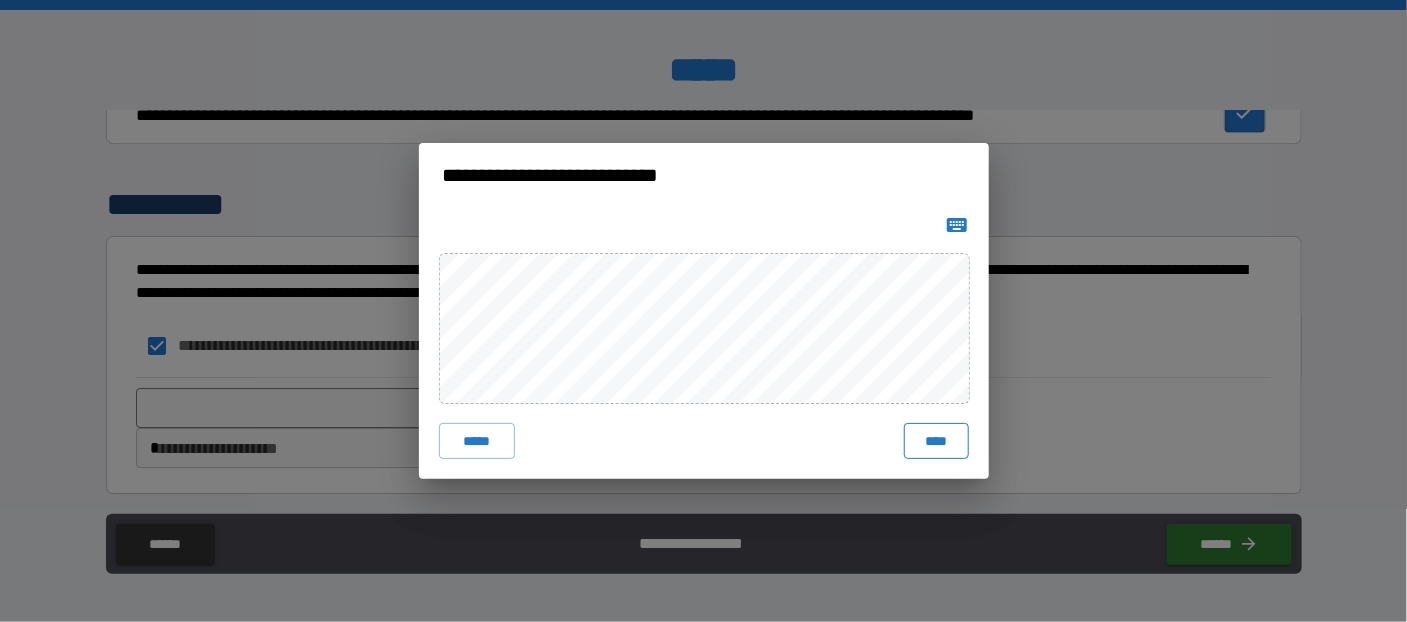 click on "****" at bounding box center (936, 441) 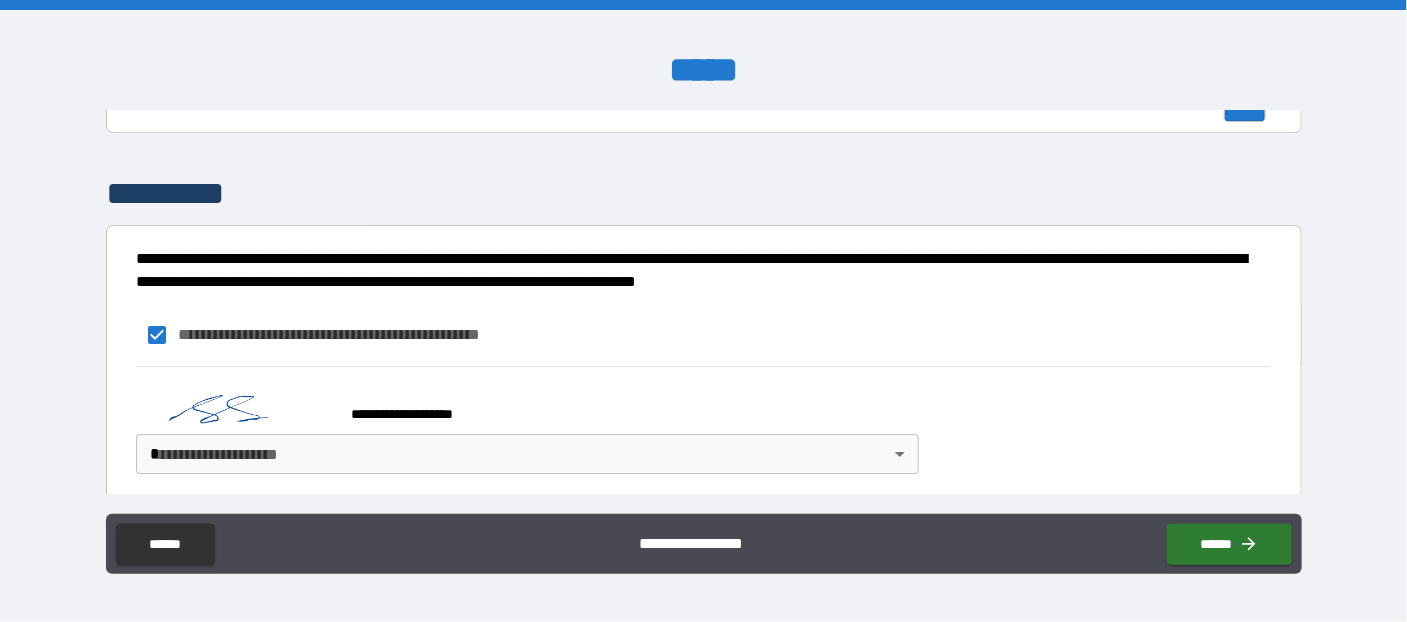 scroll, scrollTop: 2961, scrollLeft: 0, axis: vertical 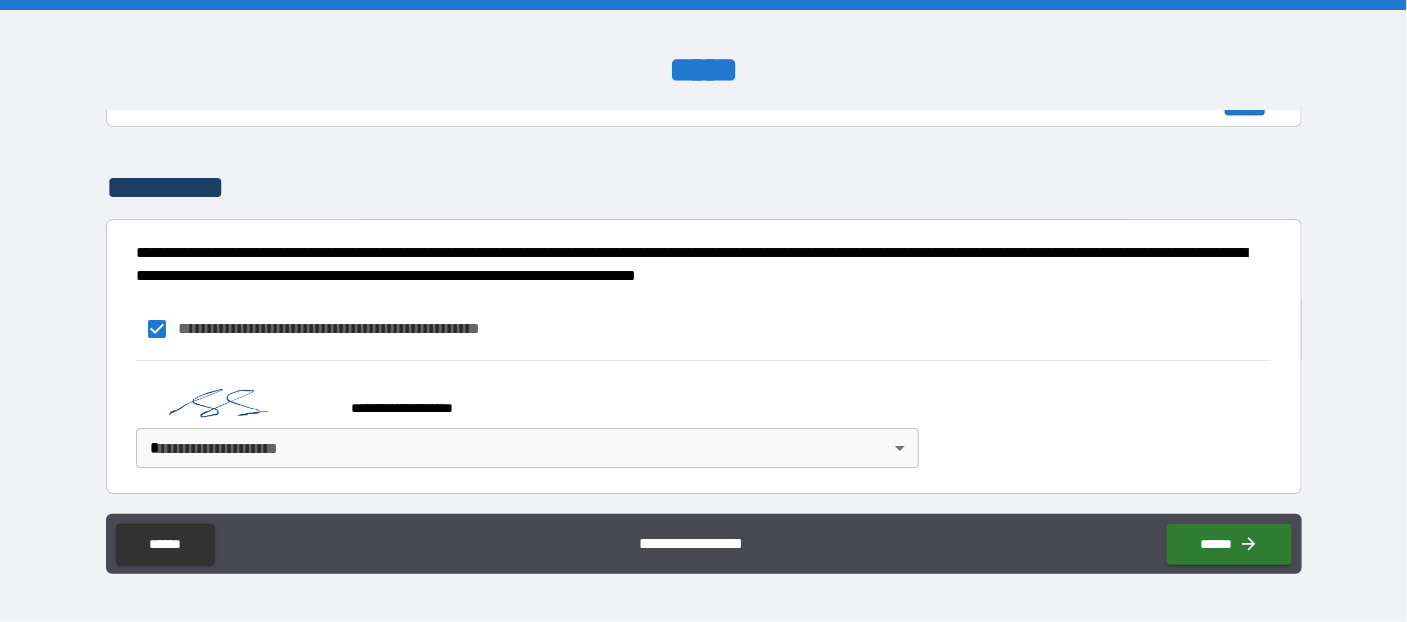 click on "**********" at bounding box center [703, 311] 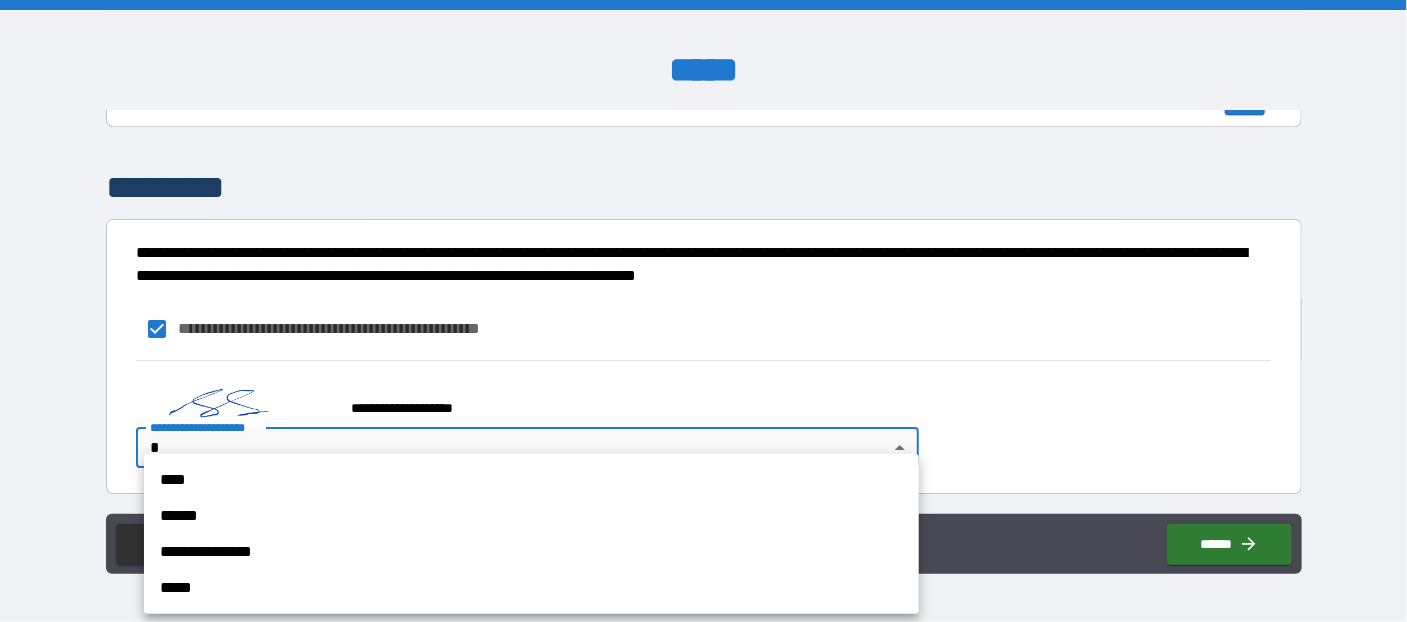 click on "****" at bounding box center (531, 480) 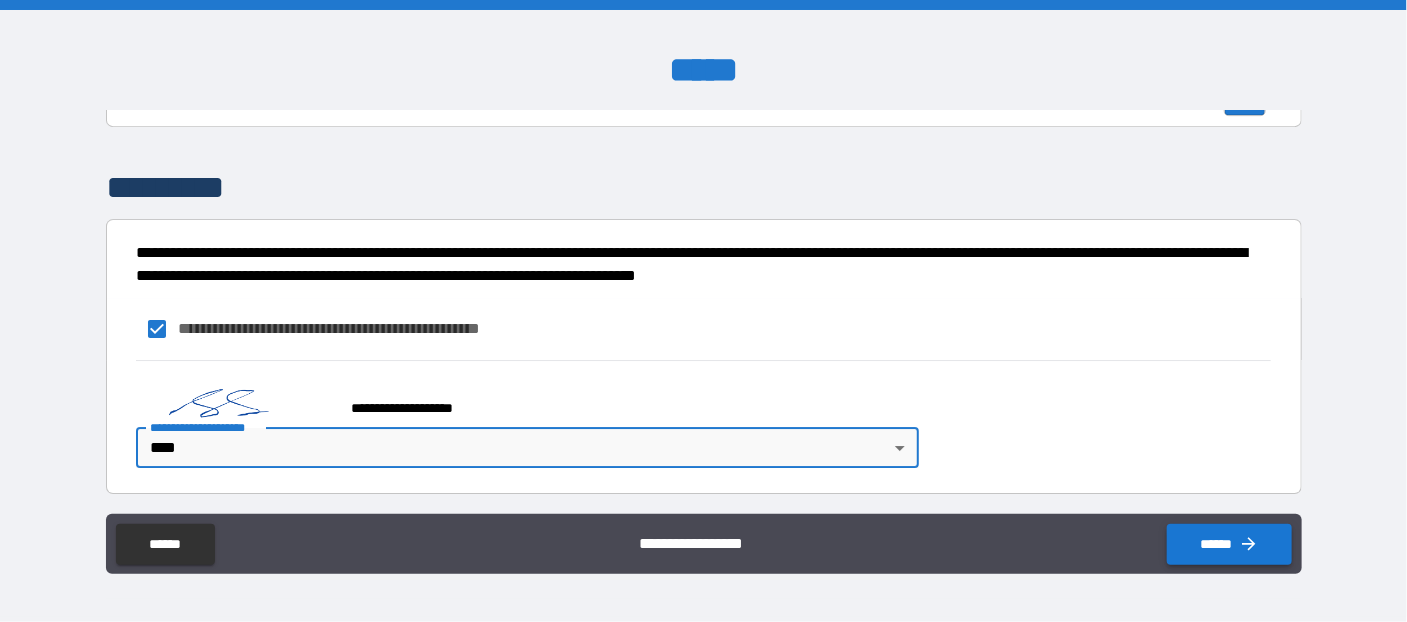 click on "******" at bounding box center [1229, 544] 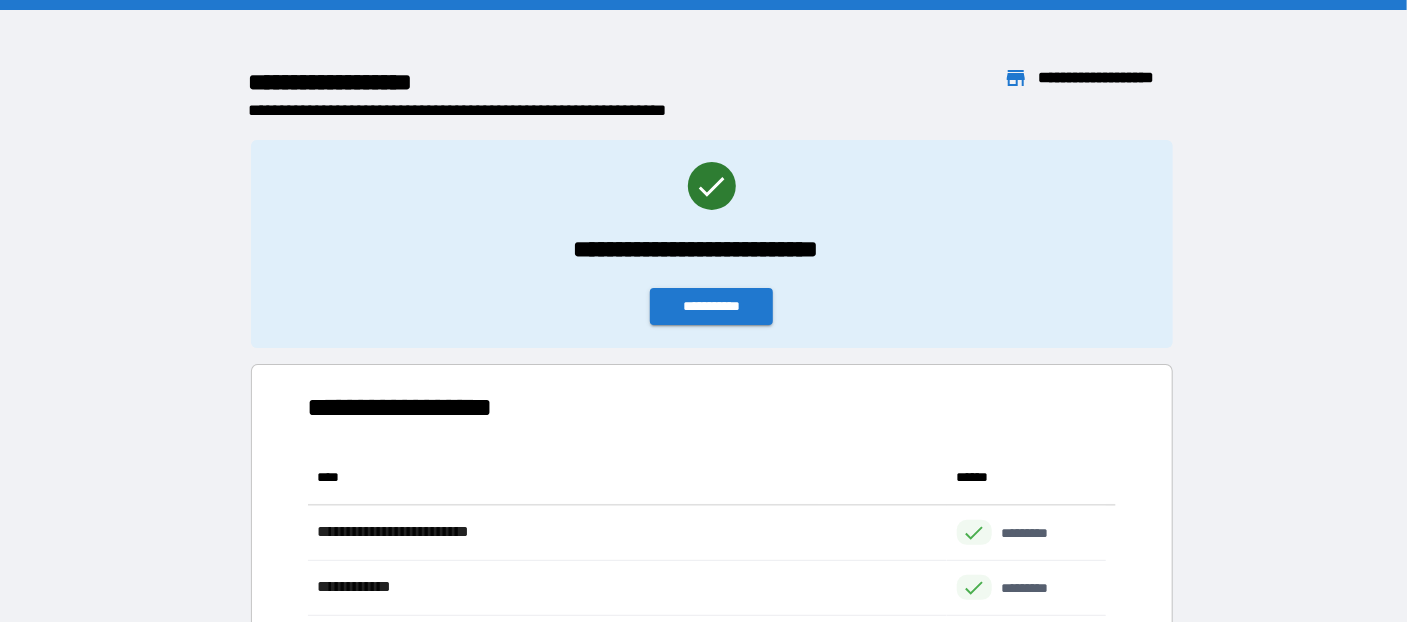scroll, scrollTop: 14, scrollLeft: 13, axis: both 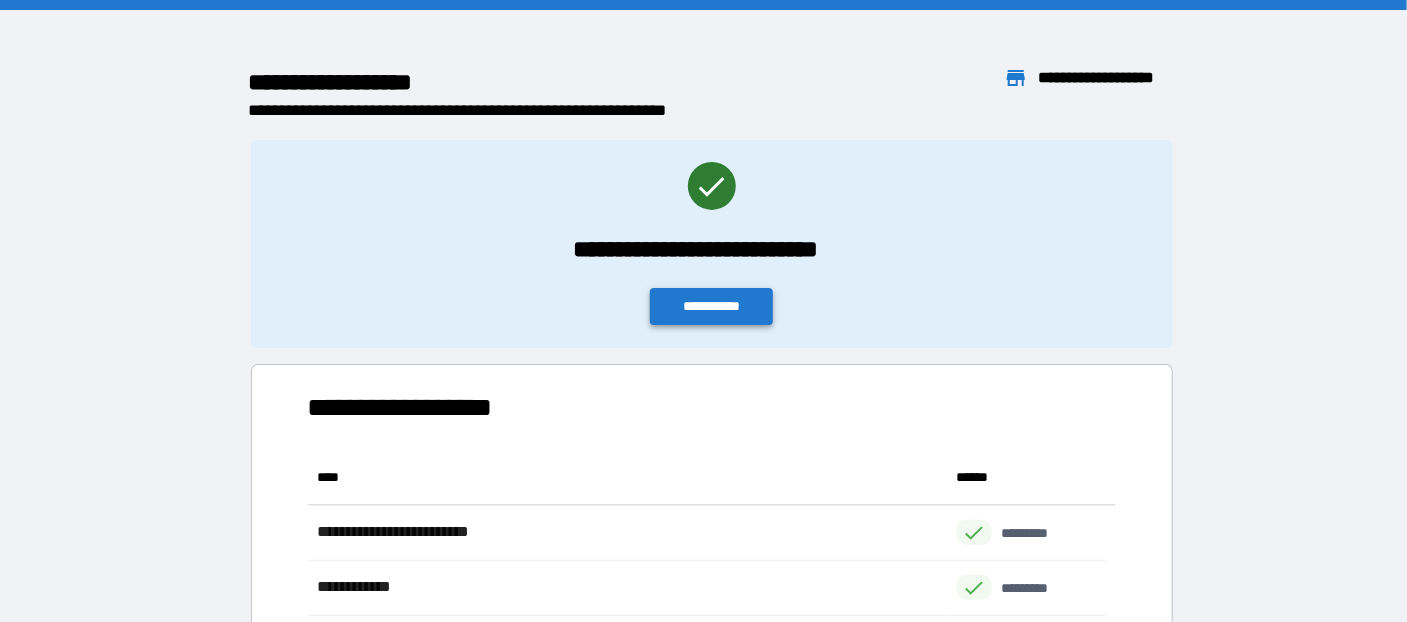 click on "**********" at bounding box center [712, 306] 